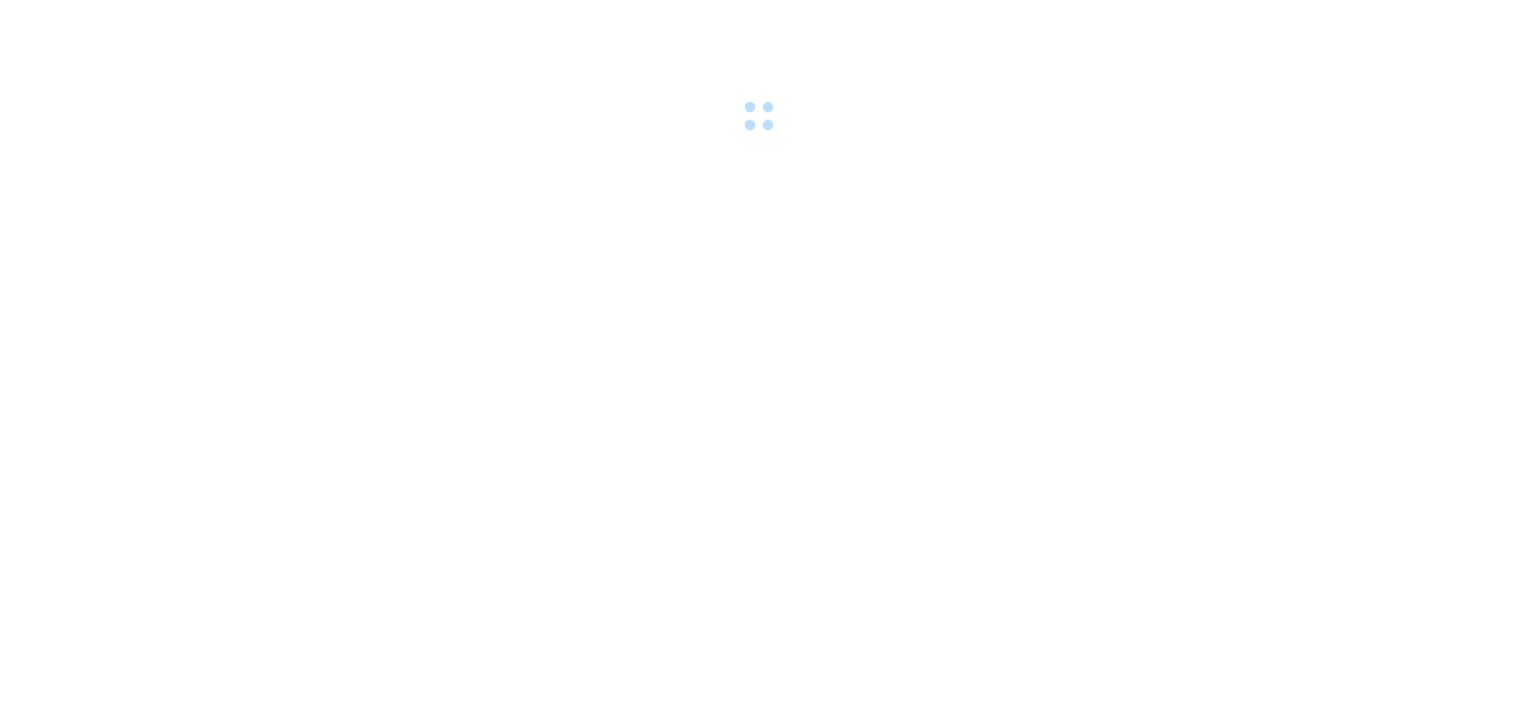 scroll, scrollTop: 0, scrollLeft: 0, axis: both 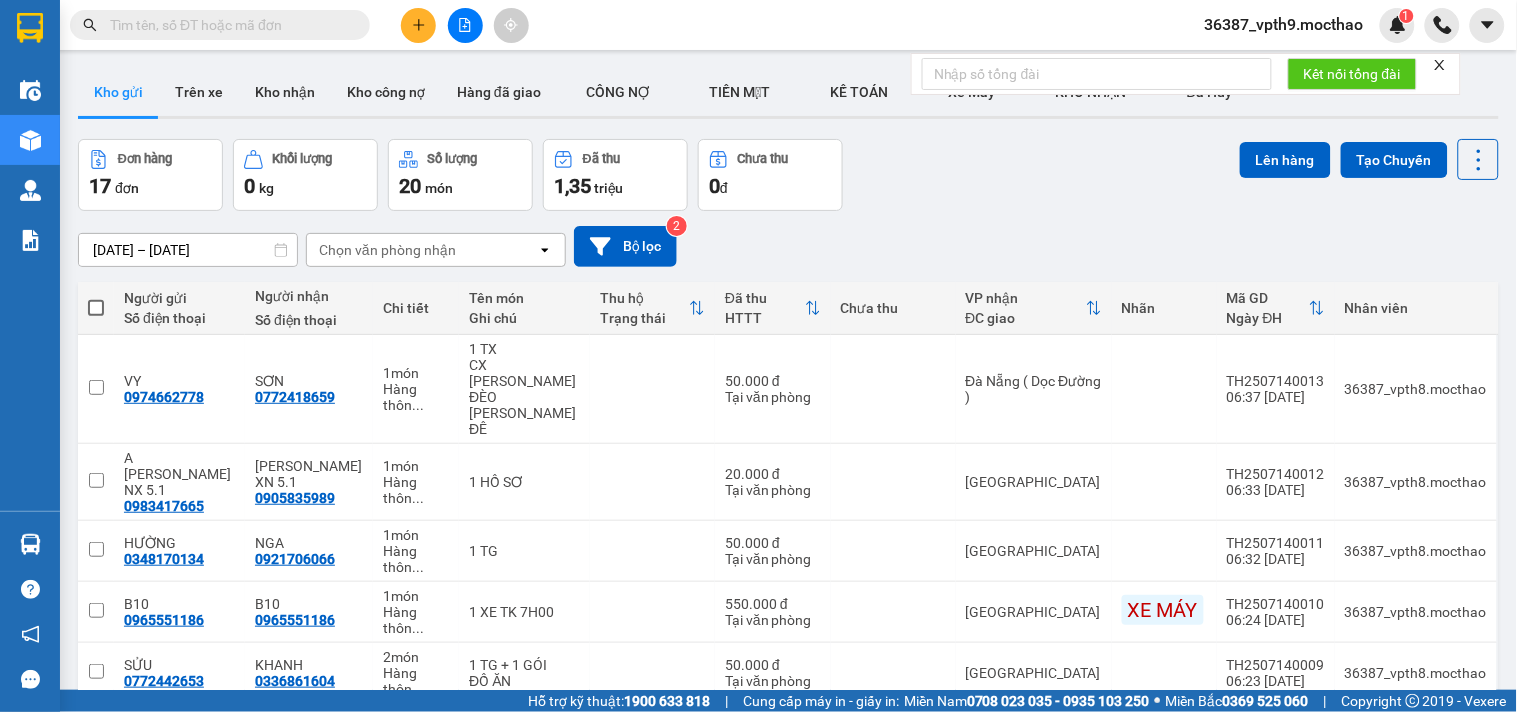 click at bounding box center (228, 25) 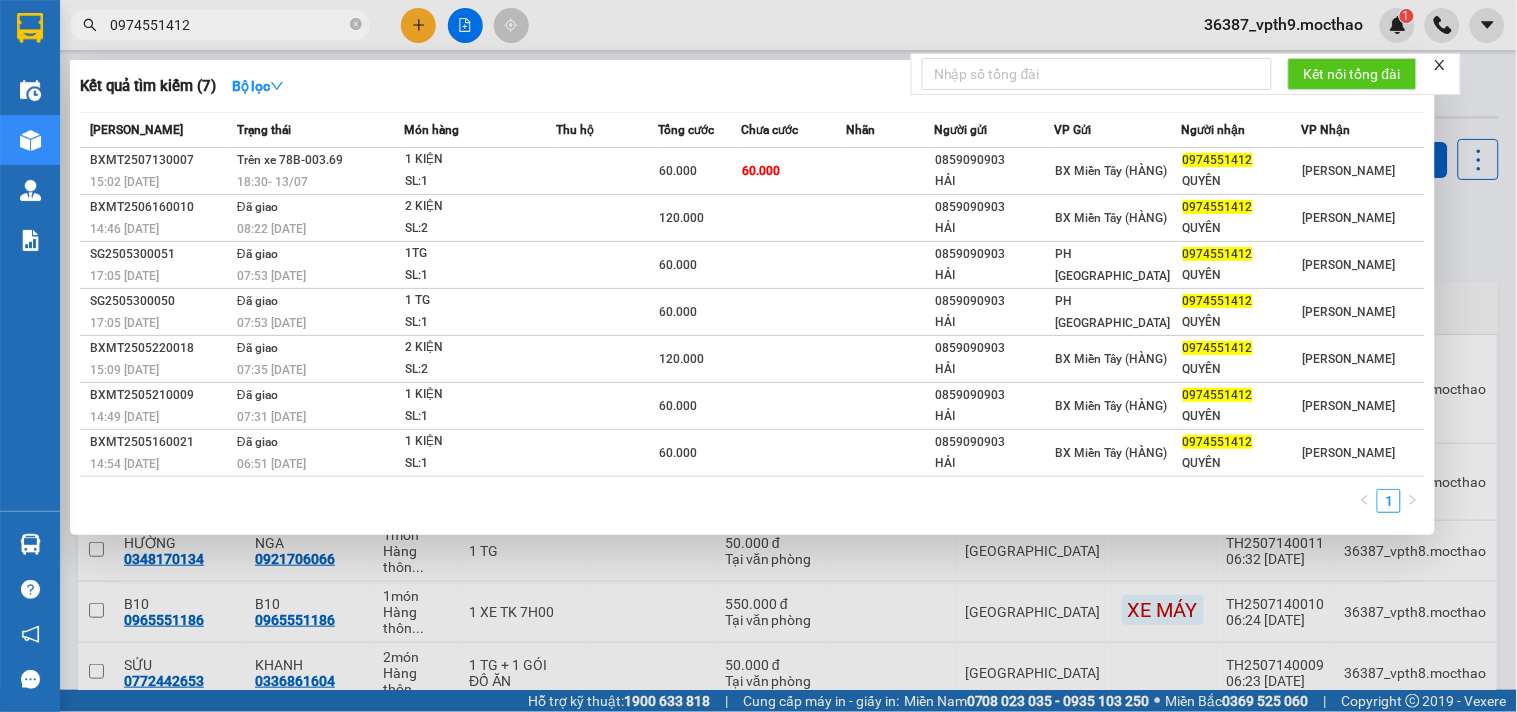 type on "0974551412" 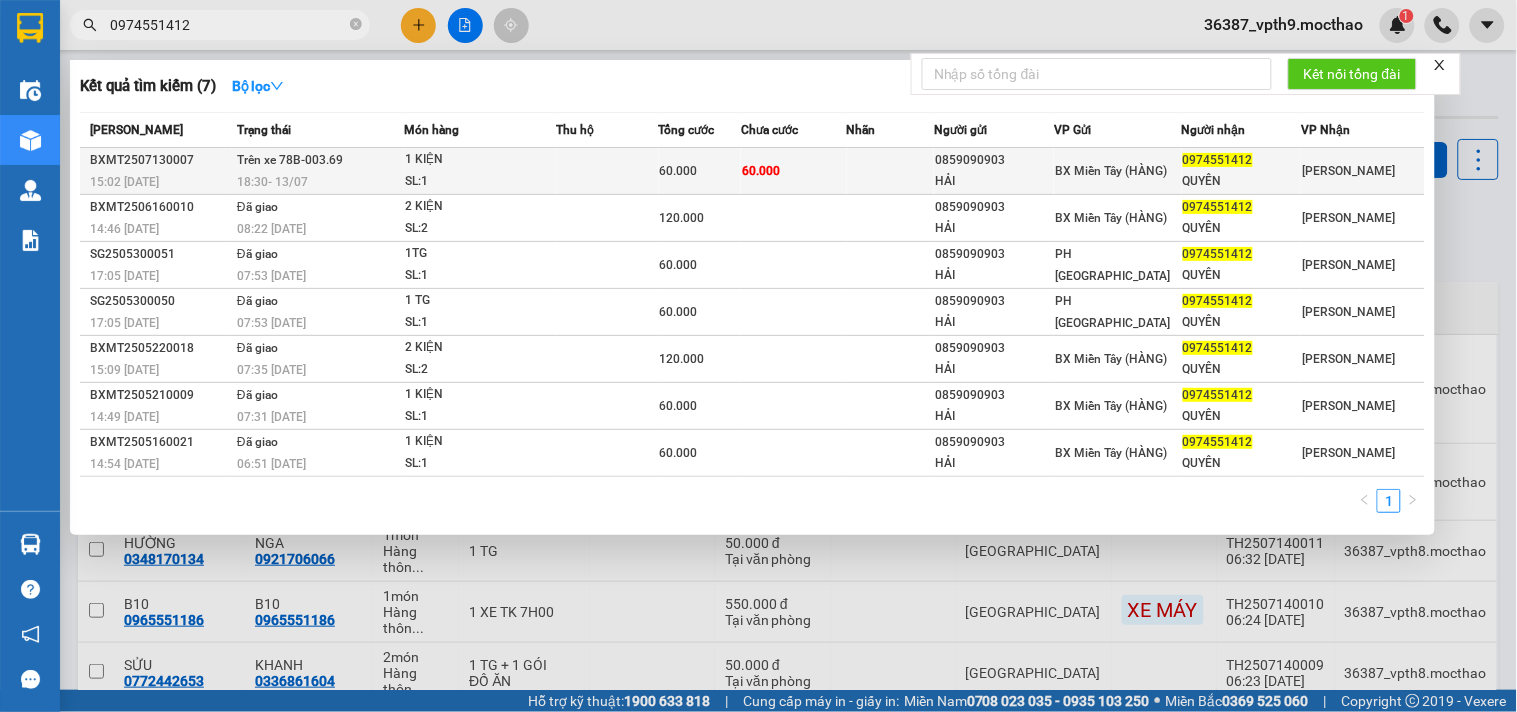 click on "0974551412" 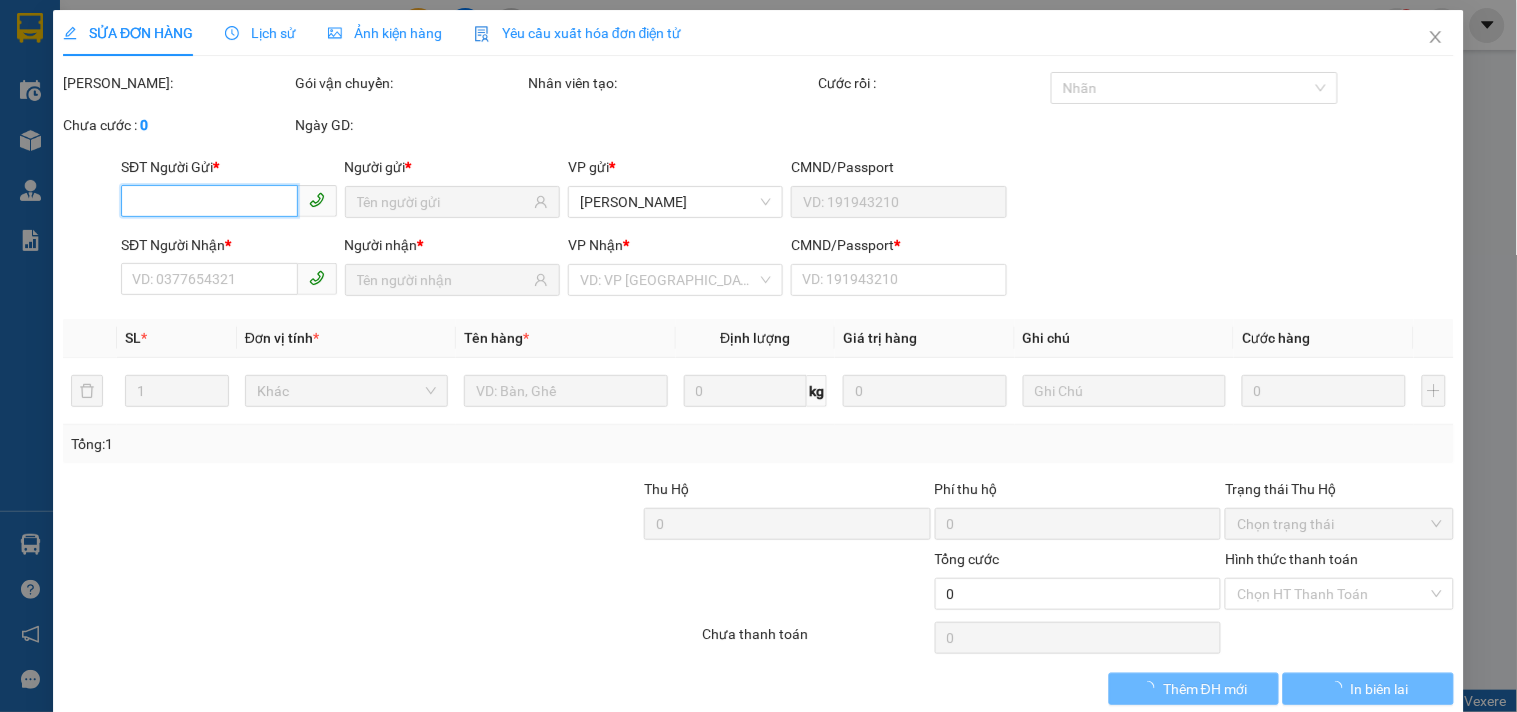 type on "0859090903" 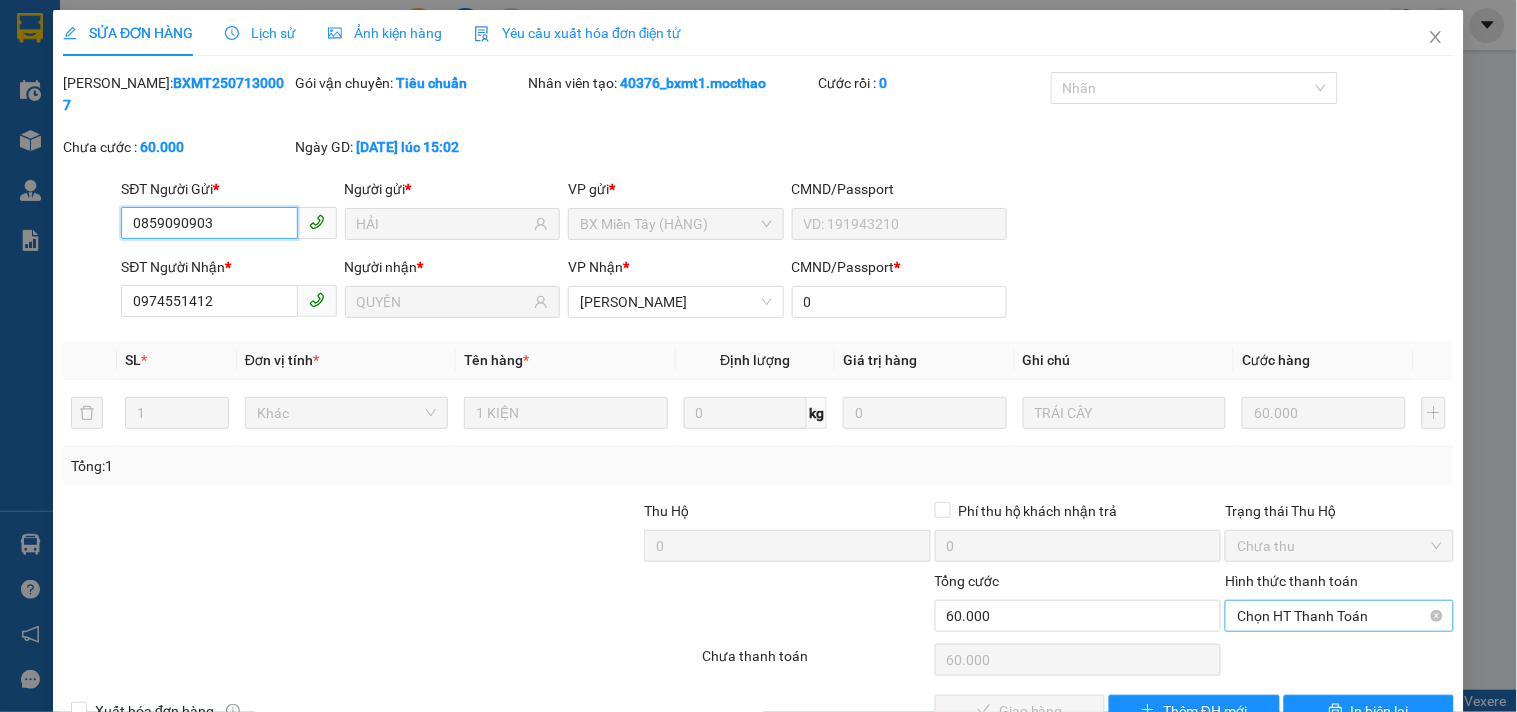click on "Chọn HT Thanh Toán" at bounding box center (1339, 616) 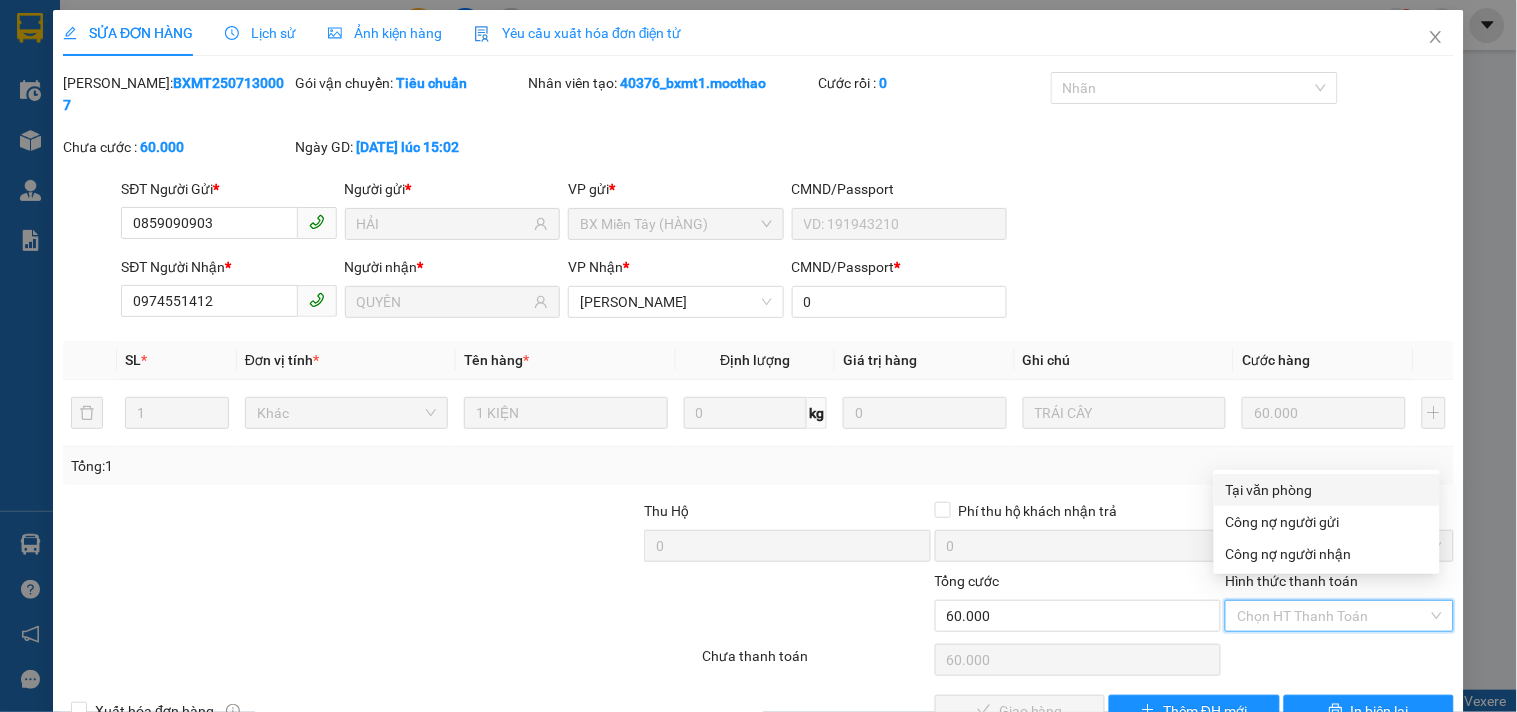 click on "Tại văn phòng" at bounding box center (1327, 490) 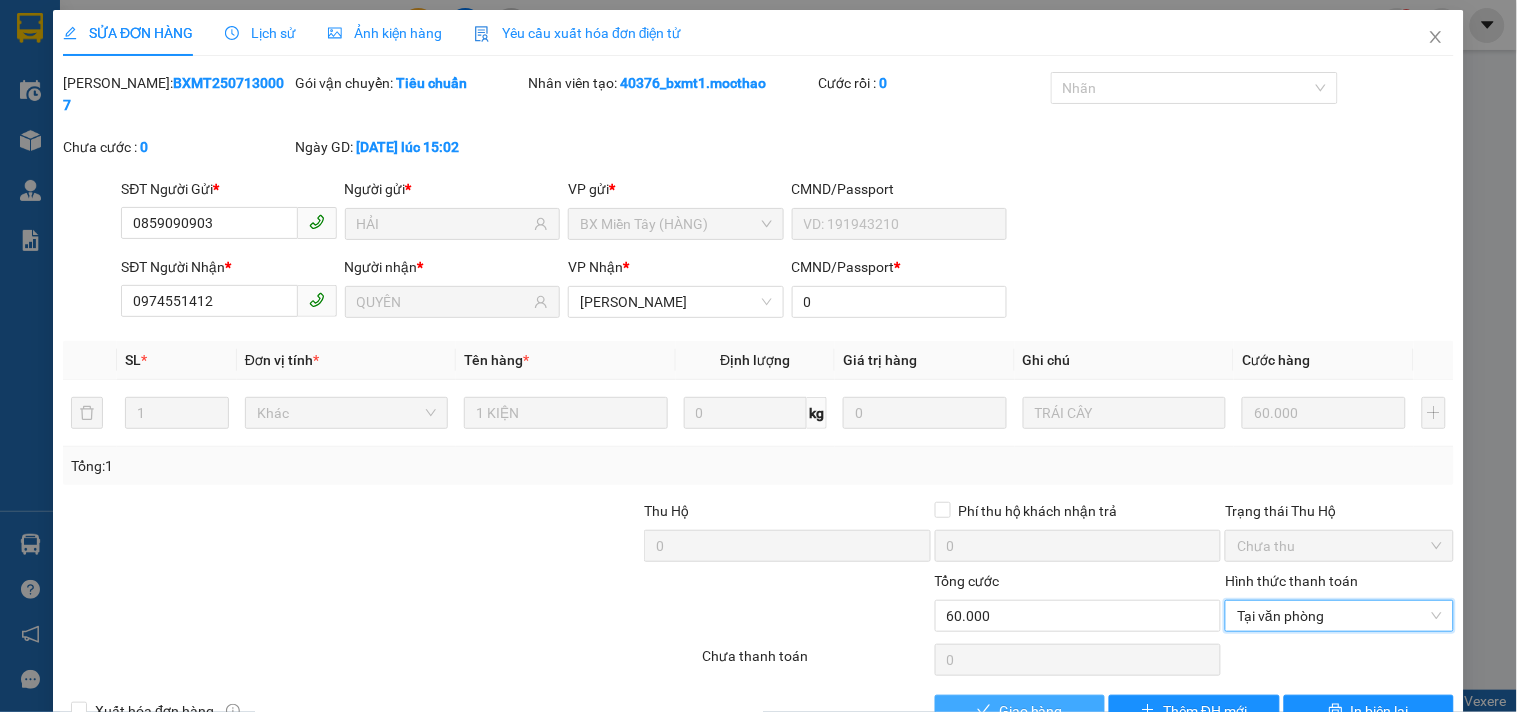 click on "Giao hàng" at bounding box center [1031, 711] 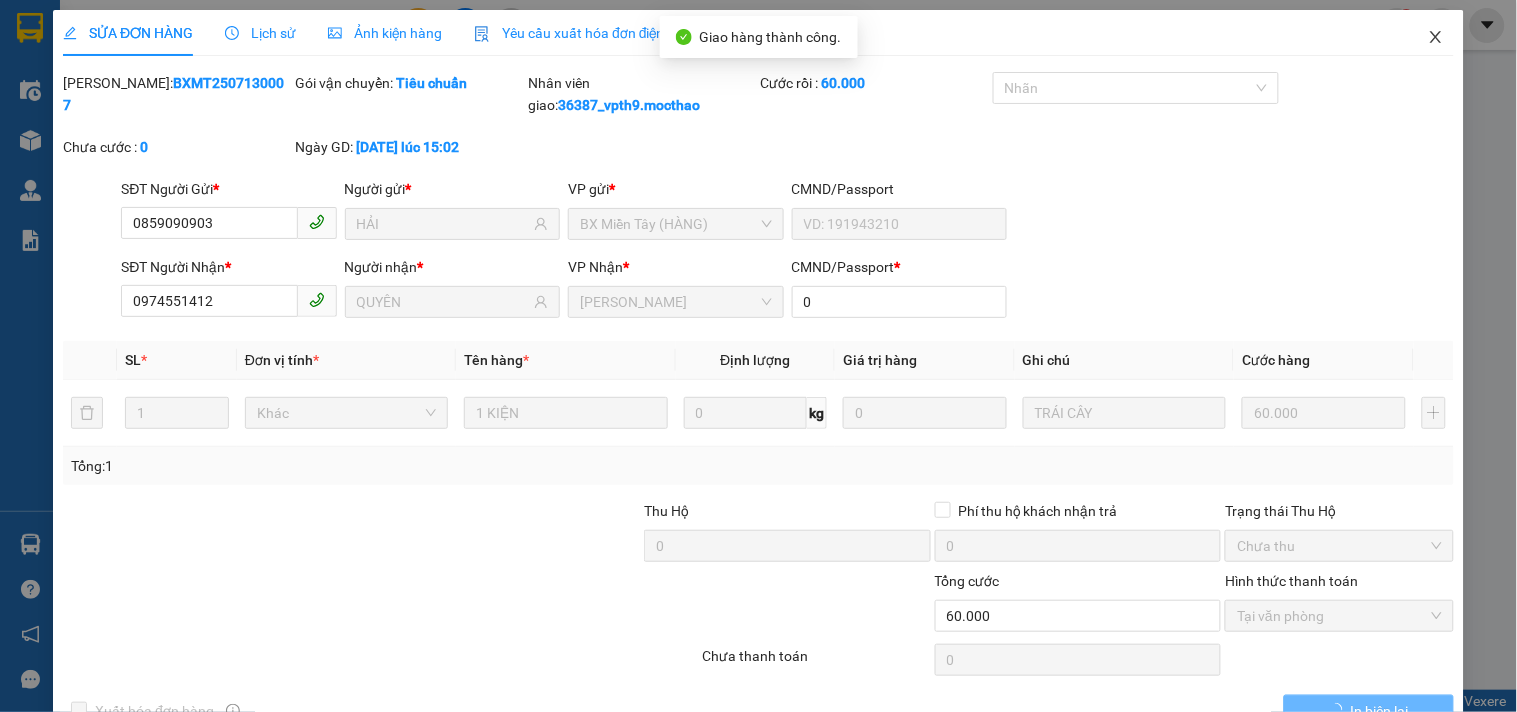 click 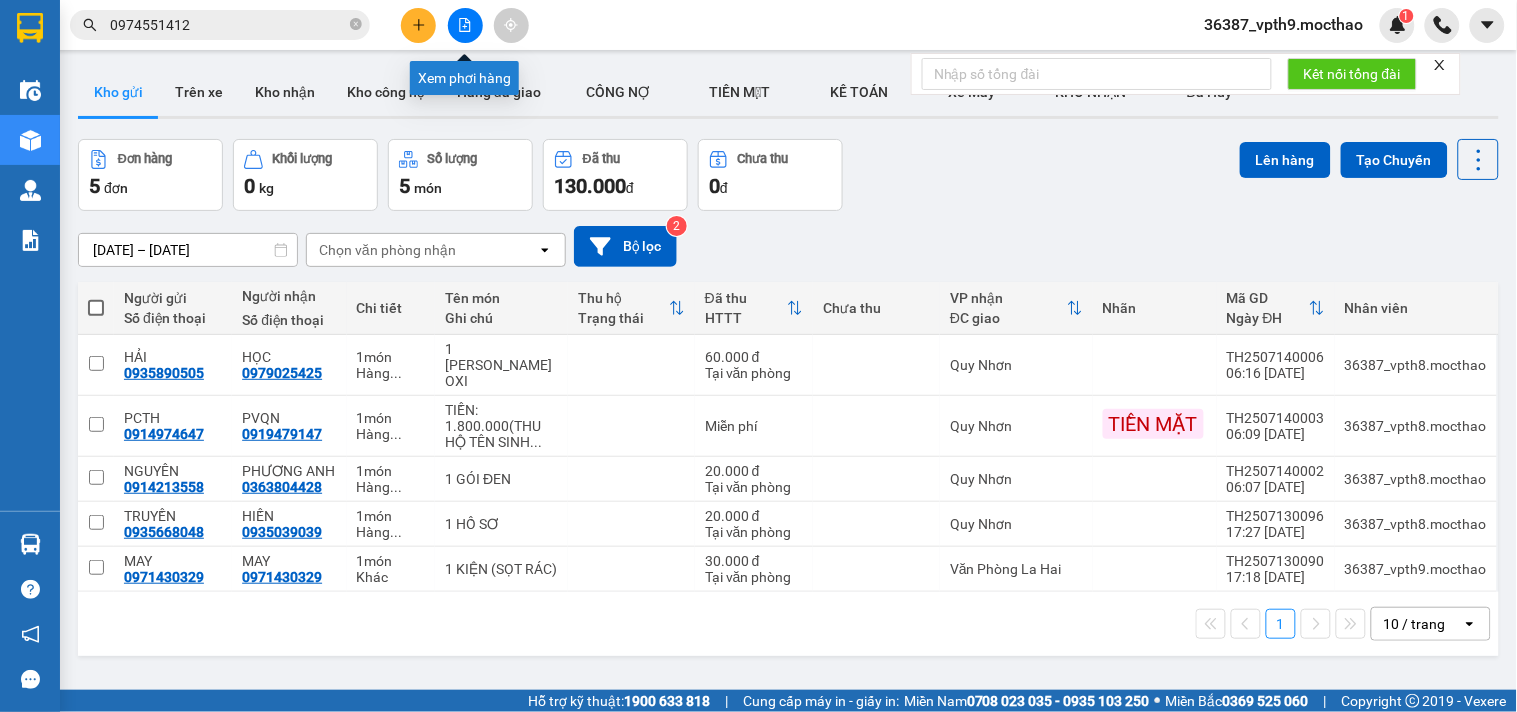 click 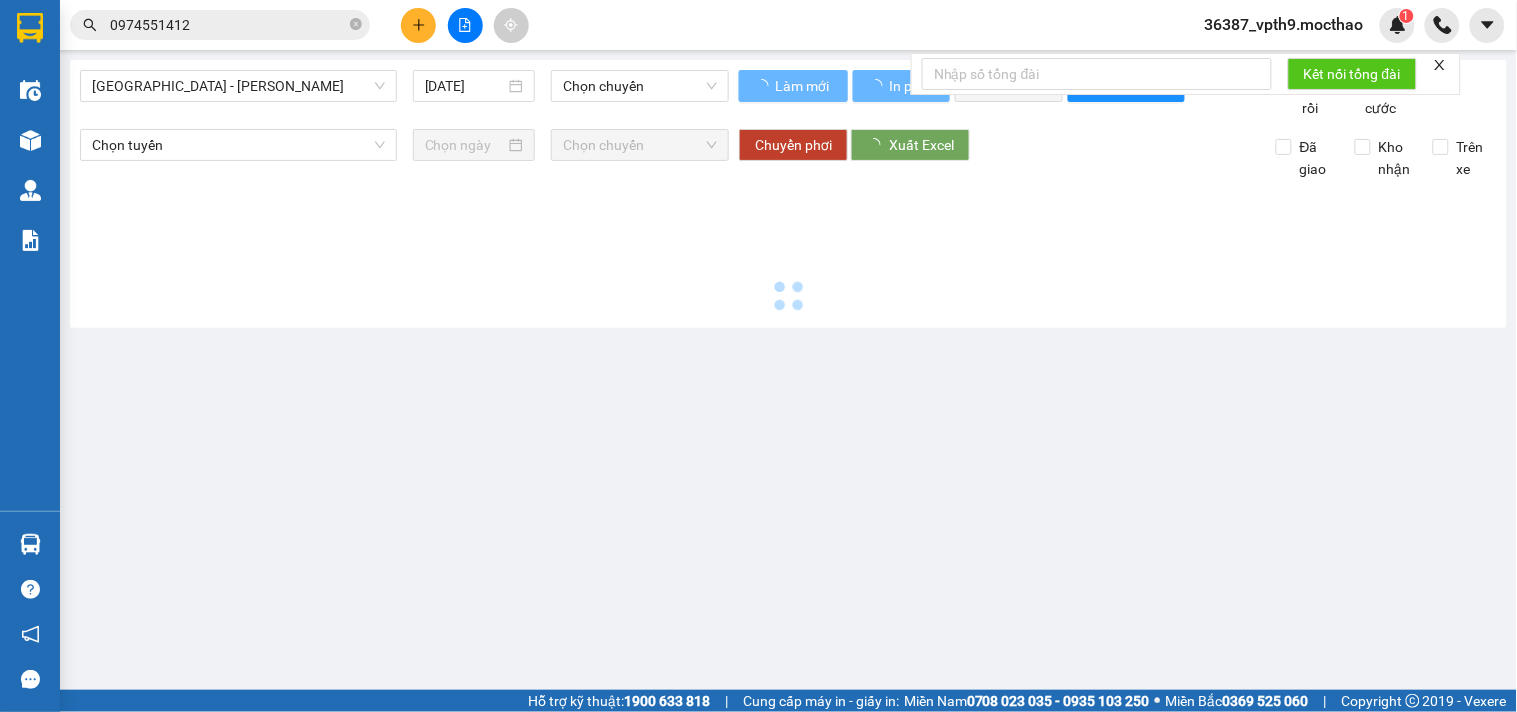 type on "[DATE]" 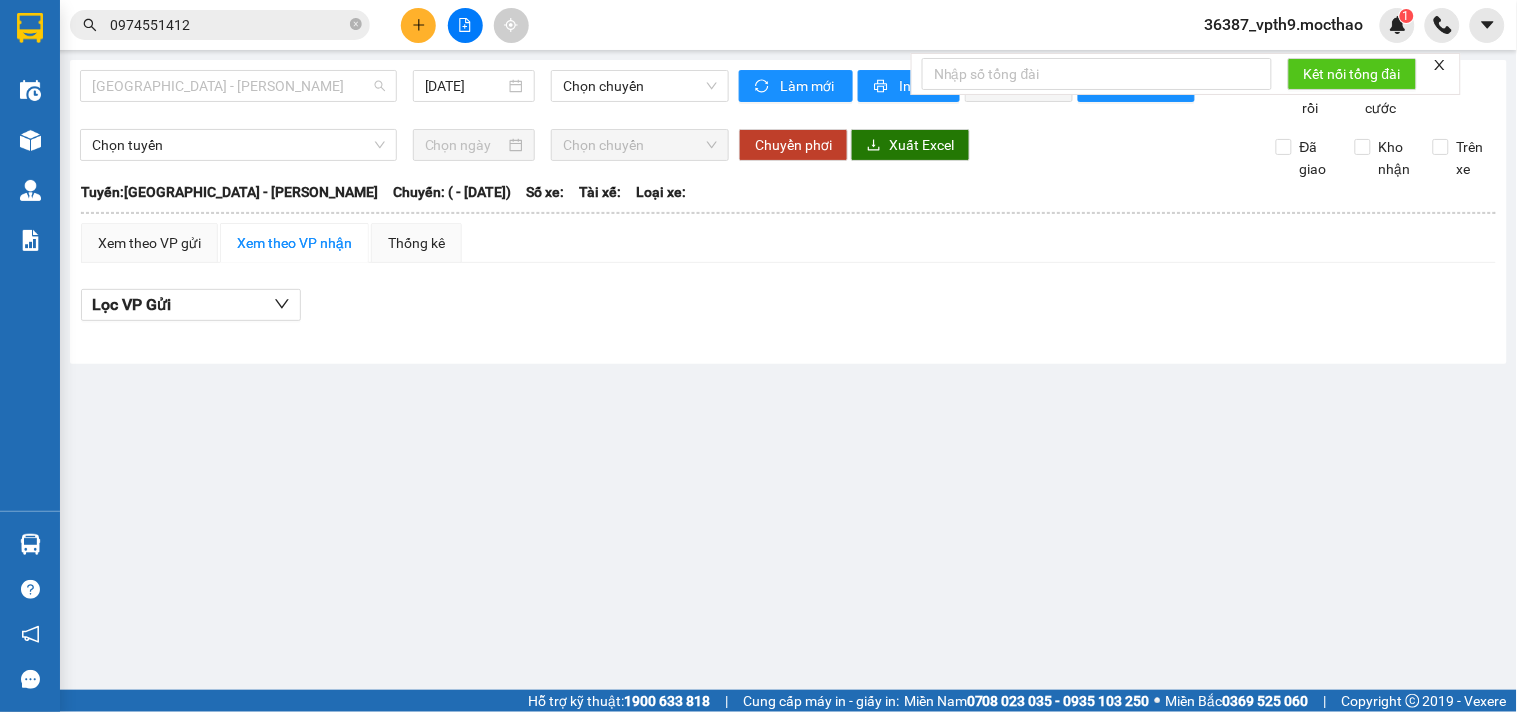 click on "[GEOGRAPHIC_DATA] - [PERSON_NAME]" at bounding box center [238, 86] 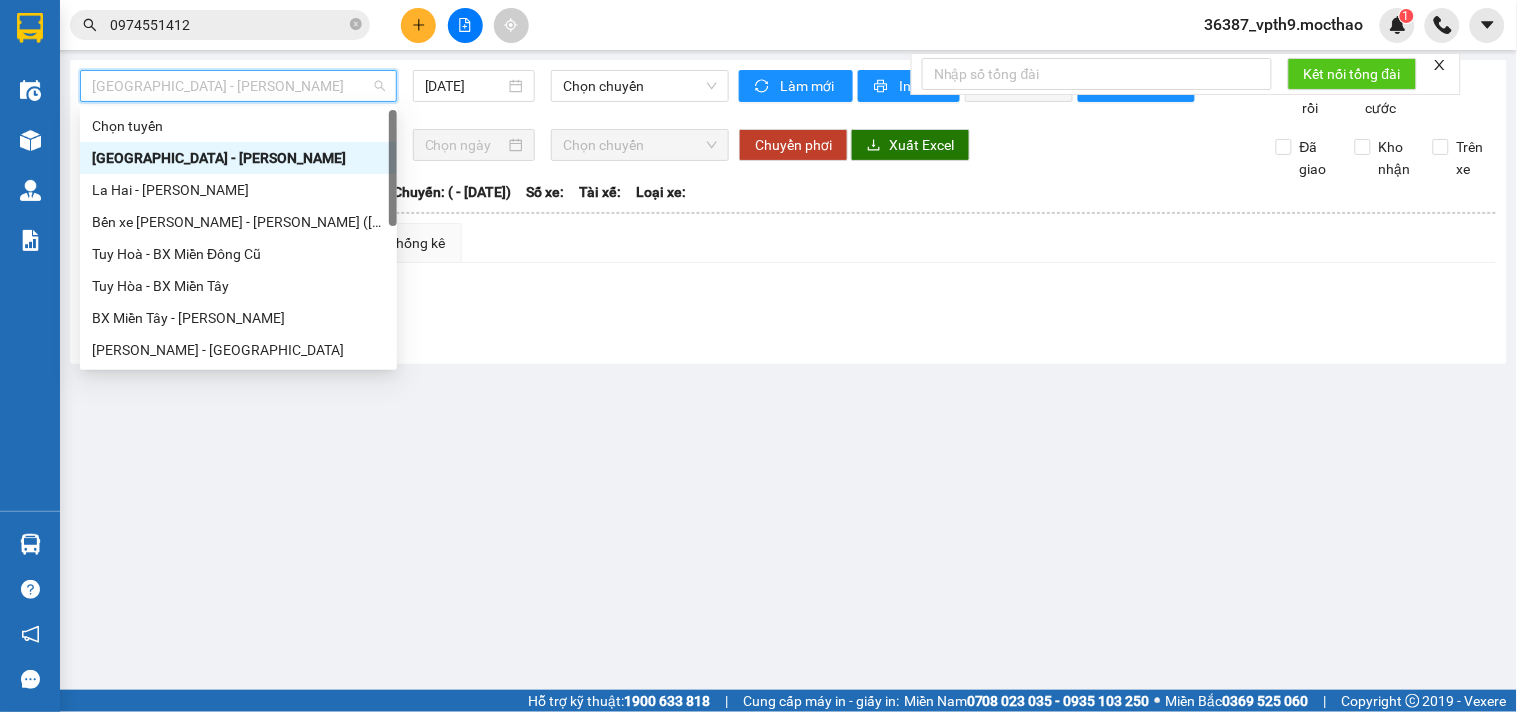 type on "d" 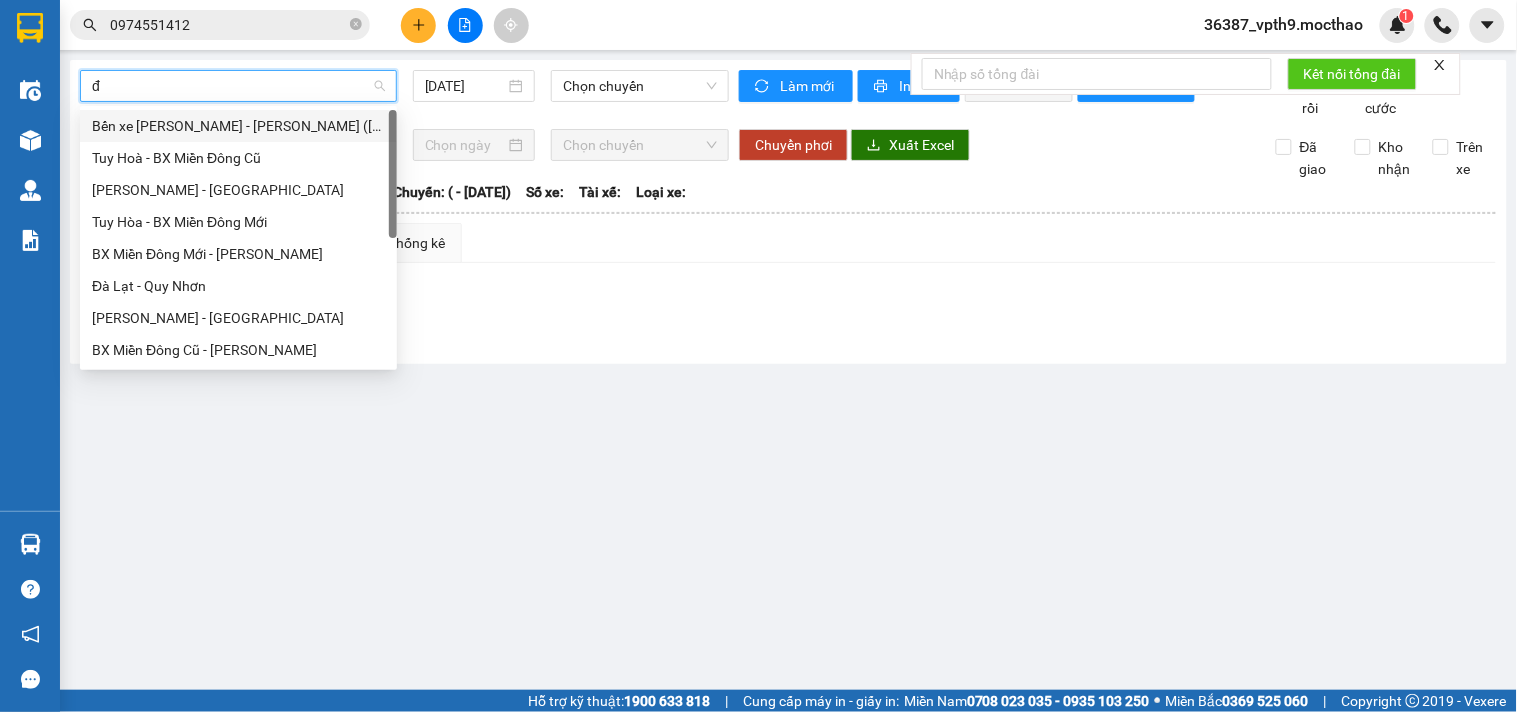 type on "đa" 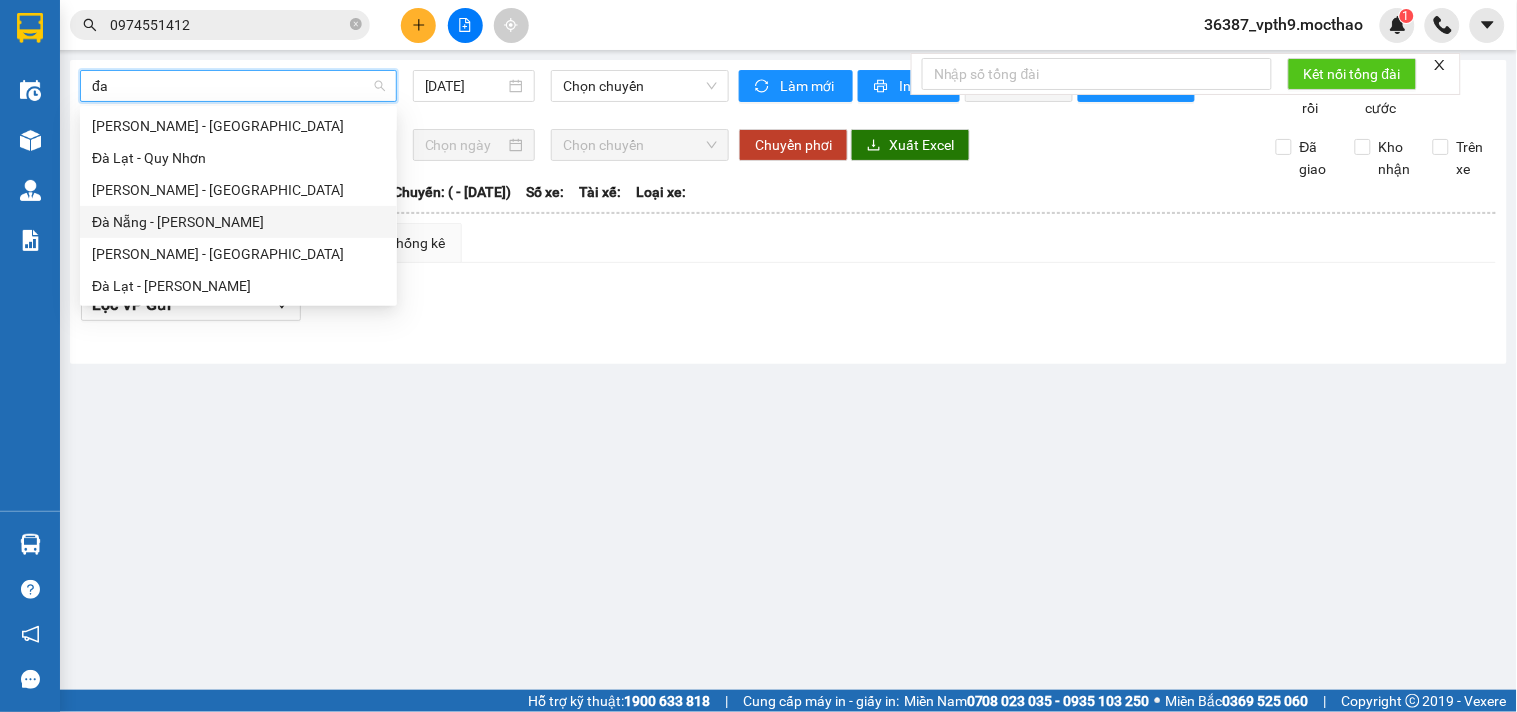 click on "Đà Nẵng - [PERSON_NAME]" at bounding box center [238, 222] 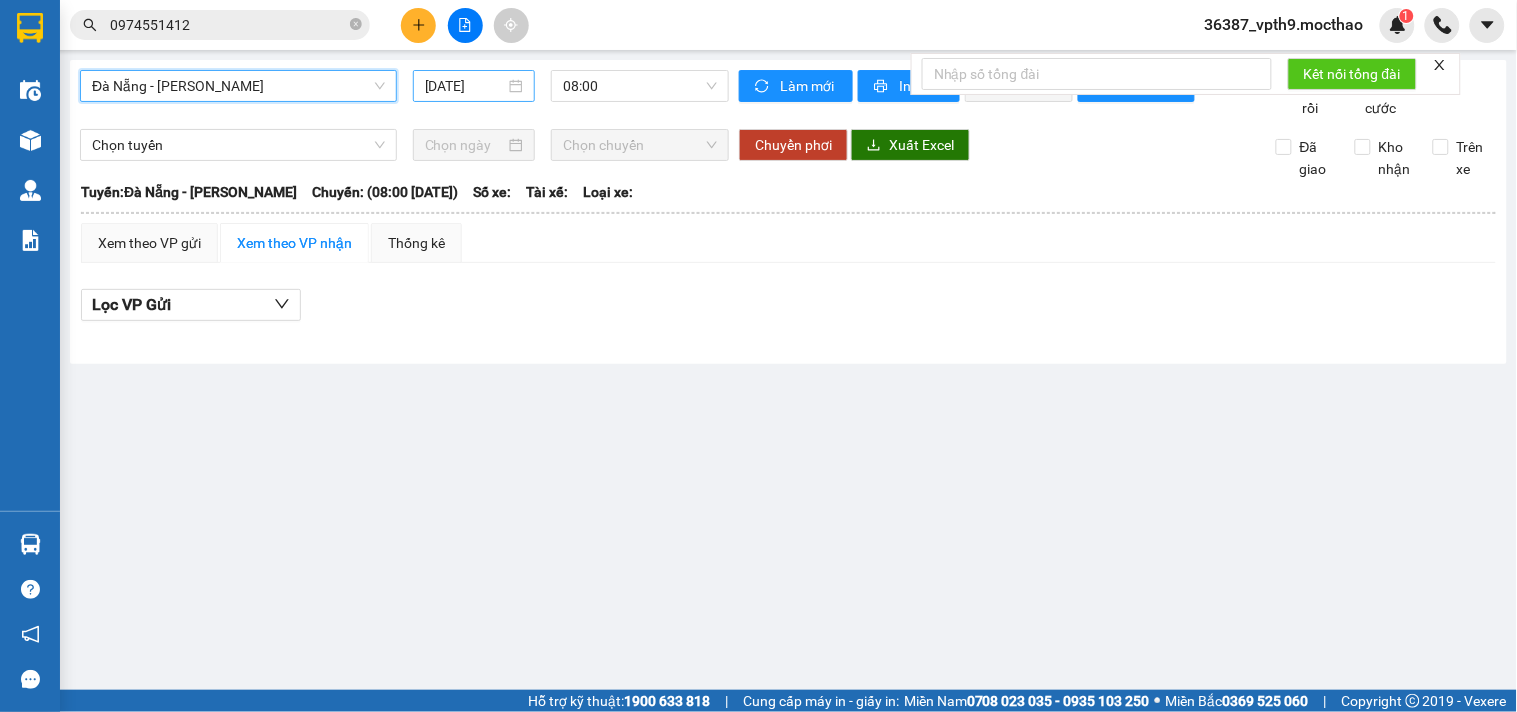 click on "[DATE]" at bounding box center [474, 86] 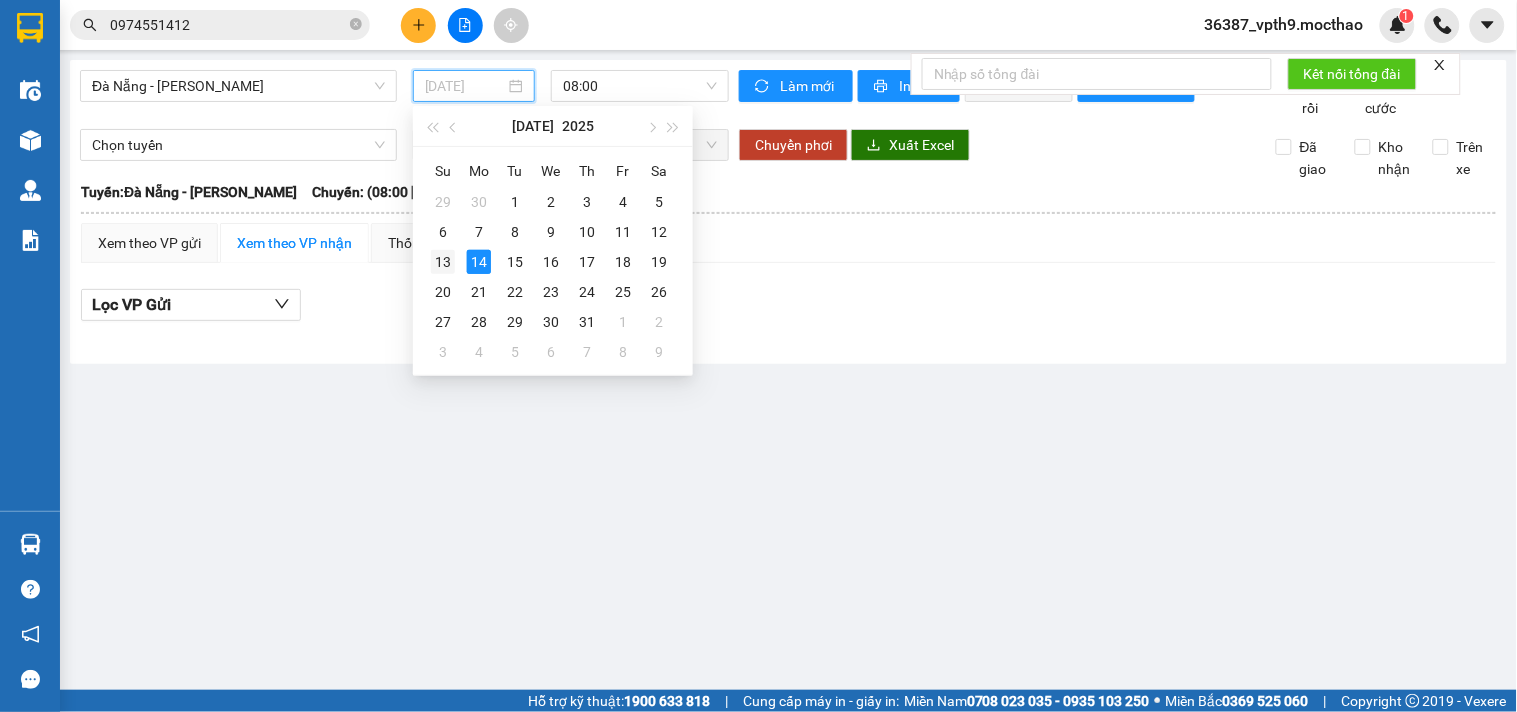 click on "13" at bounding box center (443, 262) 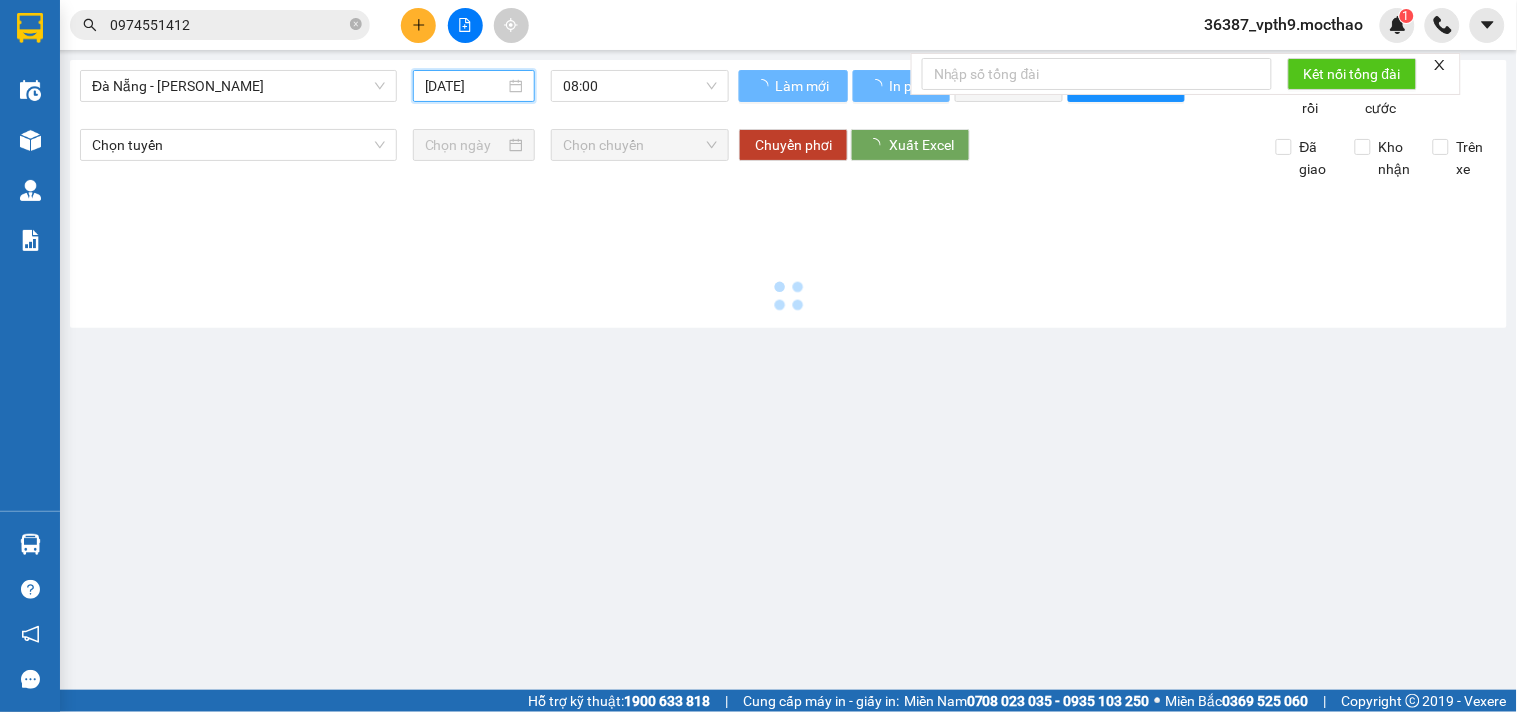 type on "[DATE]" 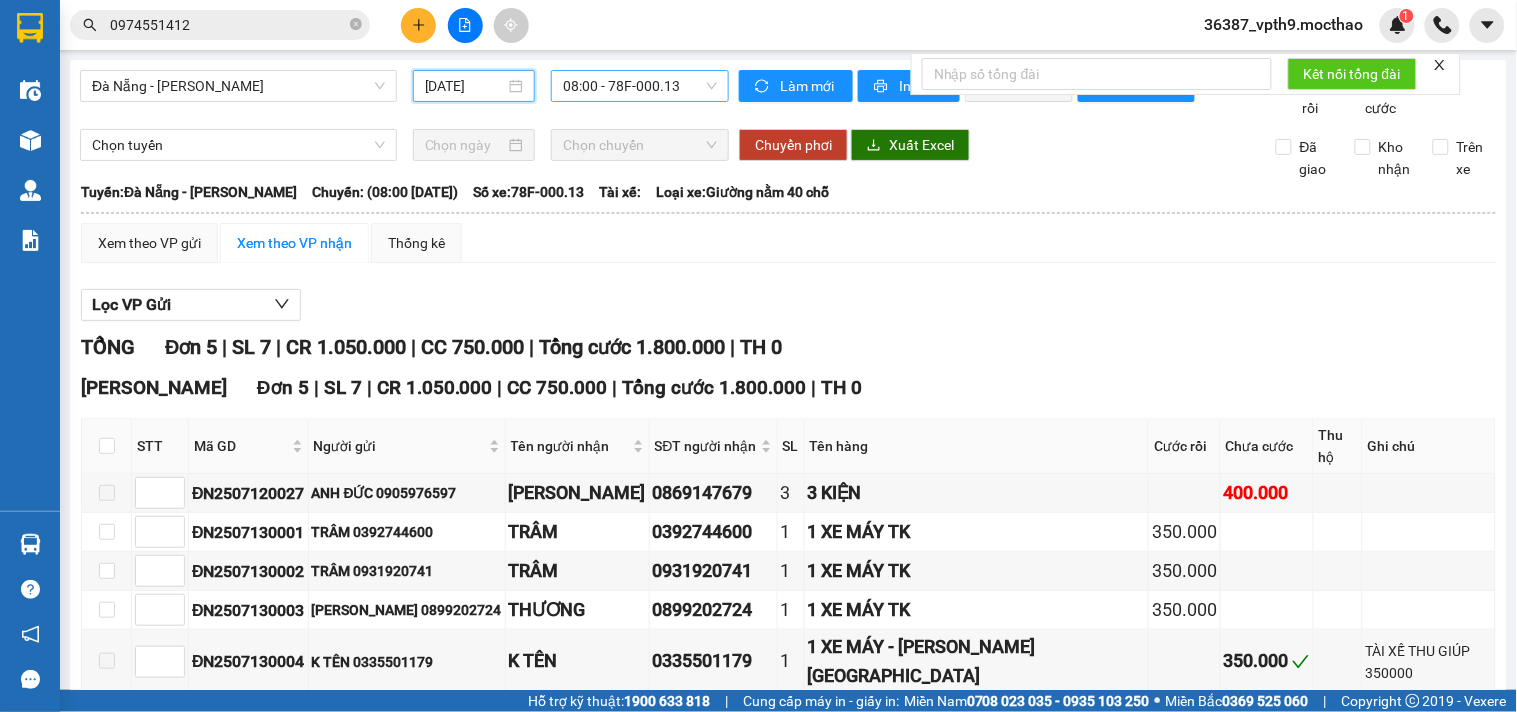 click on "08:00     - 78F-000.13" at bounding box center [640, 86] 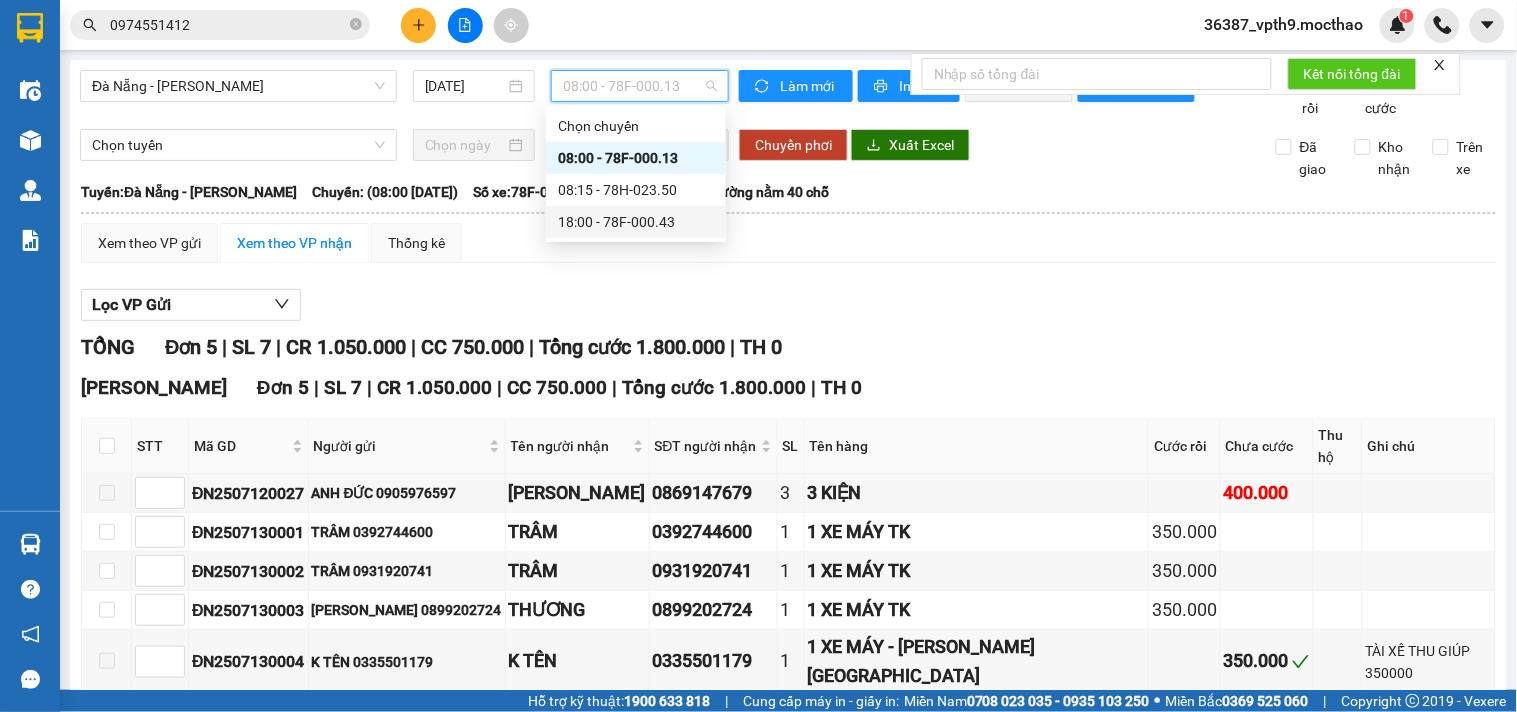 click on "18:00     - 78F-000.43" at bounding box center [636, 222] 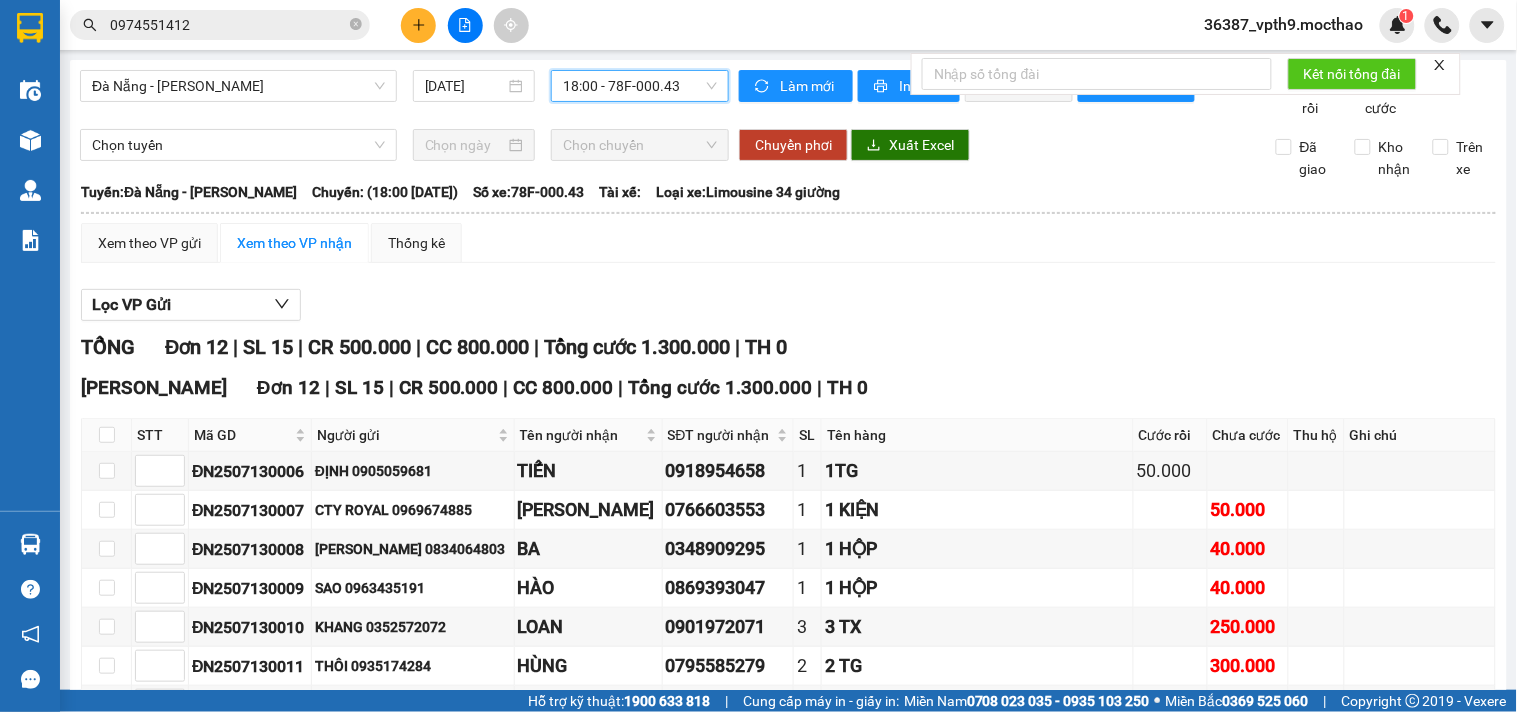 scroll, scrollTop: 222, scrollLeft: 0, axis: vertical 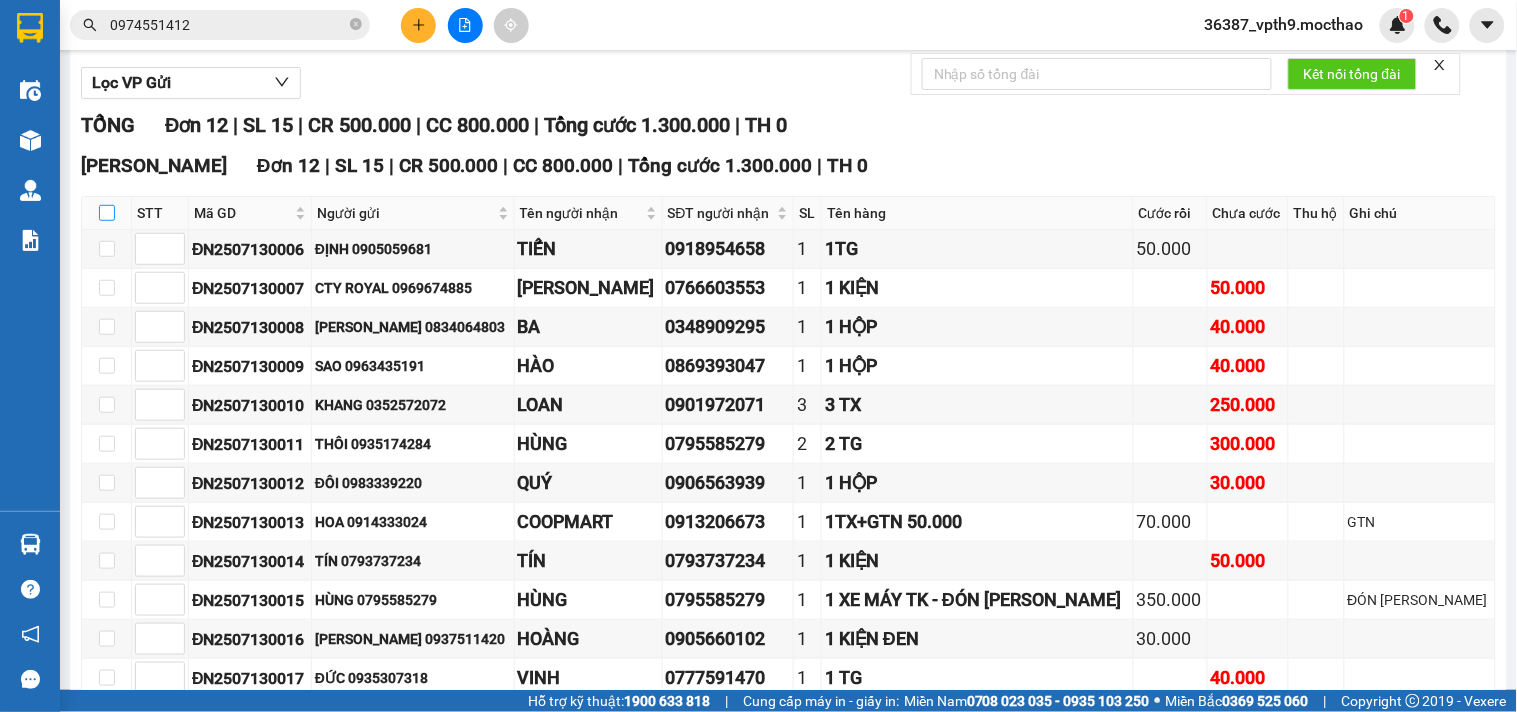 click at bounding box center [107, 213] 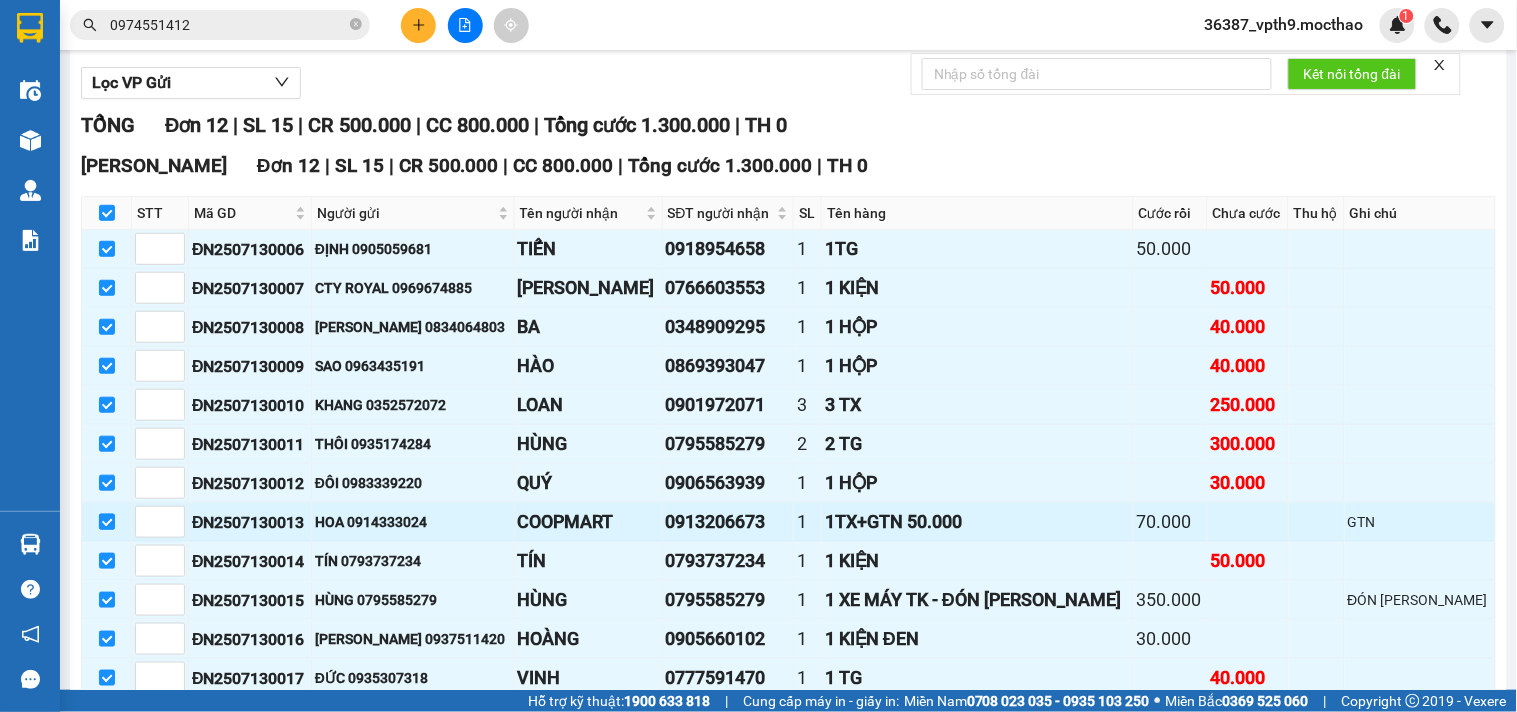 click at bounding box center (107, 522) 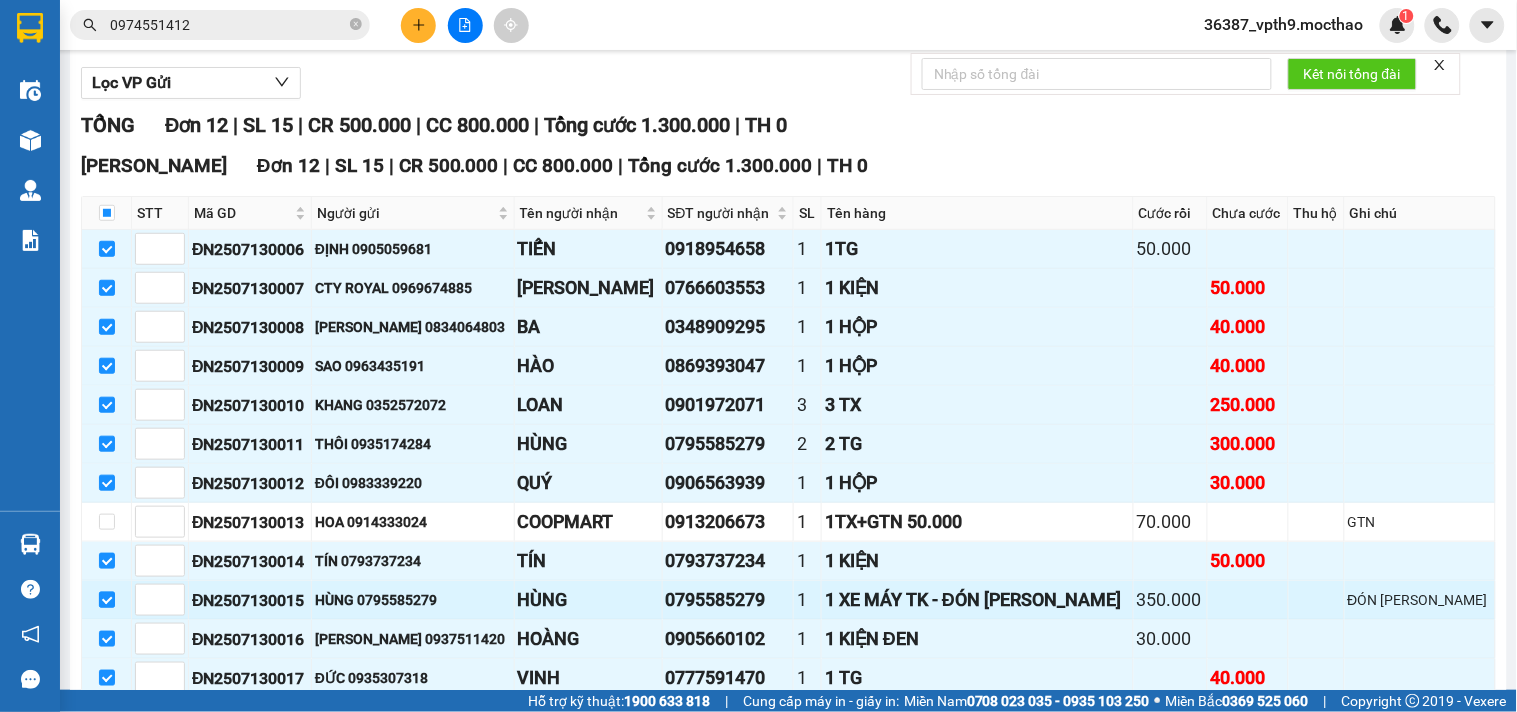 click at bounding box center (107, 600) 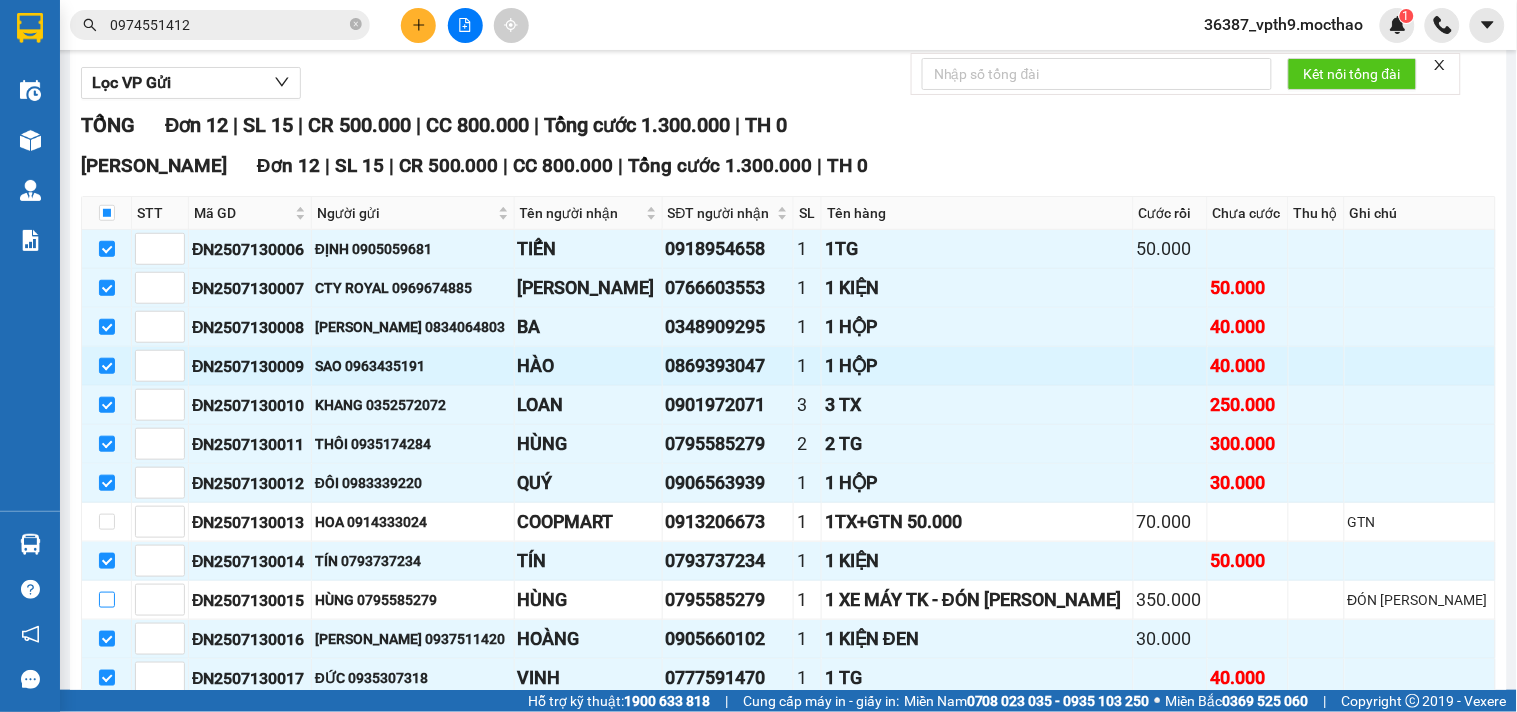 scroll, scrollTop: 360, scrollLeft: 0, axis: vertical 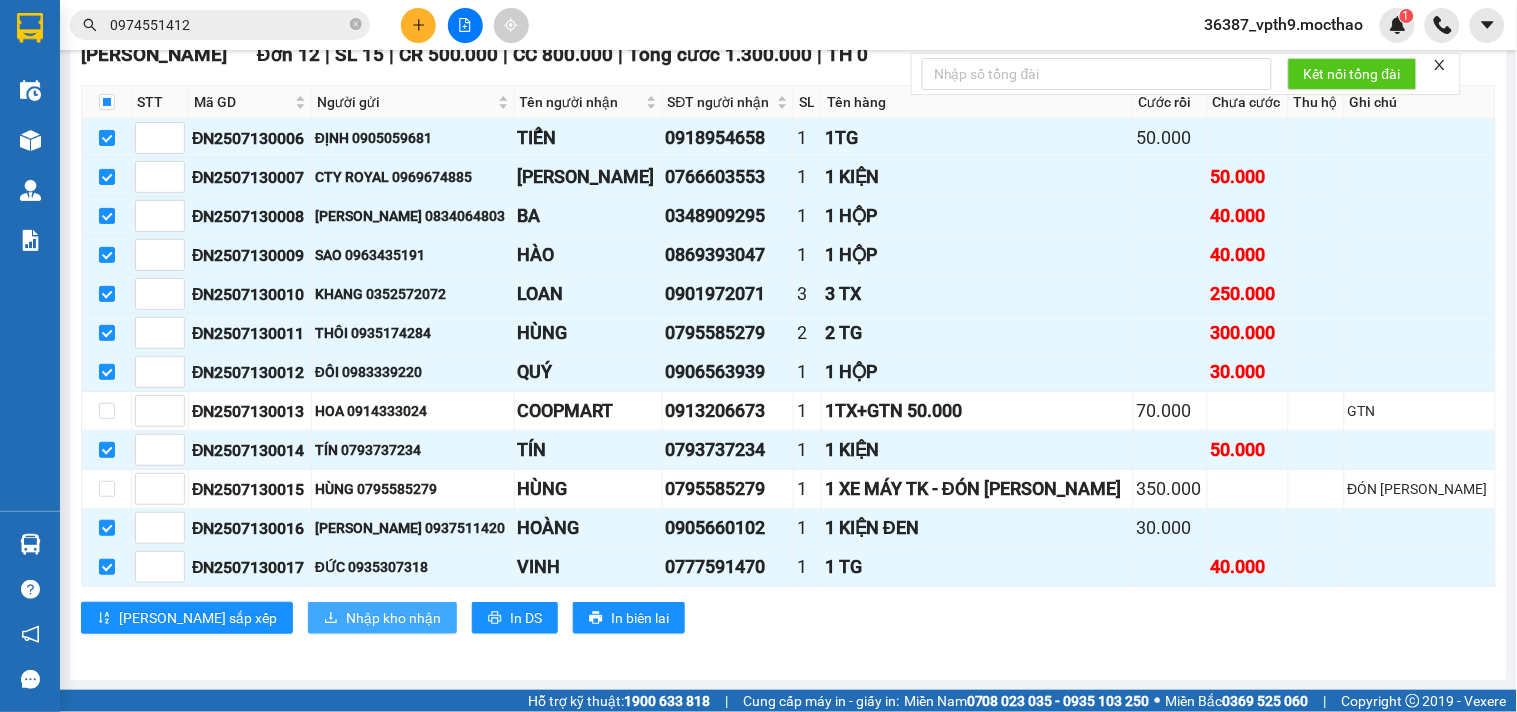 click on "Nhập kho nhận" at bounding box center (393, 618) 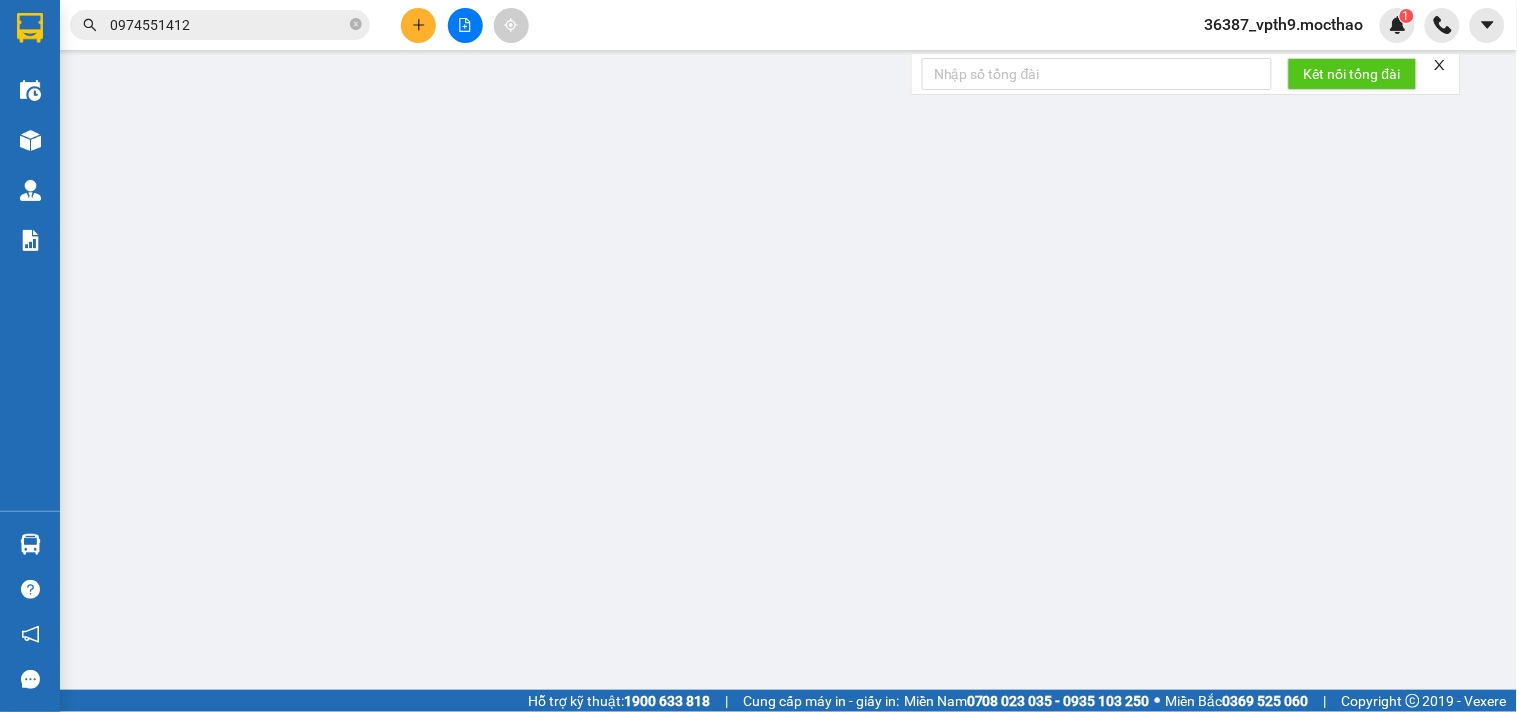 scroll, scrollTop: 0, scrollLeft: 0, axis: both 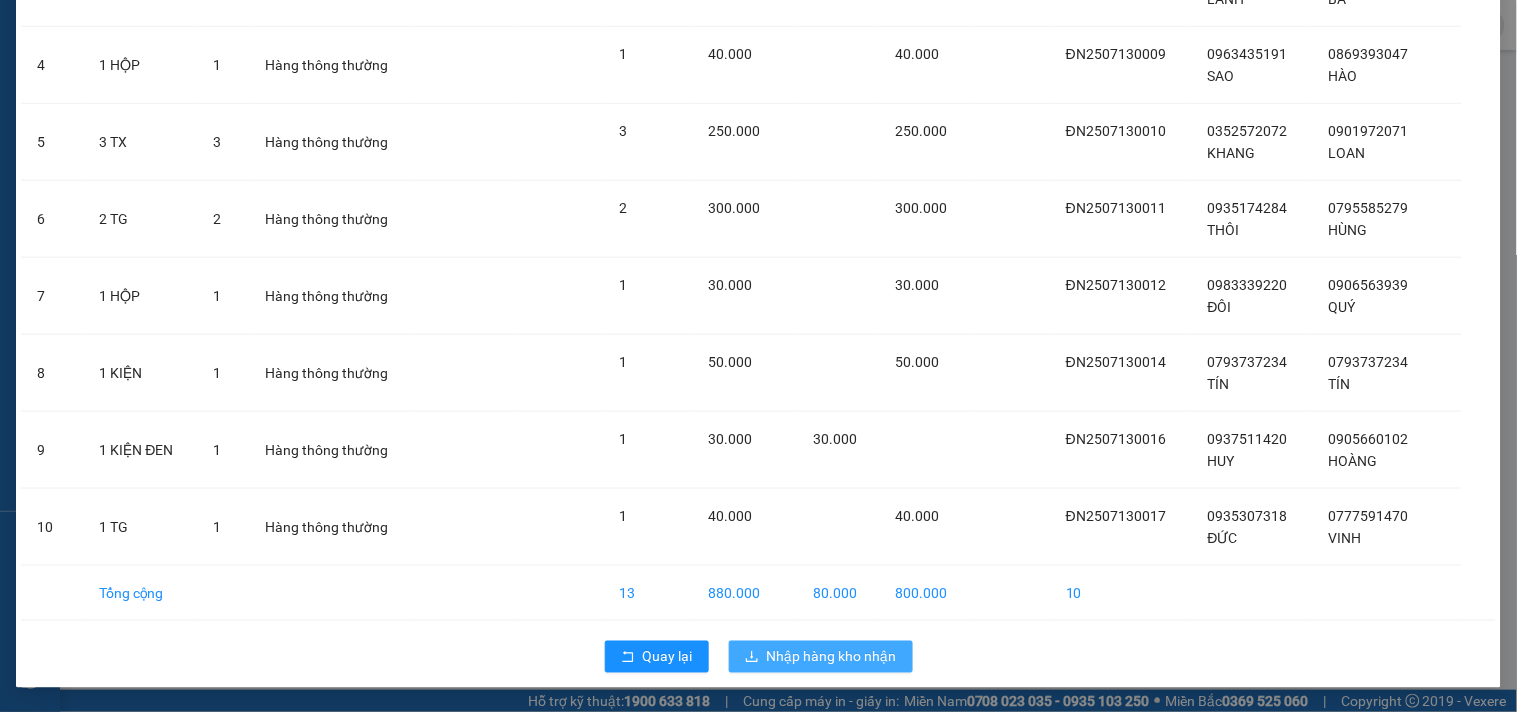click on "Nhập hàng kho nhận" at bounding box center [832, 657] 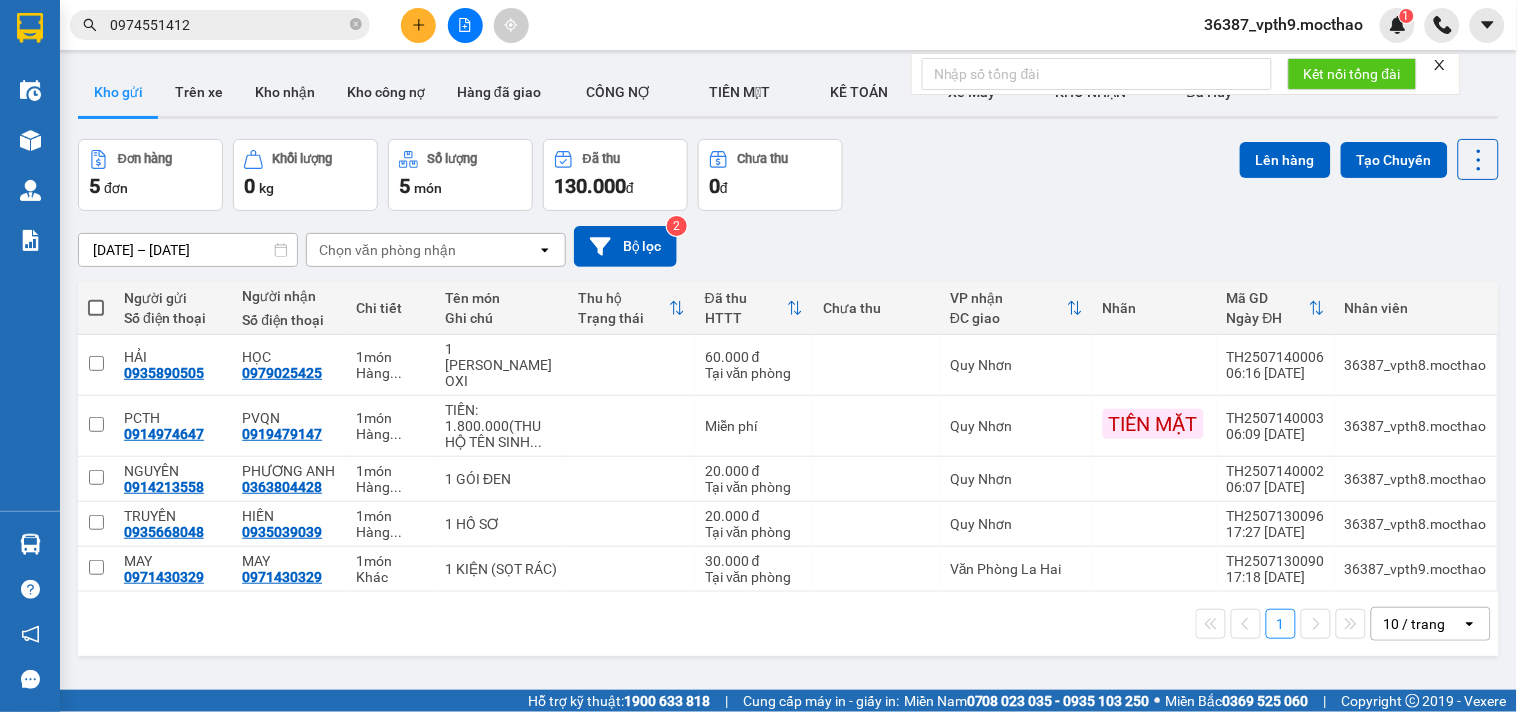 click at bounding box center [1440, 65] 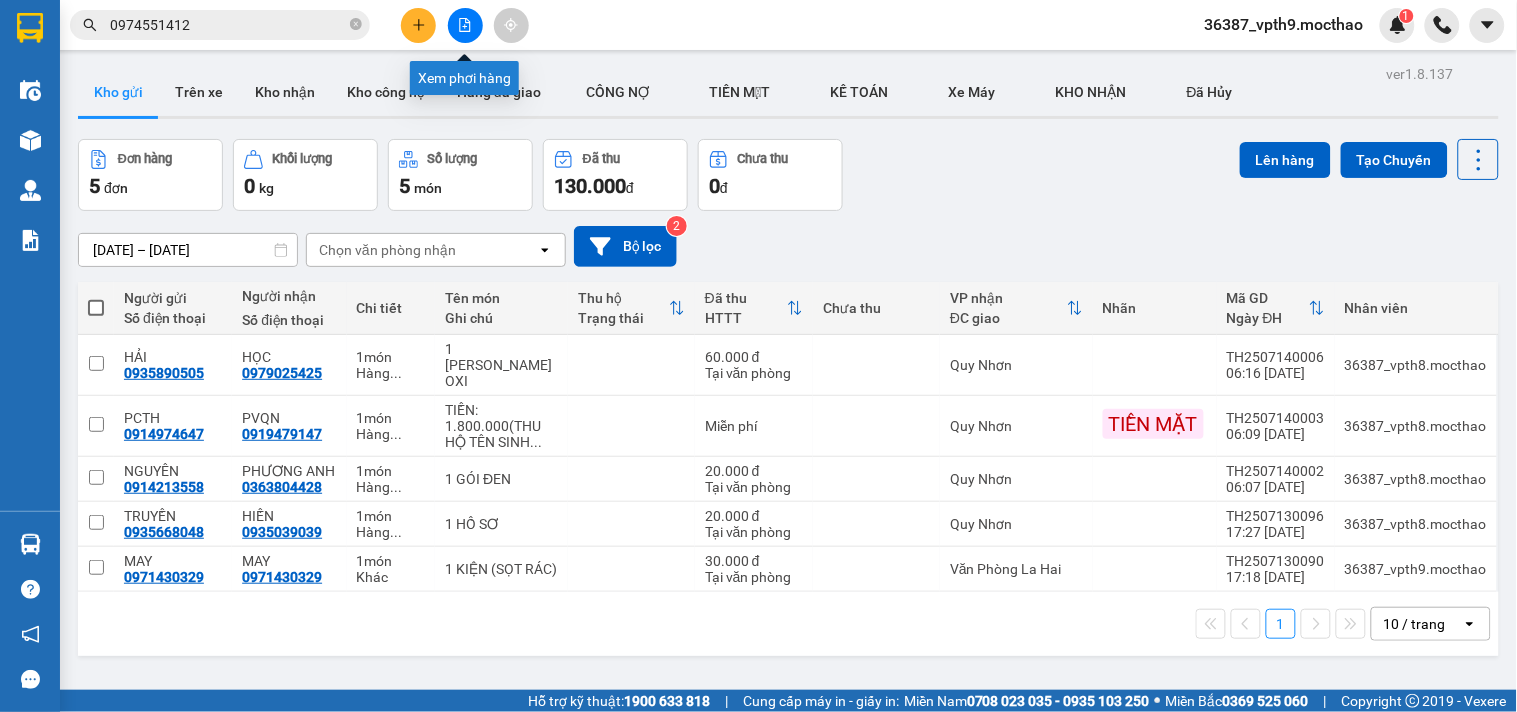 click 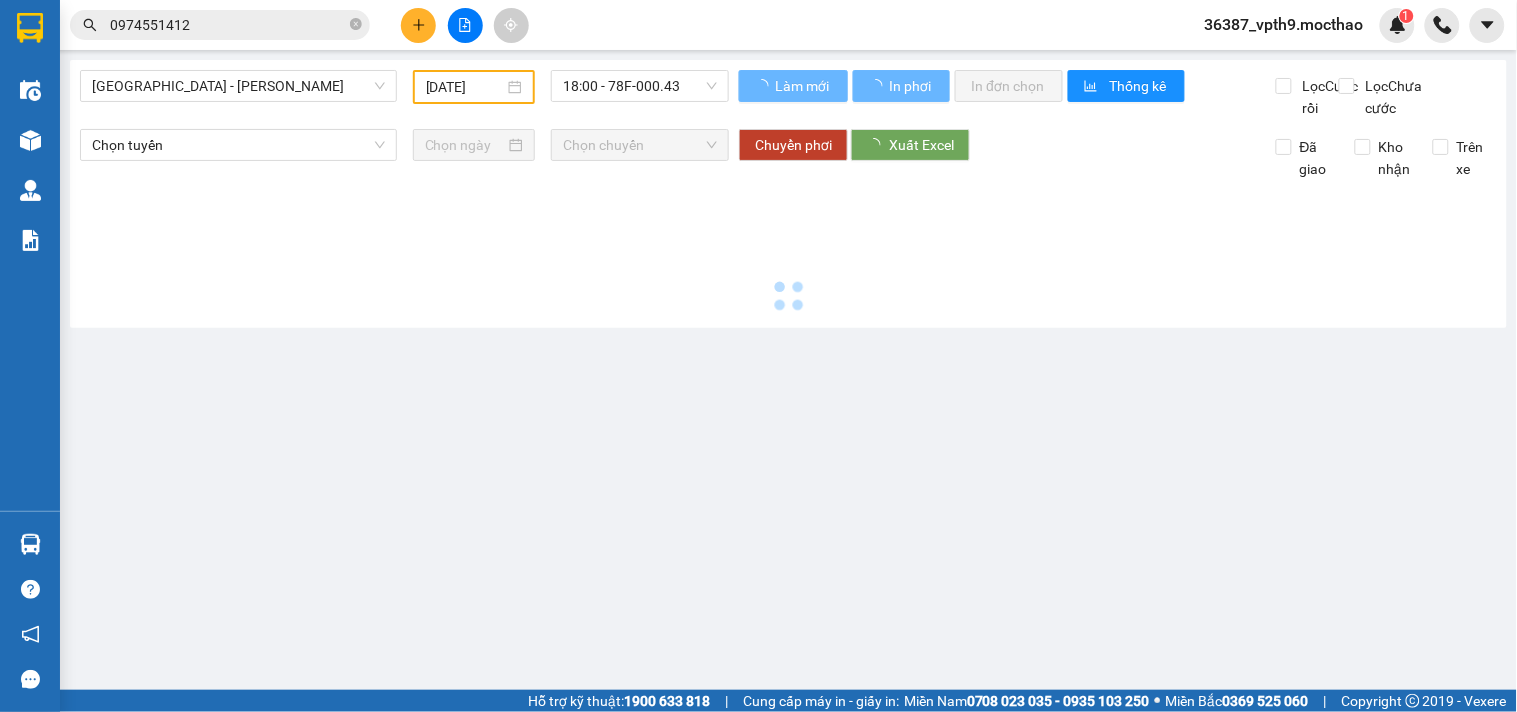 type on "[DATE]" 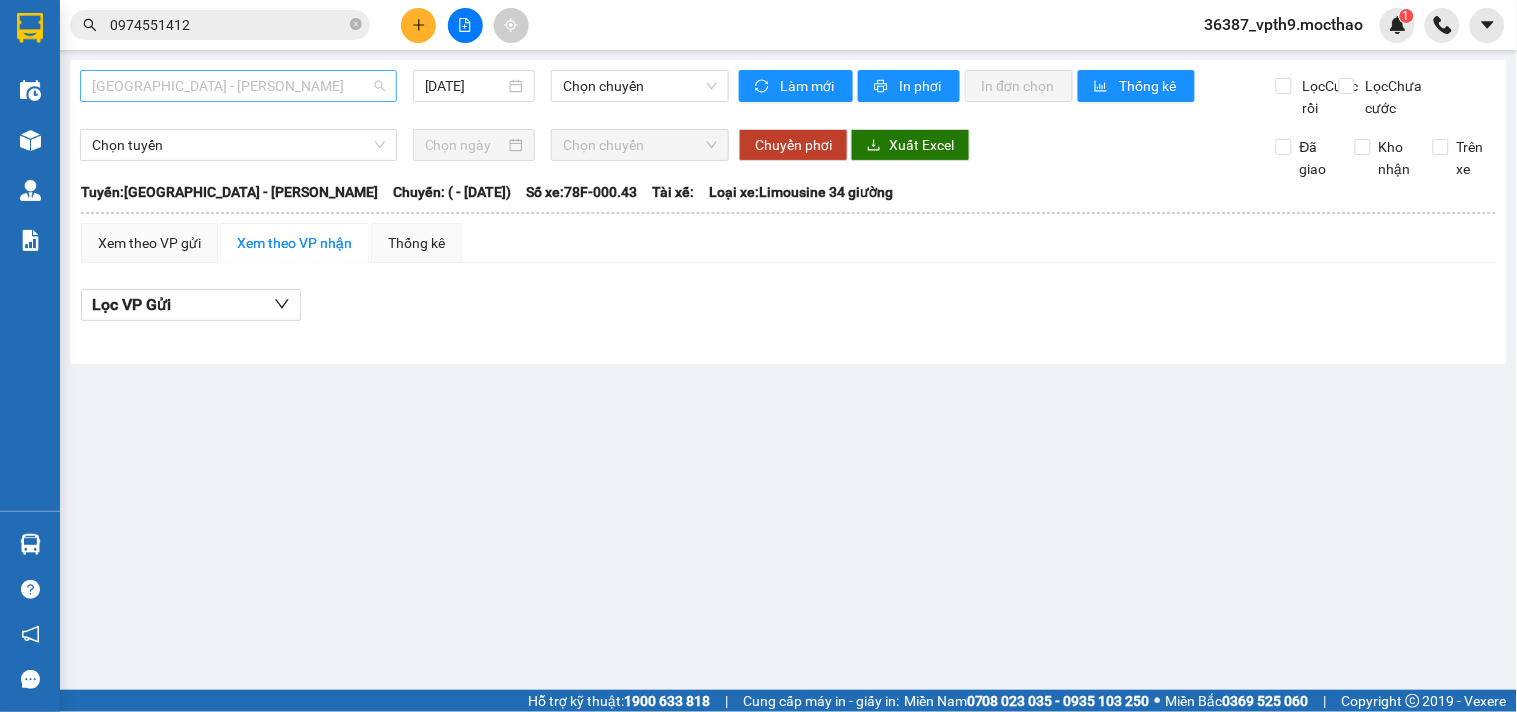 click on "[GEOGRAPHIC_DATA] - [PERSON_NAME]" at bounding box center (238, 86) 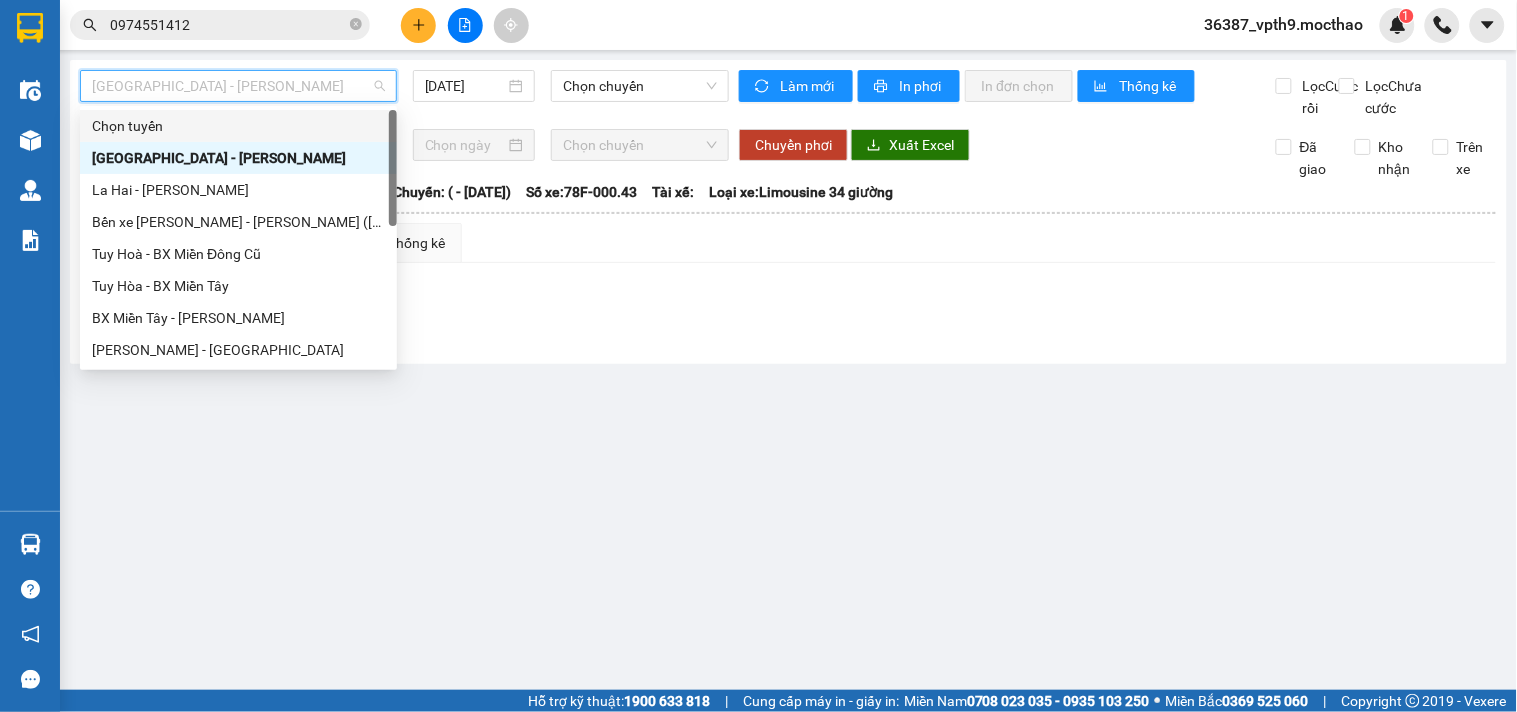 type on "M" 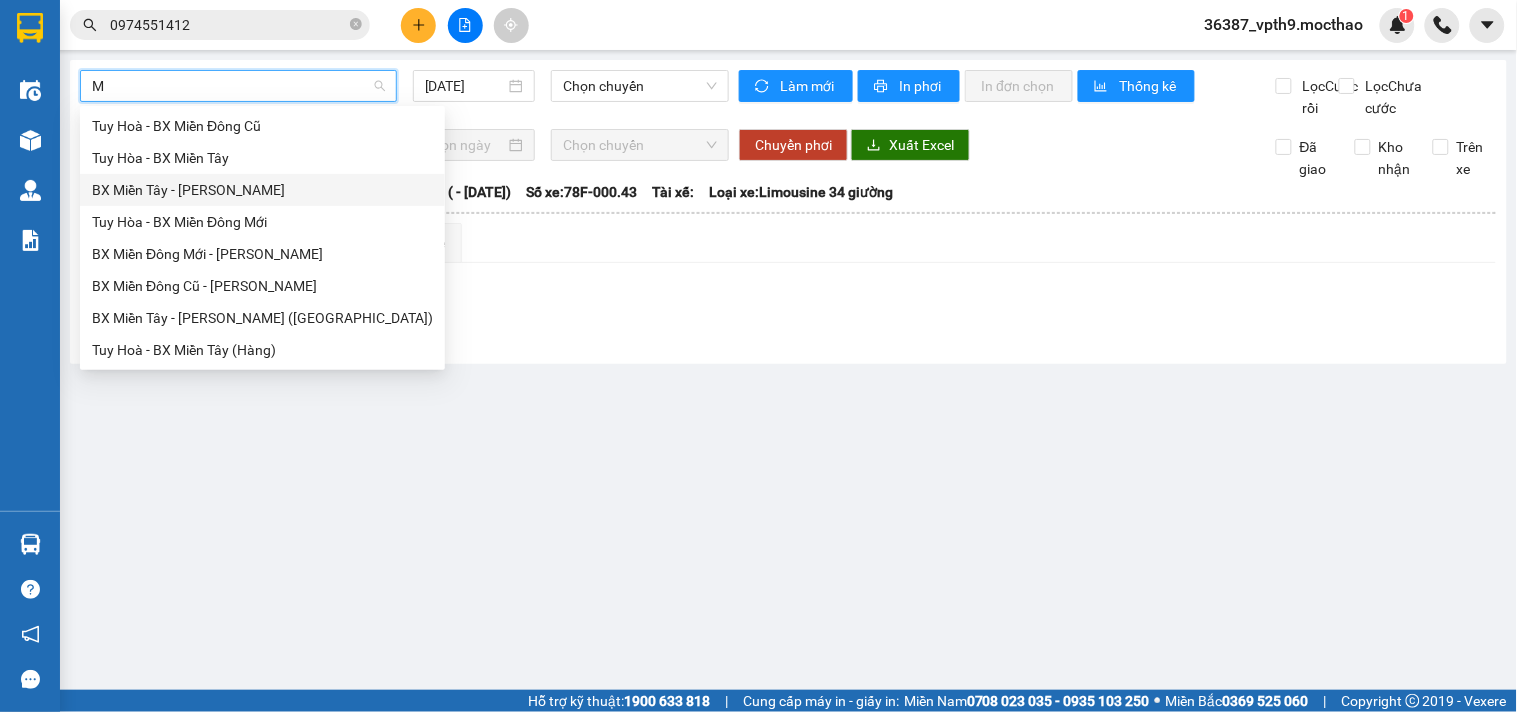 click on "BX Miền Tây - [PERSON_NAME]" at bounding box center [262, 190] 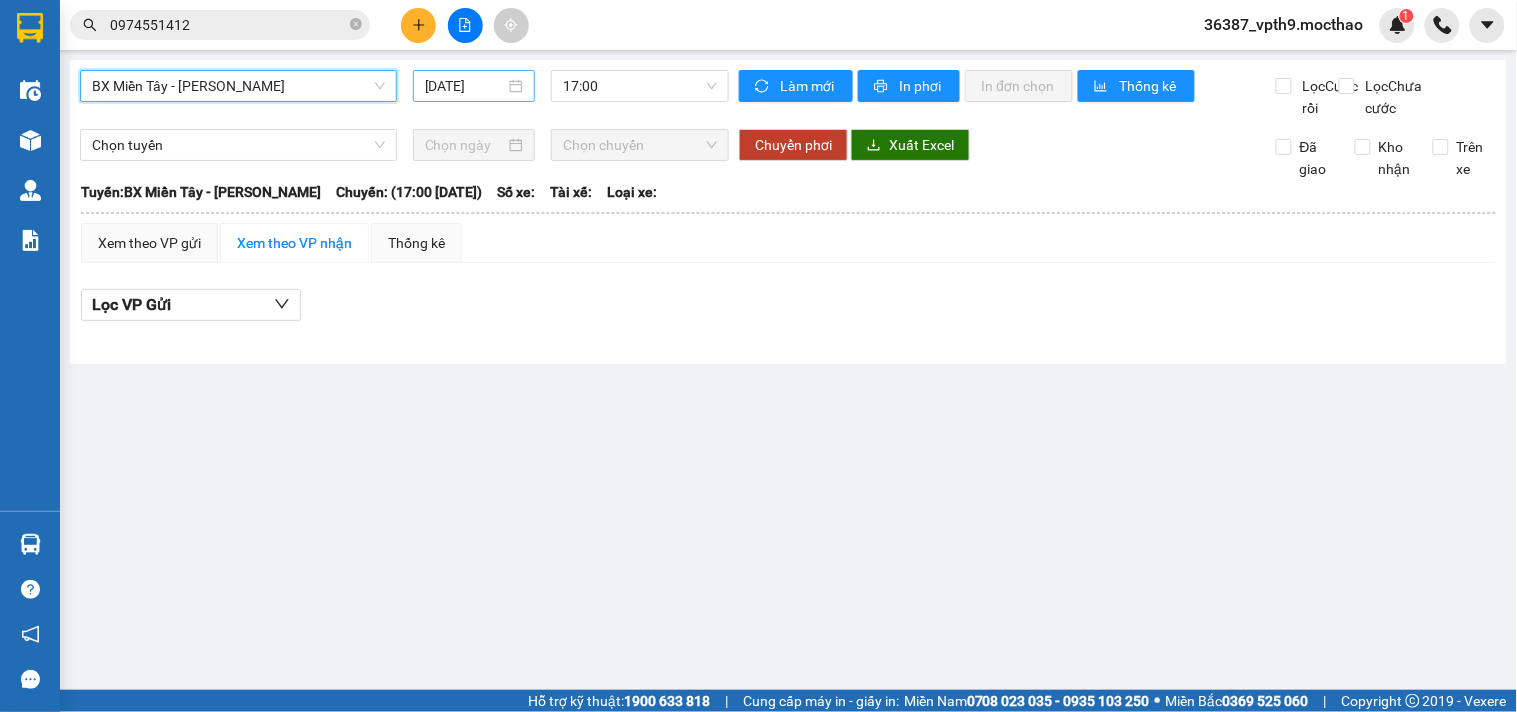 click on "[DATE]" at bounding box center [465, 86] 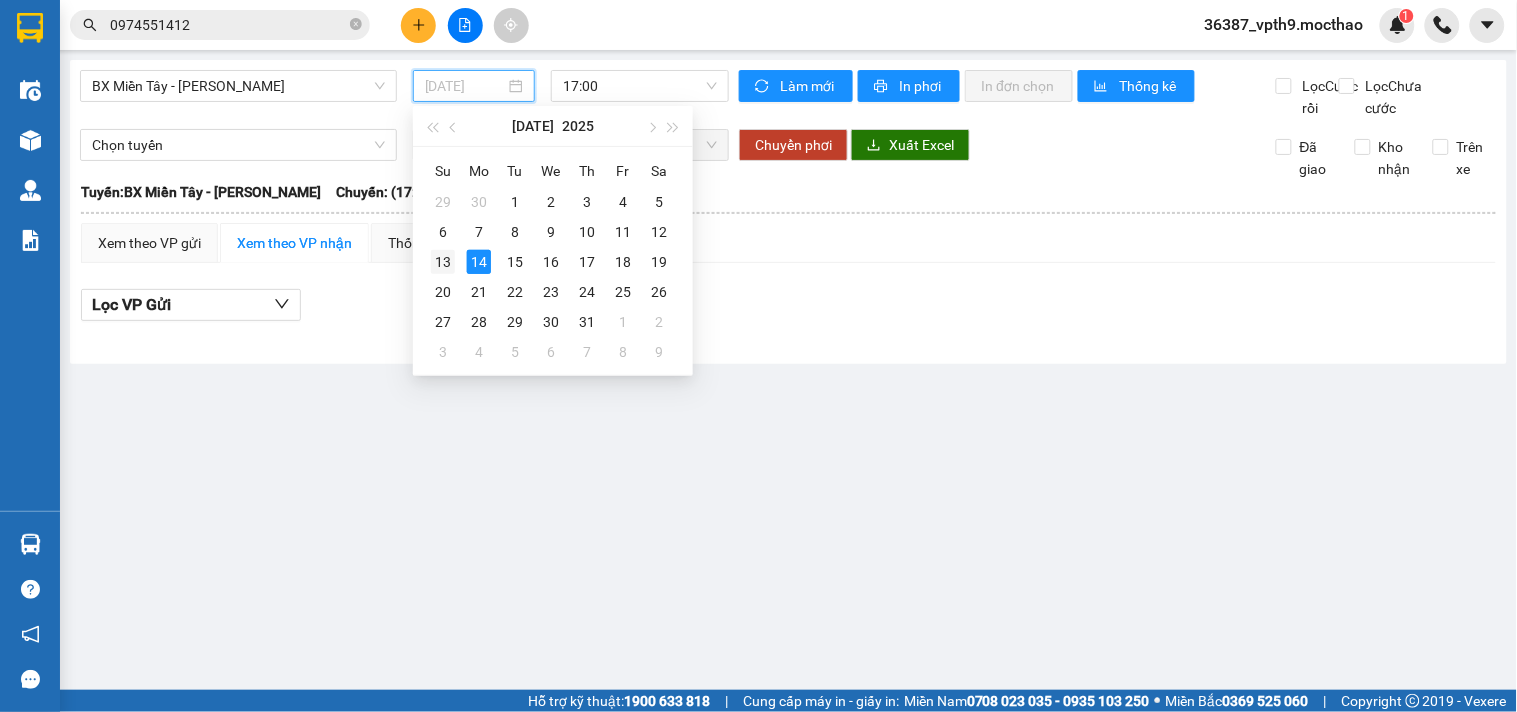 click on "13" at bounding box center (443, 262) 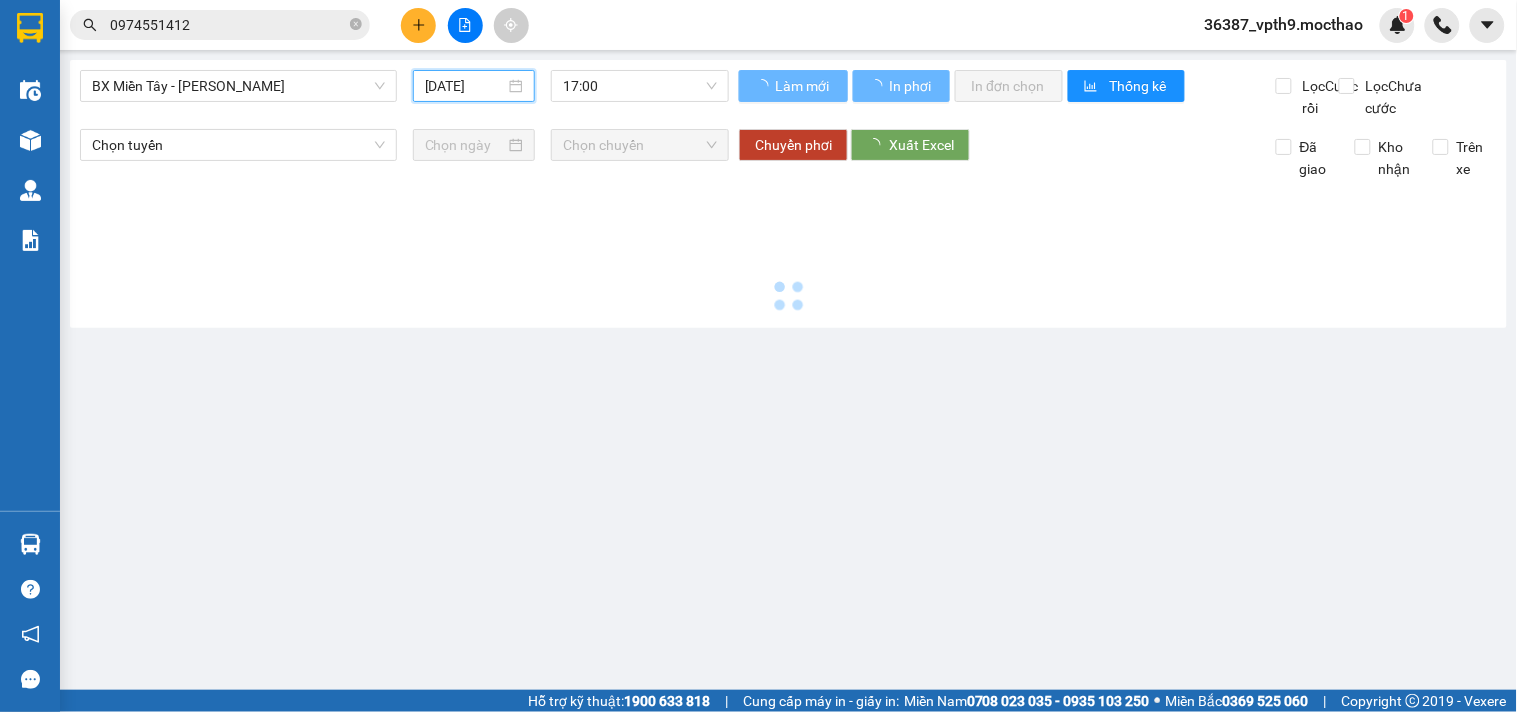 type on "[DATE]" 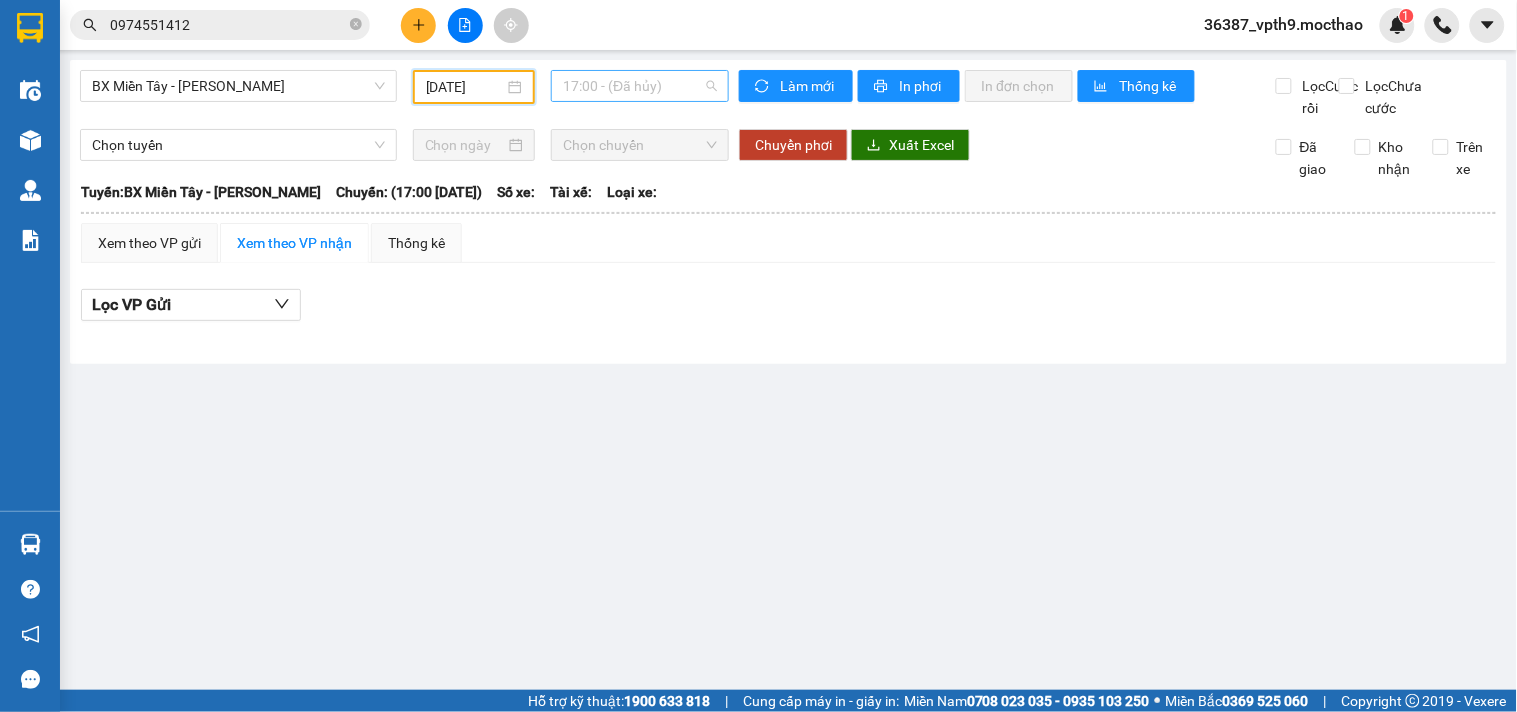 click on "17:00     - (Đã hủy)" at bounding box center [640, 86] 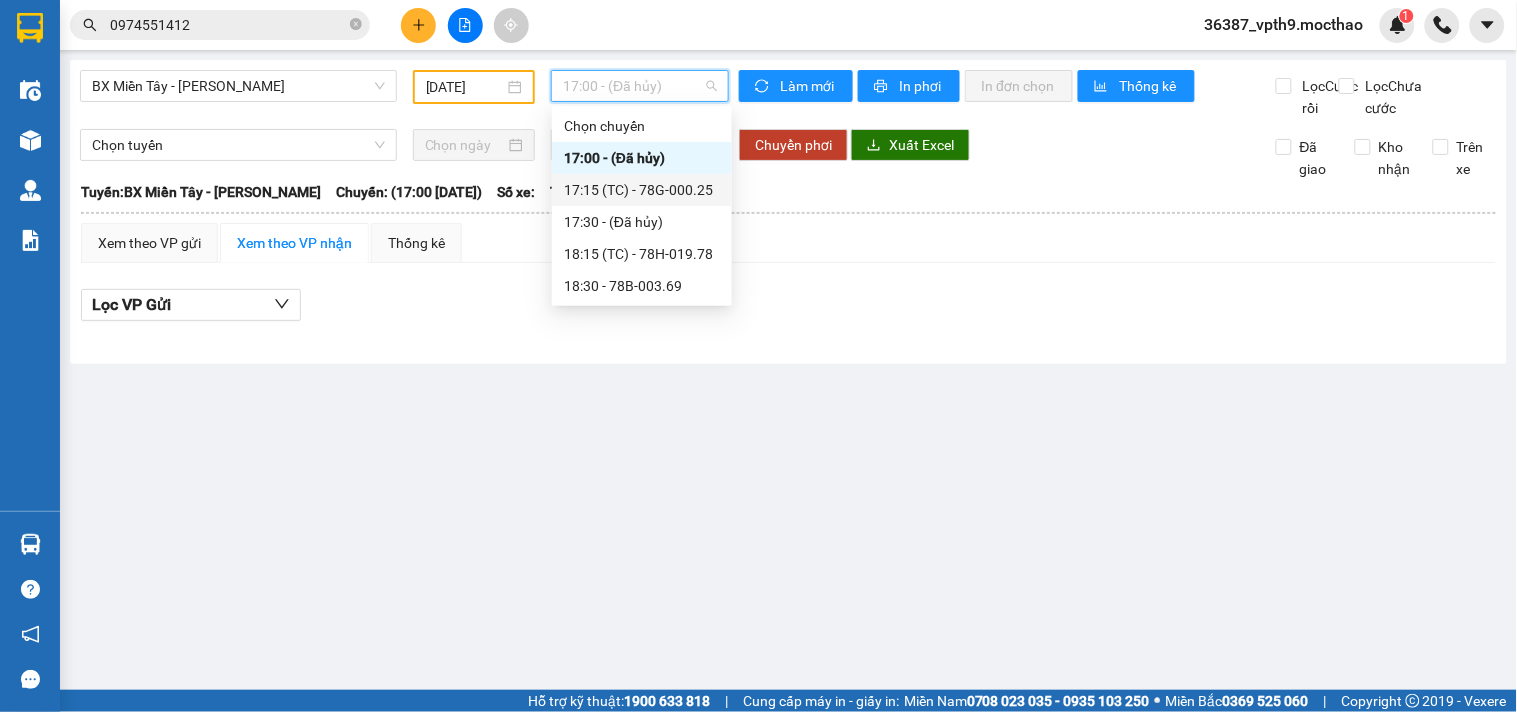 click on "17:15   (TC)   - 78G-000.25" at bounding box center [642, 190] 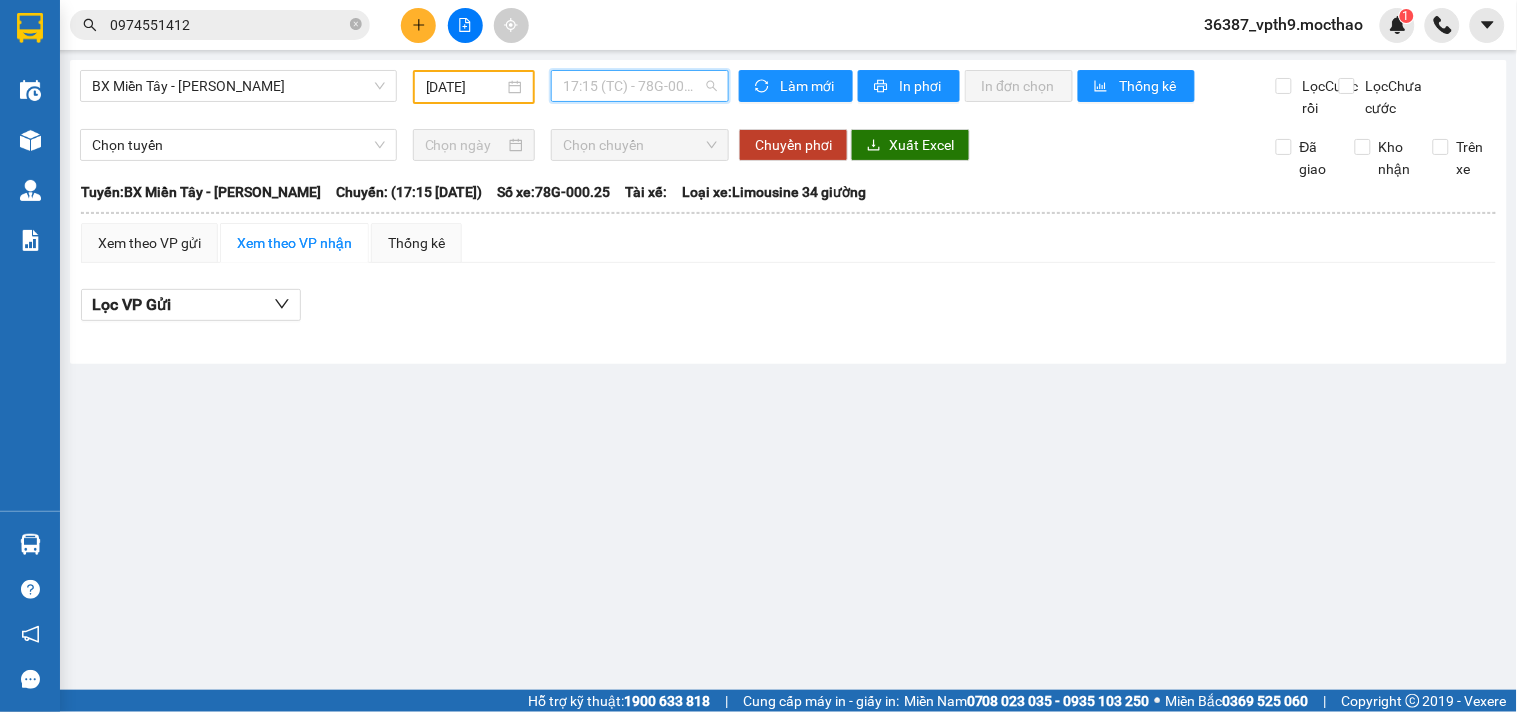 drag, startPoint x: 658, startPoint y: 90, endPoint x: 628, endPoint y: 182, distance: 96.76776 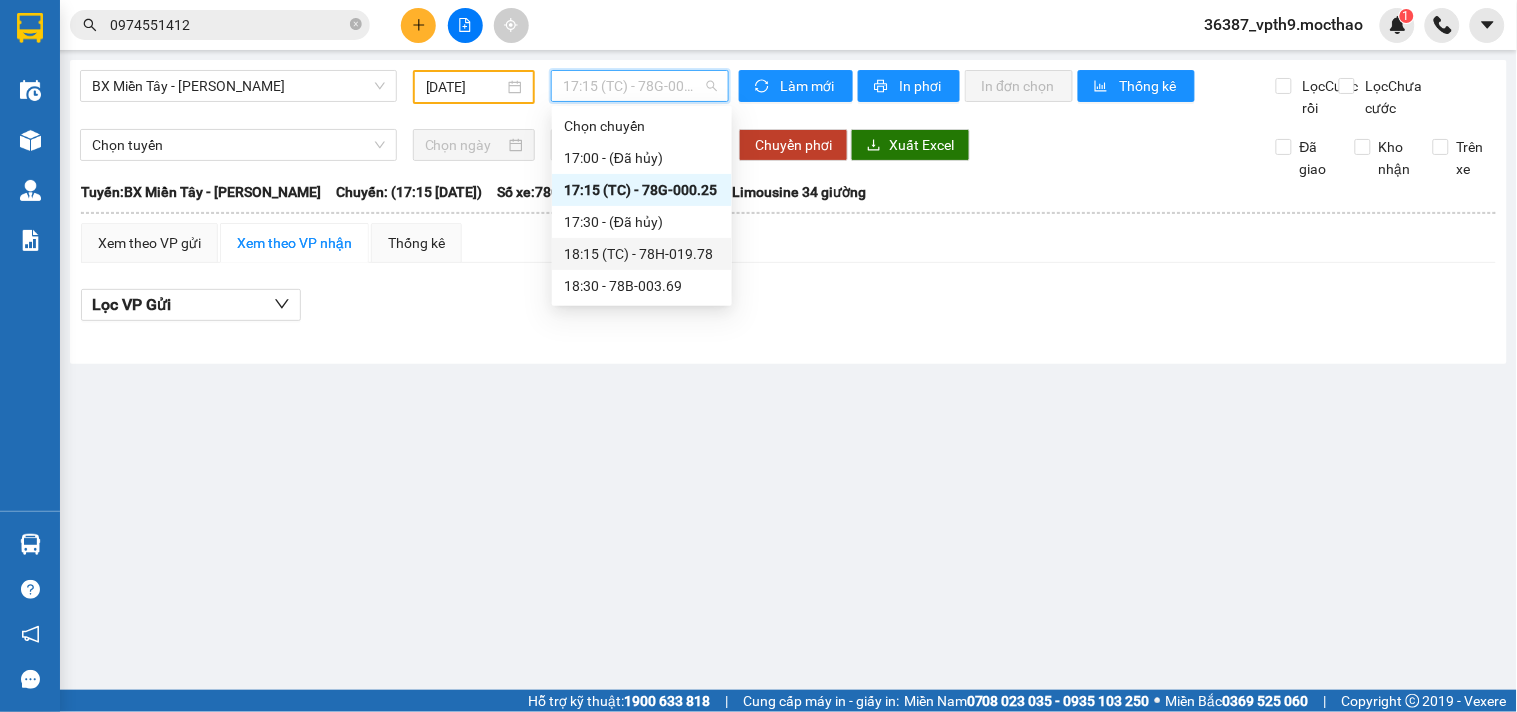 click on "18:15   (TC)   - 78H-019.78" at bounding box center [642, 254] 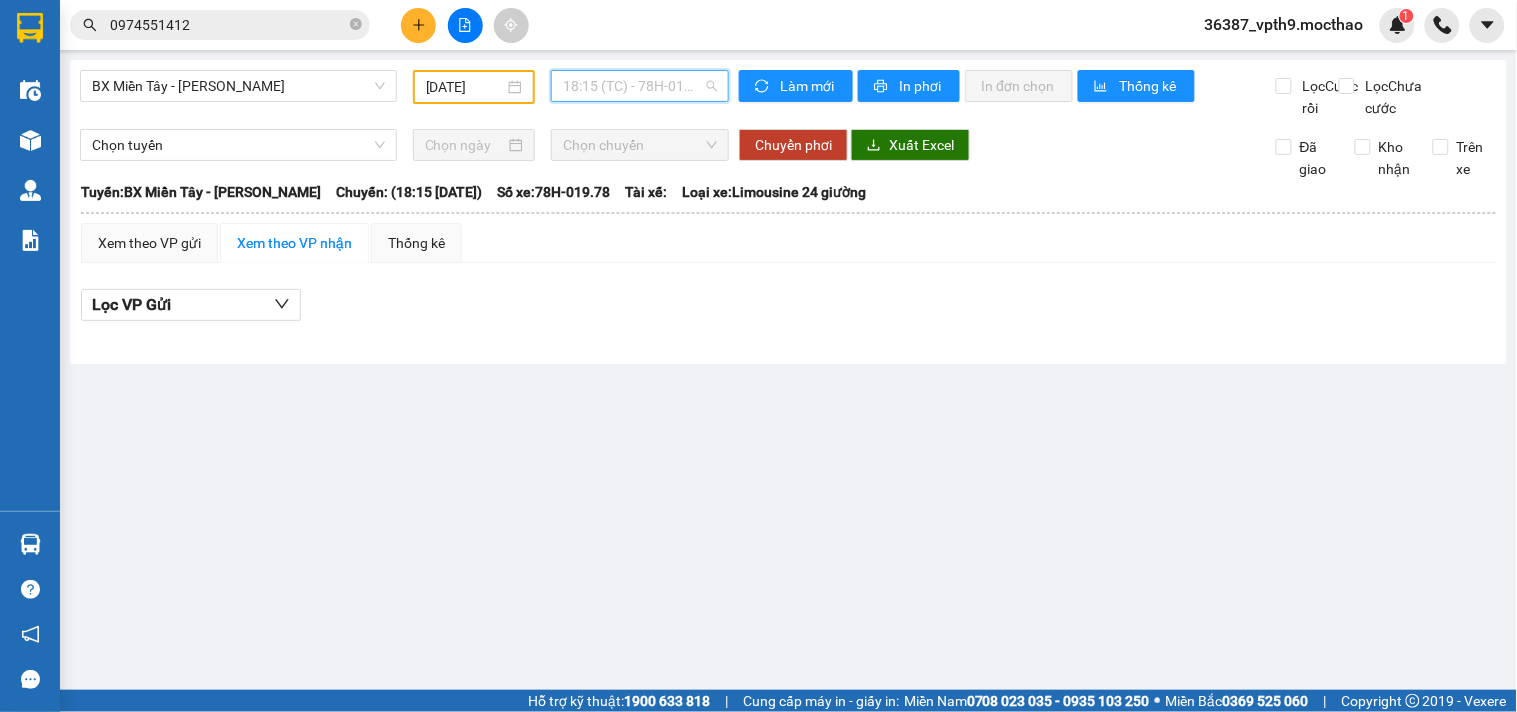 click on "18:15   (TC)   - 78H-019.78" at bounding box center (640, 86) 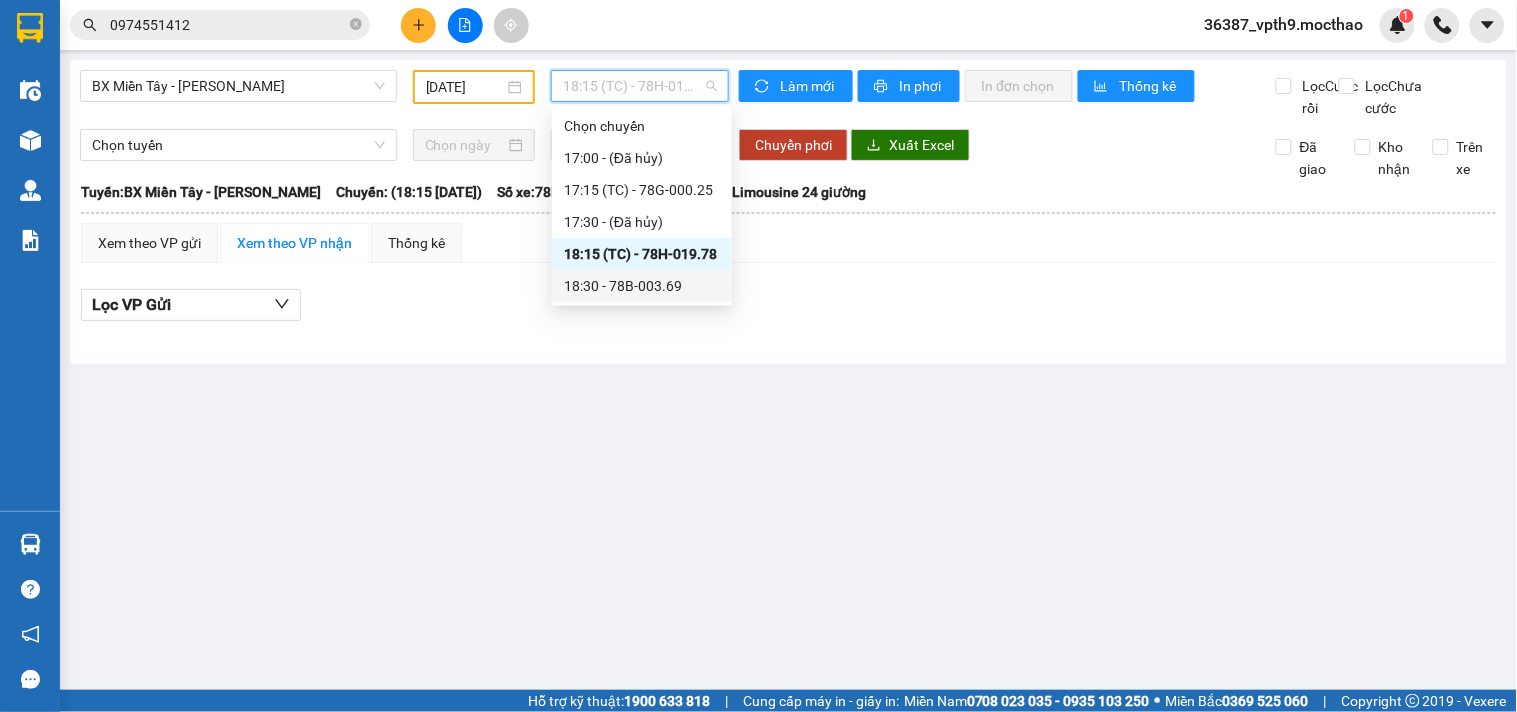 click on "18:30     - 78B-003.69" at bounding box center (642, 286) 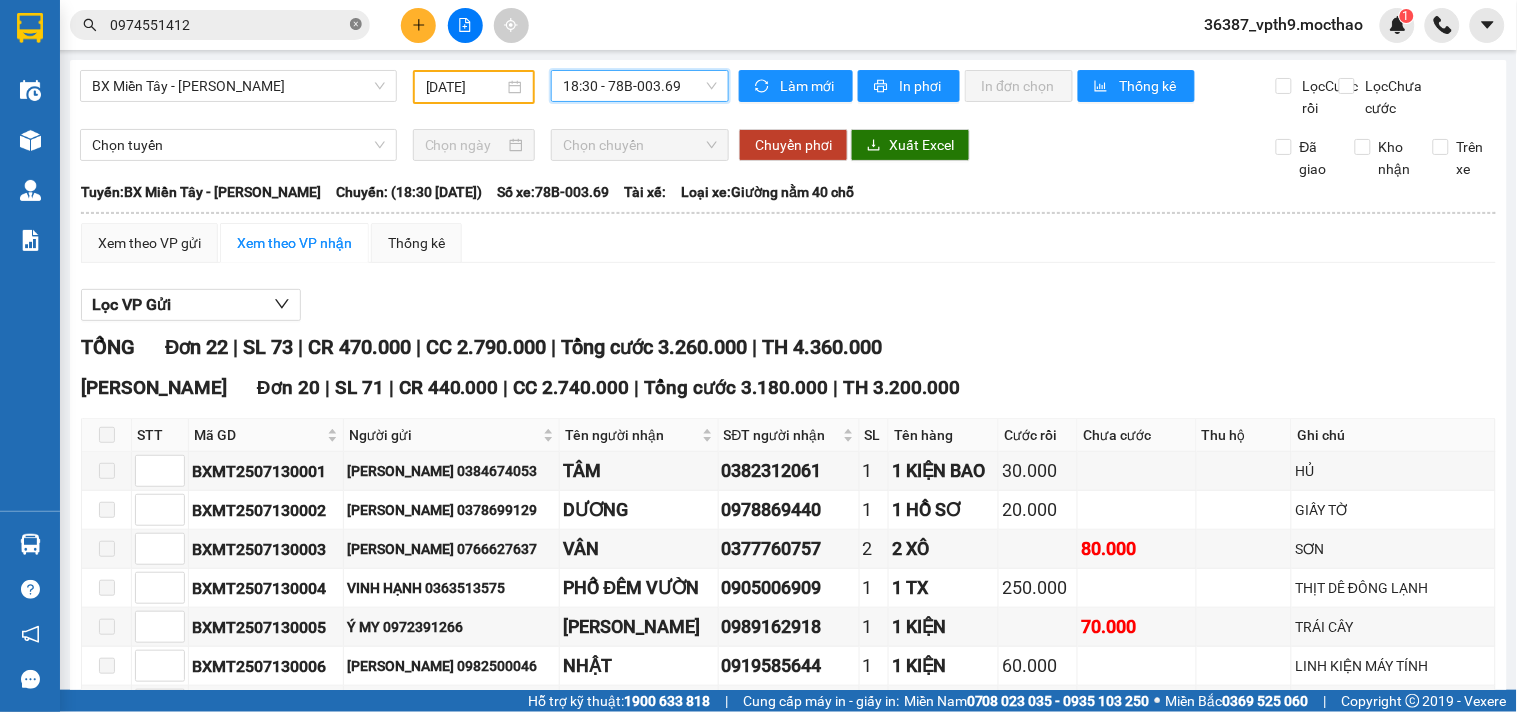 click 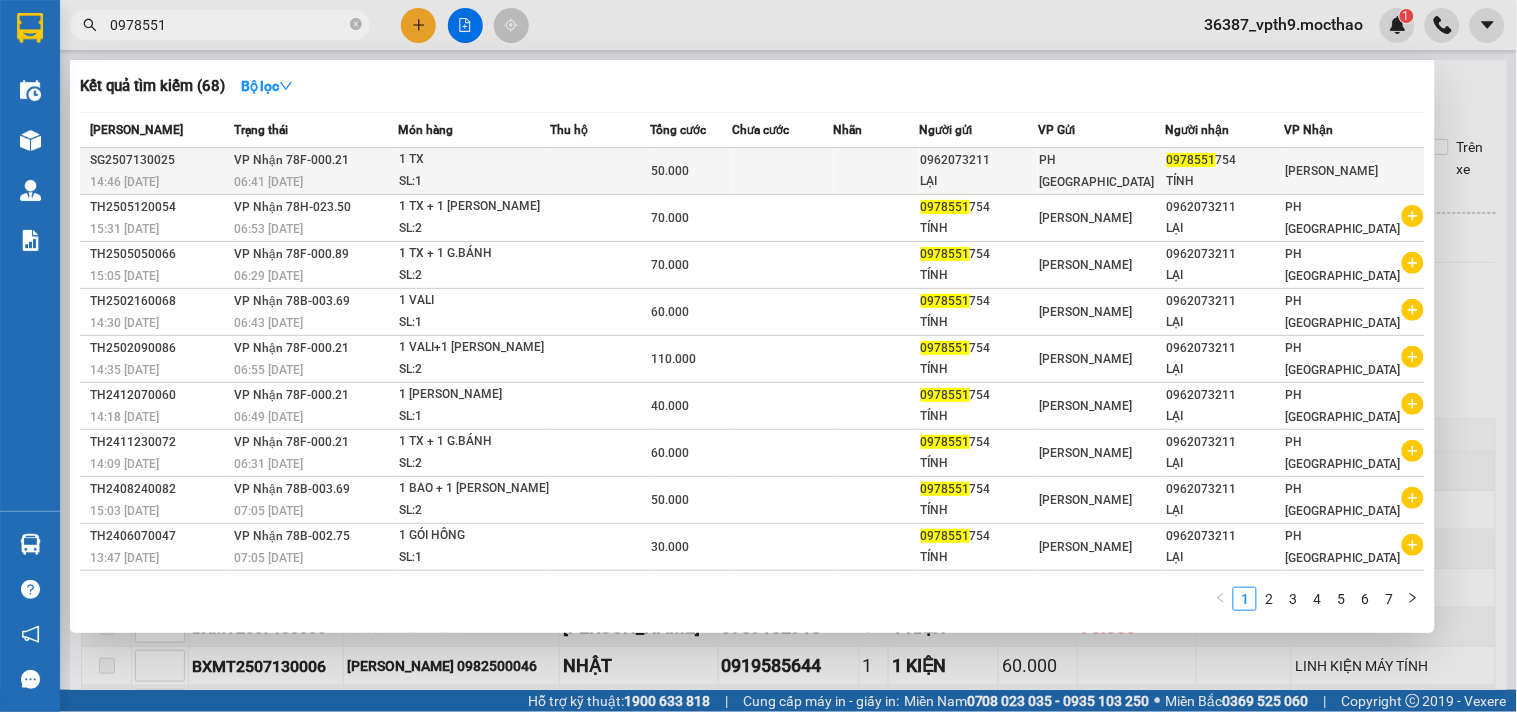 type on "0978551" 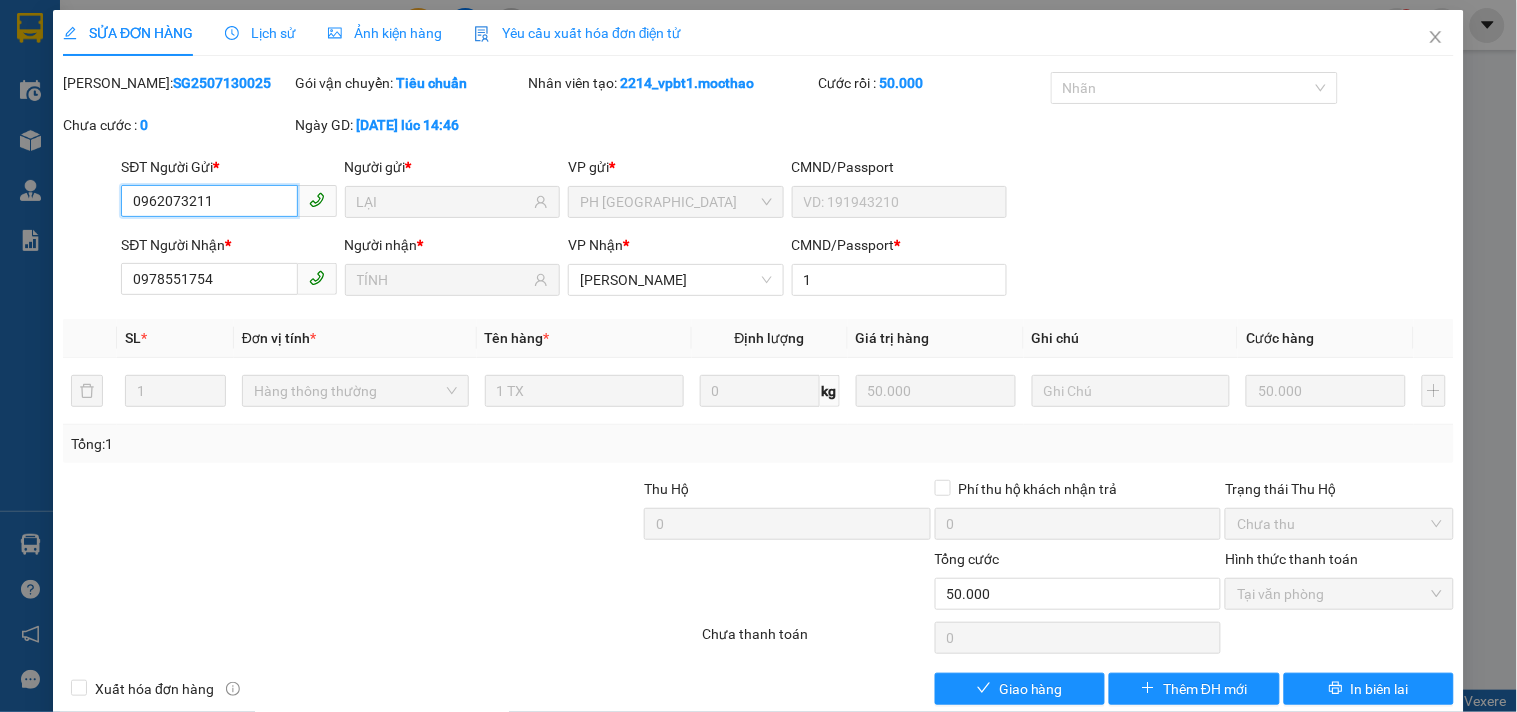 type on "0962073211" 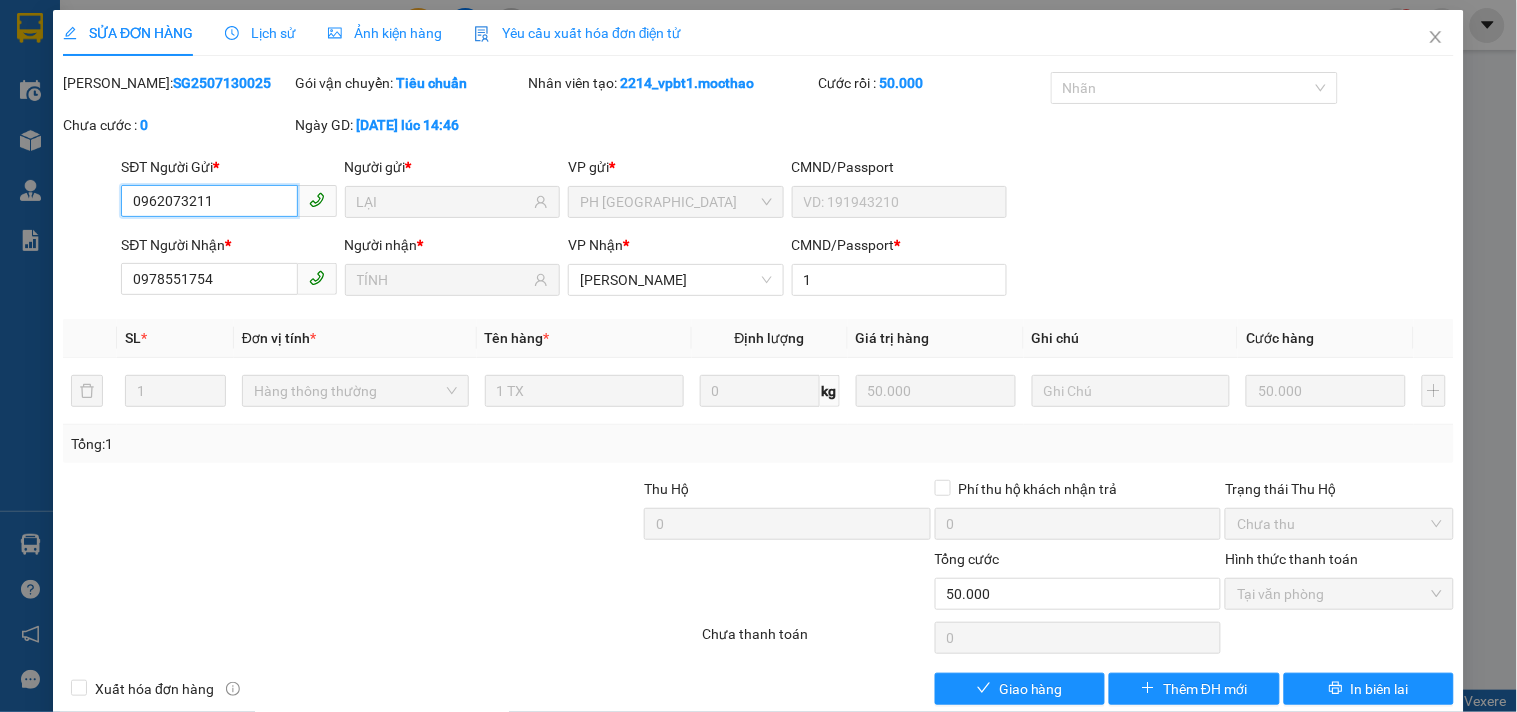 type on "LẠI" 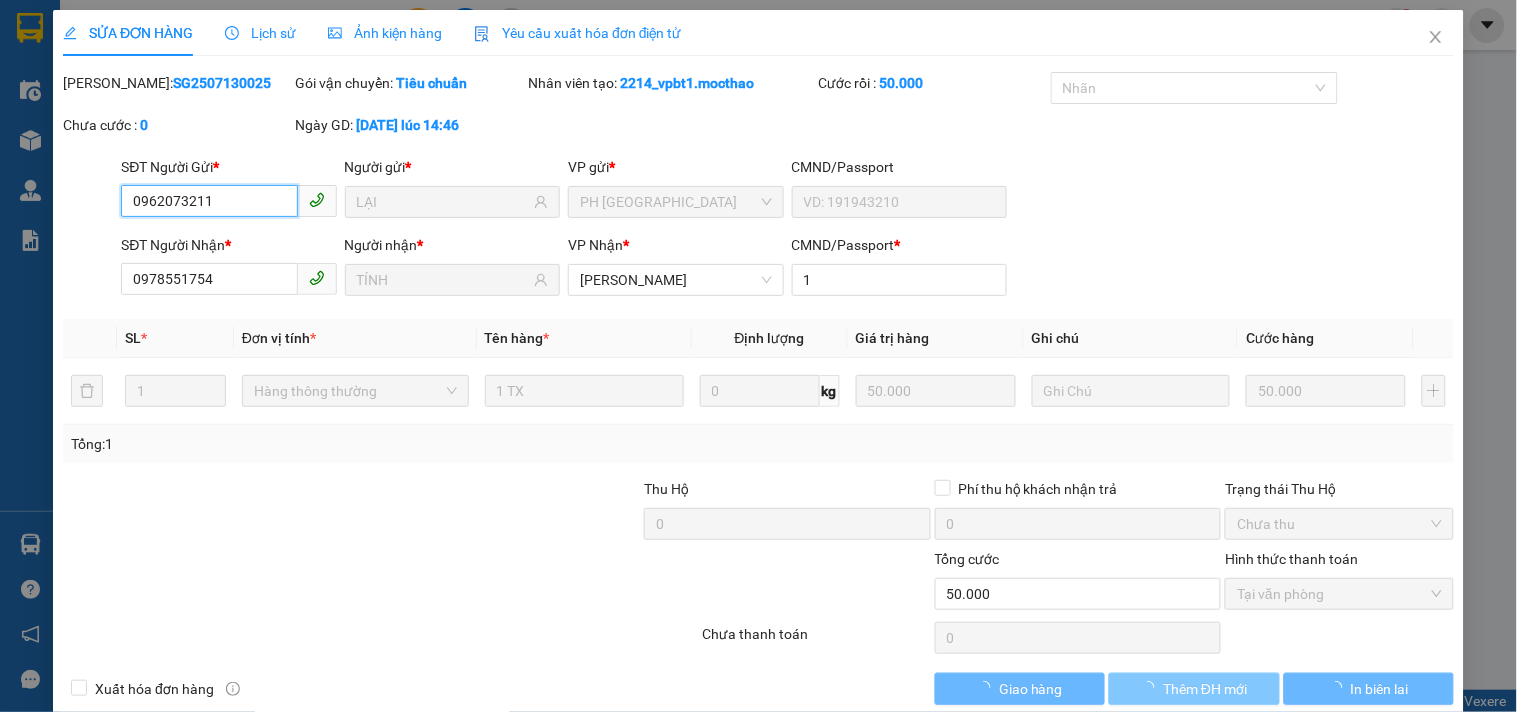 checkbox on "true" 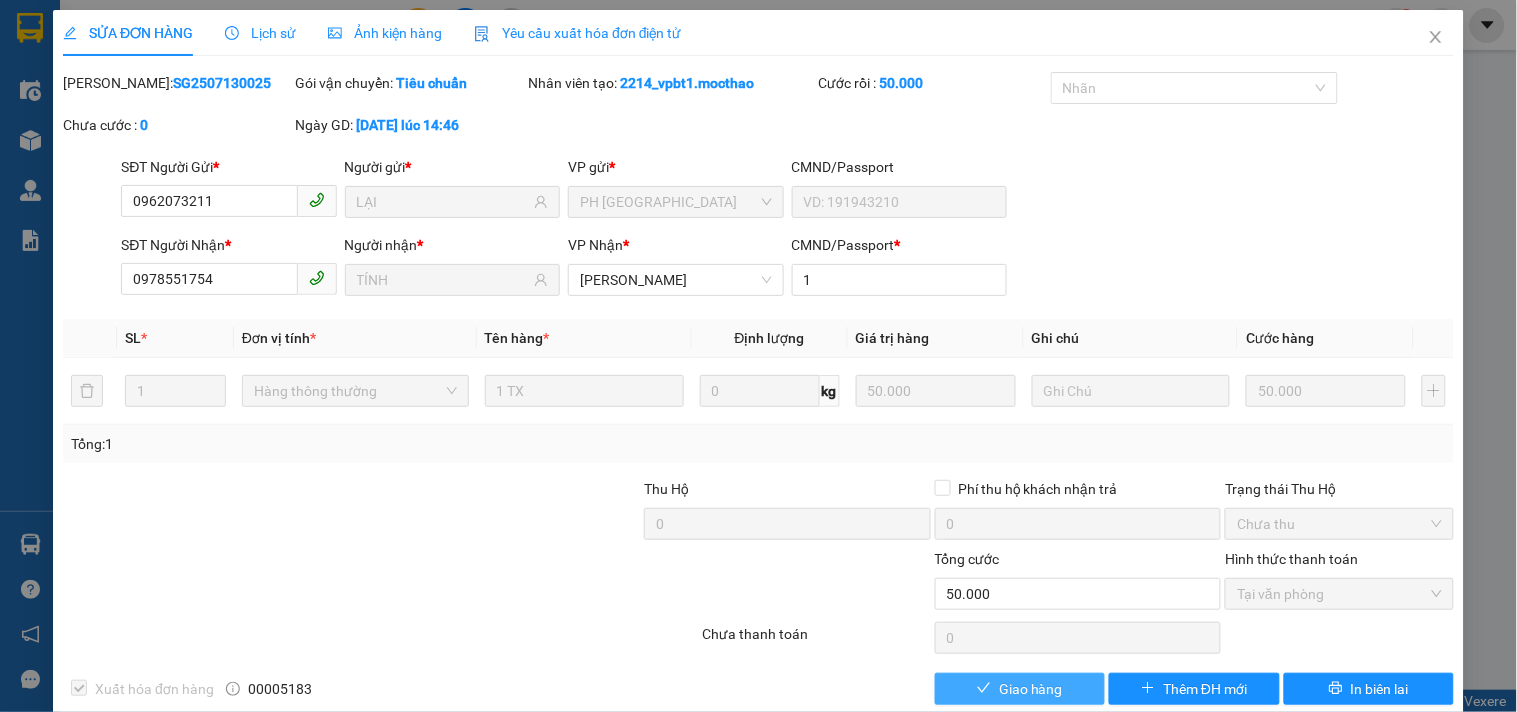 click on "Giao hàng" at bounding box center [1020, 689] 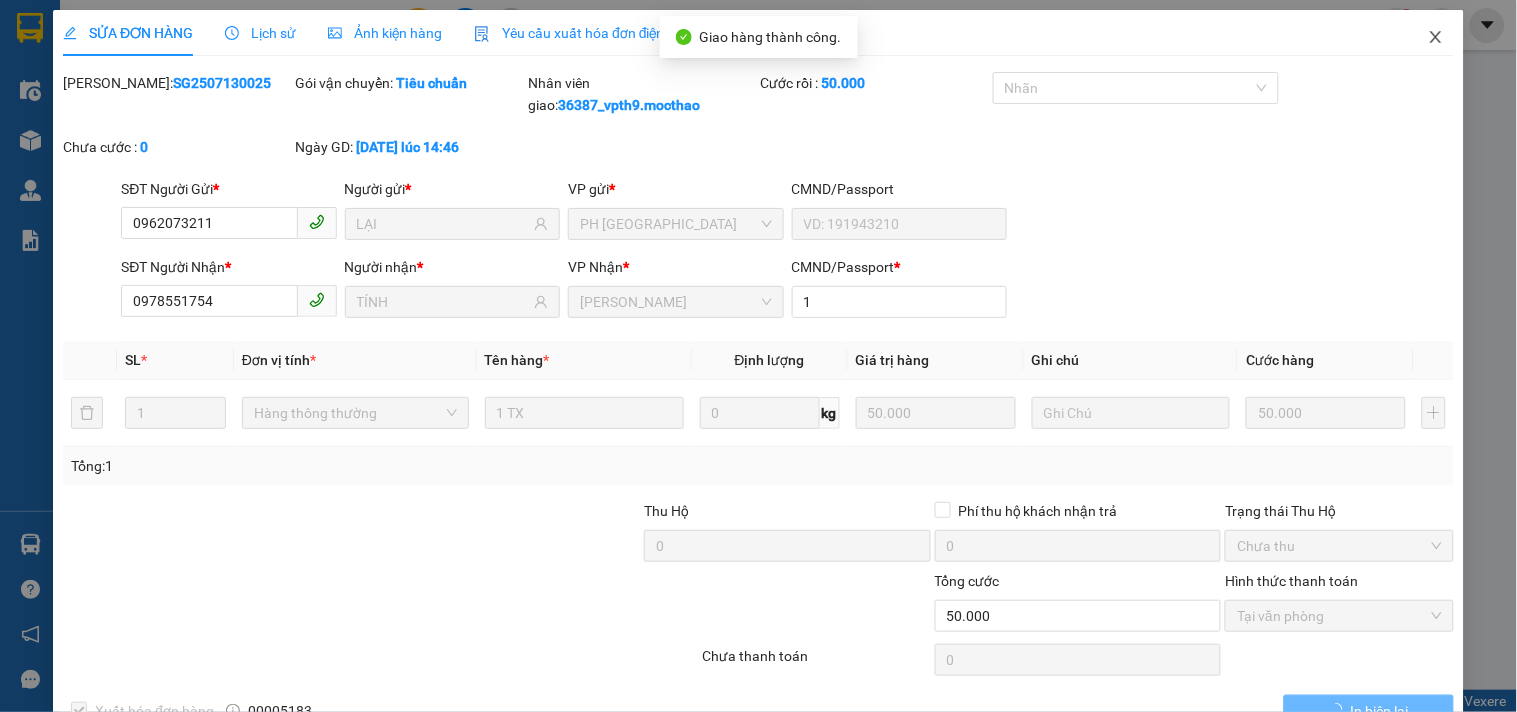 click 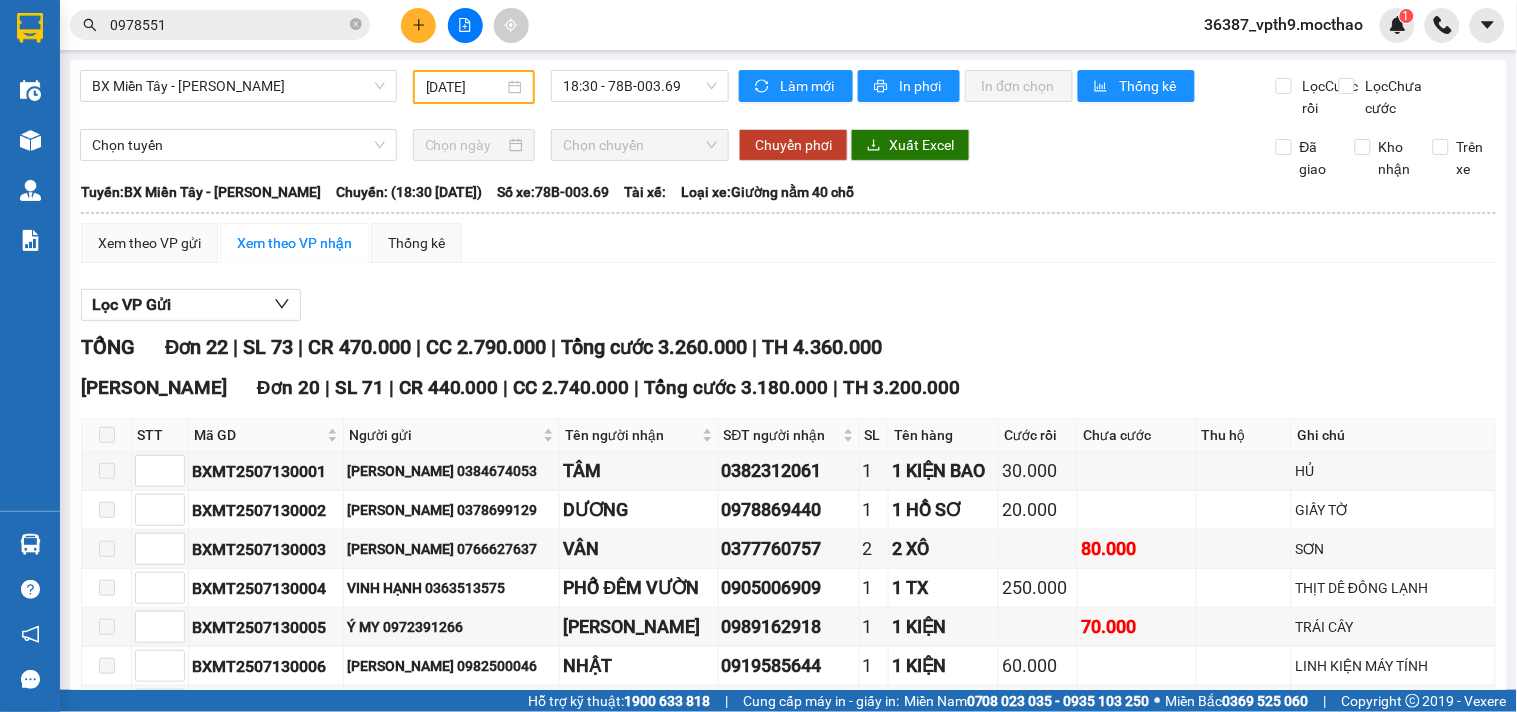 click on "0978551" at bounding box center (220, 25) 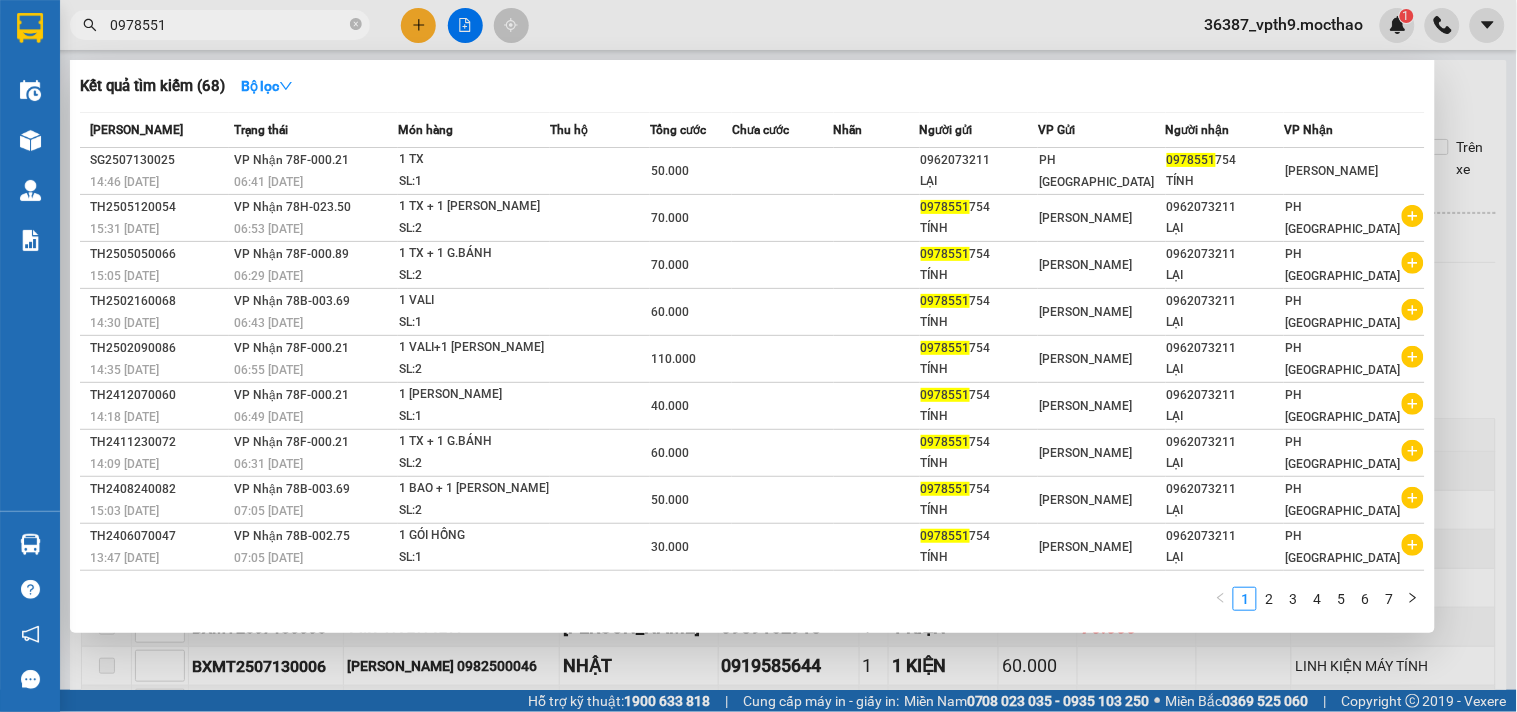 click on "0978551" at bounding box center (228, 25) 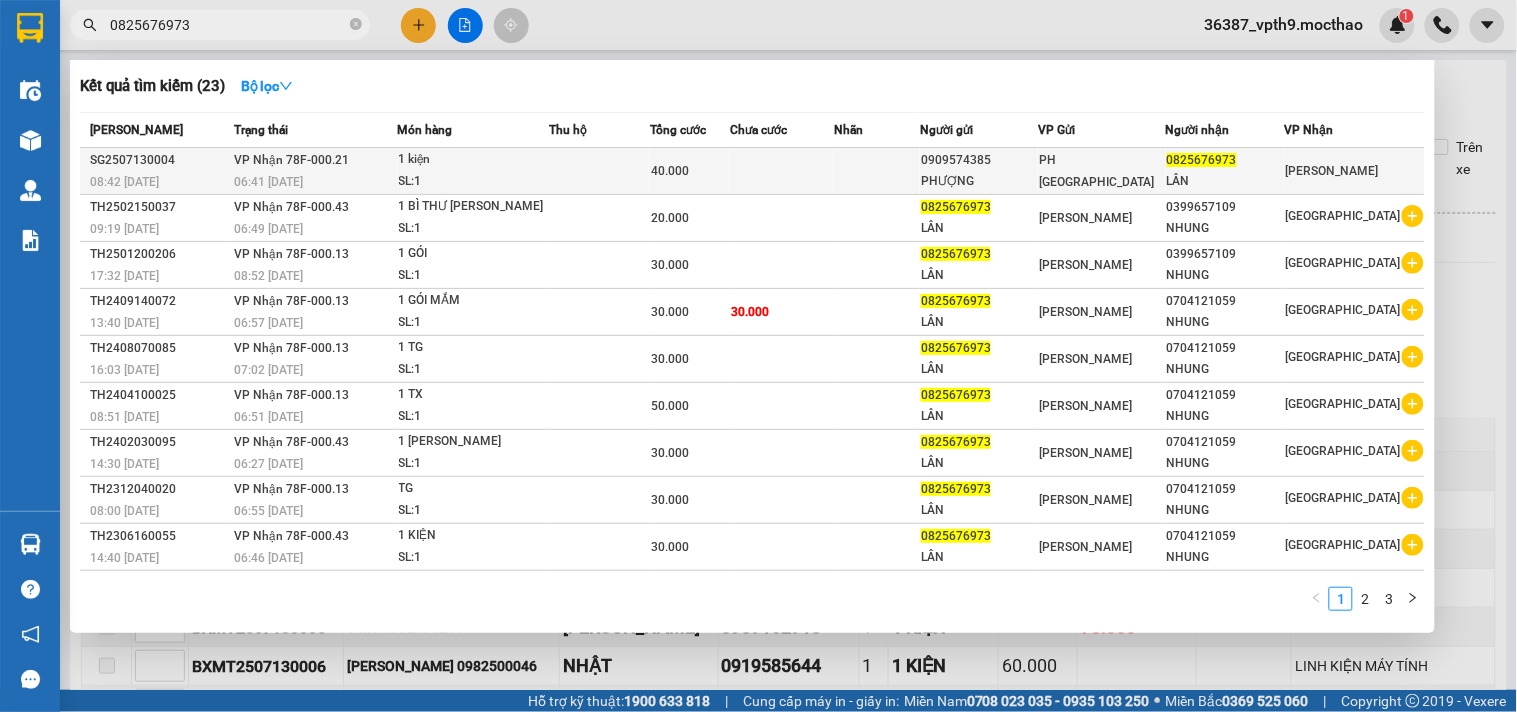 type on "0825676973" 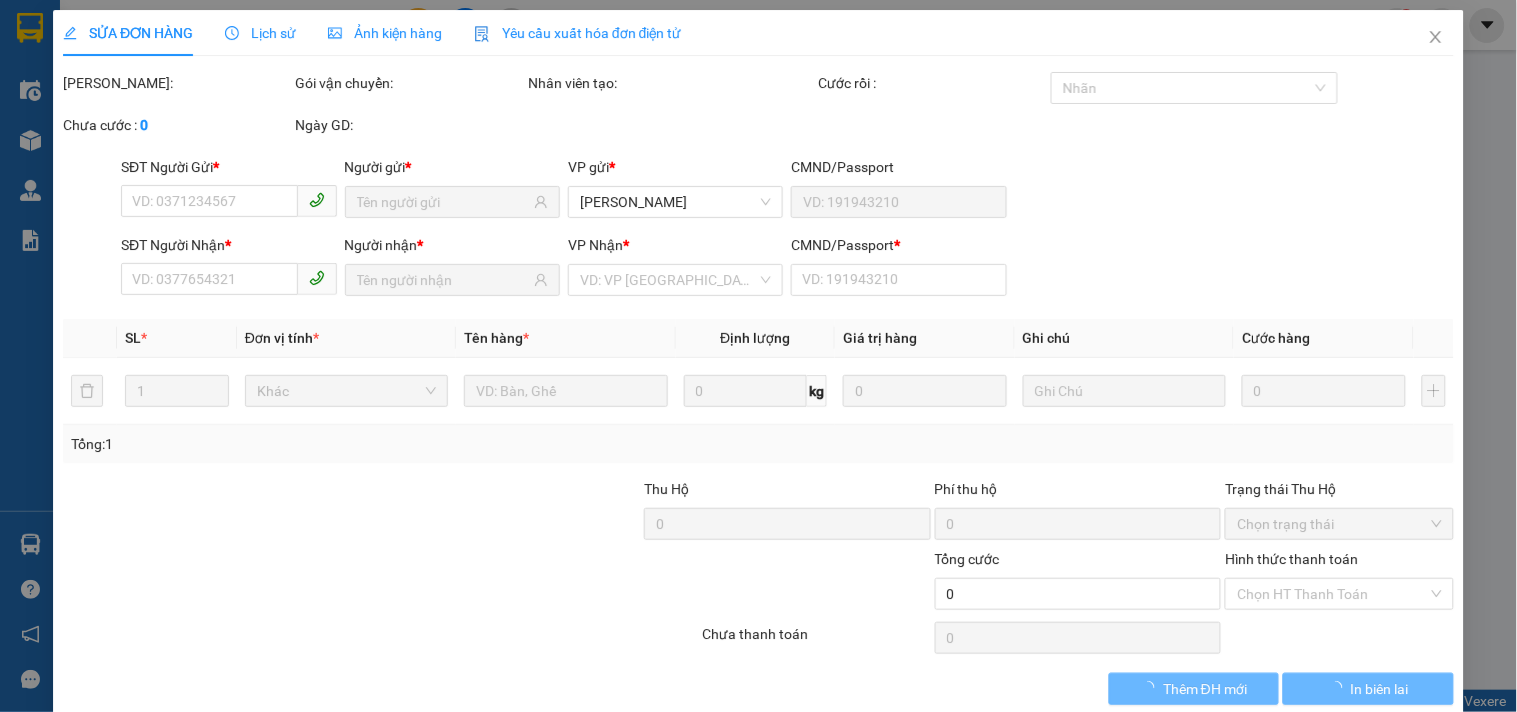 type on "0909574385" 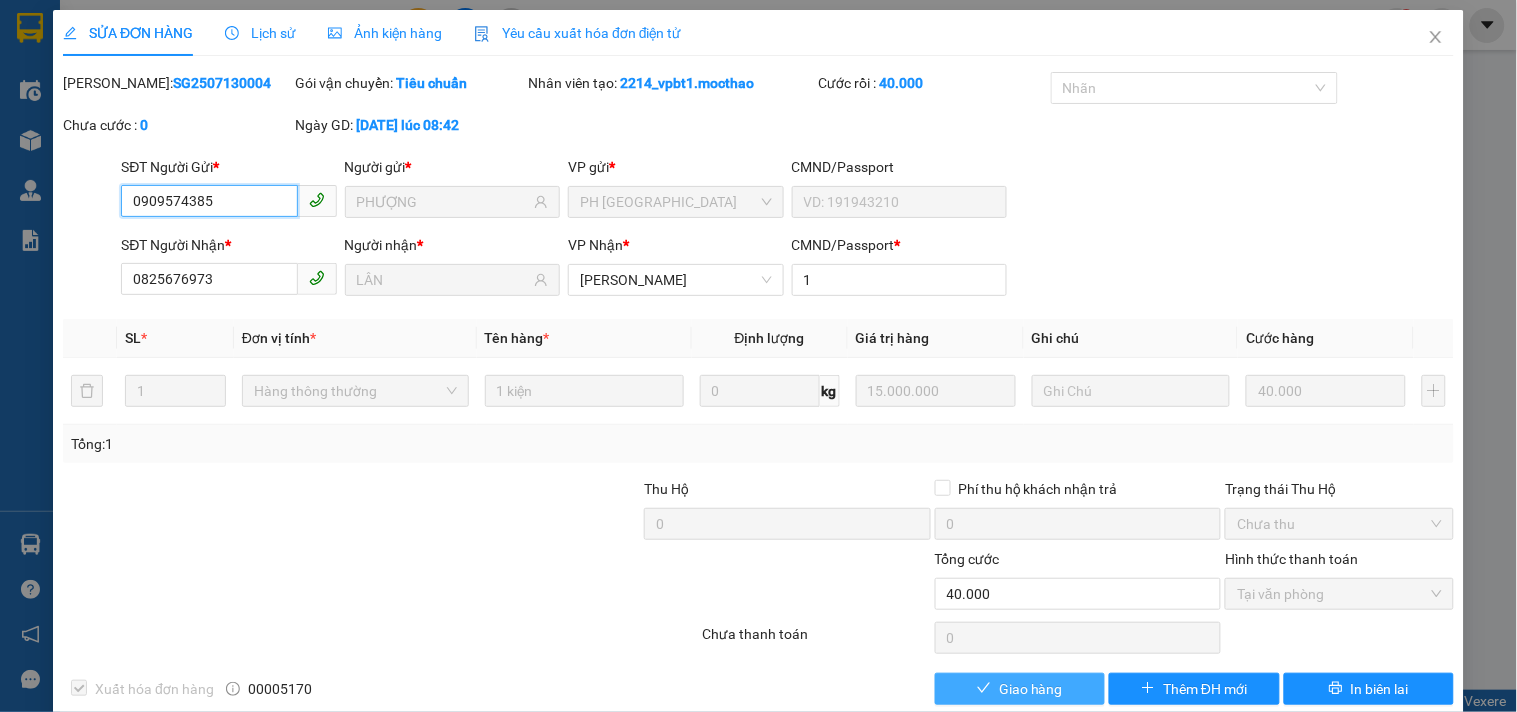 checkbox on "true" 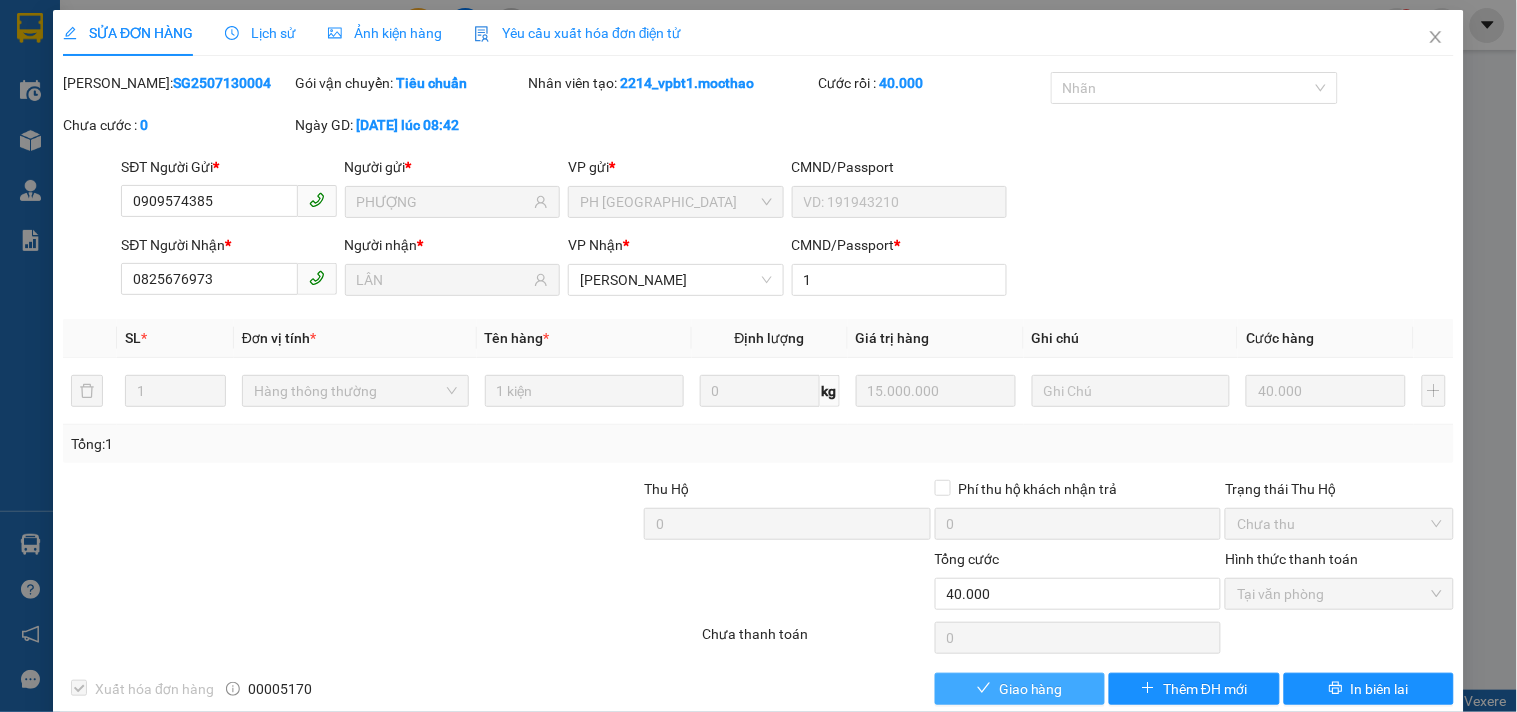 click on "Giao hàng" at bounding box center (1031, 689) 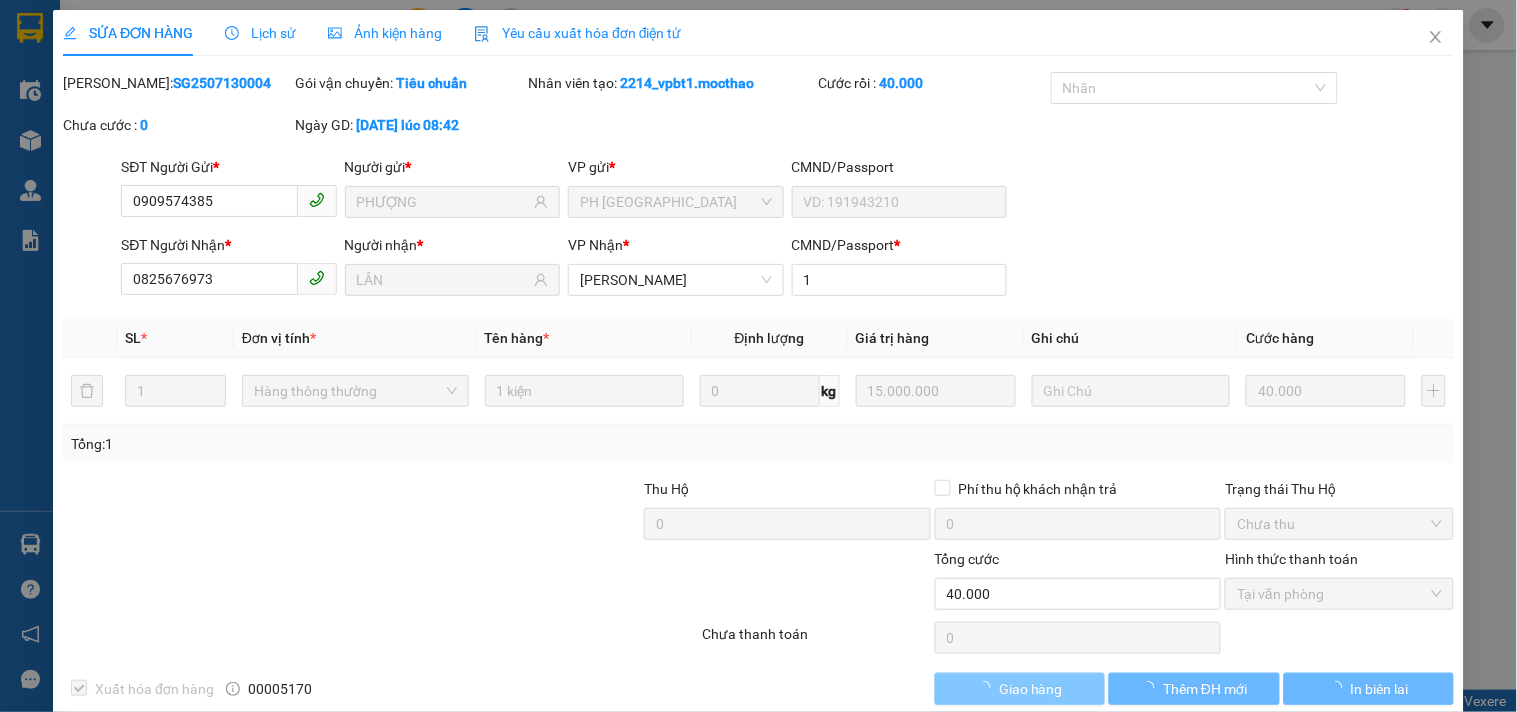 click on "Giao hàng" at bounding box center (1031, 689) 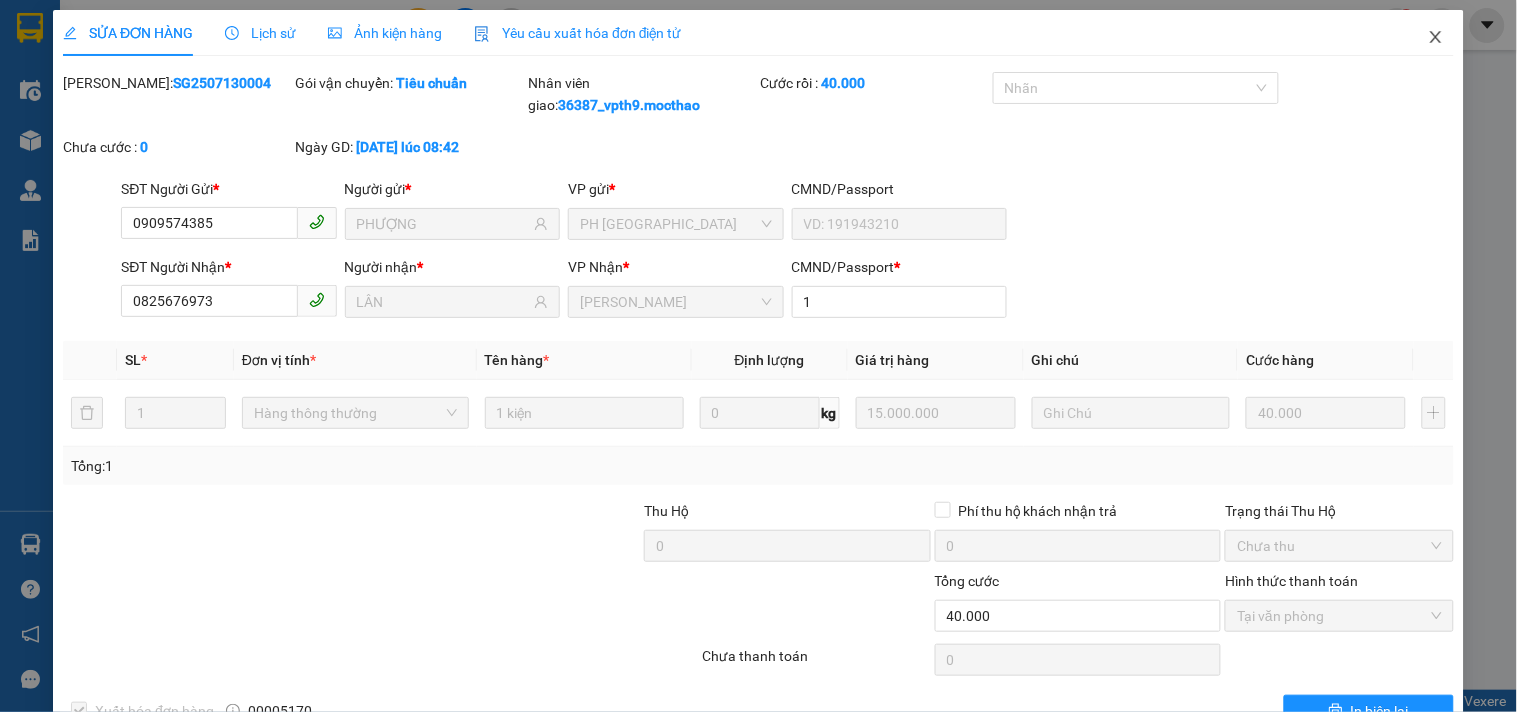 drag, startPoint x: 1423, startPoint y: 45, endPoint x: 456, endPoint y: 3, distance: 967.9117 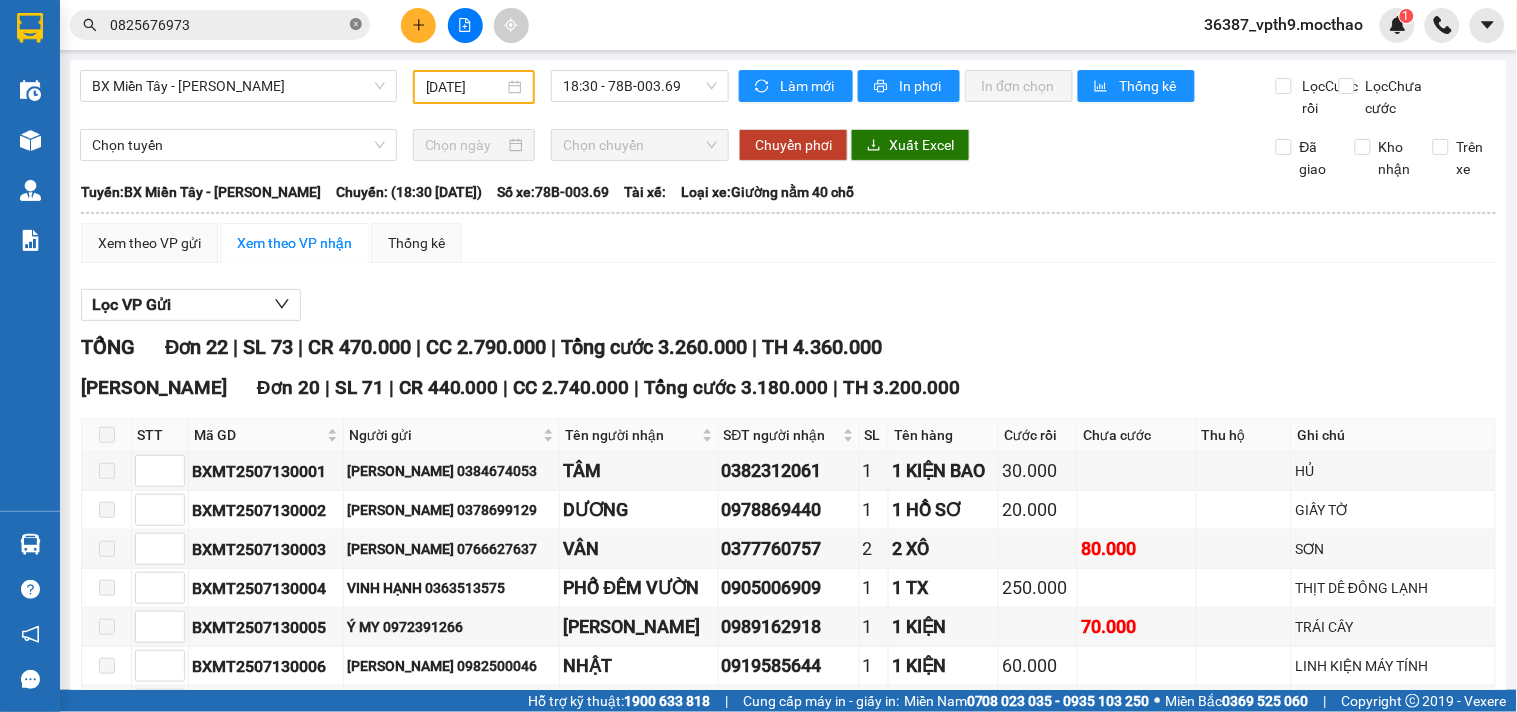 click 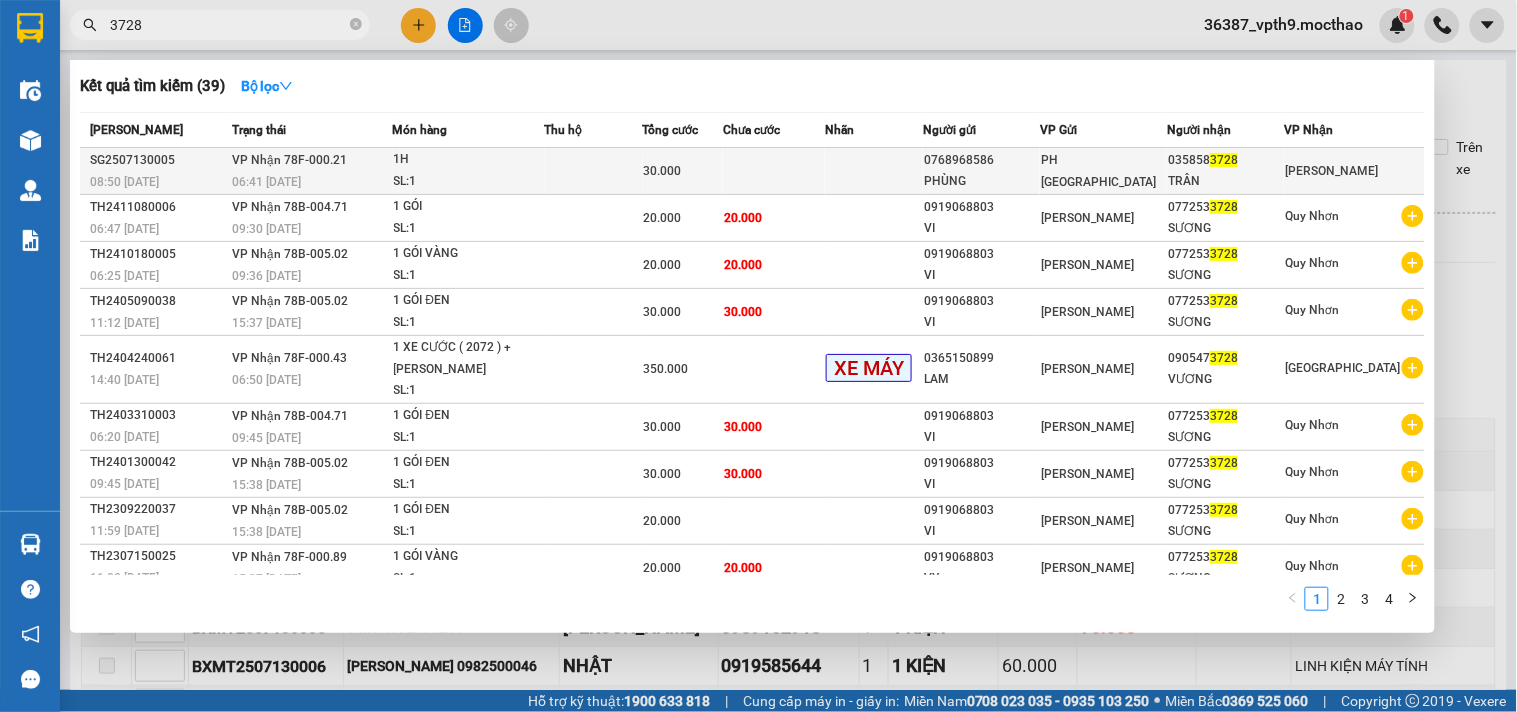 type on "3728" 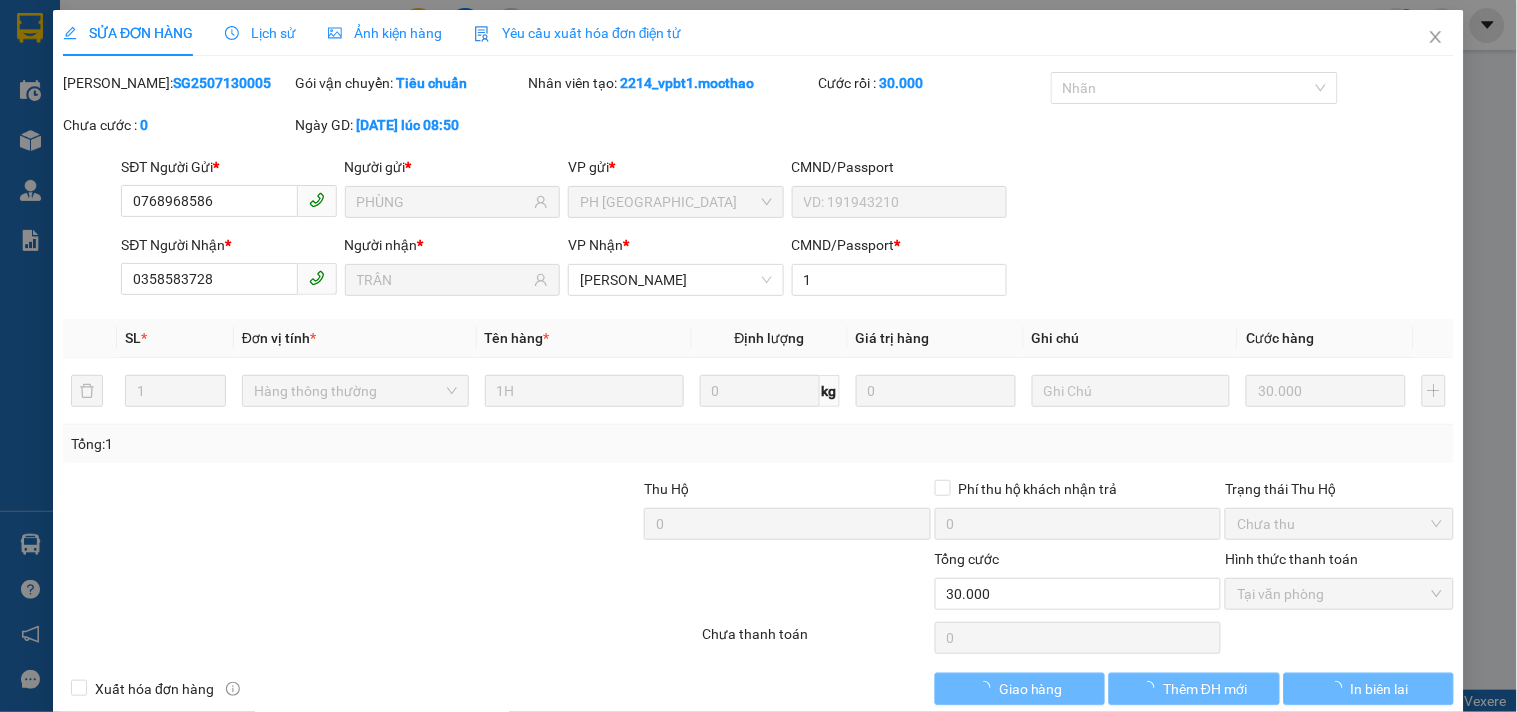 type on "0768968586" 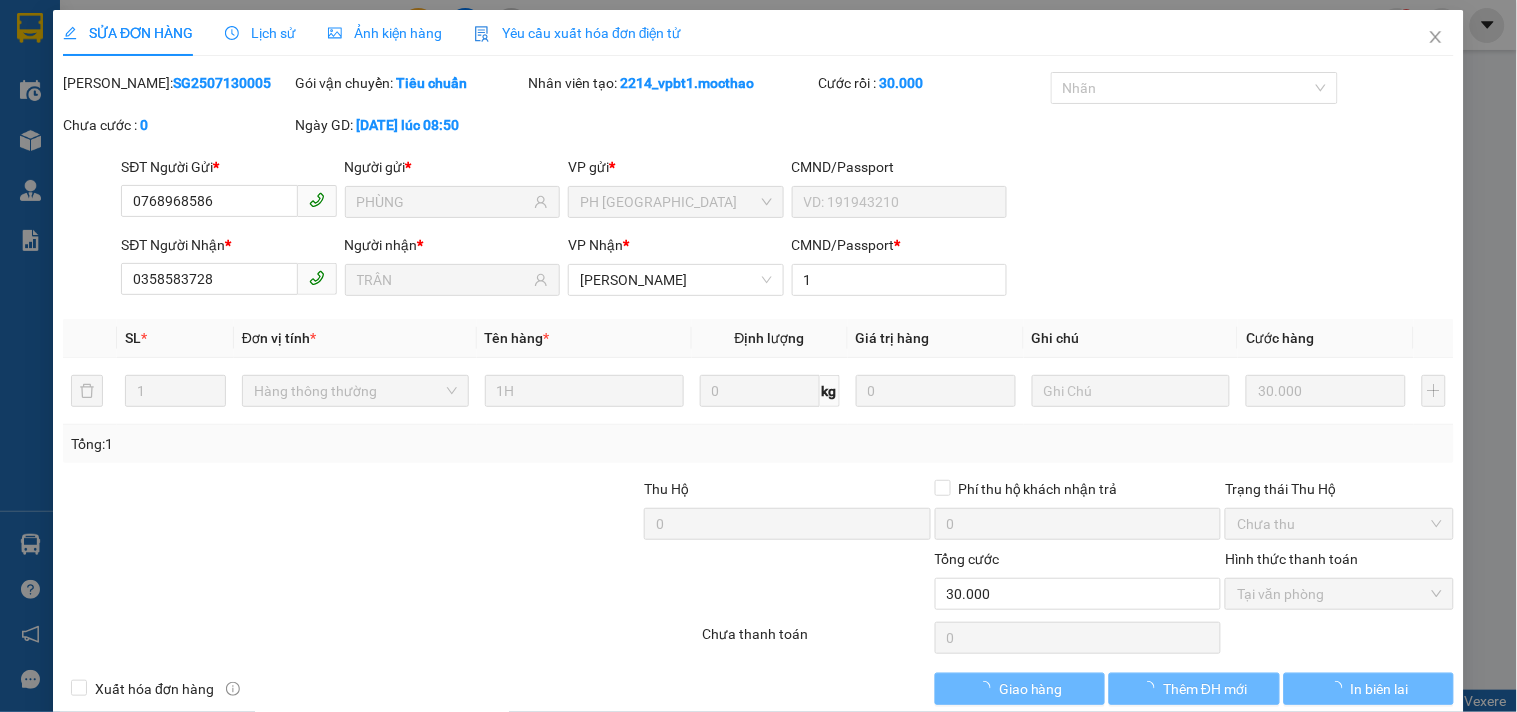 type on "PHÙNG" 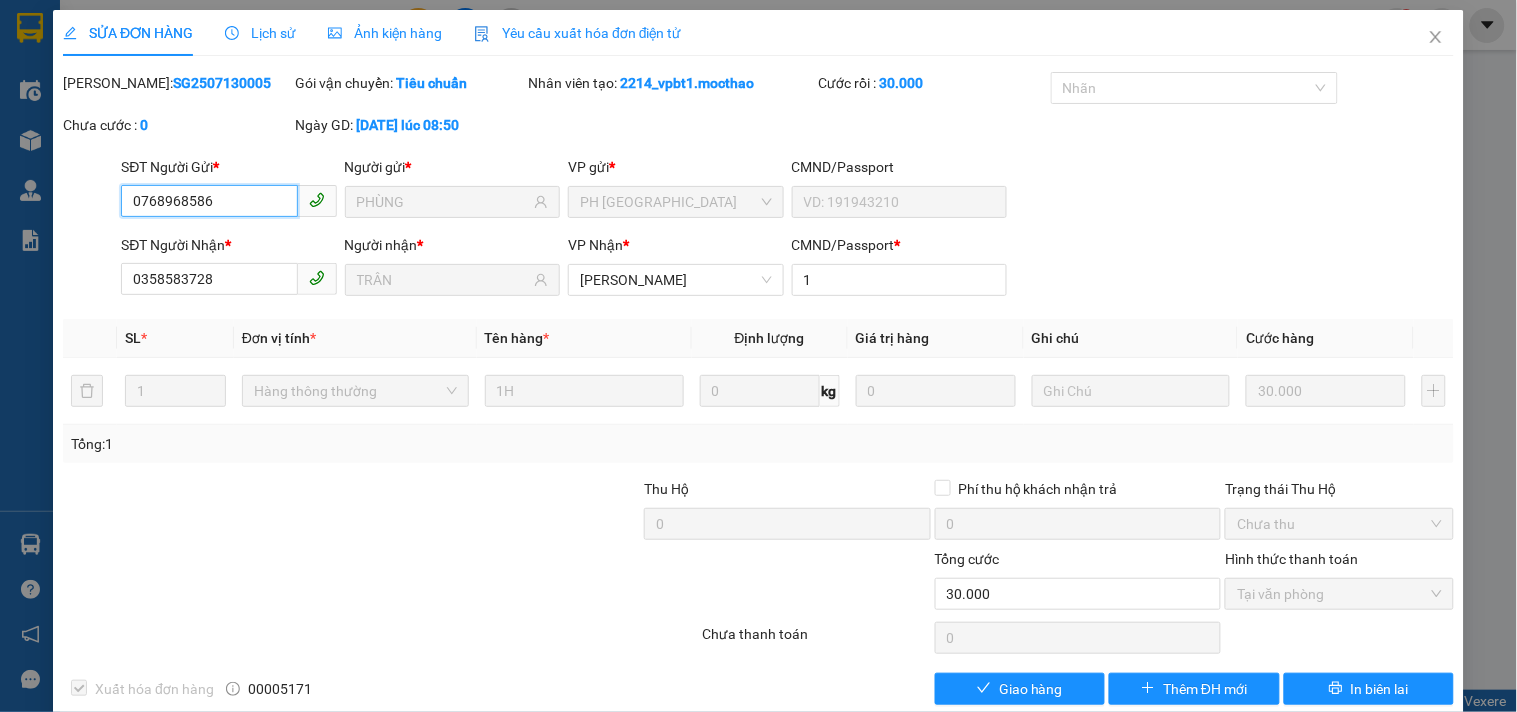 checkbox on "true" 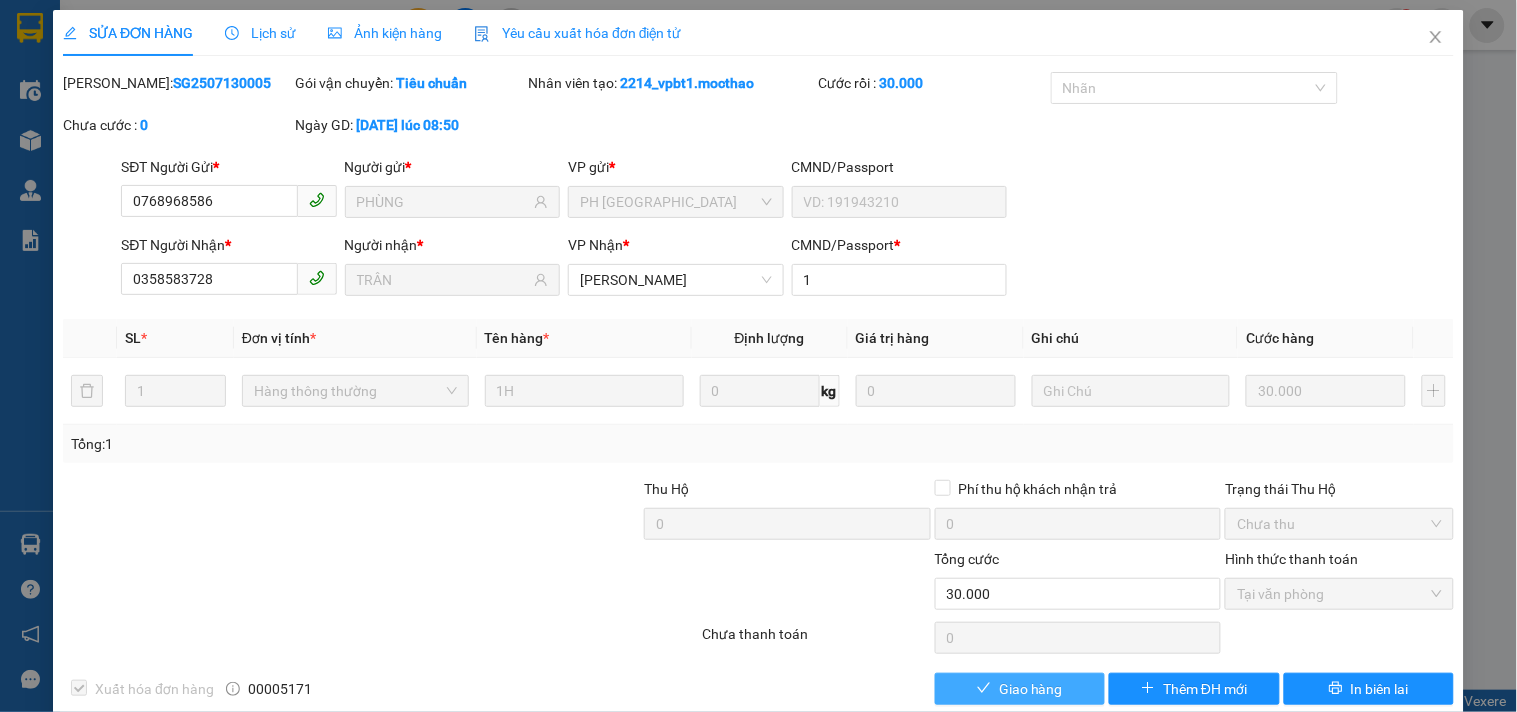drag, startPoint x: 1064, startPoint y: 691, endPoint x: 1046, endPoint y: 667, distance: 30 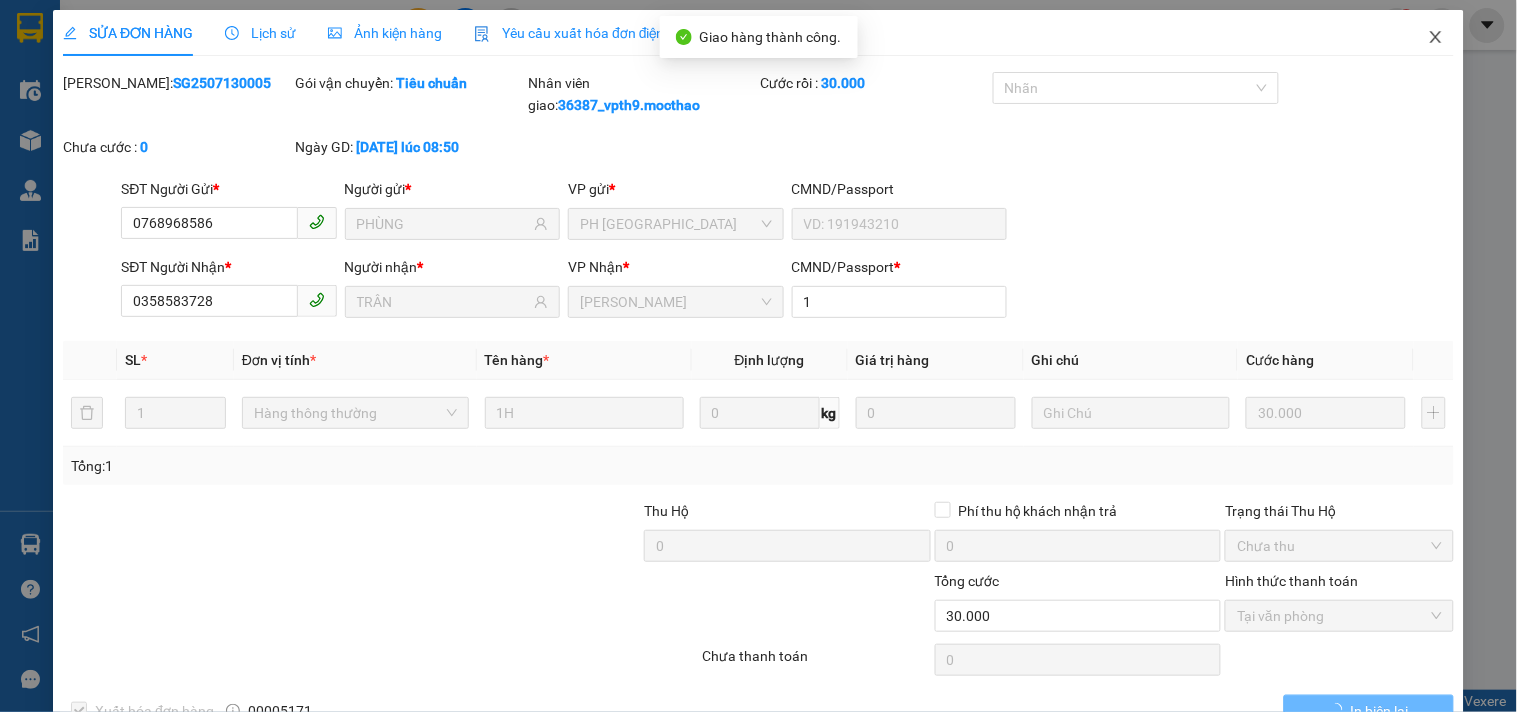 click at bounding box center (1436, 38) 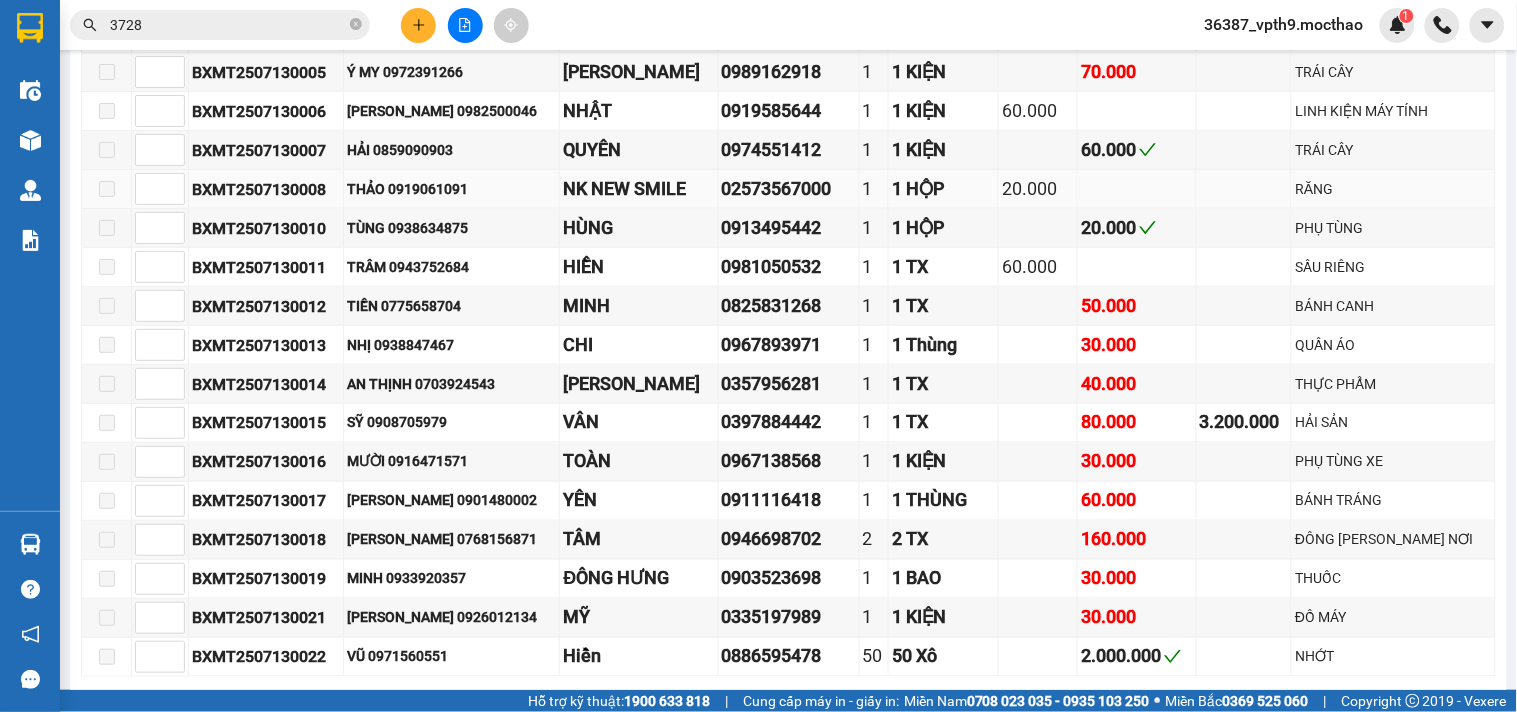scroll, scrollTop: 777, scrollLeft: 0, axis: vertical 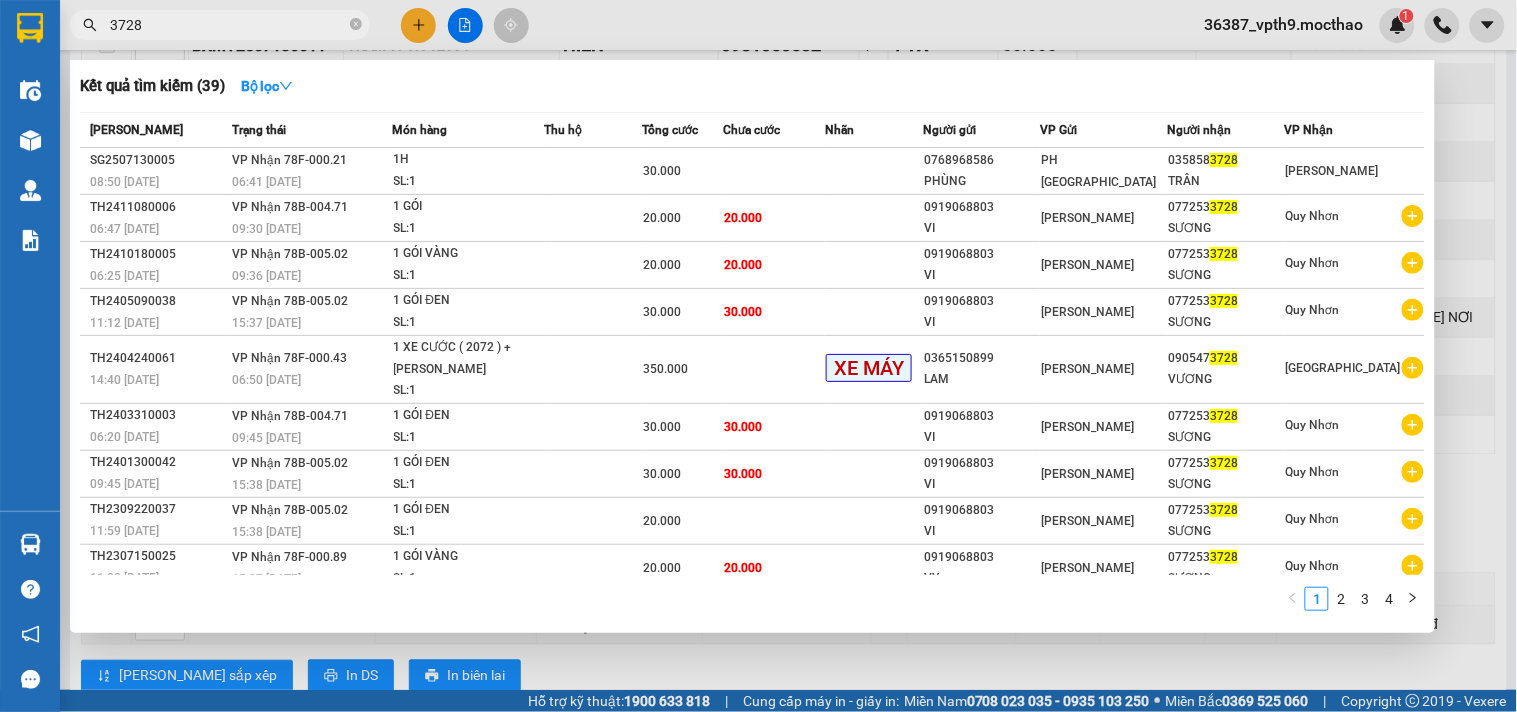 click on "3728" at bounding box center (220, 25) 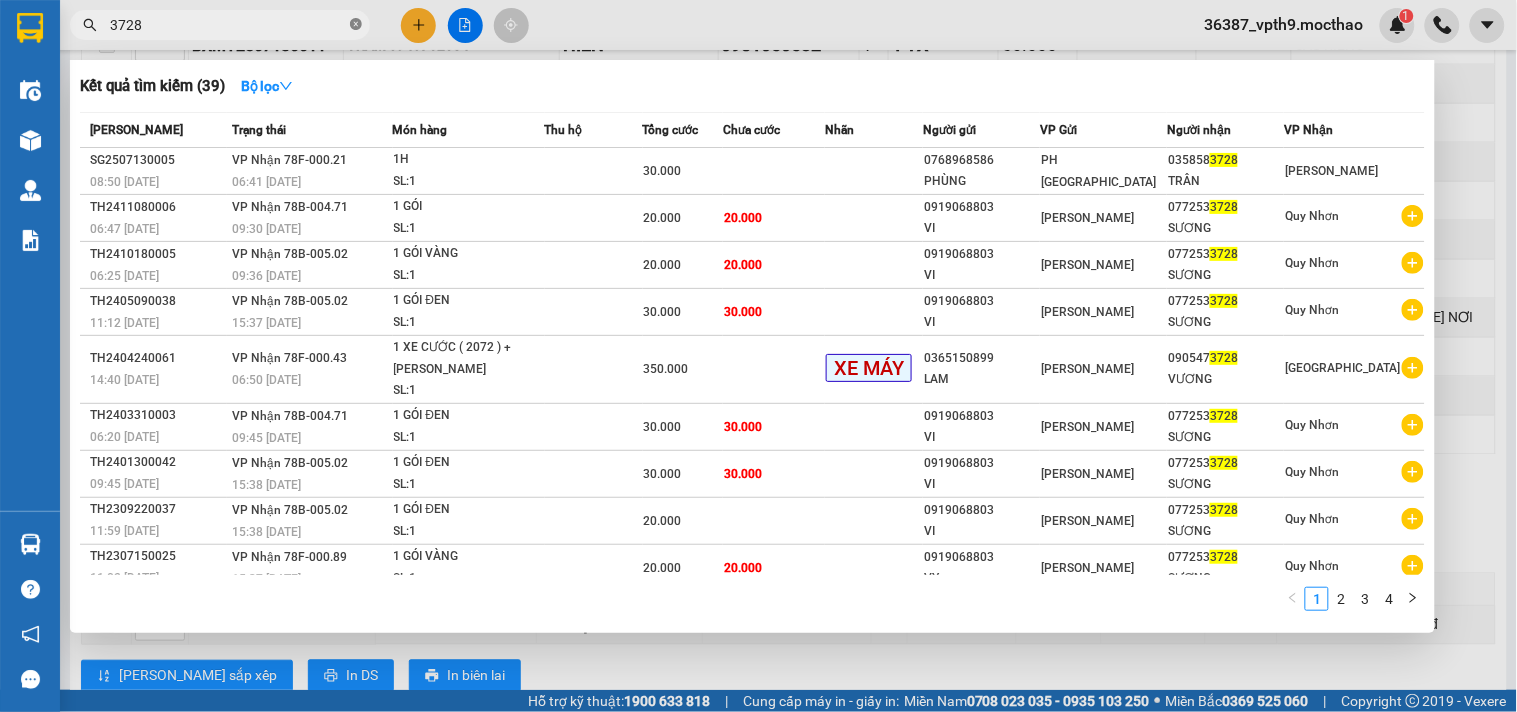 click 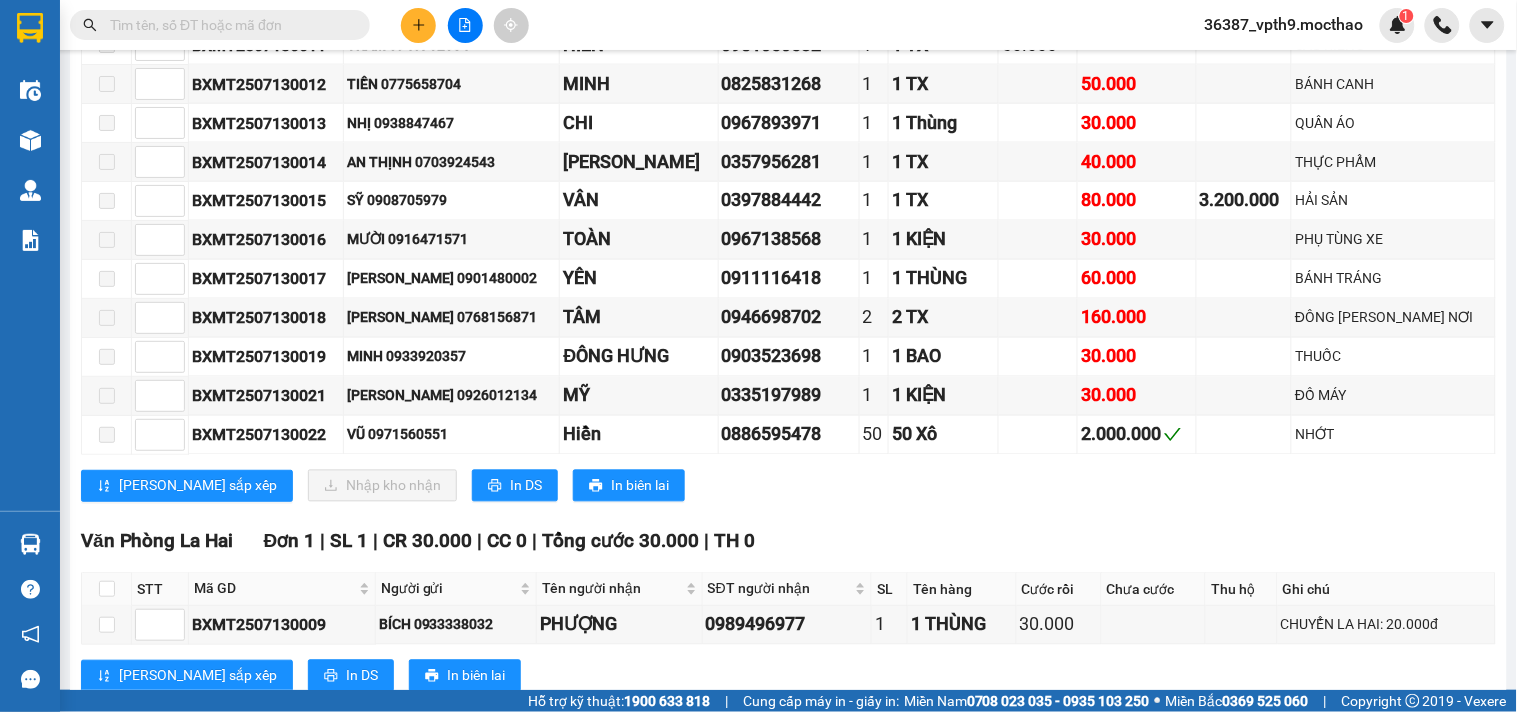 type on "D" 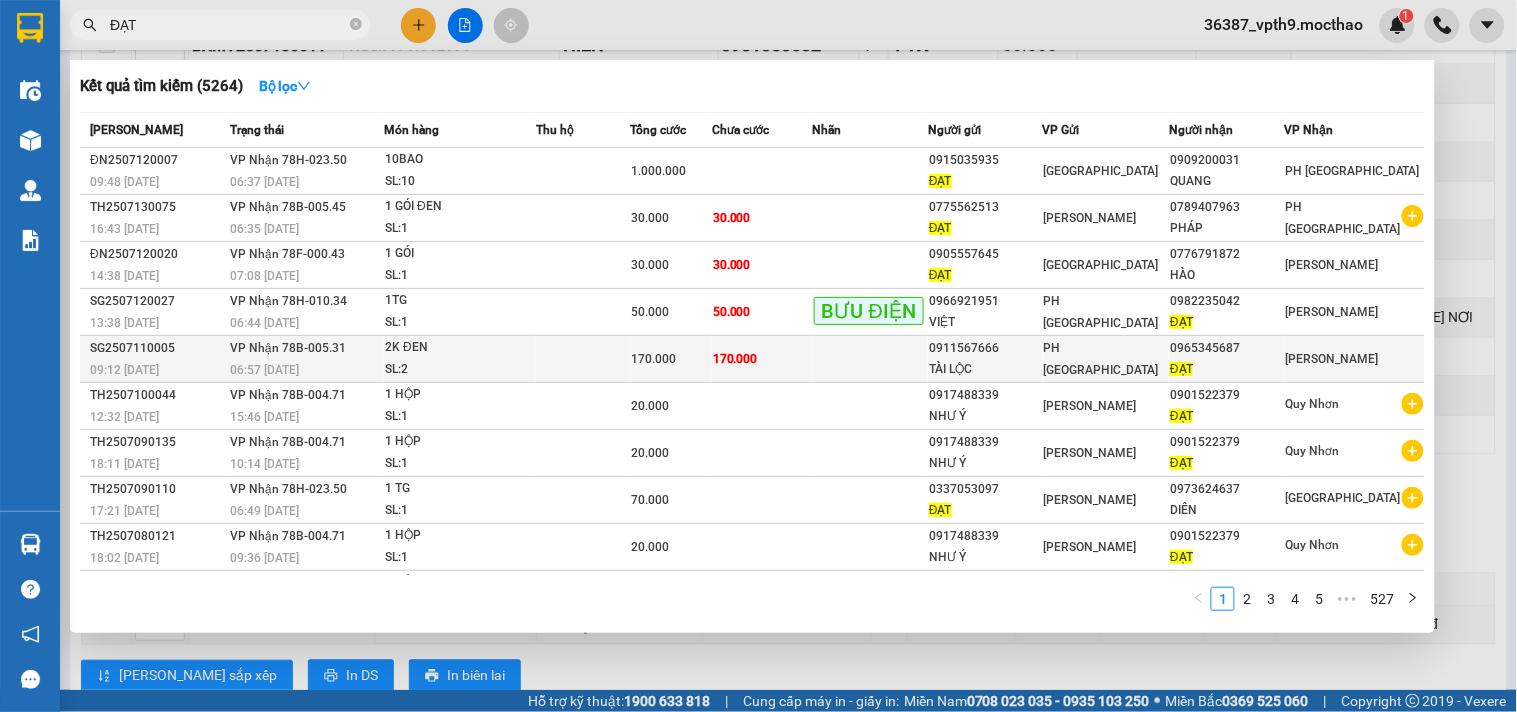type on "ĐẠT" 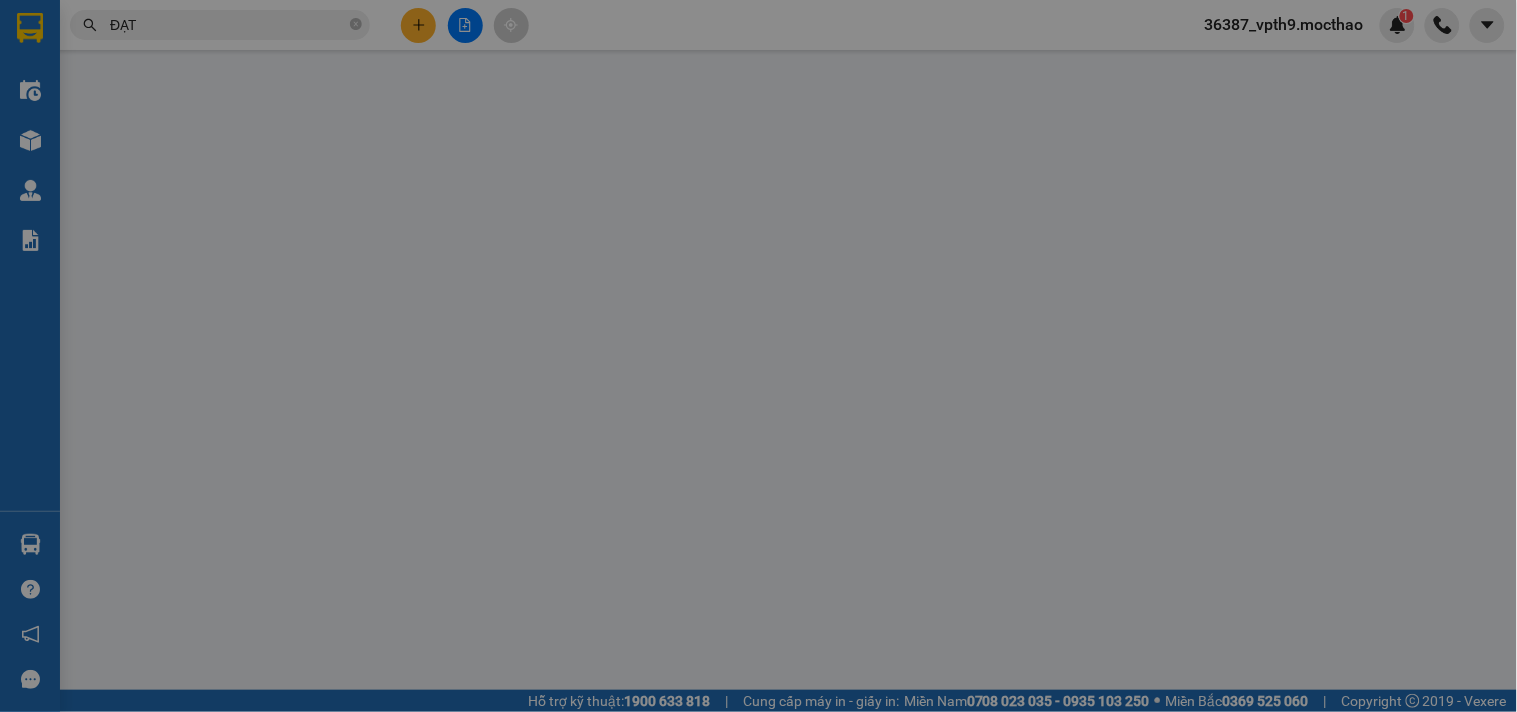 scroll, scrollTop: 0, scrollLeft: 0, axis: both 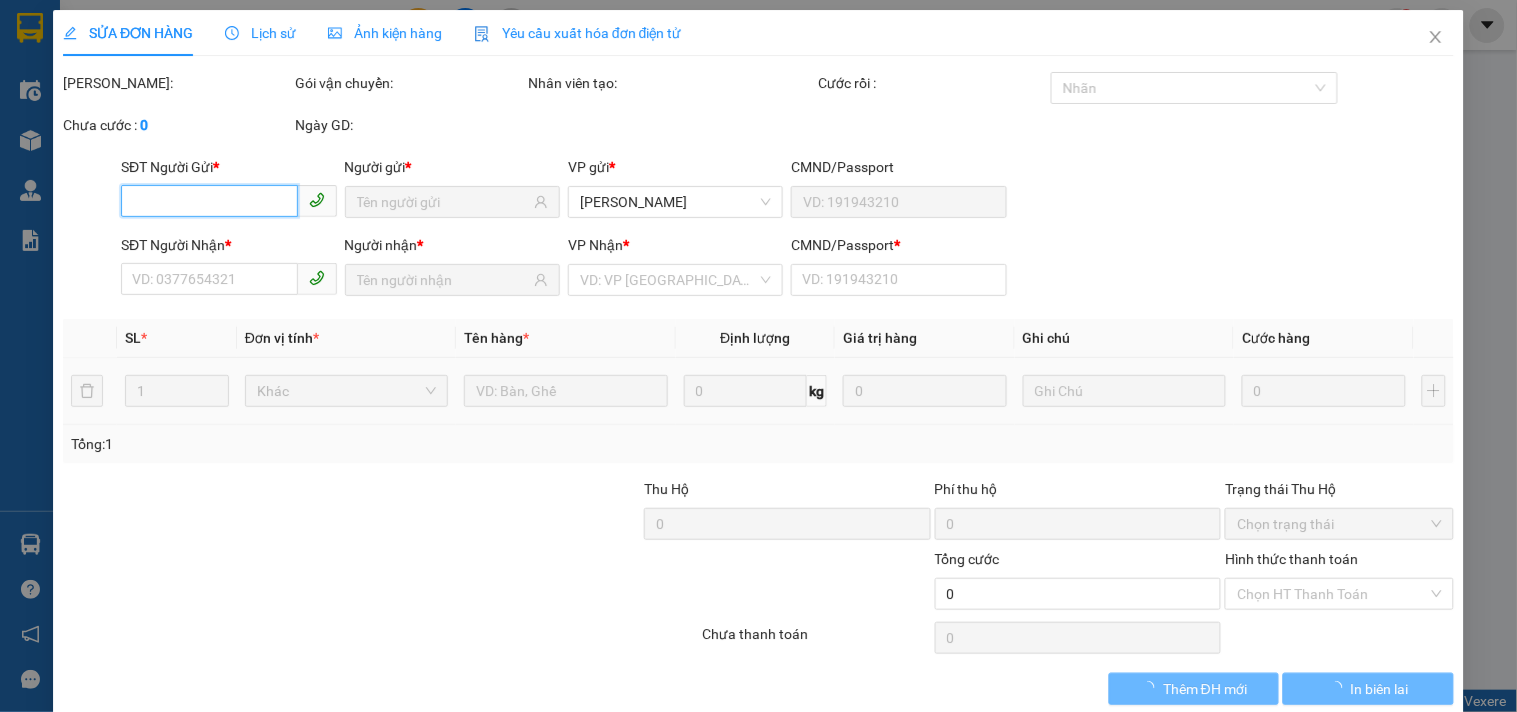 type on "0911567666" 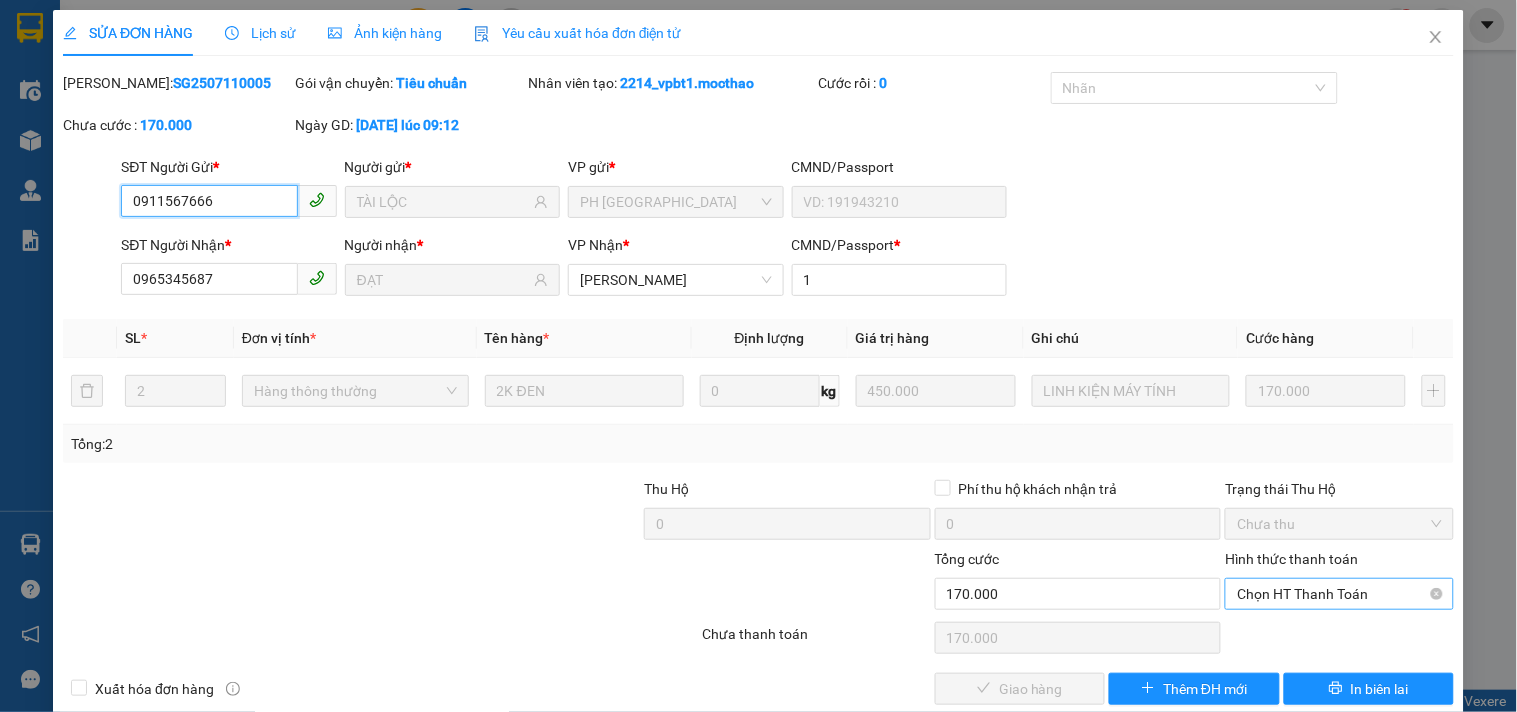 click on "Chọn HT Thanh Toán" at bounding box center [1339, 594] 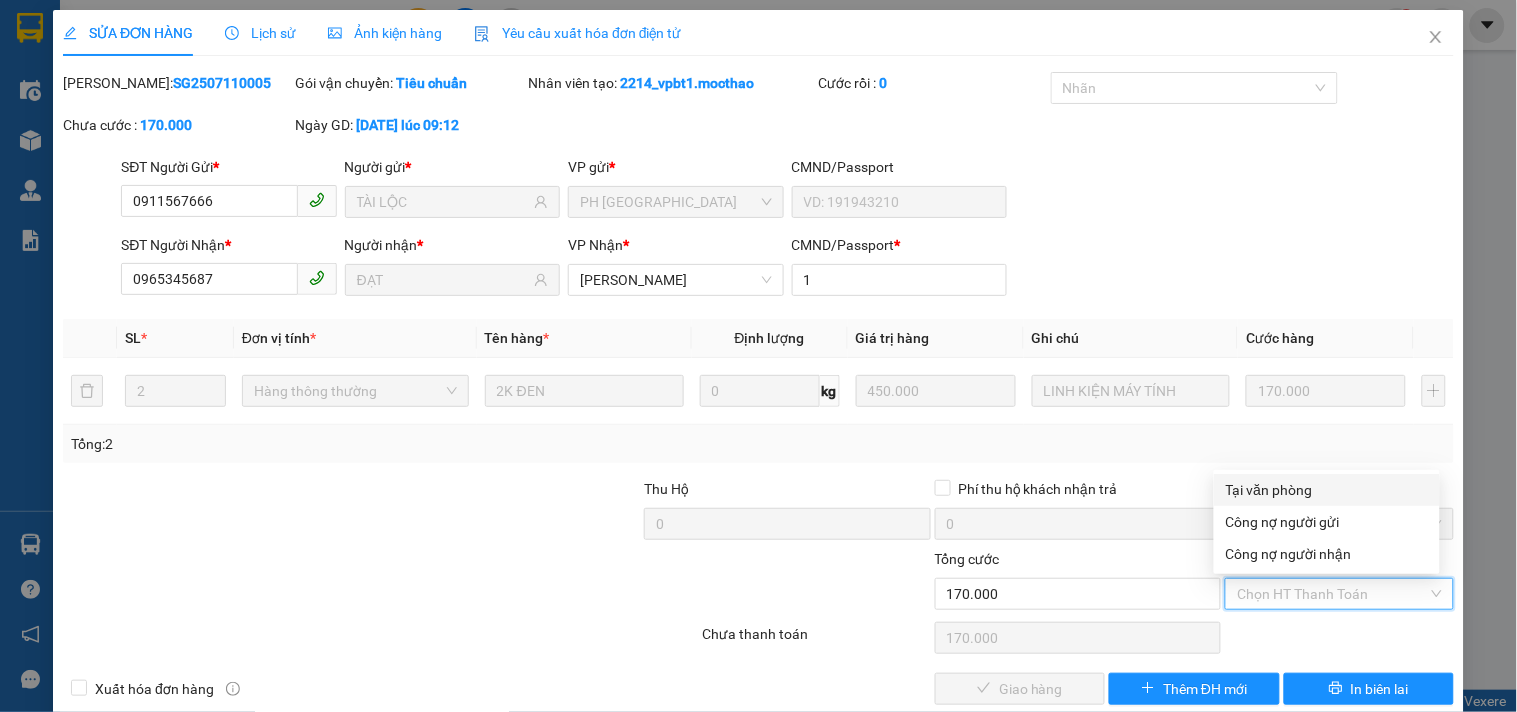 drag, startPoint x: 1268, startPoint y: 483, endPoint x: 1077, endPoint y: 672, distance: 268.70428 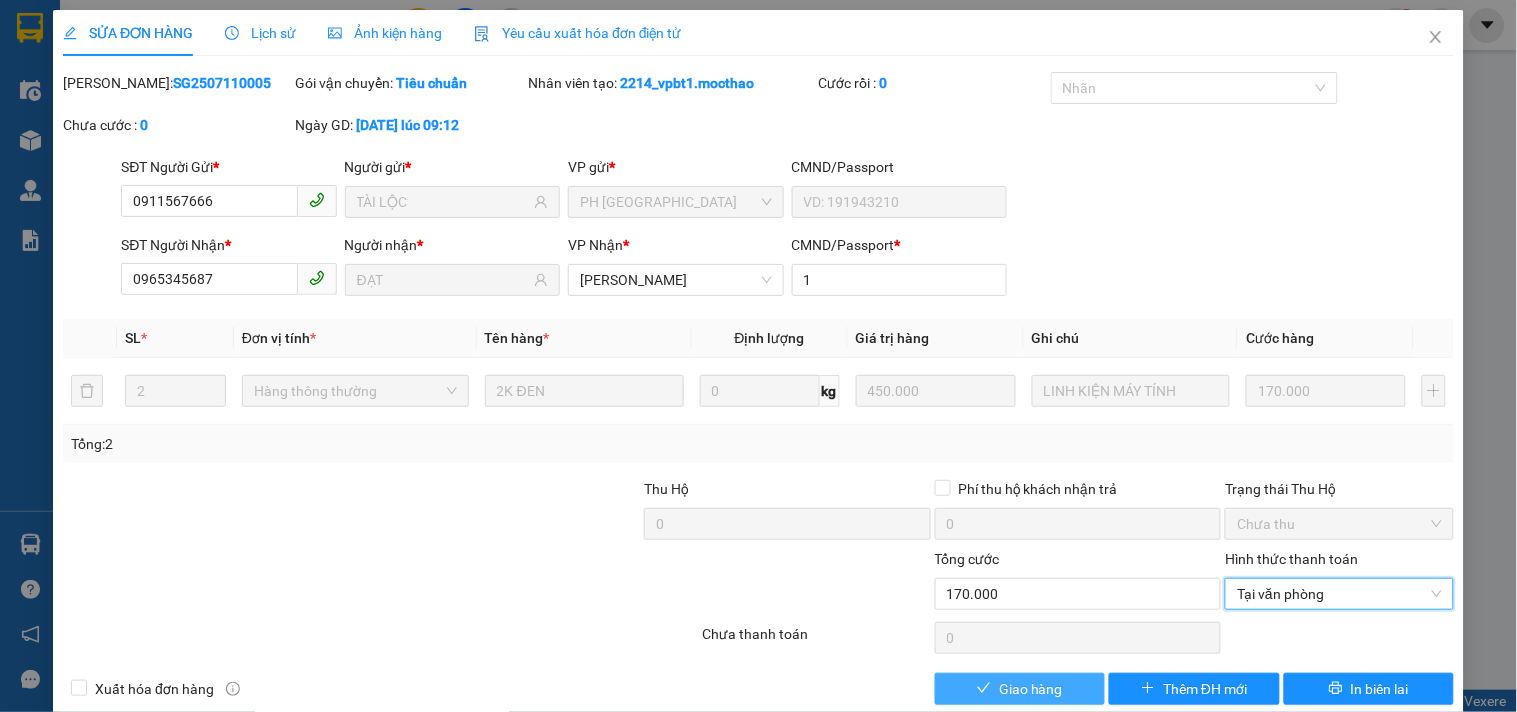 click on "Giao hàng" at bounding box center (1031, 689) 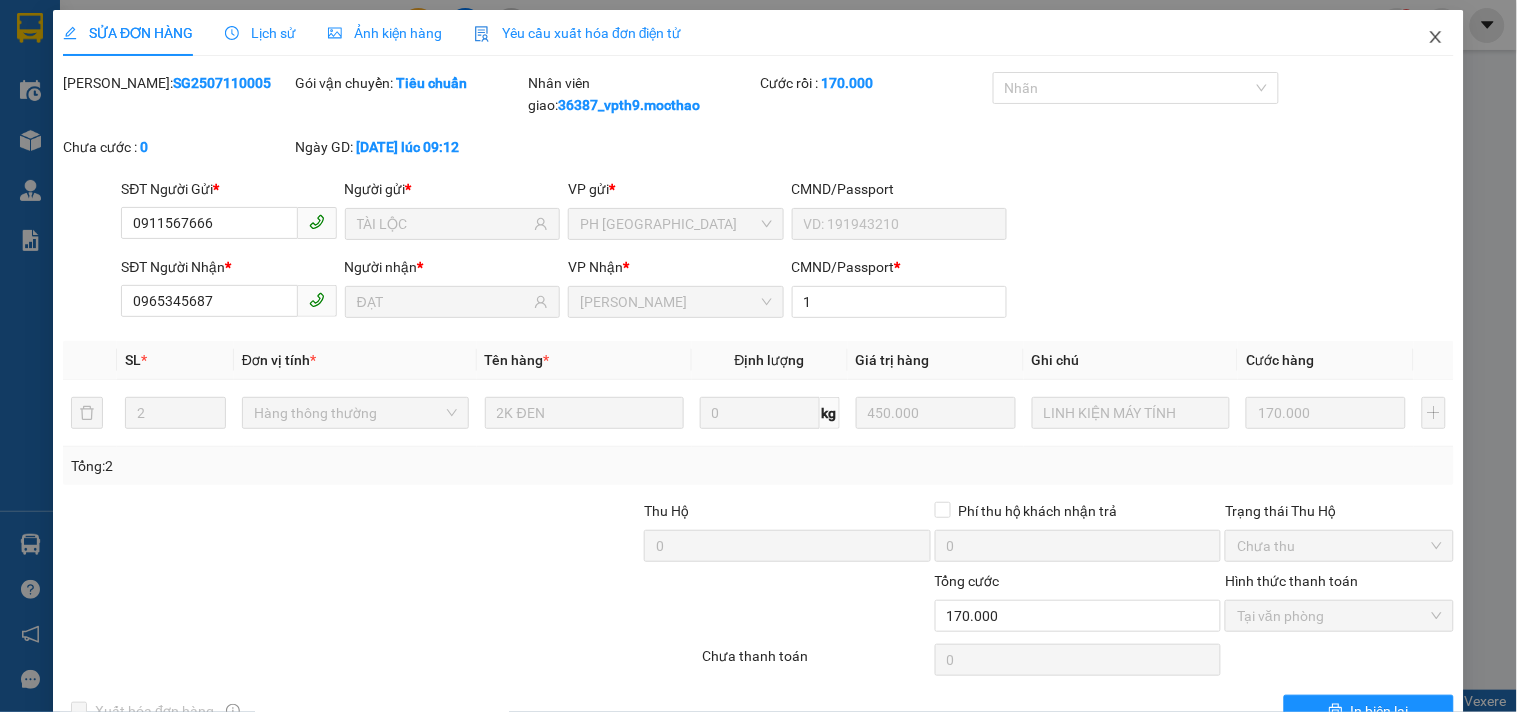 click 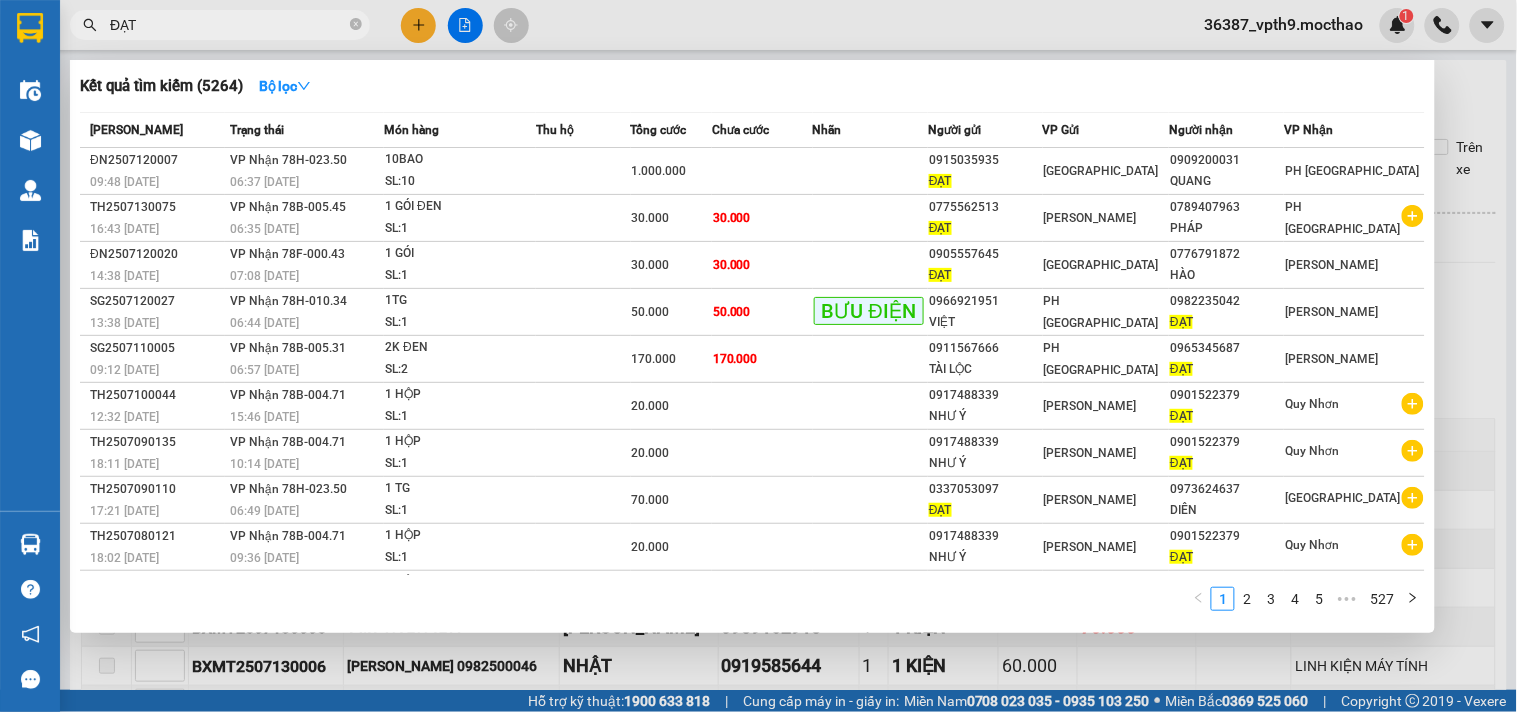 click on "ĐẠT" at bounding box center (228, 25) 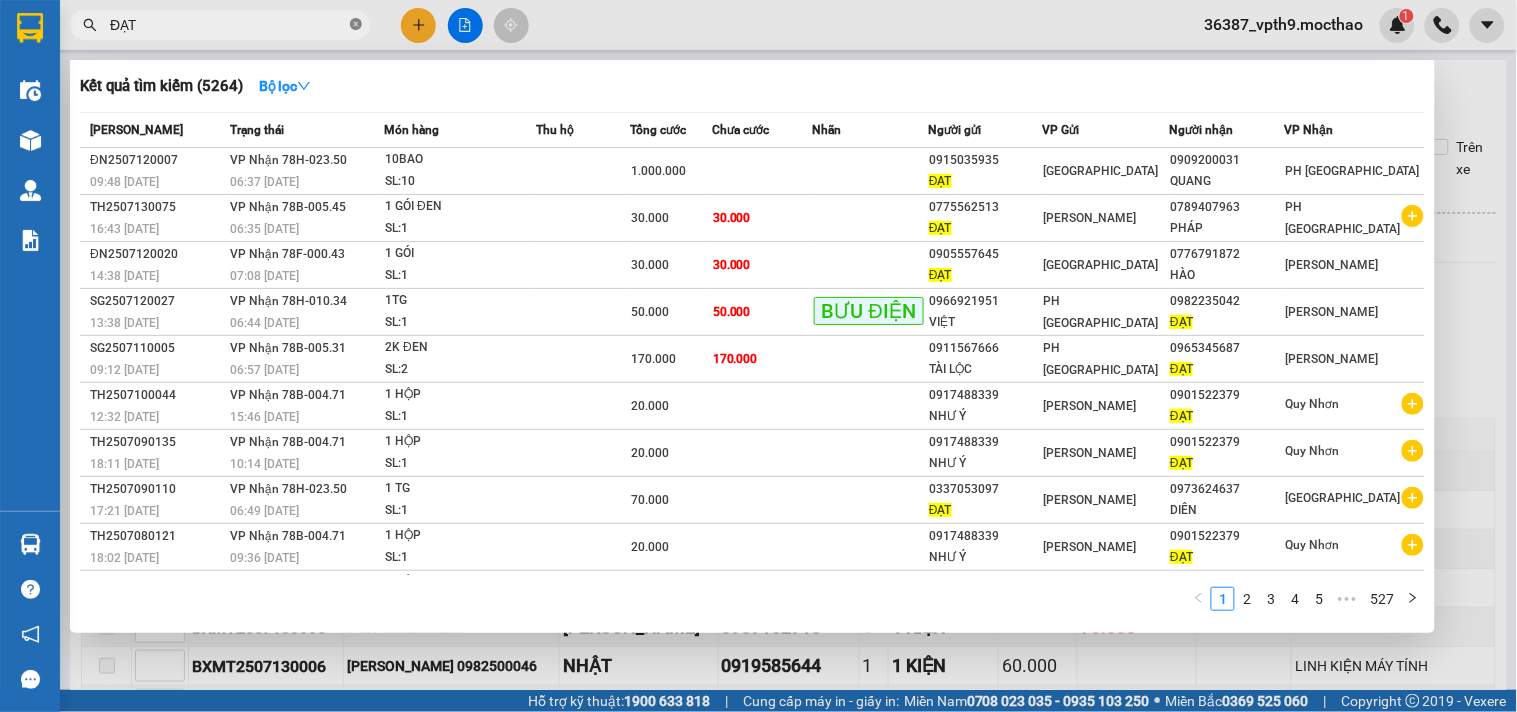 click 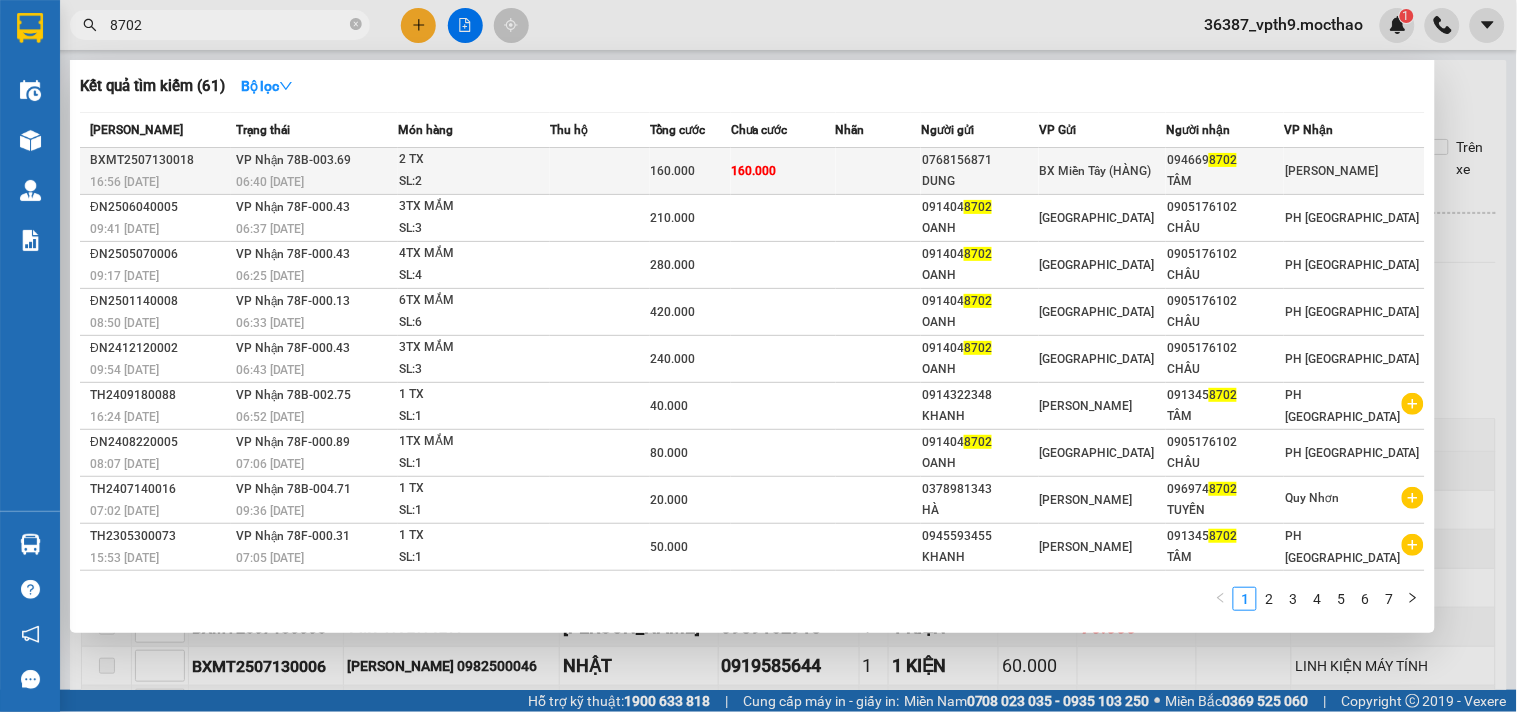 type on "8702" 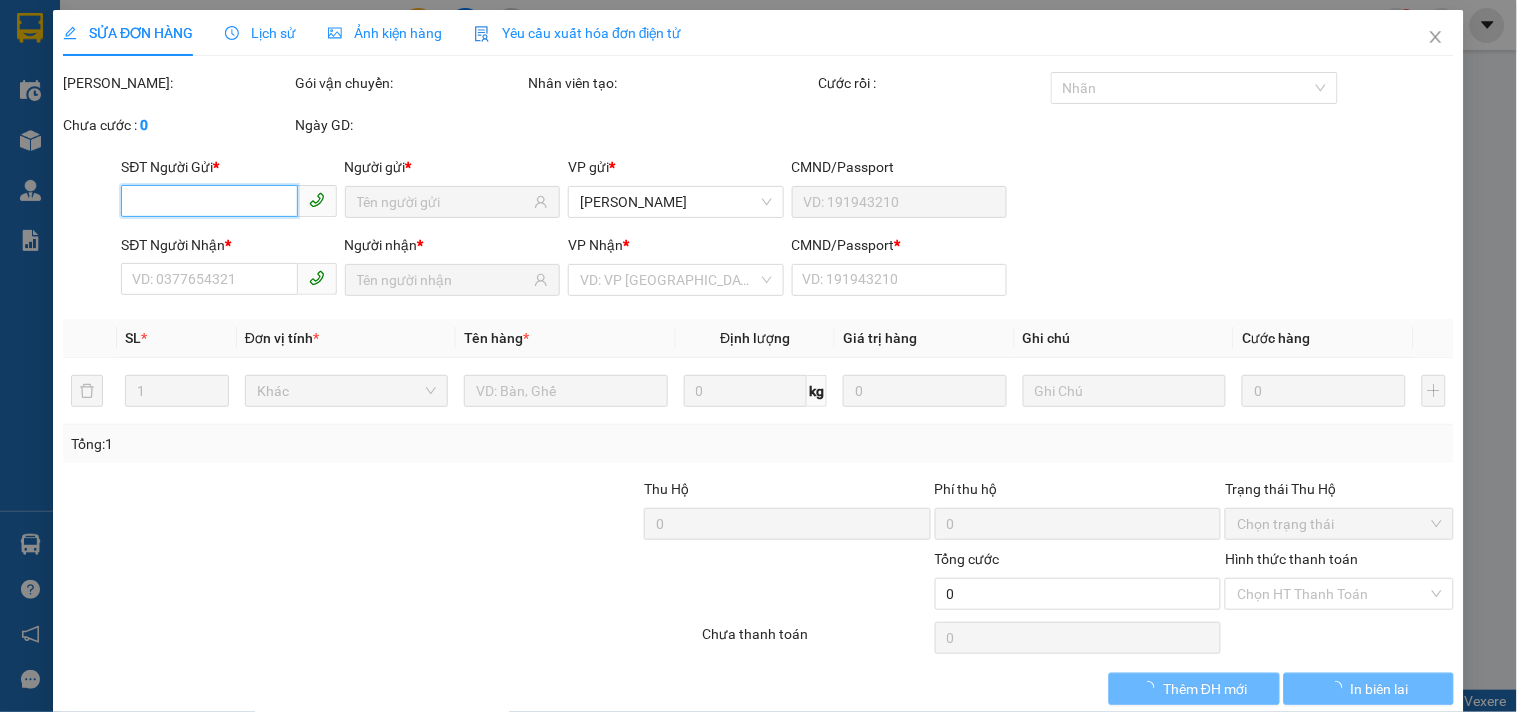type on "0768156871" 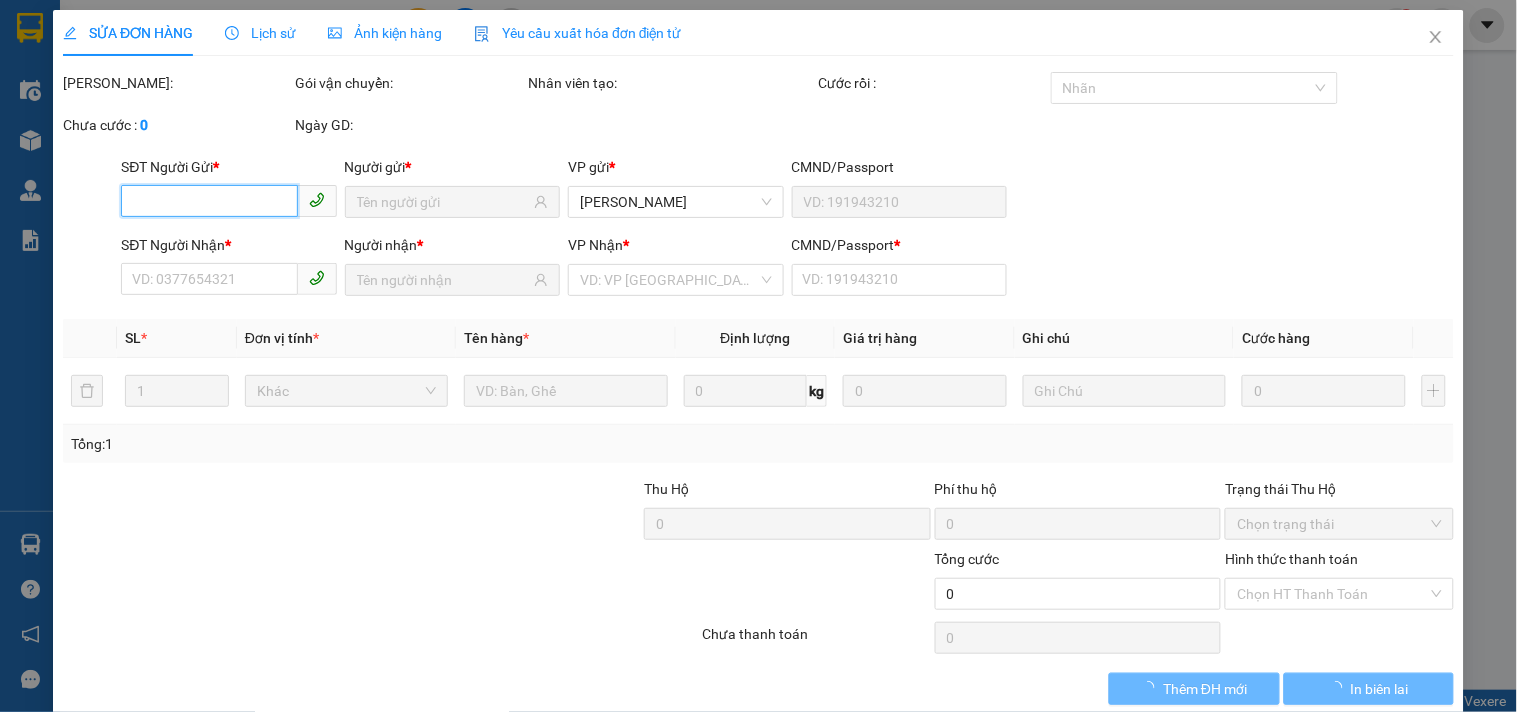 type on "DUNG" 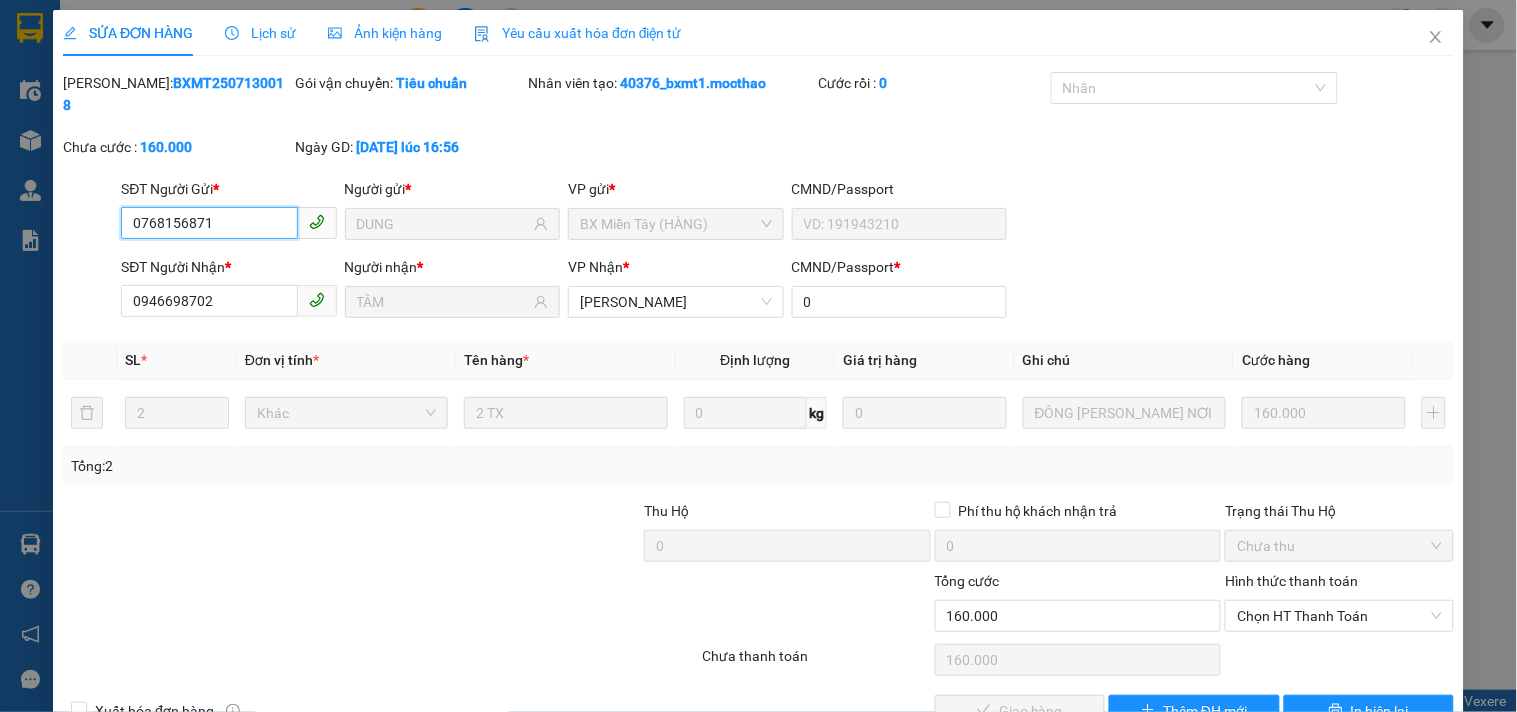 click on "Chọn HT Thanh Toán" at bounding box center (1339, 616) 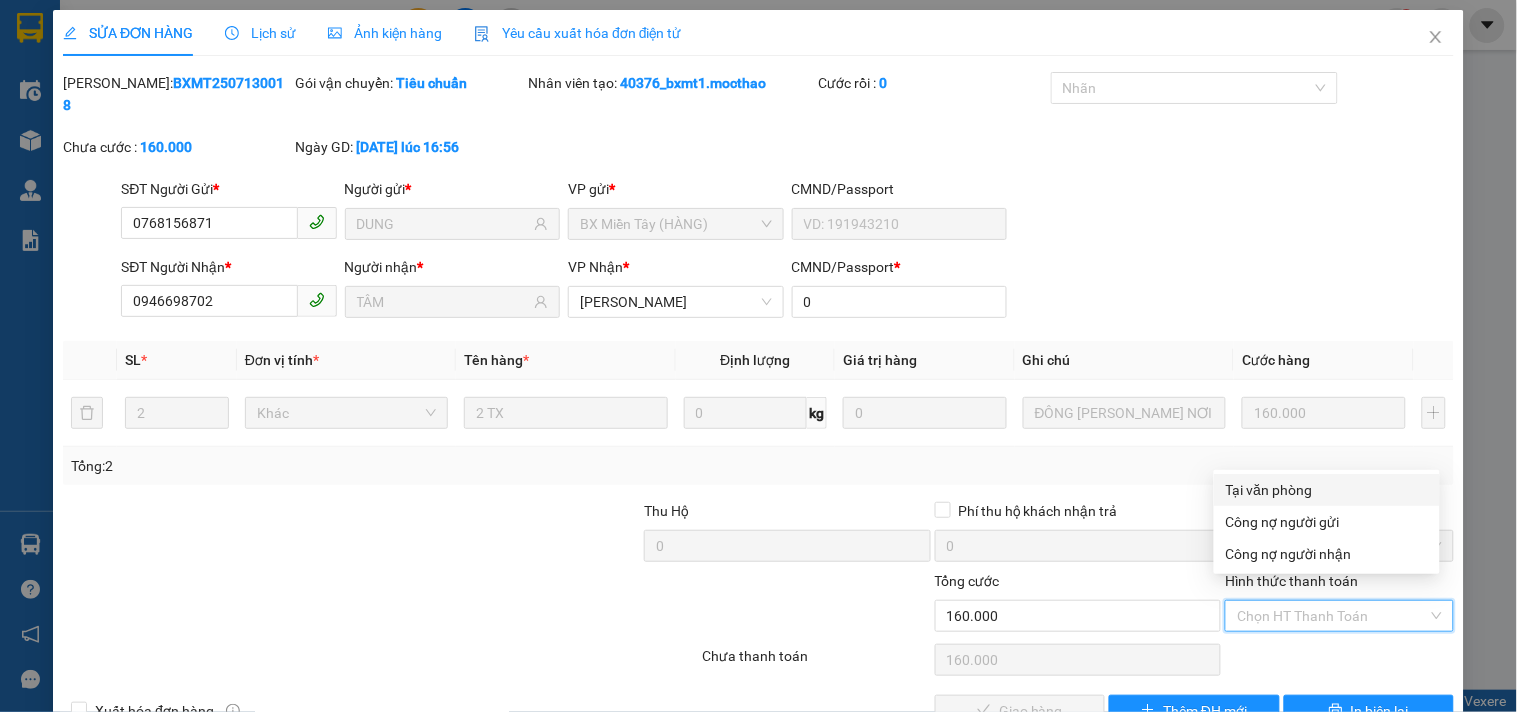 click on "Tại văn phòng" at bounding box center (1327, 490) 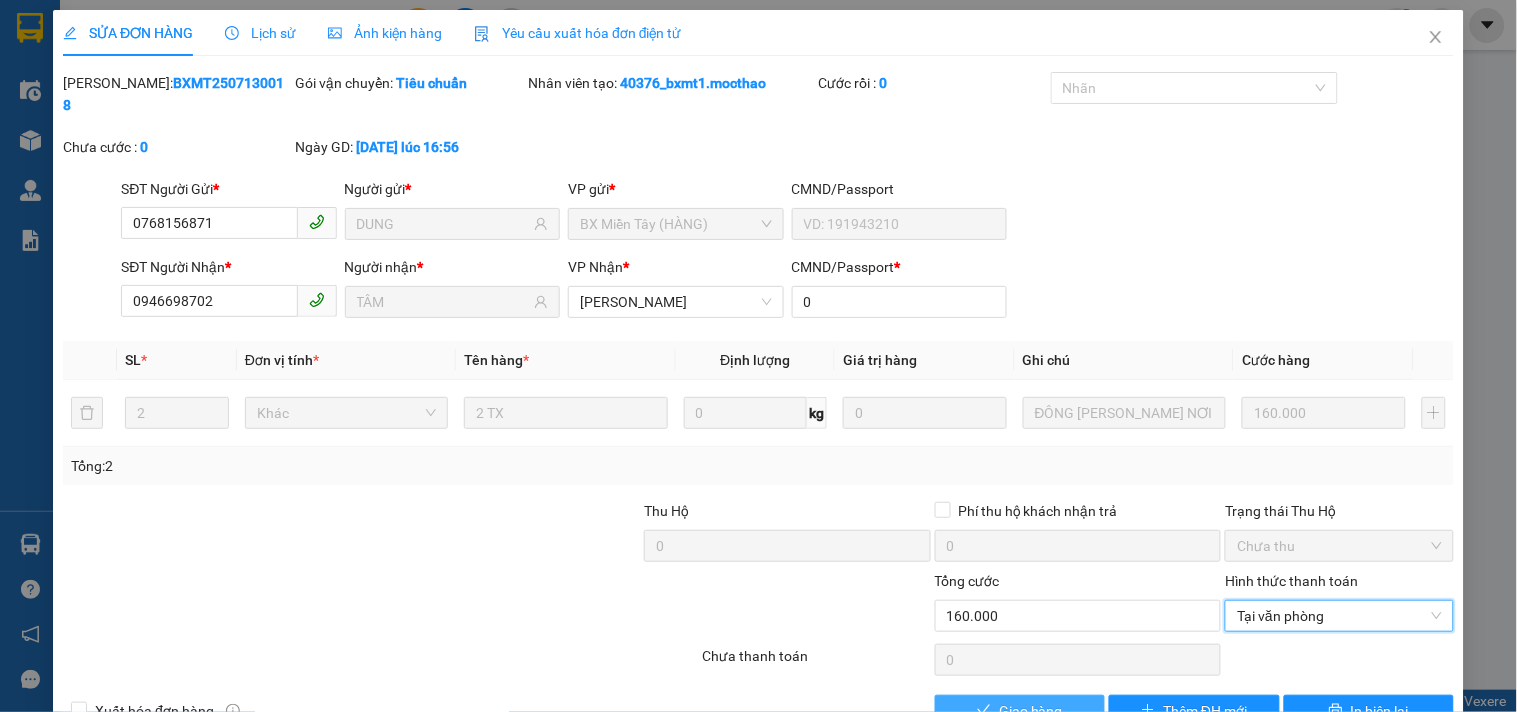 click on "Giao hàng" at bounding box center (1031, 711) 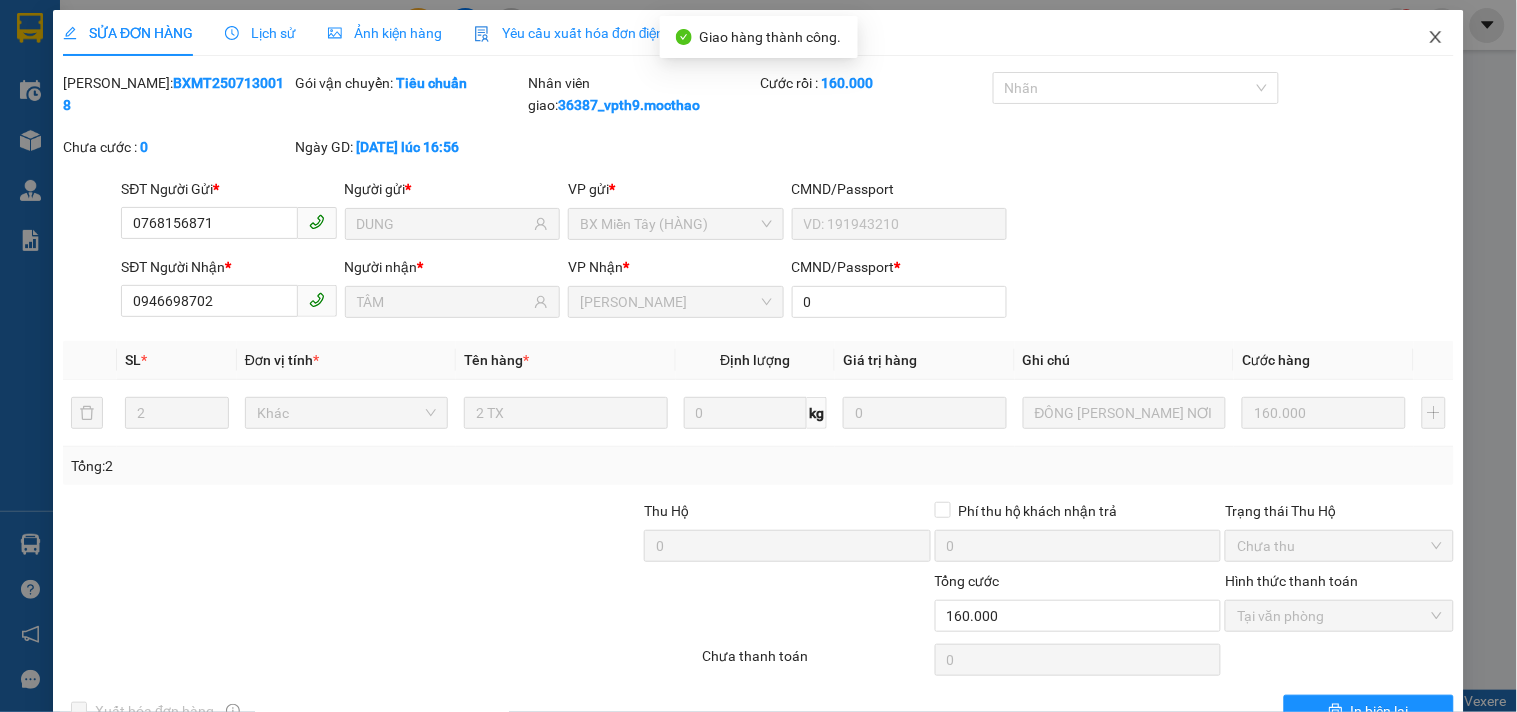 click at bounding box center (1436, 38) 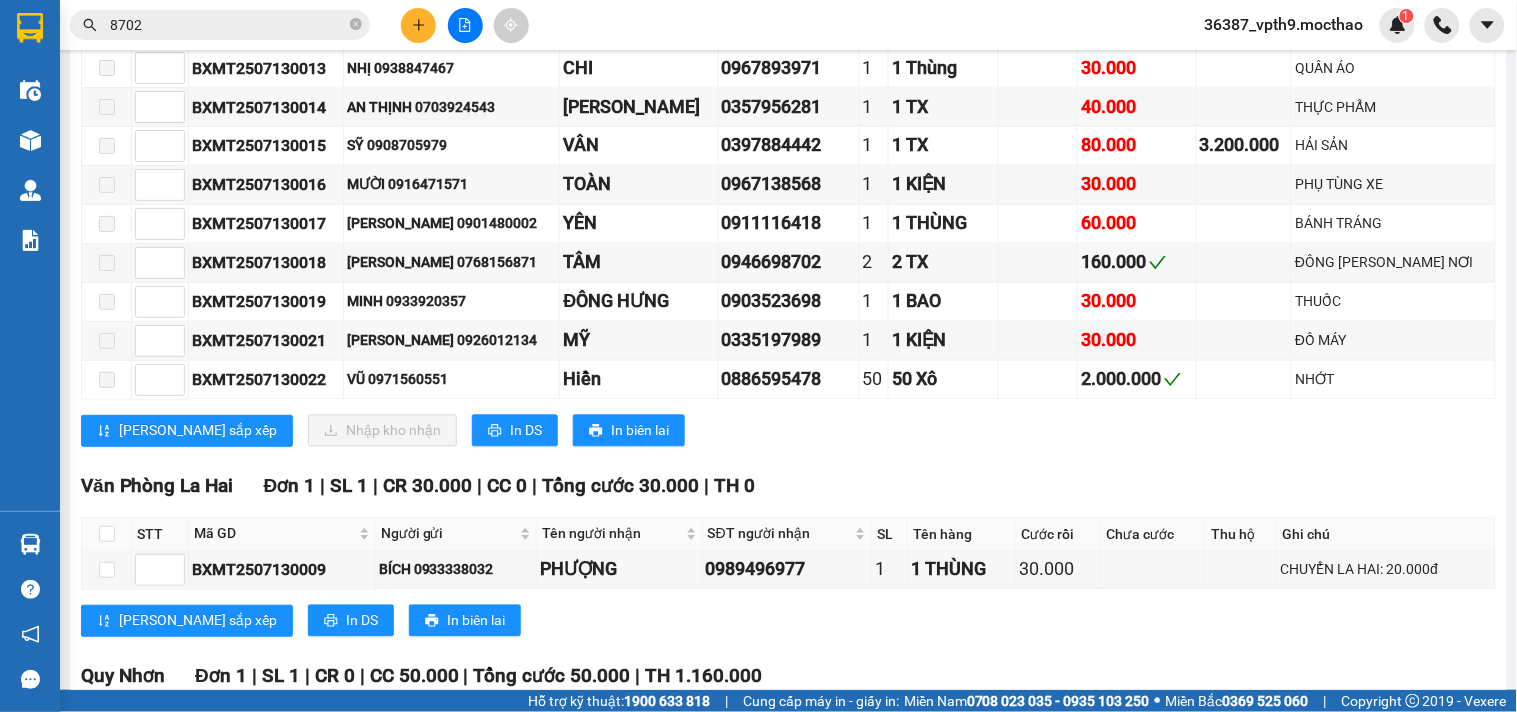 scroll, scrollTop: 721, scrollLeft: 0, axis: vertical 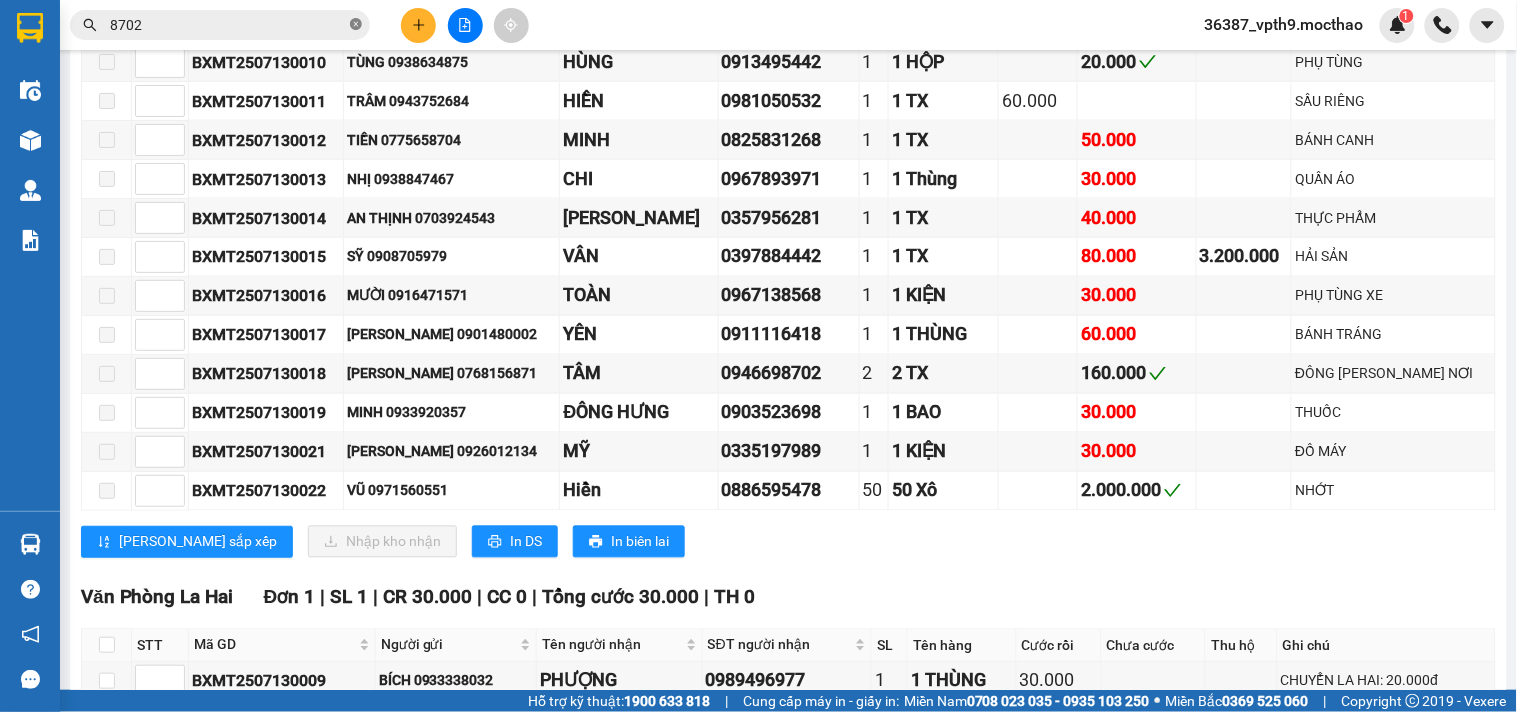 click 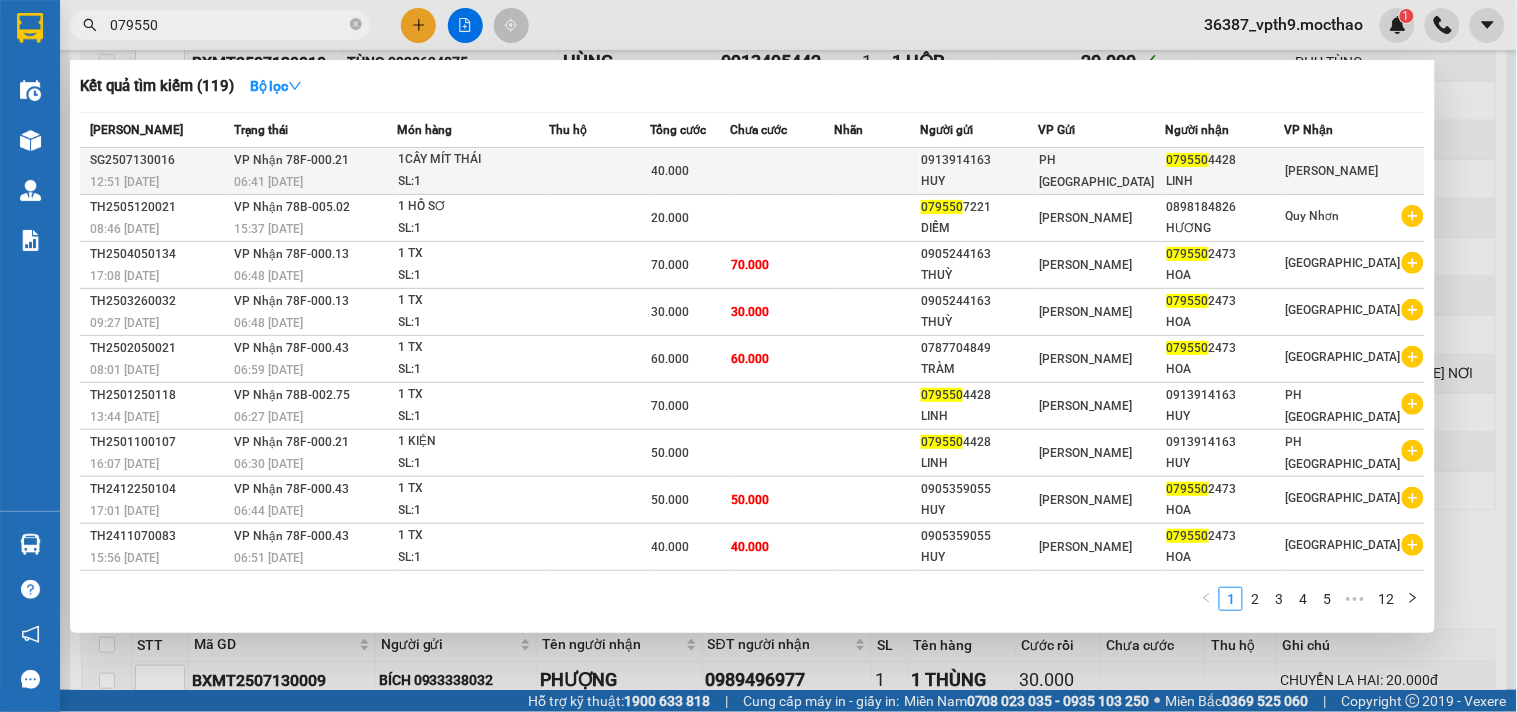 type on "079550" 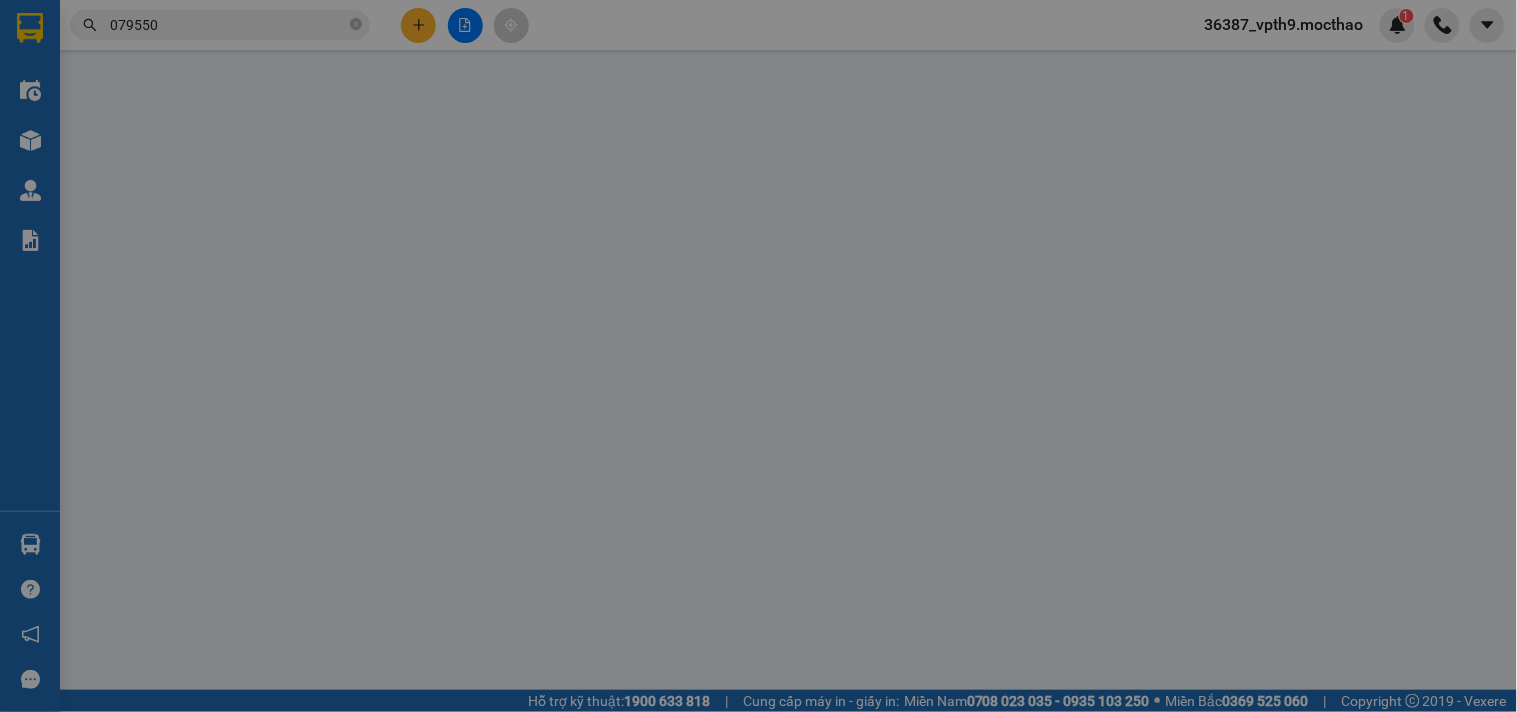 scroll, scrollTop: 0, scrollLeft: 0, axis: both 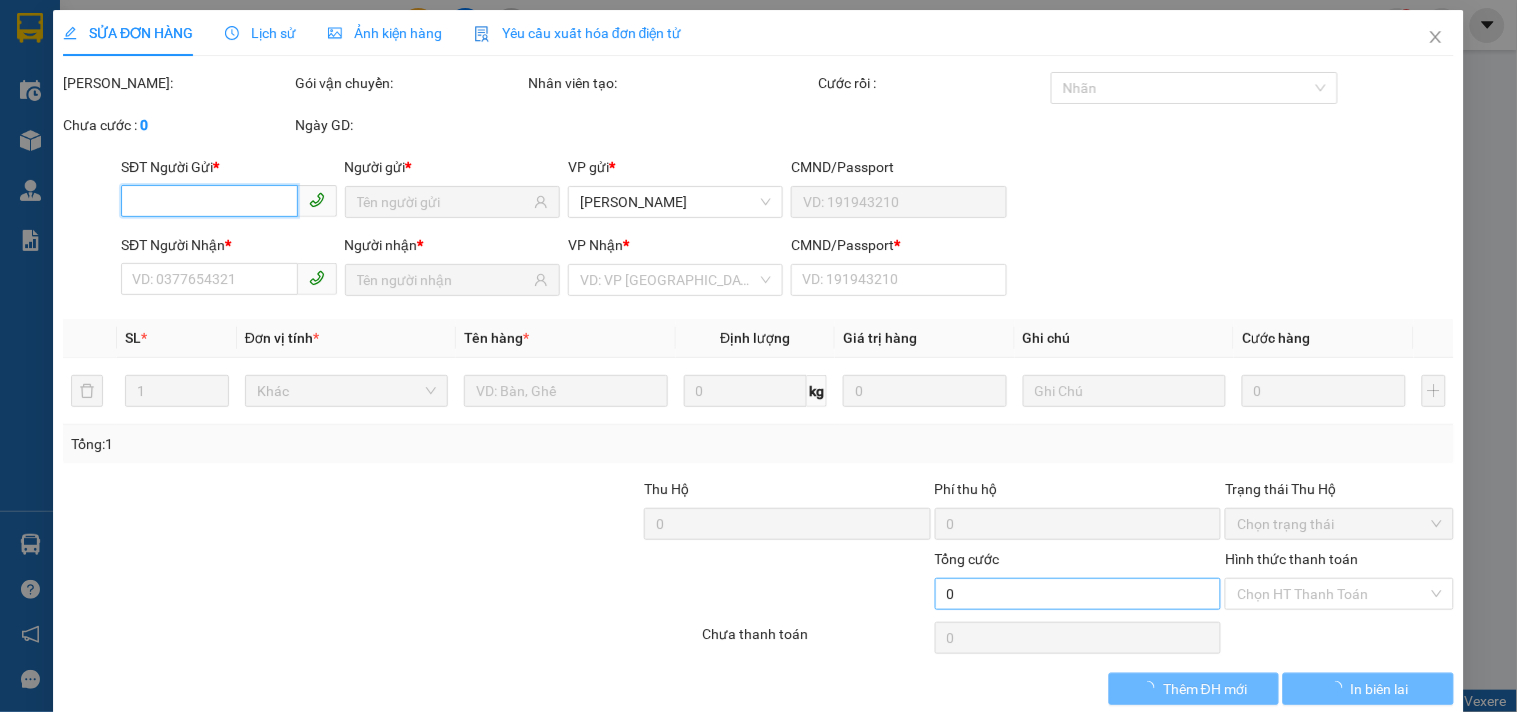 type on "0913914163" 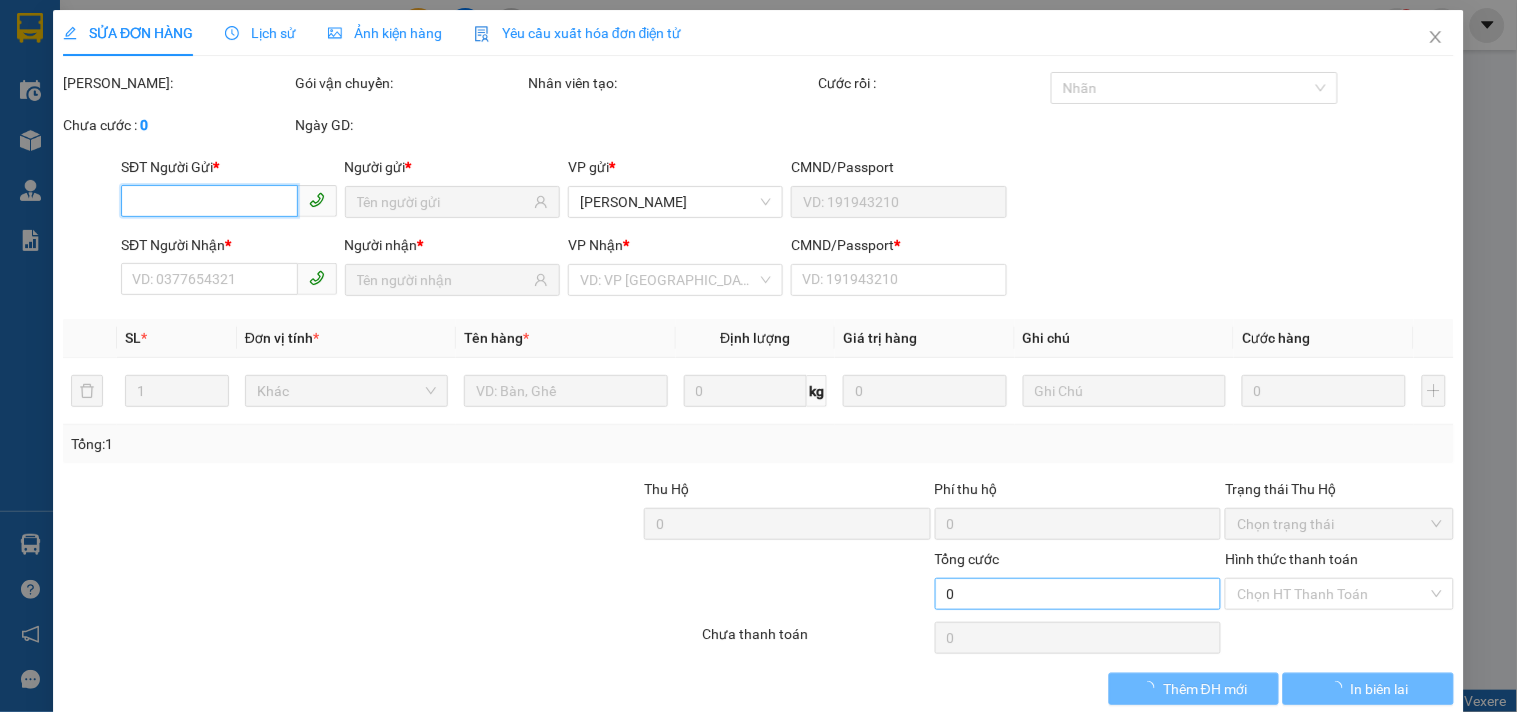type on "HUY" 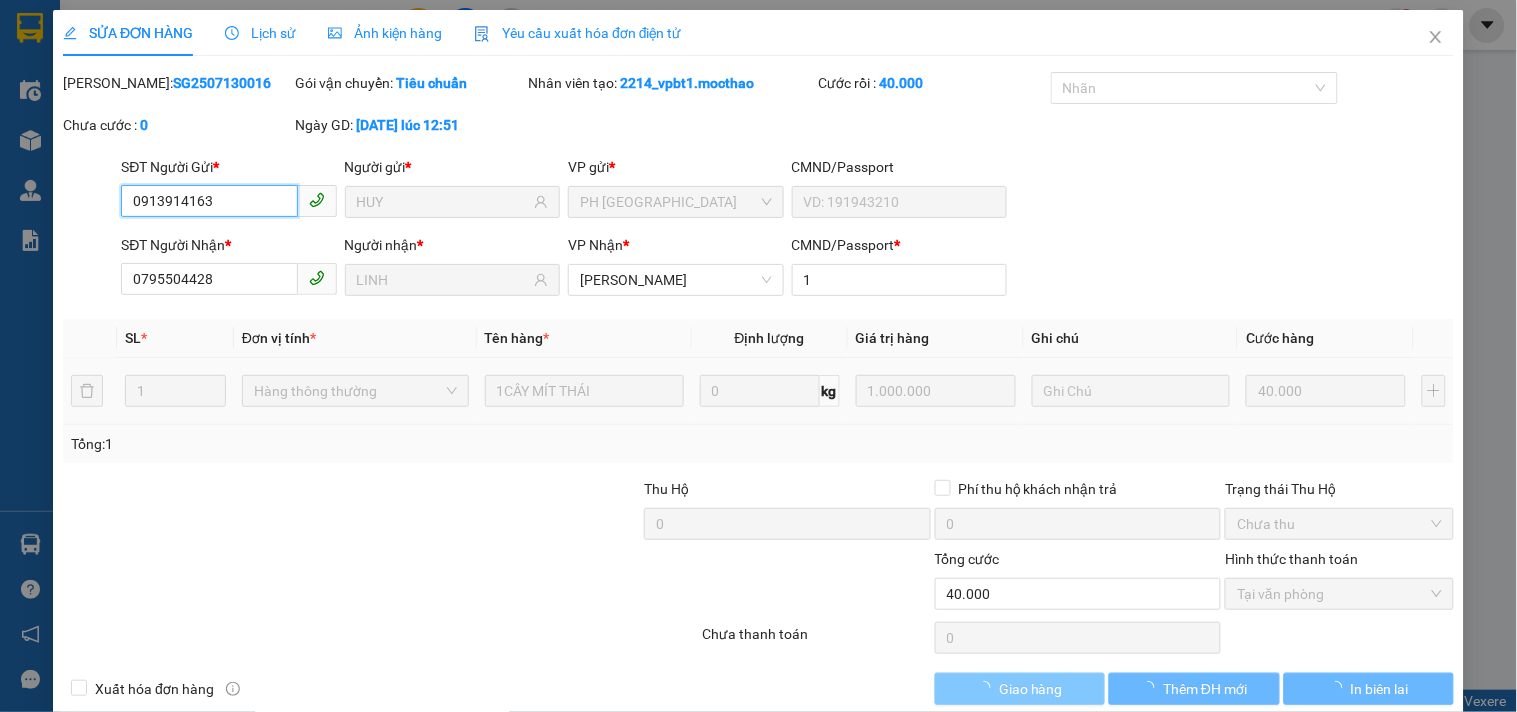 checkbox on "true" 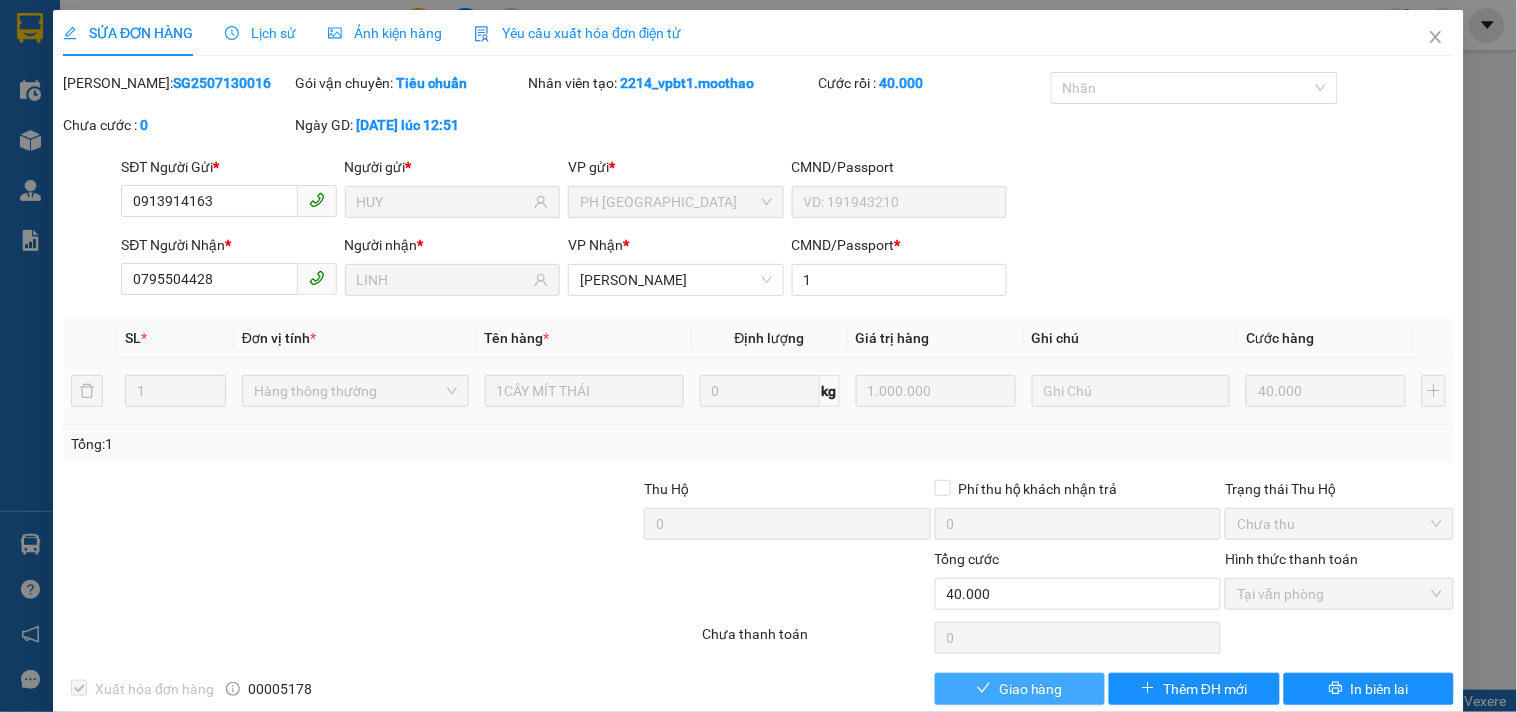 click on "Giao hàng" at bounding box center (1031, 689) 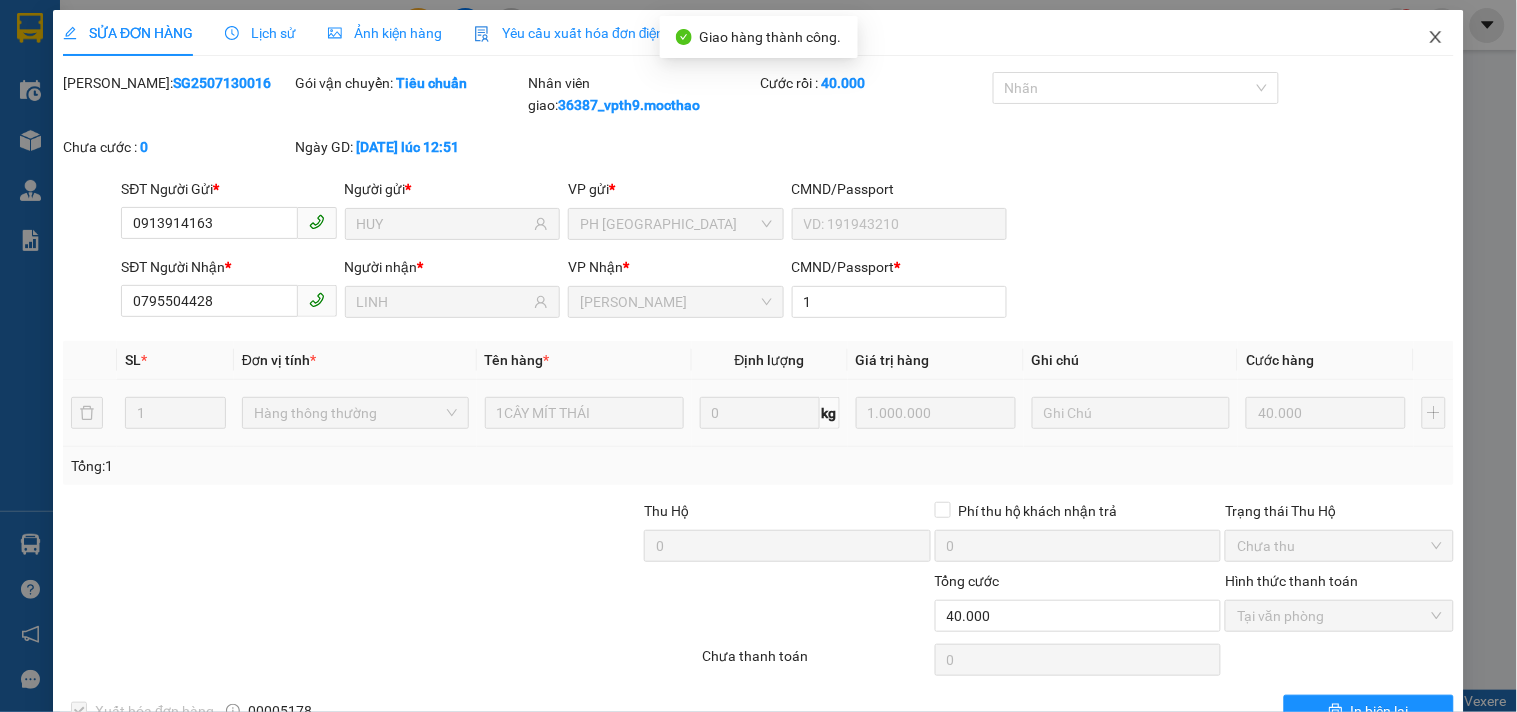 click at bounding box center (1436, 38) 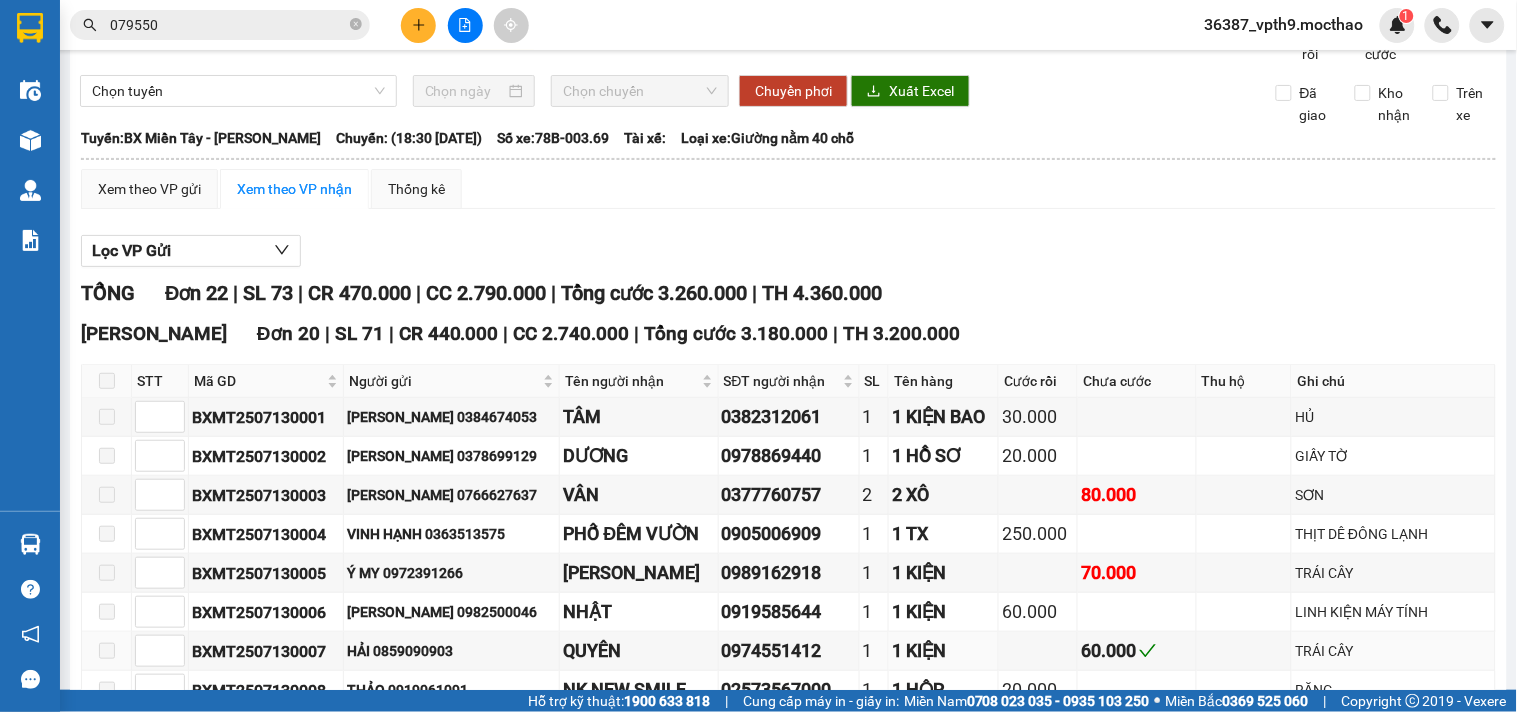 scroll, scrollTop: 0, scrollLeft: 0, axis: both 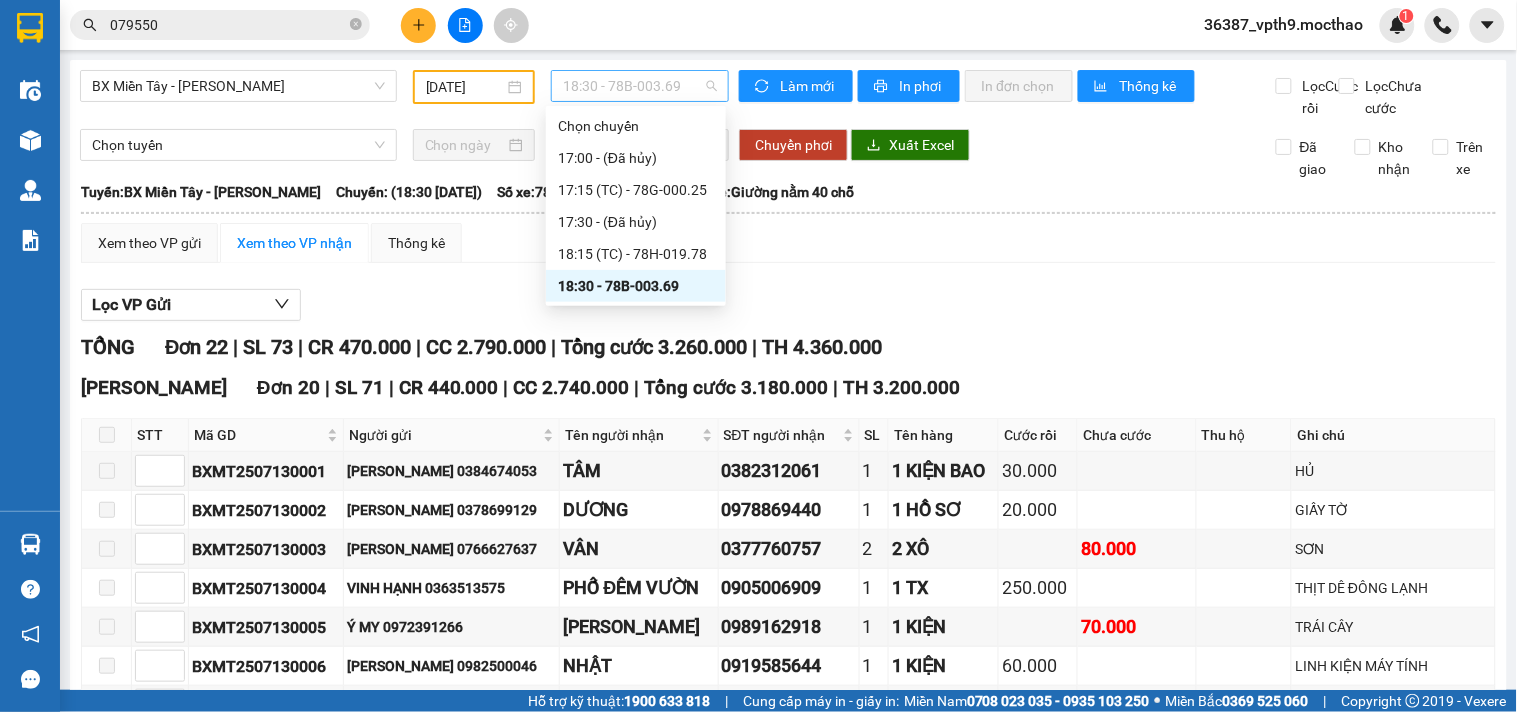 click on "18:30     - 78B-003.69" at bounding box center [640, 86] 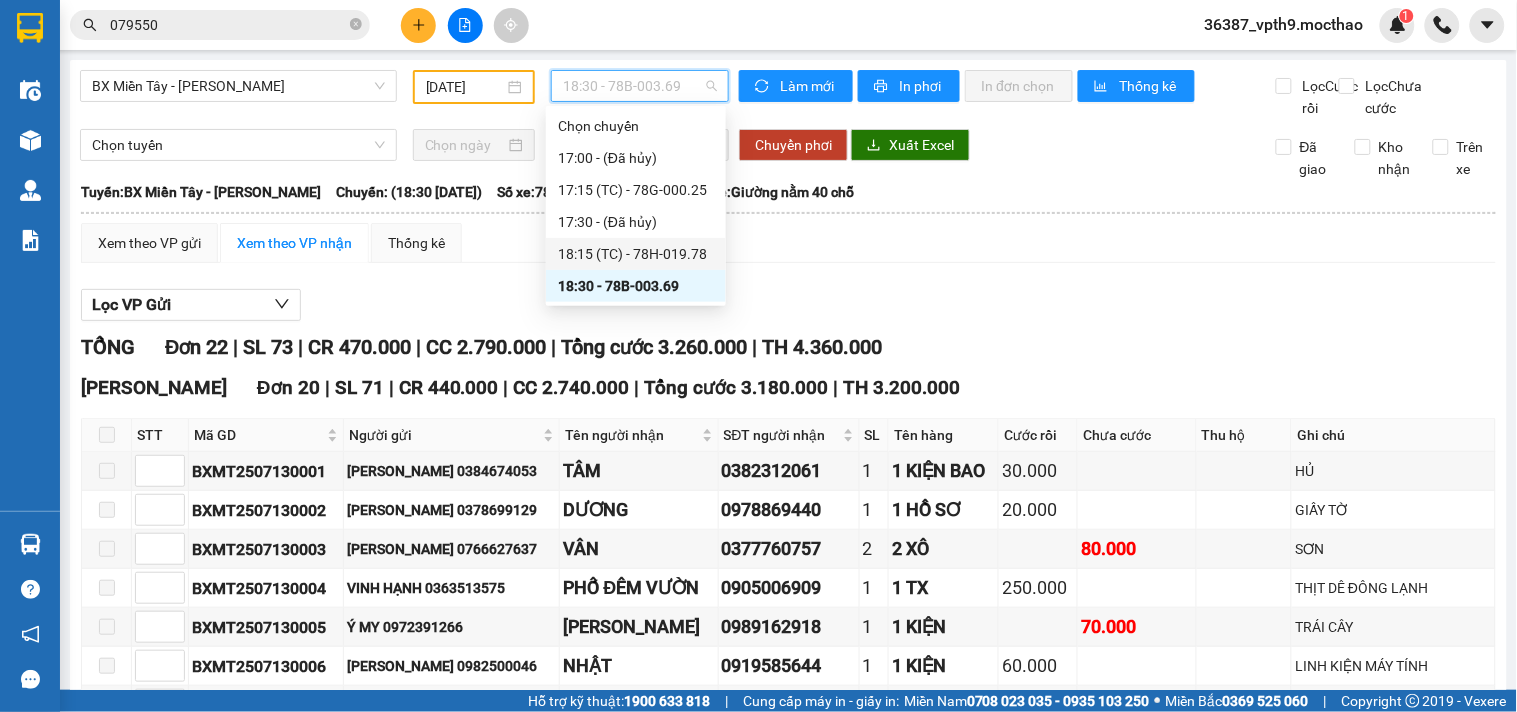 click on "18:15   (TC)   - 78H-019.78" at bounding box center [636, 254] 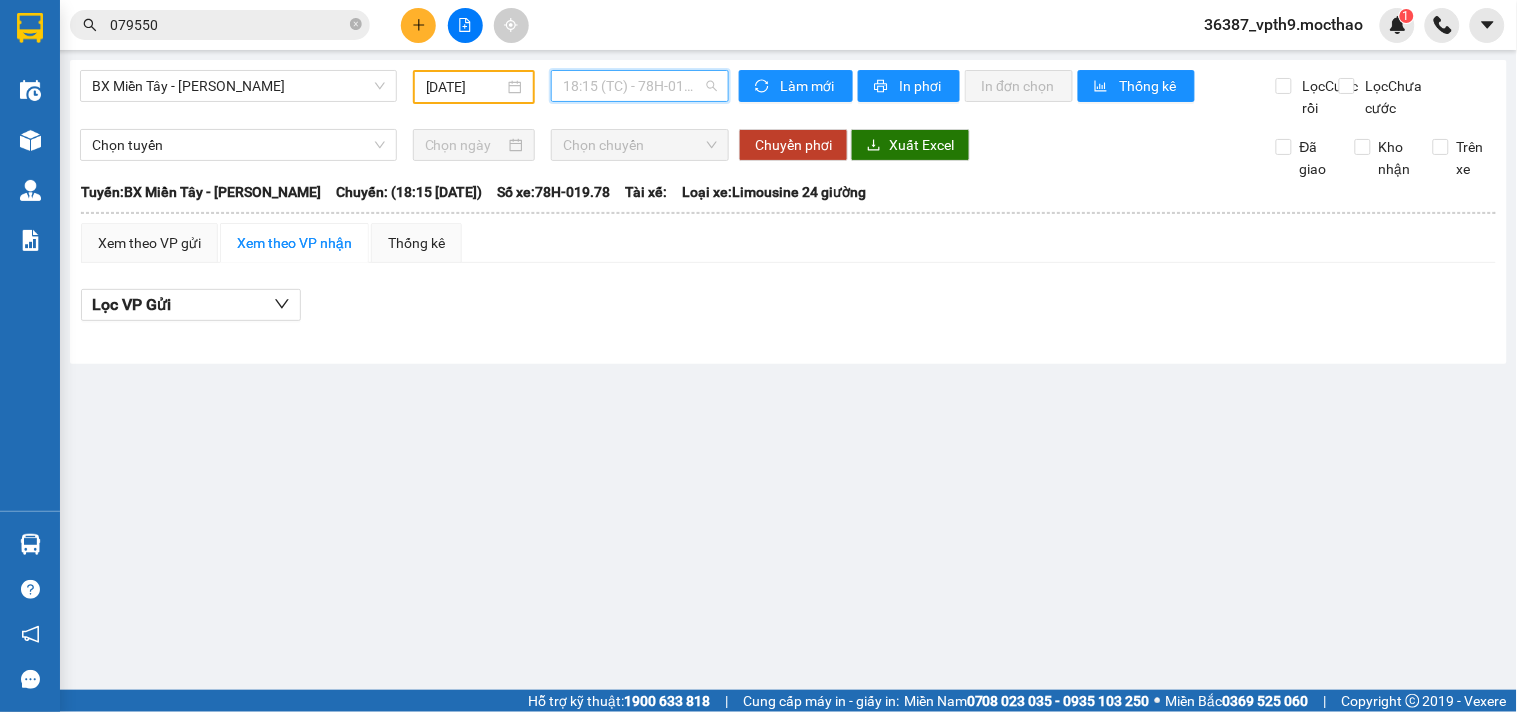 click on "18:15   (TC)   - 78H-019.78" at bounding box center [640, 86] 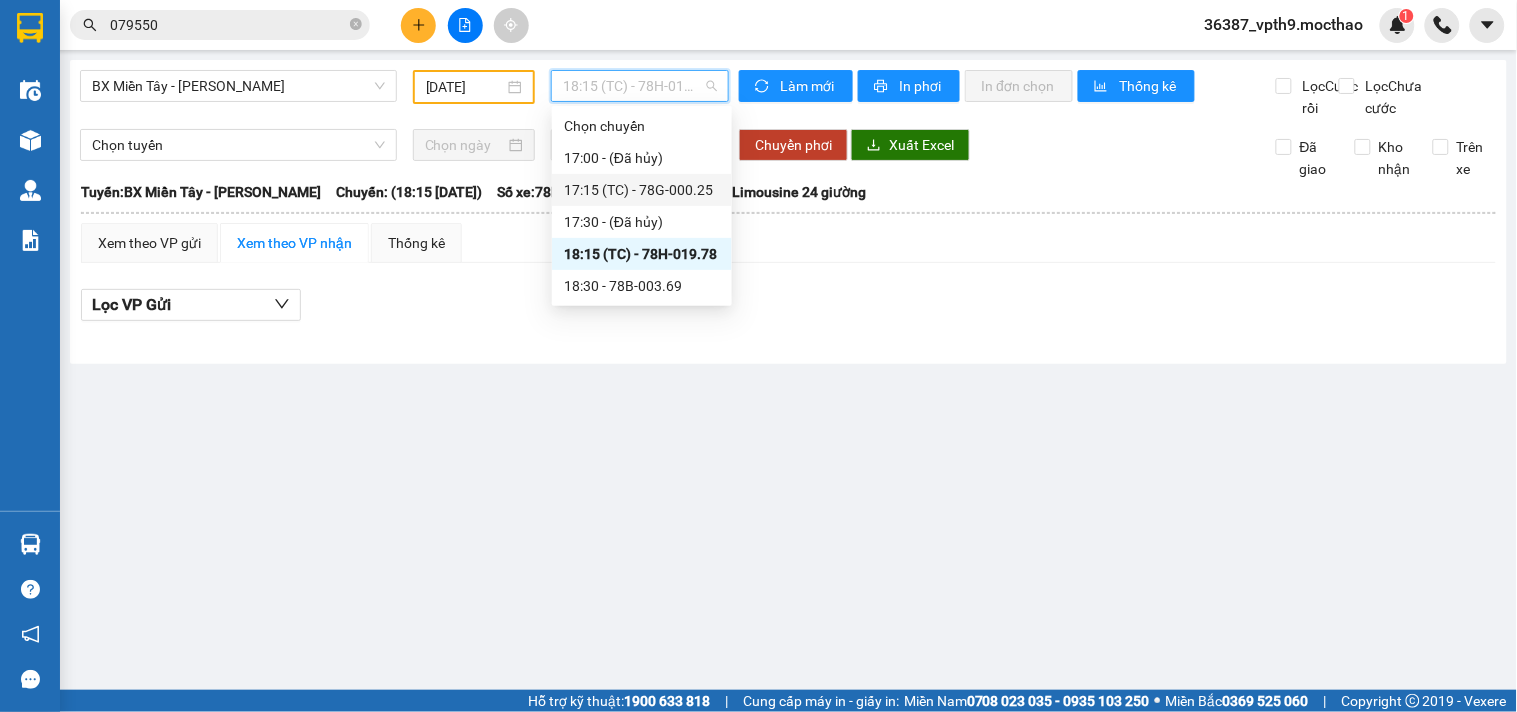 click on "17:15   (TC)   - 78G-000.25" at bounding box center [642, 190] 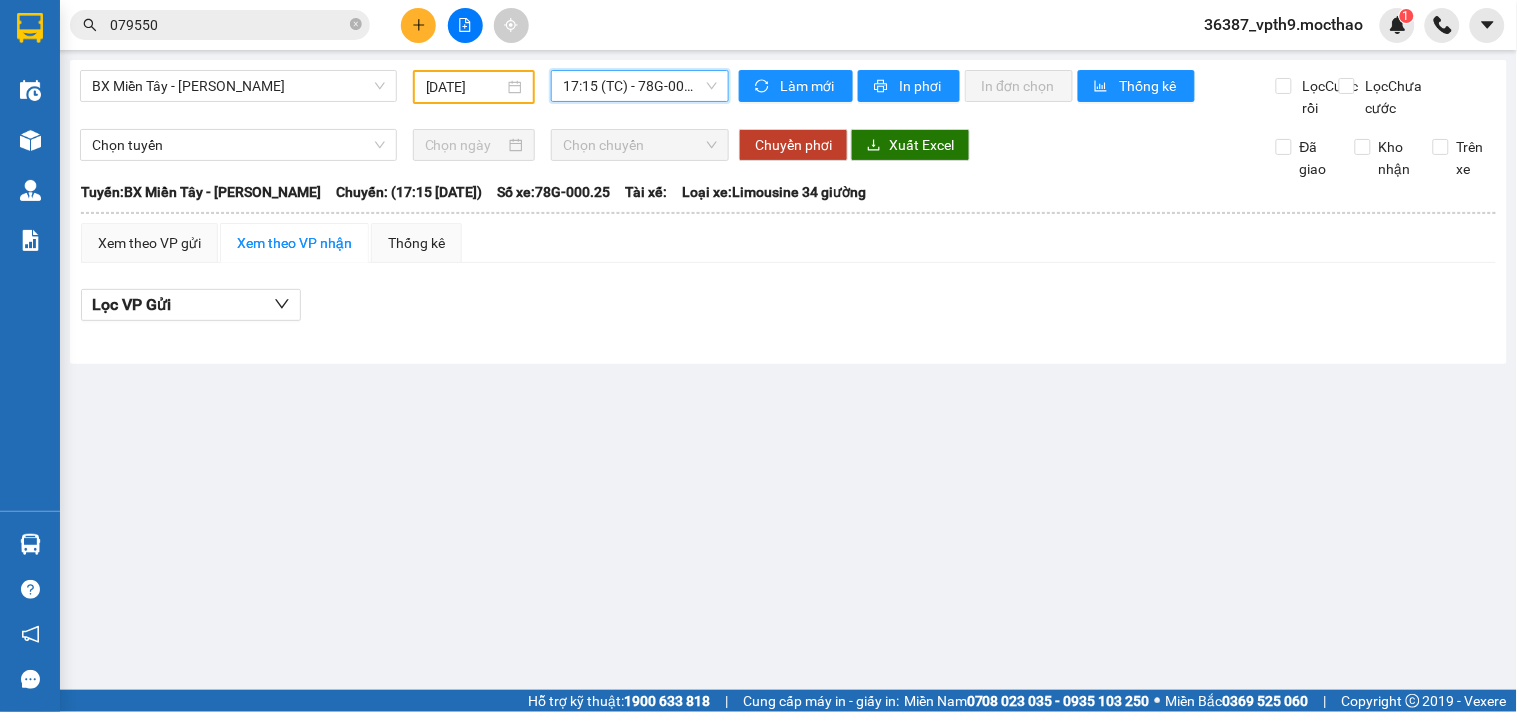 click on "17:15   (TC)   - 78G-000.25" at bounding box center [640, 86] 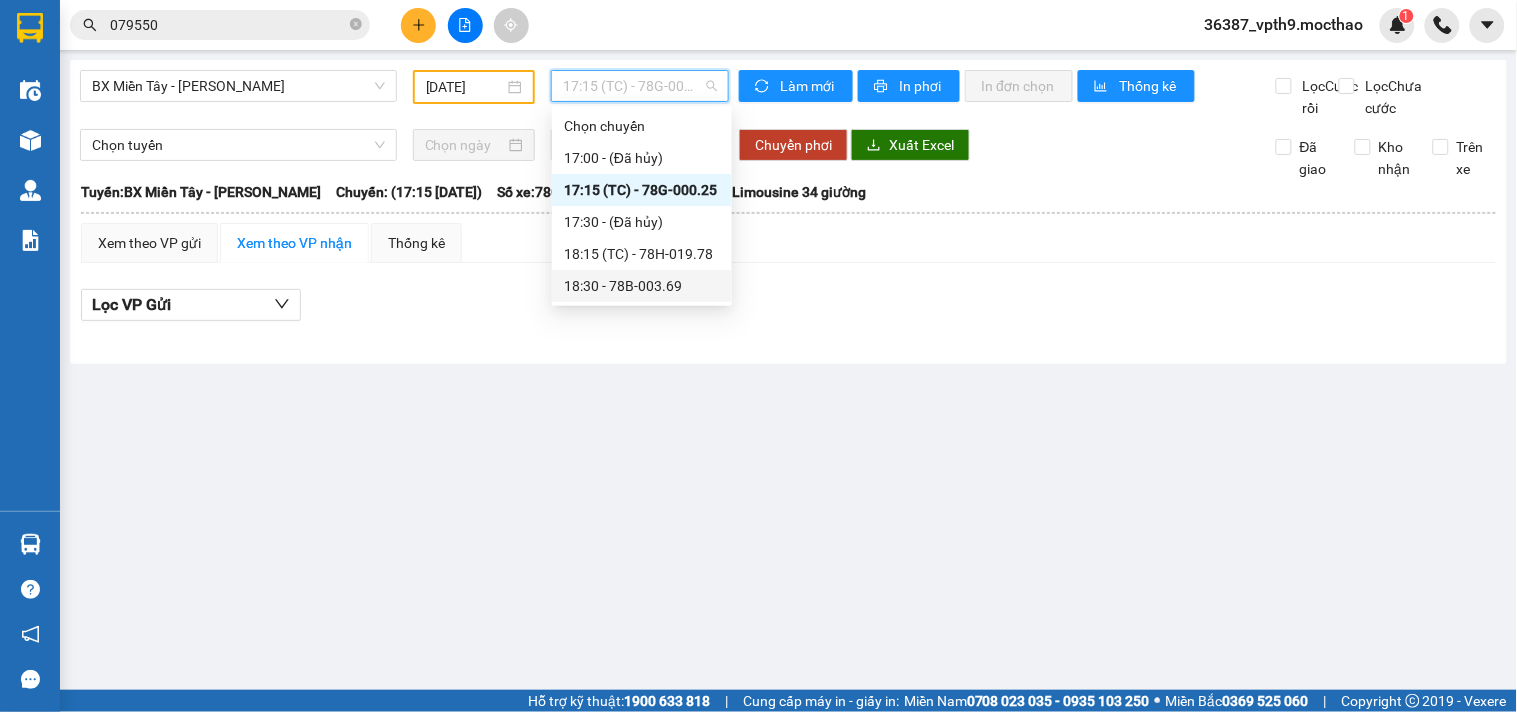 click on "18:30     - 78B-003.69" at bounding box center (642, 286) 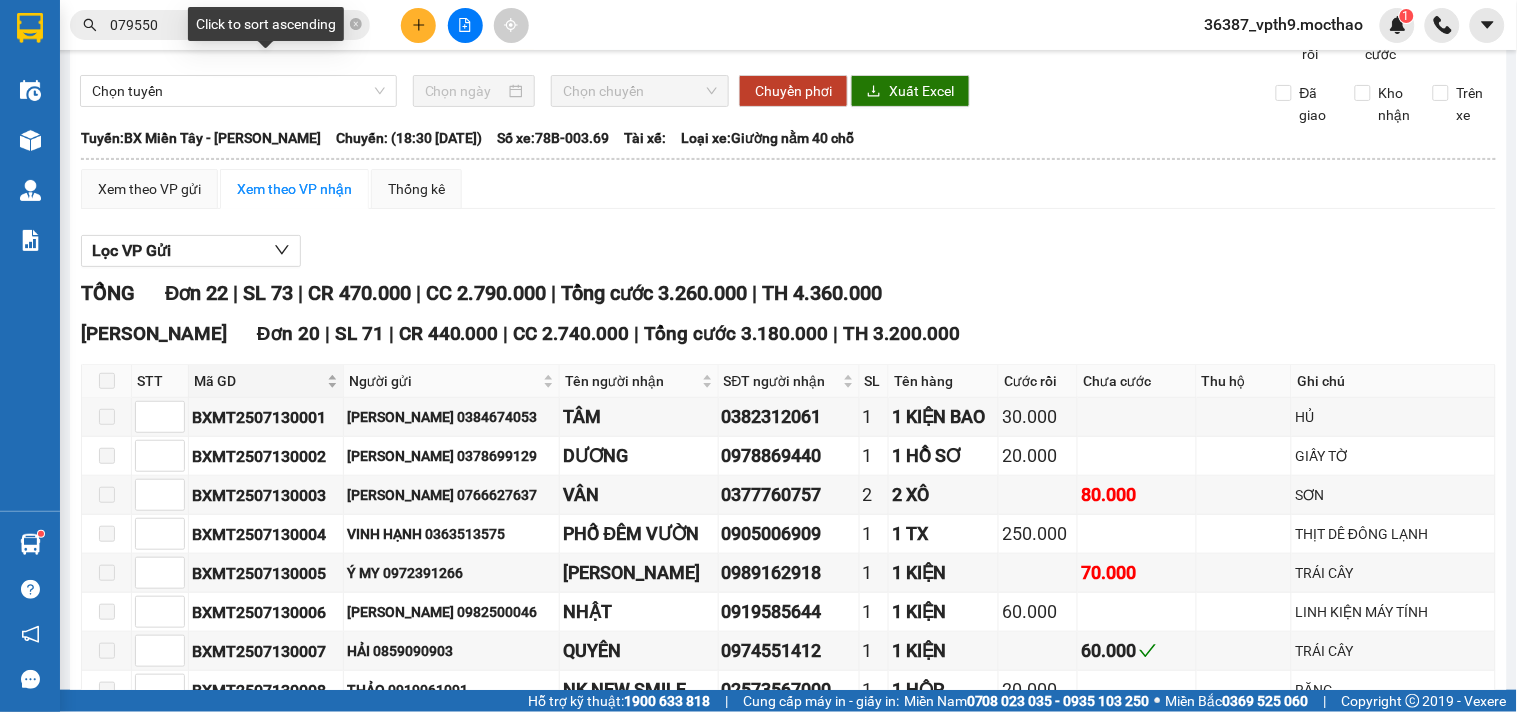 scroll, scrollTop: 0, scrollLeft: 0, axis: both 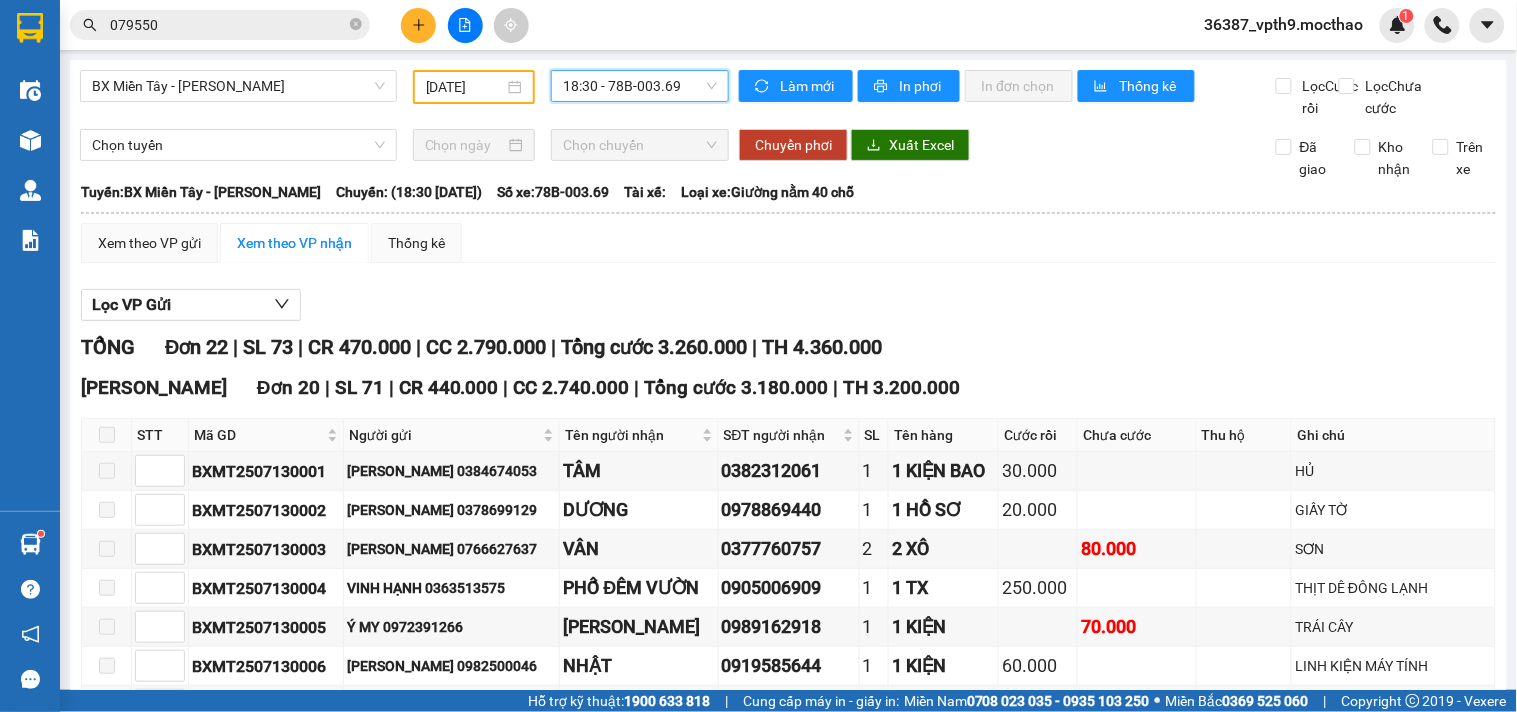 click on "18:30     - 78B-003.69" at bounding box center [640, 86] 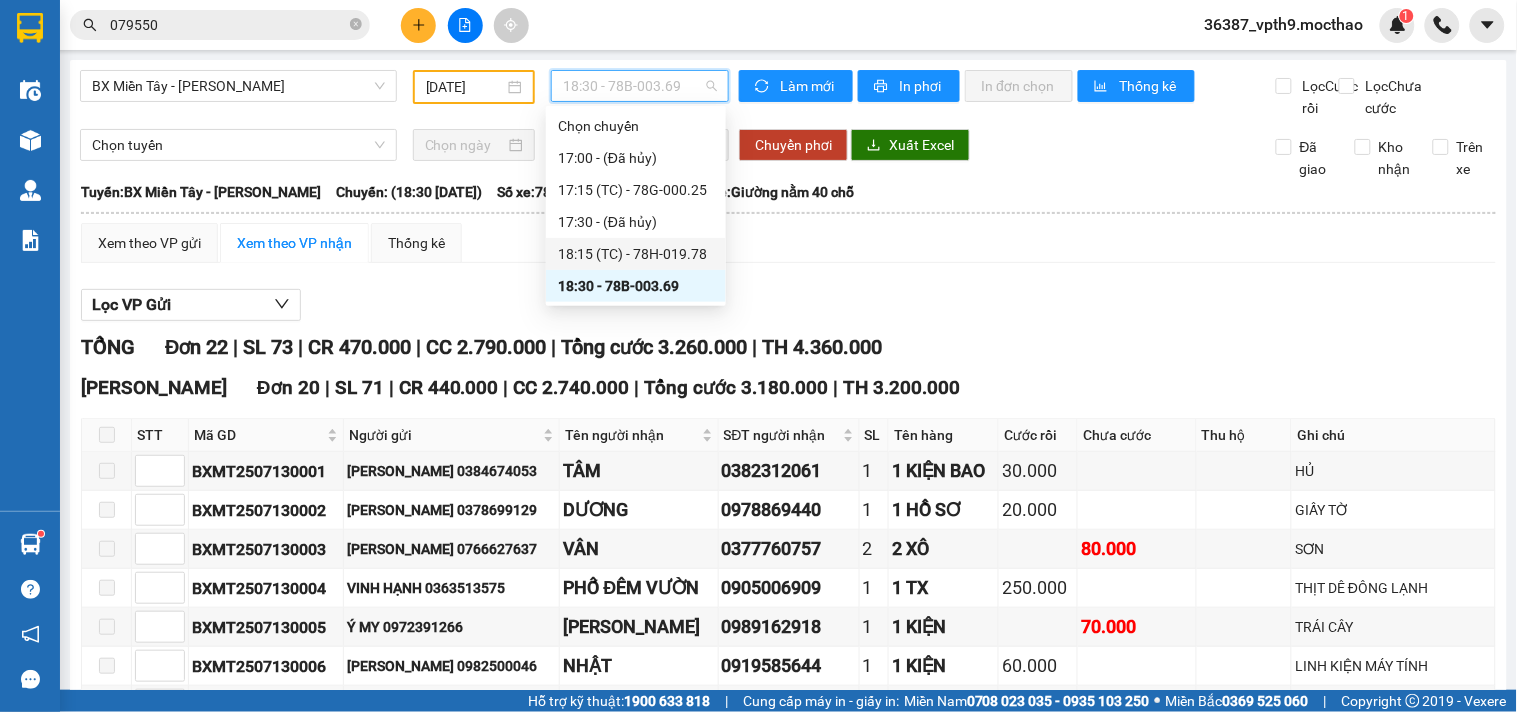 click on "18:15   (TC)   - 78H-019.78" at bounding box center [636, 254] 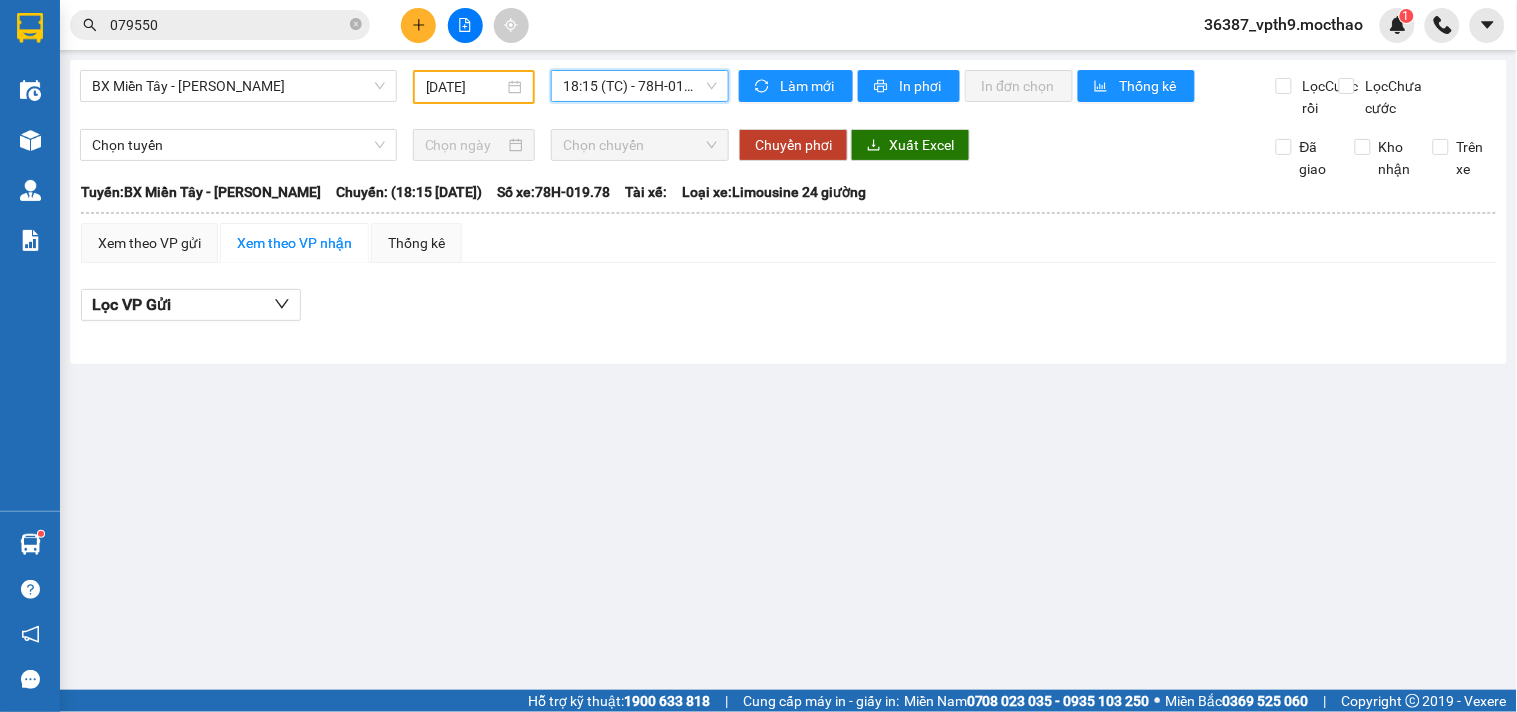 click on "18:15   (TC)   - 78H-019.78" at bounding box center (640, 86) 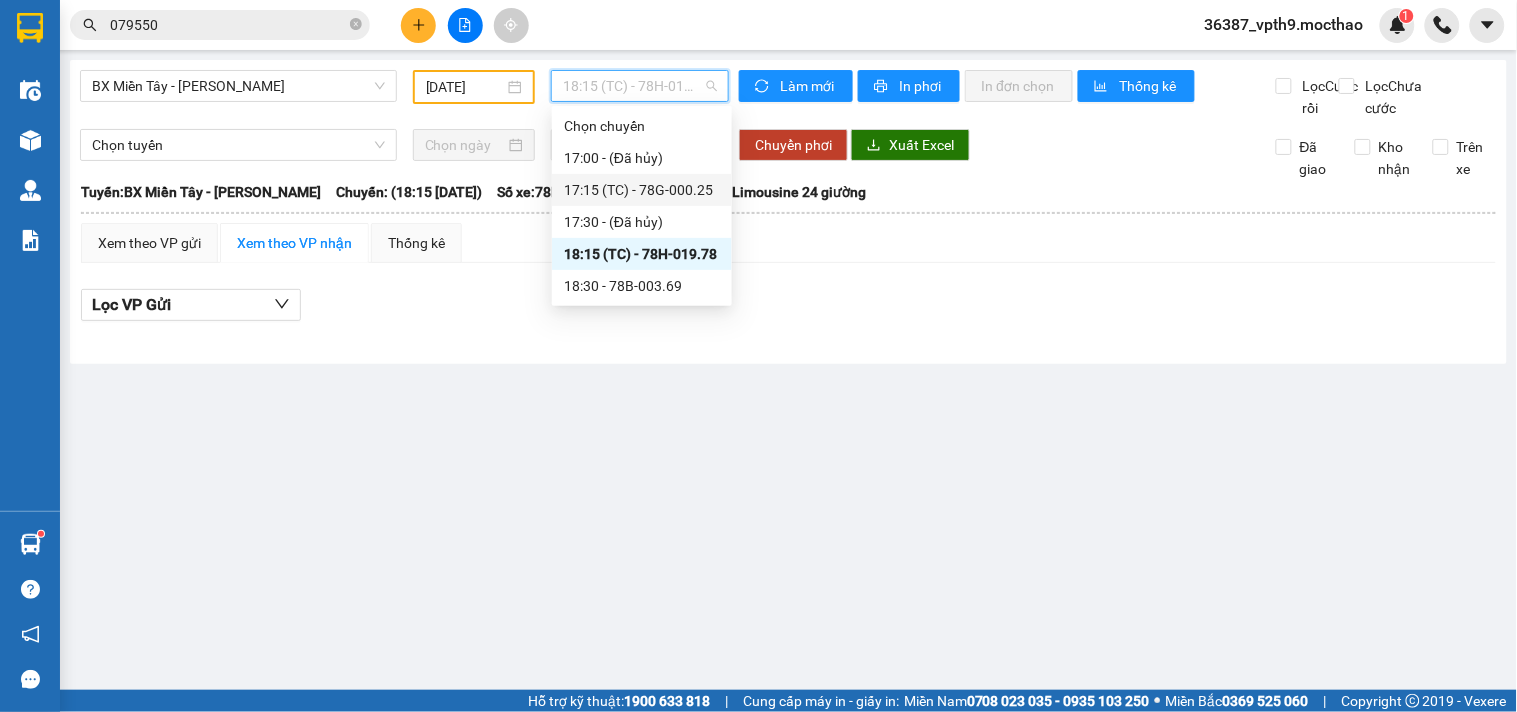 click on "17:15   (TC)   - 78G-000.25" at bounding box center (642, 190) 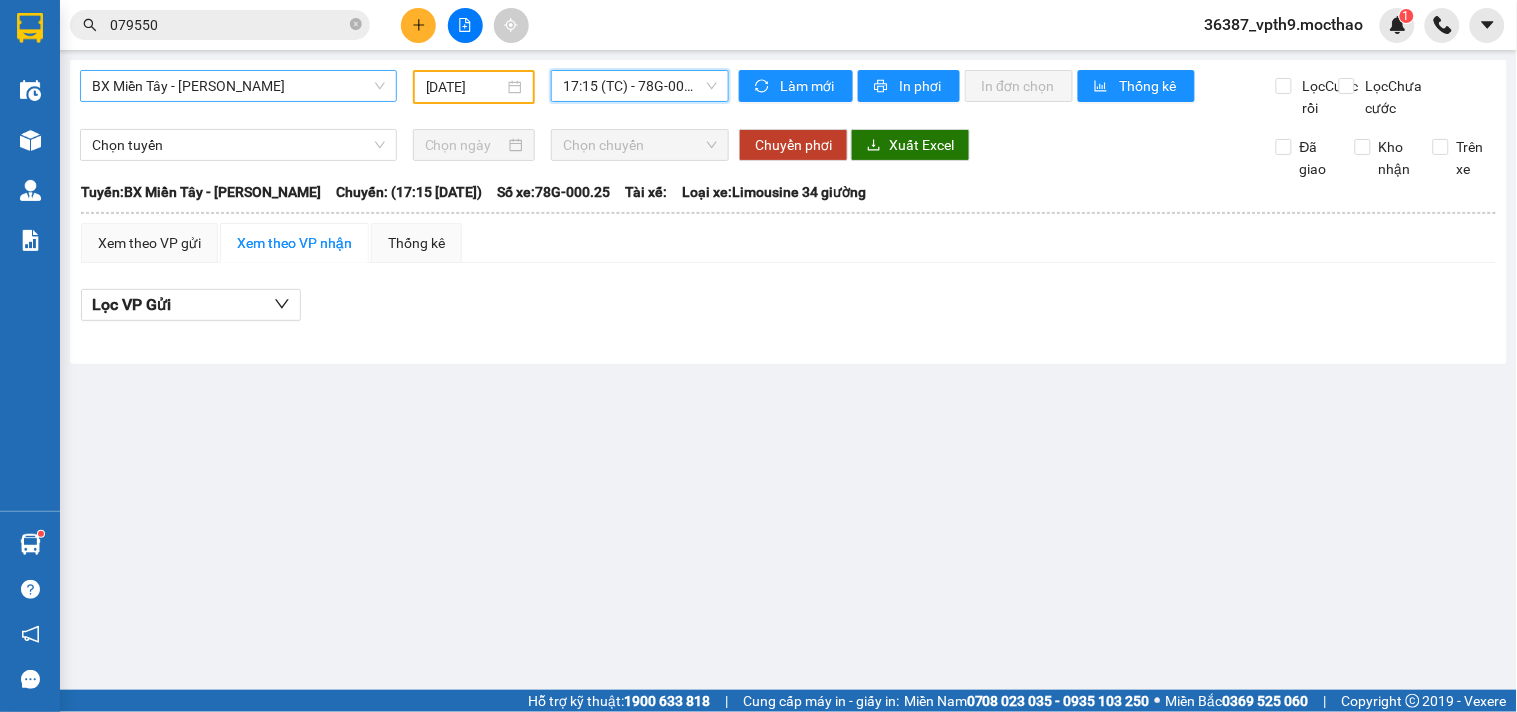 click on "BX Miền Tây - [PERSON_NAME]" at bounding box center [238, 86] 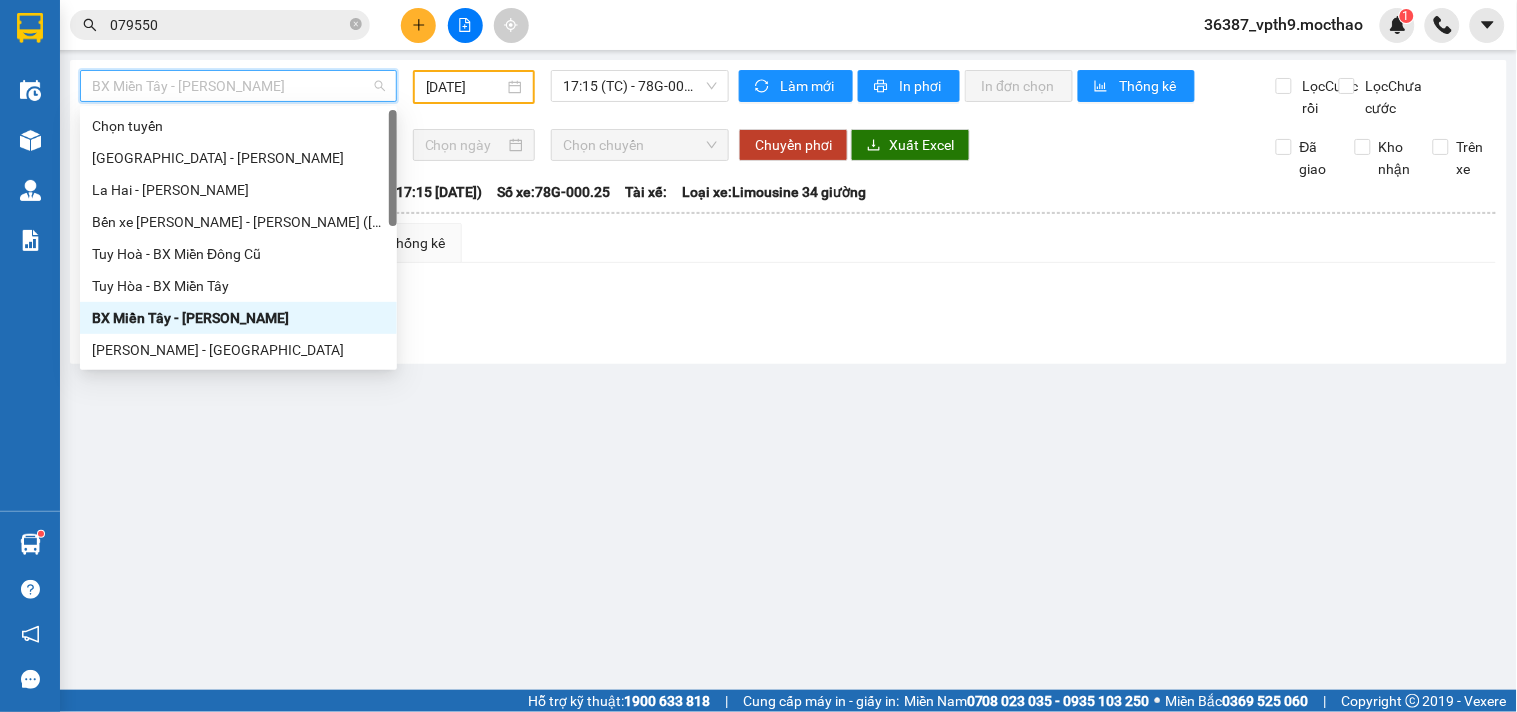 type on "M" 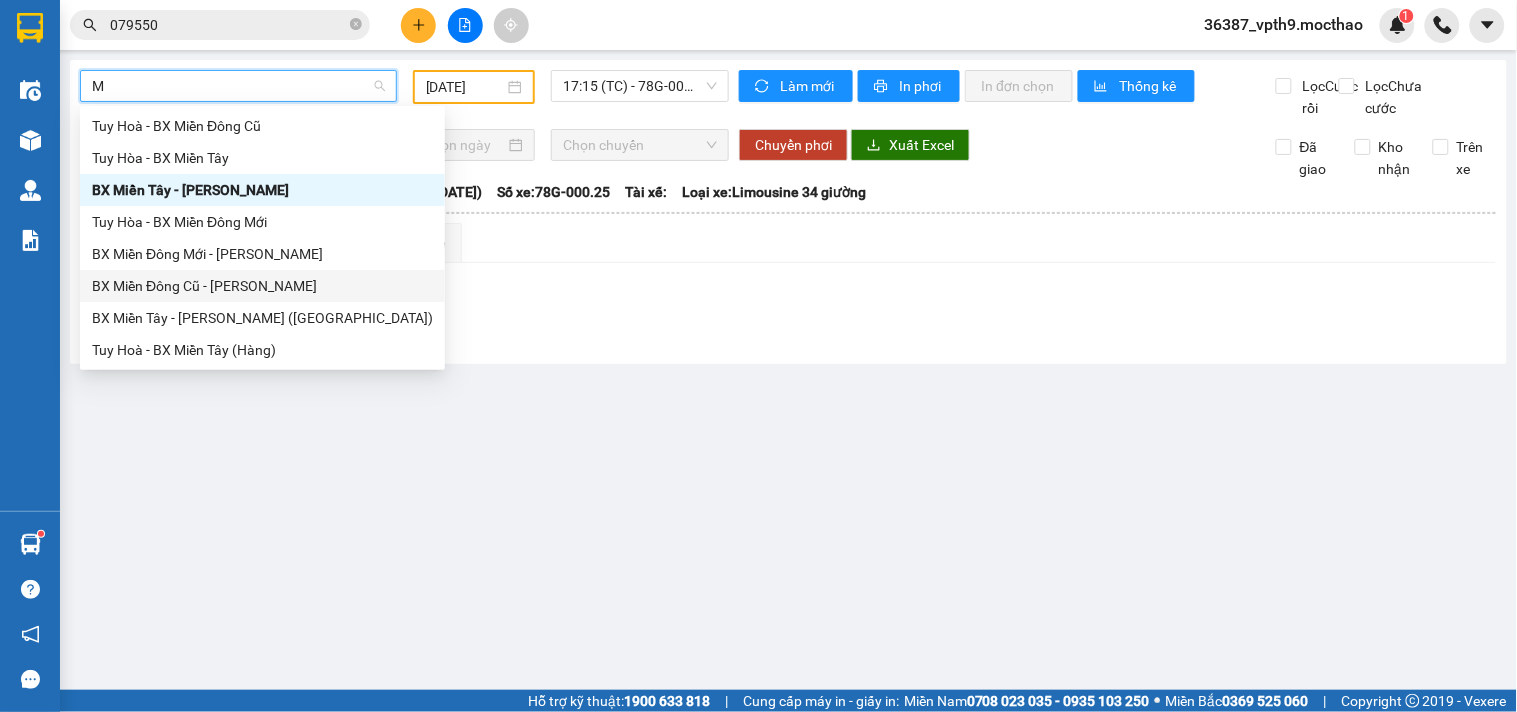 click on "BX Miền Đông Cũ - [PERSON_NAME]" at bounding box center [262, 286] 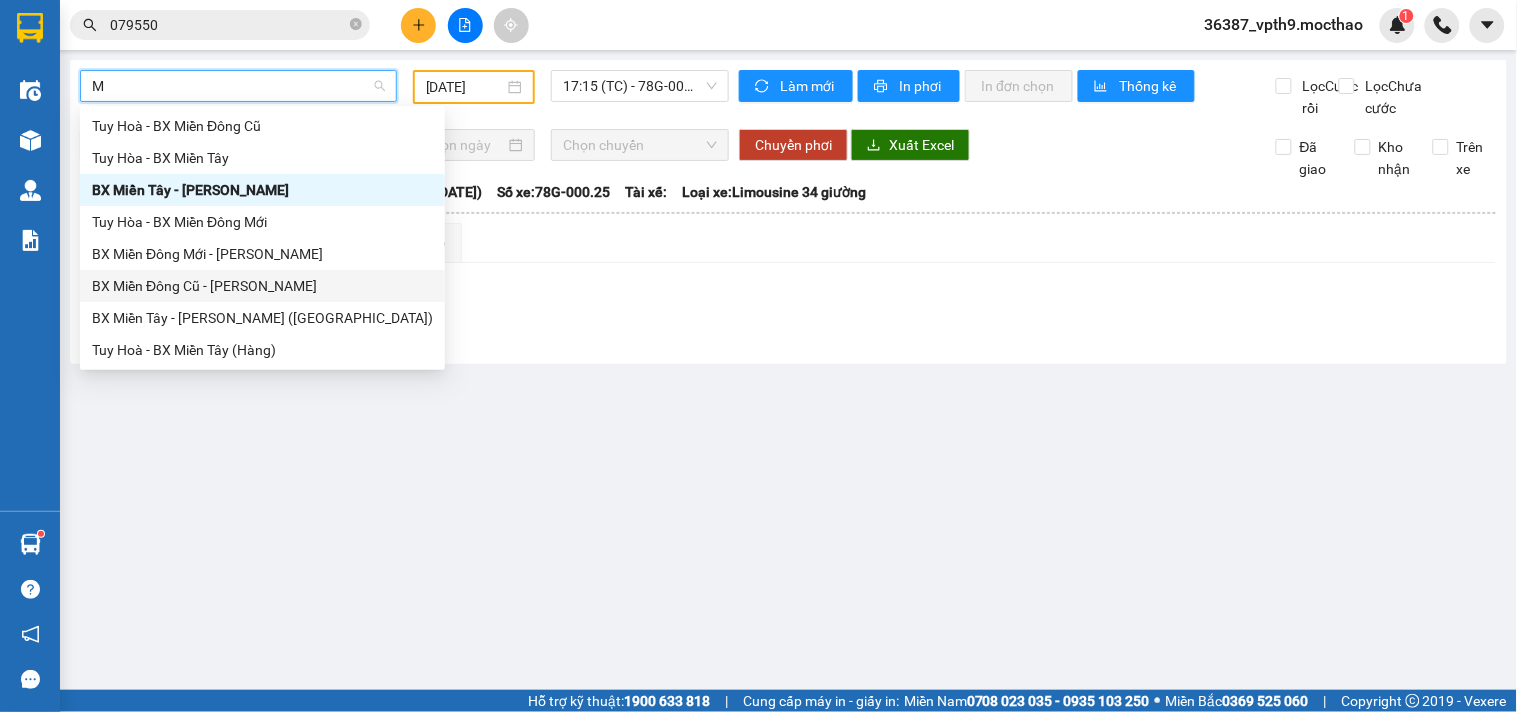type 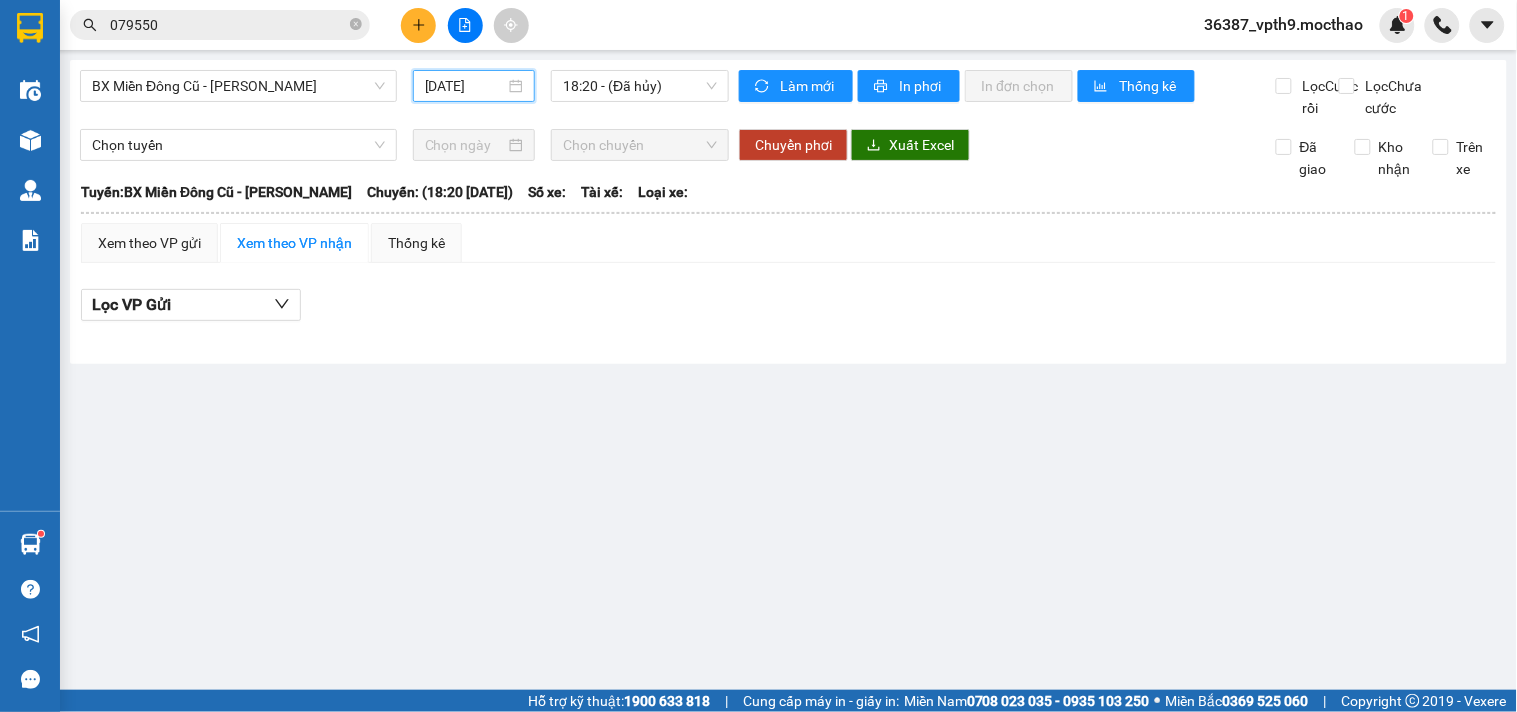 click on "[DATE]" at bounding box center (465, 86) 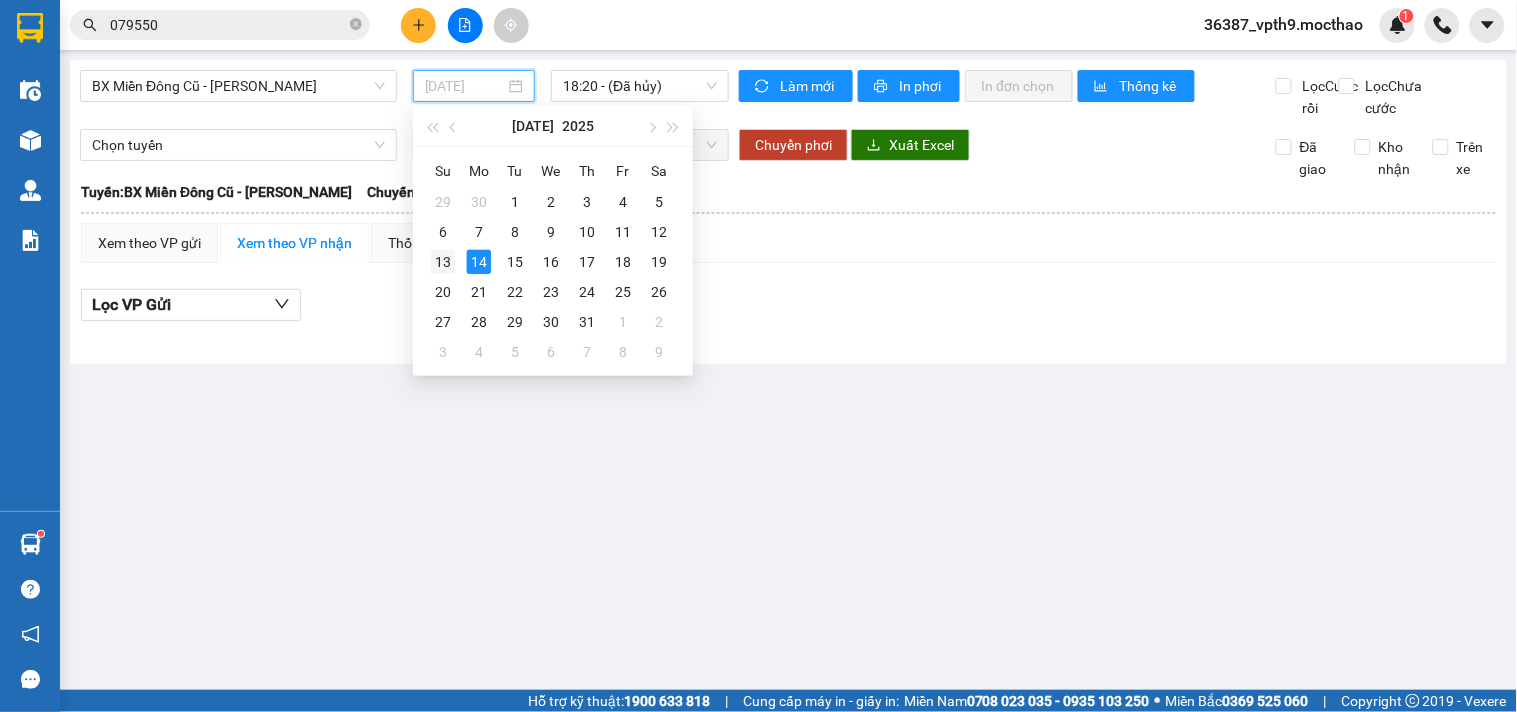 click on "13" at bounding box center (443, 262) 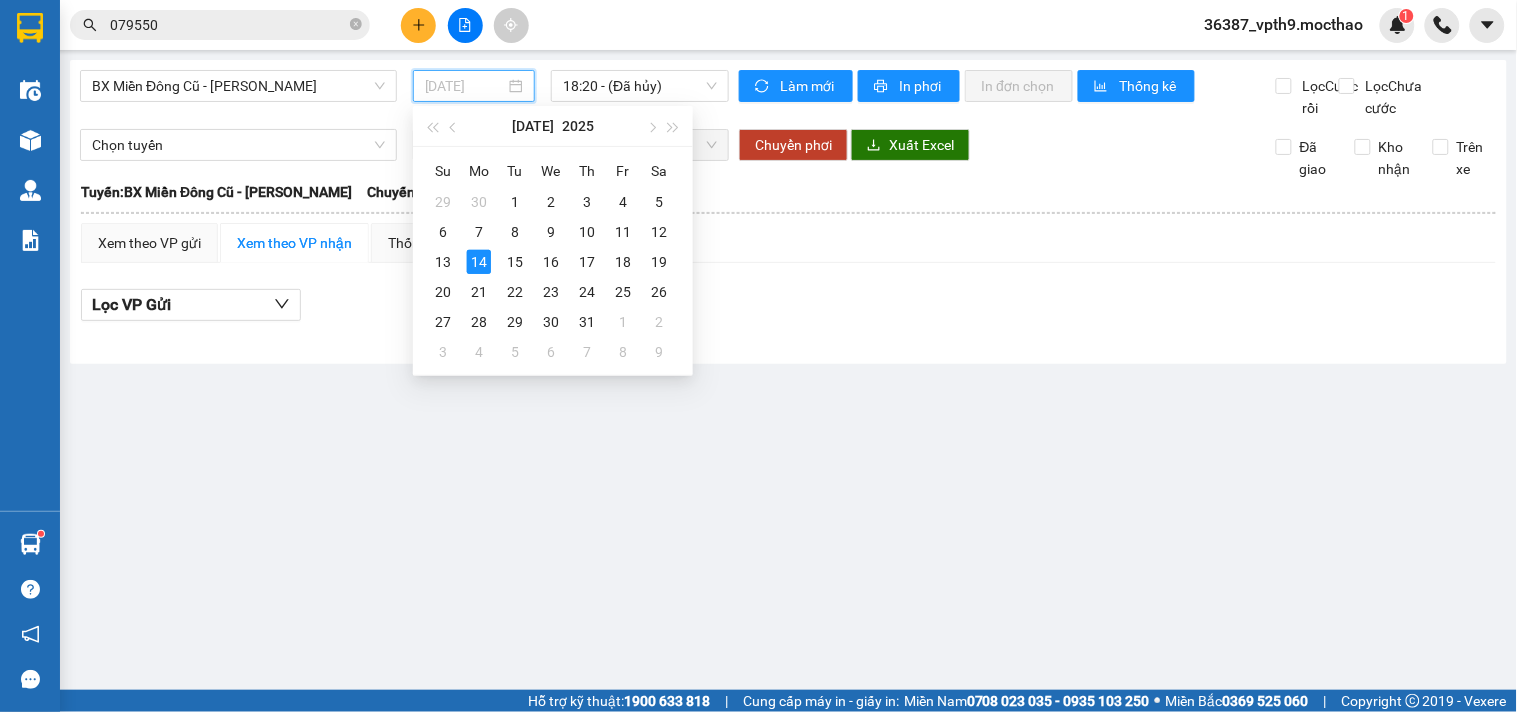 type on "[DATE]" 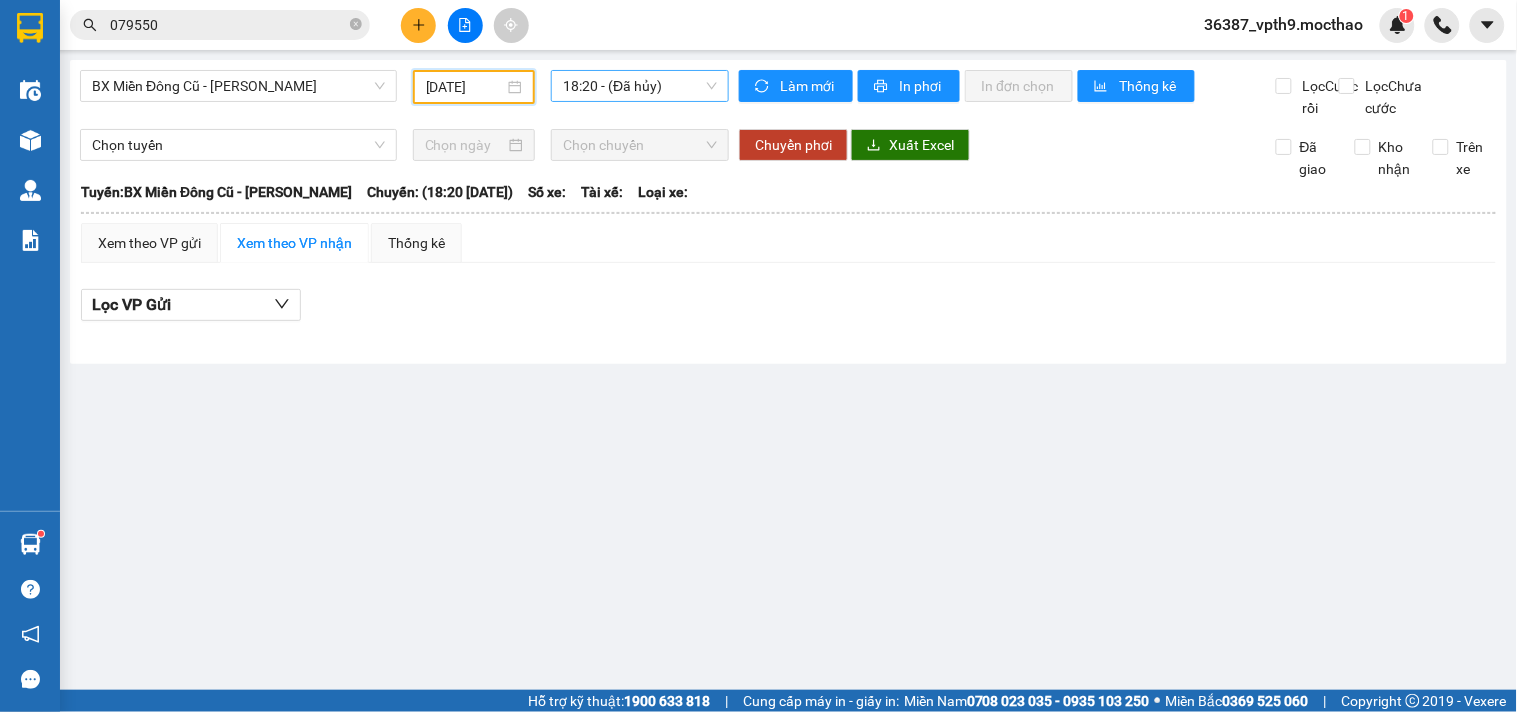 click on "18:20     - (Đã hủy)" at bounding box center (640, 86) 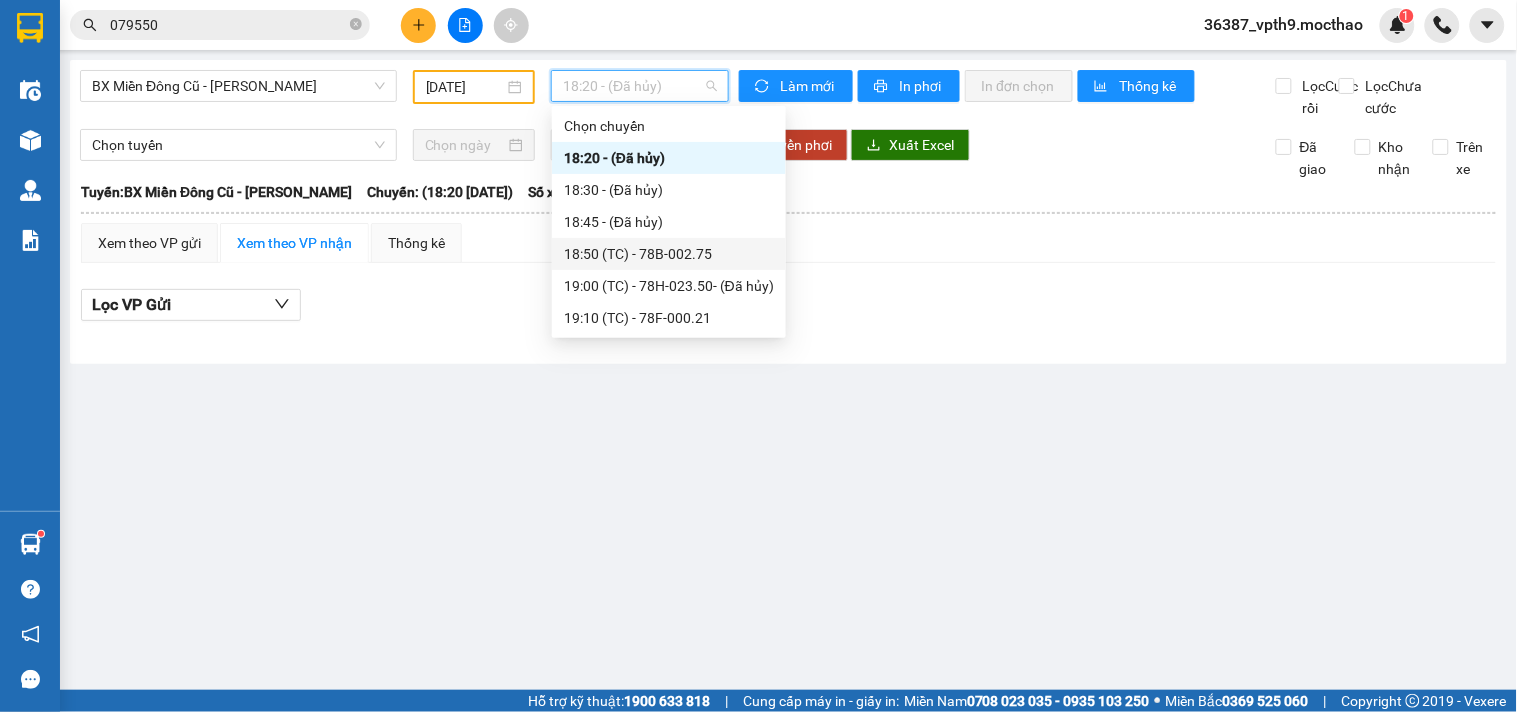 click on "18:50   (TC)   - 78B-002.75" at bounding box center (669, 254) 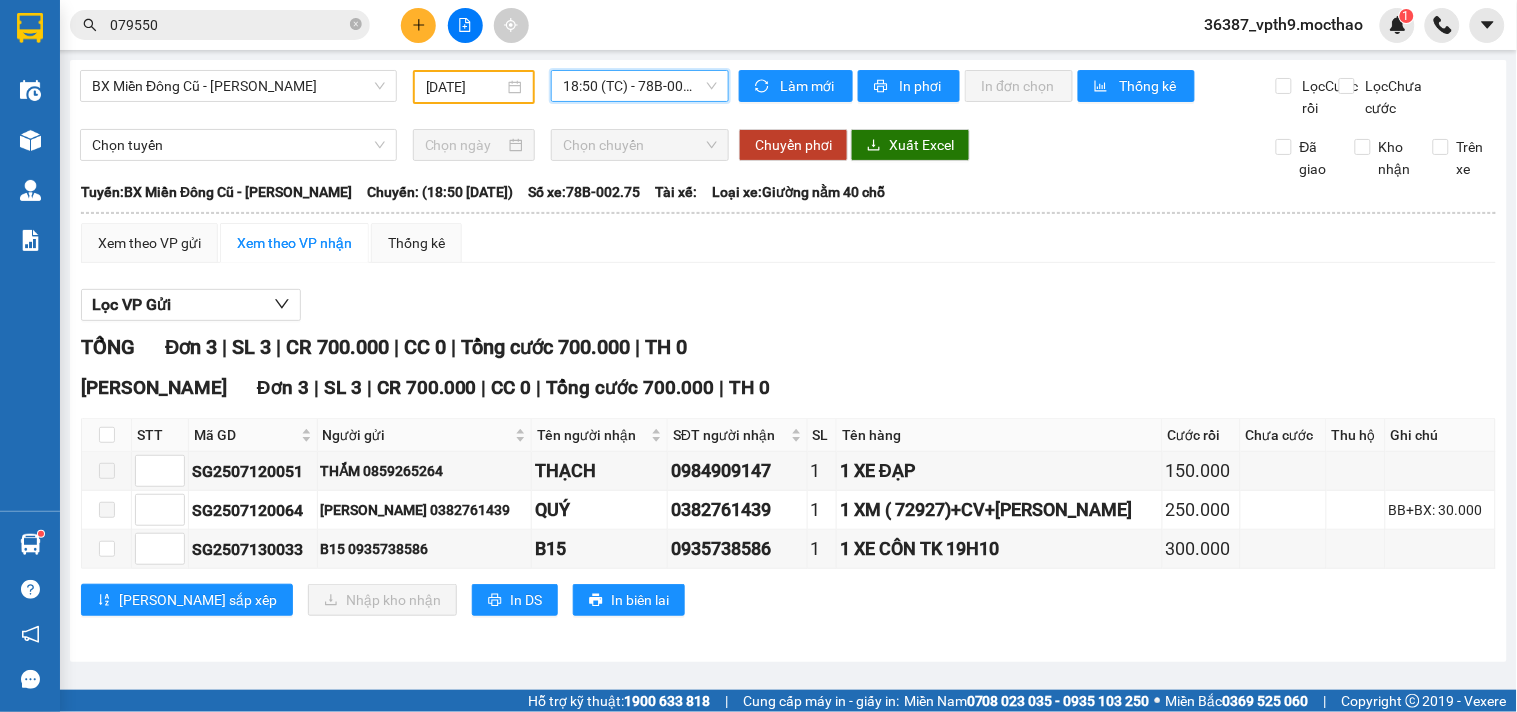 click on "18:50   (TC)   - 78B-002.75" at bounding box center (640, 86) 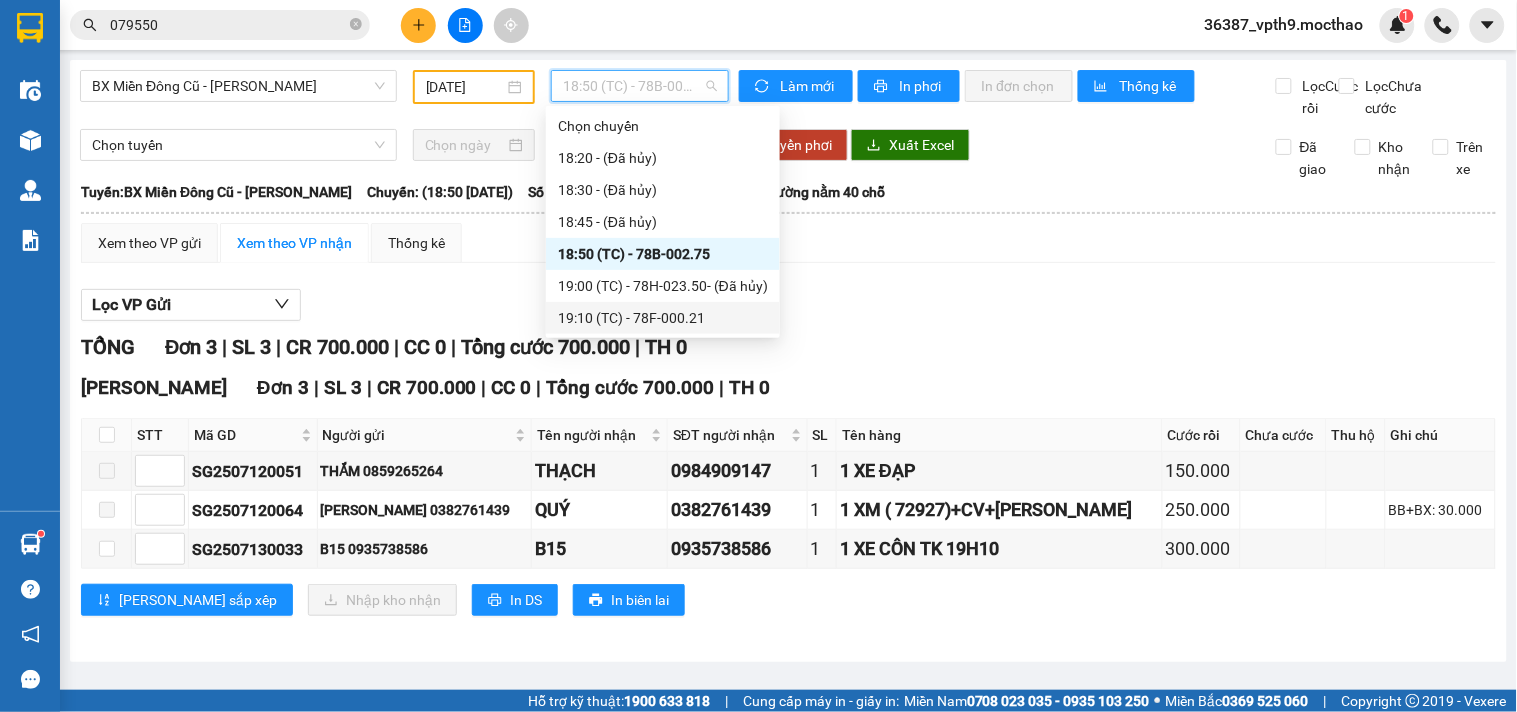 click on "19:10   (TC)   - 78F-000.21" at bounding box center (663, 318) 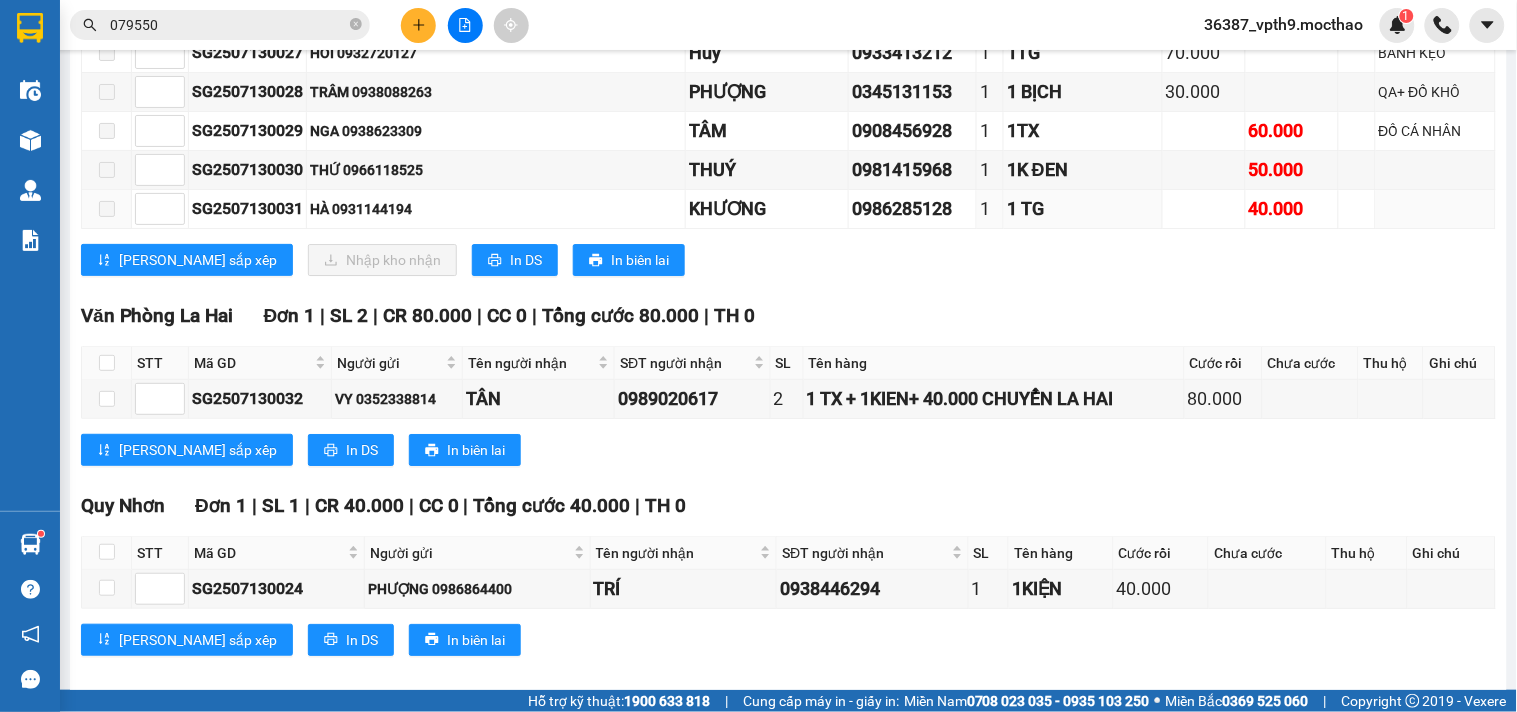 scroll, scrollTop: 1677, scrollLeft: 0, axis: vertical 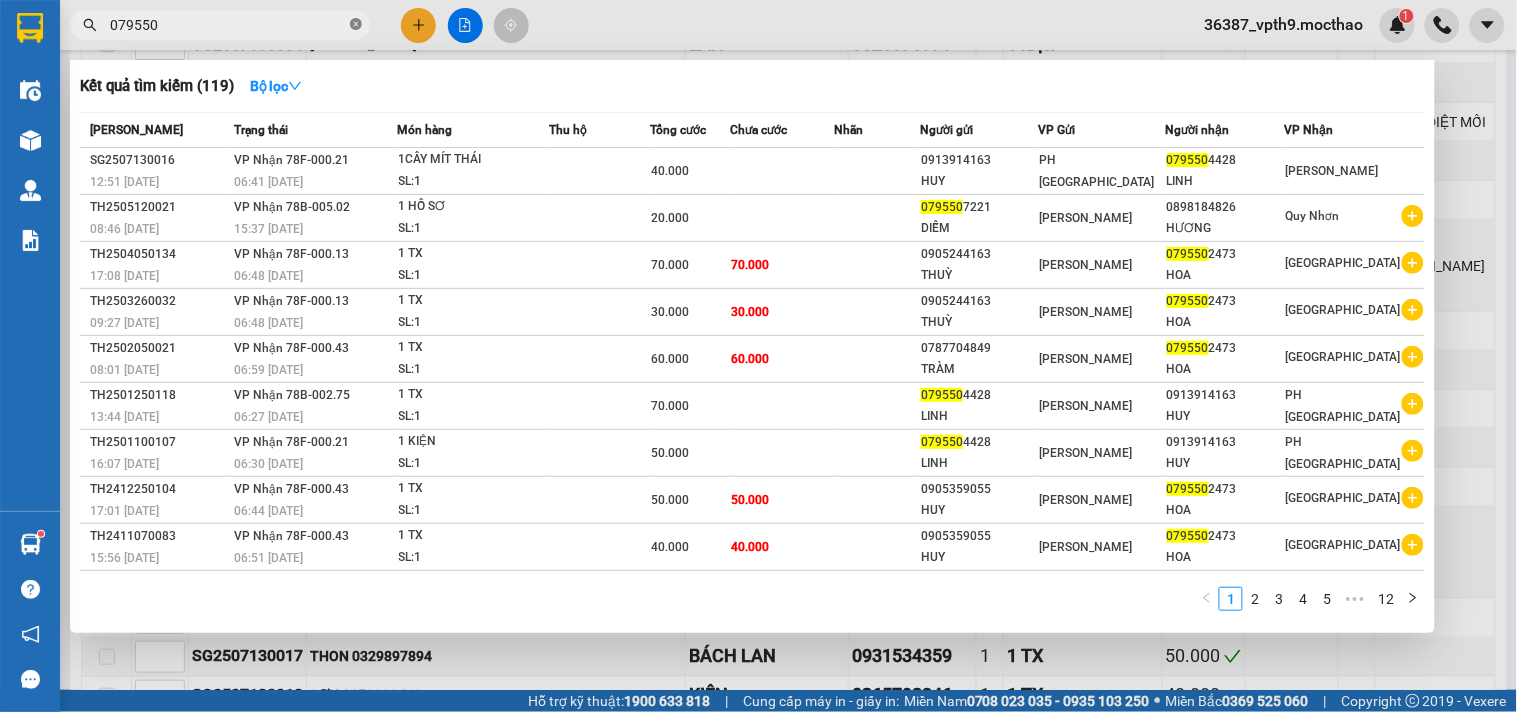 click 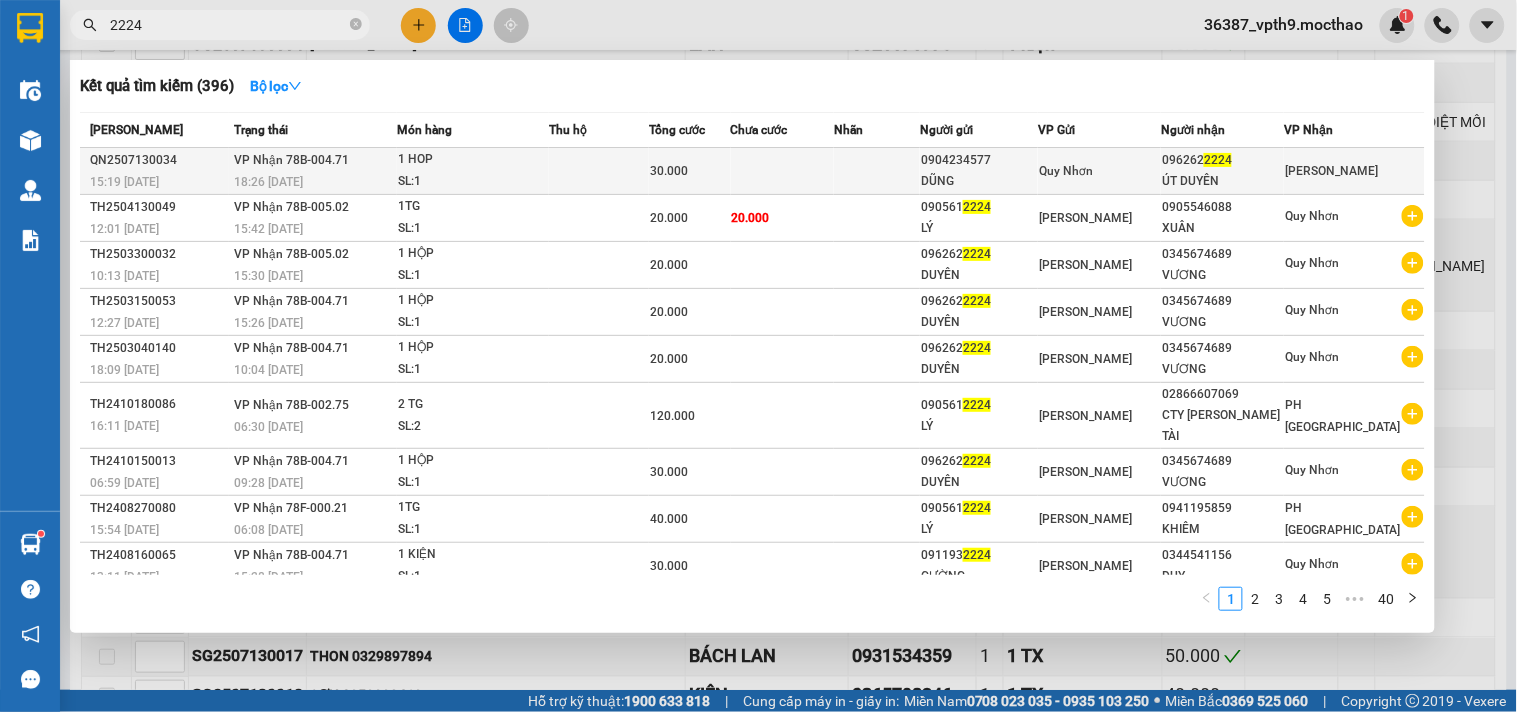 type on "2224" 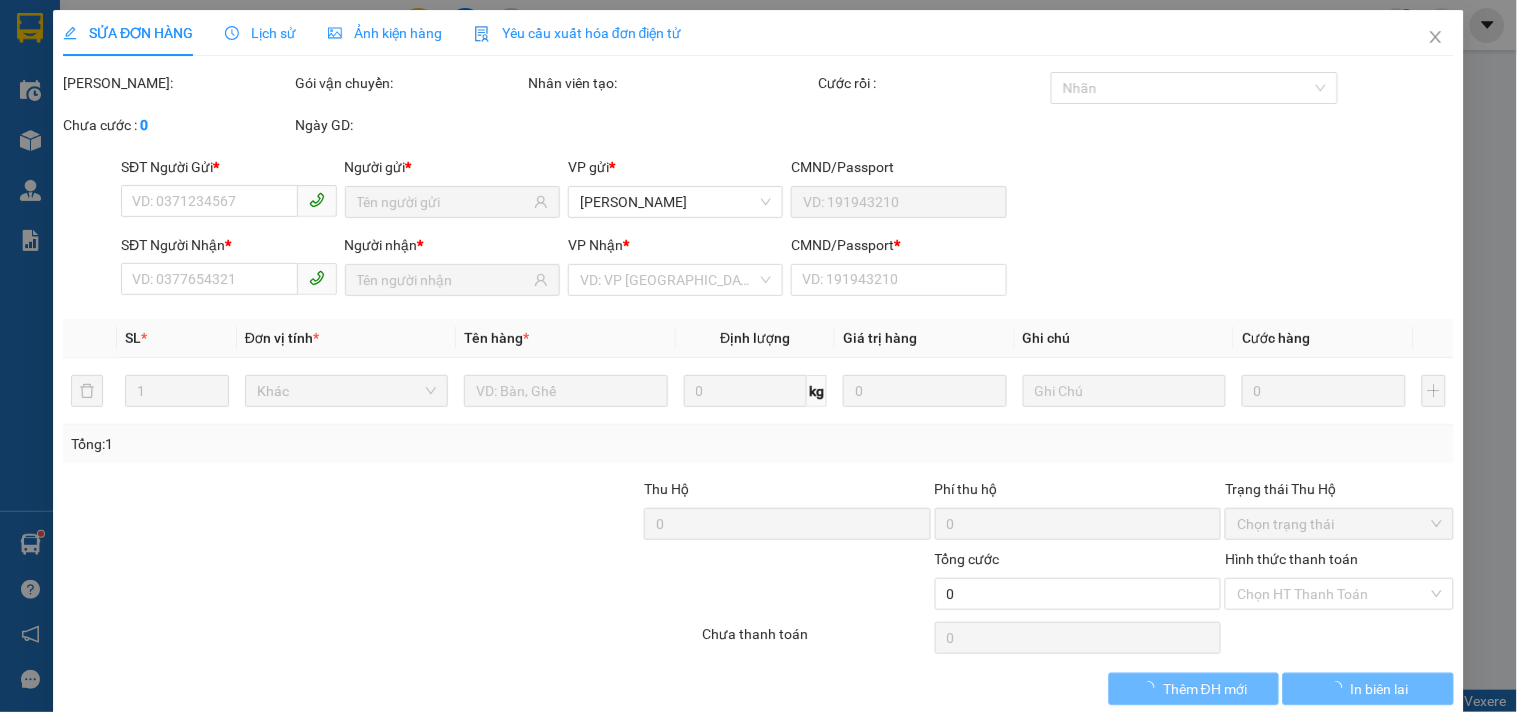 scroll, scrollTop: 0, scrollLeft: 0, axis: both 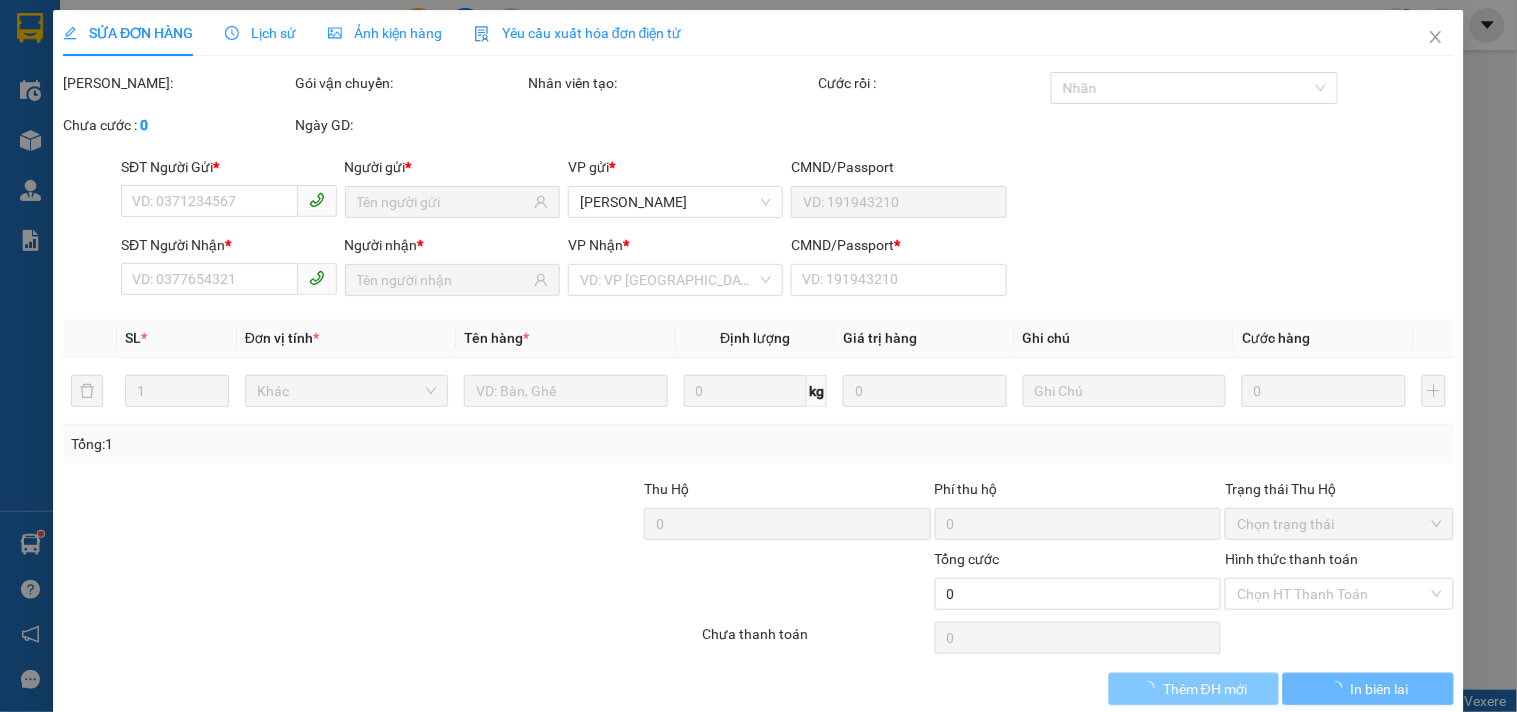 type on "0904234577" 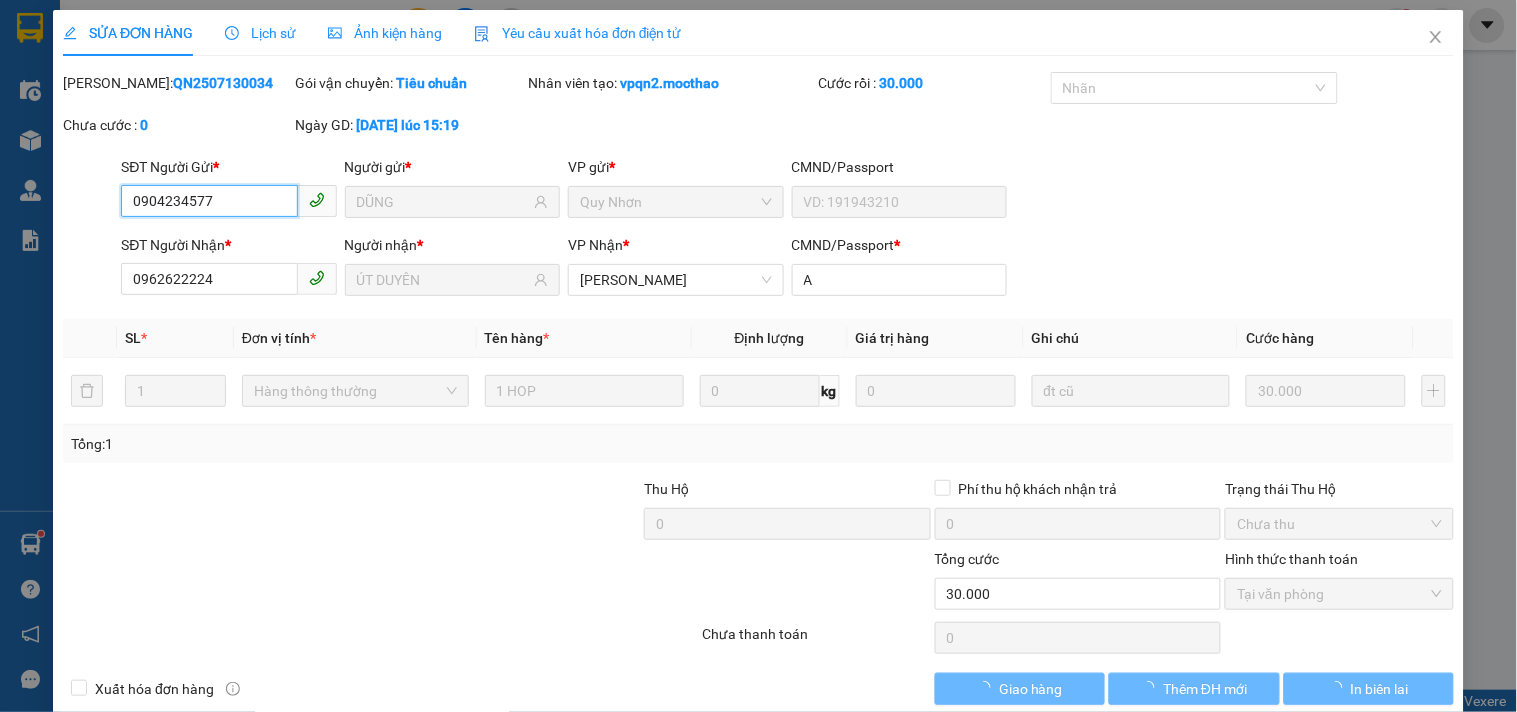 checkbox on "true" 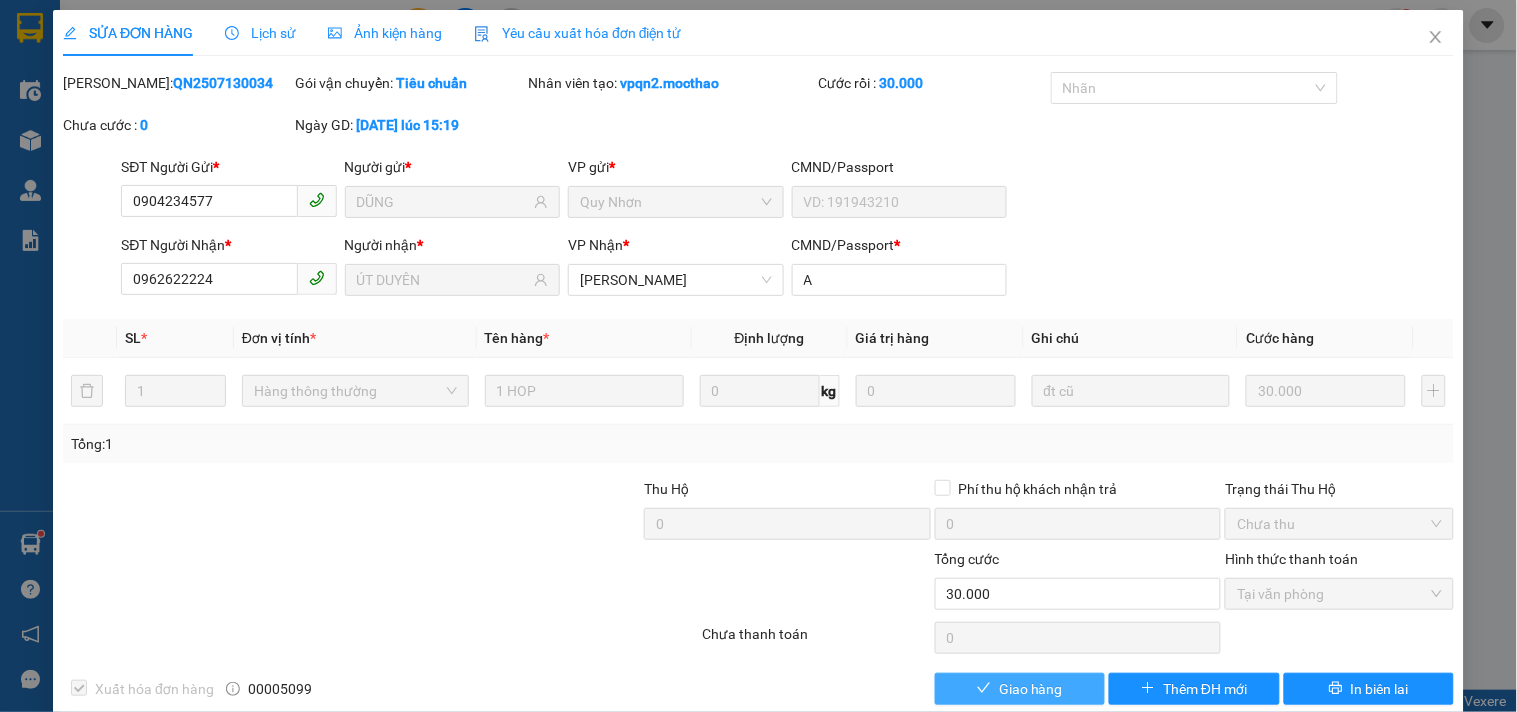 click on "Giao hàng" at bounding box center (1031, 689) 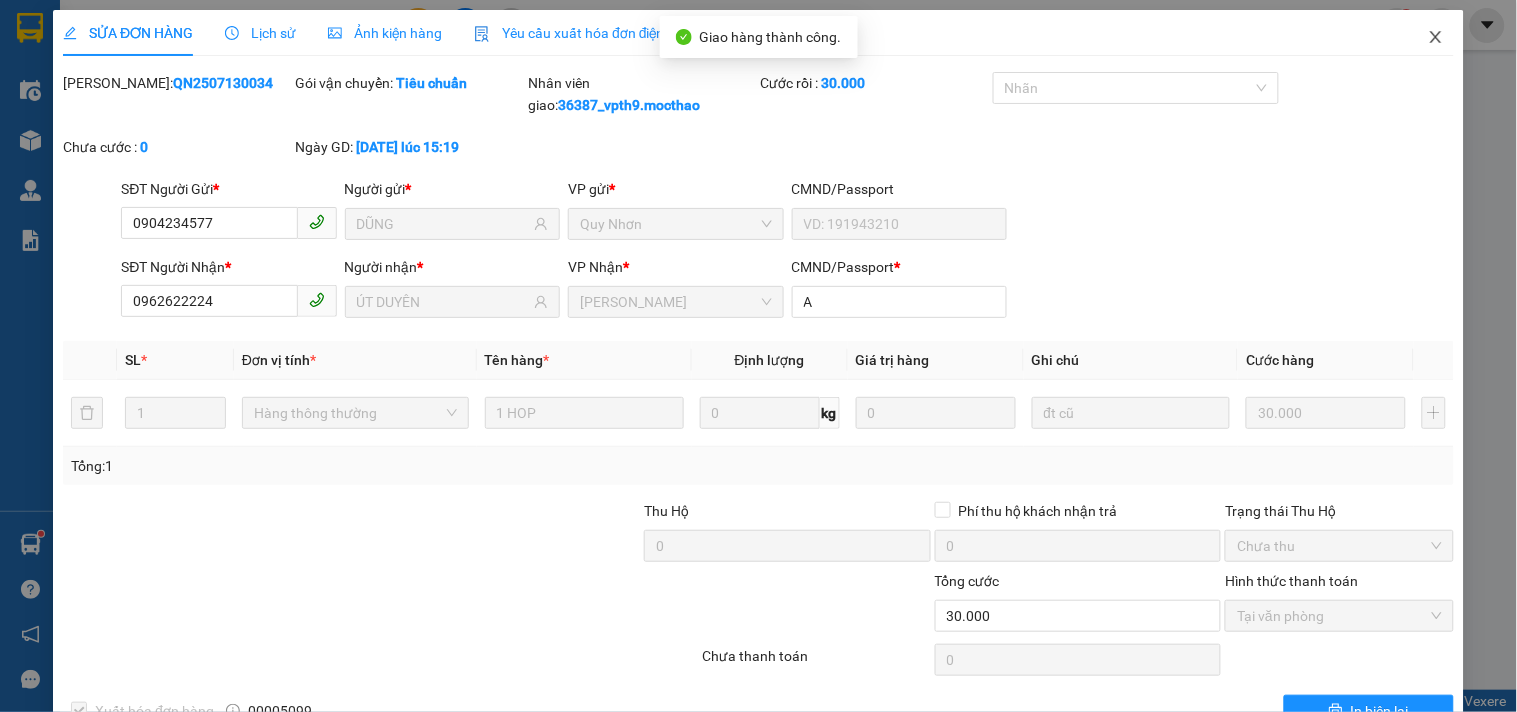 click at bounding box center [1436, 38] 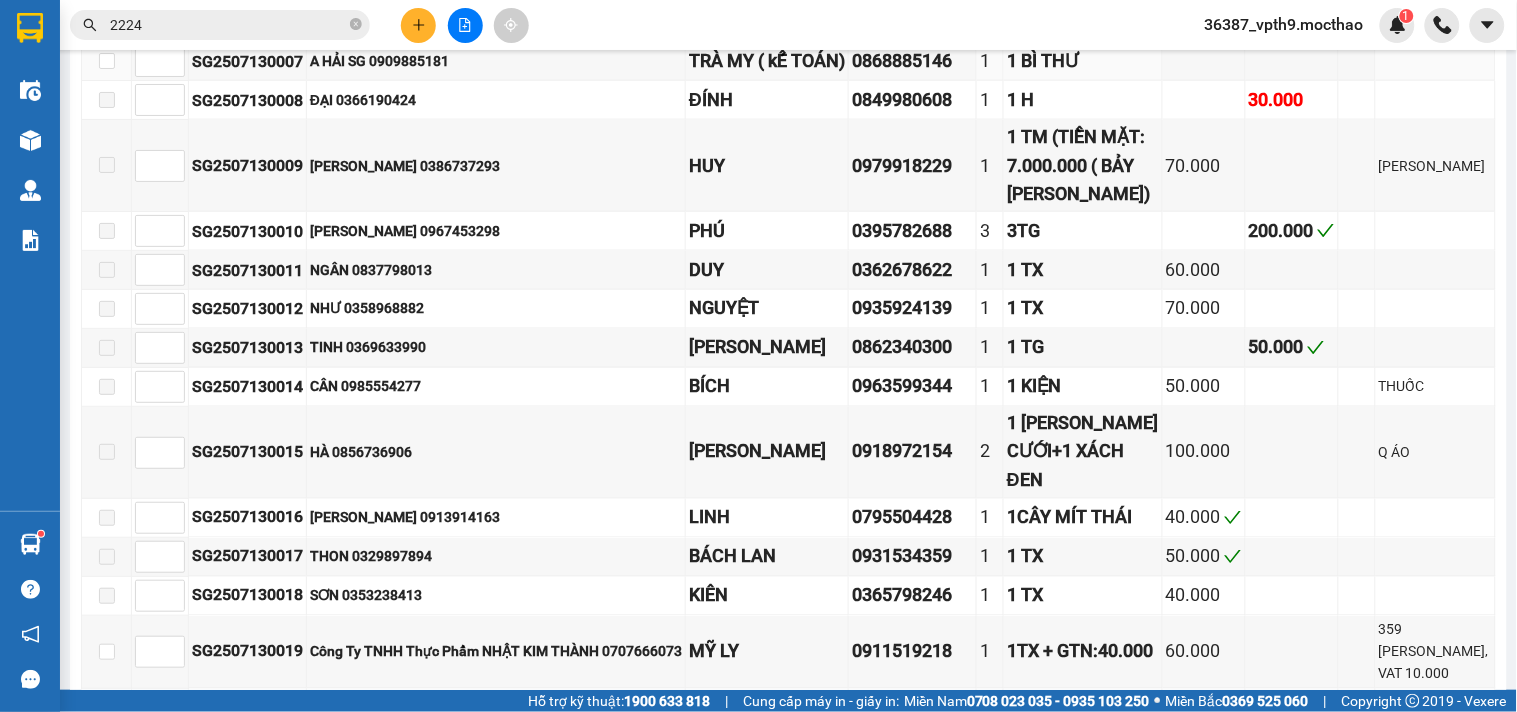 scroll, scrollTop: 444, scrollLeft: 0, axis: vertical 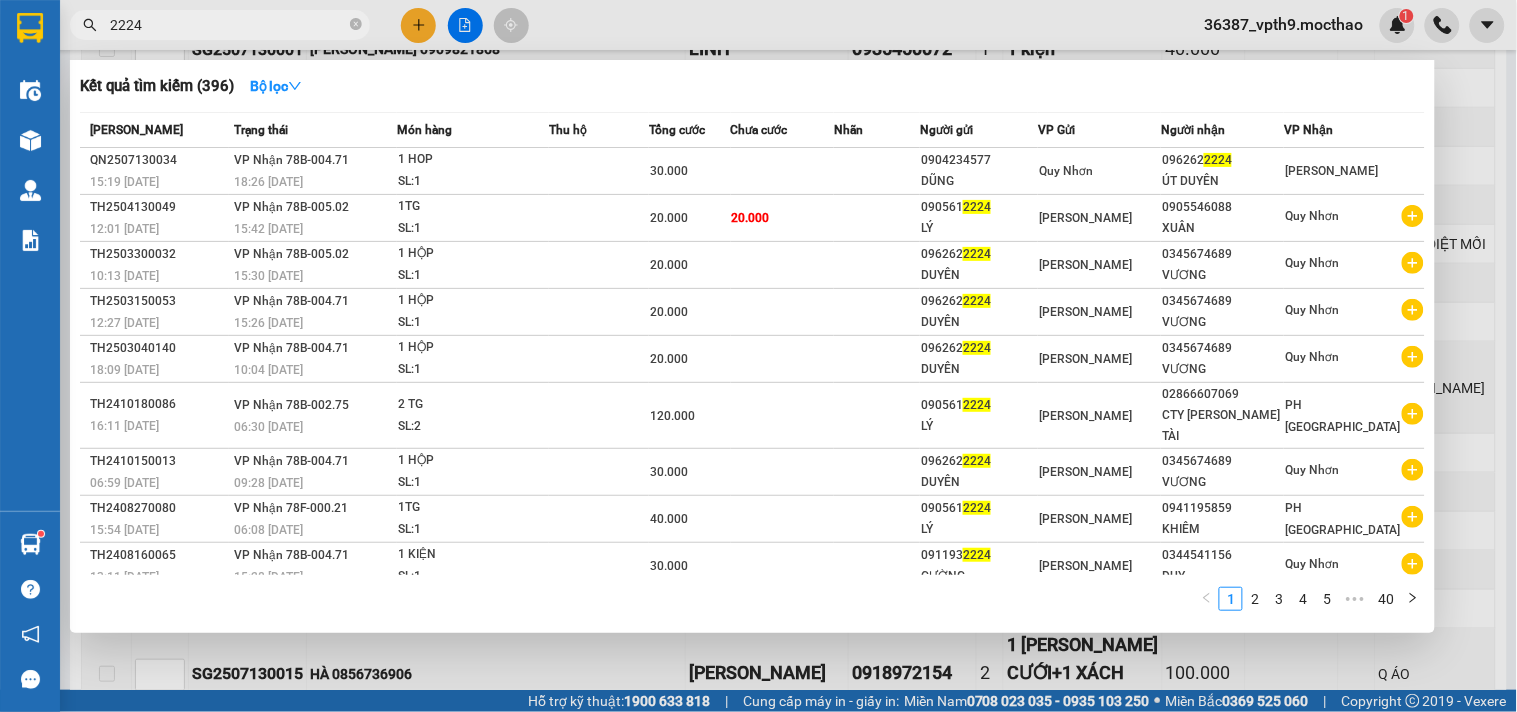 click on "2224" at bounding box center [228, 25] 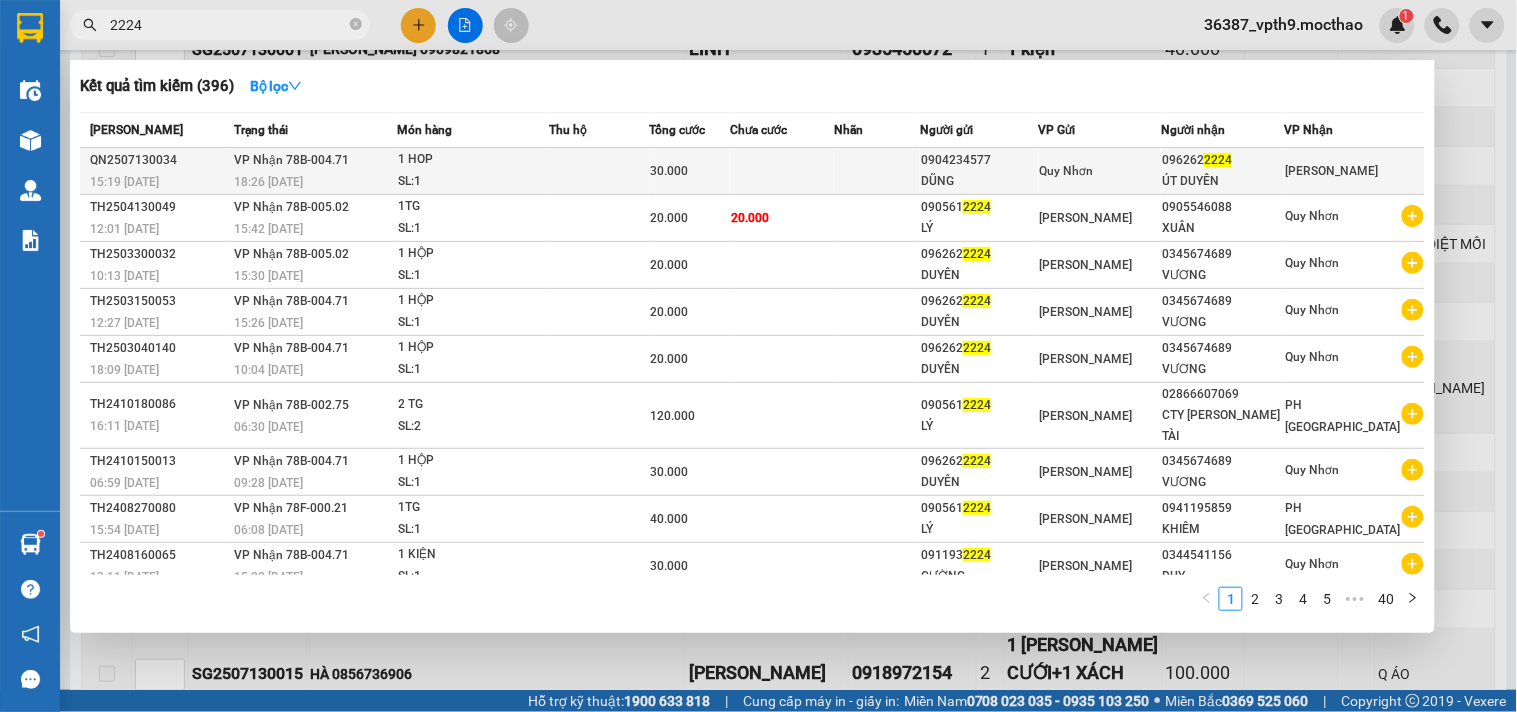 click on "Quy Nhơn" at bounding box center (1099, 171) 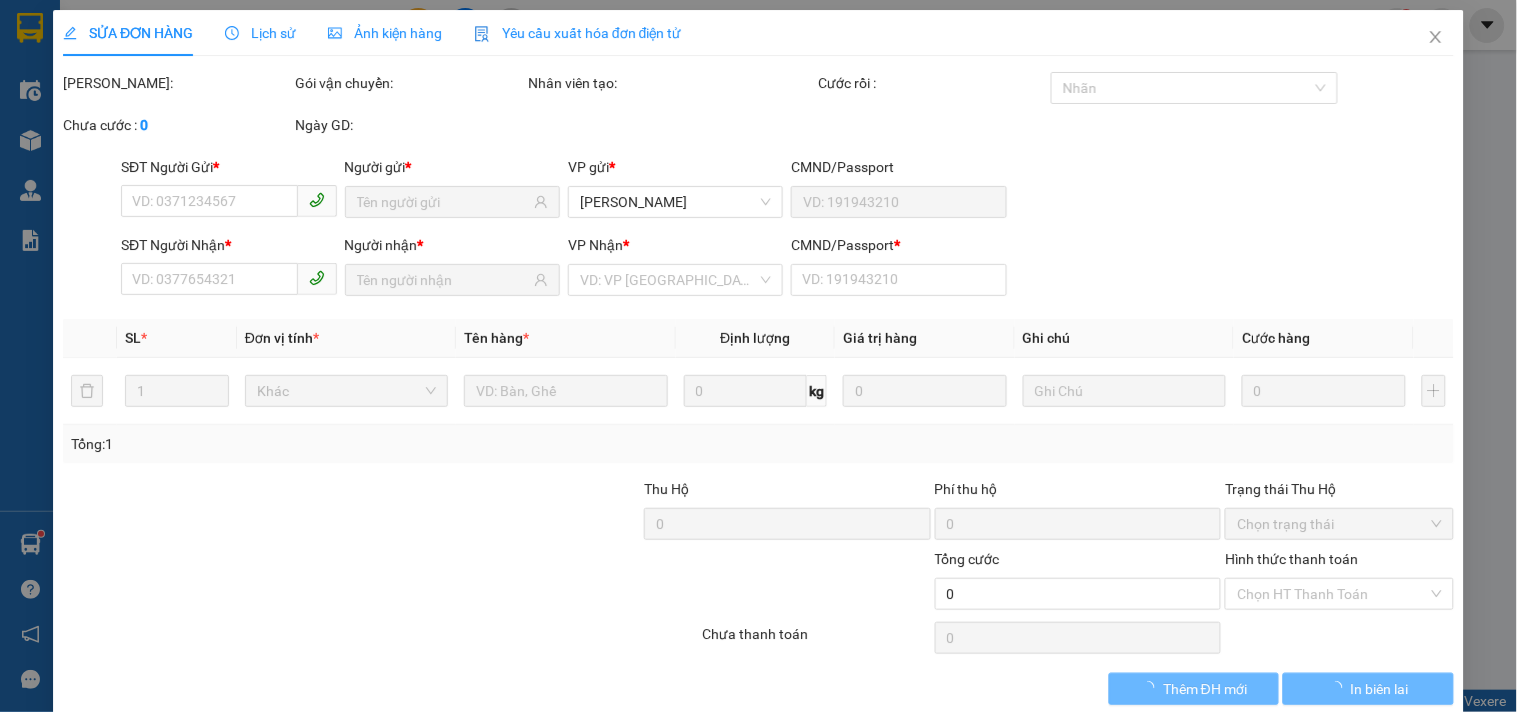 scroll, scrollTop: 0, scrollLeft: 0, axis: both 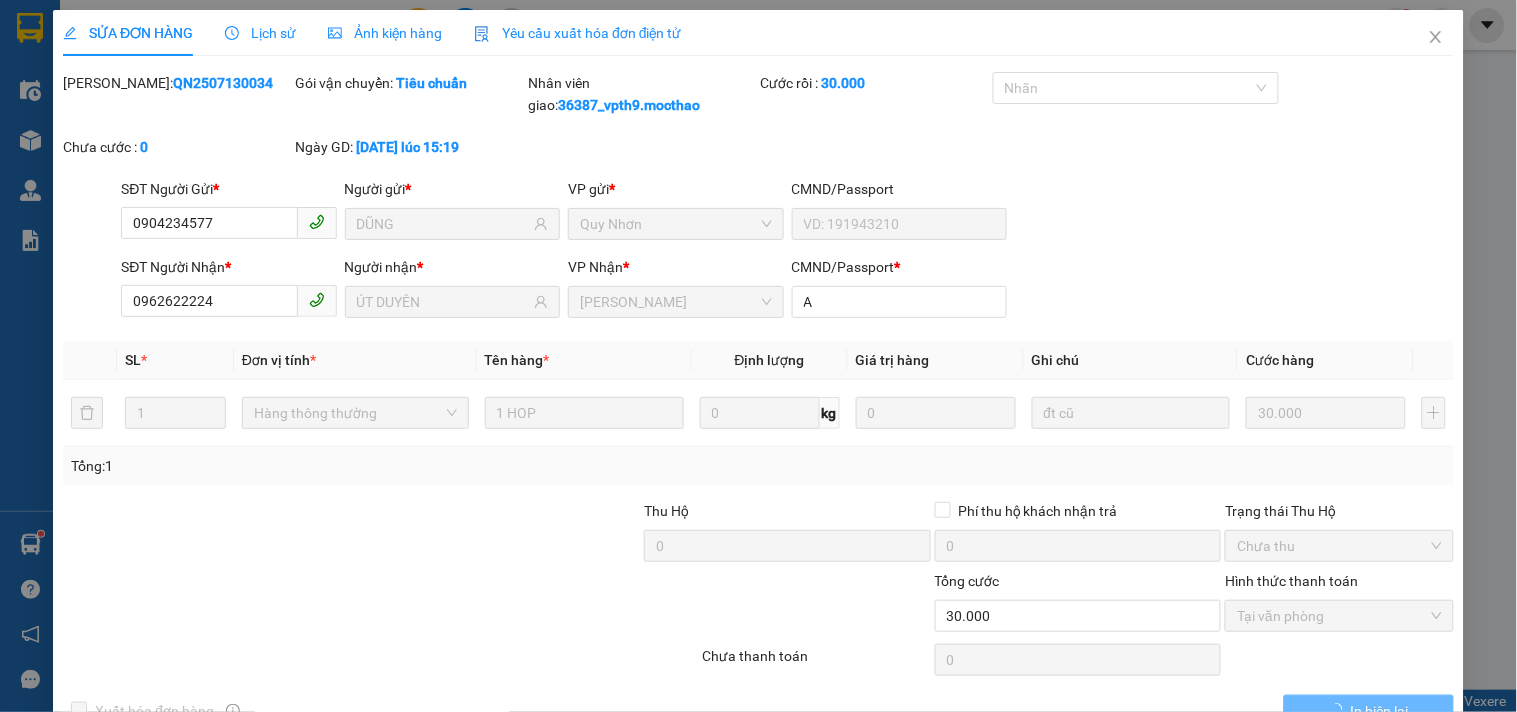type on "0904234577" 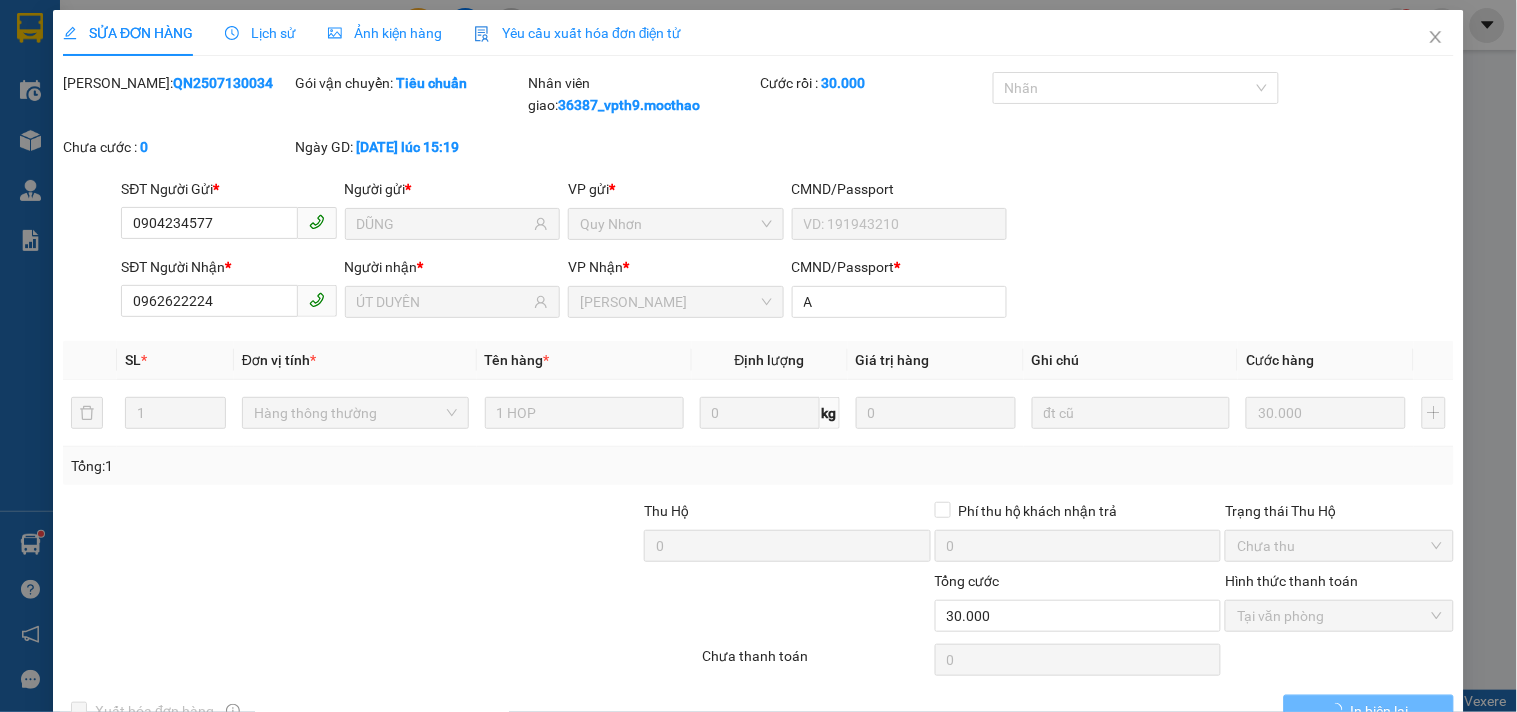 type on "DŨNG" 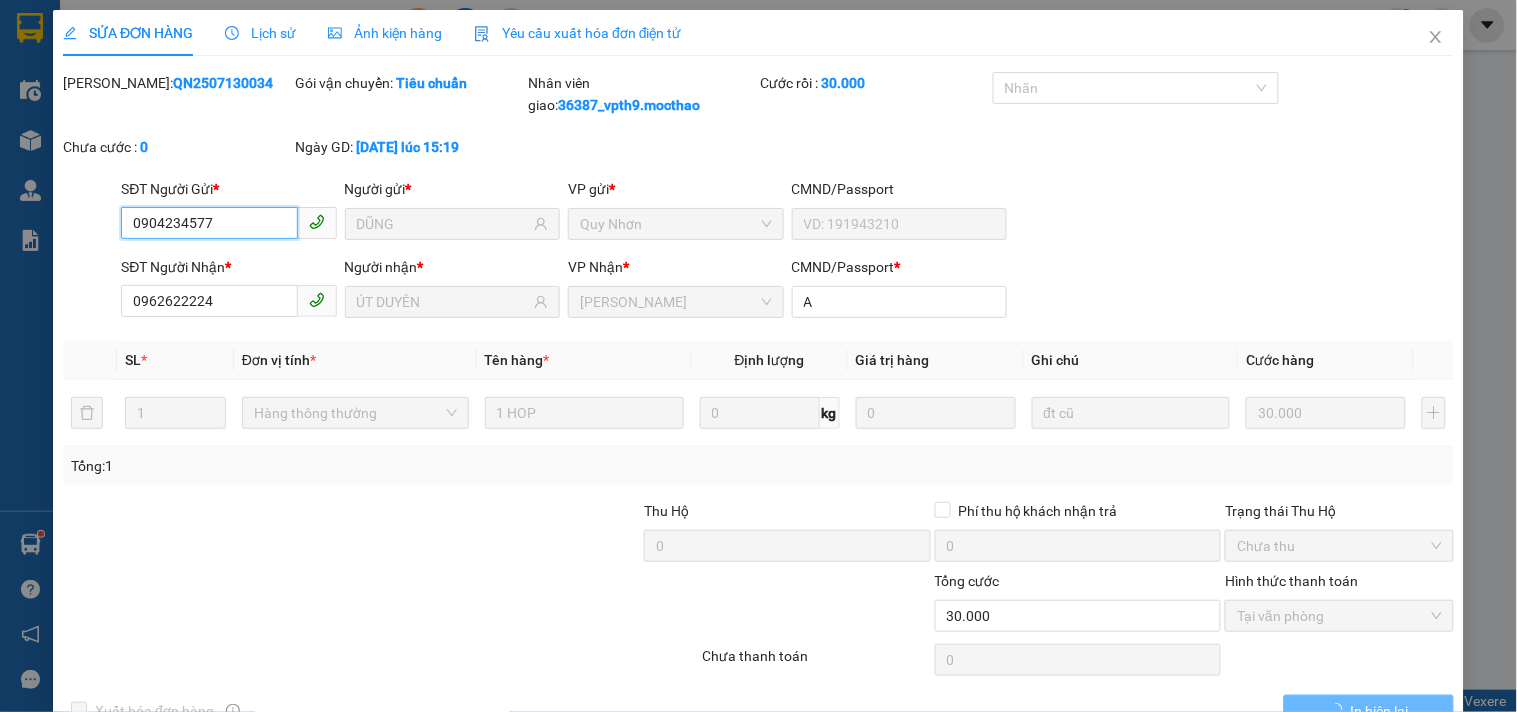 checkbox on "true" 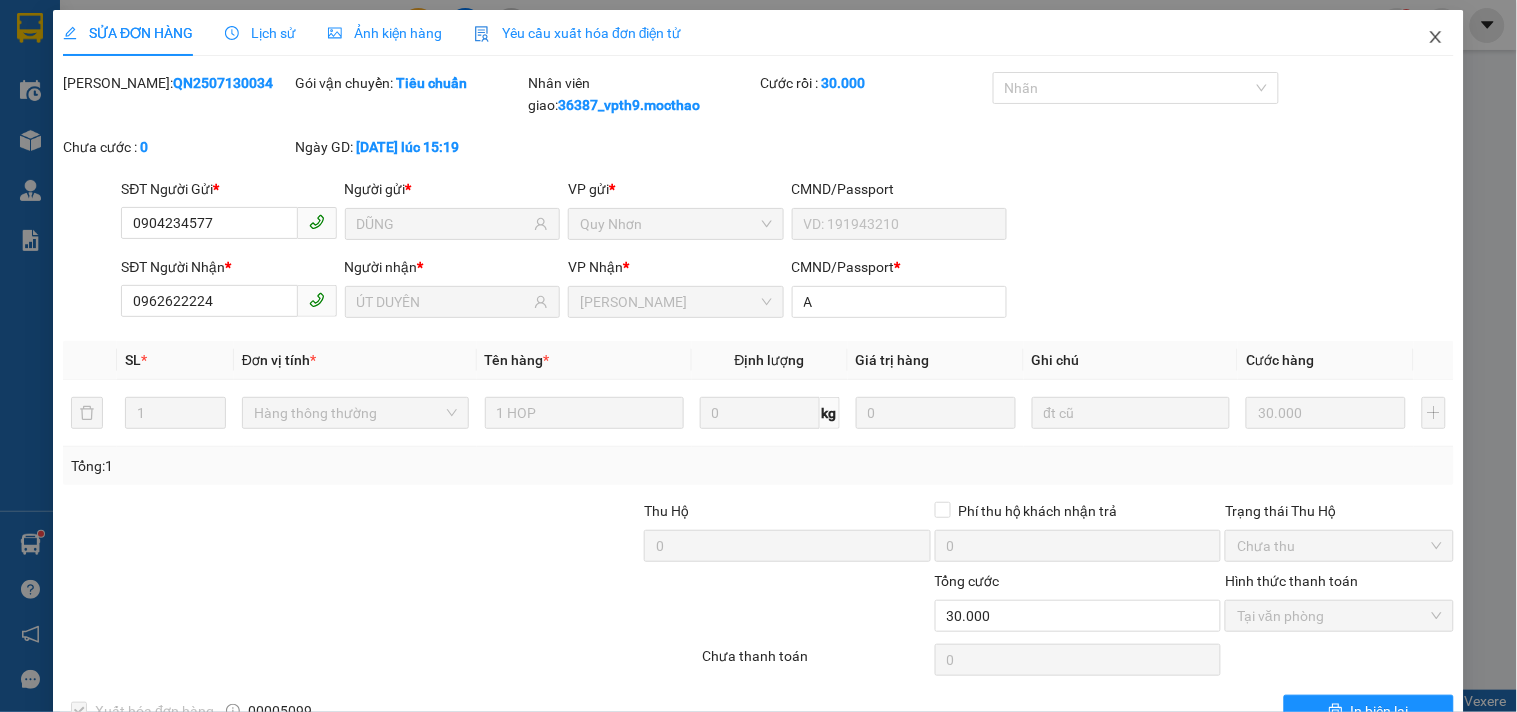 click at bounding box center (1436, 38) 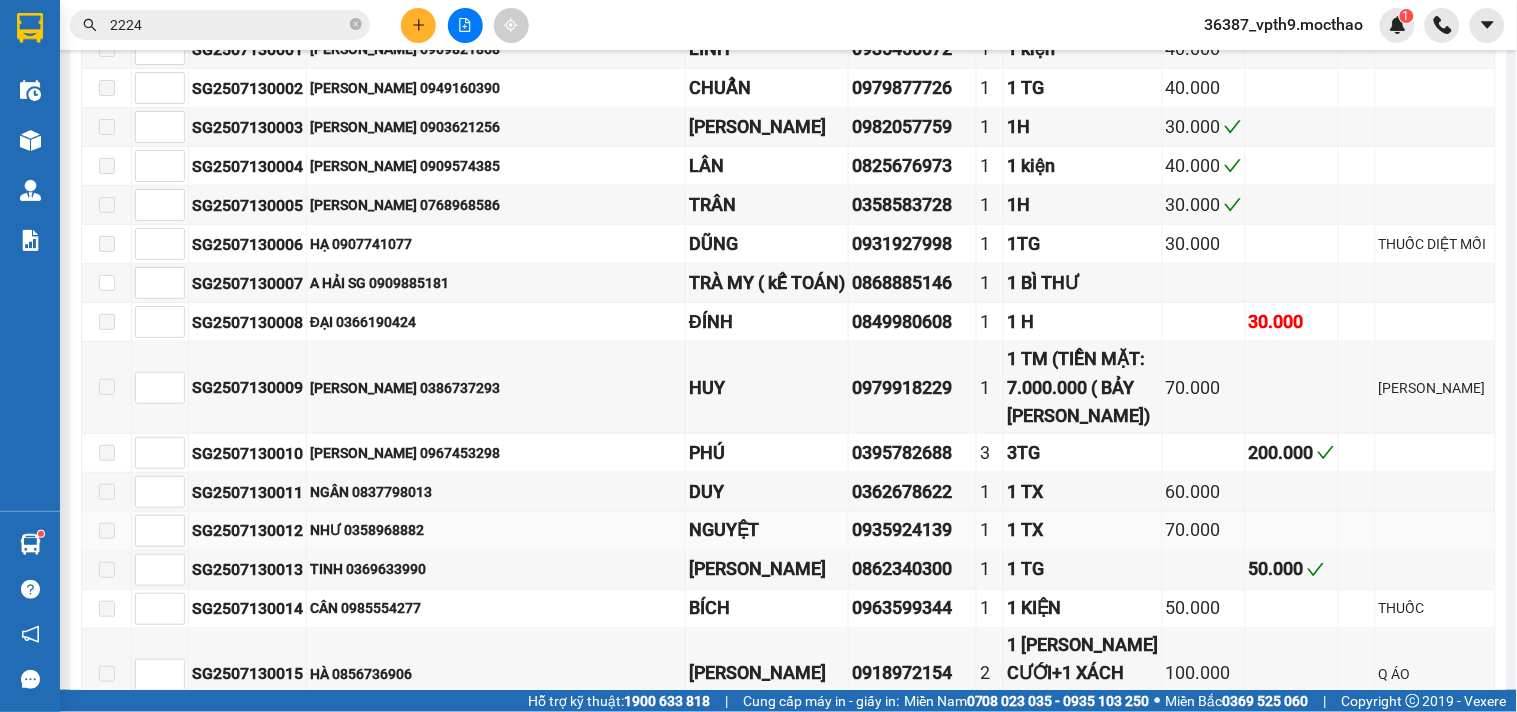 scroll, scrollTop: 666, scrollLeft: 0, axis: vertical 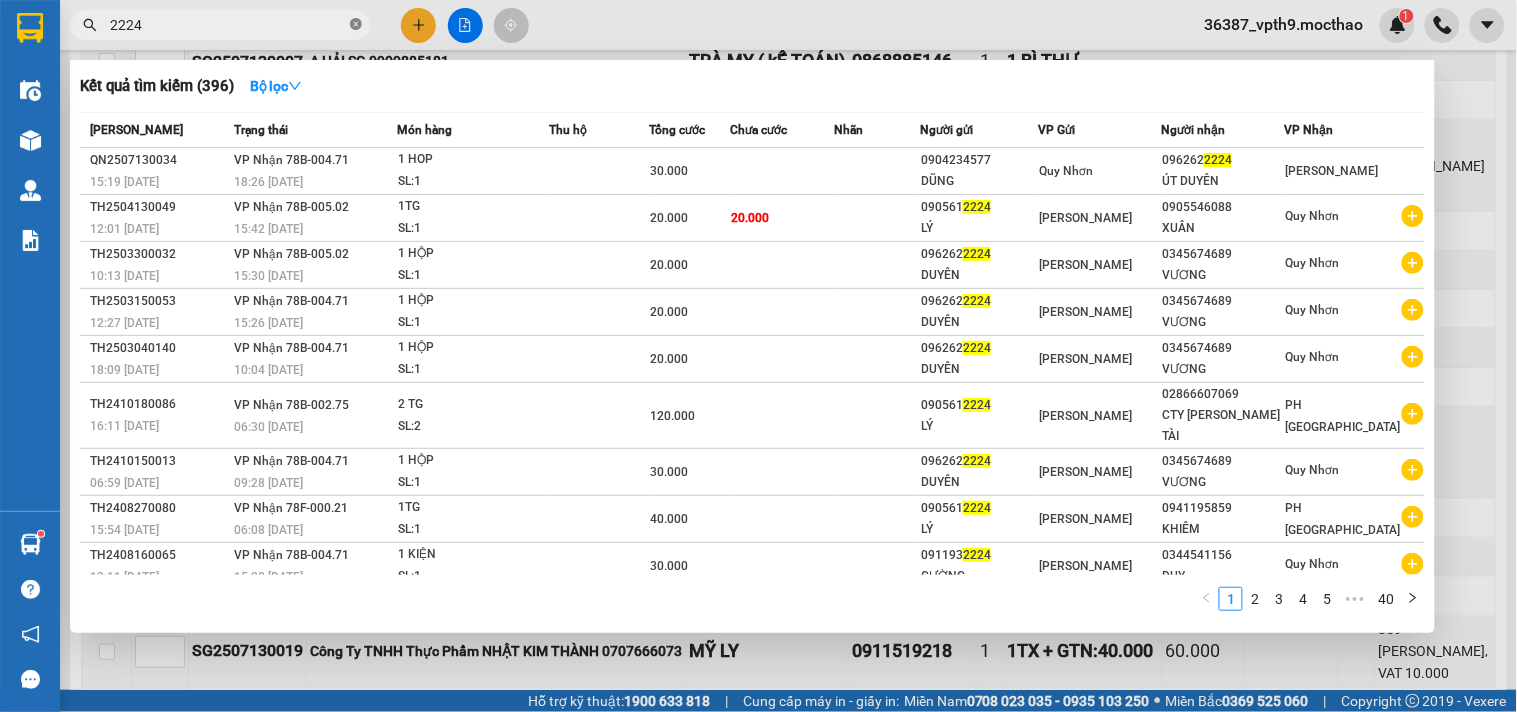 click 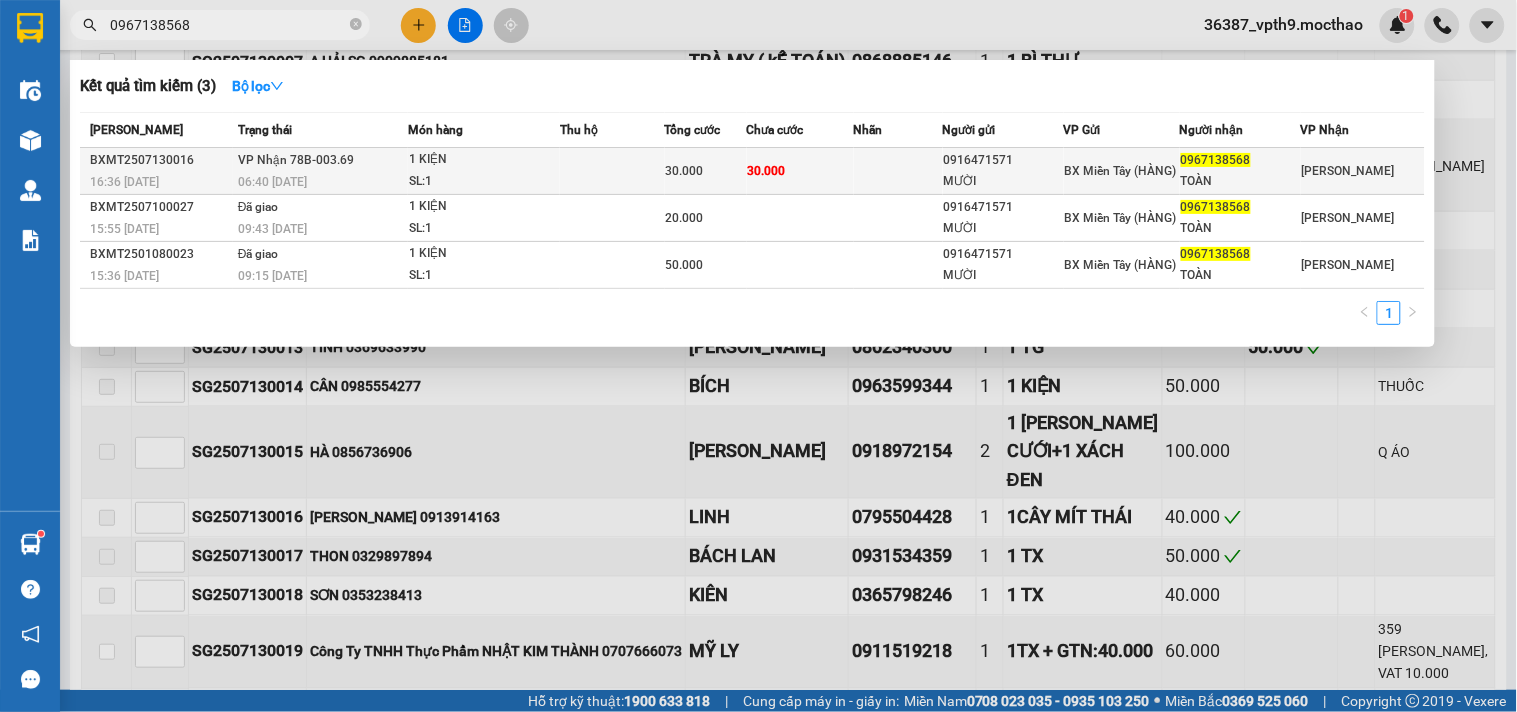 type on "0967138568" 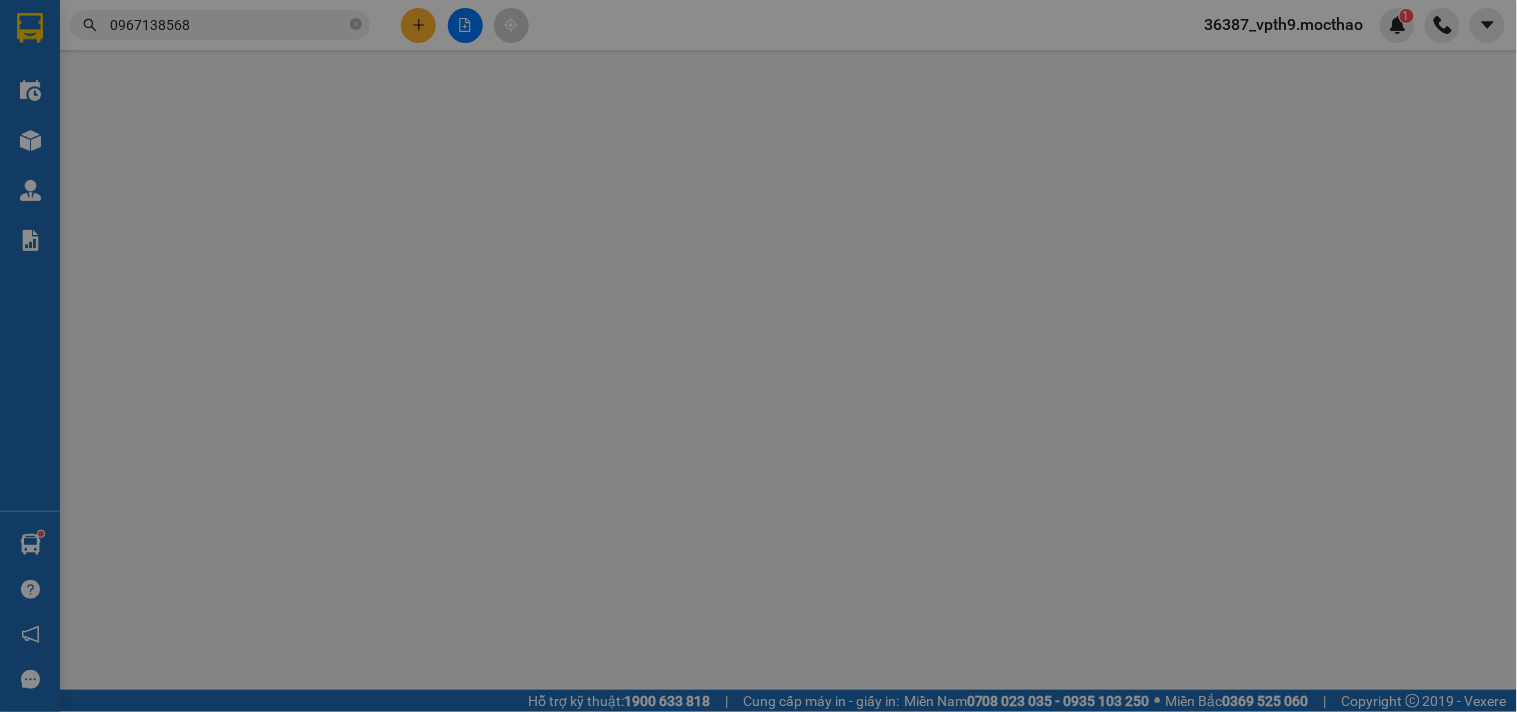scroll, scrollTop: 0, scrollLeft: 0, axis: both 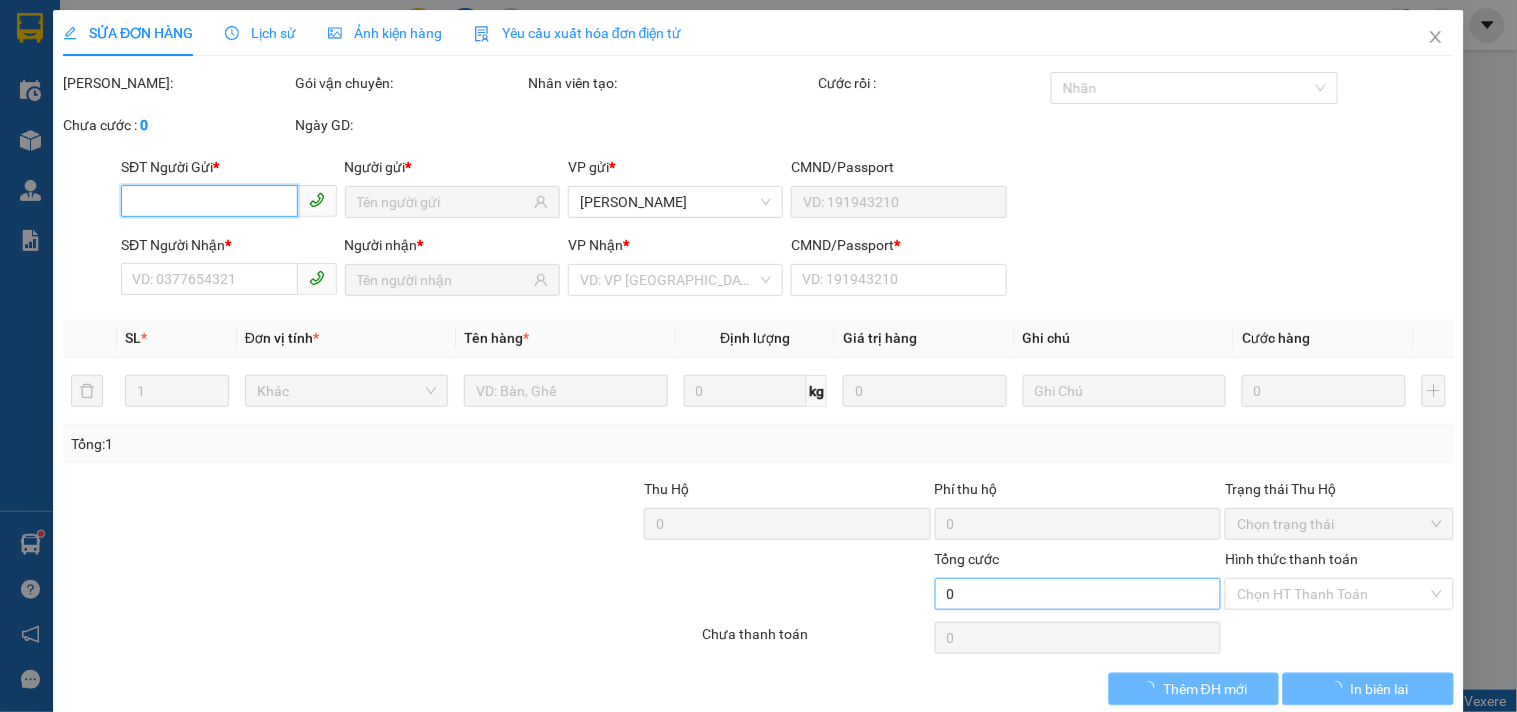 type on "0916471571" 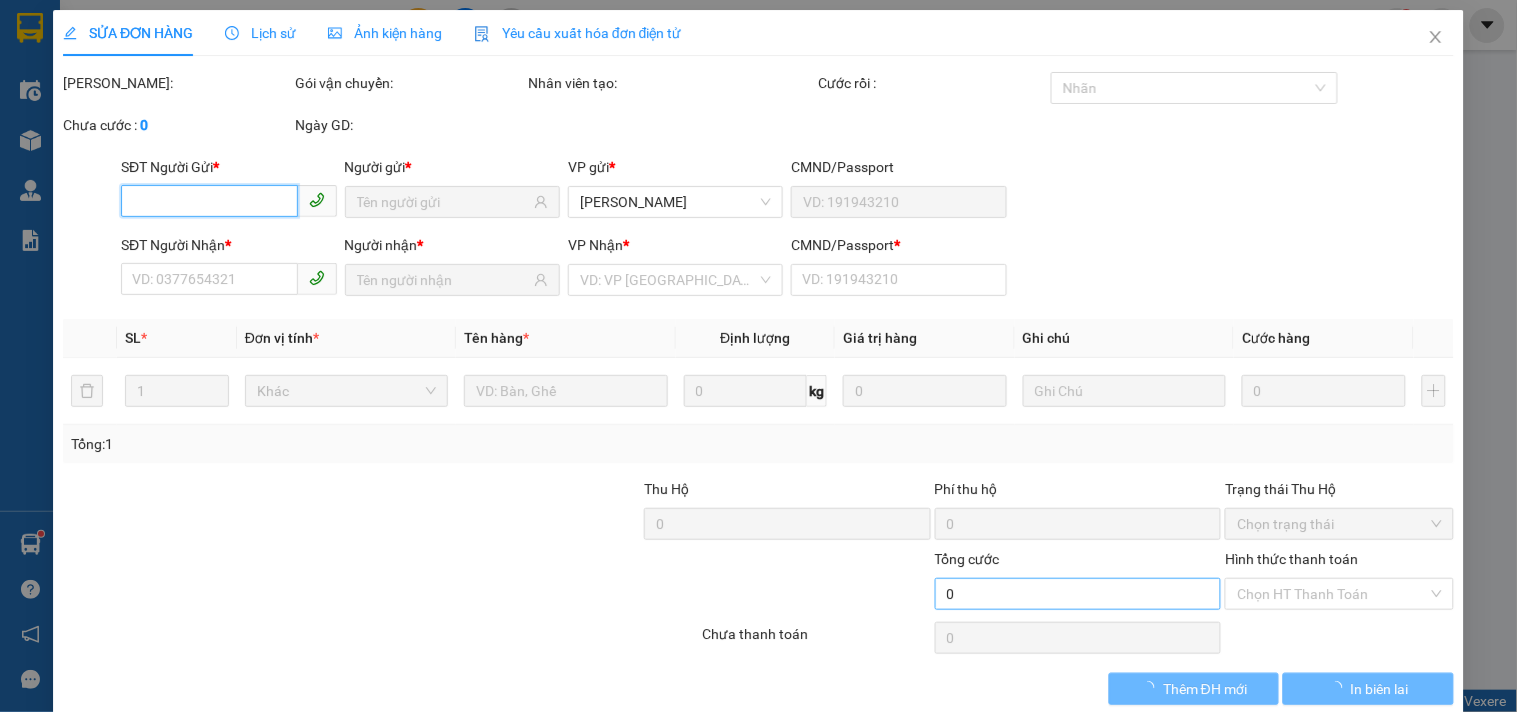 type on "MƯỜI" 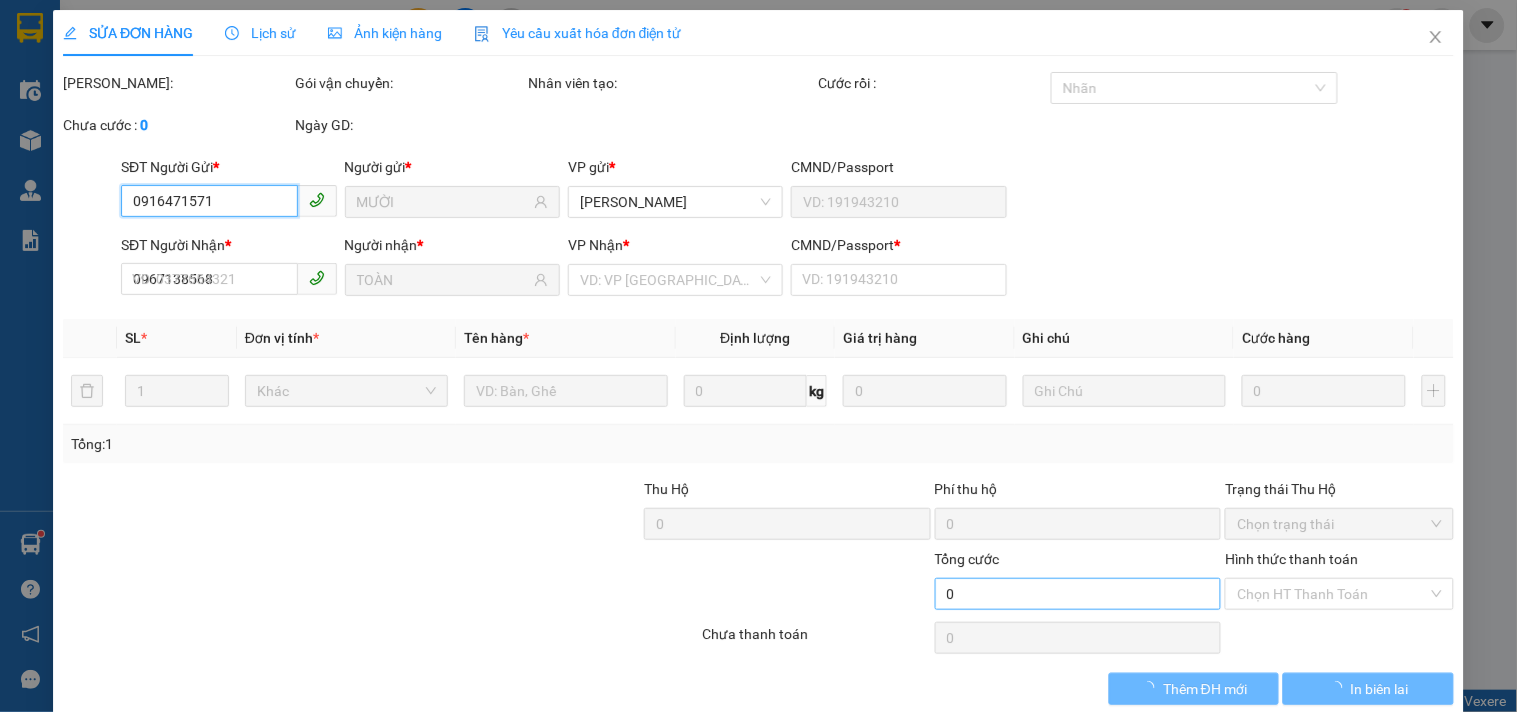 type on "0" 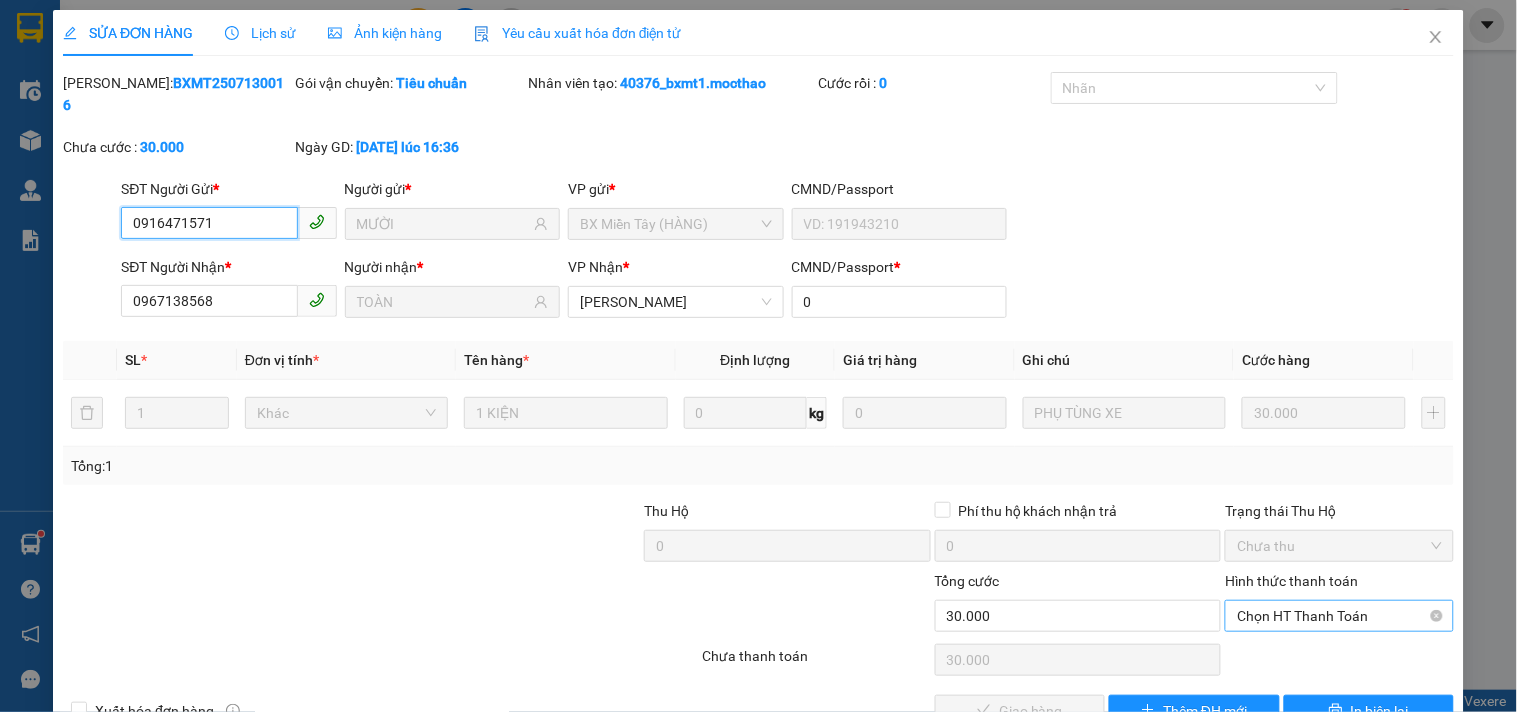 click on "Chọn HT Thanh Toán" at bounding box center [1339, 616] 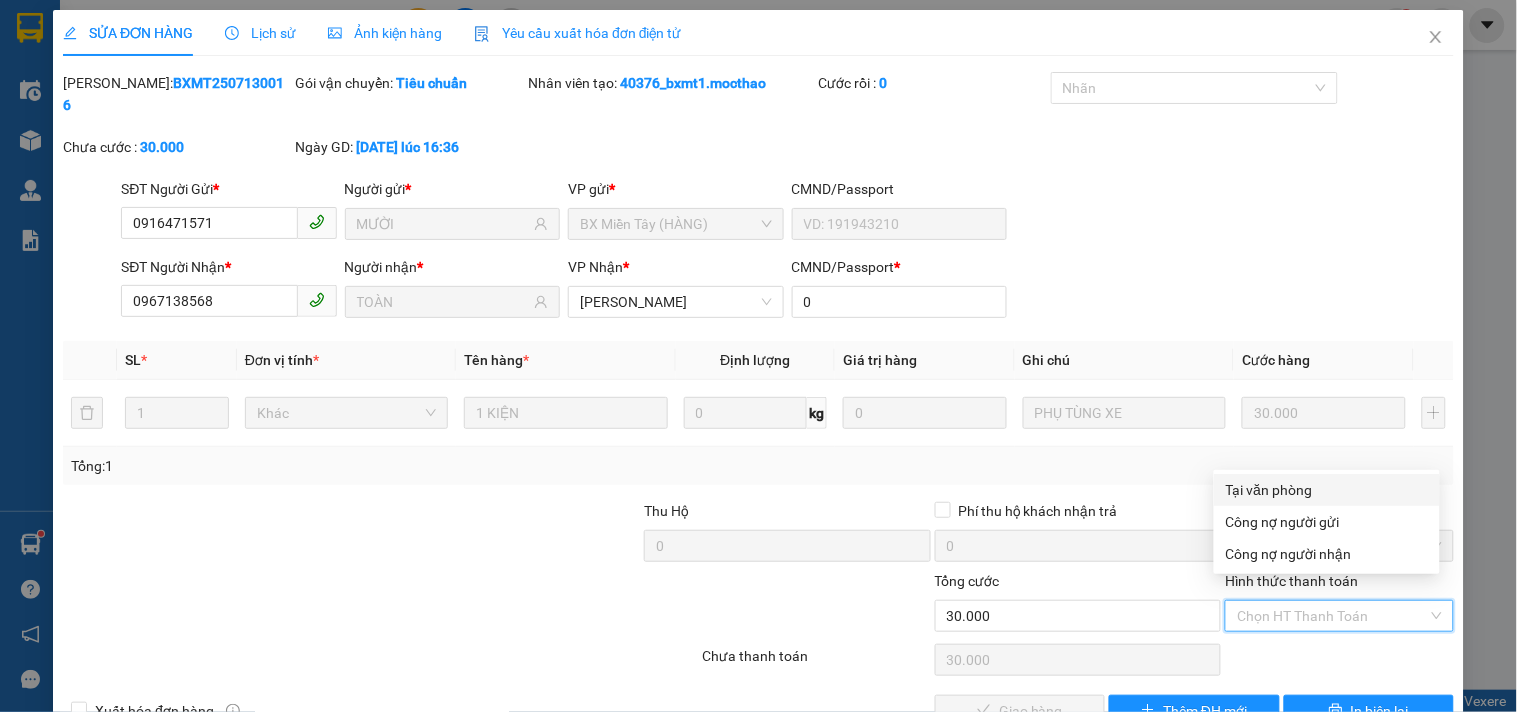 click on "Tại văn phòng" at bounding box center (1327, 490) 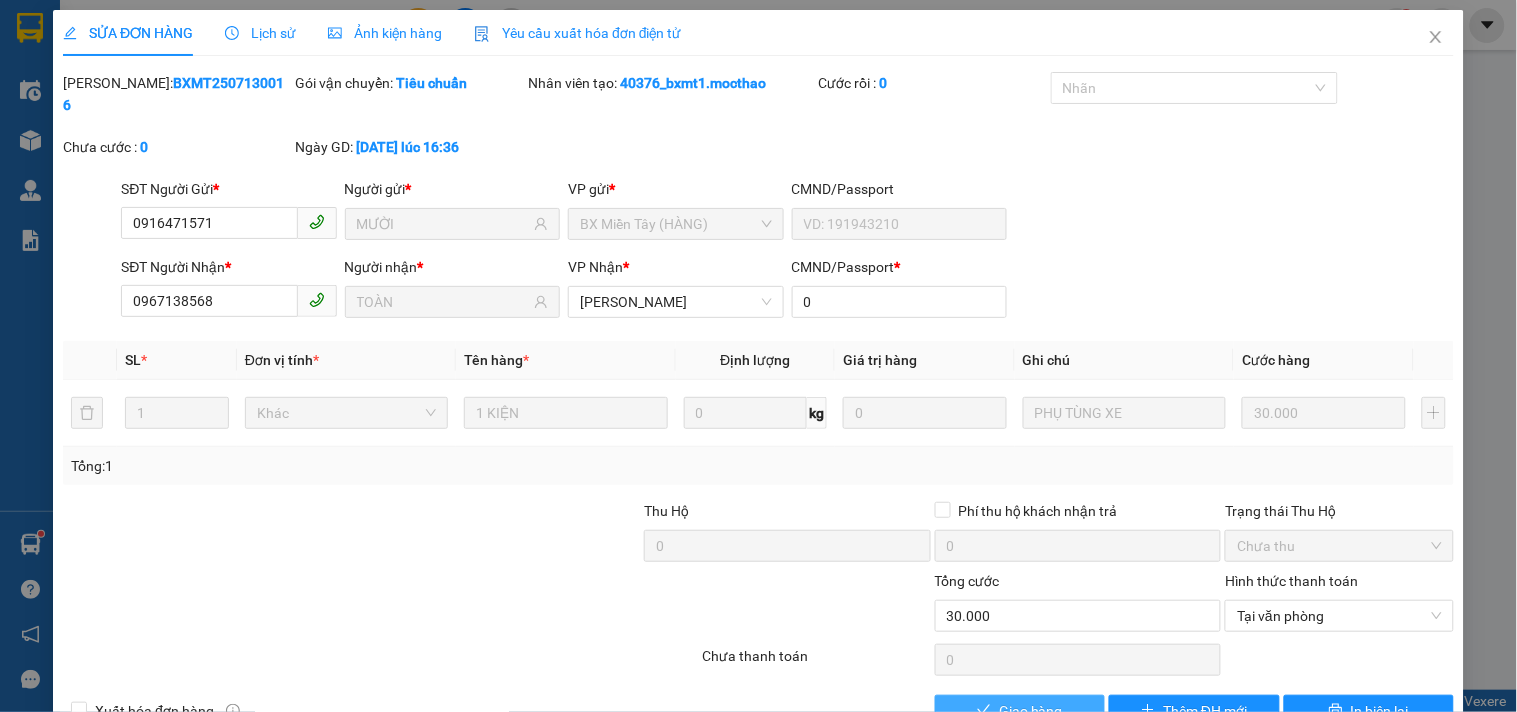 click on "Giao hàng" at bounding box center [1031, 711] 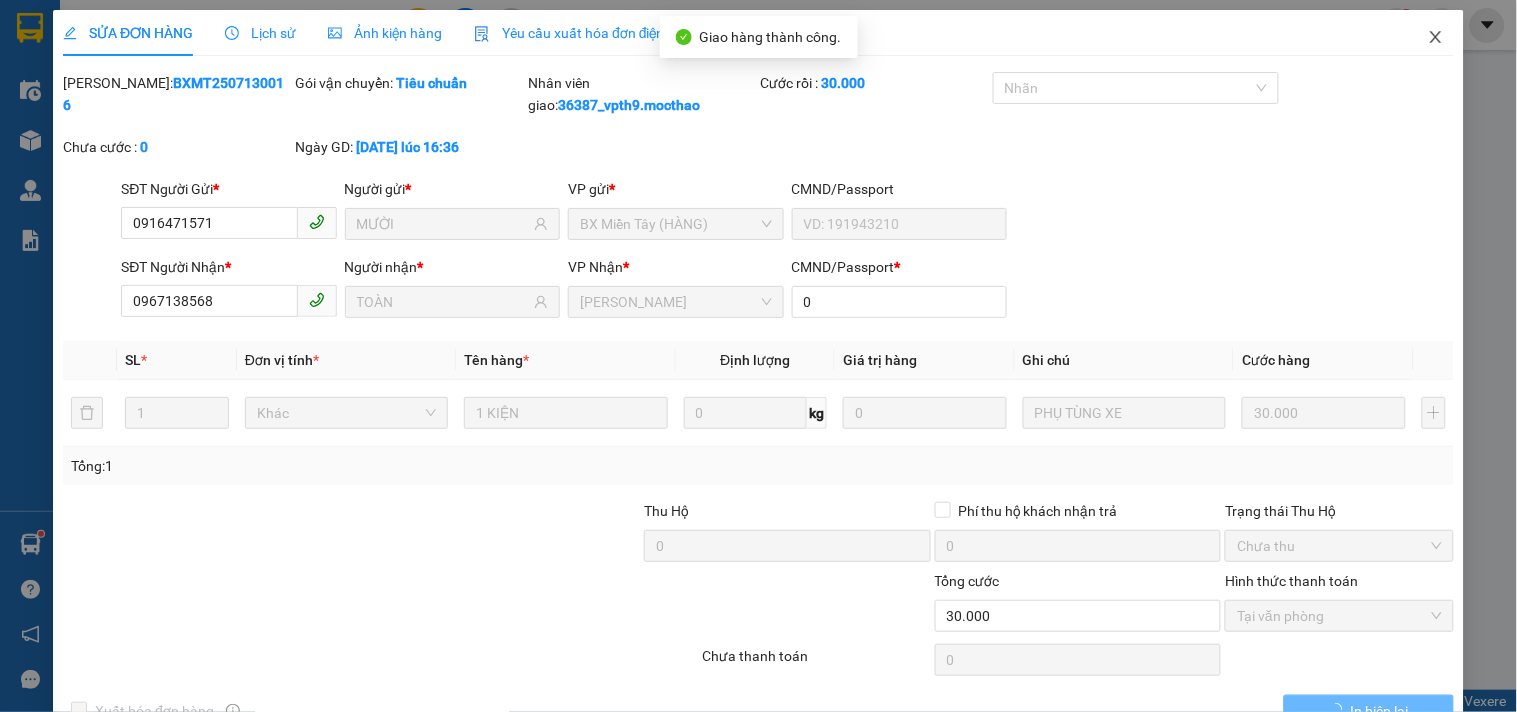 click at bounding box center [1436, 38] 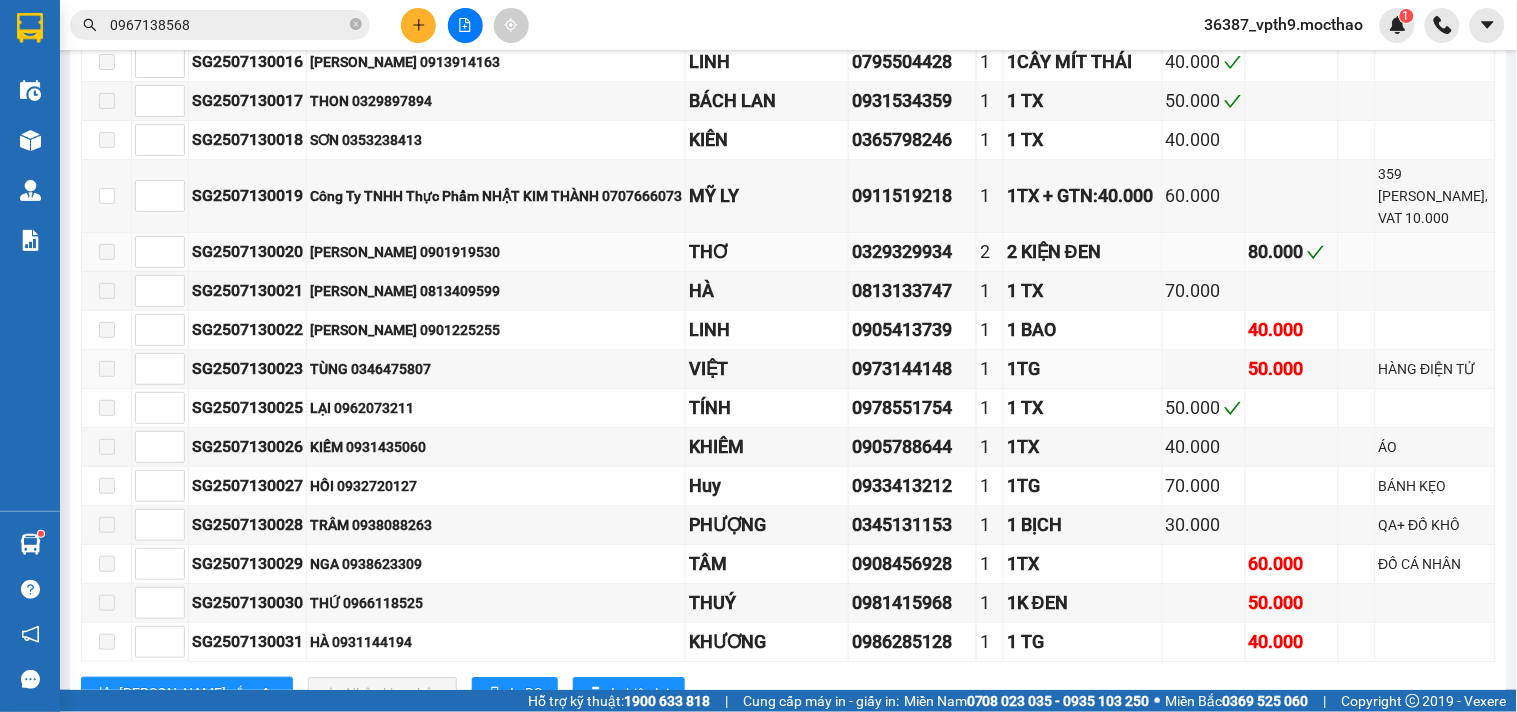 scroll, scrollTop: 1233, scrollLeft: 0, axis: vertical 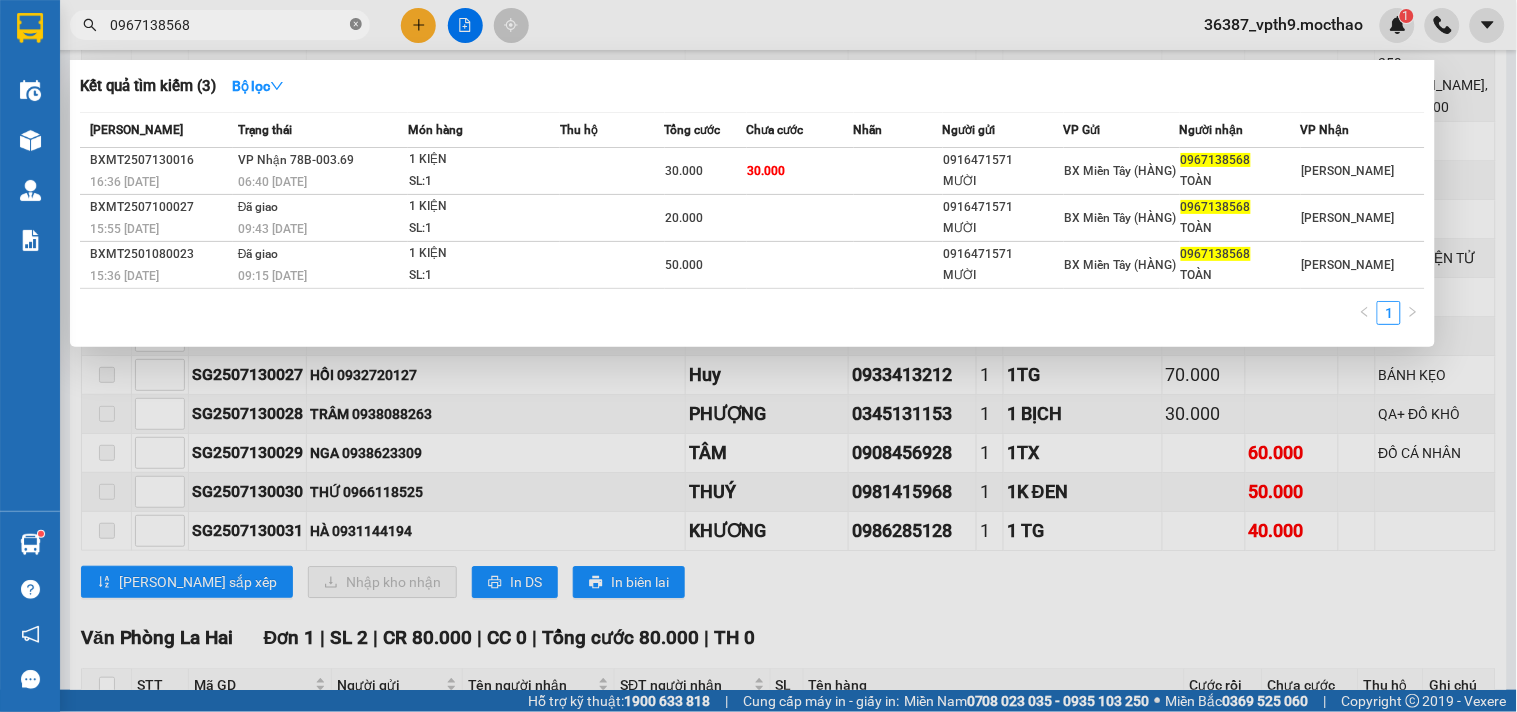 click 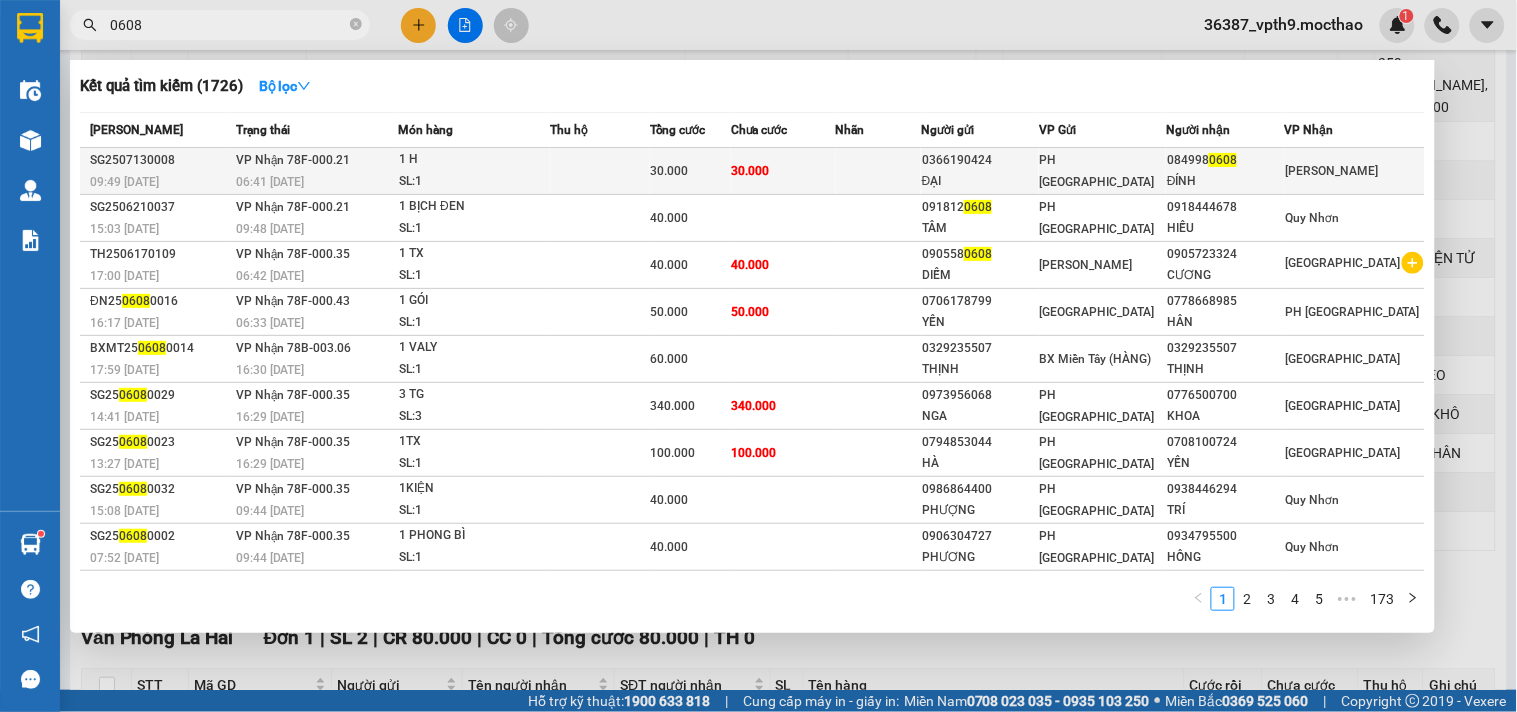 type on "0608" 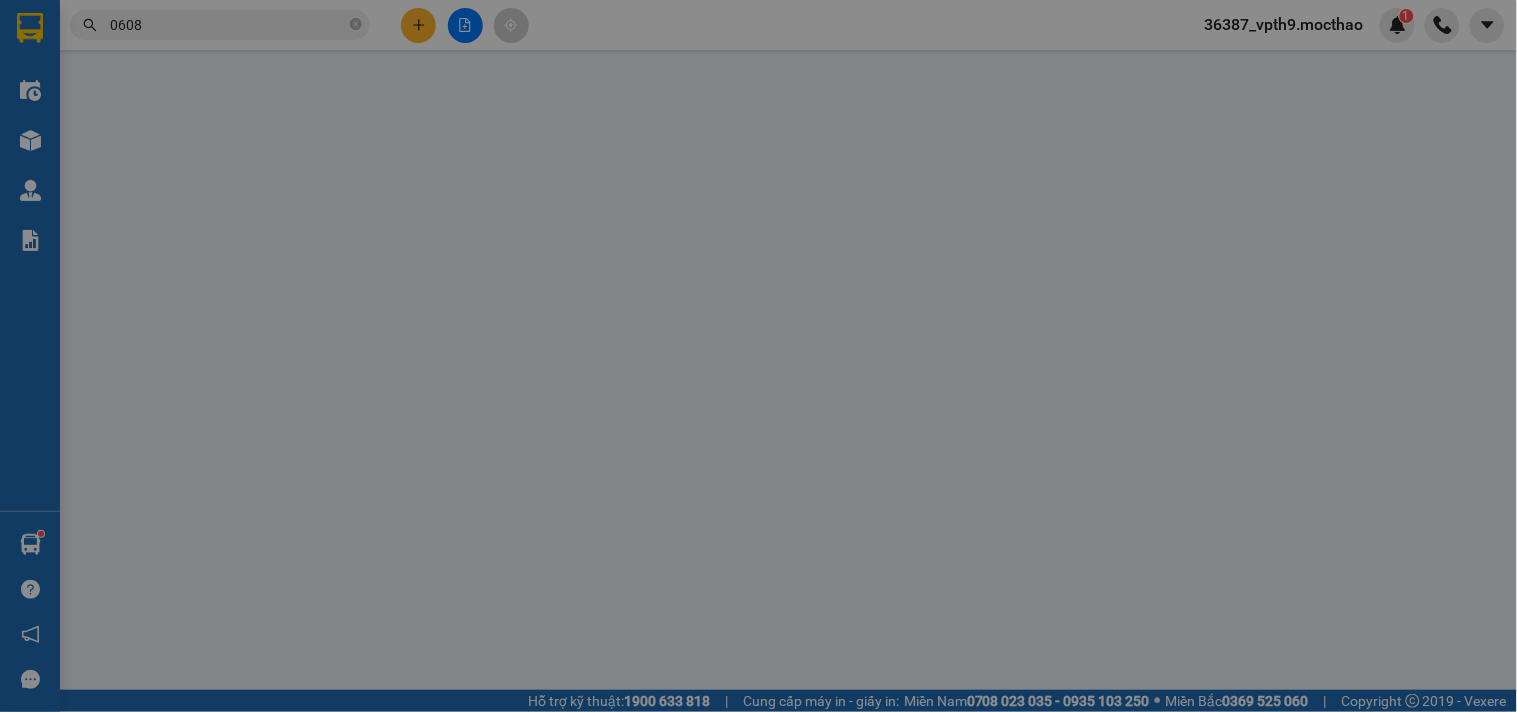scroll, scrollTop: 0, scrollLeft: 0, axis: both 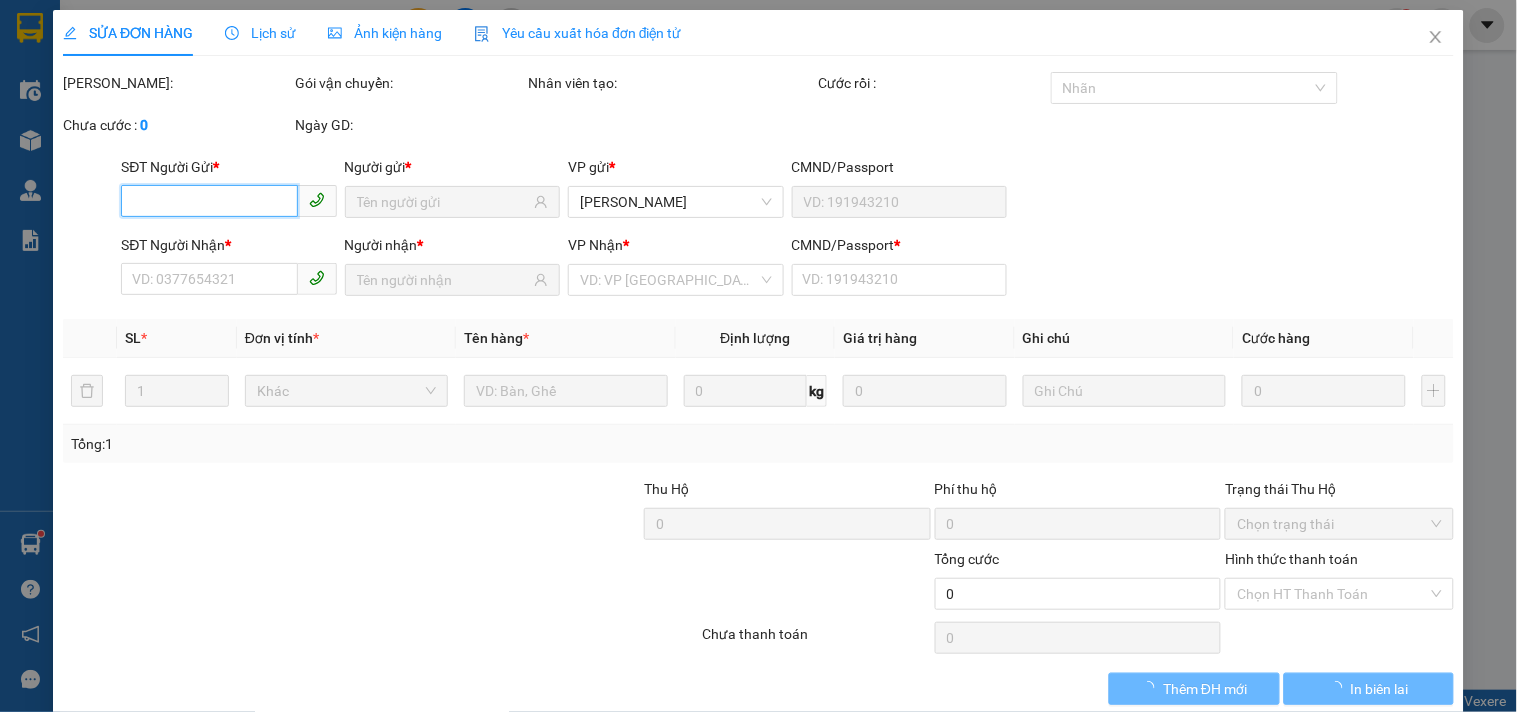 type on "0366190424" 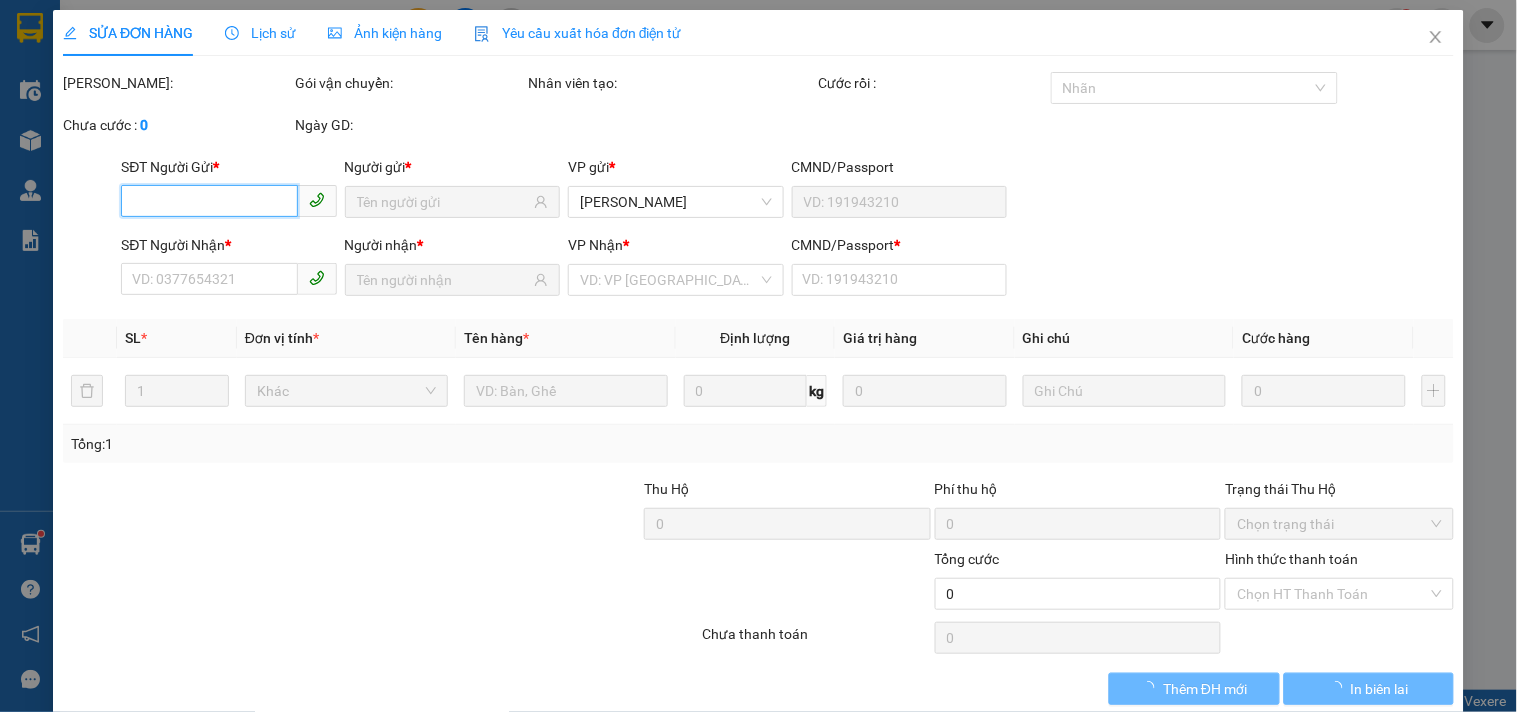 type on "ĐẠI" 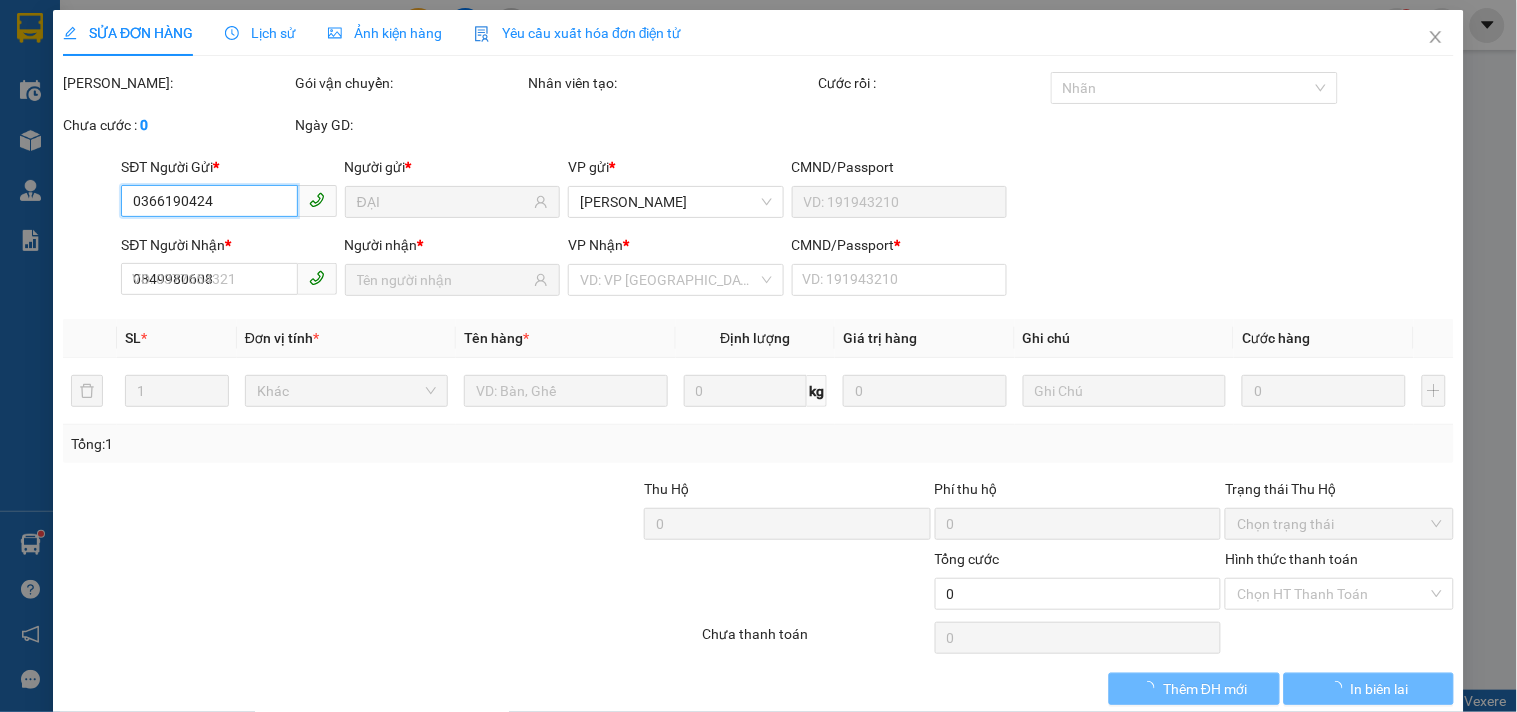 type on "ĐÍNH" 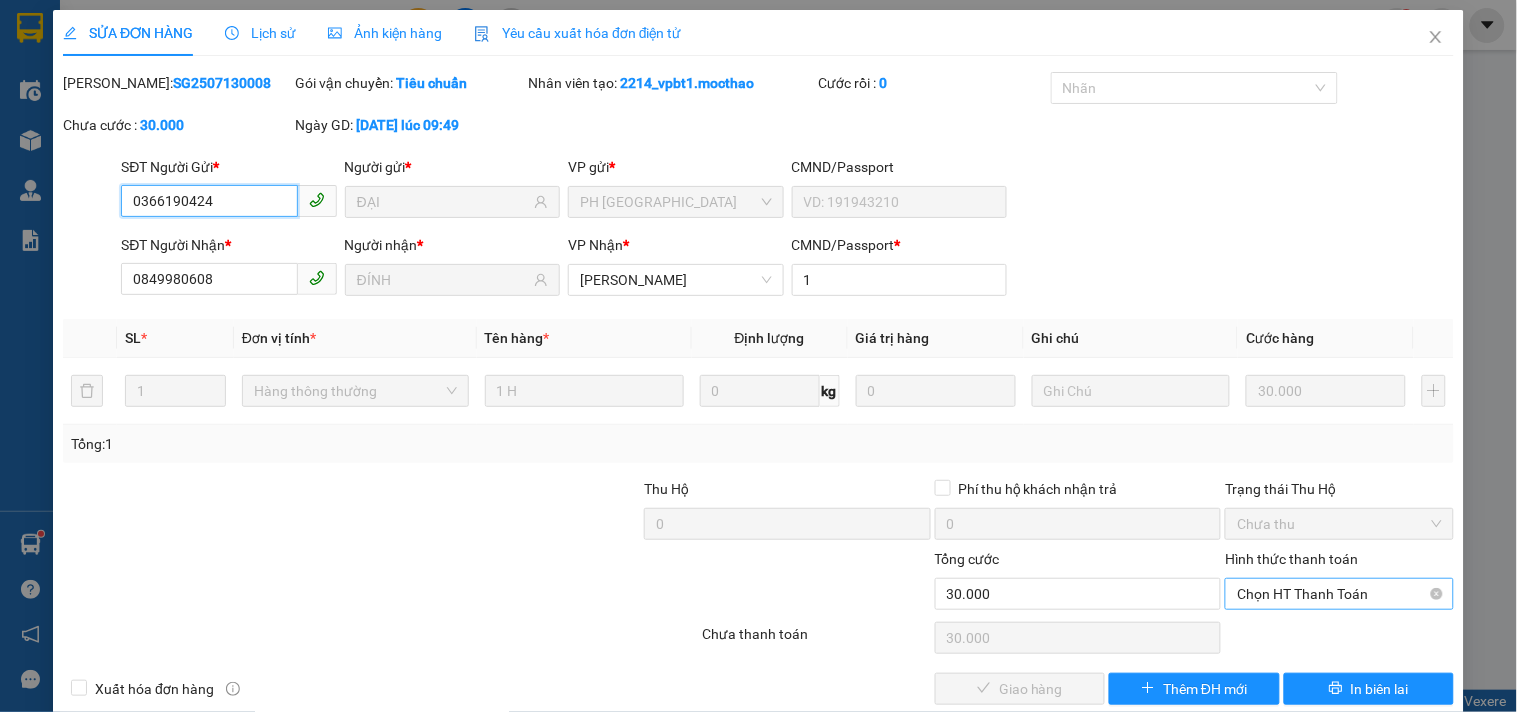 click on "Chọn HT Thanh Toán" at bounding box center [1339, 594] 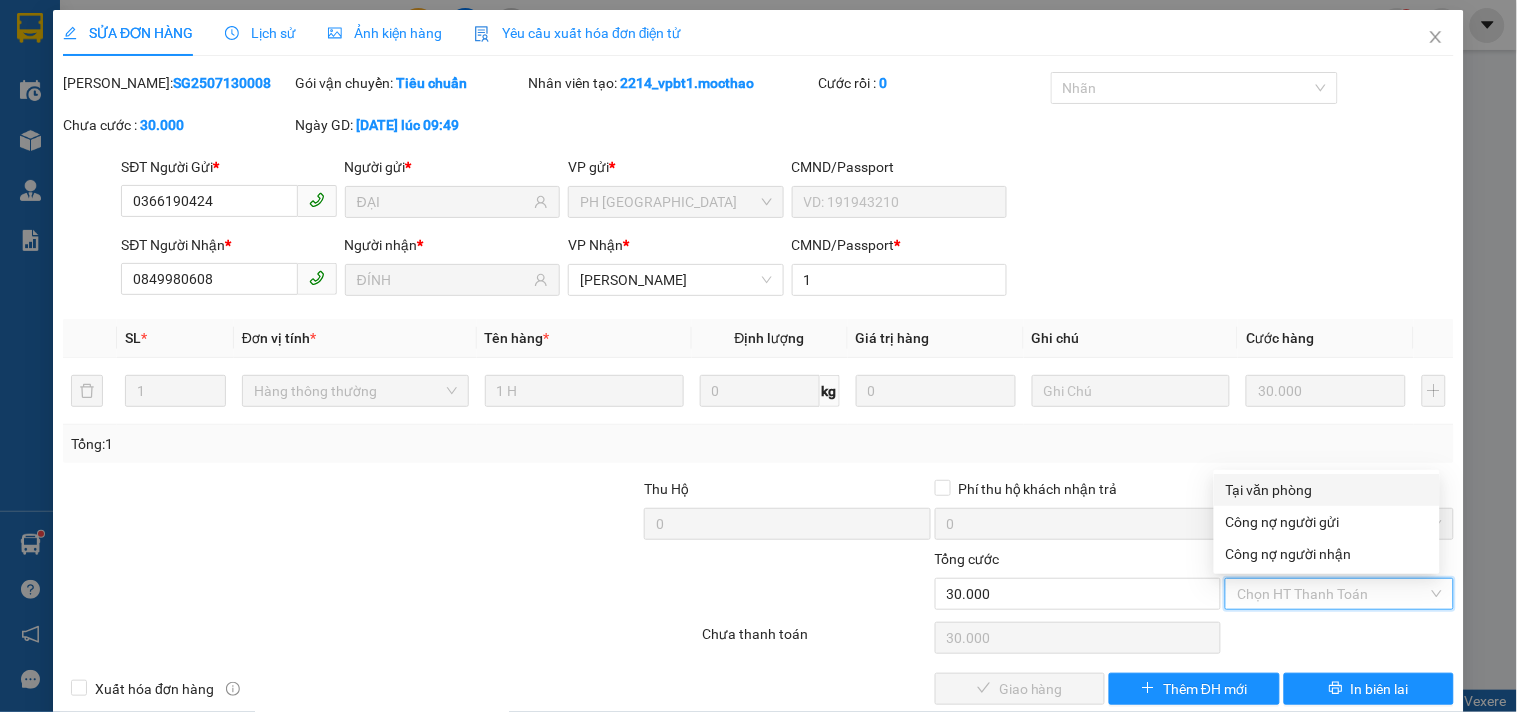 click on "Tại văn phòng" at bounding box center (1327, 490) 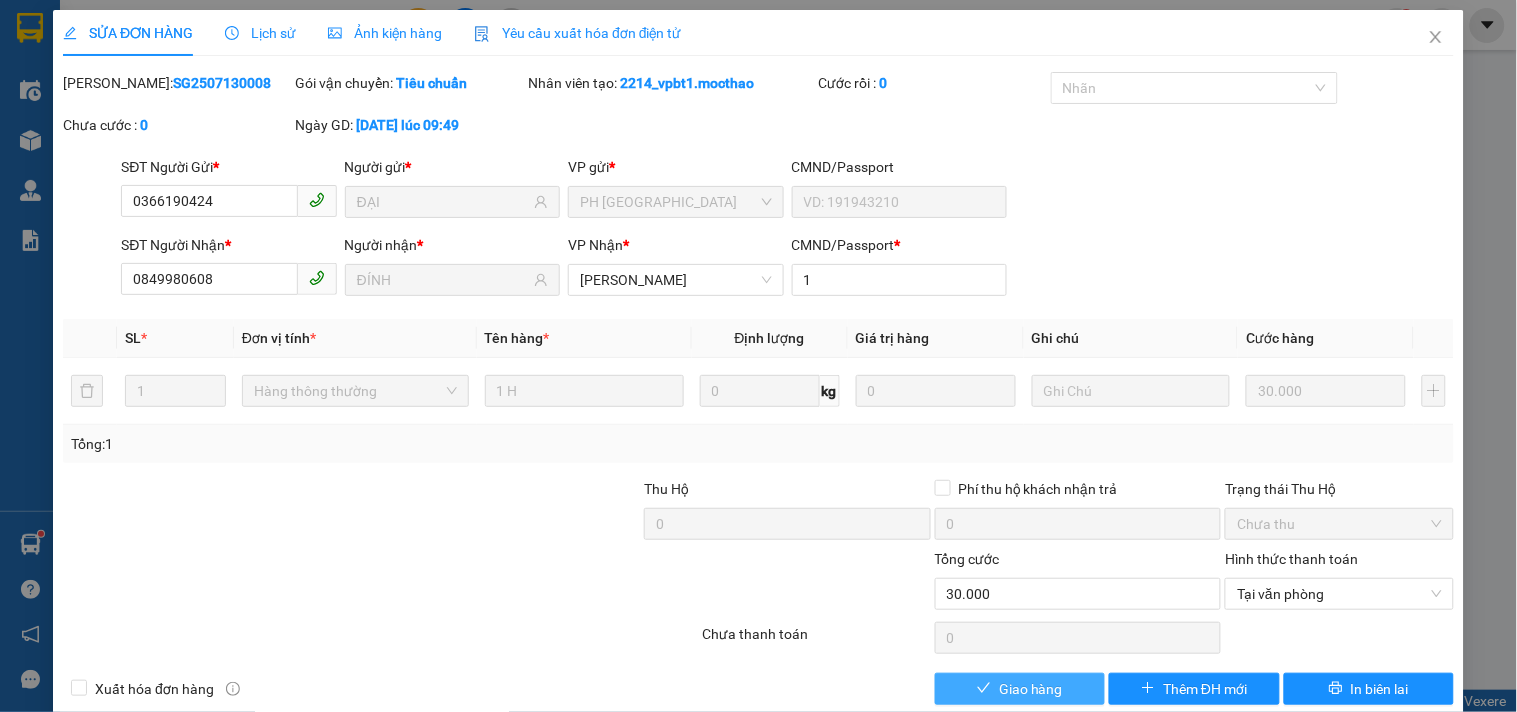 click on "Giao hàng" at bounding box center [1031, 689] 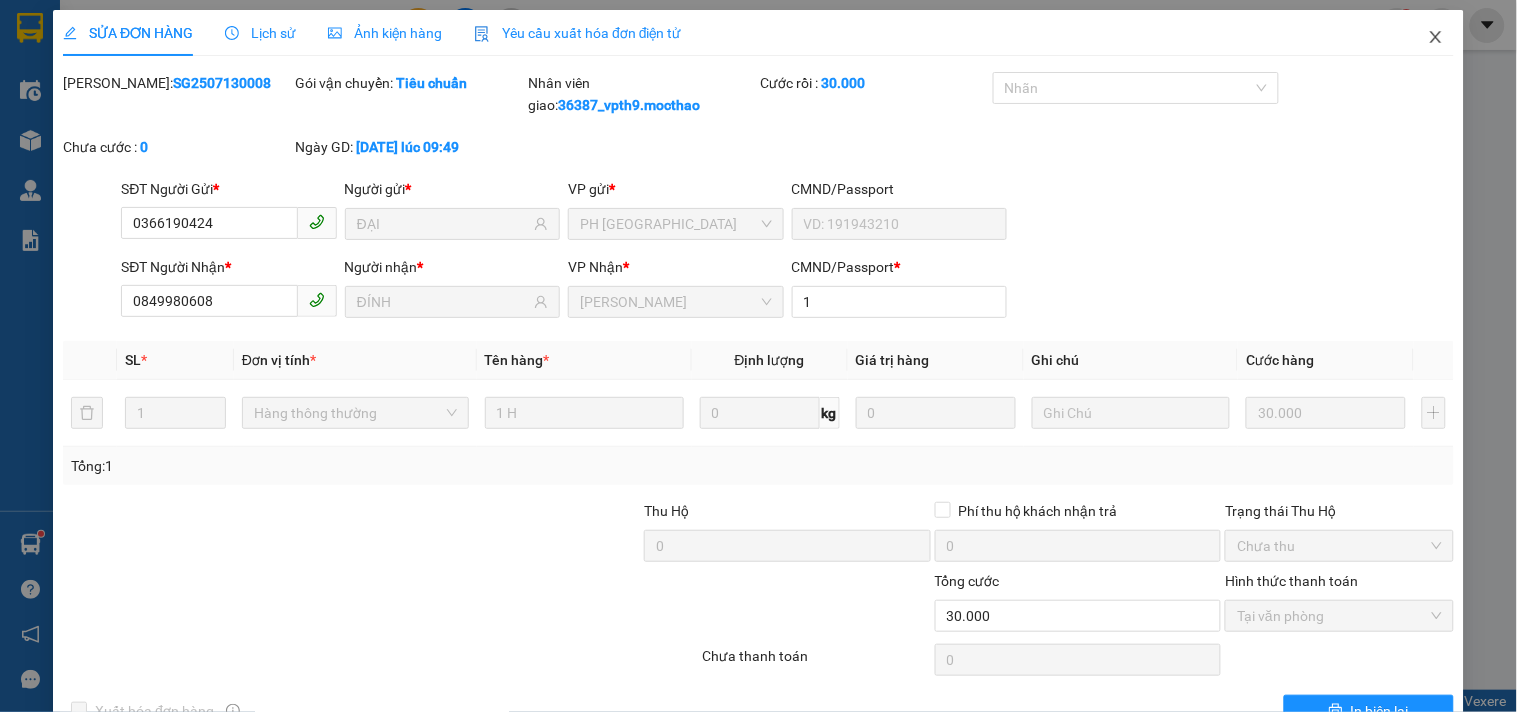 click at bounding box center [1436, 38] 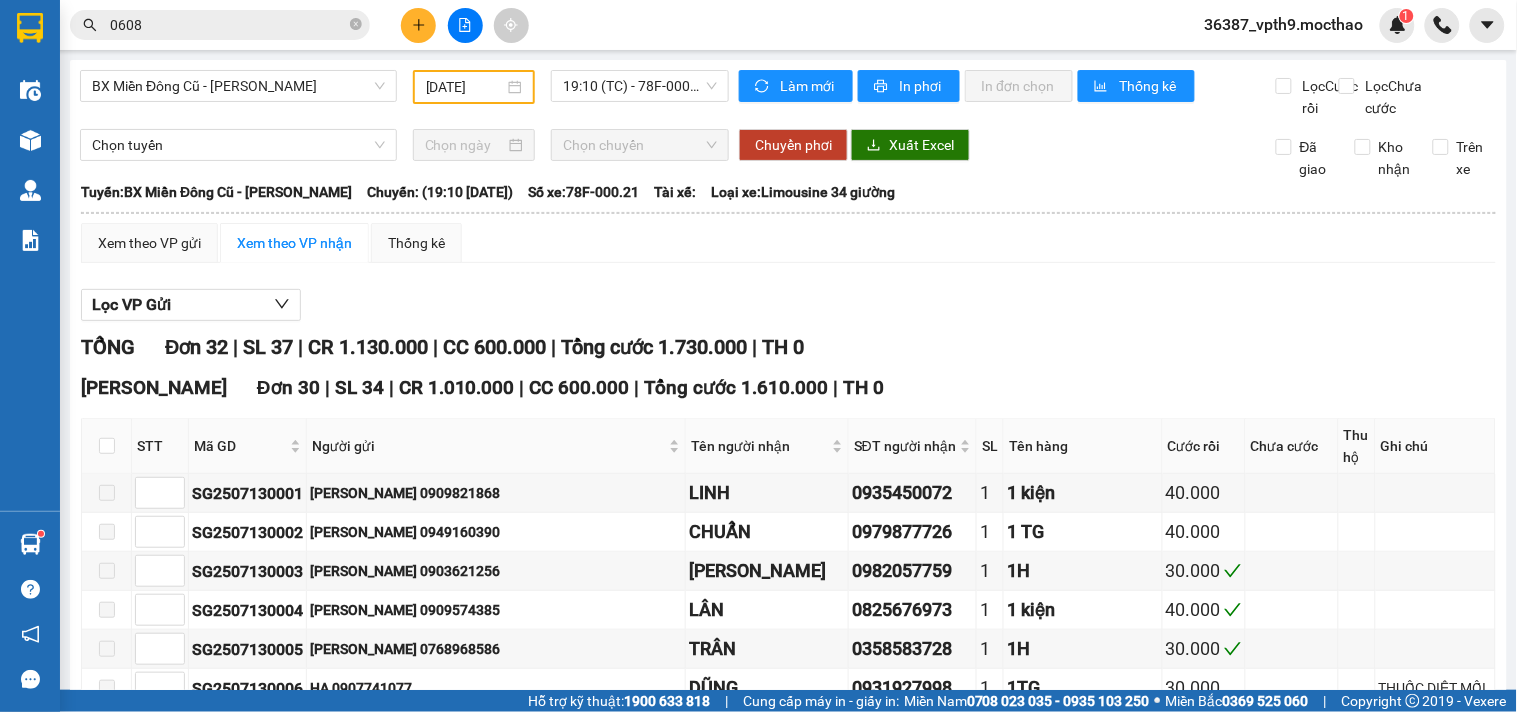click on "Lọc VP Gửi" at bounding box center (788, 305) 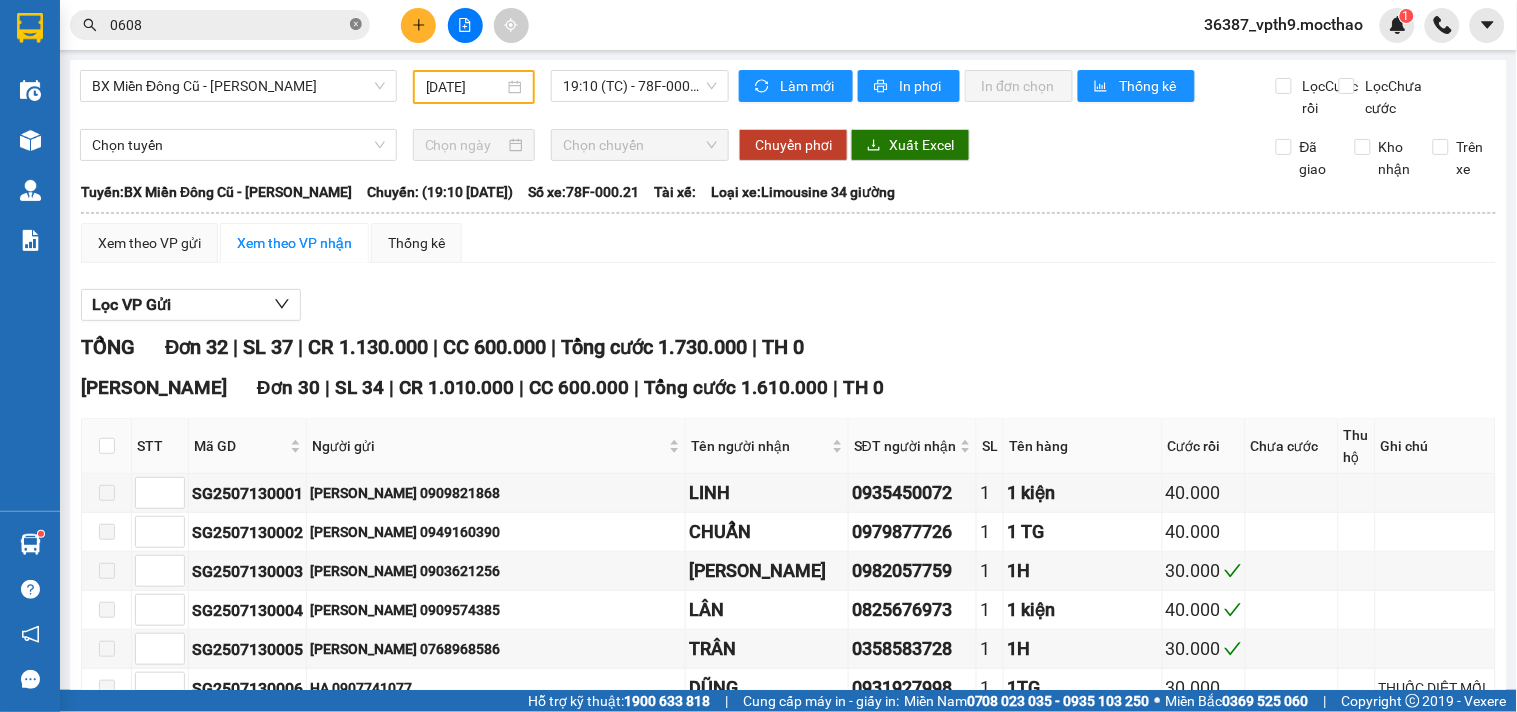 click 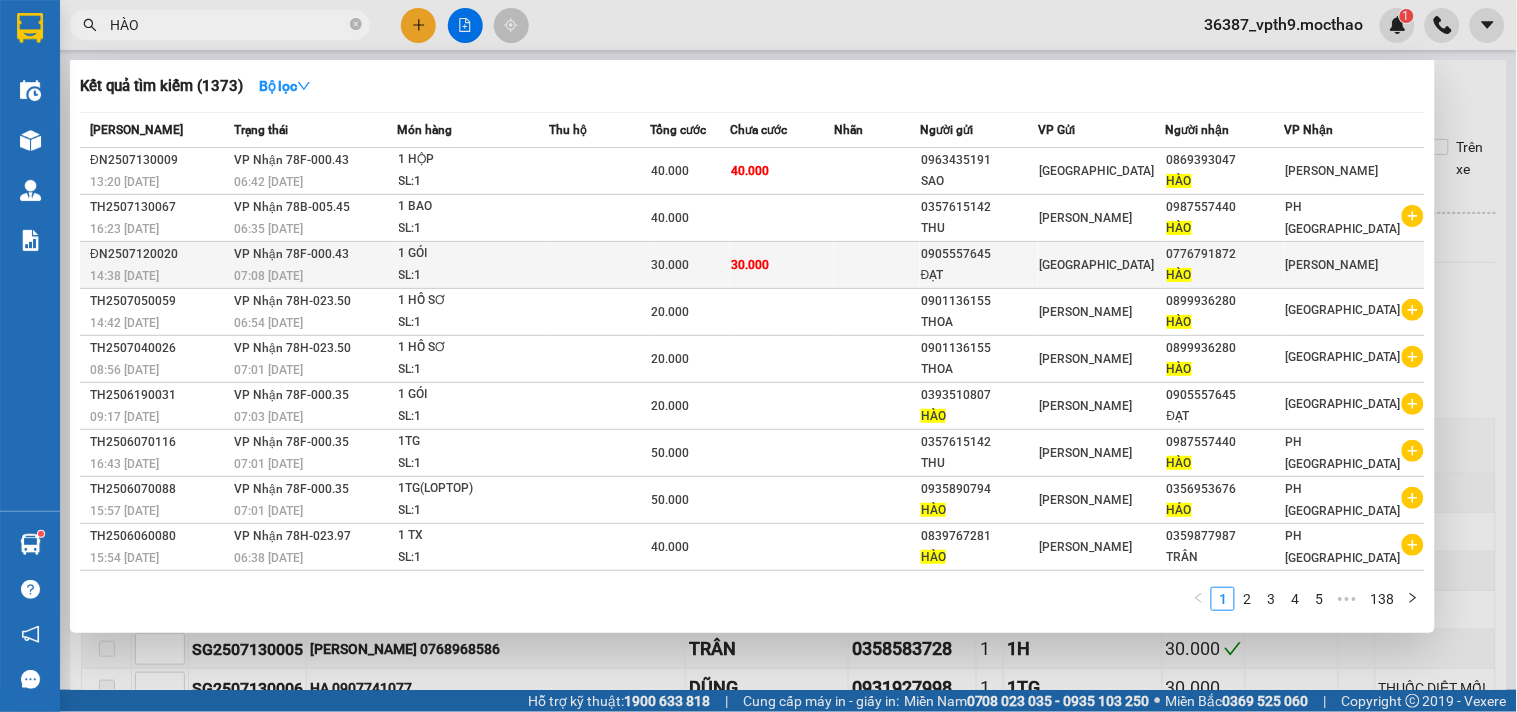 type on "HÀO" 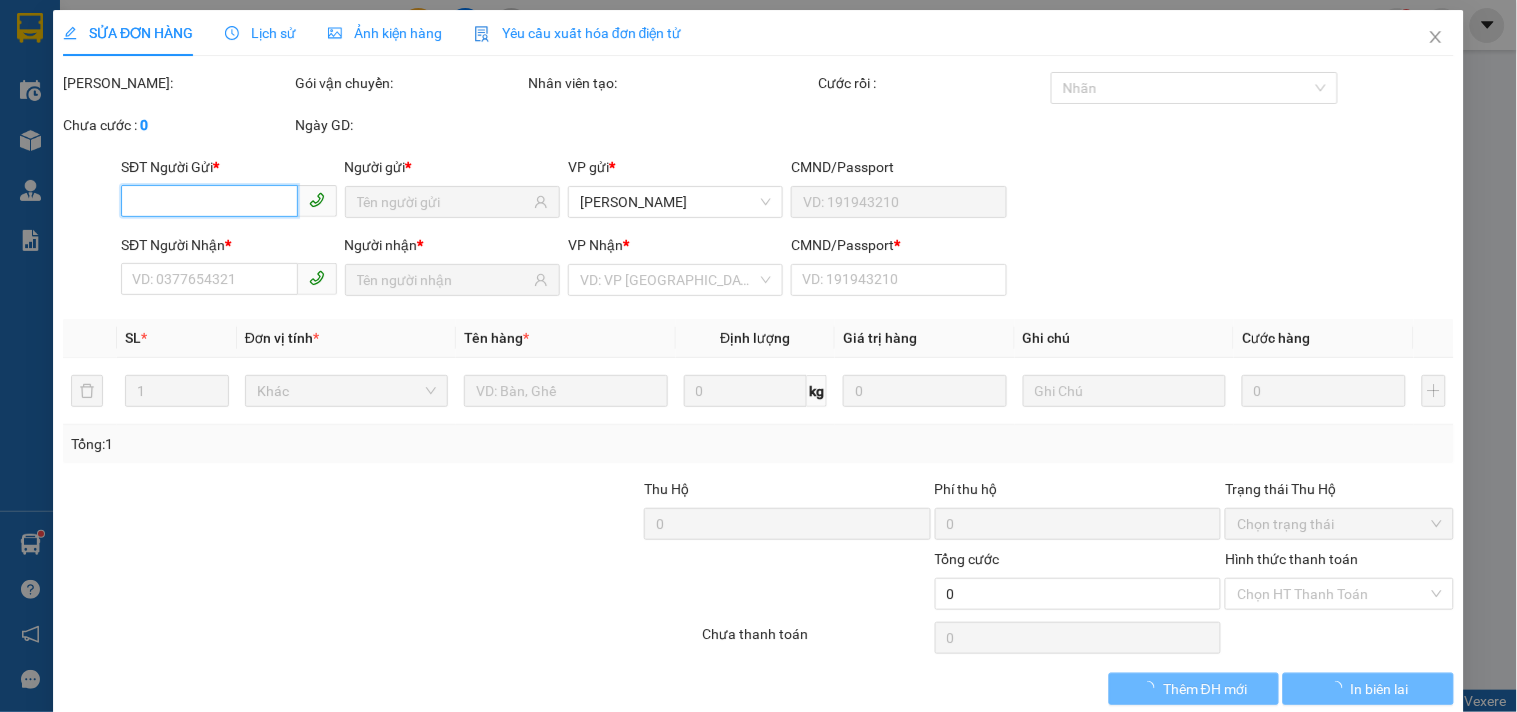 type on "0905557645" 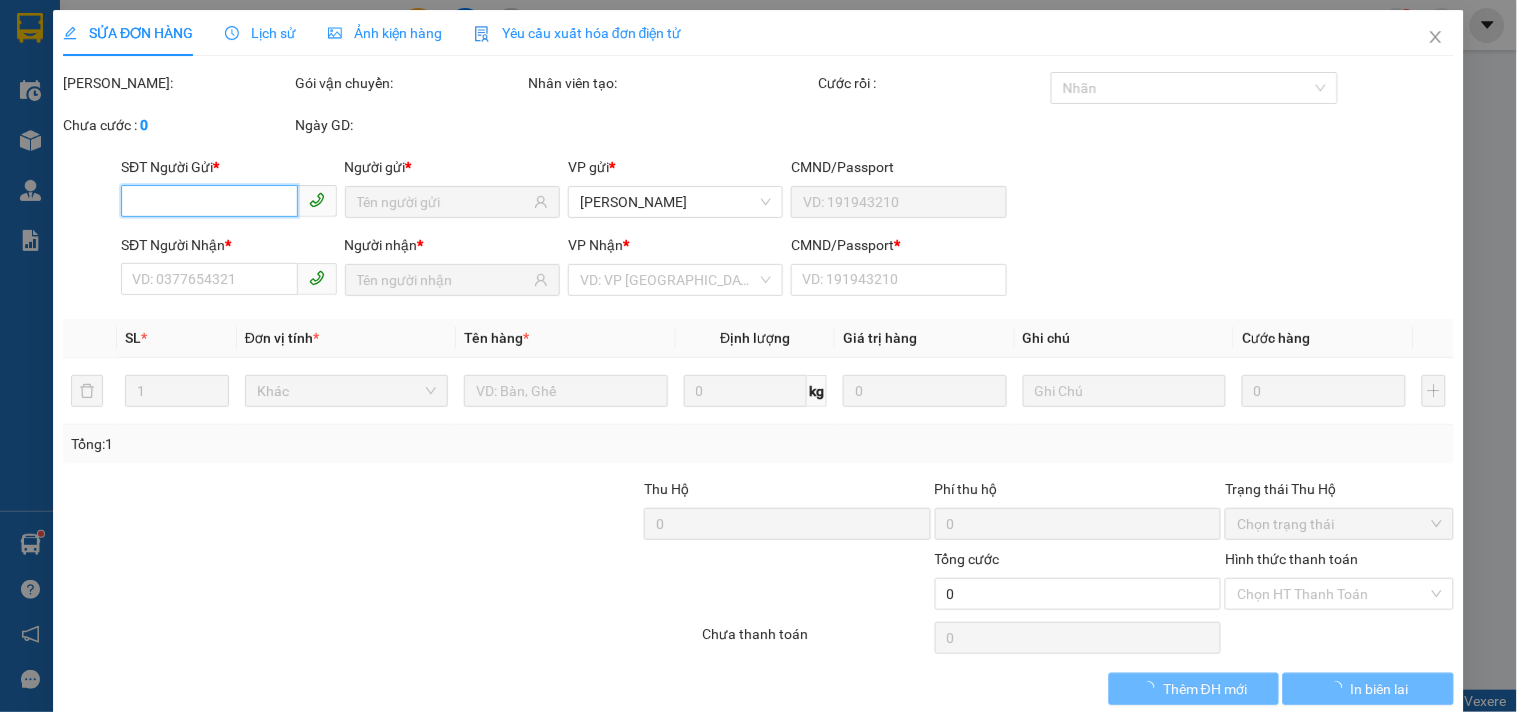 type on "ĐẠT" 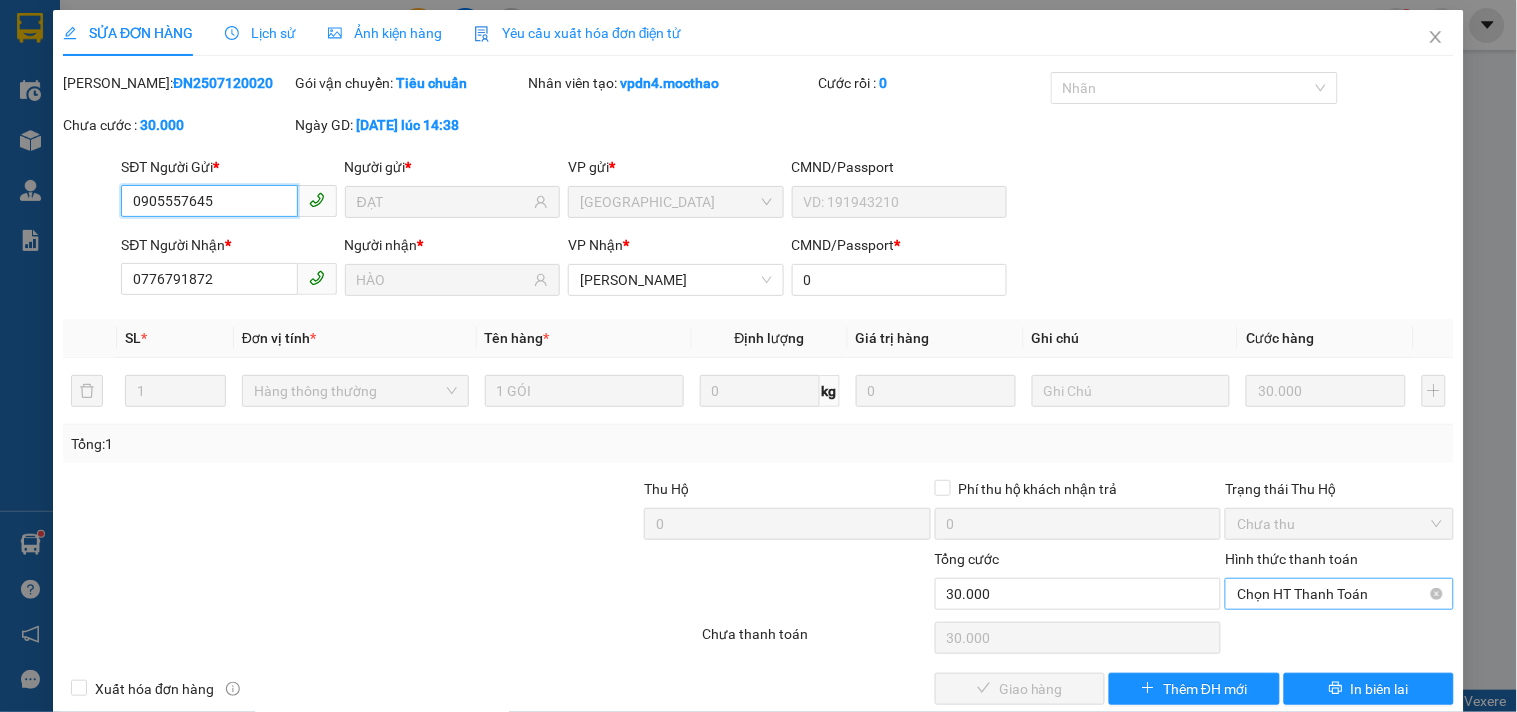 click on "Chọn HT Thanh Toán" at bounding box center (1339, 594) 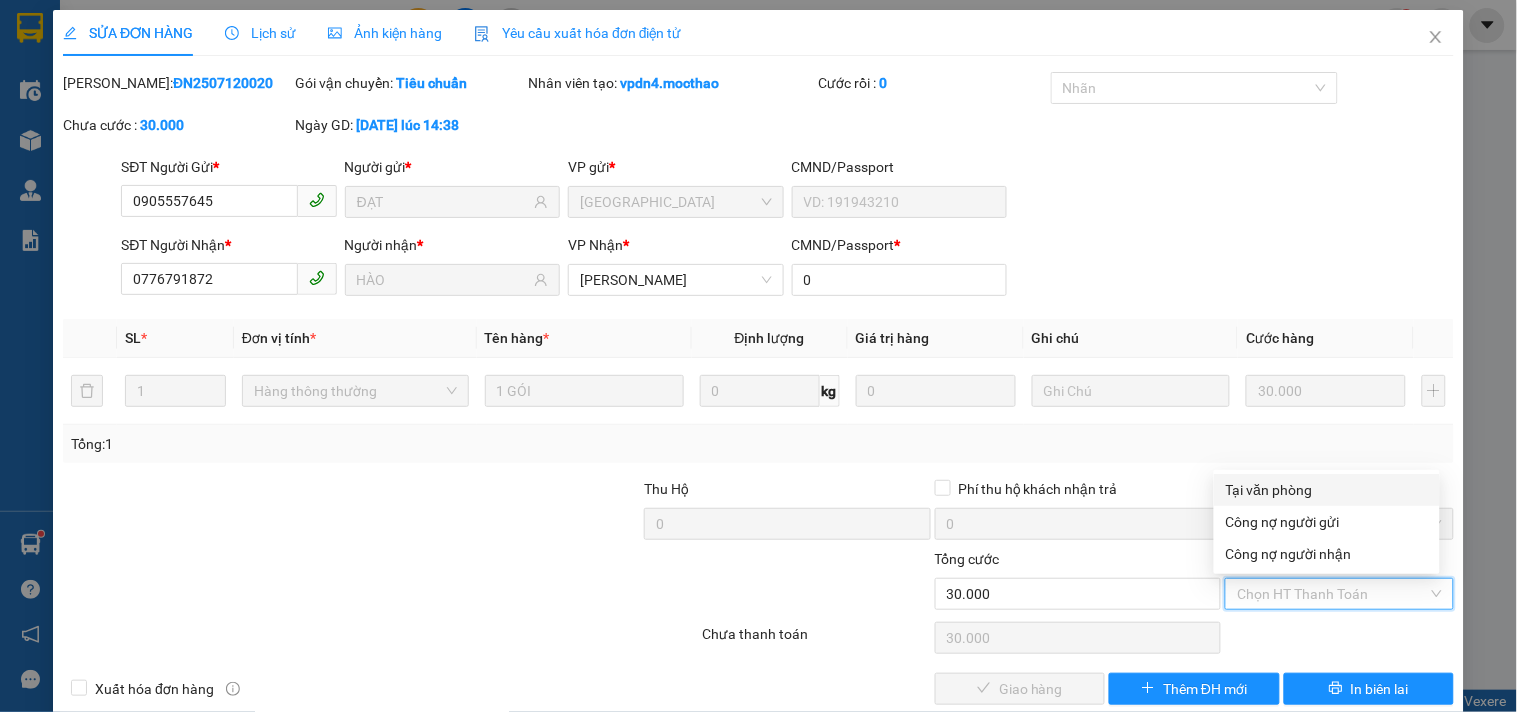 click on "Tại văn phòng" at bounding box center [1327, 490] 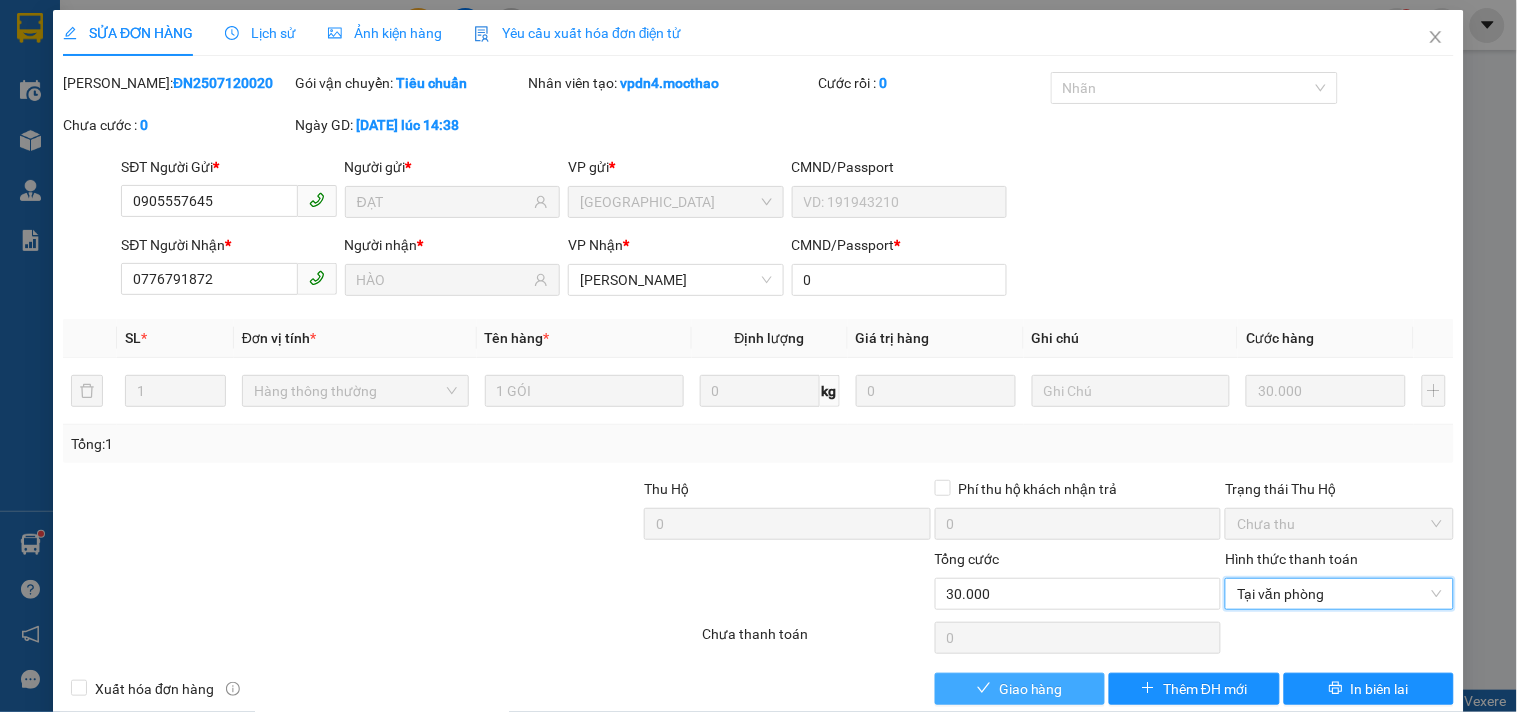 click on "Giao hàng" at bounding box center [1031, 689] 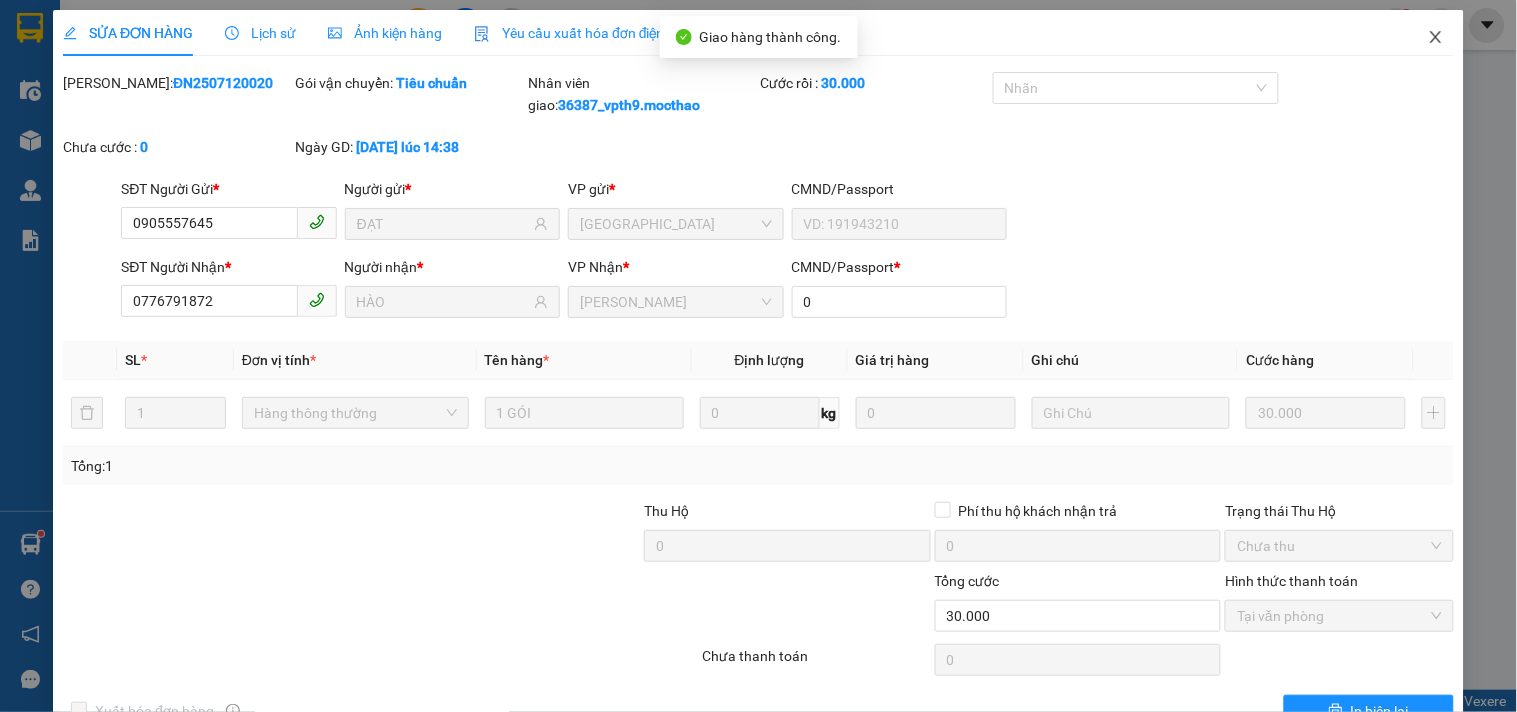 click at bounding box center [1436, 38] 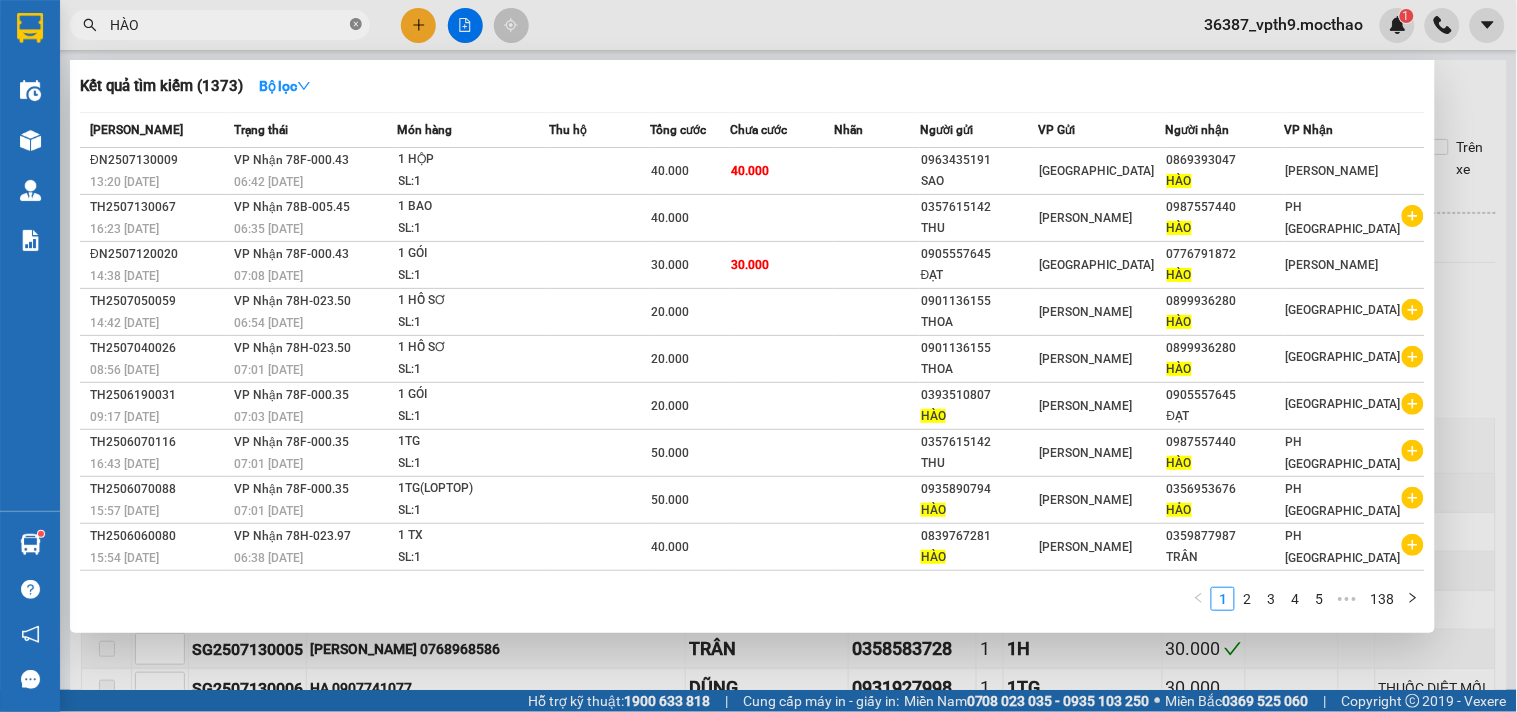 click 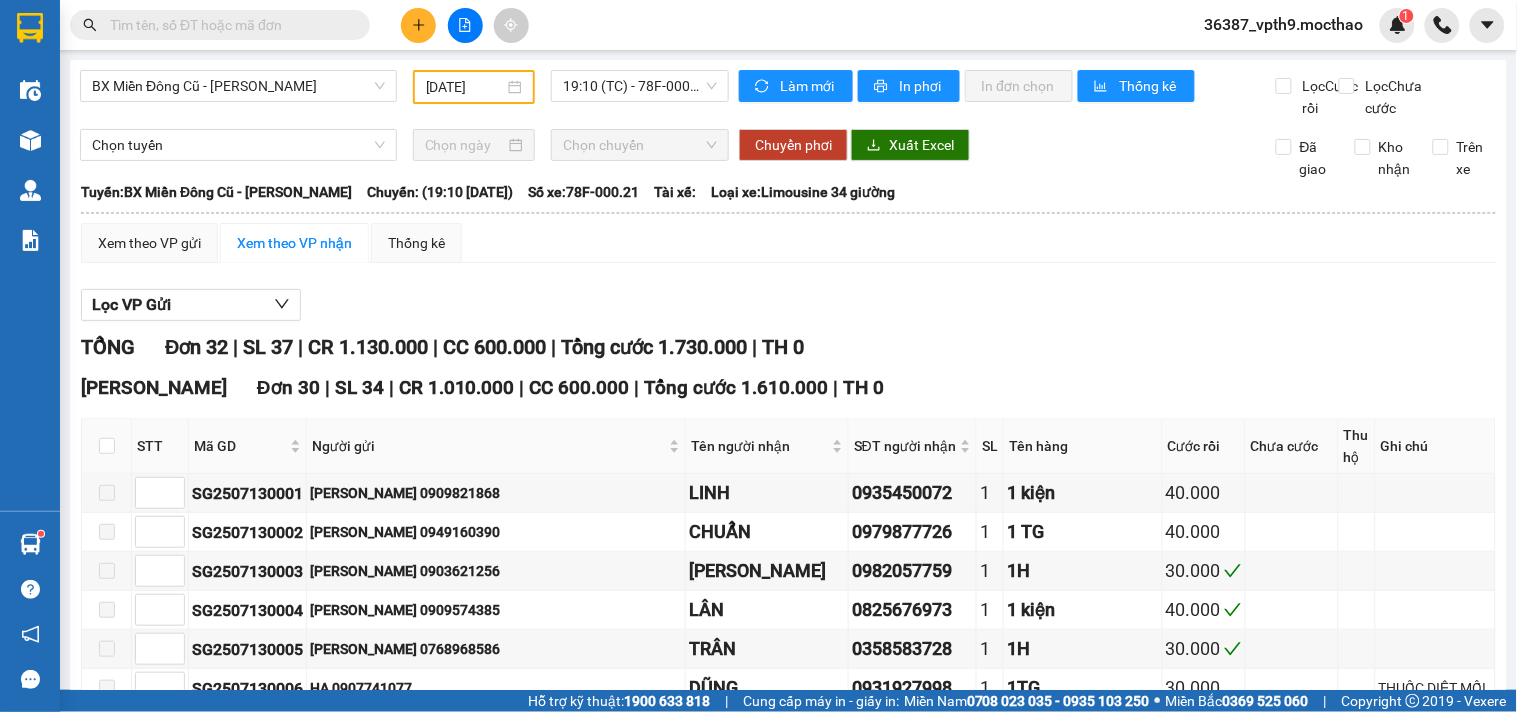 click at bounding box center [228, 25] 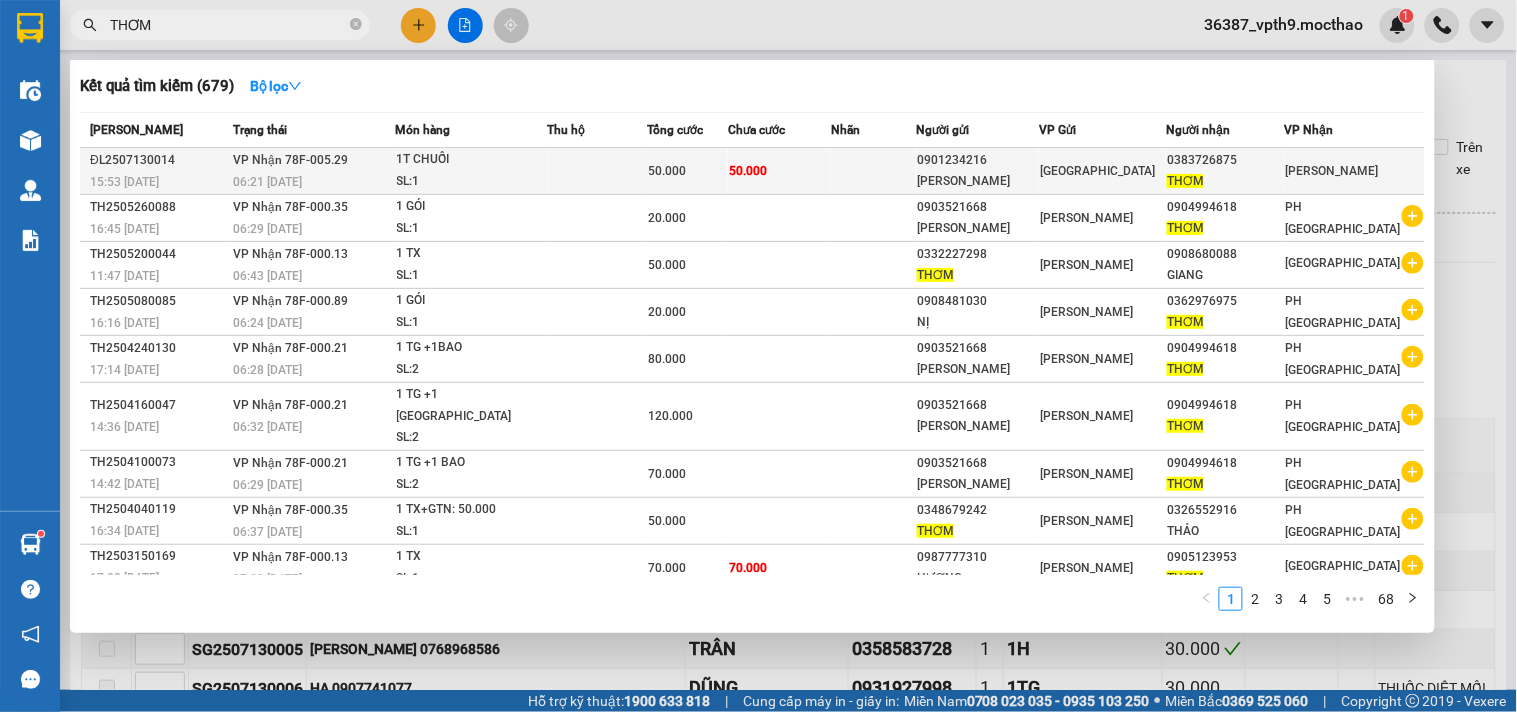 type on "THƠM" 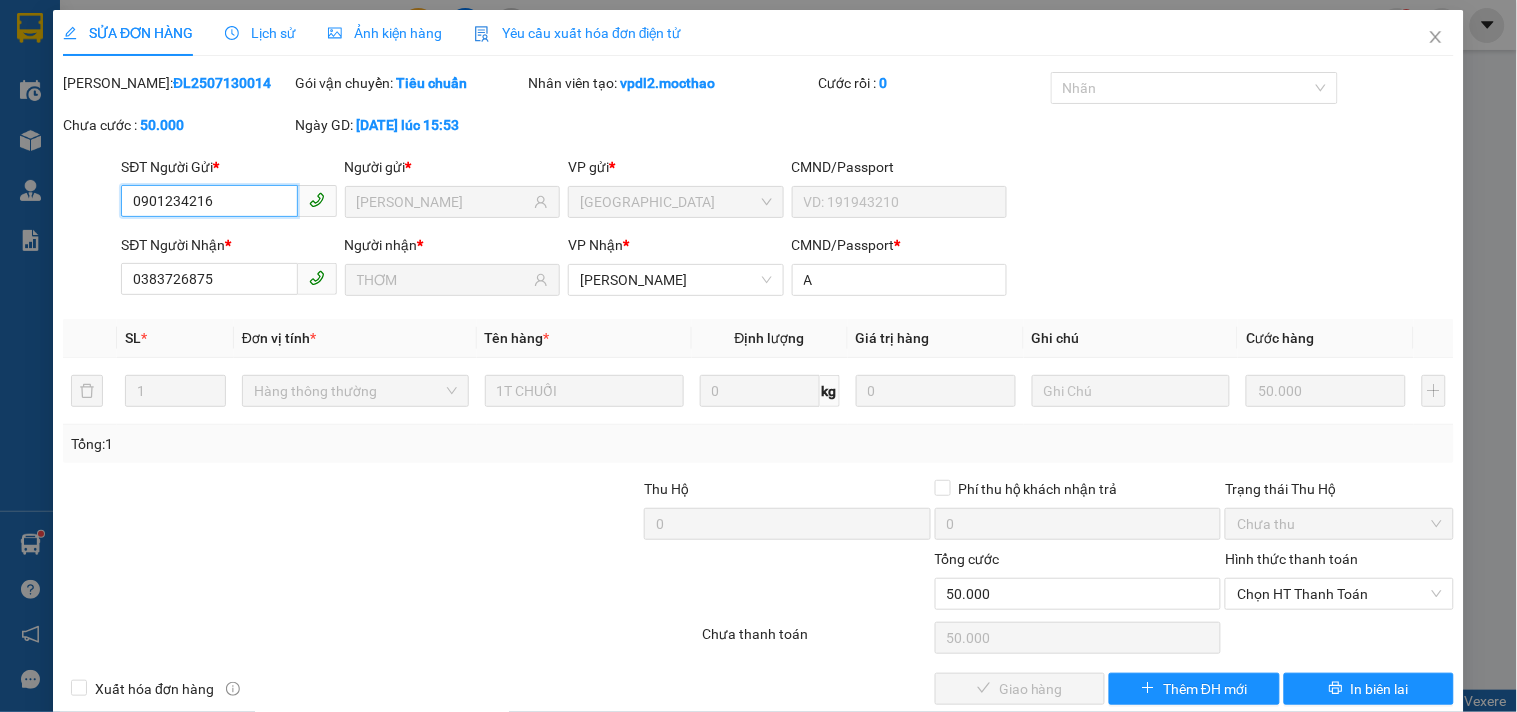 type on "0901234216" 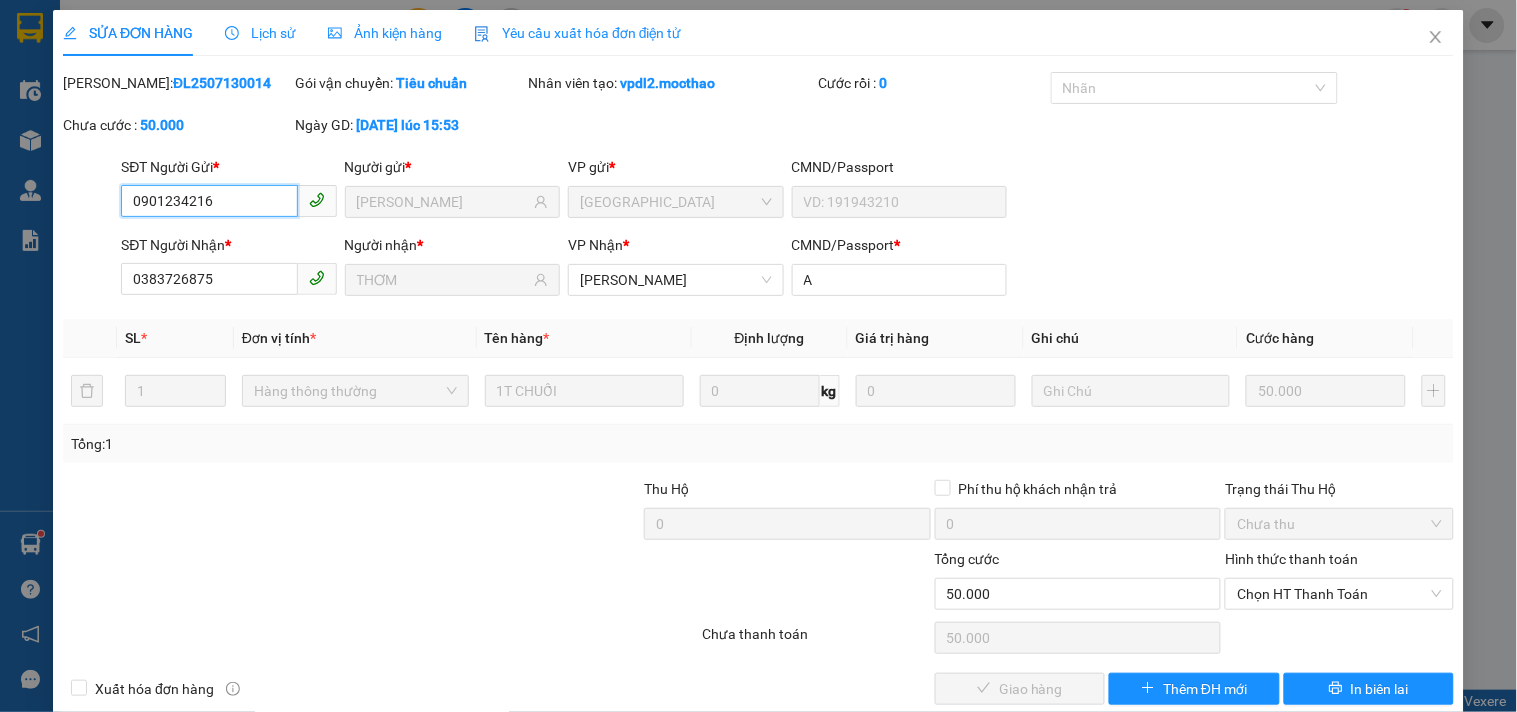 type on "HUYỀN ANH" 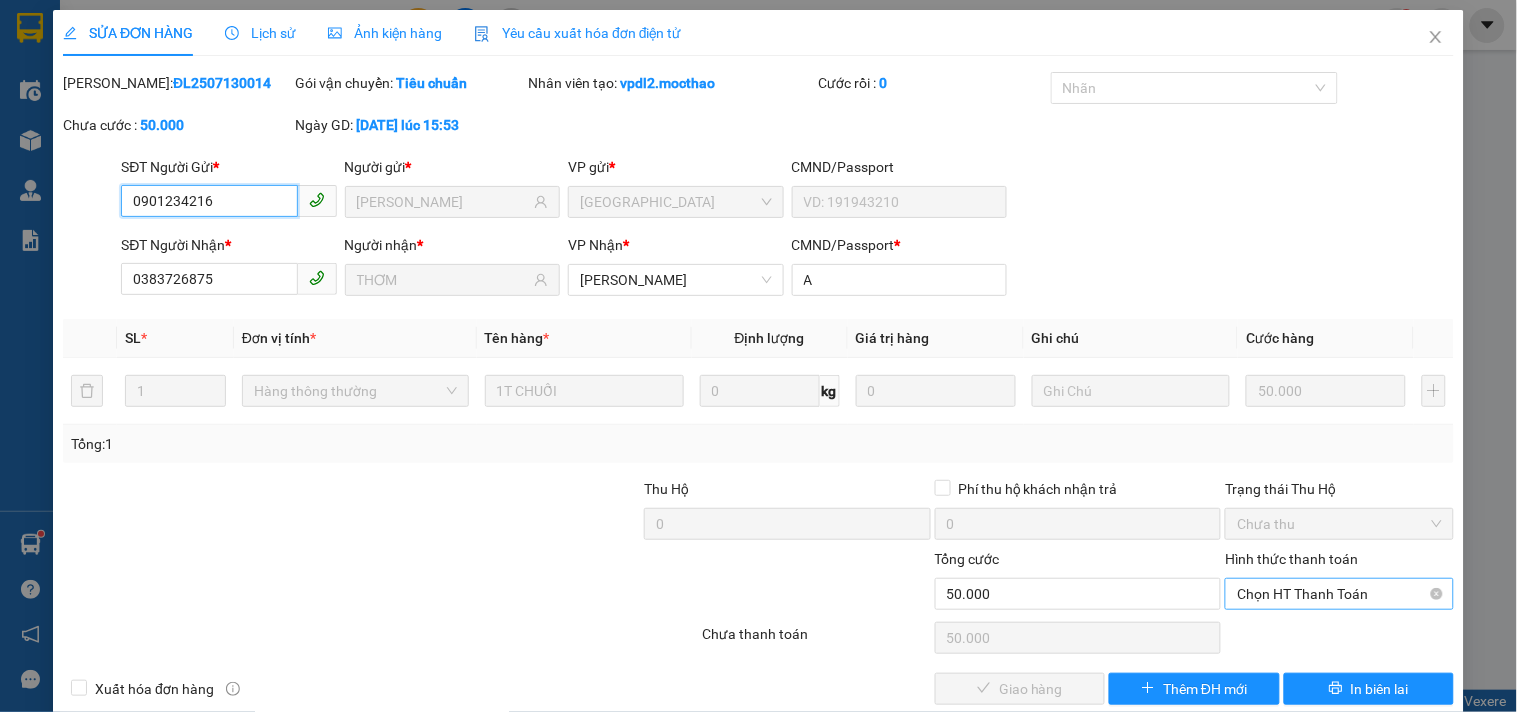 click on "Chọn HT Thanh Toán" at bounding box center [1339, 594] 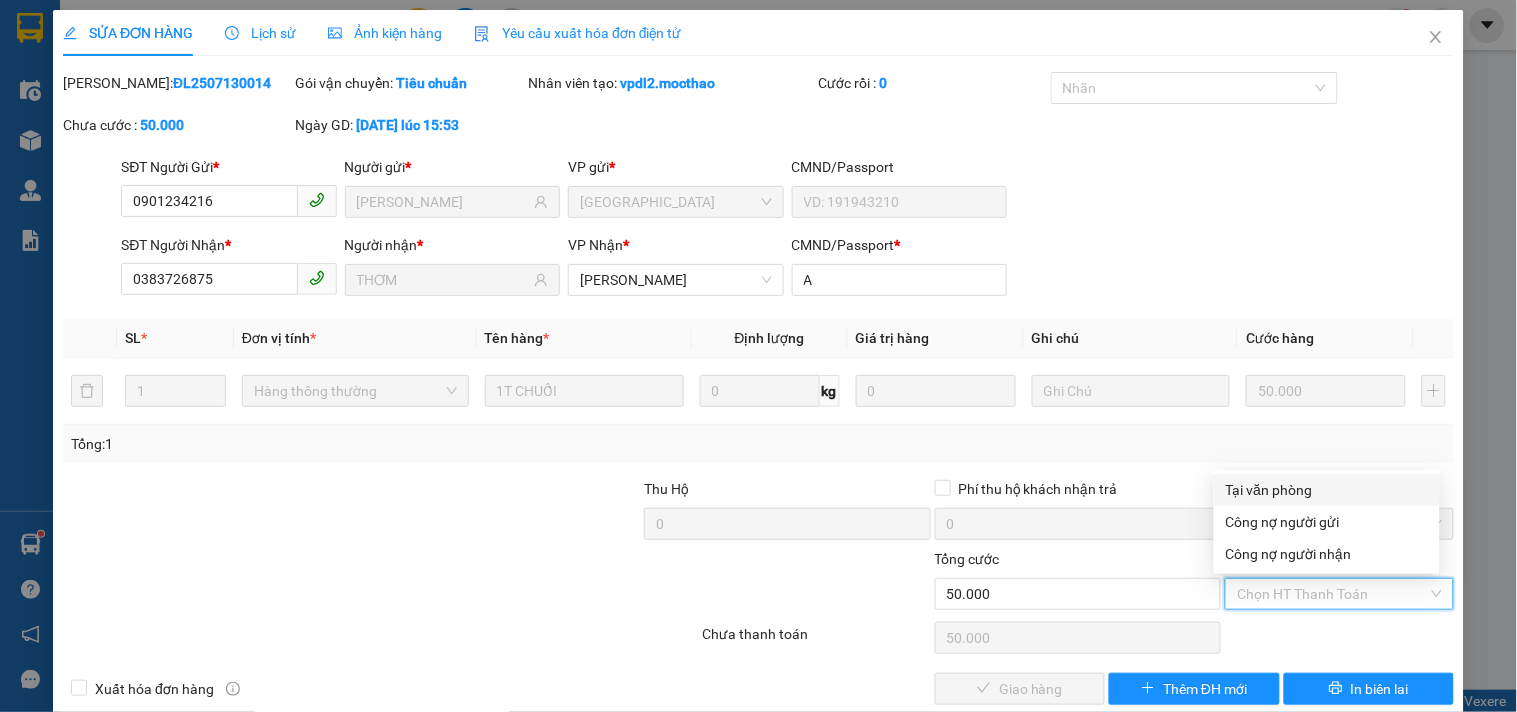 click on "Tại văn phòng" at bounding box center (1327, 490) 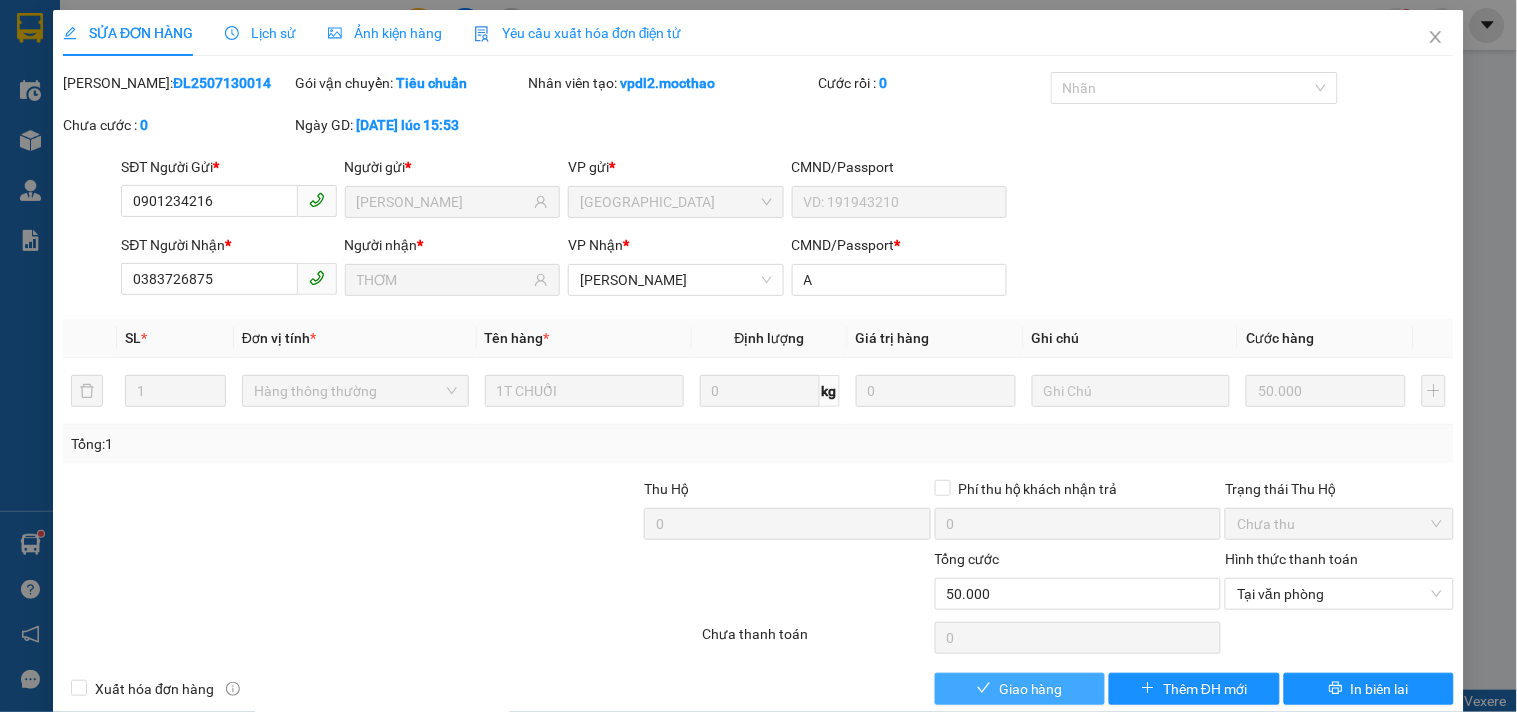 click on "Giao hàng" at bounding box center [1020, 689] 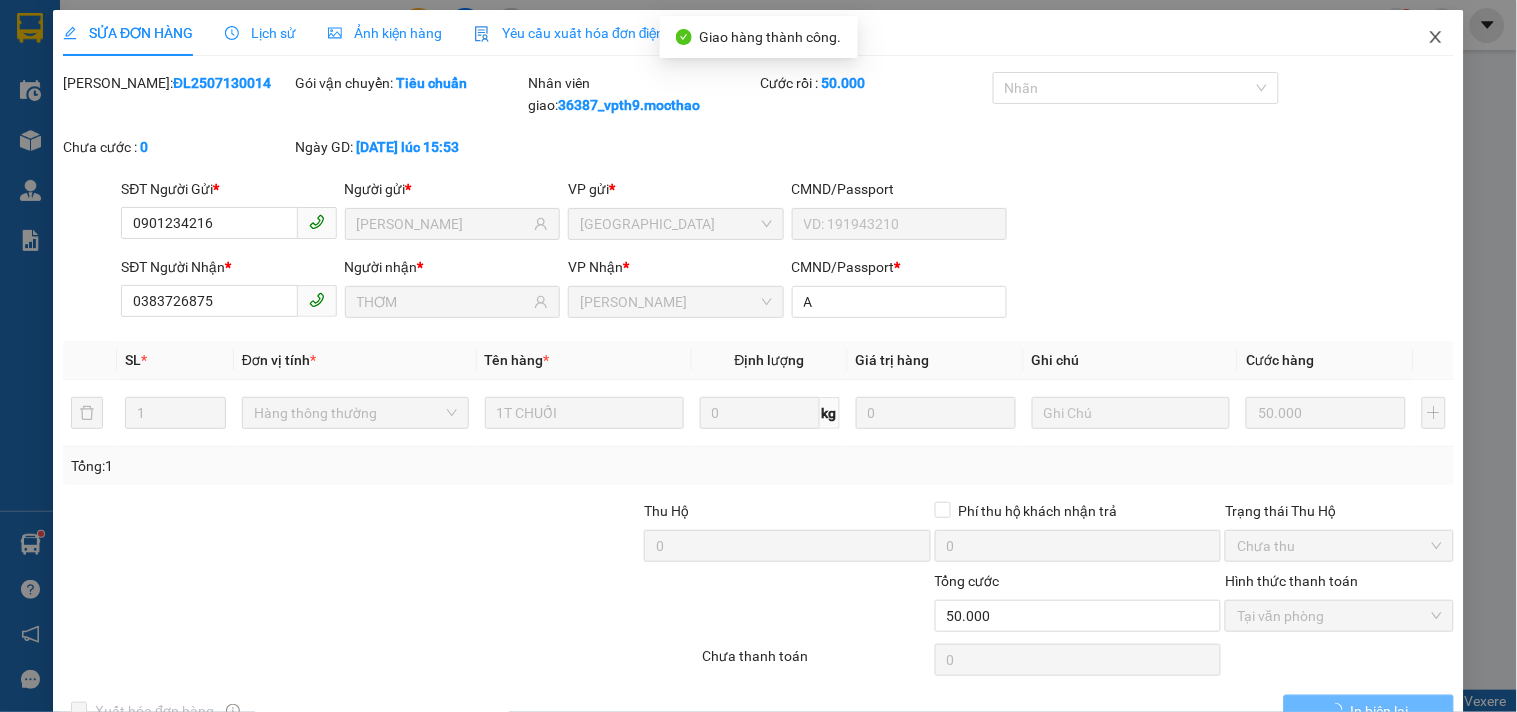 click at bounding box center (1436, 38) 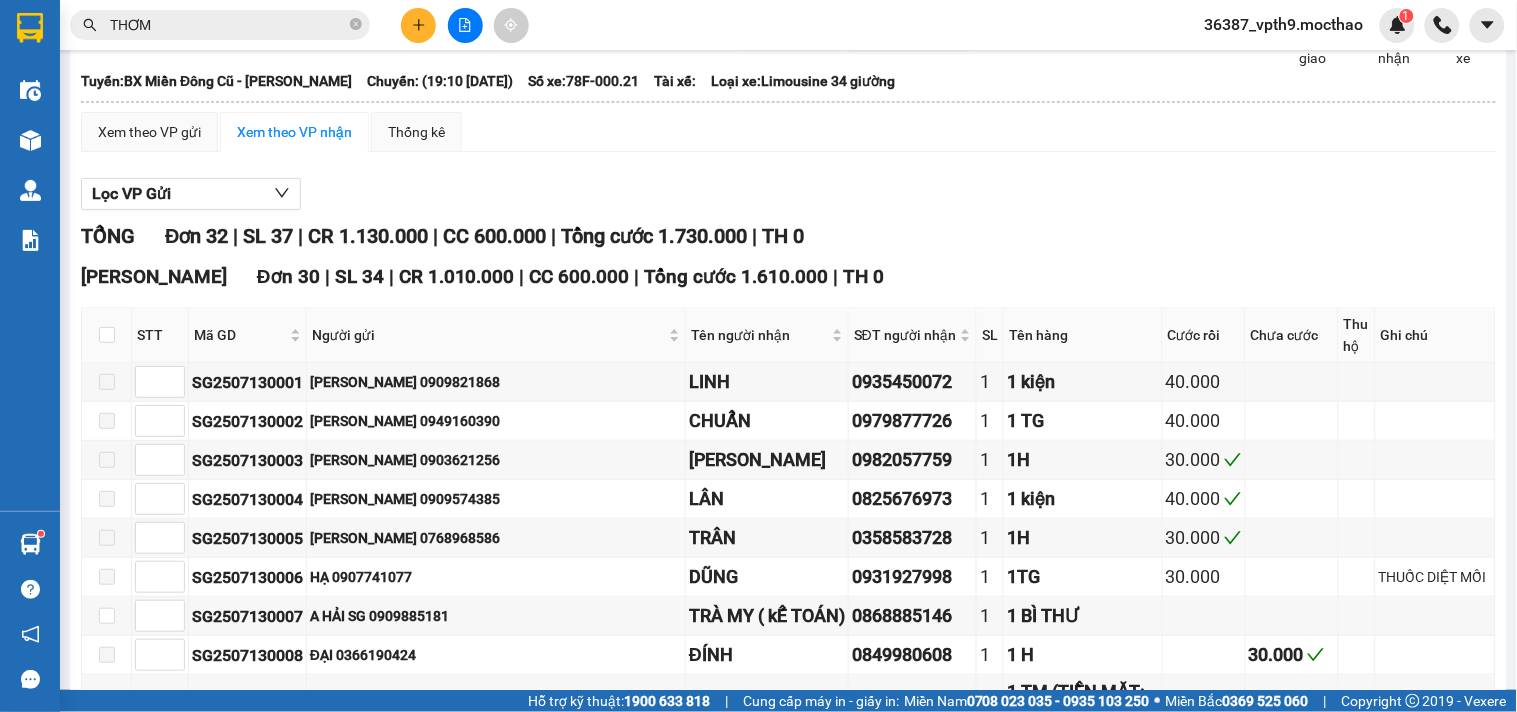 scroll, scrollTop: 0, scrollLeft: 0, axis: both 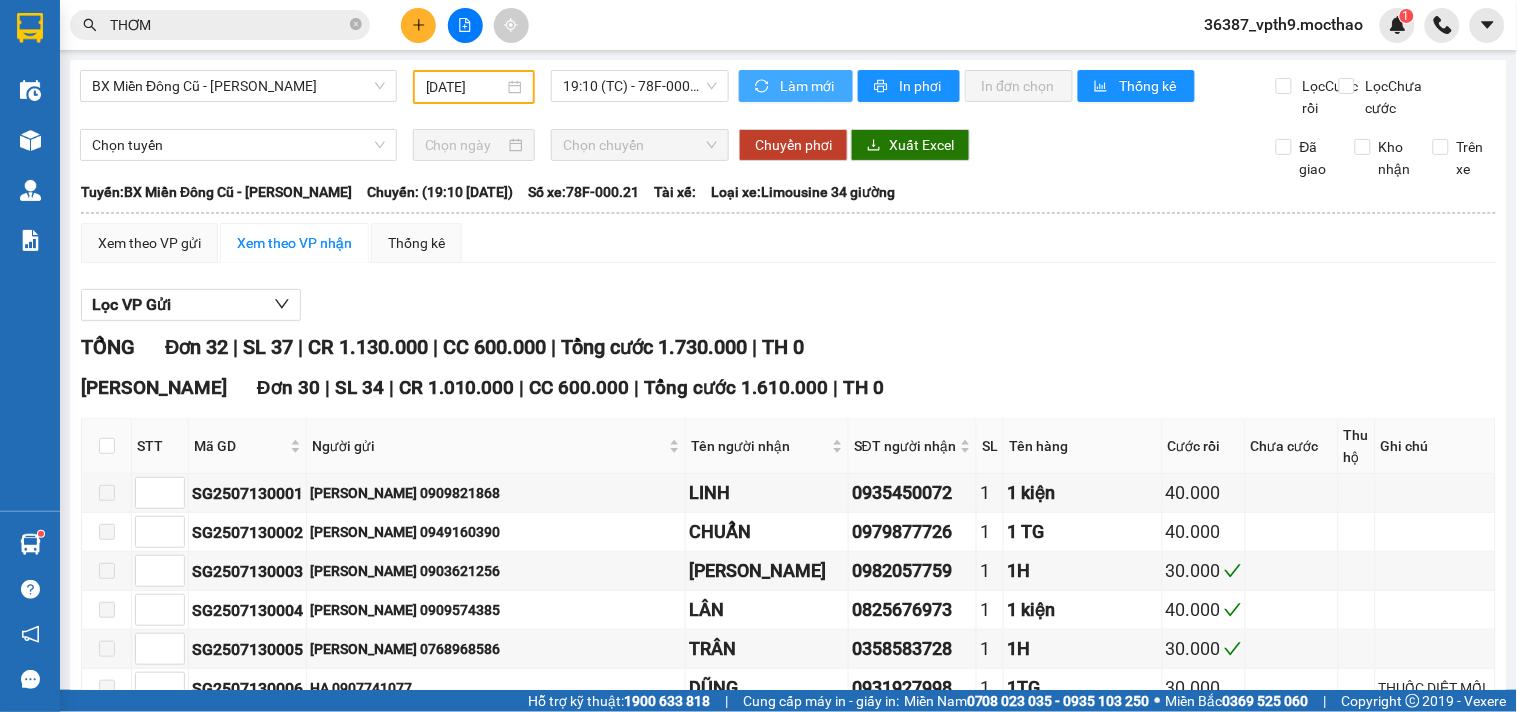 click on "Làm mới" at bounding box center (796, 86) 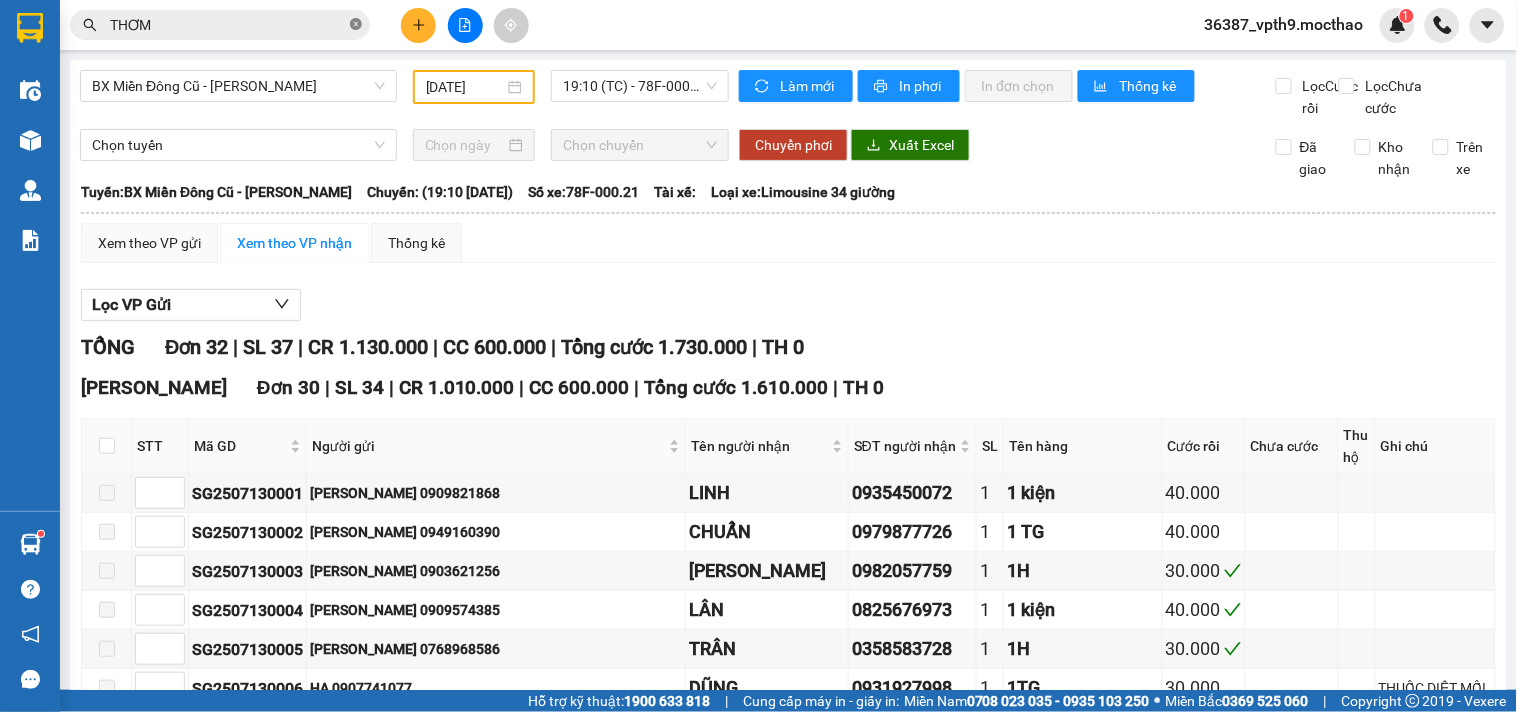 click 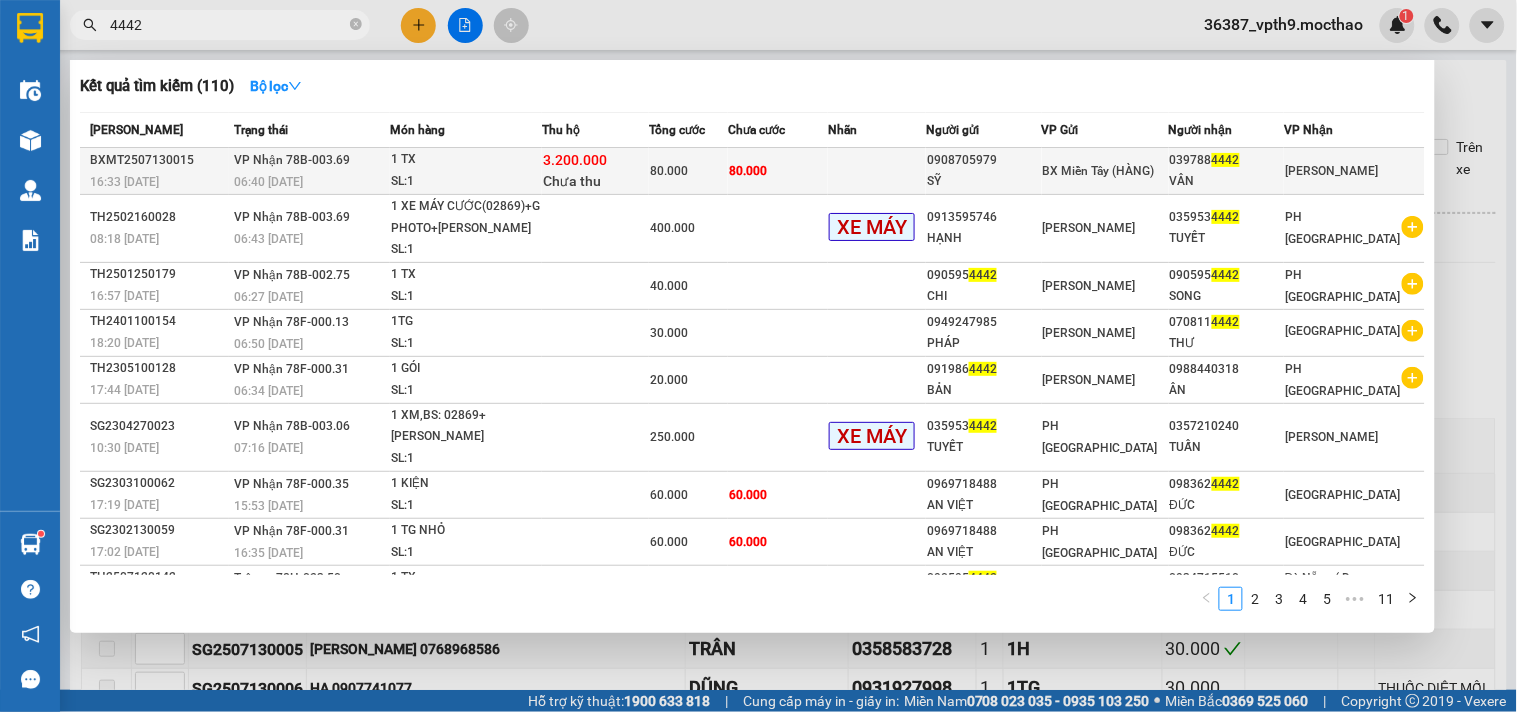 type on "4442" 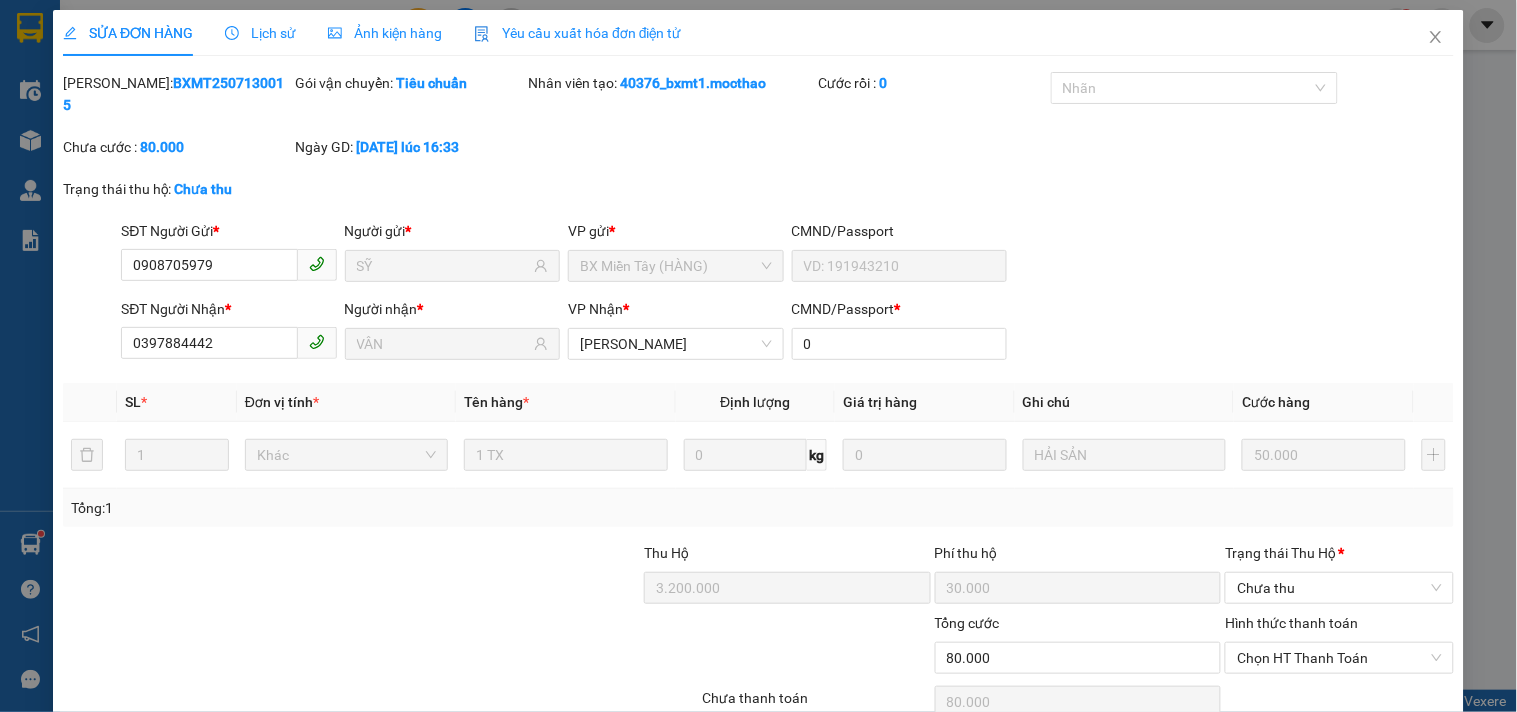 type on "0908705979" 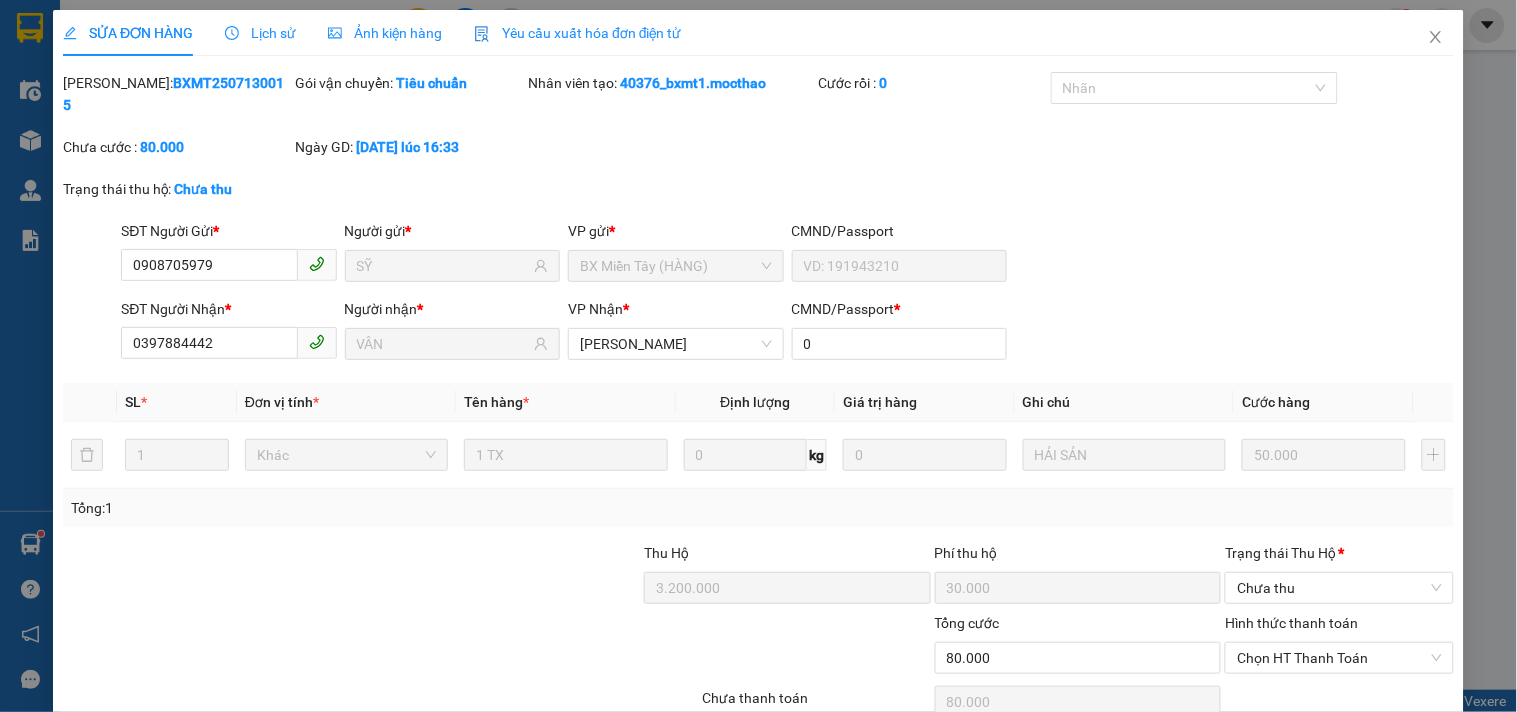 type on "SỸ" 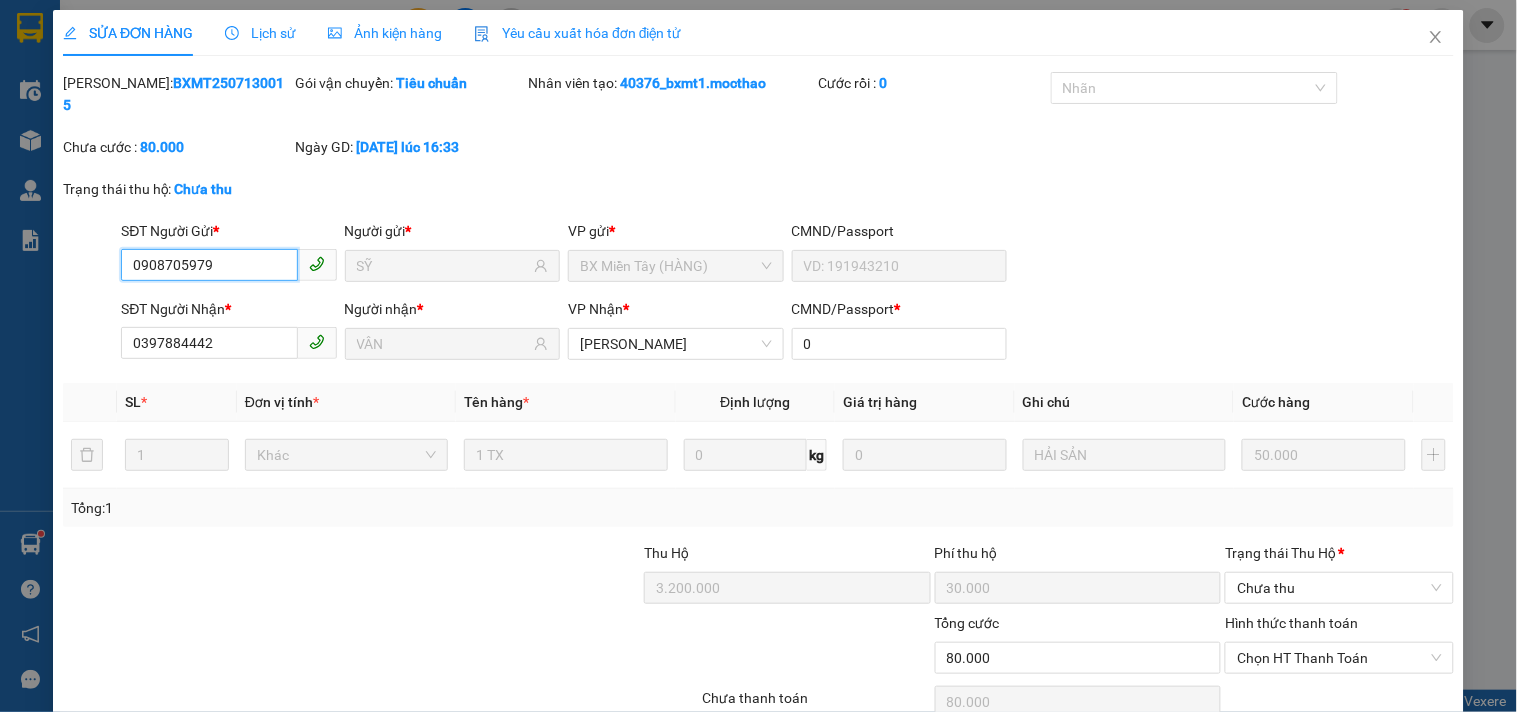 scroll, scrollTop: 73, scrollLeft: 0, axis: vertical 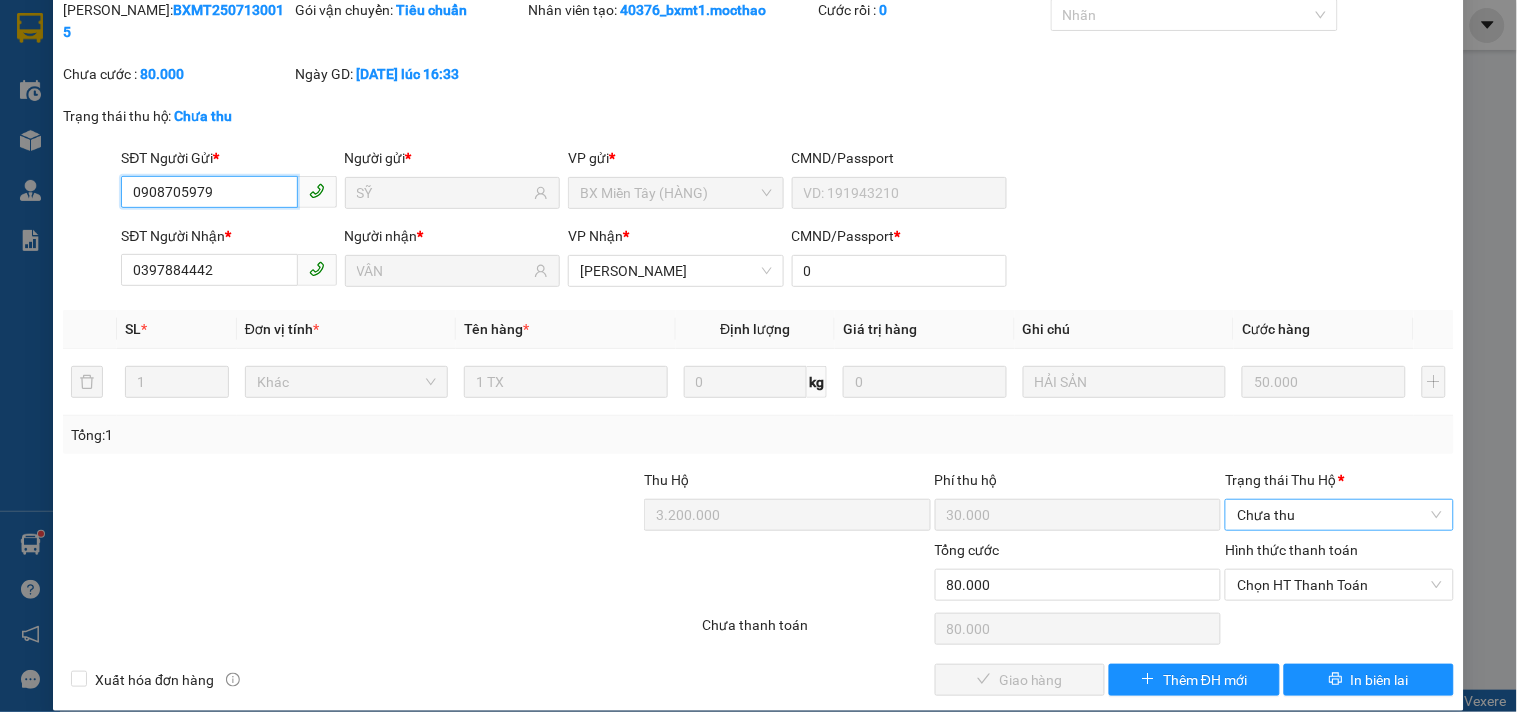 click on "Chưa thu" at bounding box center (1339, 515) 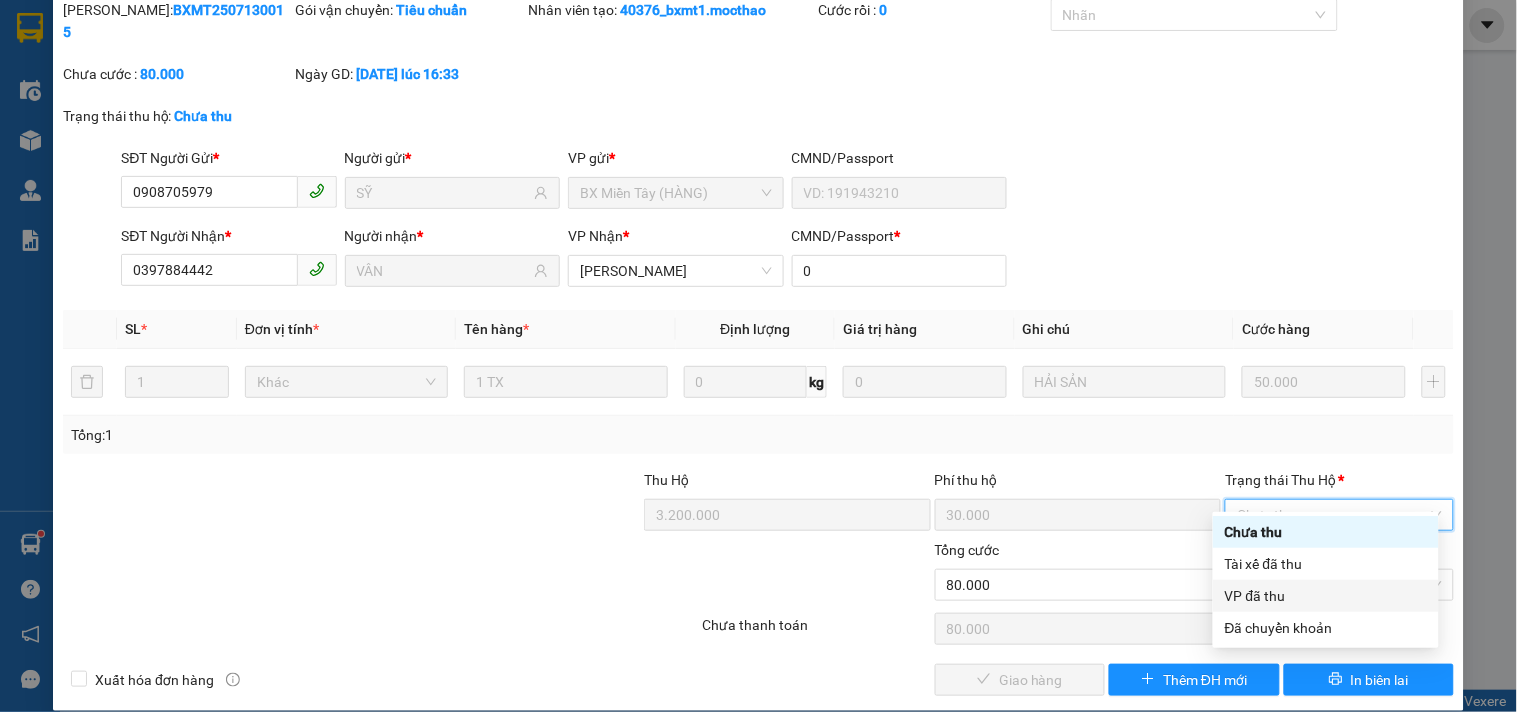 click on "VP đã thu" at bounding box center [1326, 596] 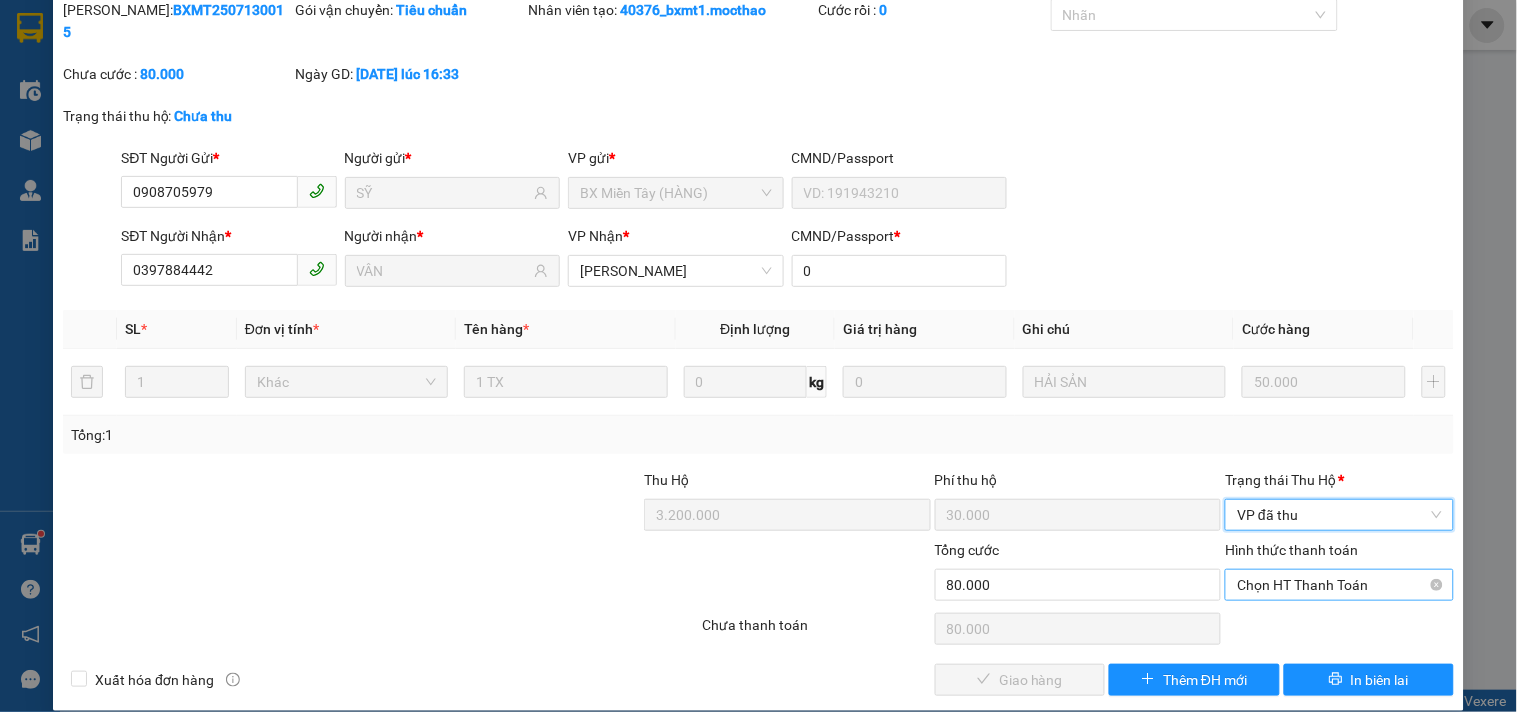 click on "Chọn HT Thanh Toán" at bounding box center [1339, 585] 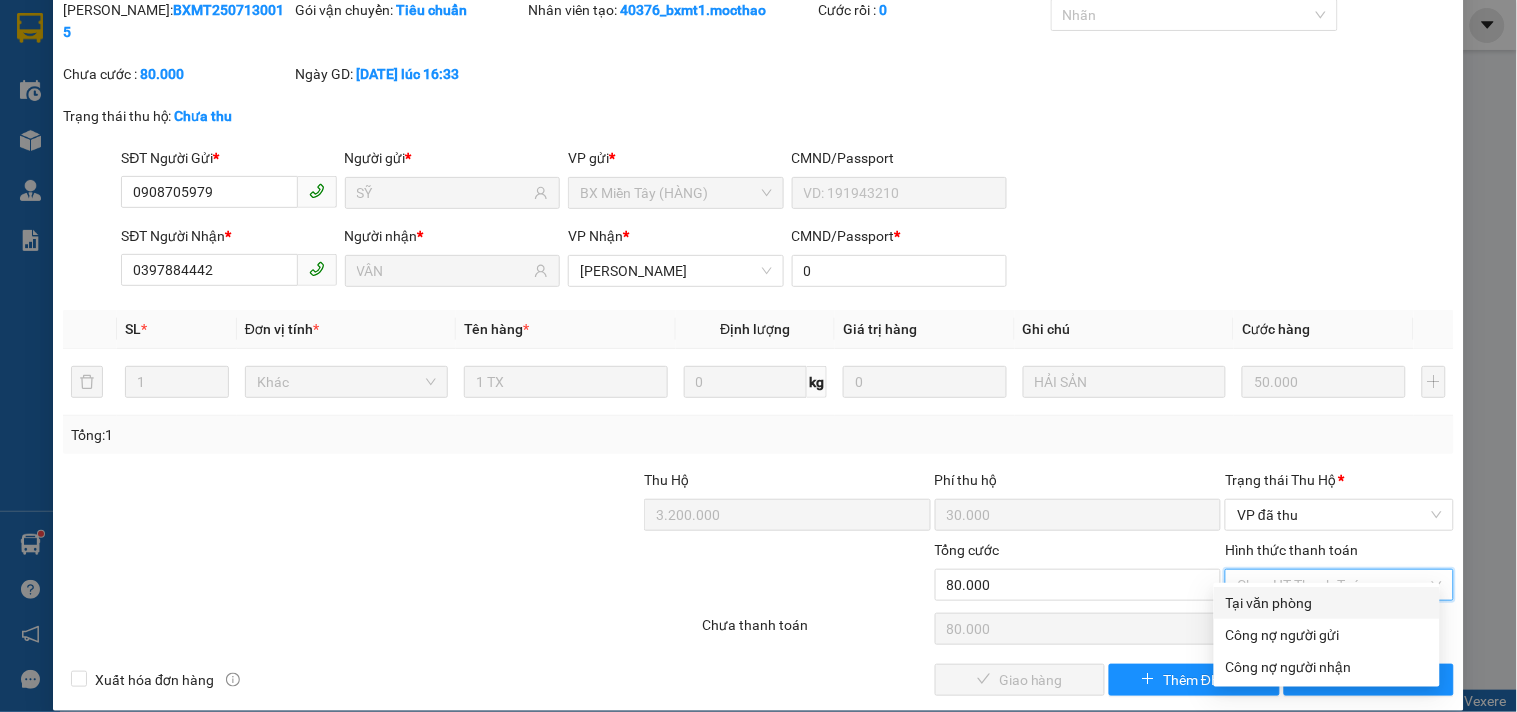 click on "Tại văn phòng" at bounding box center (1327, 603) 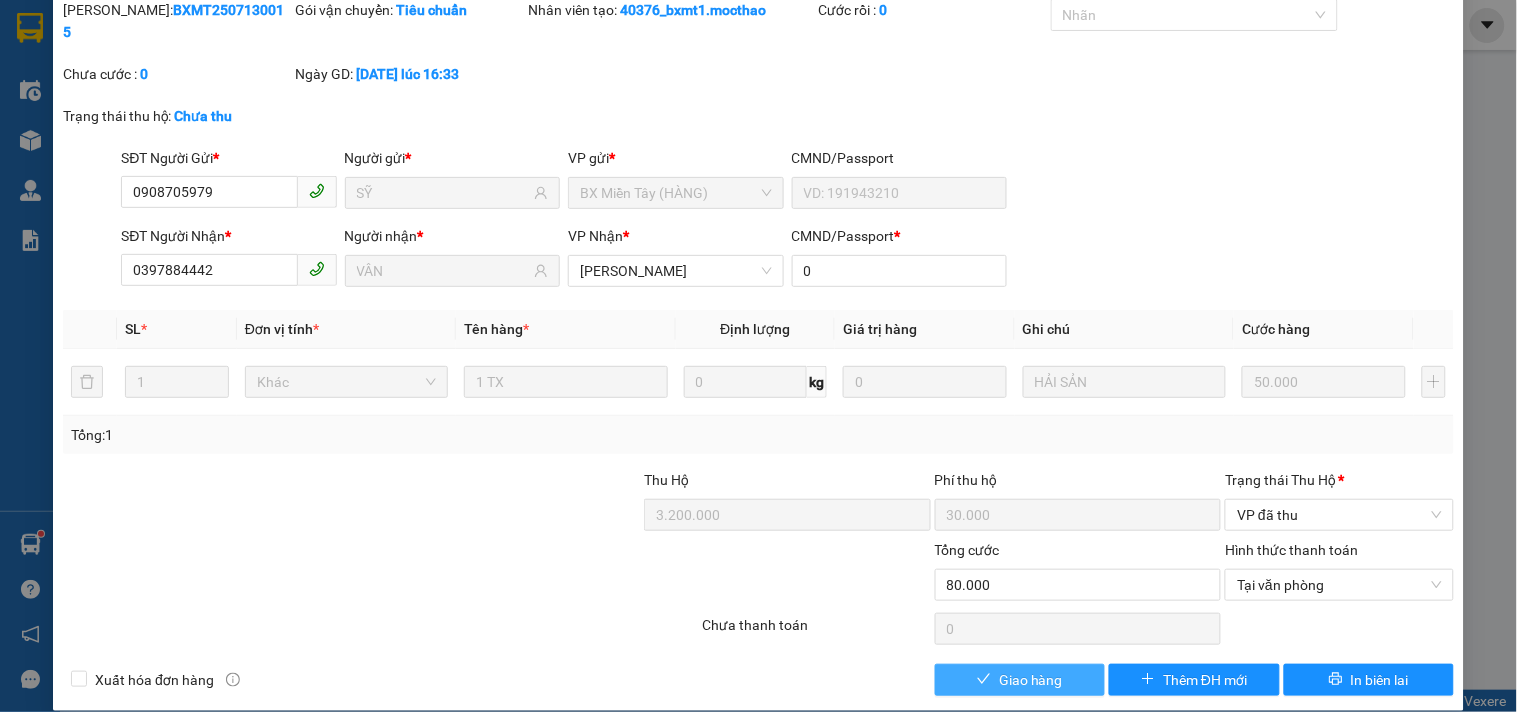 click on "Giao hàng" at bounding box center (1031, 680) 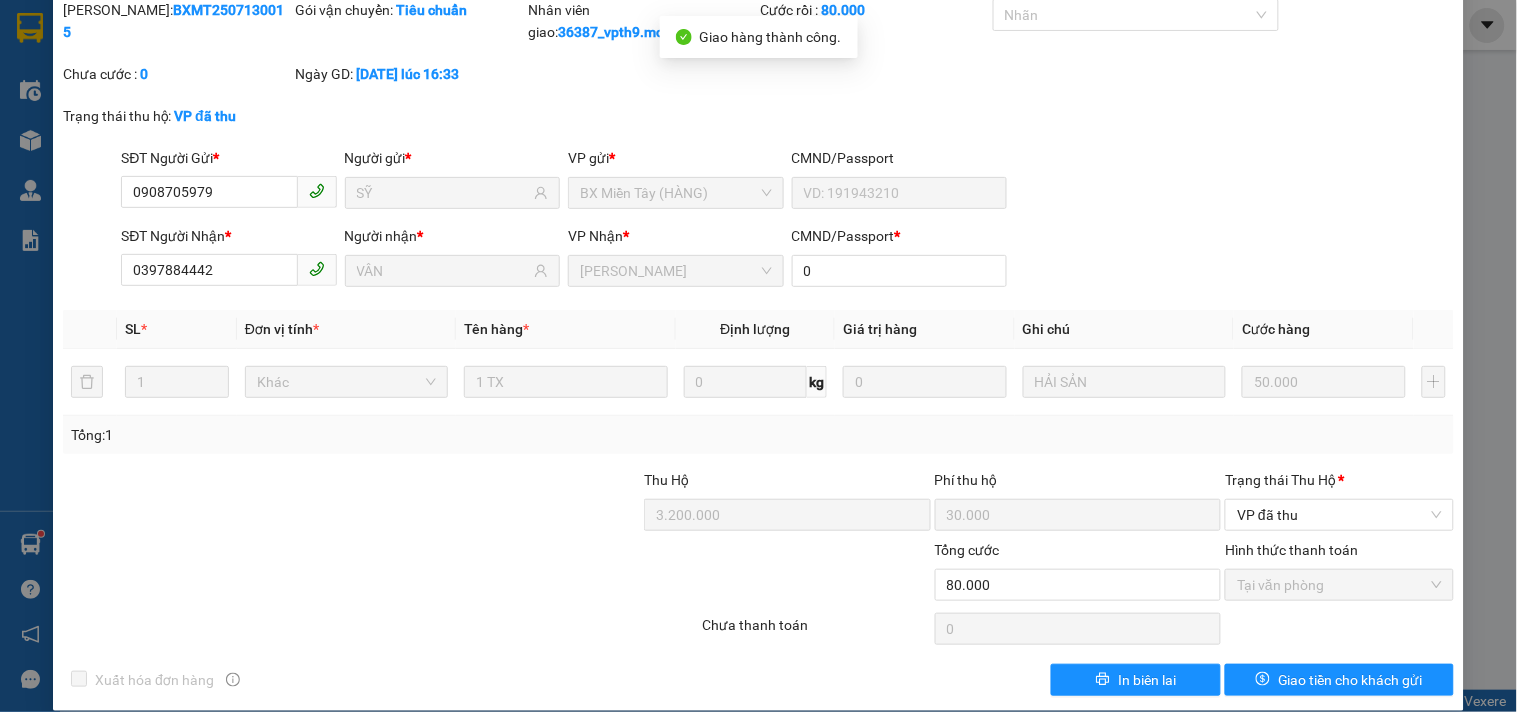 scroll, scrollTop: 0, scrollLeft: 0, axis: both 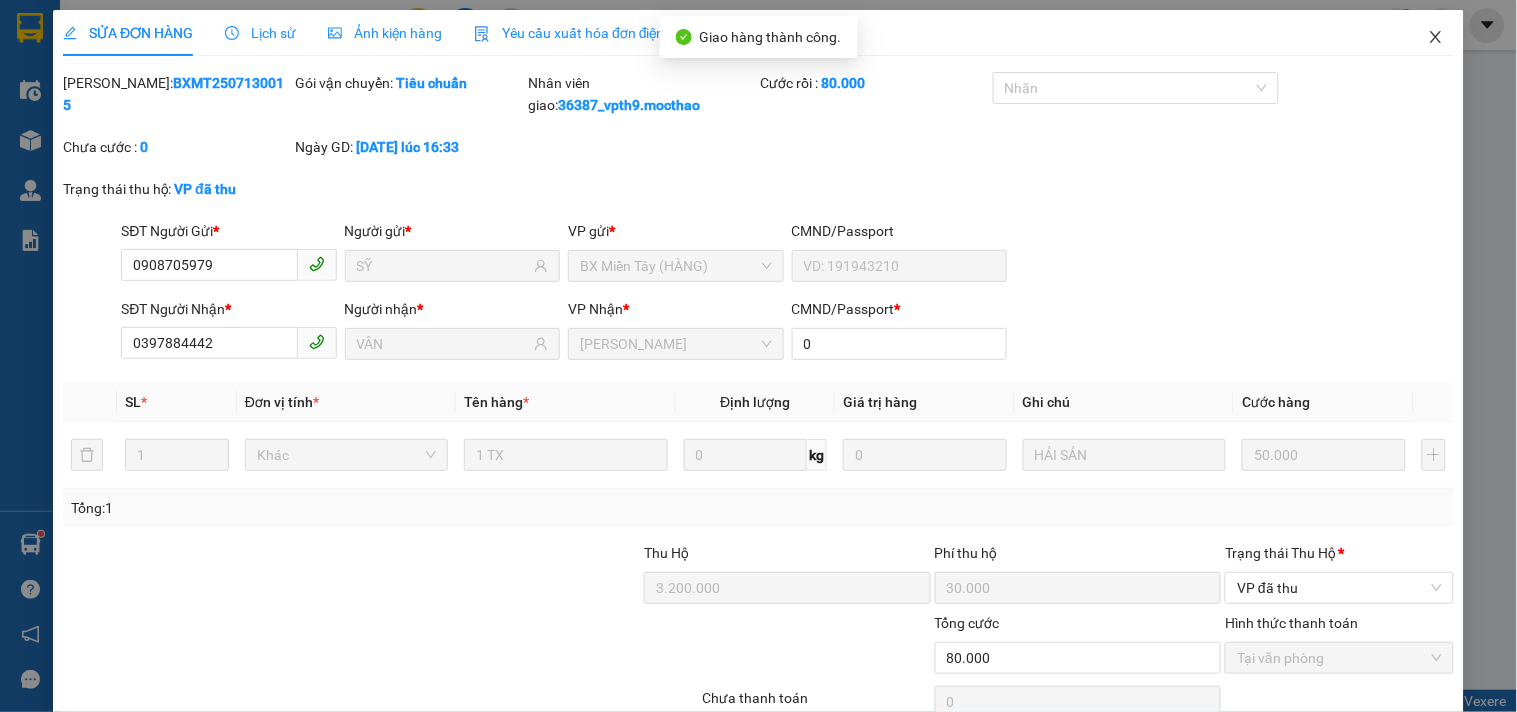 click 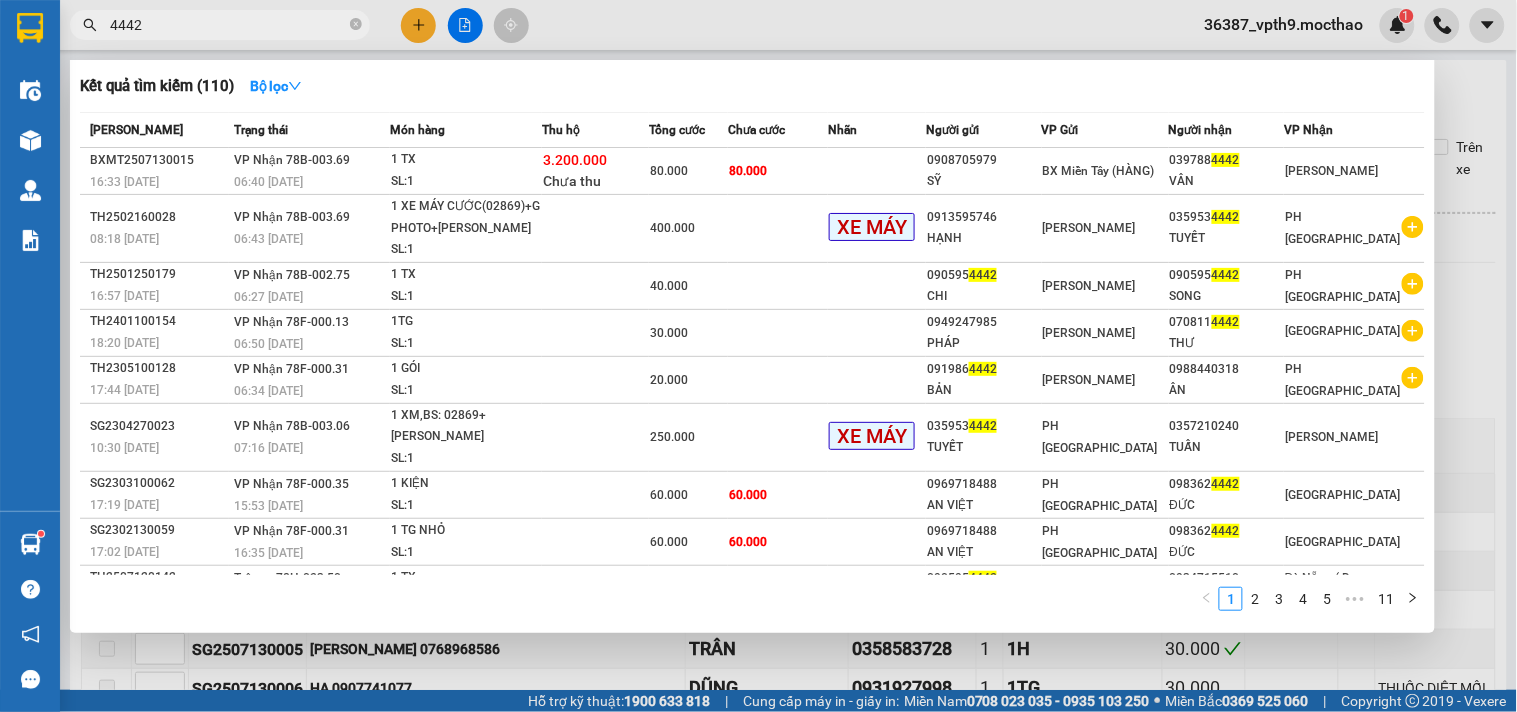click 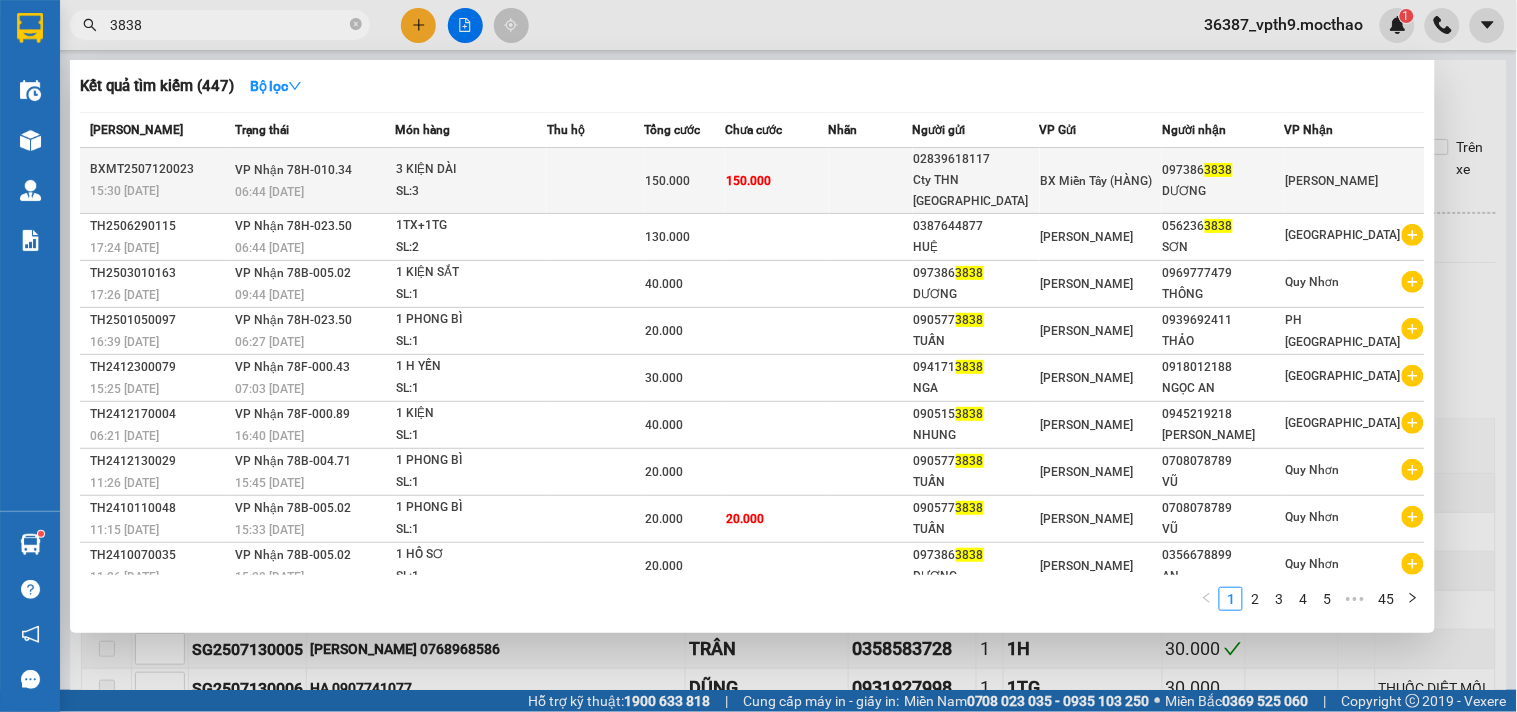 type on "3838" 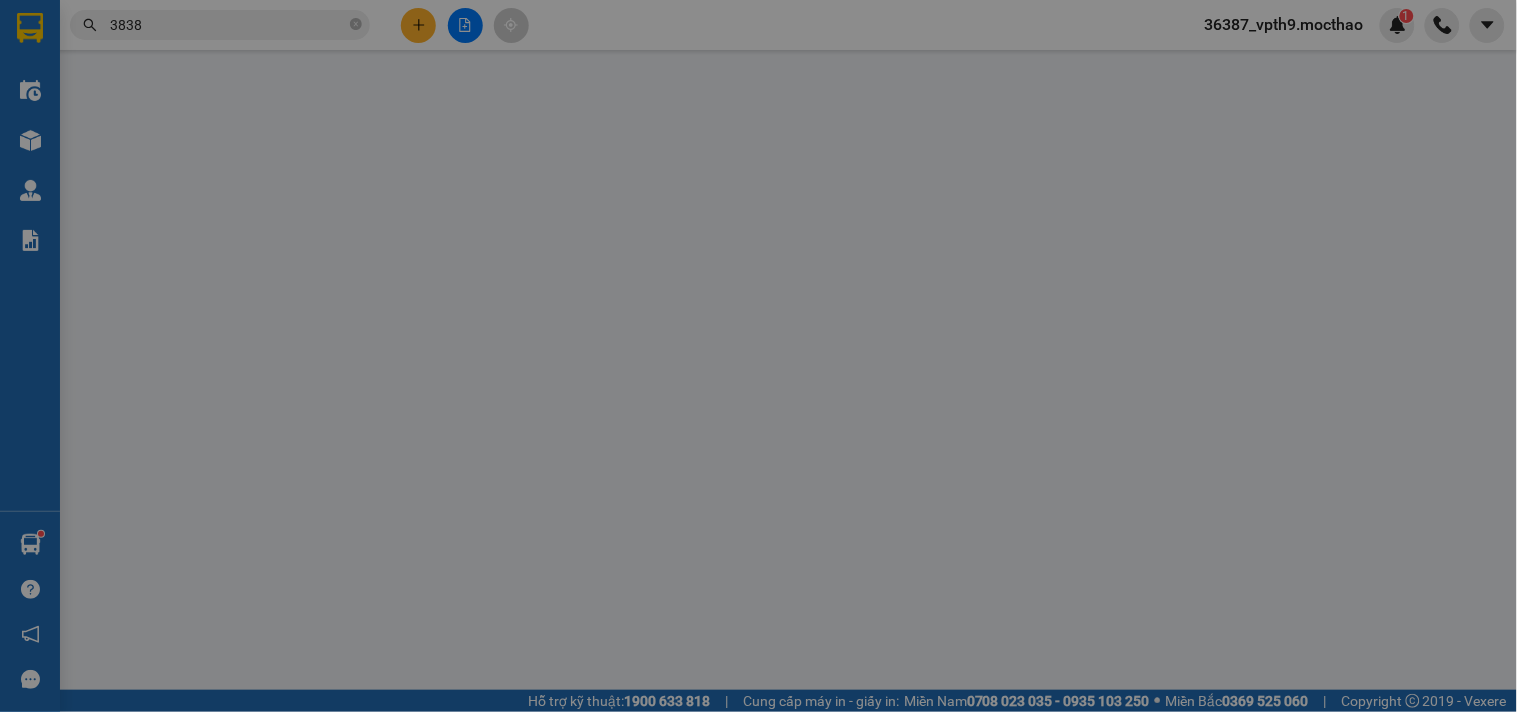type on "02839618117" 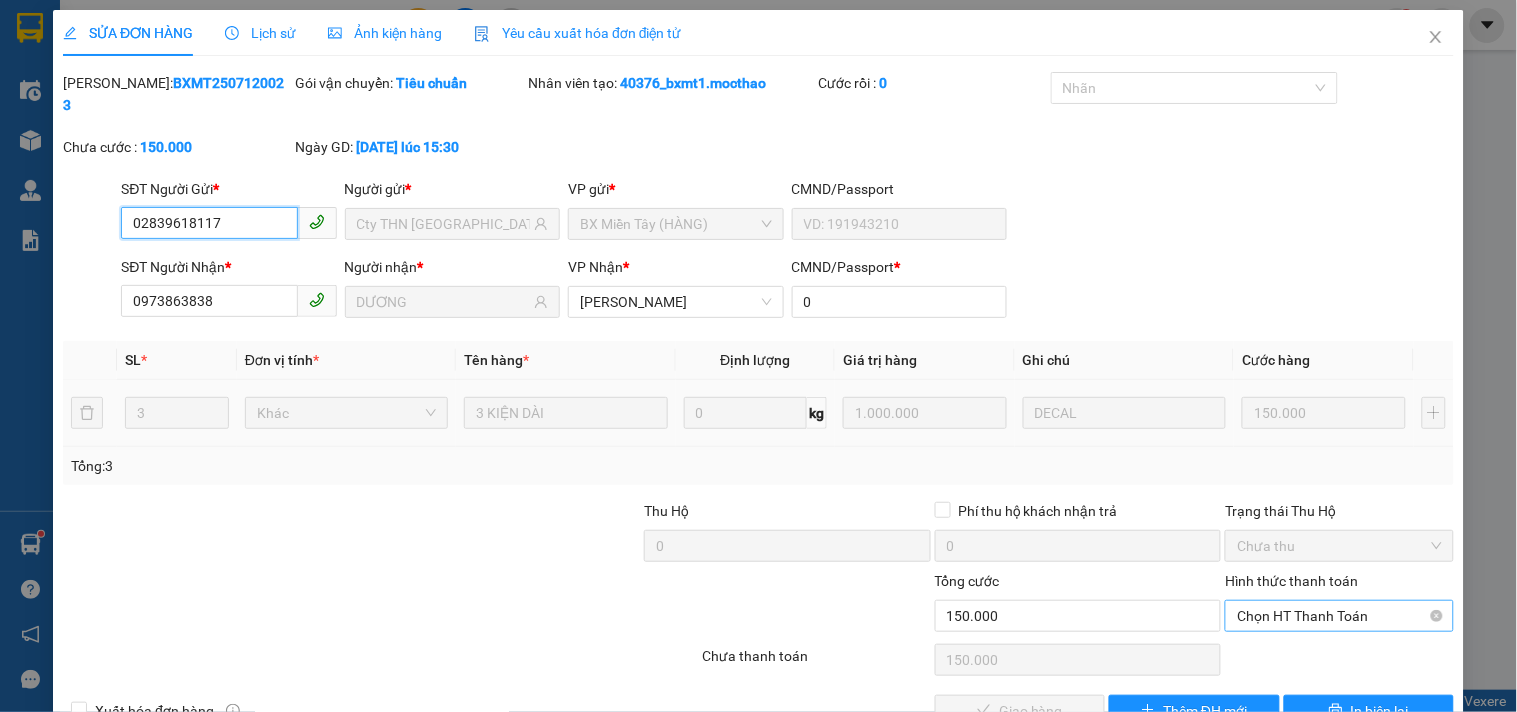 click on "Chọn HT Thanh Toán" at bounding box center [1339, 616] 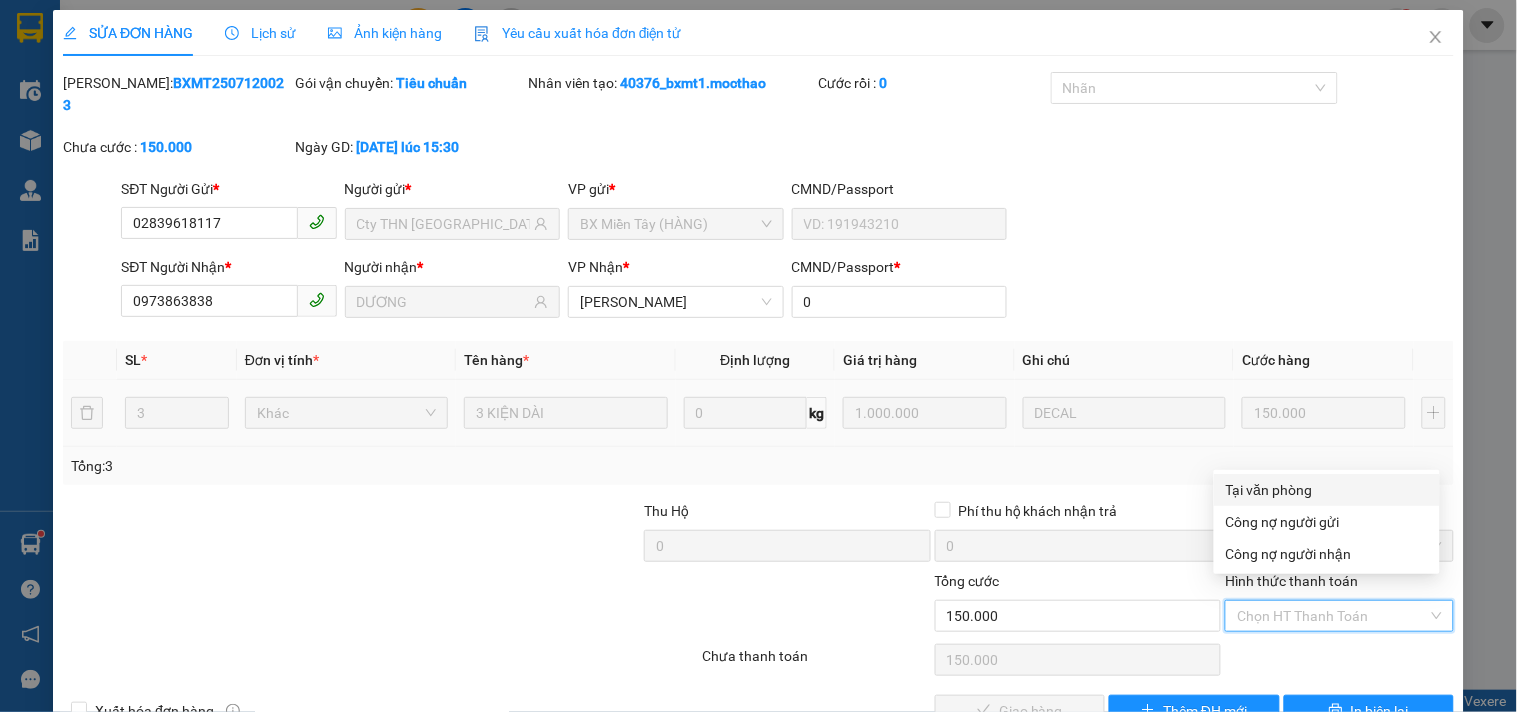 click on "Tại văn phòng" at bounding box center [1327, 490] 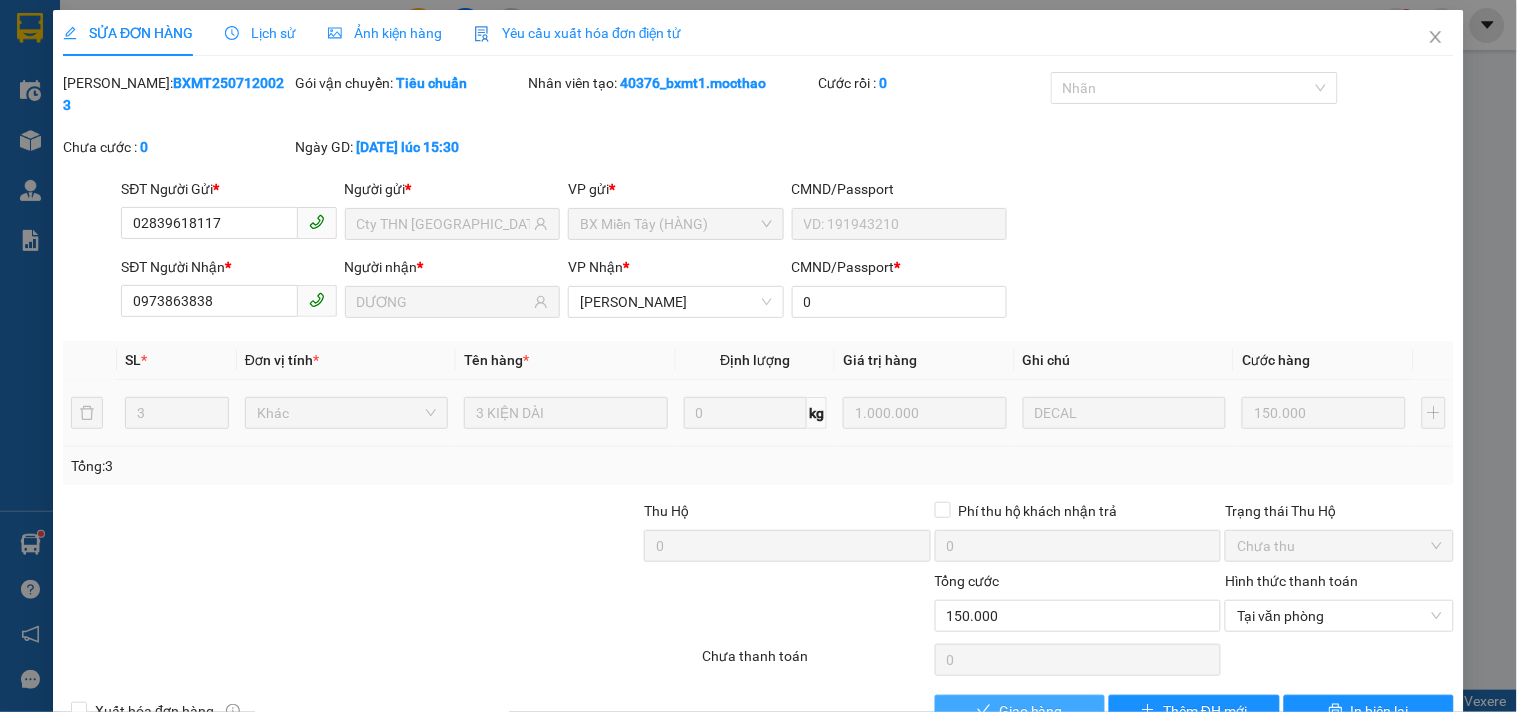 click on "Giao hàng" at bounding box center (1020, 711) 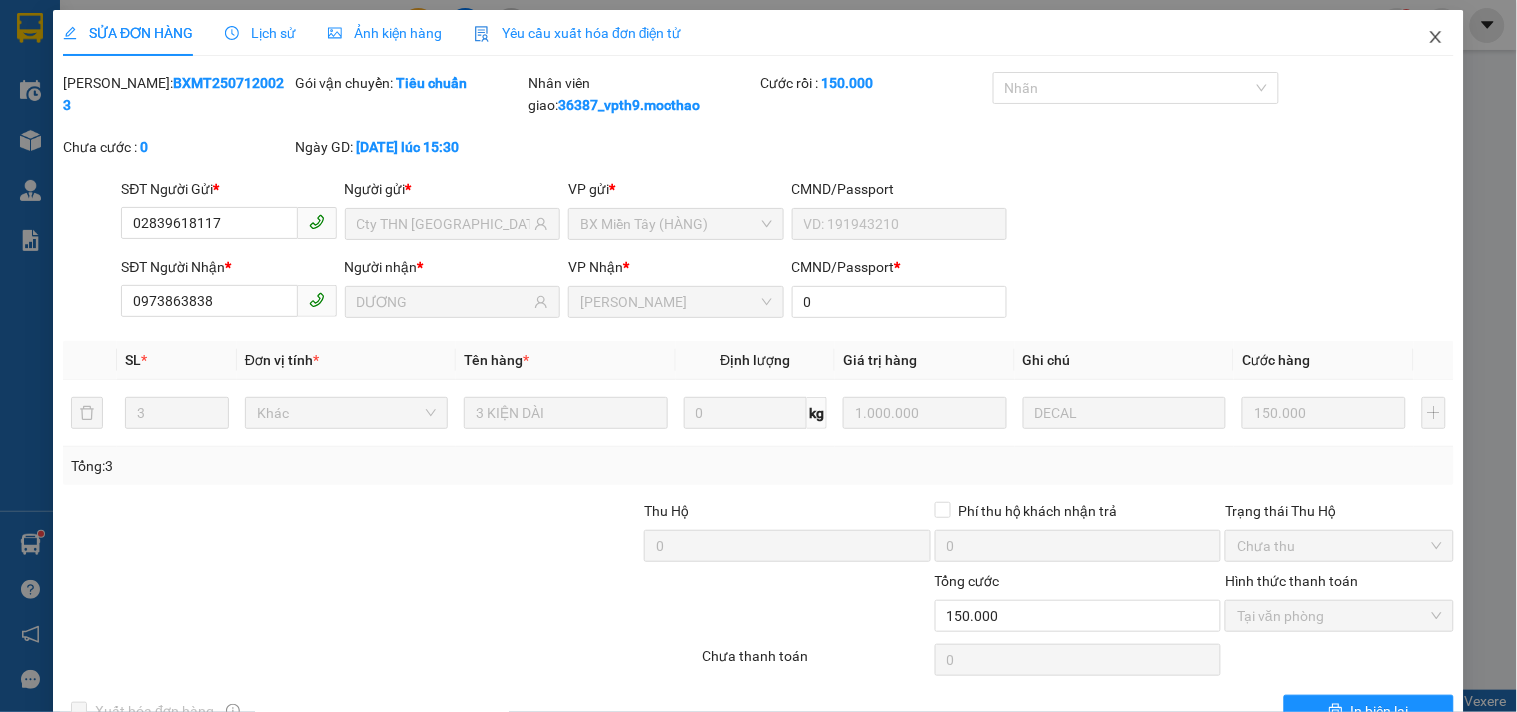 click 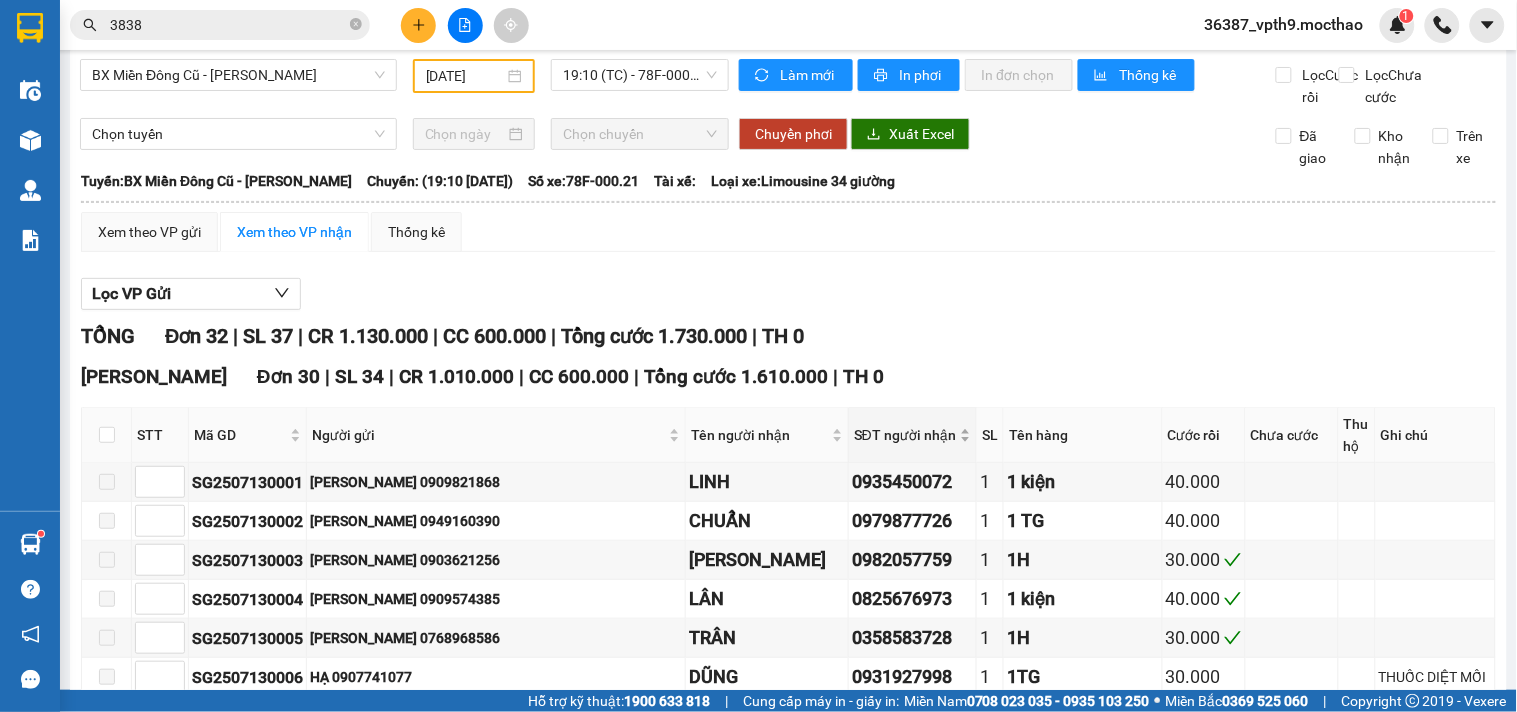 scroll, scrollTop: 0, scrollLeft: 0, axis: both 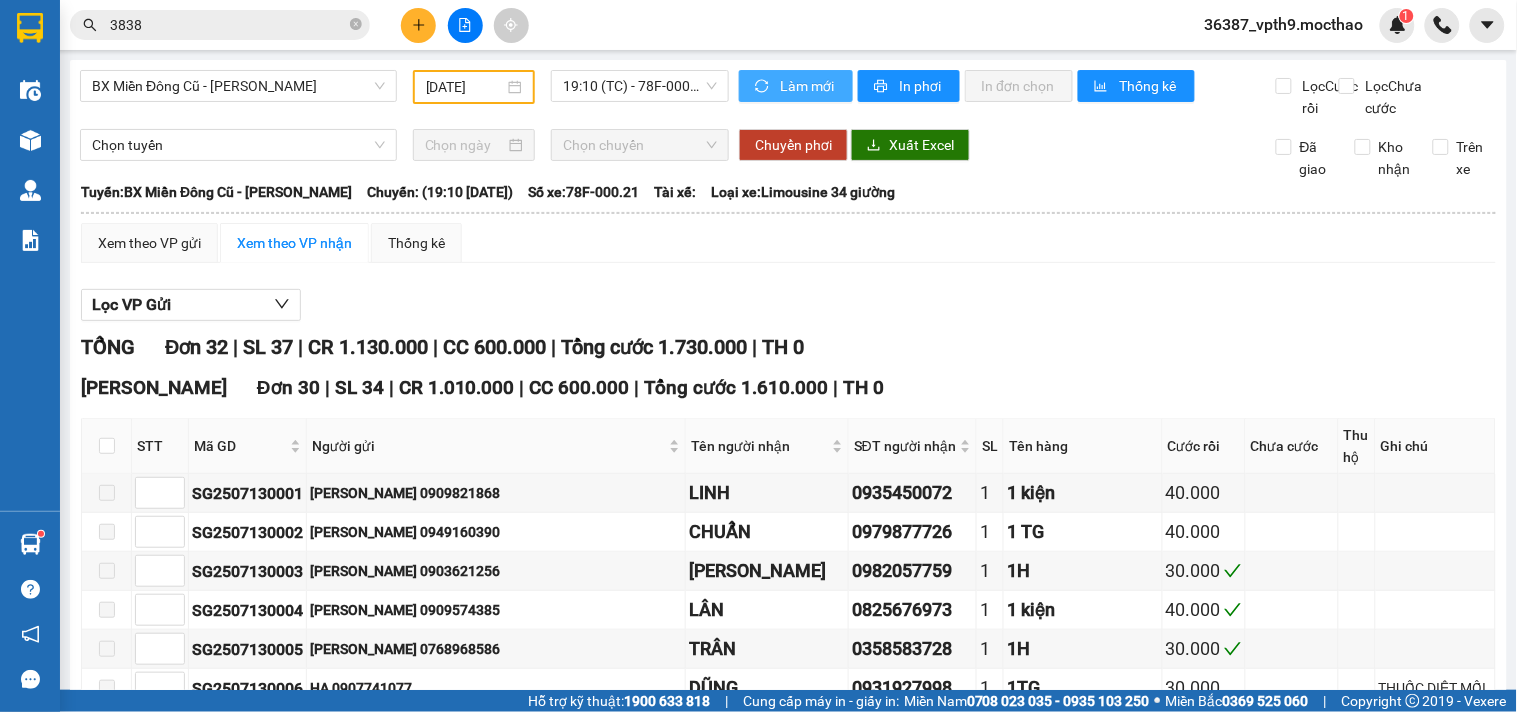 click on "Làm mới" at bounding box center [796, 86] 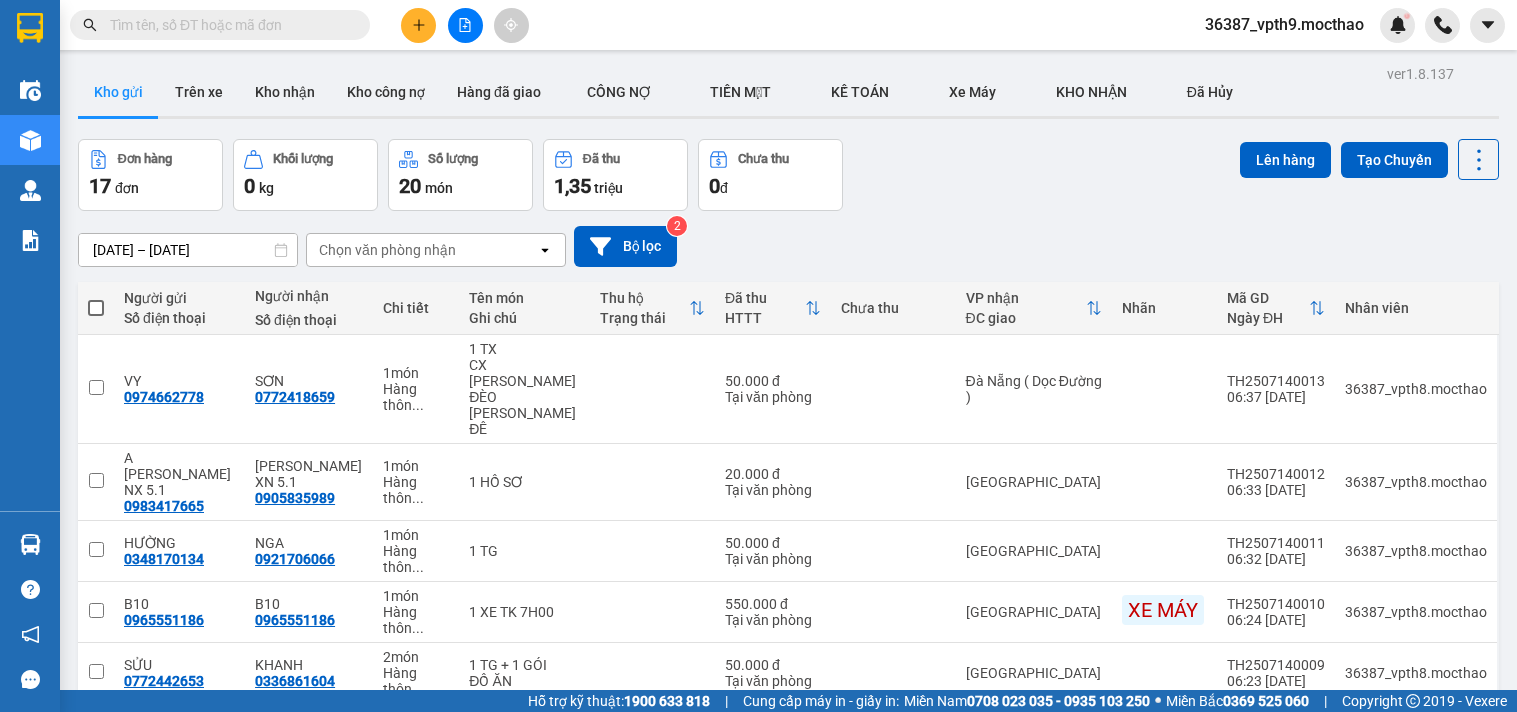 scroll, scrollTop: 0, scrollLeft: 0, axis: both 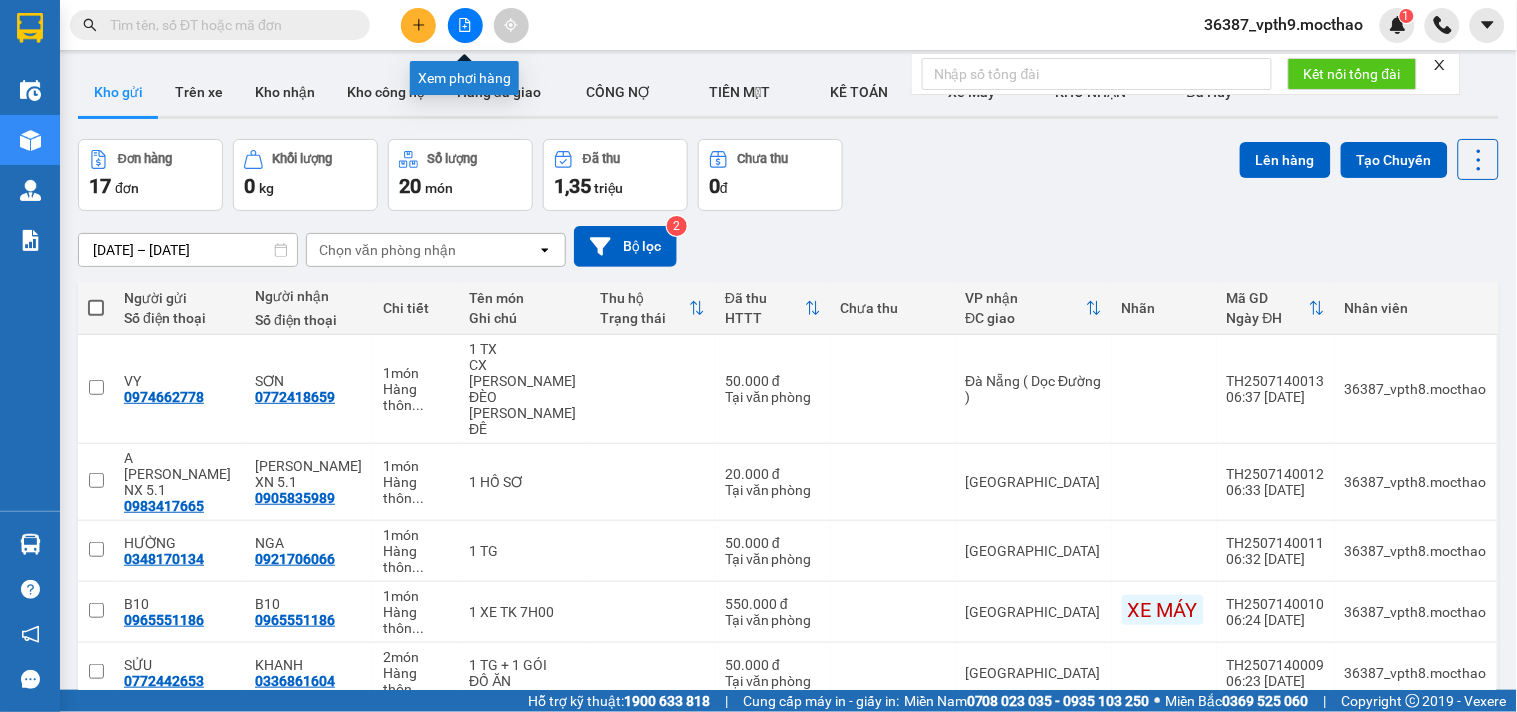 click 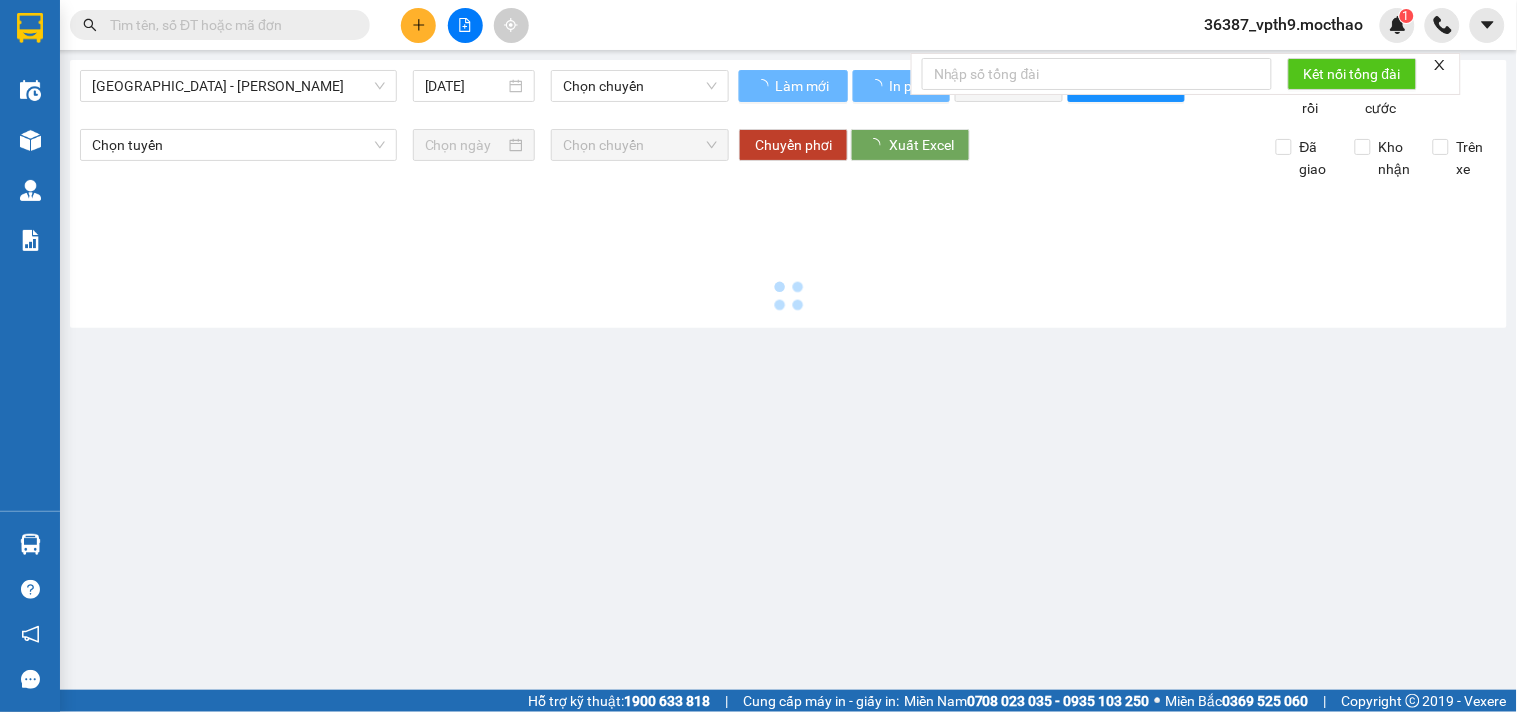 type on "[DATE]" 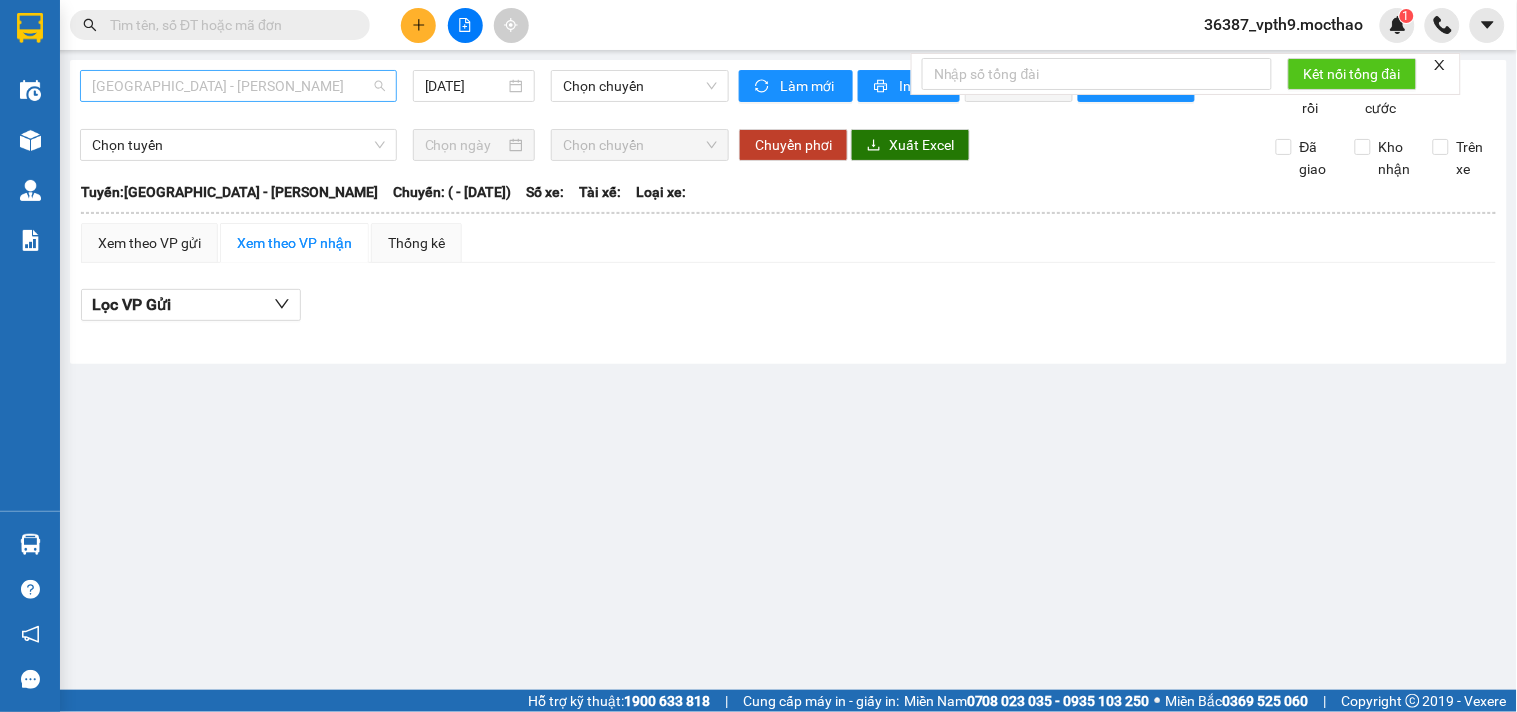 click on "[GEOGRAPHIC_DATA] - [PERSON_NAME]" at bounding box center [238, 86] 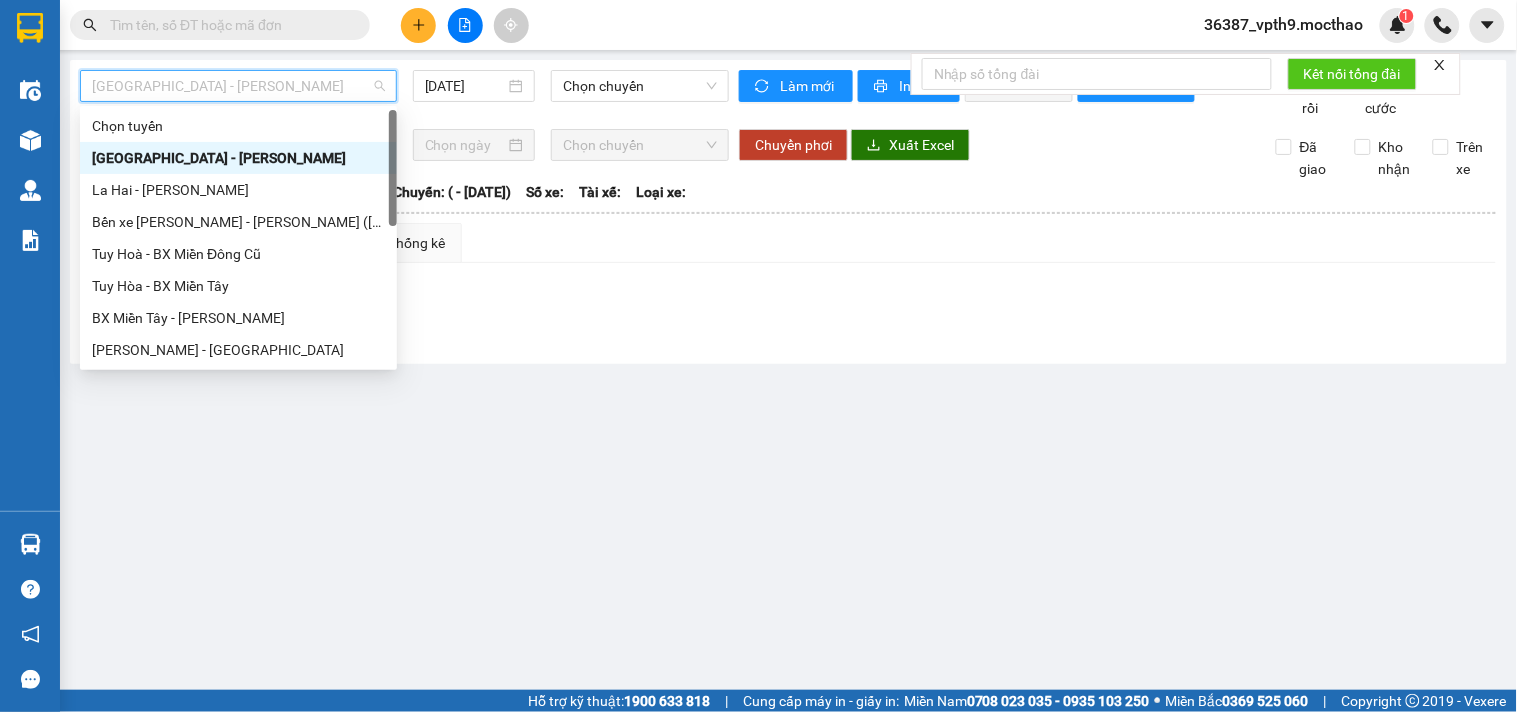 type on "m" 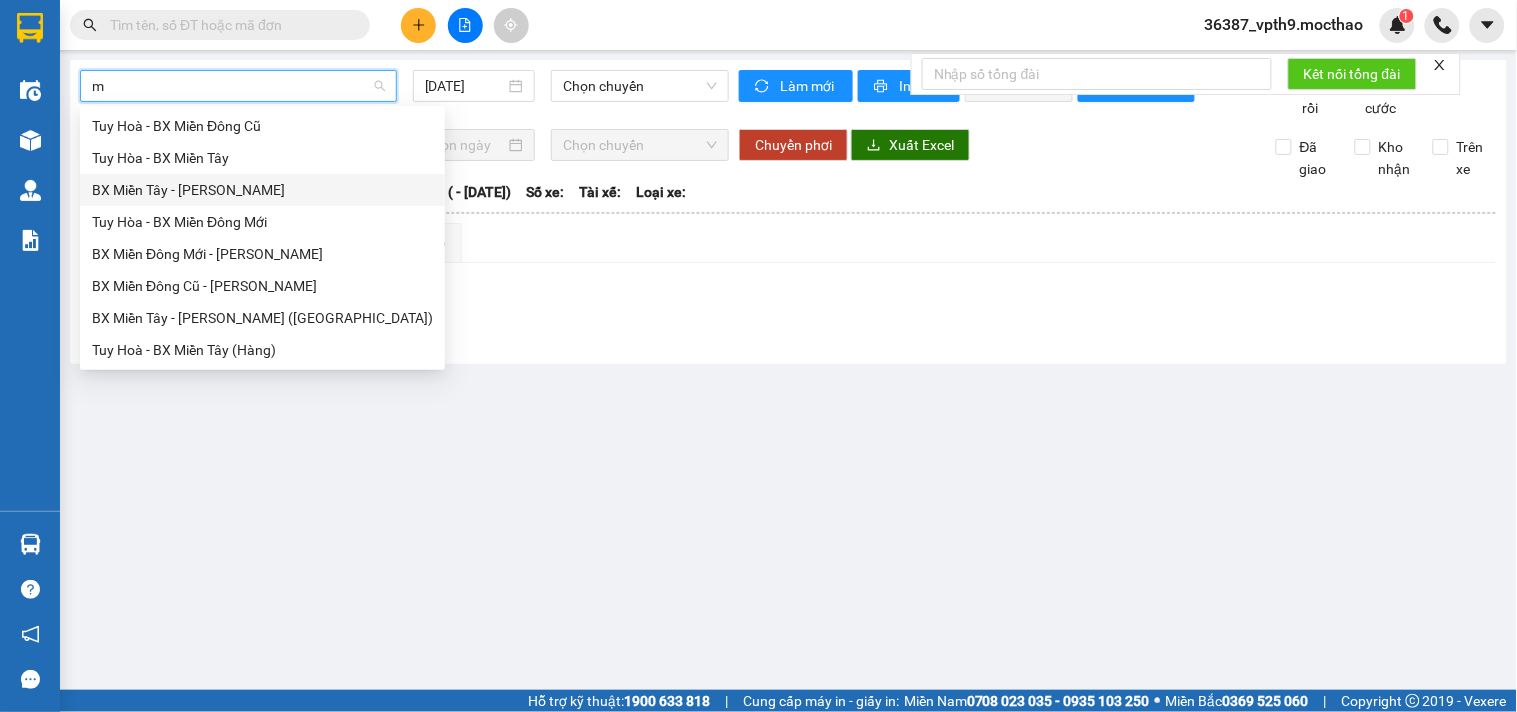 click on "BX Miền Tây - [PERSON_NAME]" at bounding box center (262, 190) 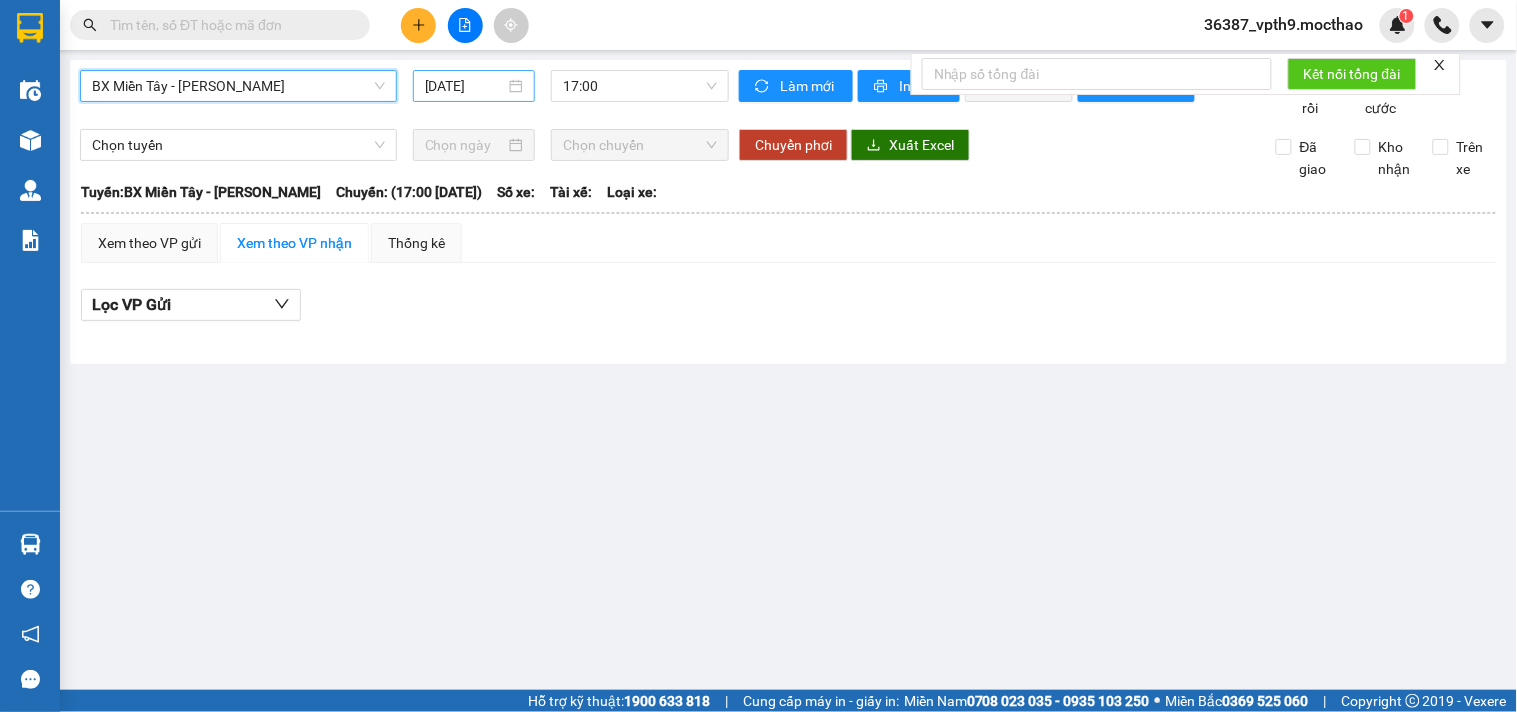 click on "[DATE]" at bounding box center (465, 86) 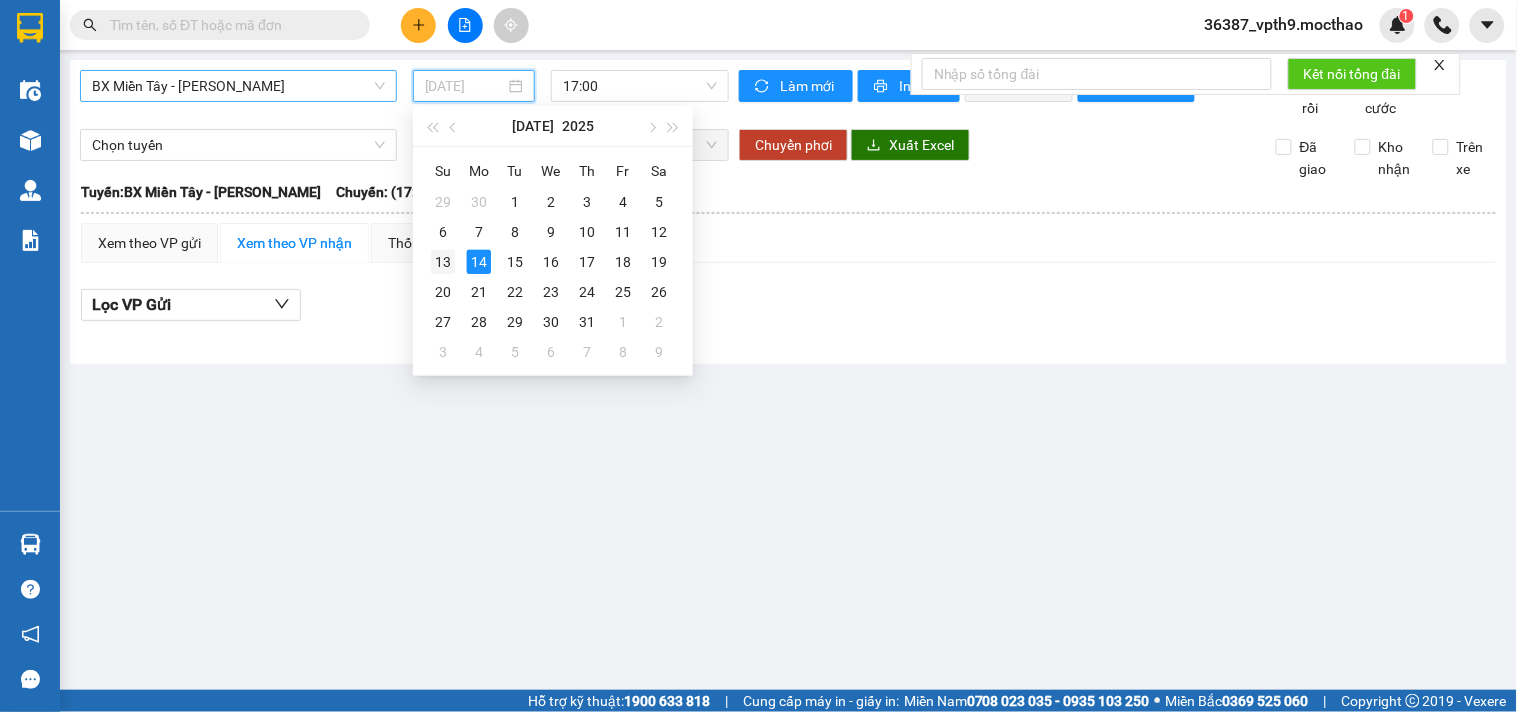 click on "13" at bounding box center (443, 262) 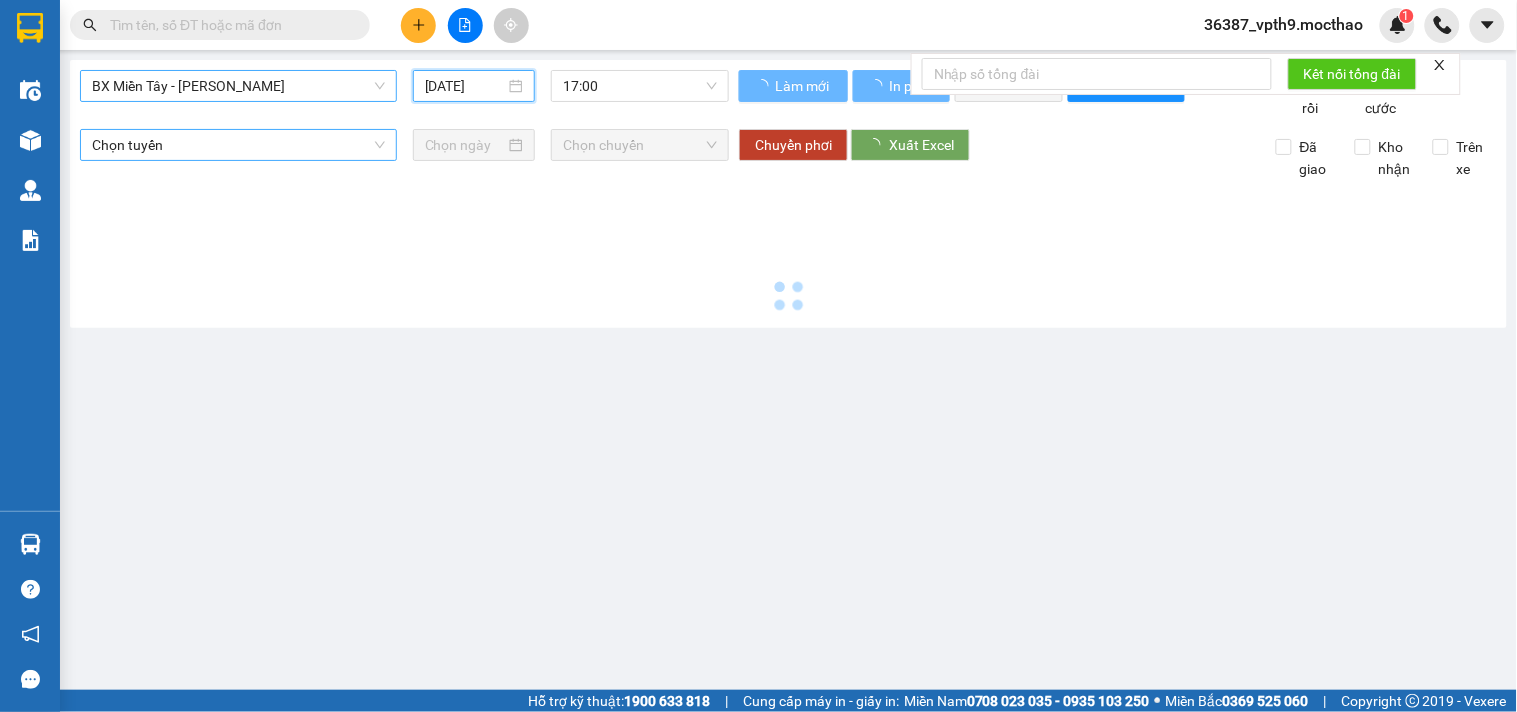 type on "[DATE]" 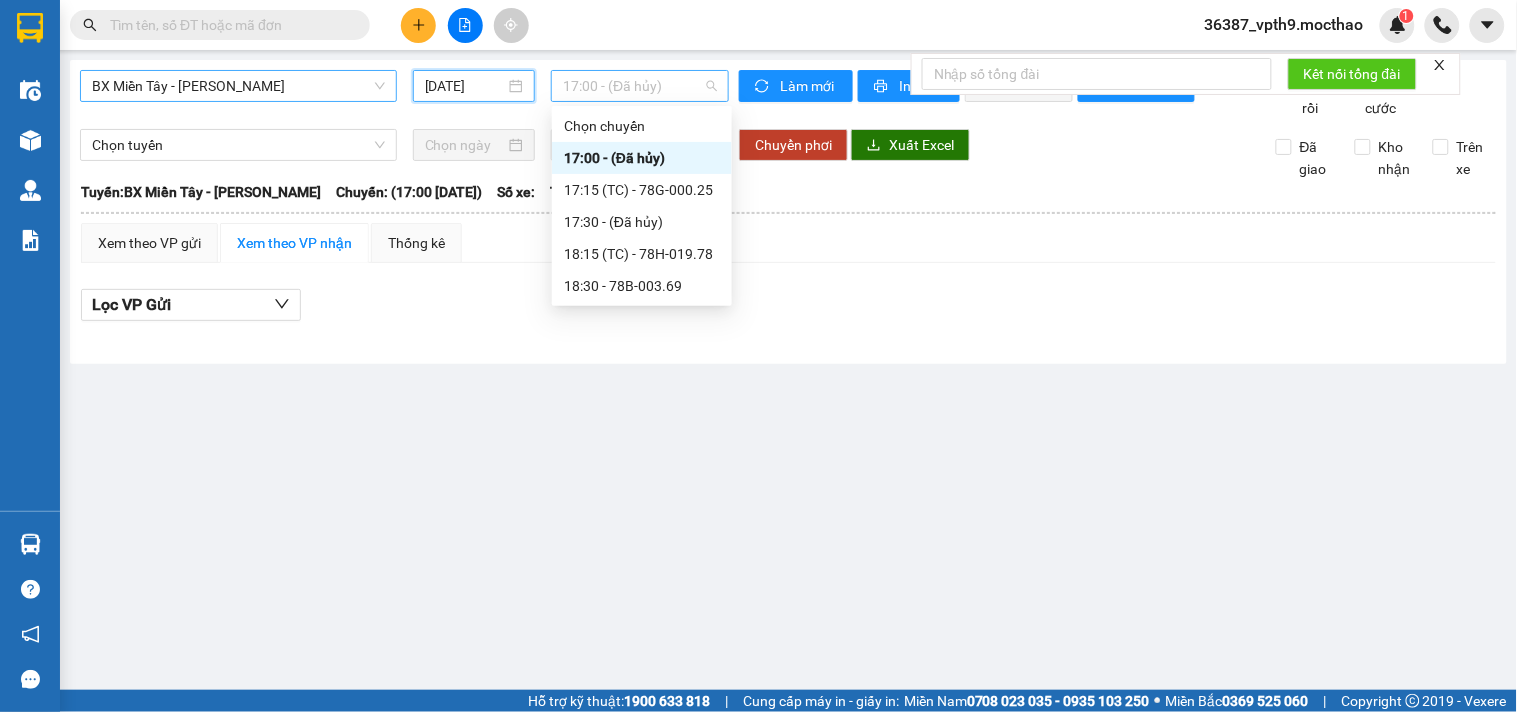 click on "17:00     - (Đã hủy)" at bounding box center (640, 86) 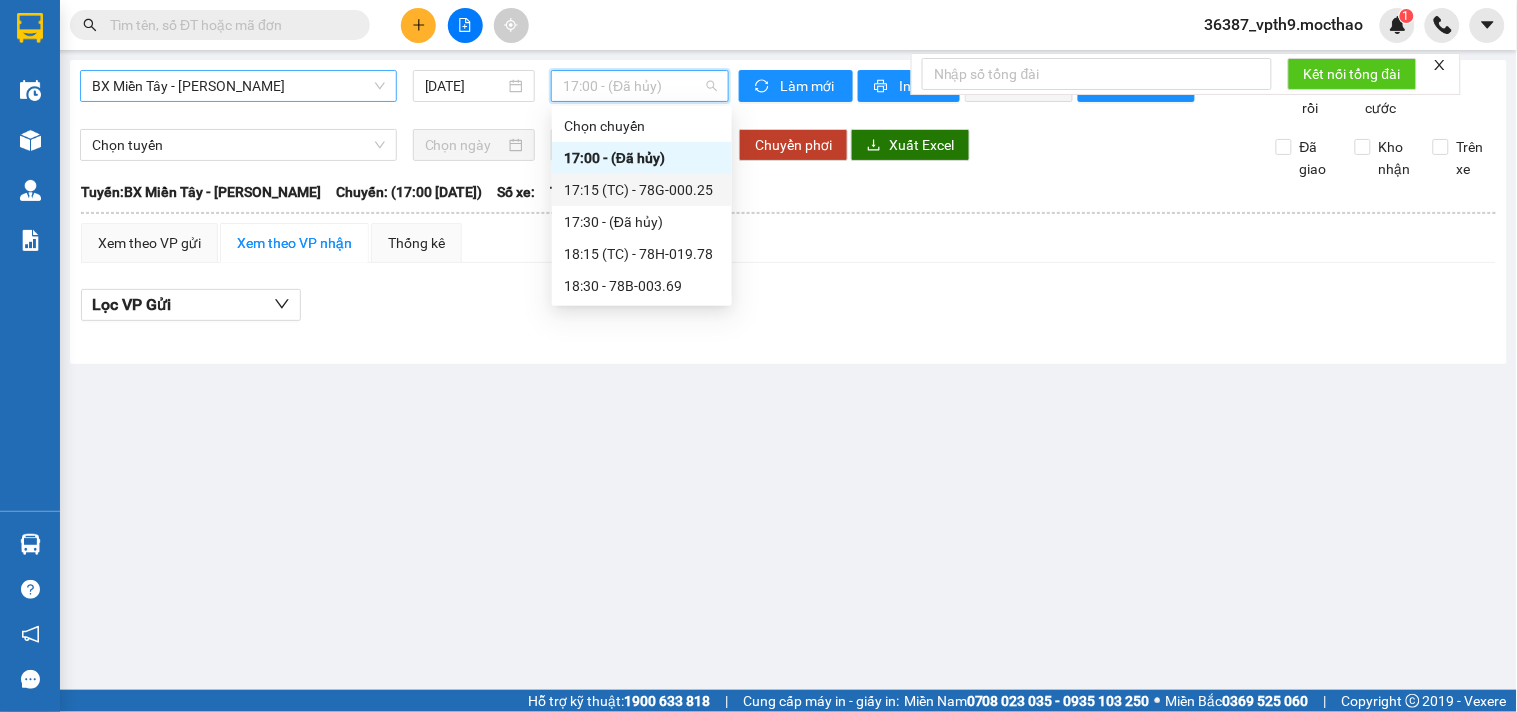 click on "17:15   (TC)   - 78G-000.25" at bounding box center (642, 190) 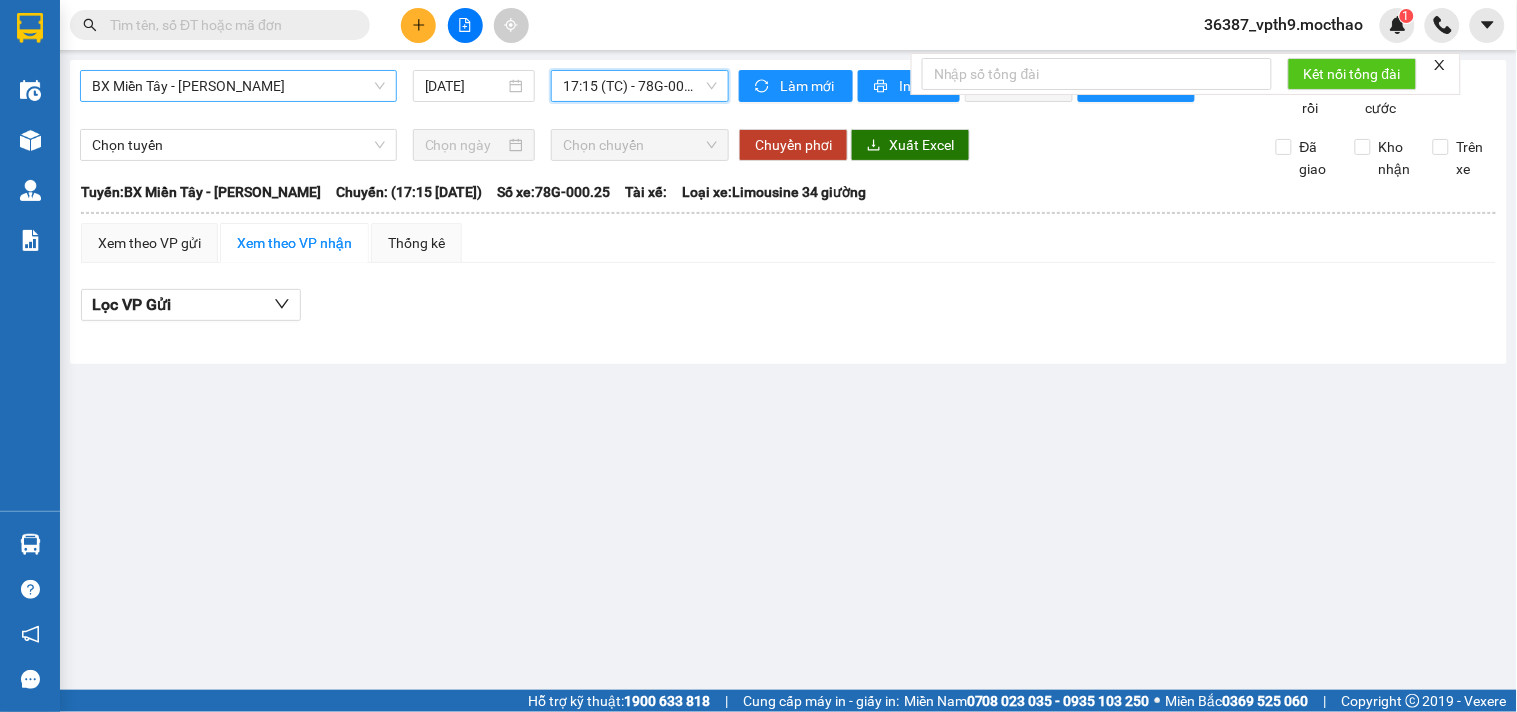 click on "17:15   (TC)   - 78G-000.25" at bounding box center [640, 86] 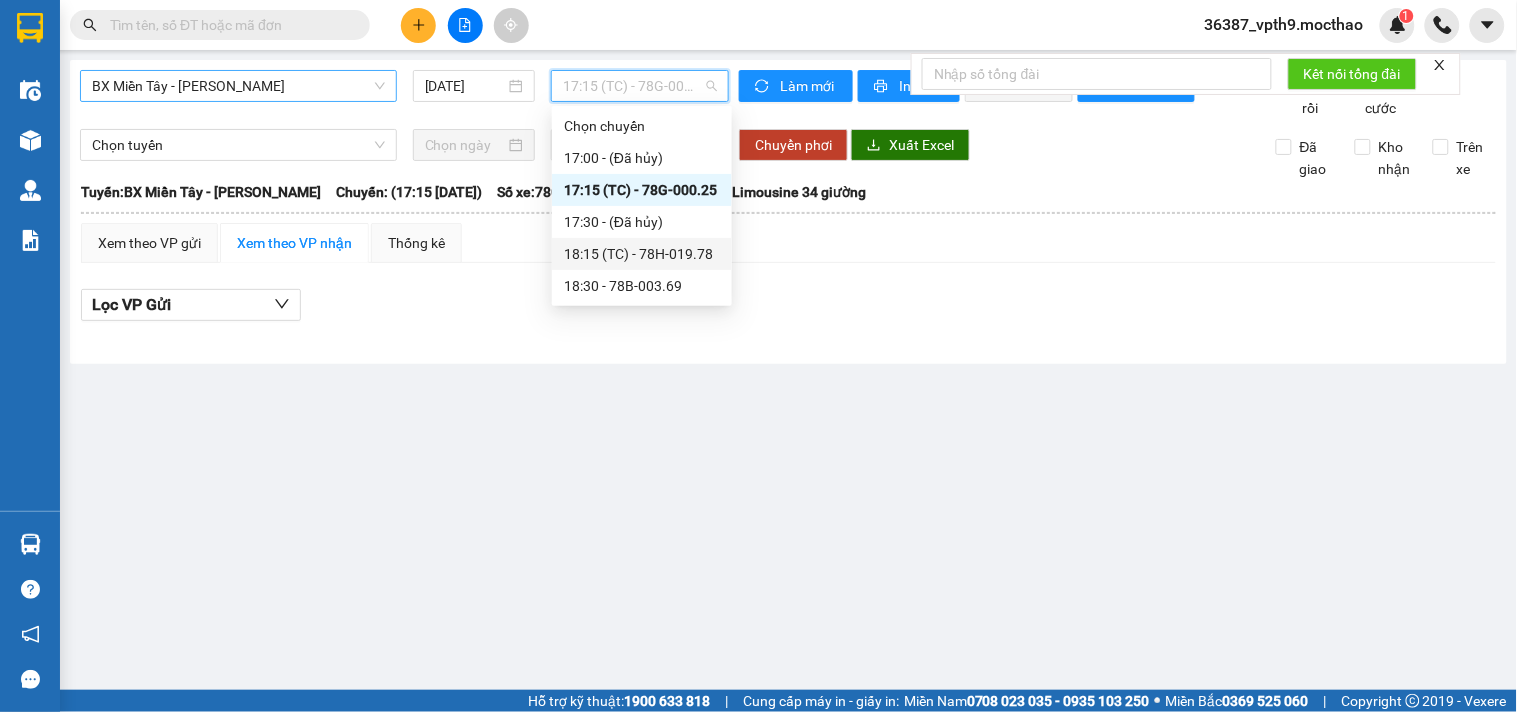 click on "18:15   (TC)   - 78H-019.78" at bounding box center (642, 254) 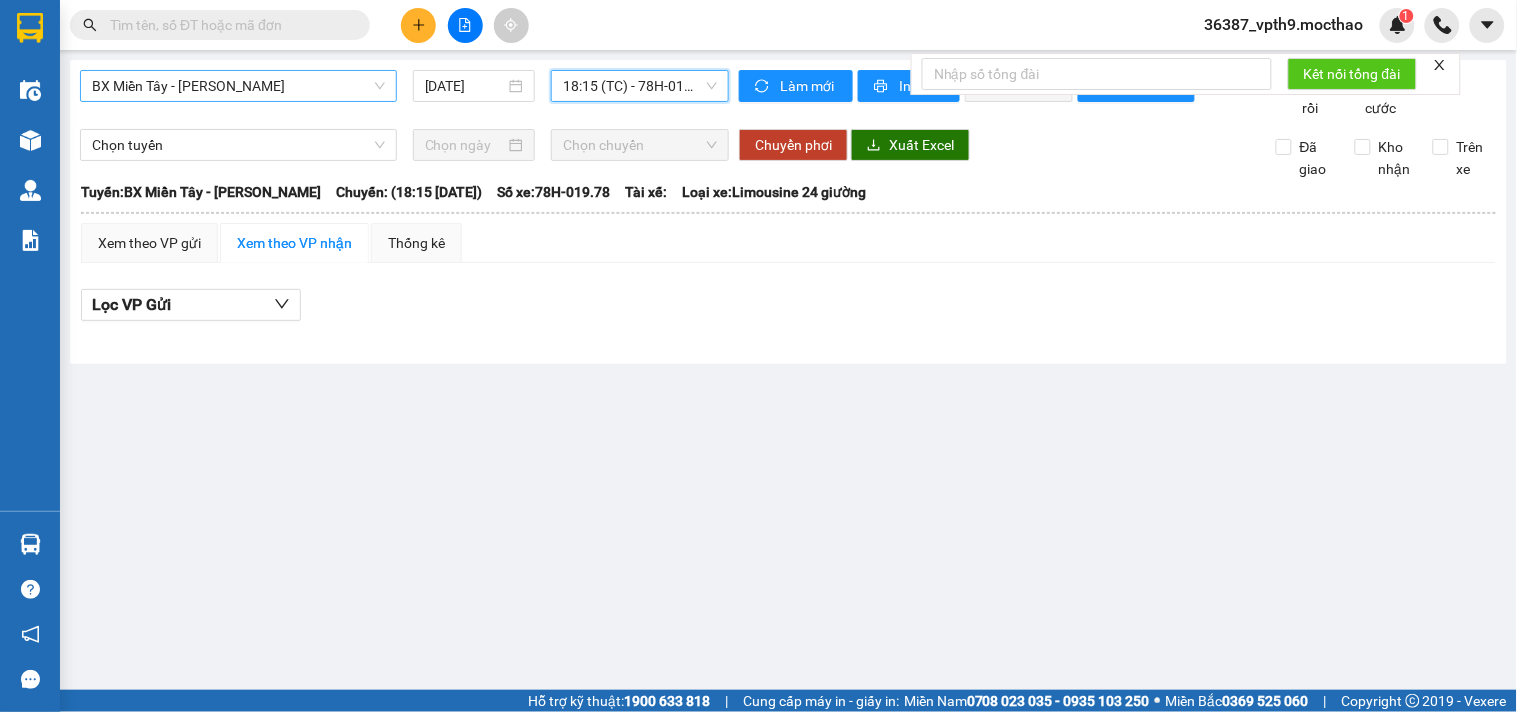 click on "18:15   (TC)   - 78H-019.78" at bounding box center [640, 86] 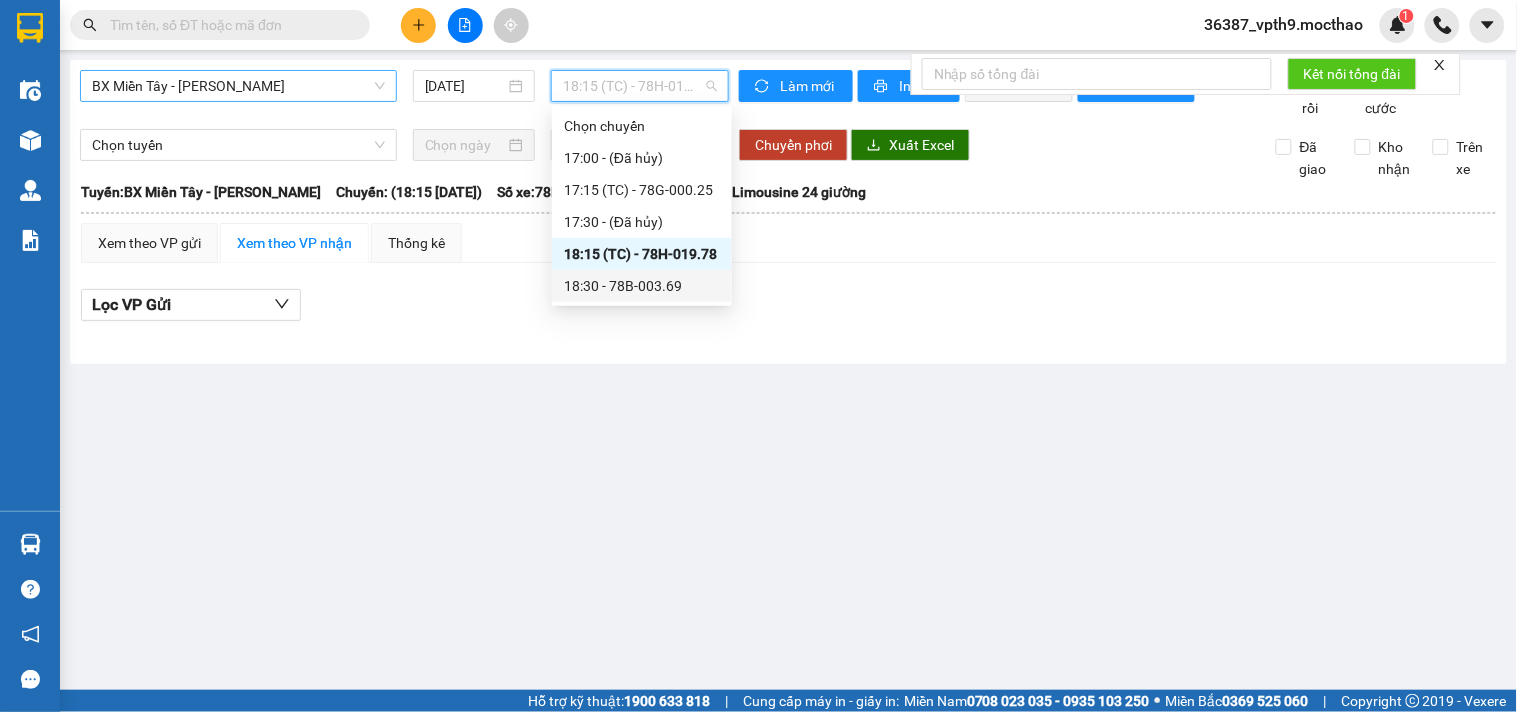 click on "18:30     - 78B-003.69" at bounding box center [642, 286] 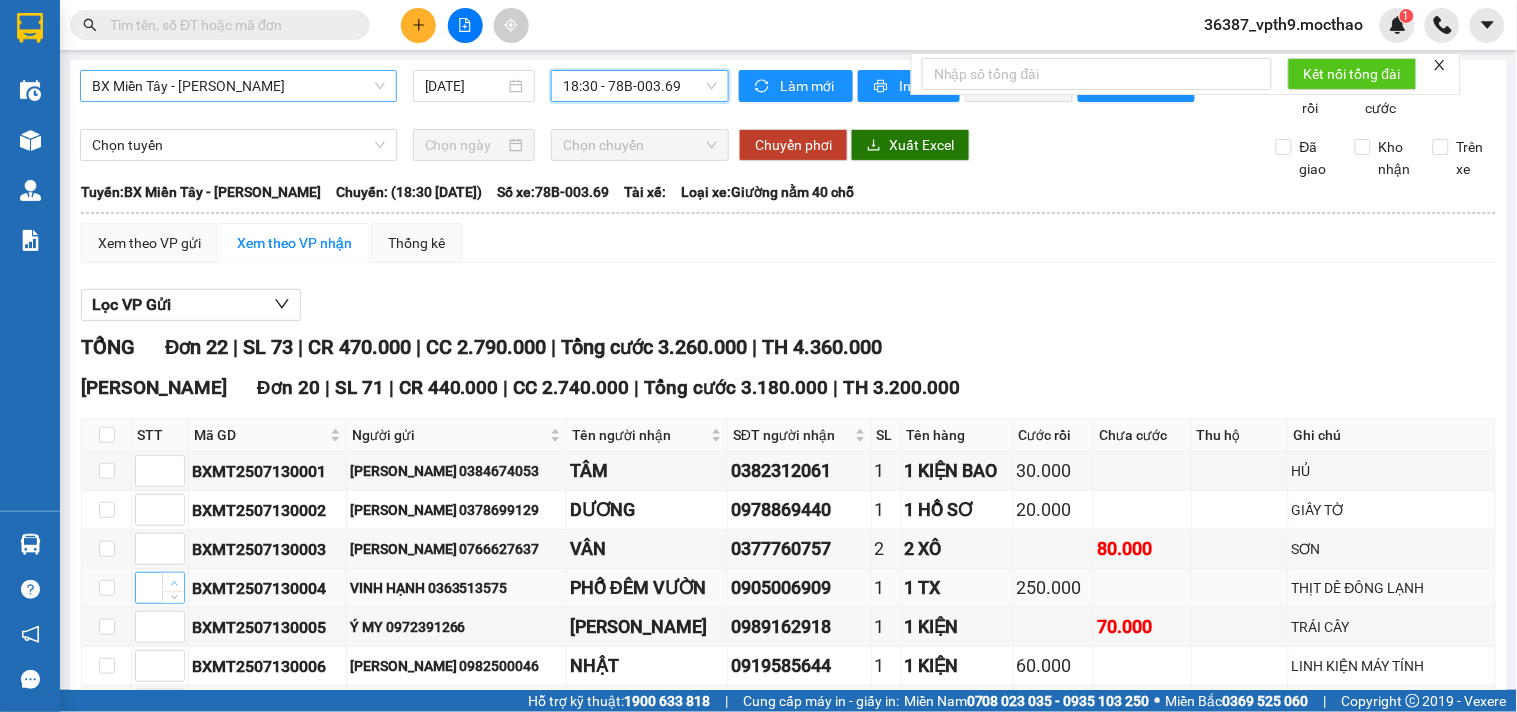 scroll, scrollTop: 222, scrollLeft: 0, axis: vertical 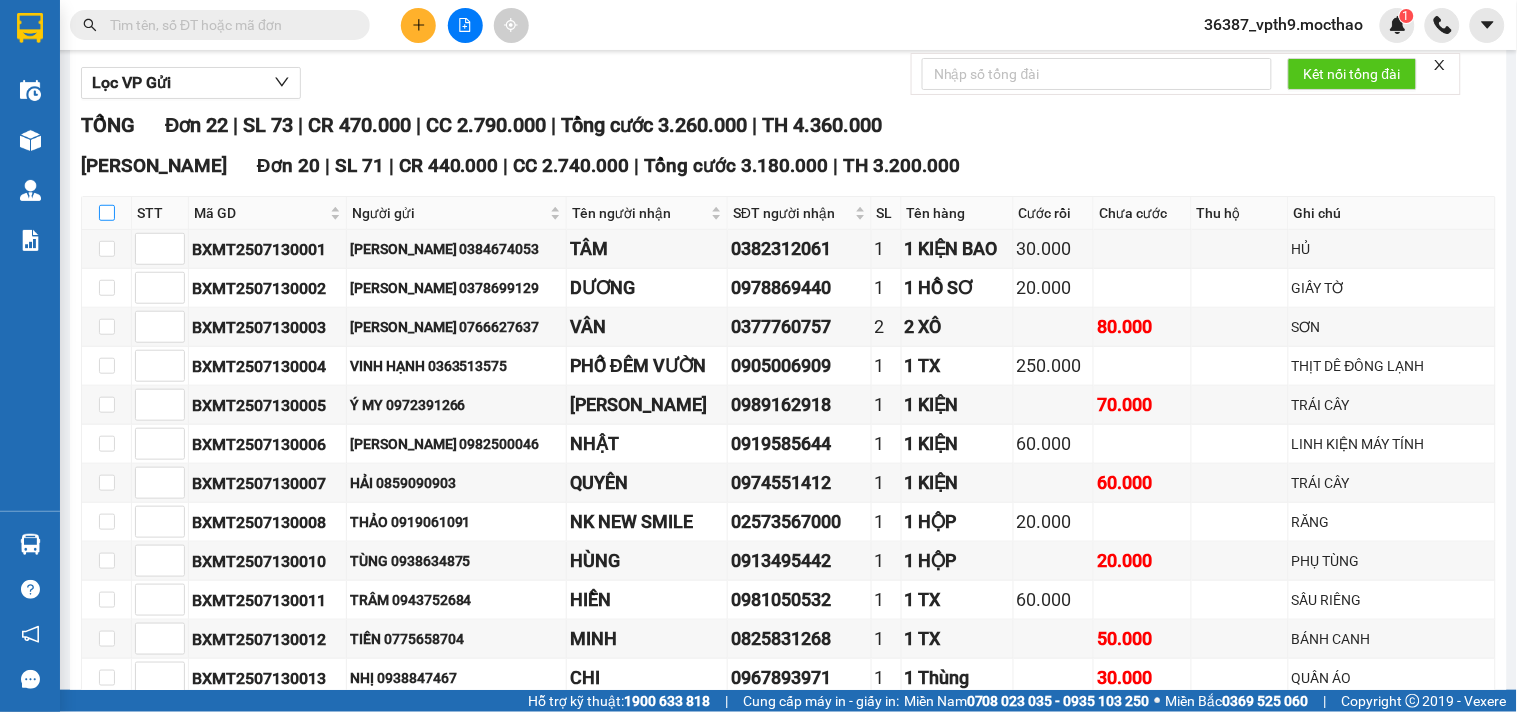 click at bounding box center (107, 213) 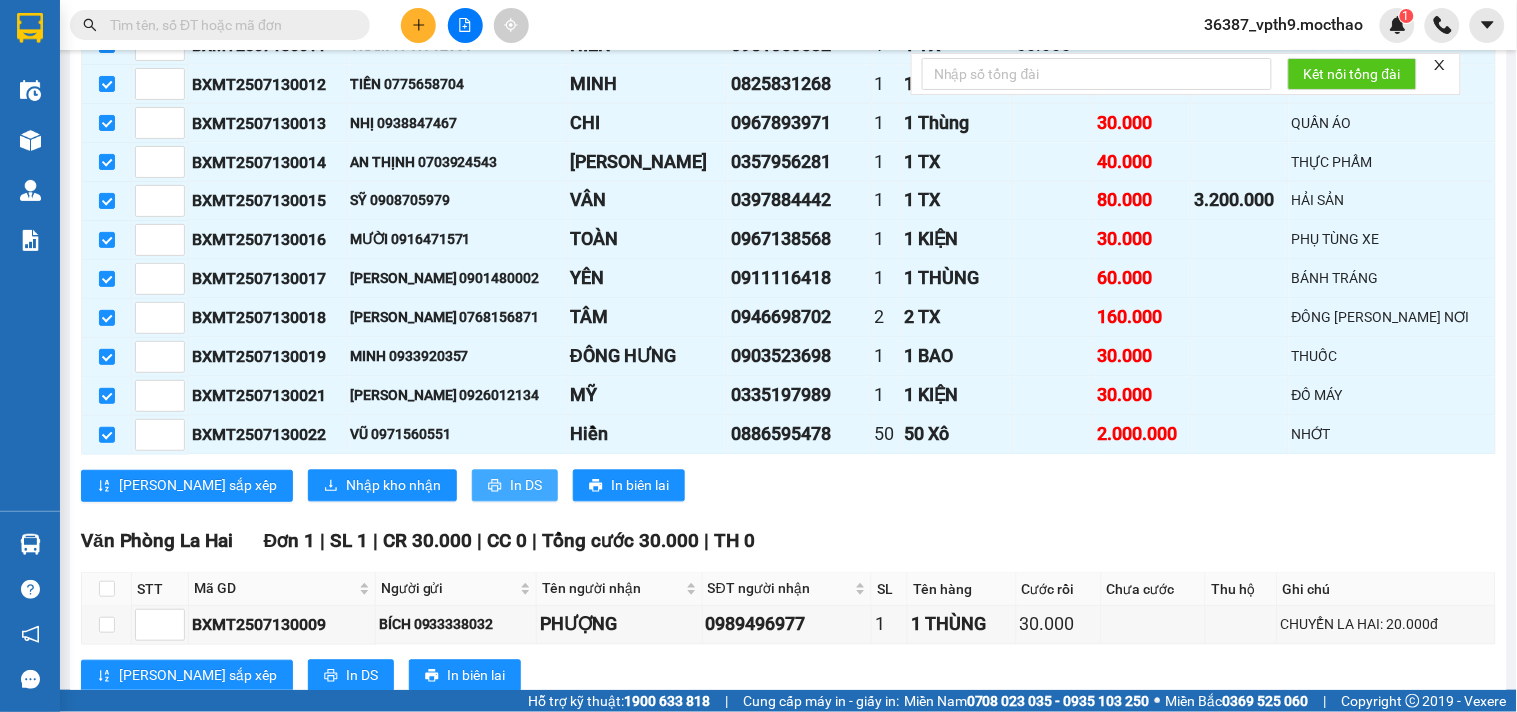 scroll, scrollTop: 1054, scrollLeft: 0, axis: vertical 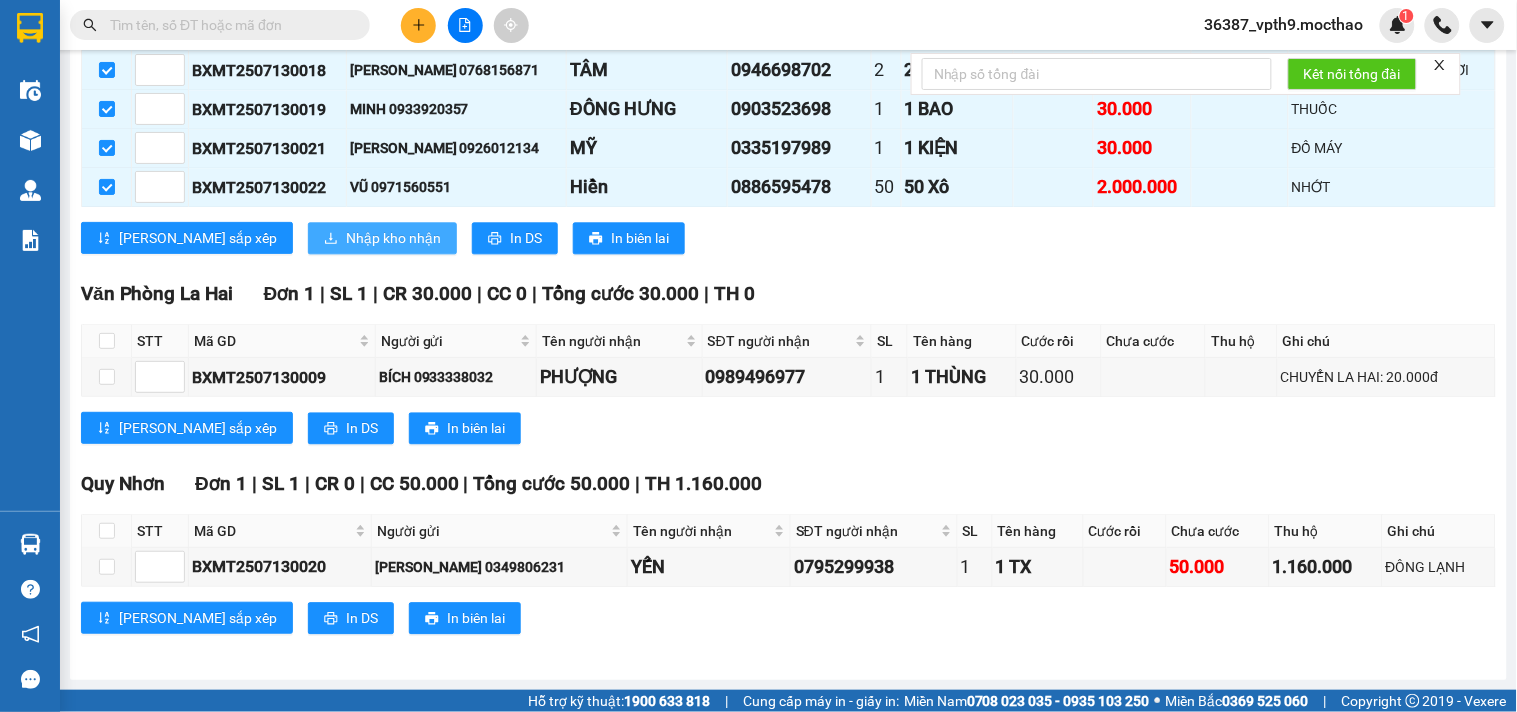 click on "Nhập kho nhận" at bounding box center [382, 238] 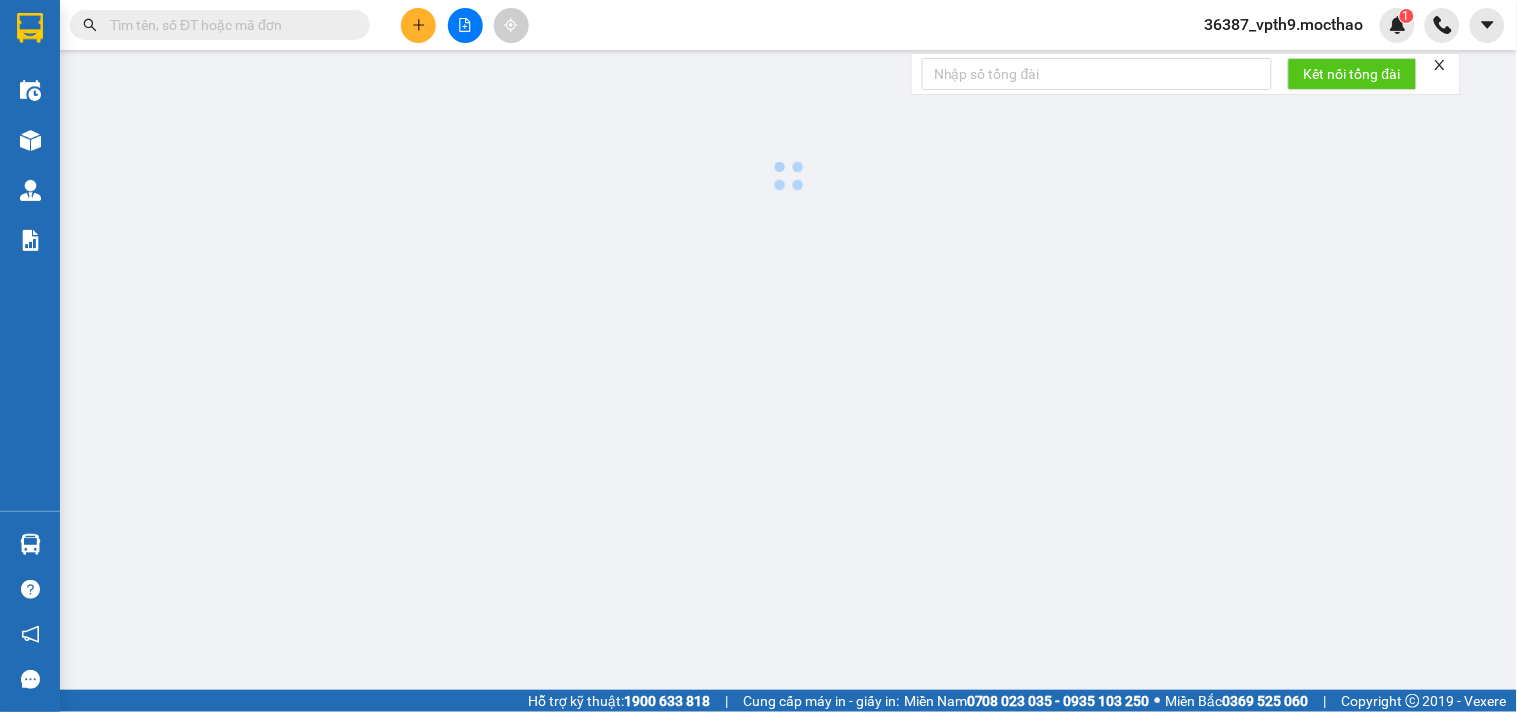 scroll, scrollTop: 0, scrollLeft: 0, axis: both 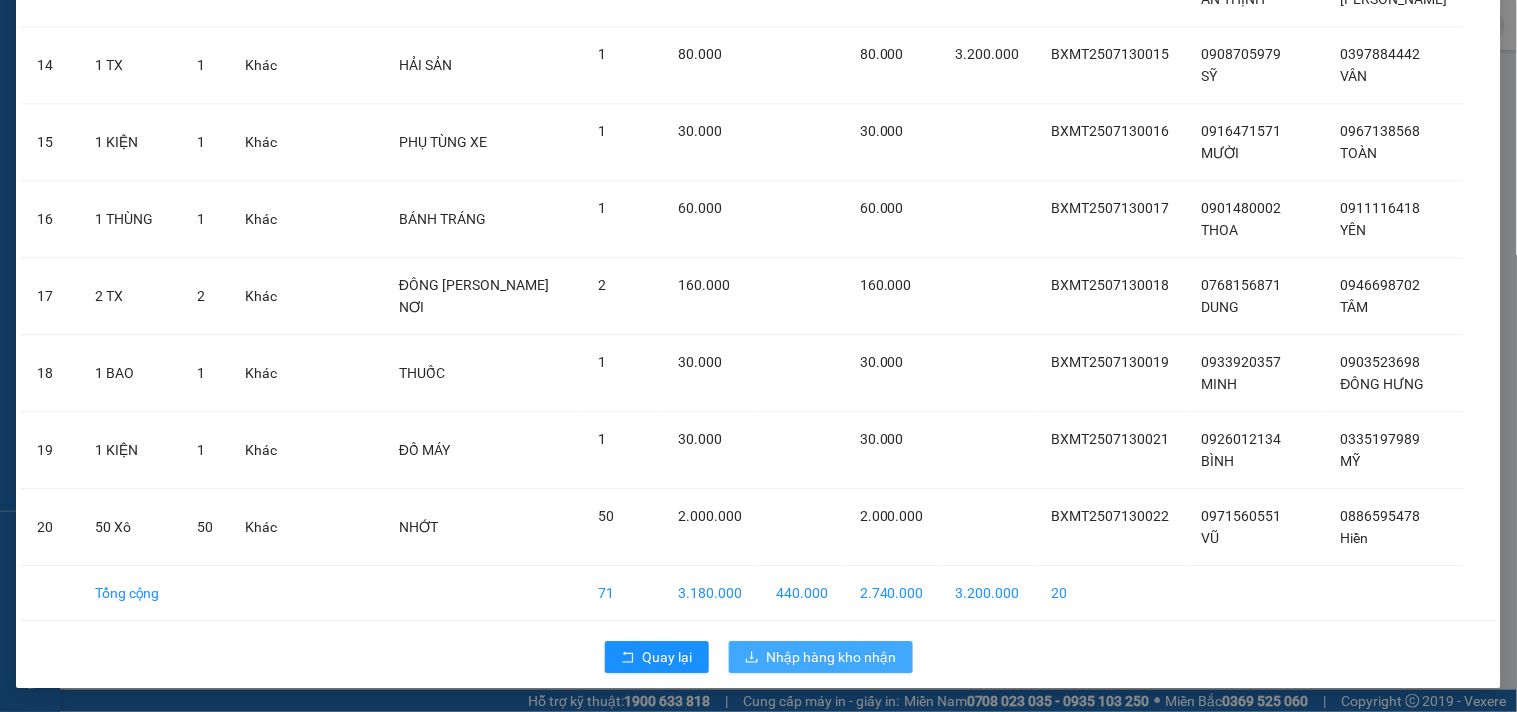 click on "Nhập hàng kho nhận" at bounding box center [832, 657] 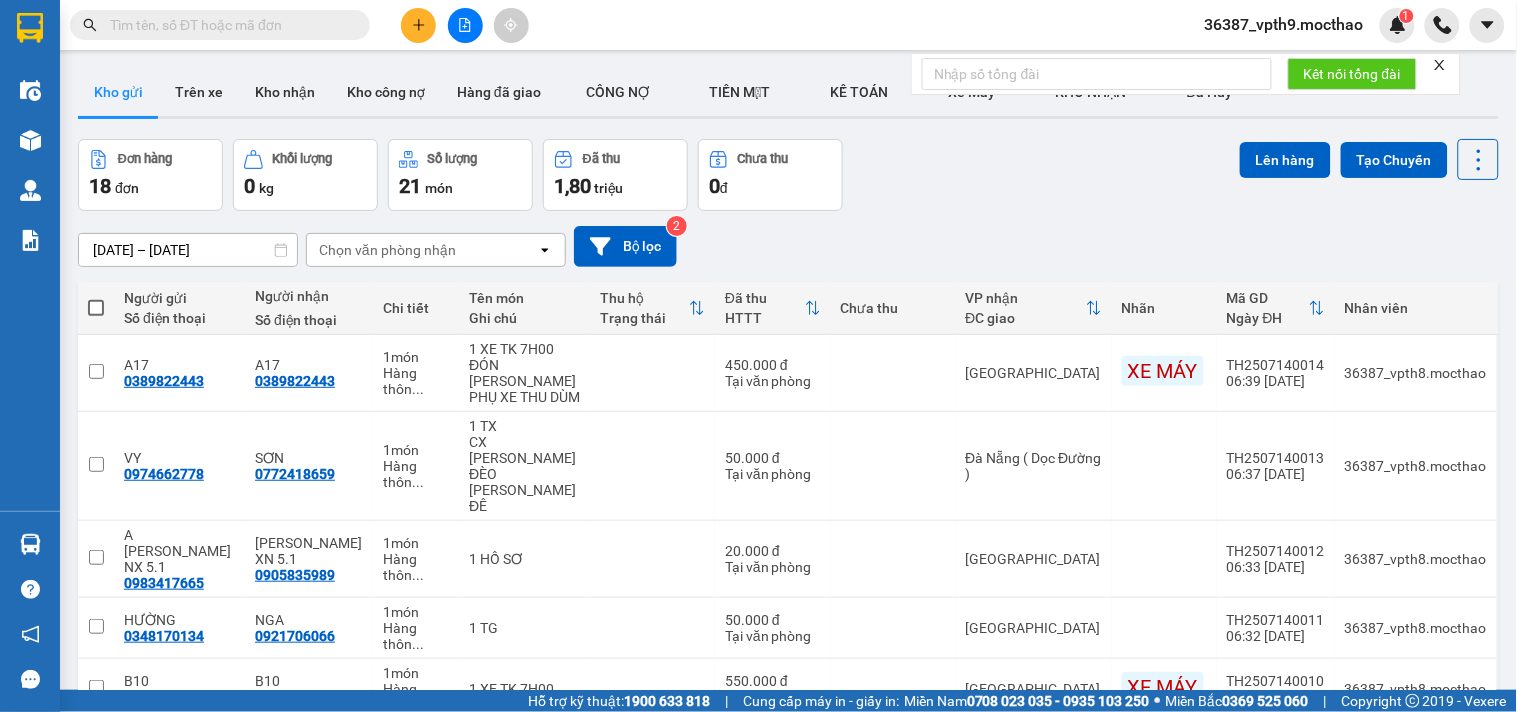 click at bounding box center (465, 25) 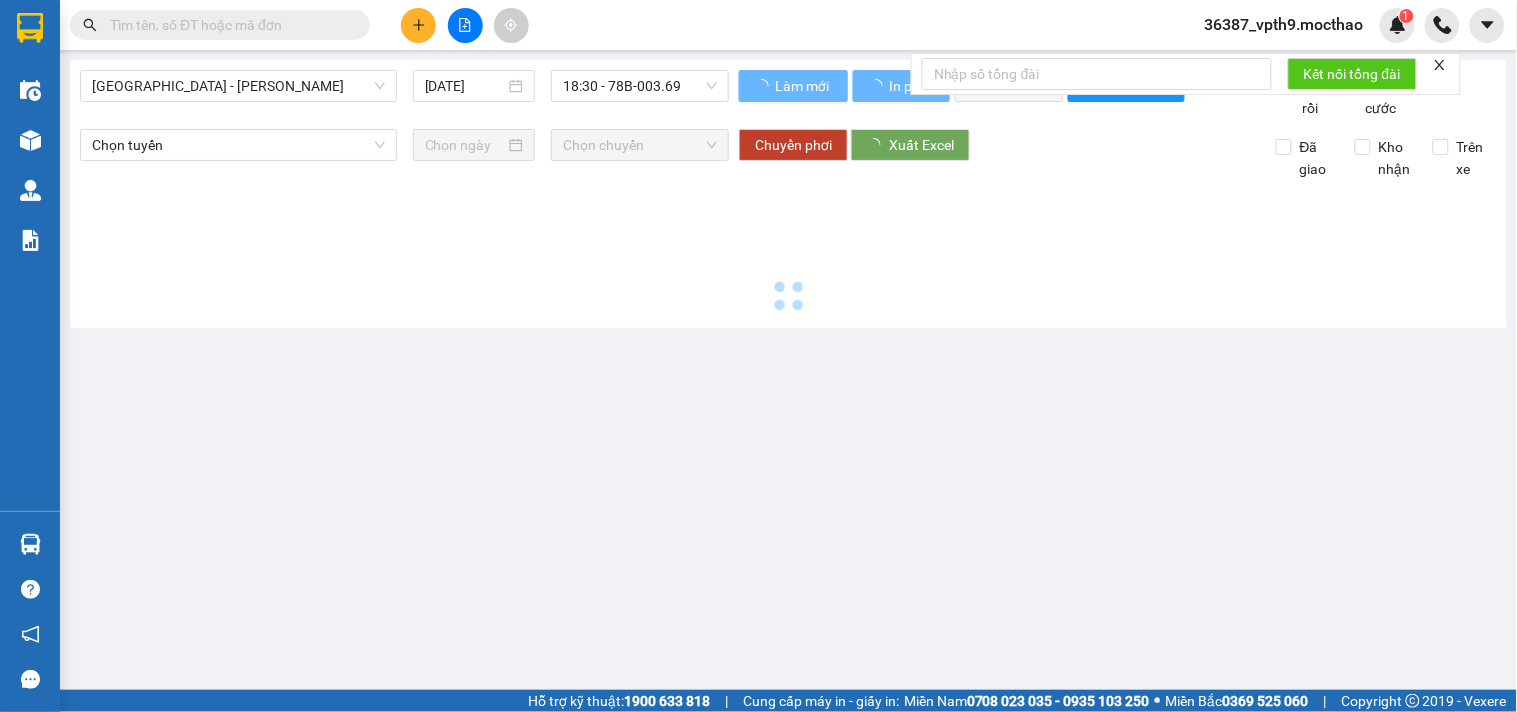 type on "[DATE]" 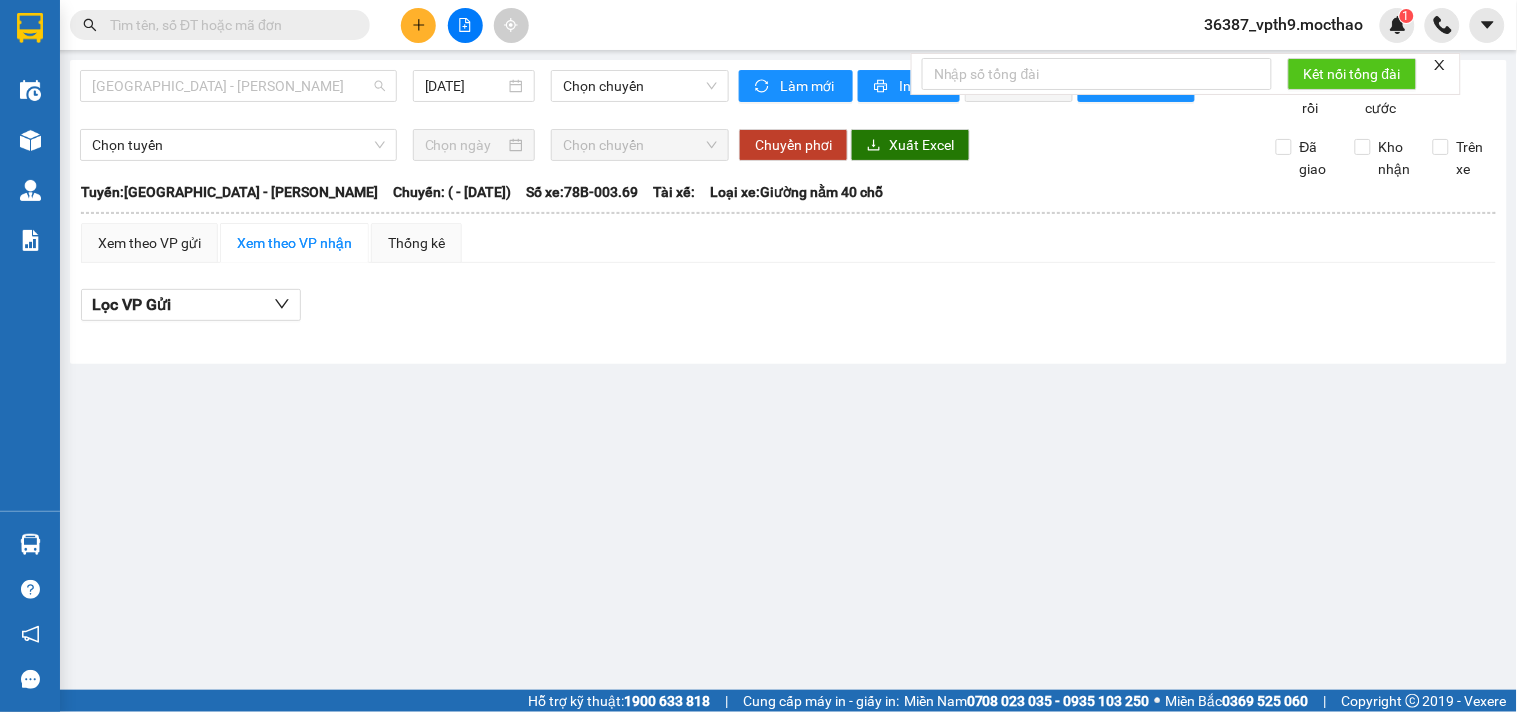 click on "[GEOGRAPHIC_DATA] - [PERSON_NAME]" at bounding box center [238, 86] 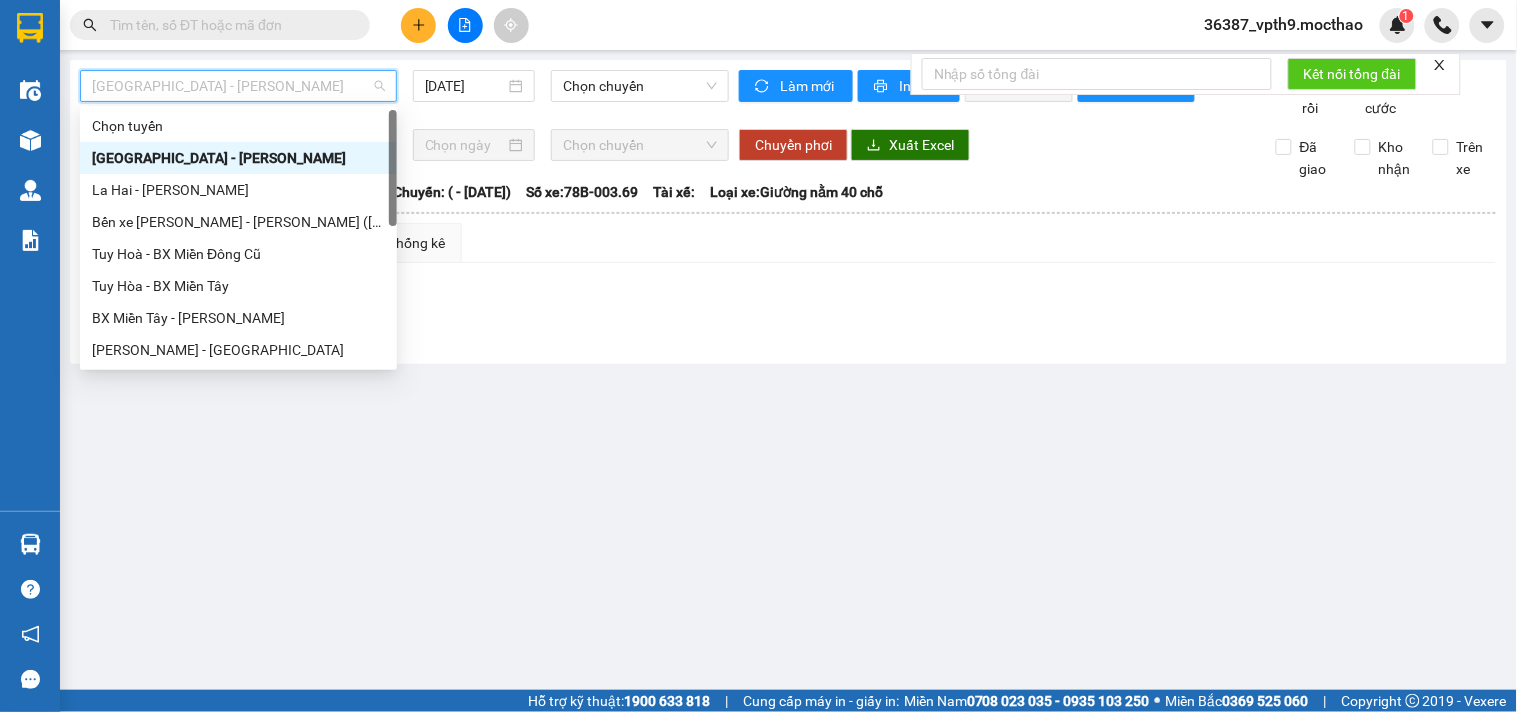 type on "m" 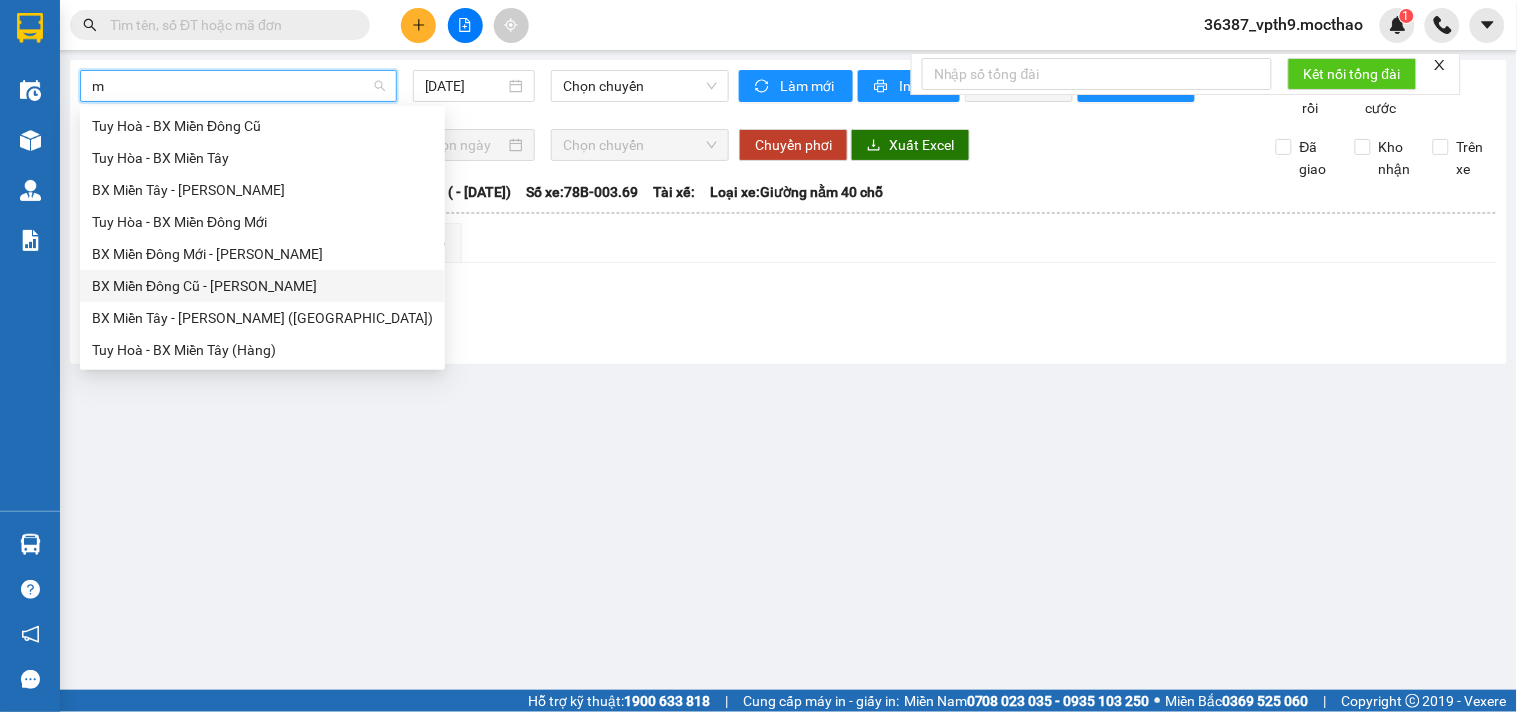 click on "BX Miền Đông Cũ - [PERSON_NAME]" at bounding box center [262, 286] 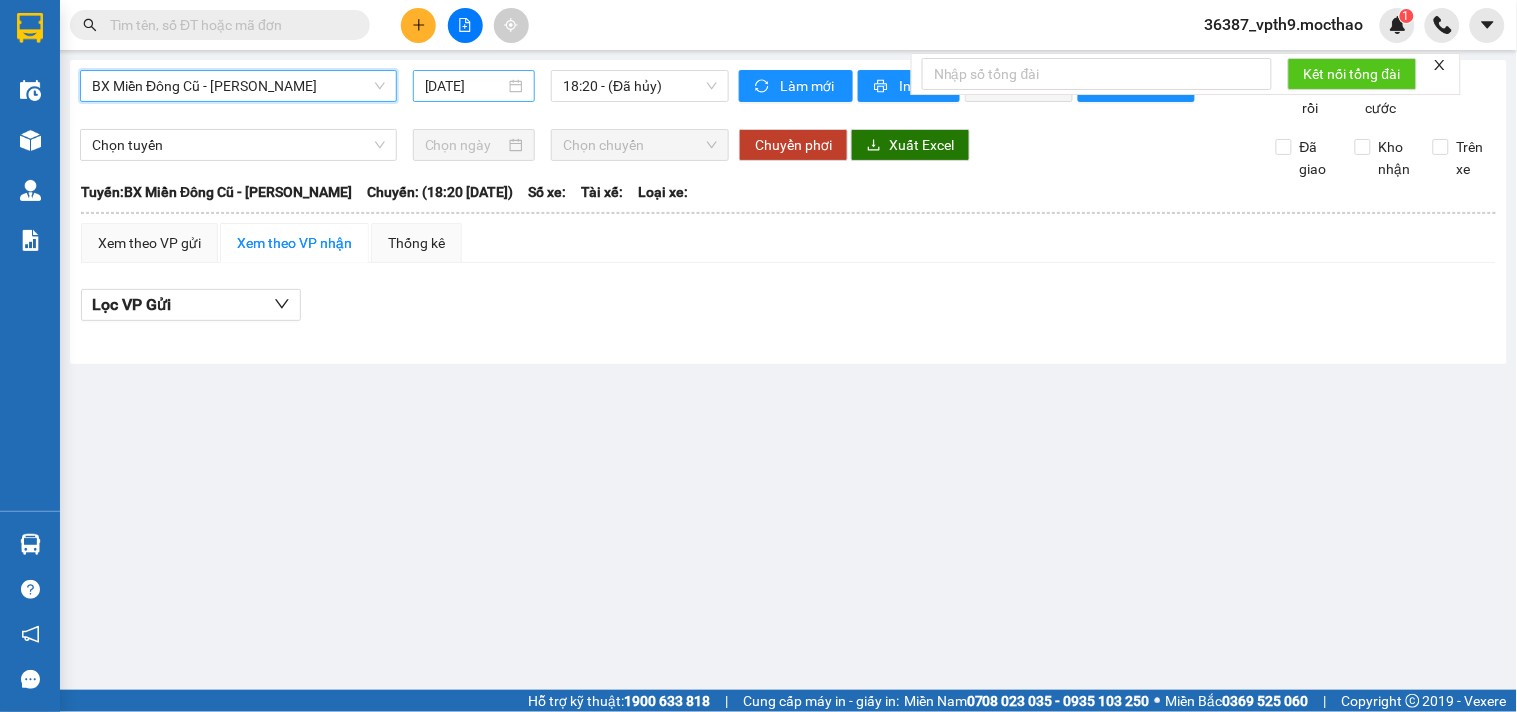 click on "[DATE]" at bounding box center (465, 86) 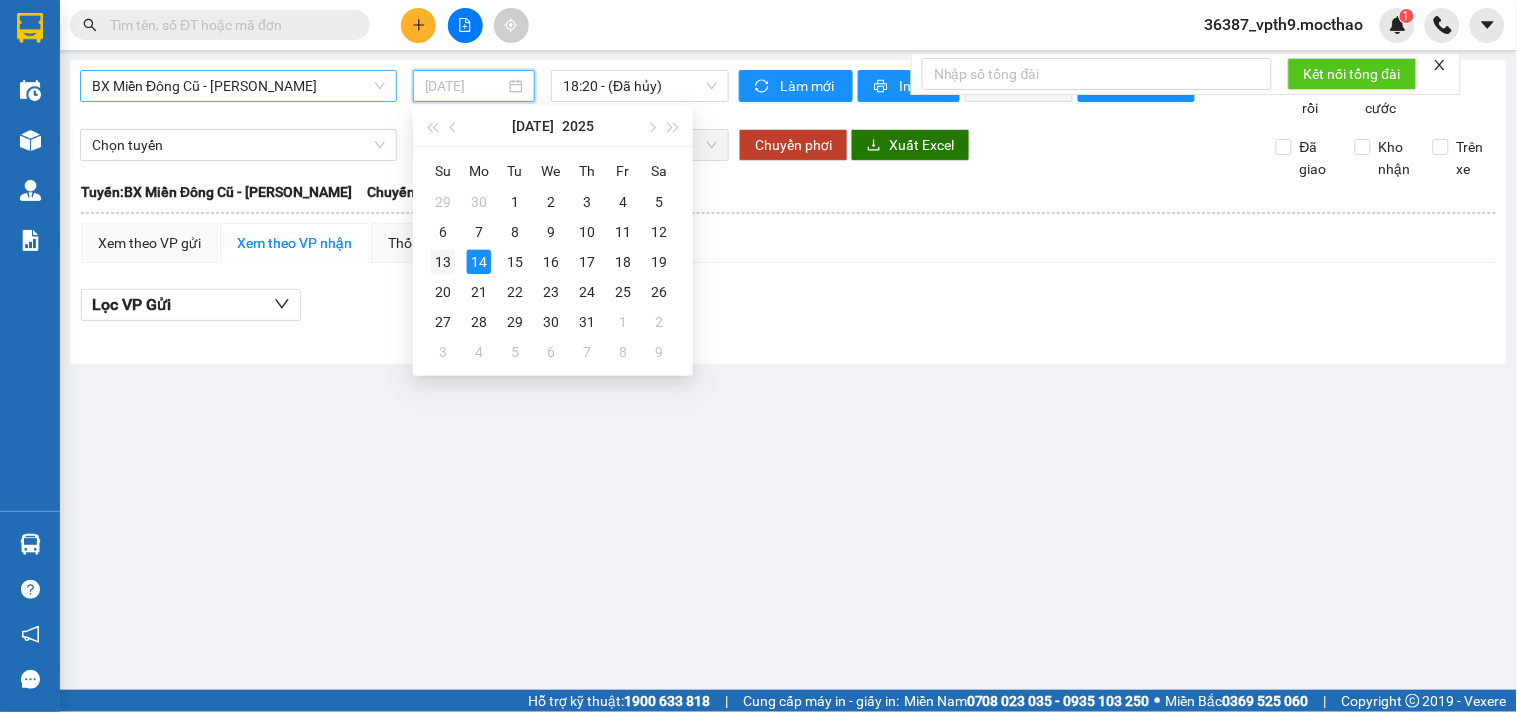 drag, startPoint x: 440, startPoint y: 262, endPoint x: 610, endPoint y: 140, distance: 209.24626 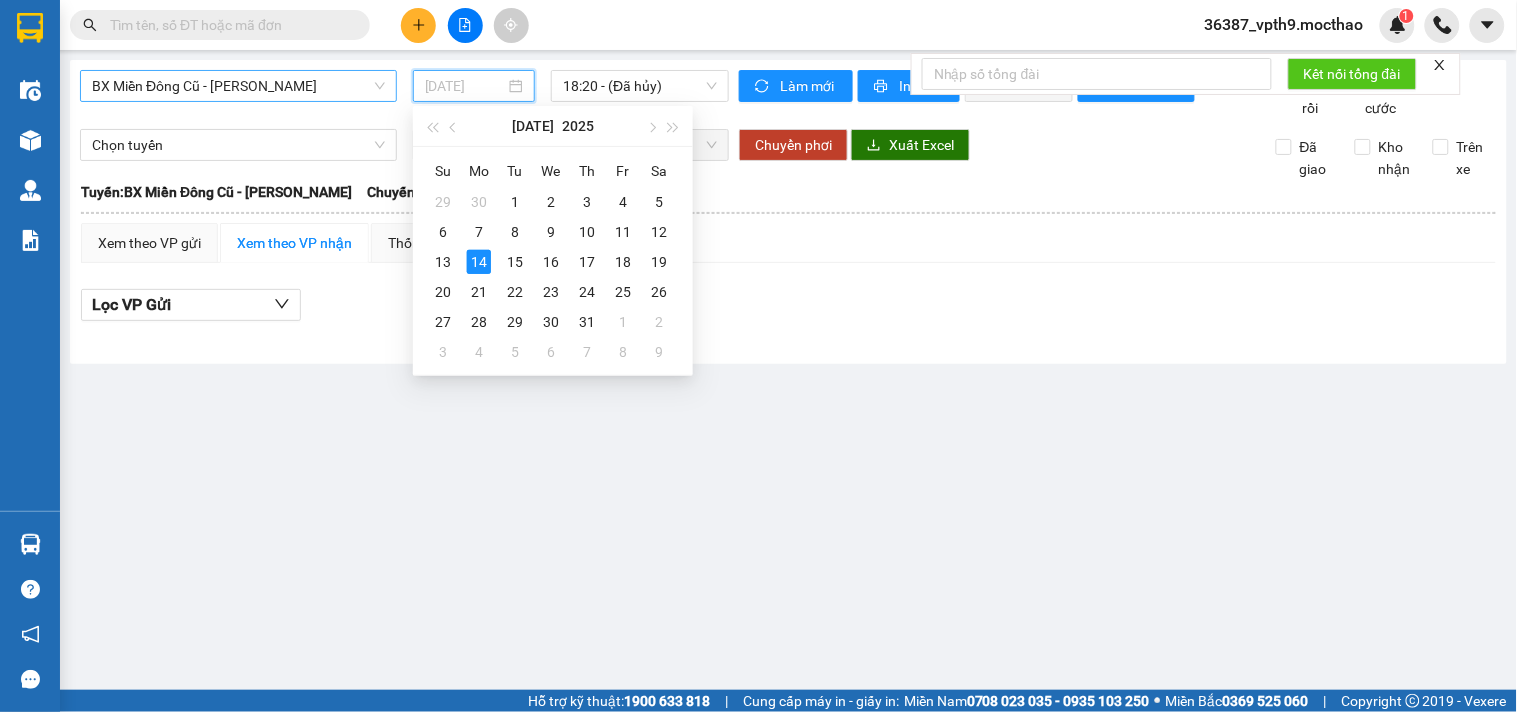 click on "13" at bounding box center [443, 262] 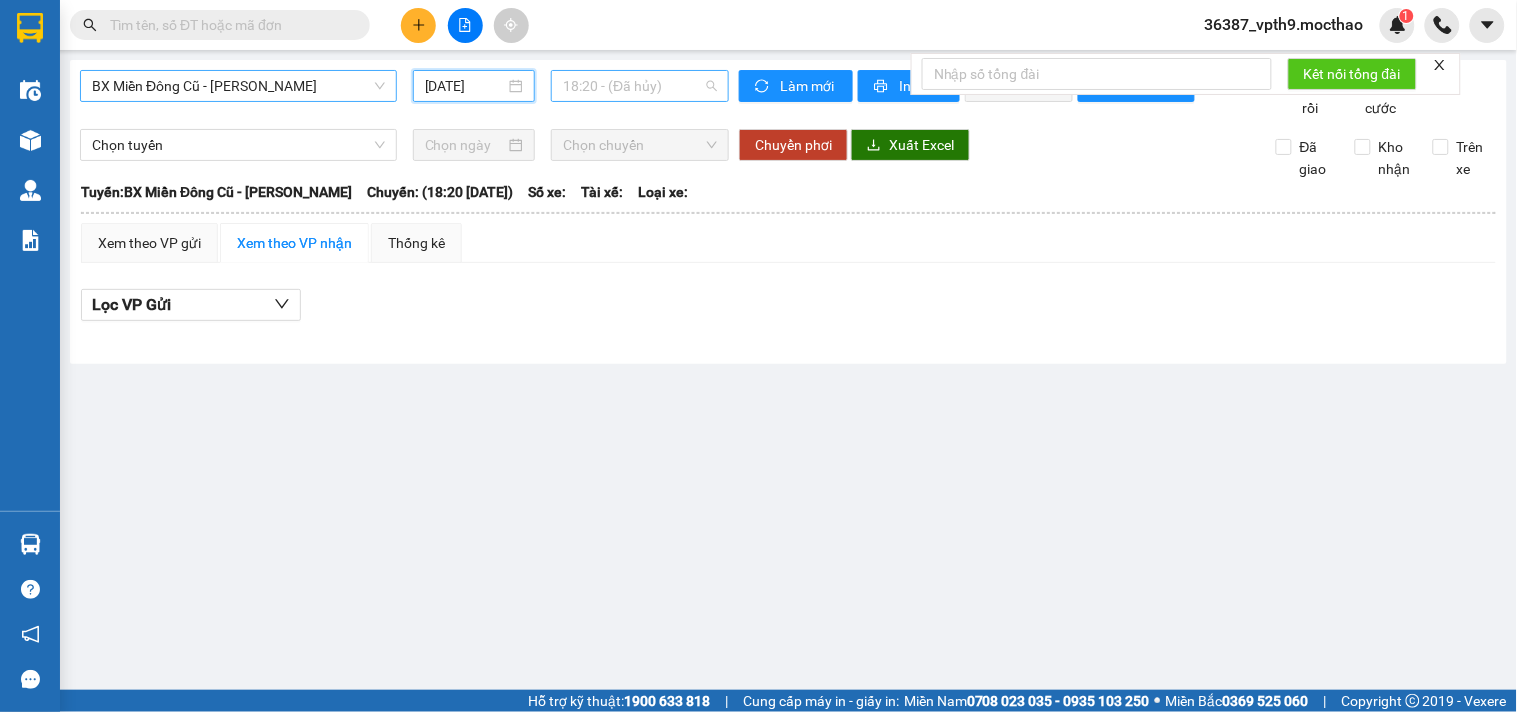 click on "18:20     - (Đã hủy)" at bounding box center (640, 86) 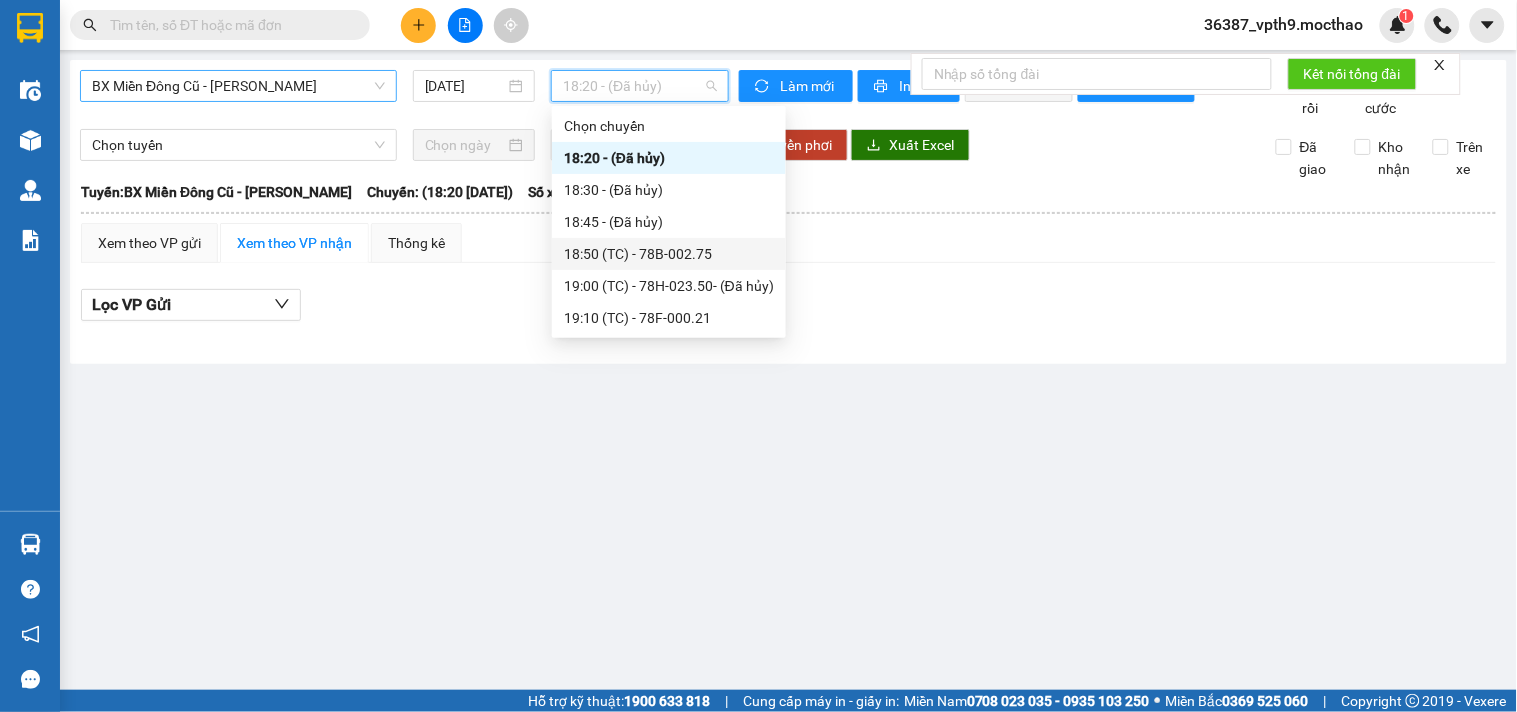 click on "18:50   (TC)   - 78B-002.75" at bounding box center [669, 254] 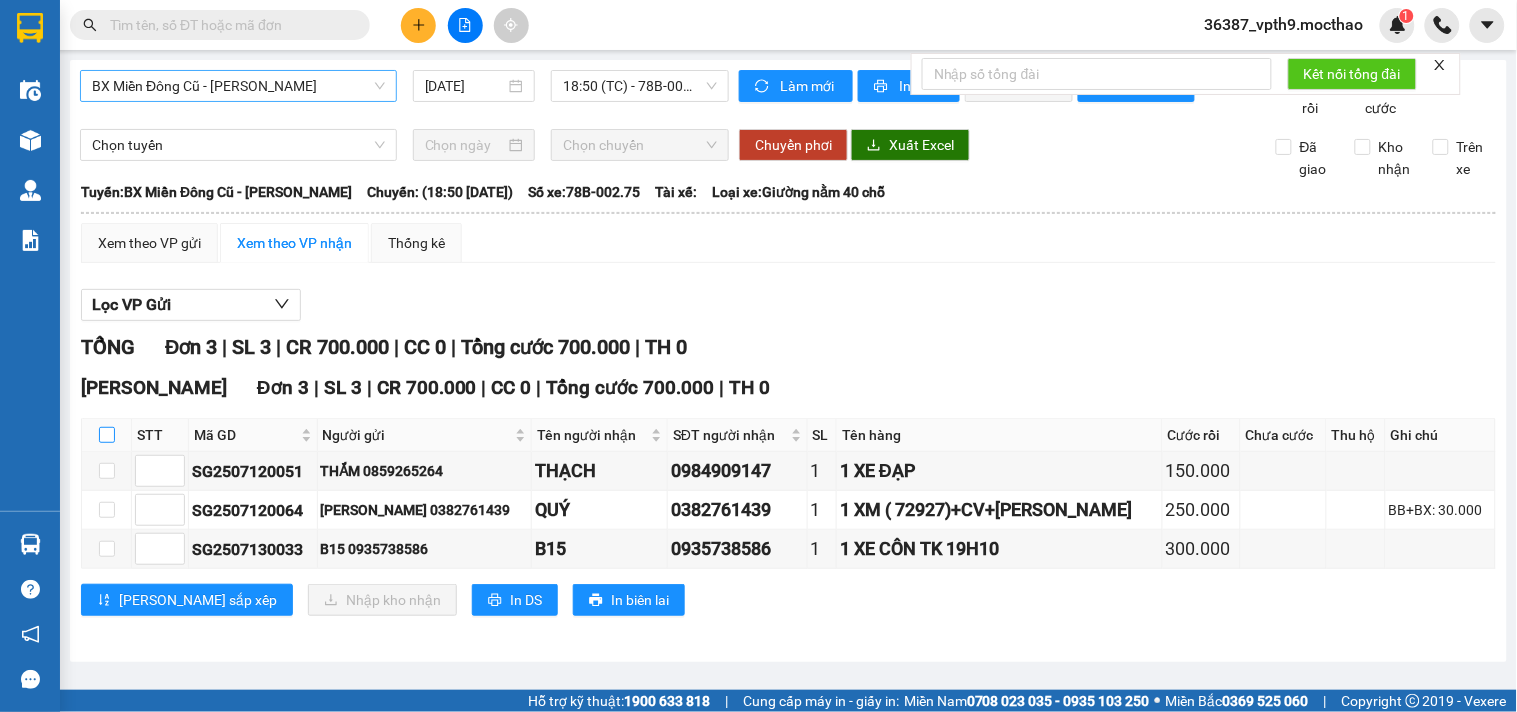 click at bounding box center [107, 435] 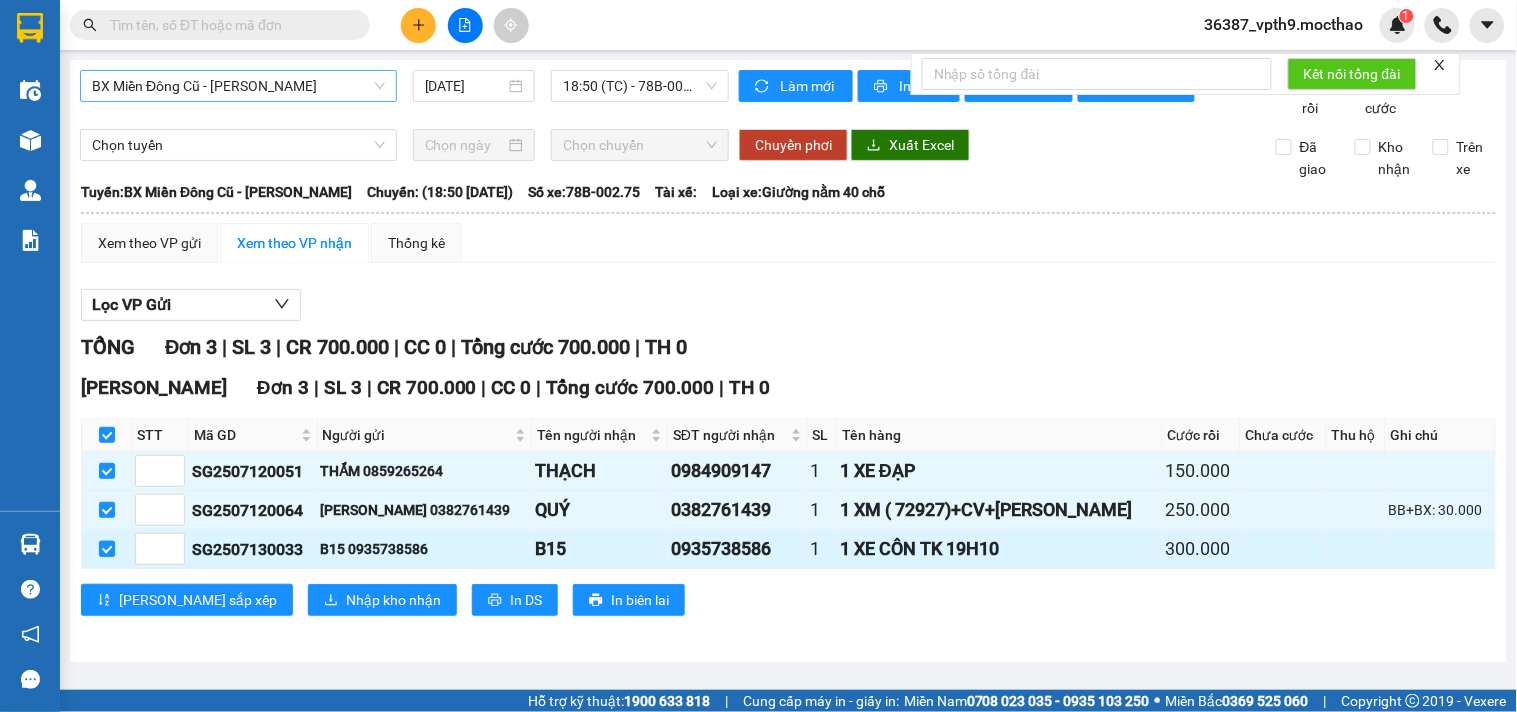 click at bounding box center (107, 549) 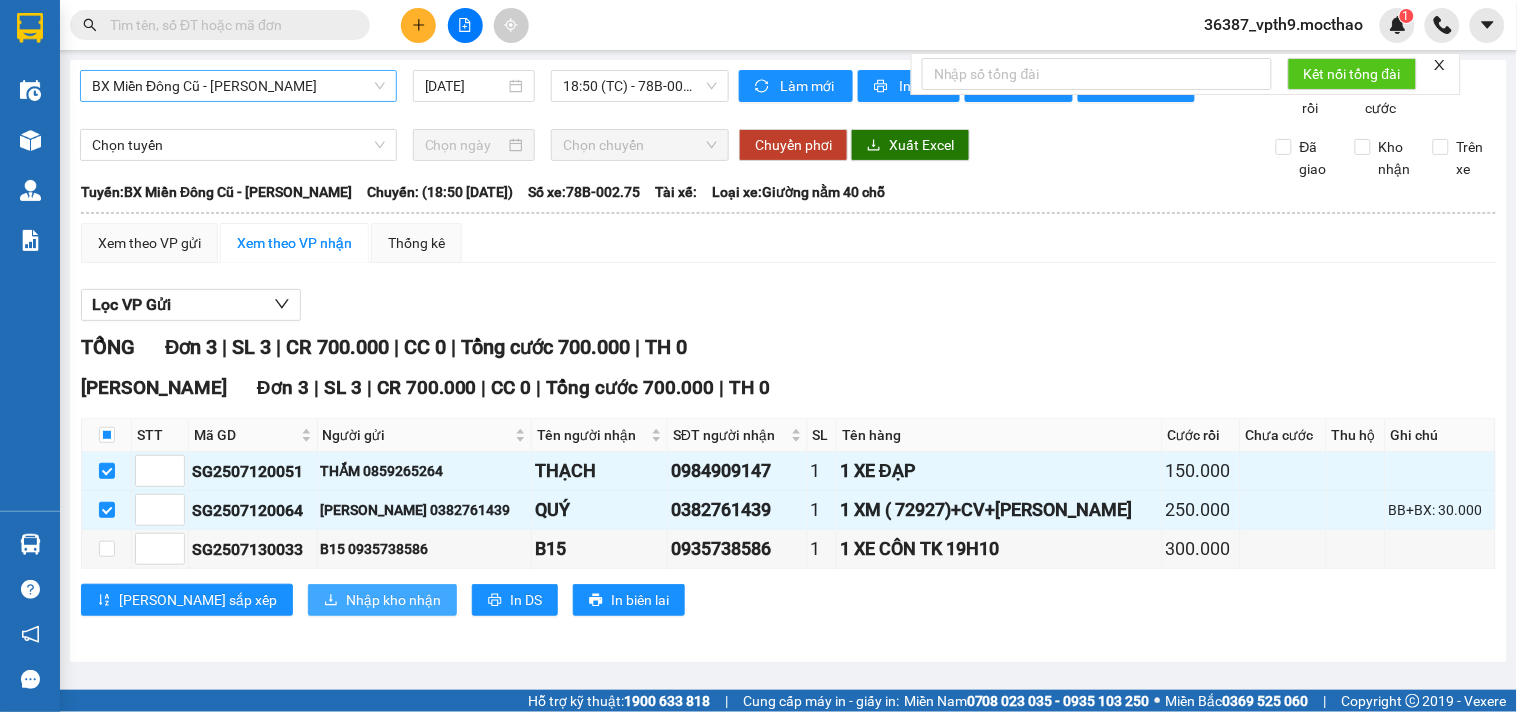 click on "Nhập kho nhận" at bounding box center [382, 600] 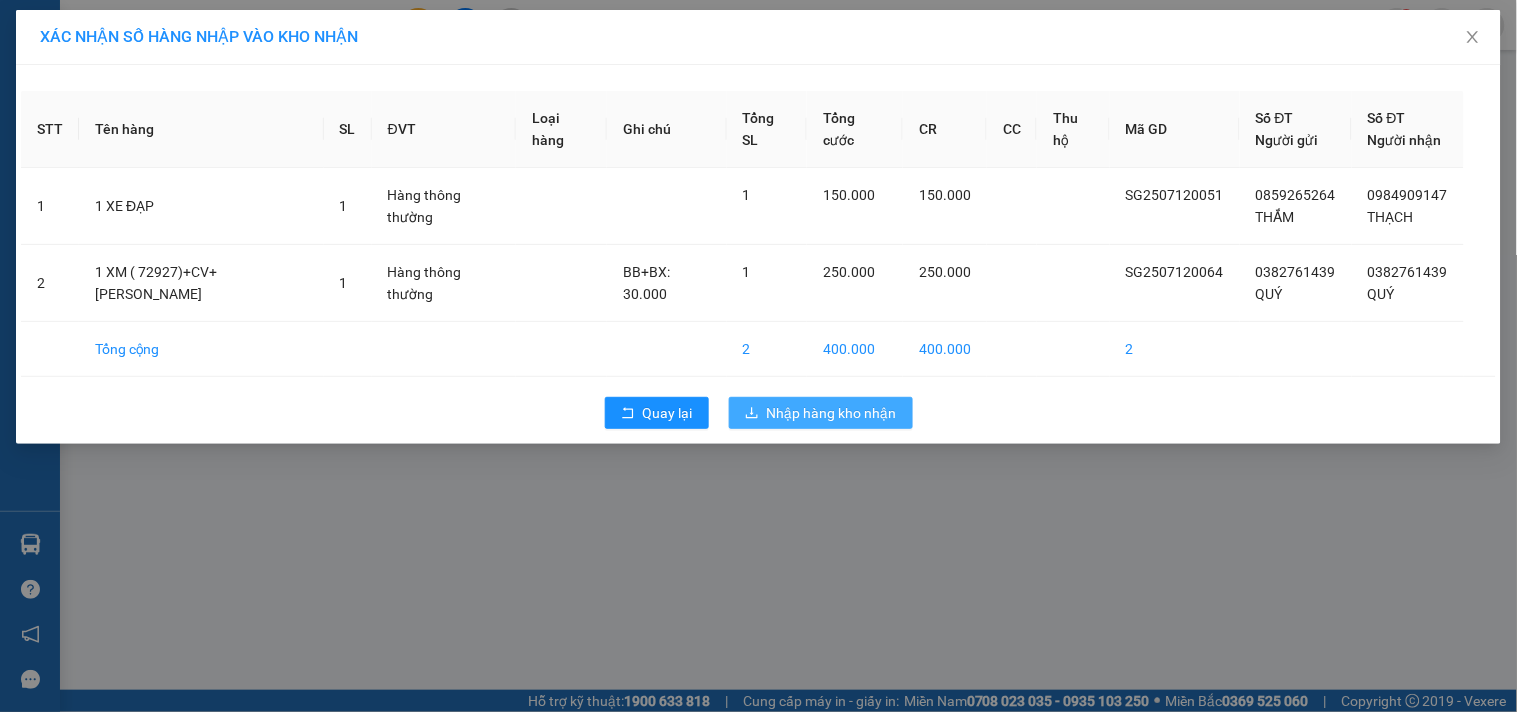 click on "Nhập hàng kho nhận" at bounding box center (832, 413) 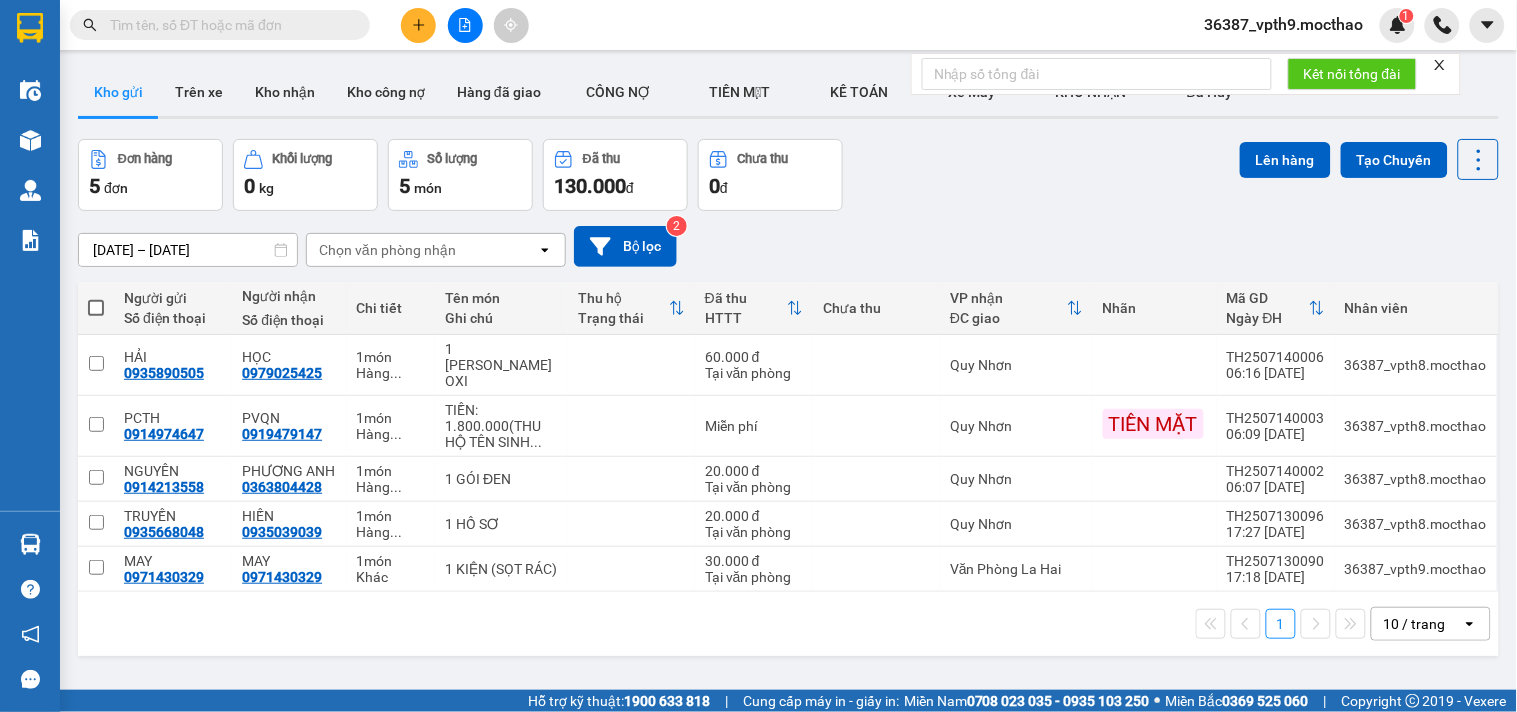 click 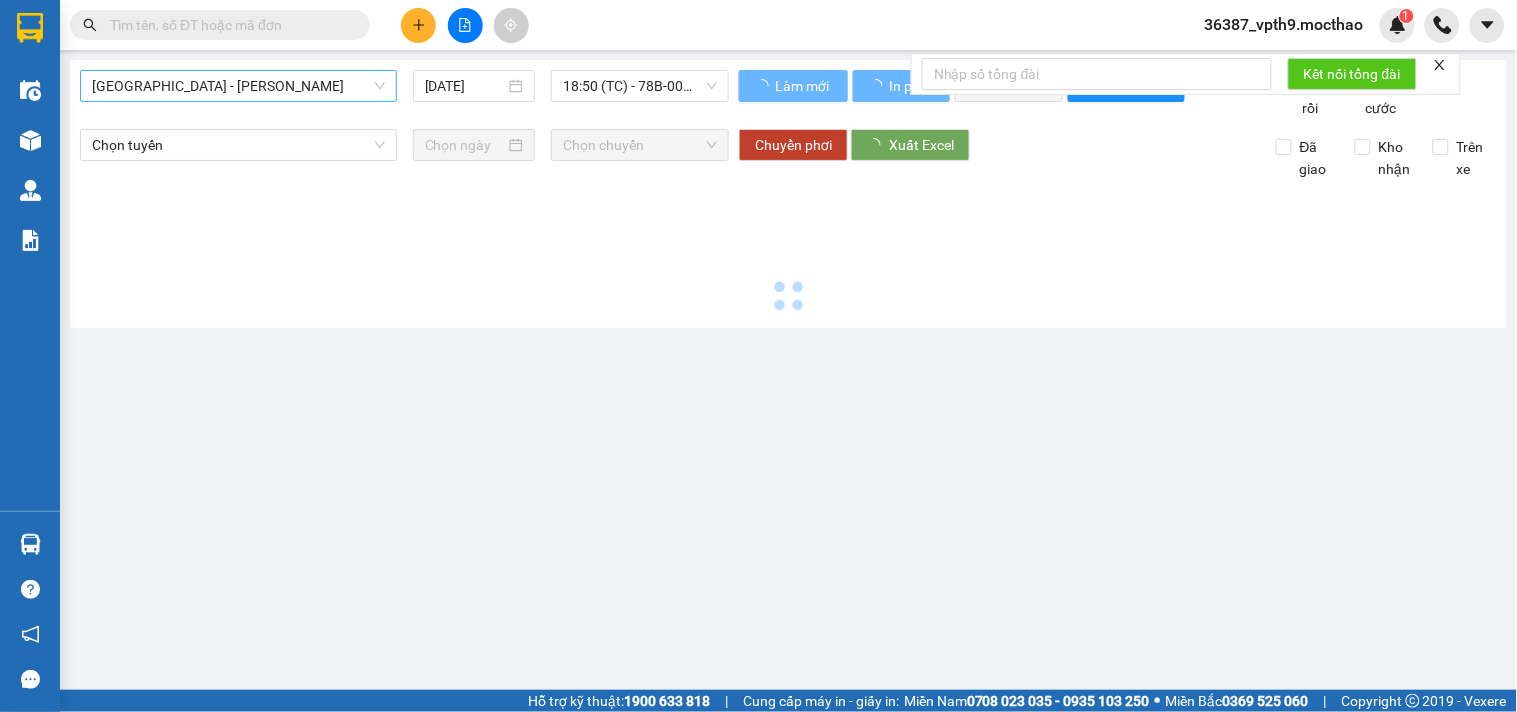 type on "[DATE]" 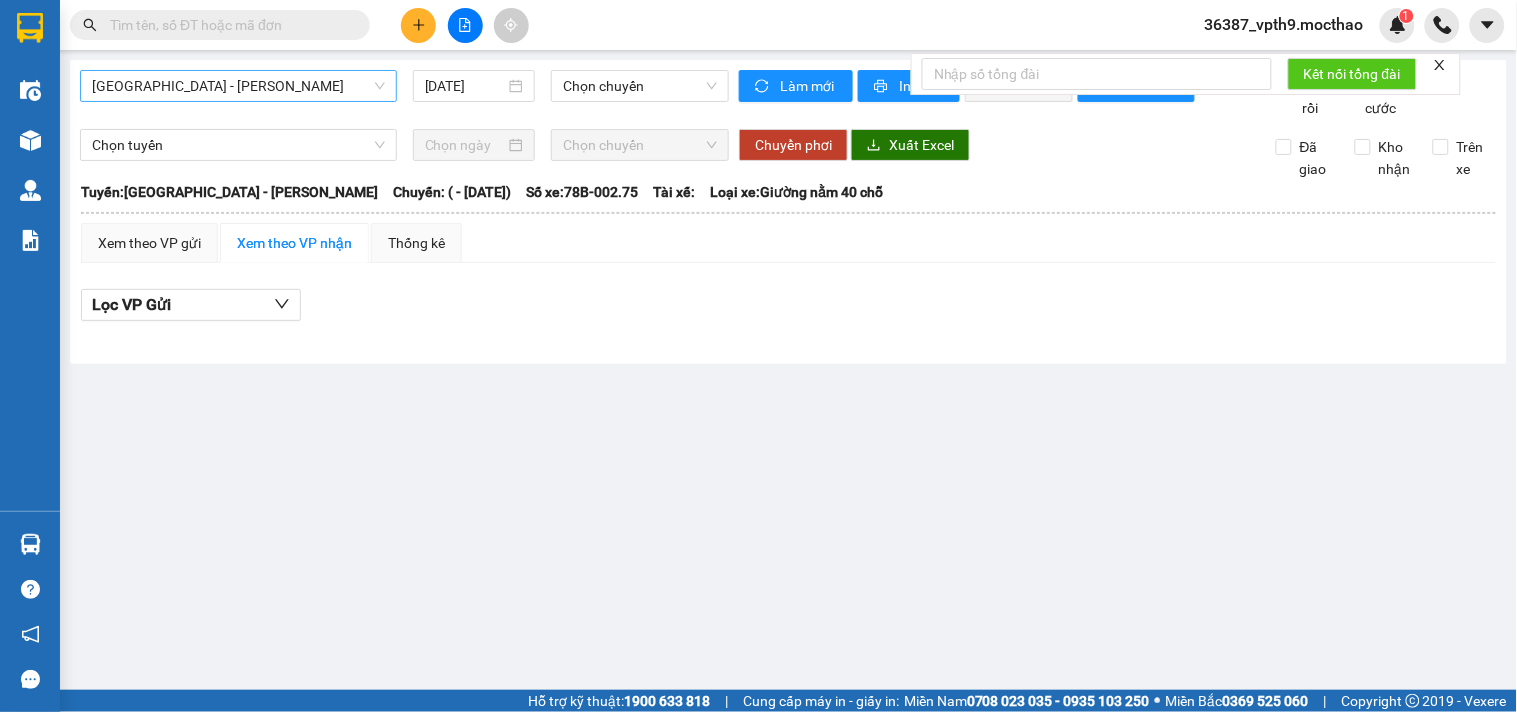 click on "[GEOGRAPHIC_DATA] - [PERSON_NAME]" at bounding box center [238, 86] 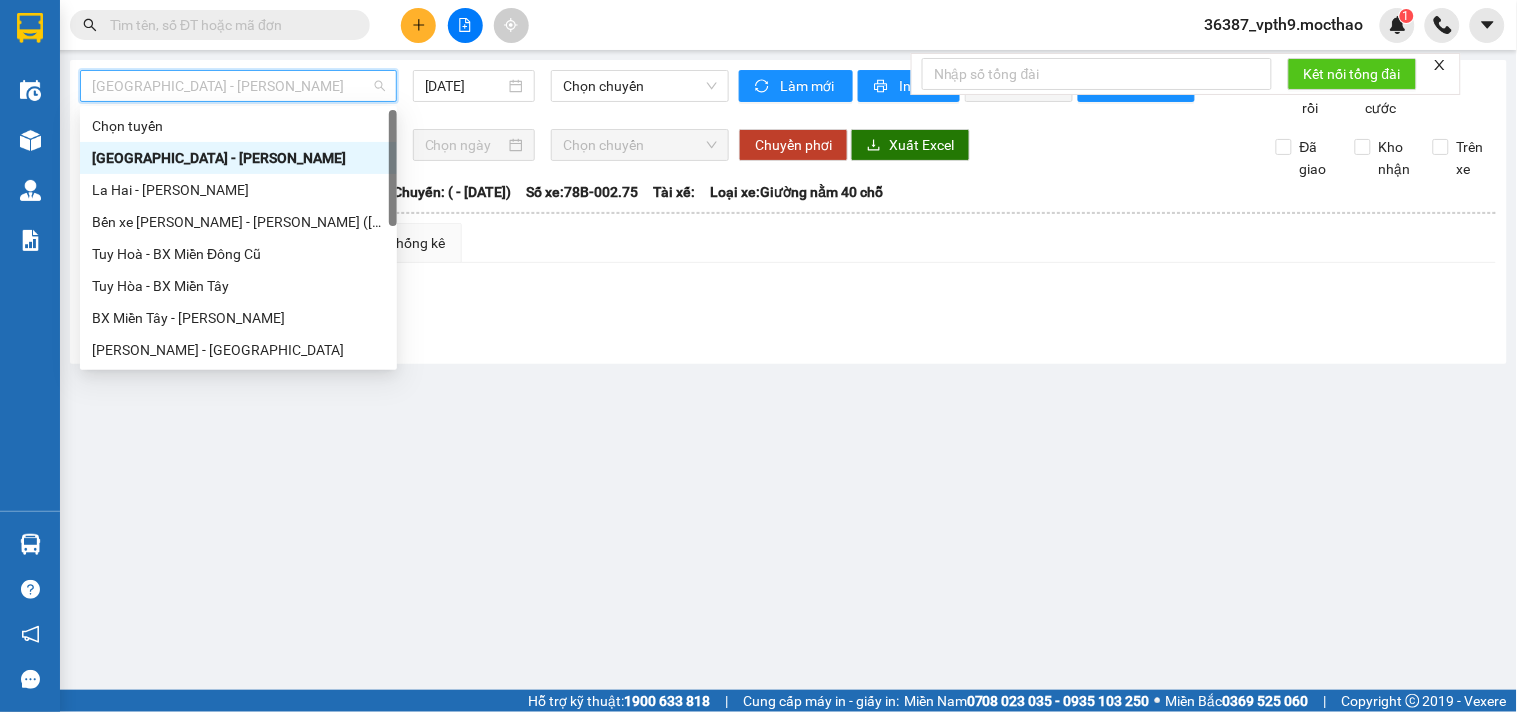 type on "m" 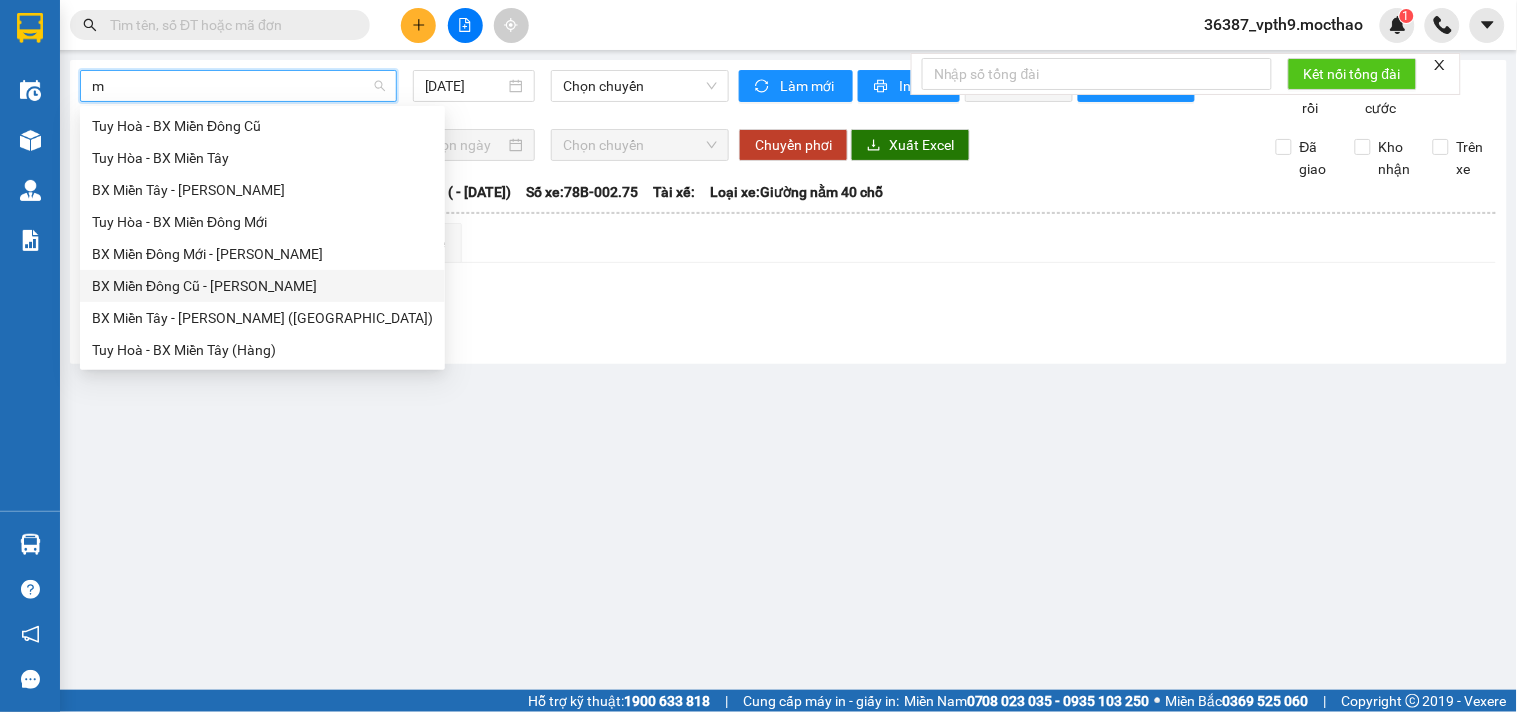 drag, startPoint x: 220, startPoint y: 284, endPoint x: 560, endPoint y: 128, distance: 374.0802 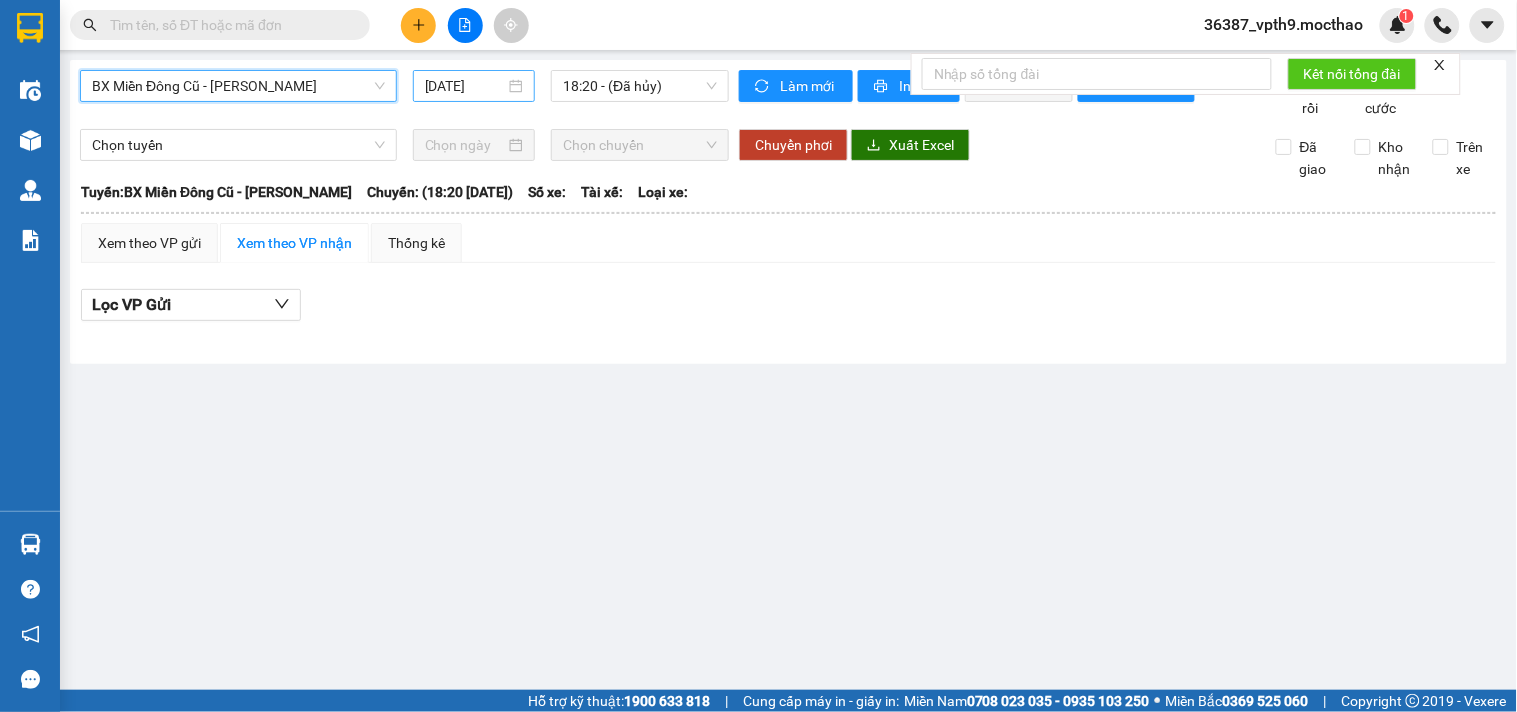 click on "[DATE]" at bounding box center (465, 86) 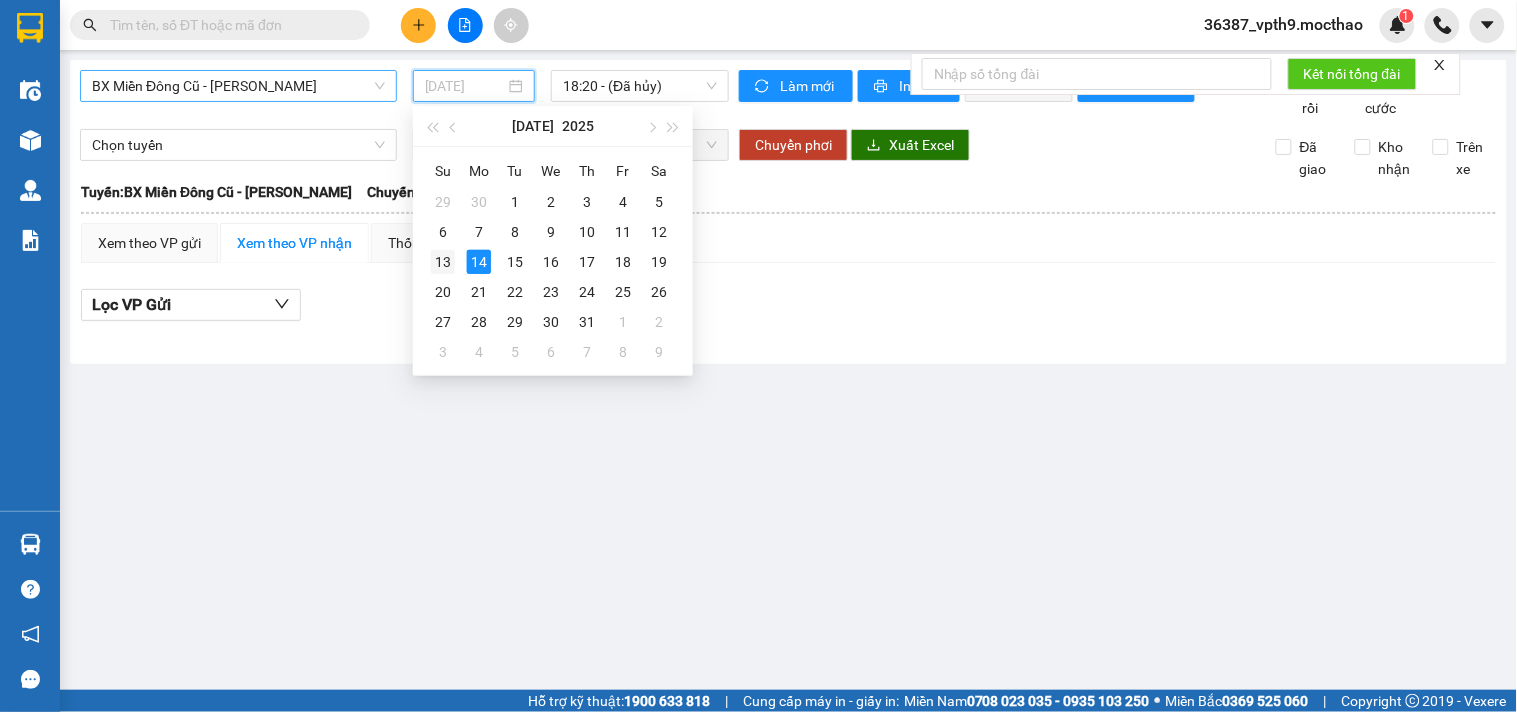 click on "13" at bounding box center (443, 262) 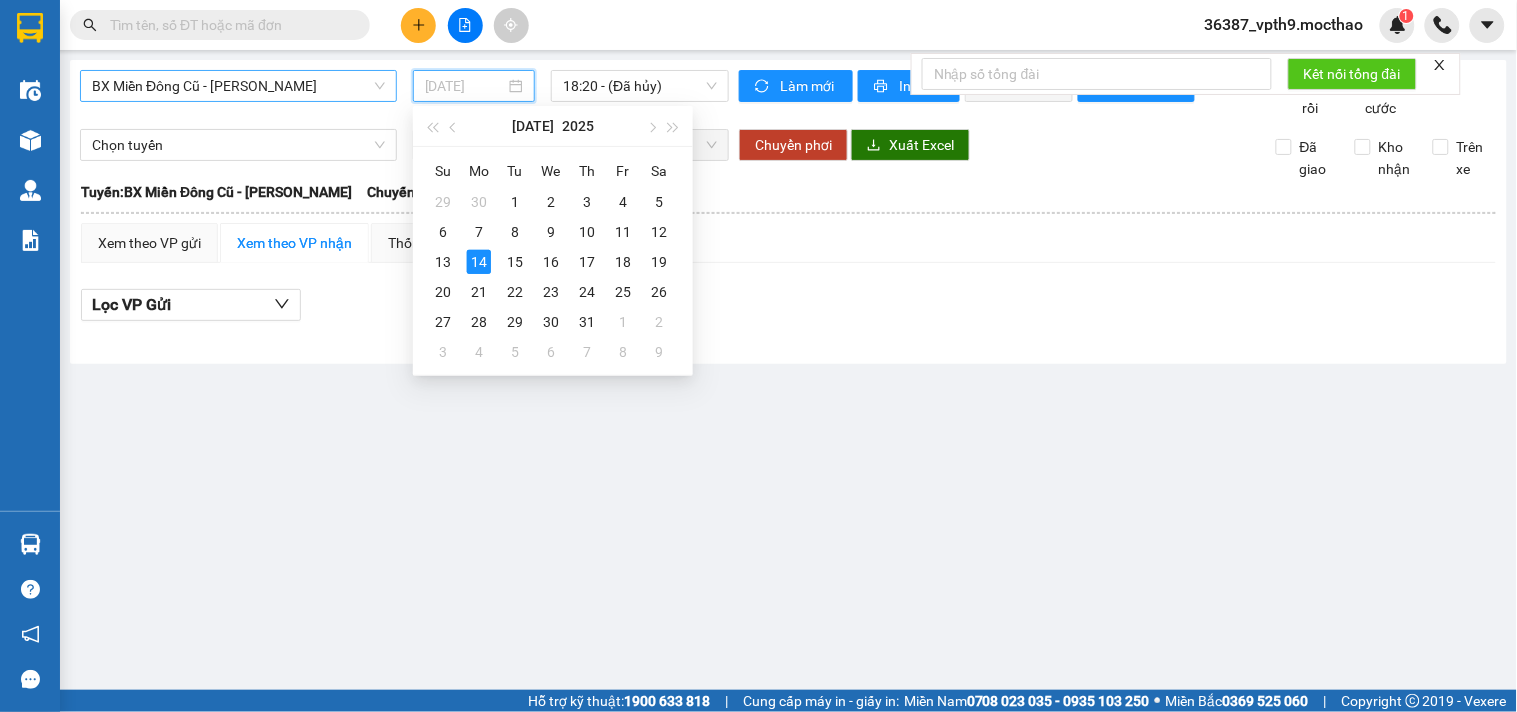 type on "[DATE]" 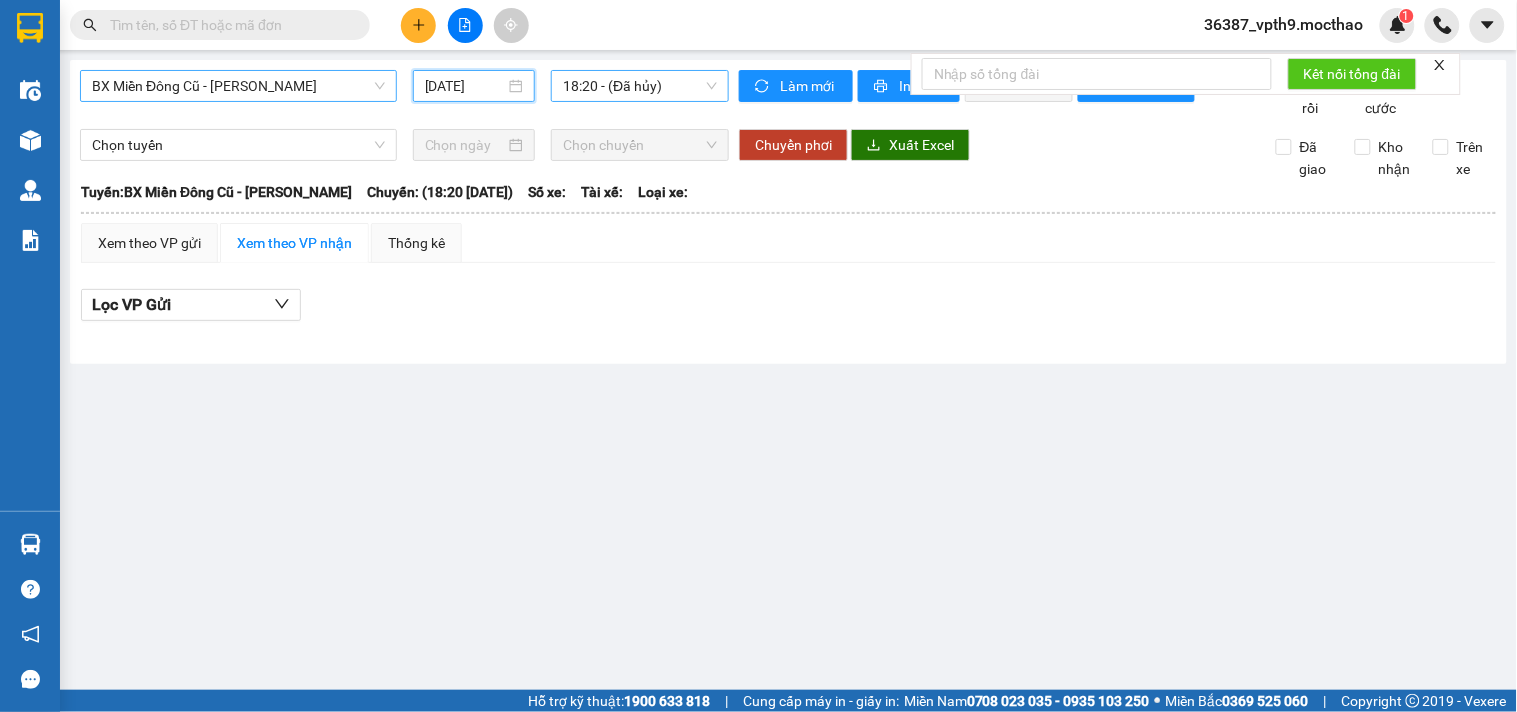 click on "18:20     - (Đã hủy)" at bounding box center [640, 86] 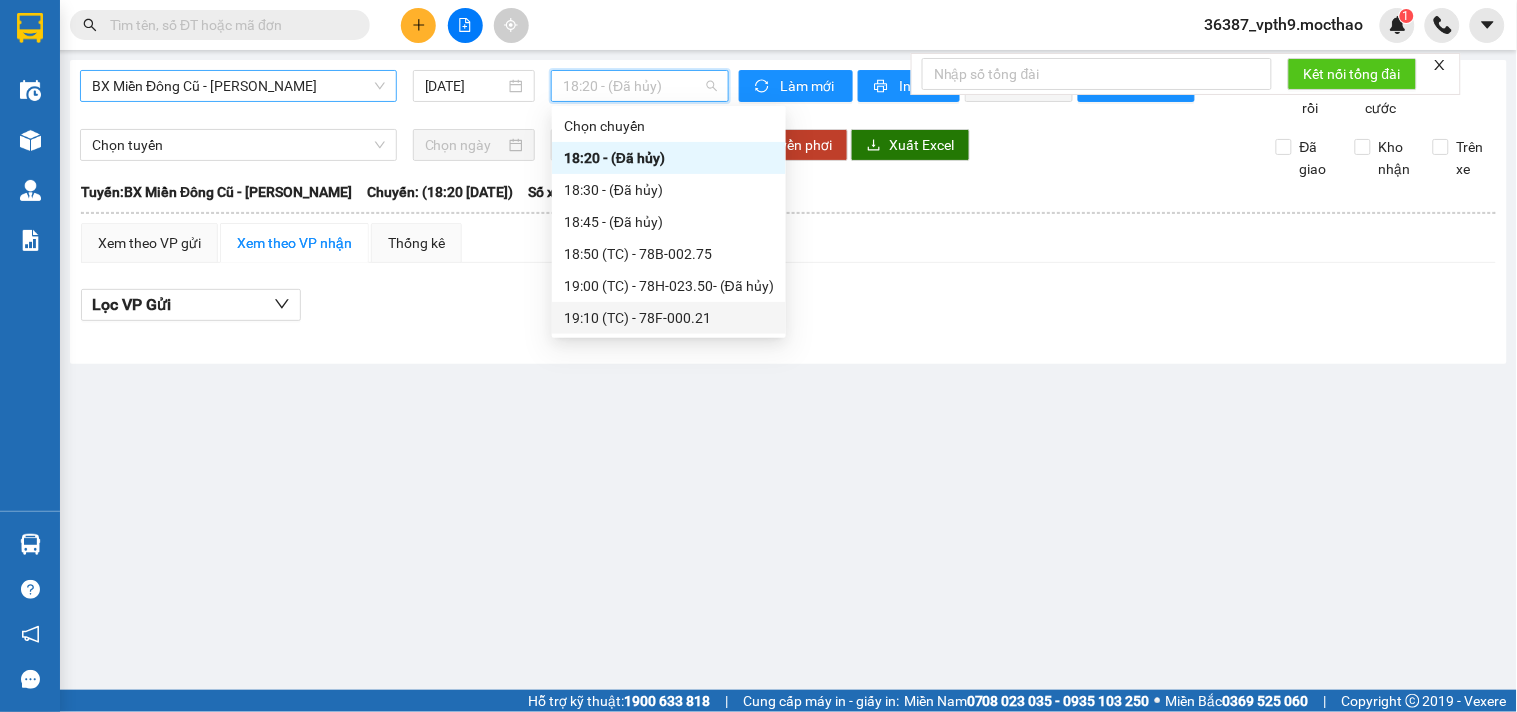 click on "19:10   (TC)   - 78F-000.21" at bounding box center (669, 318) 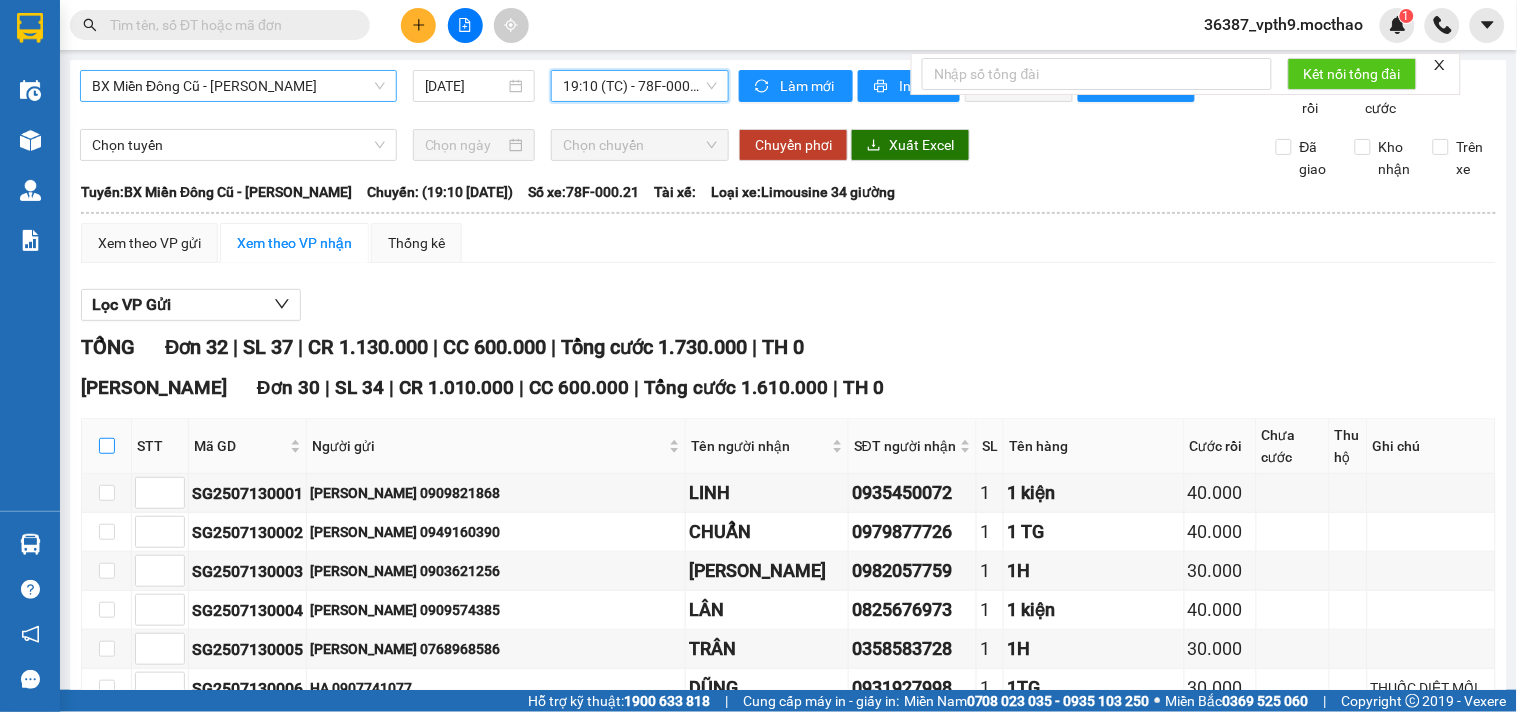 click at bounding box center [107, 446] 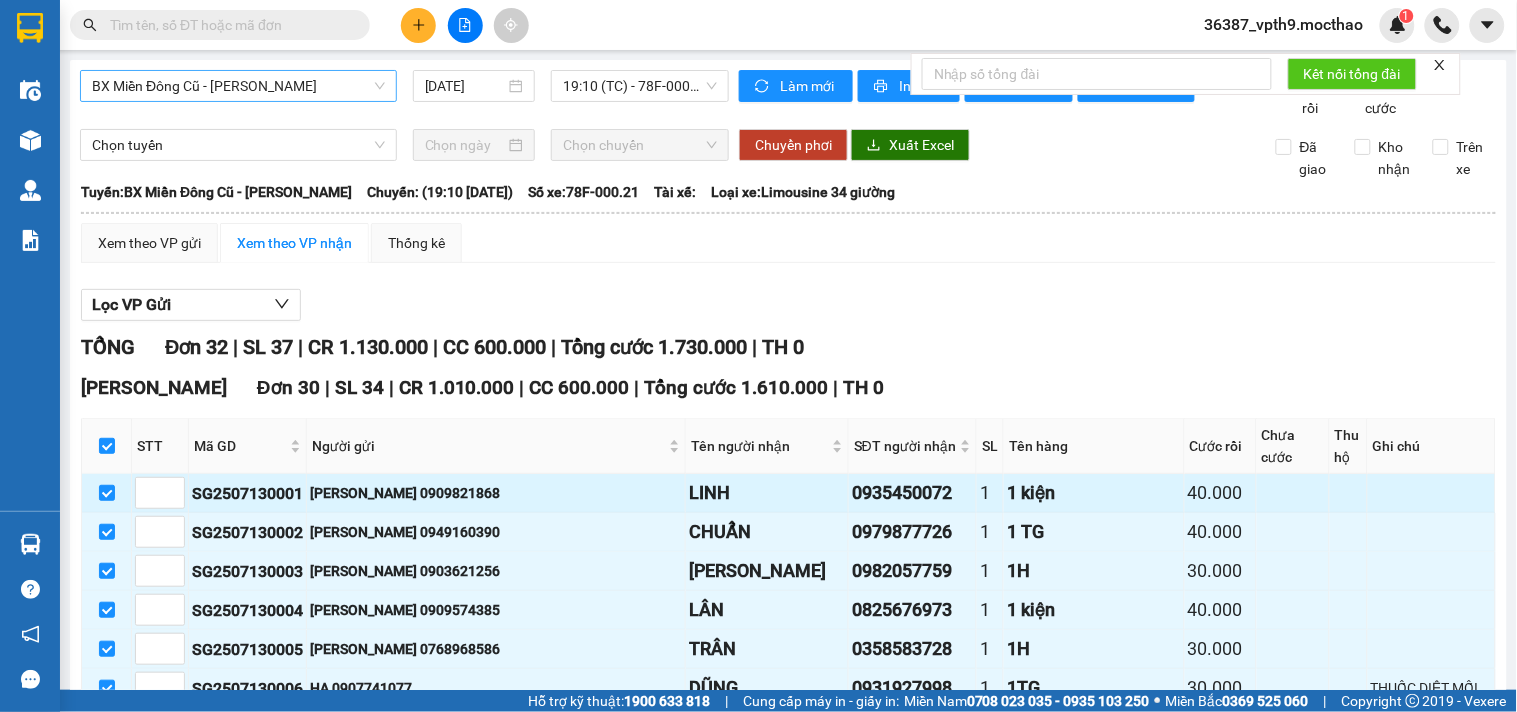scroll, scrollTop: 222, scrollLeft: 0, axis: vertical 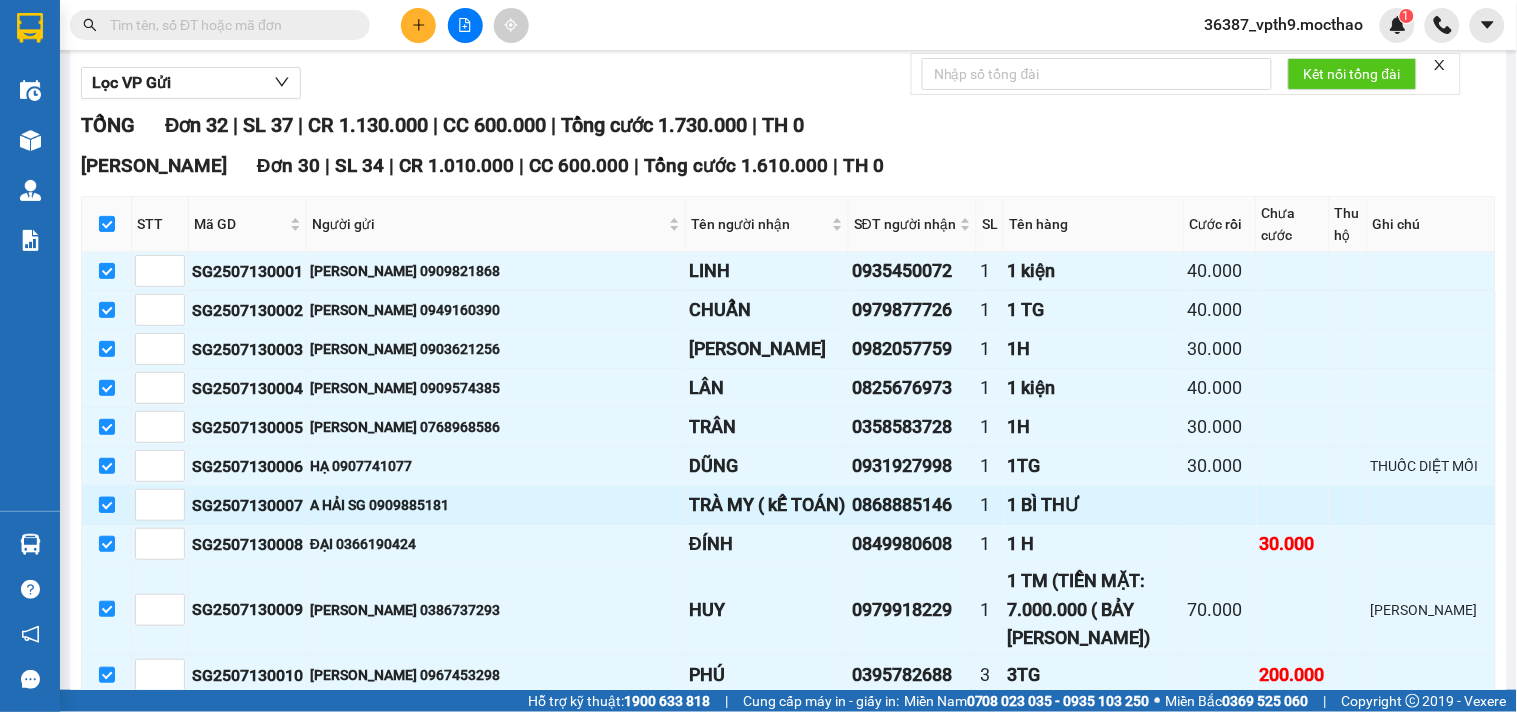 click at bounding box center [107, 505] 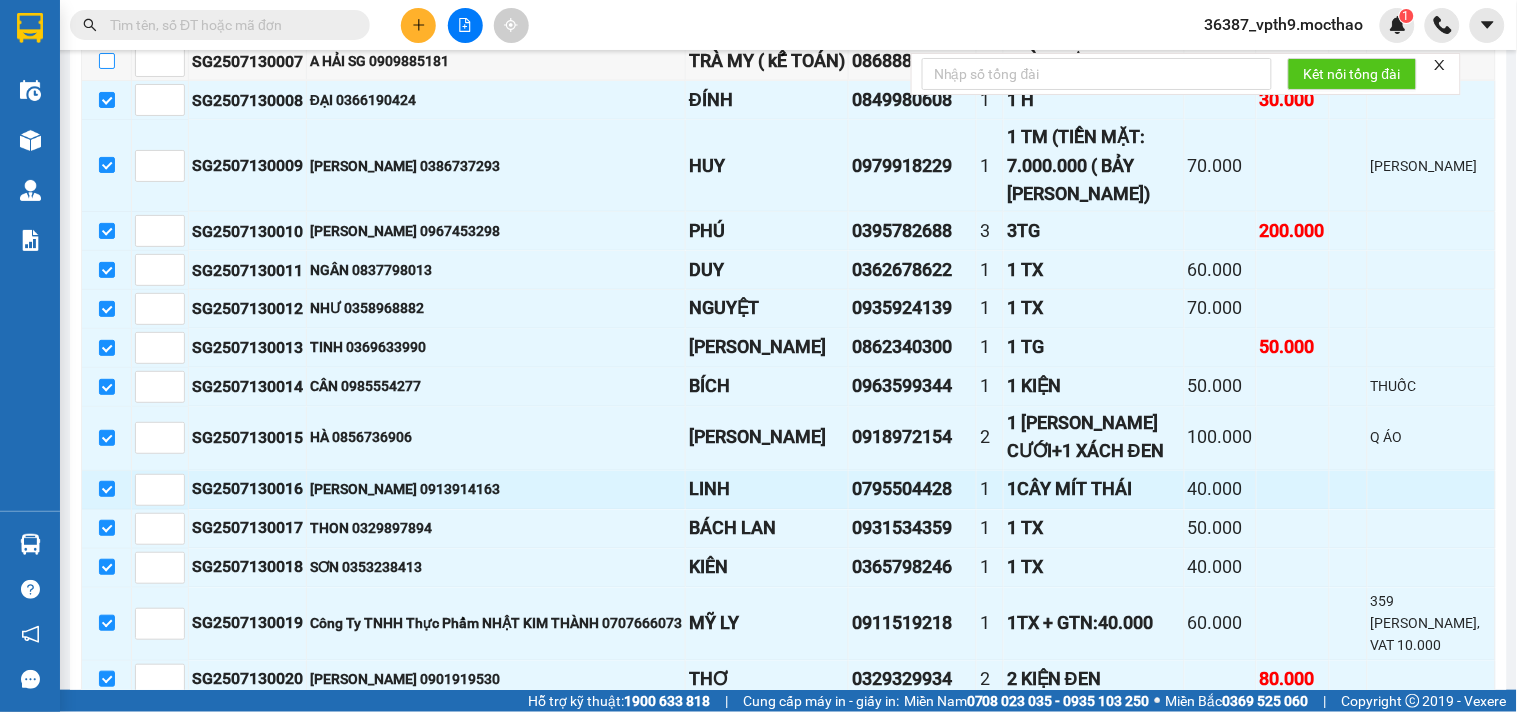 scroll, scrollTop: 888, scrollLeft: 0, axis: vertical 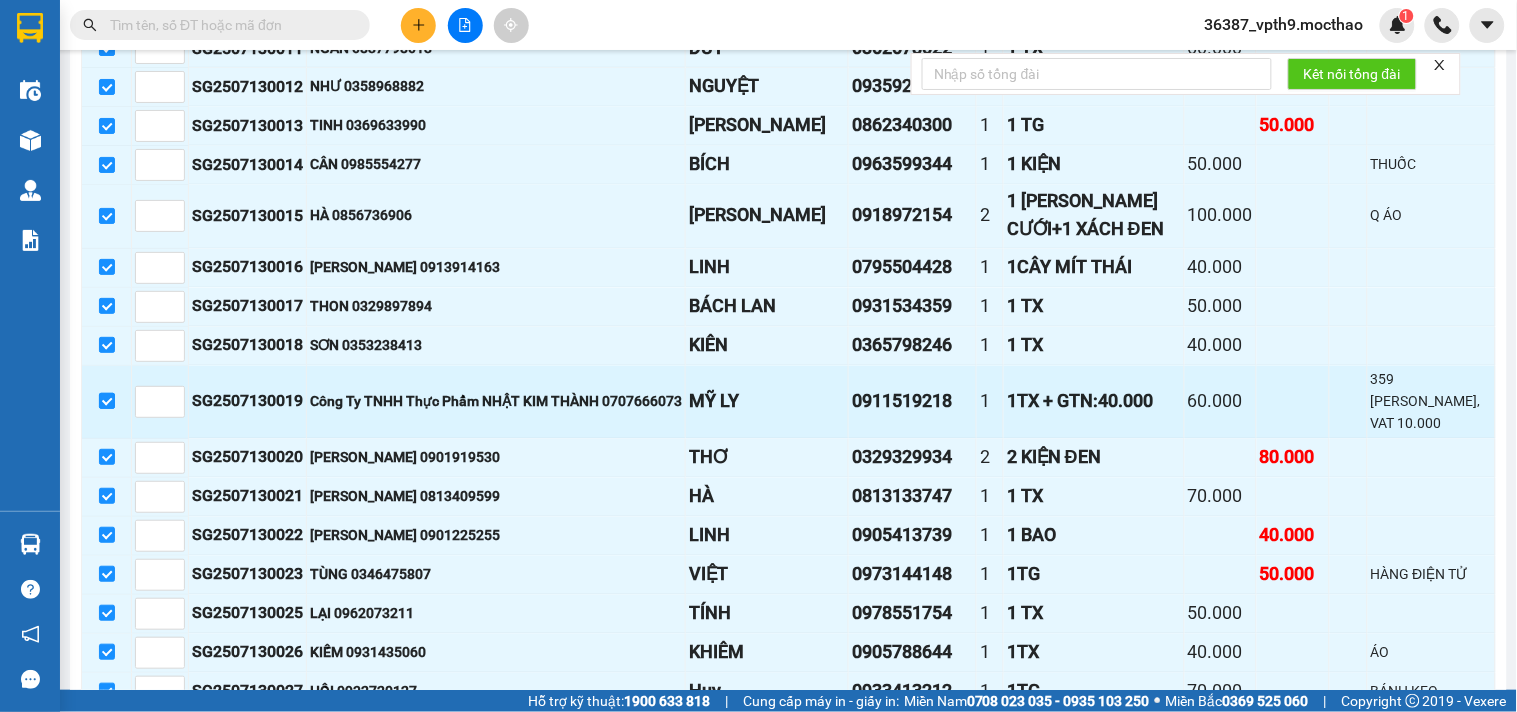click at bounding box center (107, 402) 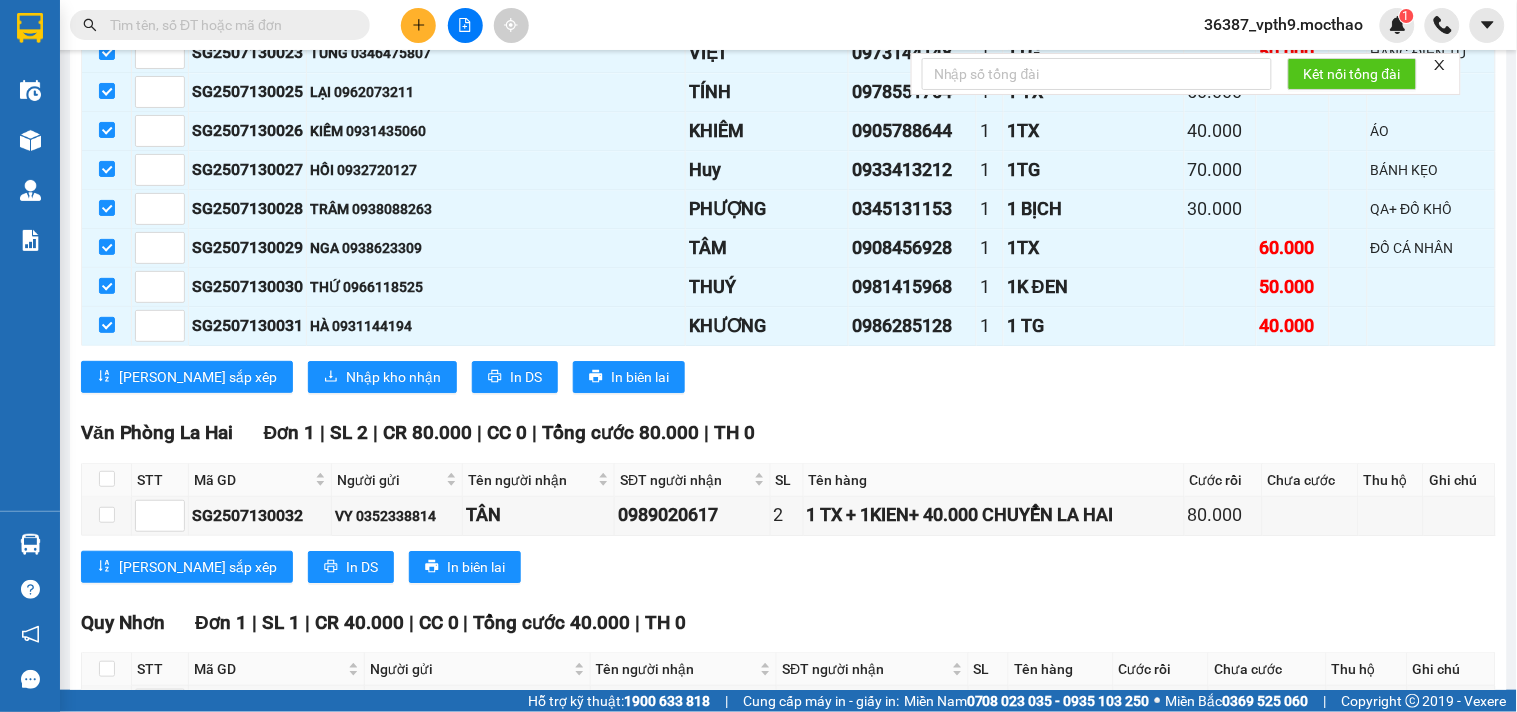 scroll, scrollTop: 1521, scrollLeft: 0, axis: vertical 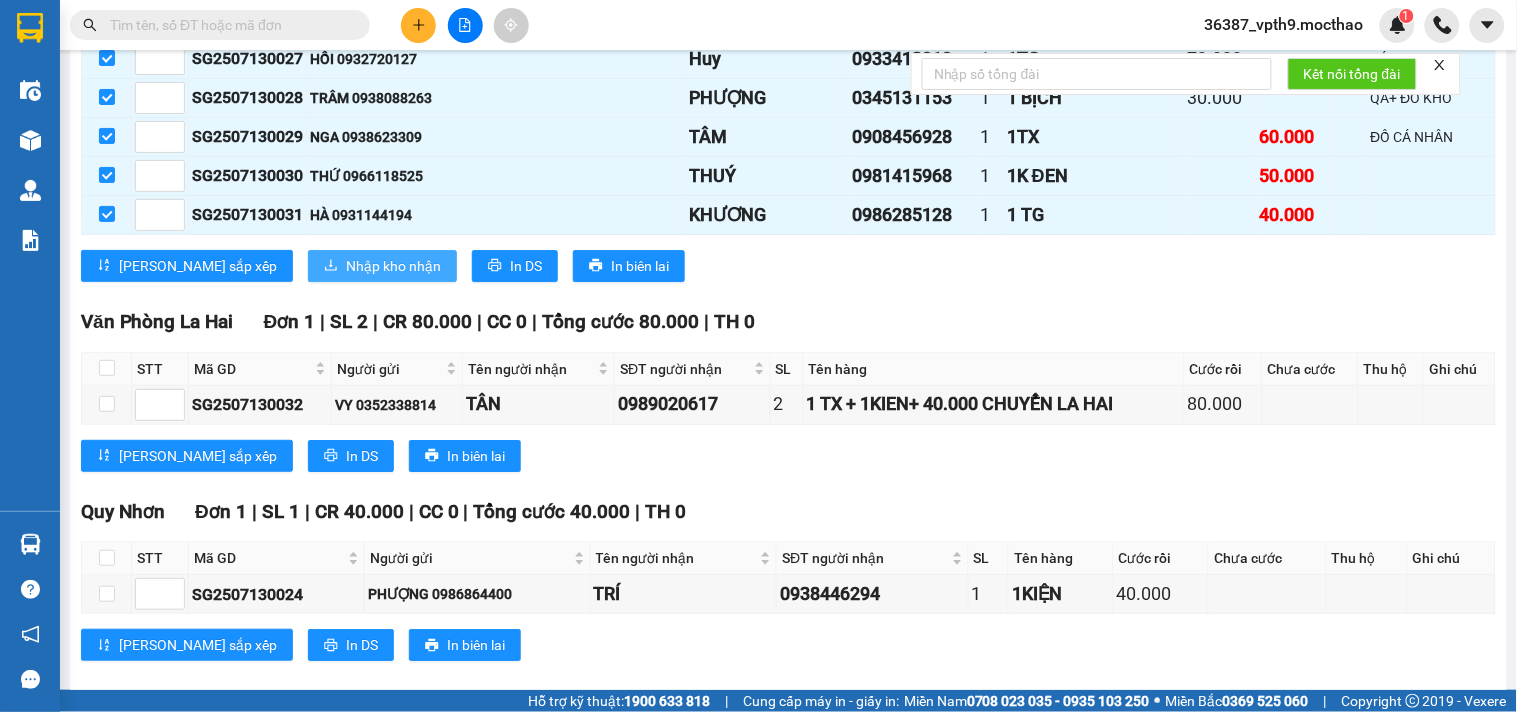 click on "Nhập kho nhận" at bounding box center [393, 266] 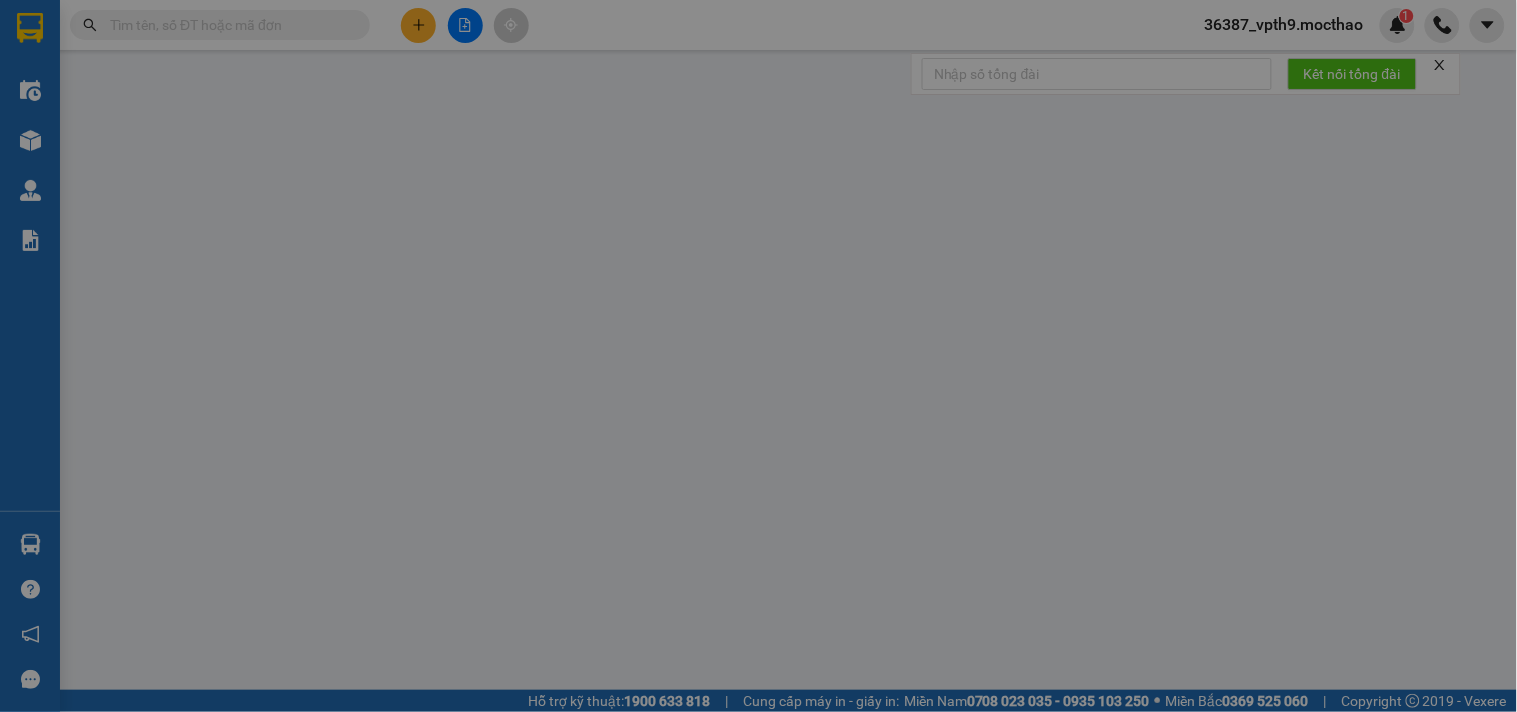 scroll, scrollTop: 0, scrollLeft: 0, axis: both 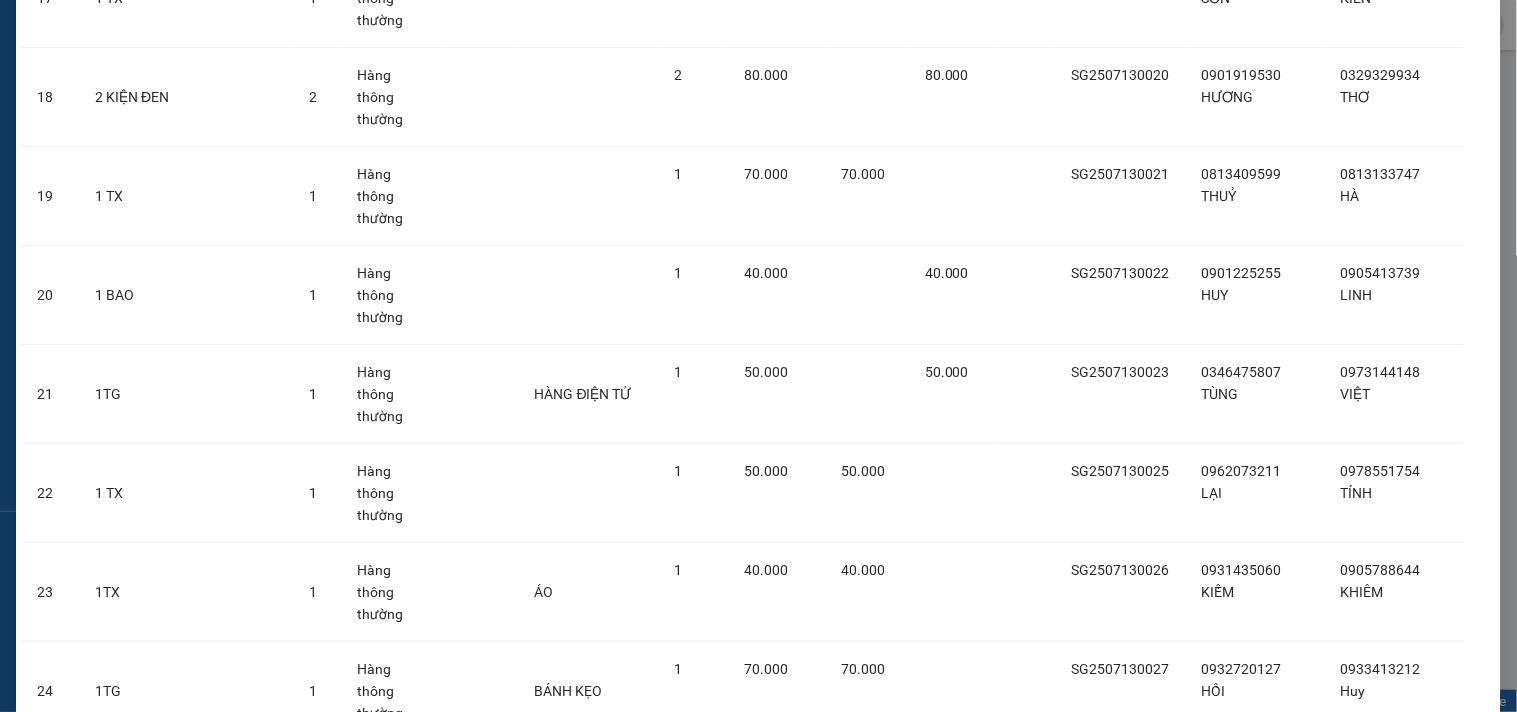 click on "Nhập hàng kho nhận" at bounding box center [832, 1228] 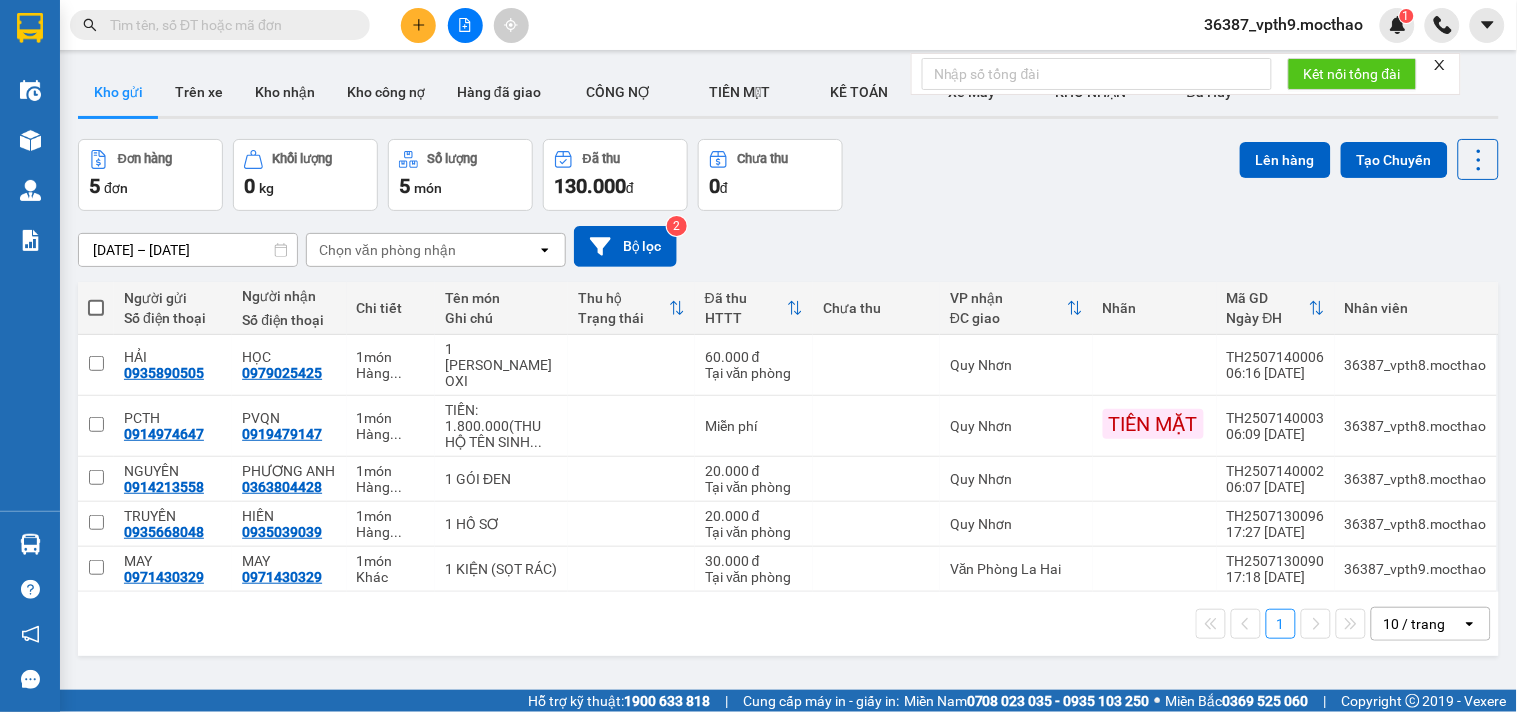 click 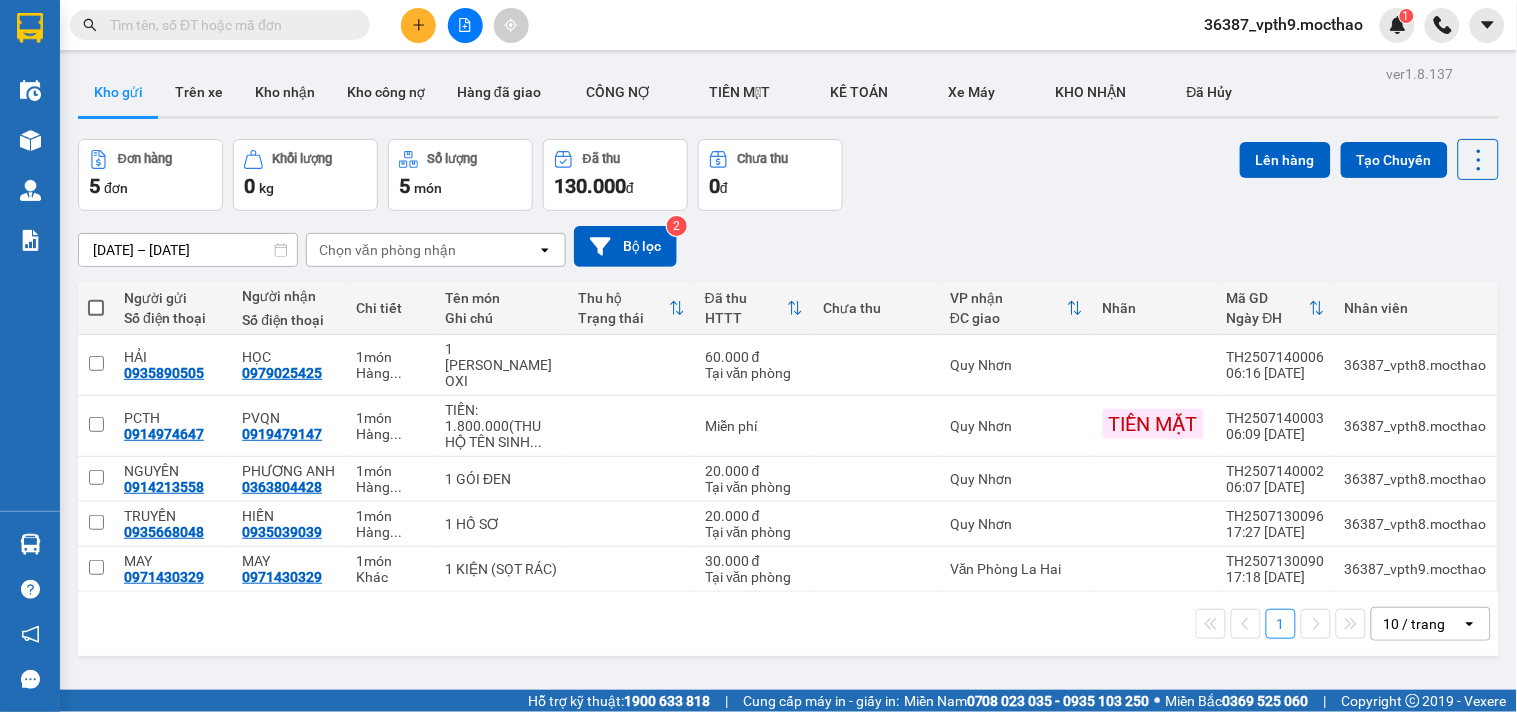 click at bounding box center (228, 25) 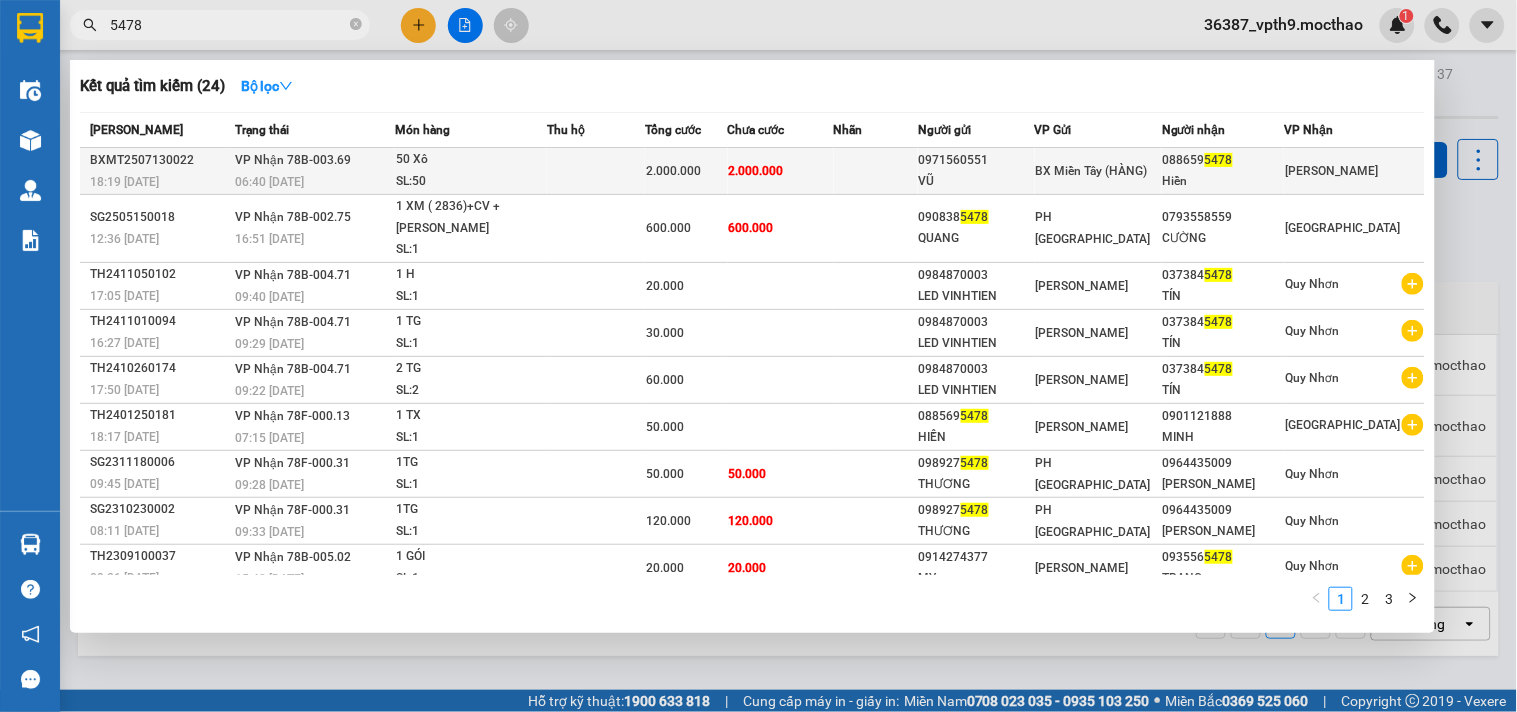 type on "5478" 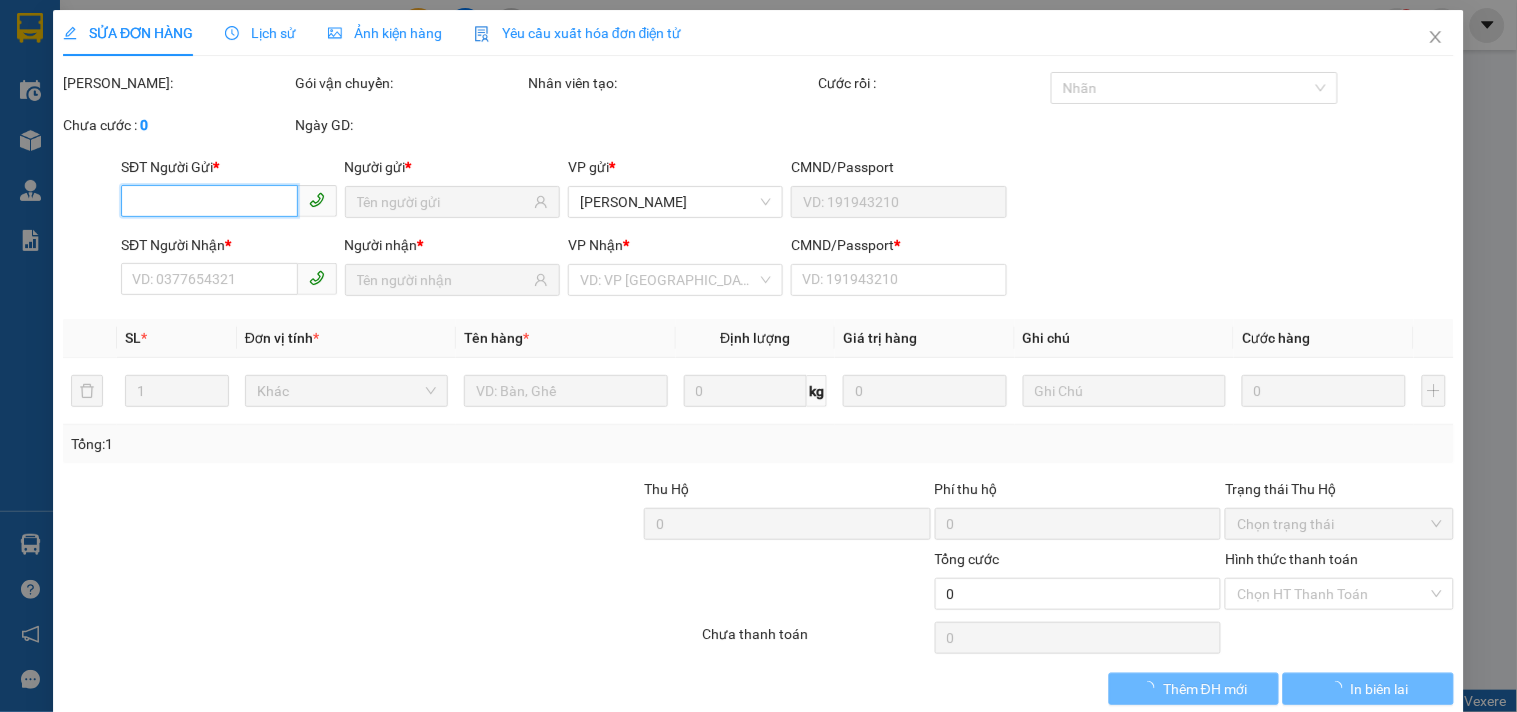 type on "0971560551" 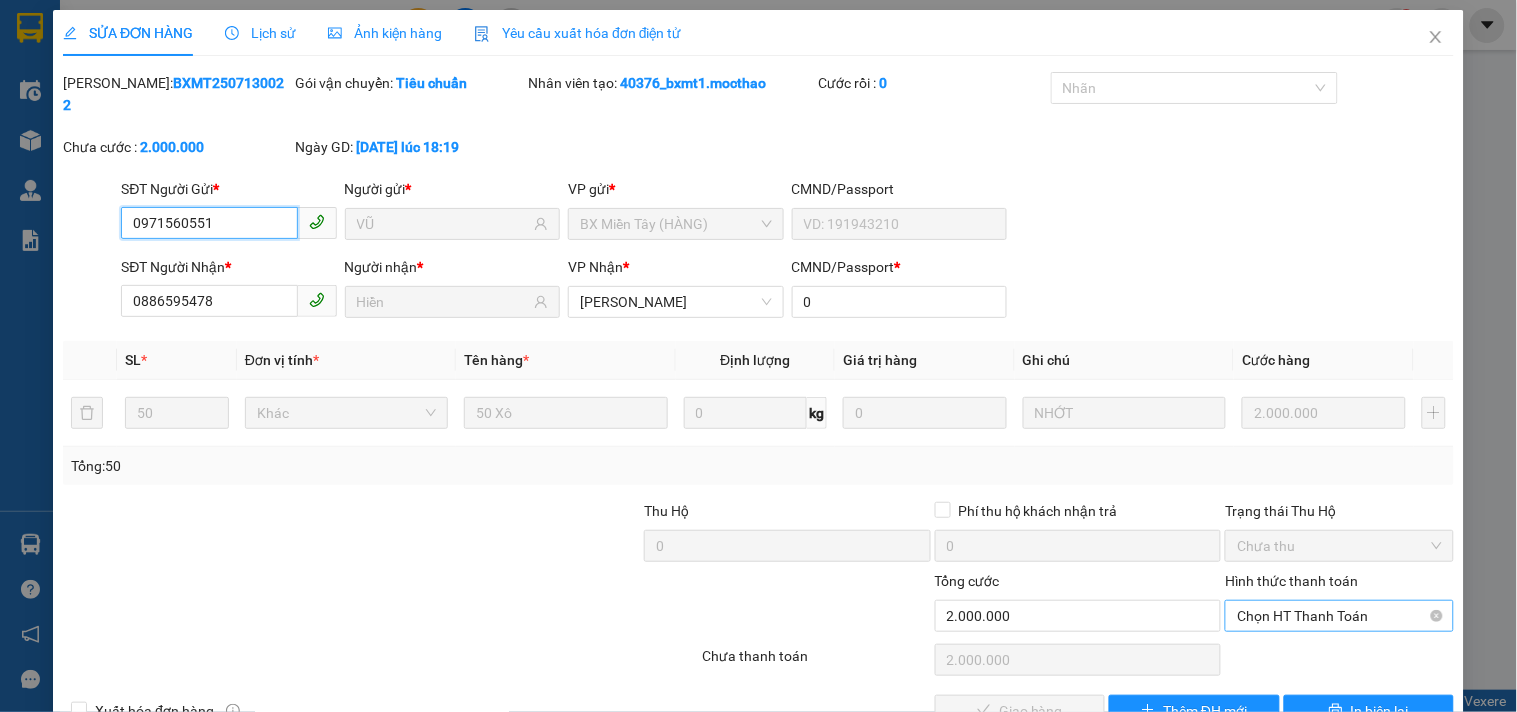 click on "Chọn HT Thanh Toán" at bounding box center [1339, 616] 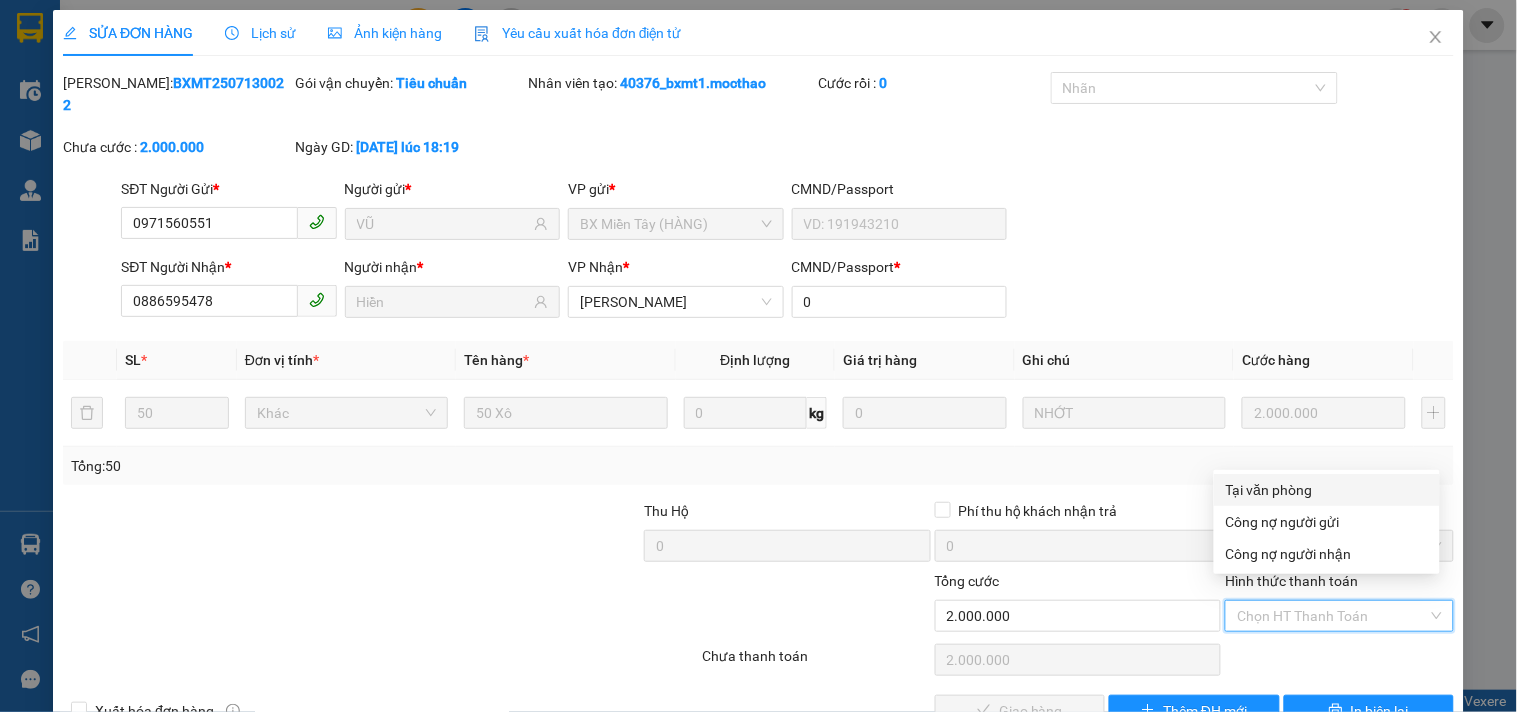 click on "Tại văn phòng" at bounding box center (1327, 490) 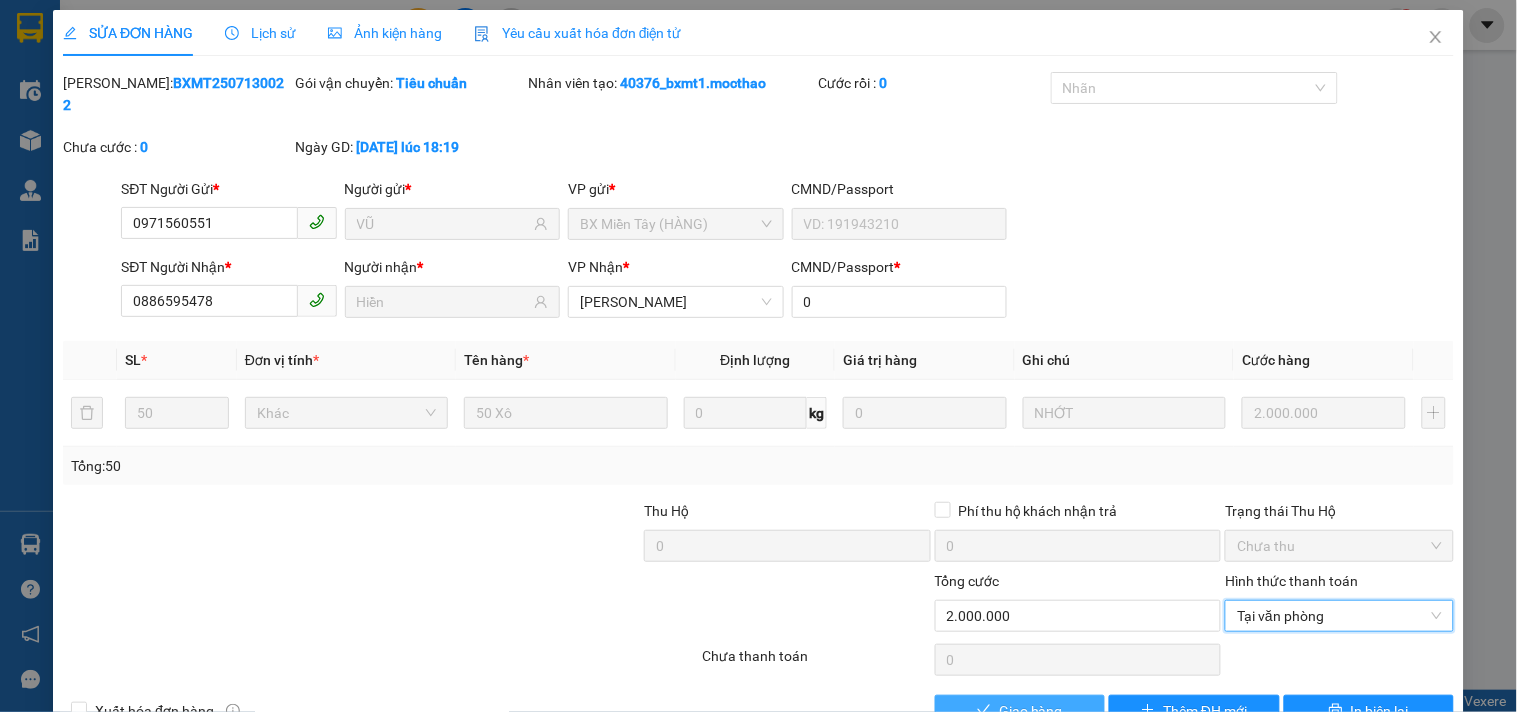 click on "Giao hàng" at bounding box center [1031, 711] 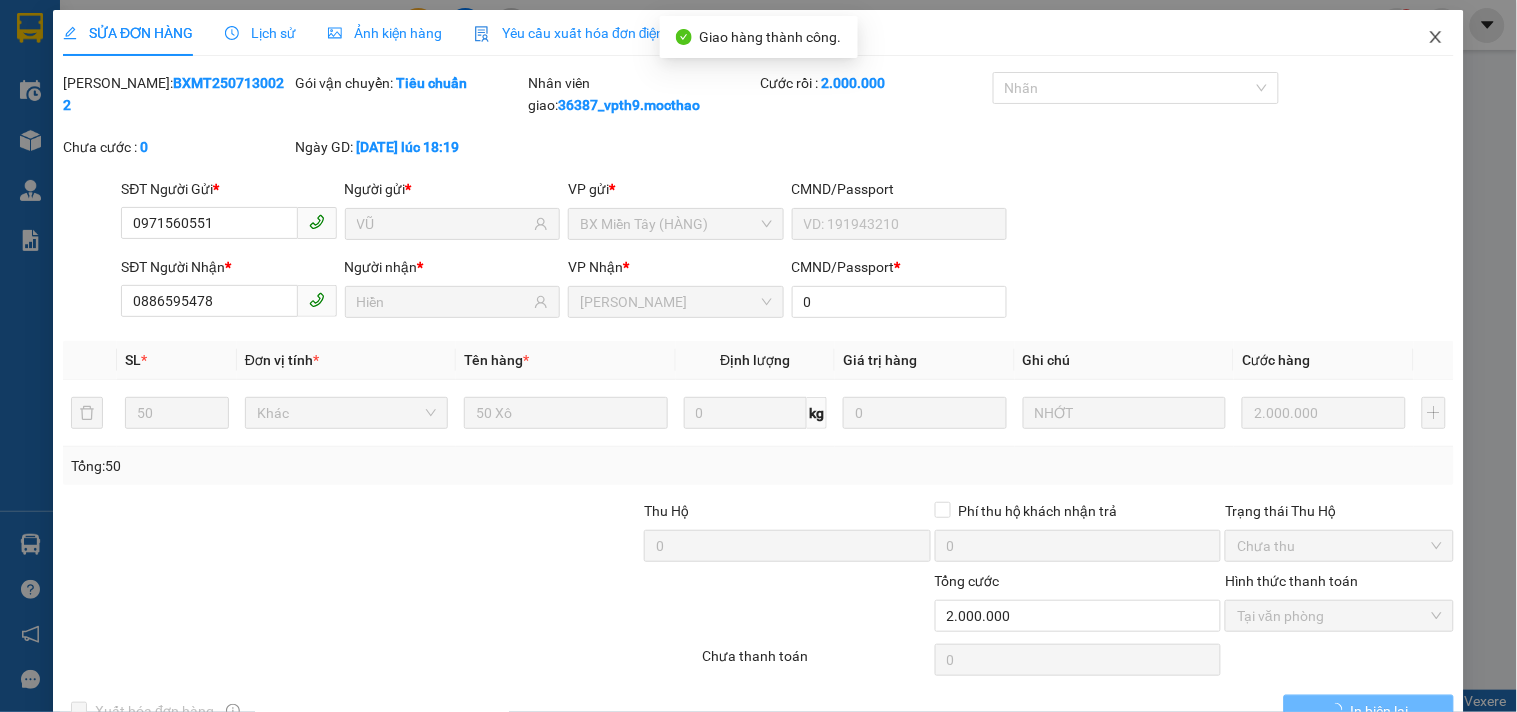 click at bounding box center [1436, 38] 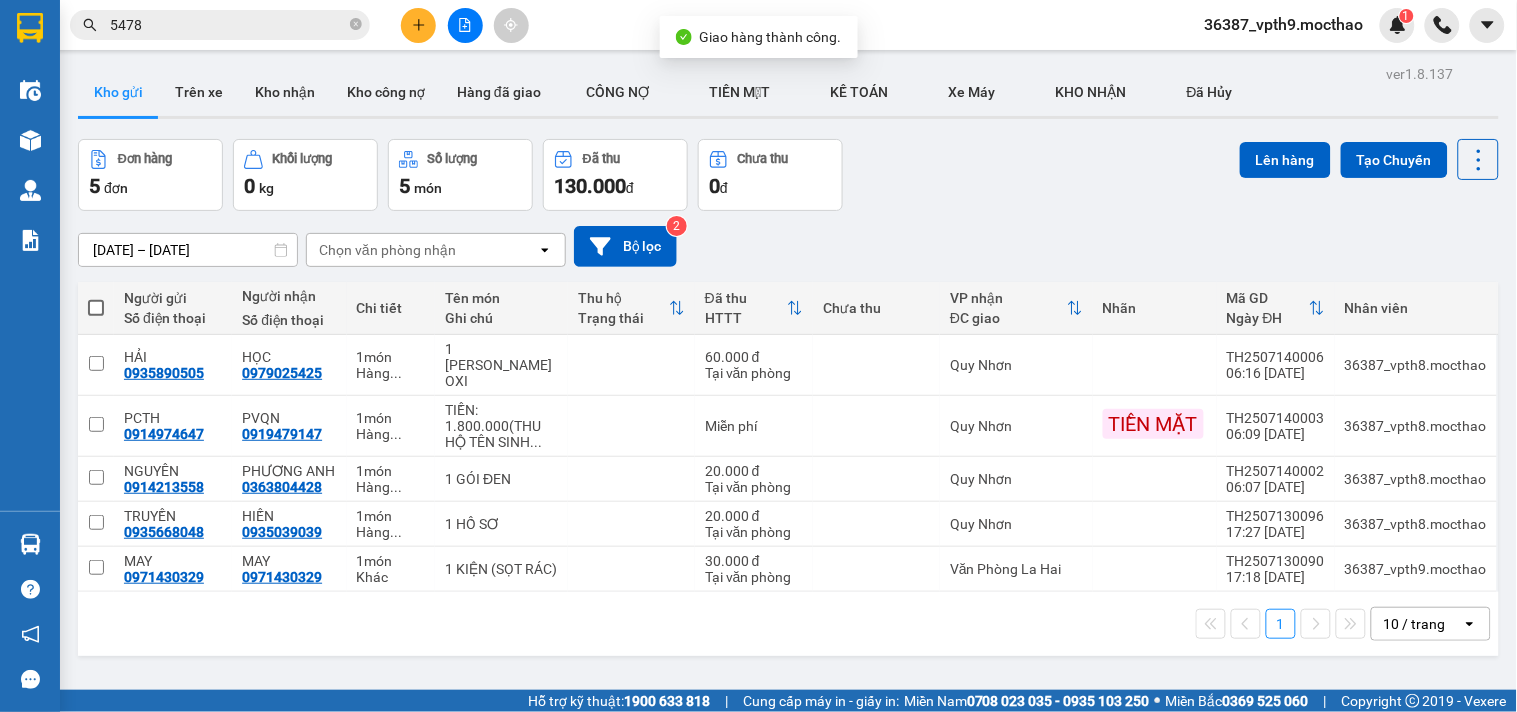 click on "5478" at bounding box center [228, 25] 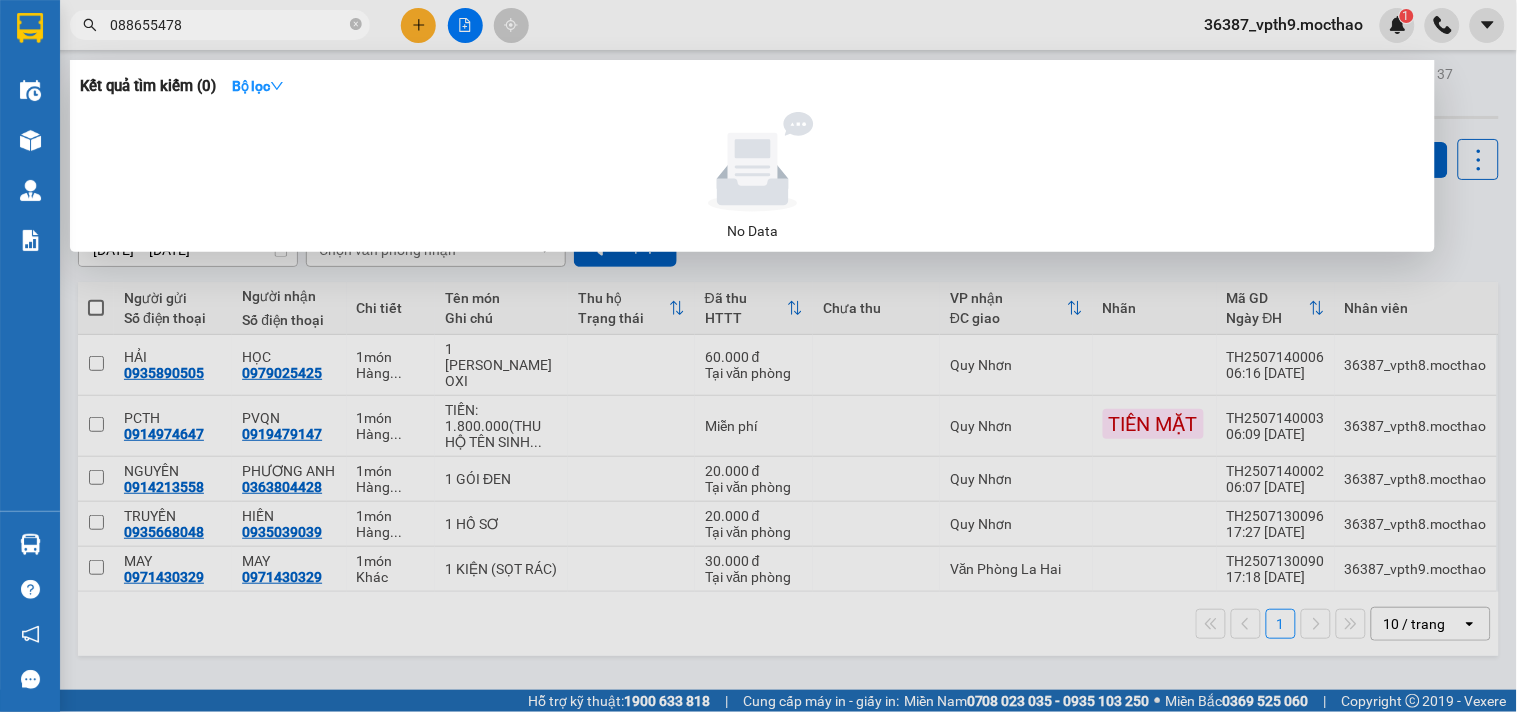 type on "0886595478" 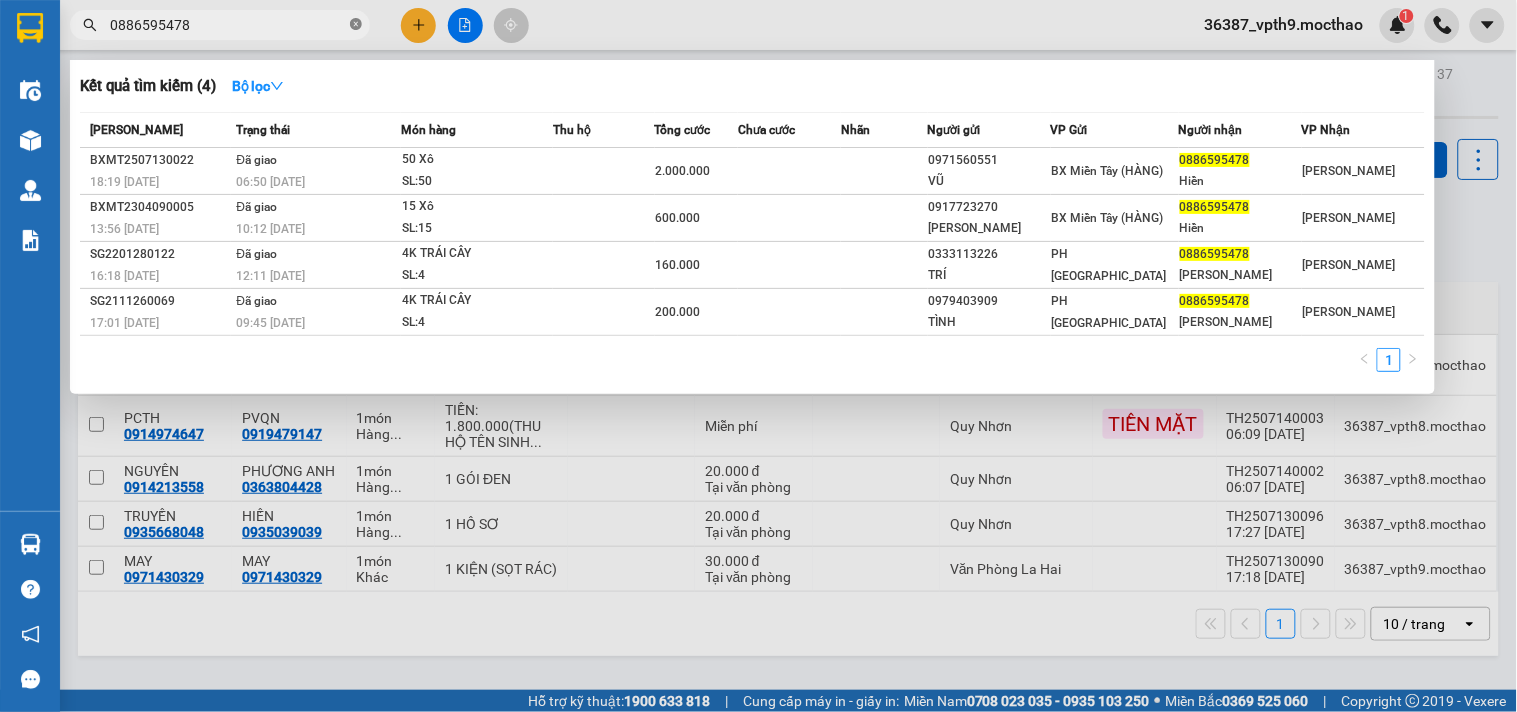 click 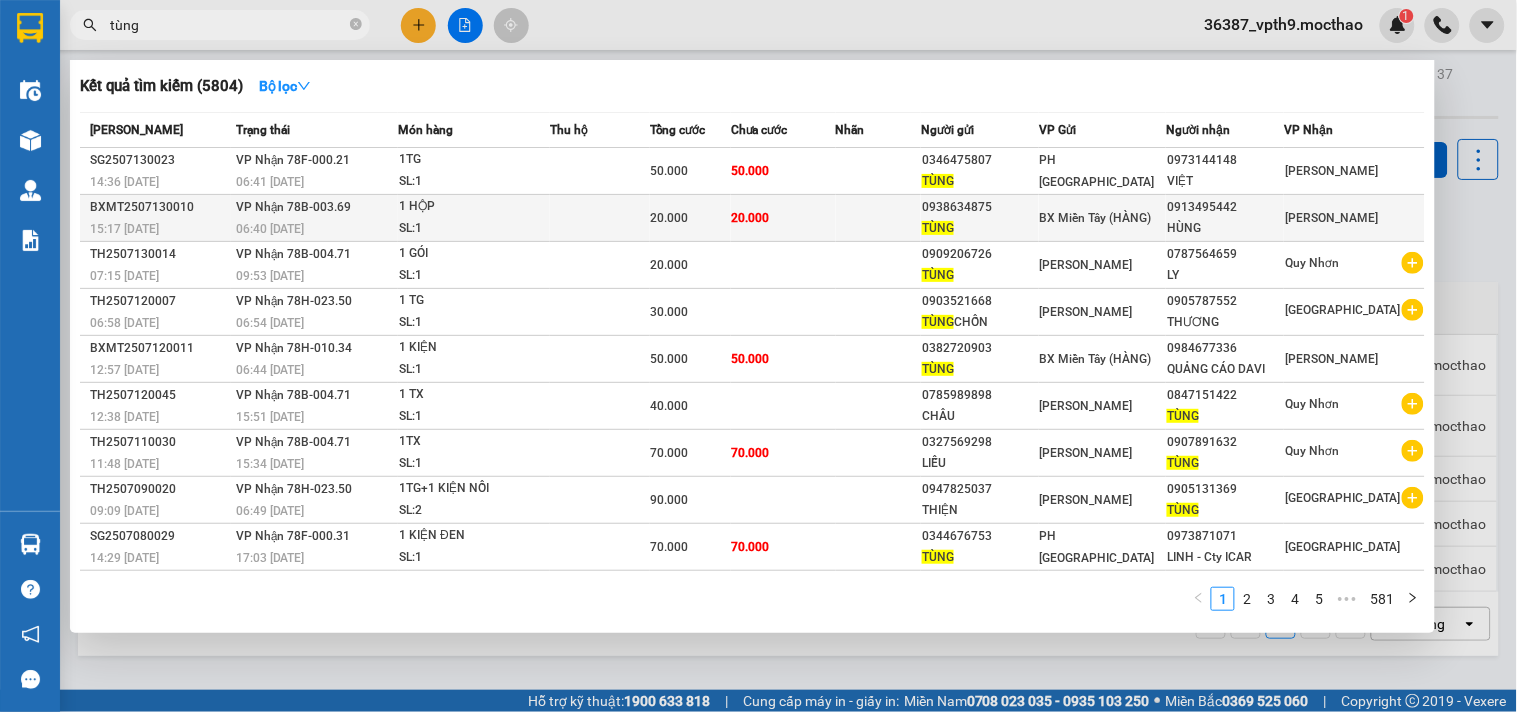 type on "tùng" 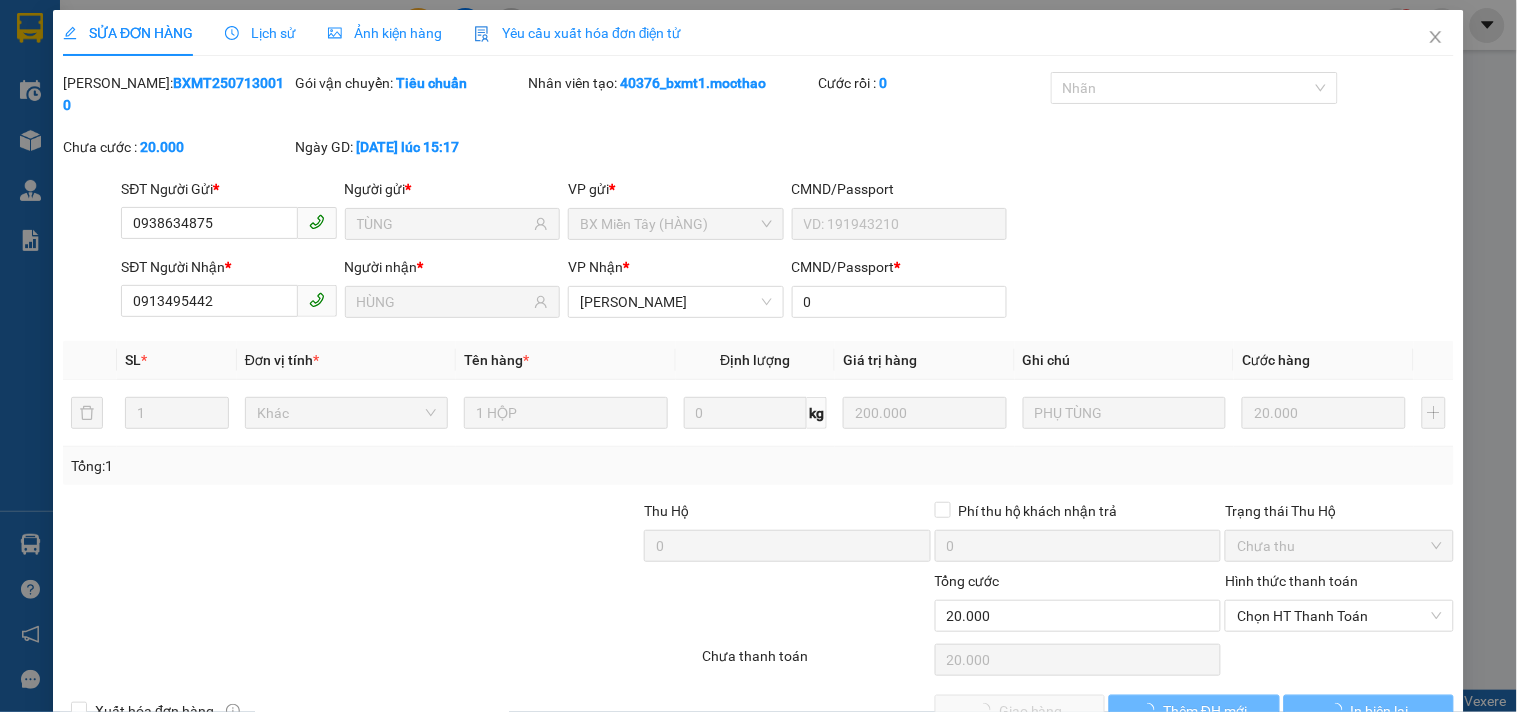 type on "0938634875" 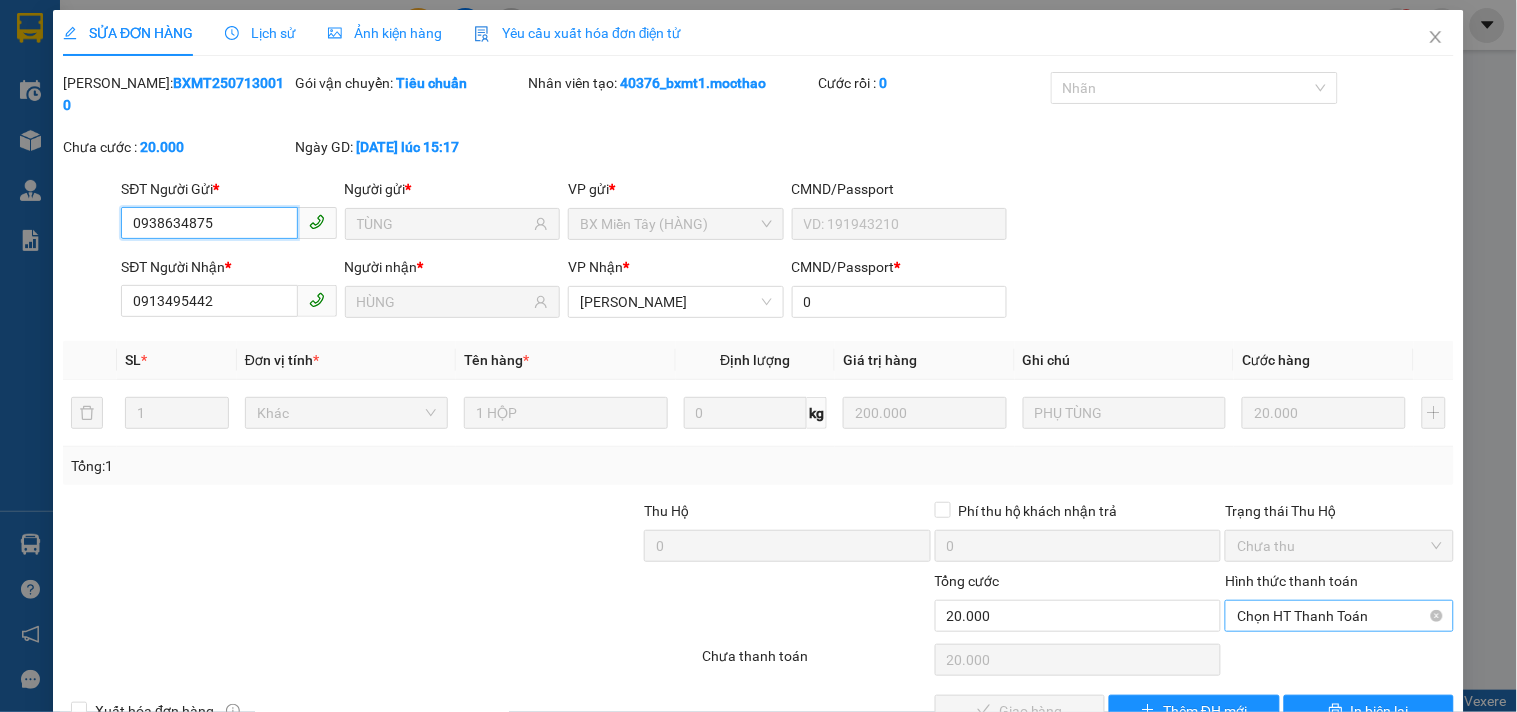 click on "Chọn HT Thanh Toán" at bounding box center (1339, 616) 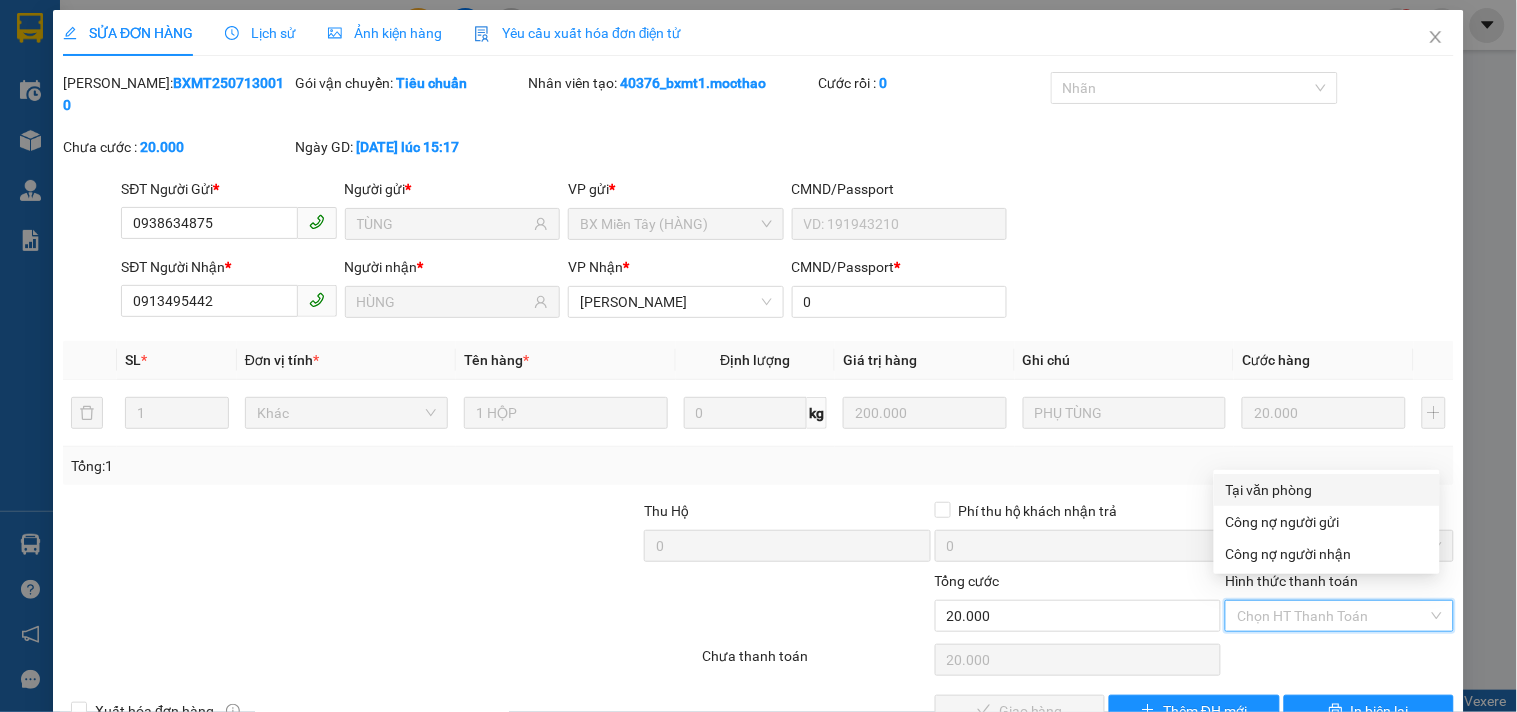 click on "Tại văn phòng" at bounding box center (1327, 490) 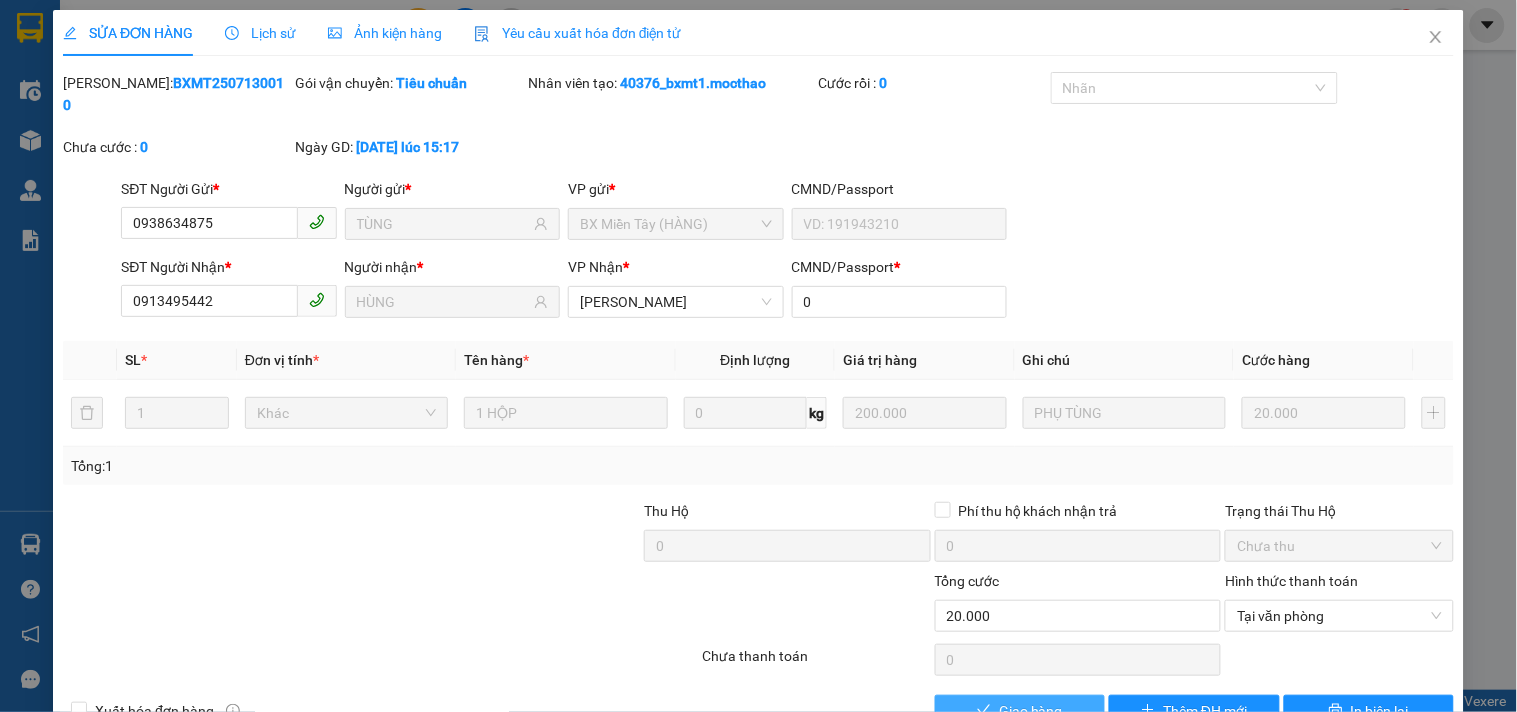 drag, startPoint x: 1016, startPoint y: 675, endPoint x: 1485, endPoint y: 270, distance: 619.666 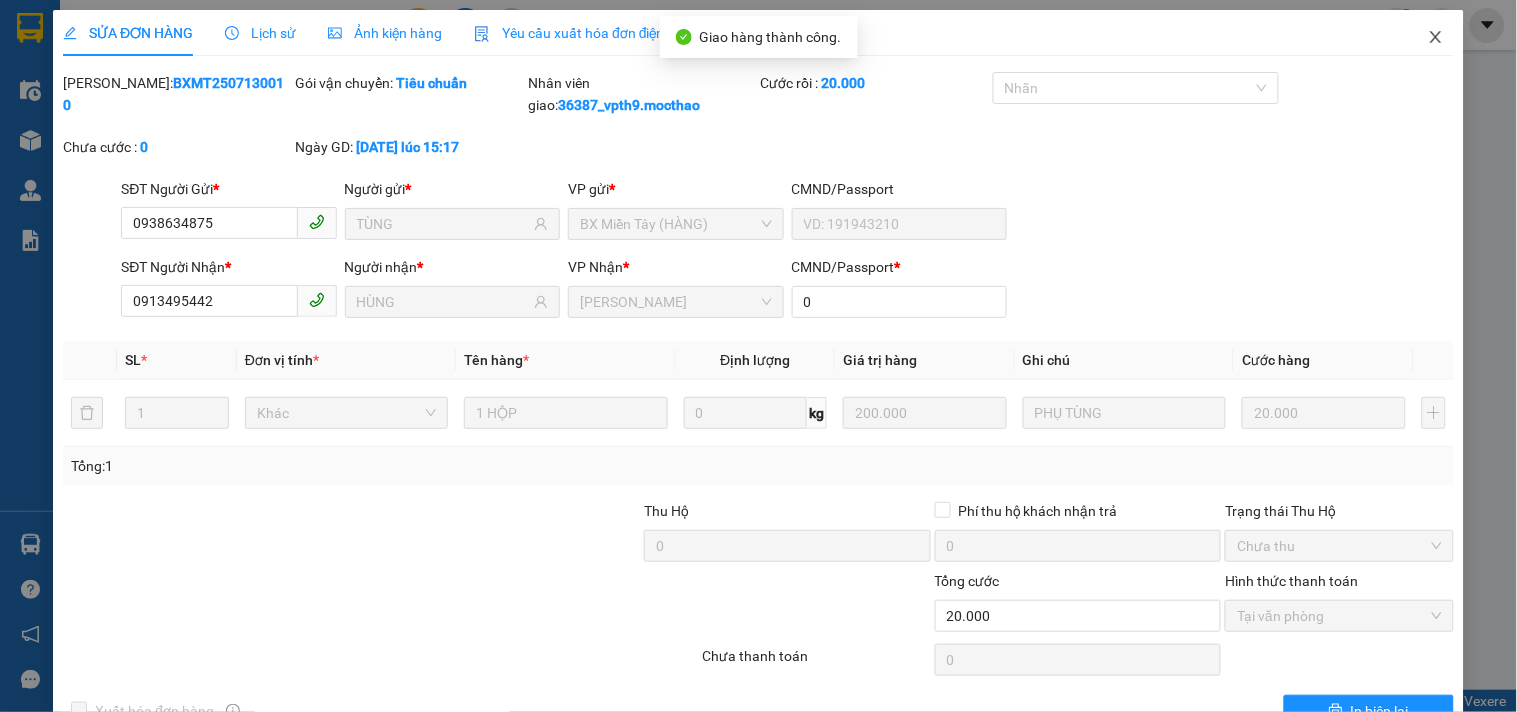 click at bounding box center (1436, 38) 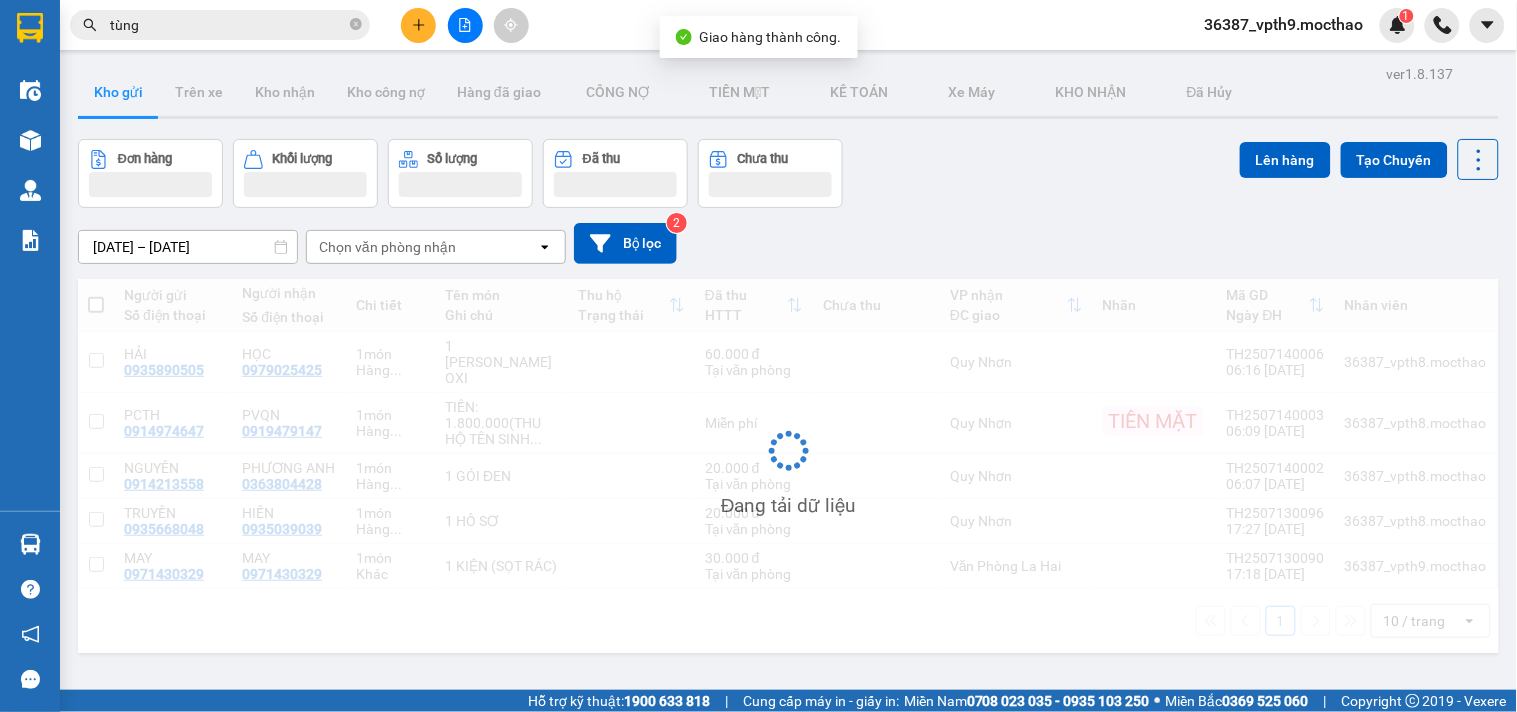 click on "tùng" at bounding box center [228, 25] 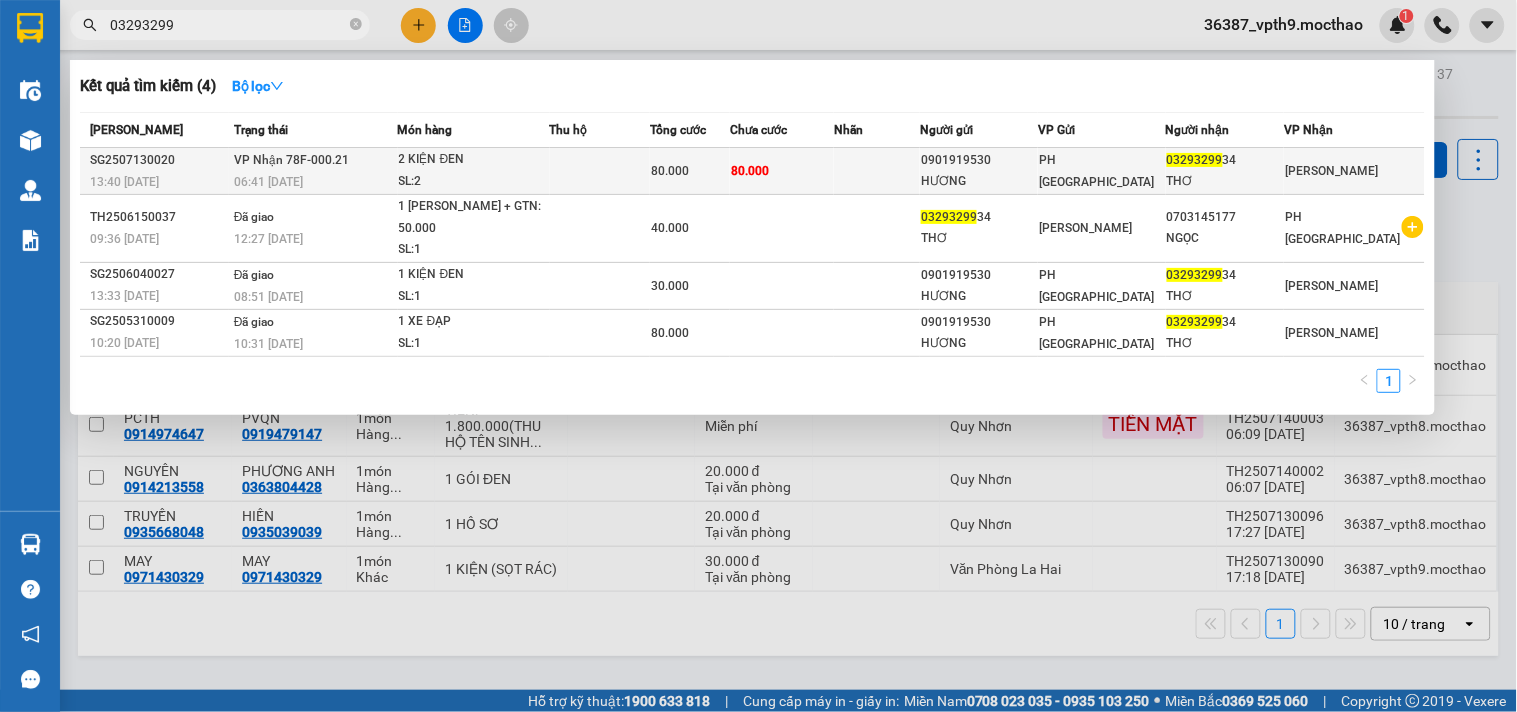 type on "03293299" 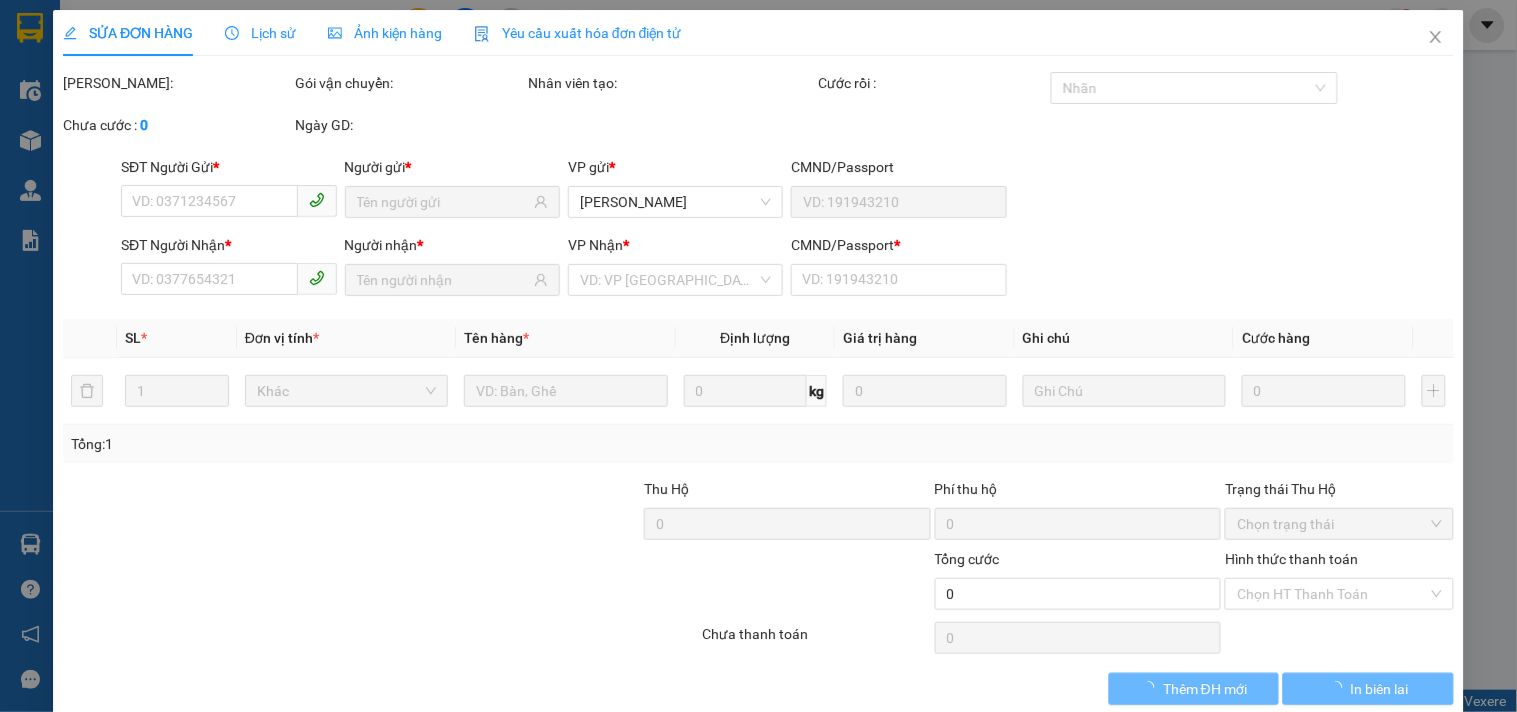 type on "0901919530" 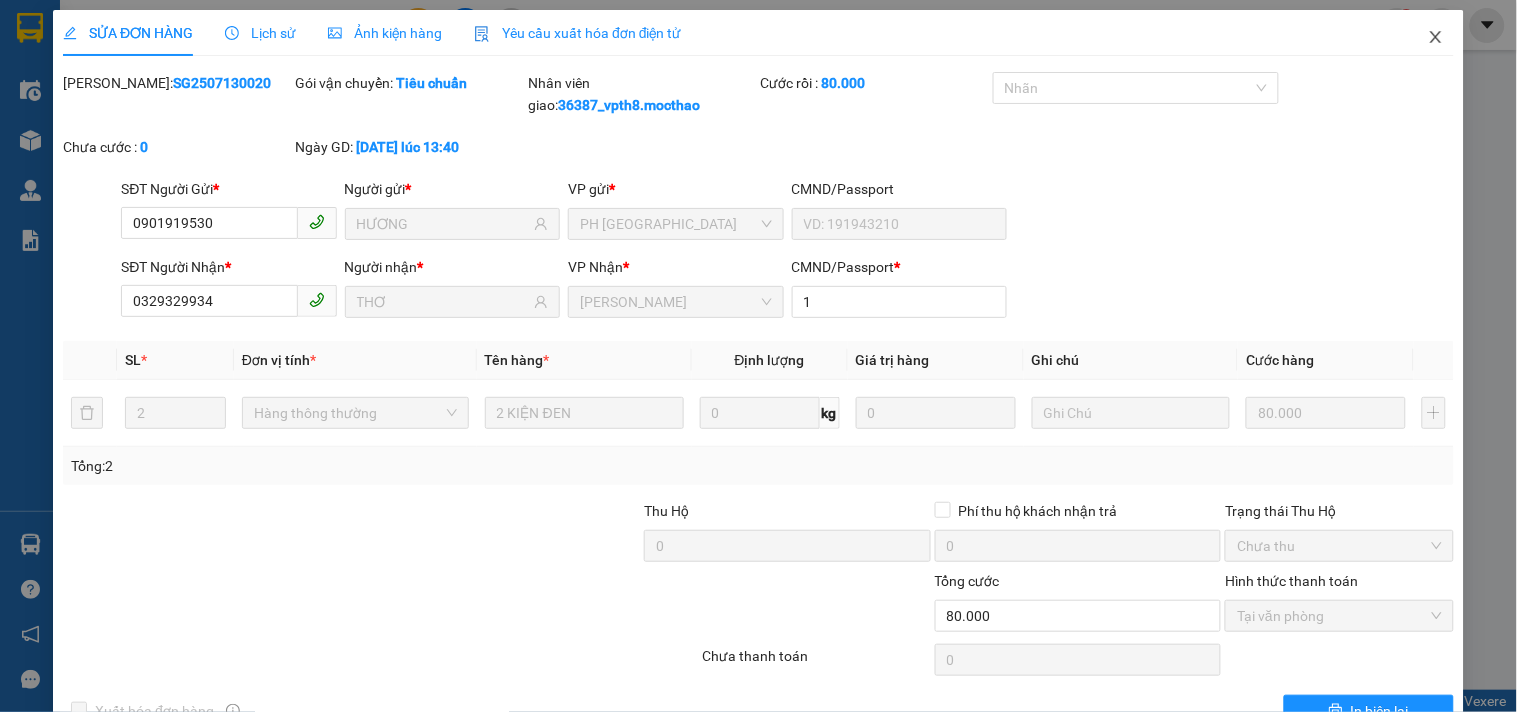 click 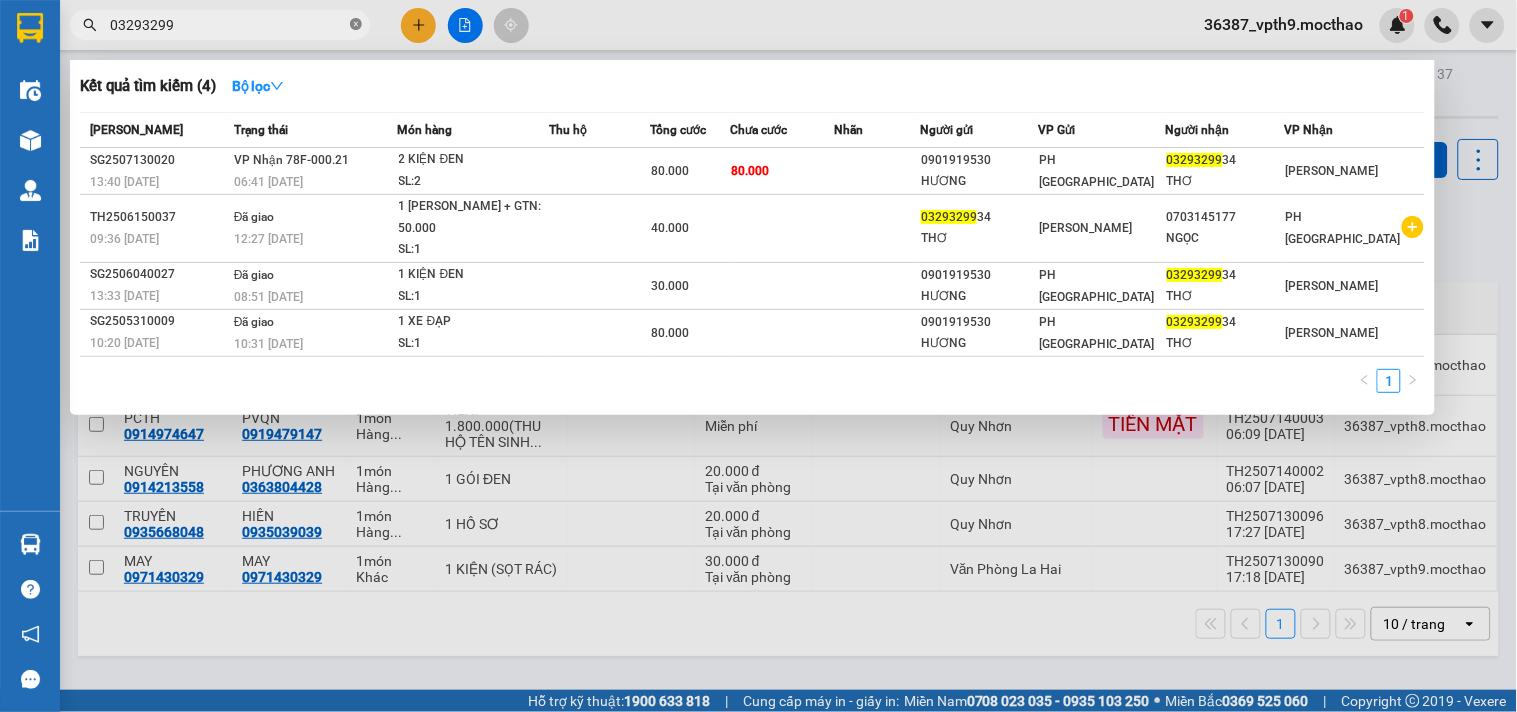 click 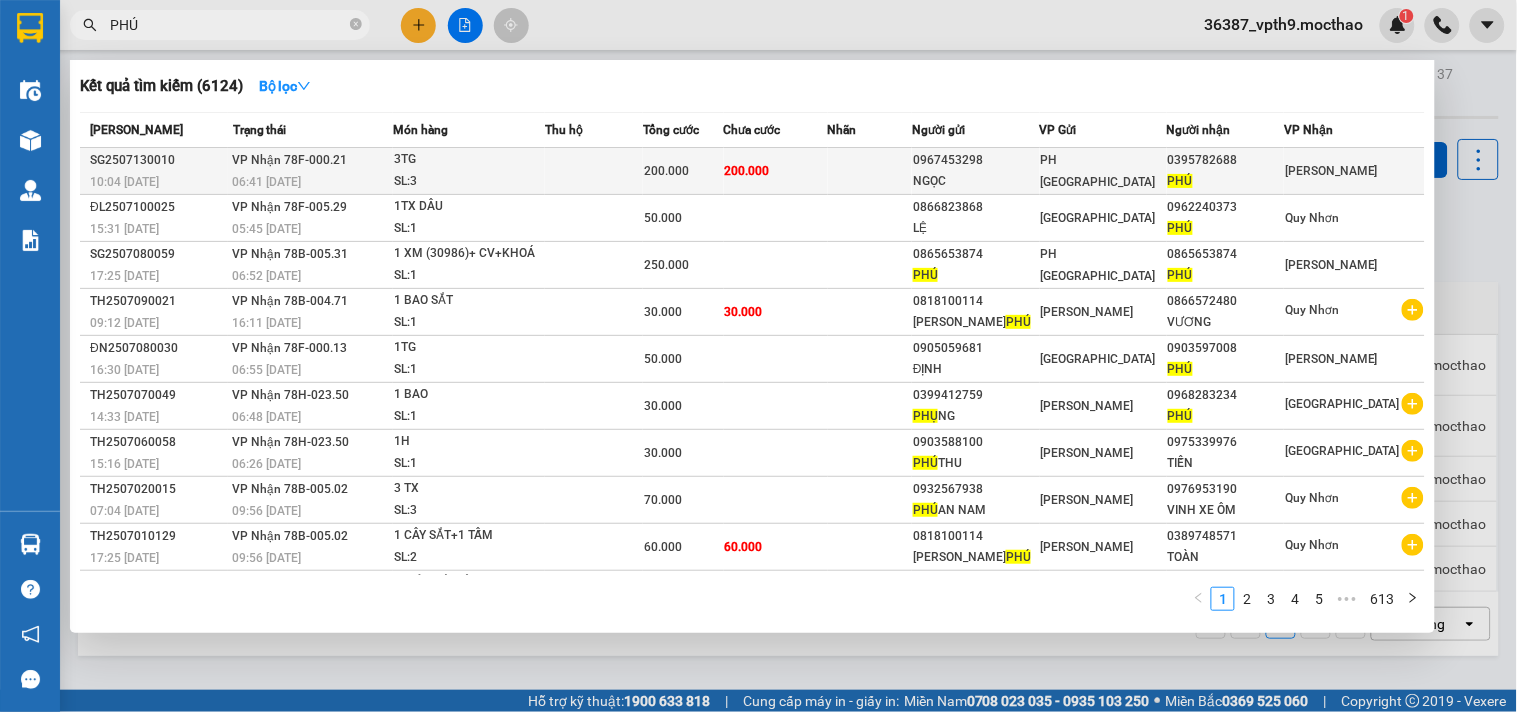 type on "PHÚ" 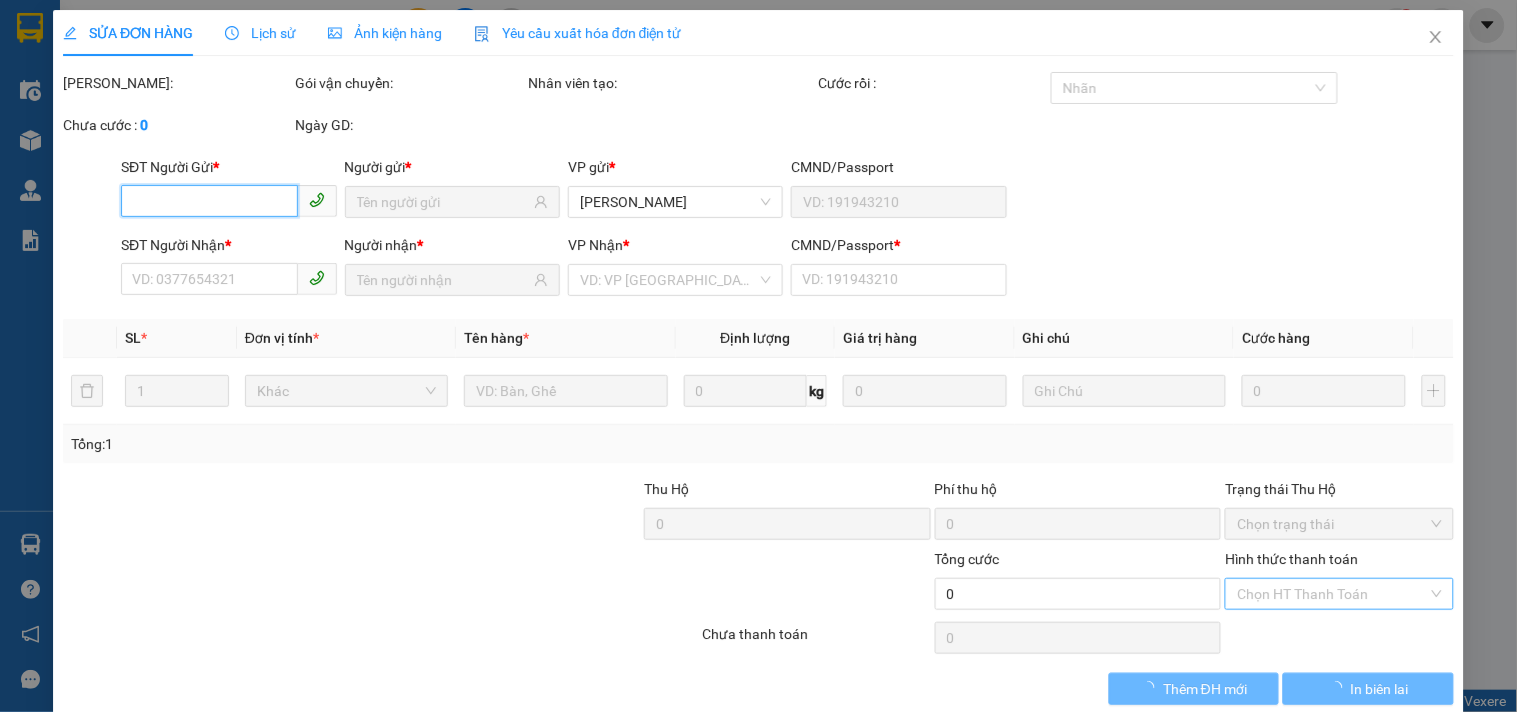 type on "0967453298" 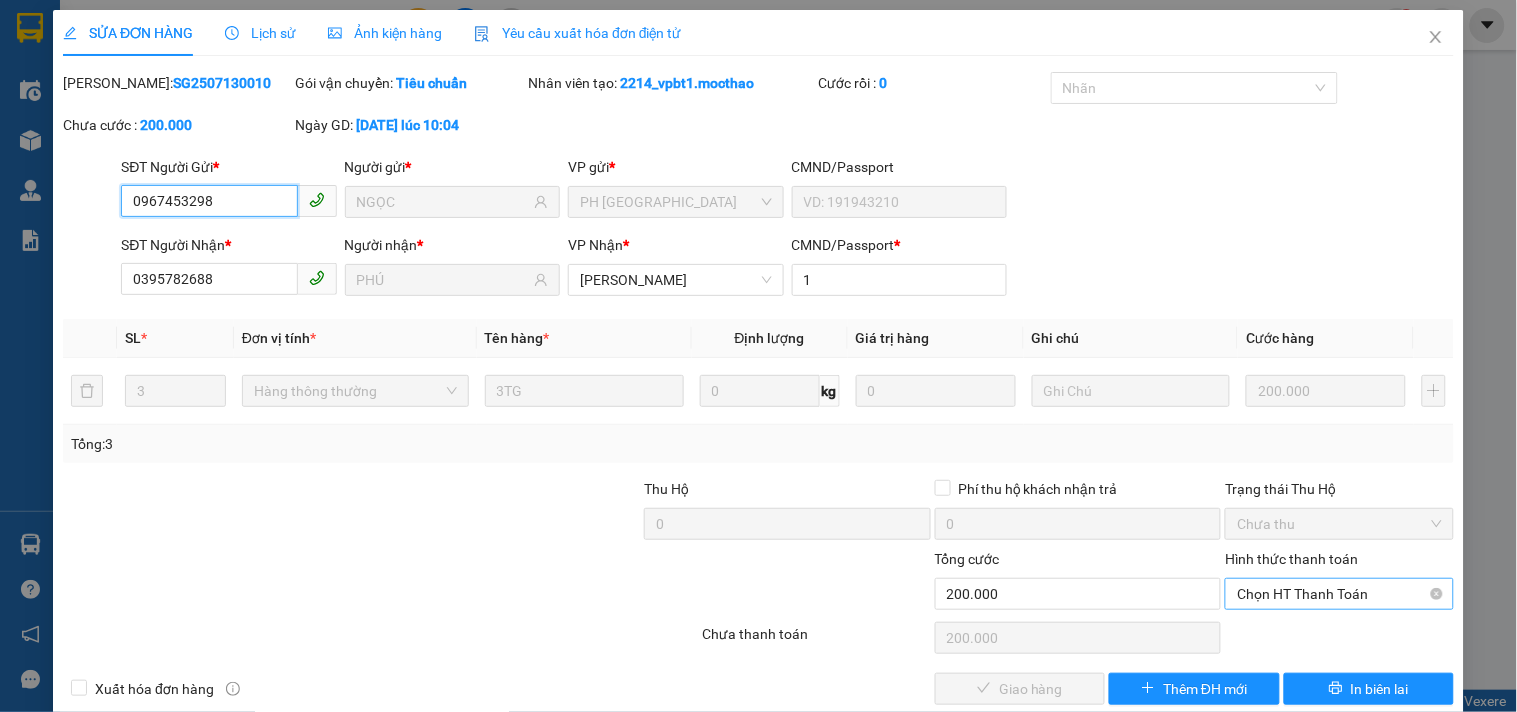 click on "Chọn HT Thanh Toán" at bounding box center (1339, 594) 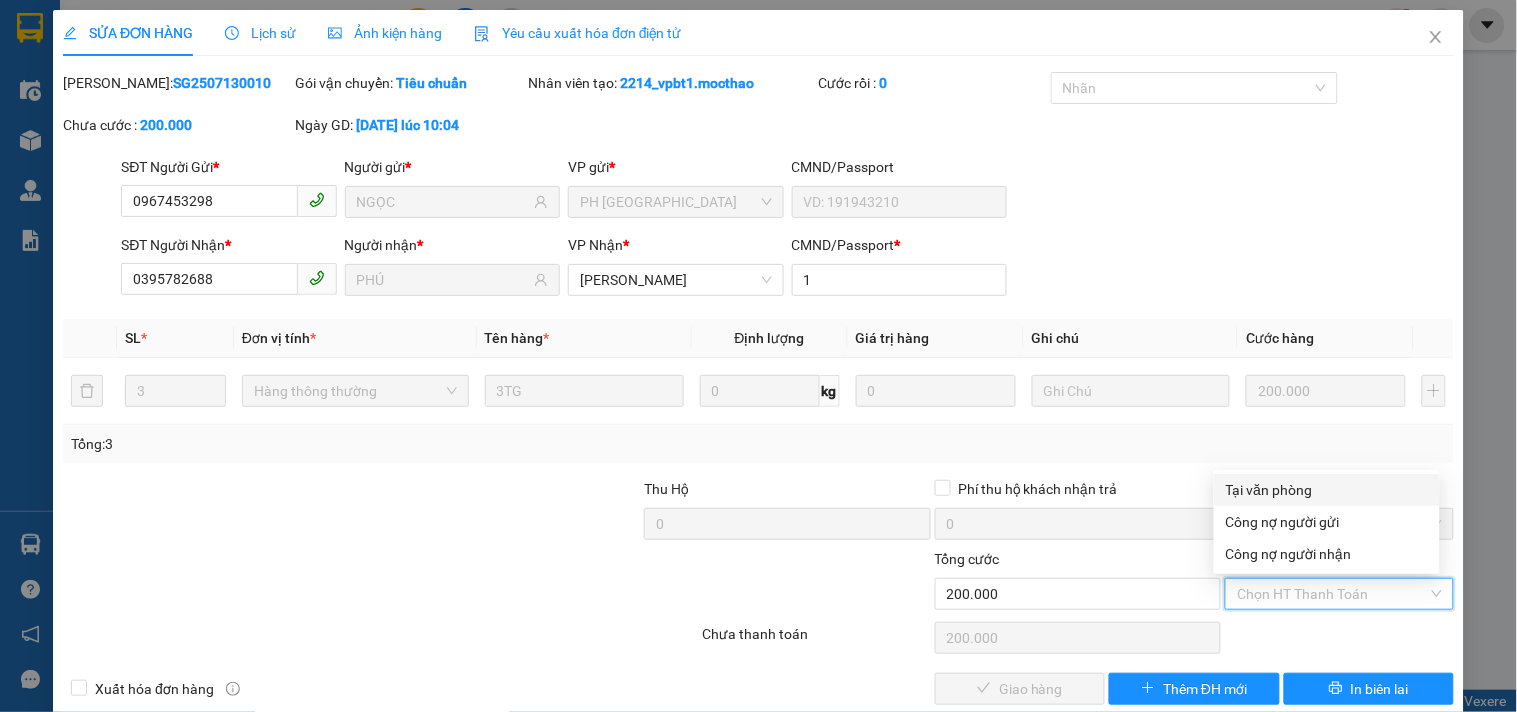 click on "Tại văn phòng" at bounding box center [1327, 490] 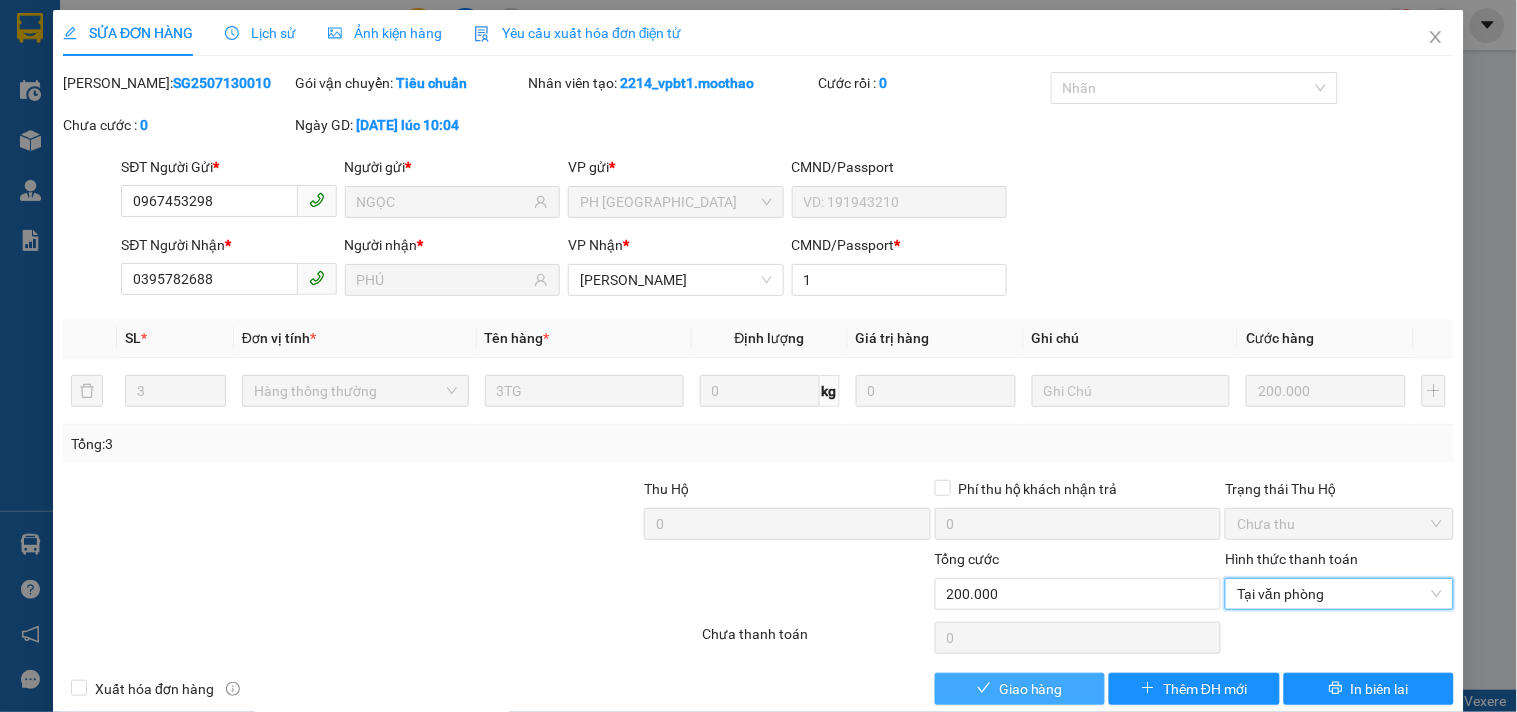 click on "Giao hàng" at bounding box center (1031, 689) 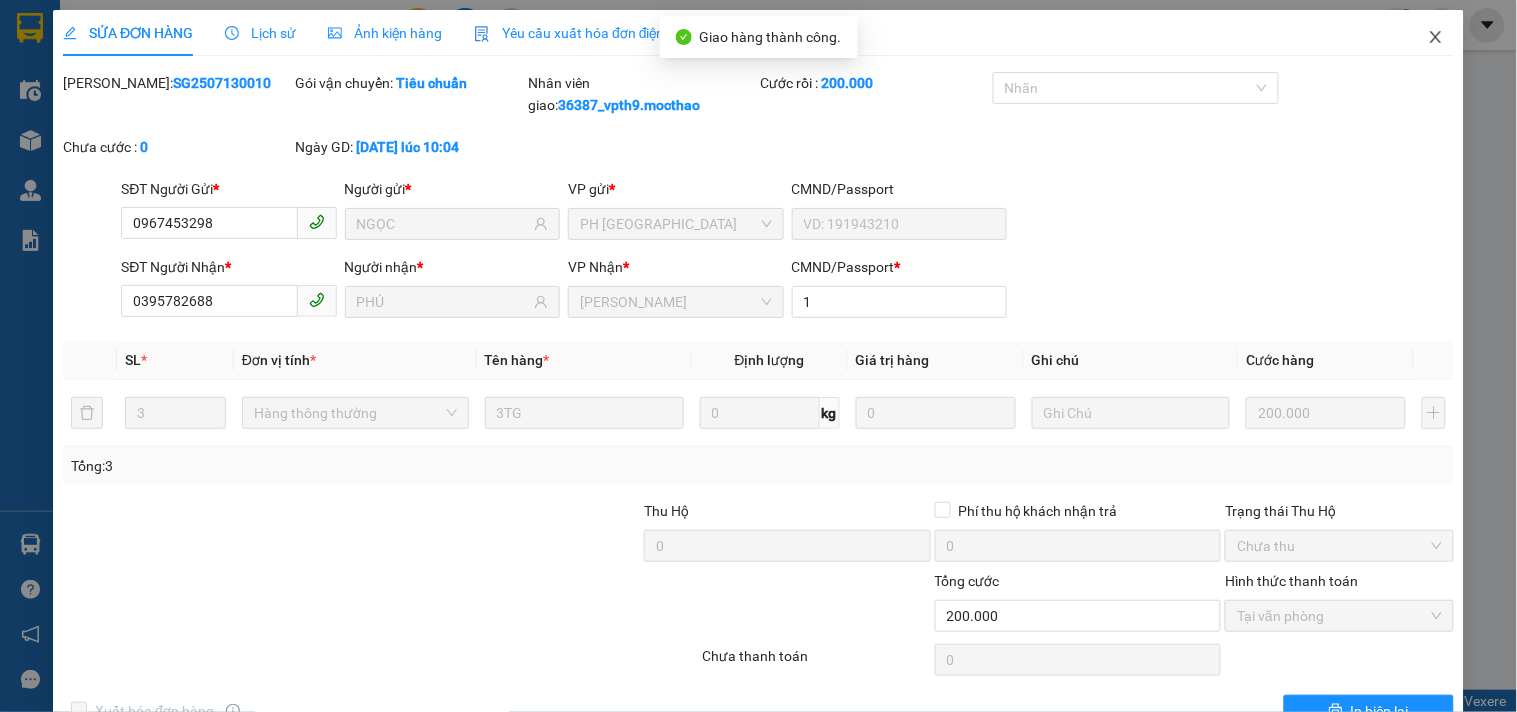 click 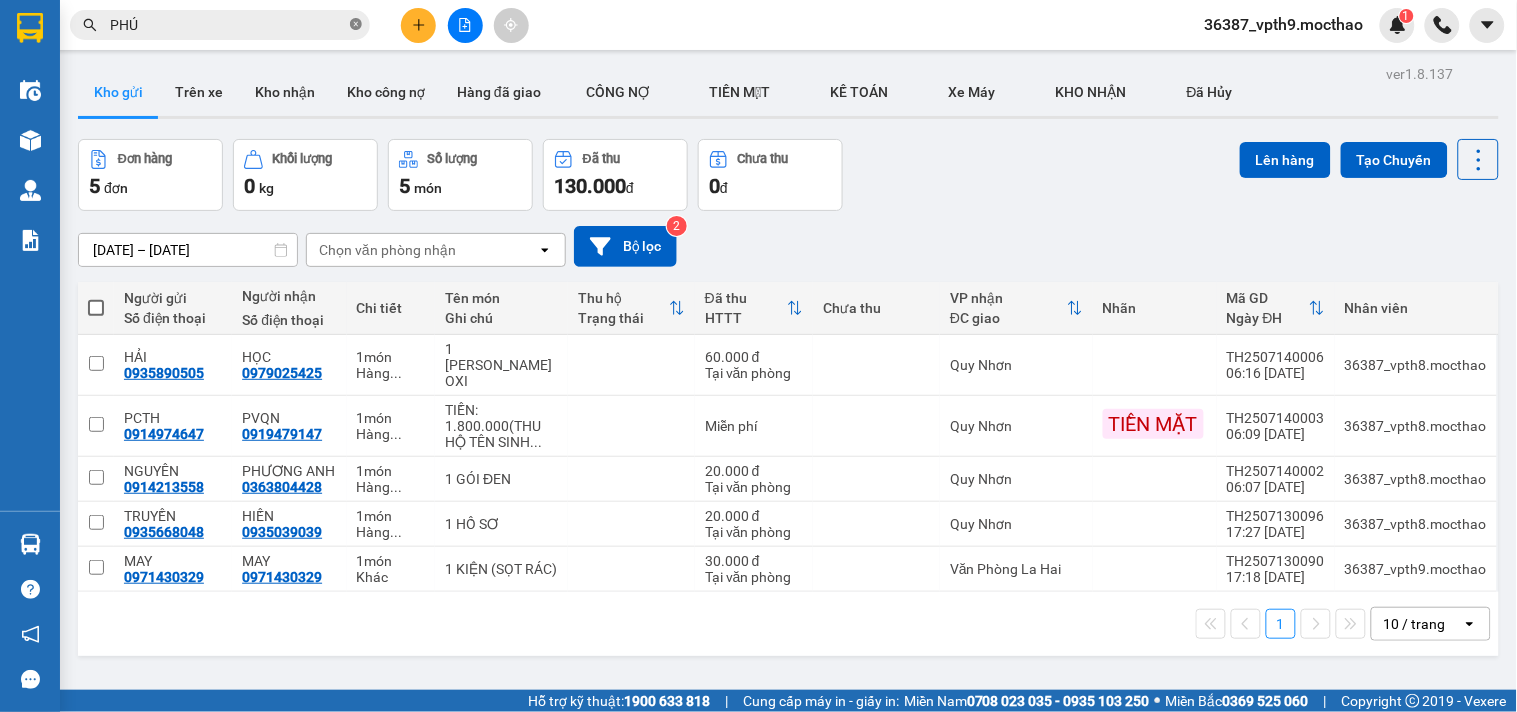click 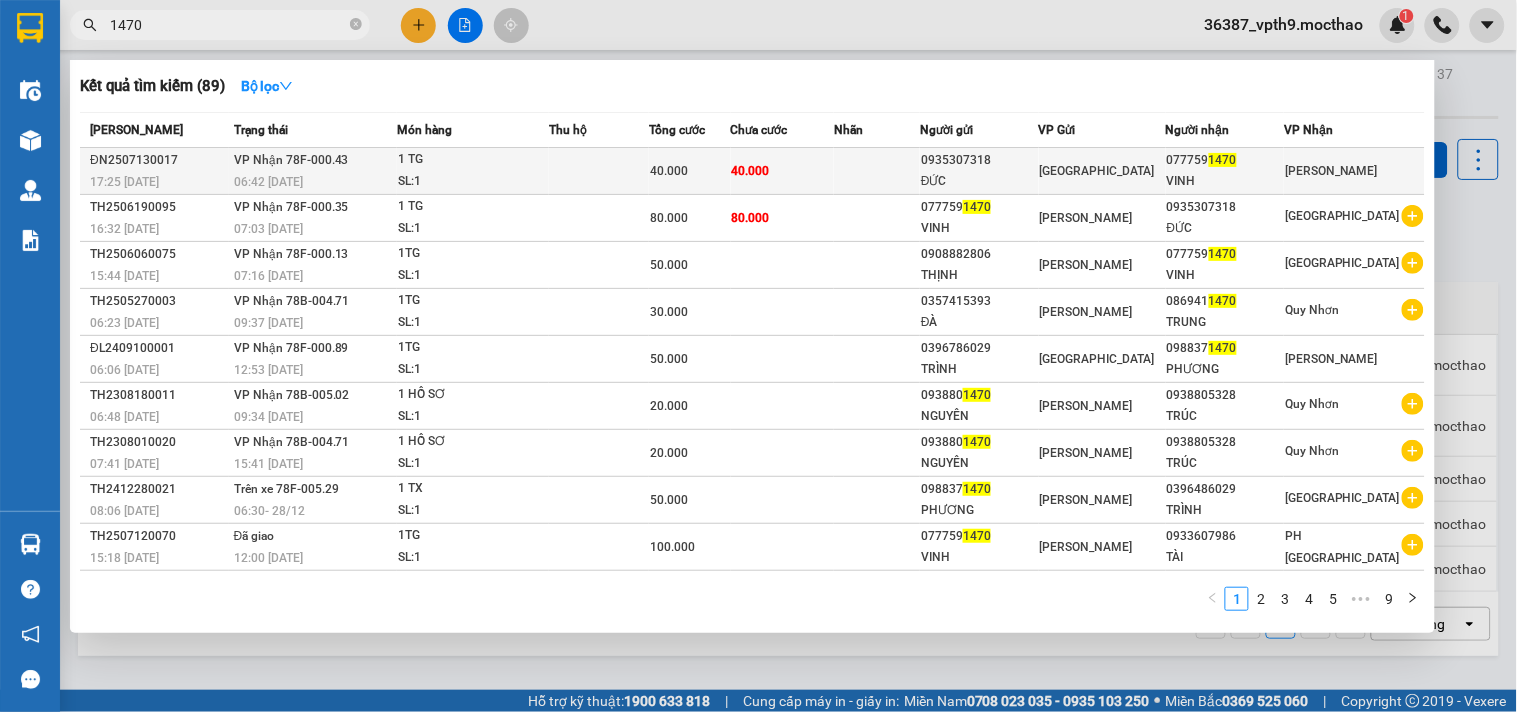 type on "1470" 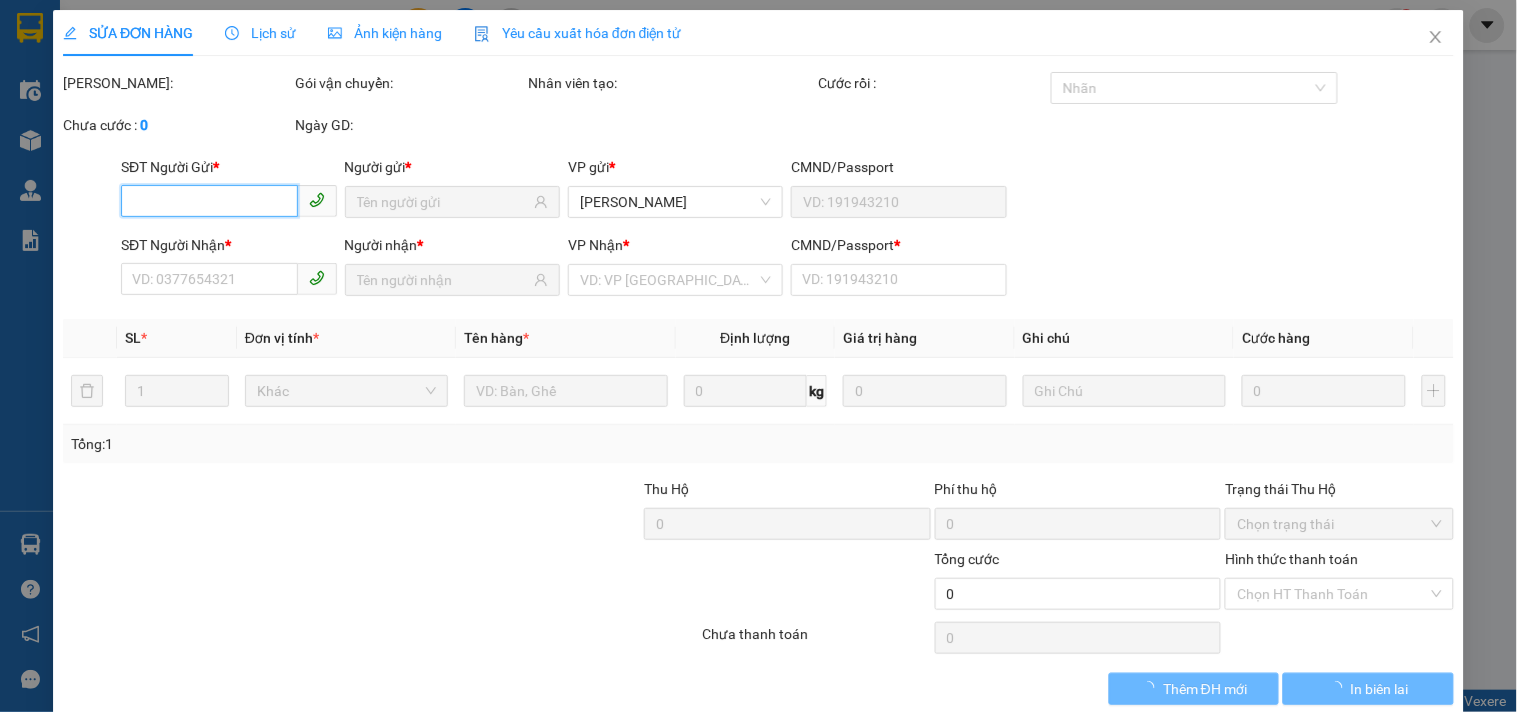 type on "0935307318" 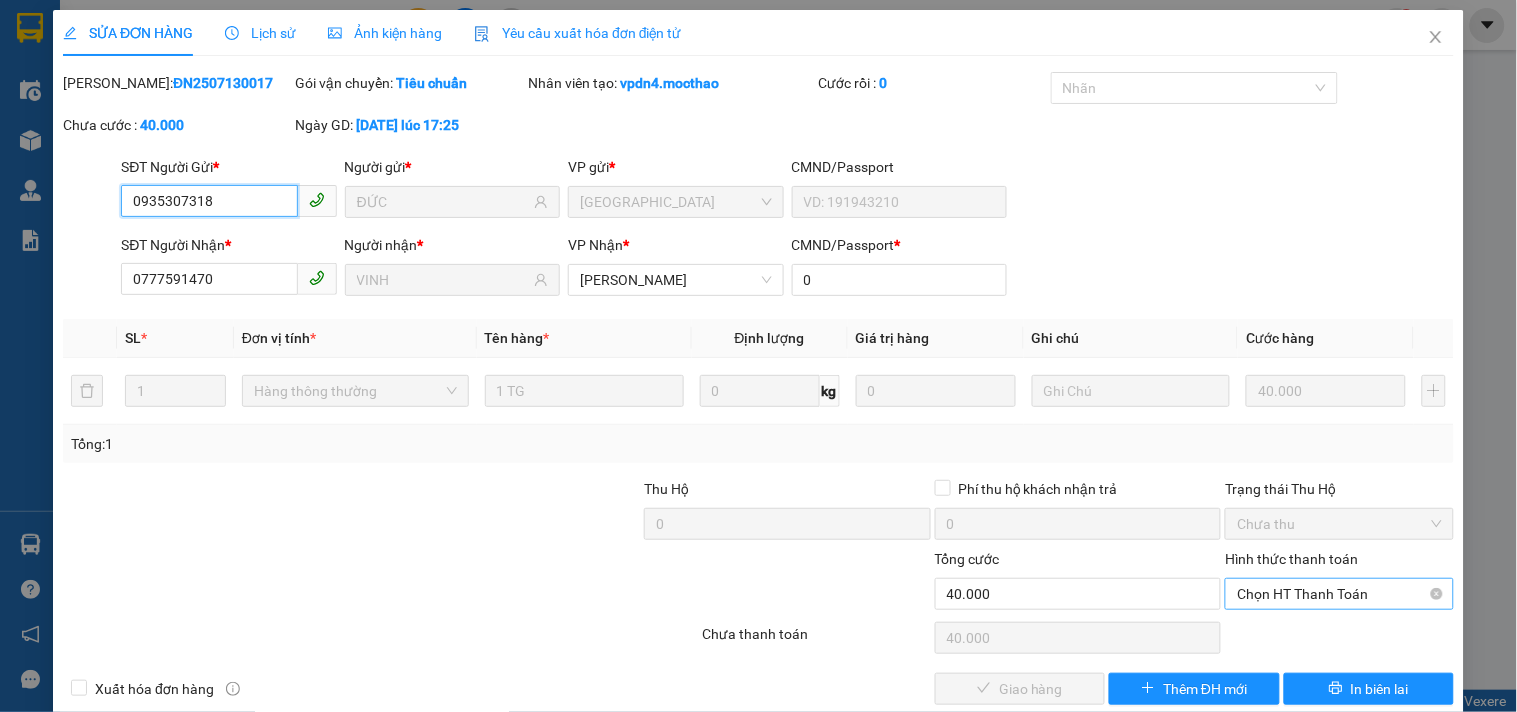click on "Chọn HT Thanh Toán" at bounding box center (1339, 594) 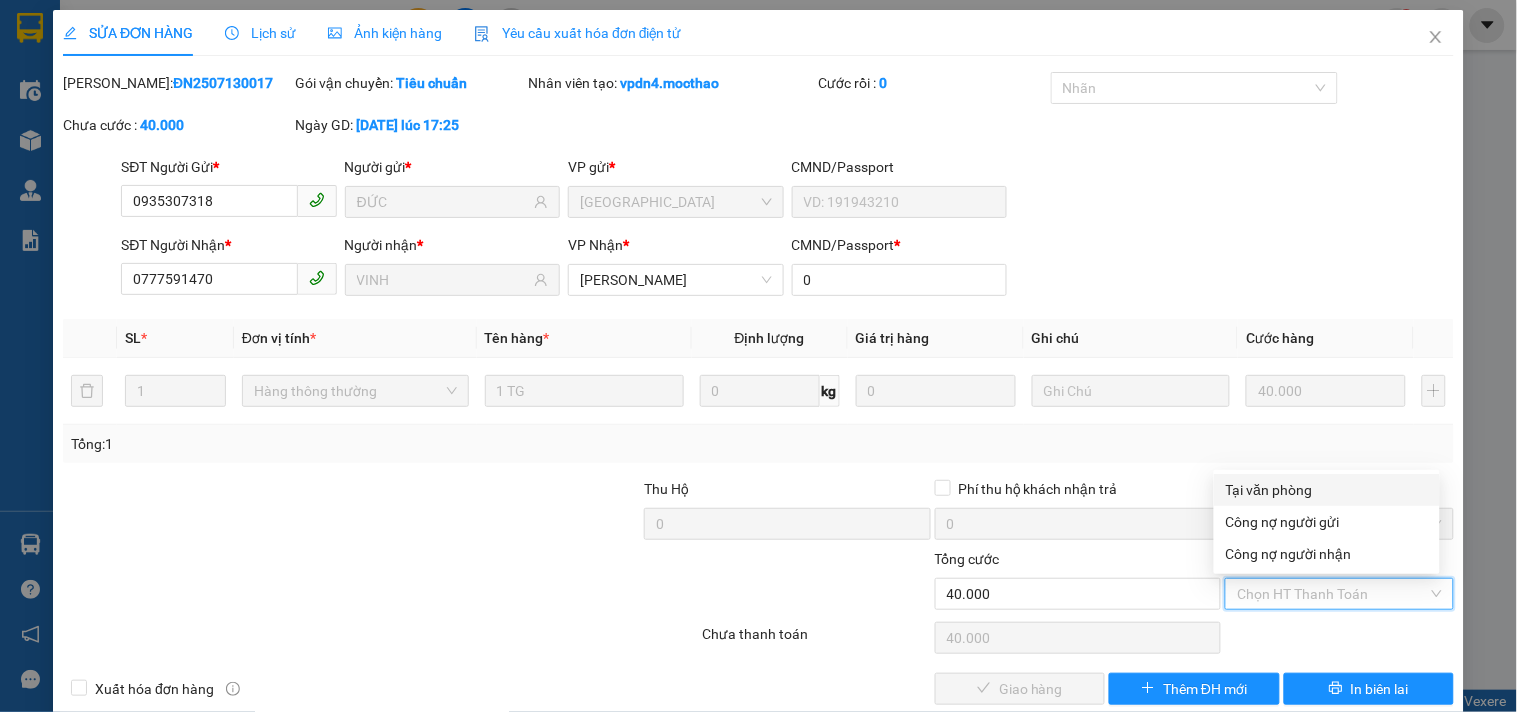 click on "Tại văn phòng" at bounding box center (1327, 490) 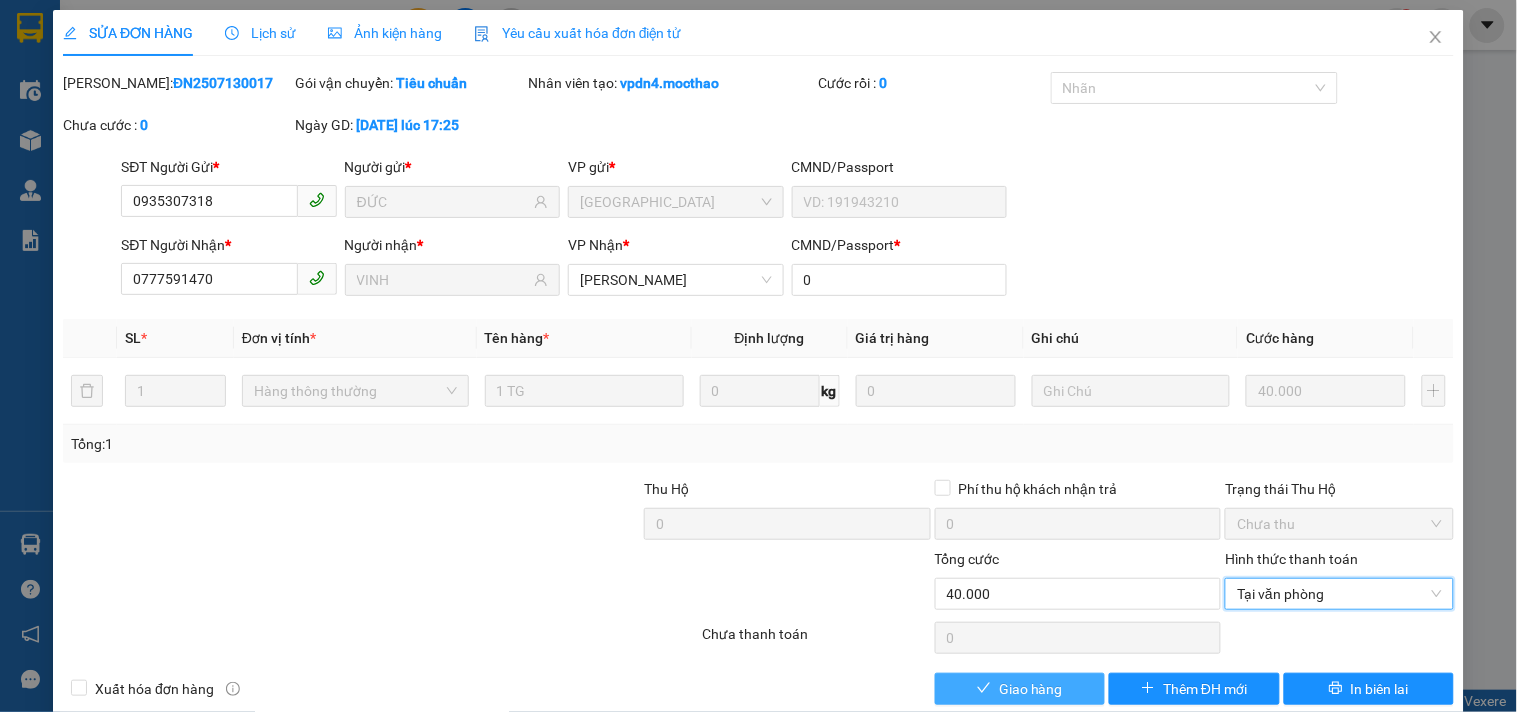 click on "Giao hàng" at bounding box center [1020, 689] 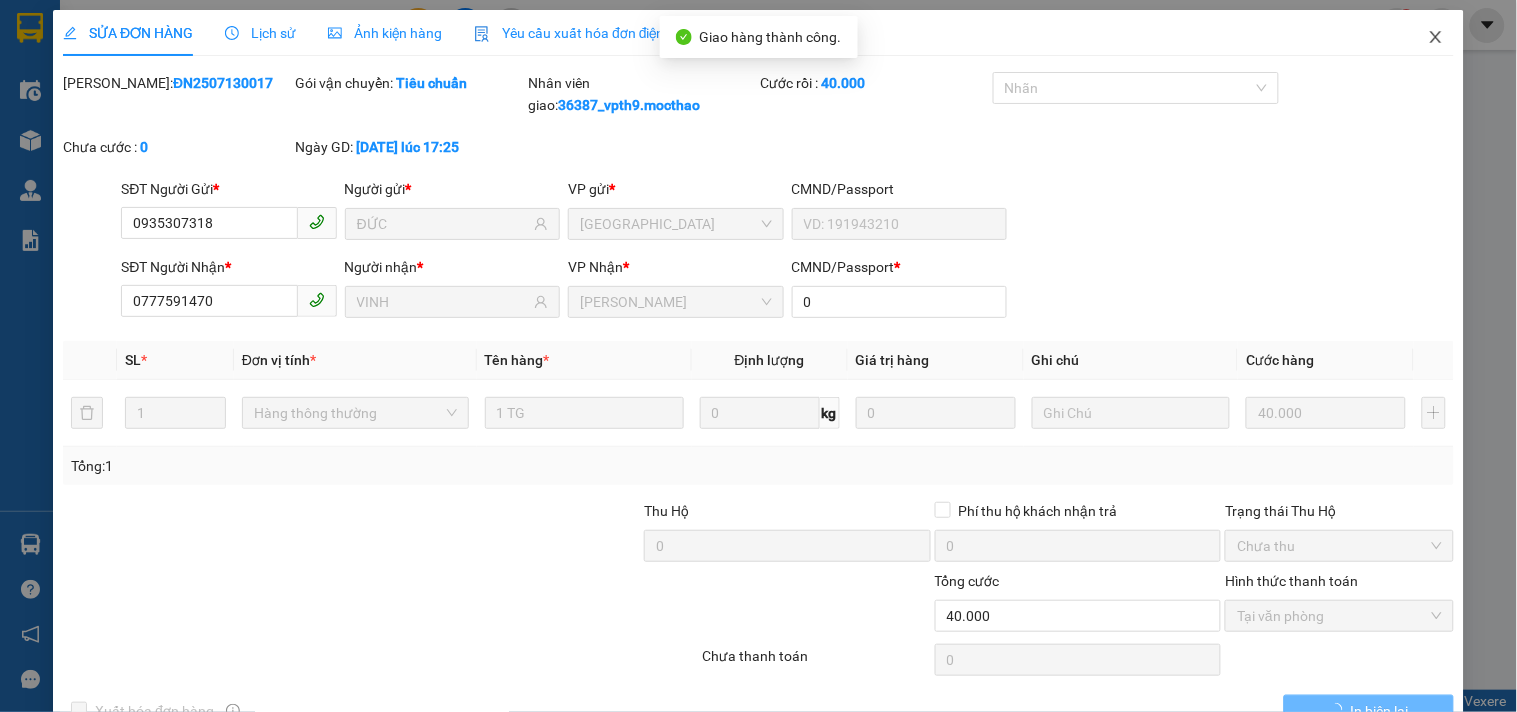 click 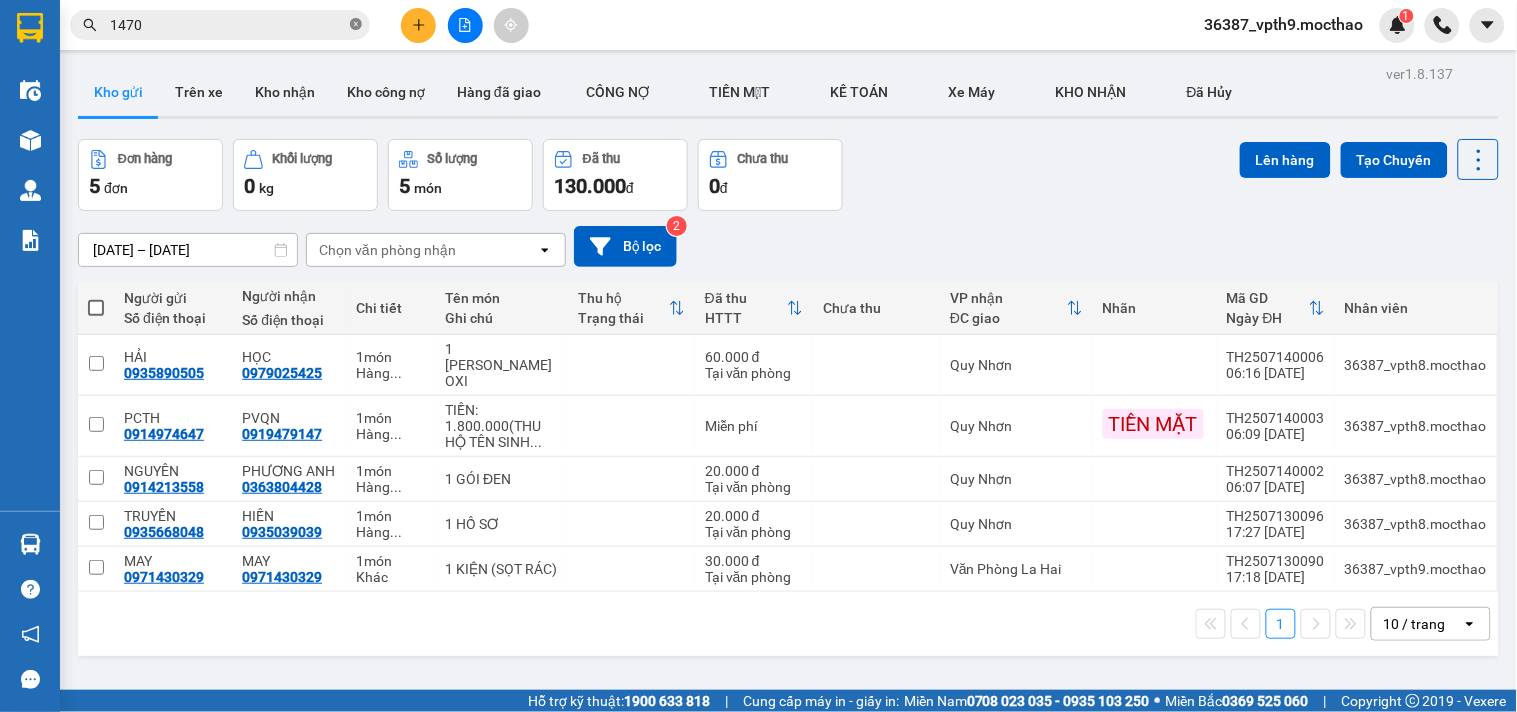 click 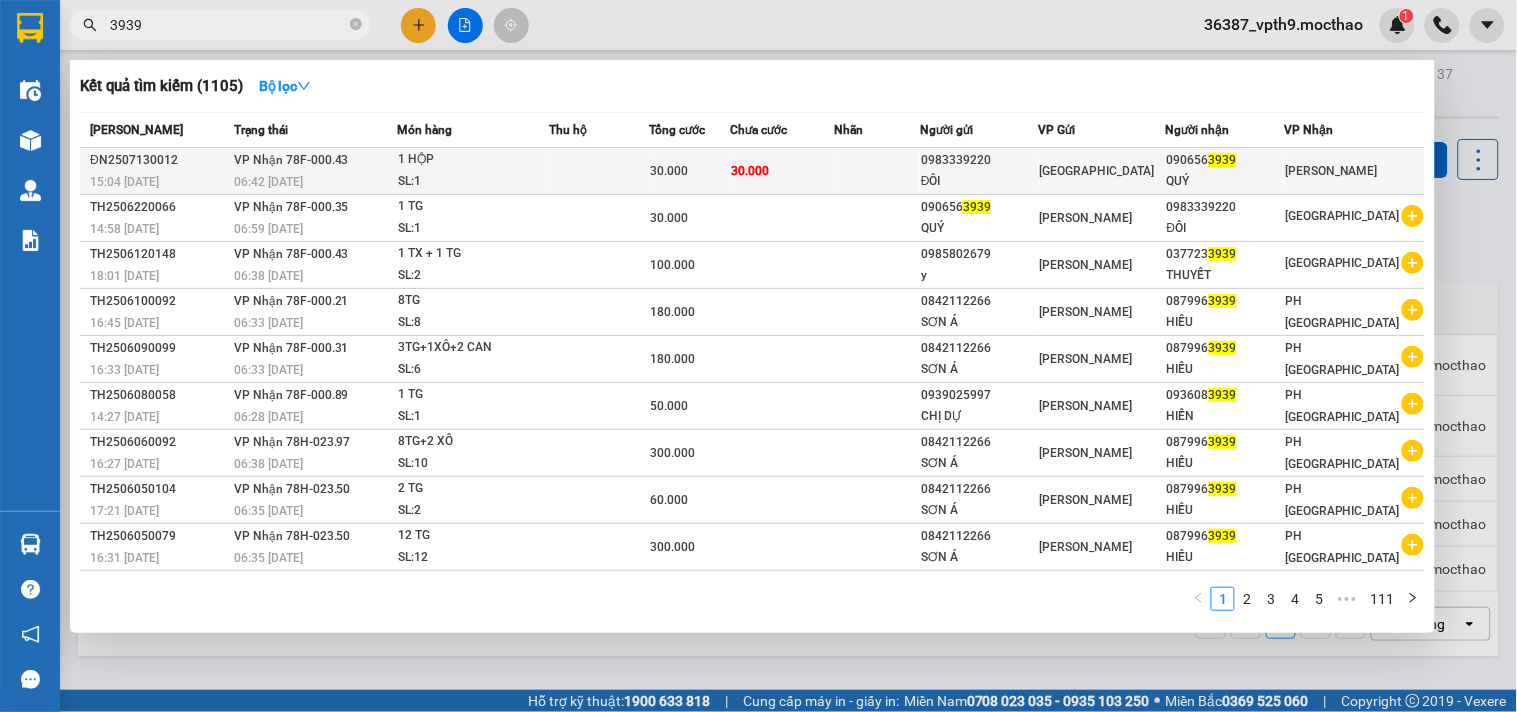 type on "3939" 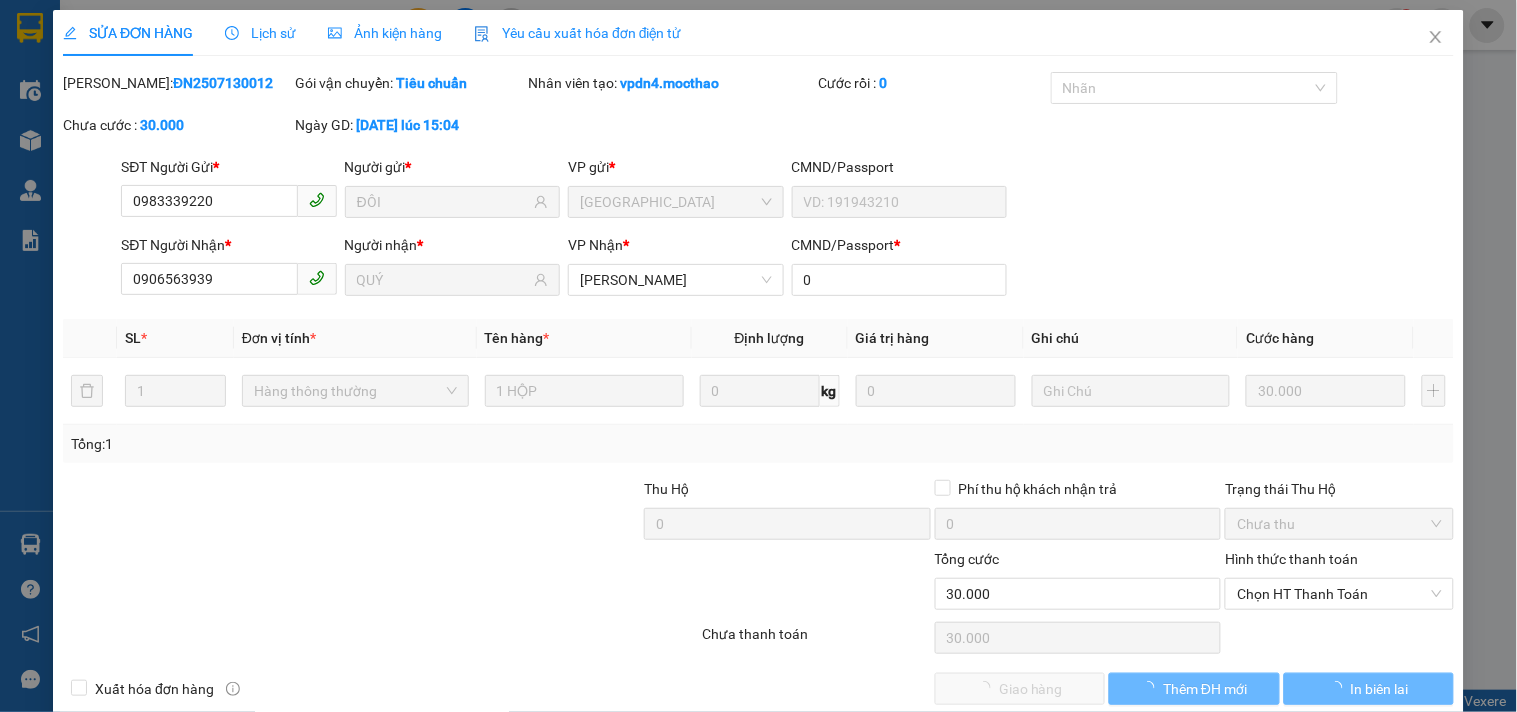 type on "0983339220" 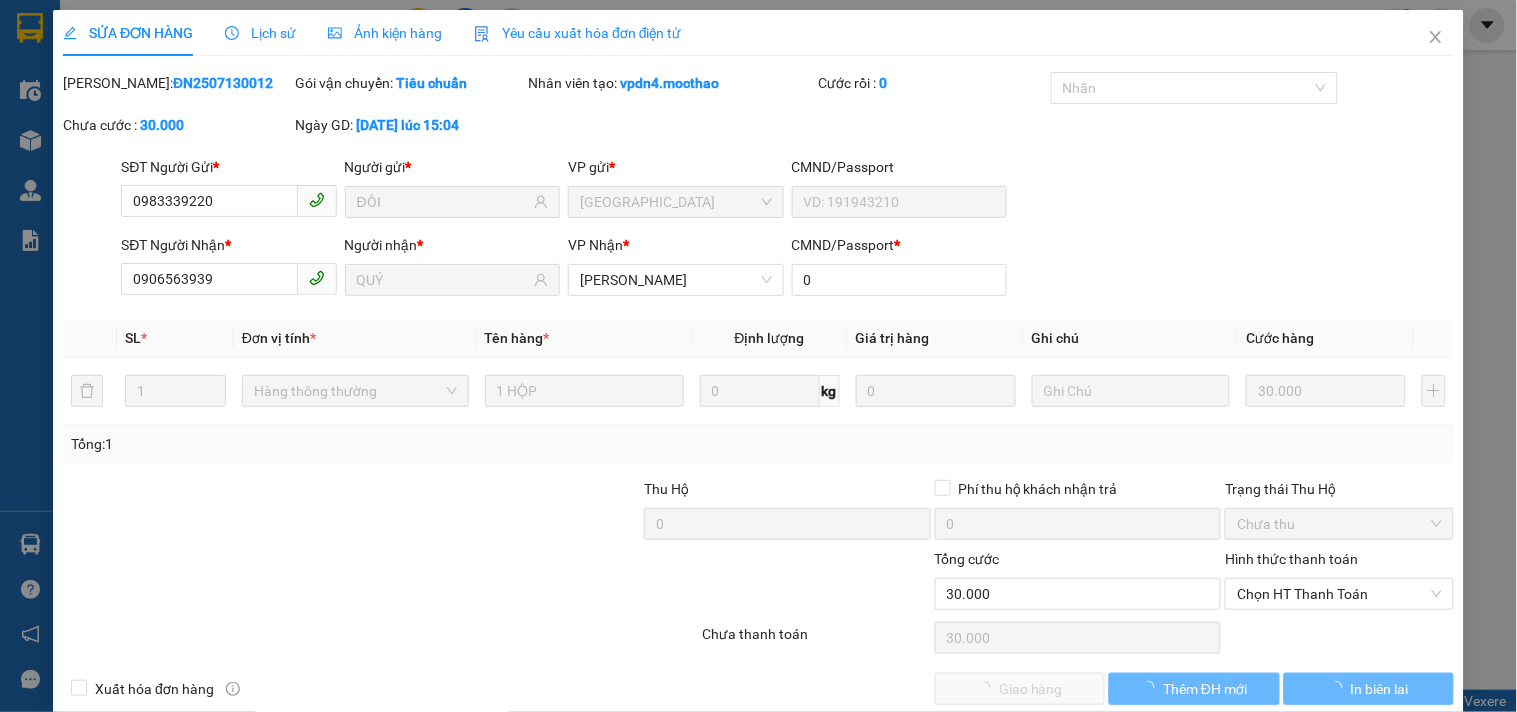 type on "ĐÔI" 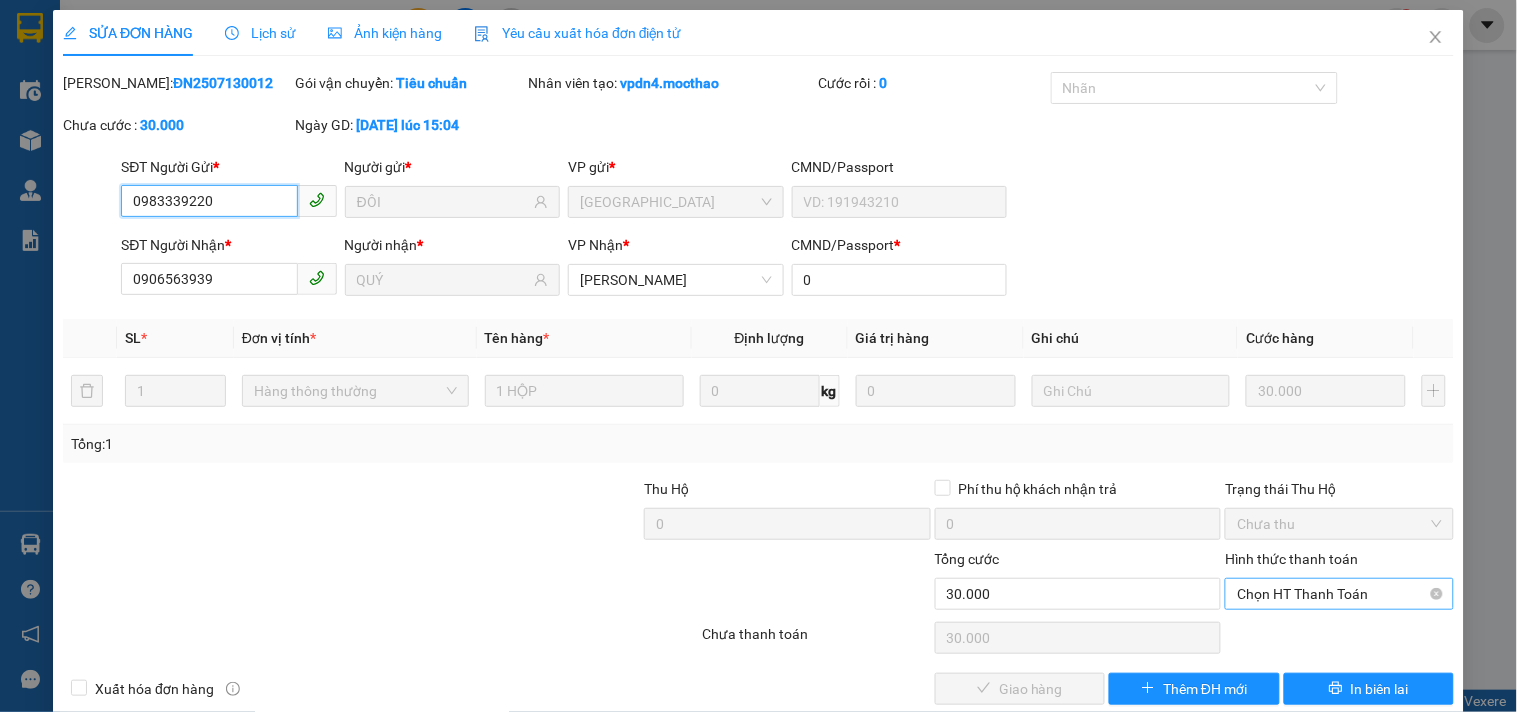 click on "Chọn HT Thanh Toán" at bounding box center (1339, 594) 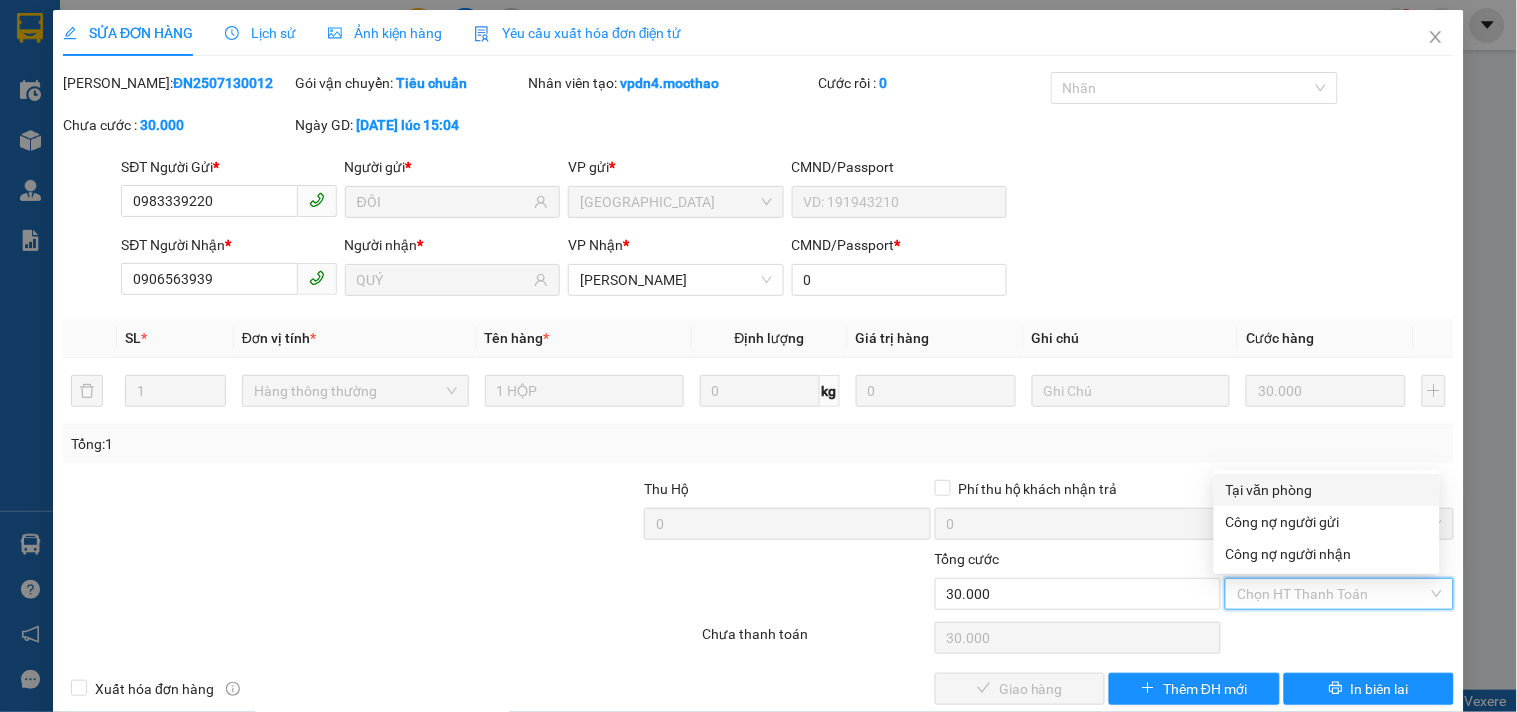 click on "Tại văn phòng" at bounding box center [1327, 490] 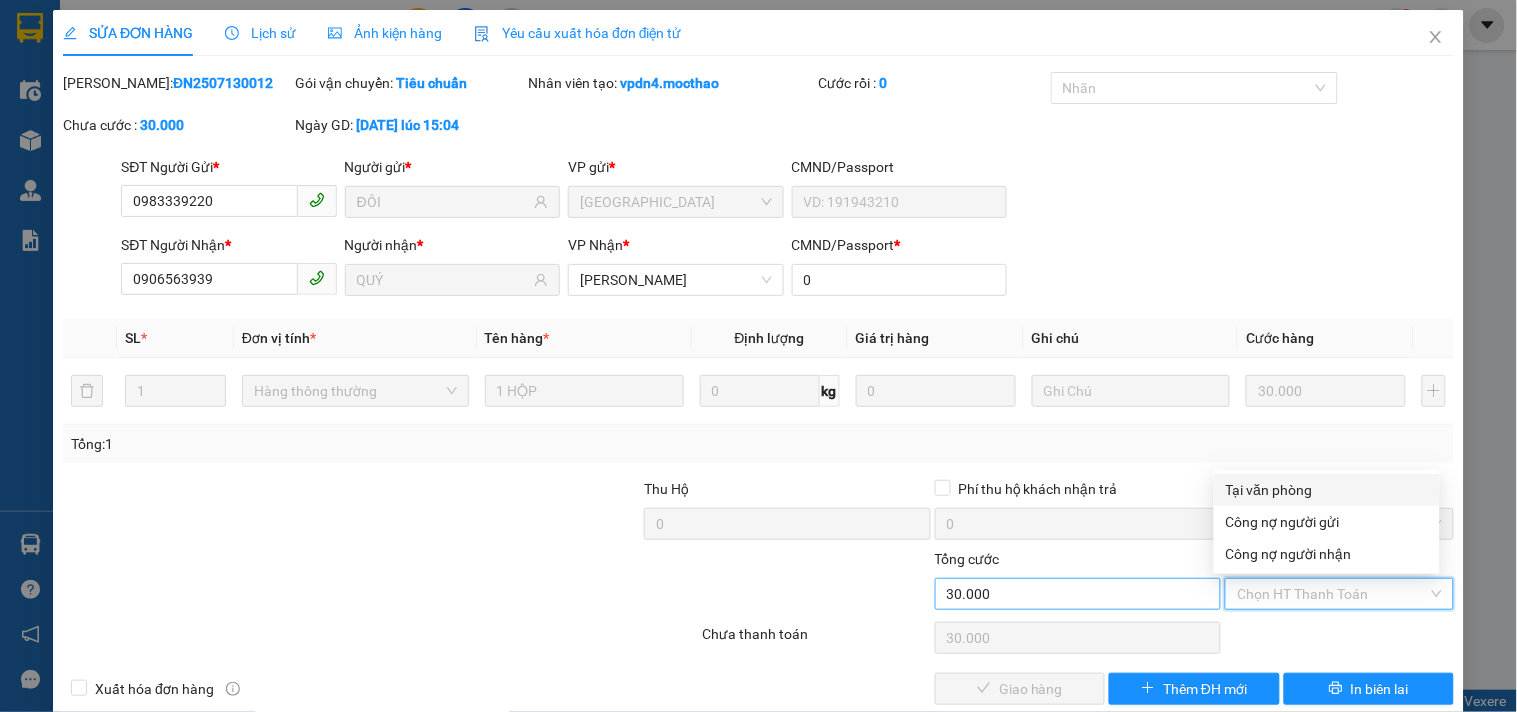 type on "0" 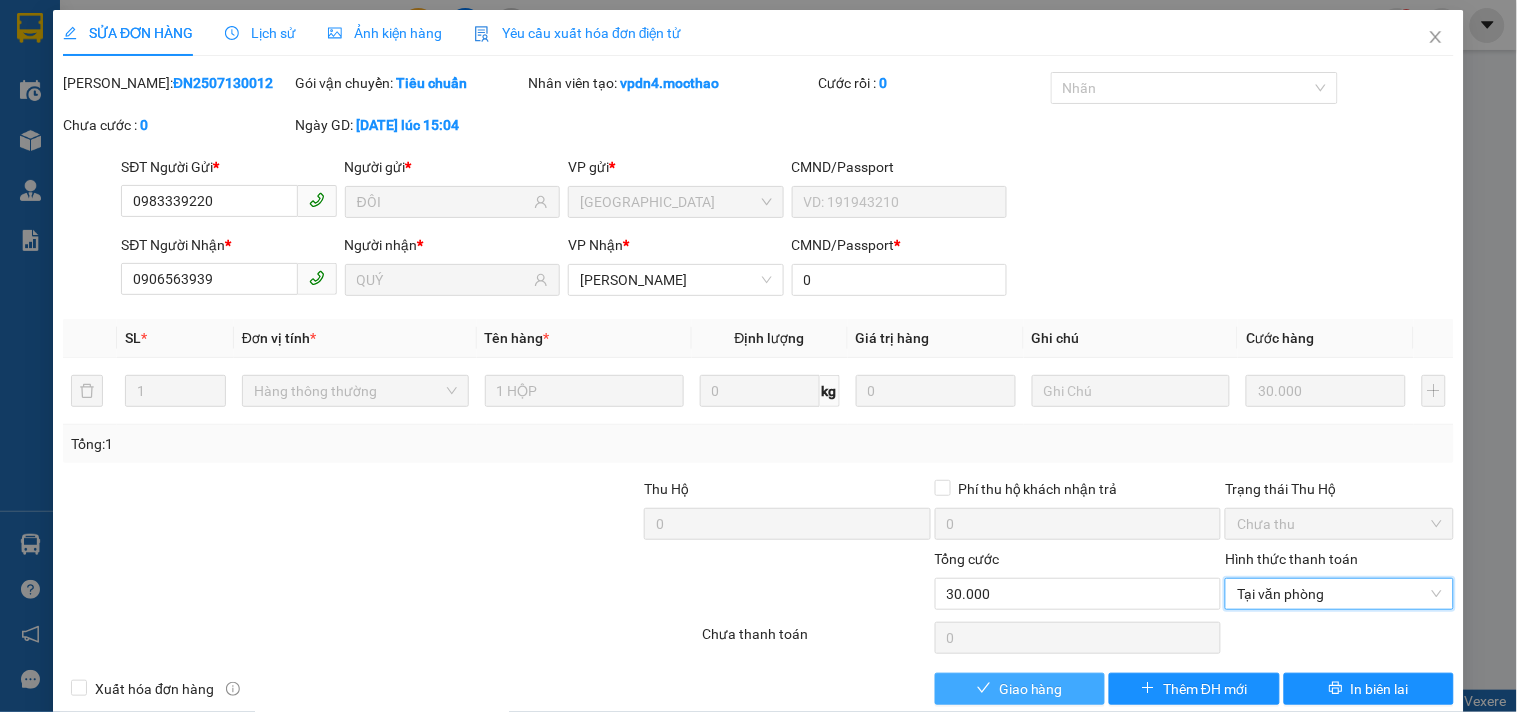 drag, startPoint x: 1043, startPoint y: 690, endPoint x: 1510, endPoint y: 213, distance: 667.54626 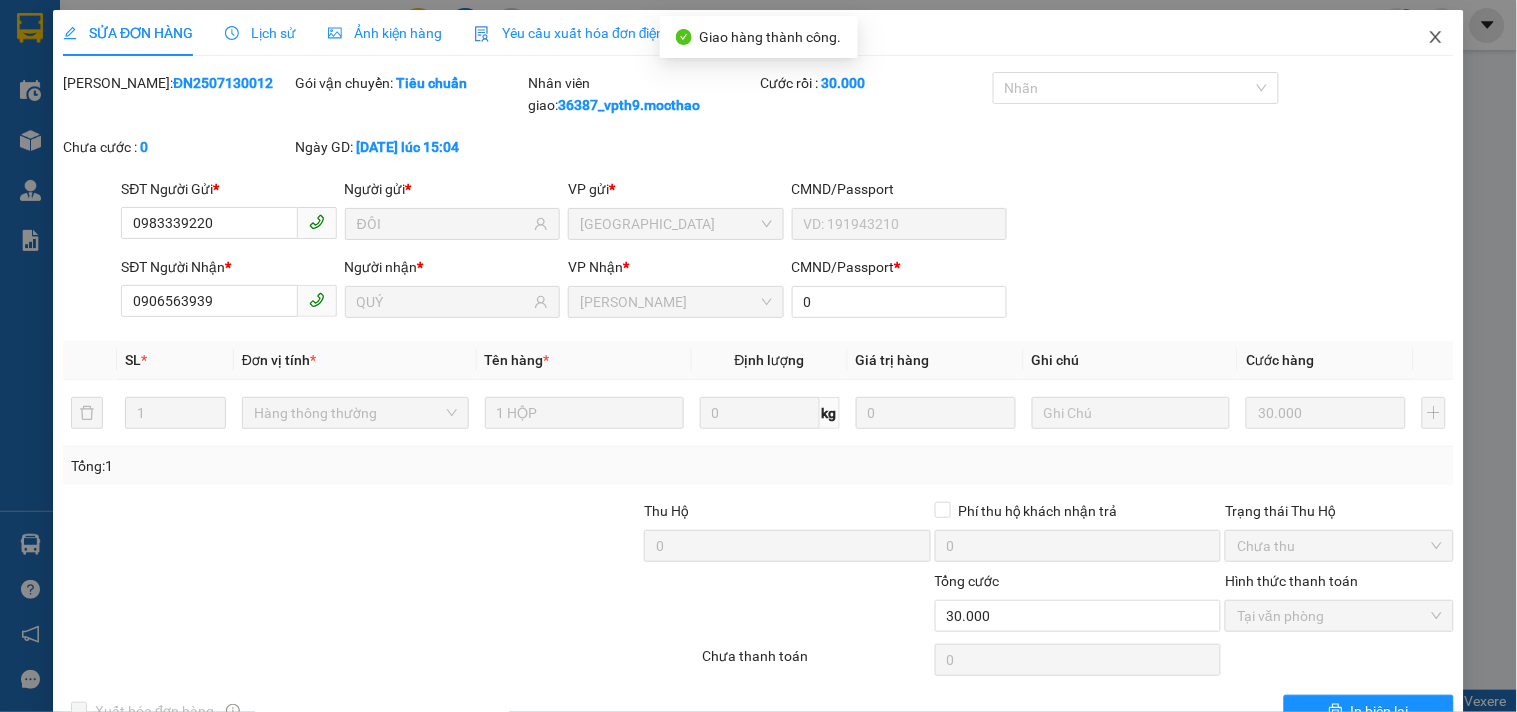 click at bounding box center [1436, 38] 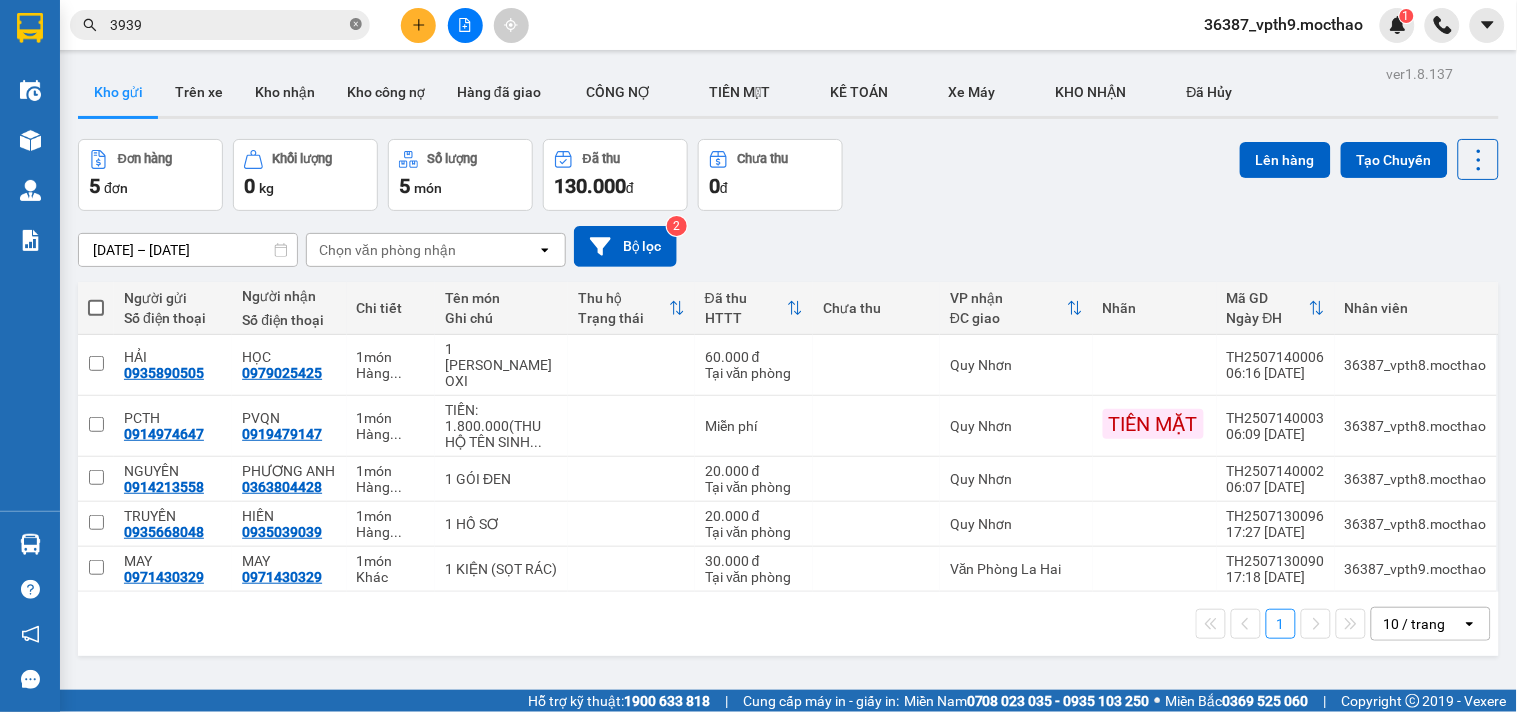 click 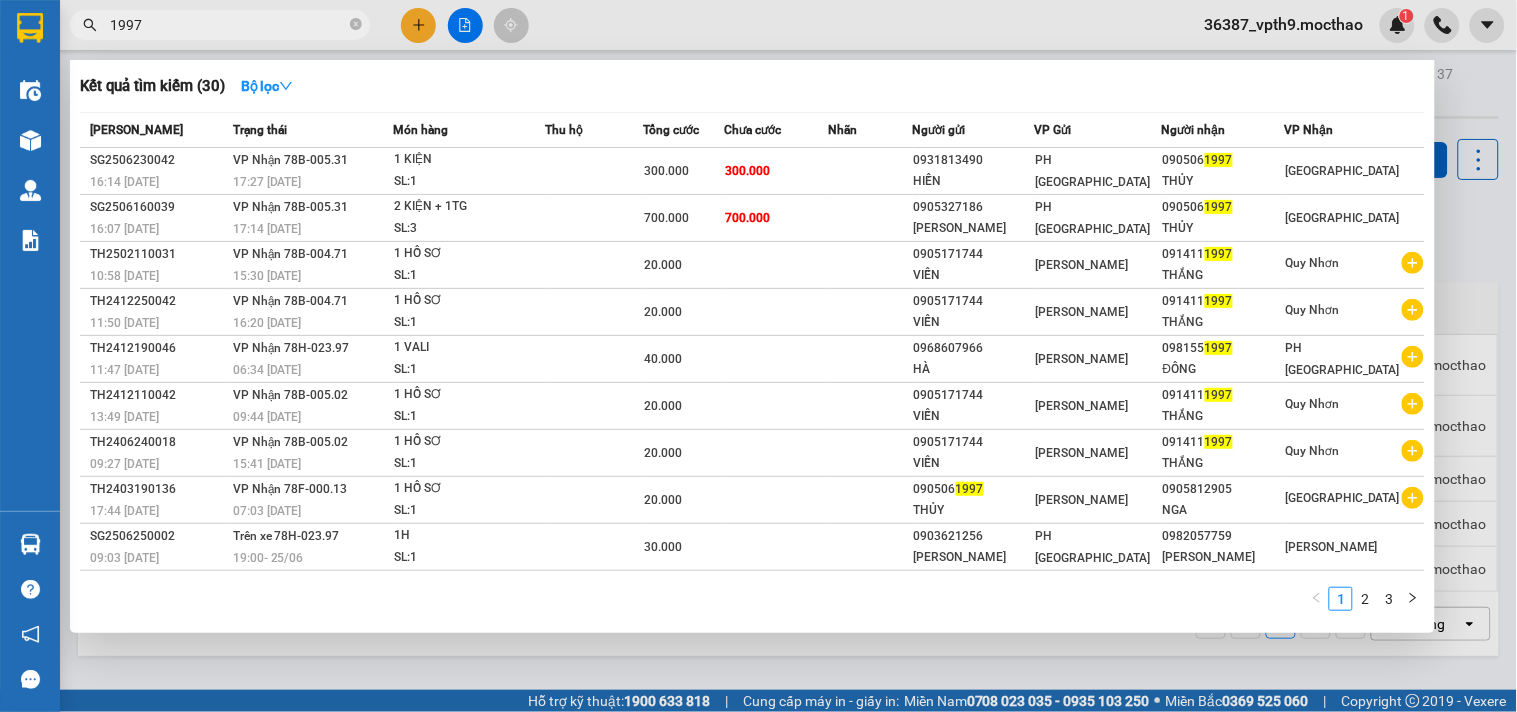 type on "1997" 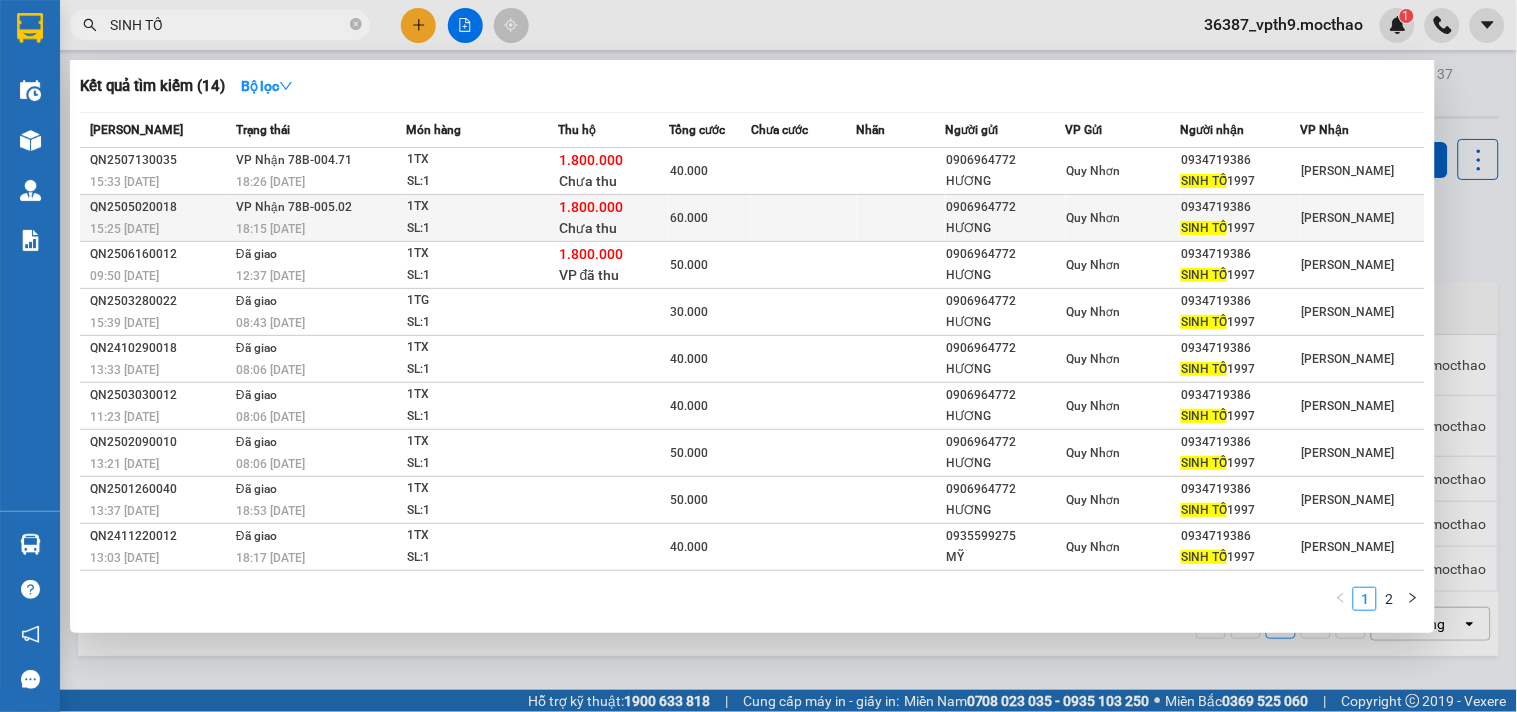 type on "SINH TỐ" 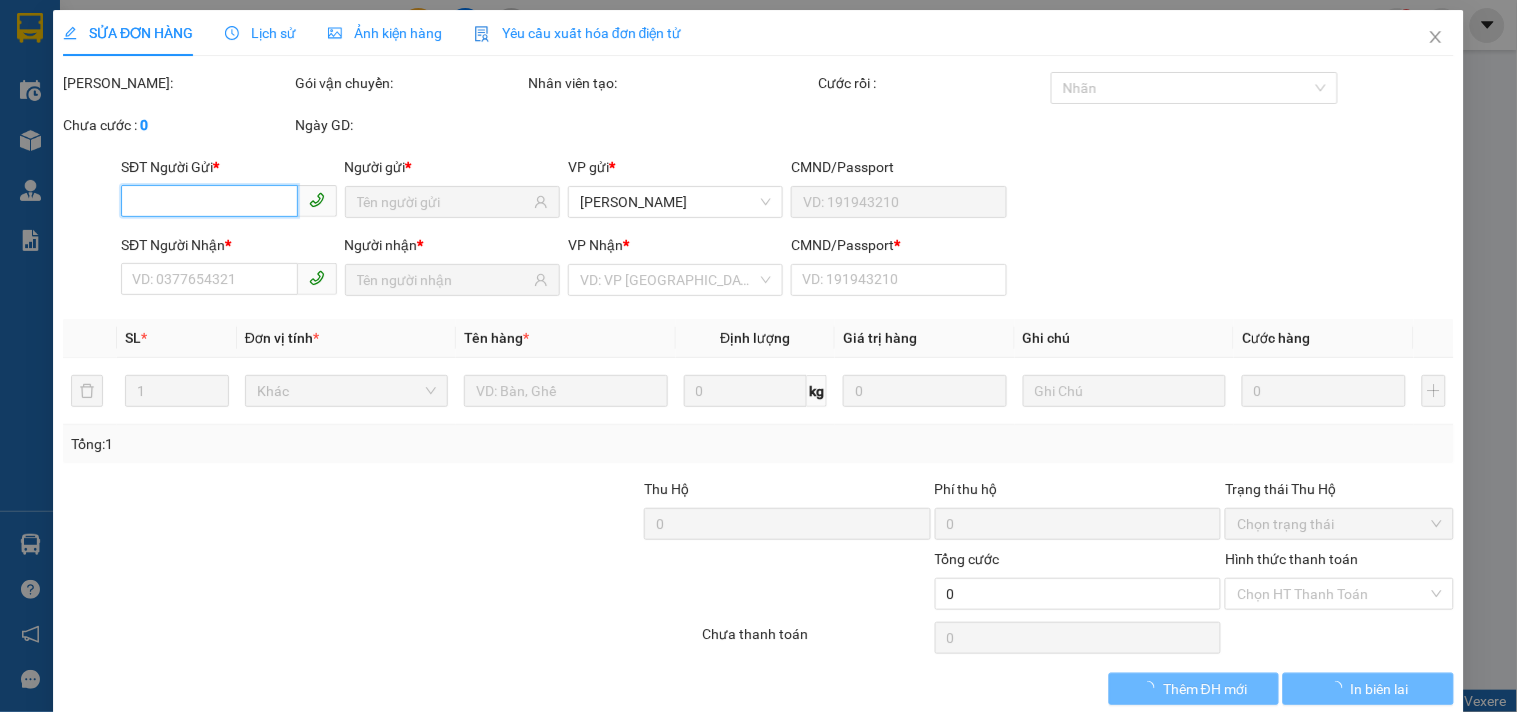 type on "0906964772" 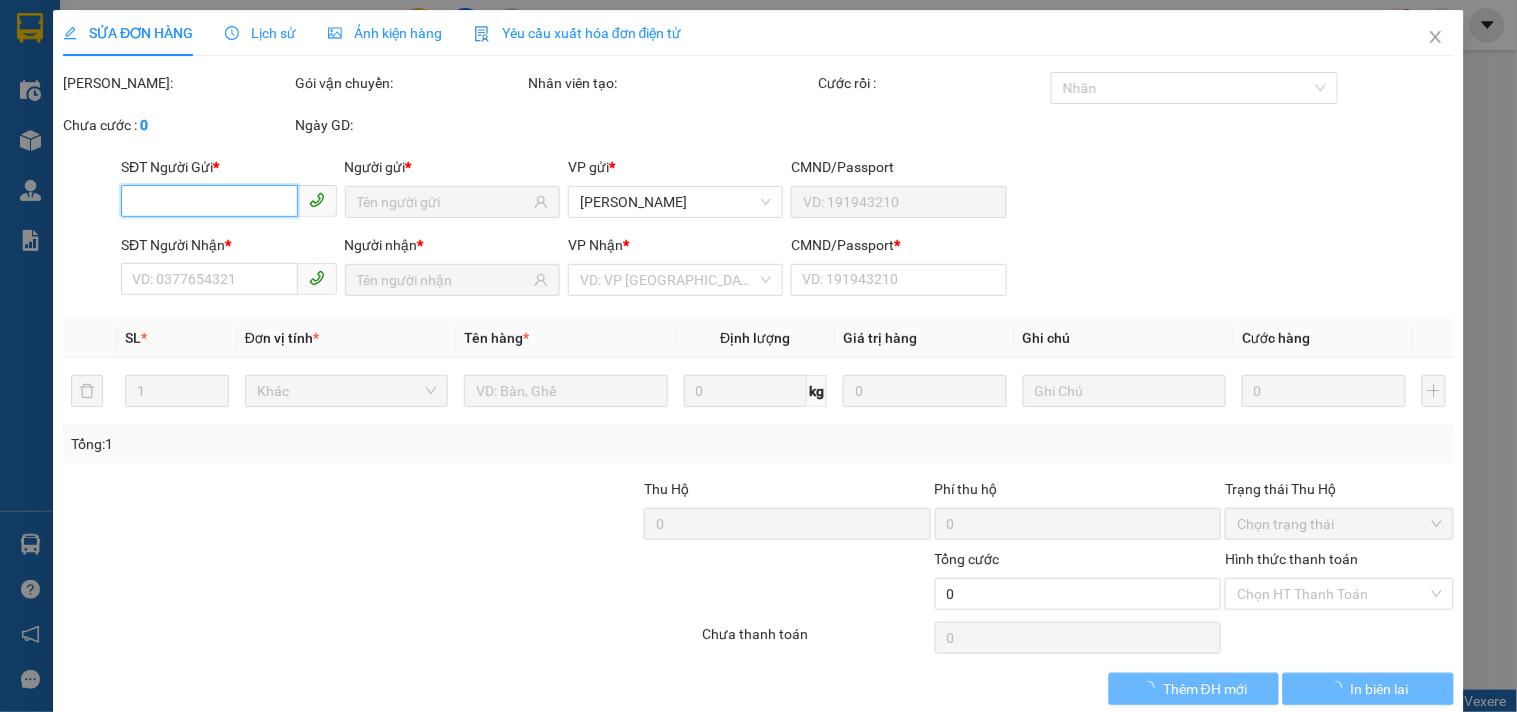 type on "HƯƠNG" 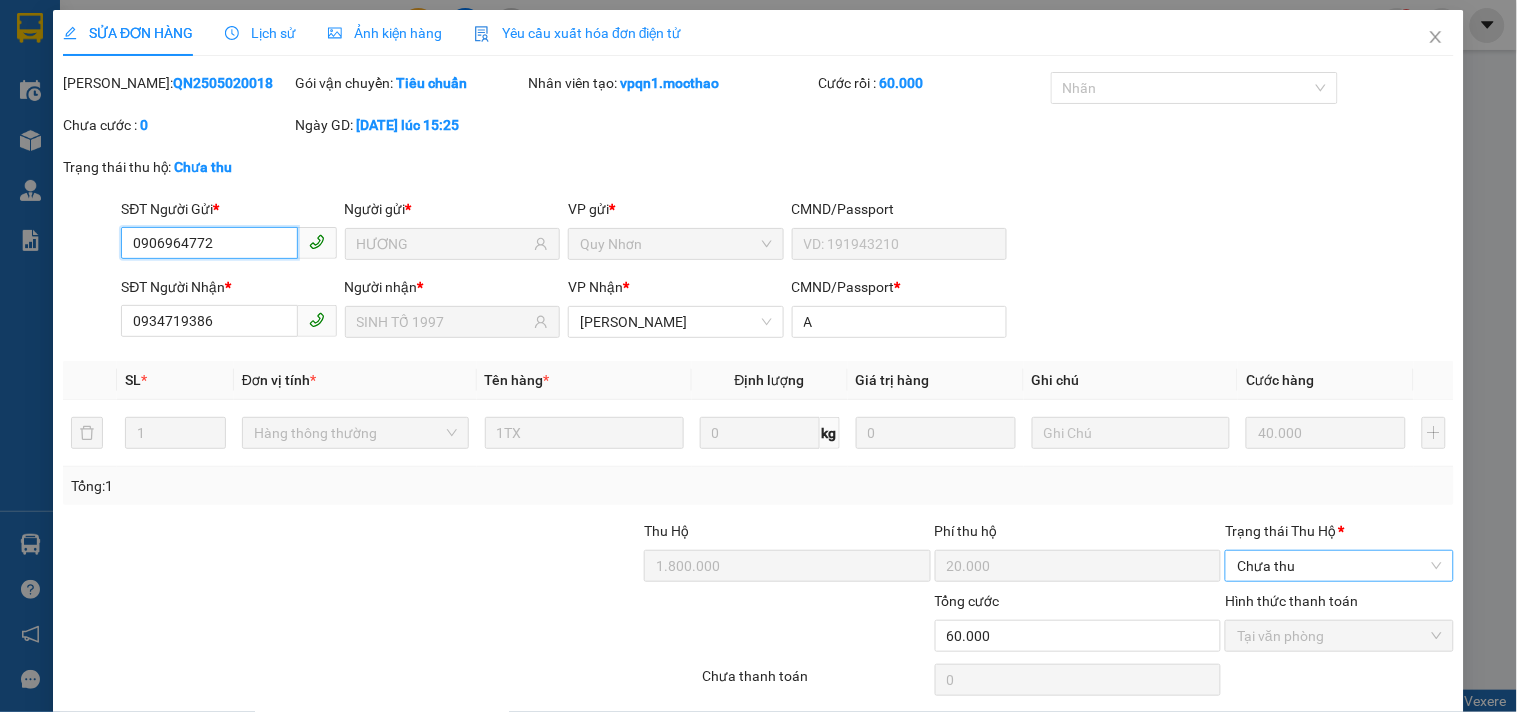 click on "Chưa thu" at bounding box center [1339, 566] 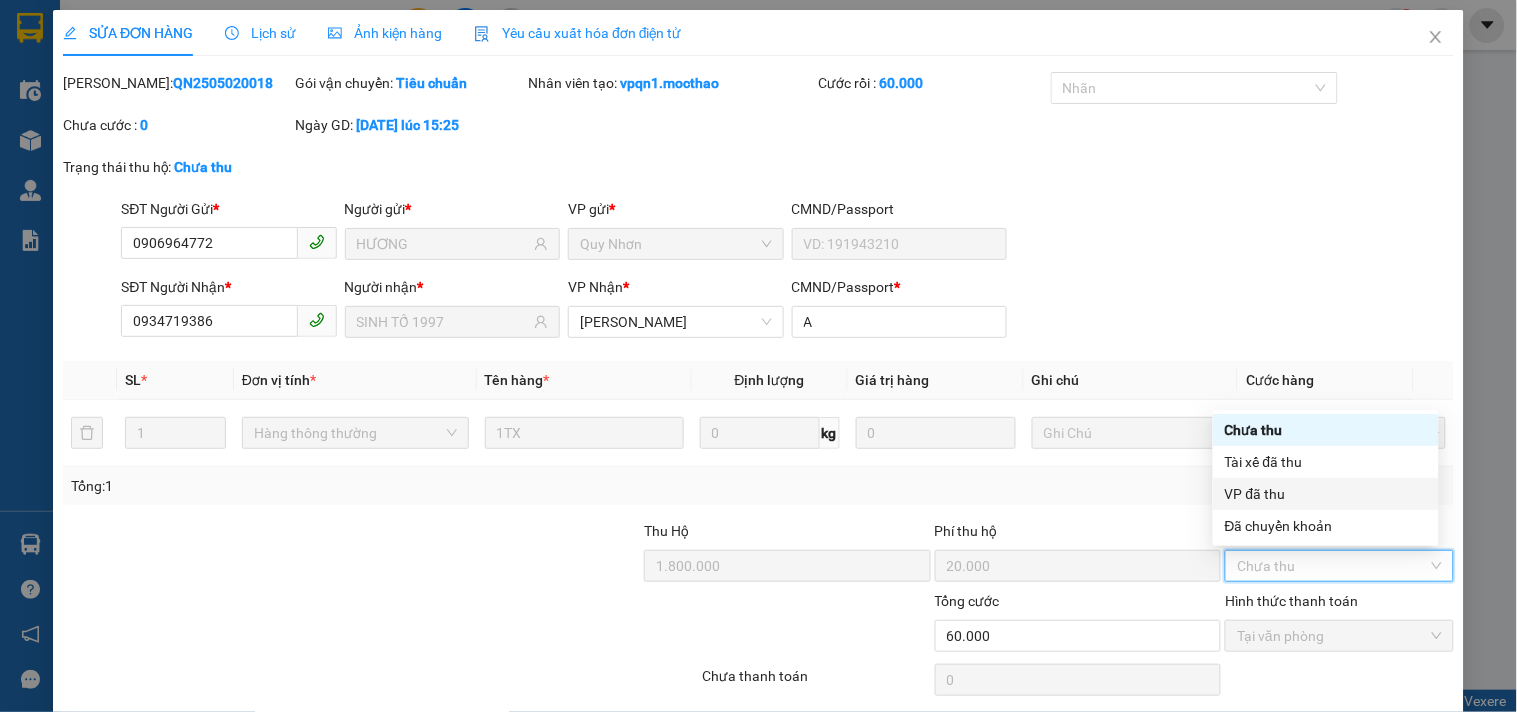click on "VP đã thu" at bounding box center [1326, 494] 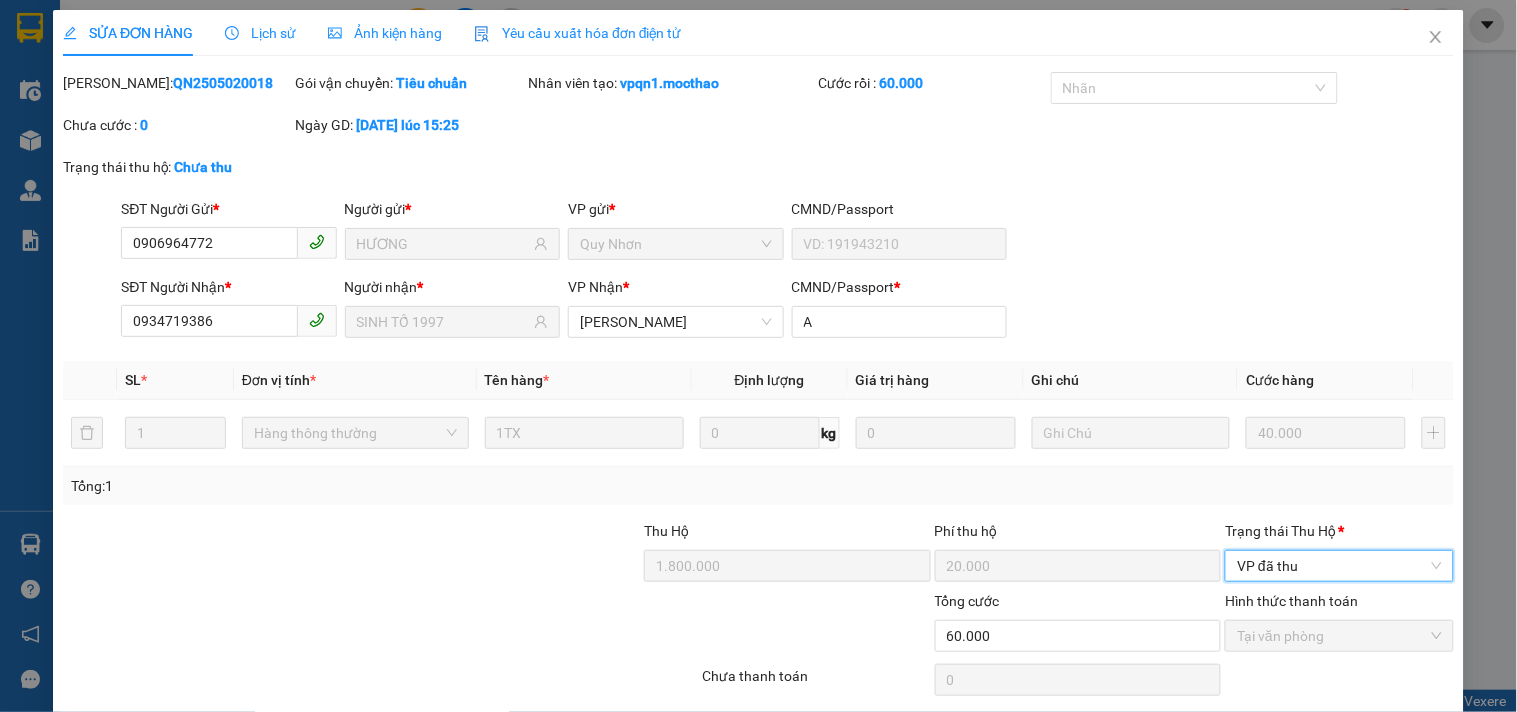scroll, scrollTop: 73, scrollLeft: 0, axis: vertical 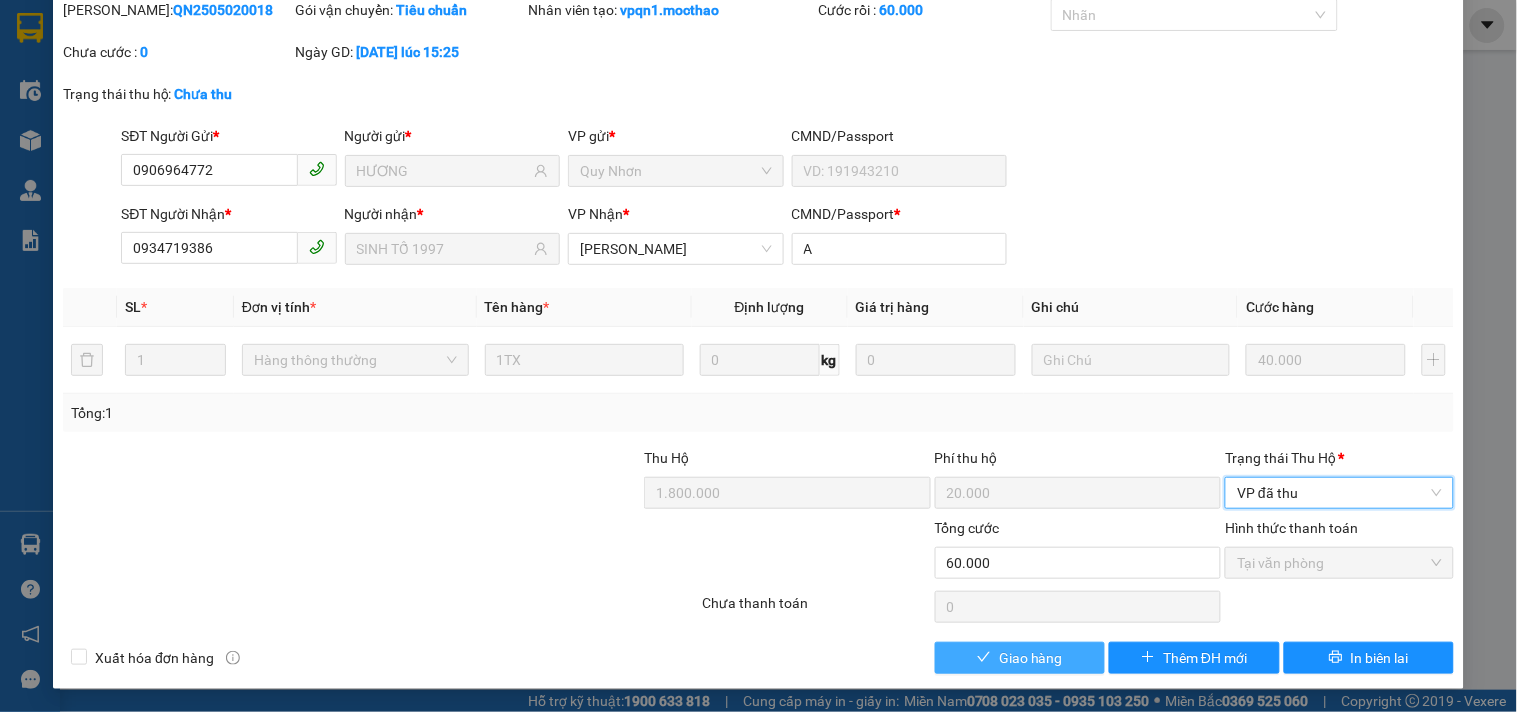 click 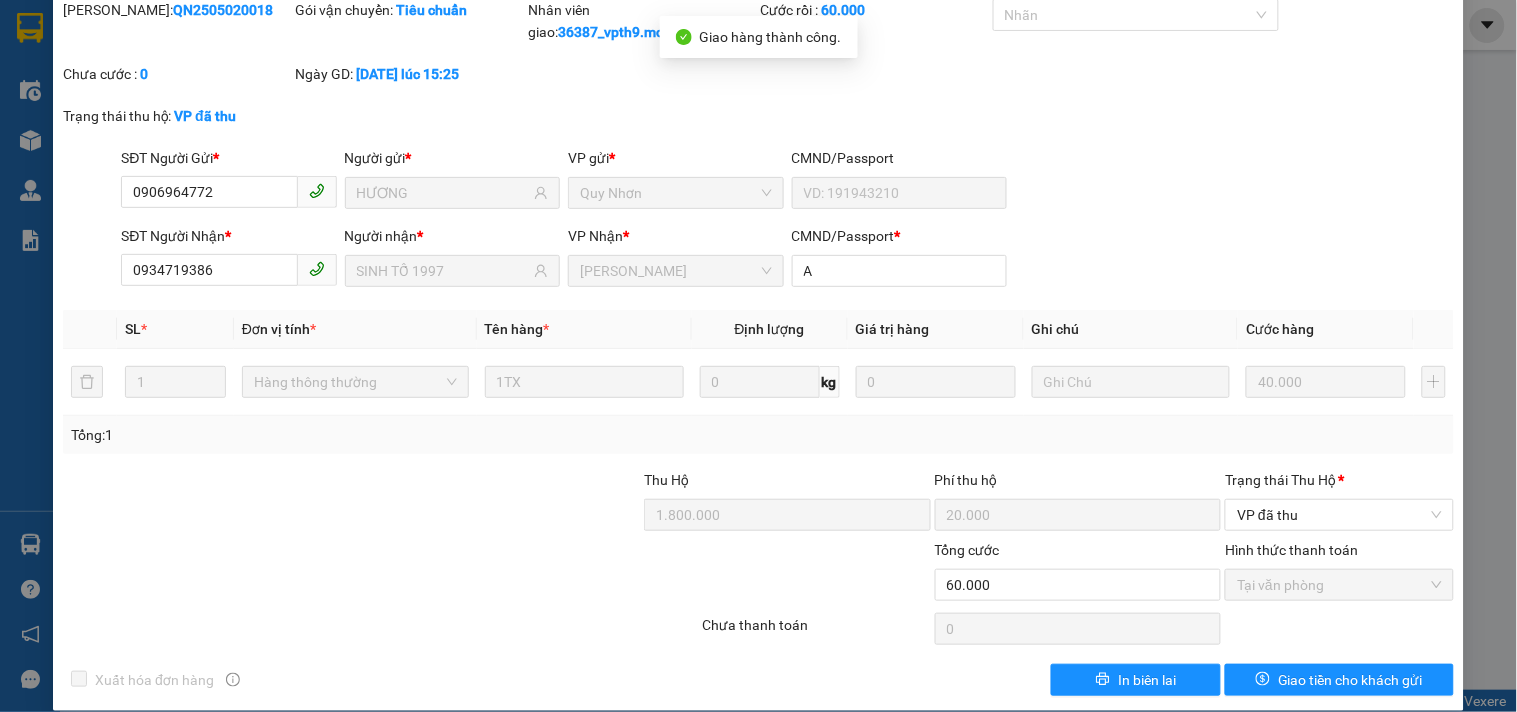 scroll, scrollTop: 41, scrollLeft: 0, axis: vertical 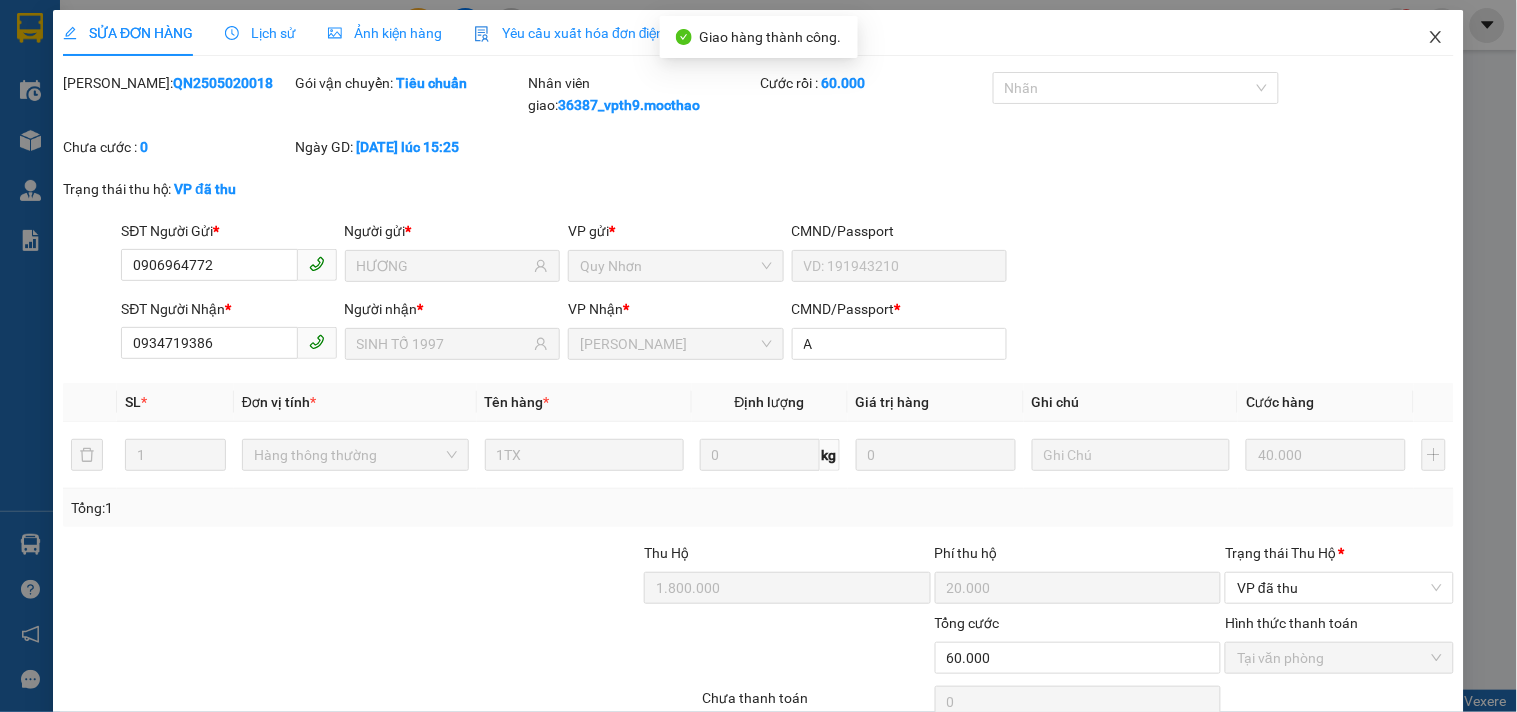 click 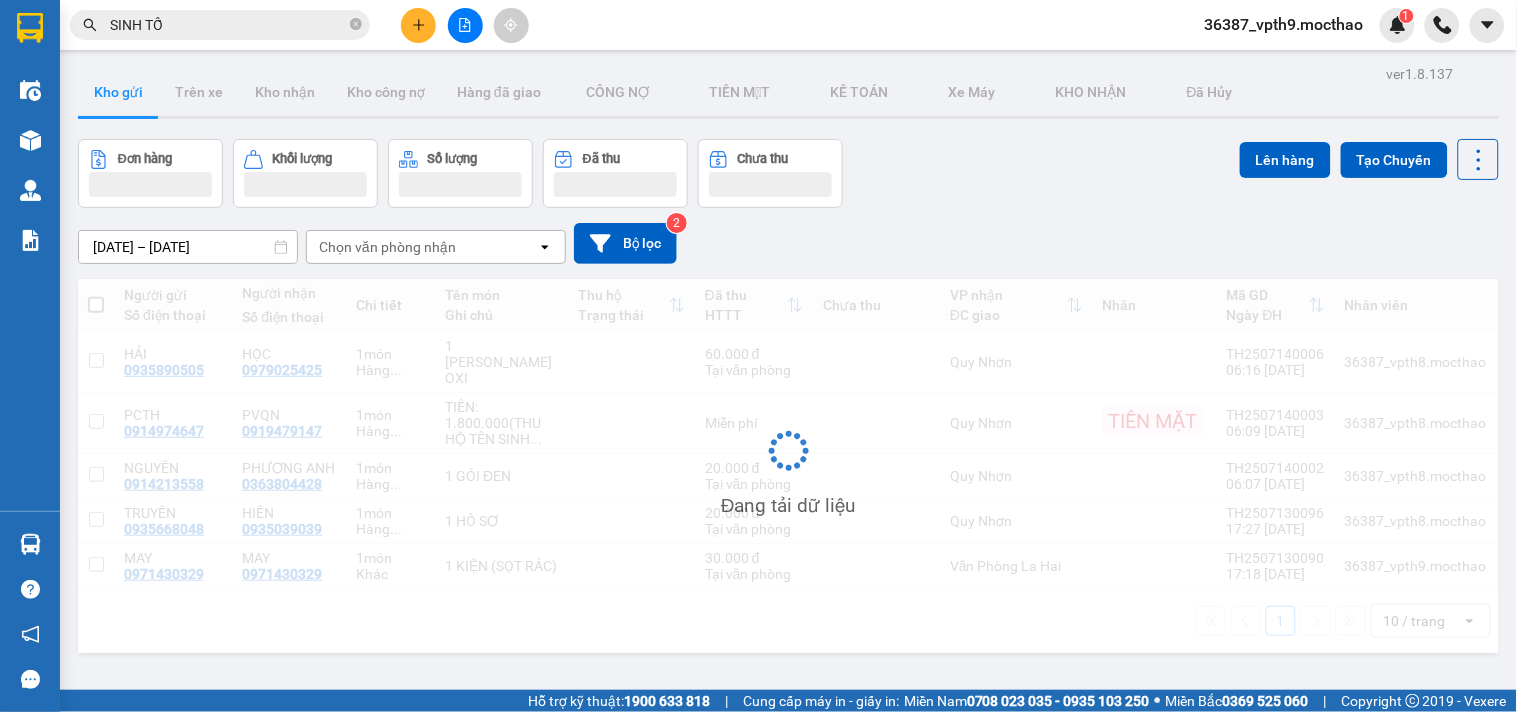 click on "SINH TỐ" at bounding box center [228, 25] 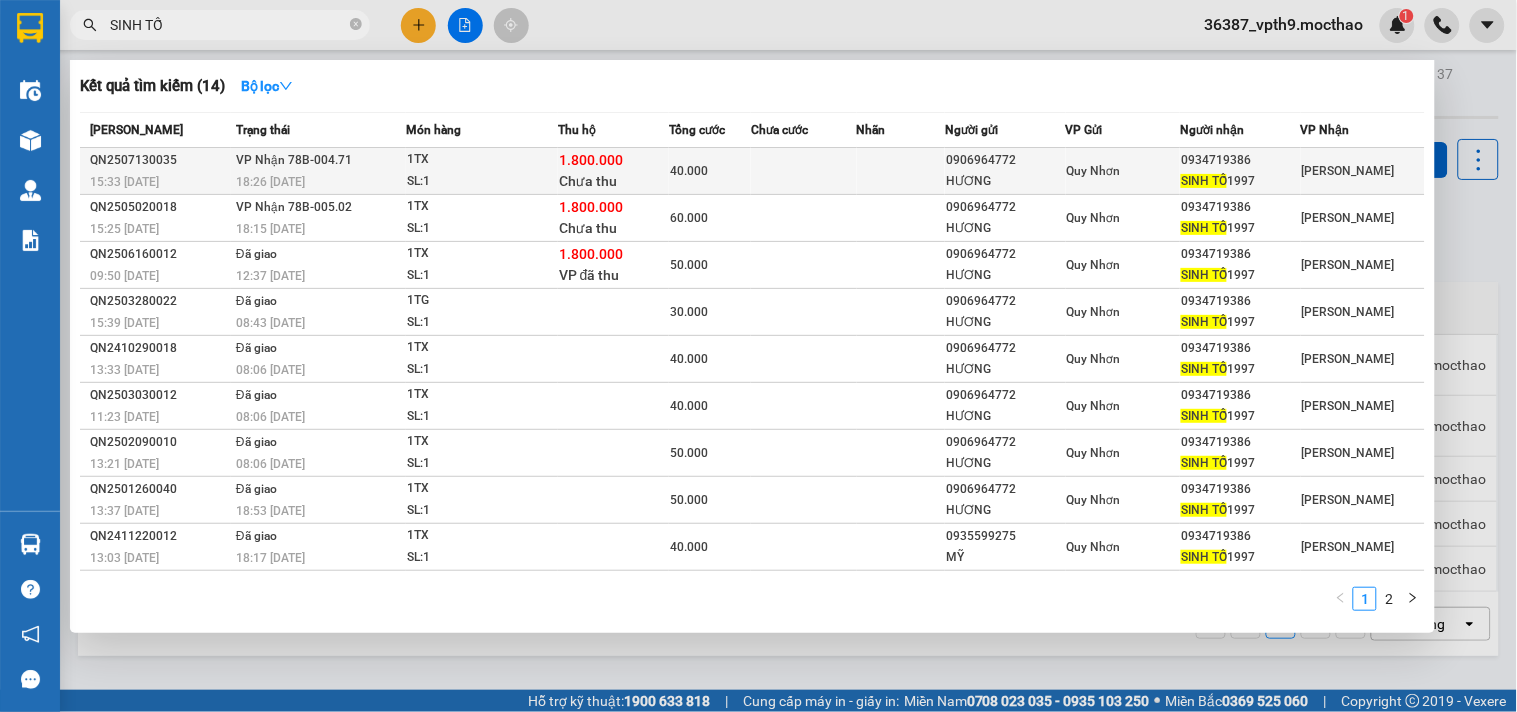 click on "1TX" at bounding box center (482, 160) 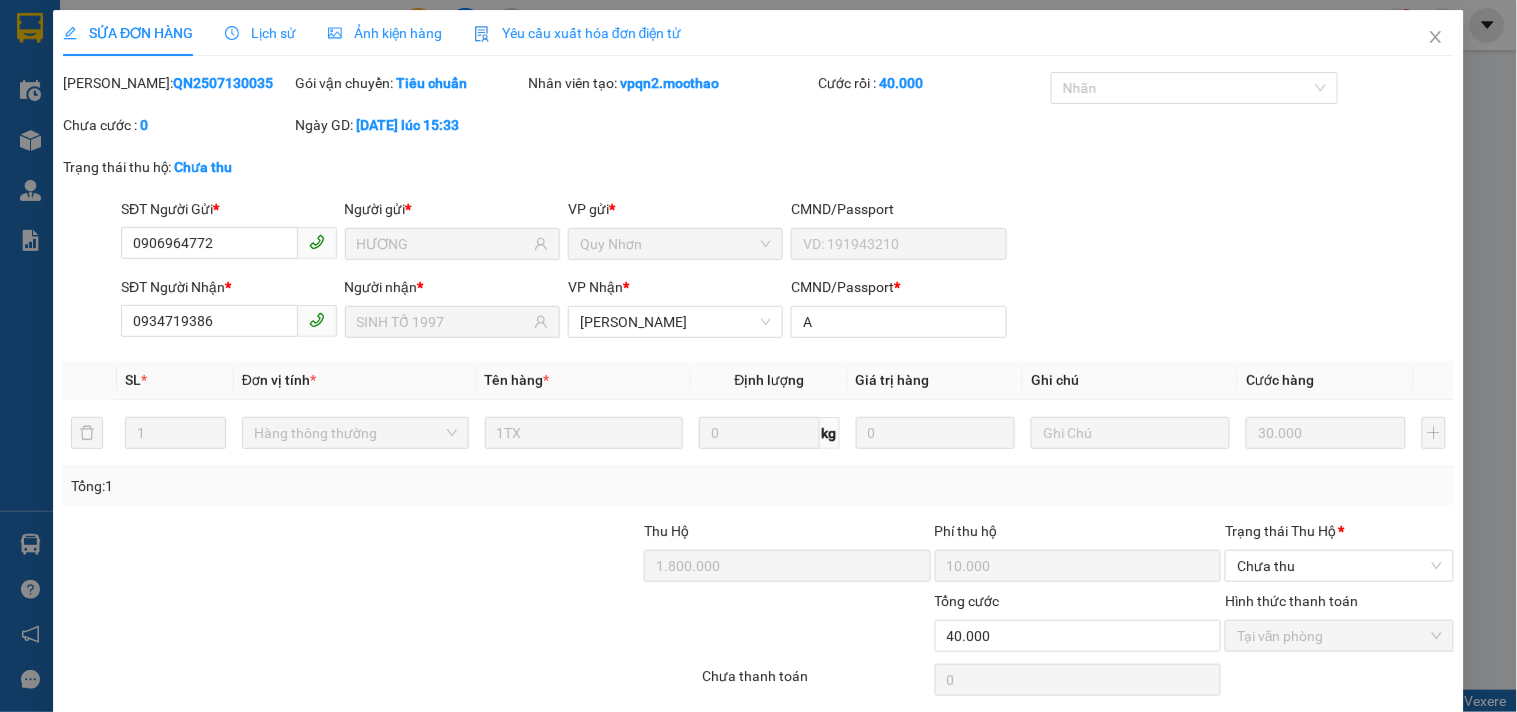 type on "0906964772" 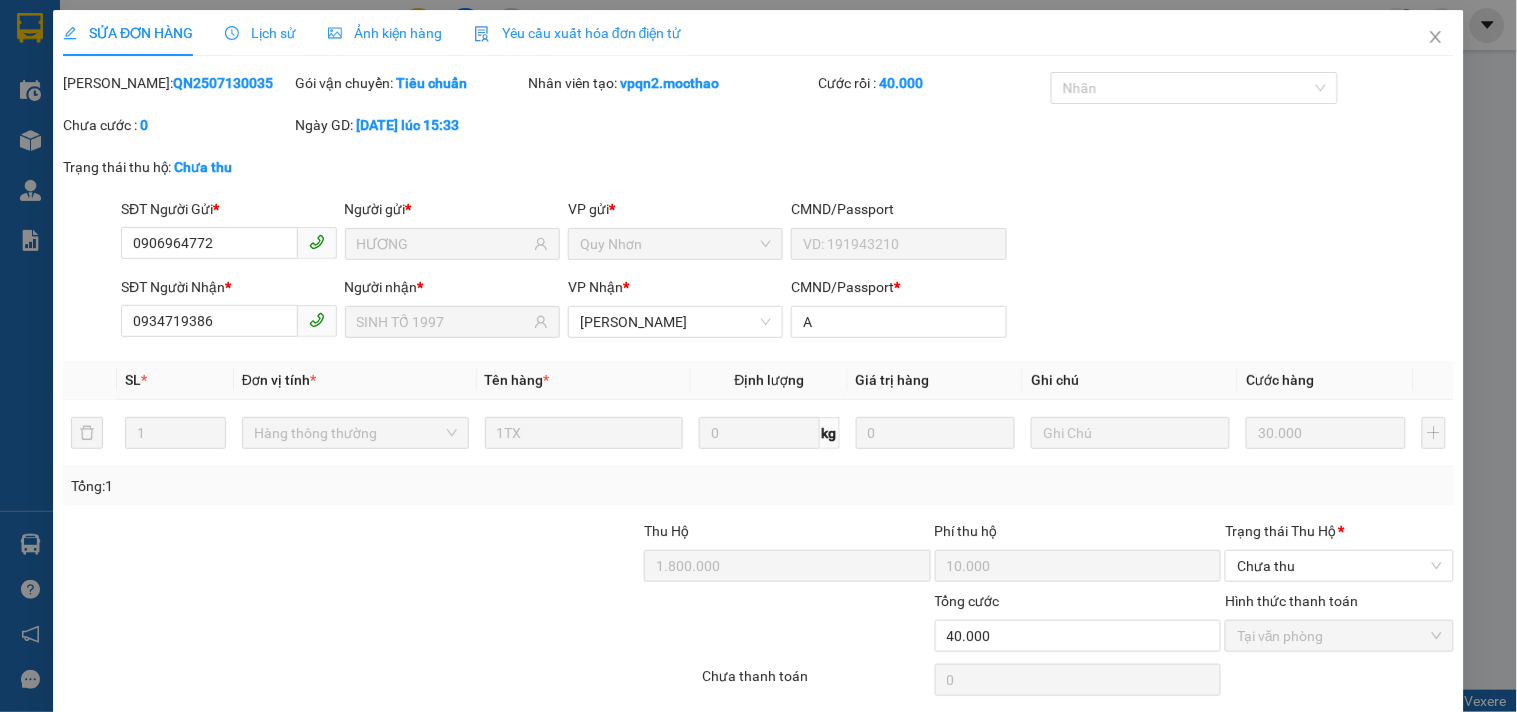 type on "HƯƠNG" 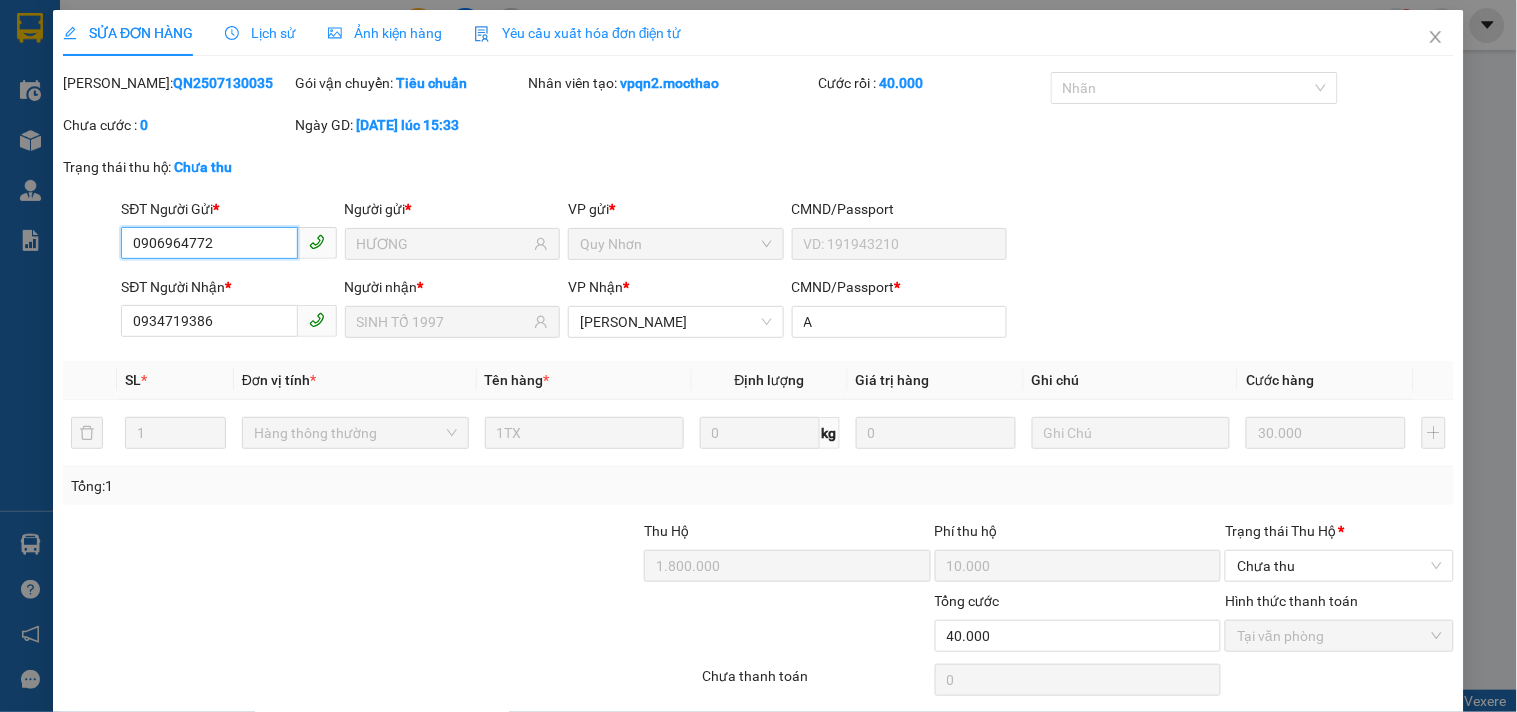 checkbox on "true" 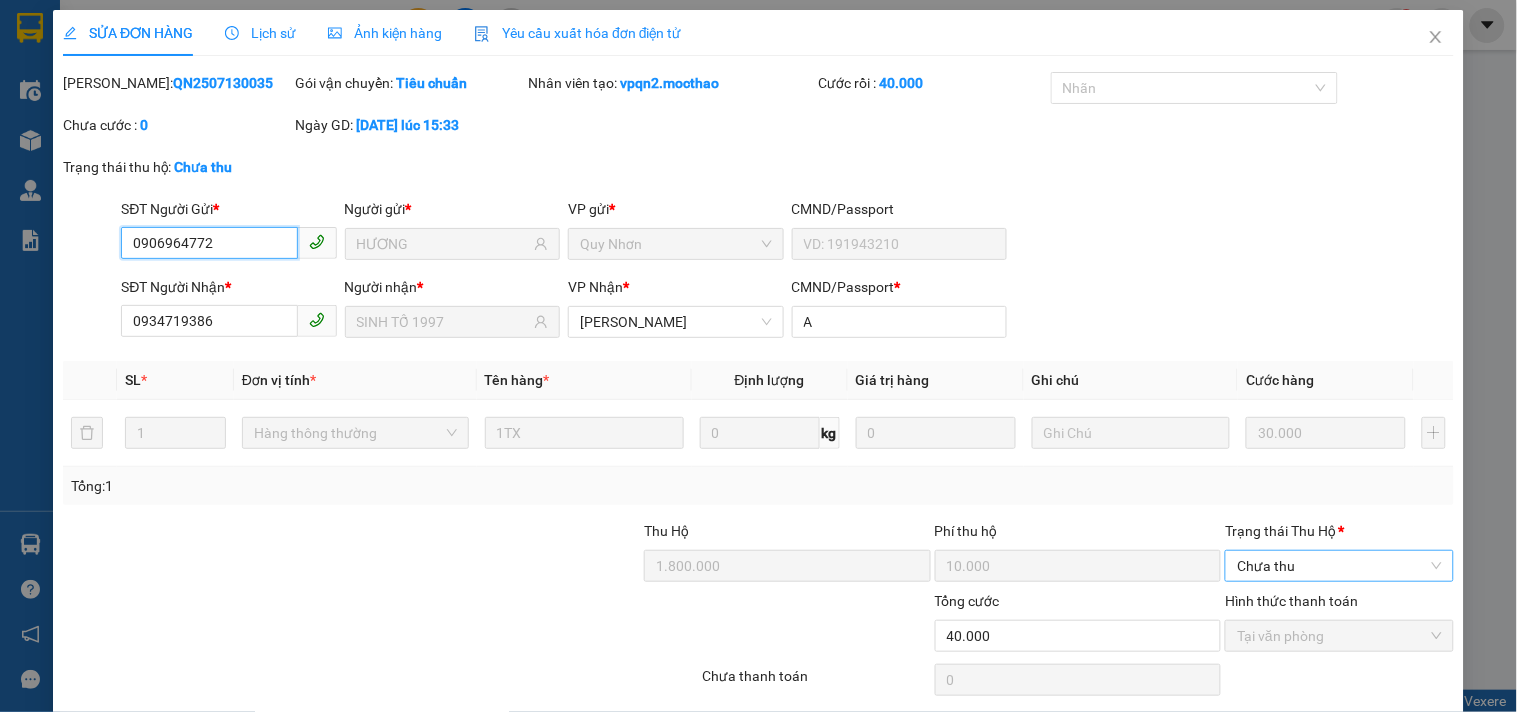 click on "Chưa thu" at bounding box center (1339, 566) 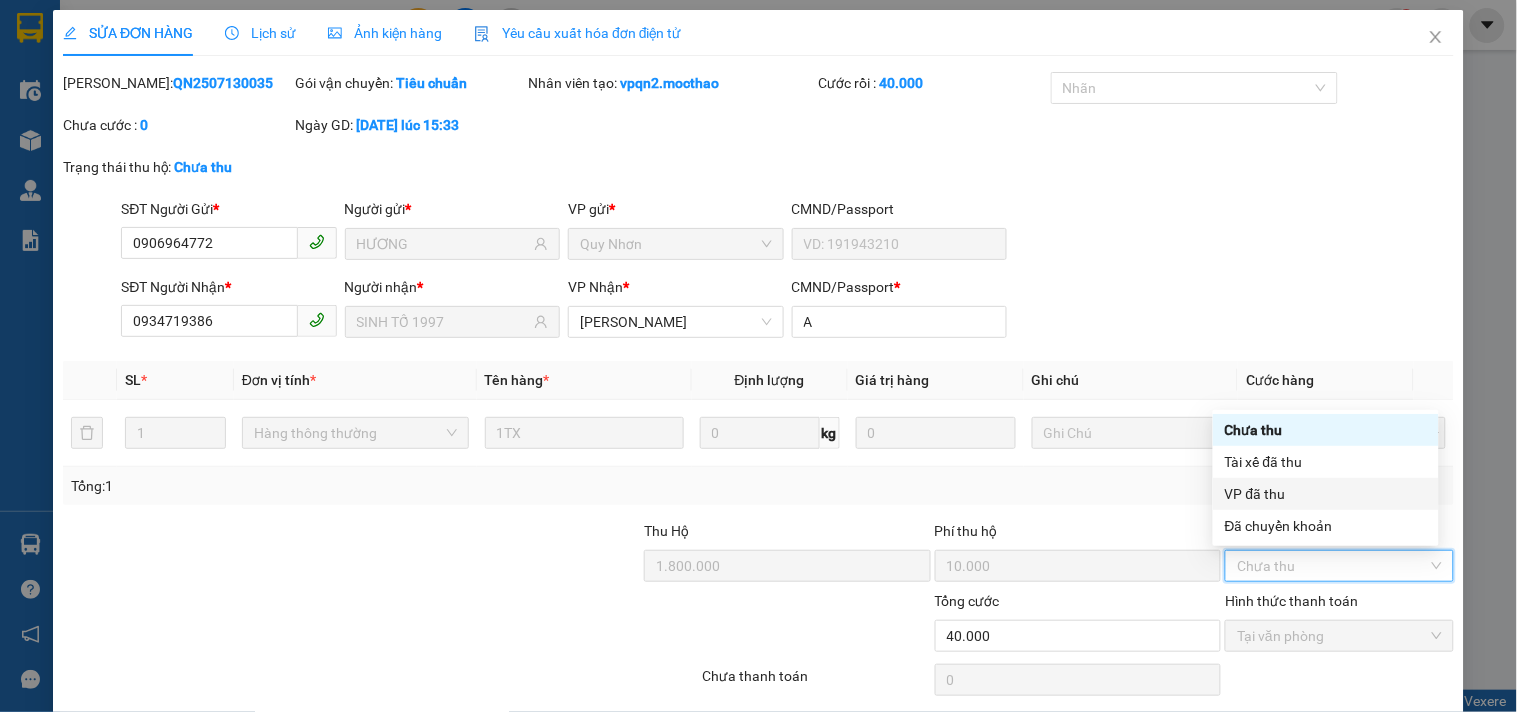 click on "VP đã thu" at bounding box center [1326, 494] 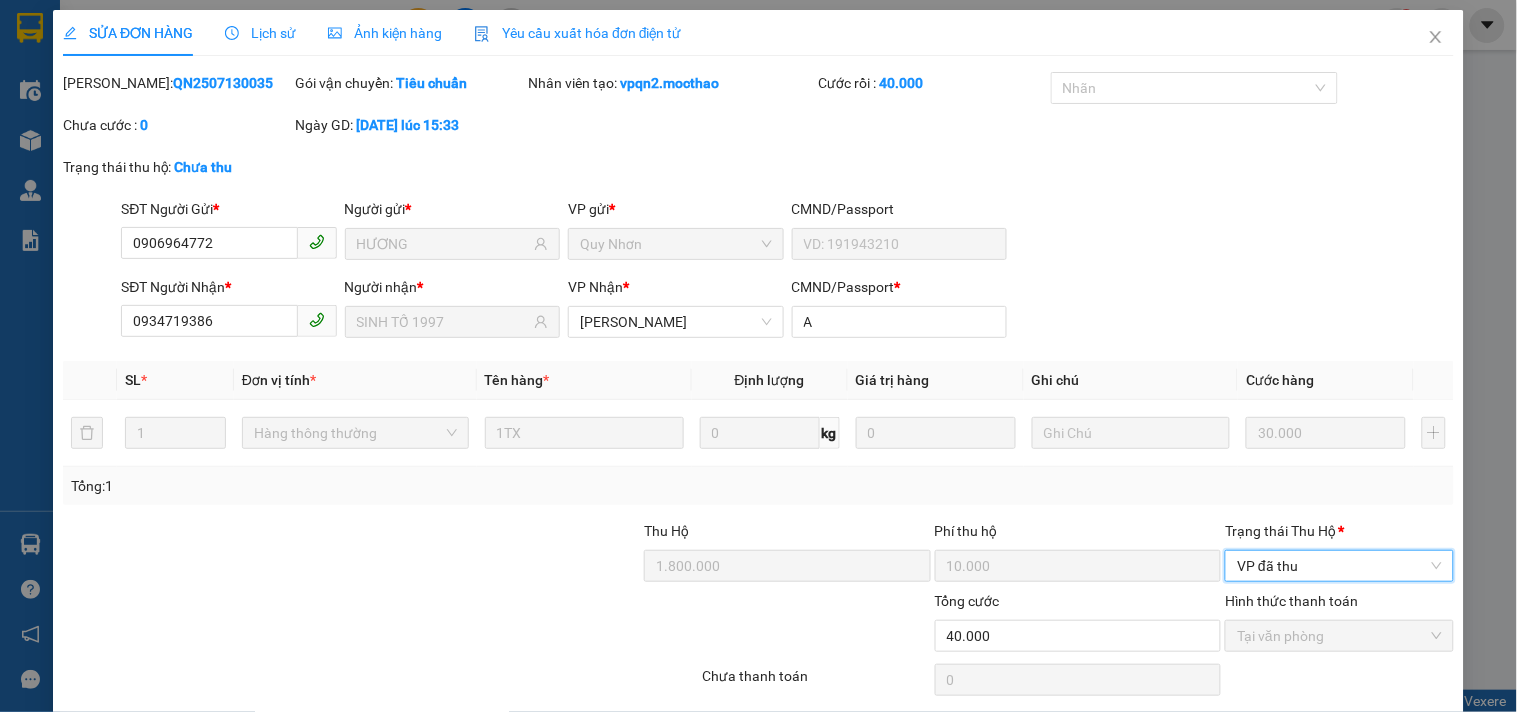 scroll, scrollTop: 73, scrollLeft: 0, axis: vertical 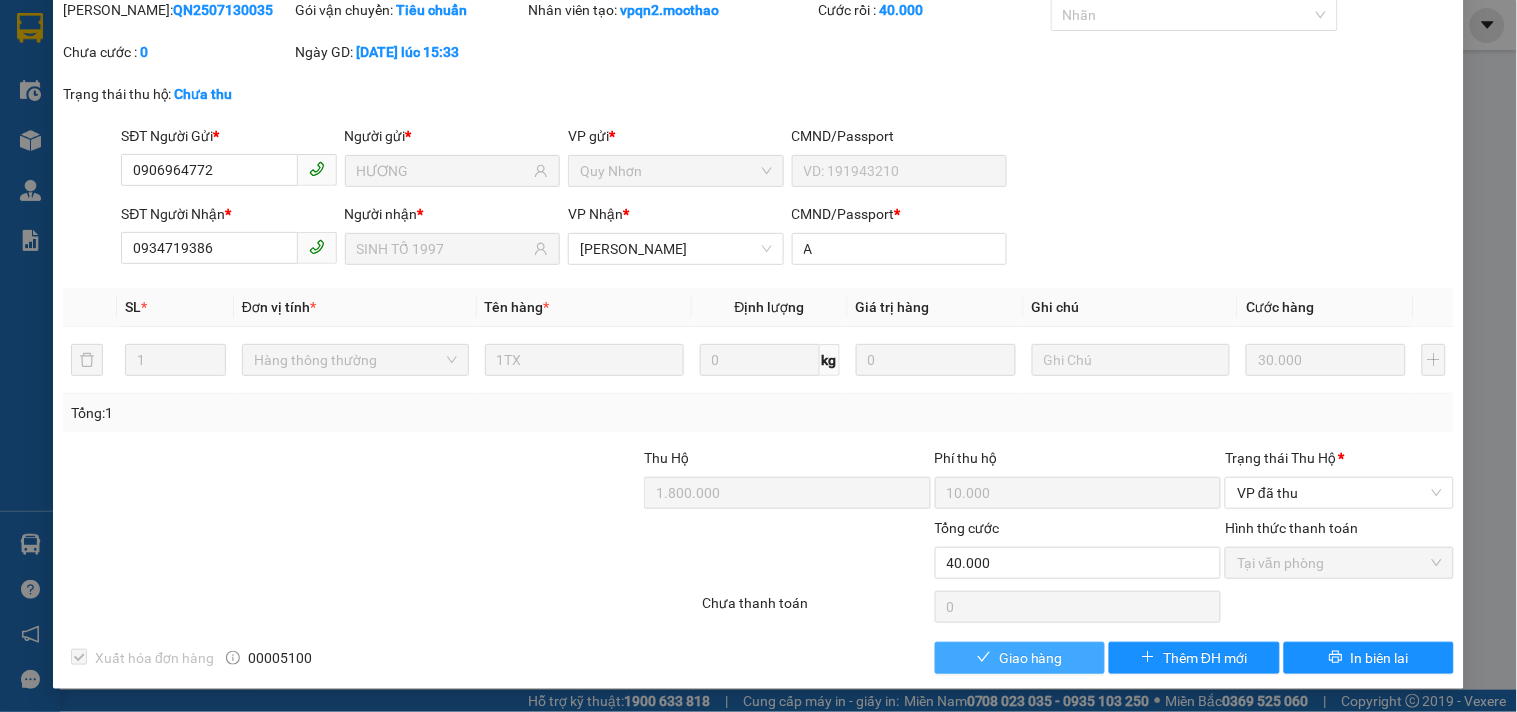 click on "Giao hàng" at bounding box center [1031, 658] 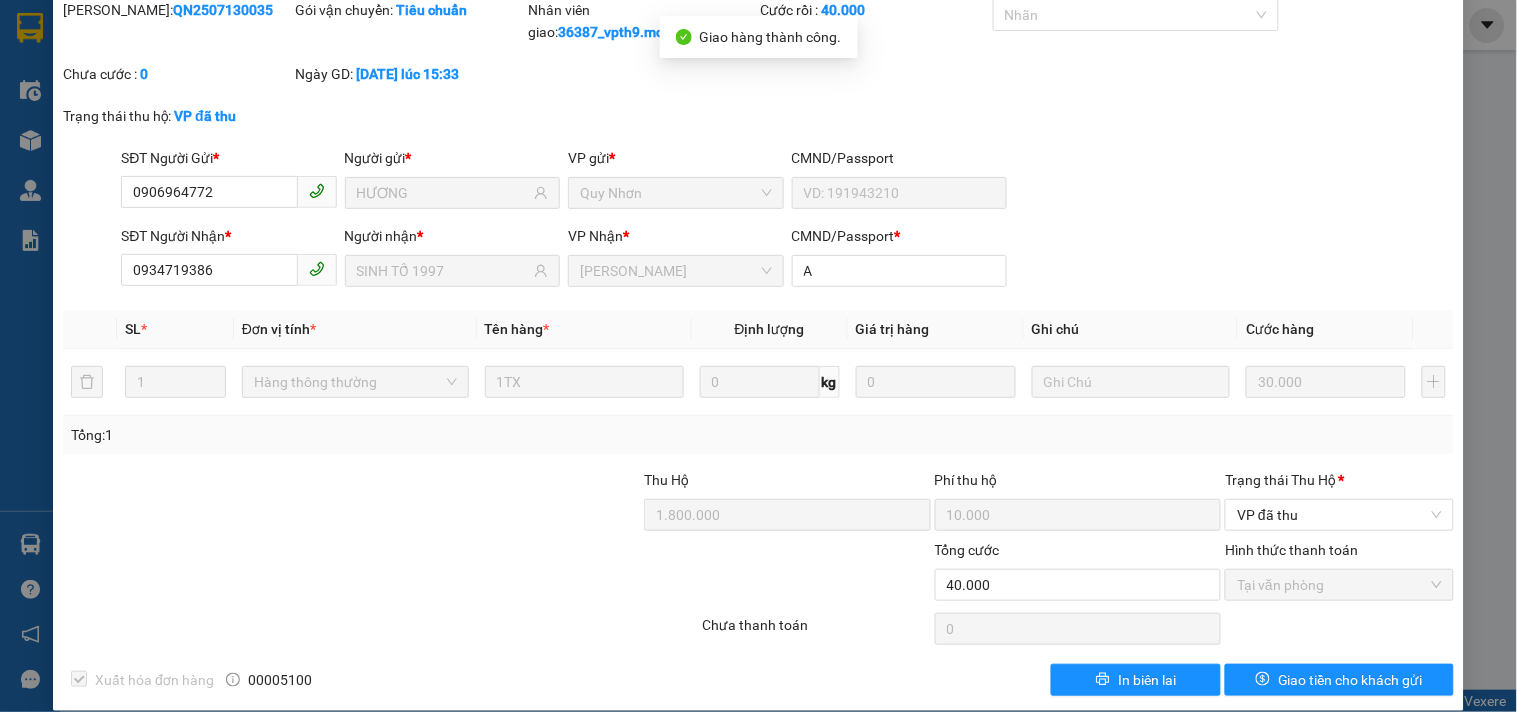 scroll, scrollTop: 0, scrollLeft: 0, axis: both 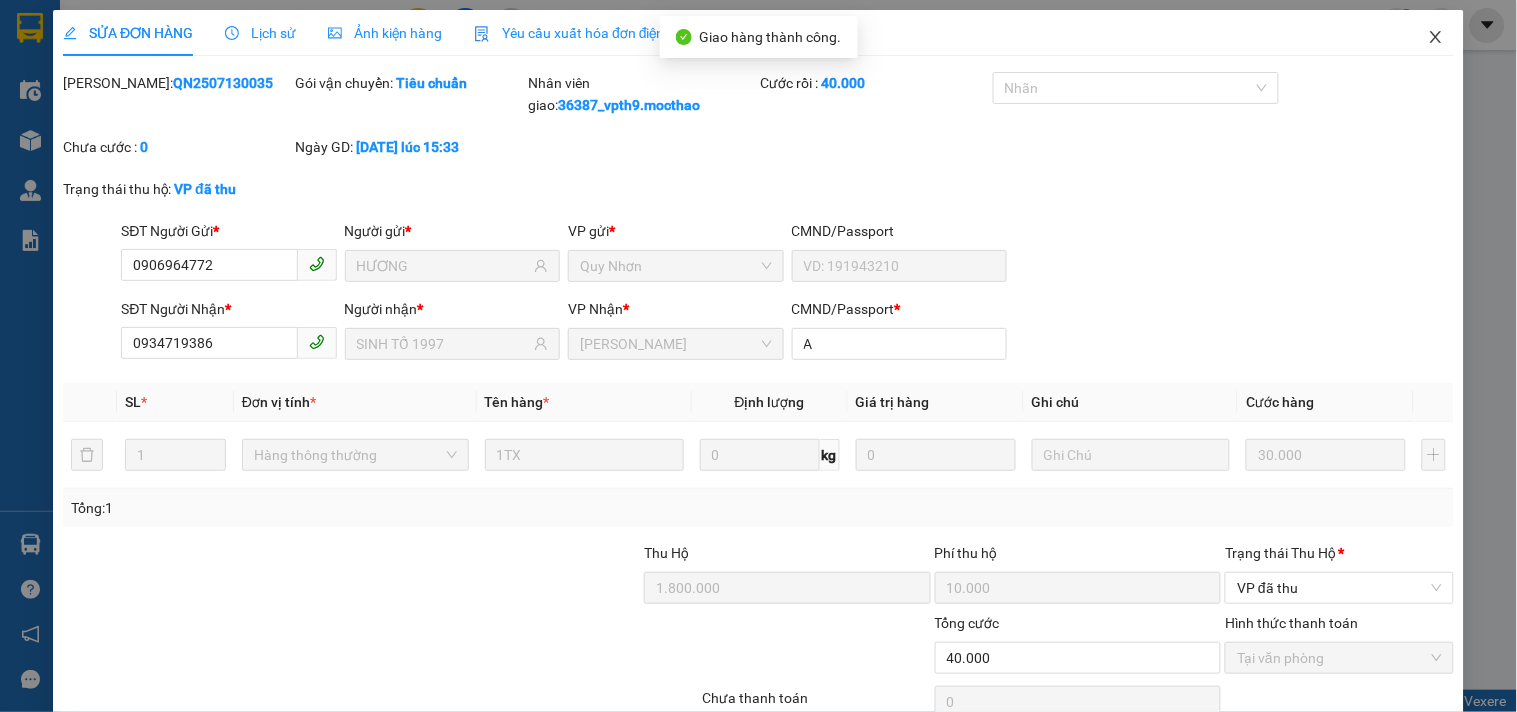 click at bounding box center (1436, 38) 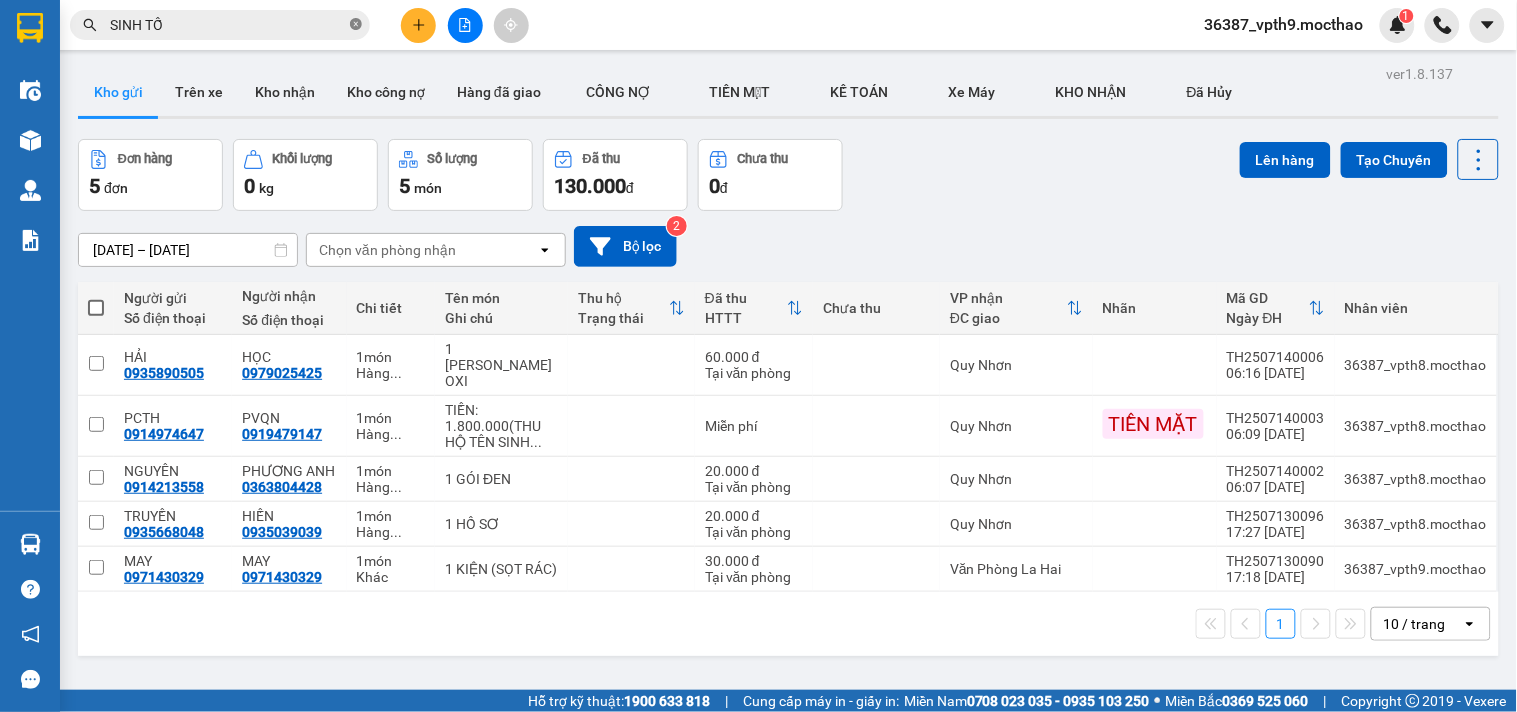click at bounding box center (356, 25) 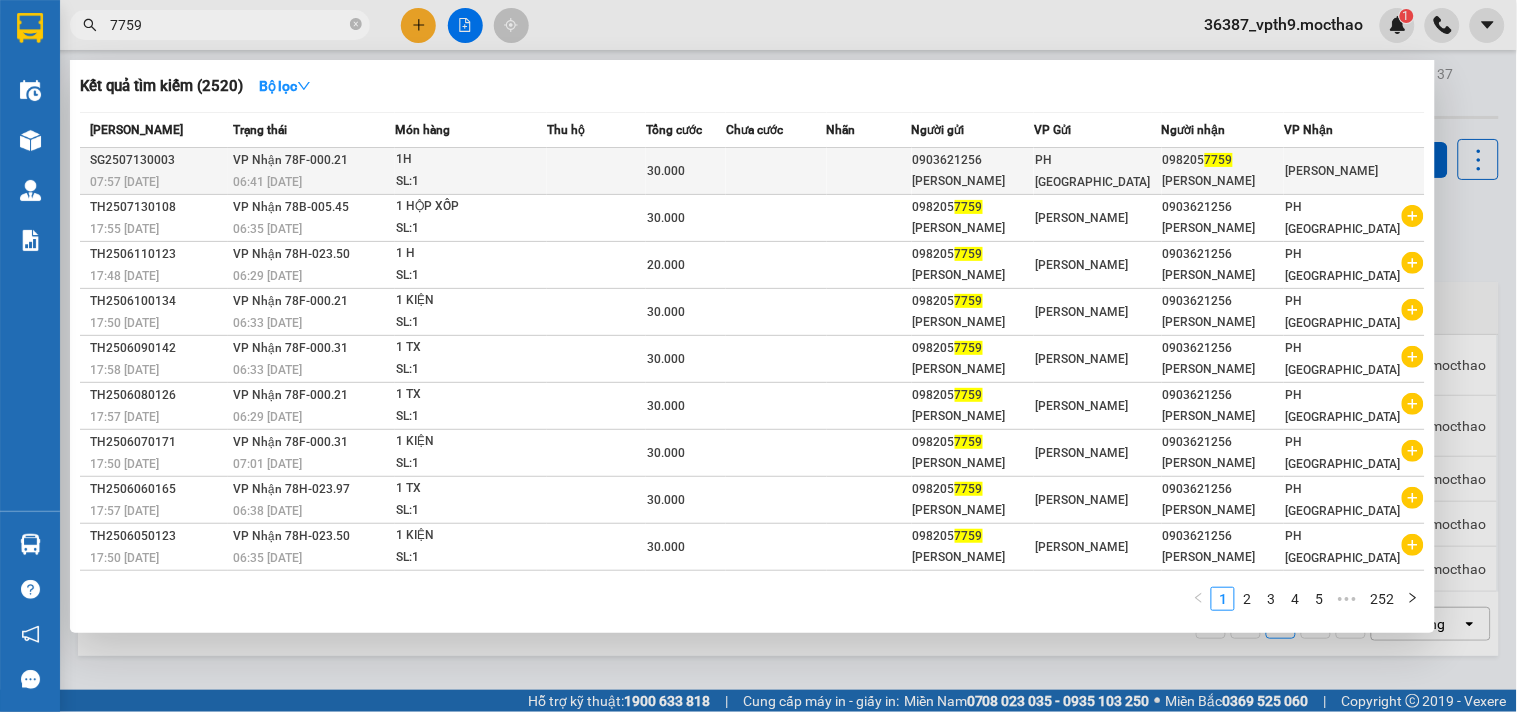 type on "7759" 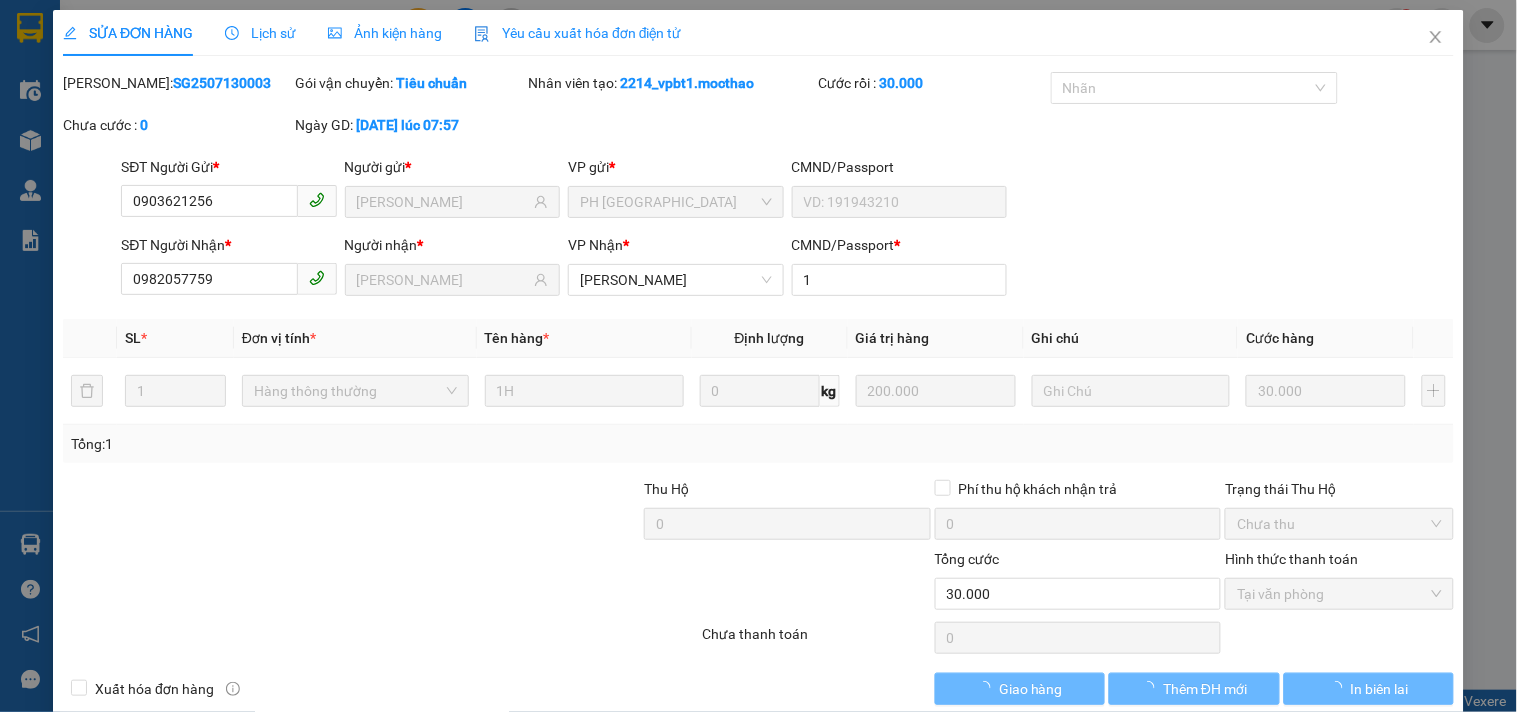 type on "0903621256" 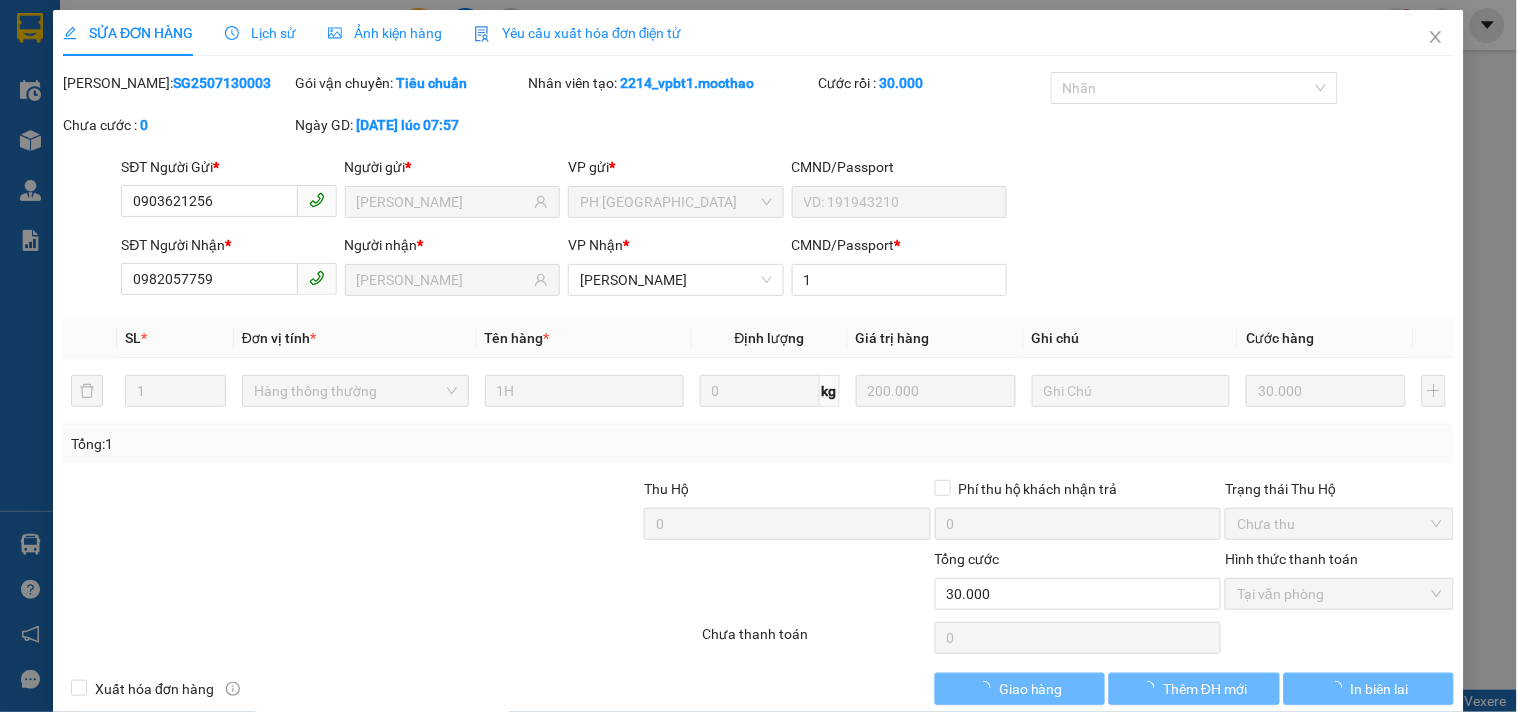 type on "[PERSON_NAME]" 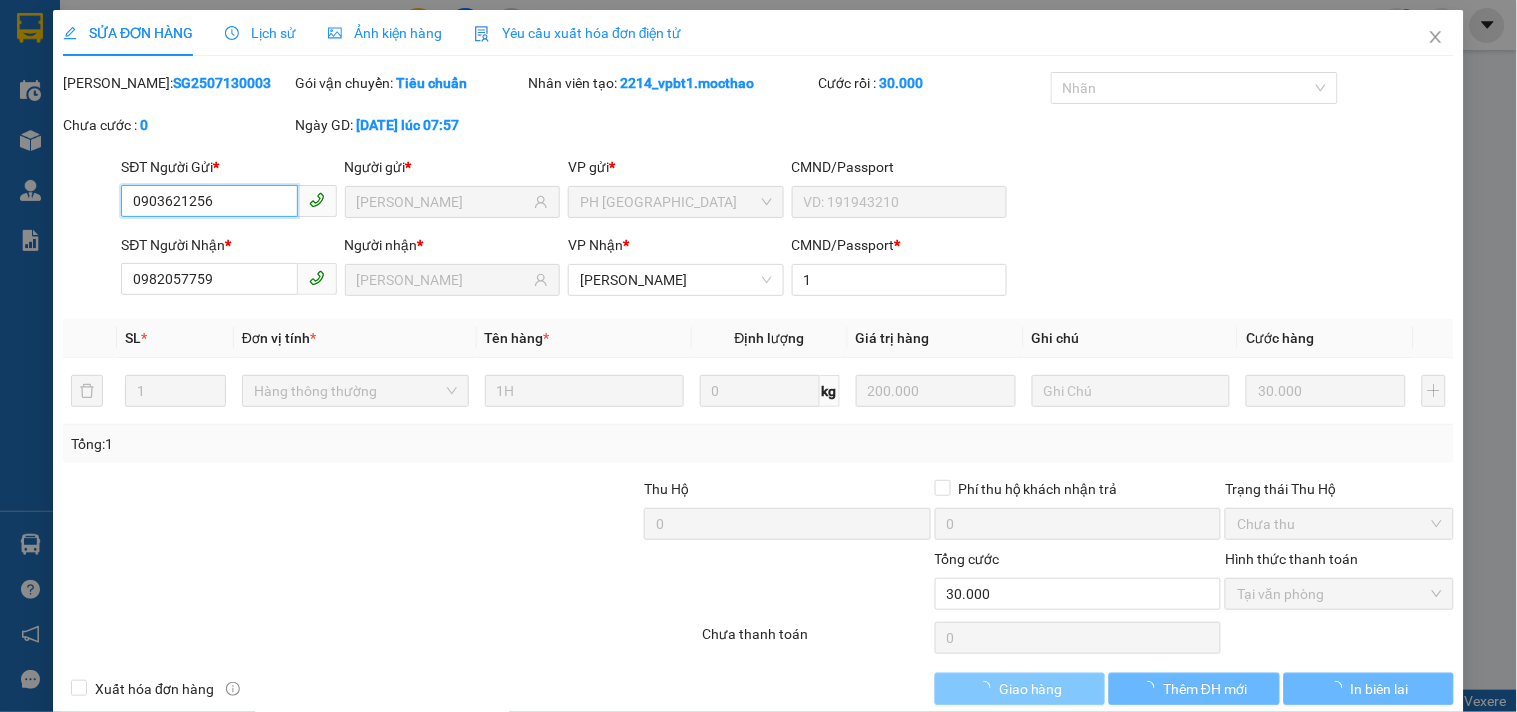 checkbox on "true" 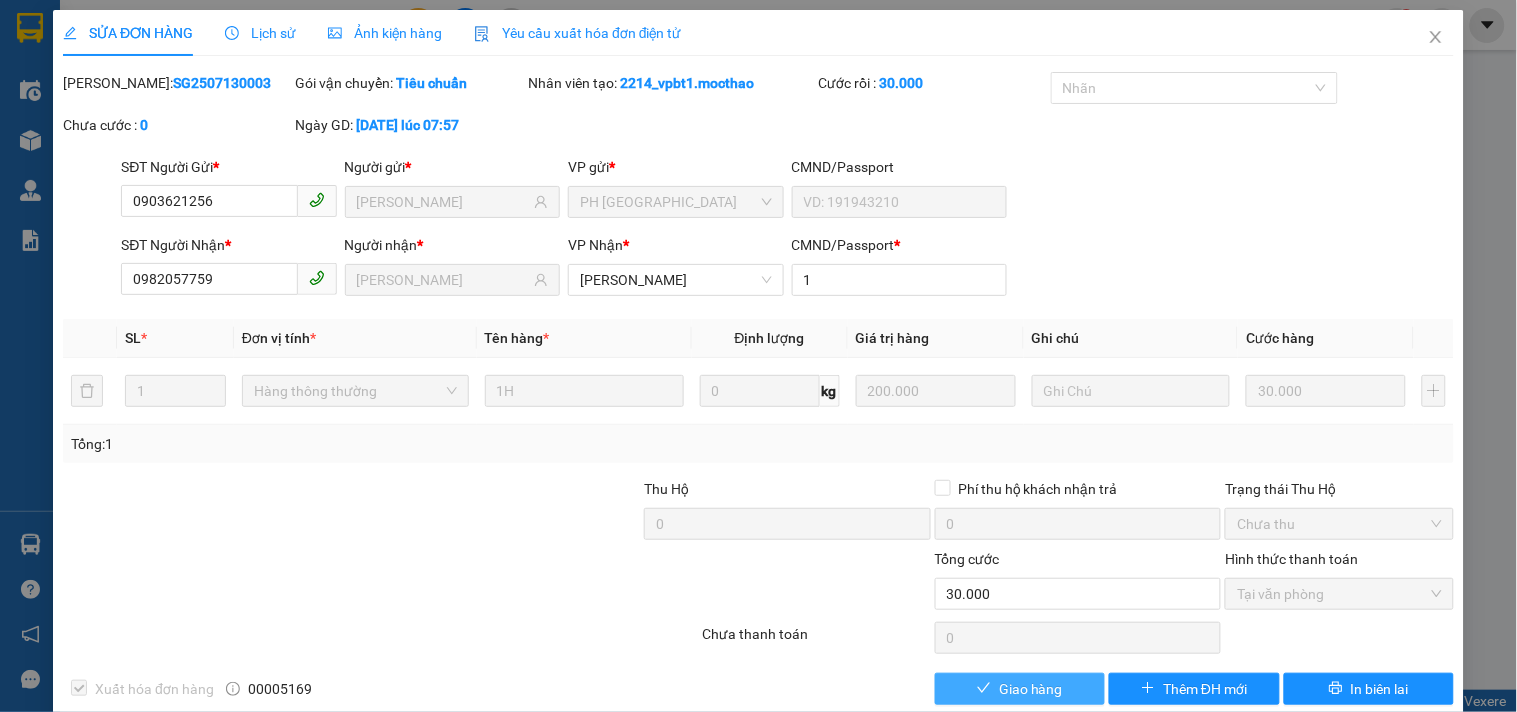 click on "Giao hàng" at bounding box center [1020, 689] 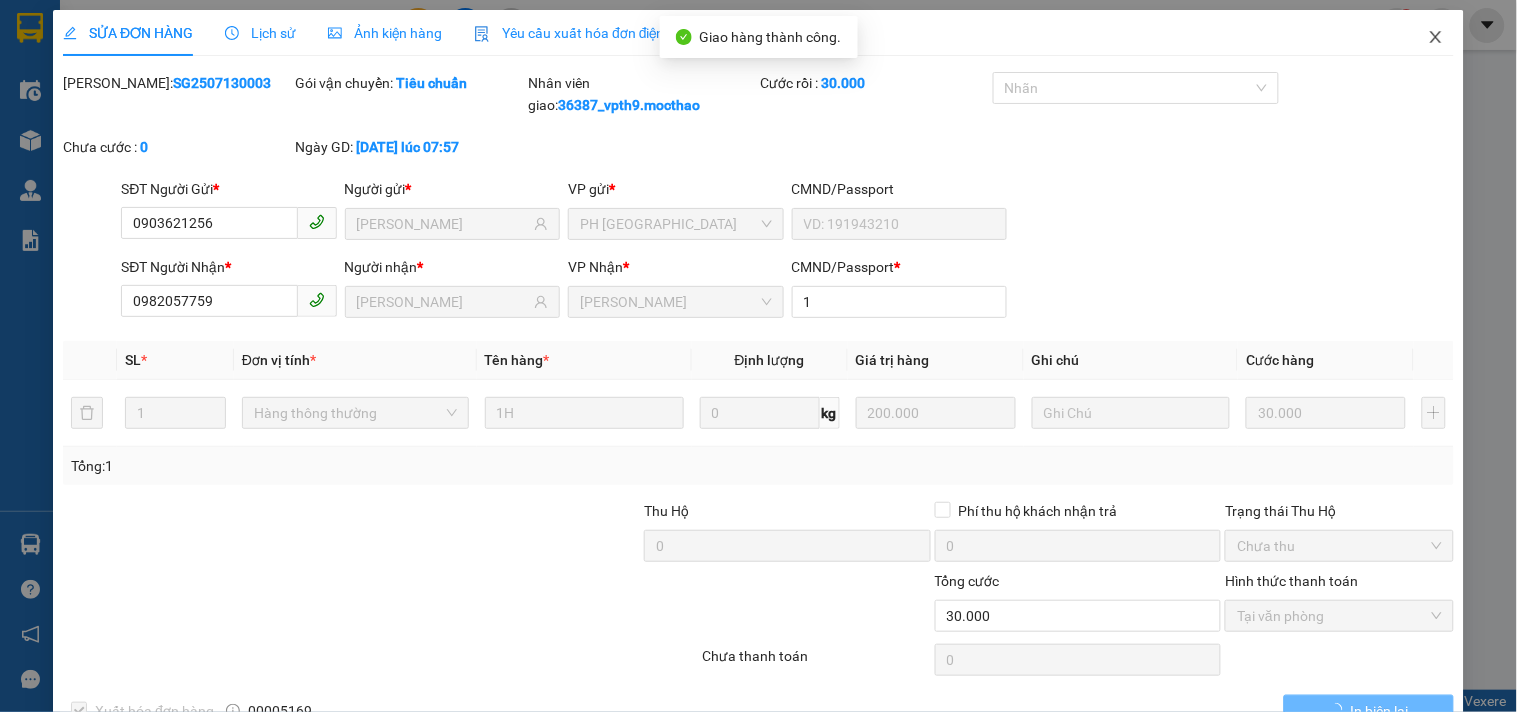 click 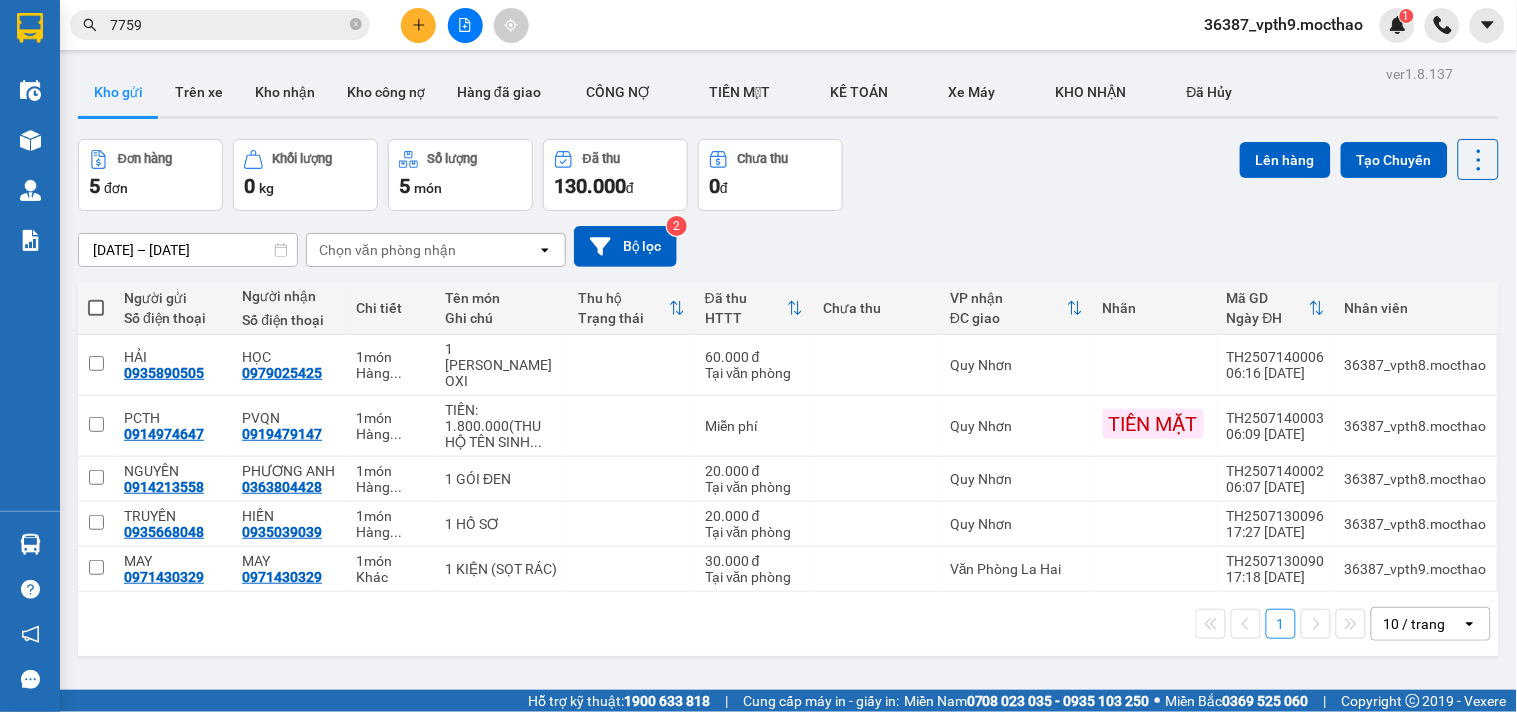 scroll, scrollTop: 92, scrollLeft: 0, axis: vertical 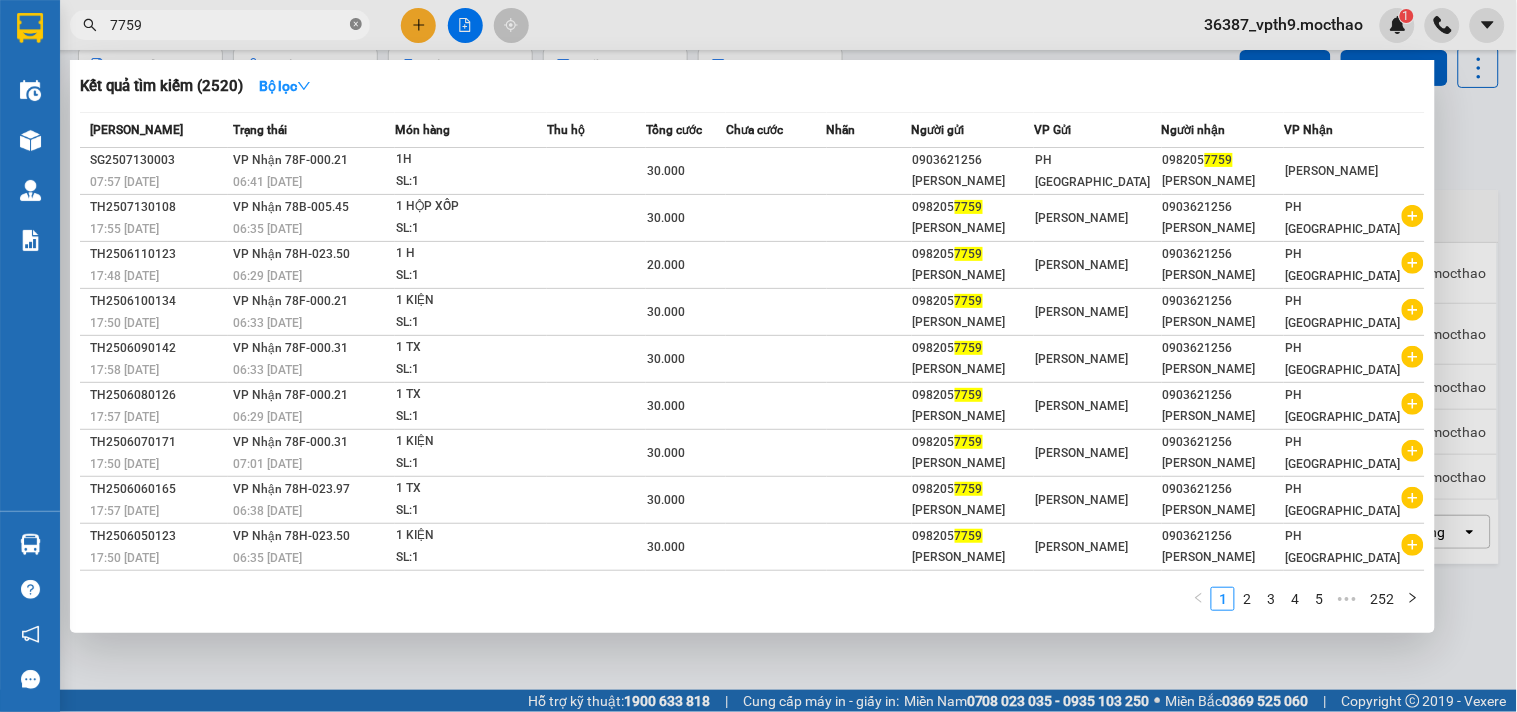 click 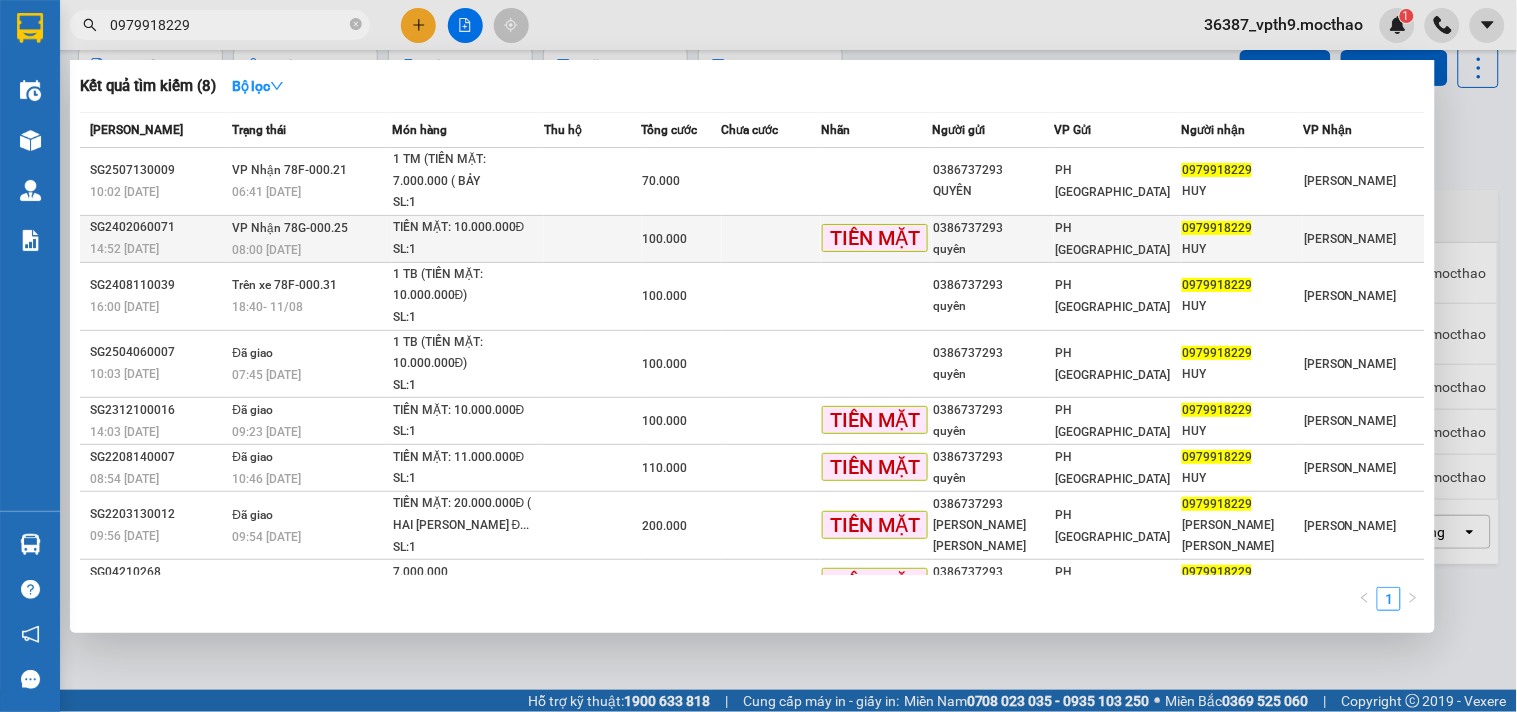type on "0979918229" 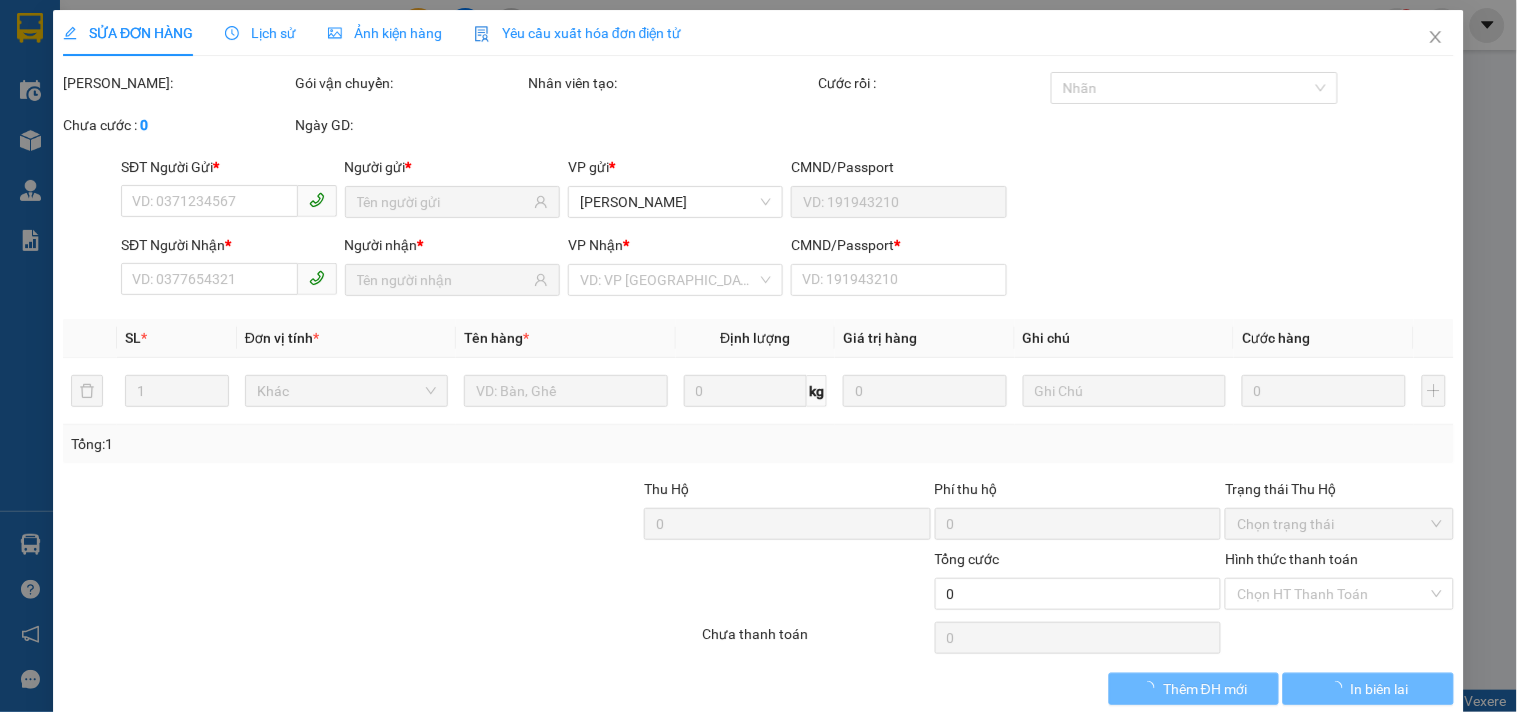 scroll, scrollTop: 0, scrollLeft: 0, axis: both 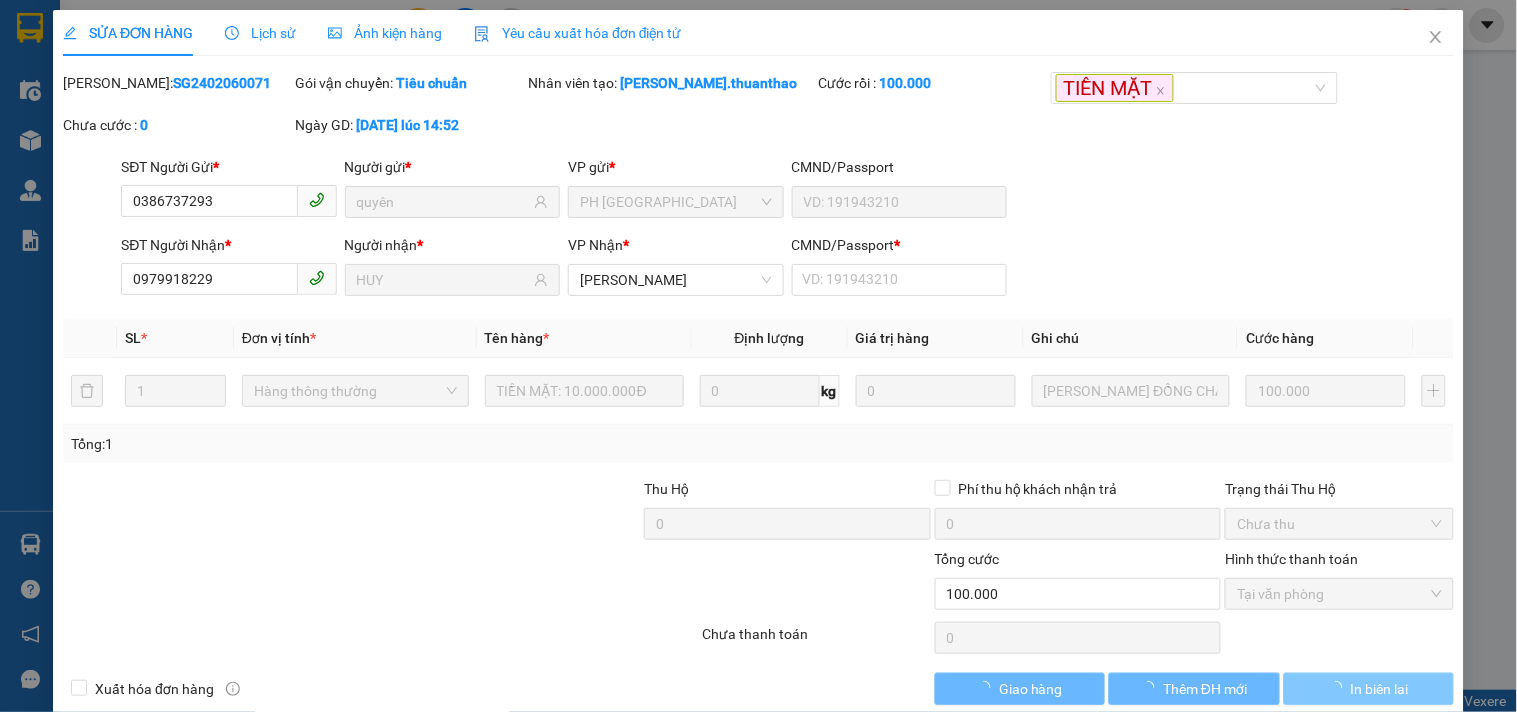 type on "0386737293" 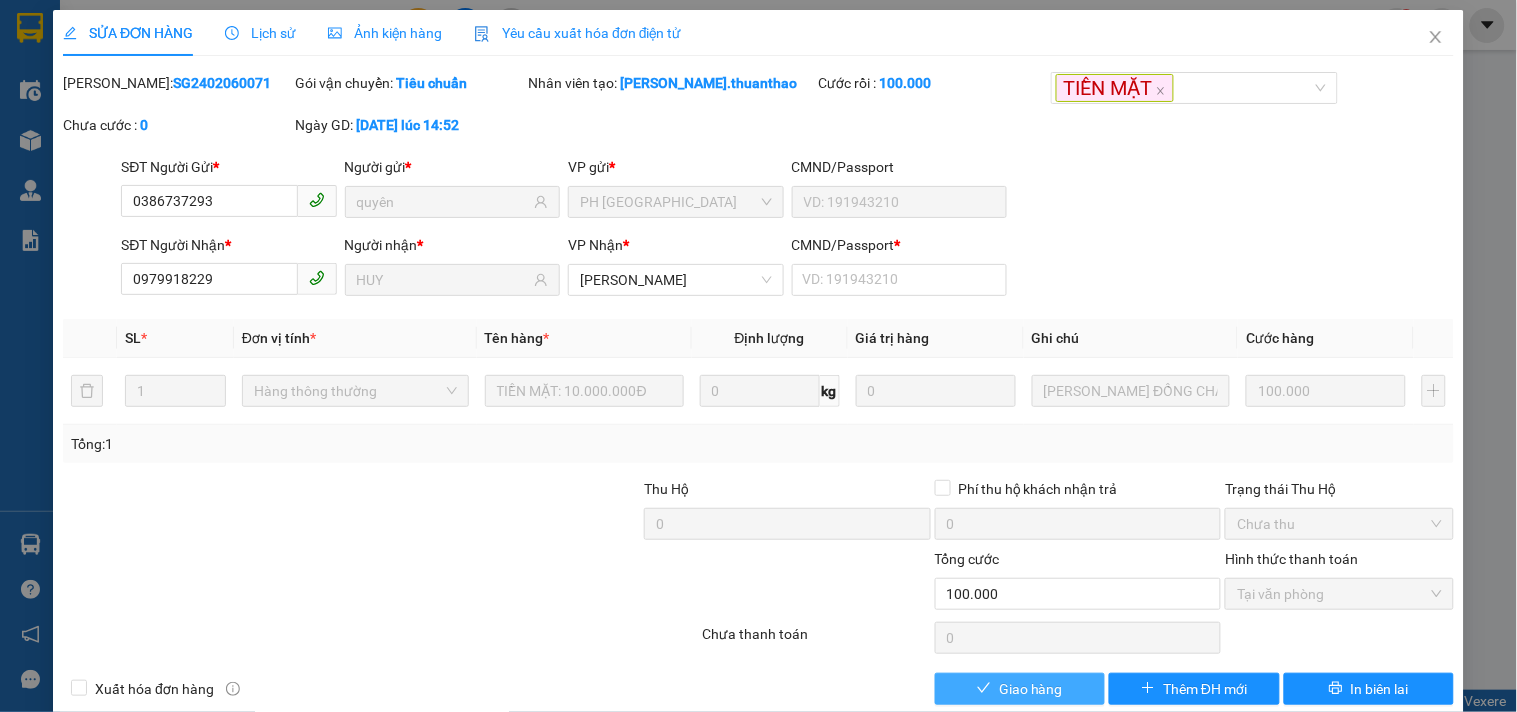 click on "Giao hàng" at bounding box center [1031, 689] 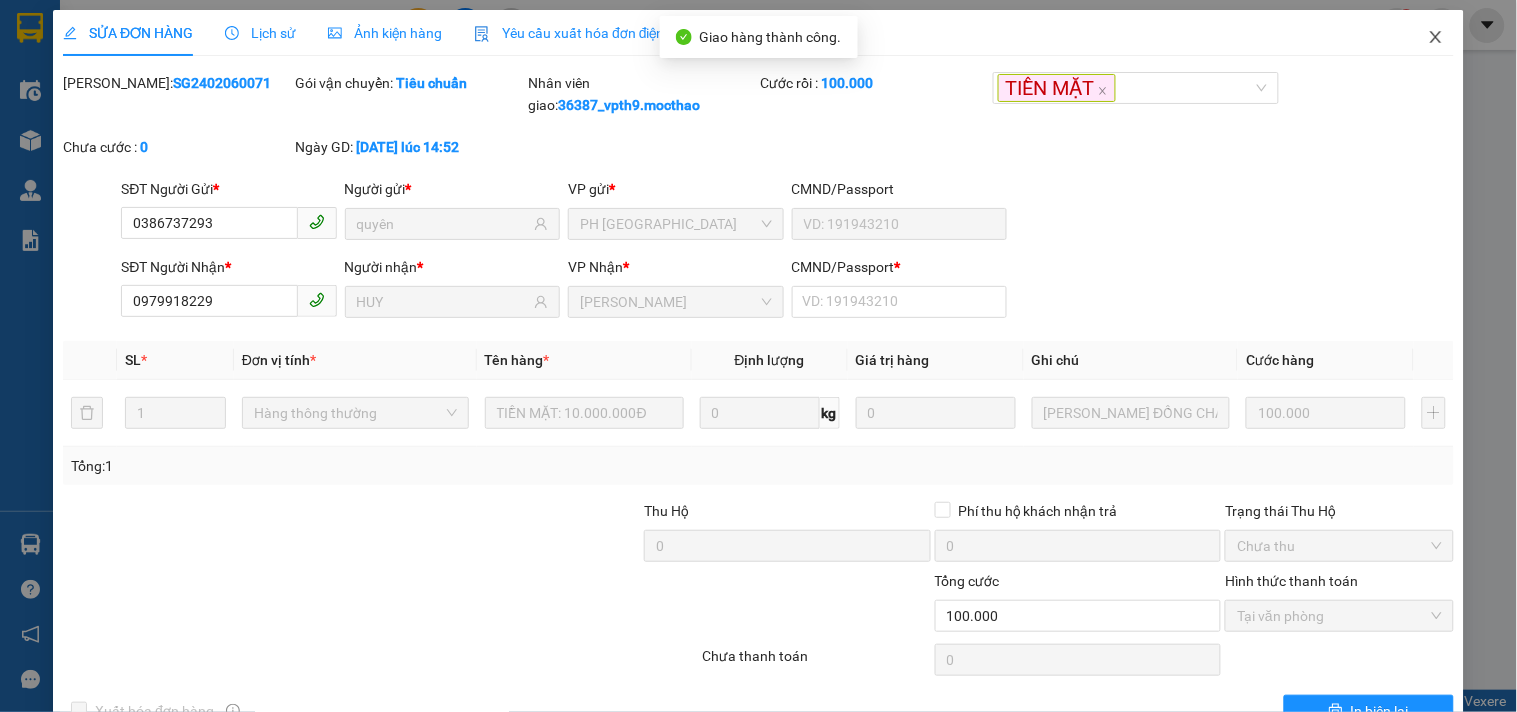click at bounding box center [1436, 38] 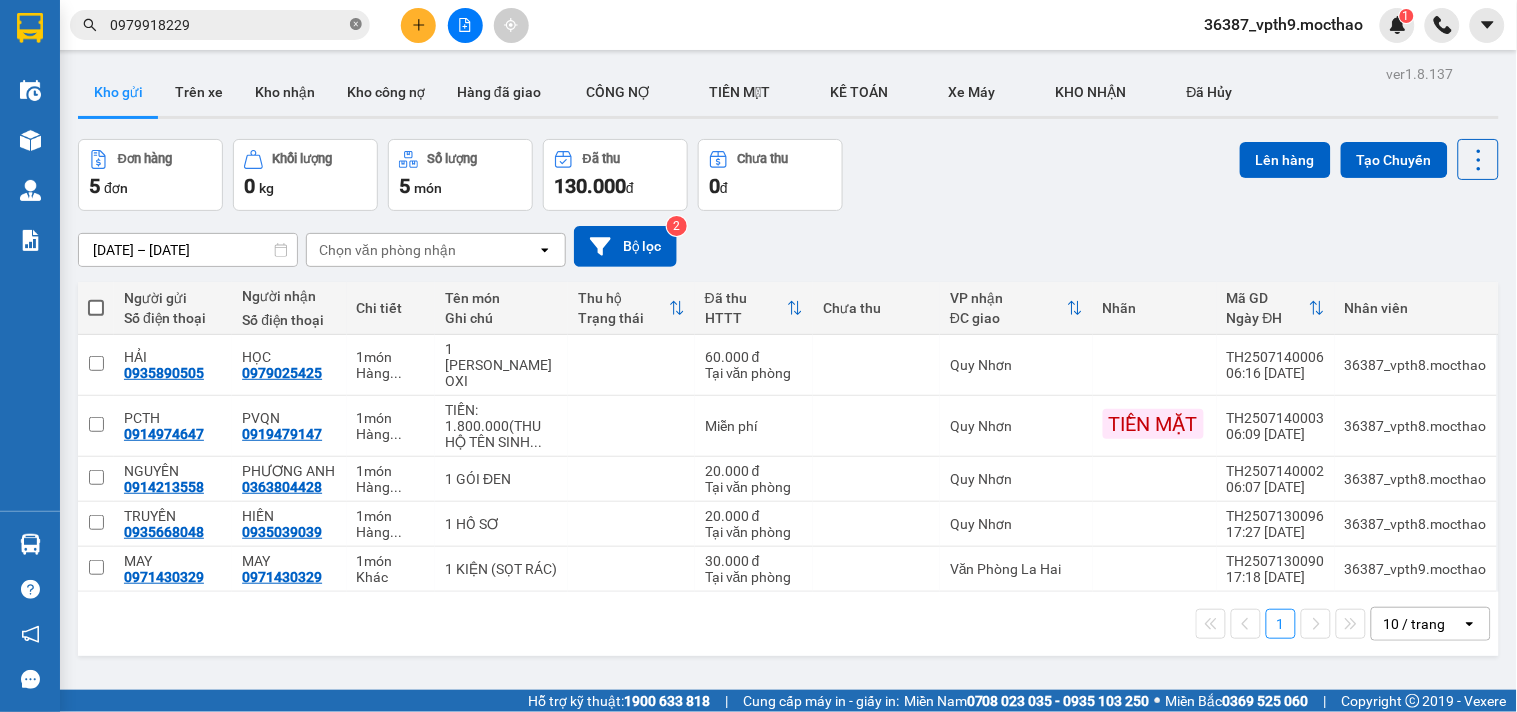 click 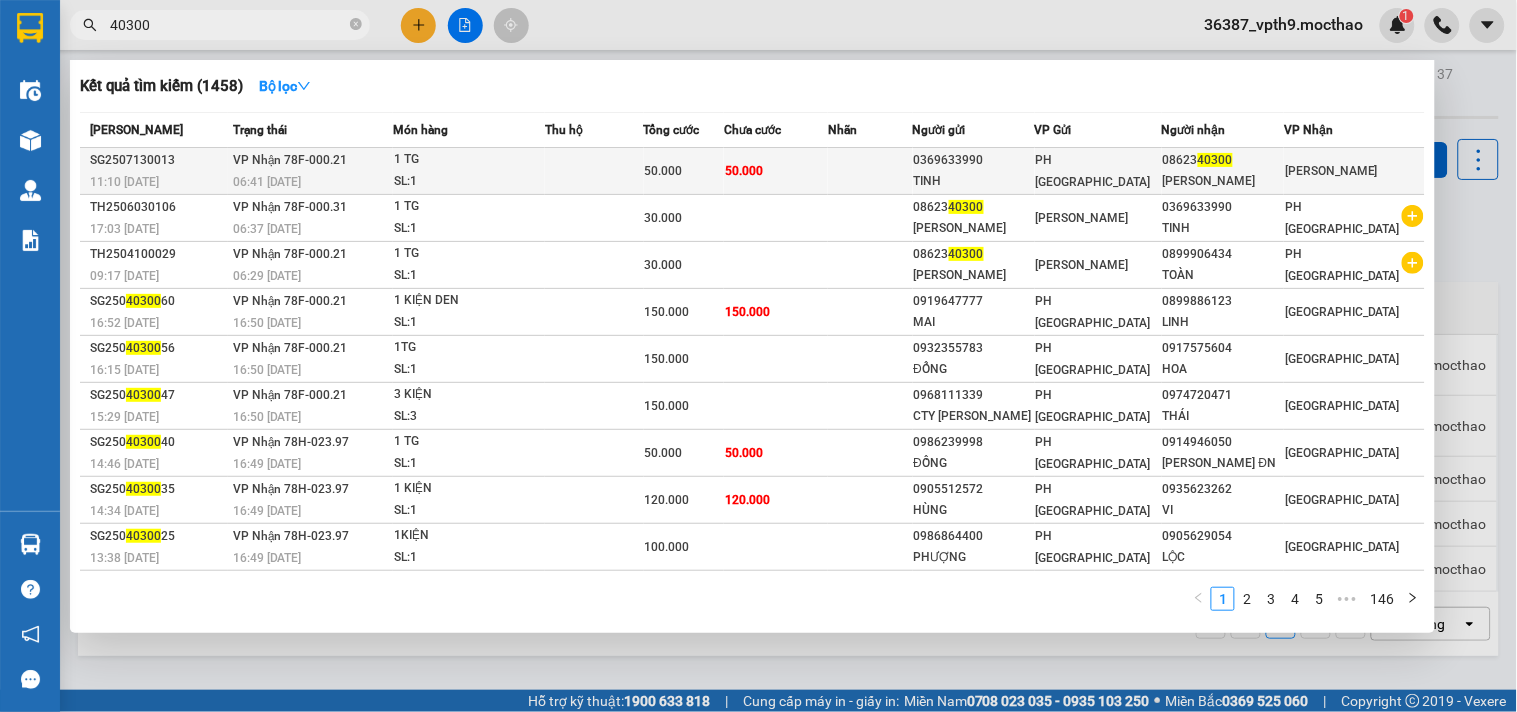 type on "40300" 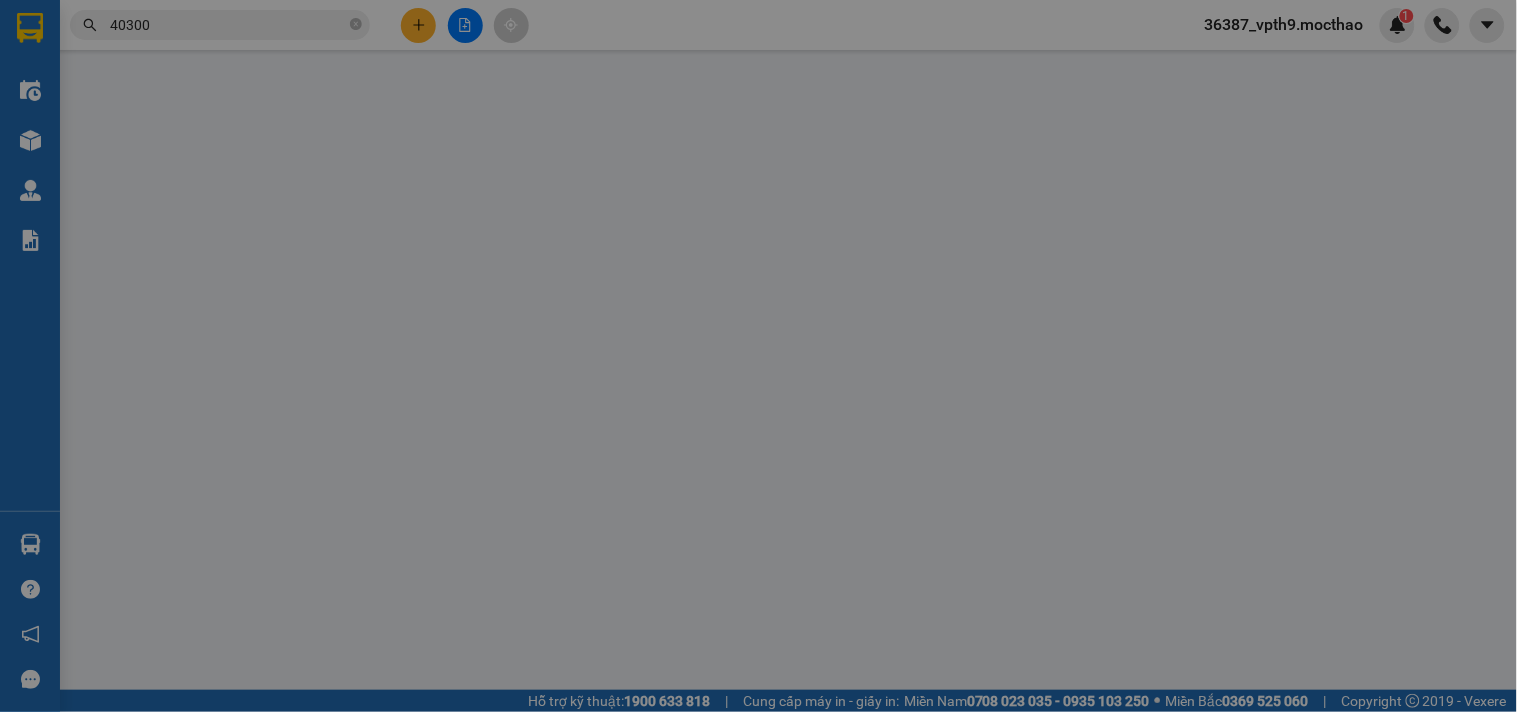 type on "0369633990" 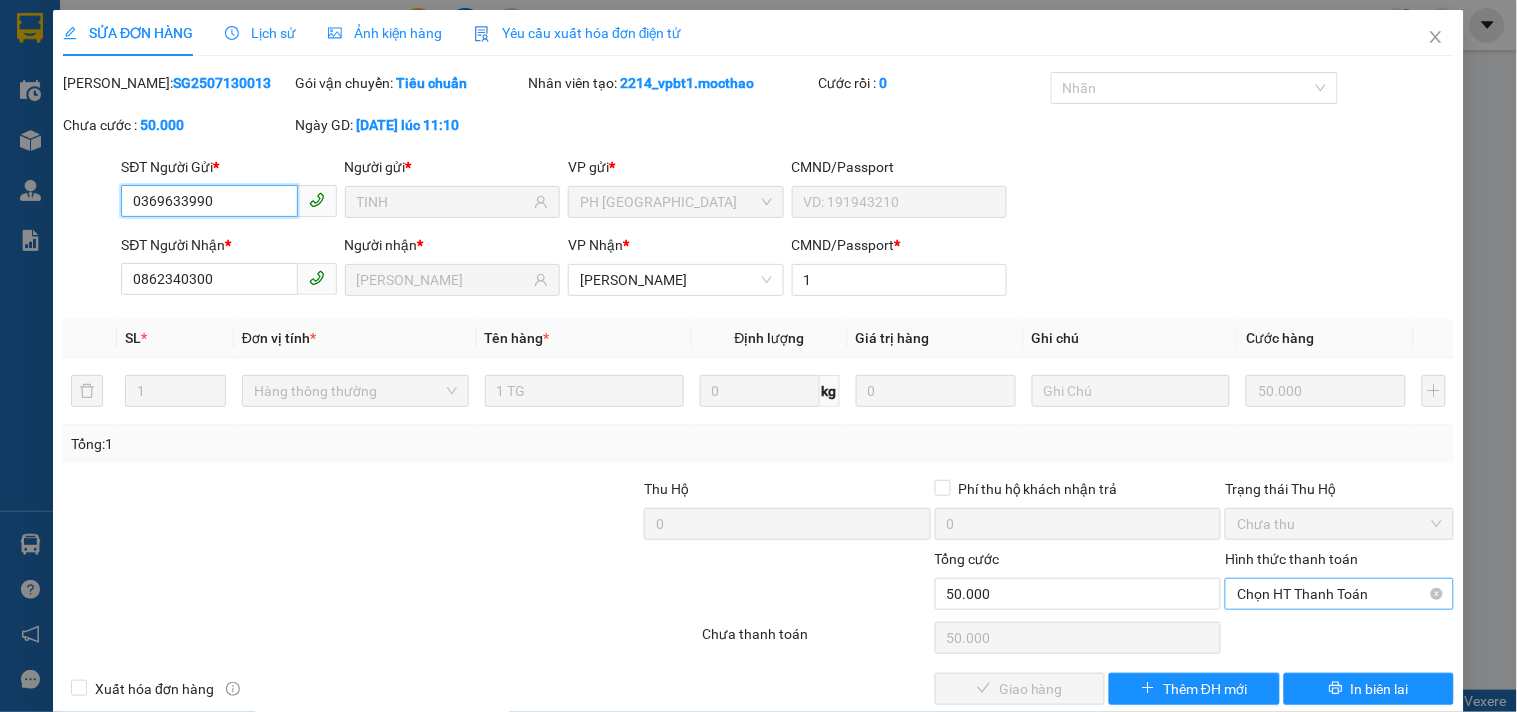 click on "Chọn HT Thanh Toán" at bounding box center (1339, 594) 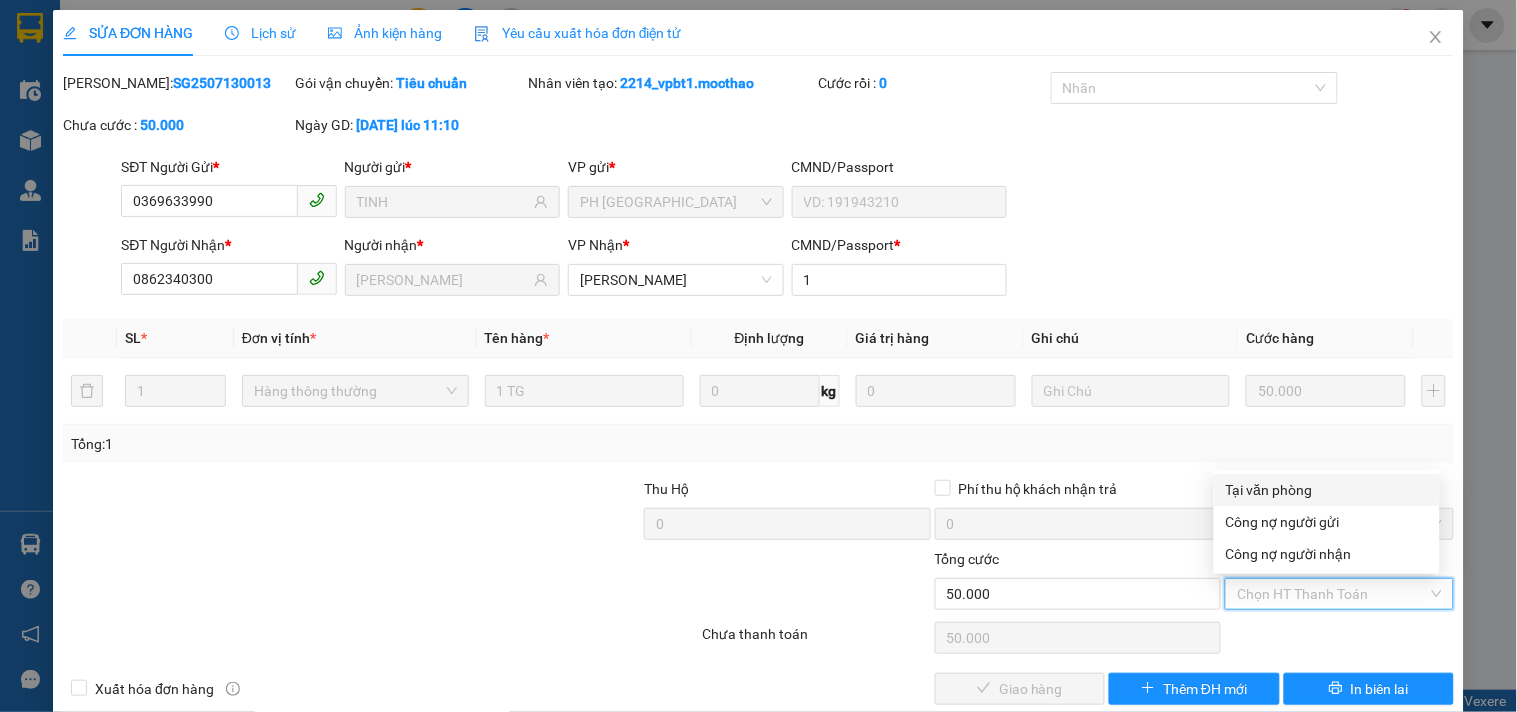 click on "Tại văn phòng" at bounding box center [1327, 490] 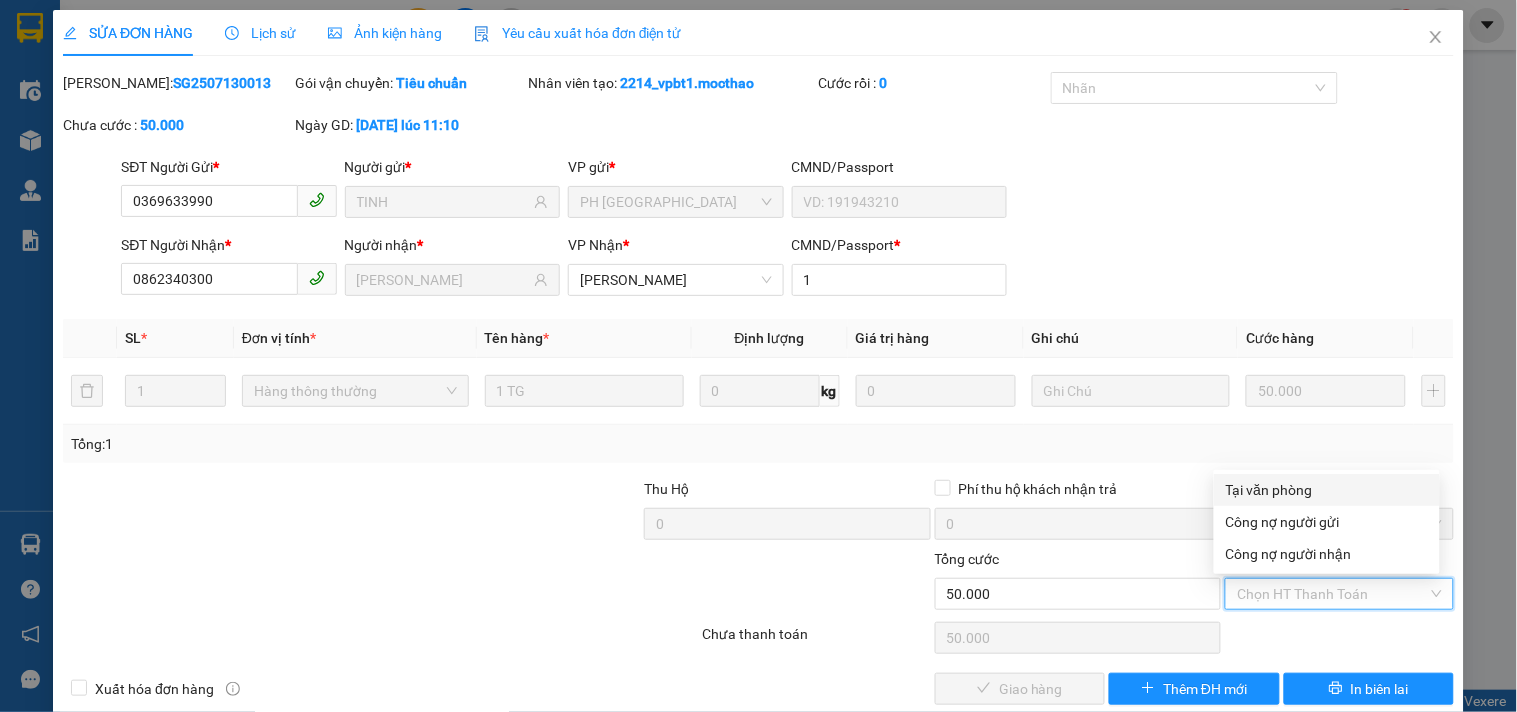 type on "0" 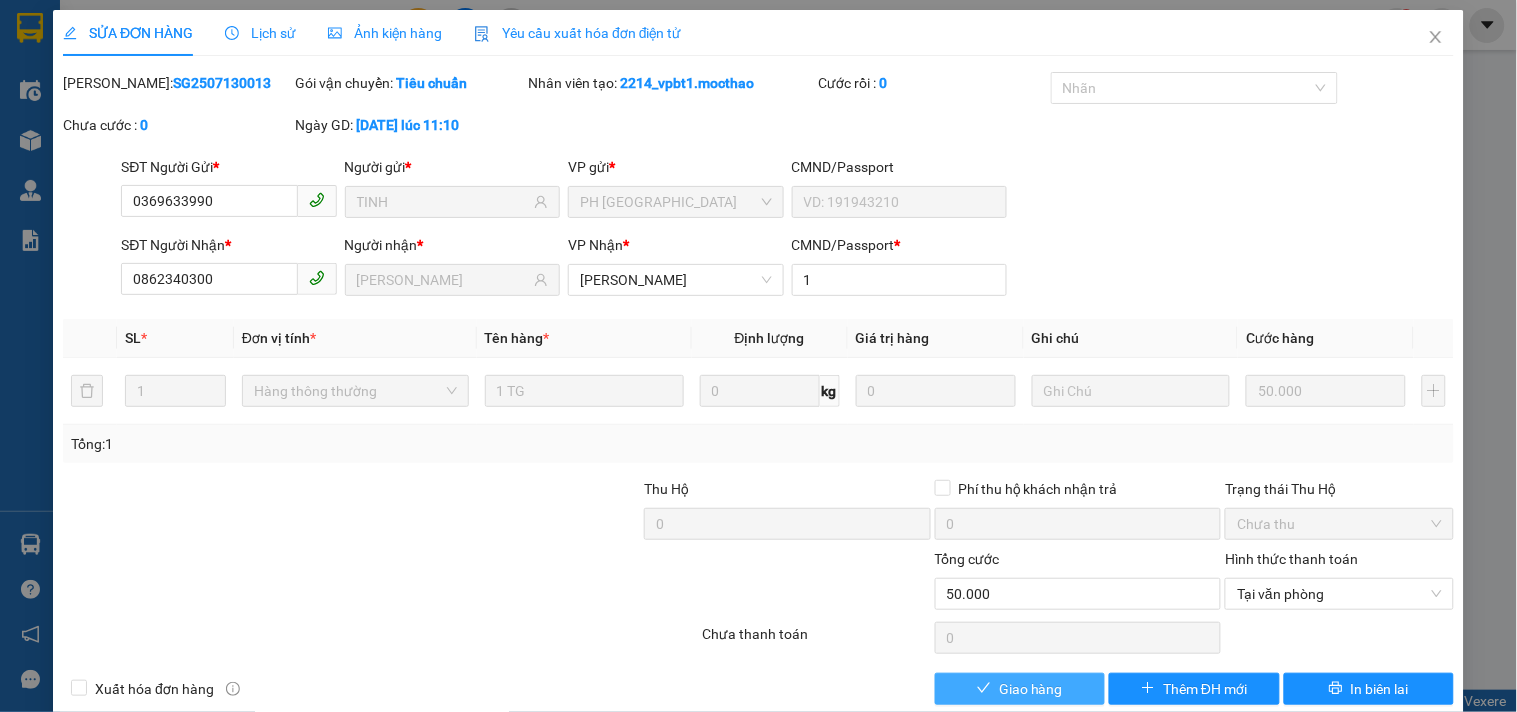 click on "Giao hàng" at bounding box center (1031, 689) 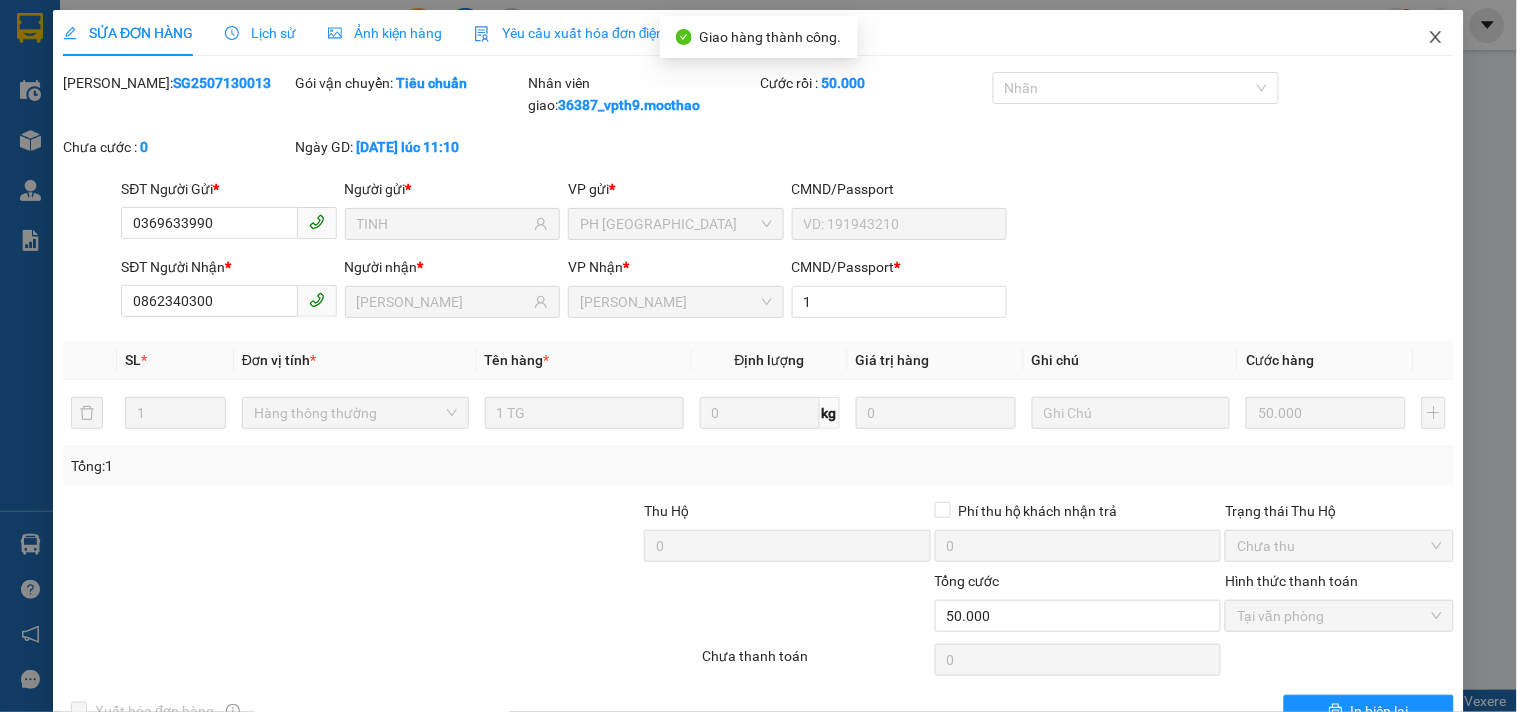click 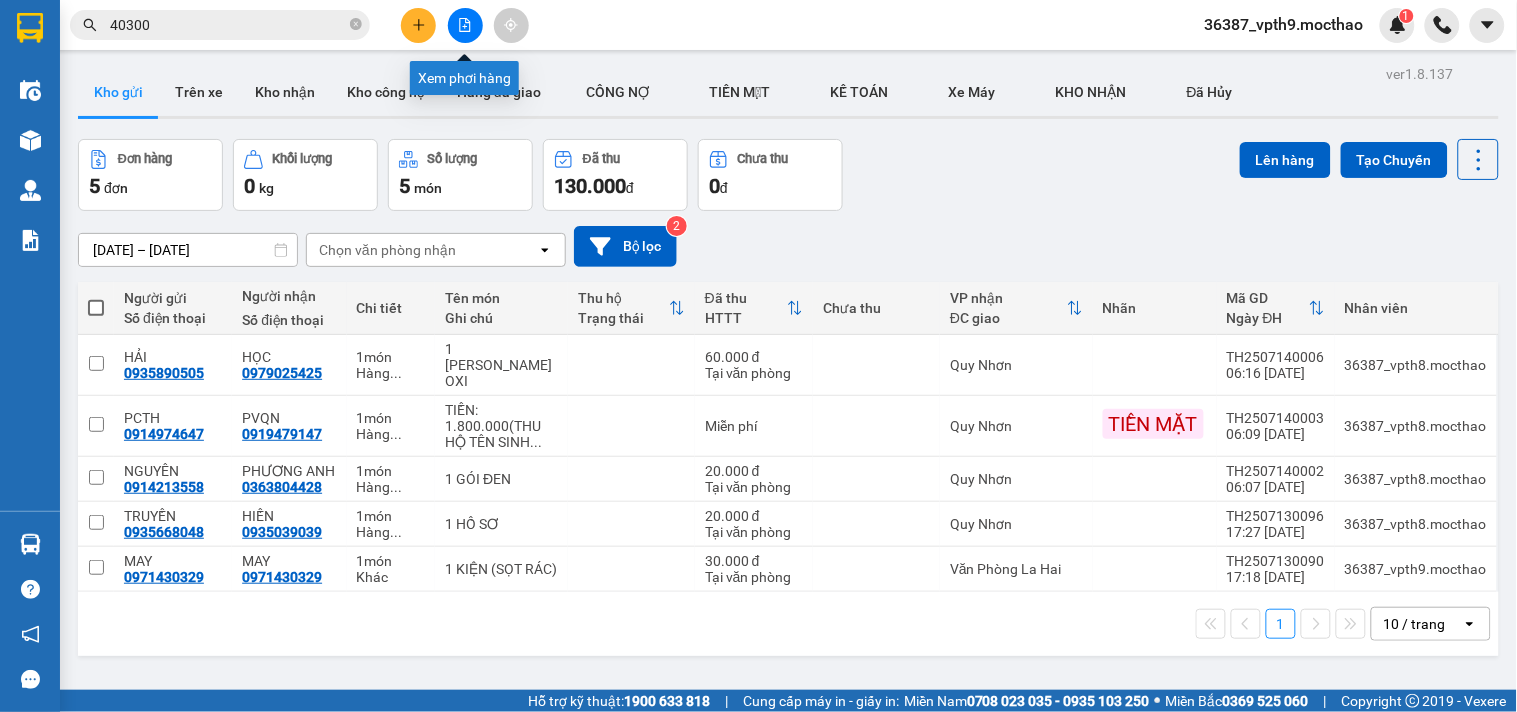 click 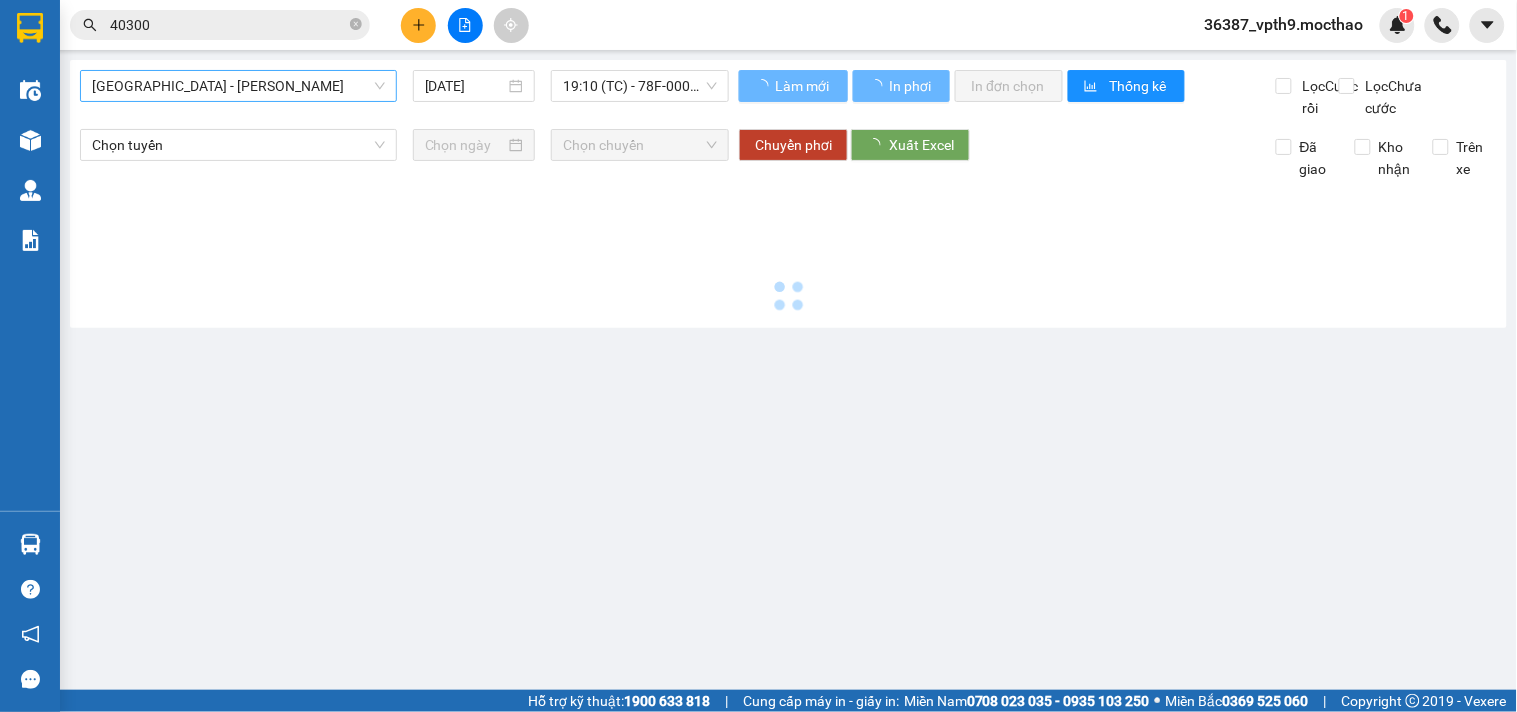 type on "[DATE]" 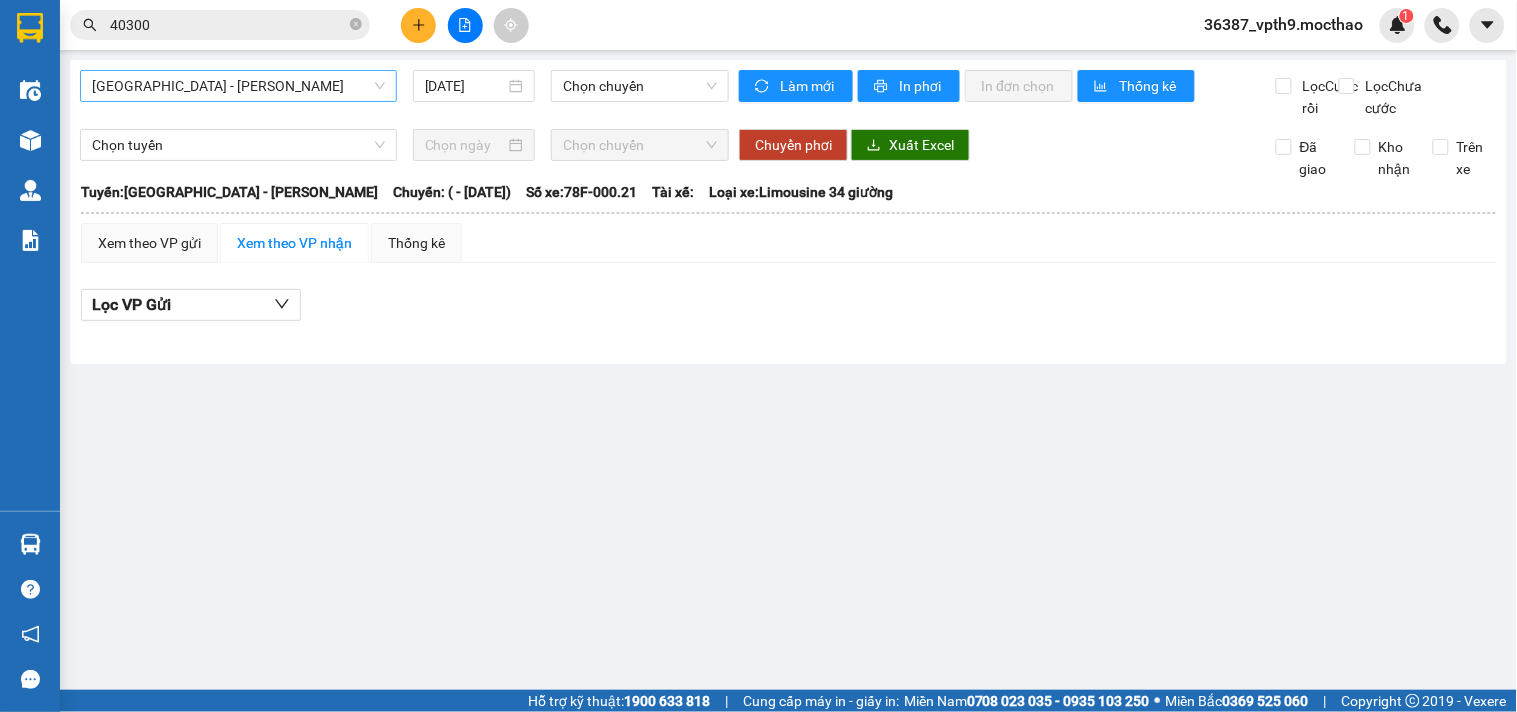 click on "[GEOGRAPHIC_DATA] - [PERSON_NAME]" at bounding box center (238, 86) 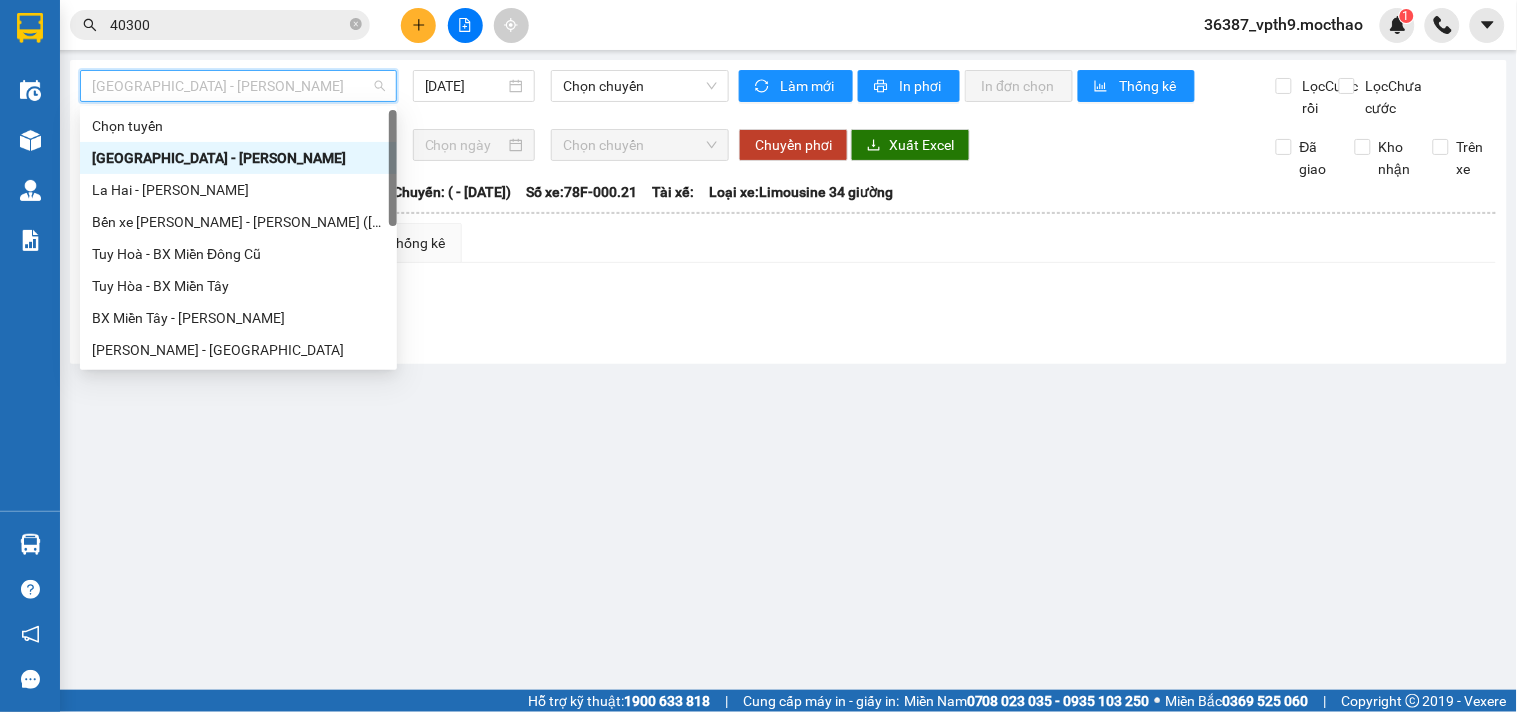 type on "D" 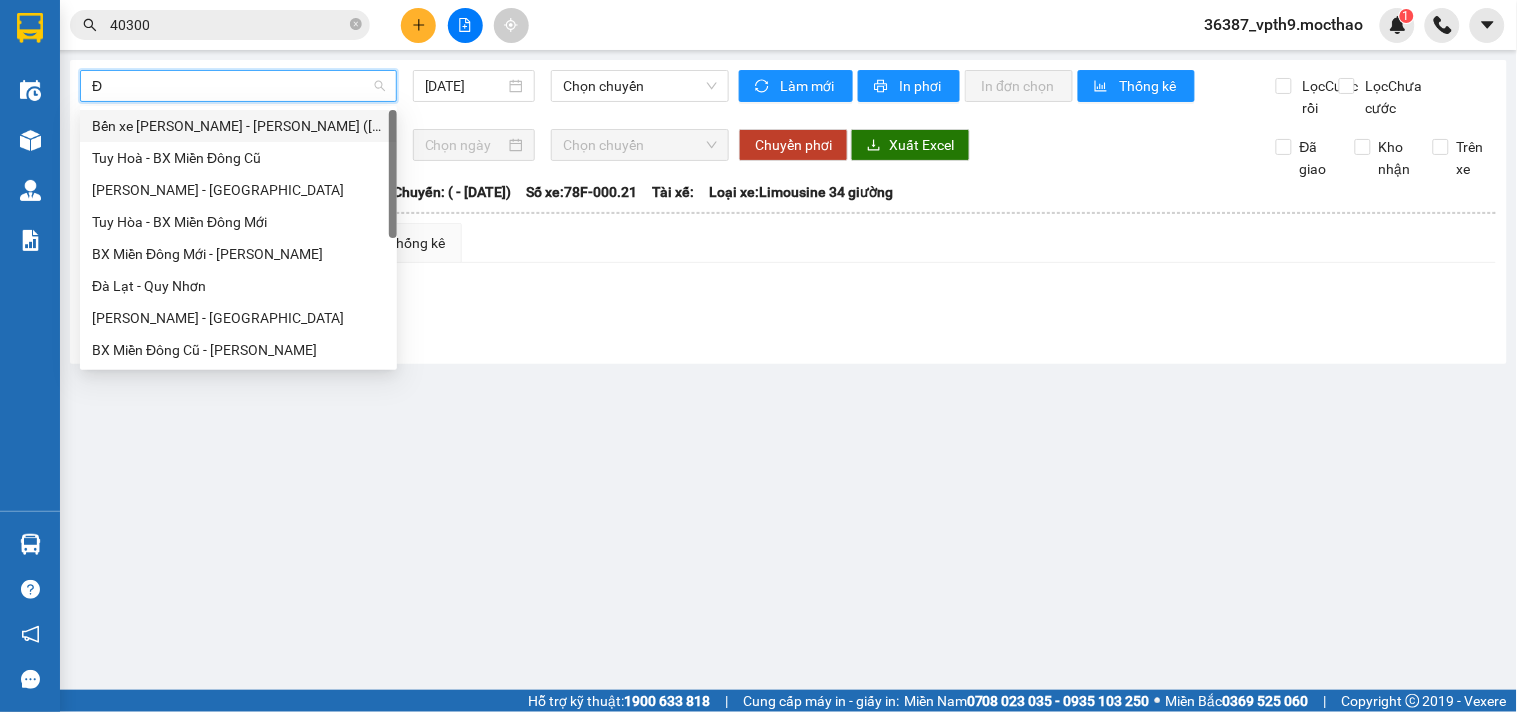type on "ĐA" 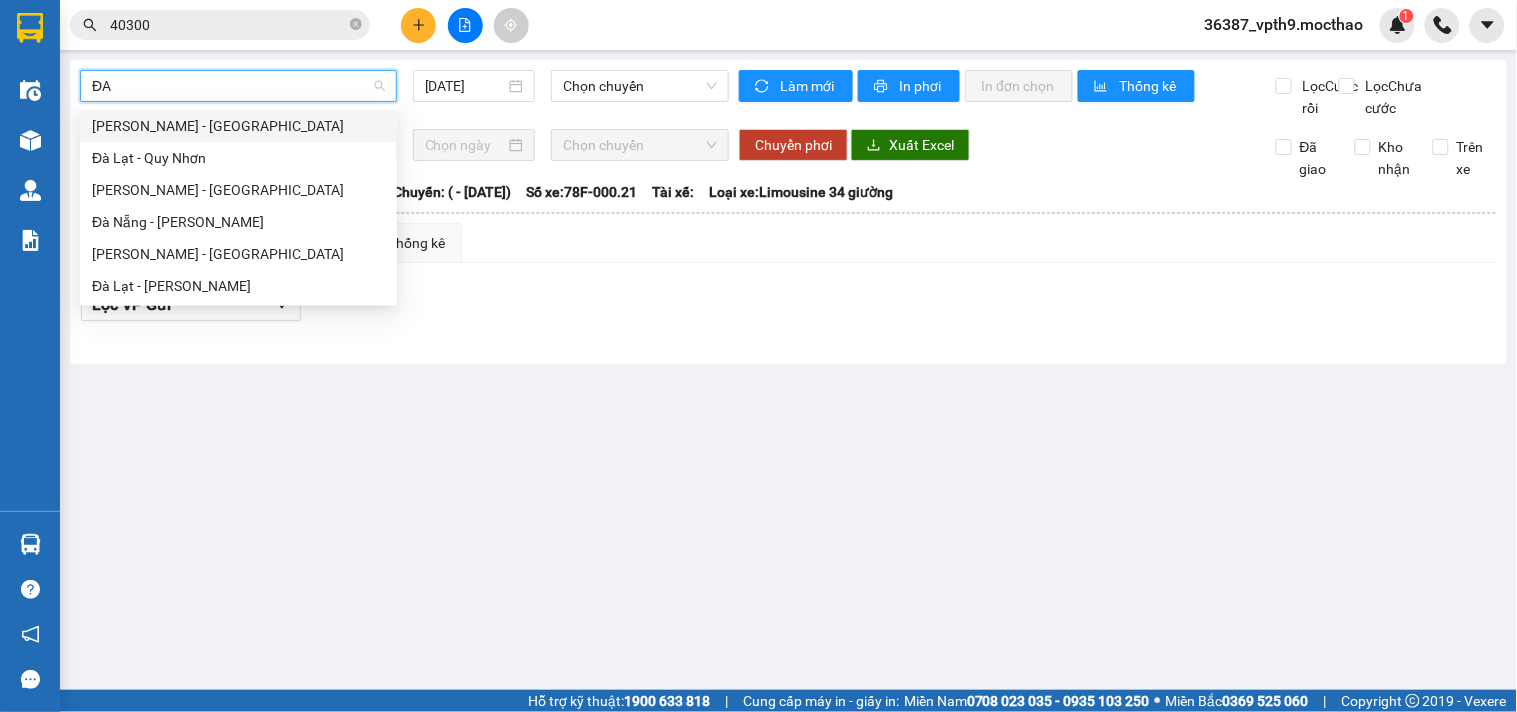 click on "[PERSON_NAME] - [GEOGRAPHIC_DATA]" at bounding box center [238, 126] 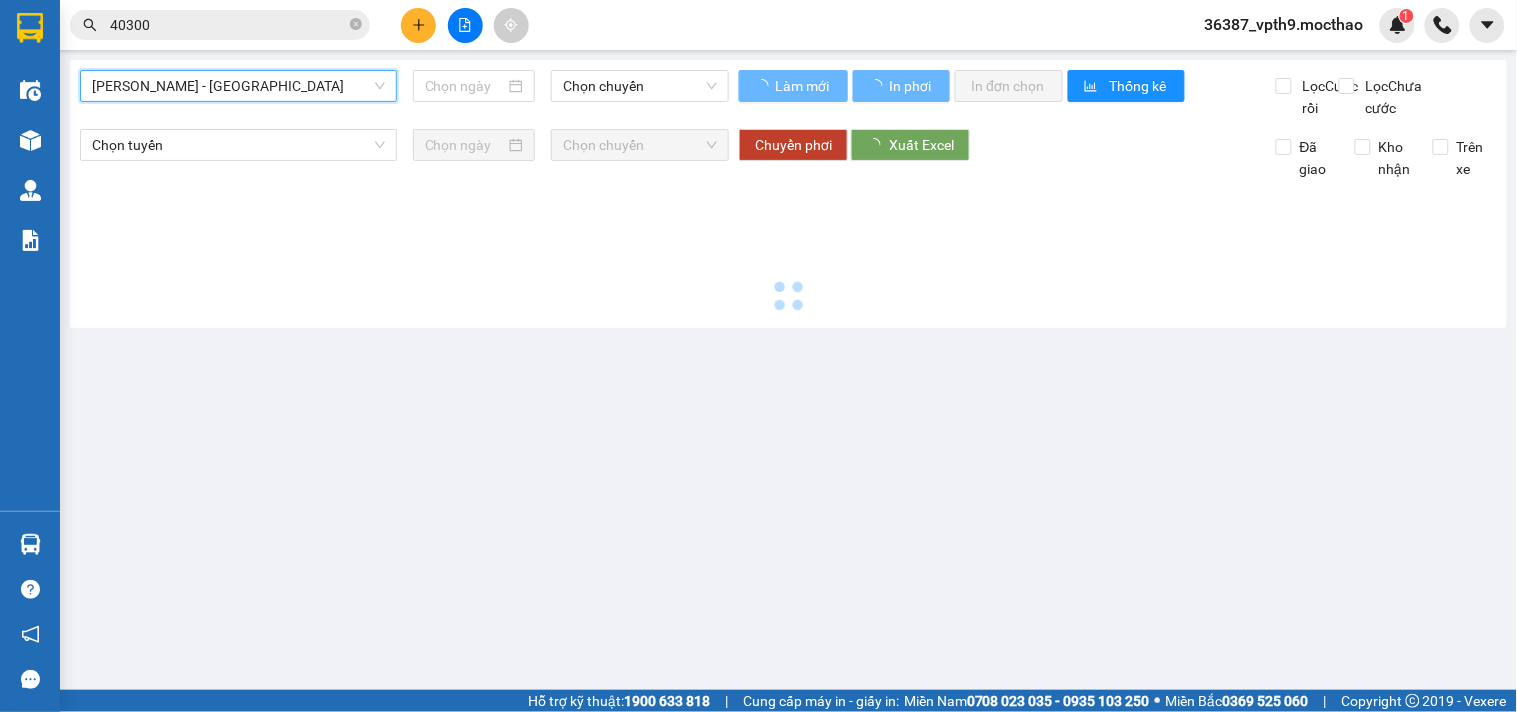 type on "[DATE]" 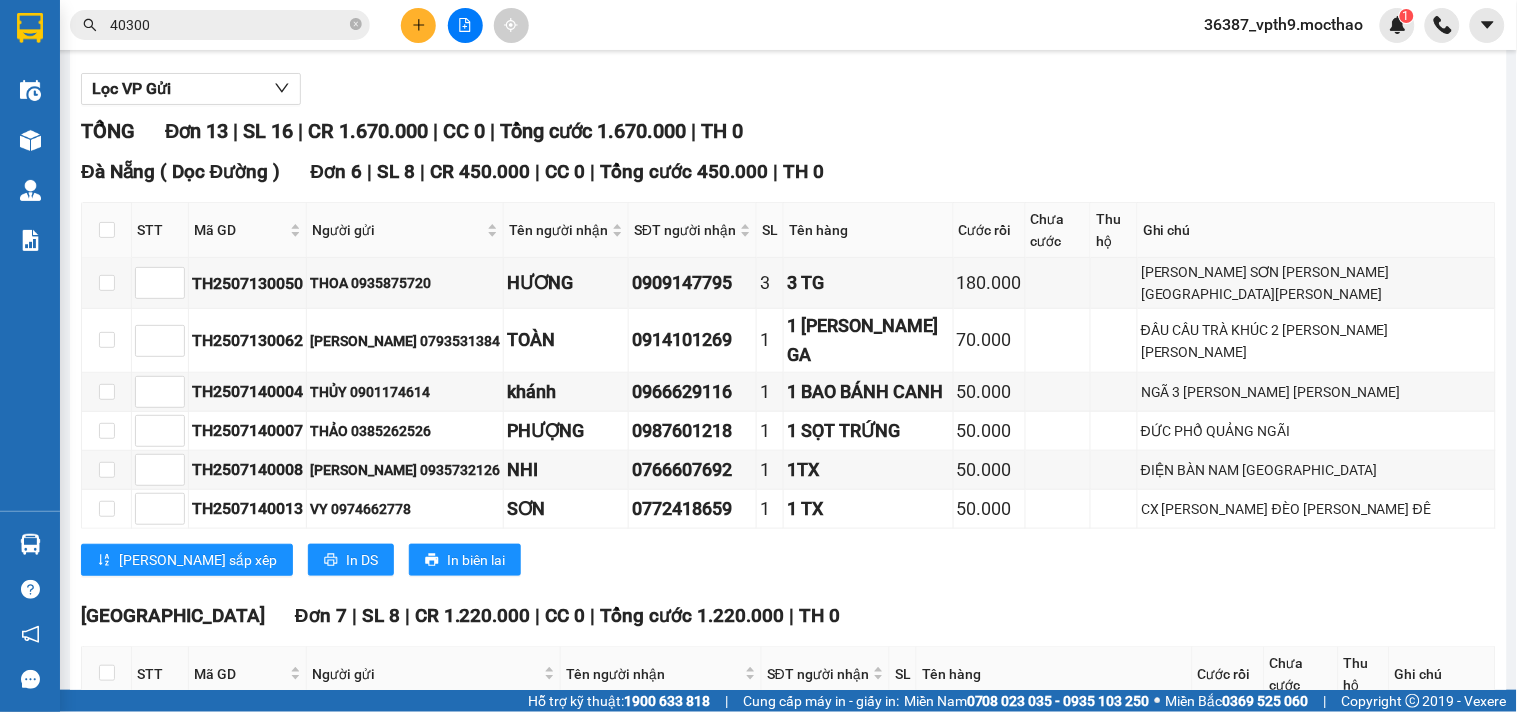 scroll, scrollTop: 0, scrollLeft: 0, axis: both 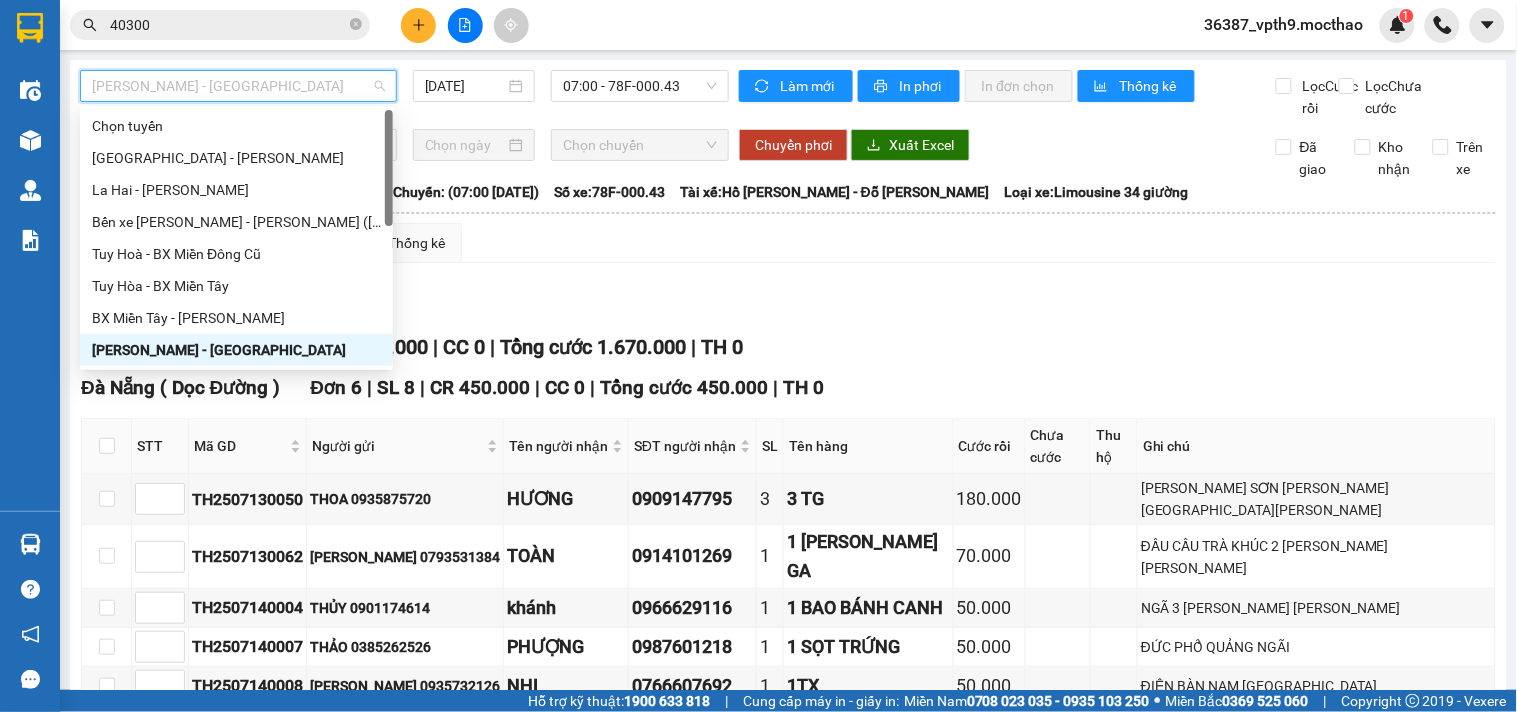 click on "[PERSON_NAME] - [GEOGRAPHIC_DATA]" at bounding box center (238, 86) 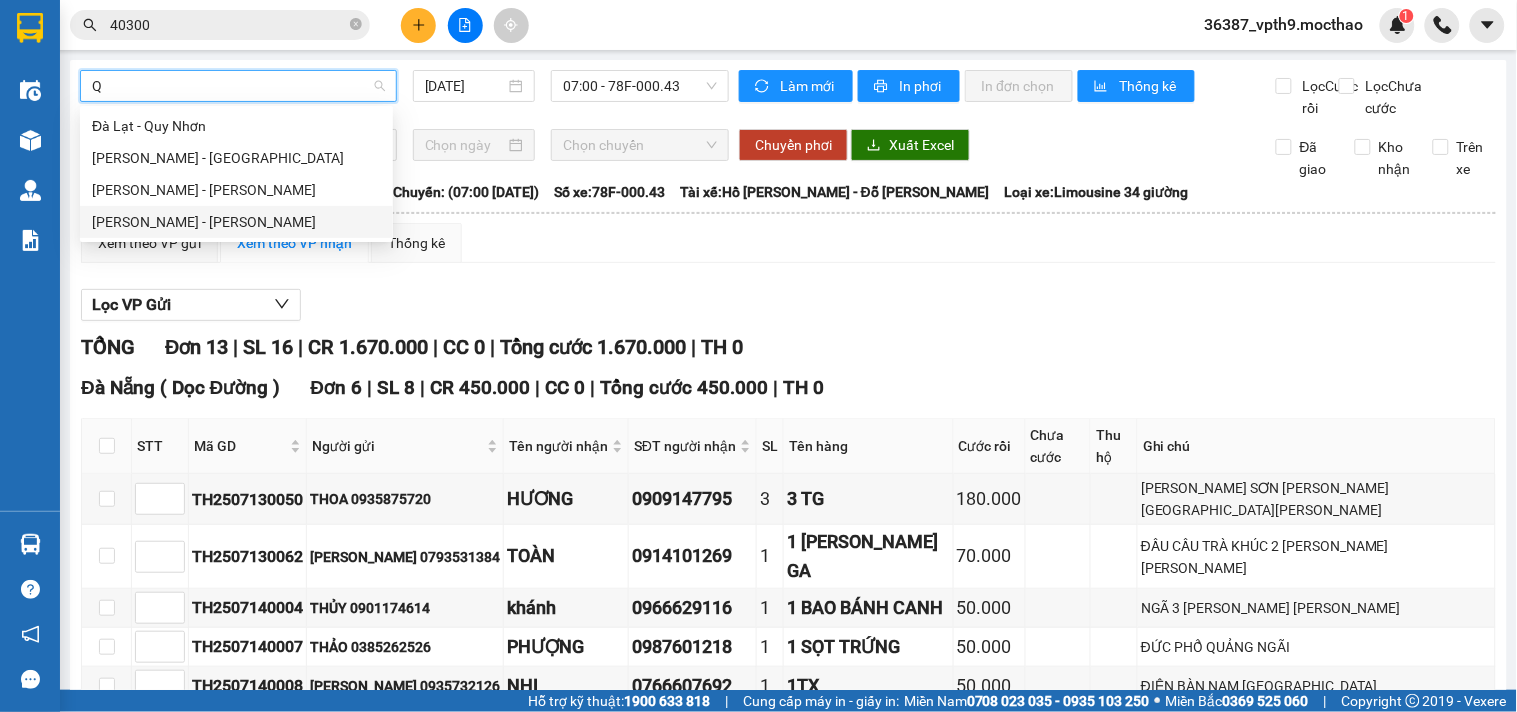 click on "Tuy Hòa - Quy Nhơn" at bounding box center (236, 222) 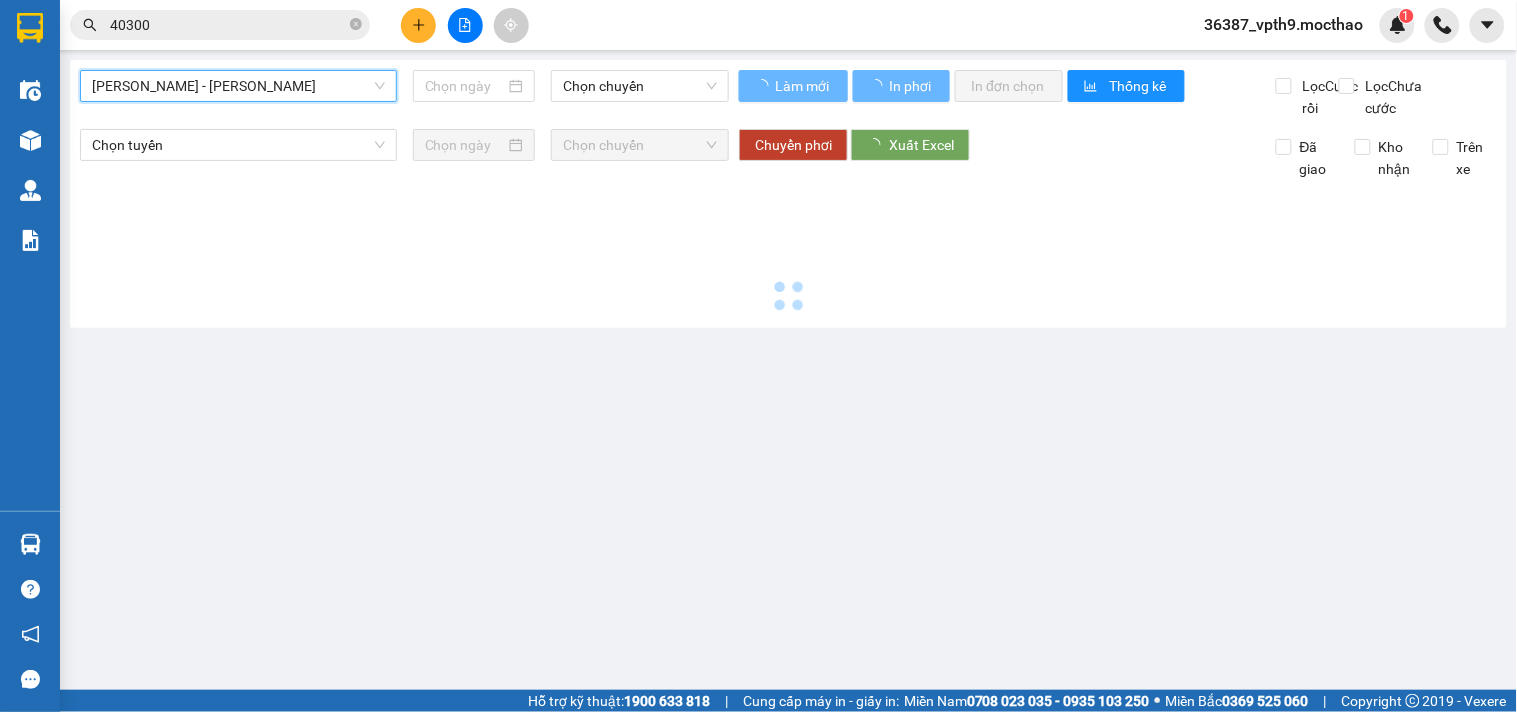 type on "[DATE]" 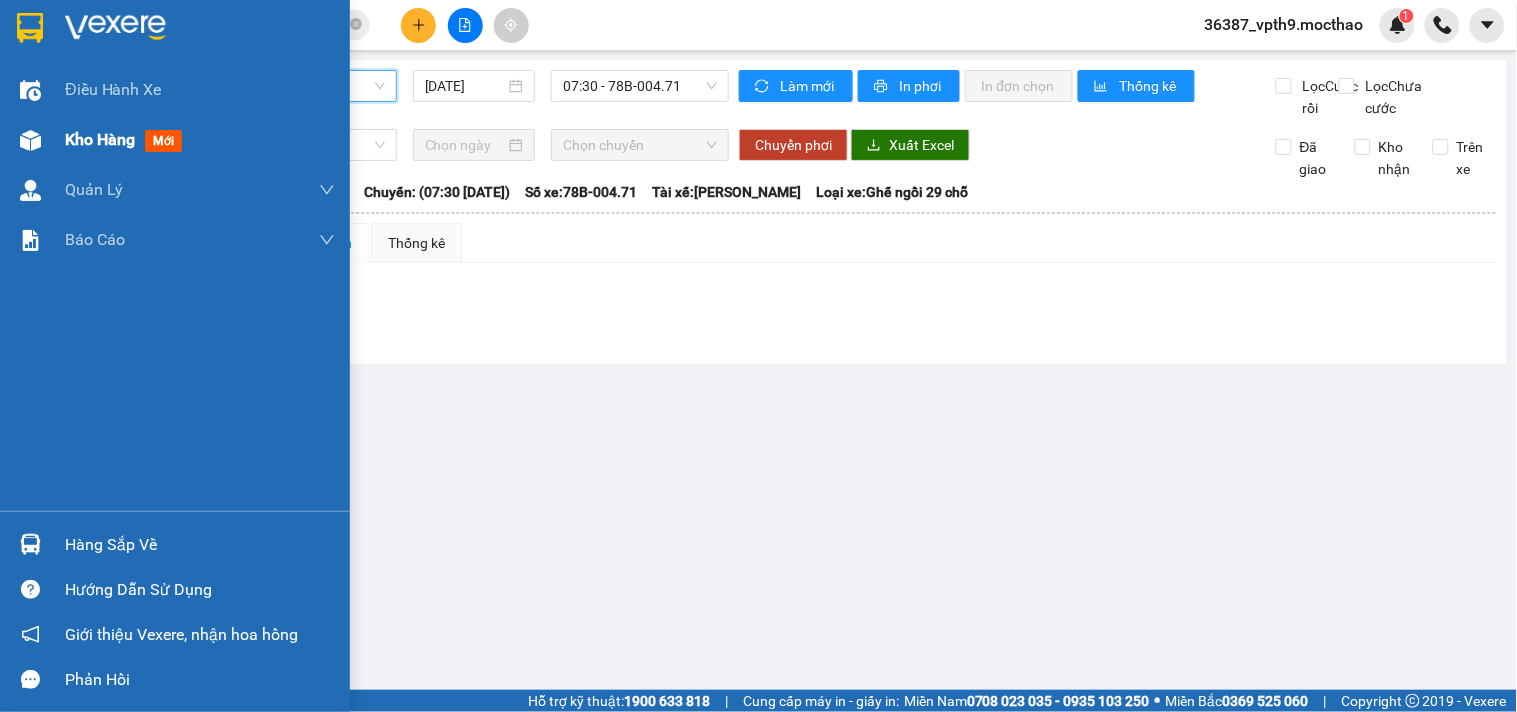 click on "Kho hàng" at bounding box center (100, 139) 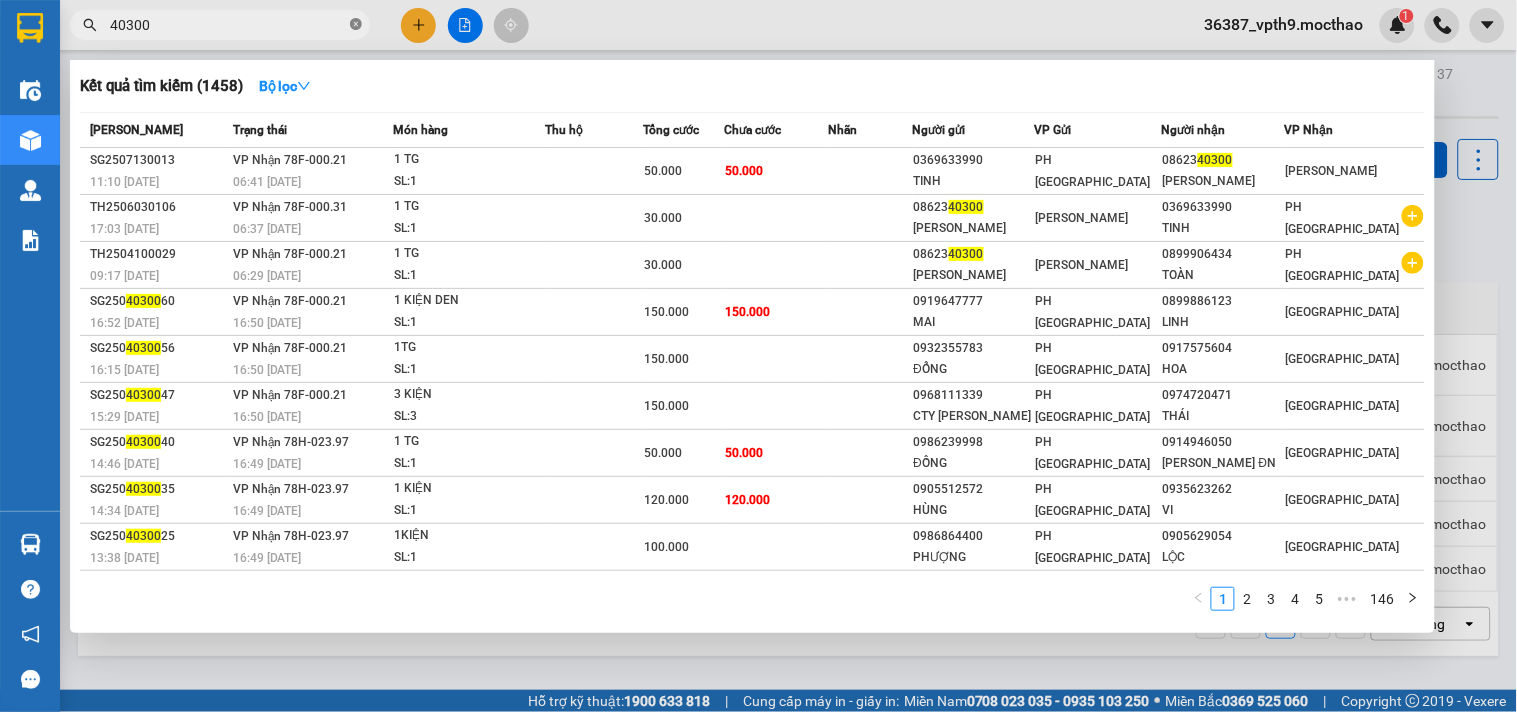 click 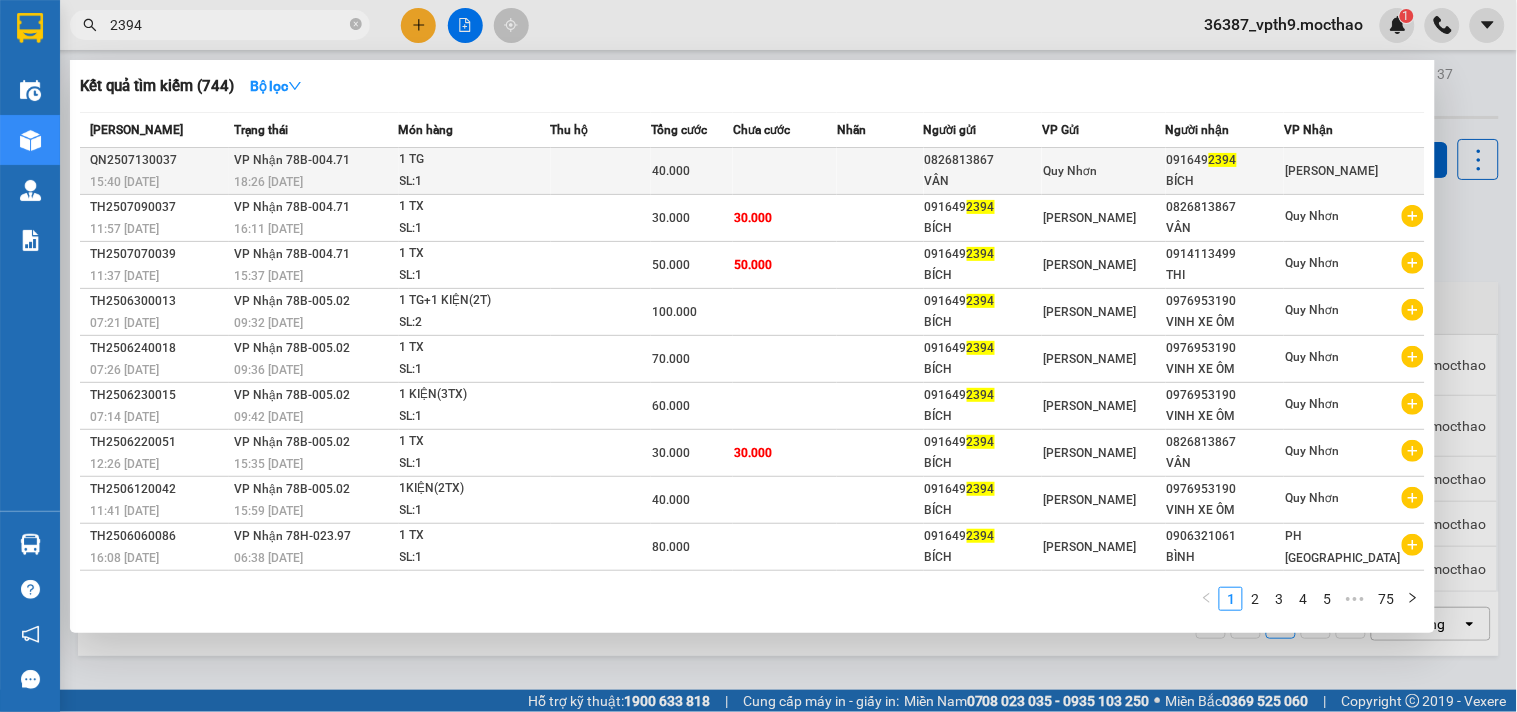 type on "2394" 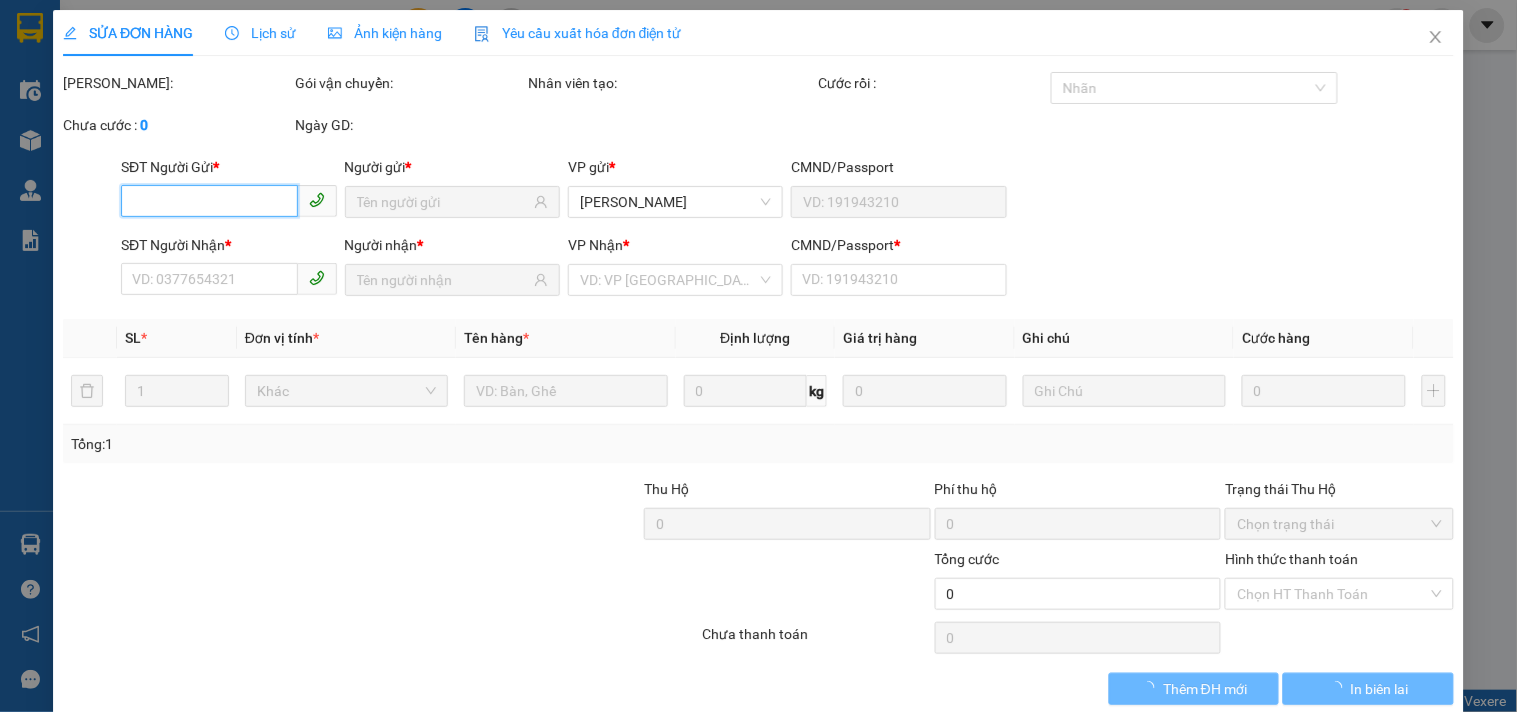 type on "0826813867" 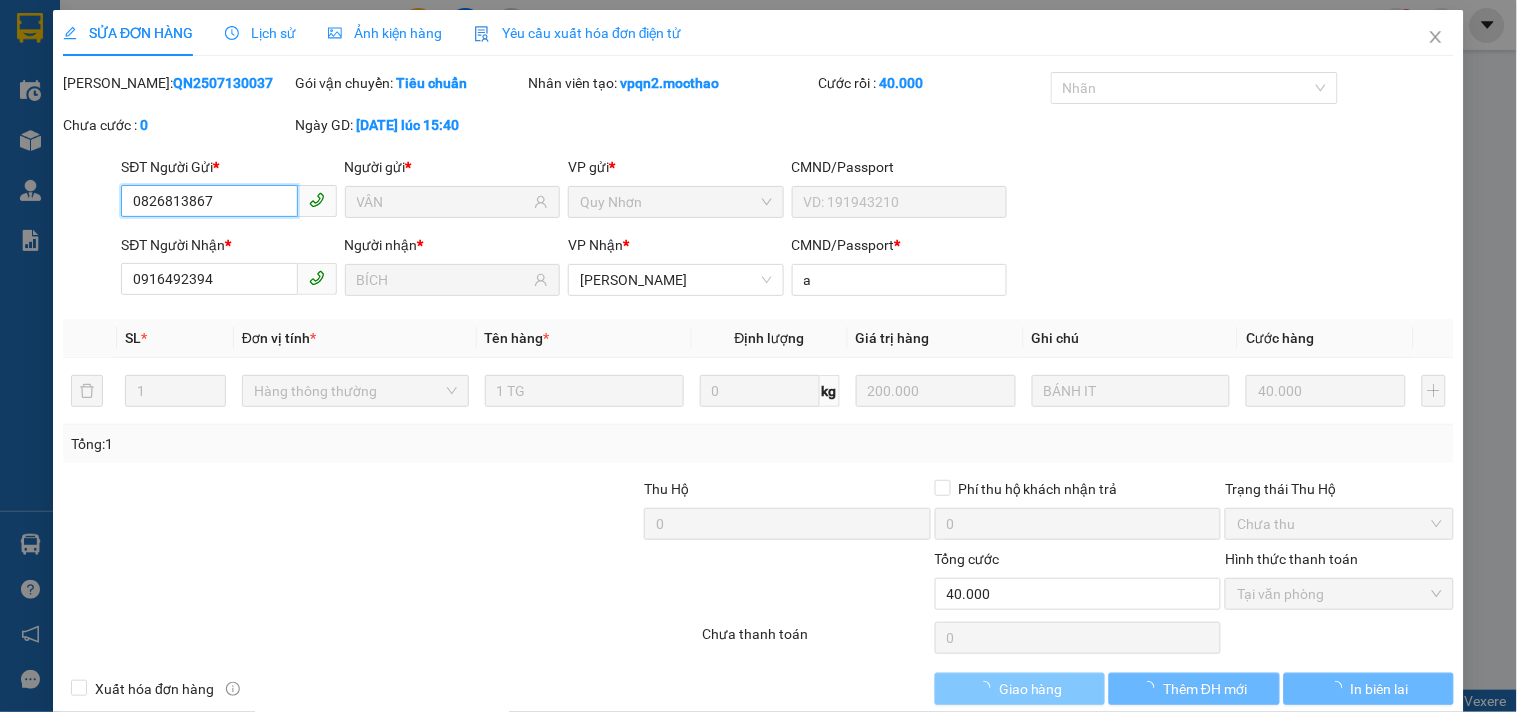 checkbox on "true" 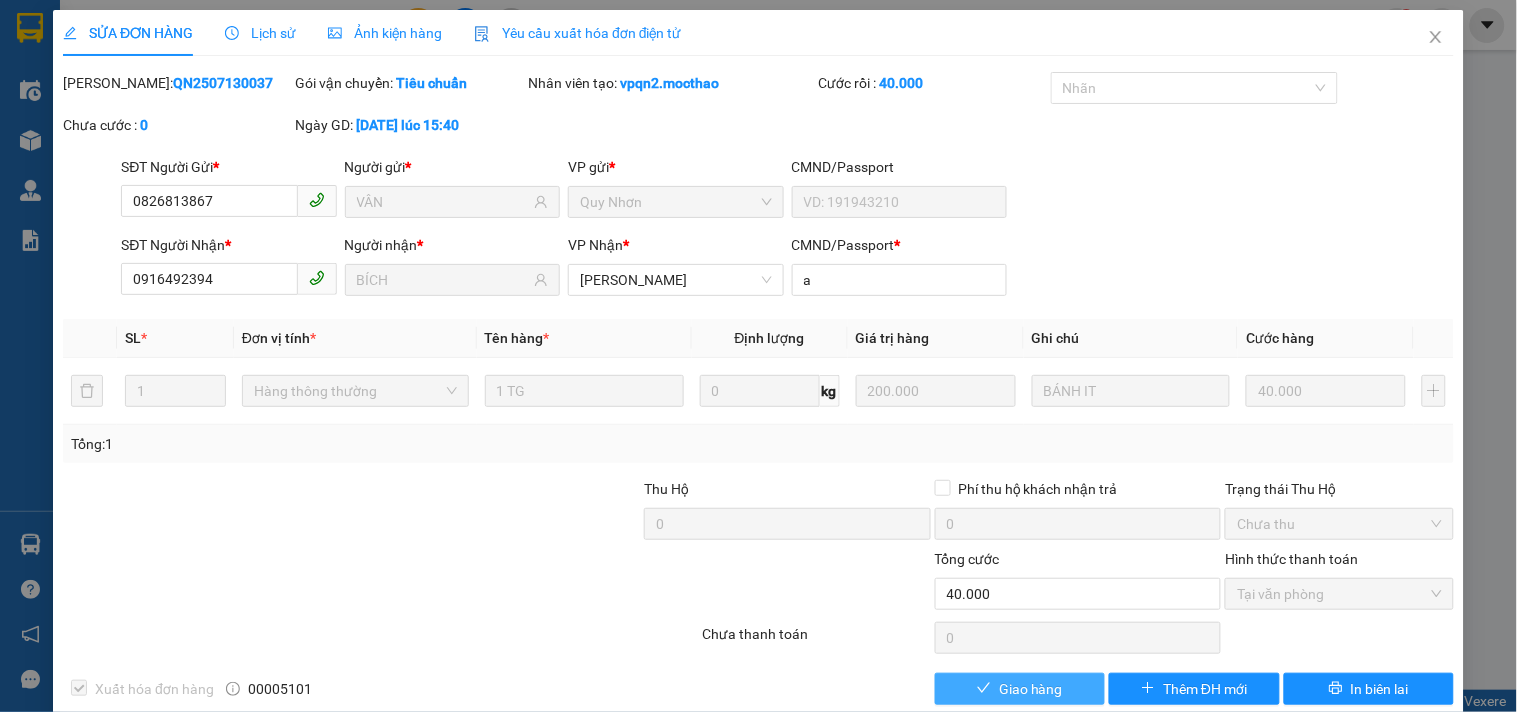 click on "Giao hàng" at bounding box center [1031, 689] 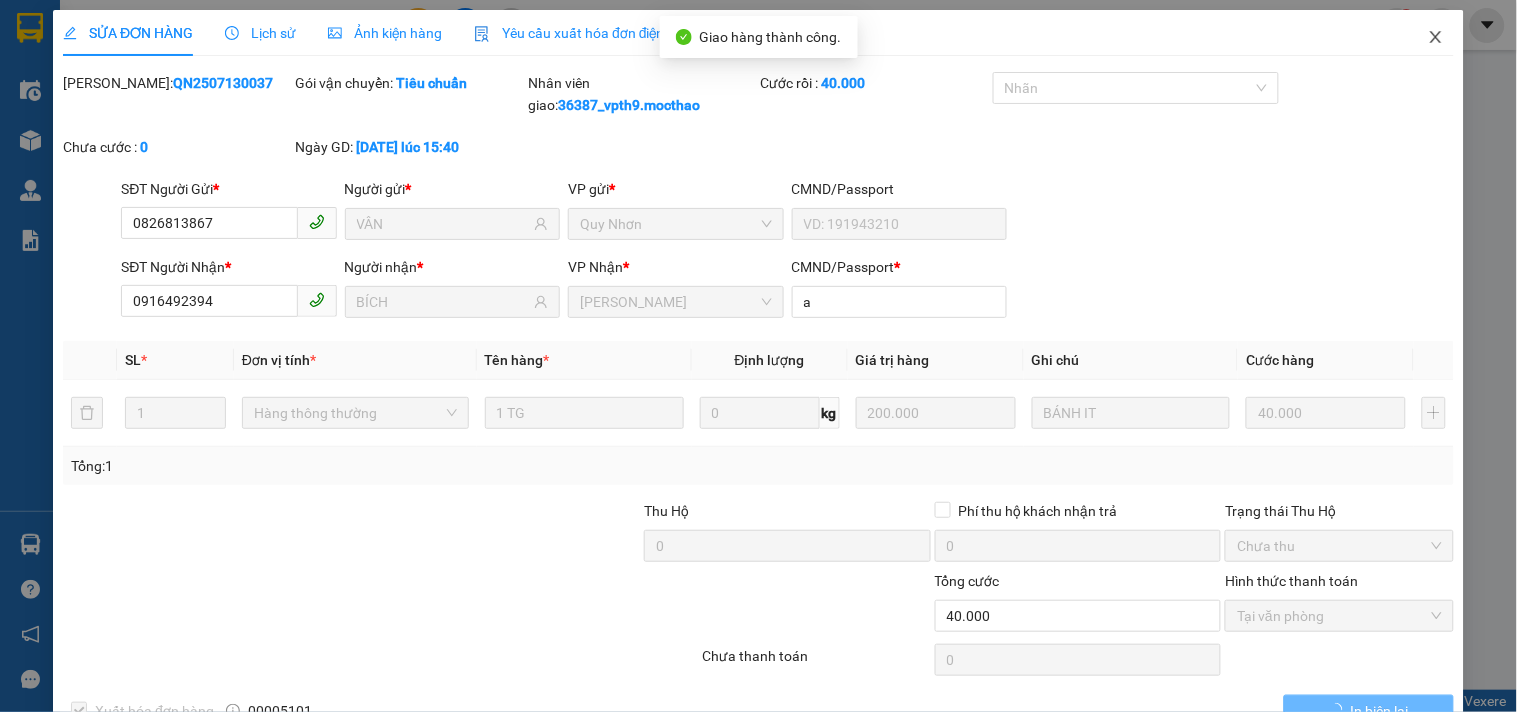 click at bounding box center (1436, 38) 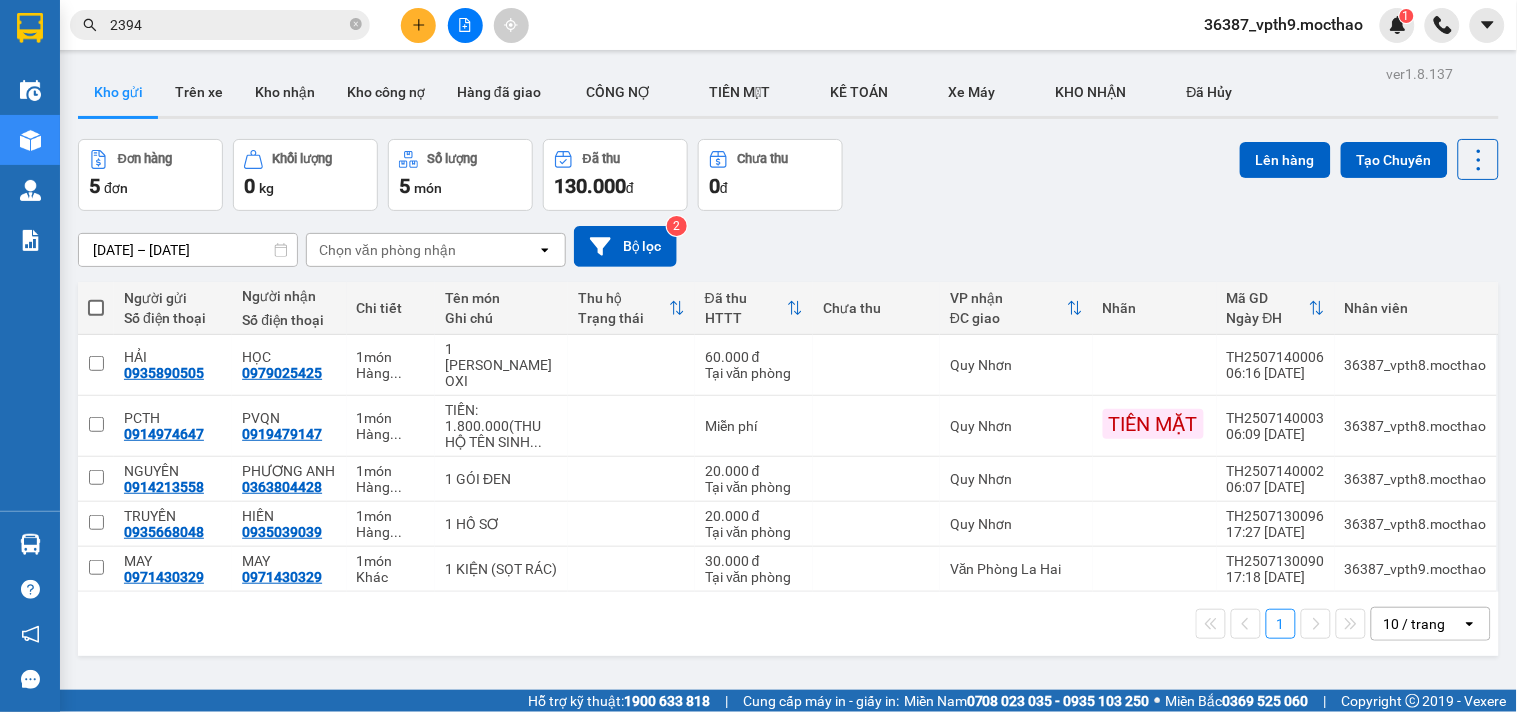 click at bounding box center [465, 25] 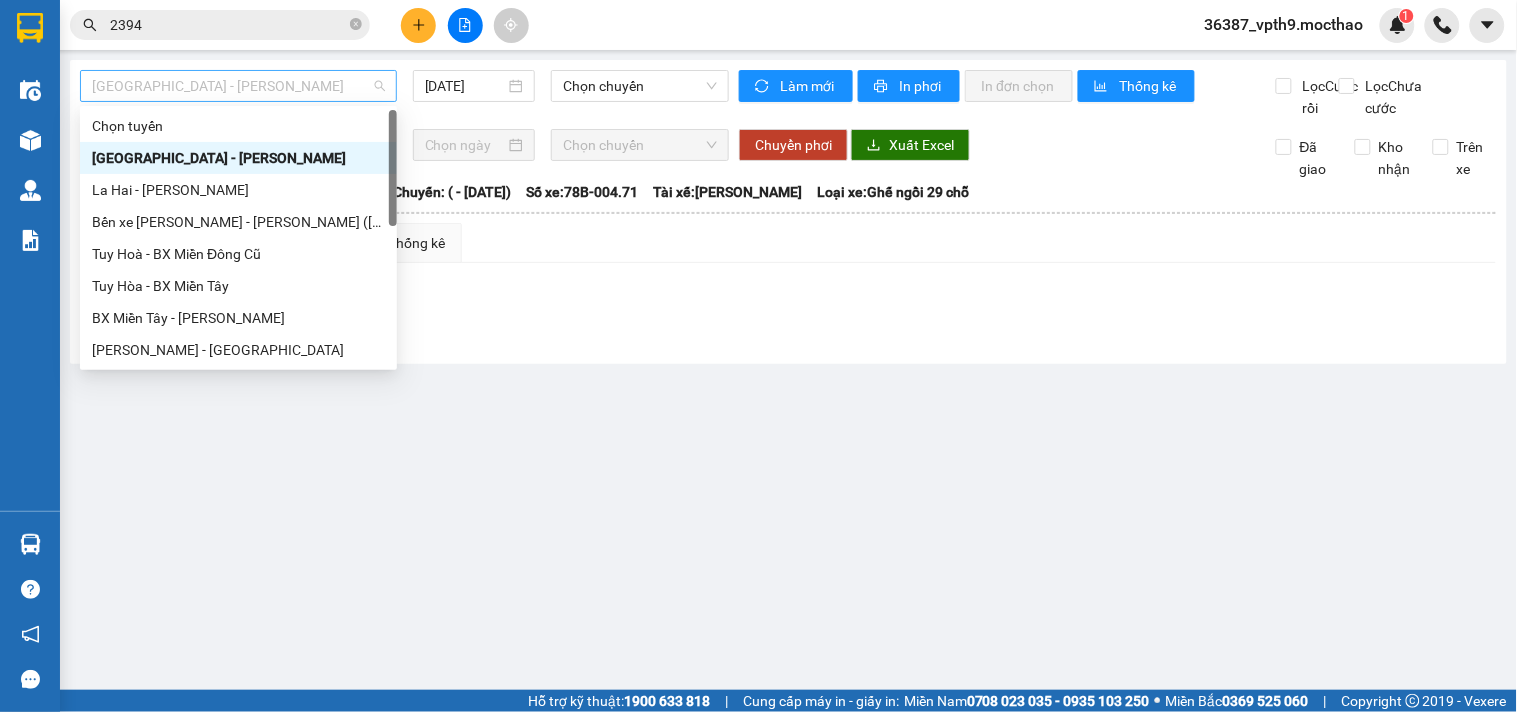 click on "[GEOGRAPHIC_DATA] - [PERSON_NAME]" at bounding box center (238, 86) 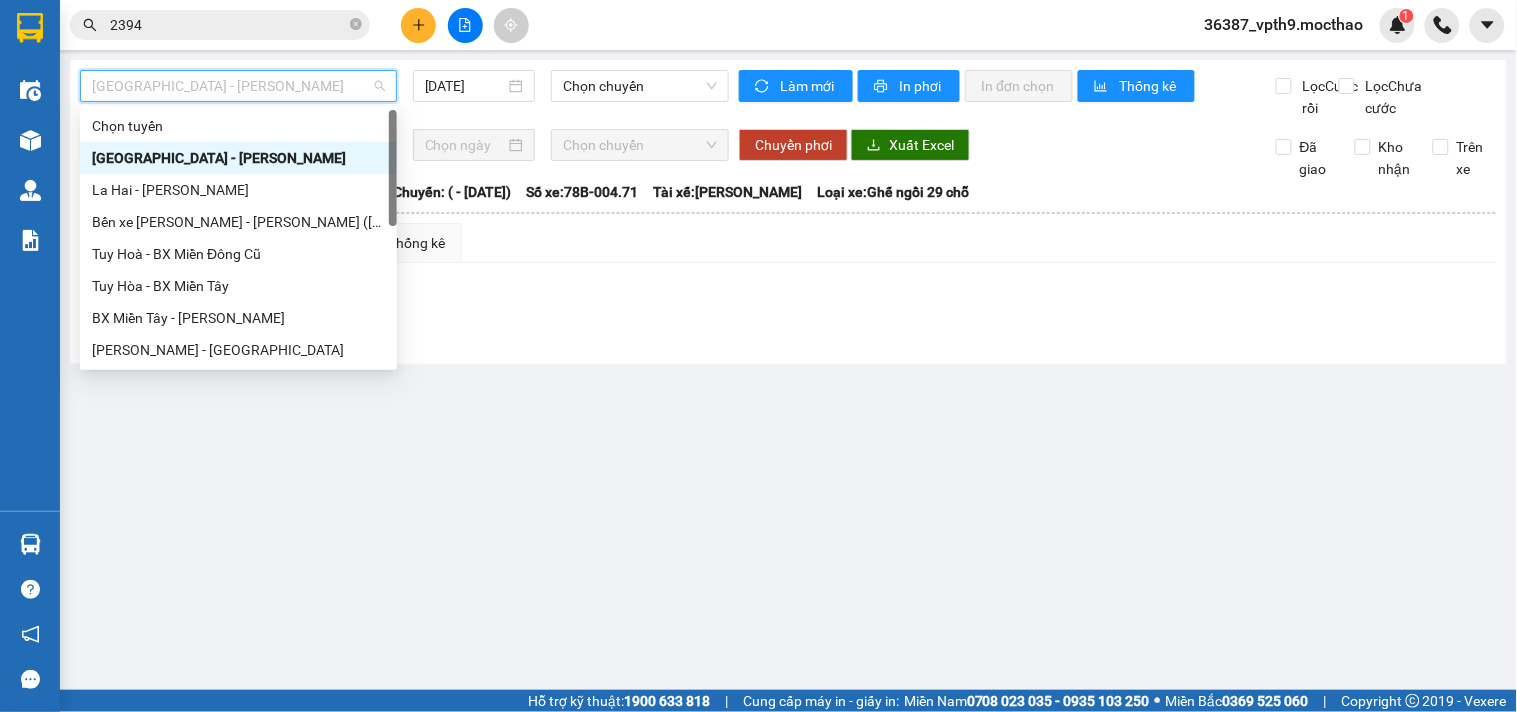 type on "Q" 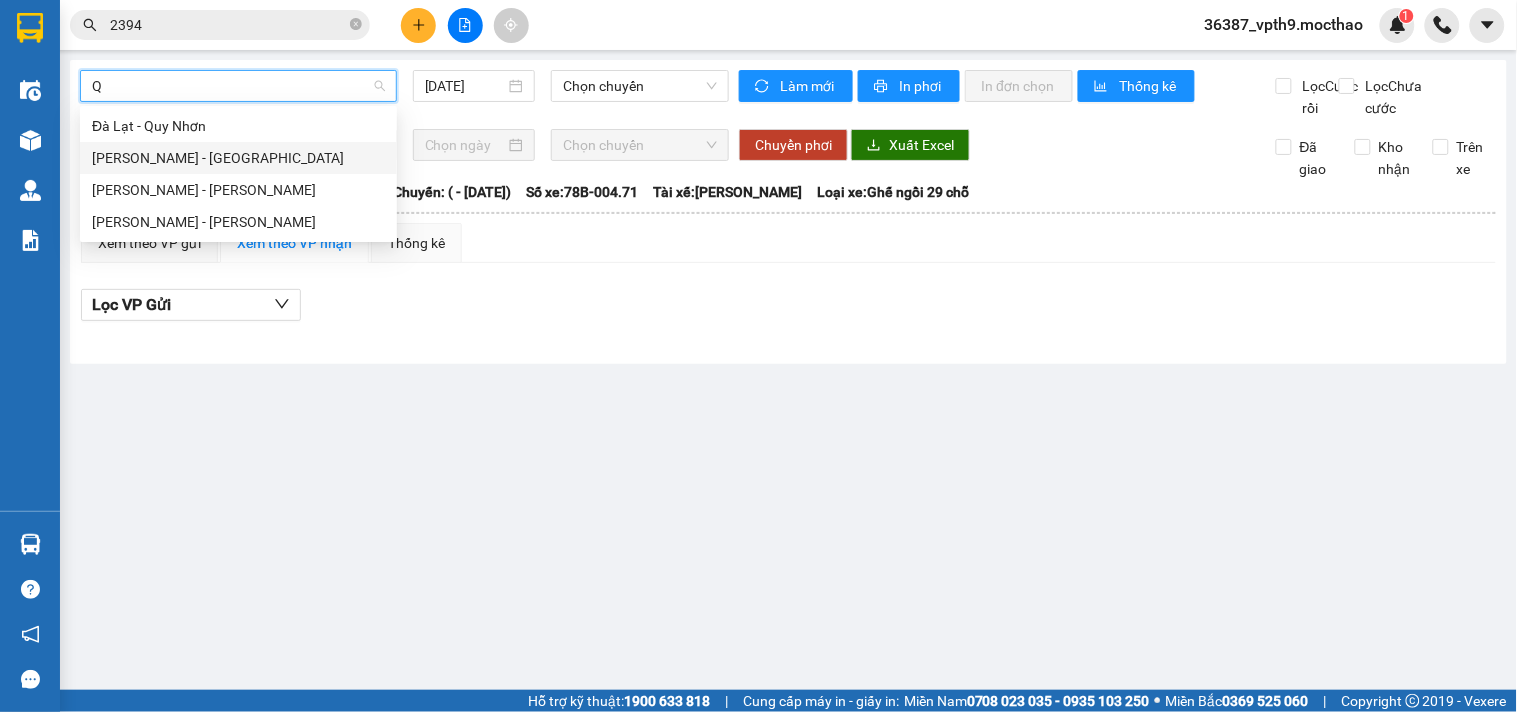 click on "[PERSON_NAME] - [GEOGRAPHIC_DATA]" at bounding box center (238, 158) 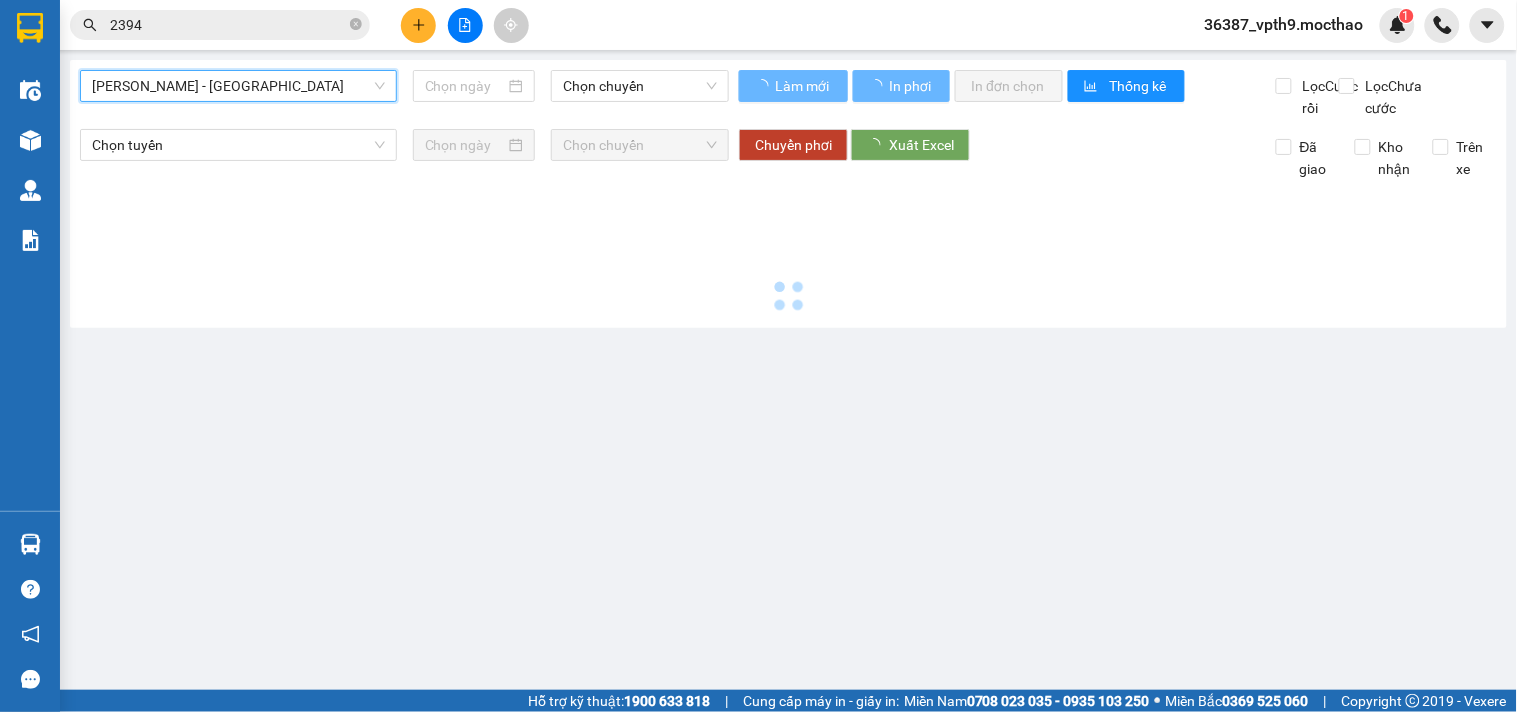 type on "[DATE]" 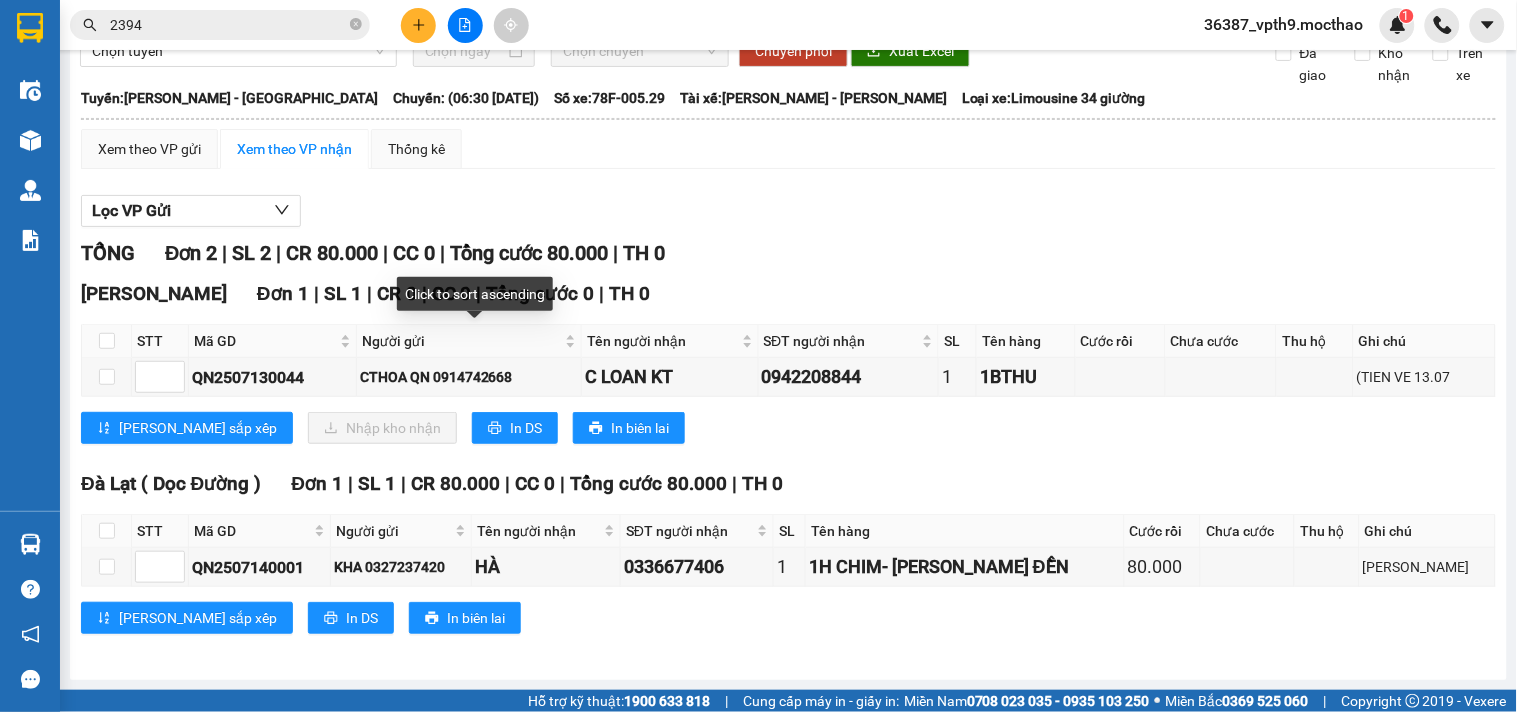 scroll, scrollTop: 0, scrollLeft: 0, axis: both 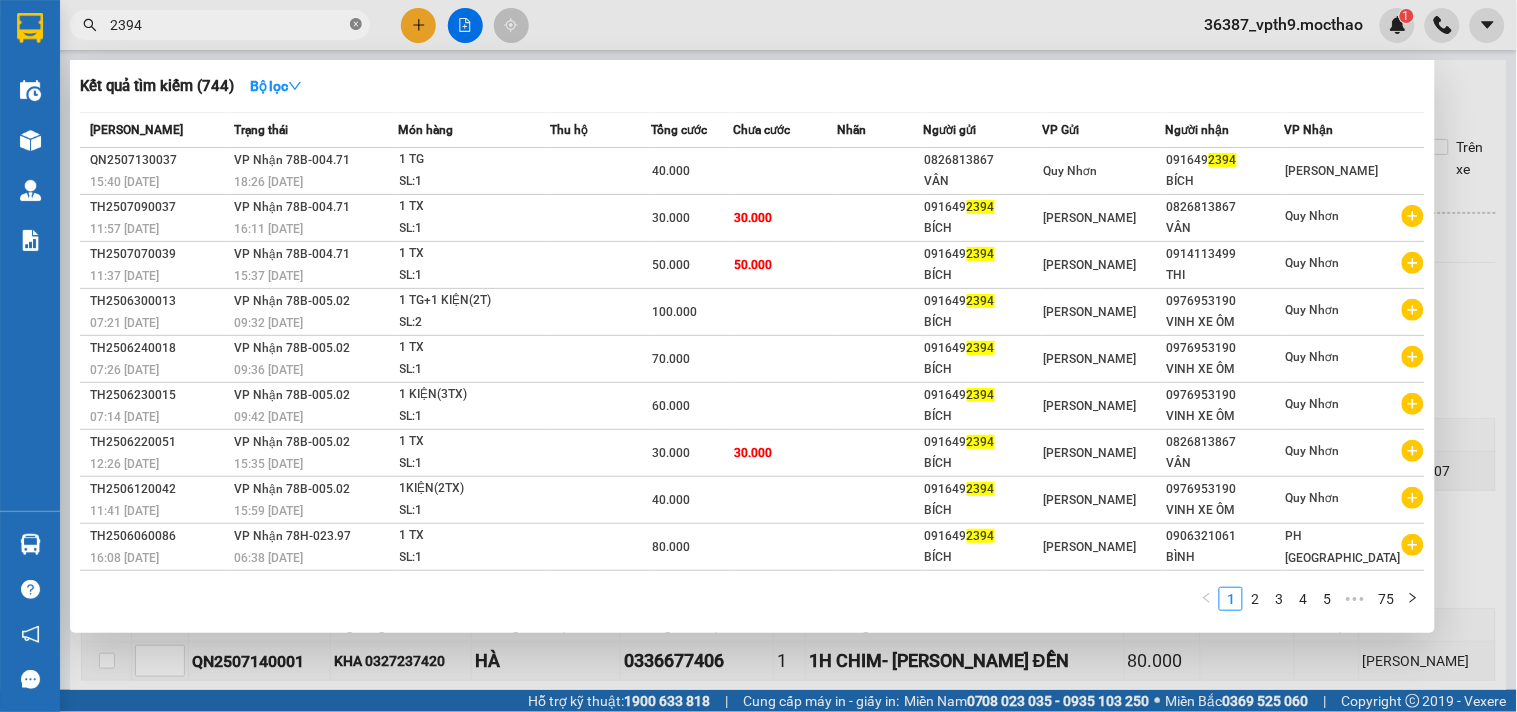 click 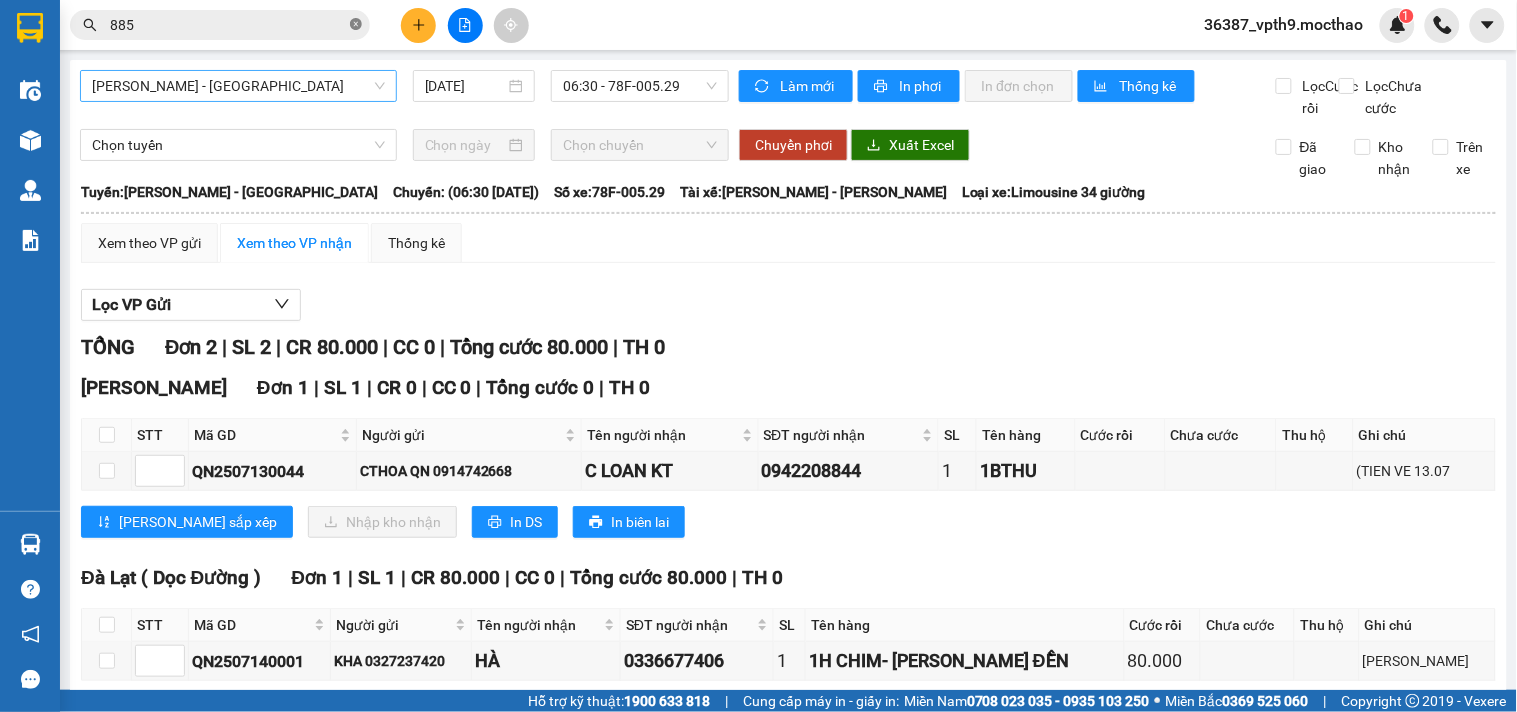 type on "8855" 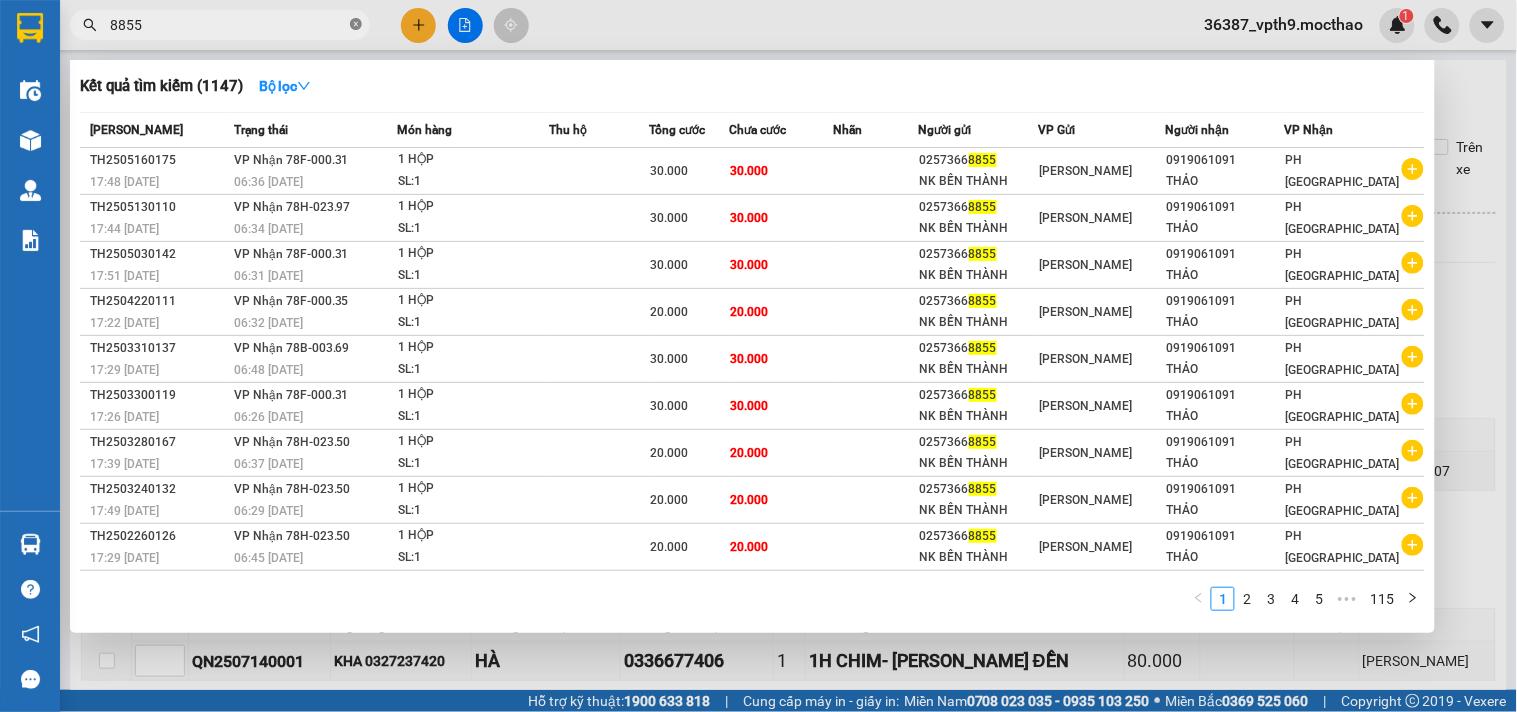 click 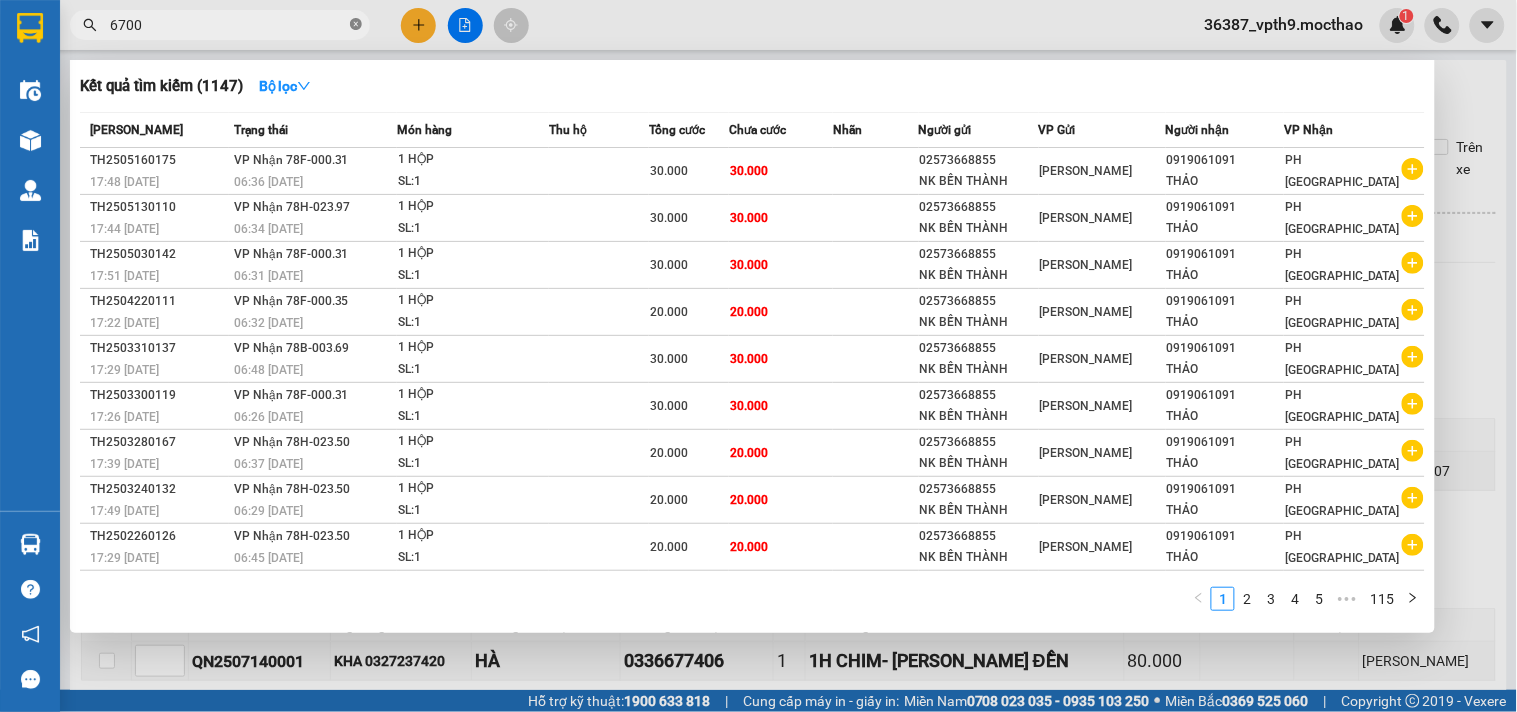 type on "67000" 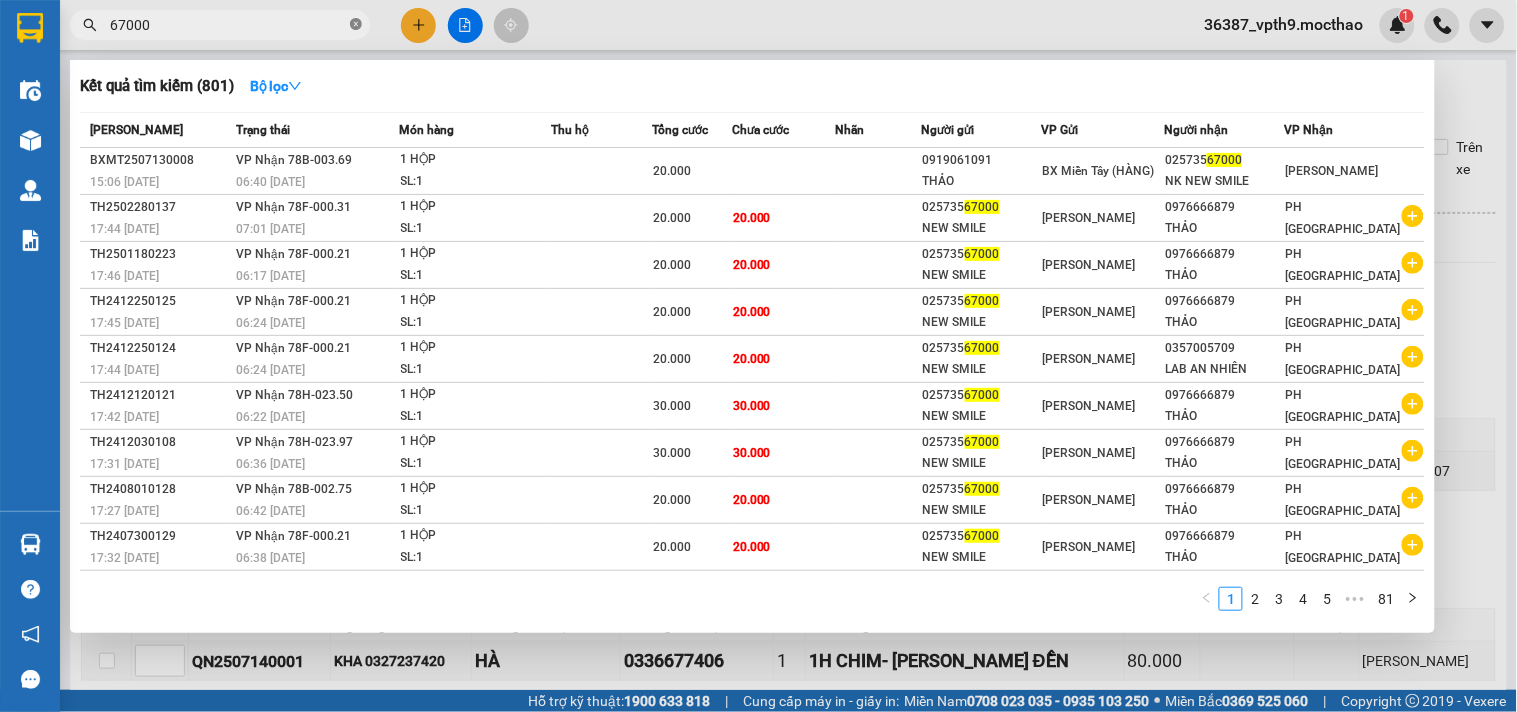 click 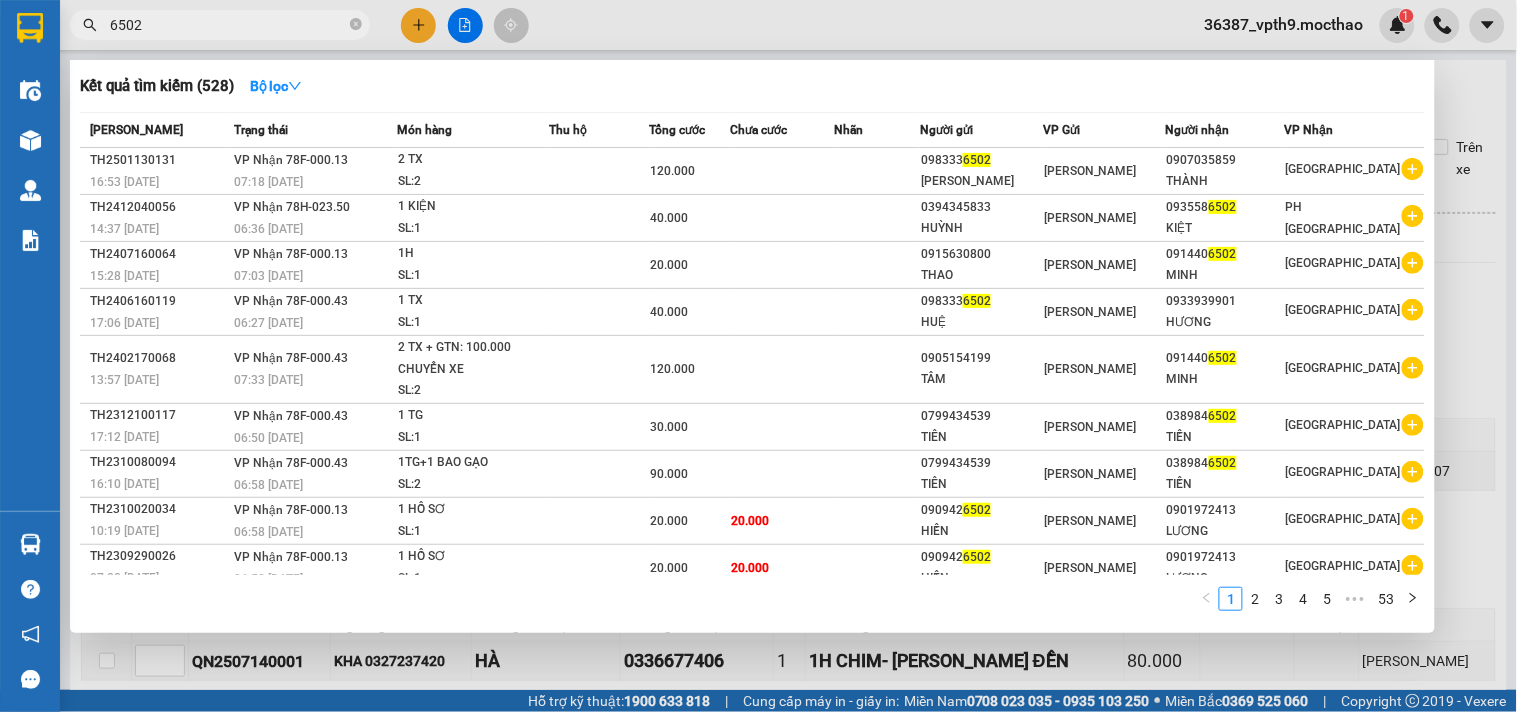 type on "6502" 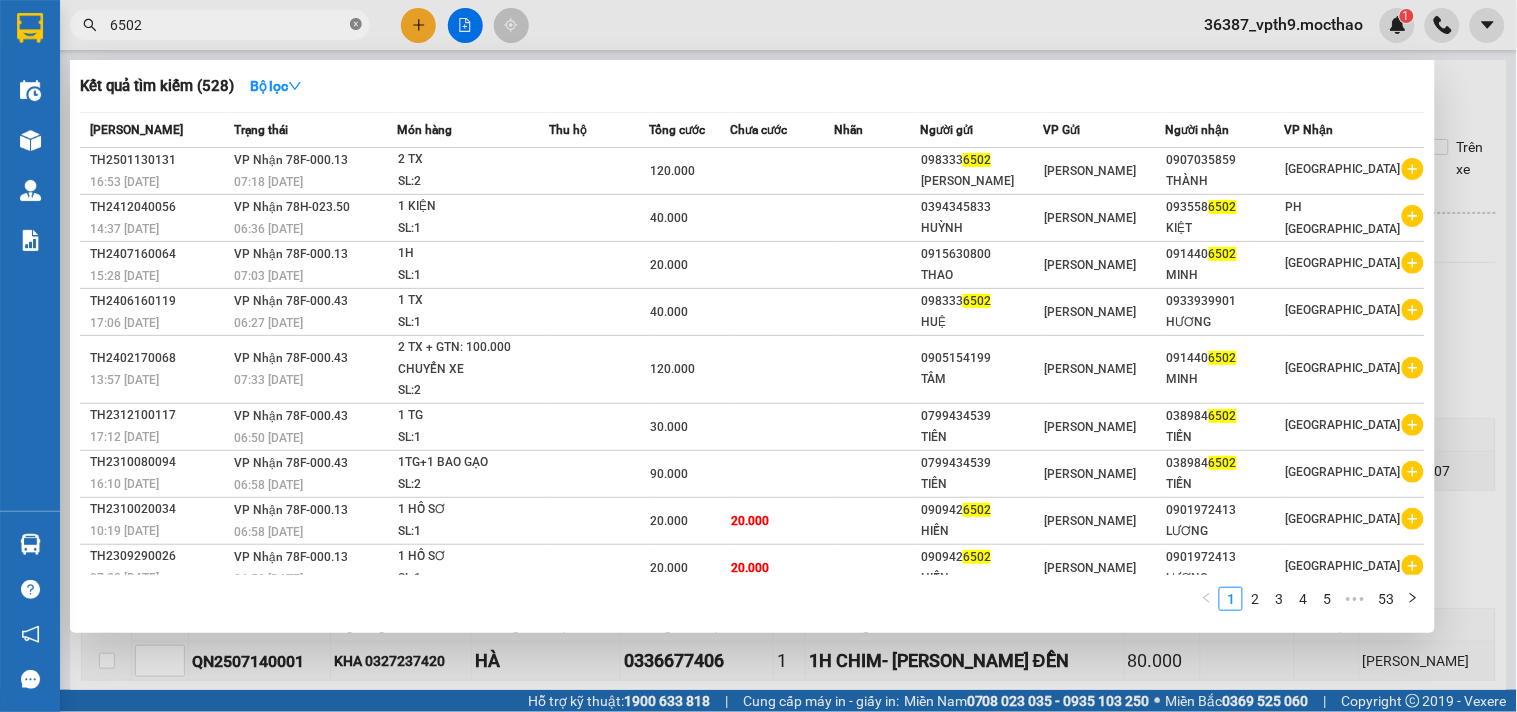 click 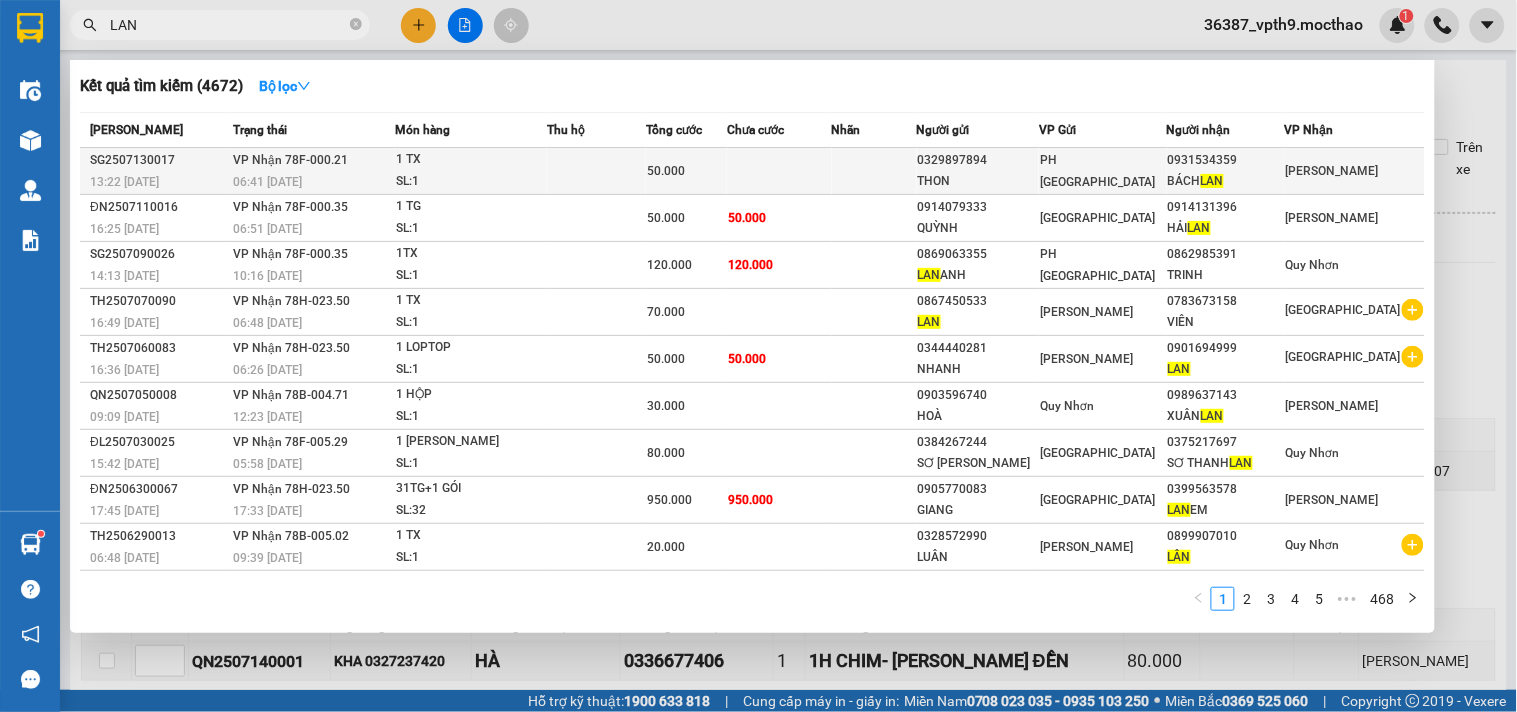 type on "LAN" 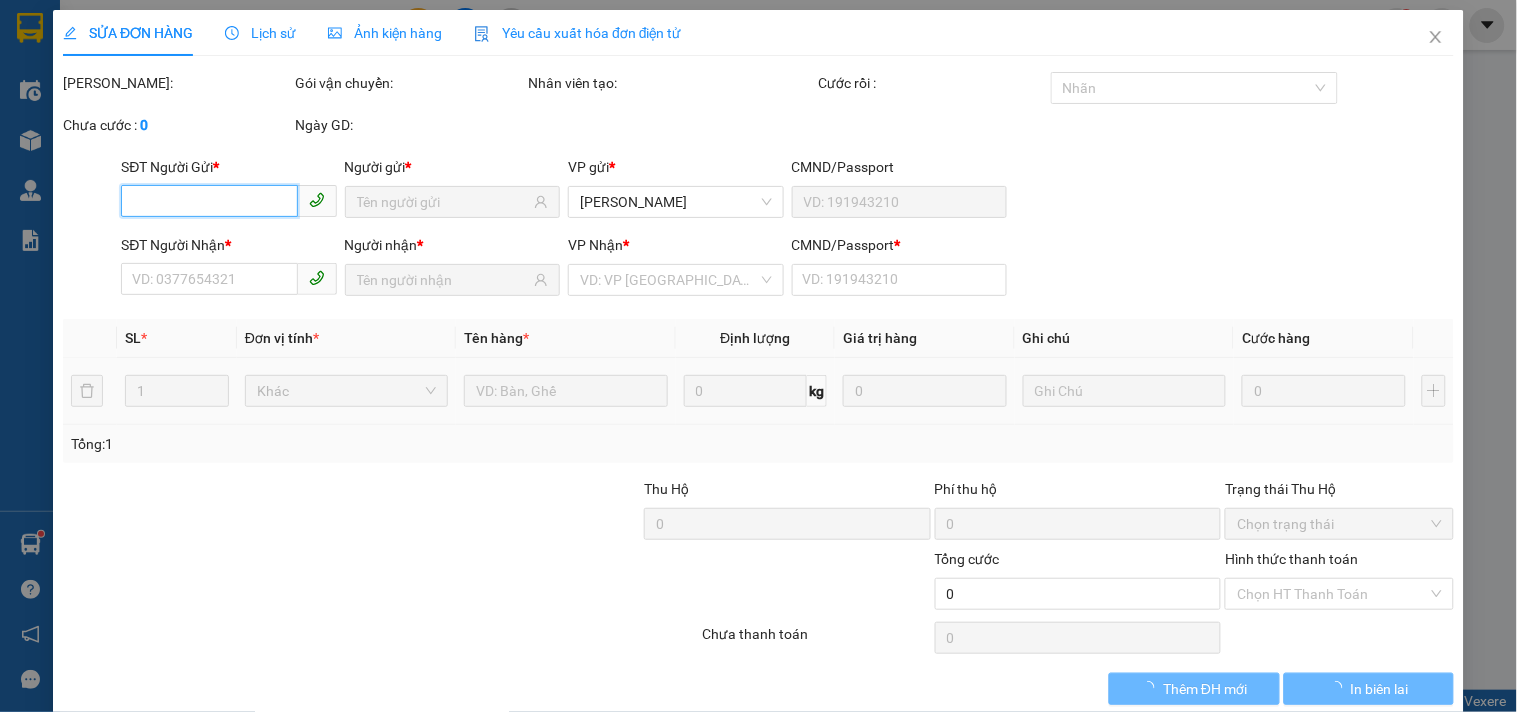 type on "0329897894" 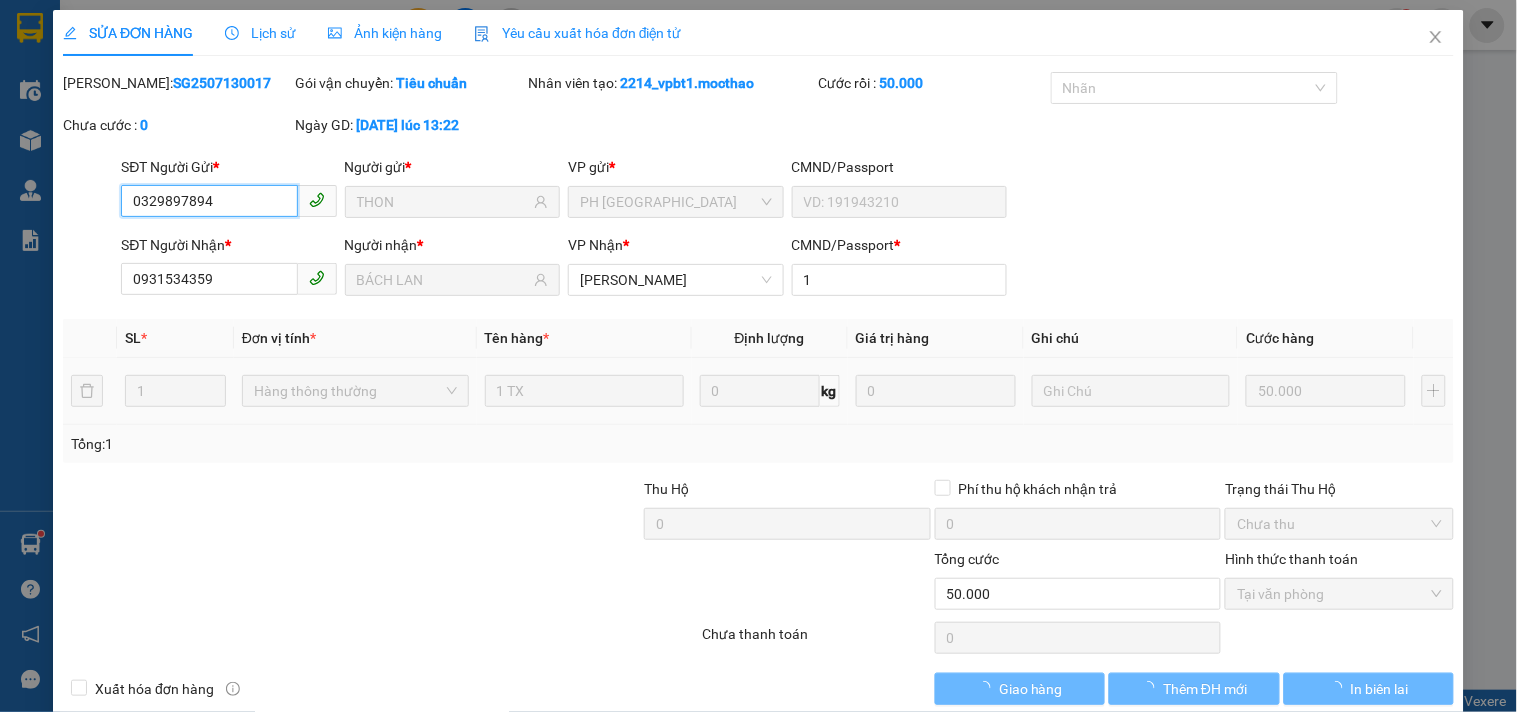 checkbox on "true" 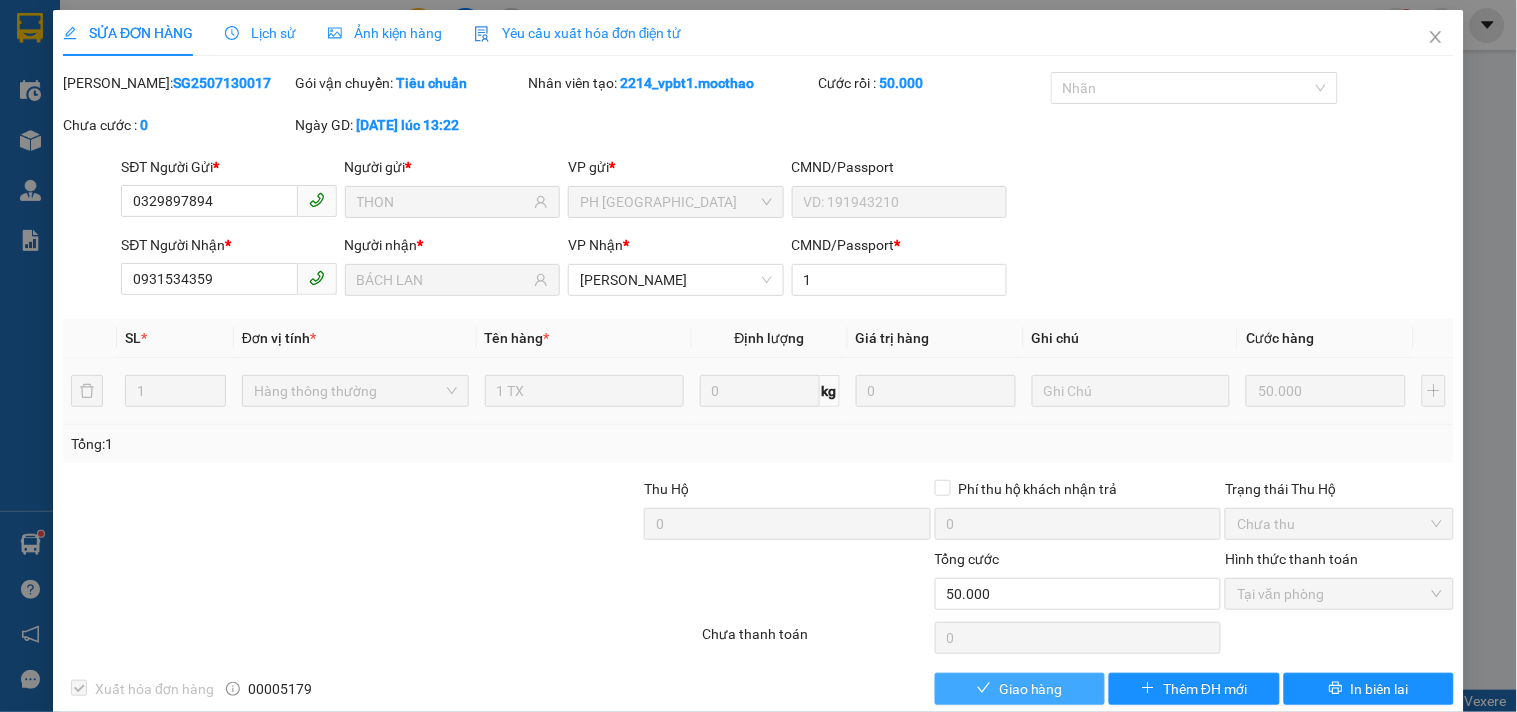 click on "Giao hàng" at bounding box center (1031, 689) 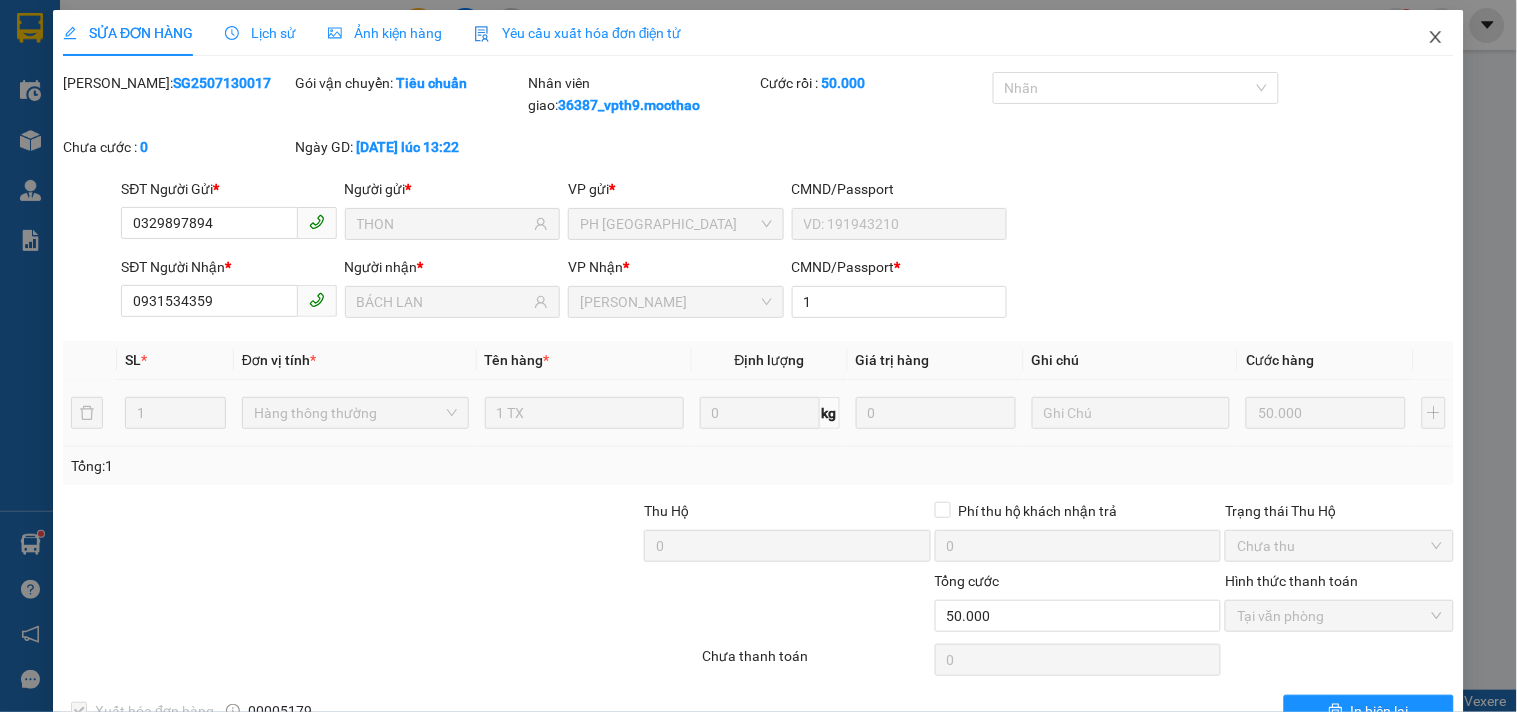 click 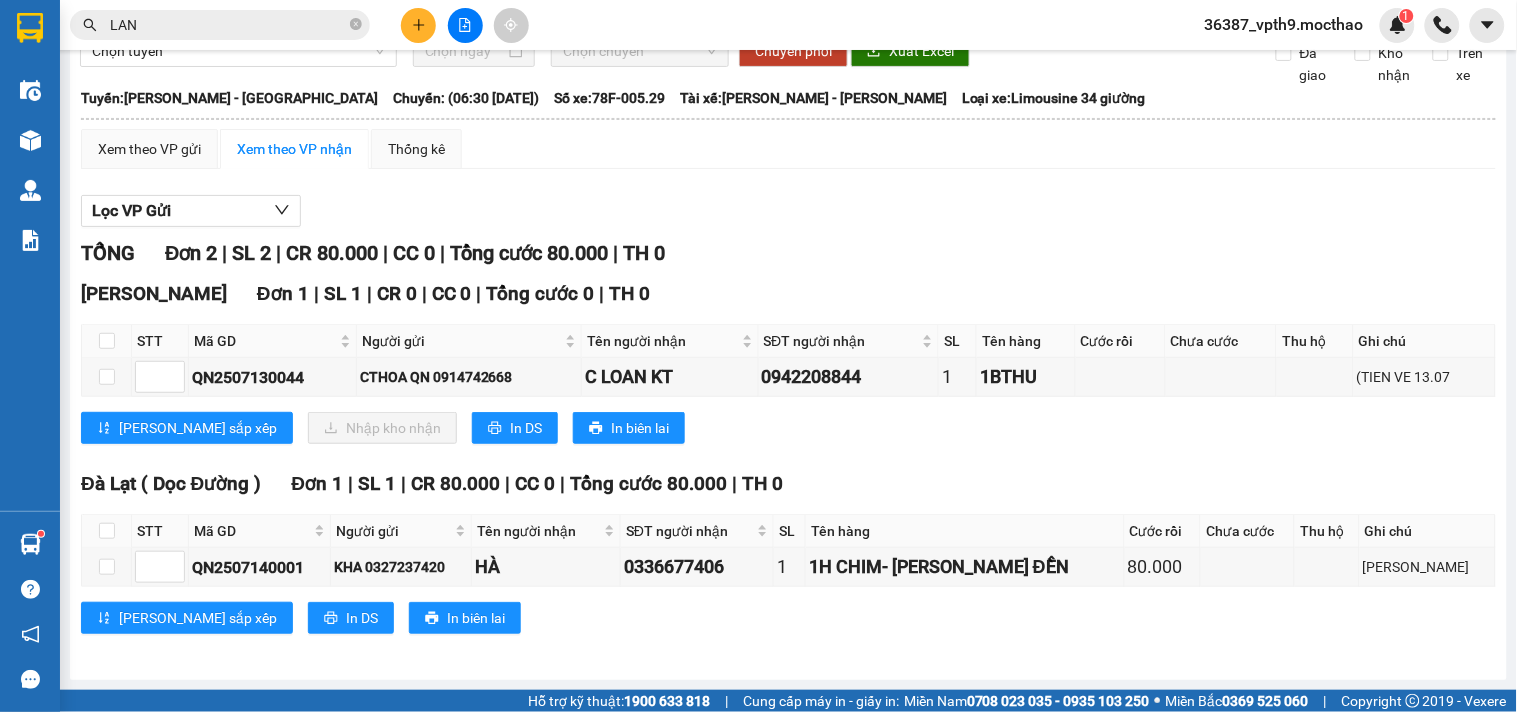 scroll, scrollTop: 0, scrollLeft: 0, axis: both 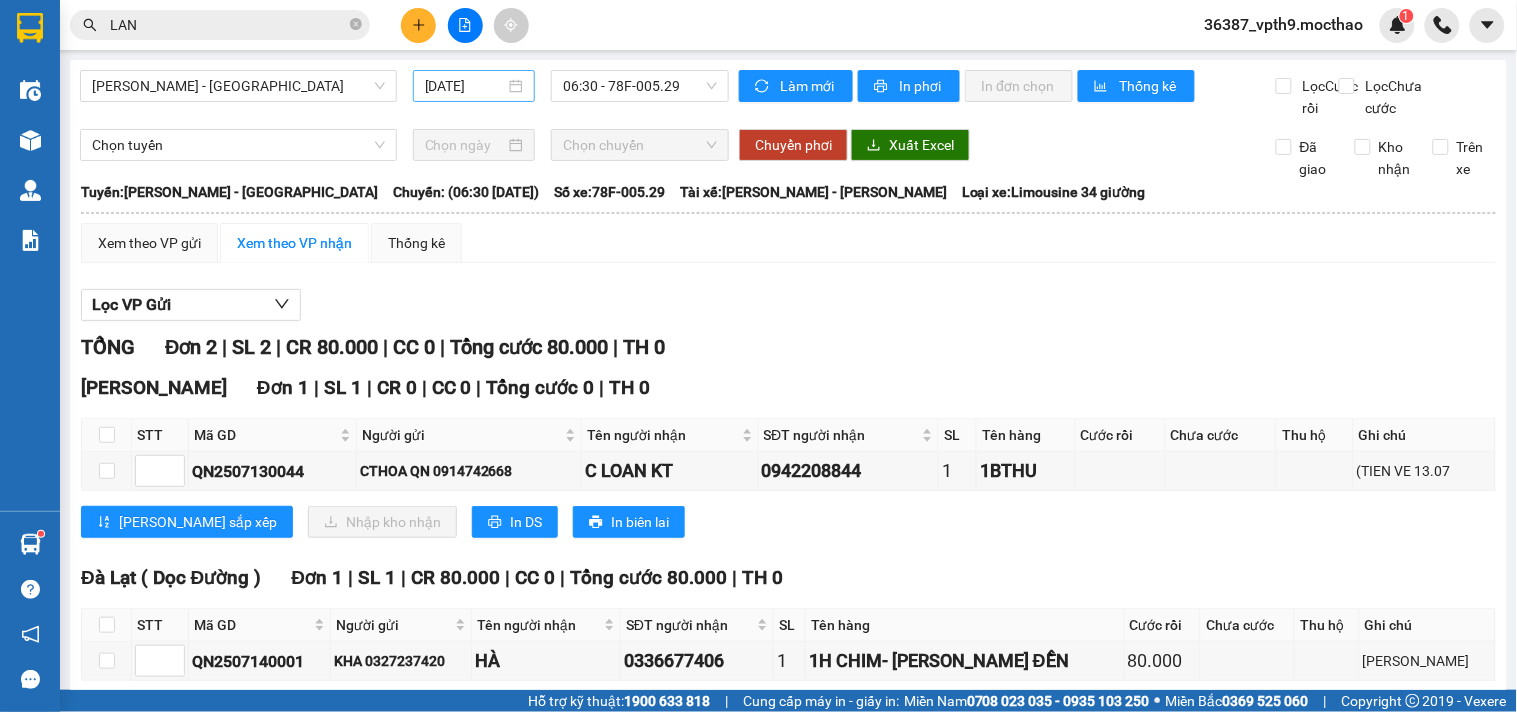click on "[DATE]" at bounding box center [465, 86] 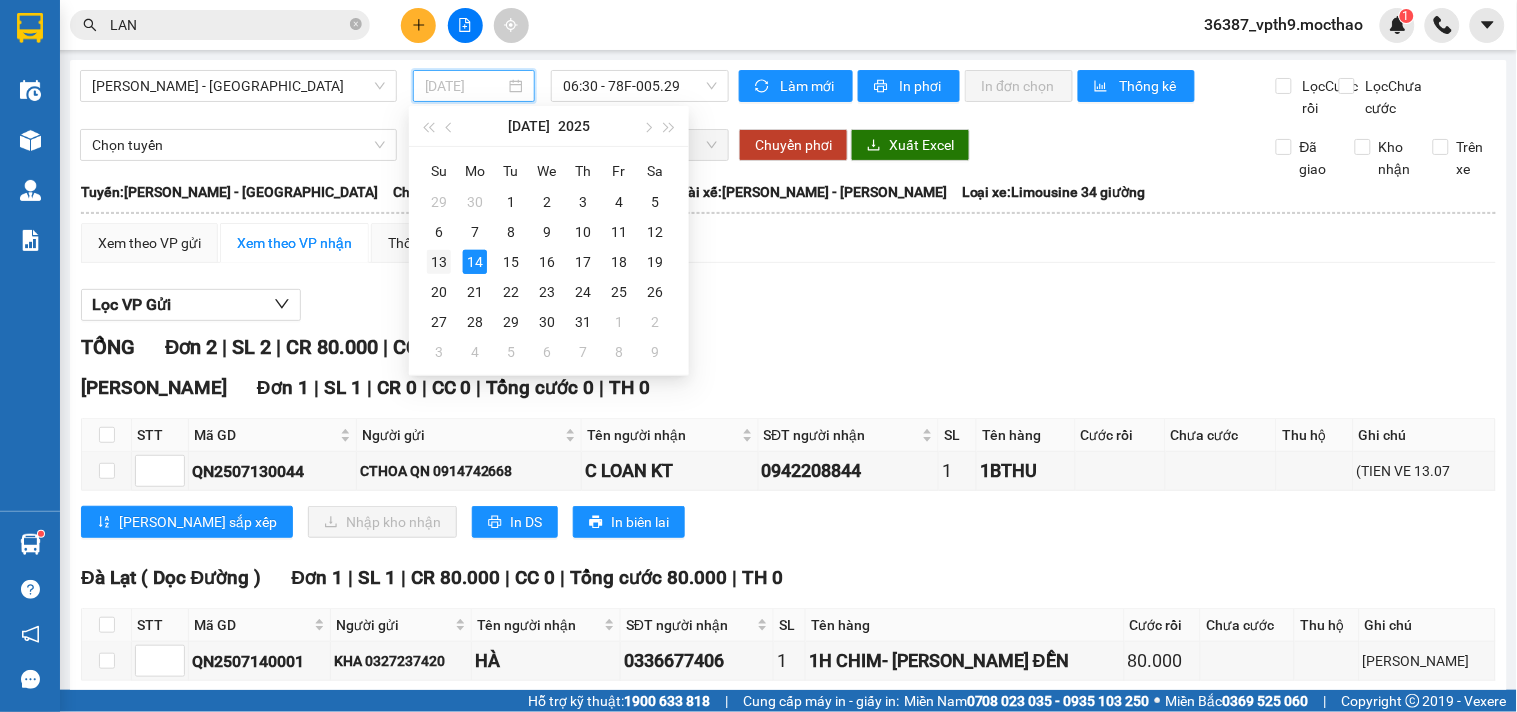 click on "13" at bounding box center [439, 262] 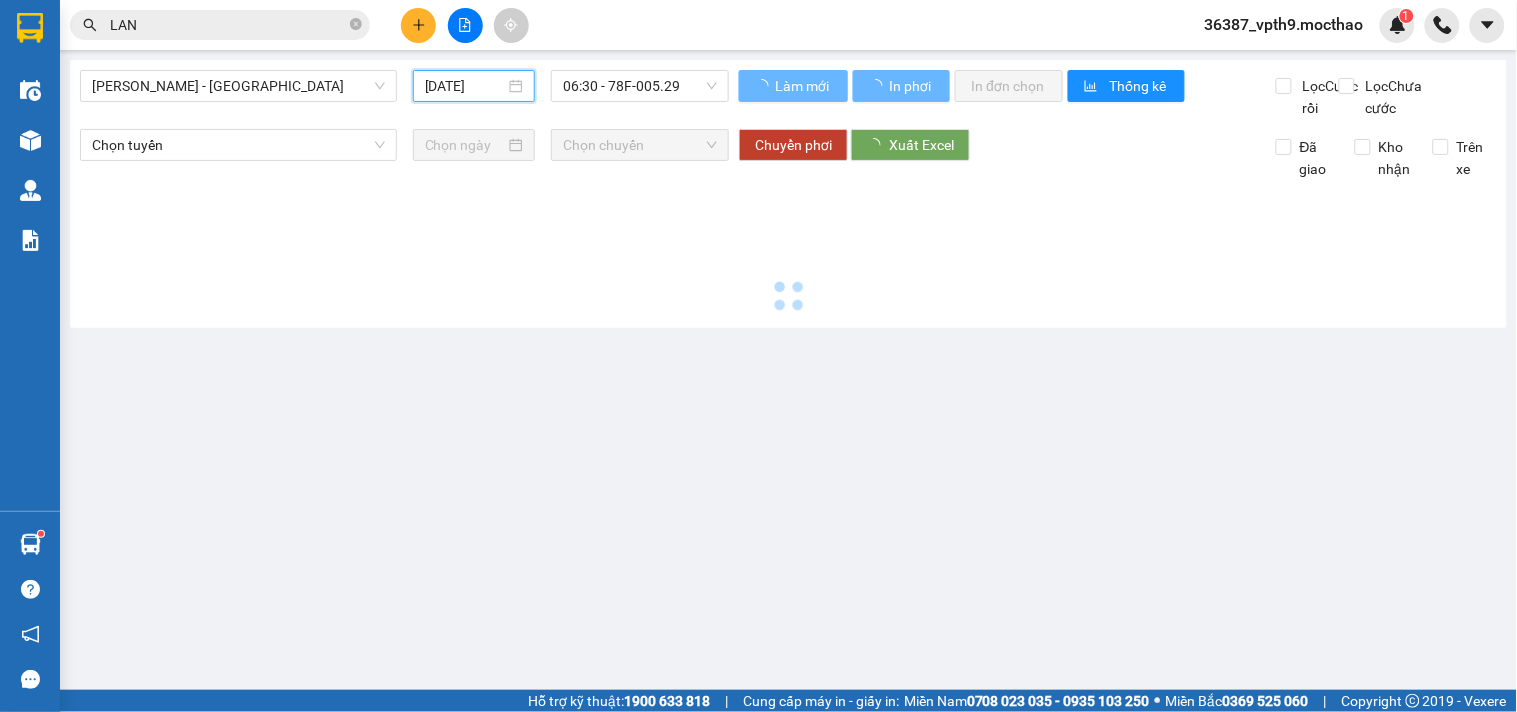 type on "[DATE]" 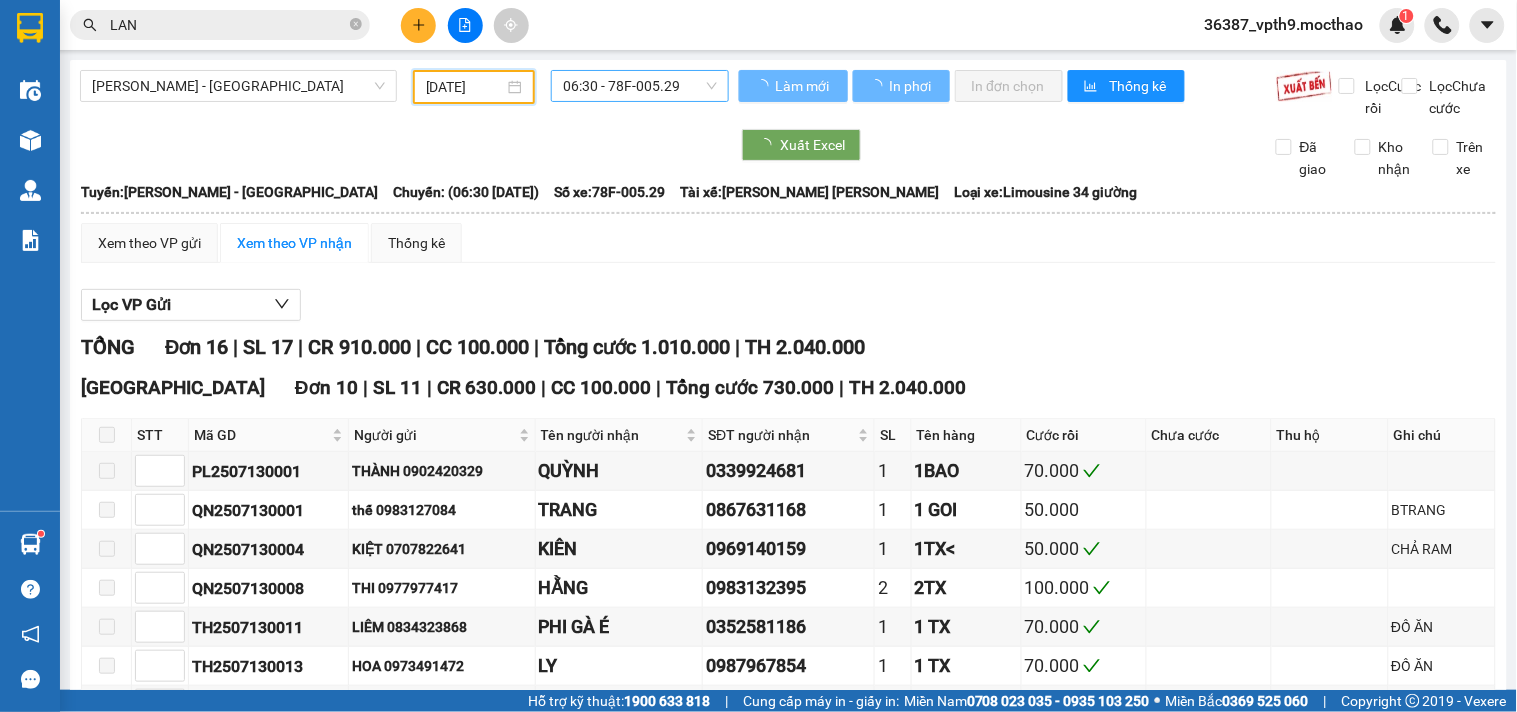 click on "06:30     - 78F-005.29" at bounding box center [640, 86] 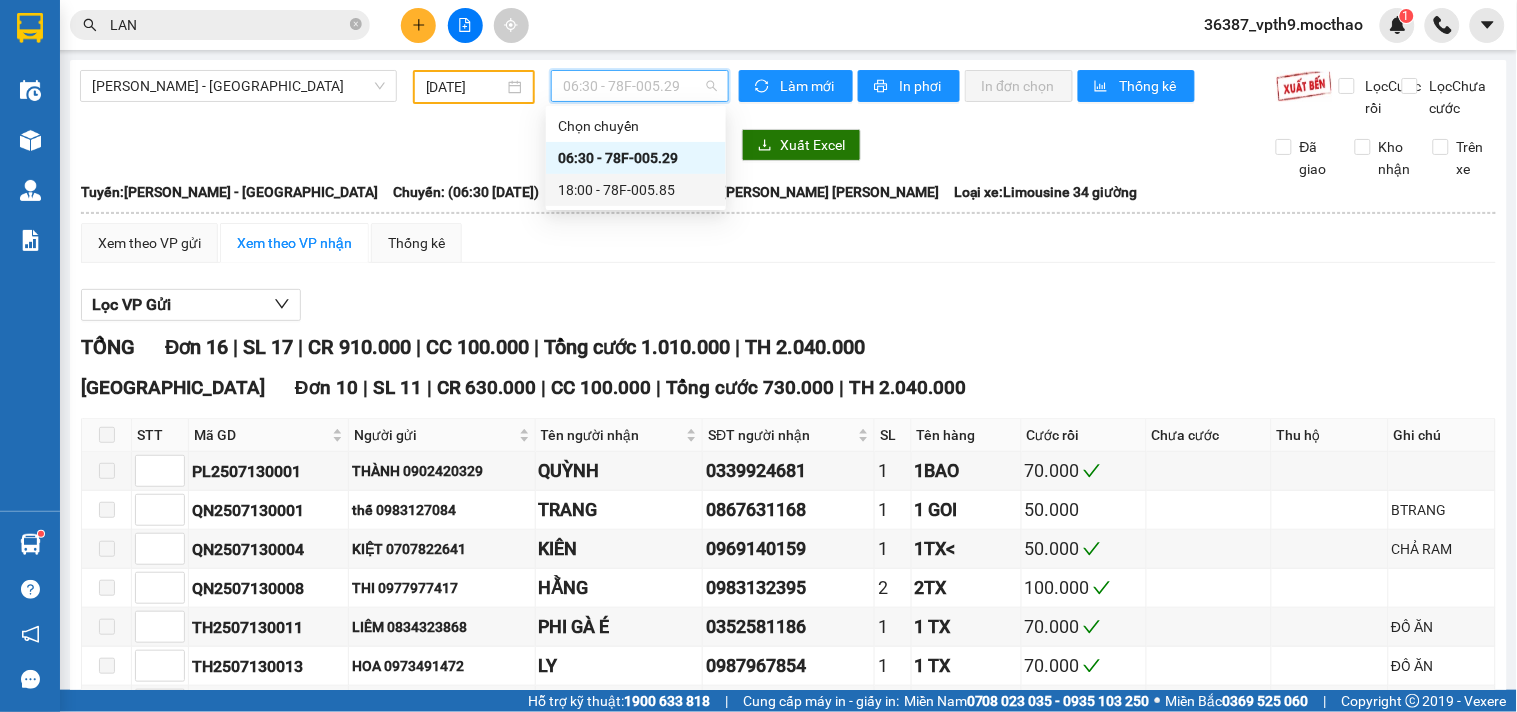 click on "18:00     - 78F-005.85" at bounding box center [636, 190] 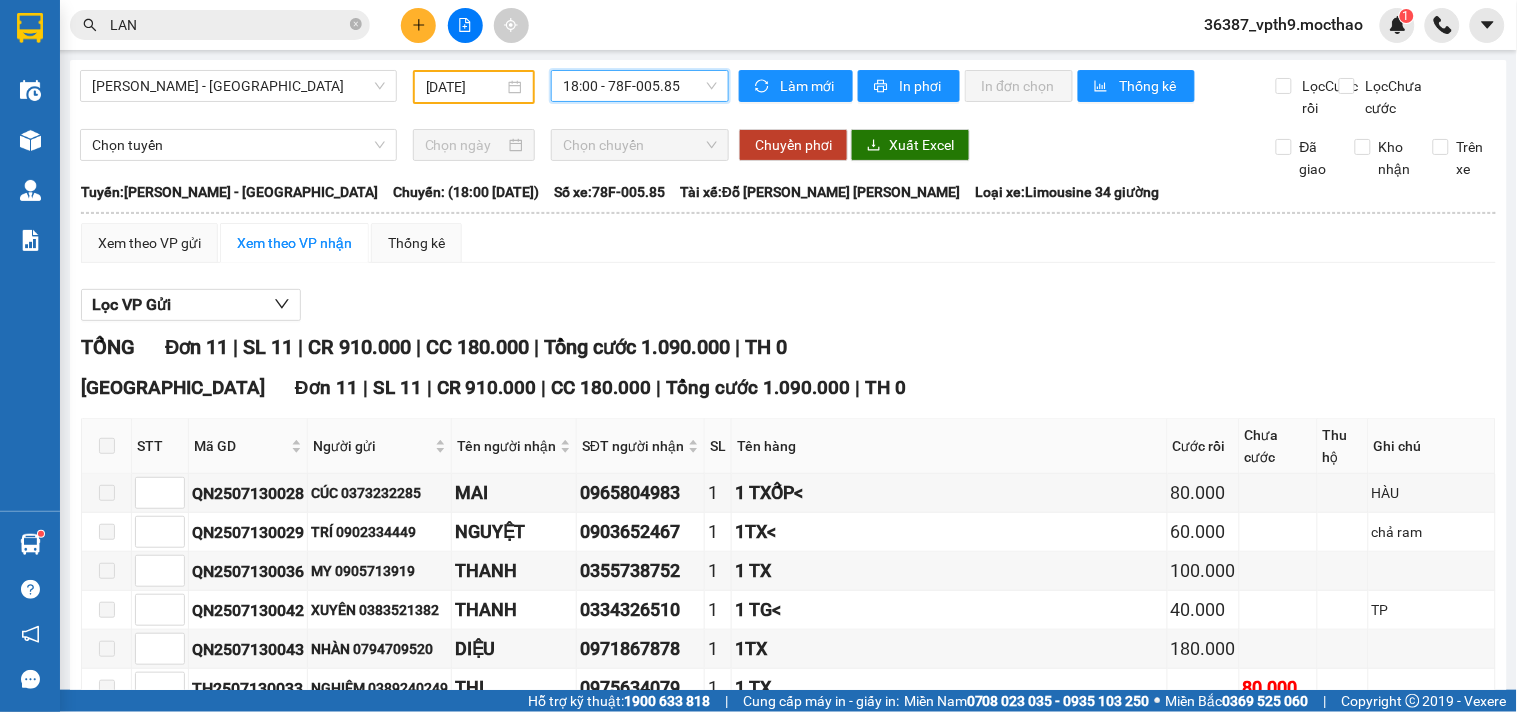 scroll, scrollTop: 320, scrollLeft: 0, axis: vertical 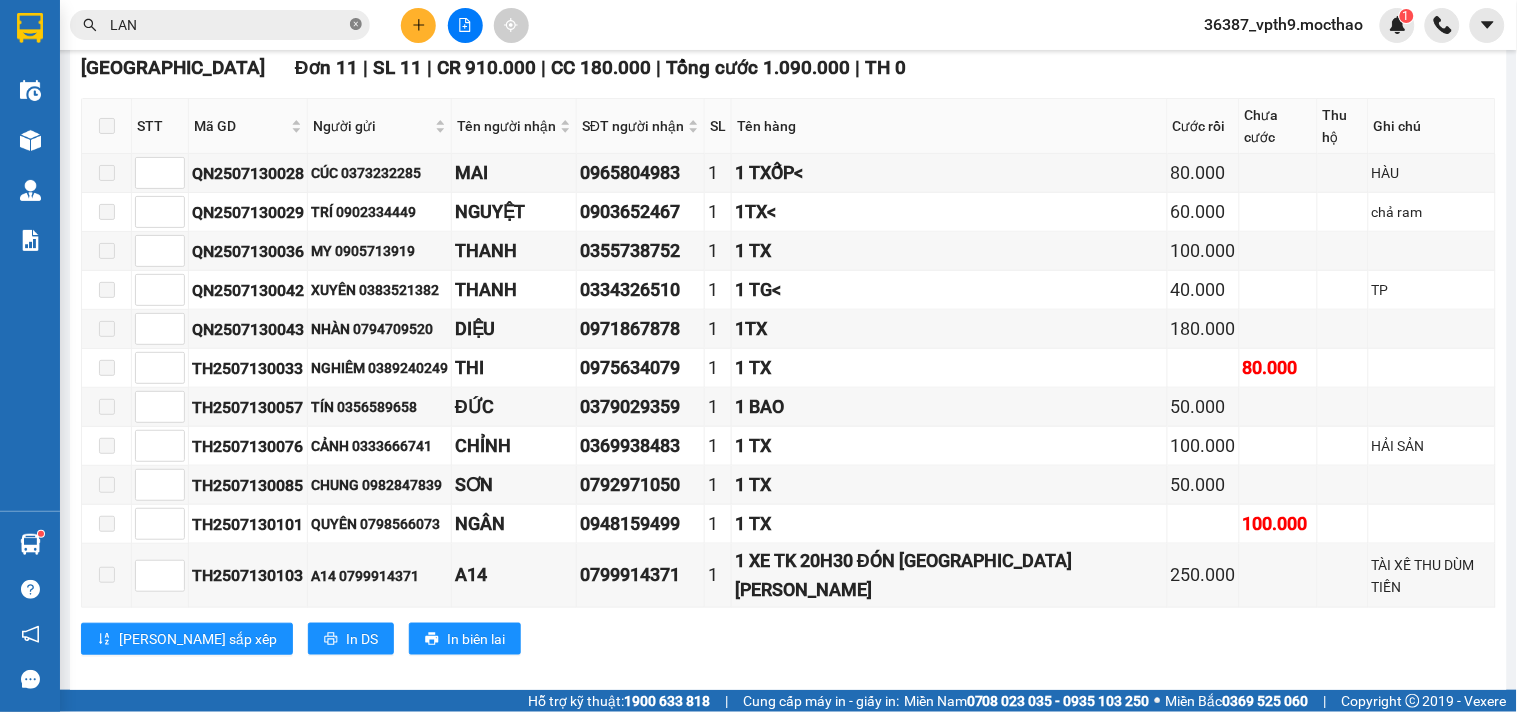 click 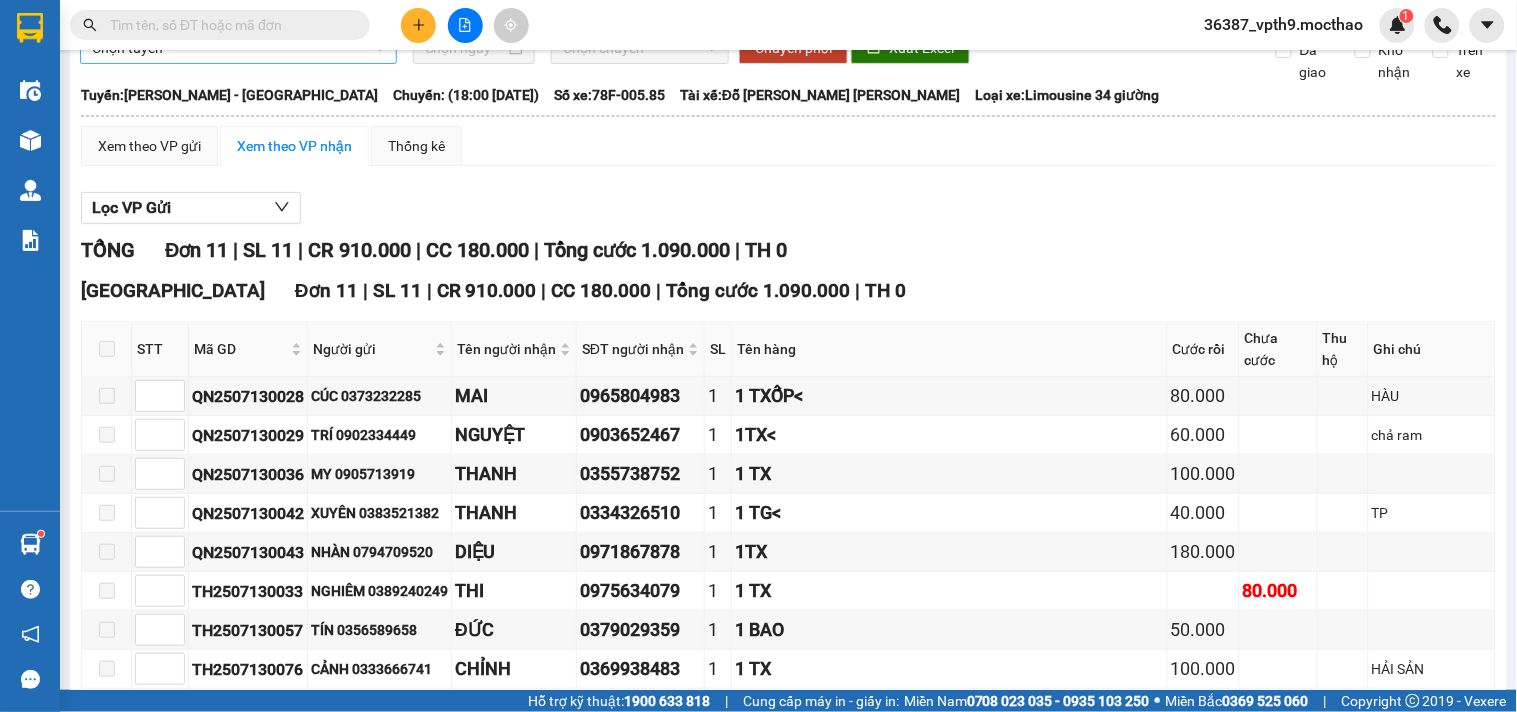 scroll, scrollTop: 0, scrollLeft: 0, axis: both 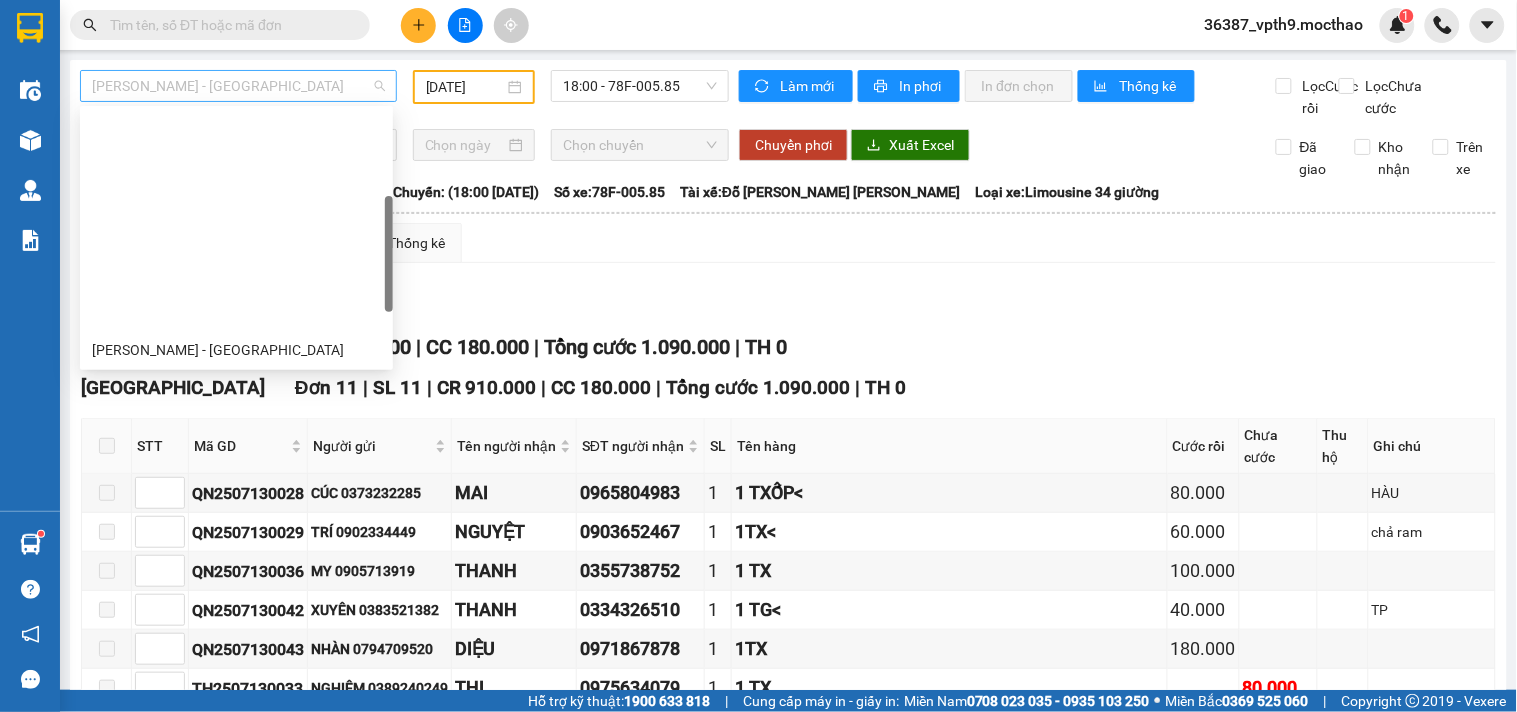 click on "Quy Nhơn - Đà Lạt" at bounding box center [238, 86] 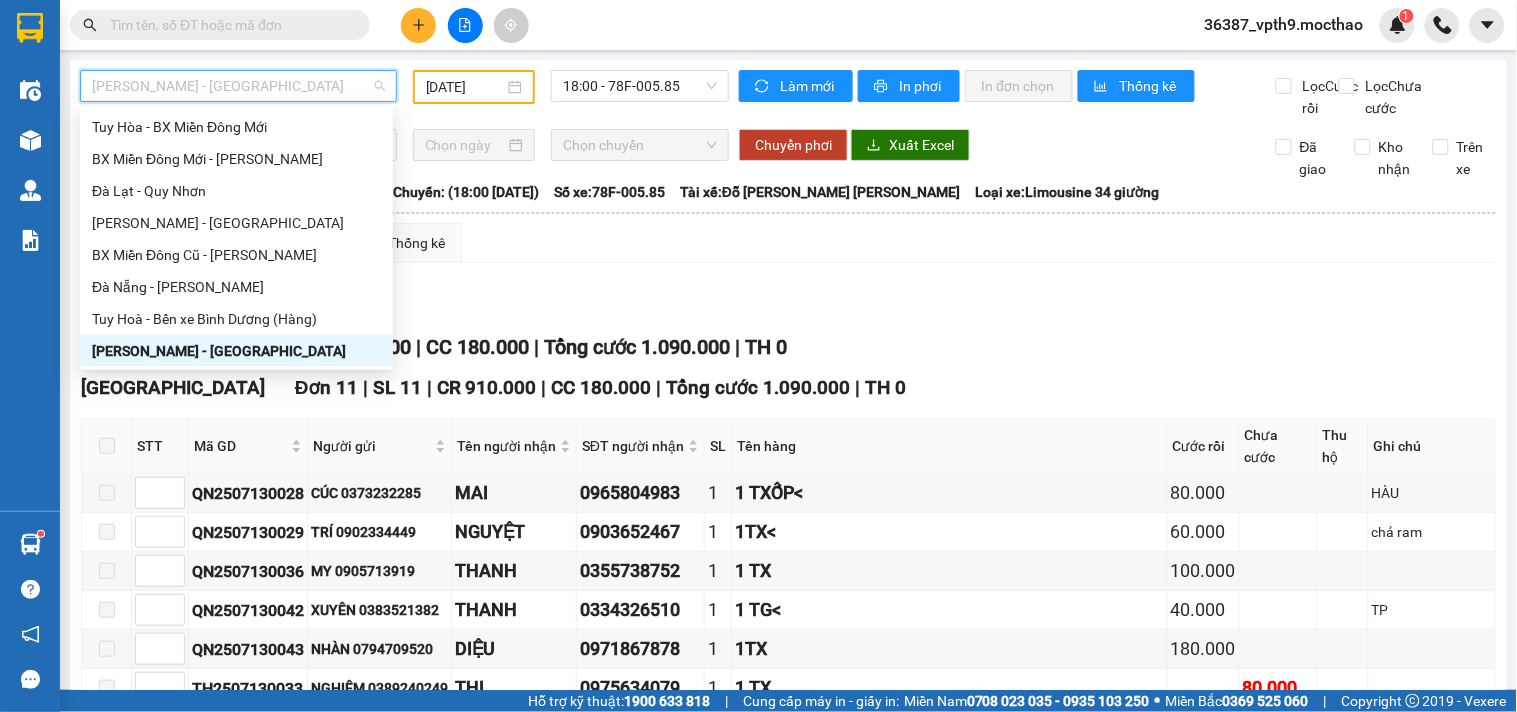 type on "M" 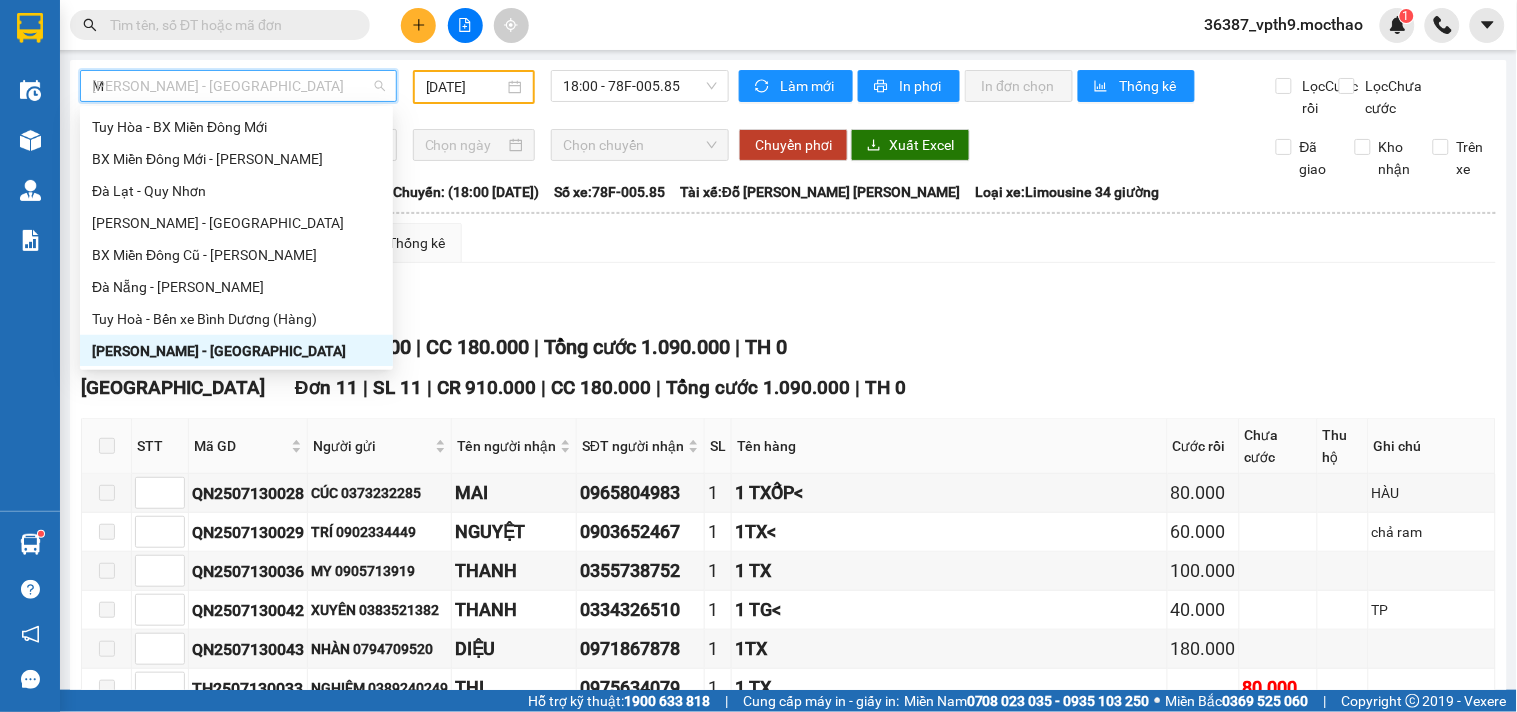 scroll, scrollTop: 0, scrollLeft: 0, axis: both 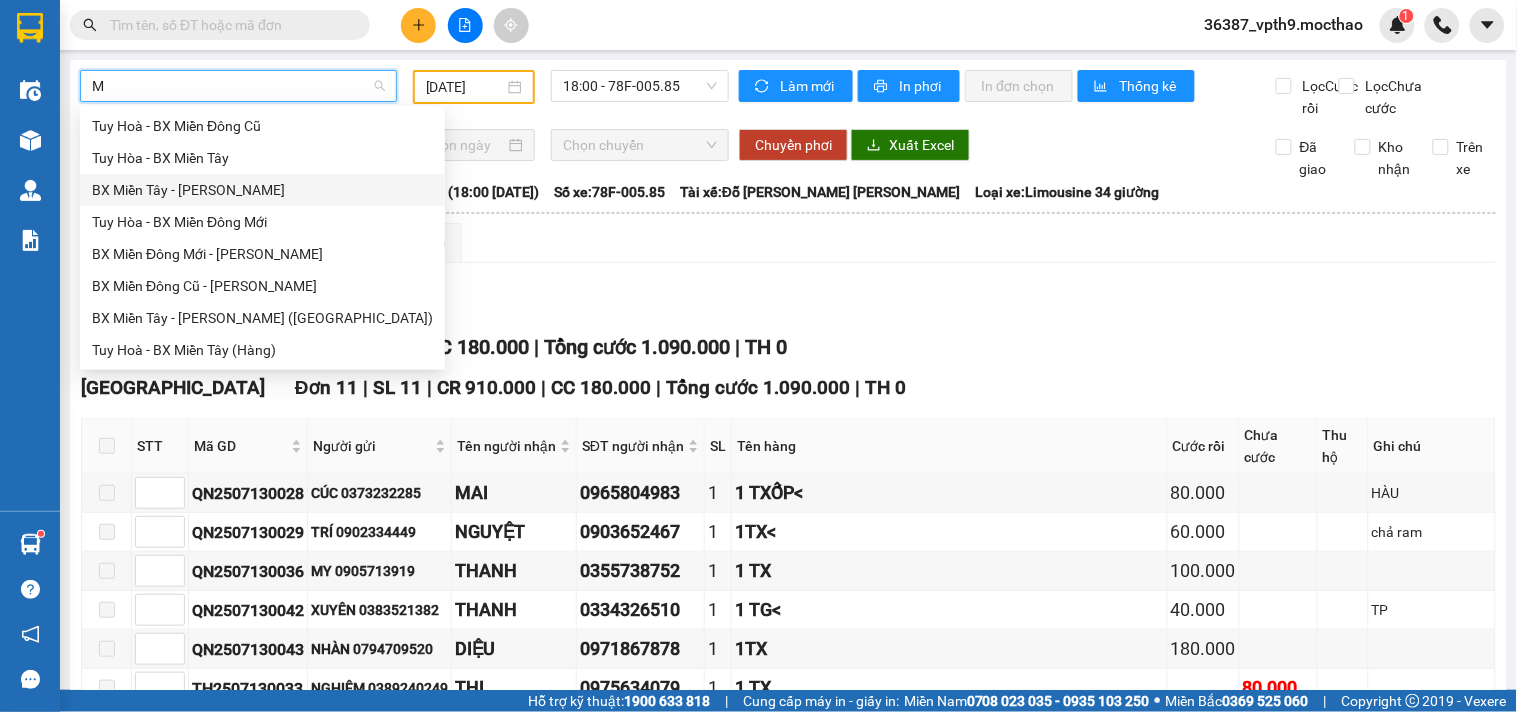 click on "BX Miền Tây - [PERSON_NAME]" at bounding box center [262, 190] 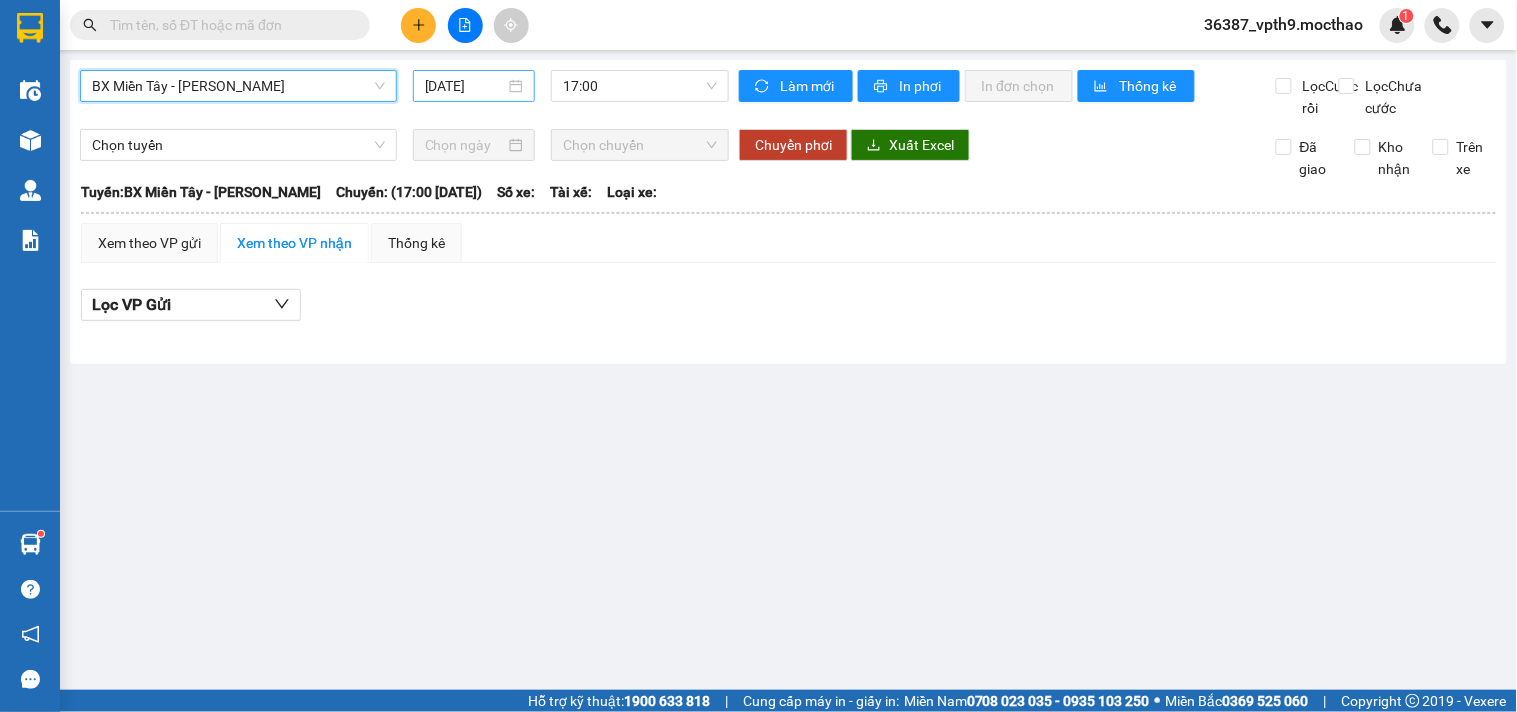 click on "[DATE]" at bounding box center [465, 86] 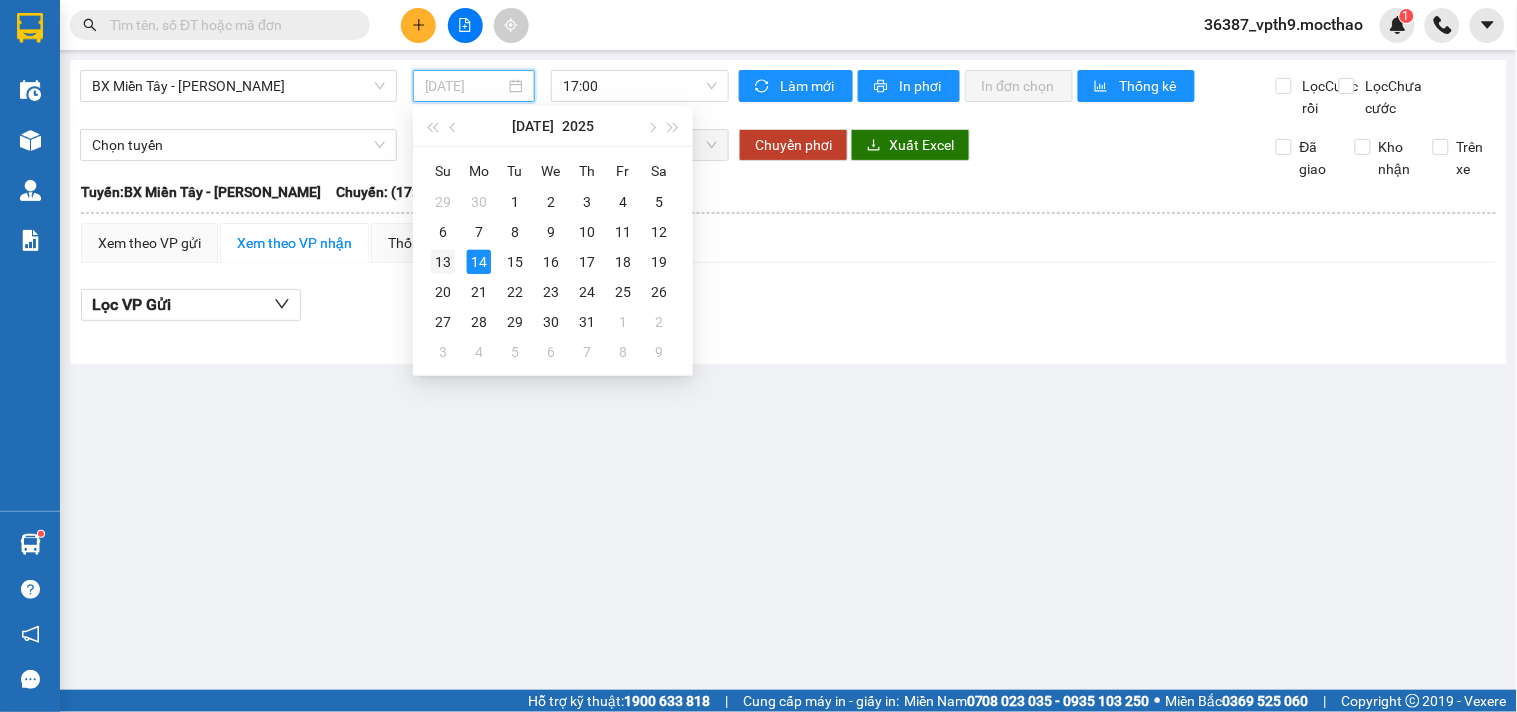 click on "13" at bounding box center [443, 262] 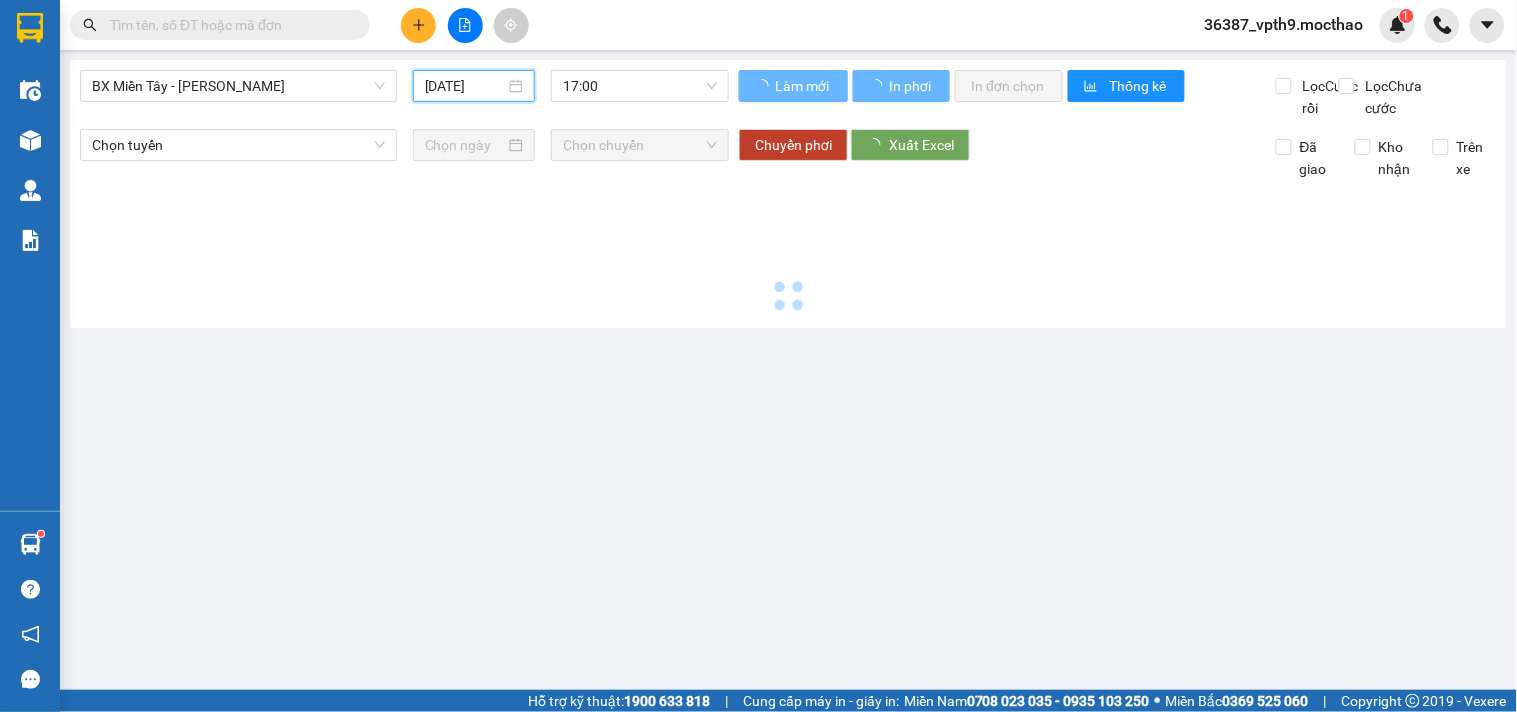 type on "[DATE]" 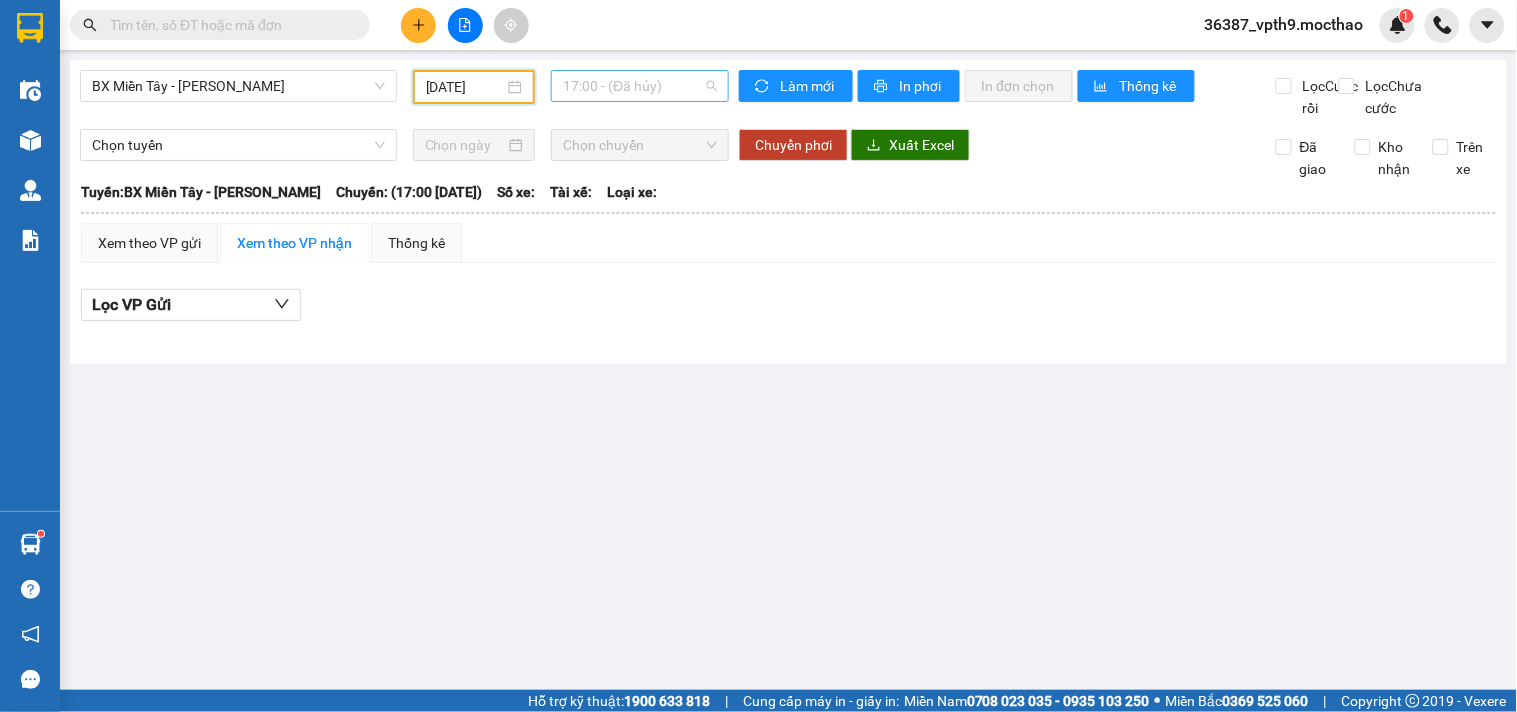 click on "17:00     - (Đã hủy)" at bounding box center [640, 86] 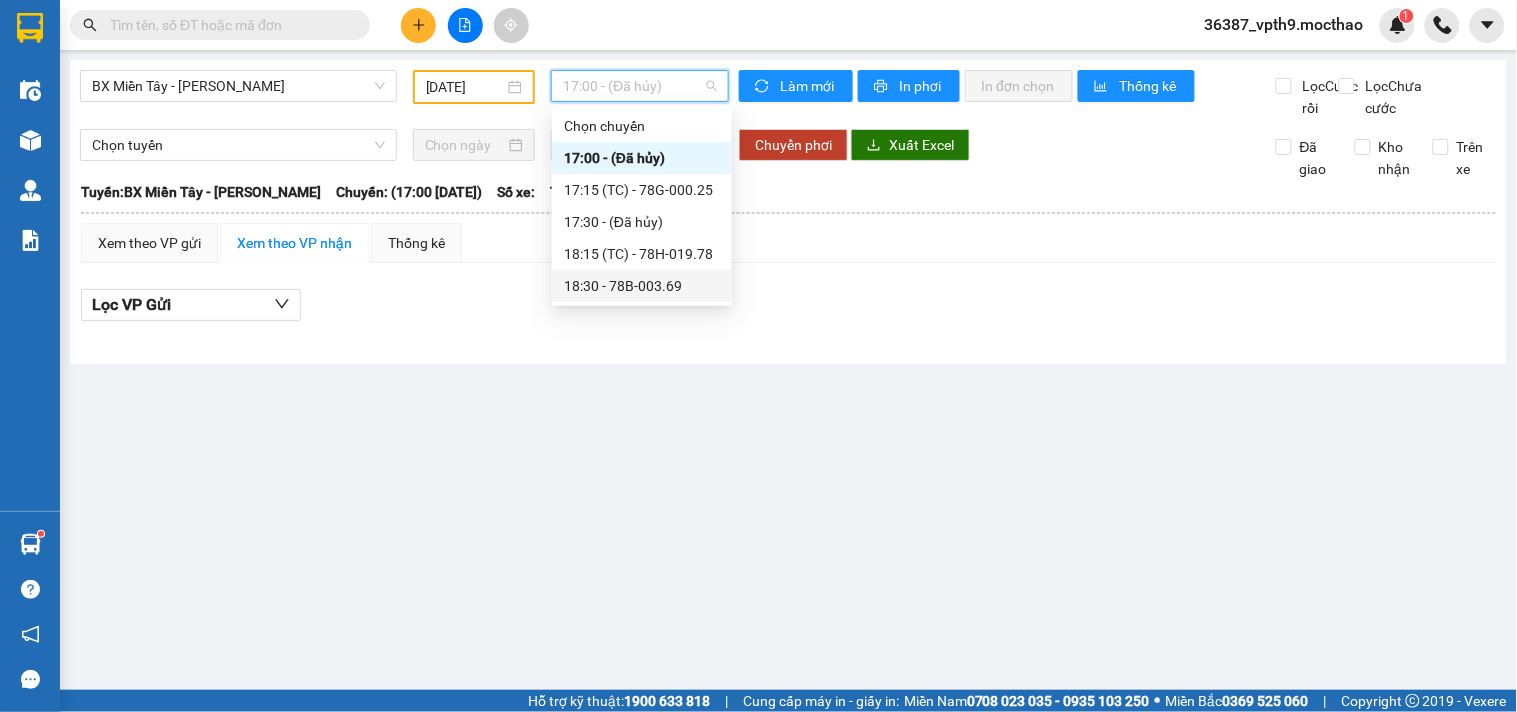 click on "18:30     - 78B-003.69" at bounding box center [642, 286] 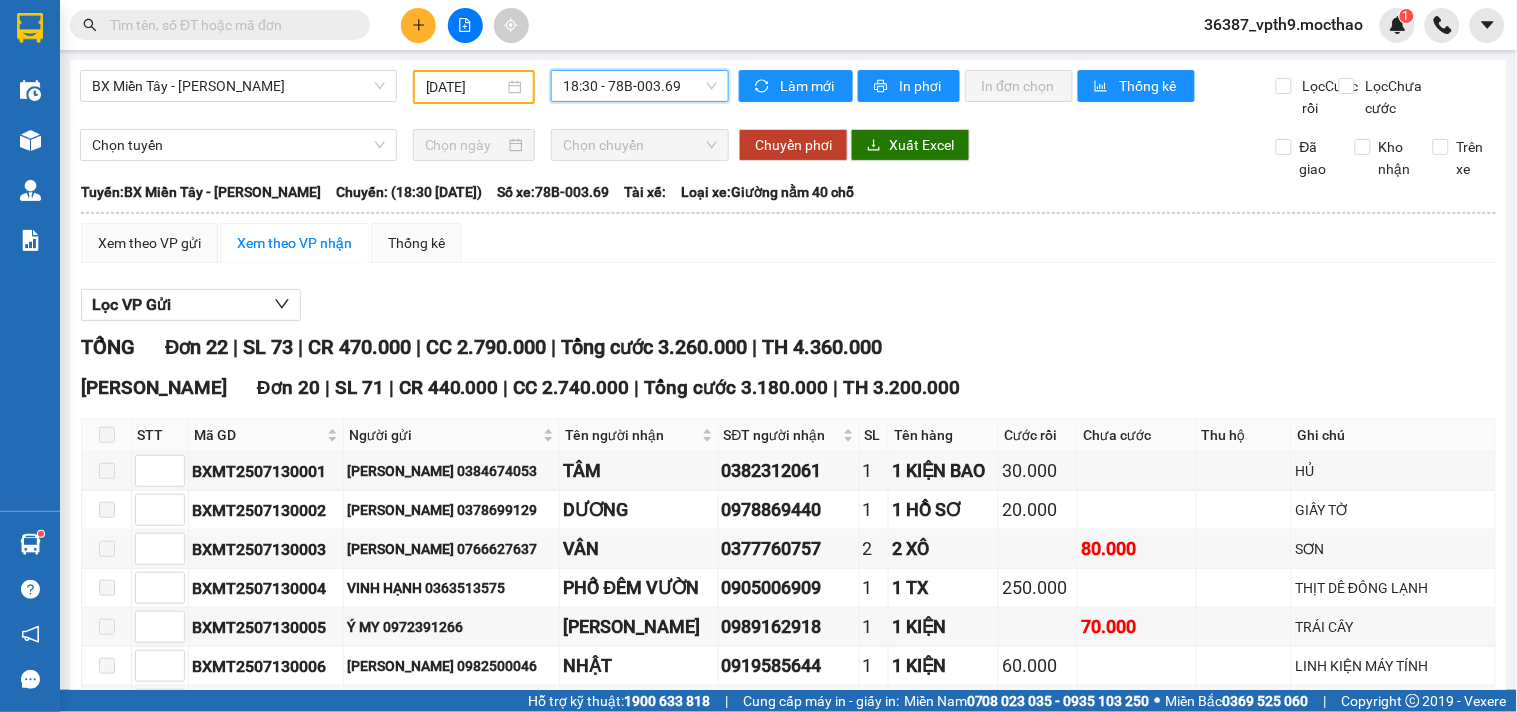 click on "18:30     - 78B-003.69" at bounding box center (640, 86) 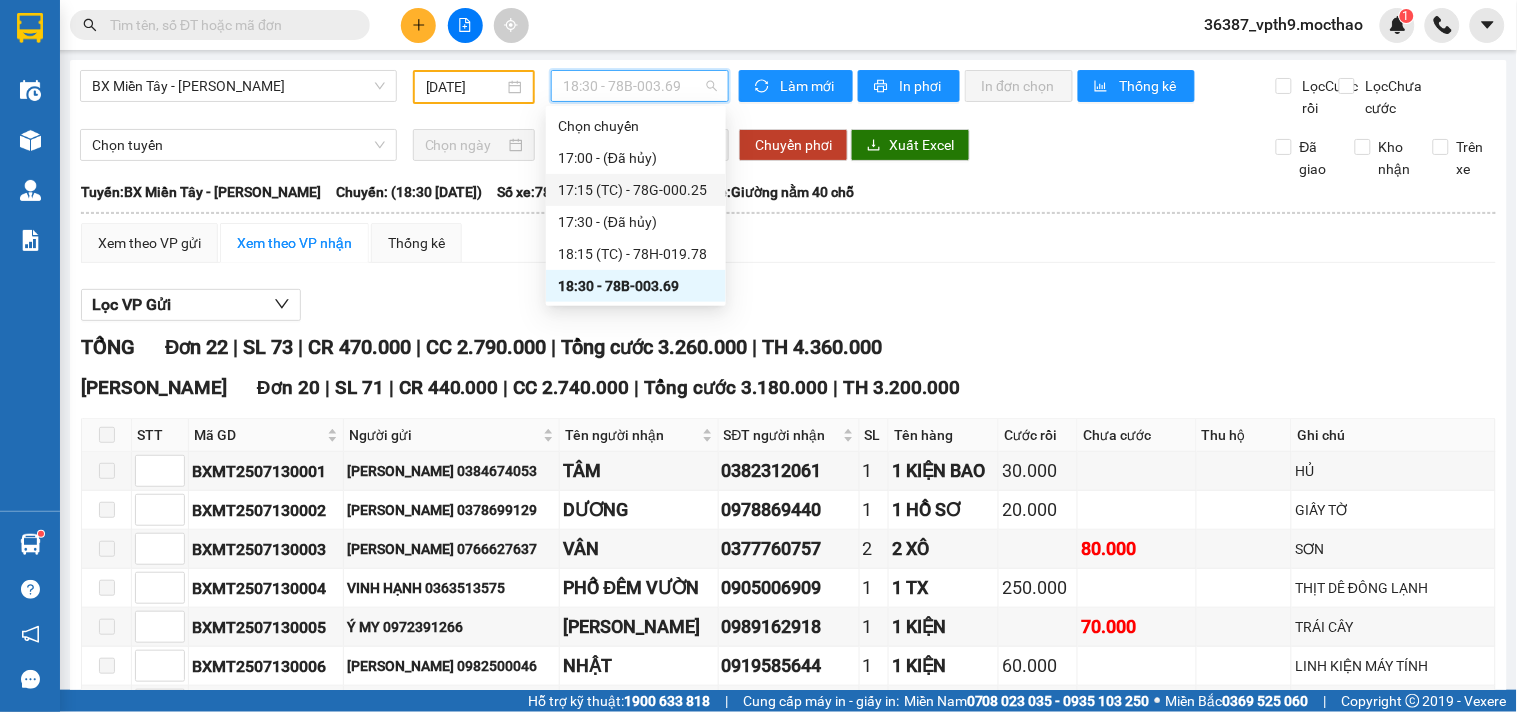 click on "17:15   (TC)   - 78G-000.25" at bounding box center (636, 190) 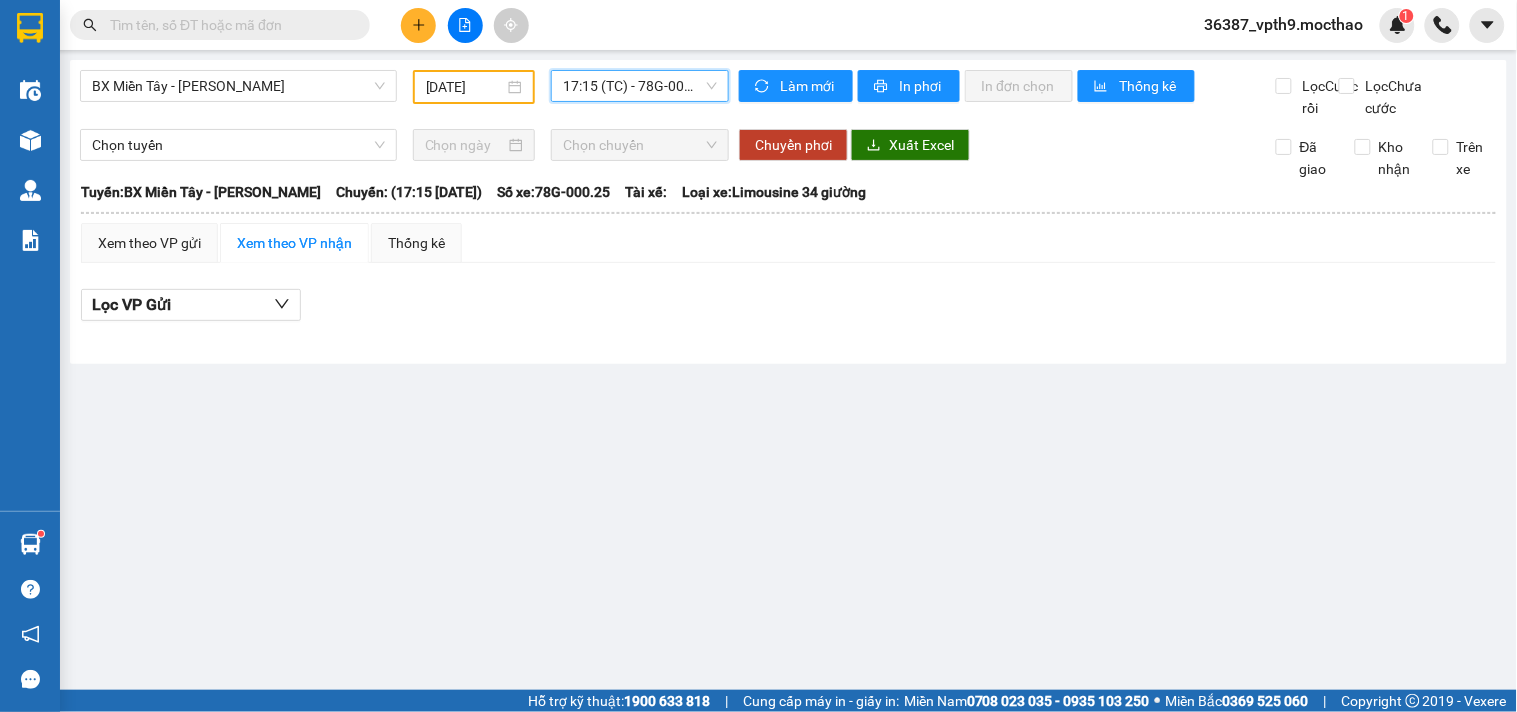 click on "17:15   (TC)   - 78G-000.25" at bounding box center [640, 86] 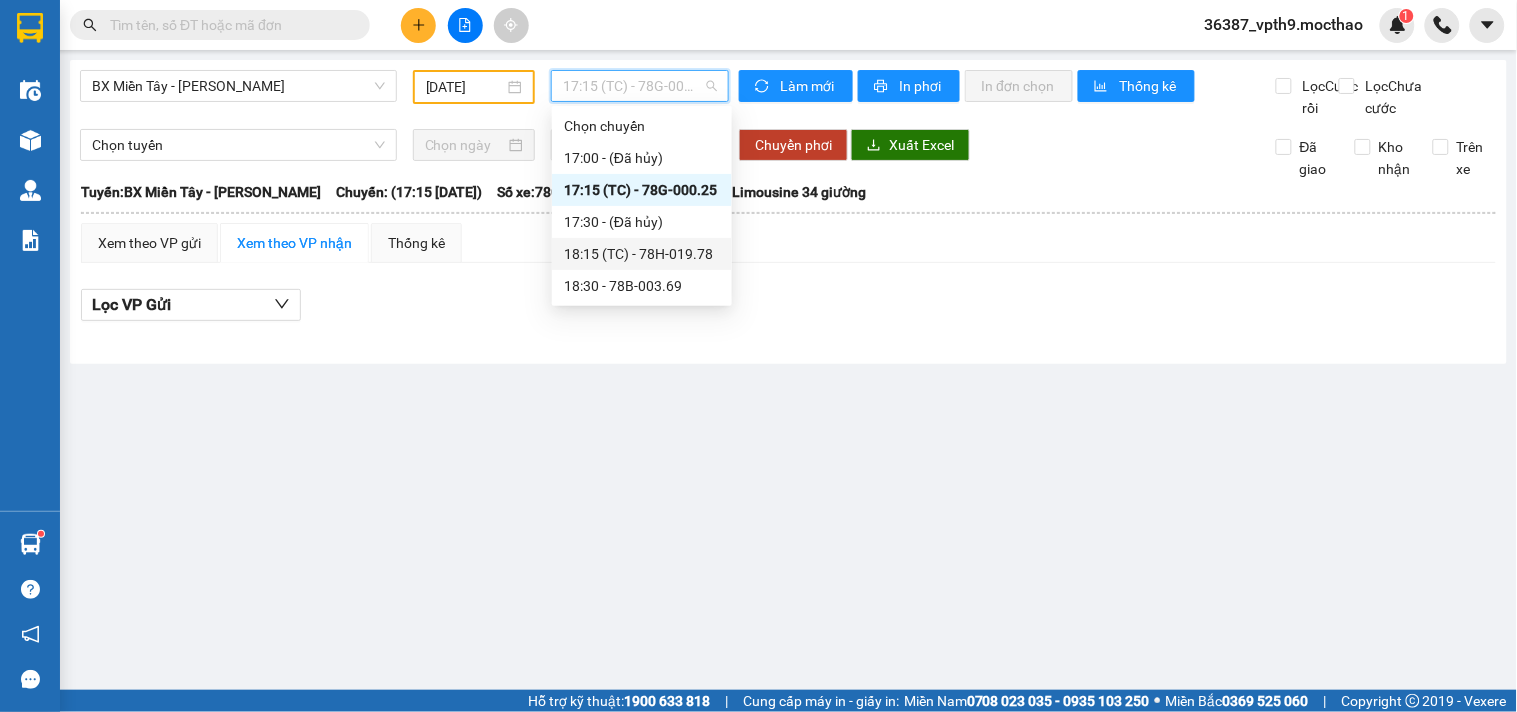 click on "18:15   (TC)   - 78H-019.78" at bounding box center [642, 254] 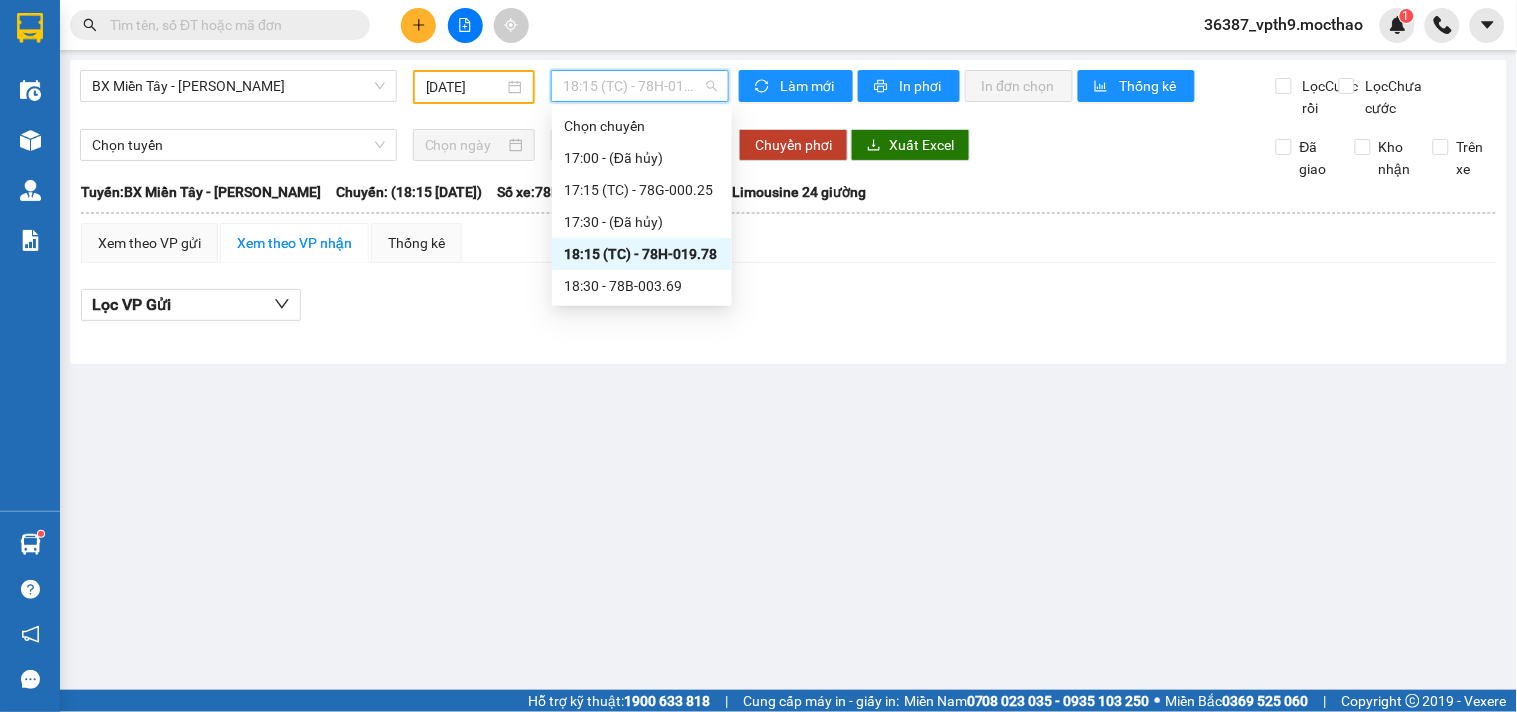 drag, startPoint x: 687, startPoint y: 82, endPoint x: 678, endPoint y: 173, distance: 91.44397 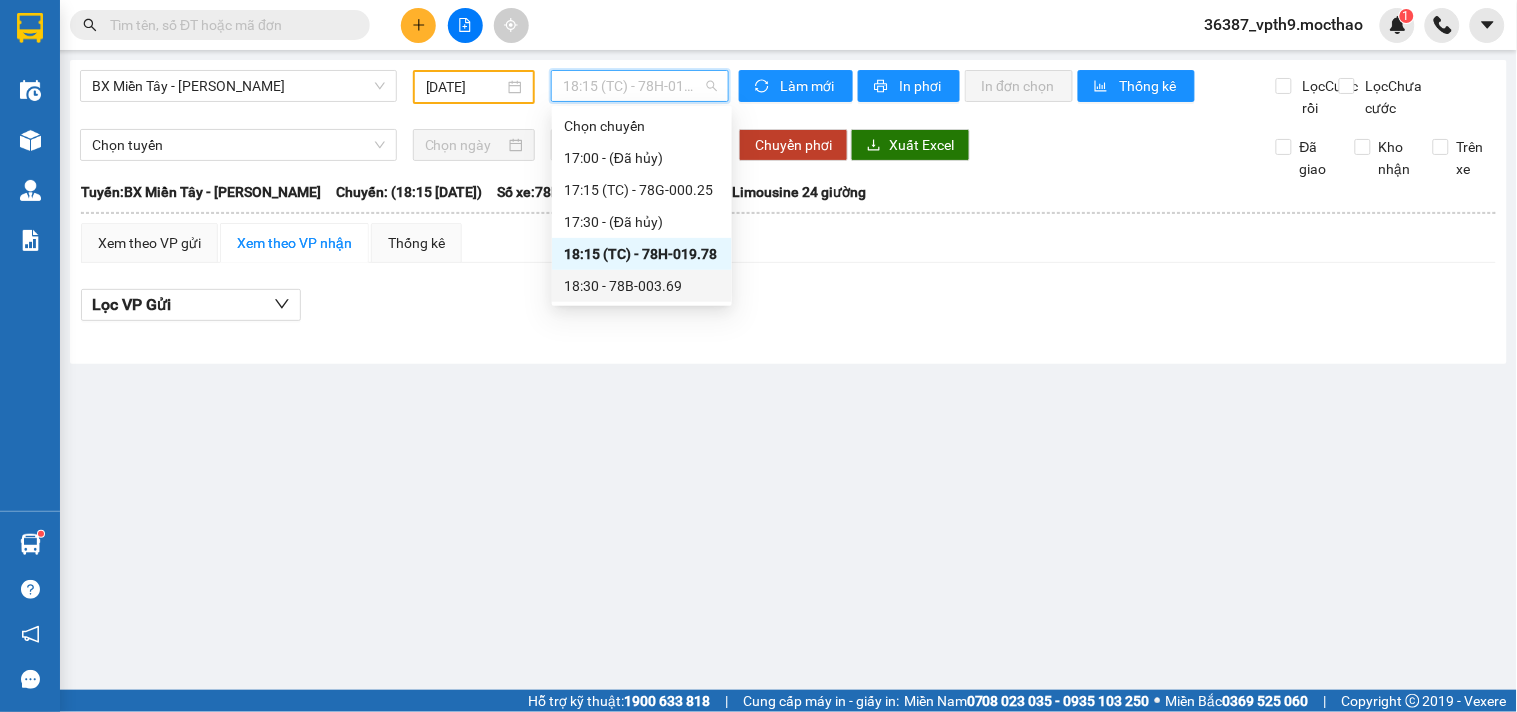 click on "18:30     - 78B-003.69" at bounding box center [642, 286] 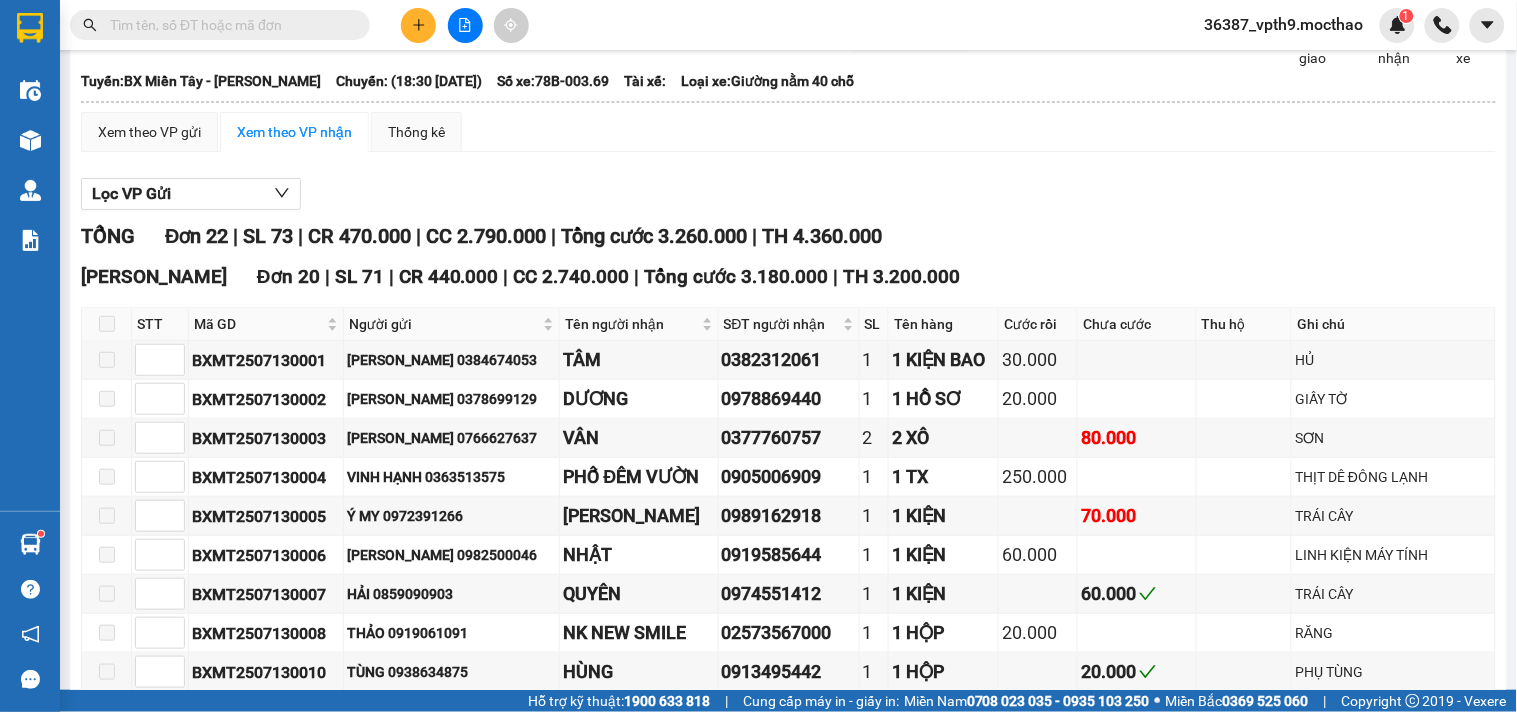 scroll, scrollTop: 0, scrollLeft: 0, axis: both 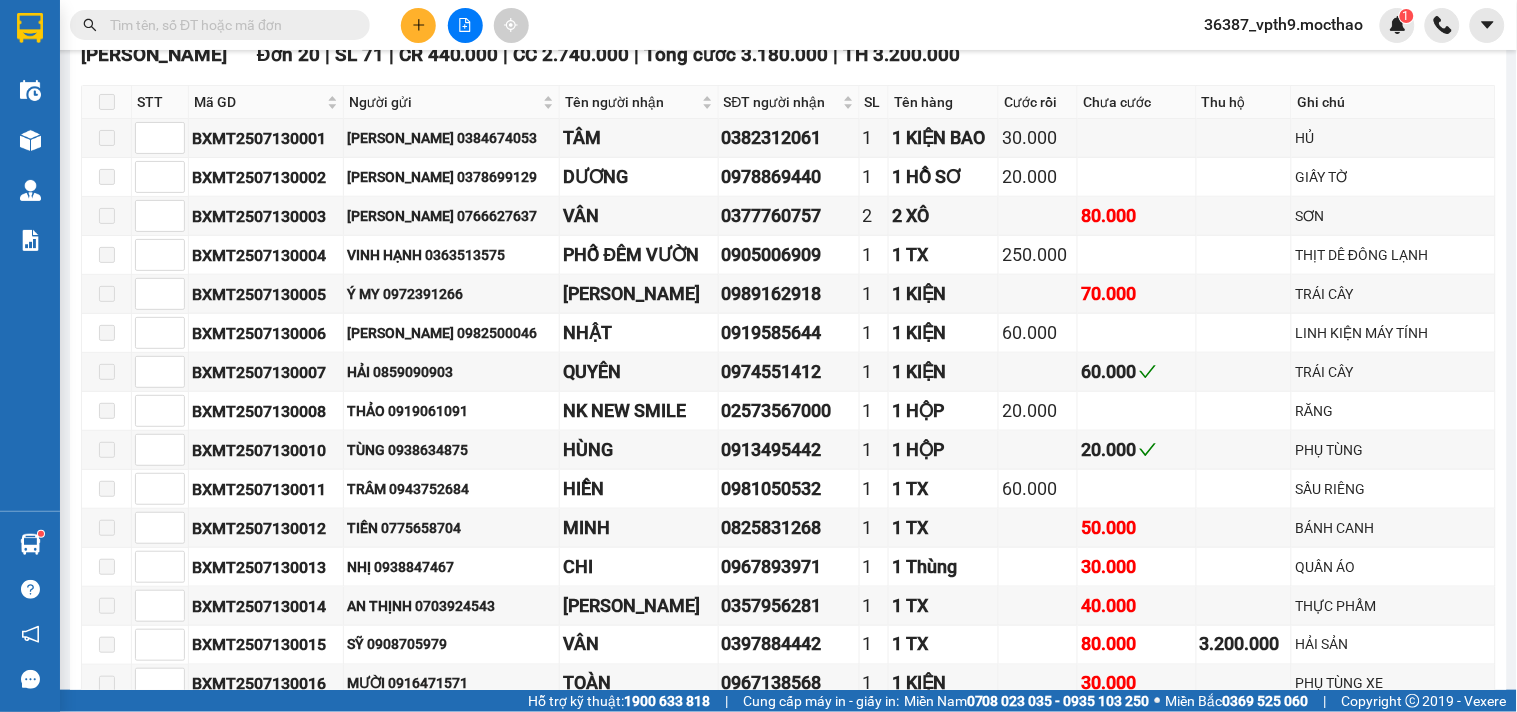 click at bounding box center (228, 25) 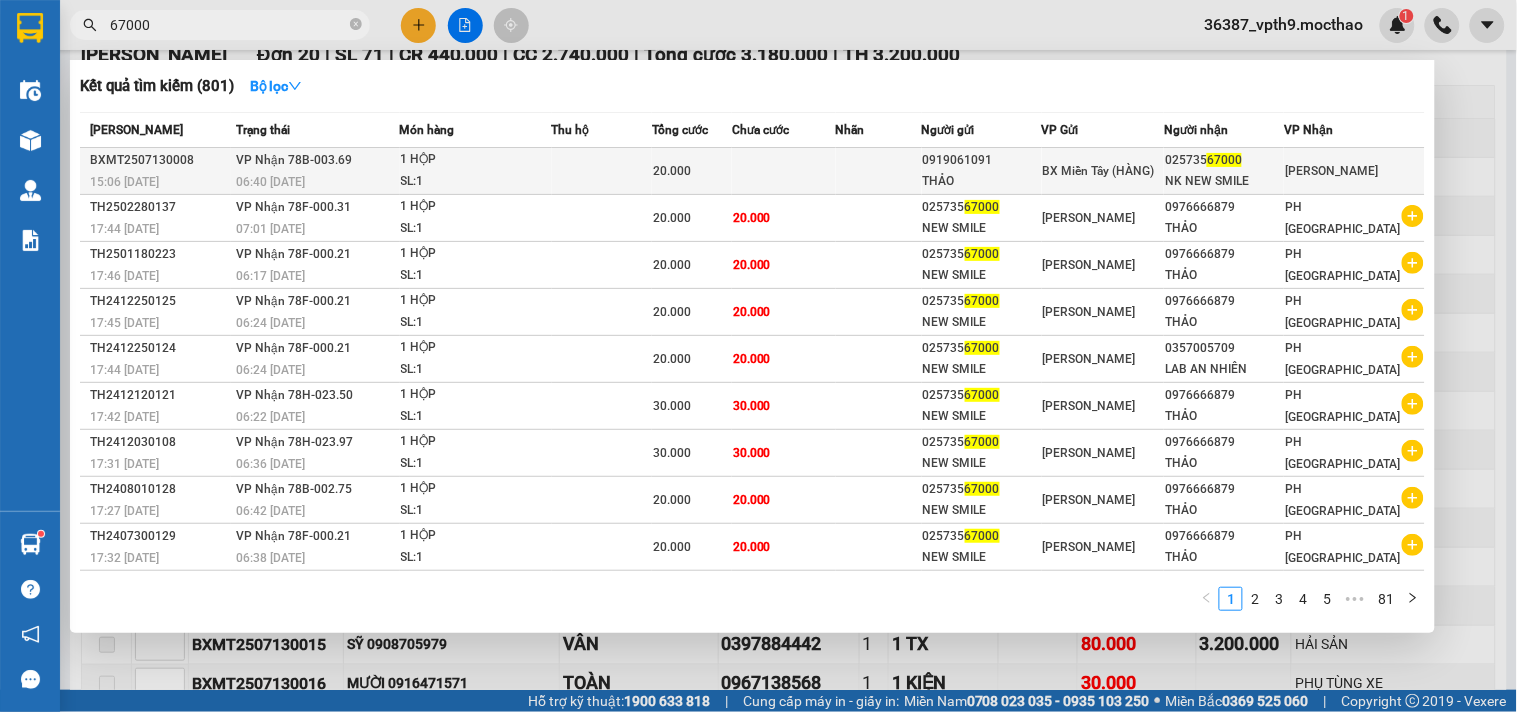 type on "67000" 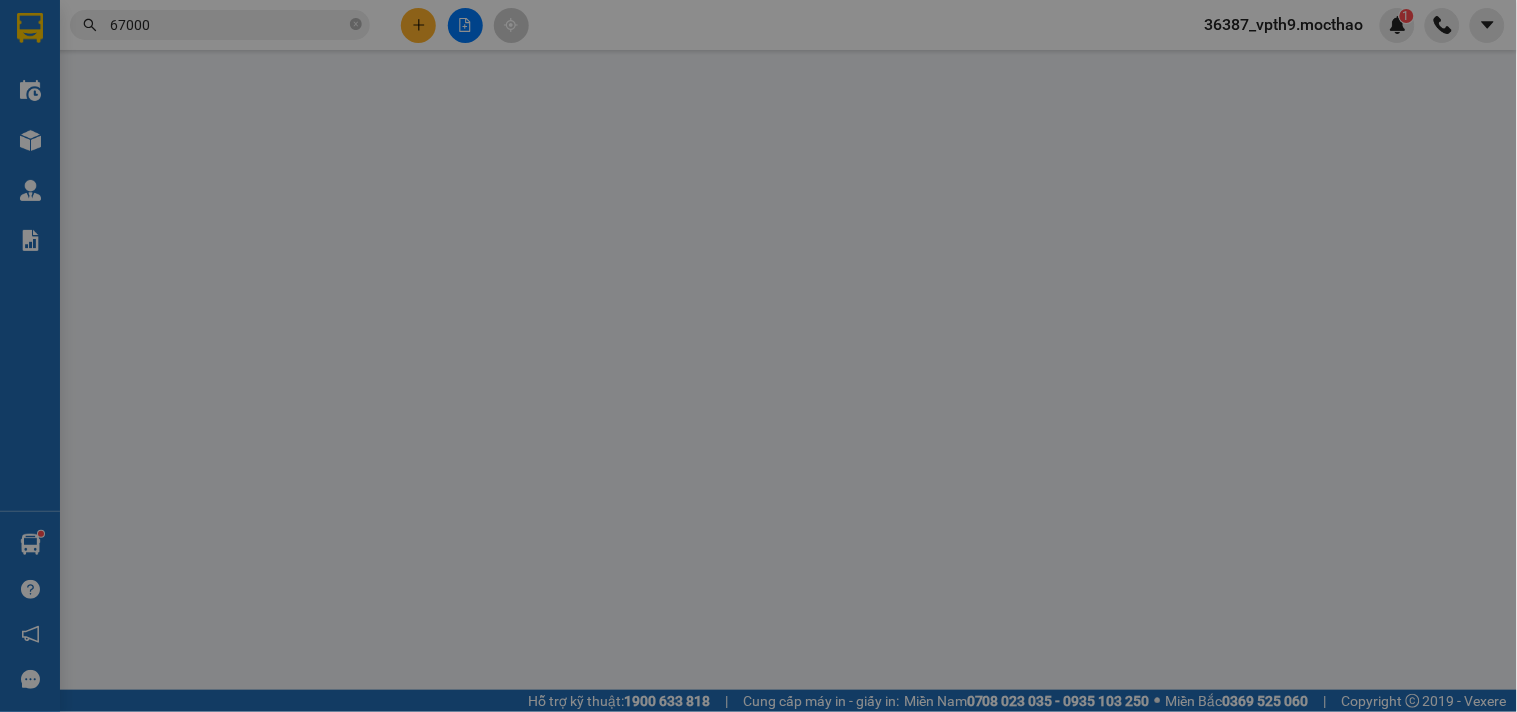 scroll, scrollTop: 0, scrollLeft: 0, axis: both 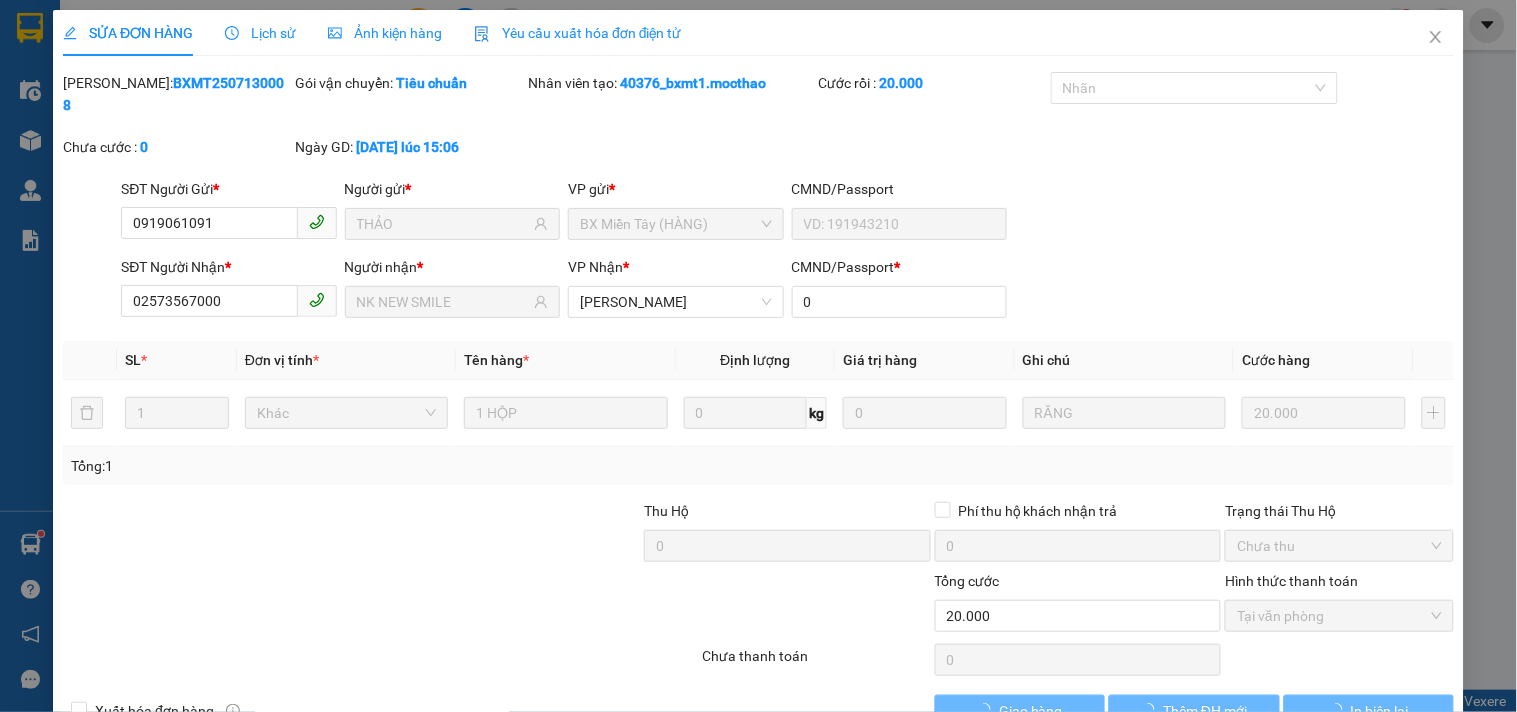 type on "0919061091" 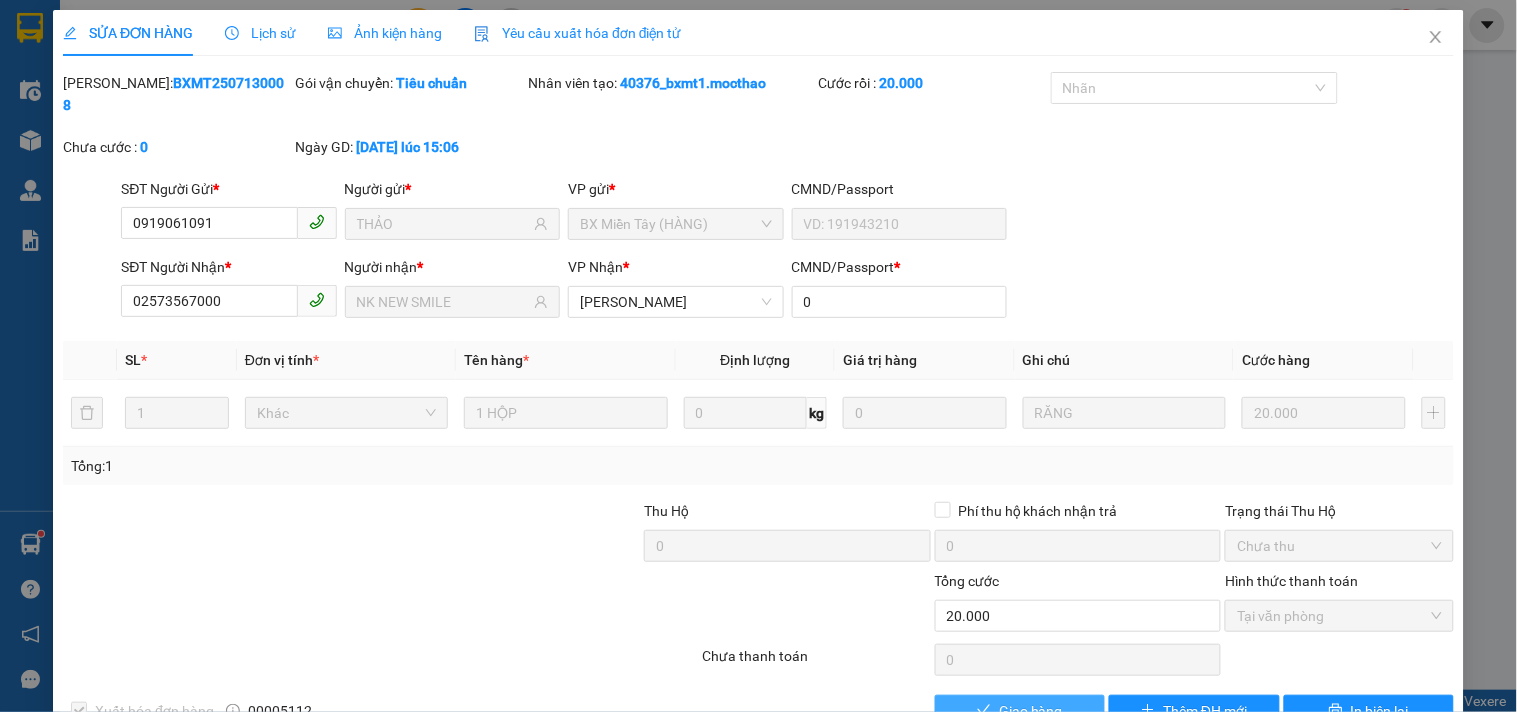 click on "Giao hàng" at bounding box center (1031, 711) 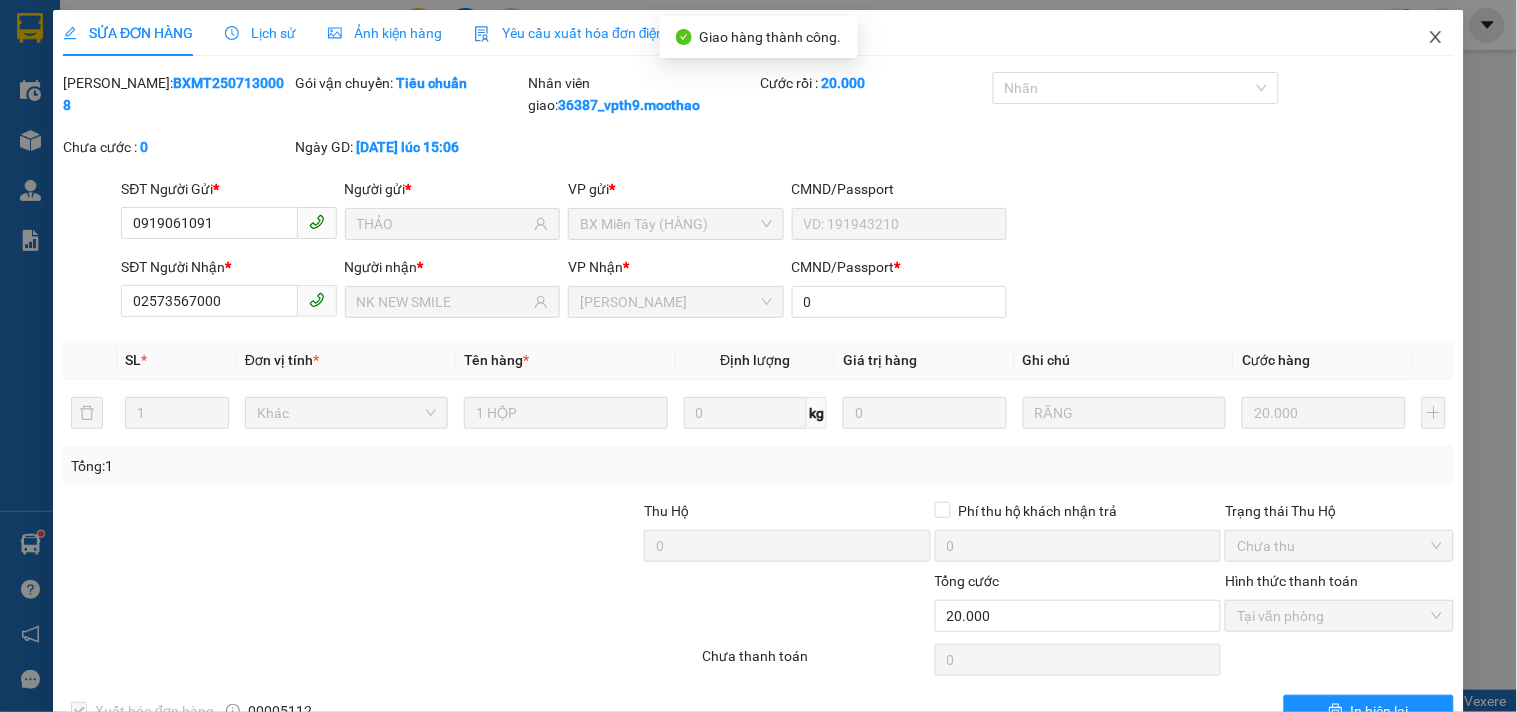 click at bounding box center [1436, 38] 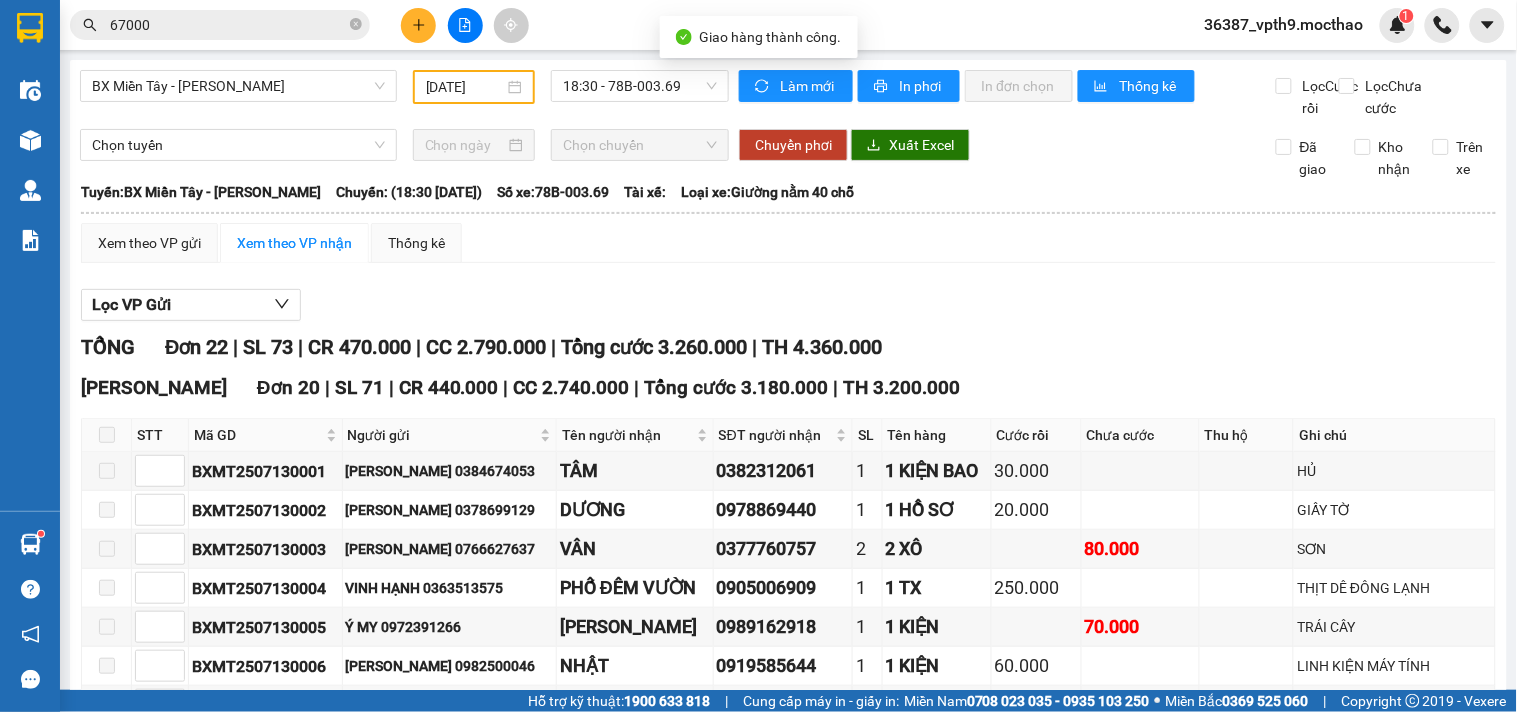 scroll, scrollTop: 333, scrollLeft: 0, axis: vertical 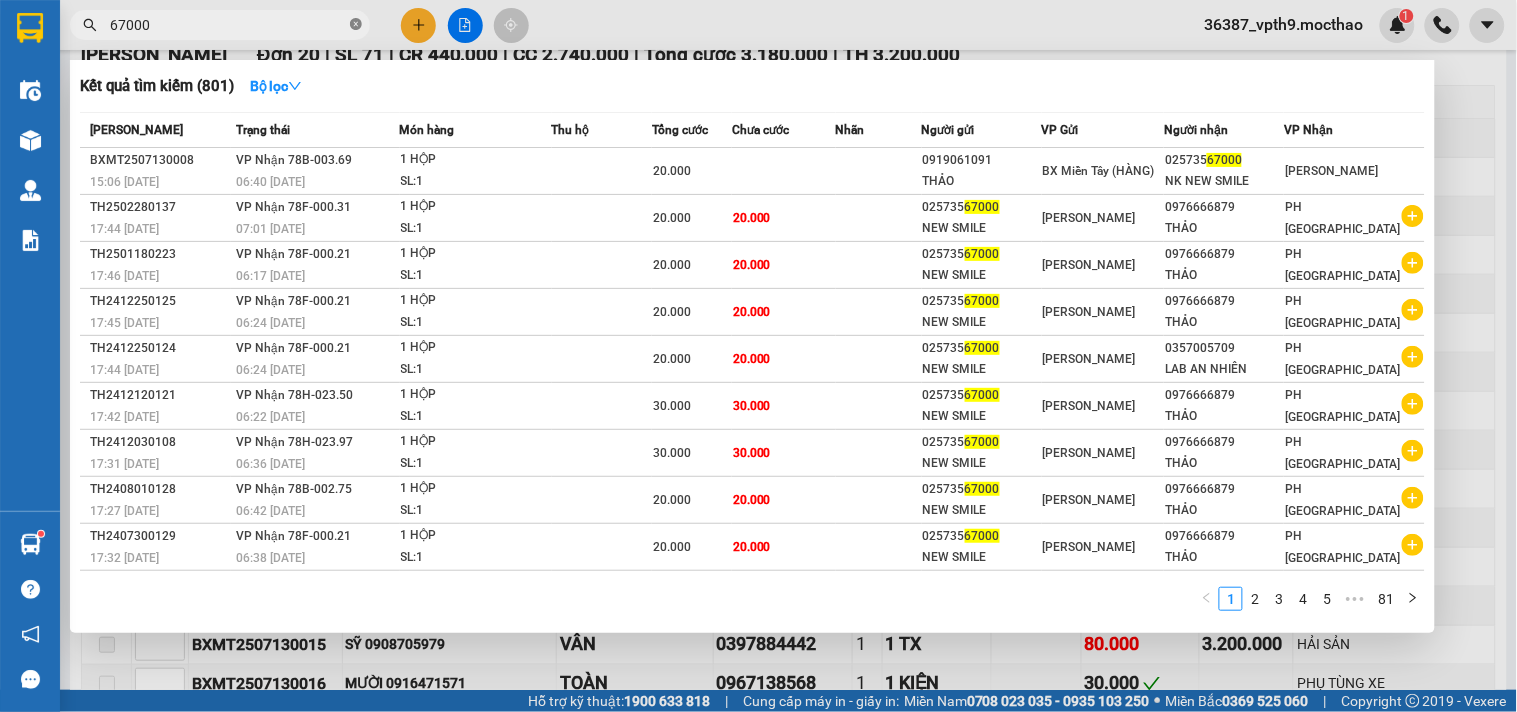 click 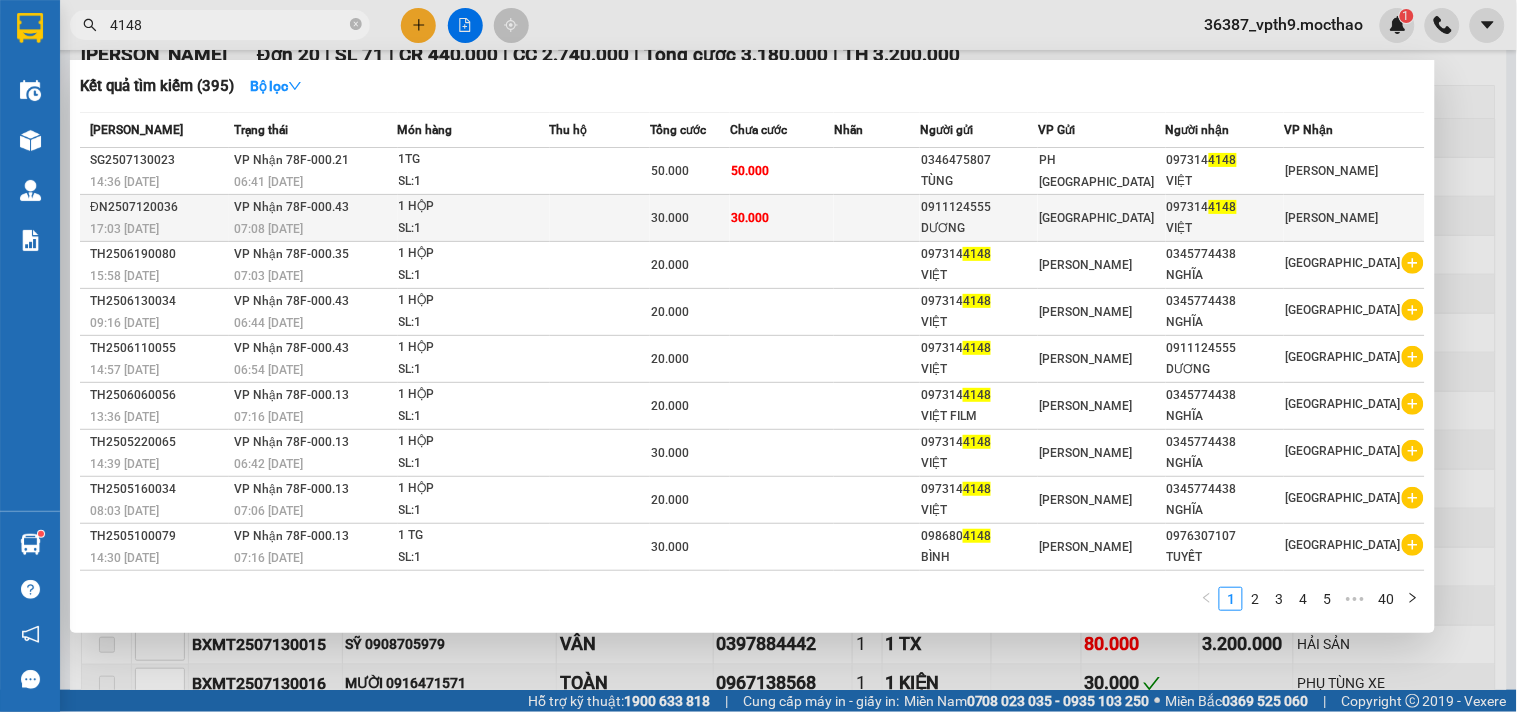 click on "[PERSON_NAME]" at bounding box center (1354, 218) 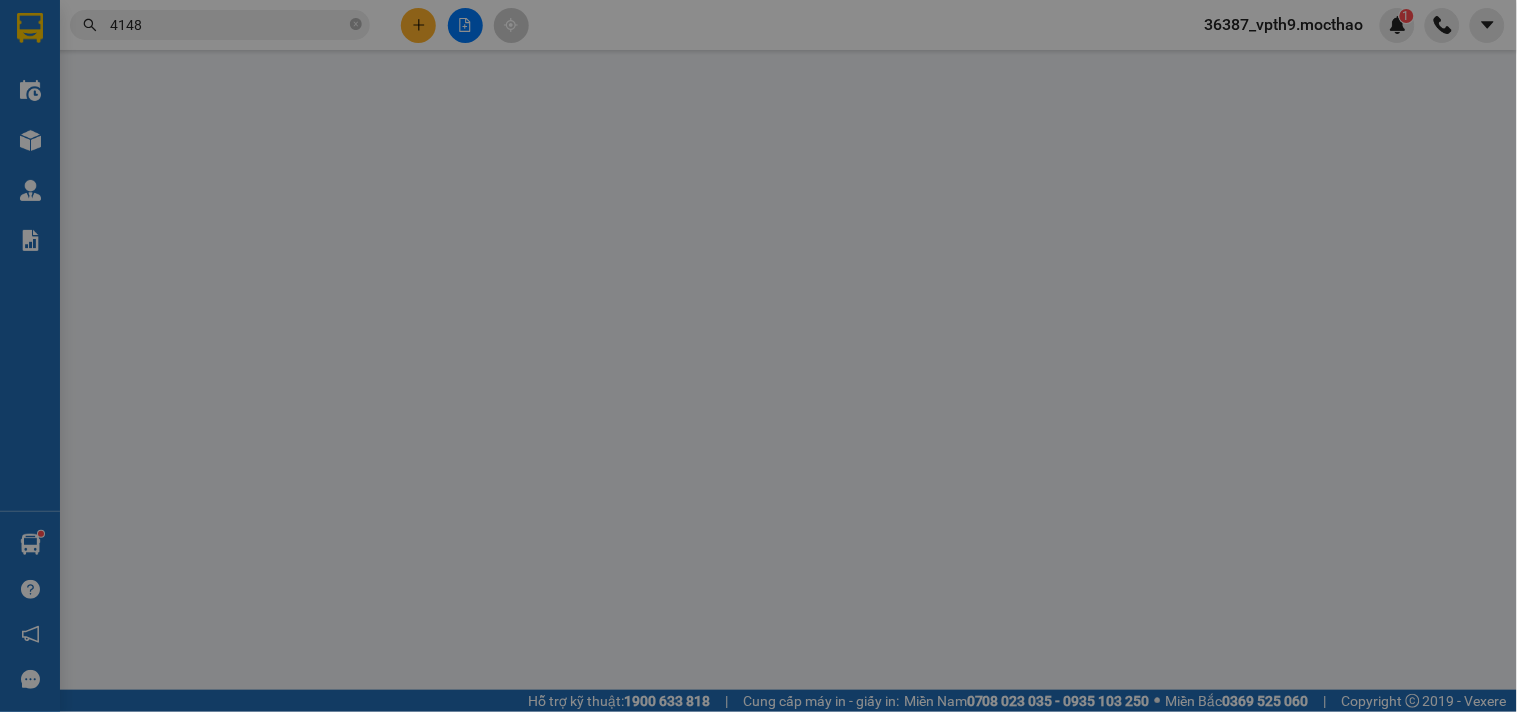 scroll, scrollTop: 0, scrollLeft: 0, axis: both 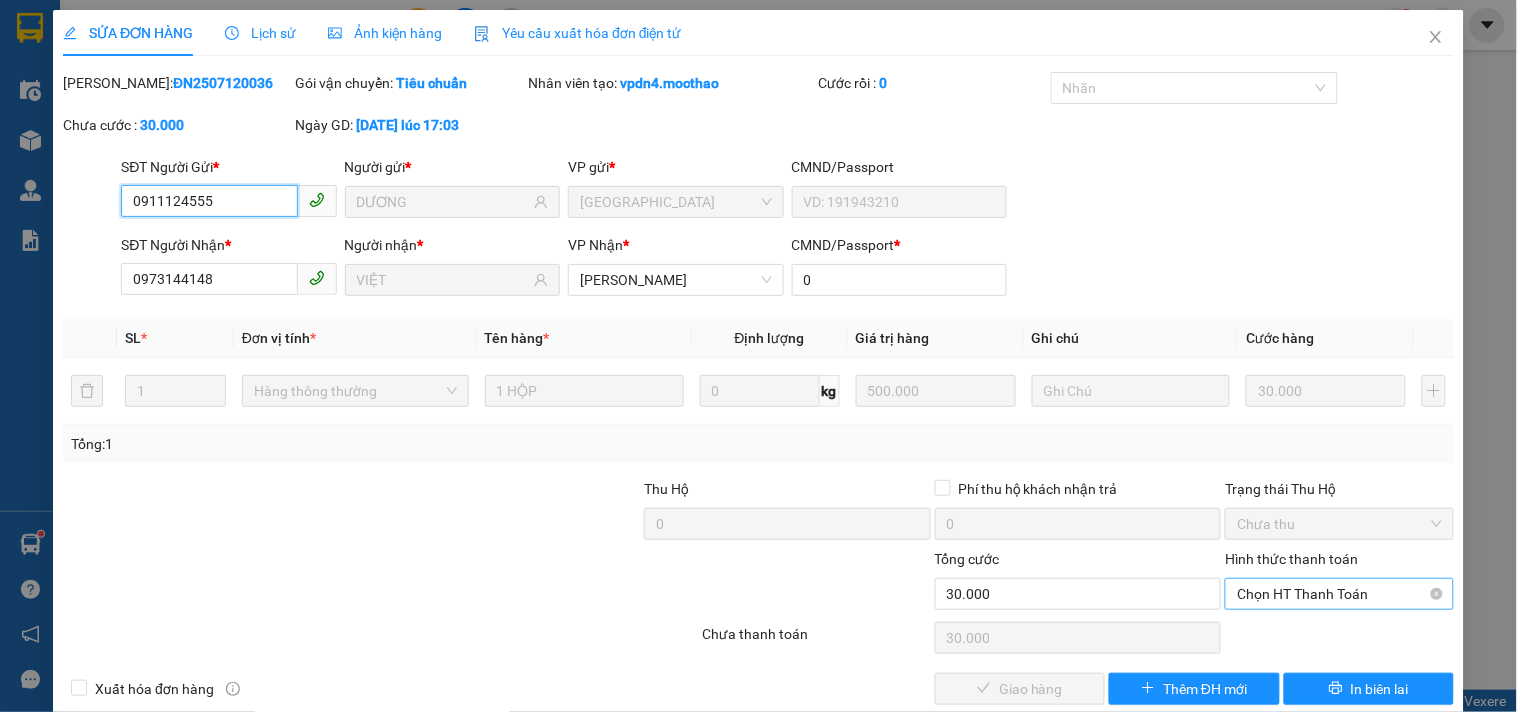 click on "Chọn HT Thanh Toán" at bounding box center [1339, 594] 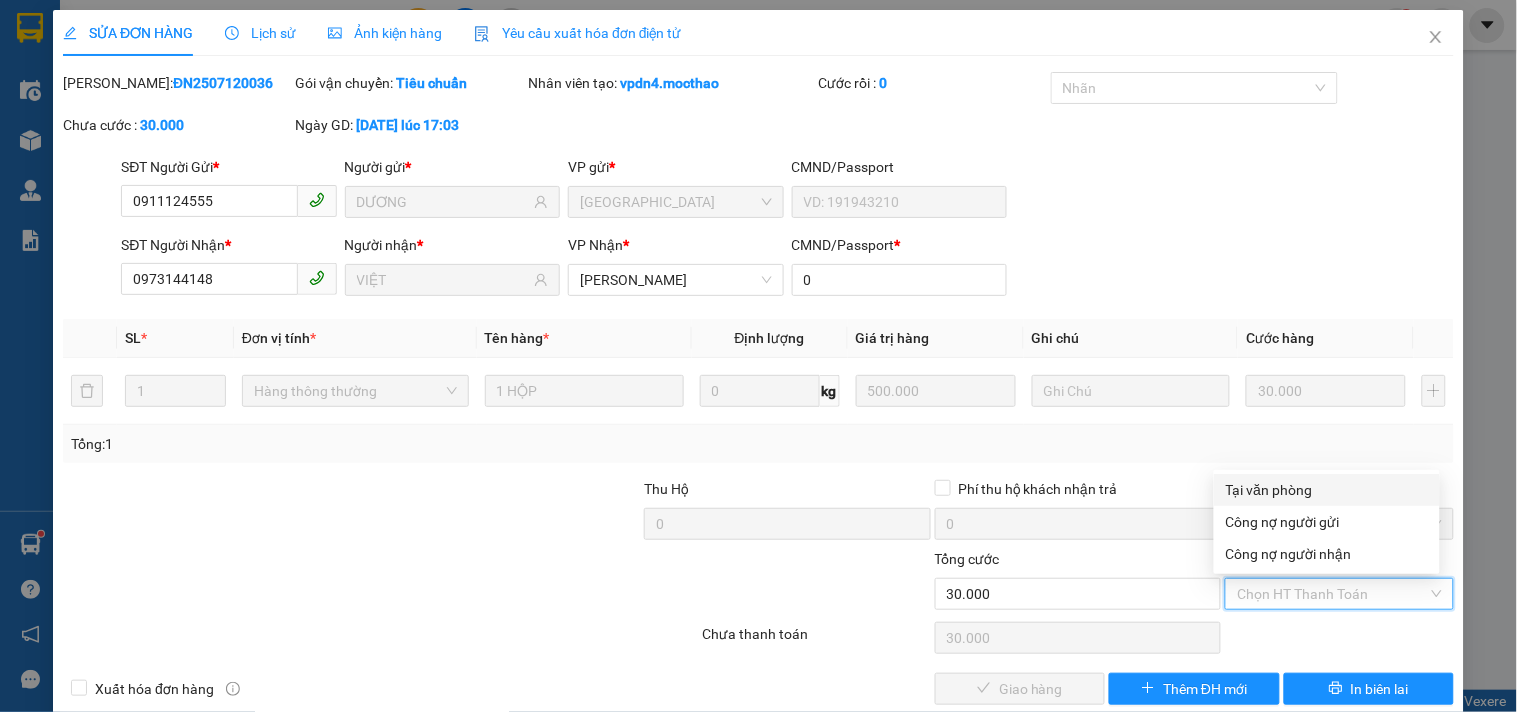 click on "Tại văn phòng" at bounding box center (1327, 490) 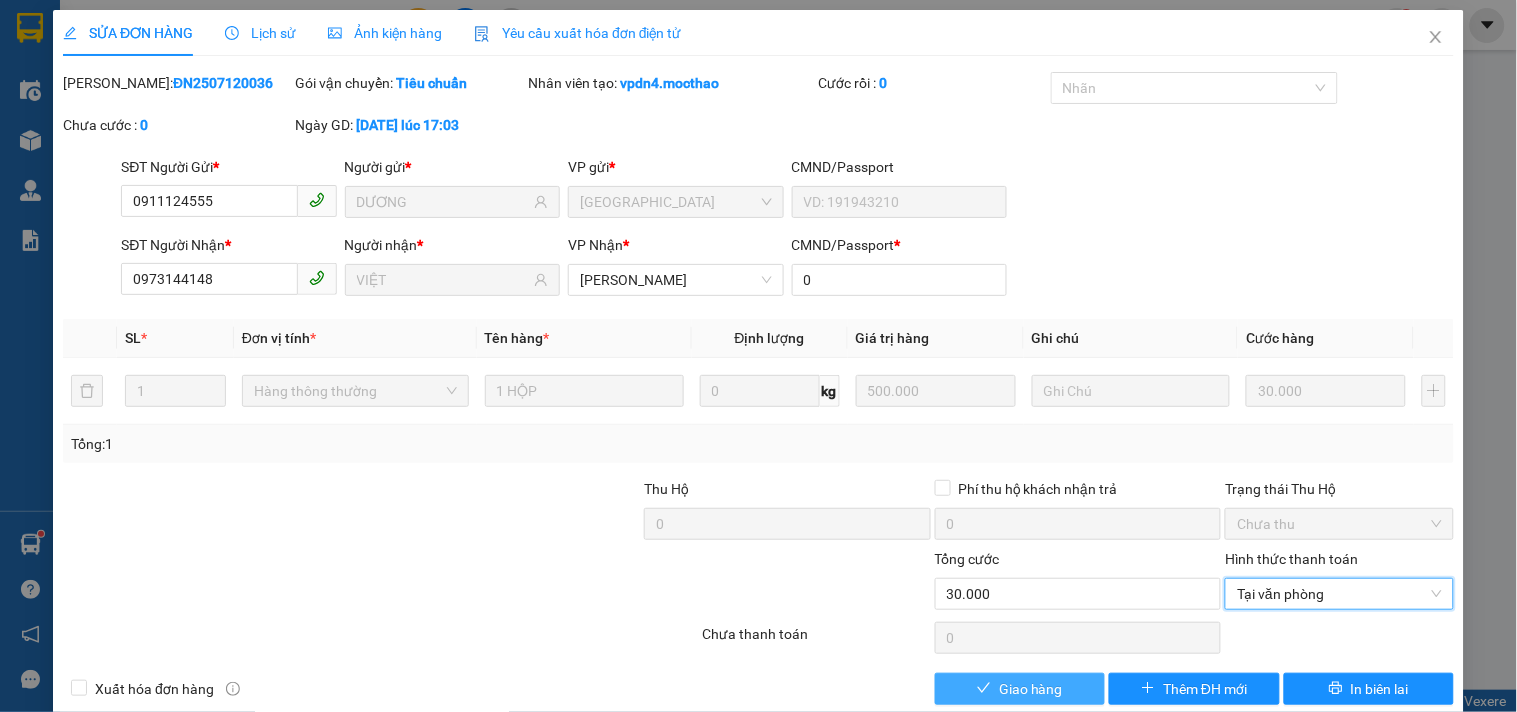 click on "Giao hàng" at bounding box center (1031, 689) 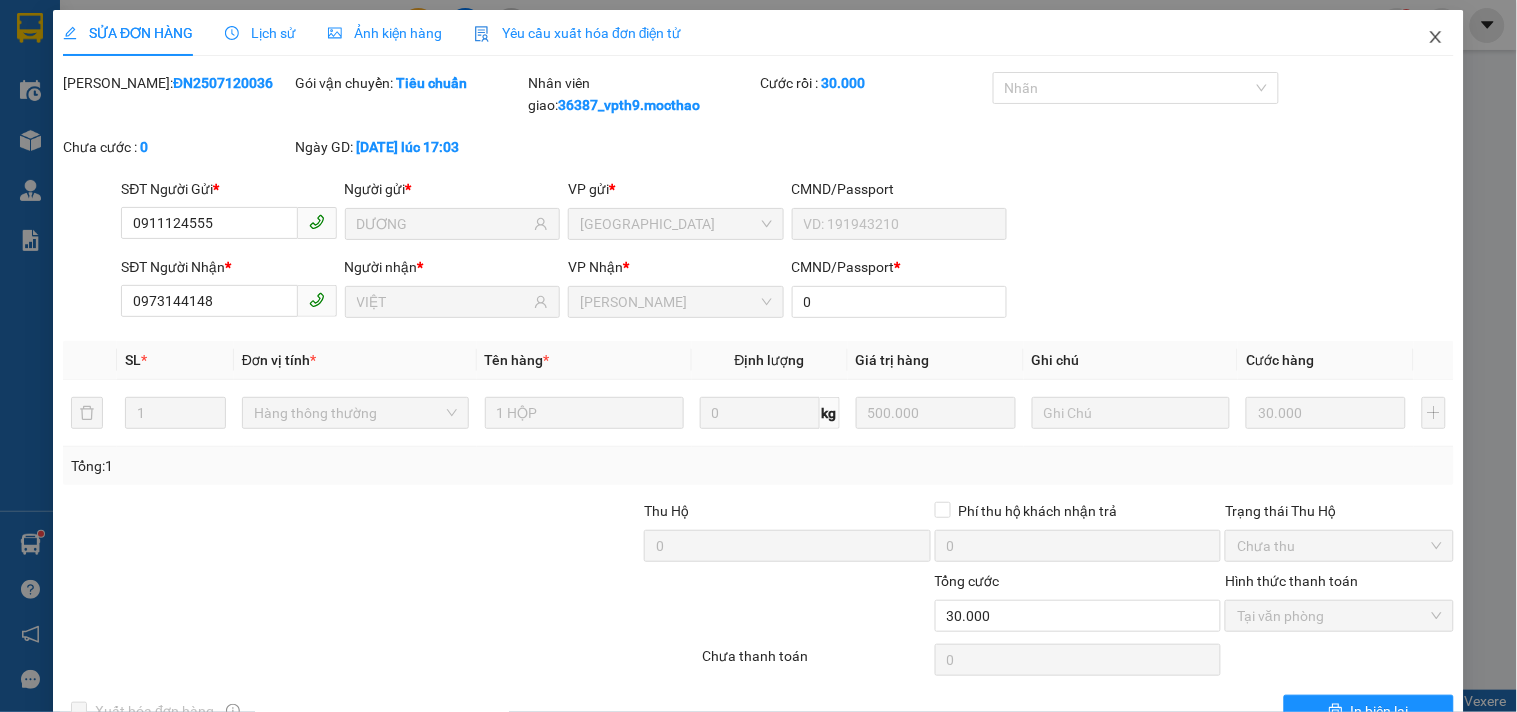 click at bounding box center [1436, 38] 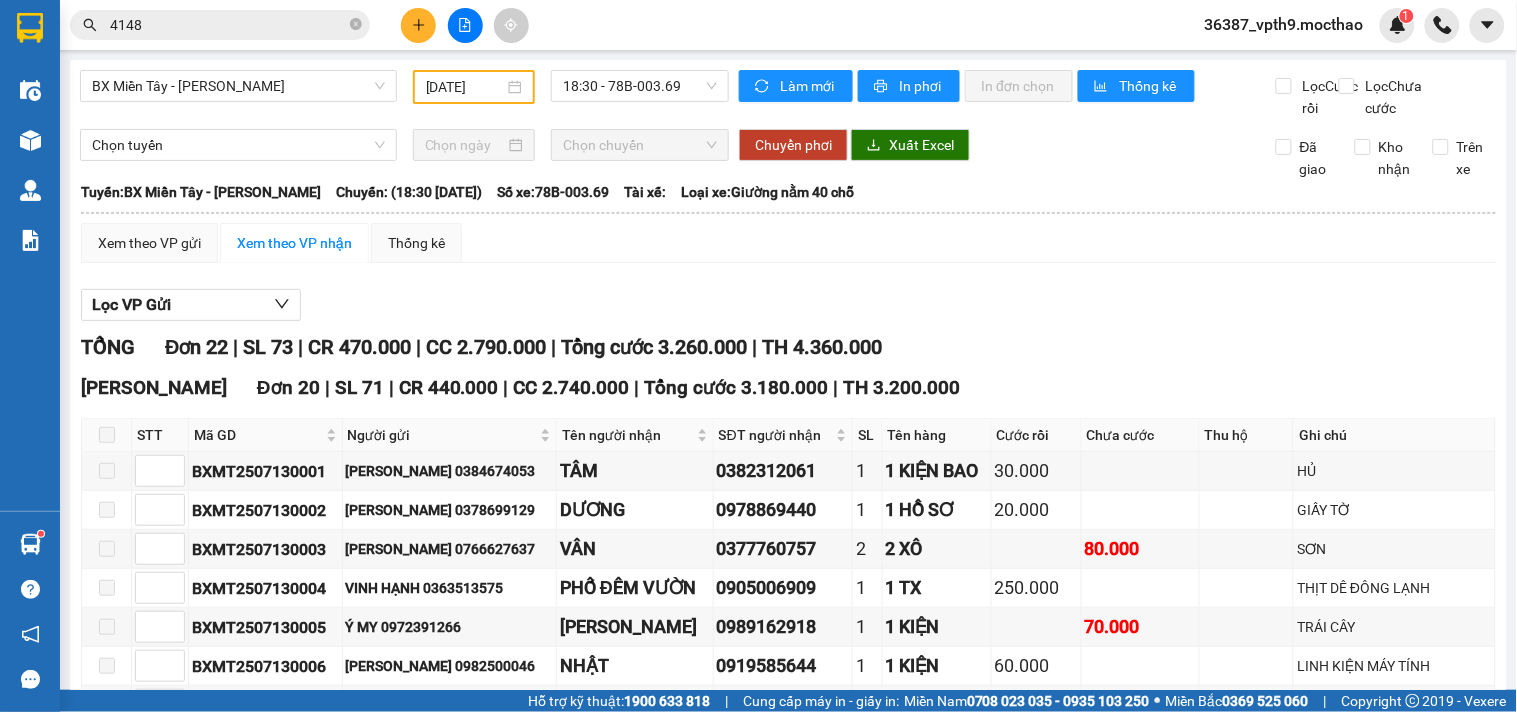 click on "4148" at bounding box center [228, 25] 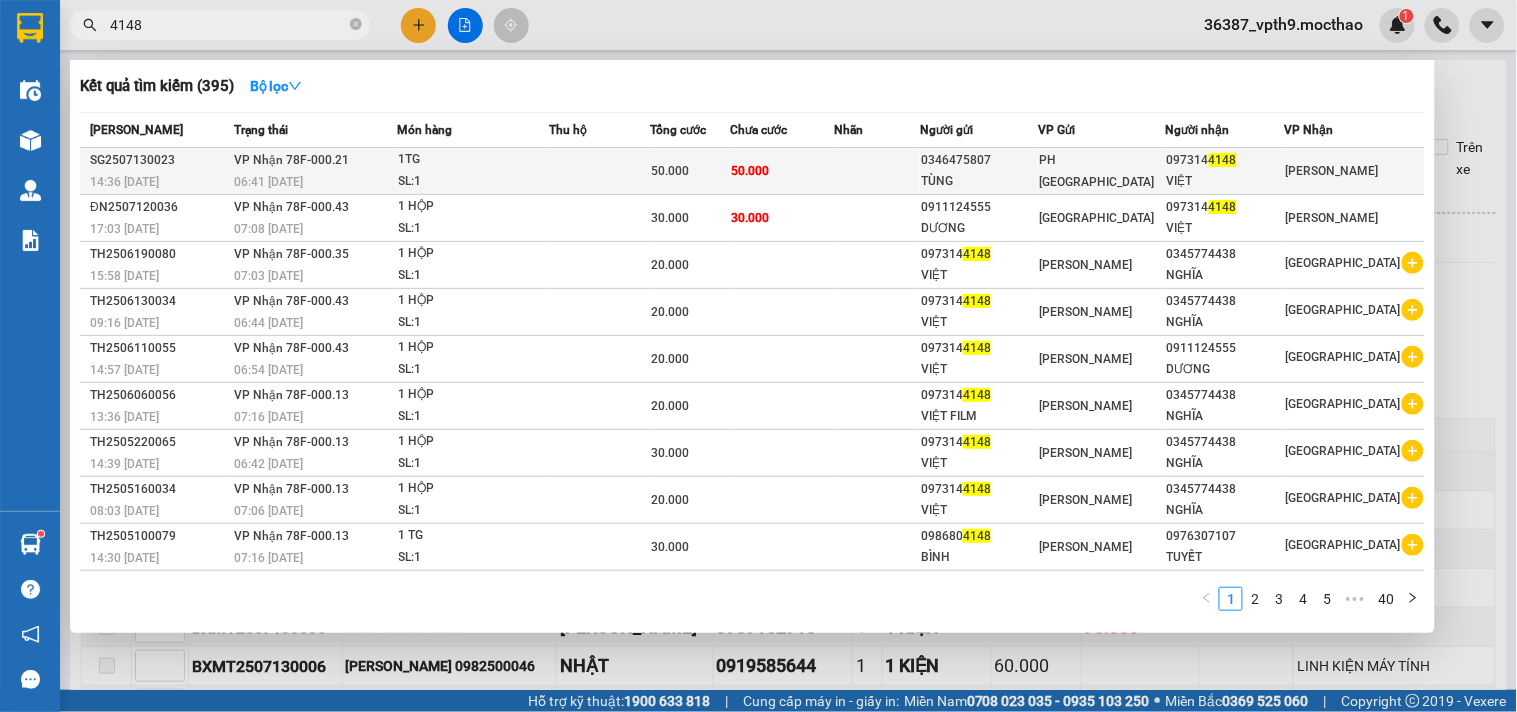 click on "0346475807" at bounding box center [979, 160] 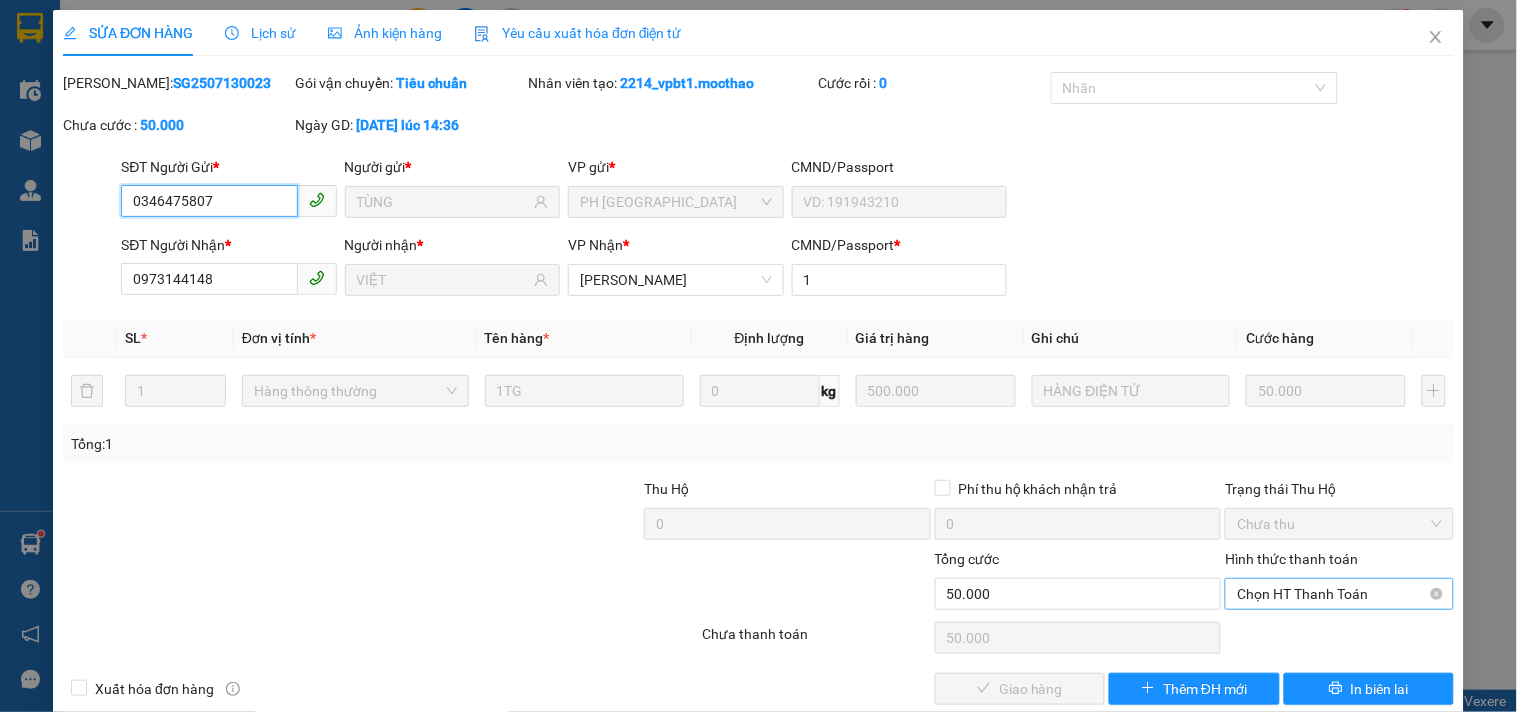 click on "Chọn HT Thanh Toán" at bounding box center (1339, 594) 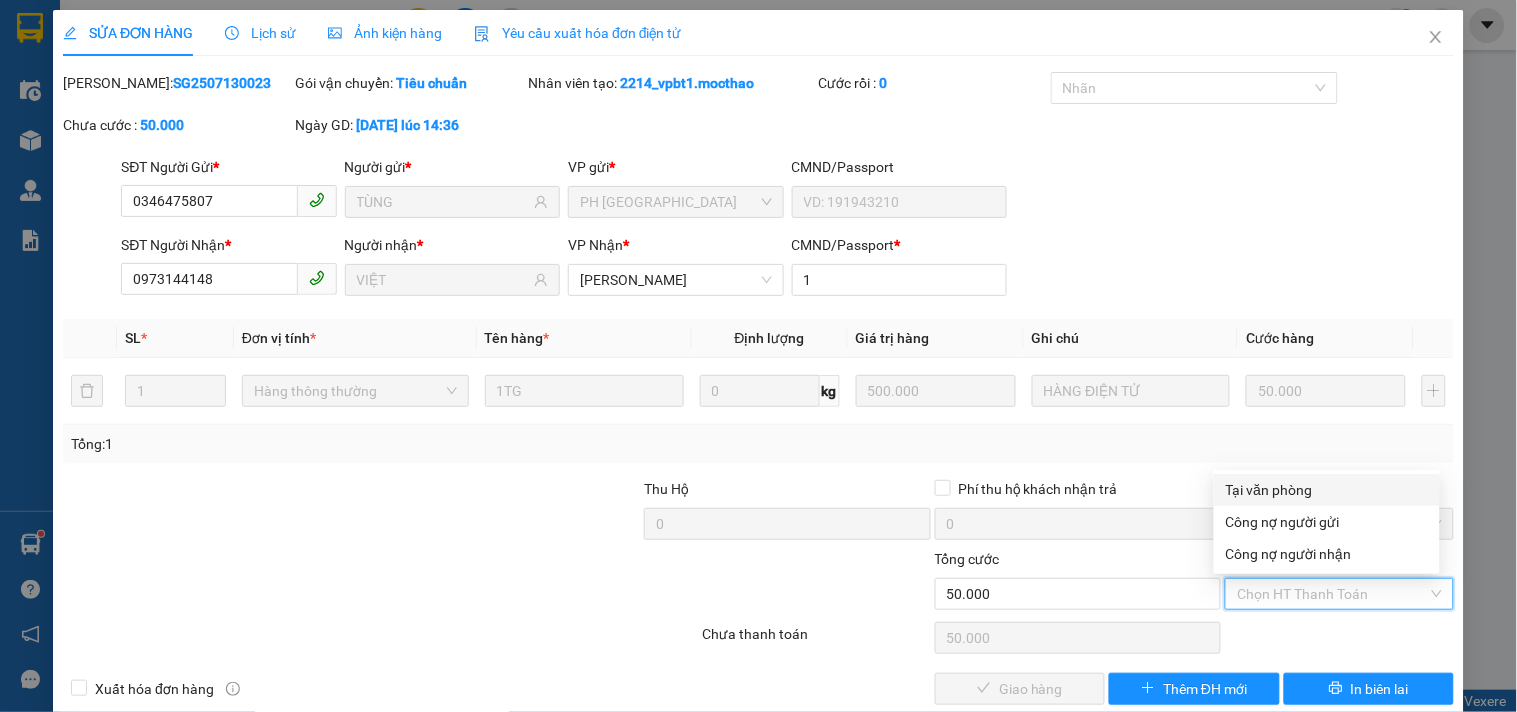 click on "Tại văn phòng" at bounding box center [1327, 490] 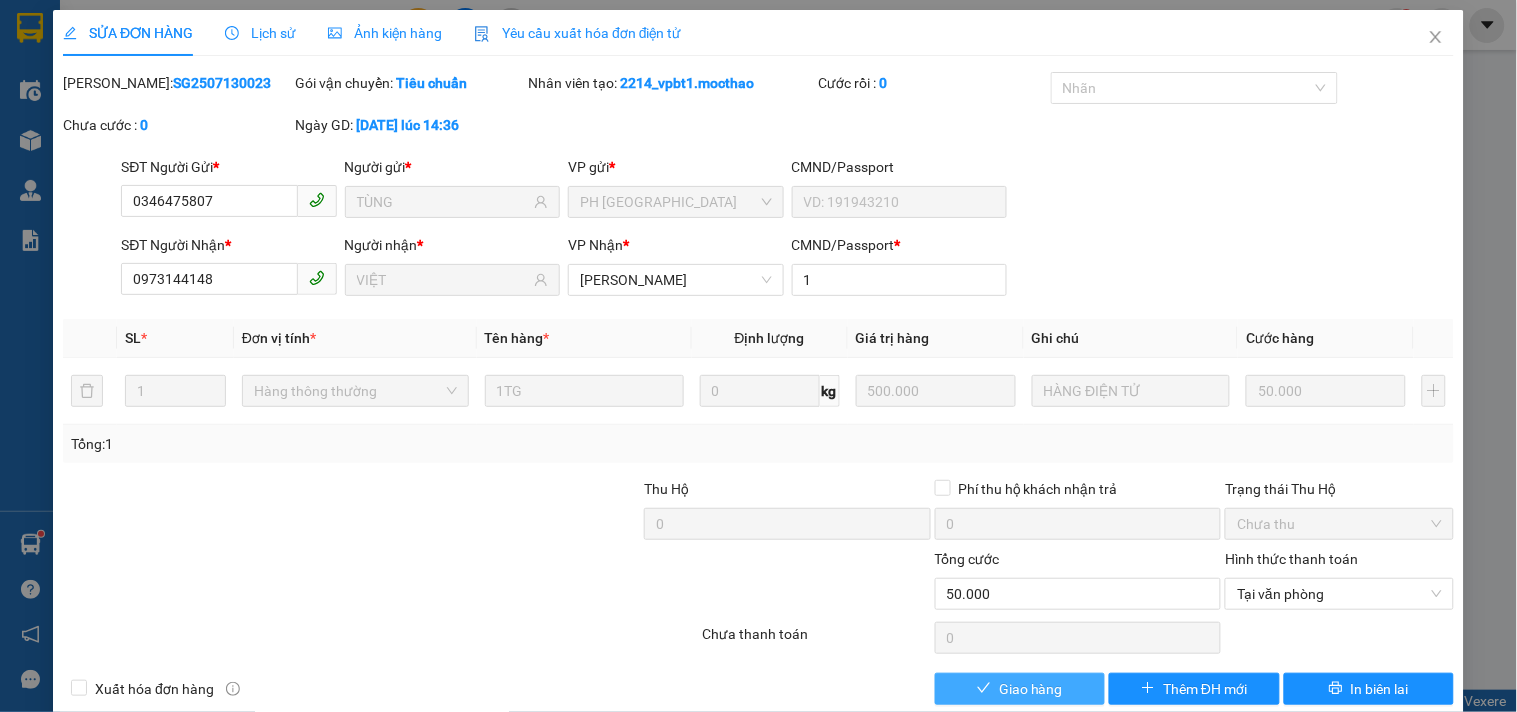click on "Giao hàng" at bounding box center (1031, 689) 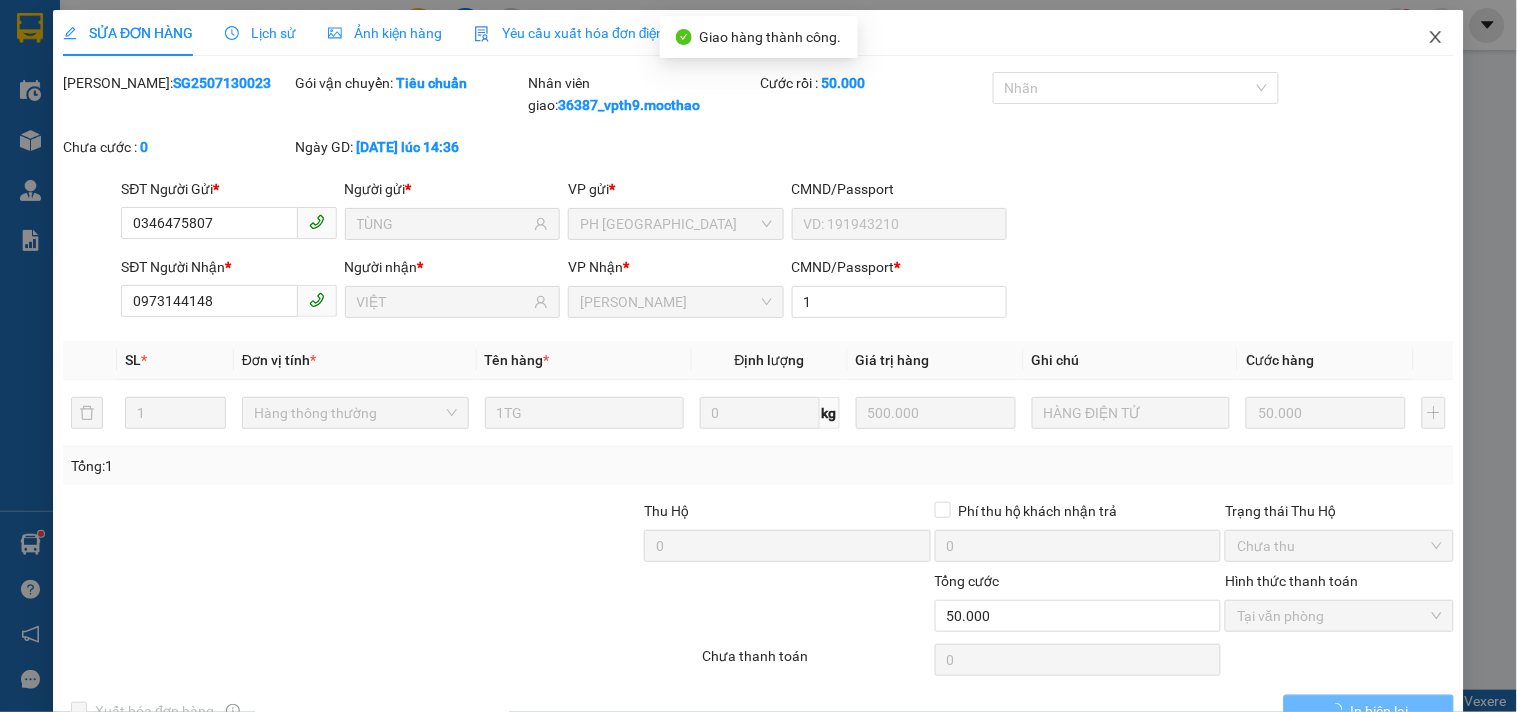 click 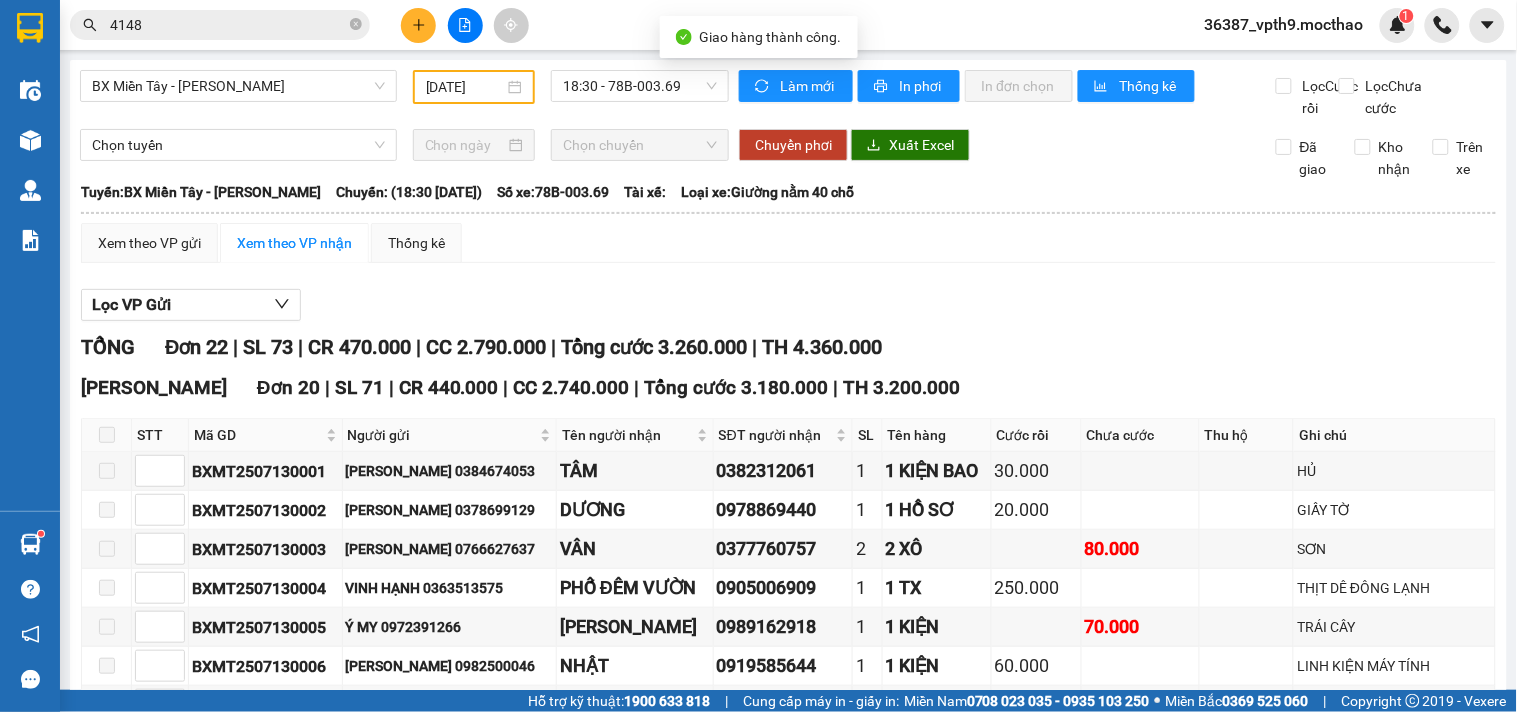 click on "4148" at bounding box center [228, 25] 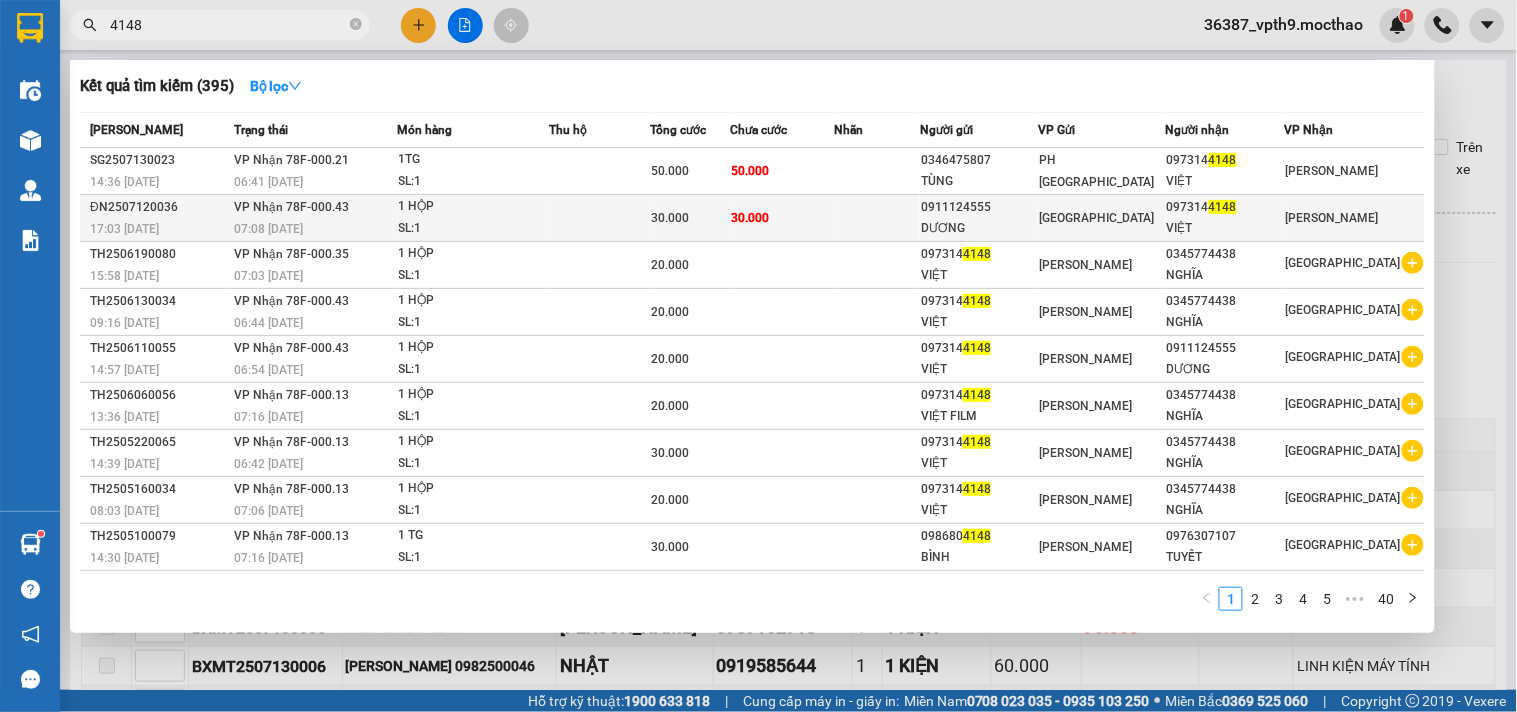 click at bounding box center [877, 218] 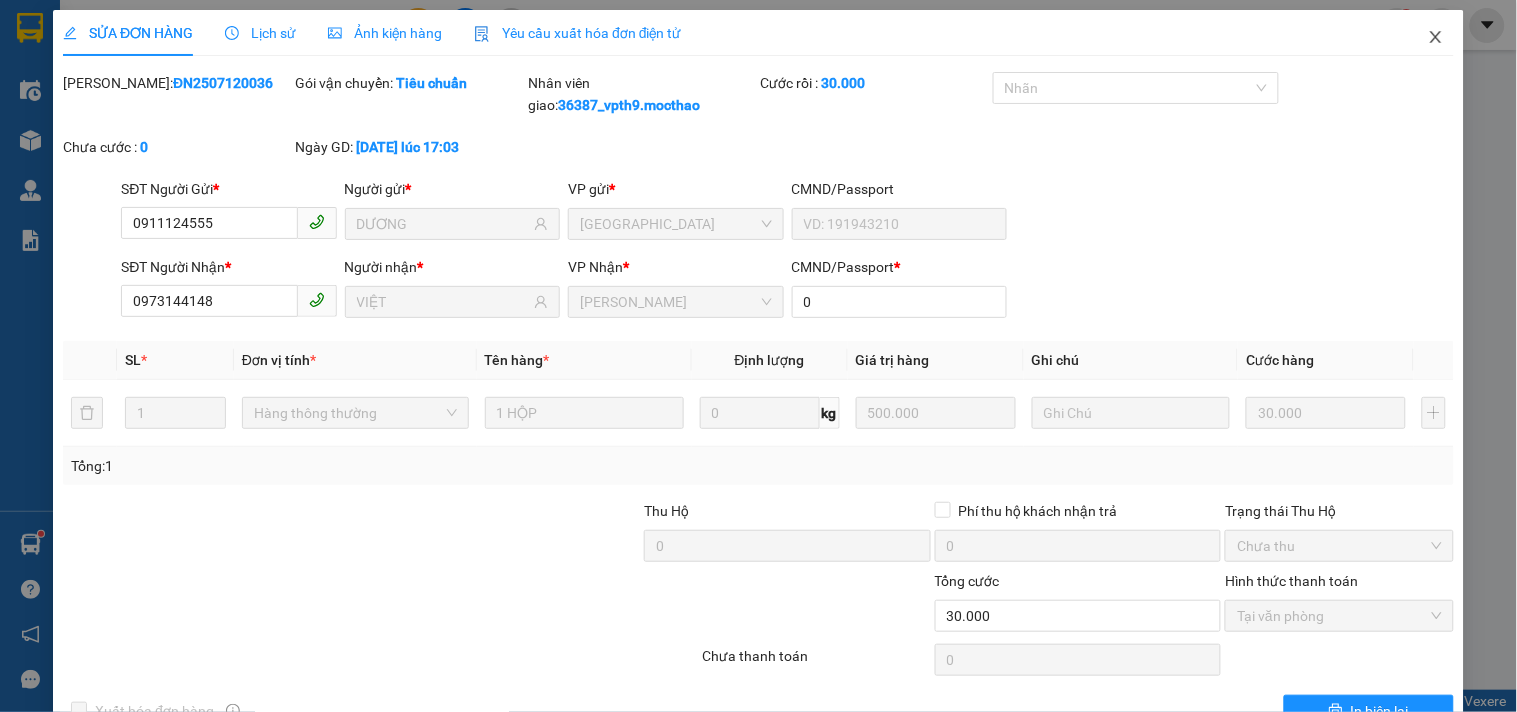 click 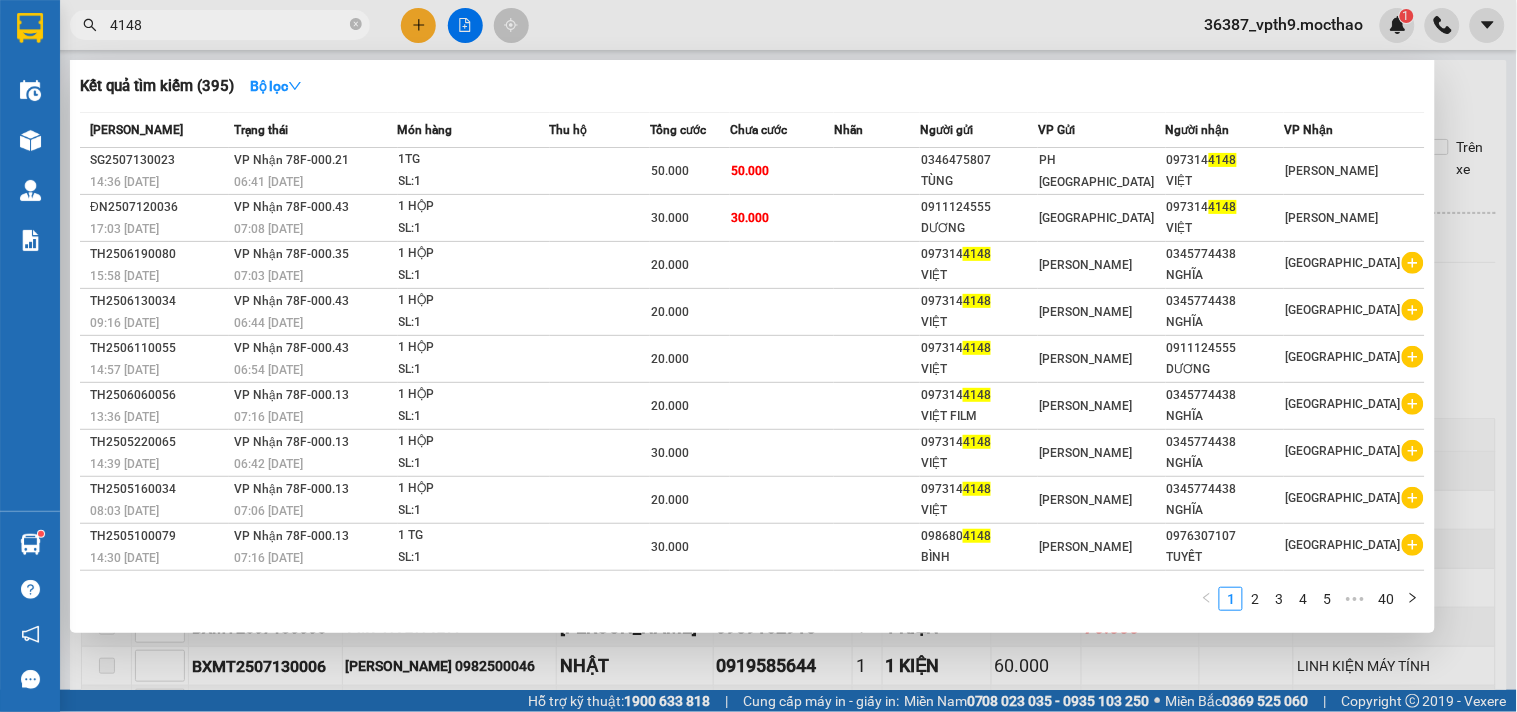 click on "4148" at bounding box center [228, 25] 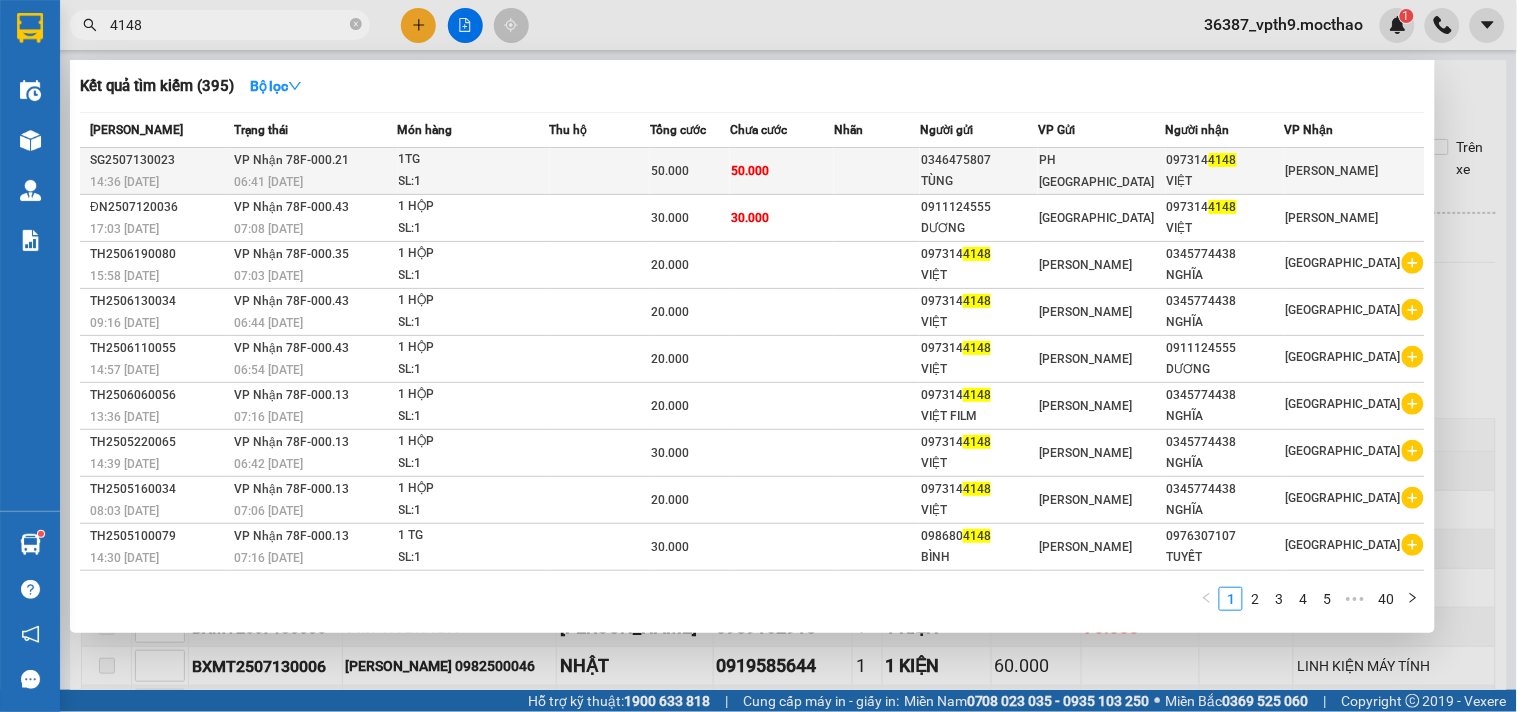 click on "50.000" at bounding box center (782, 171) 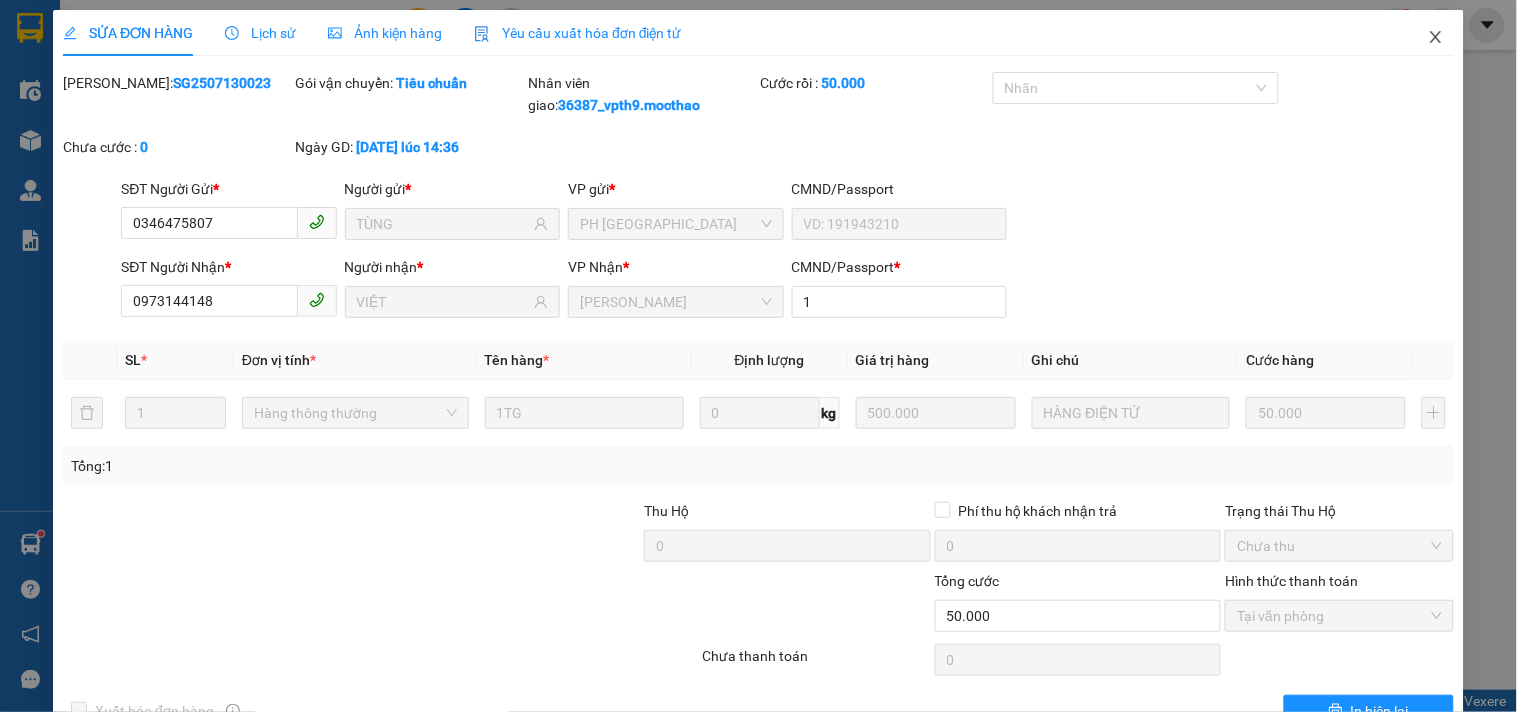 click at bounding box center [1436, 38] 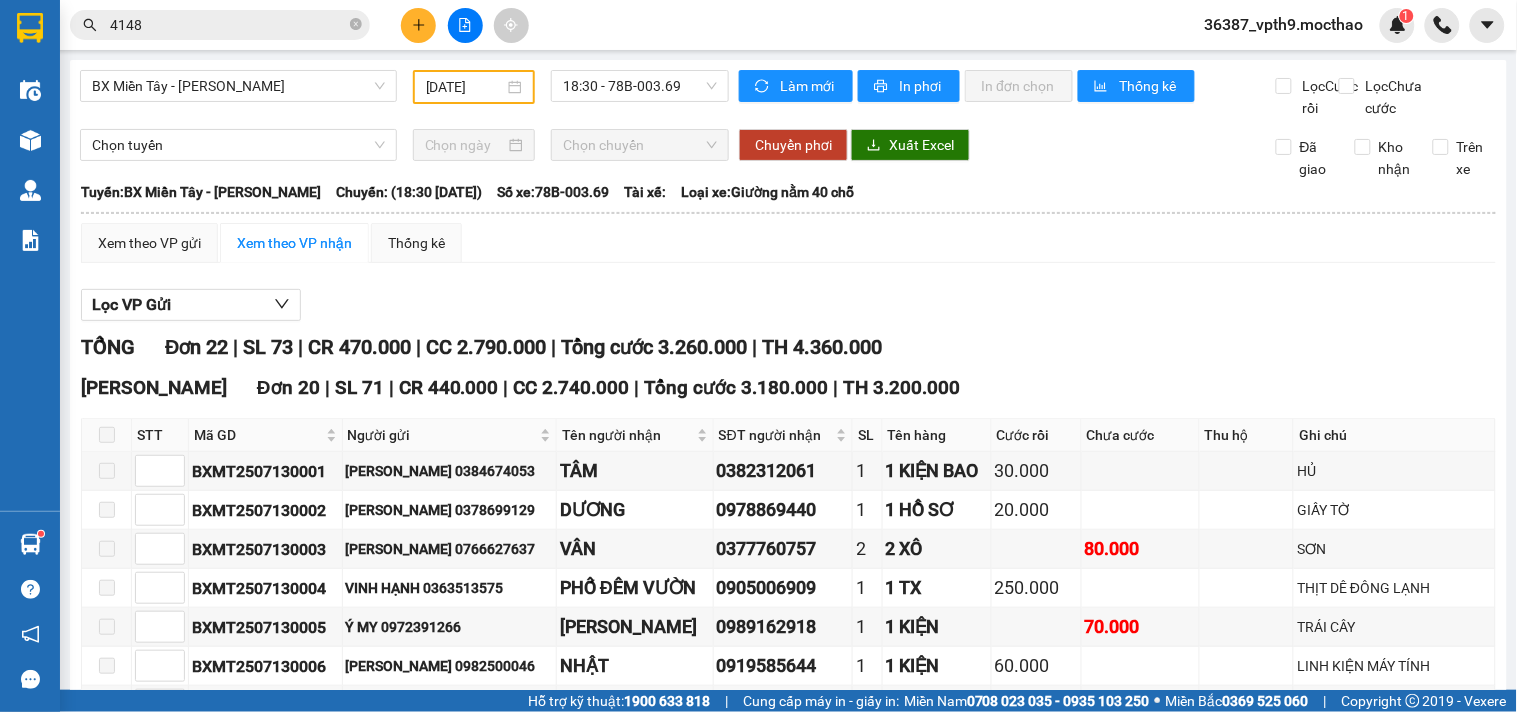 click on "4148" at bounding box center [220, 25] 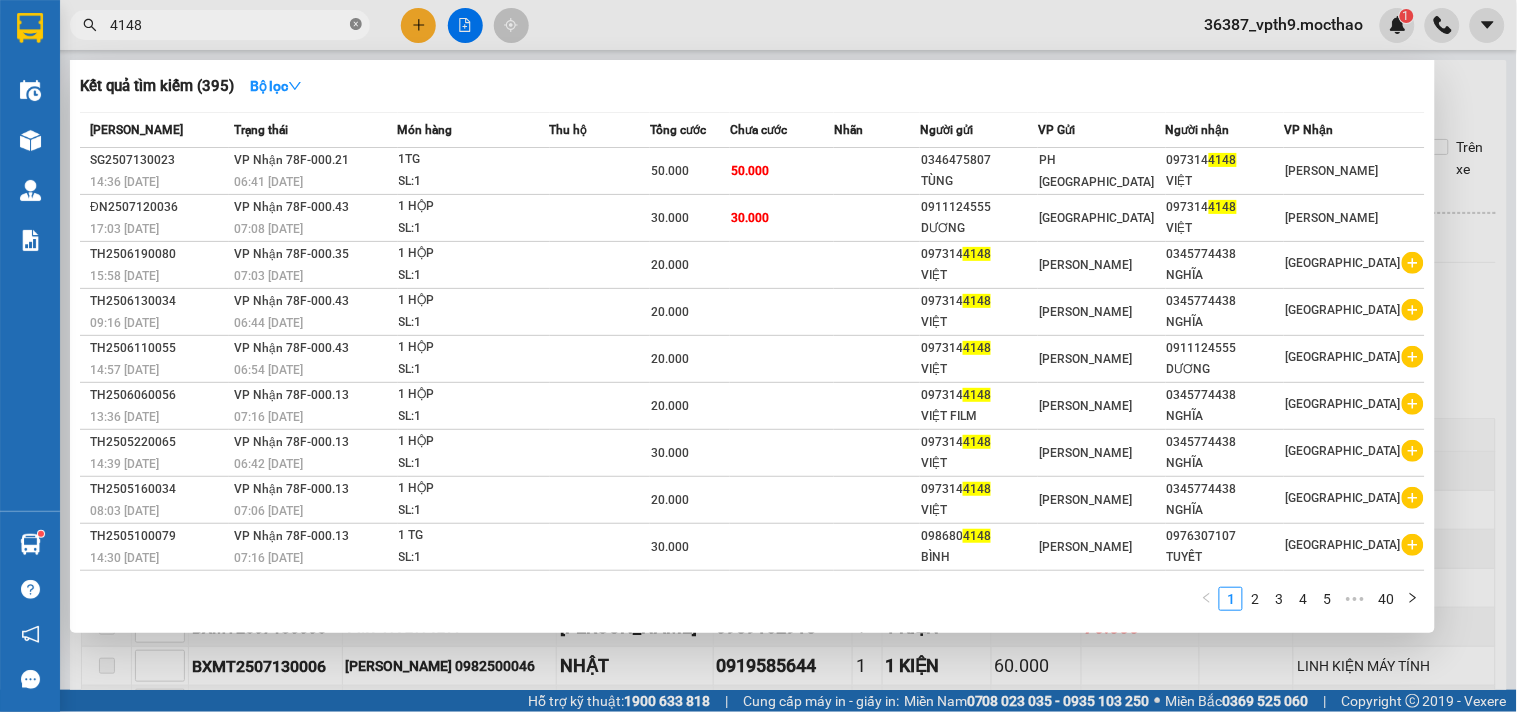 click 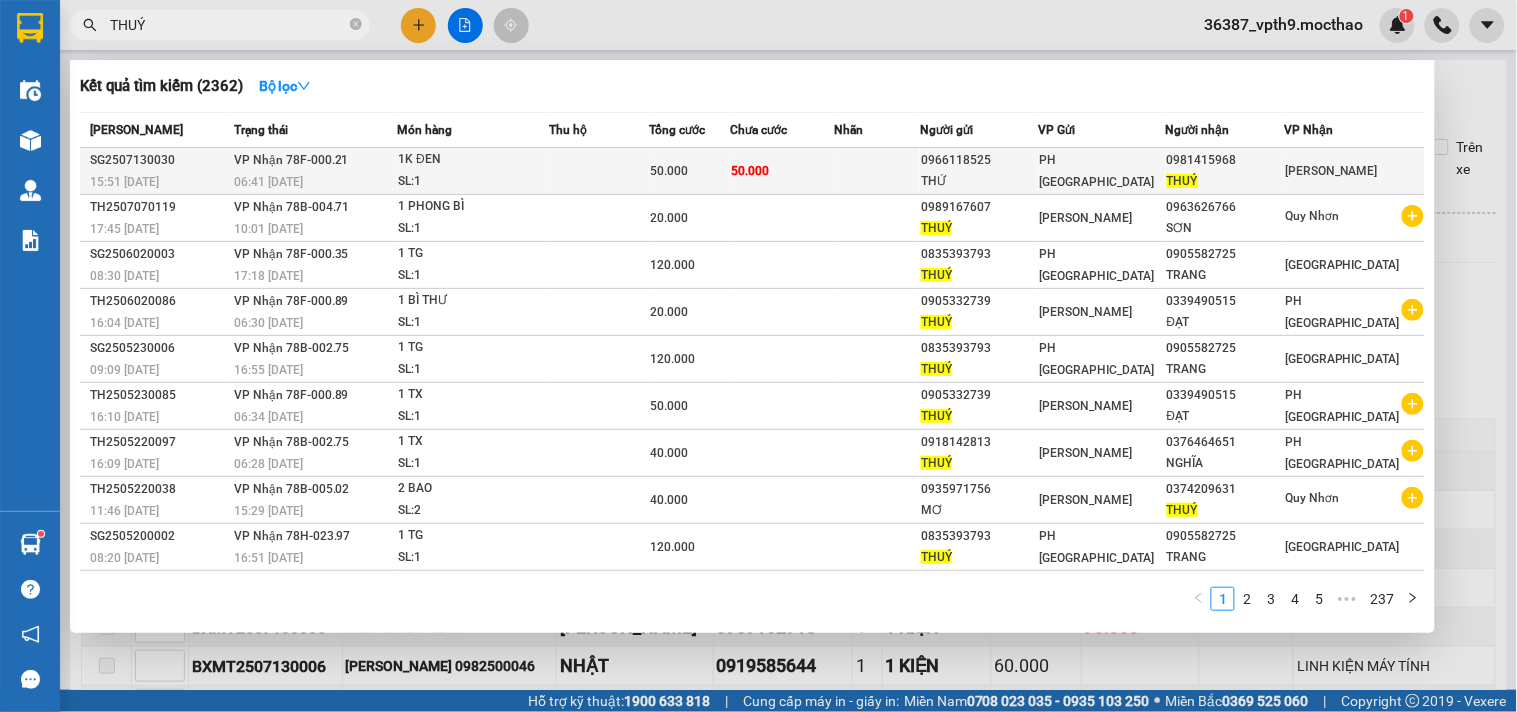 click on "50.000" at bounding box center [689, 171] 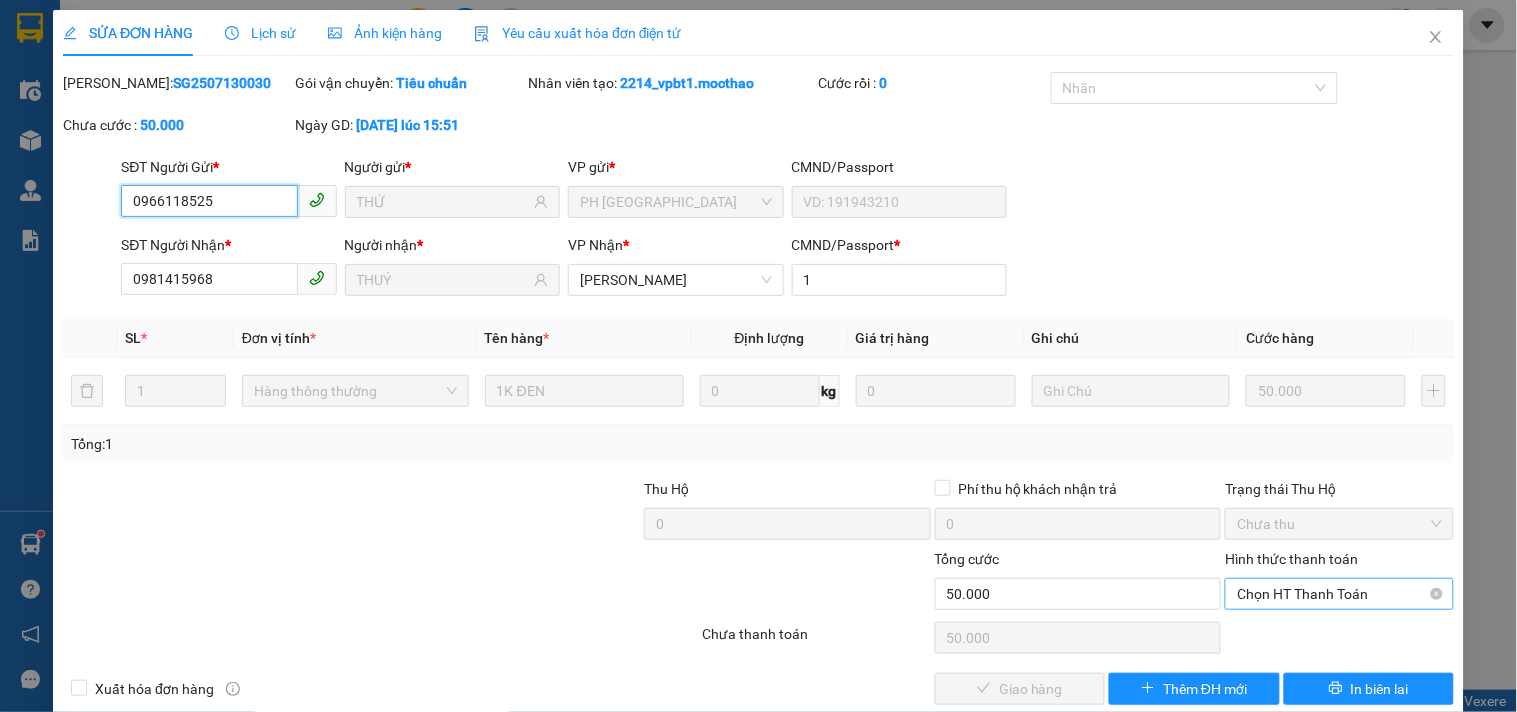 click on "Chọn HT Thanh Toán" at bounding box center (1339, 594) 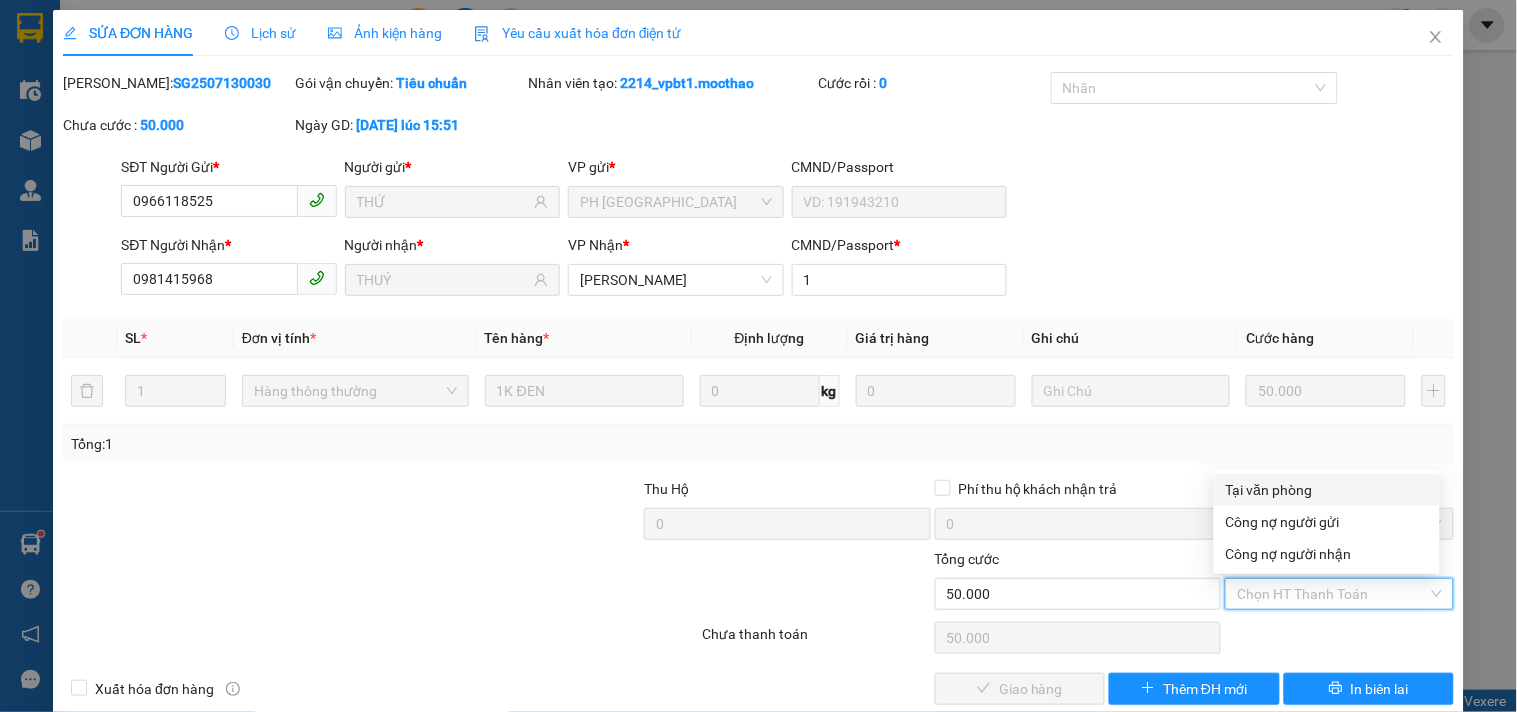click on "Tại văn phòng" at bounding box center (1327, 490) 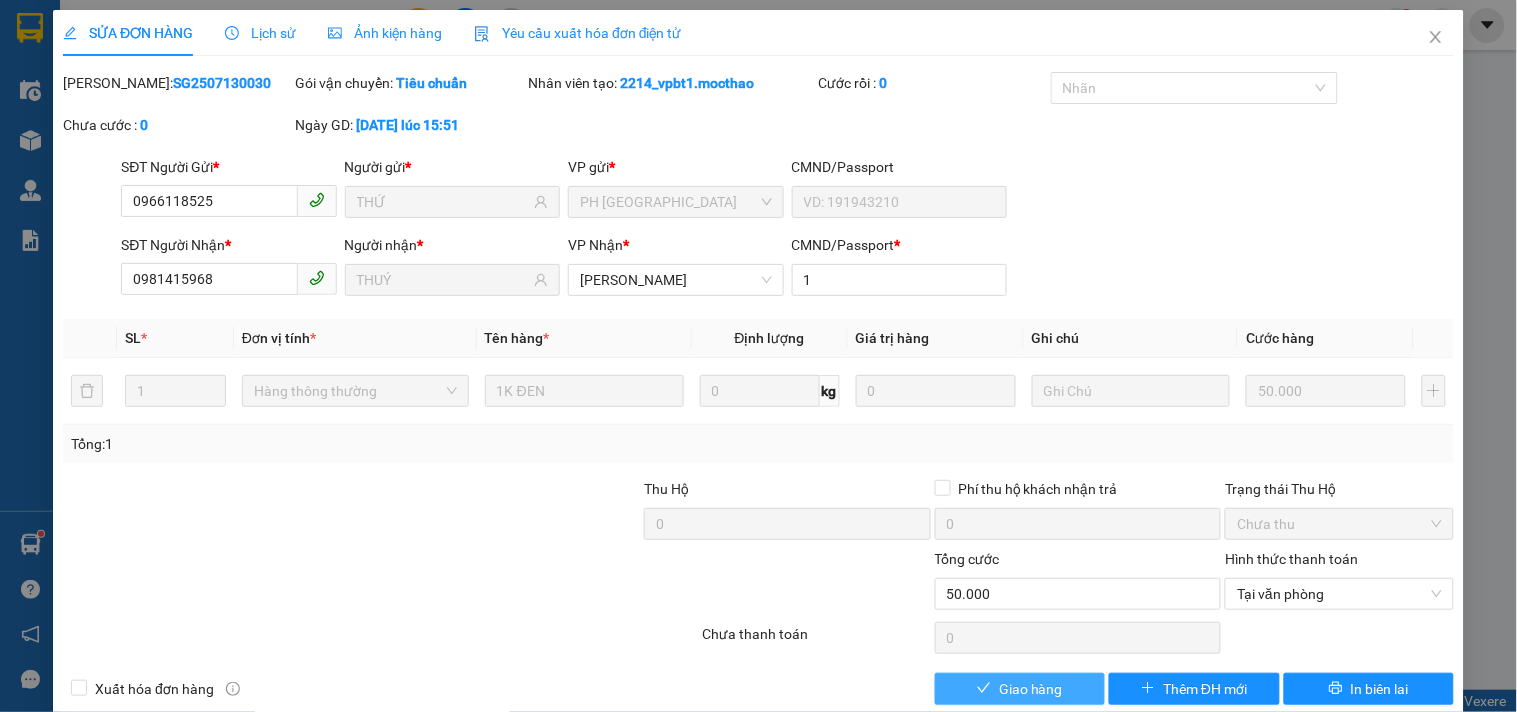 click on "Giao hàng" at bounding box center [1031, 689] 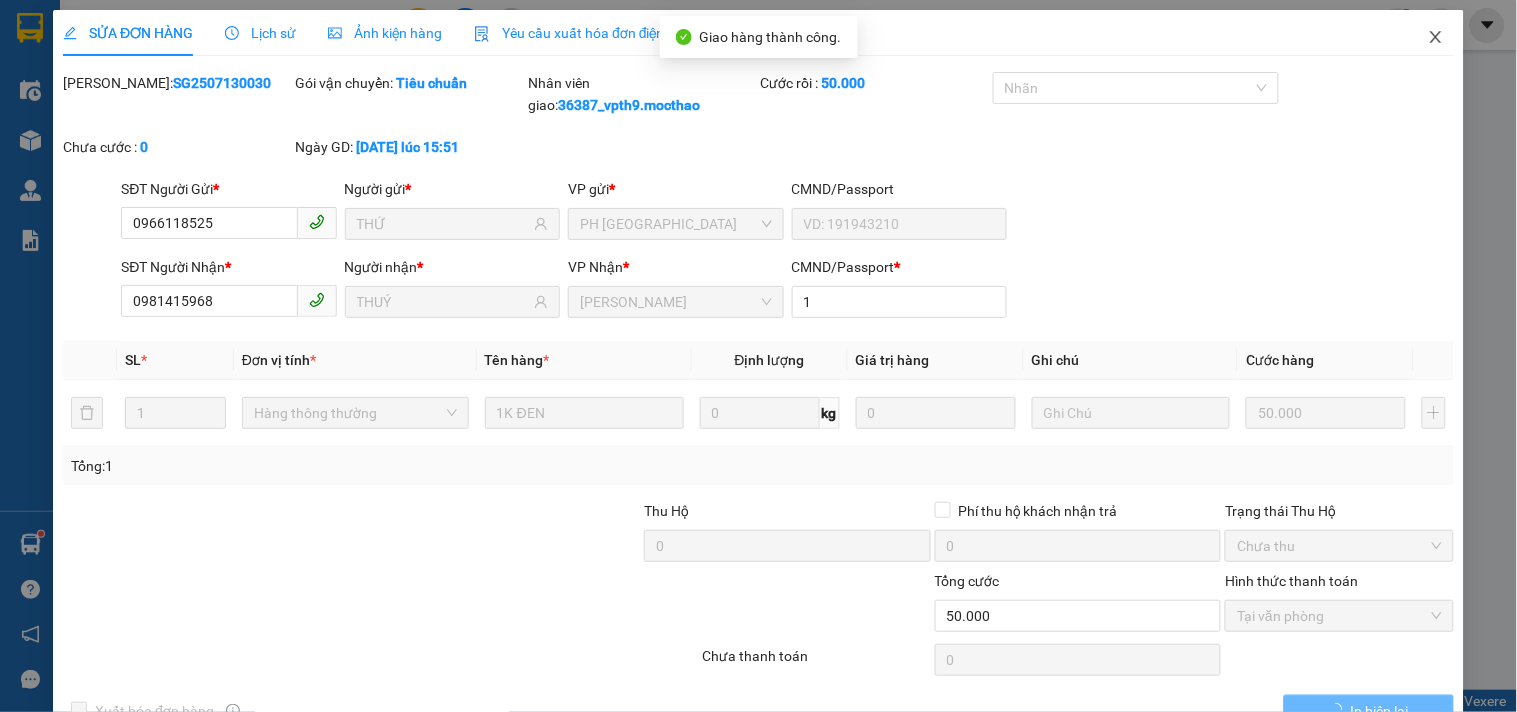 click 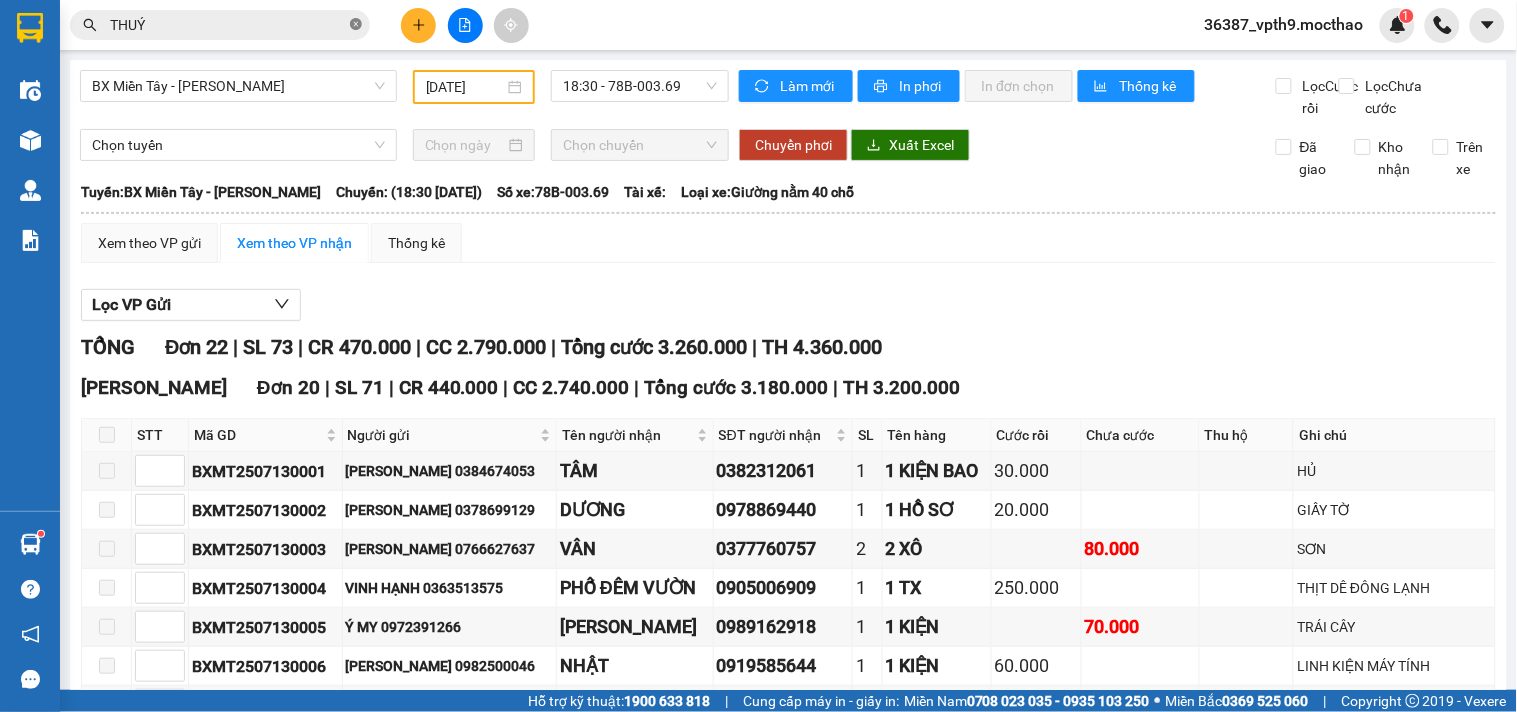 click 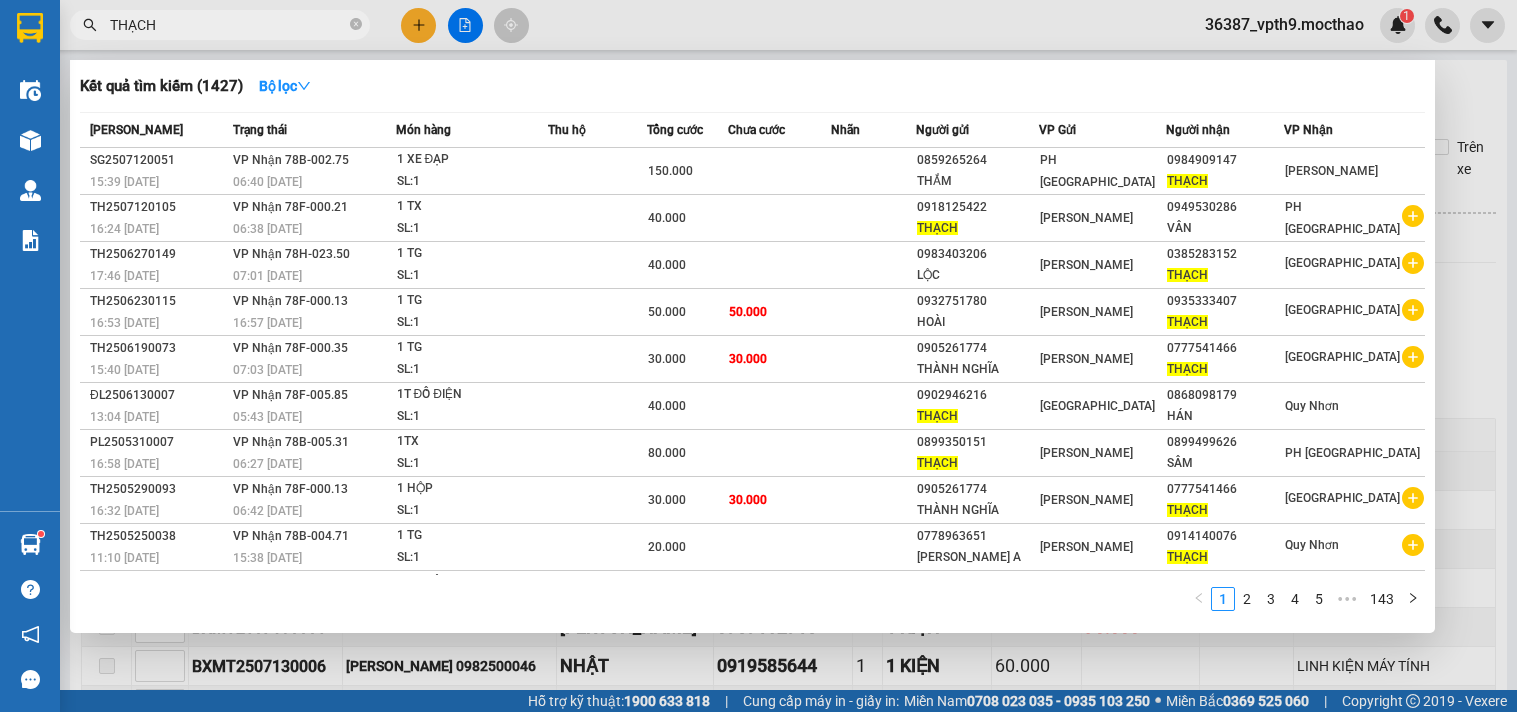 scroll, scrollTop: 0, scrollLeft: 0, axis: both 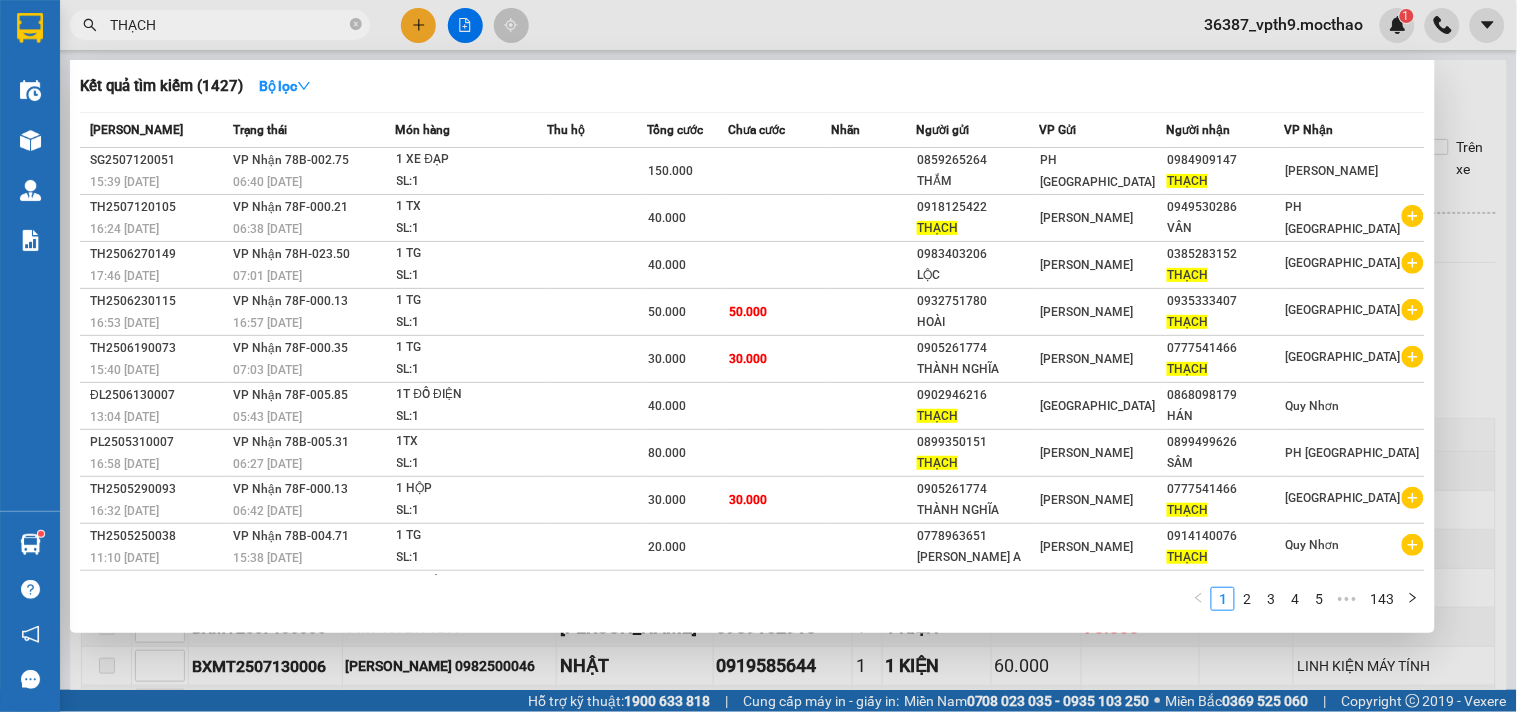 type on "THẠCH" 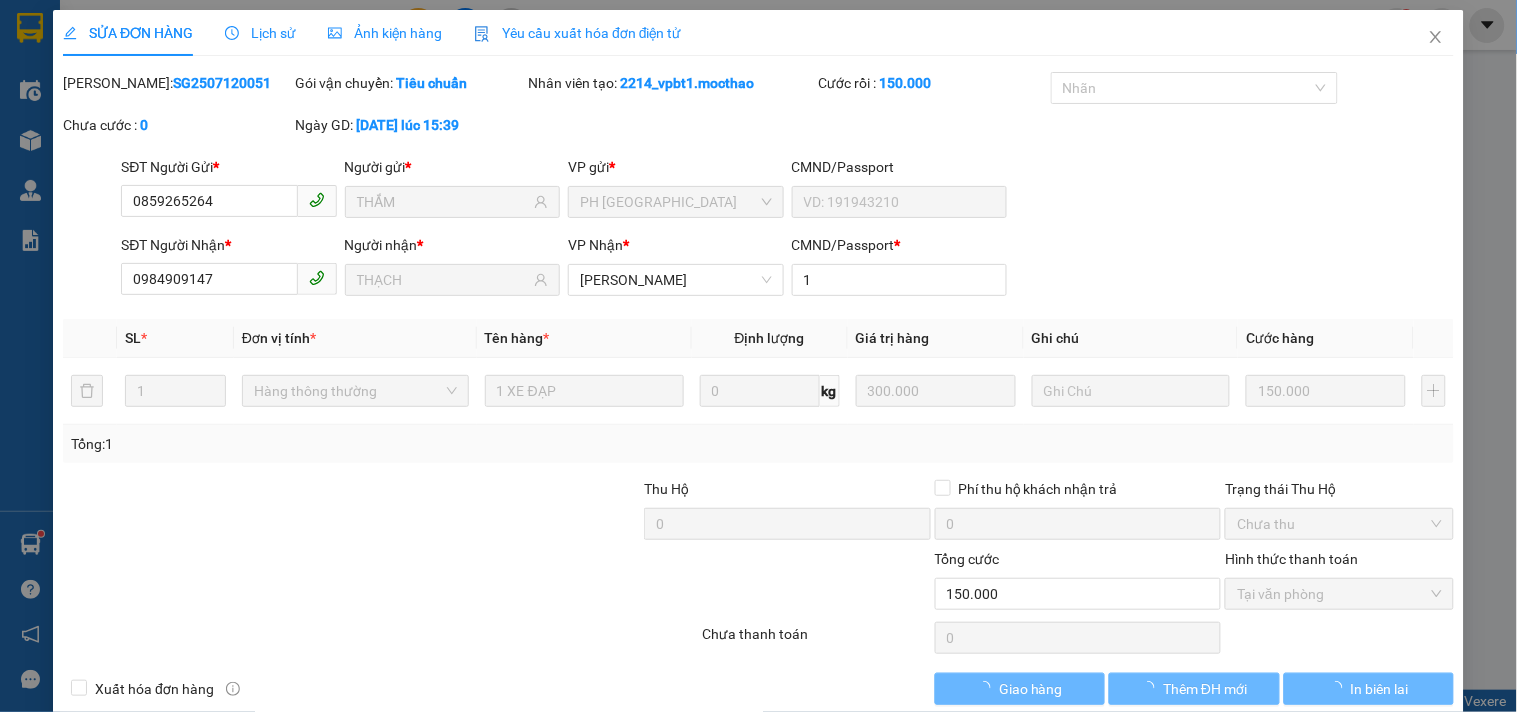 type on "0859265264" 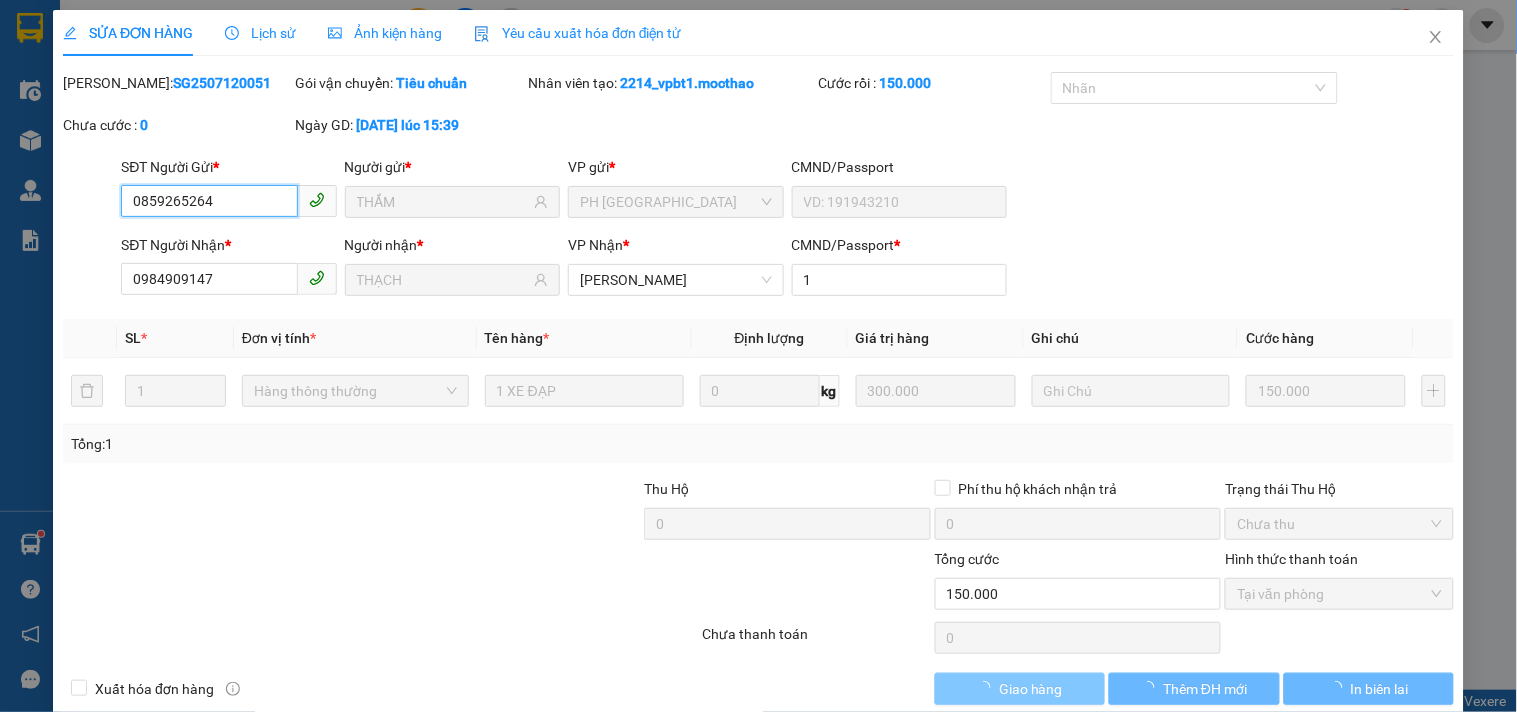 checkbox on "true" 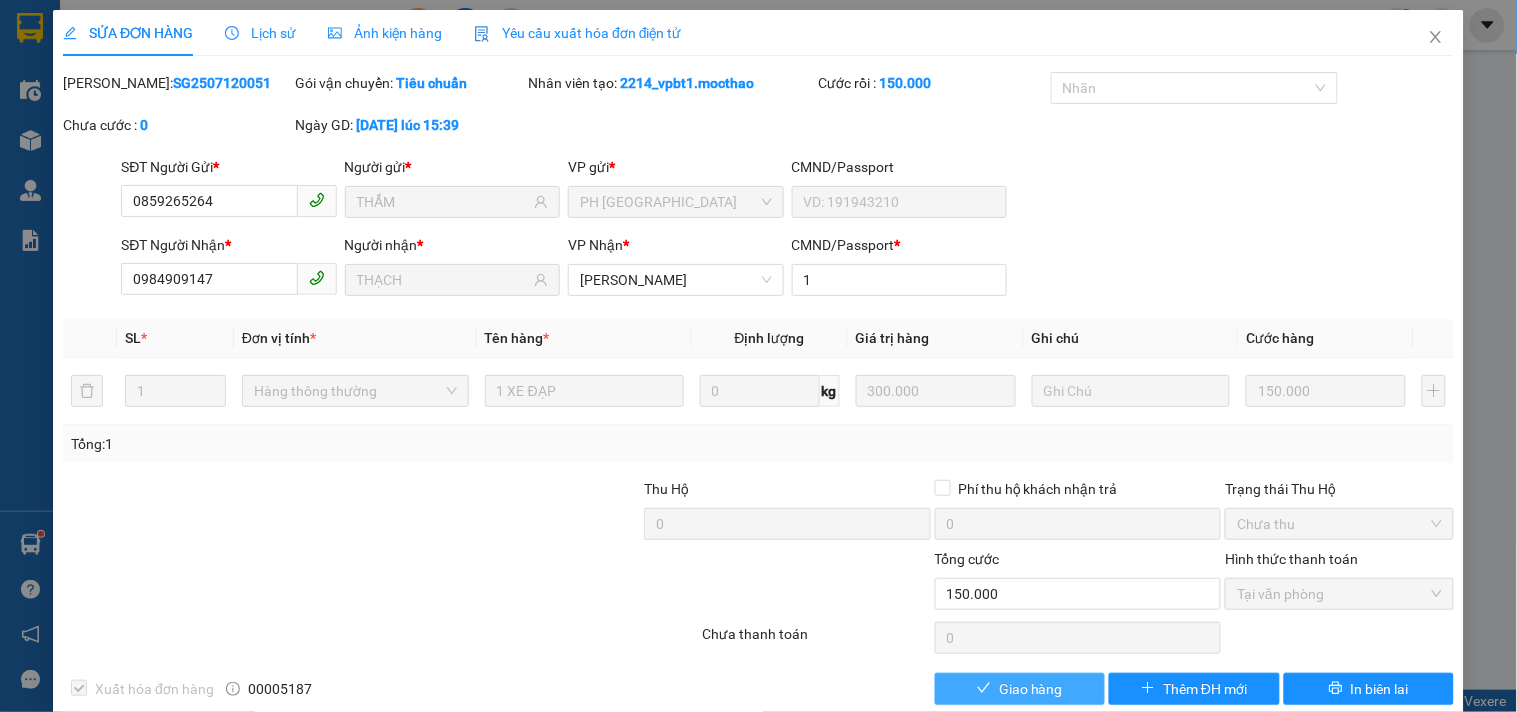 click on "Giao hàng" at bounding box center (1020, 689) 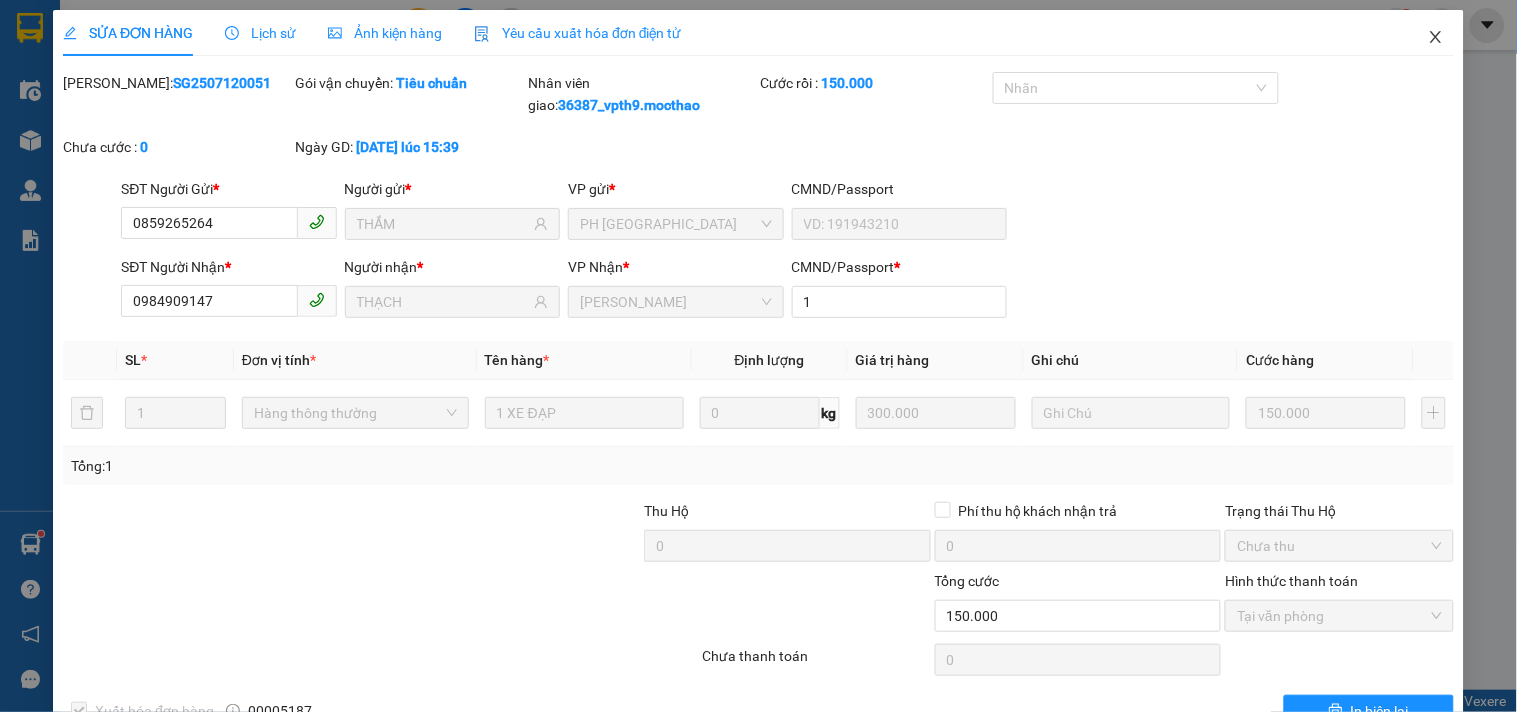 click 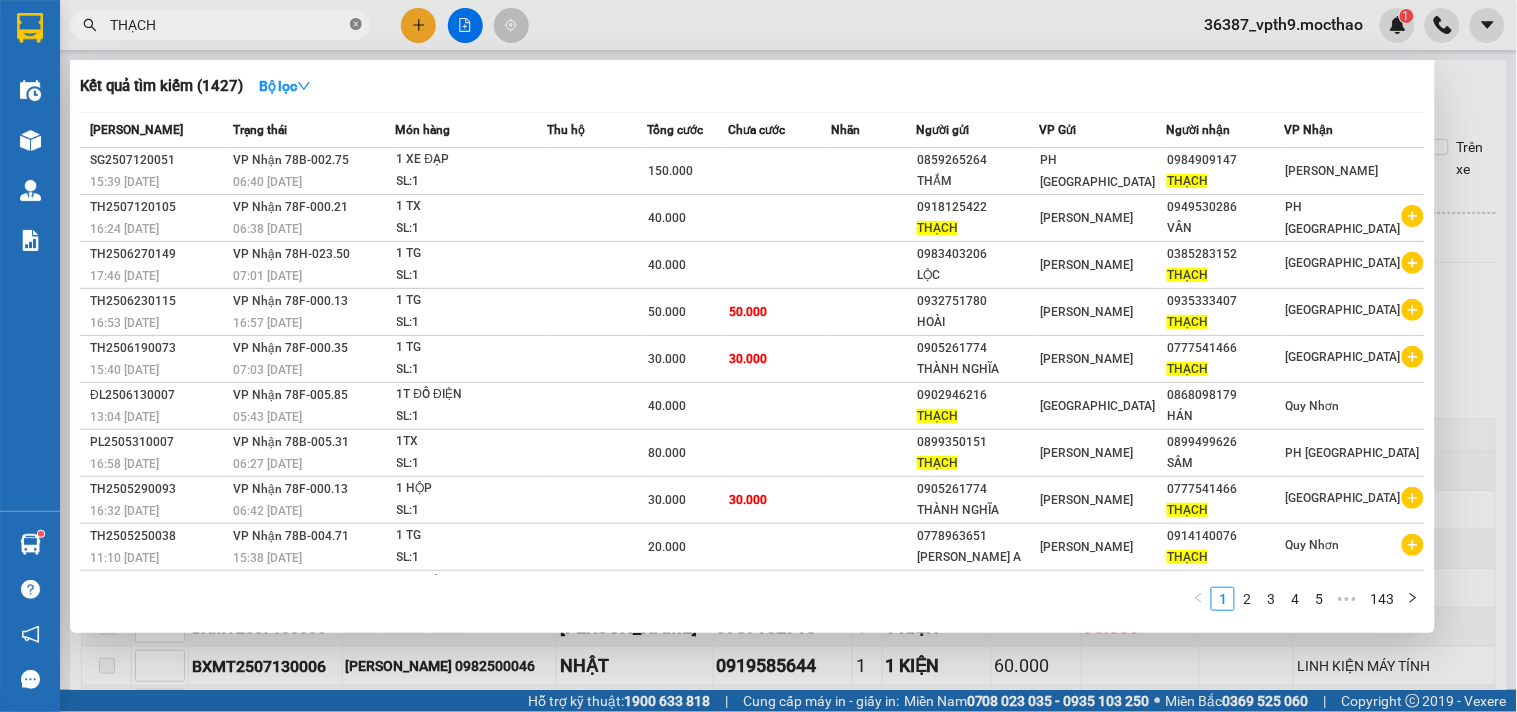 click 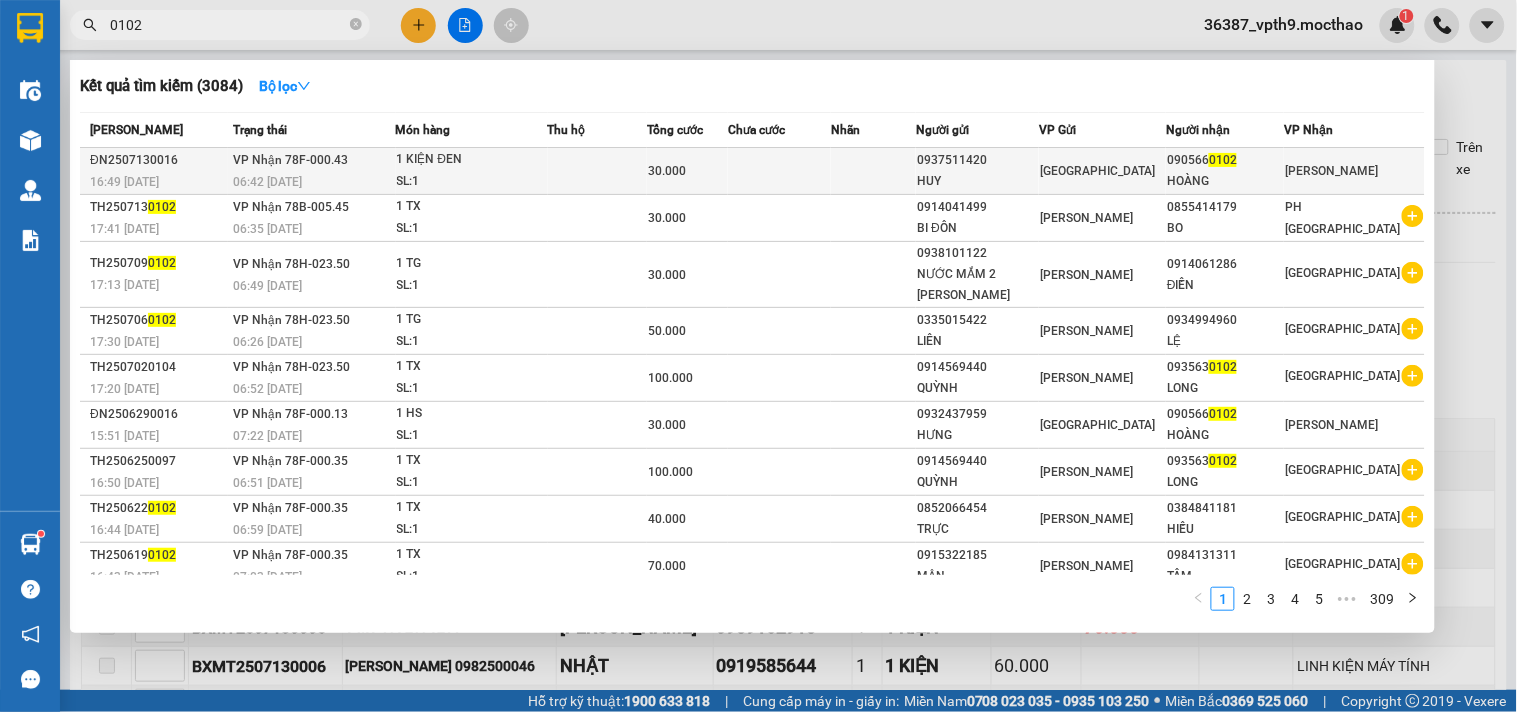 type on "0102" 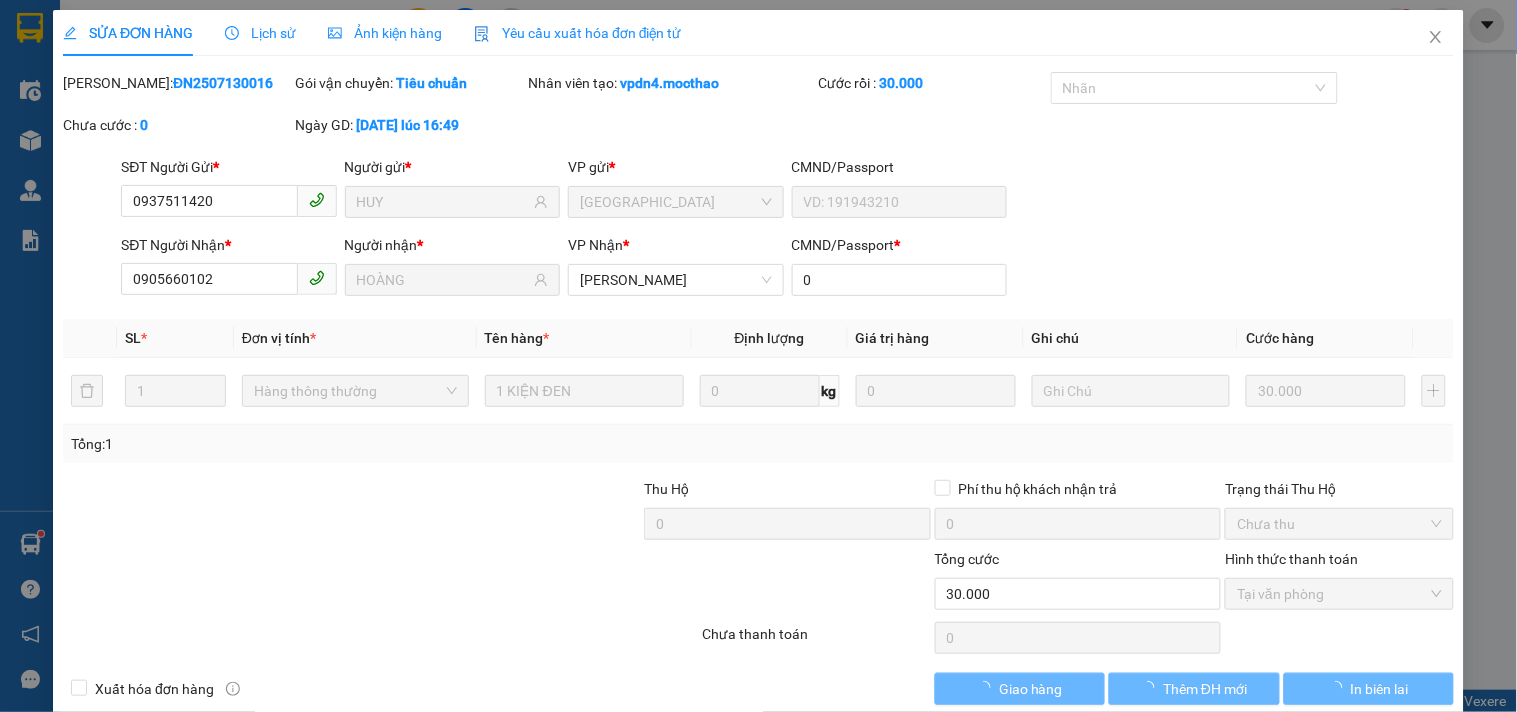 type on "0937511420" 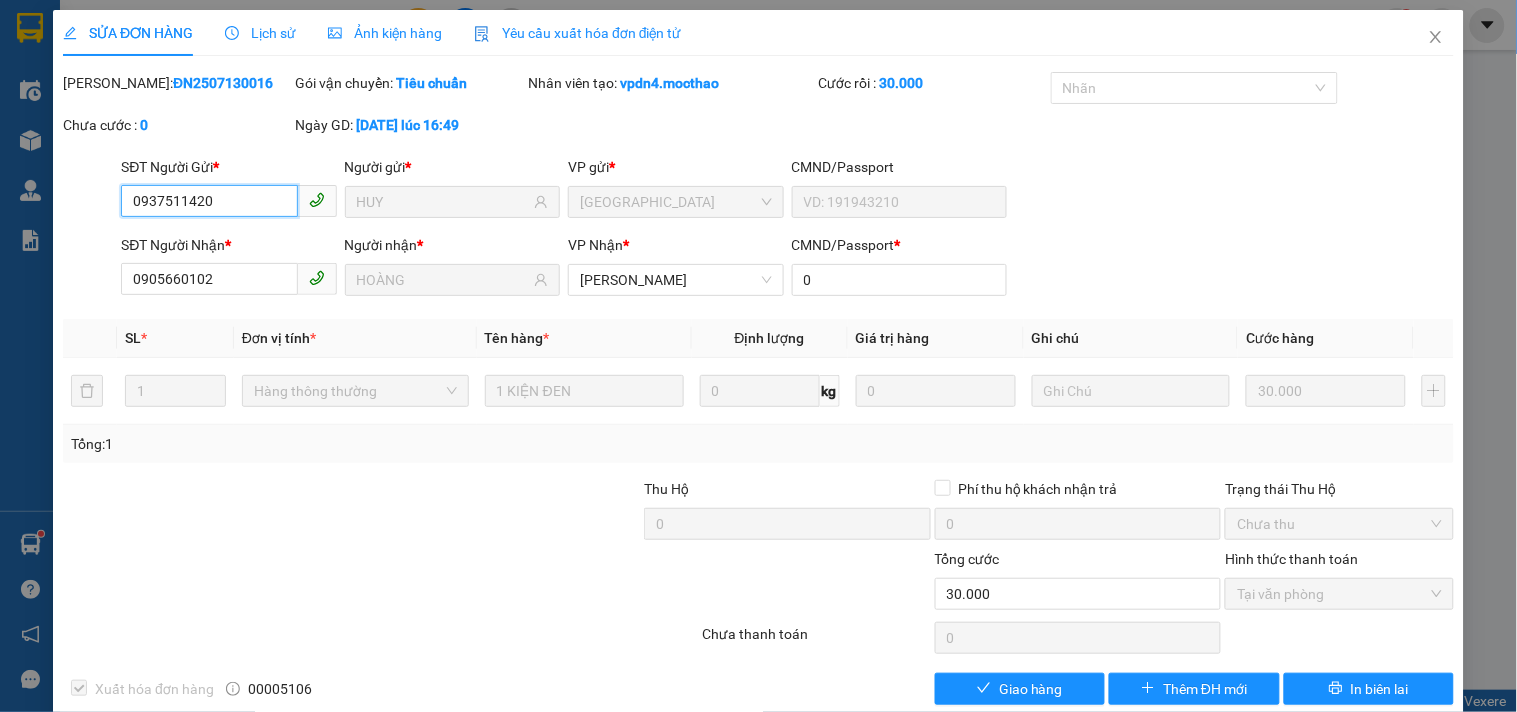checkbox on "true" 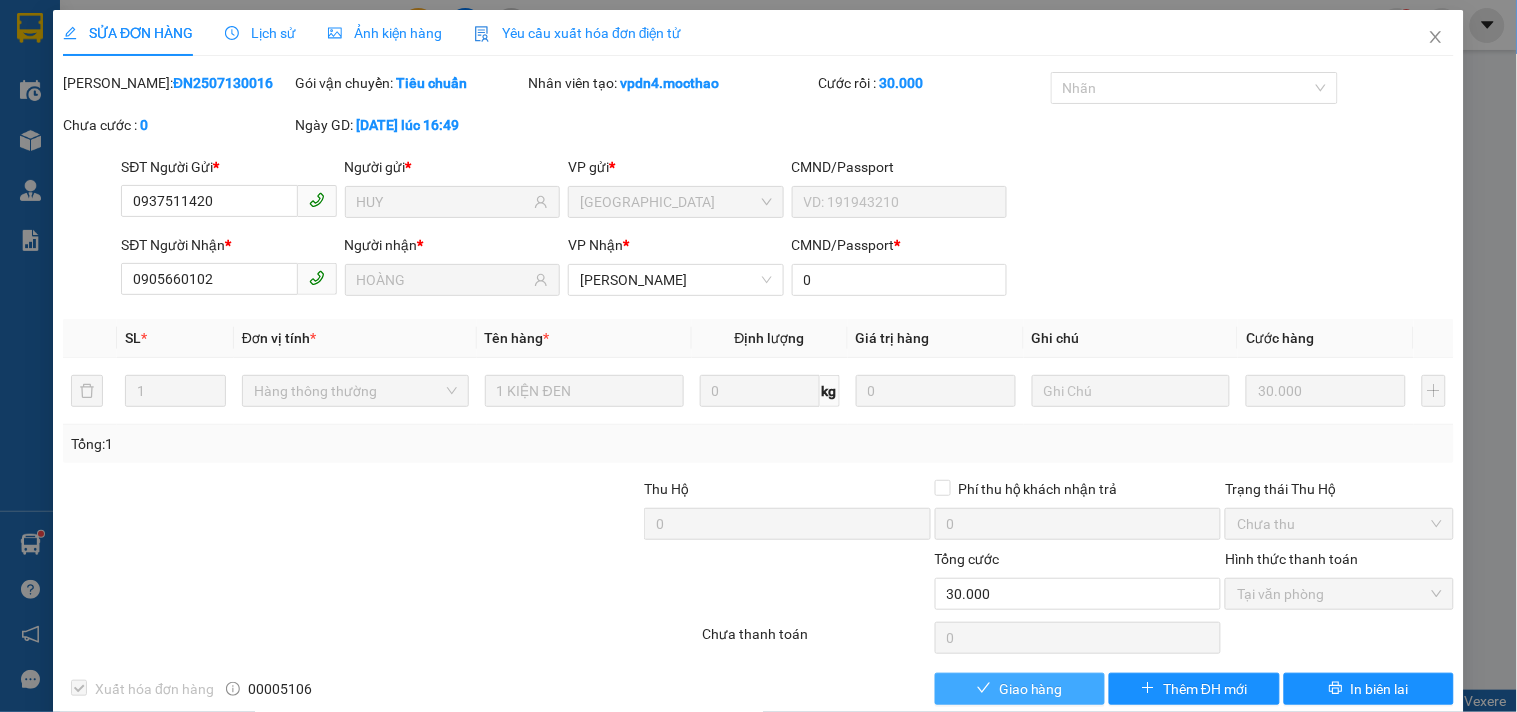 click on "Giao hàng" at bounding box center [1031, 689] 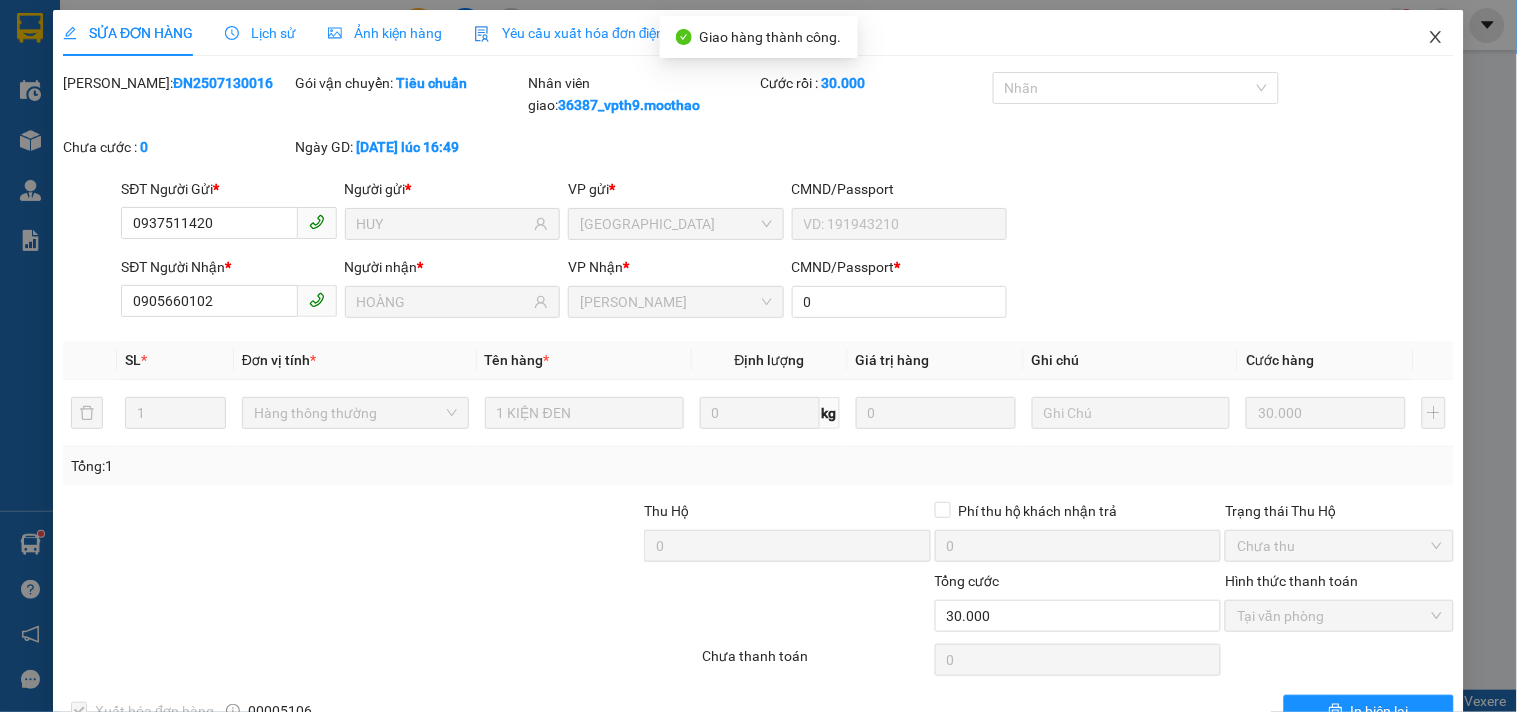drag, startPoint x: 1427, startPoint y: 24, endPoint x: 463, endPoint y: 2, distance: 964.251 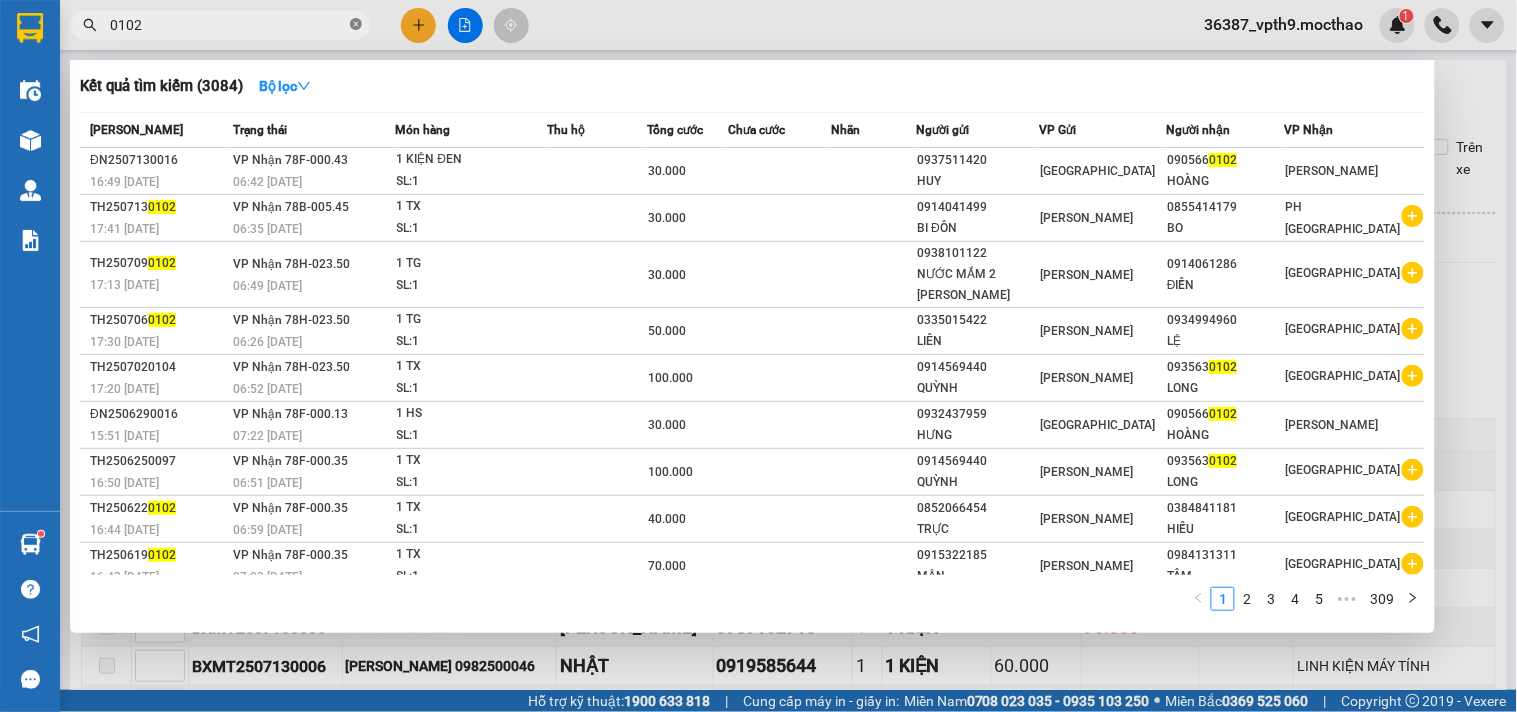 click 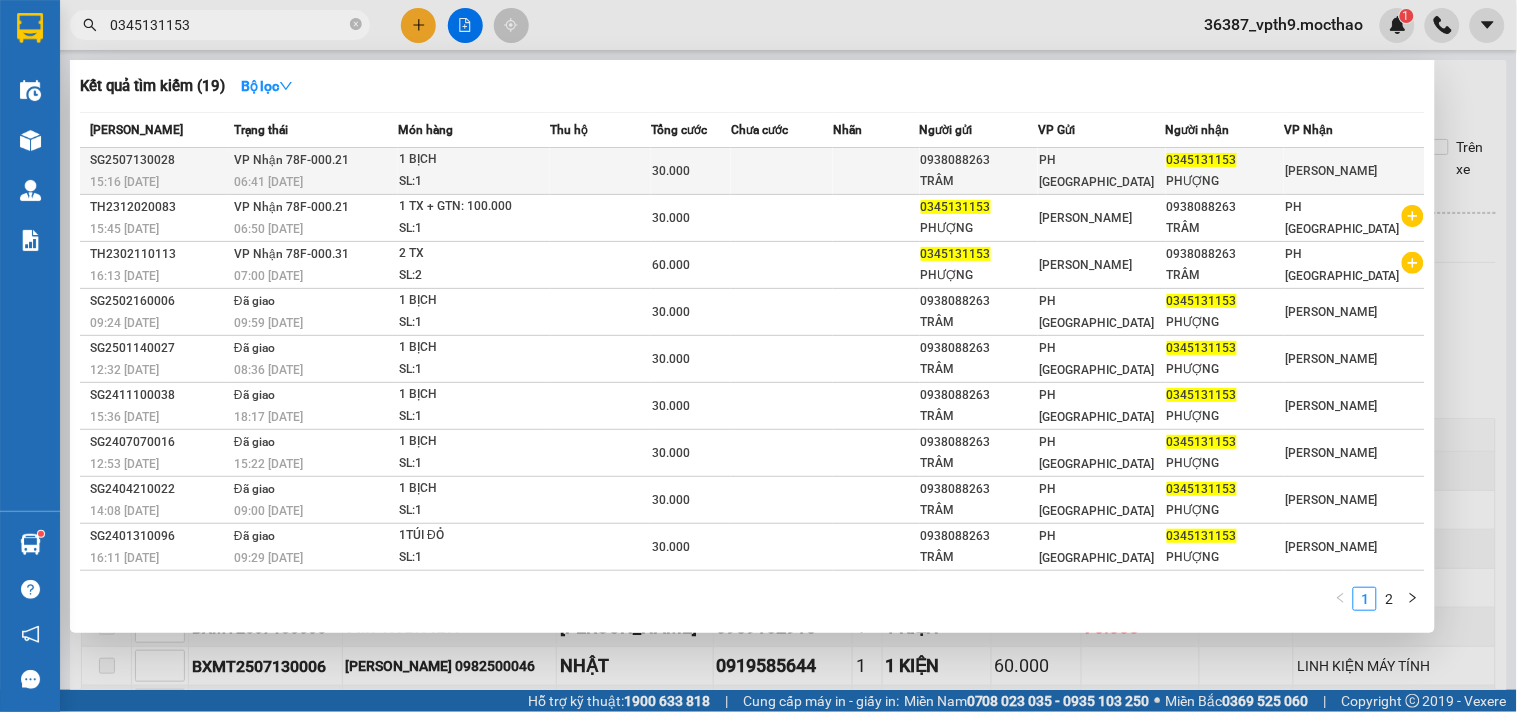 type on "0345131153" 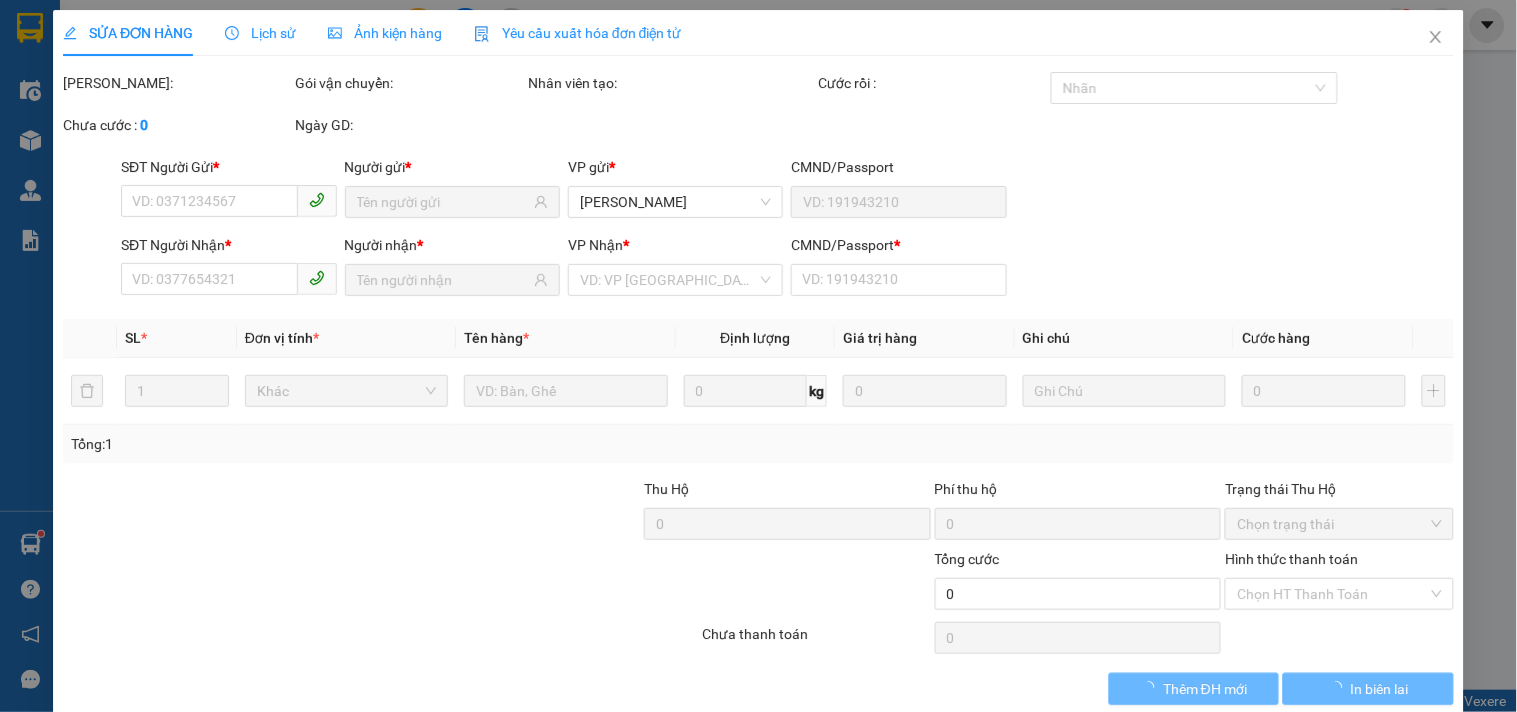 type on "0938088263" 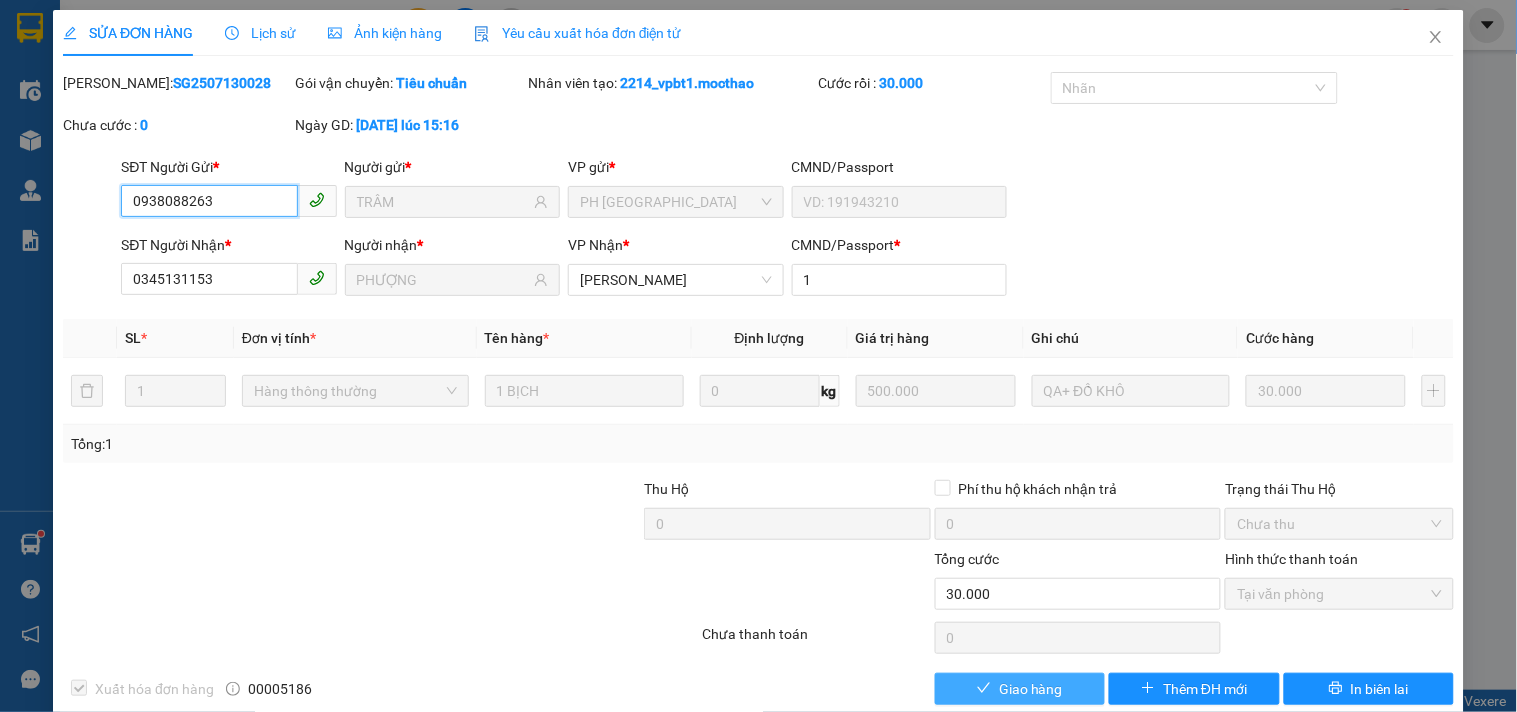 checkbox on "true" 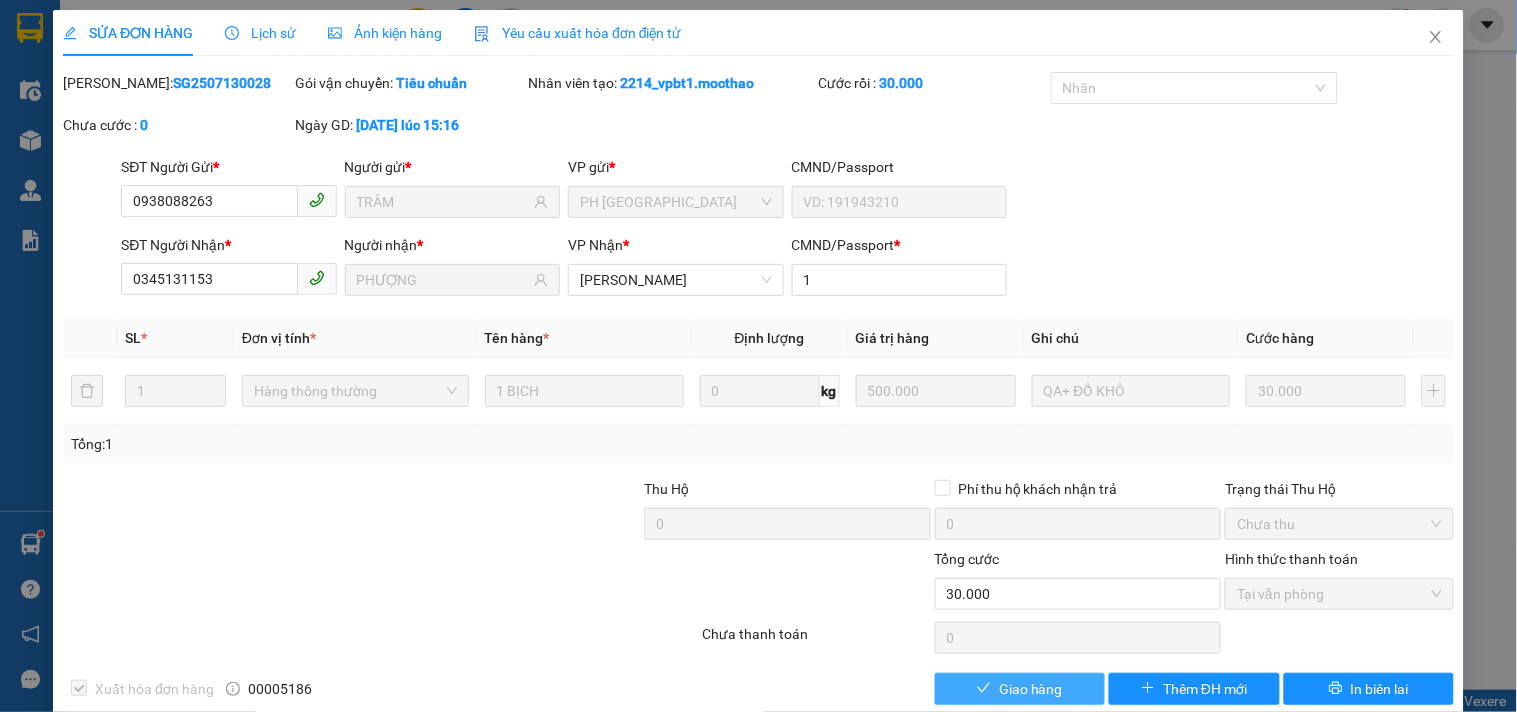 click on "Giao hàng" at bounding box center (1020, 689) 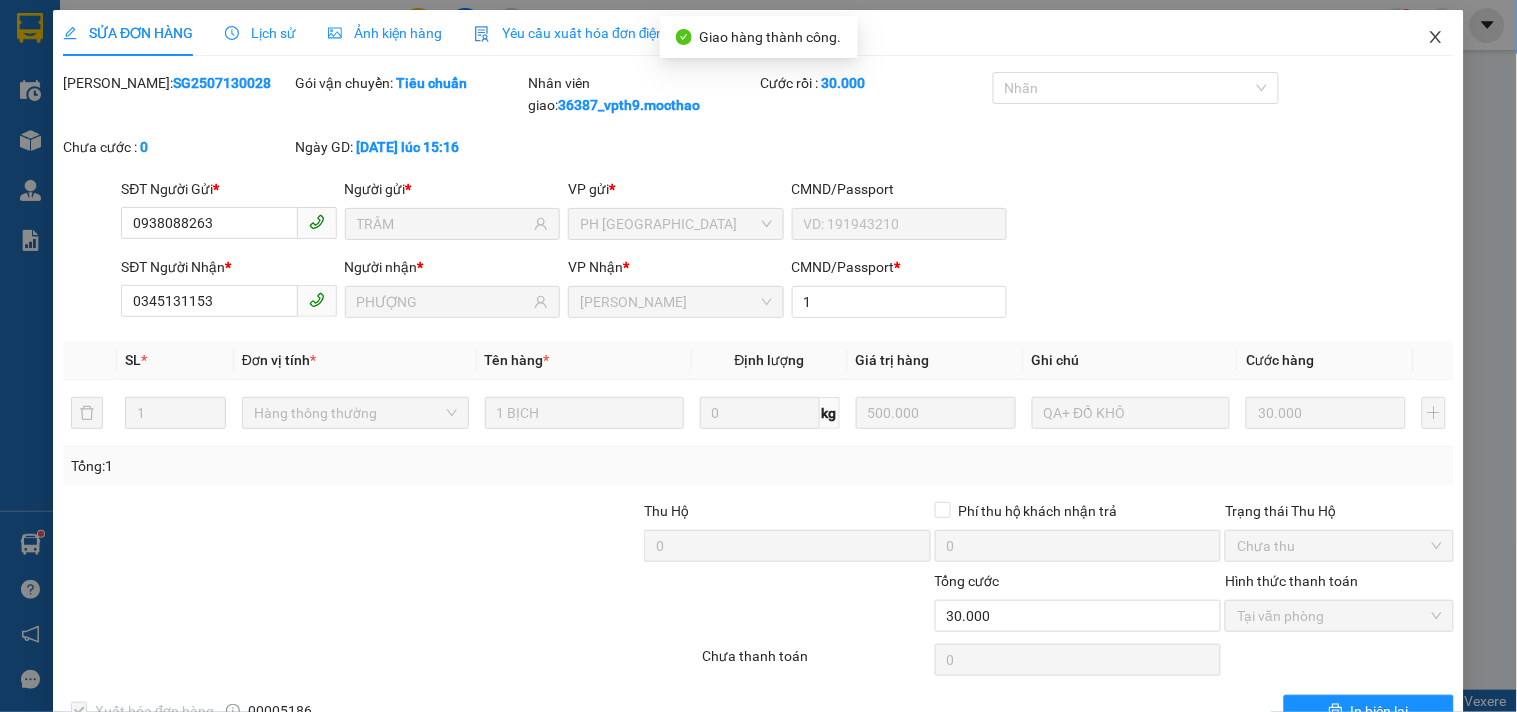 click 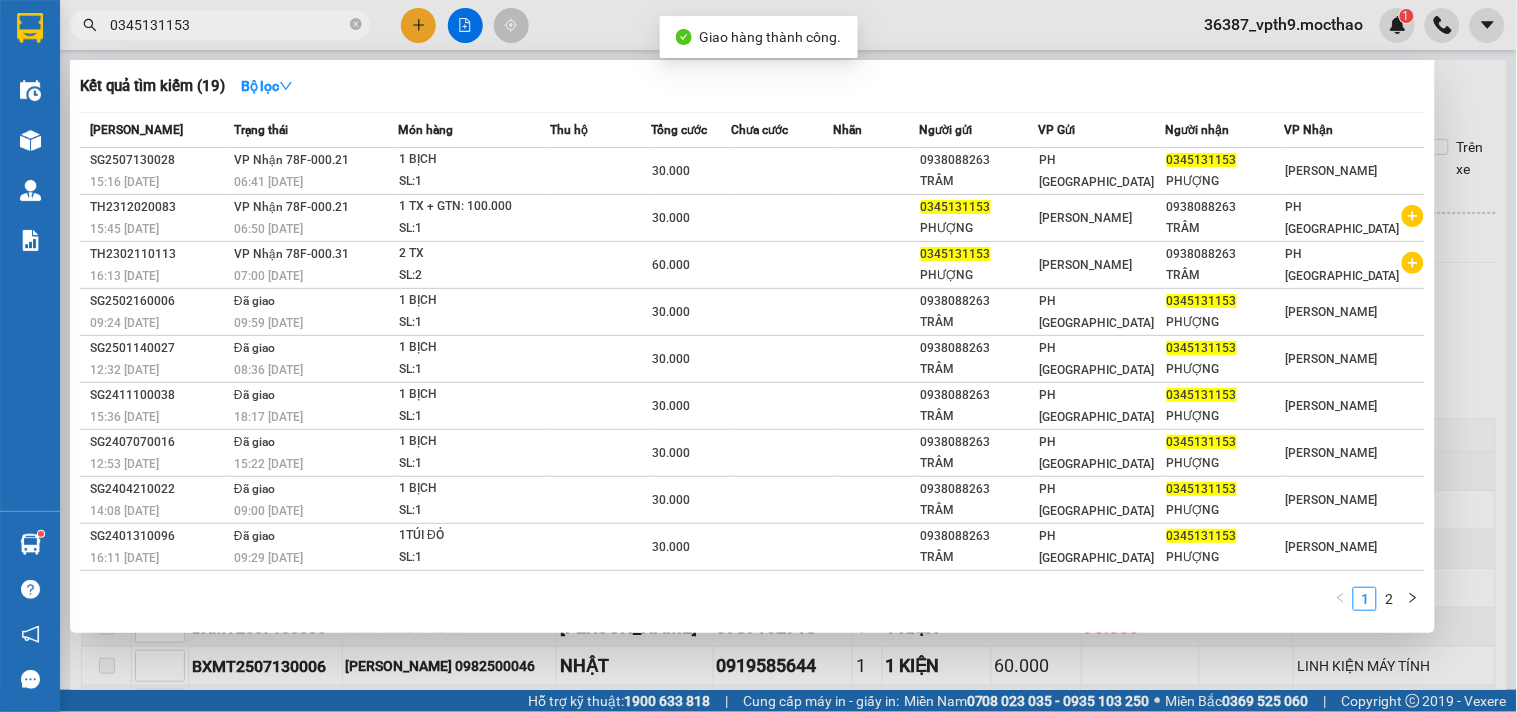 click on "0345131153" at bounding box center [220, 25] 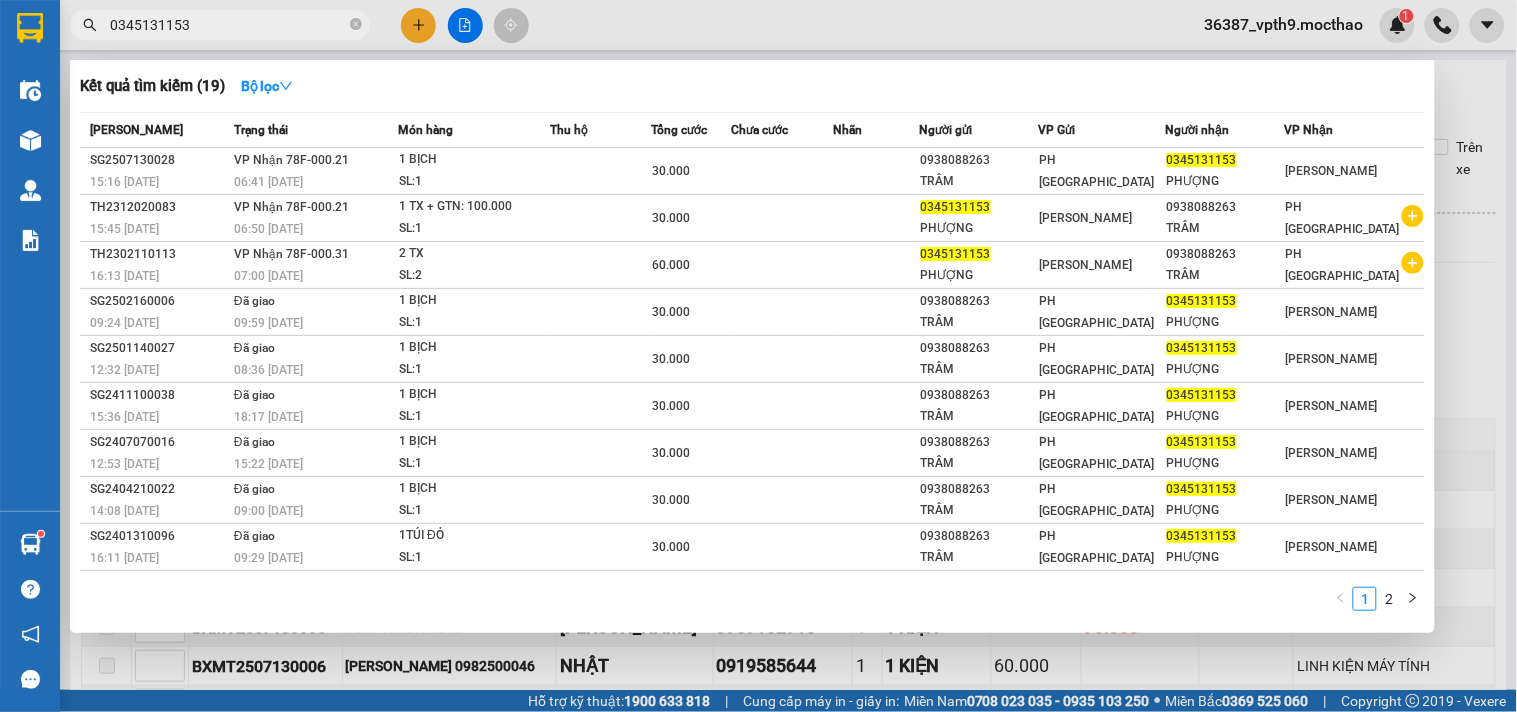 click on "0345131153" at bounding box center (228, 25) 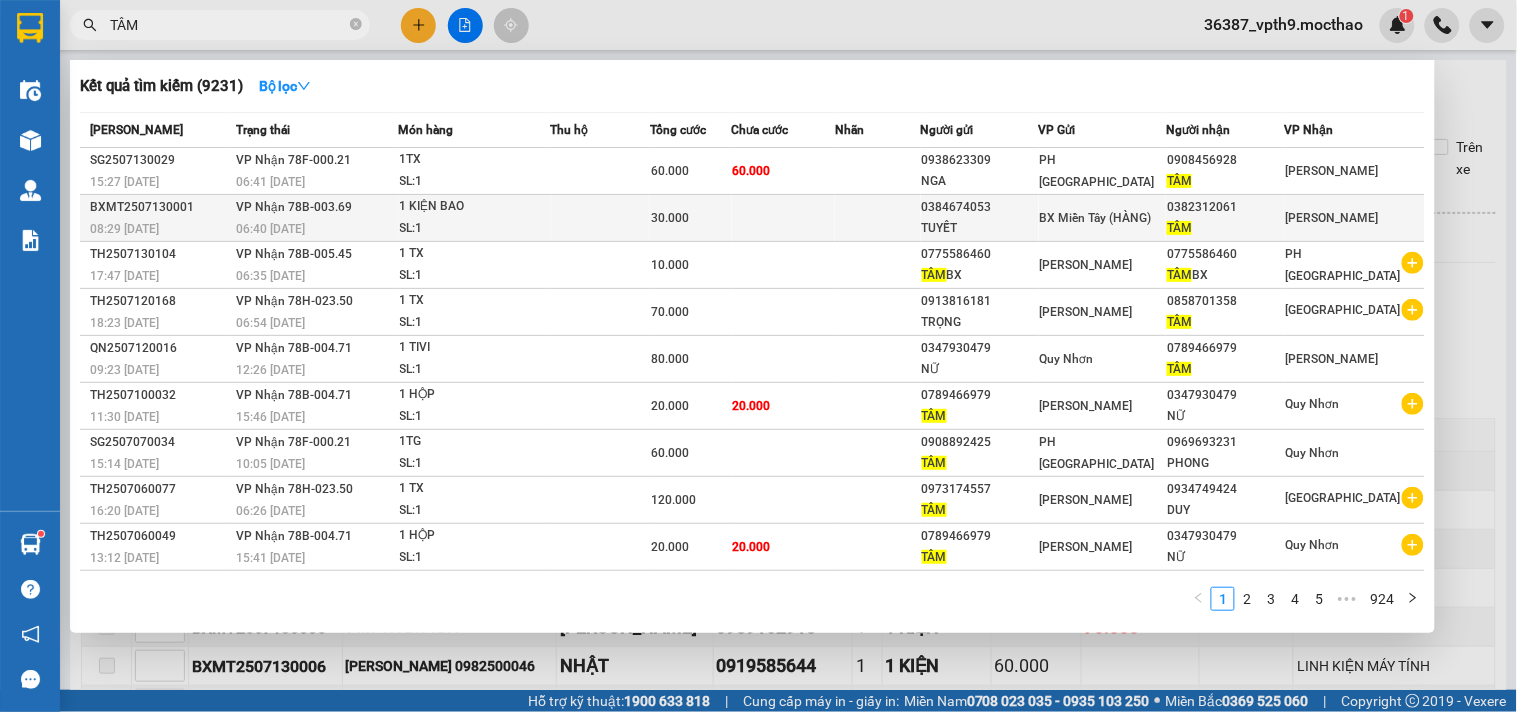 type on "TÂM" 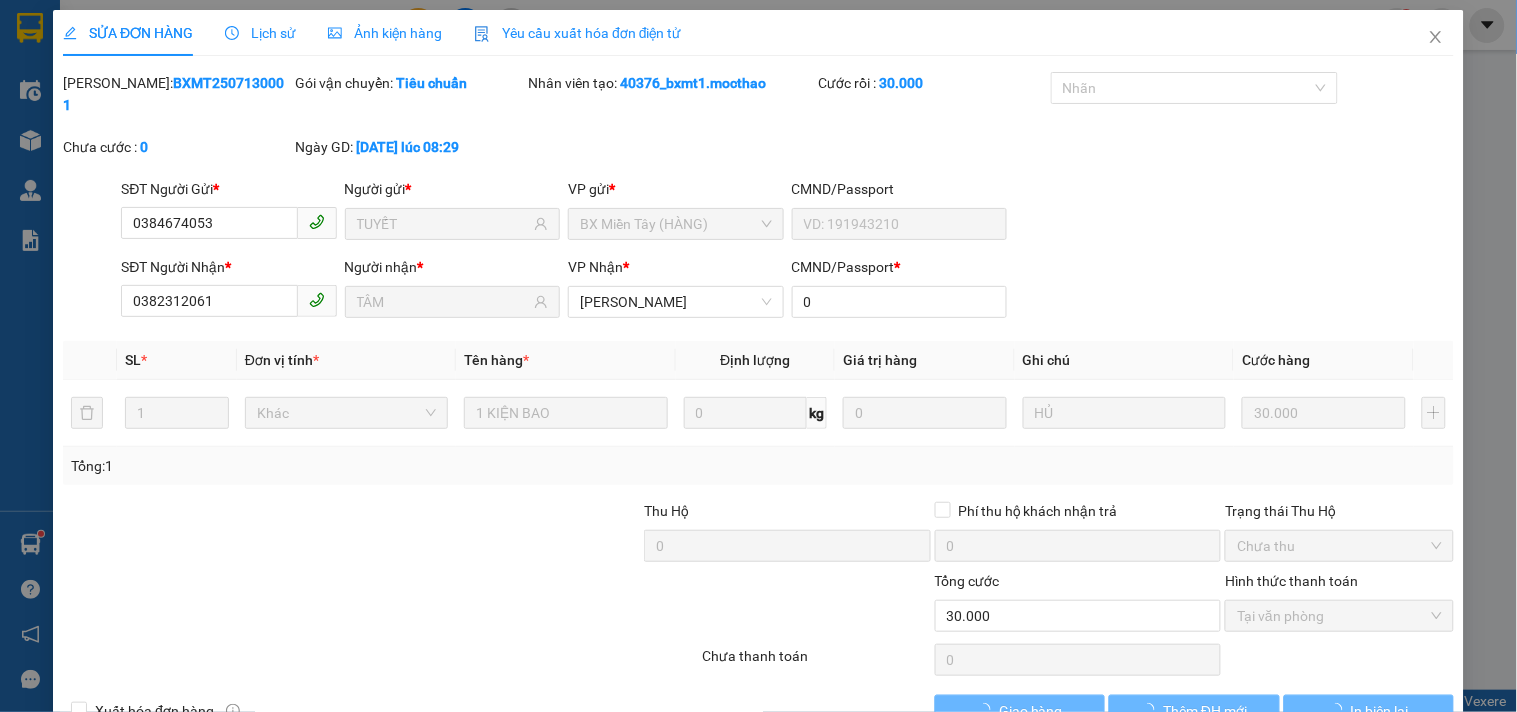 type on "0384674053" 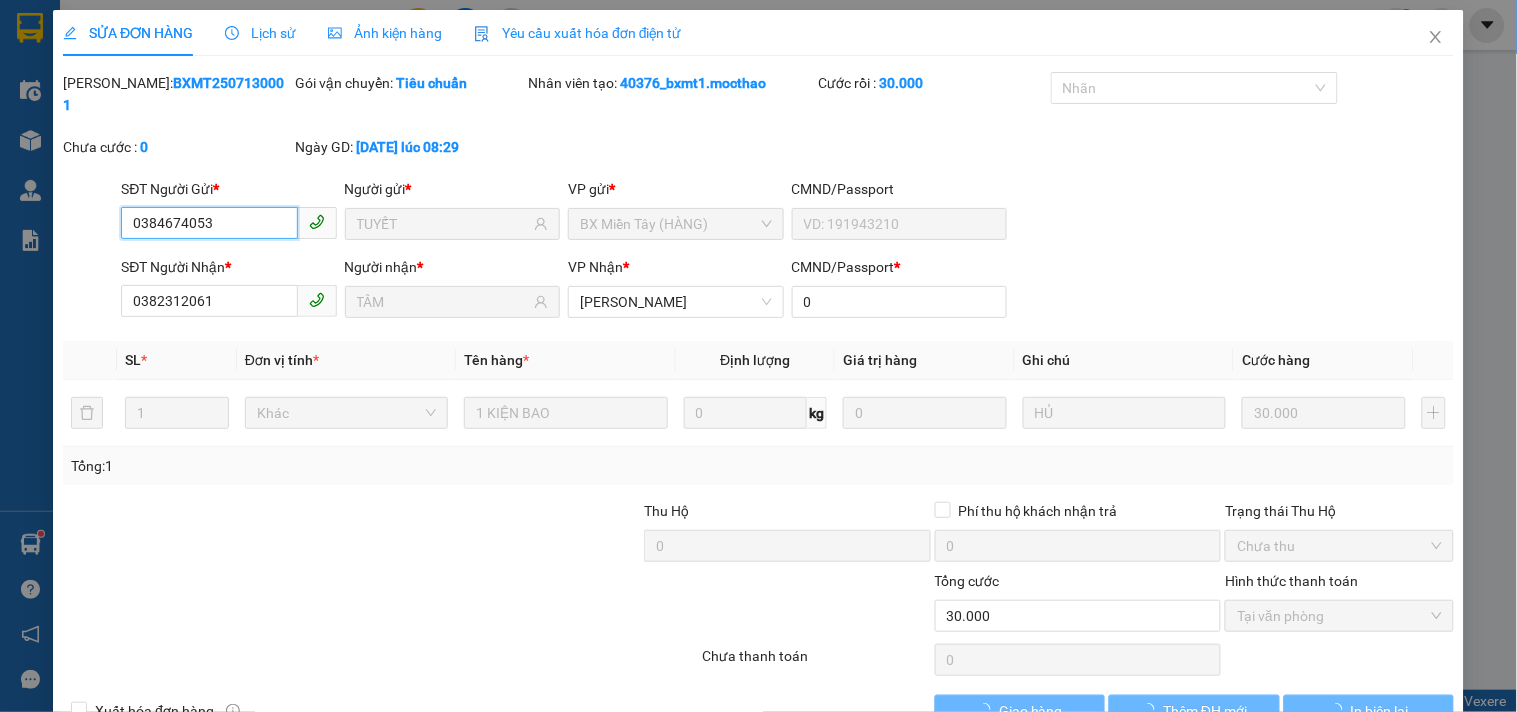 checkbox on "true" 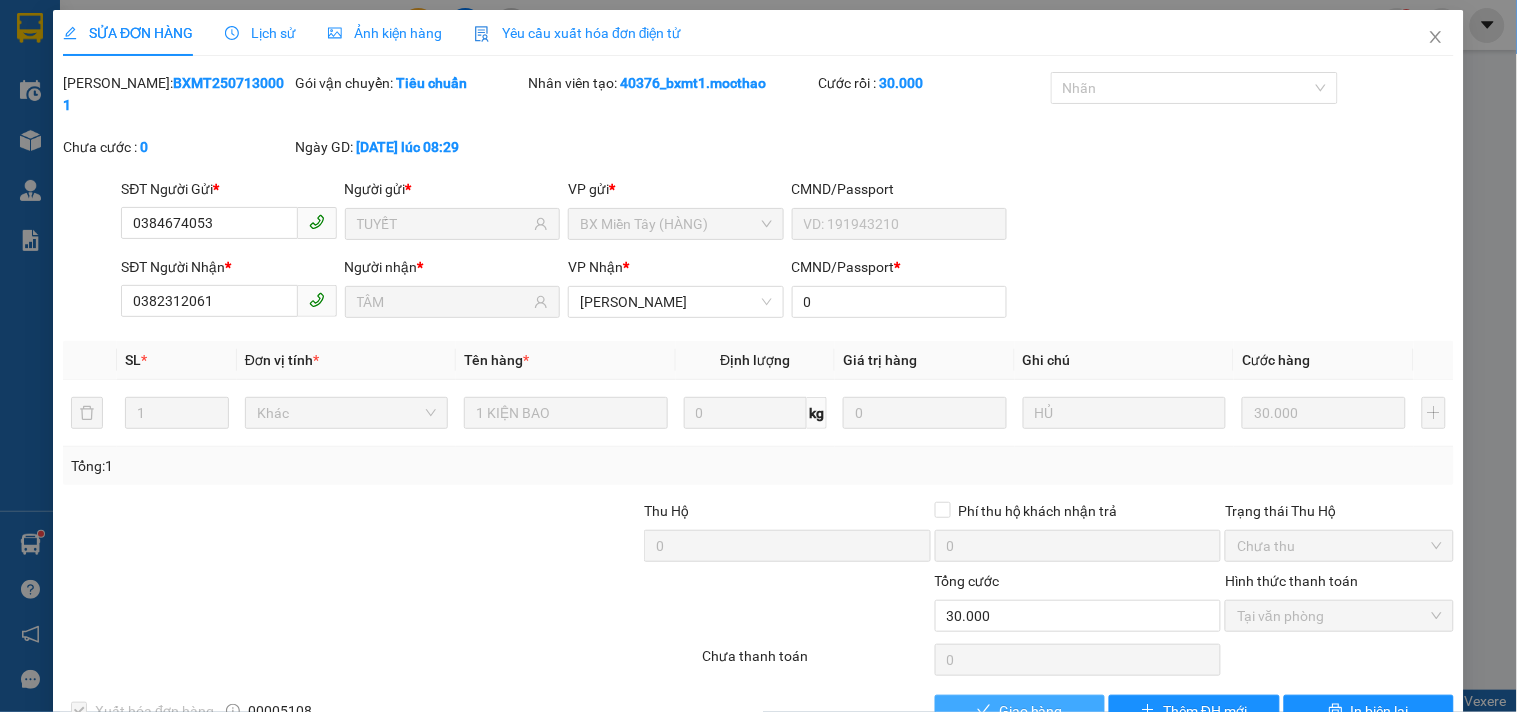 click on "Giao hàng" at bounding box center [1020, 711] 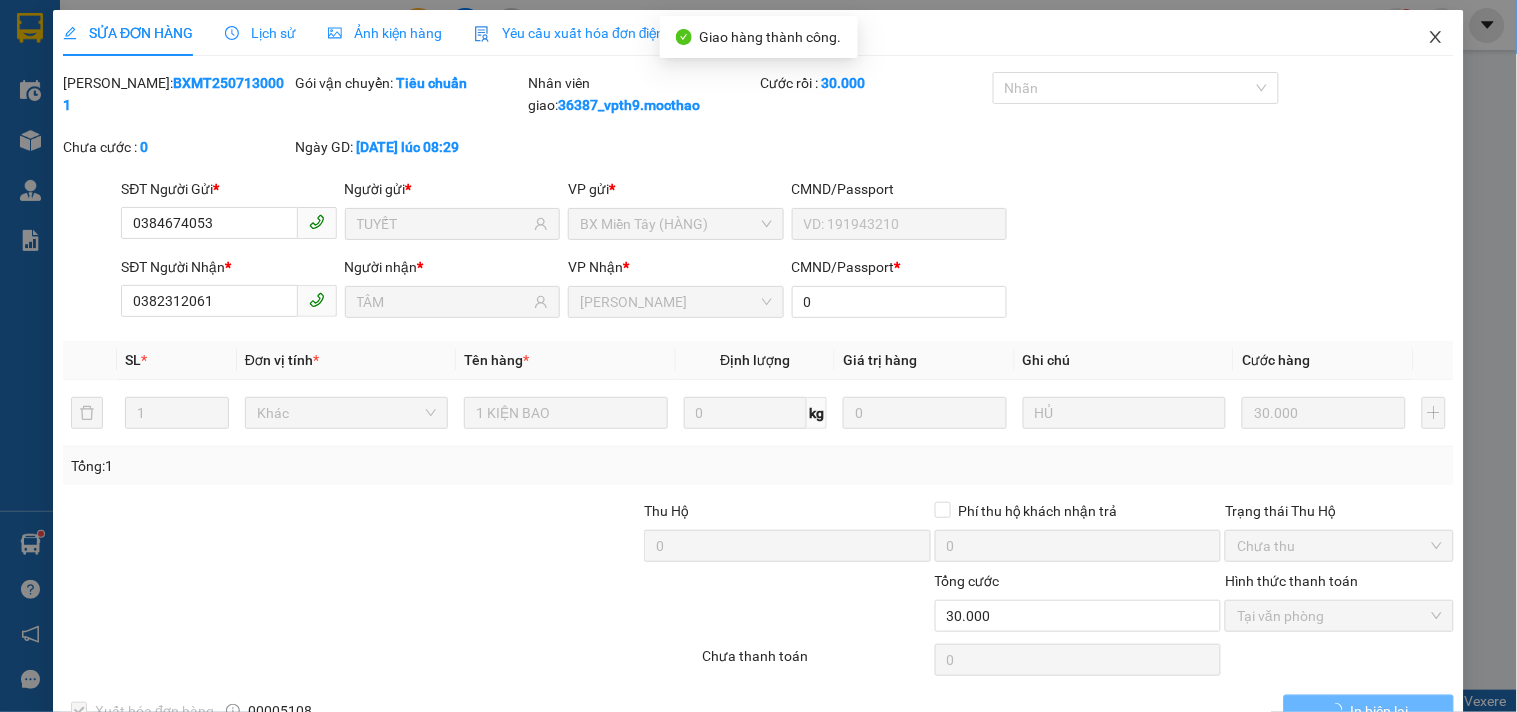 click 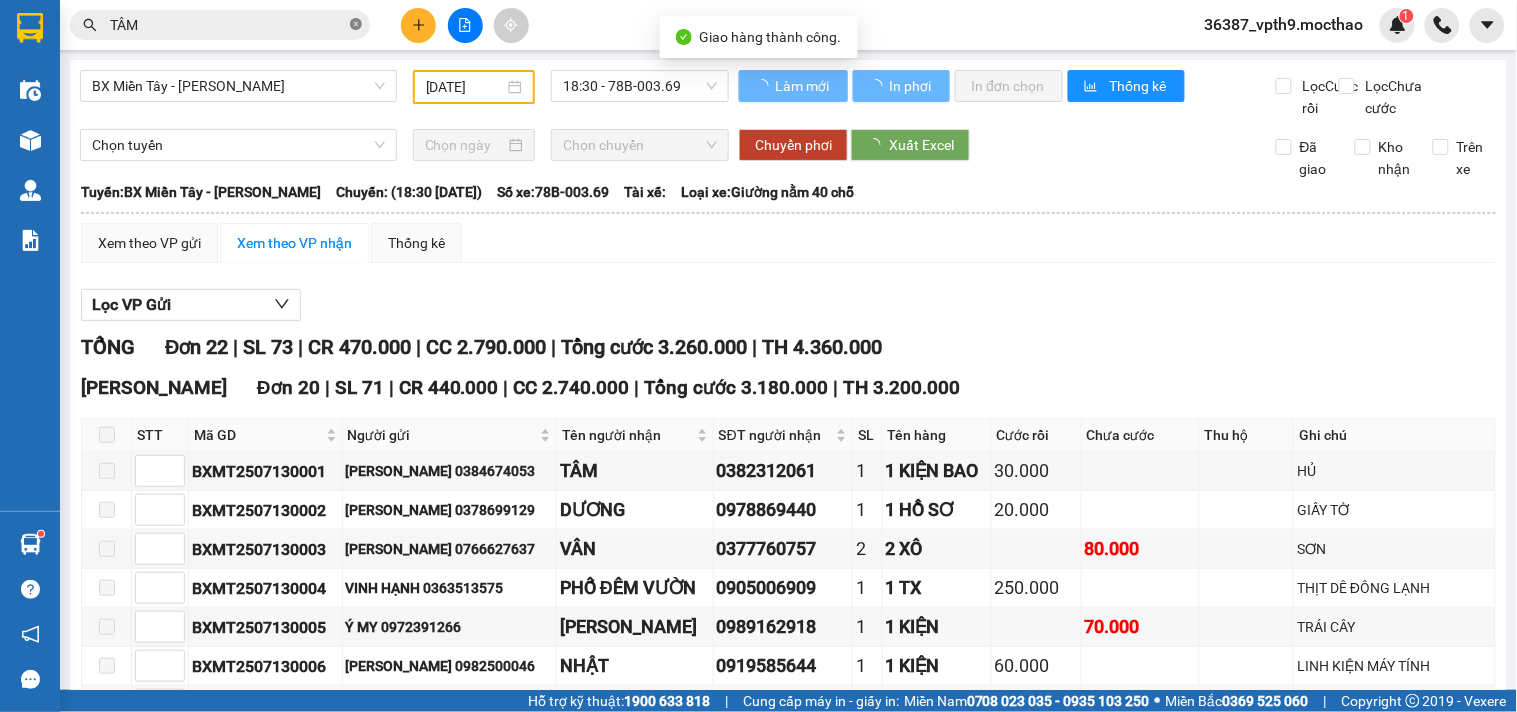 click 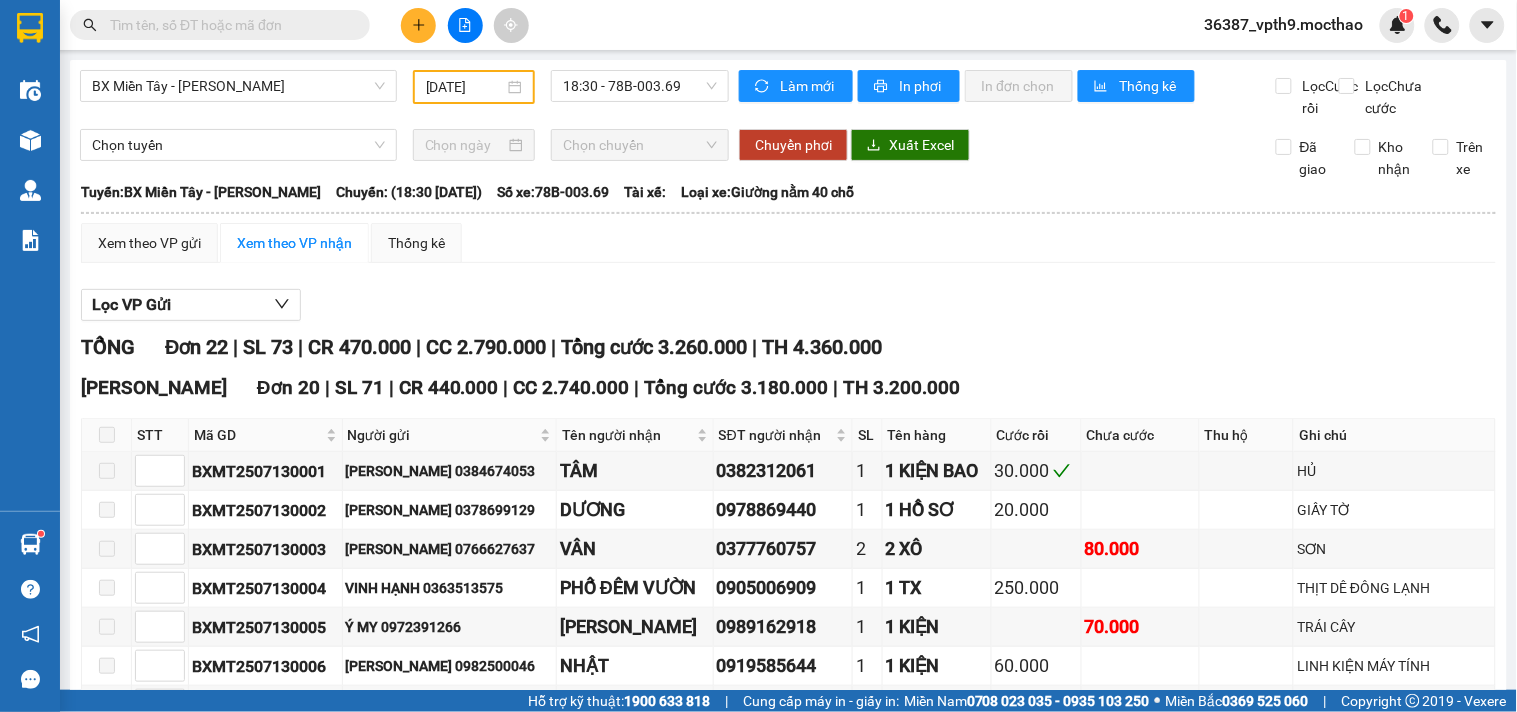 type on "4" 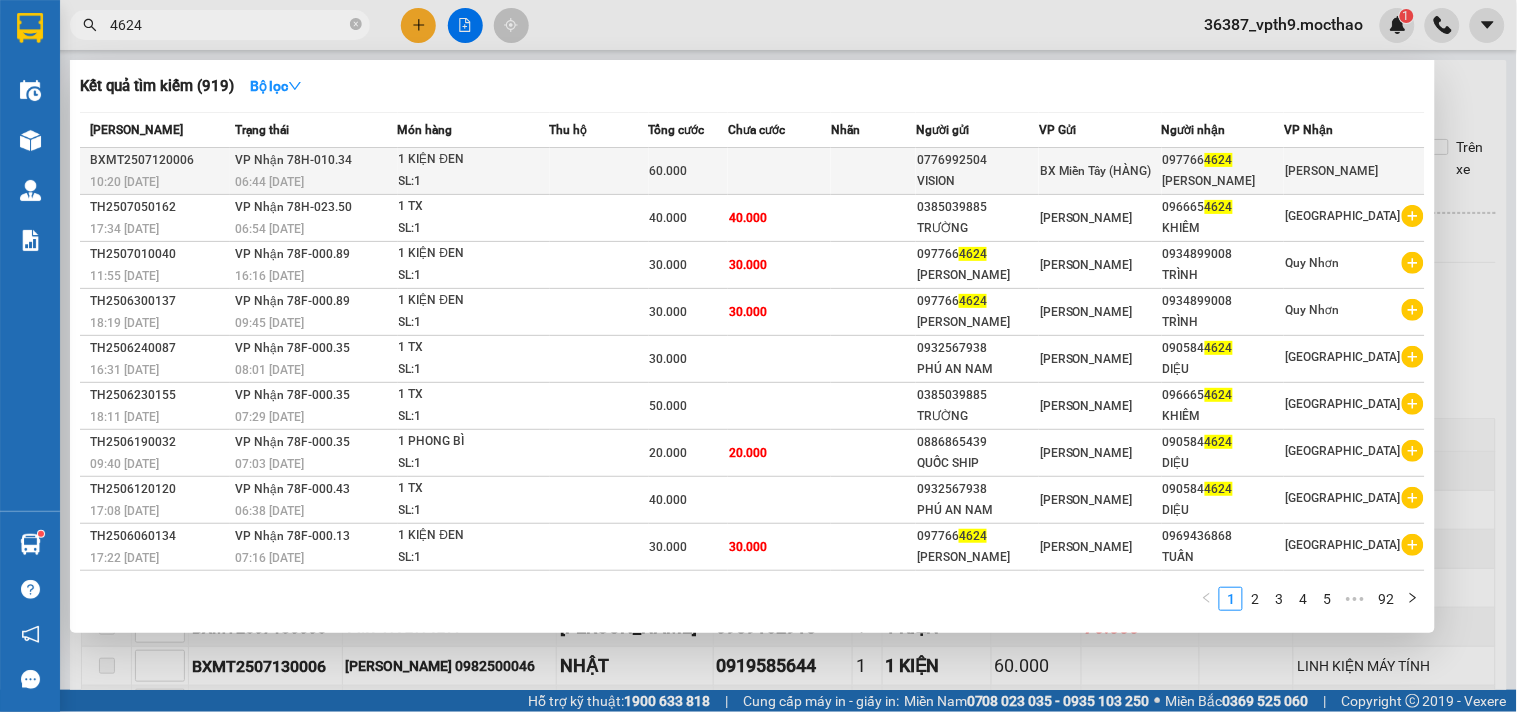 type on "4624" 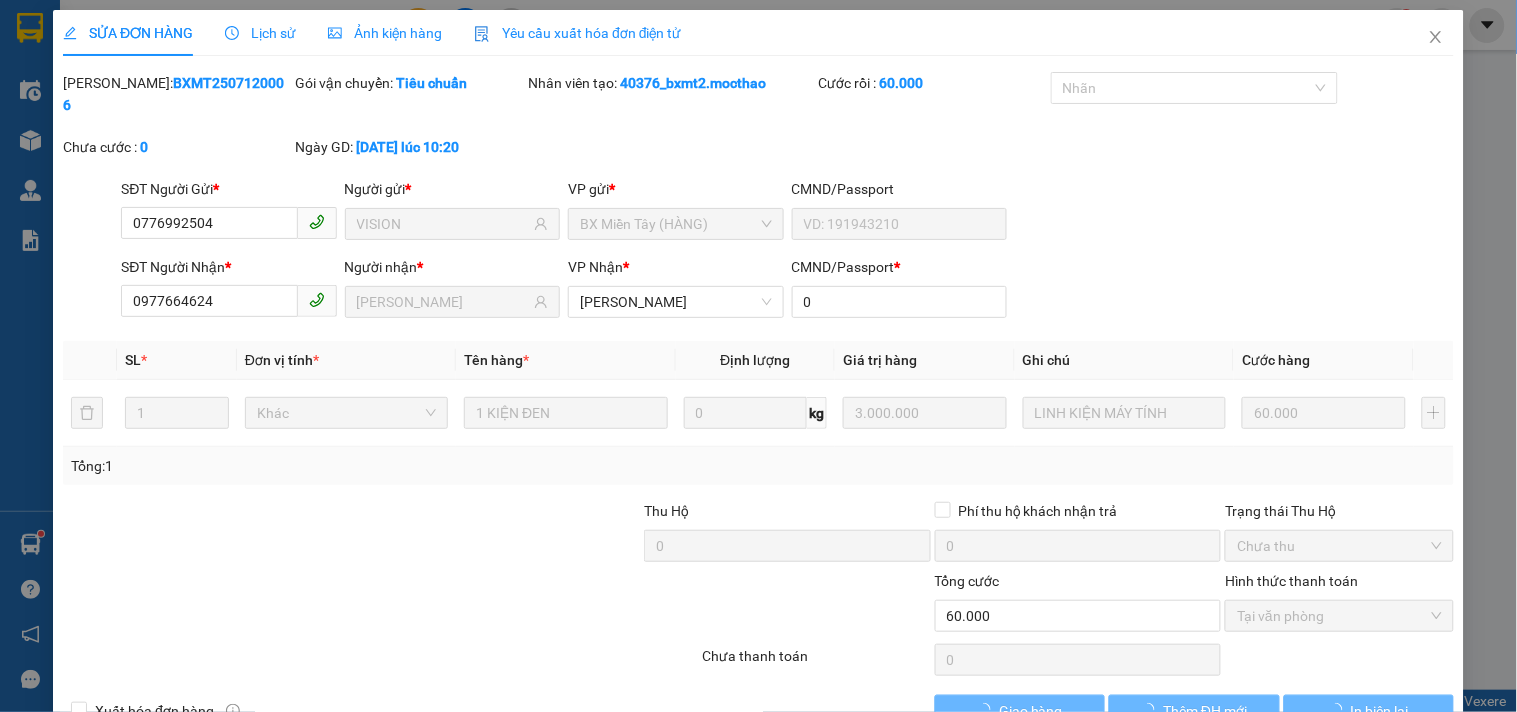 type on "0776992504" 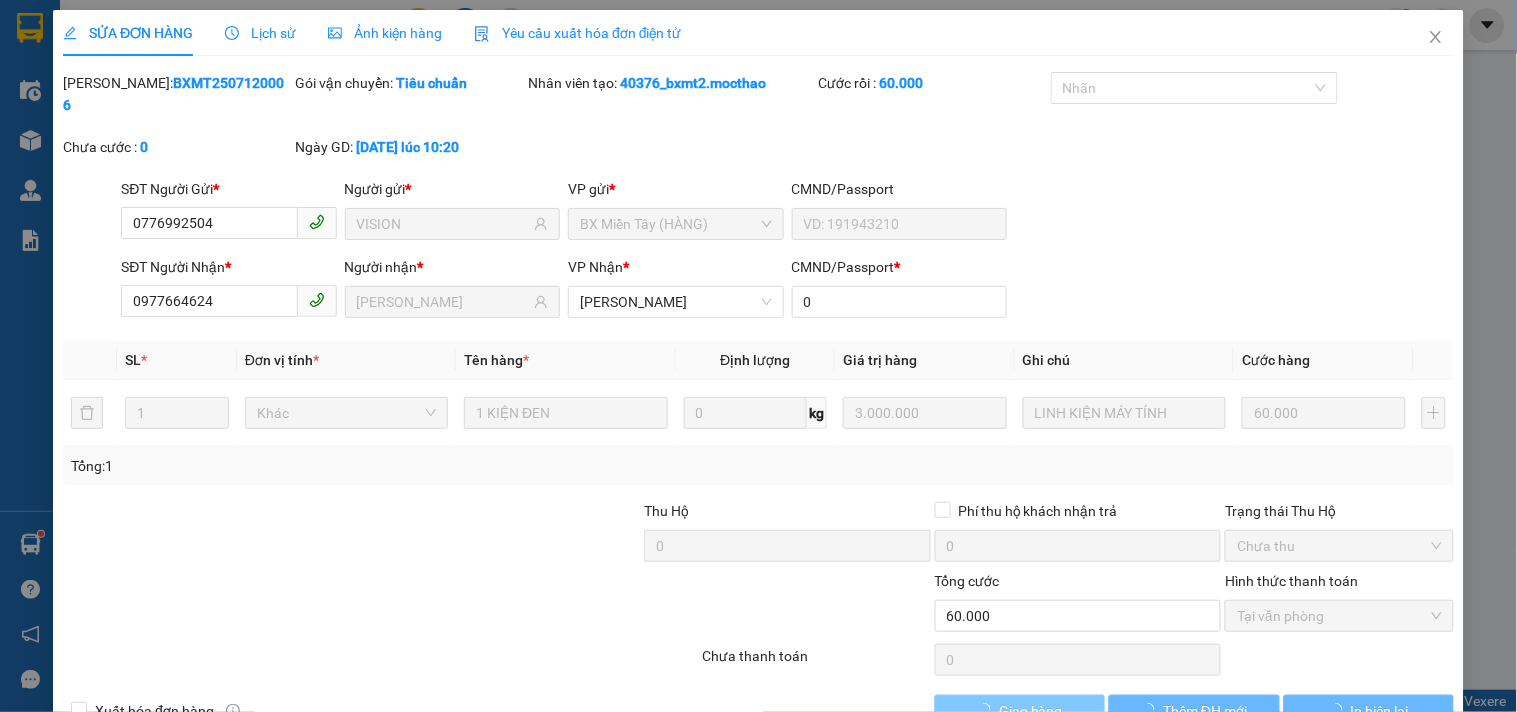 checkbox on "true" 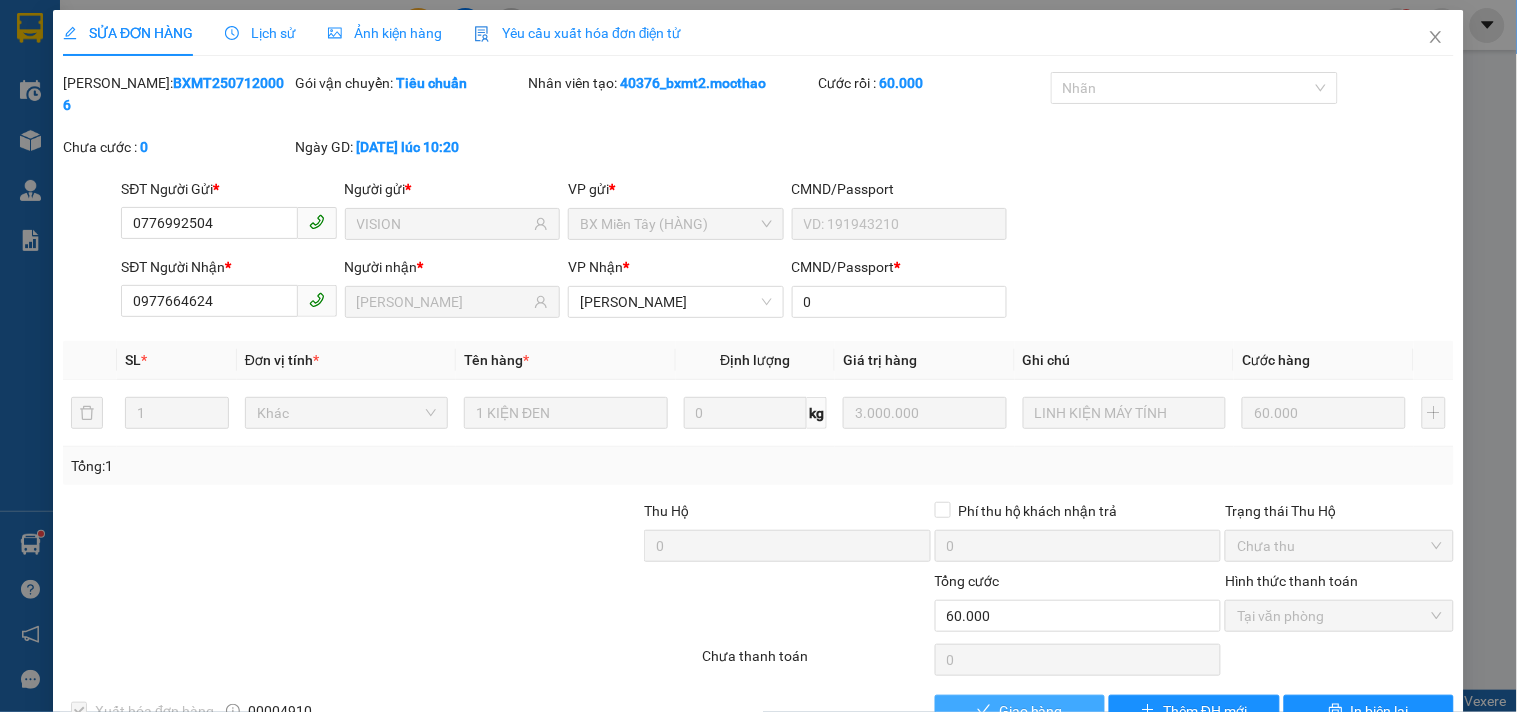click on "Giao hàng" at bounding box center [1031, 711] 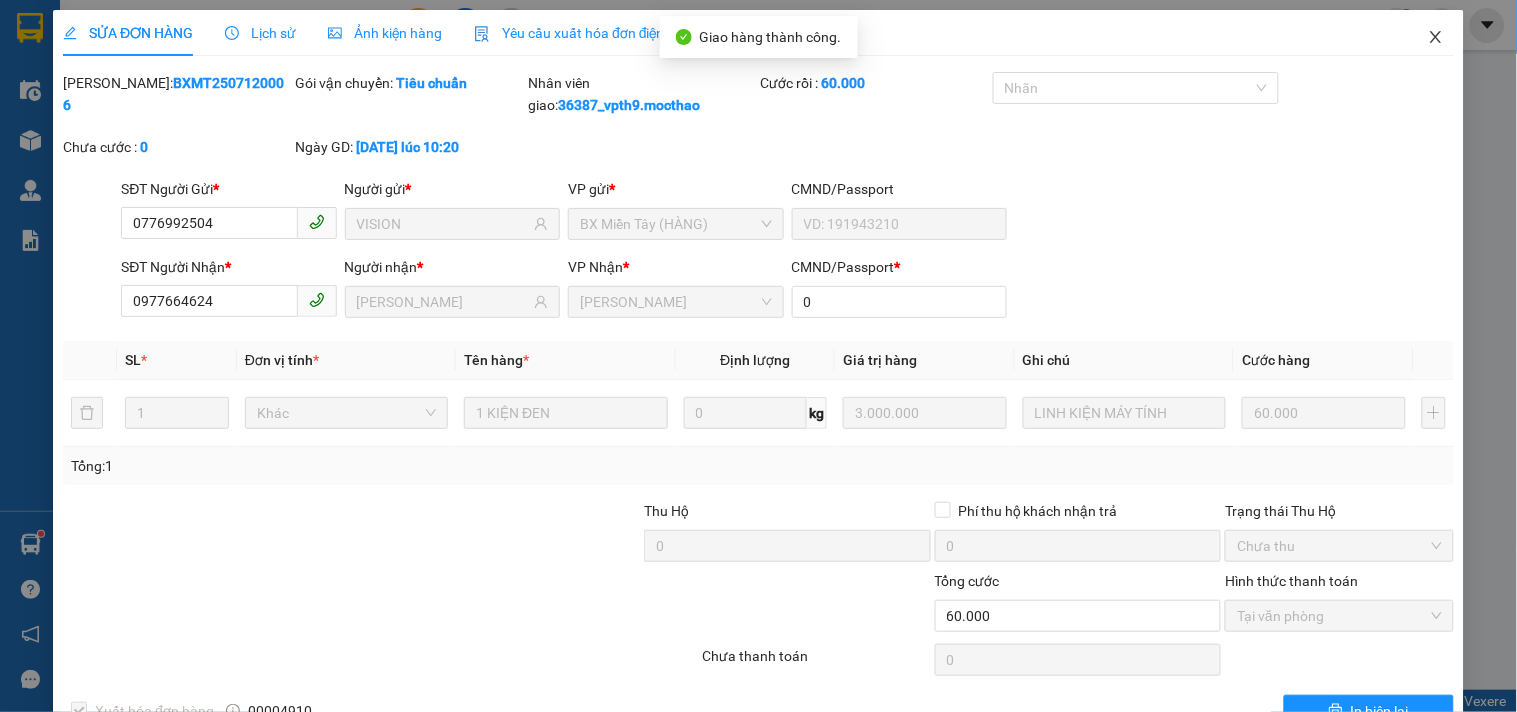 click at bounding box center [1436, 38] 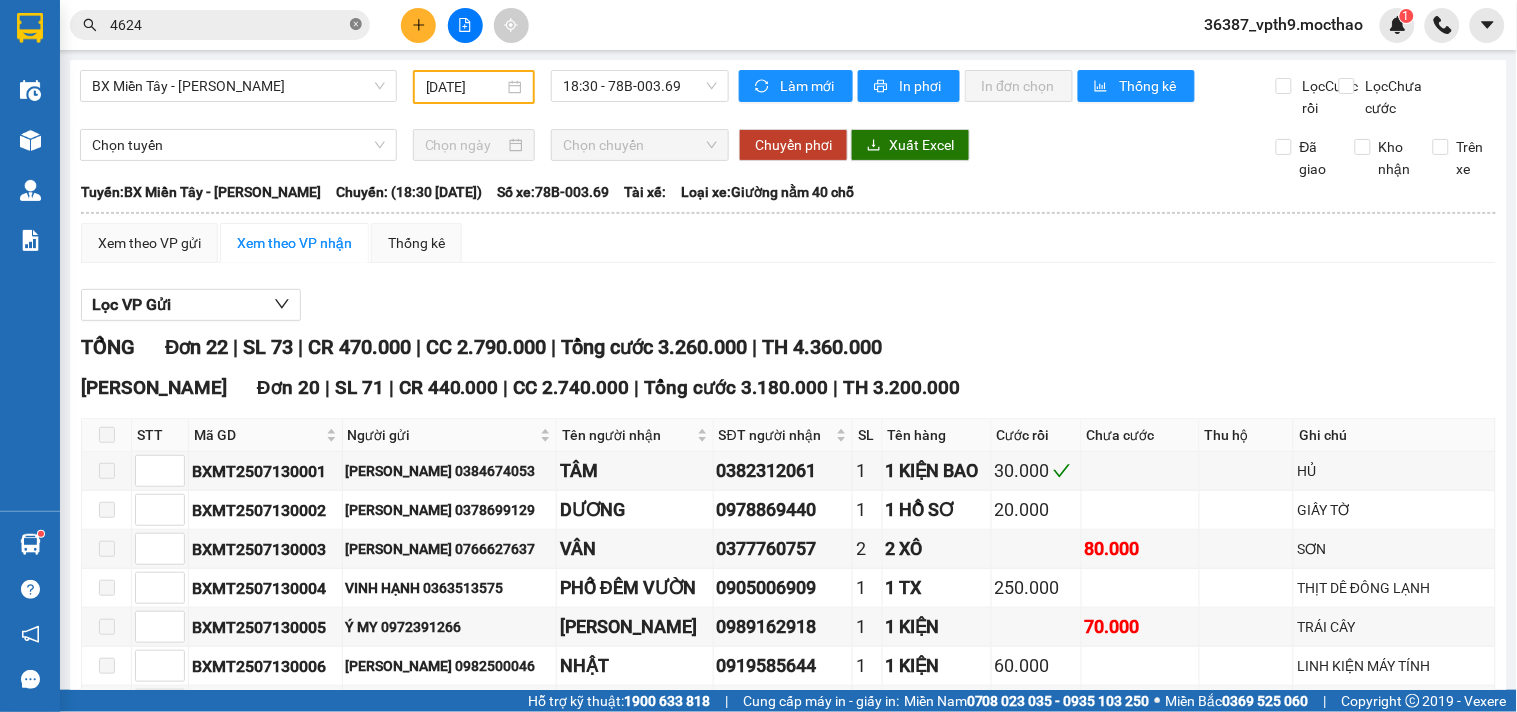 click 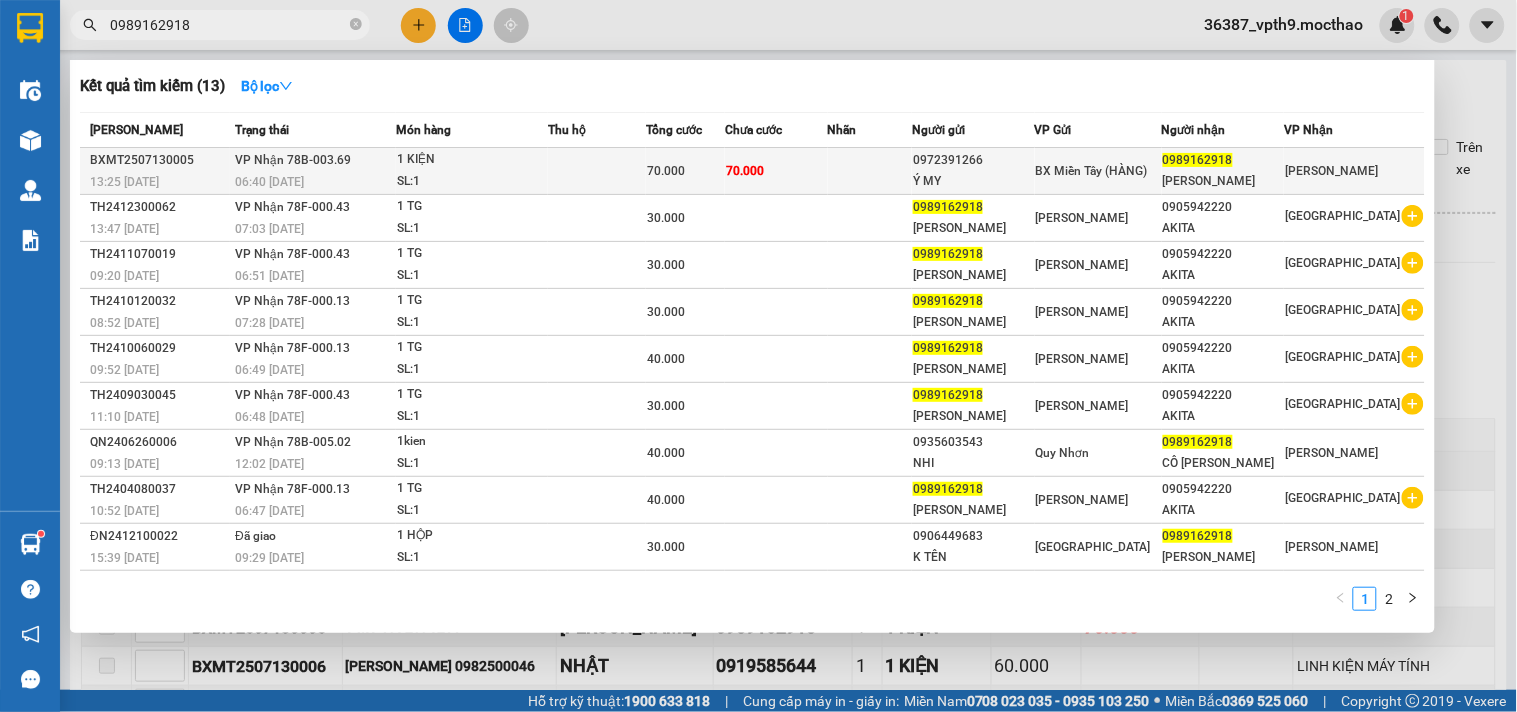 type on "0989162918" 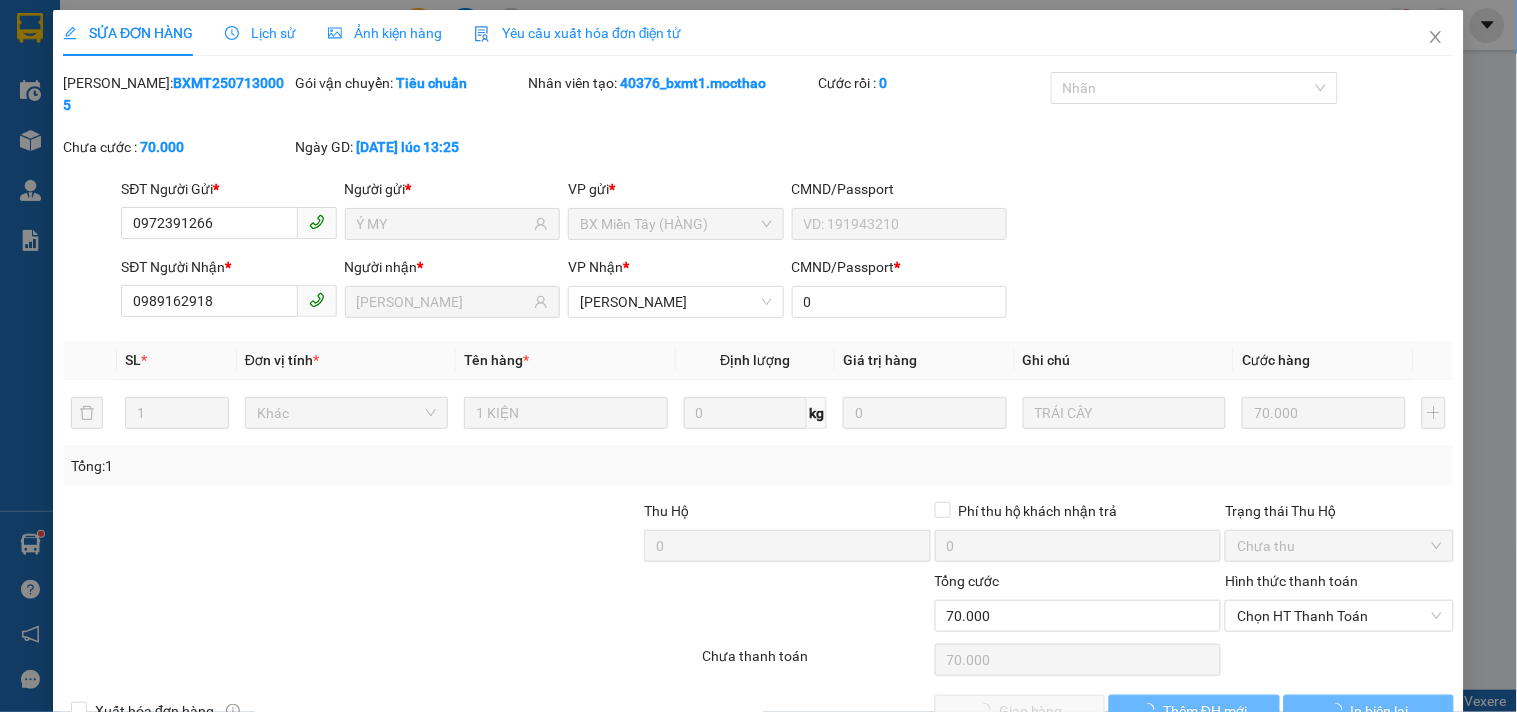 type on "0972391266" 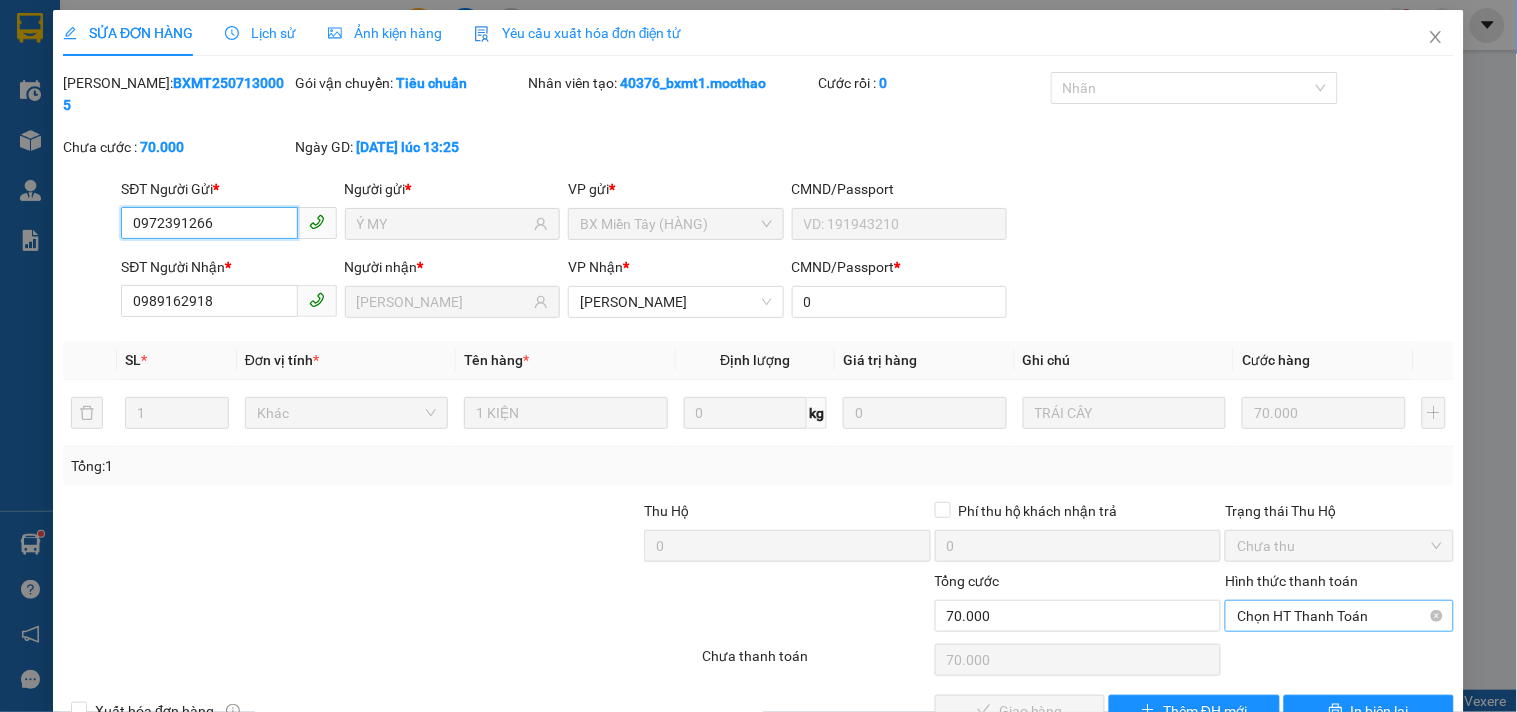 click on "Chọn HT Thanh Toán" at bounding box center [1339, 616] 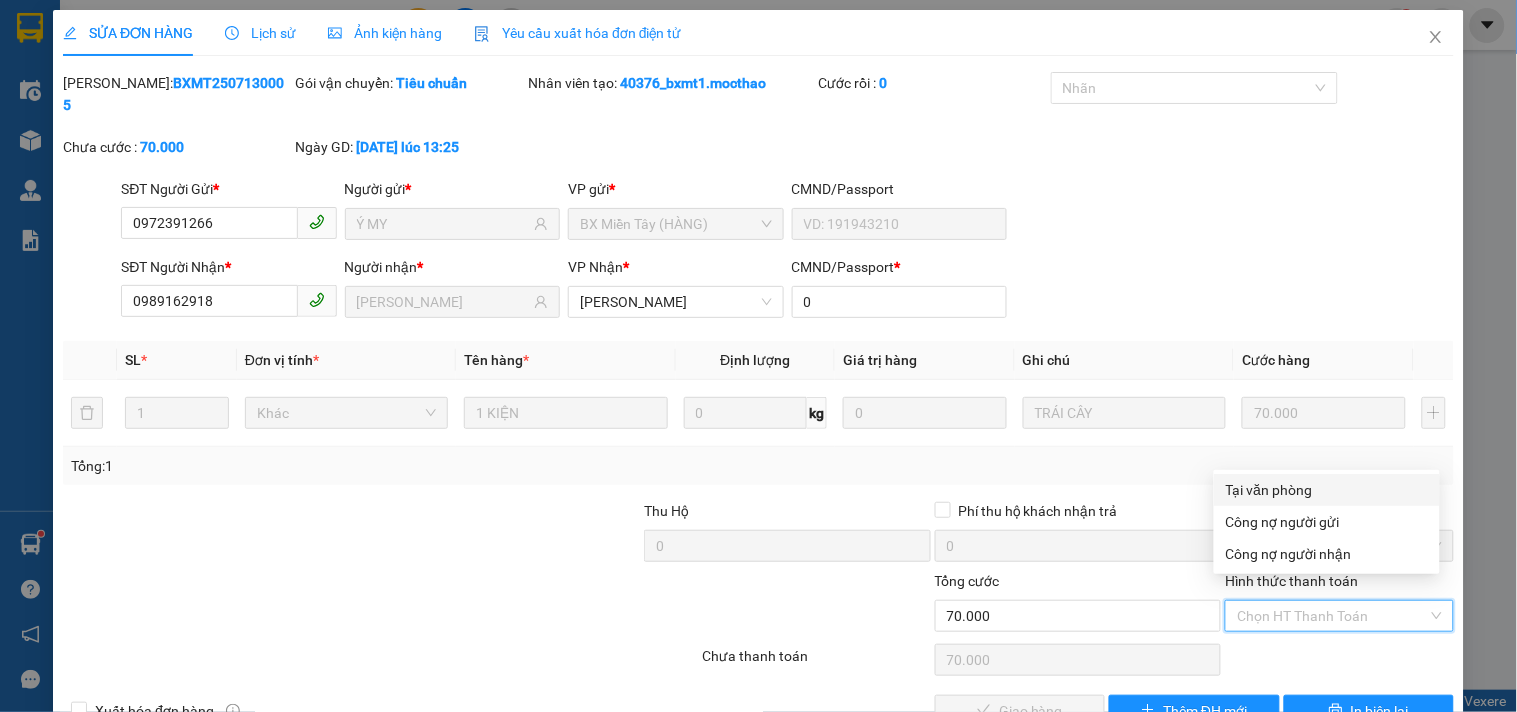 click on "Tại văn phòng" at bounding box center [1327, 490] 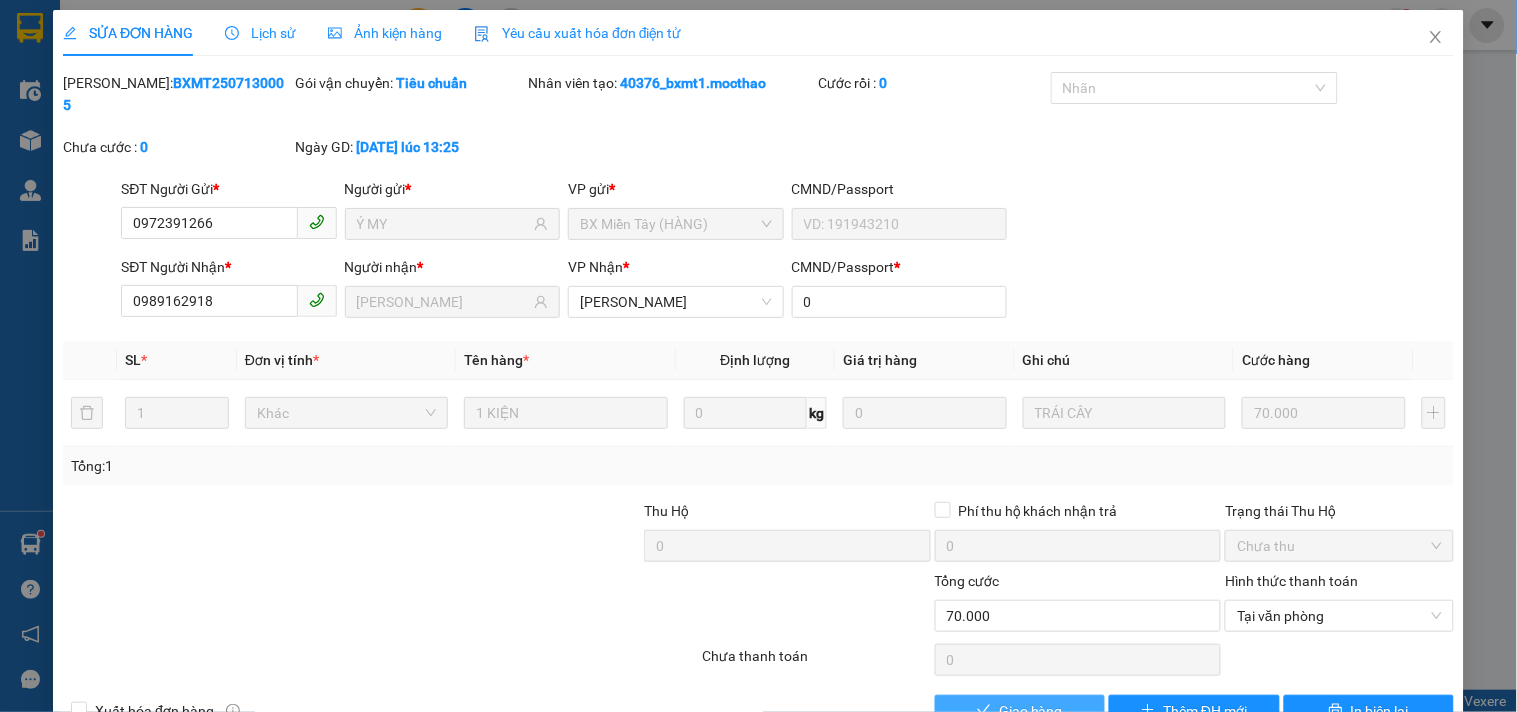 click on "Giao hàng" at bounding box center [1020, 711] 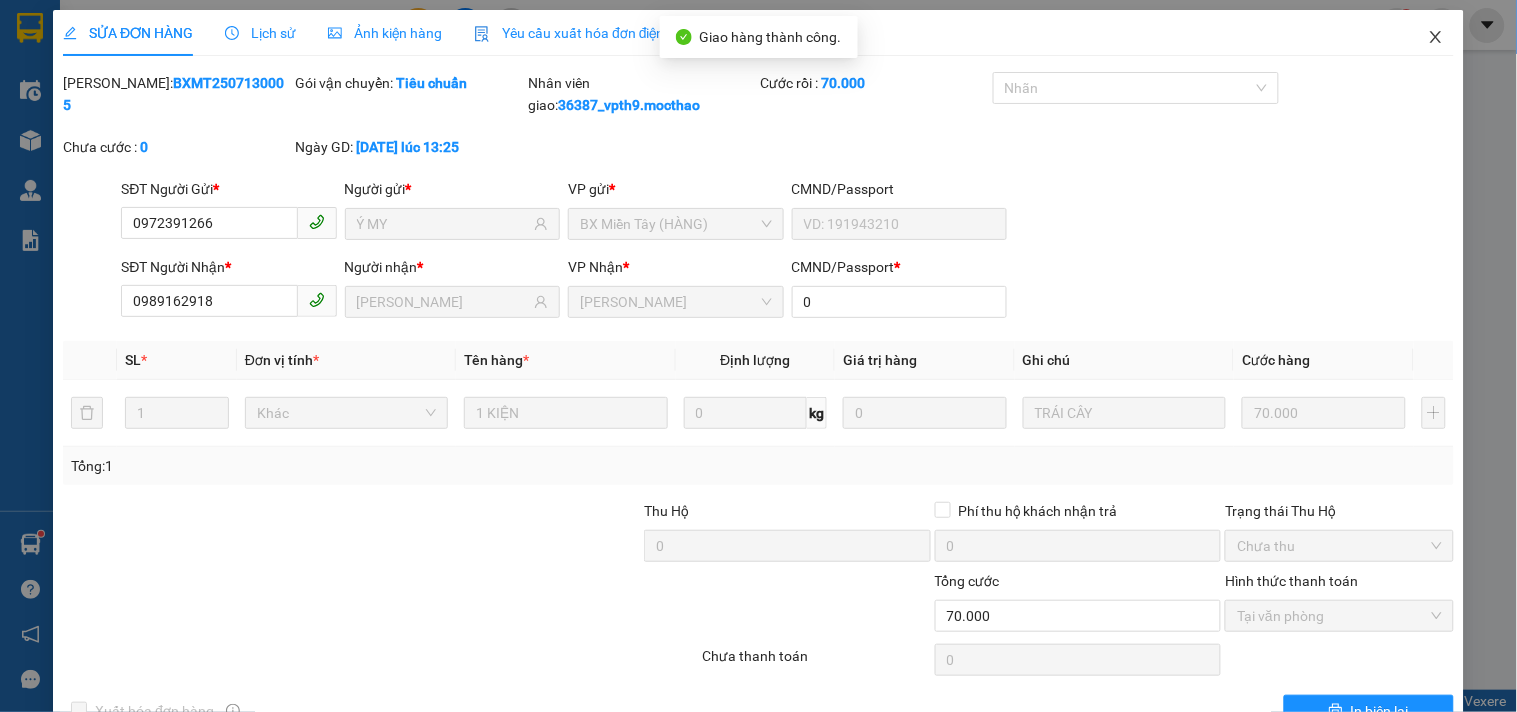 drag, startPoint x: 1411, startPoint y: 31, endPoint x: 1412, endPoint y: 46, distance: 15.033297 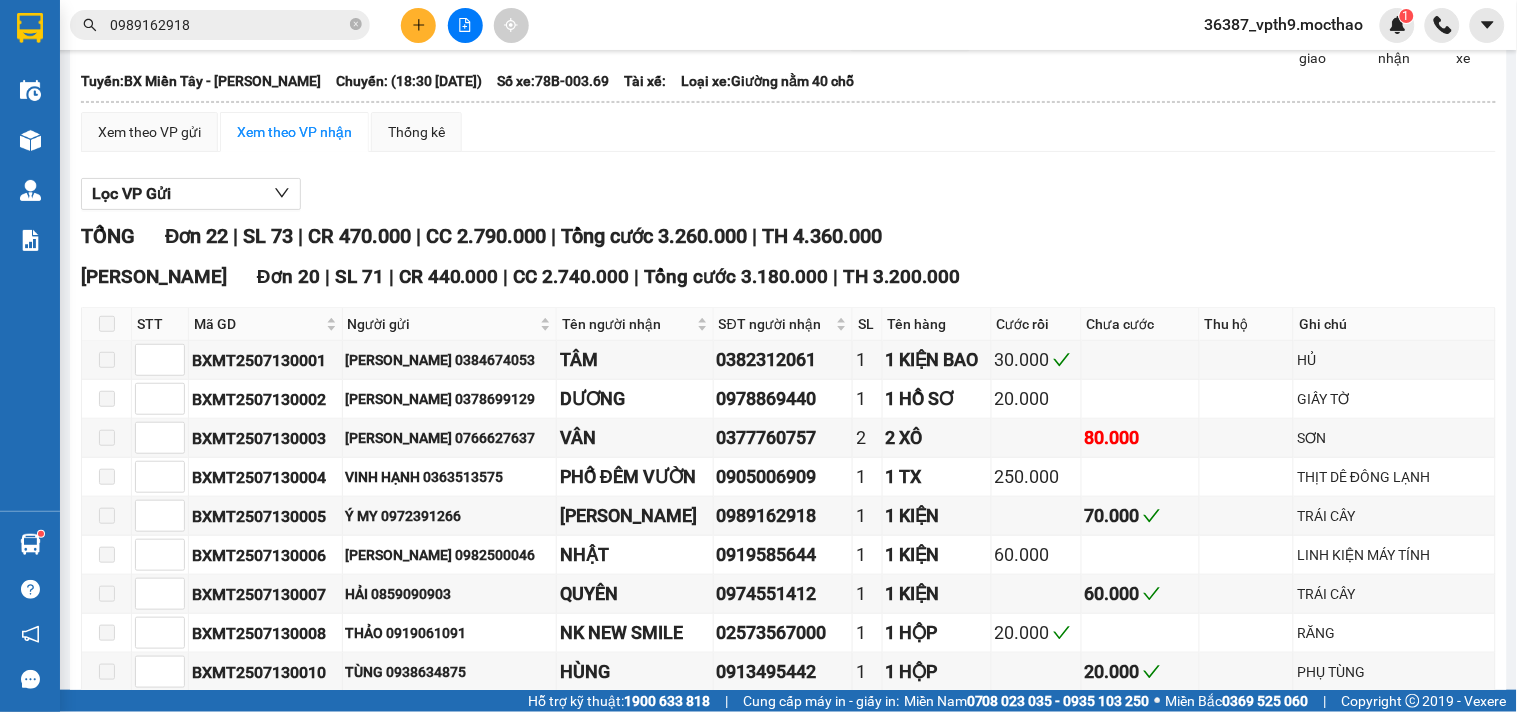 scroll, scrollTop: 0, scrollLeft: 0, axis: both 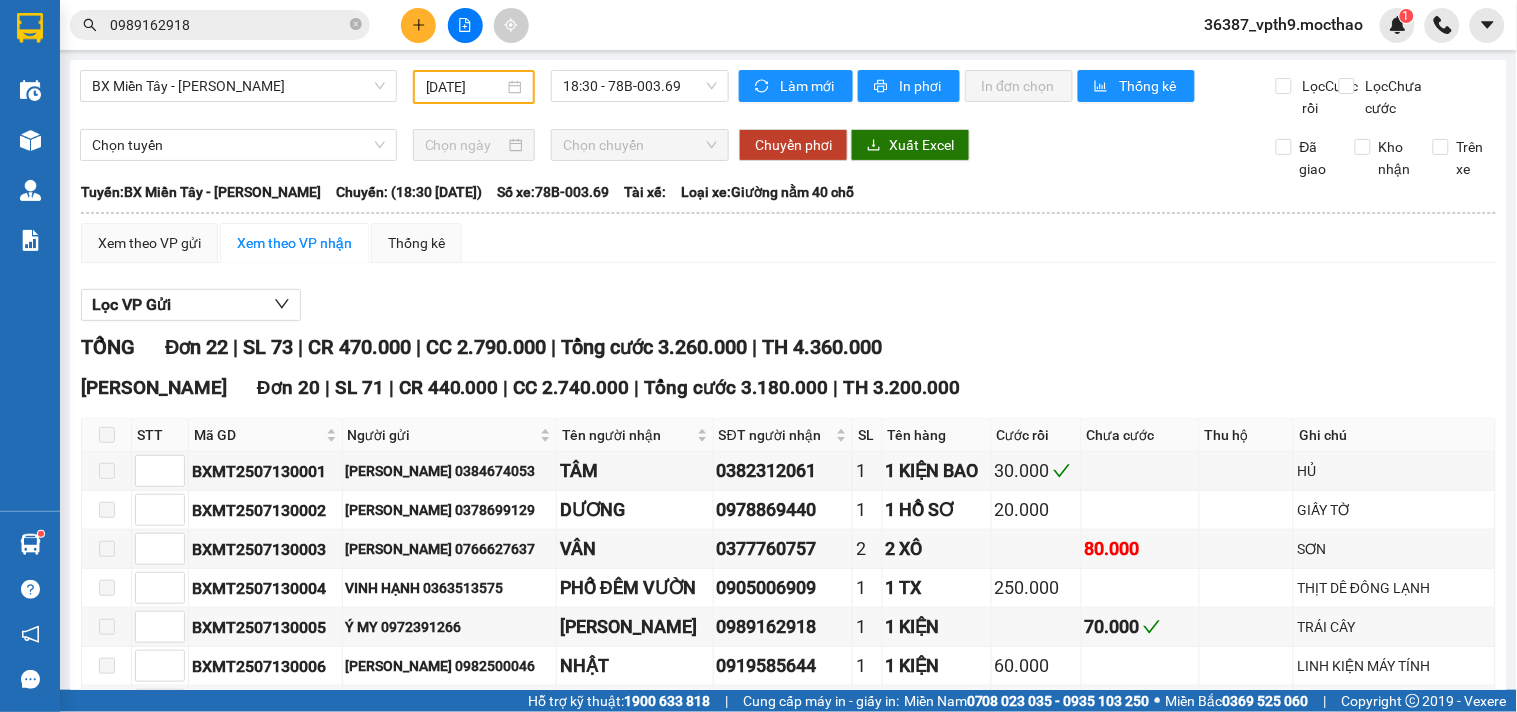 click on "BX Miền Tây - Tuy Hòa 13/07/2025 18:30     - 78B-003.69  Làm mới In phơi In đơn chọn Thống kê Lọc  Cước rồi Lọc  Chưa cước Chọn tuyến Chọn chuyến Chuyển phơi Xuất Excel Đã giao Kho nhận Trên xe Mộc Thảo   19007464   Số 227 đường Nguyễn Tất Thành PHƠI HÀNG 08:06 - 14/07/2025 Tuyến:  BX Miền Tây - Tuy Hòa Chuyến:   (18:30 - 13/07/2025) Số xe:  78B-003.69 Loại xe:  Giường nằm 40 chỗ Tuyến:  BX Miền Tây - Tuy Hòa Chuyến:   (18:30 - 13/07/2025) Số xe:  78B-003.69 Tài xế:  Loại xe:  Giường nằm 40 chỗ Xem theo VP gửi Xem theo VP nhận Thống kê Lọc VP Gửi TỔNG Đơn   22 | SL   73 | CR   470.000 | CC   2.790.000 | Tổng cước   3.260.000 | TH   4.360.000 Tuy Hòa Đơn   20 | SL   71 | CR   440.000 | CC   2.740.000 | Tổng cước   3.180.000 | TH   3.200.000 STT Mã GD Người gửi Tên người nhận SĐT người nhận SL Tên hàng Cước rồi Chưa cước Thu hộ Ghi chú Ký nhận" at bounding box center [788, 882] 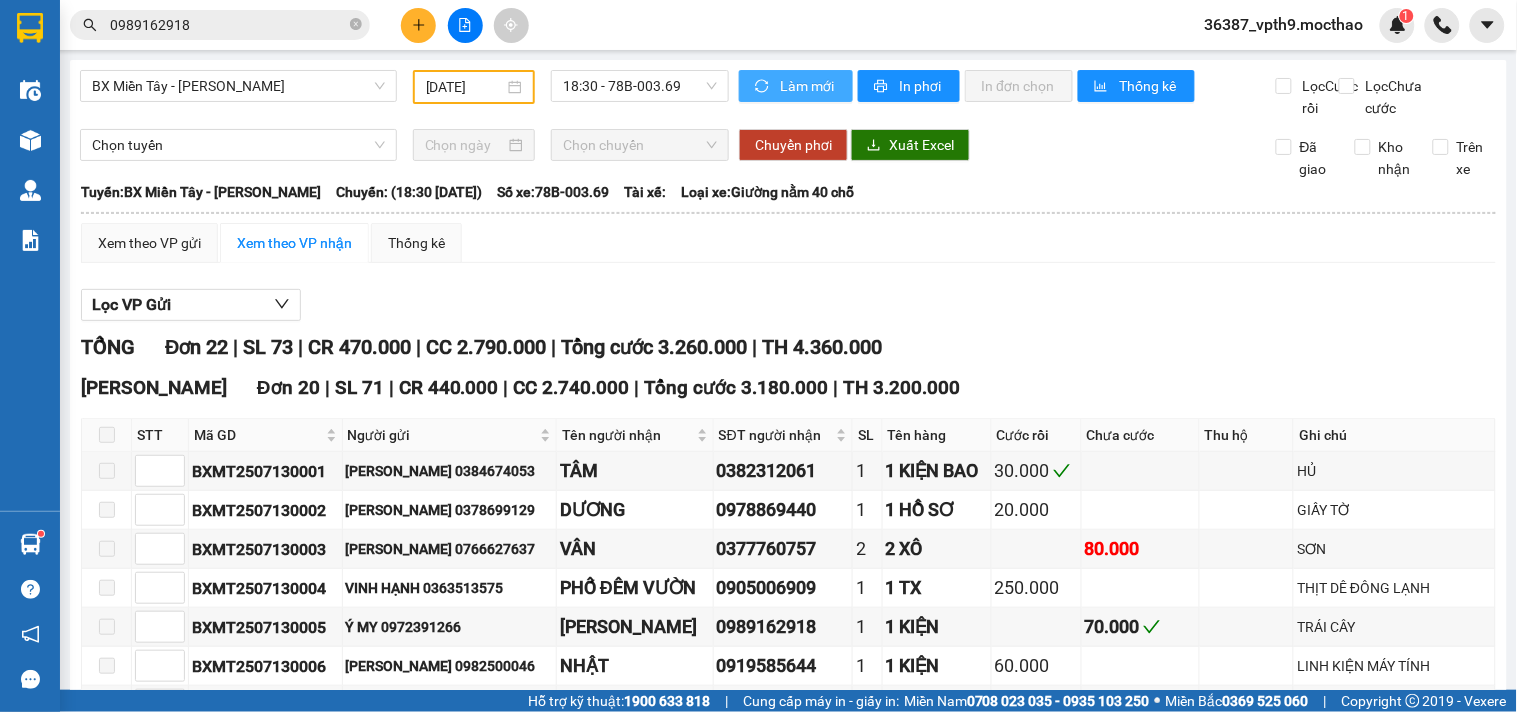 click on "Làm mới" at bounding box center [808, 86] 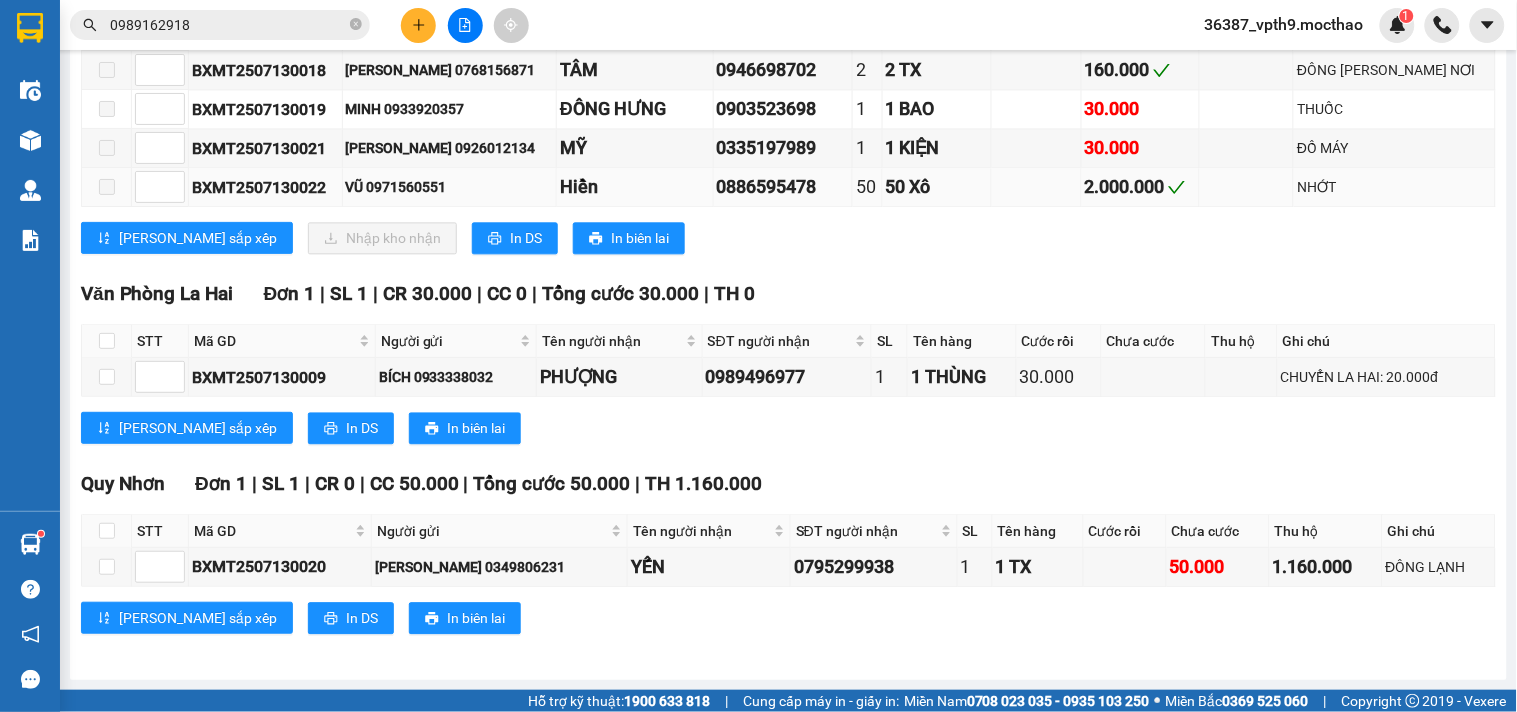 scroll, scrollTop: 943, scrollLeft: 0, axis: vertical 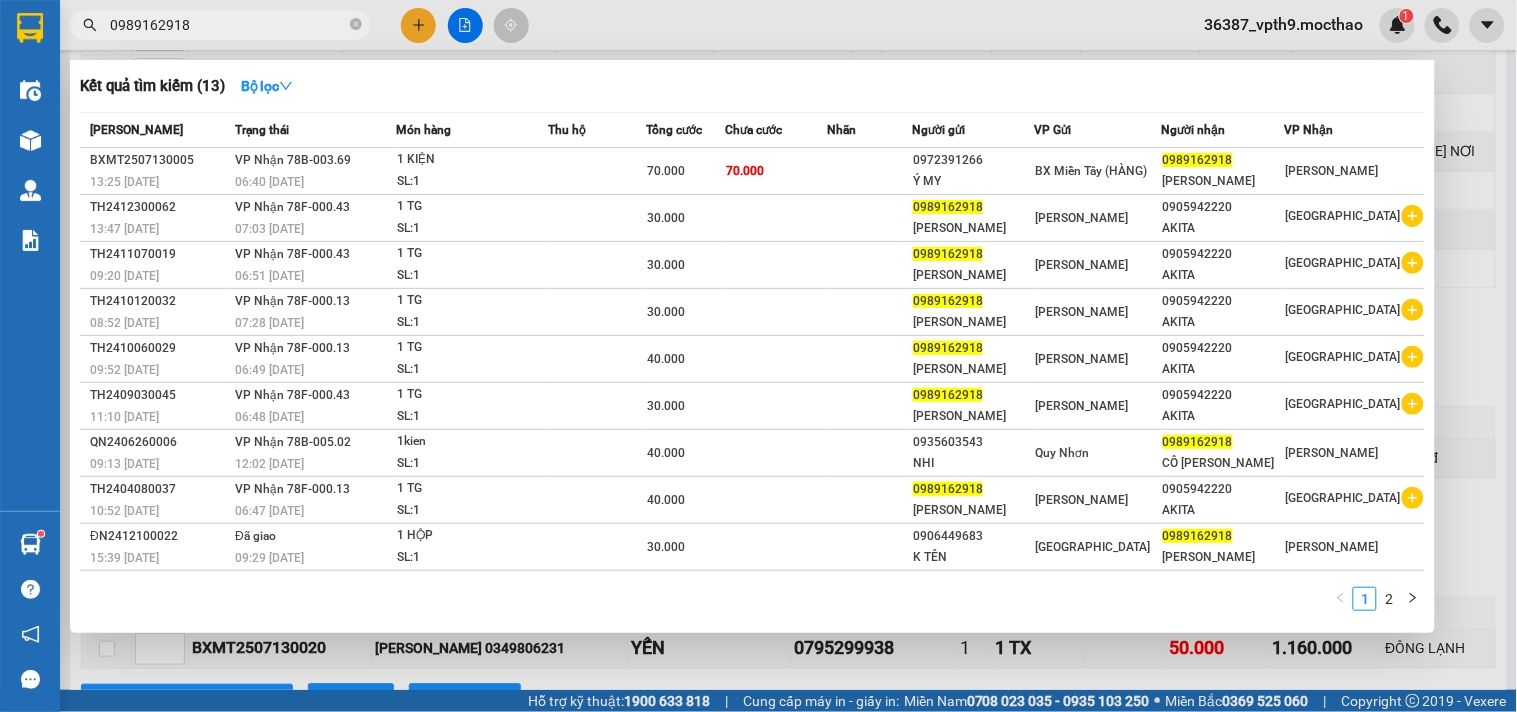 click on "0989162918" at bounding box center [220, 25] 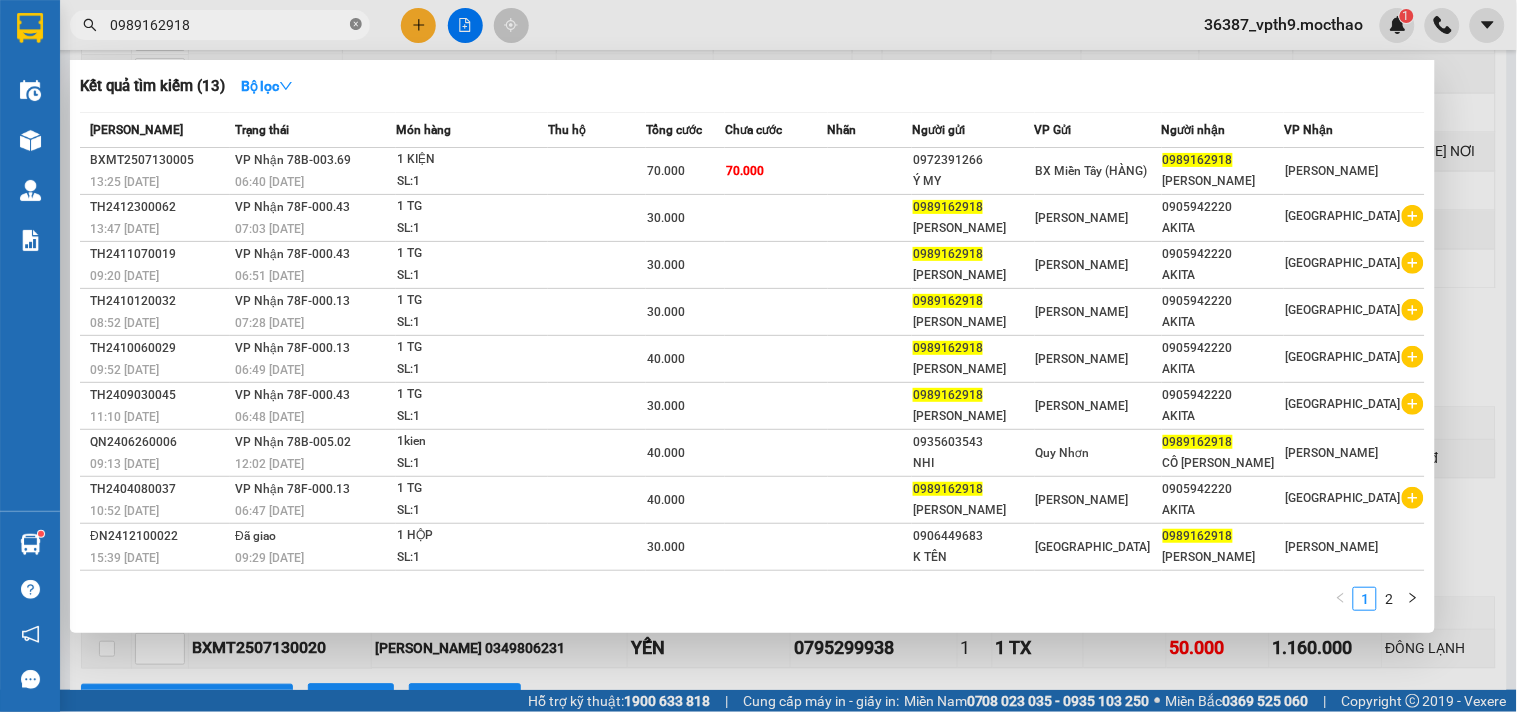 click 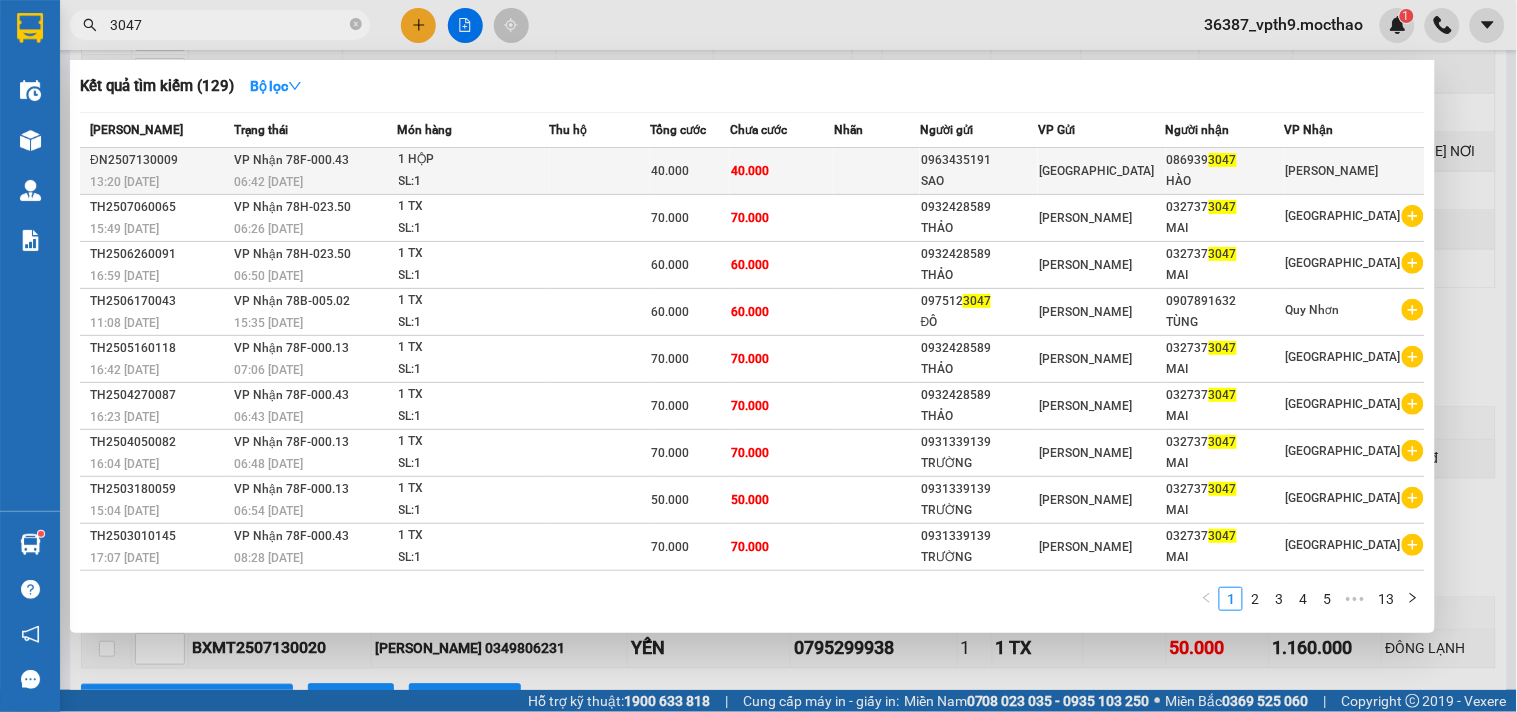type on "3047" 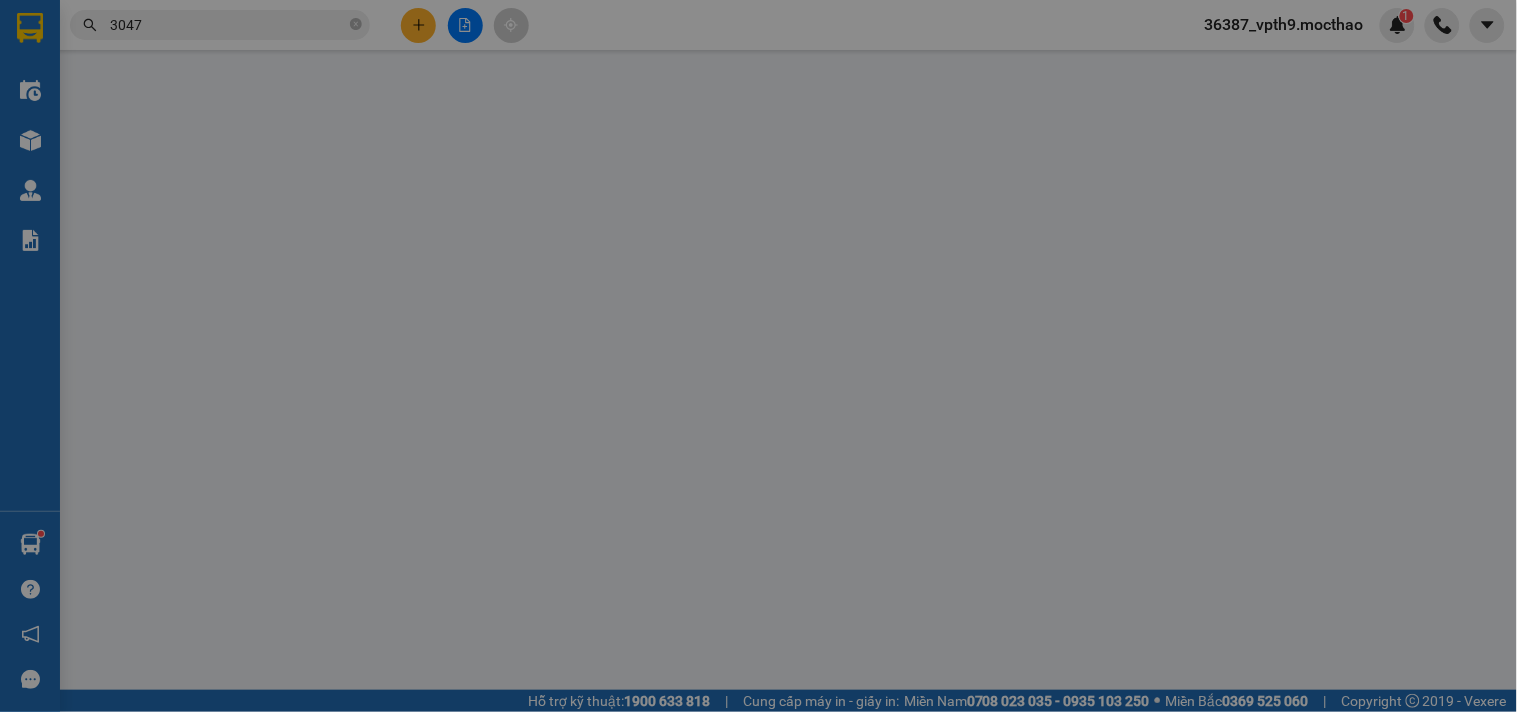 scroll, scrollTop: 0, scrollLeft: 0, axis: both 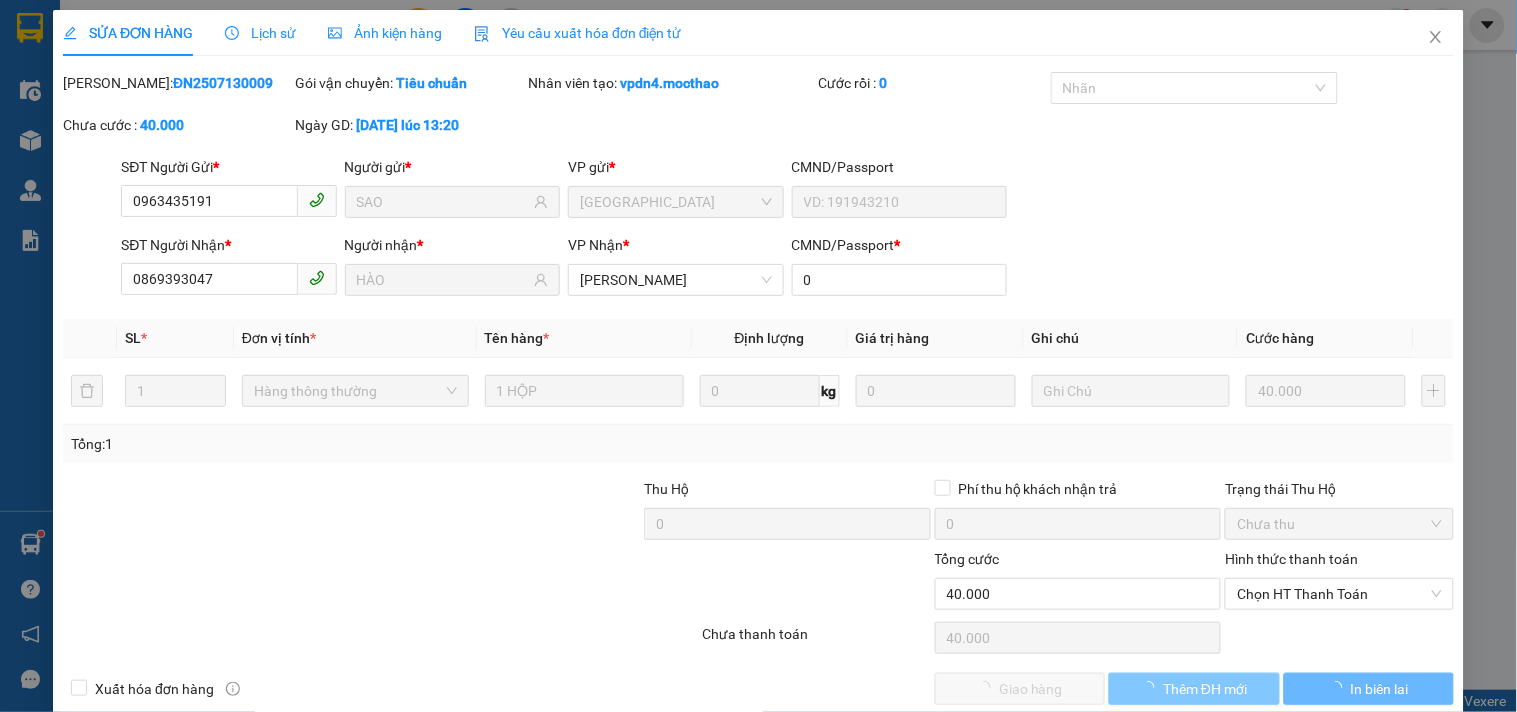 type on "0963435191" 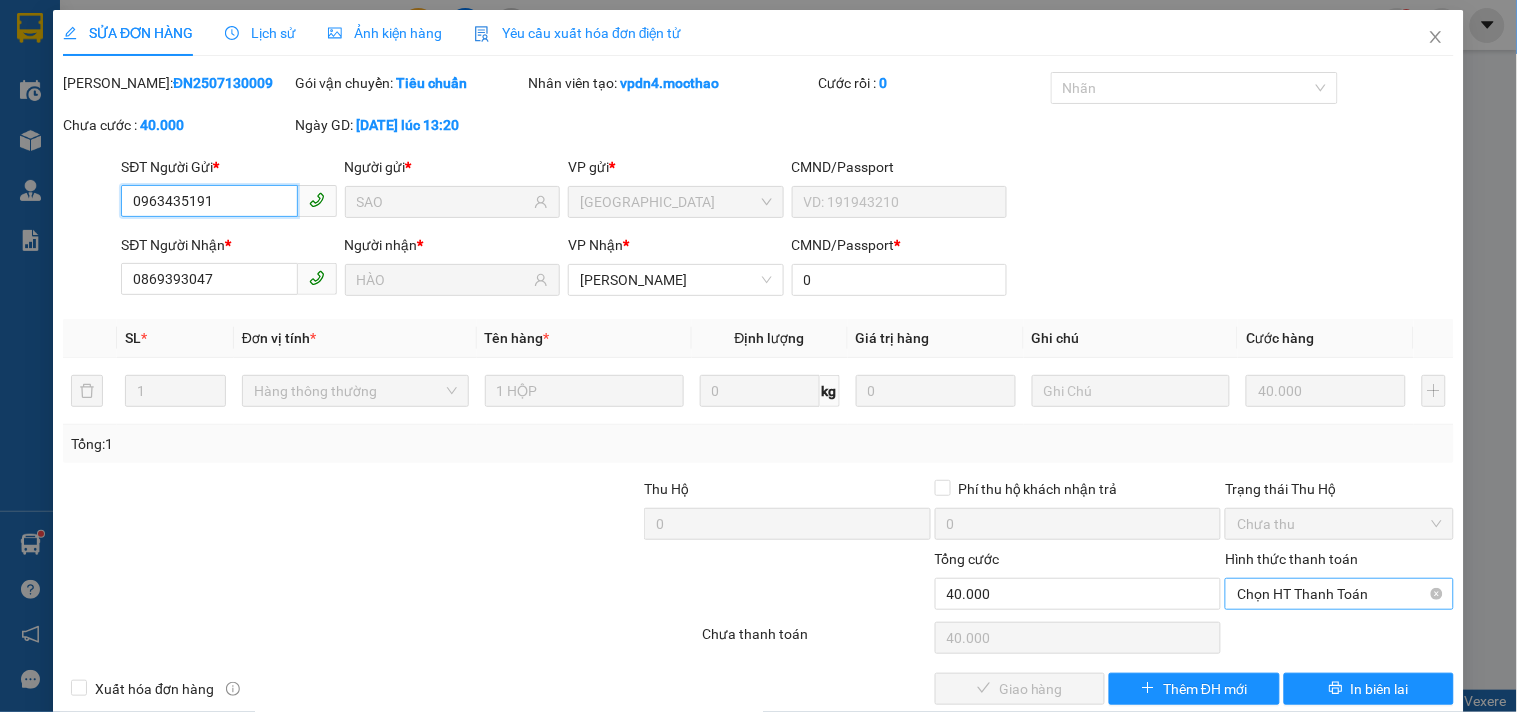 click on "Chọn HT Thanh Toán" at bounding box center (1339, 594) 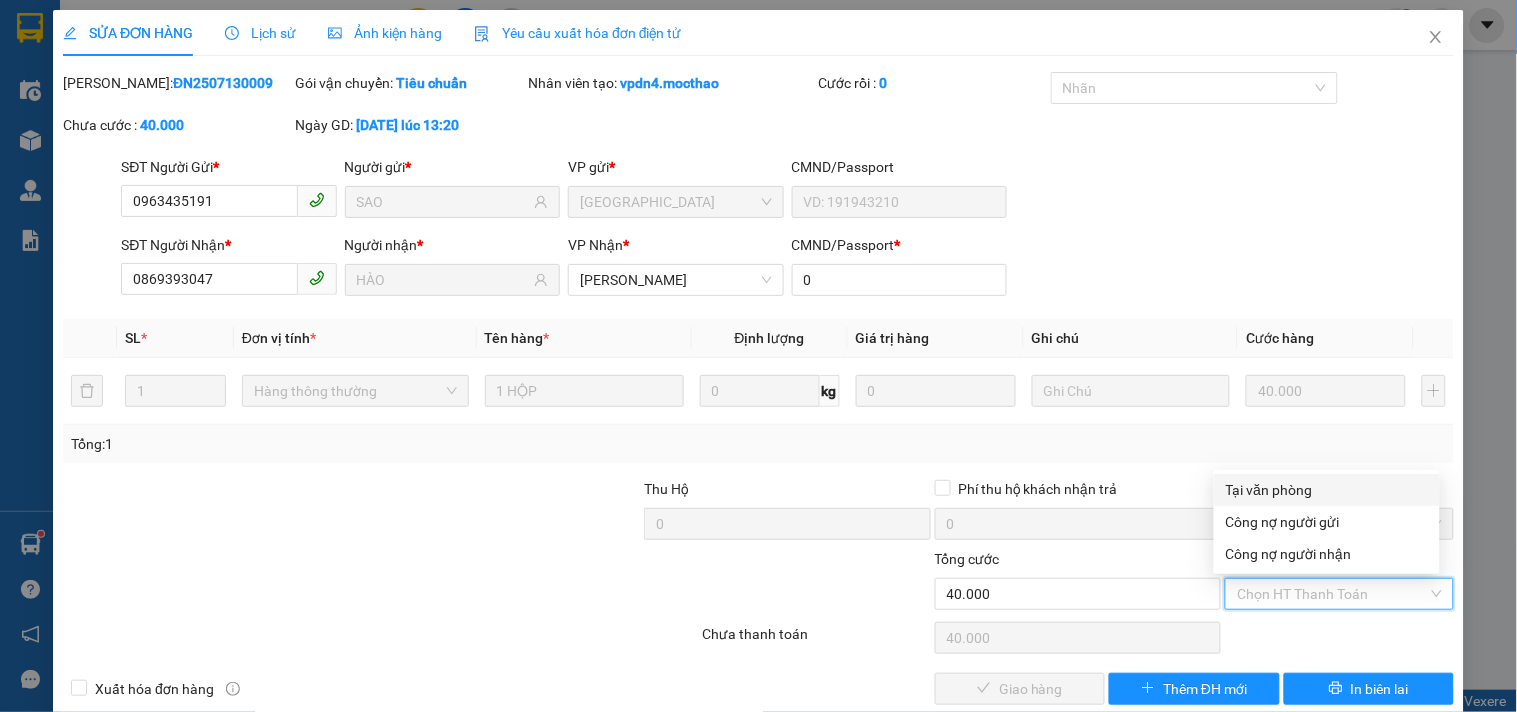 drag, startPoint x: 1305, startPoint y: 483, endPoint x: 1114, endPoint y: 616, distance: 232.74449 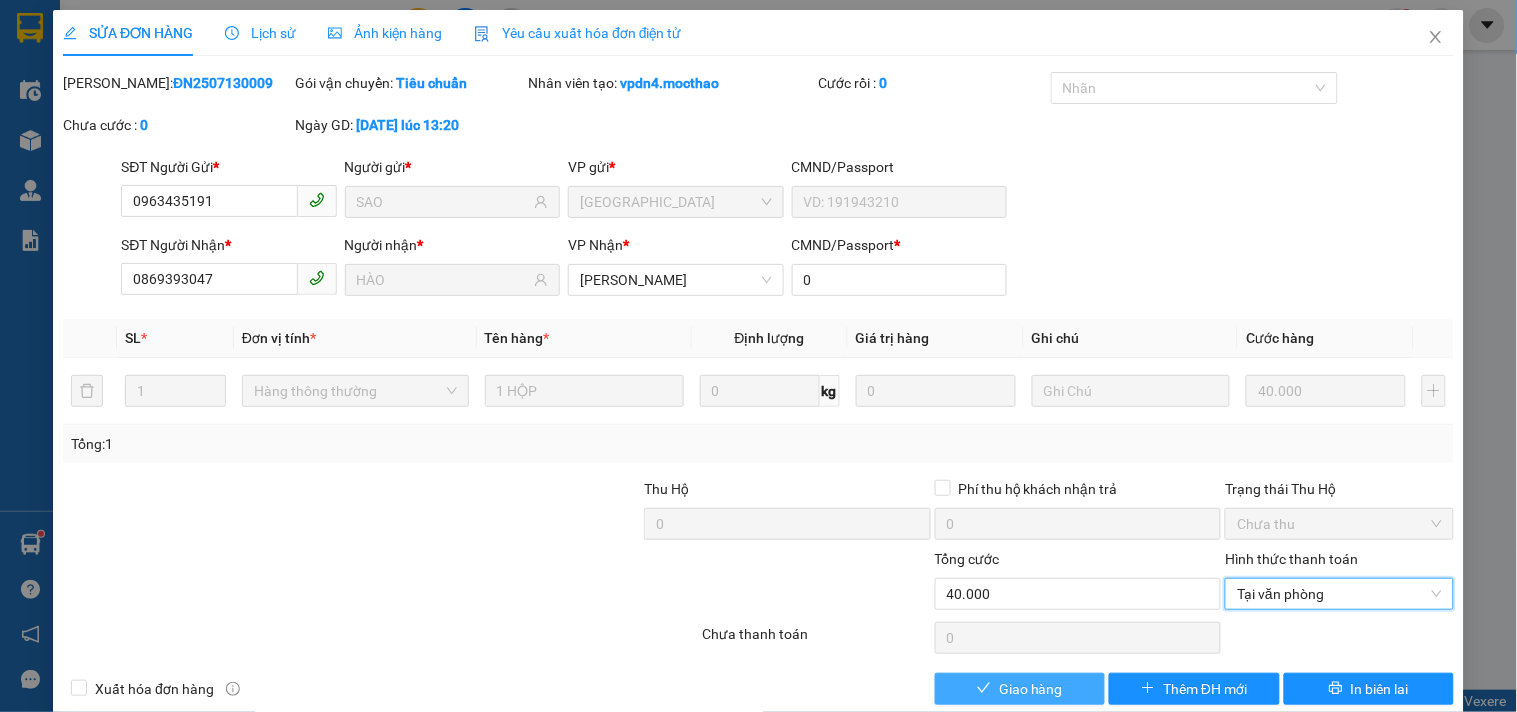 click on "Giao hàng" at bounding box center (1031, 689) 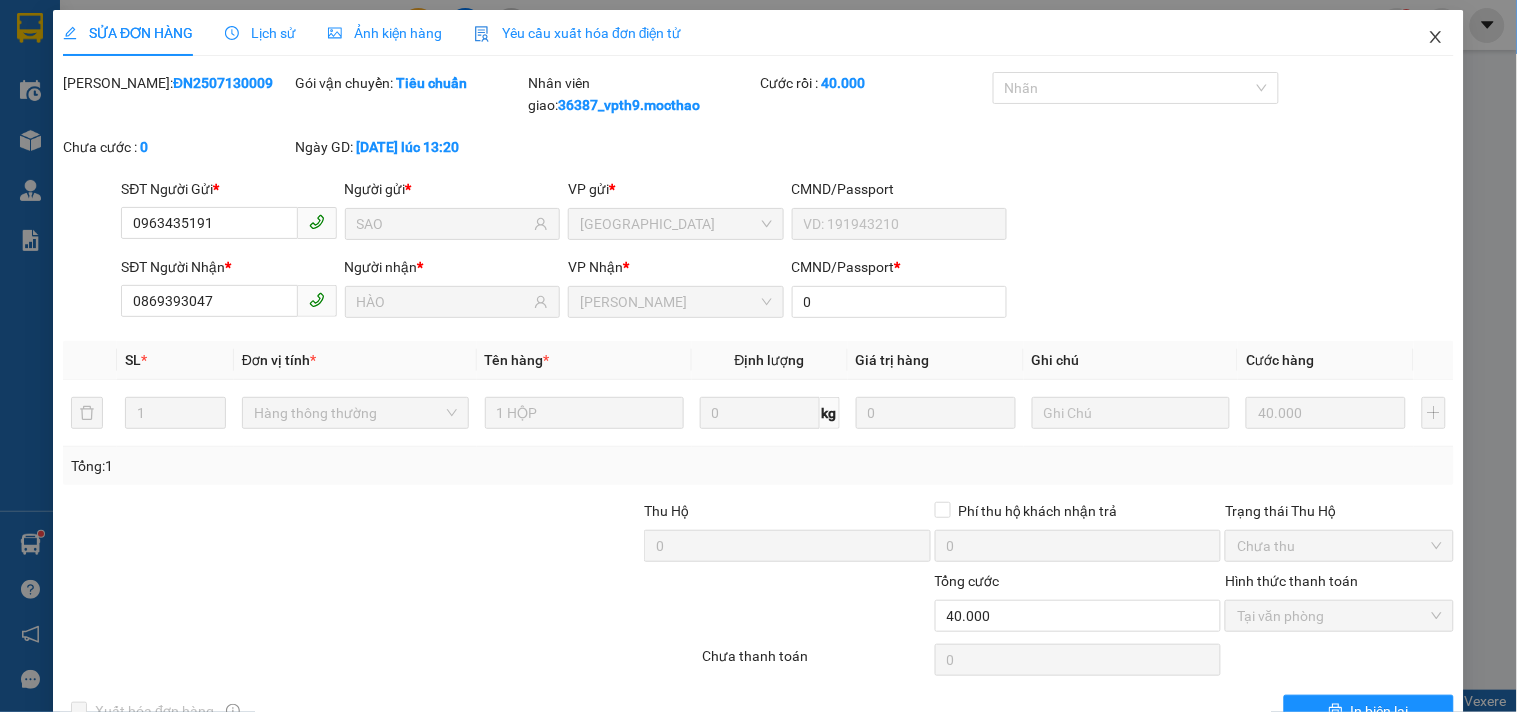 click 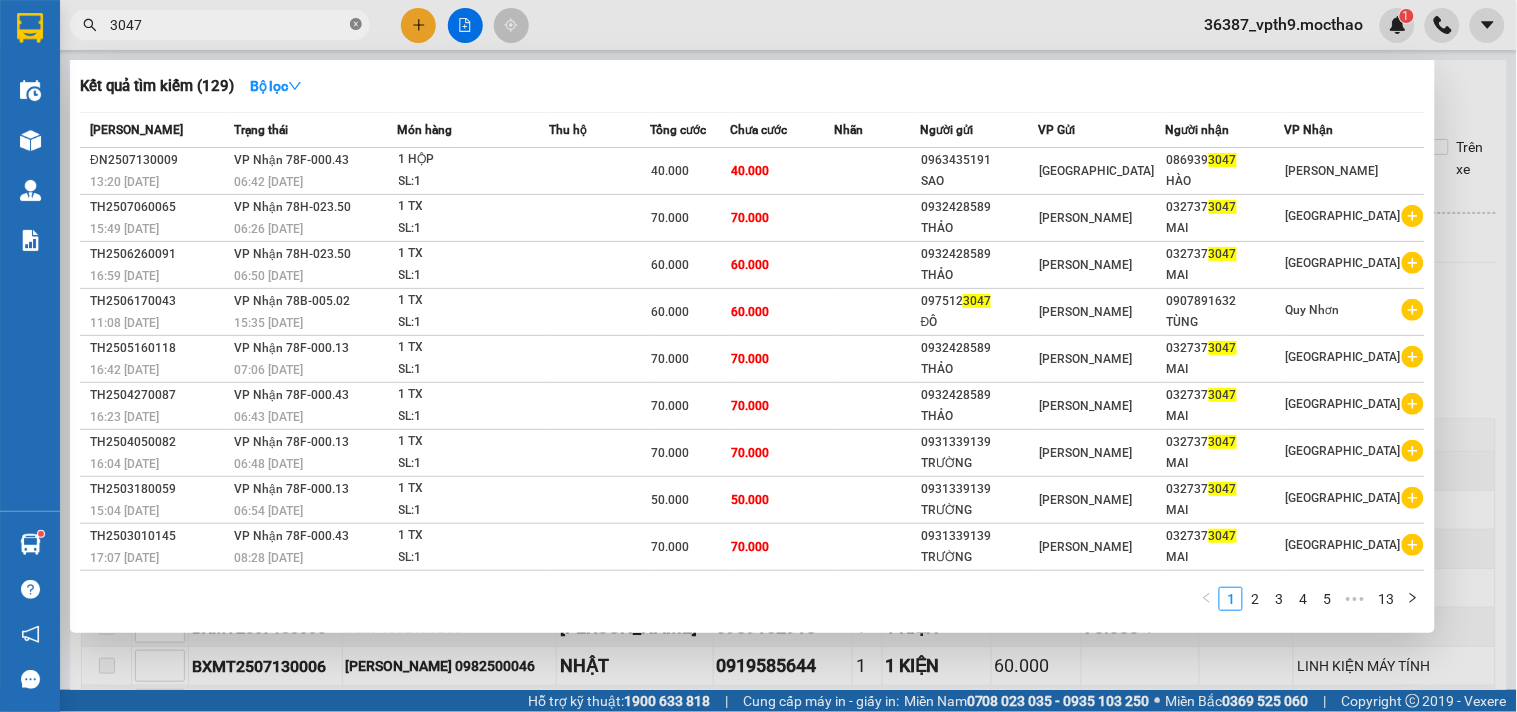 click 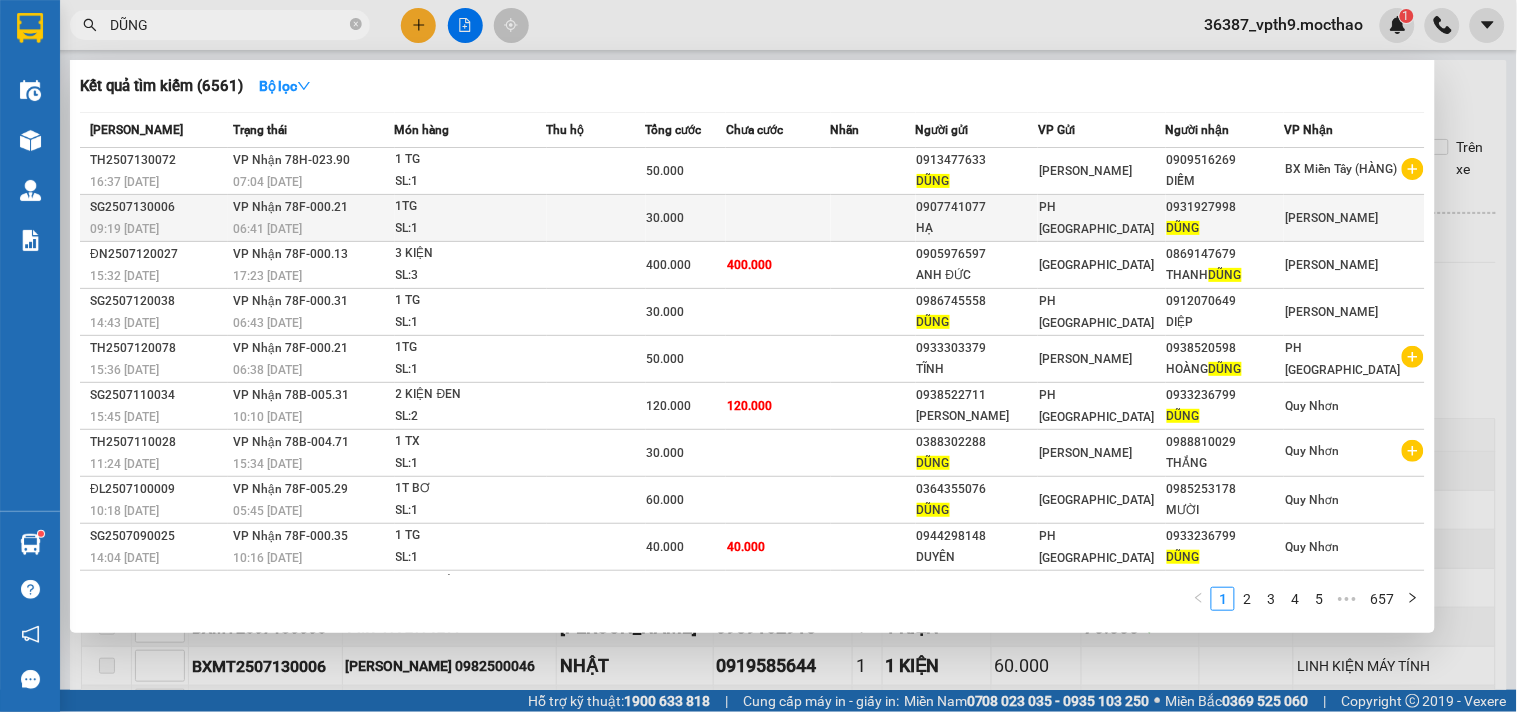 type on "DŨNG" 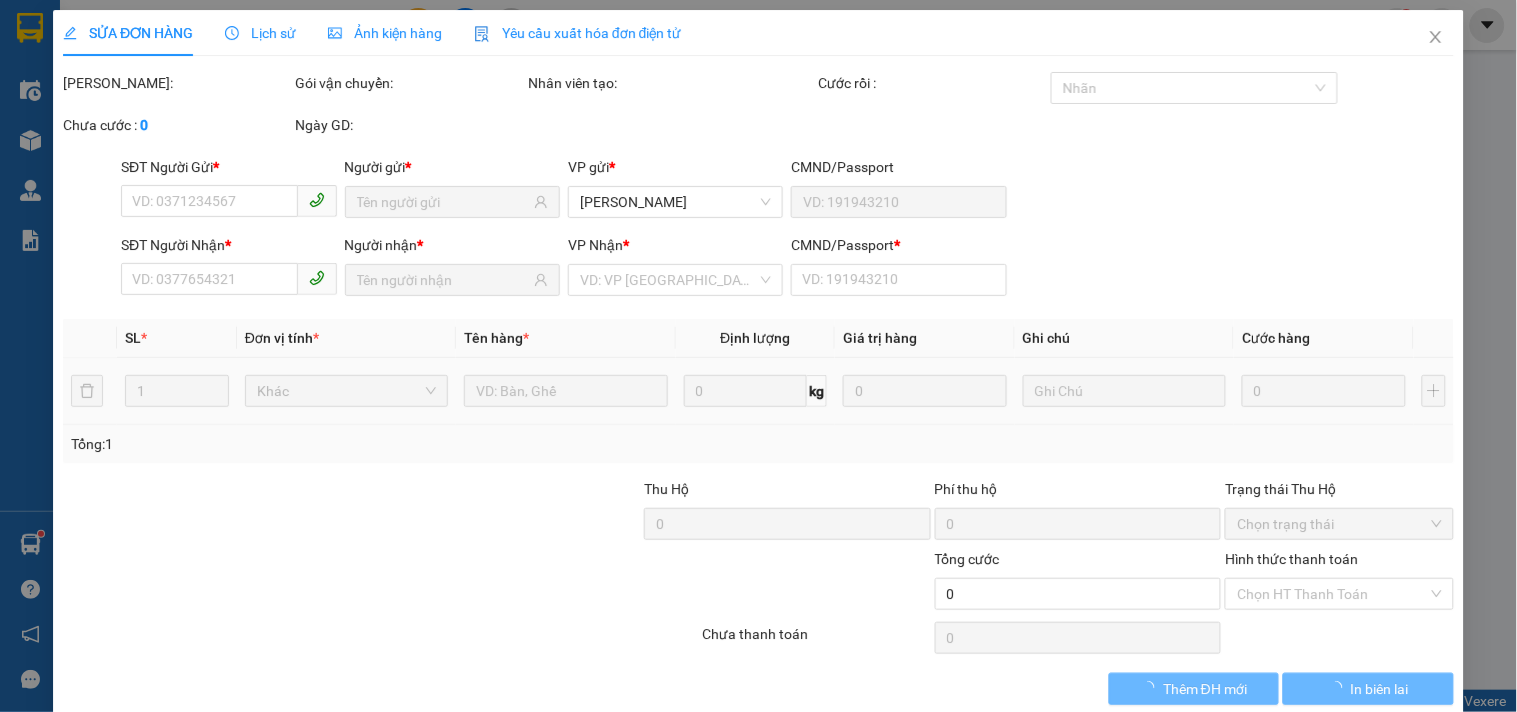 type on "0907741077" 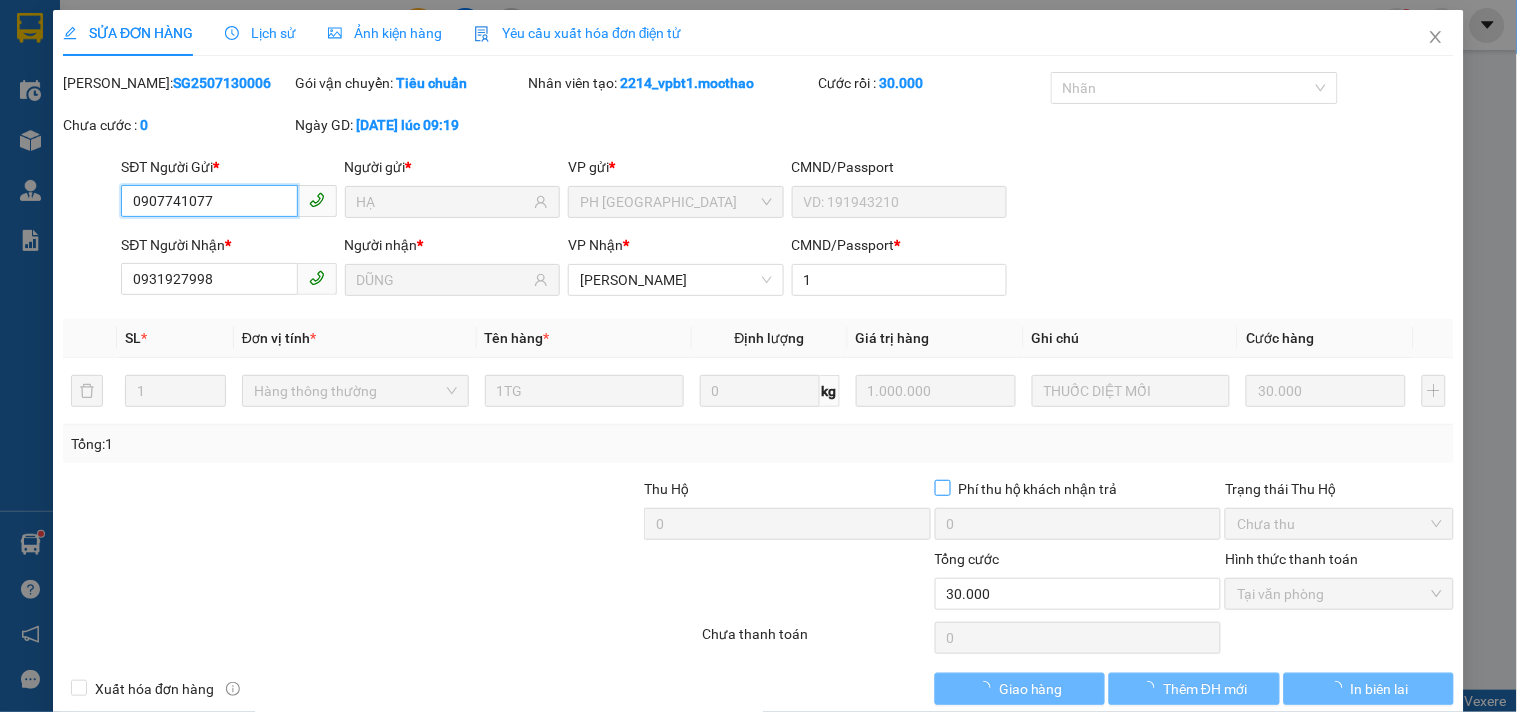 checkbox on "true" 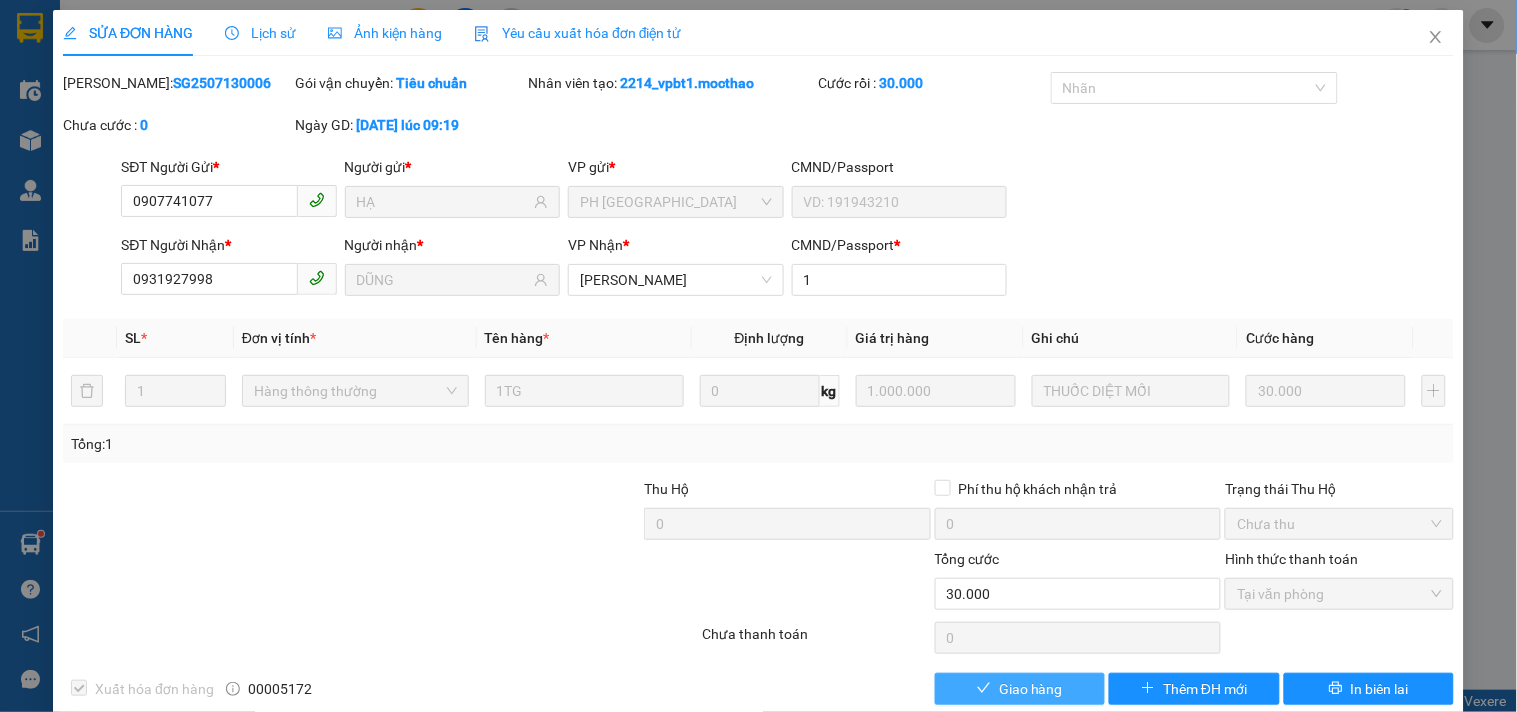 click on "Giao hàng" at bounding box center [1031, 689] 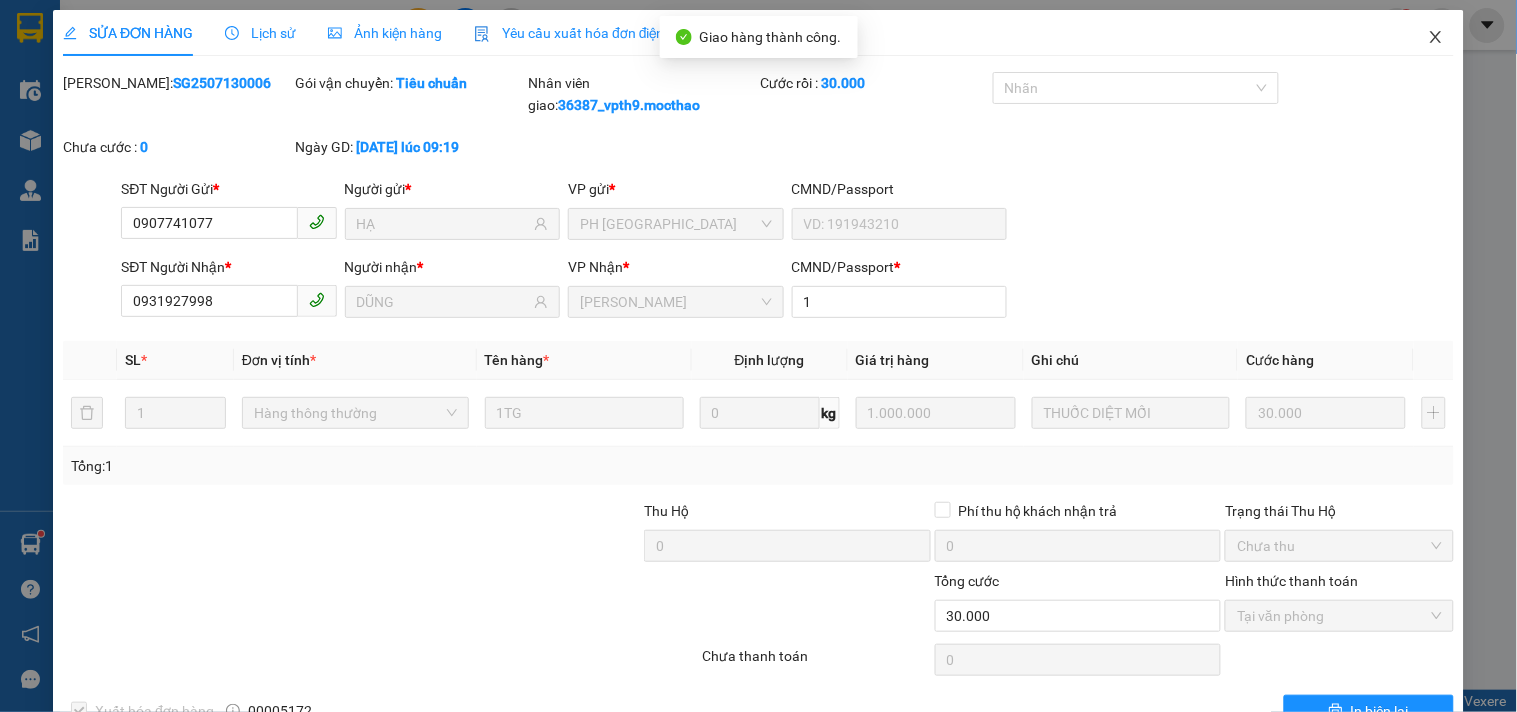 click at bounding box center [1436, 38] 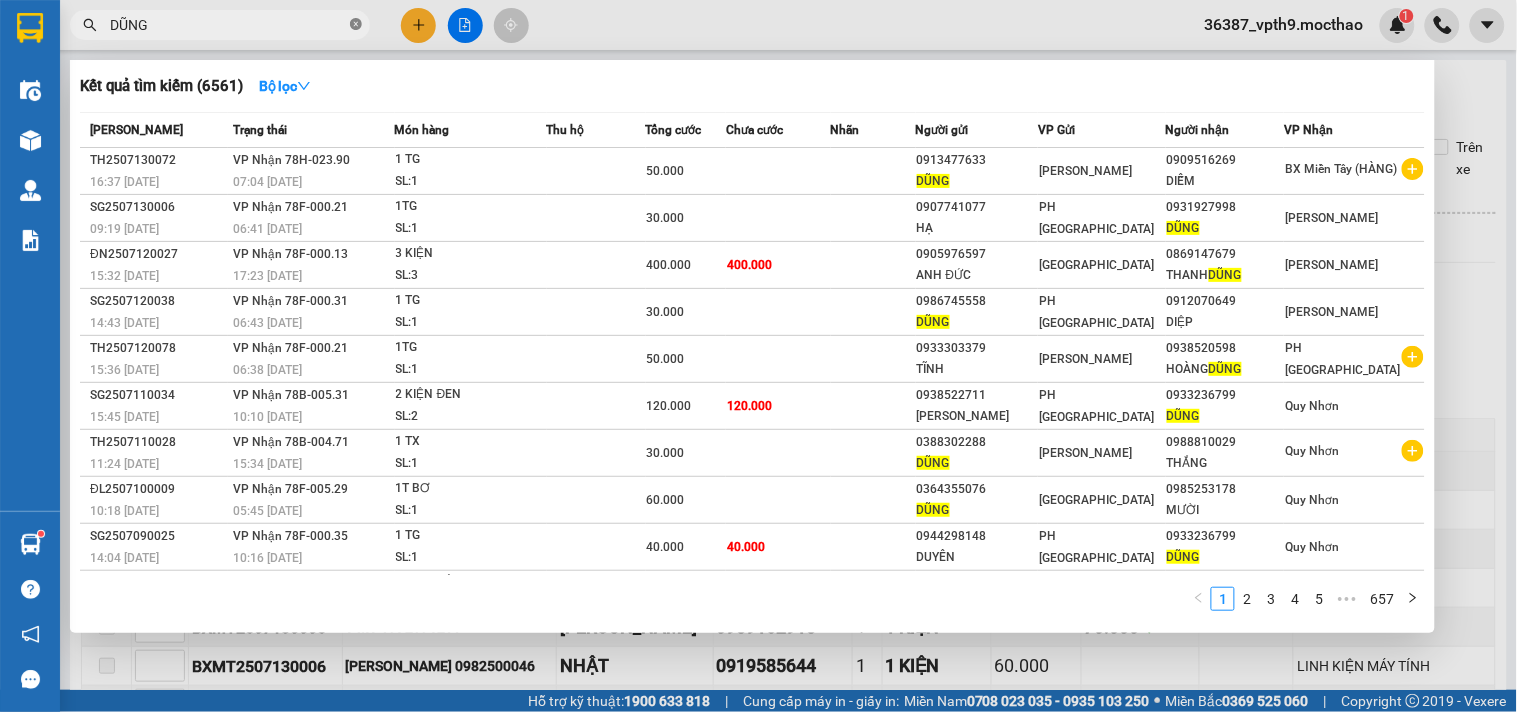 click at bounding box center (356, 25) 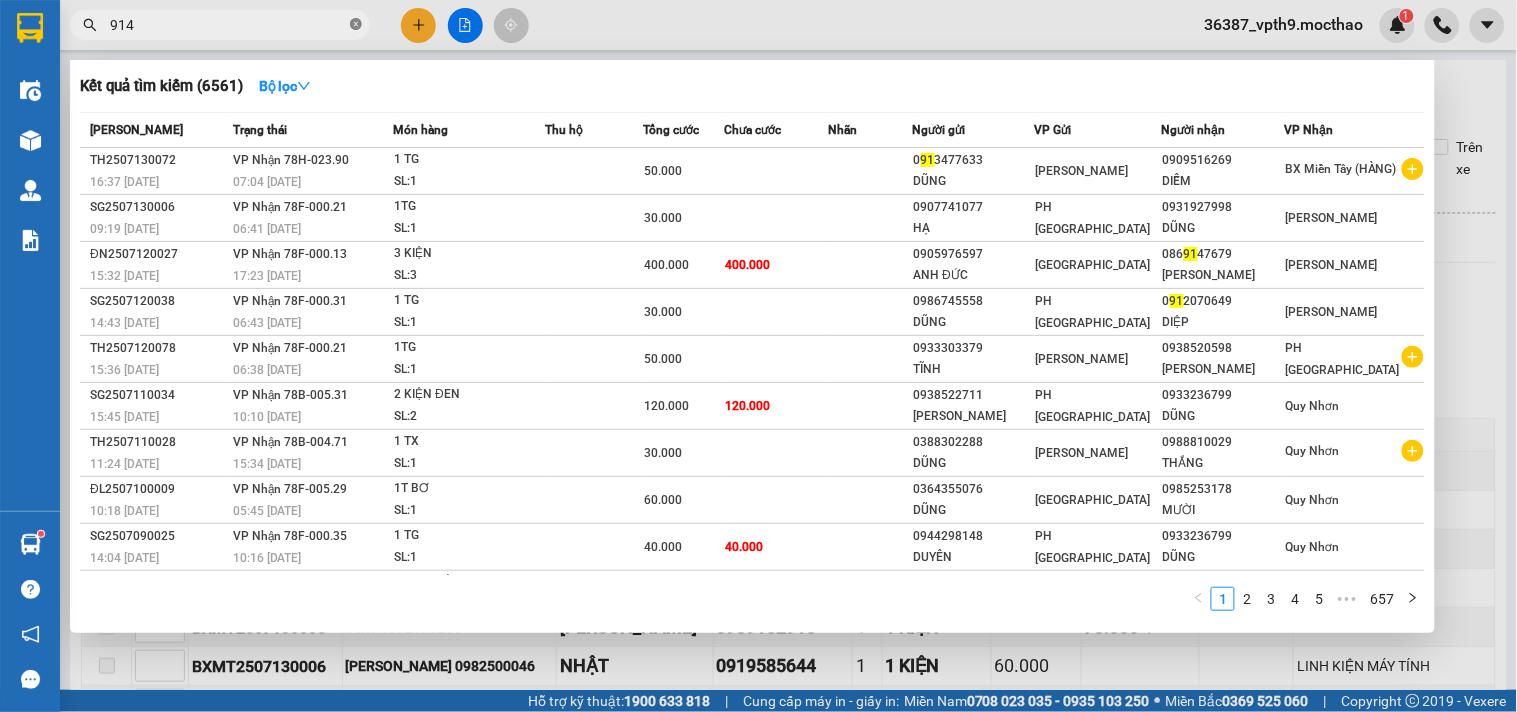 type on "9147" 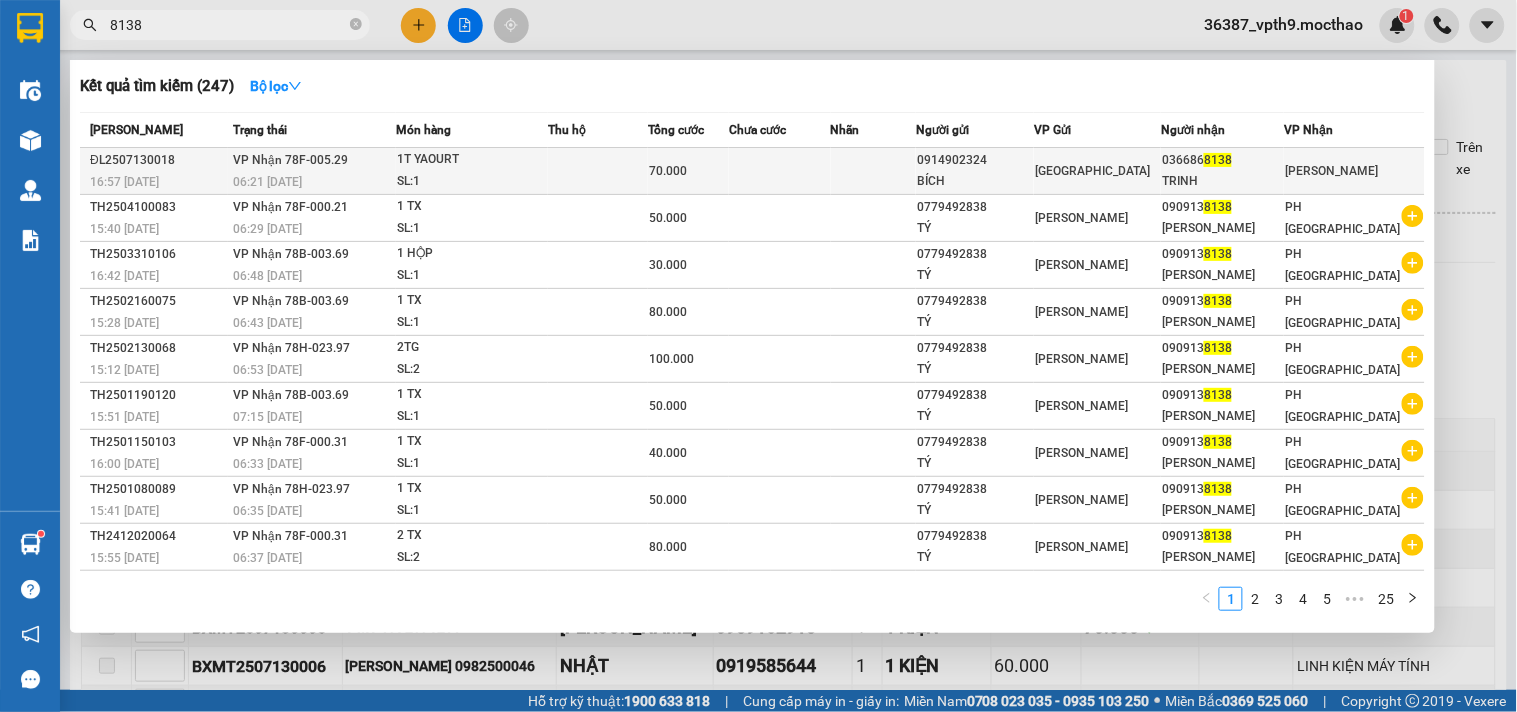 type on "8138" 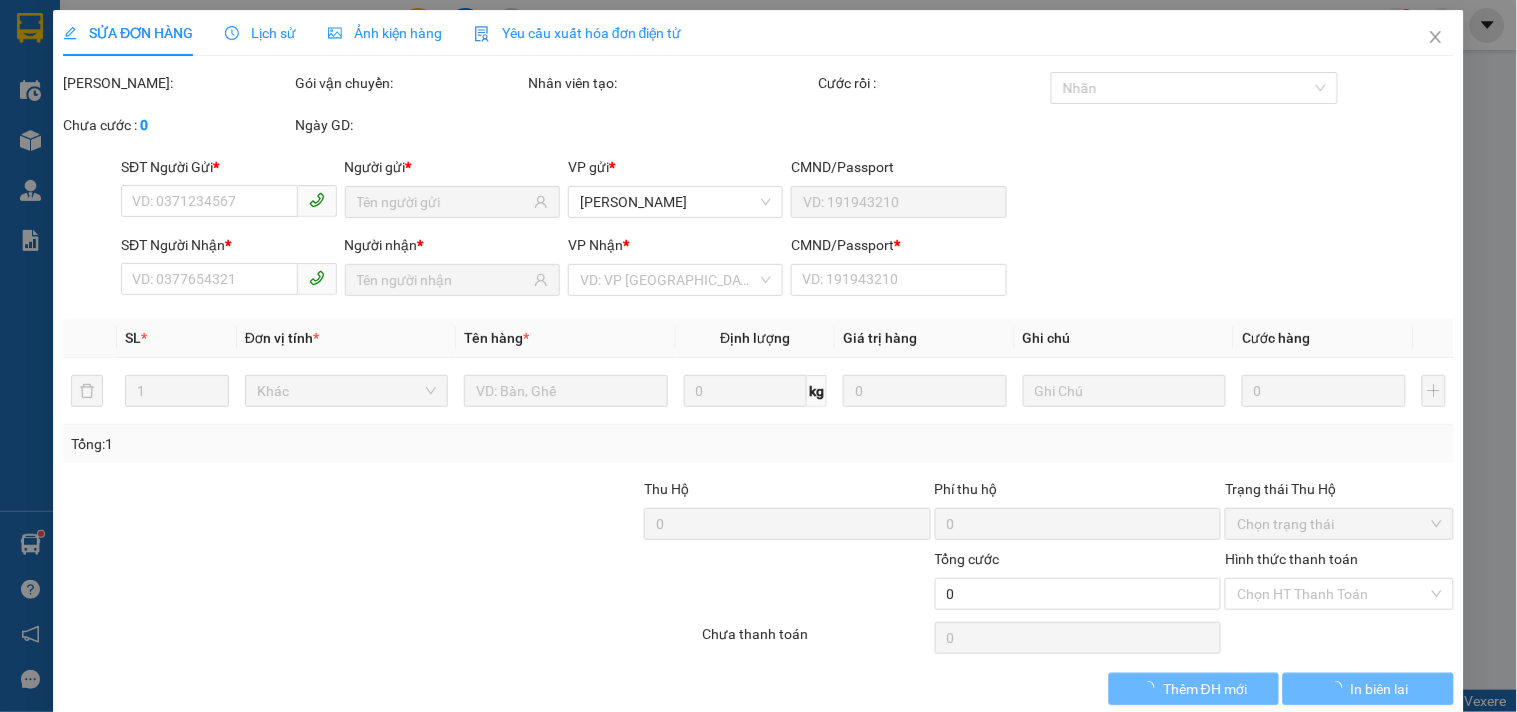 type on "0914902324" 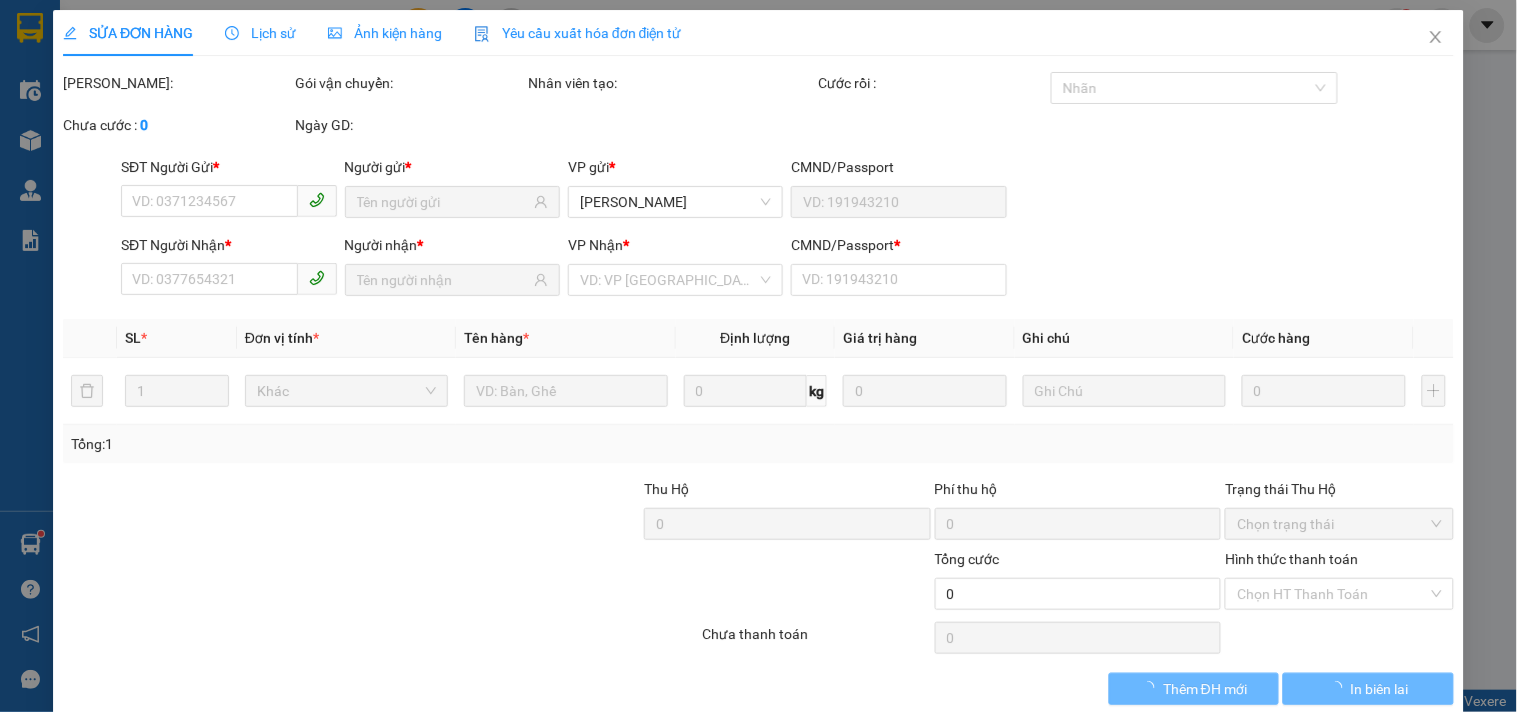 type on "BÍCH" 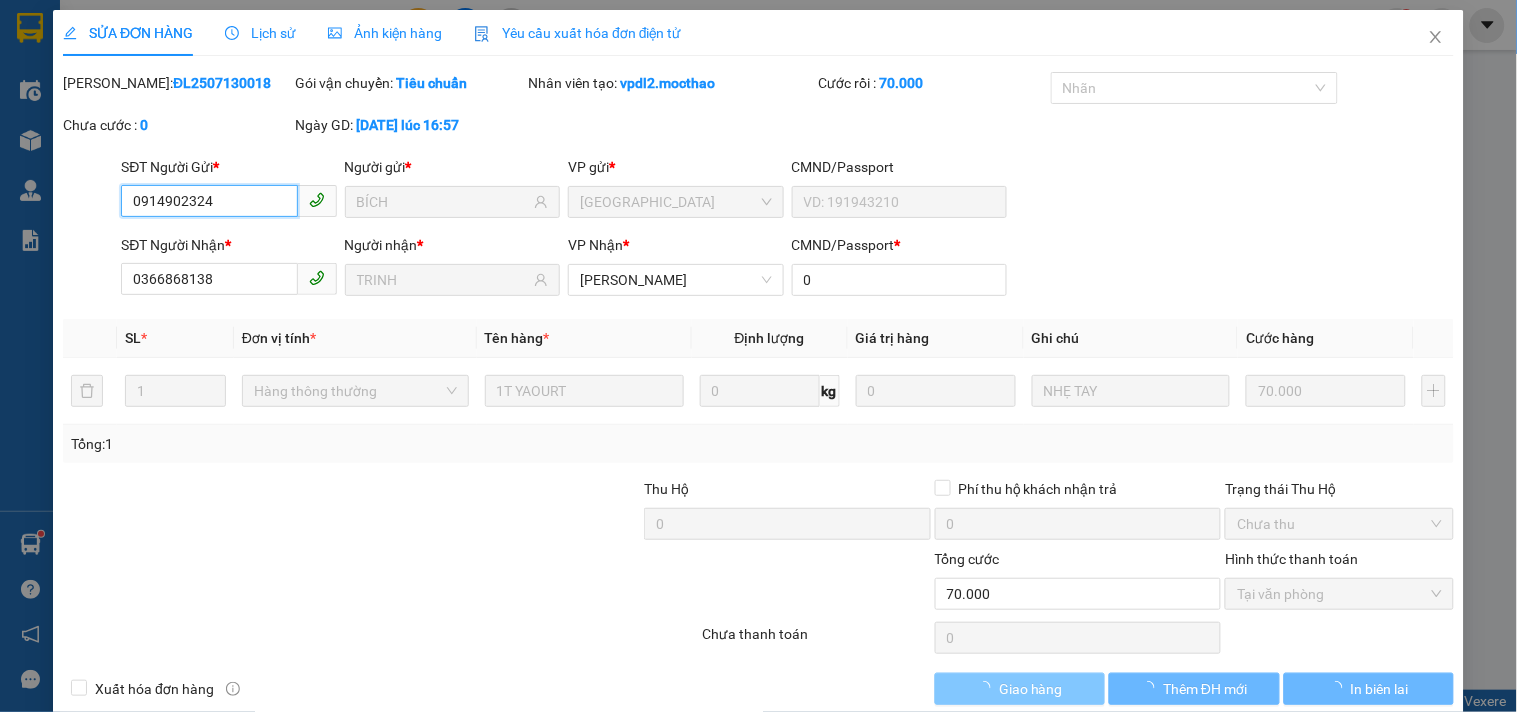 checkbox on "true" 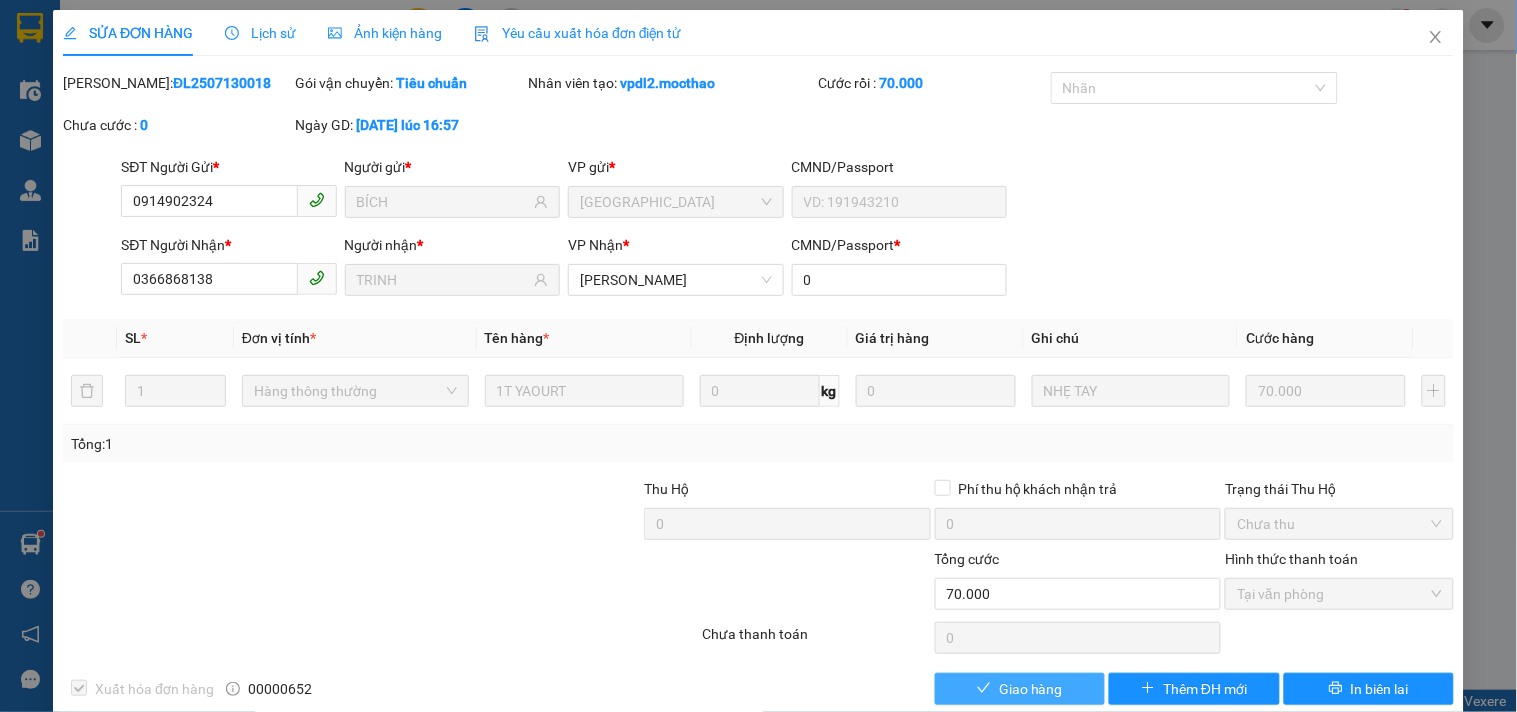 click on "Giao hàng" at bounding box center [1031, 689] 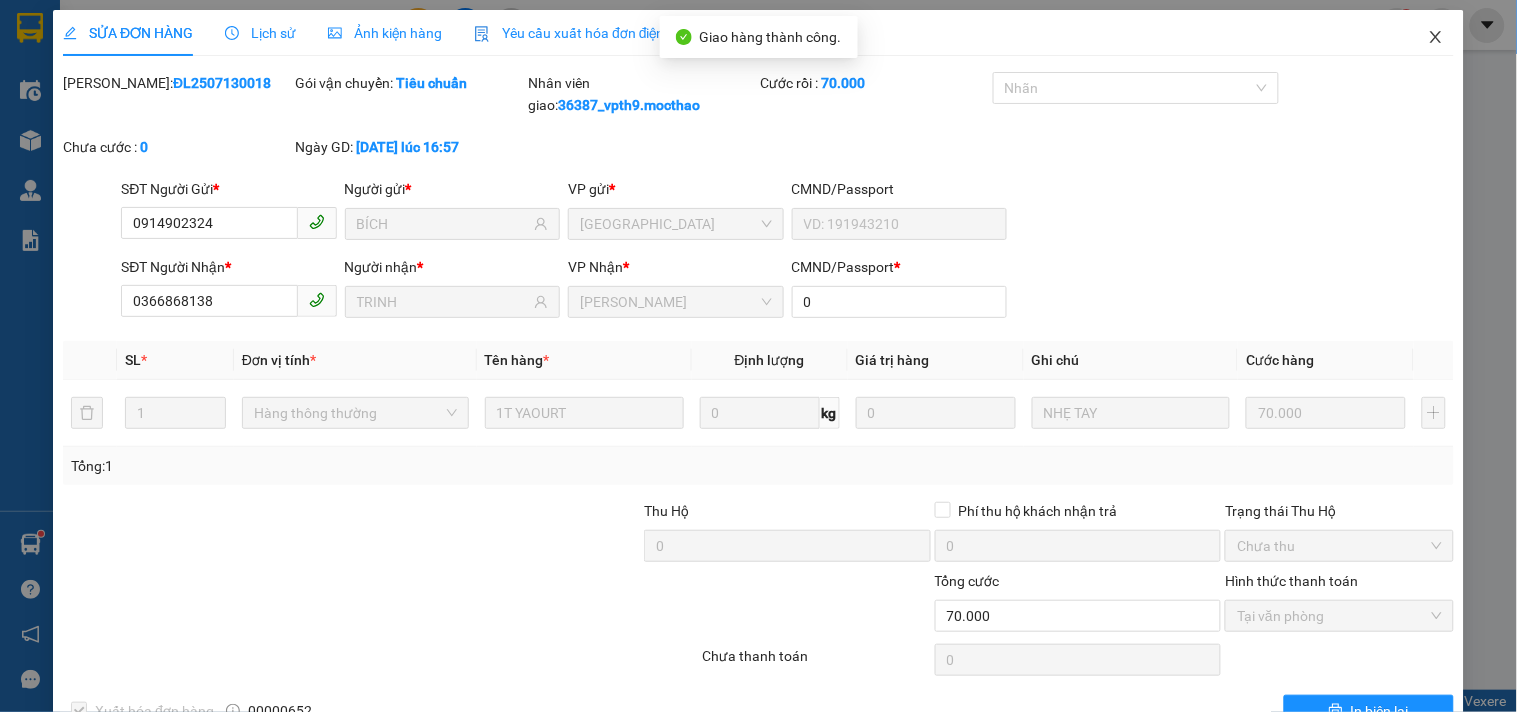click 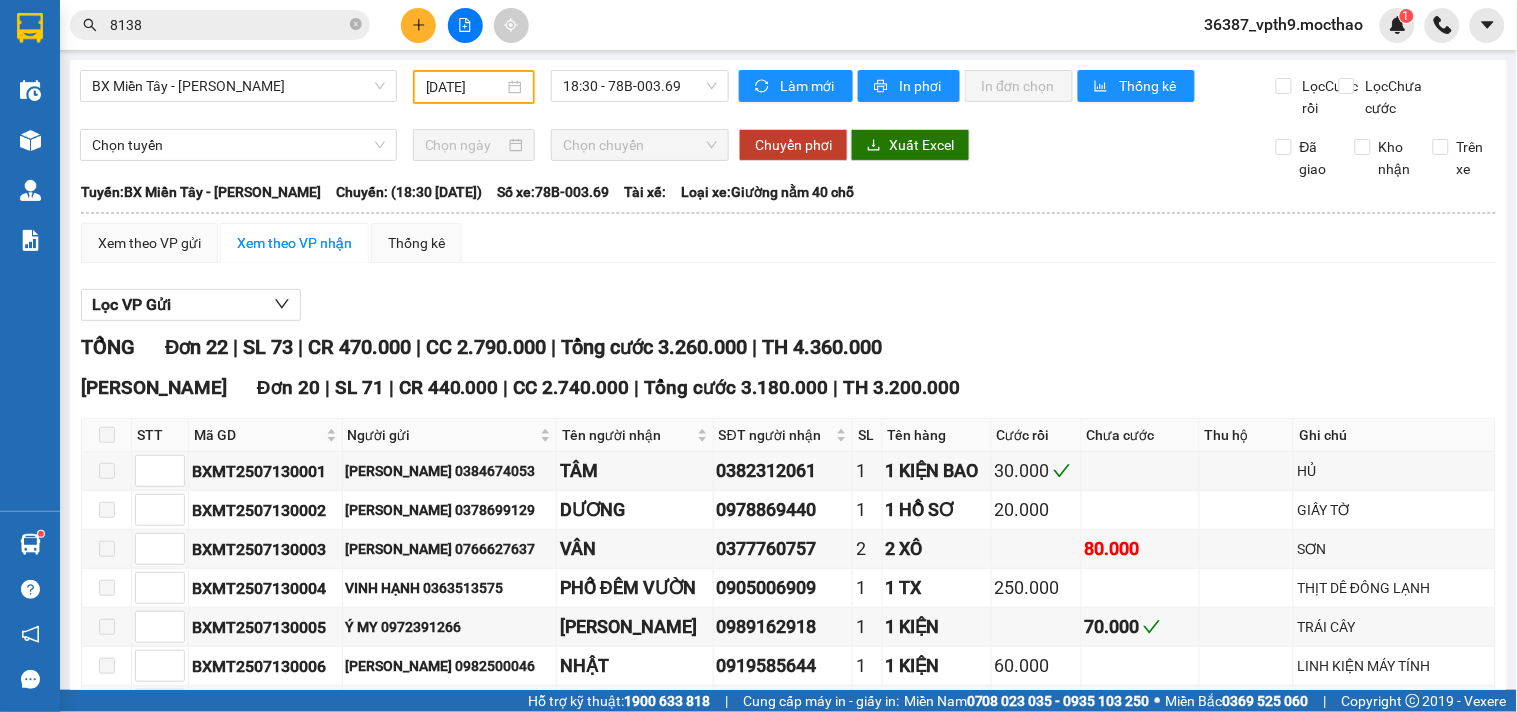 click on "8138" at bounding box center (228, 25) 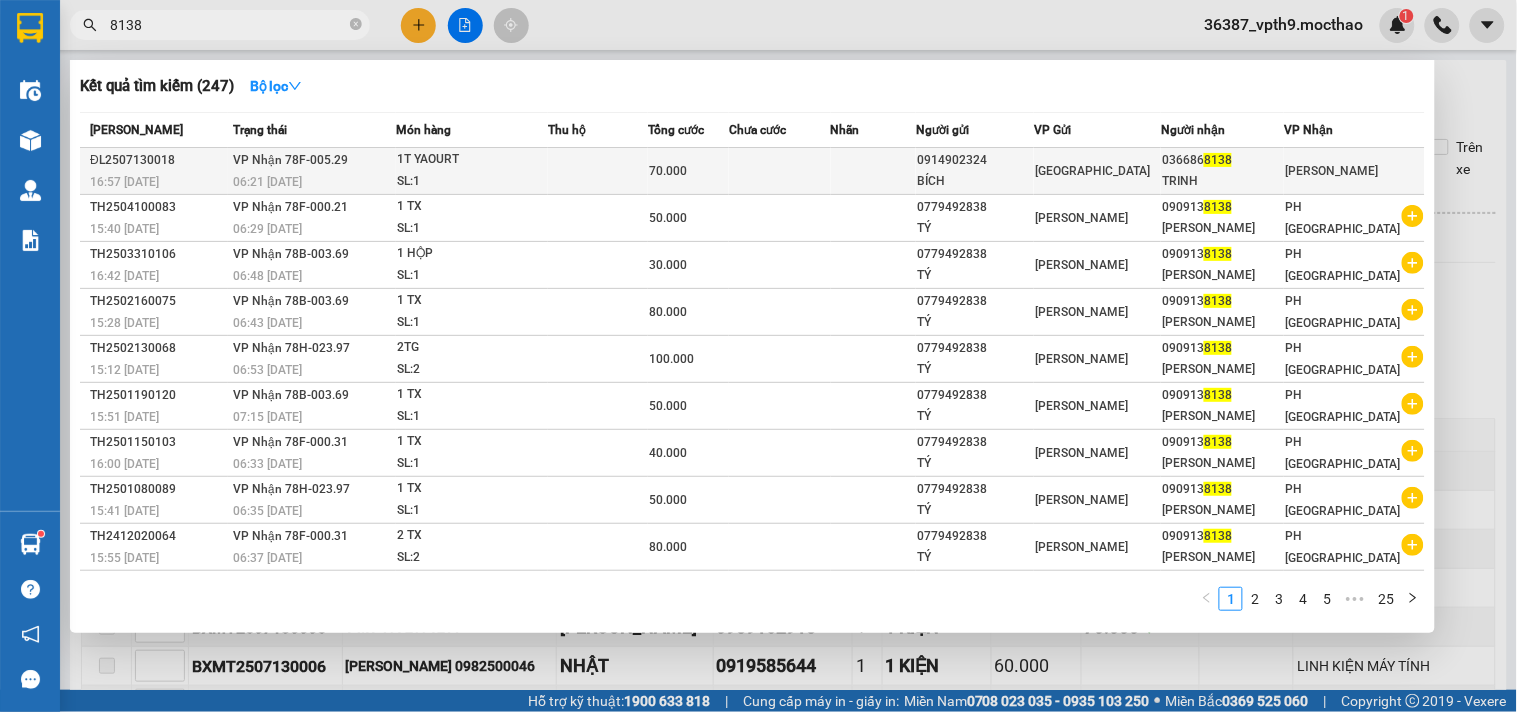 click on "VP Nhận   78F-005.29 06:21 - 14/07" at bounding box center (312, 171) 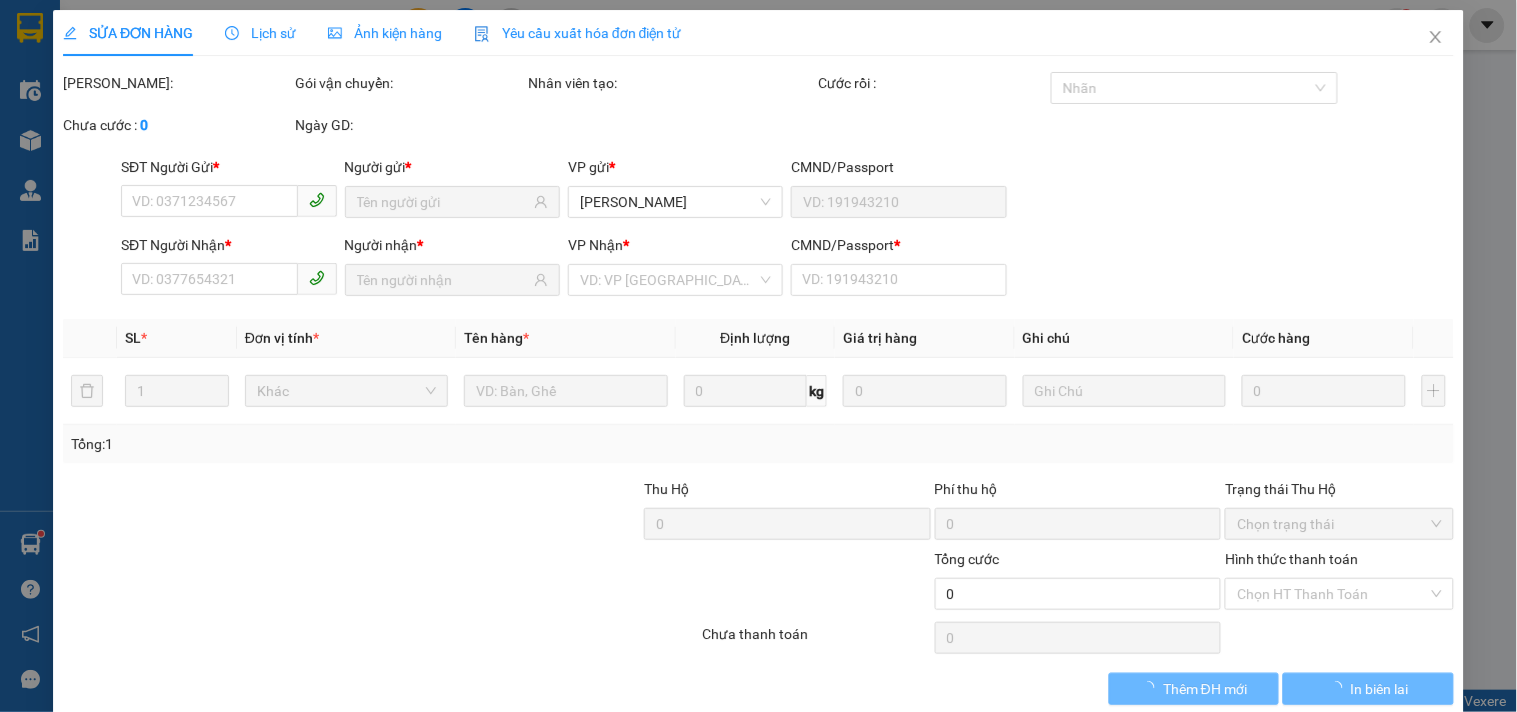 type on "0914902324" 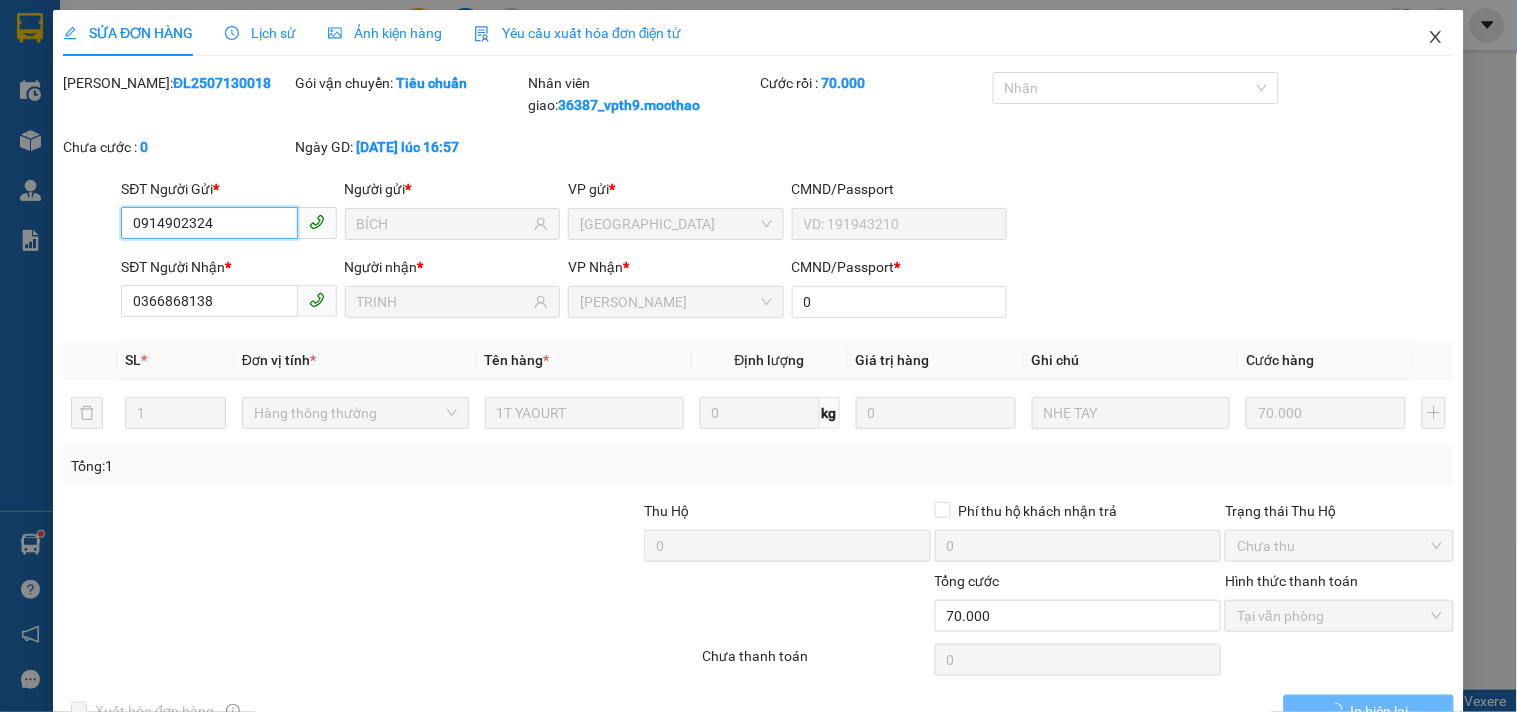checkbox on "true" 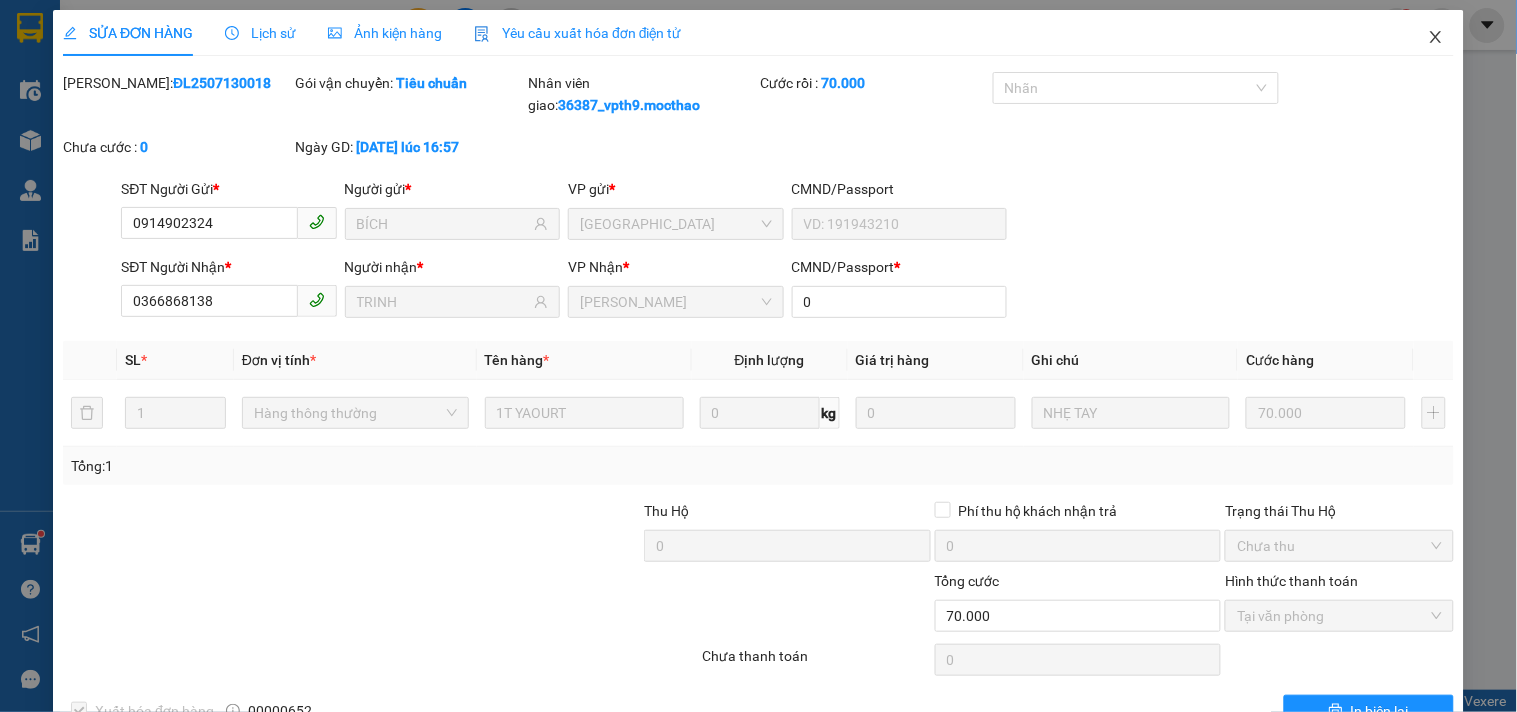 drag, startPoint x: 1416, startPoint y: 30, endPoint x: 1307, endPoint y: 3, distance: 112.29426 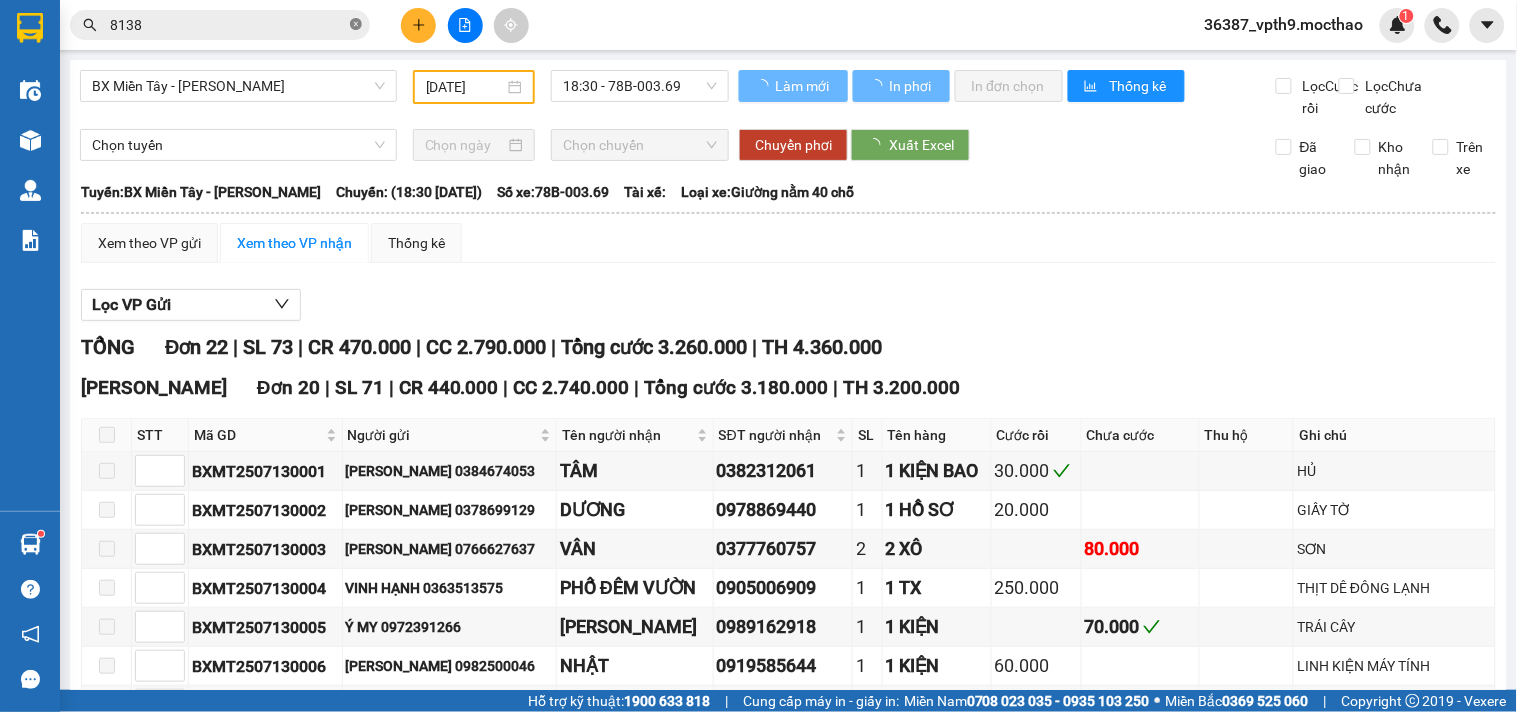 click 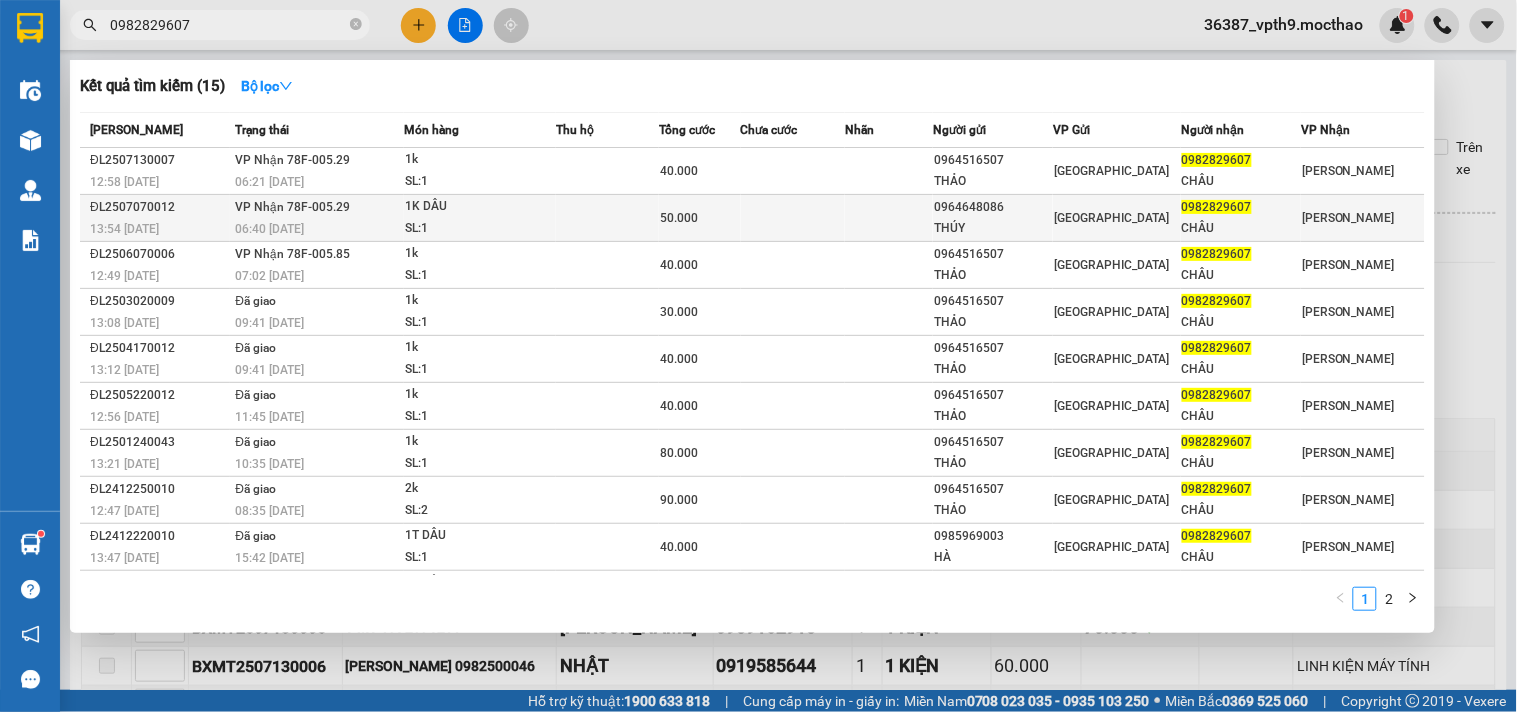 type on "0982829607" 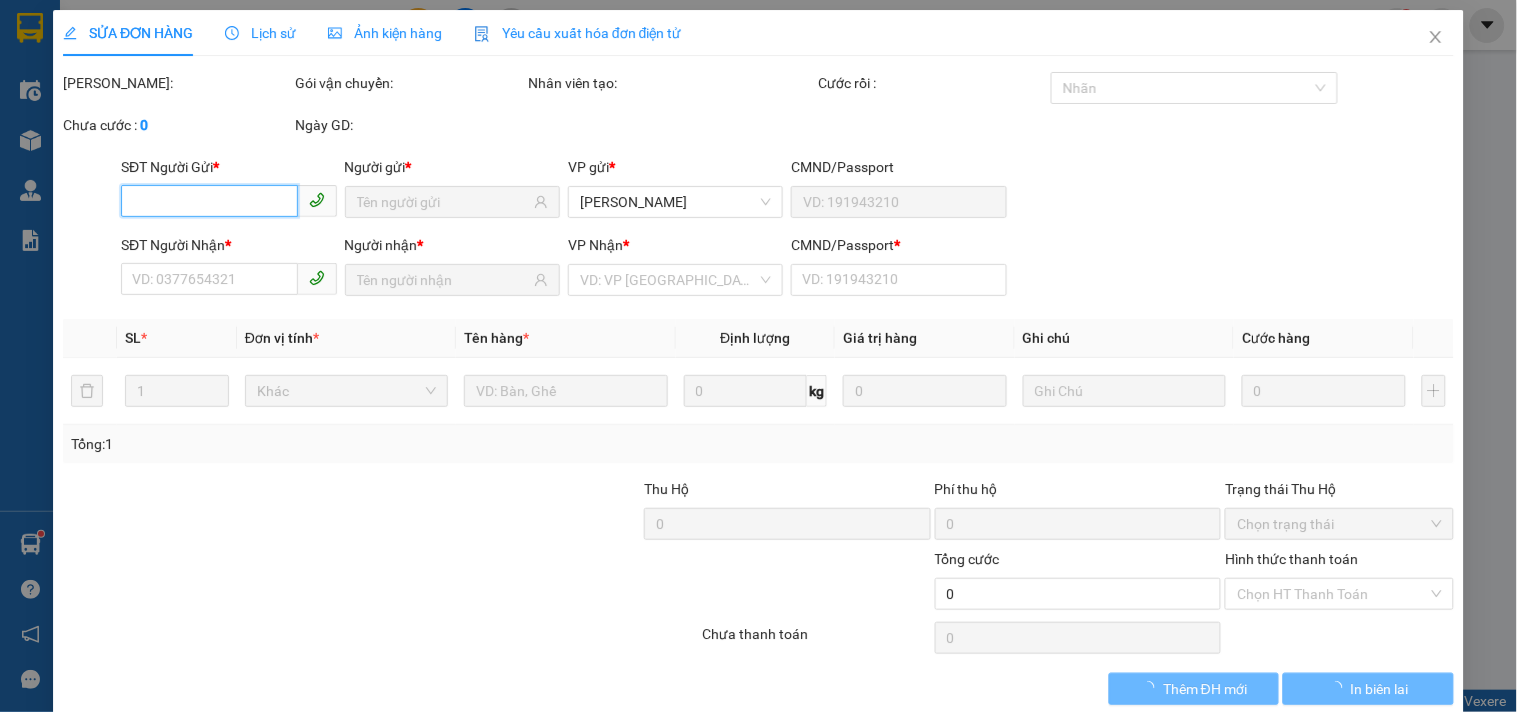 type on "0964648086" 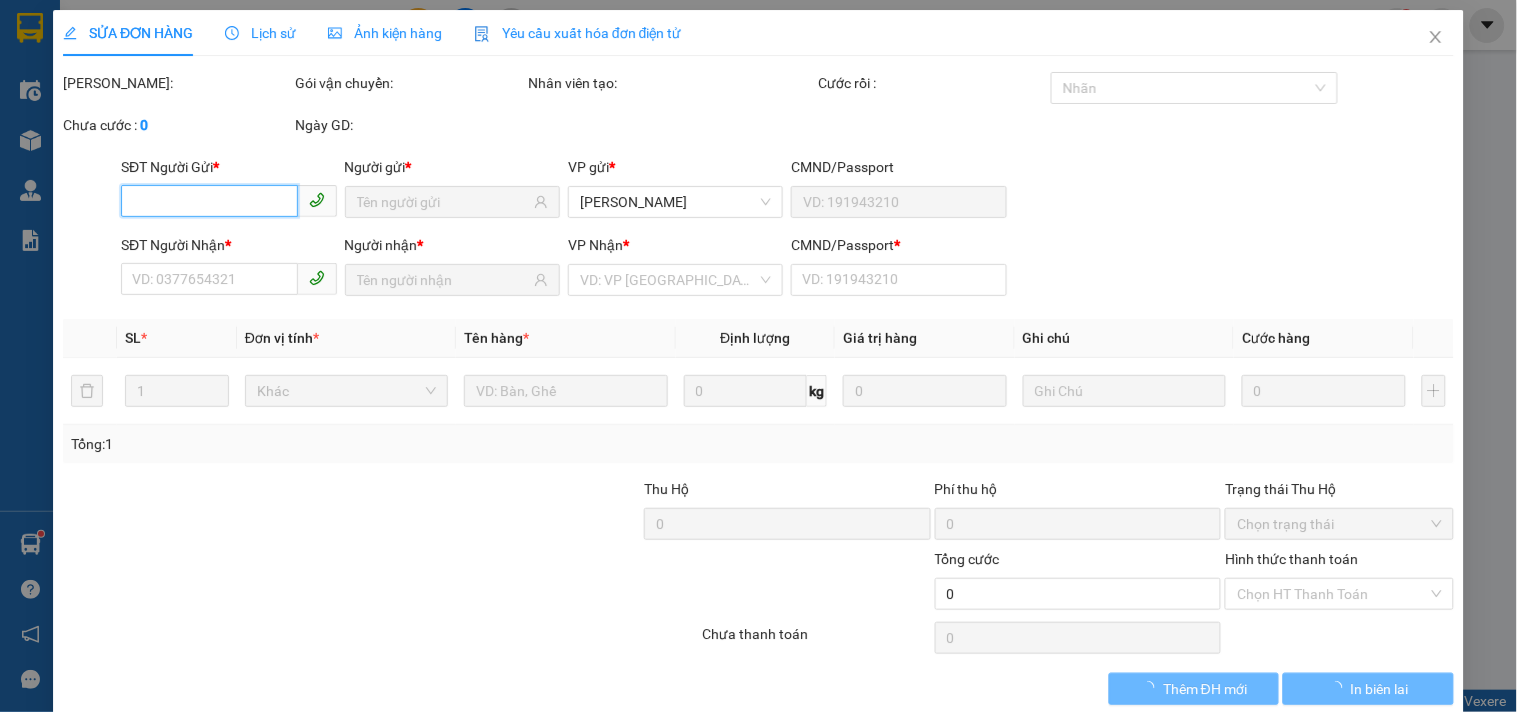 type on "THÚY" 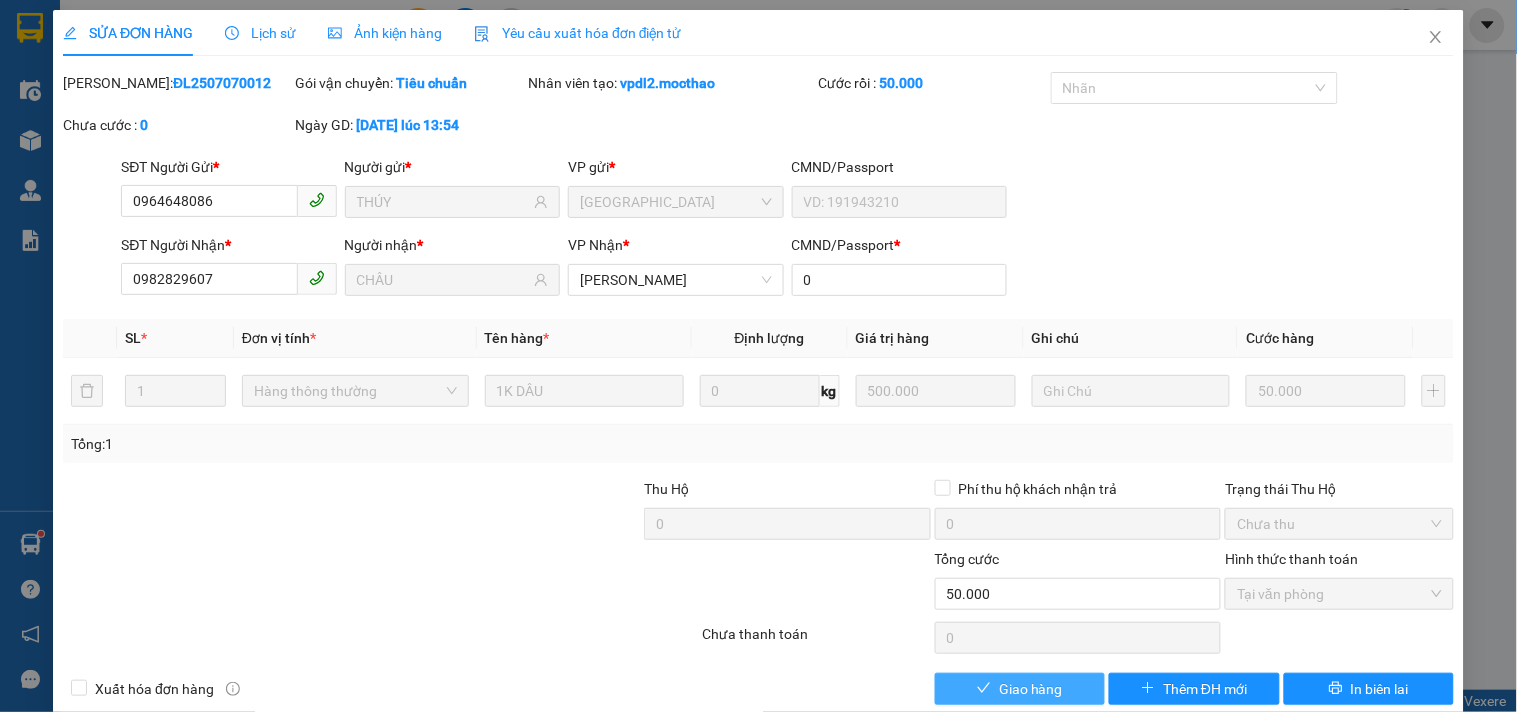 click on "Giao hàng" at bounding box center [1031, 689] 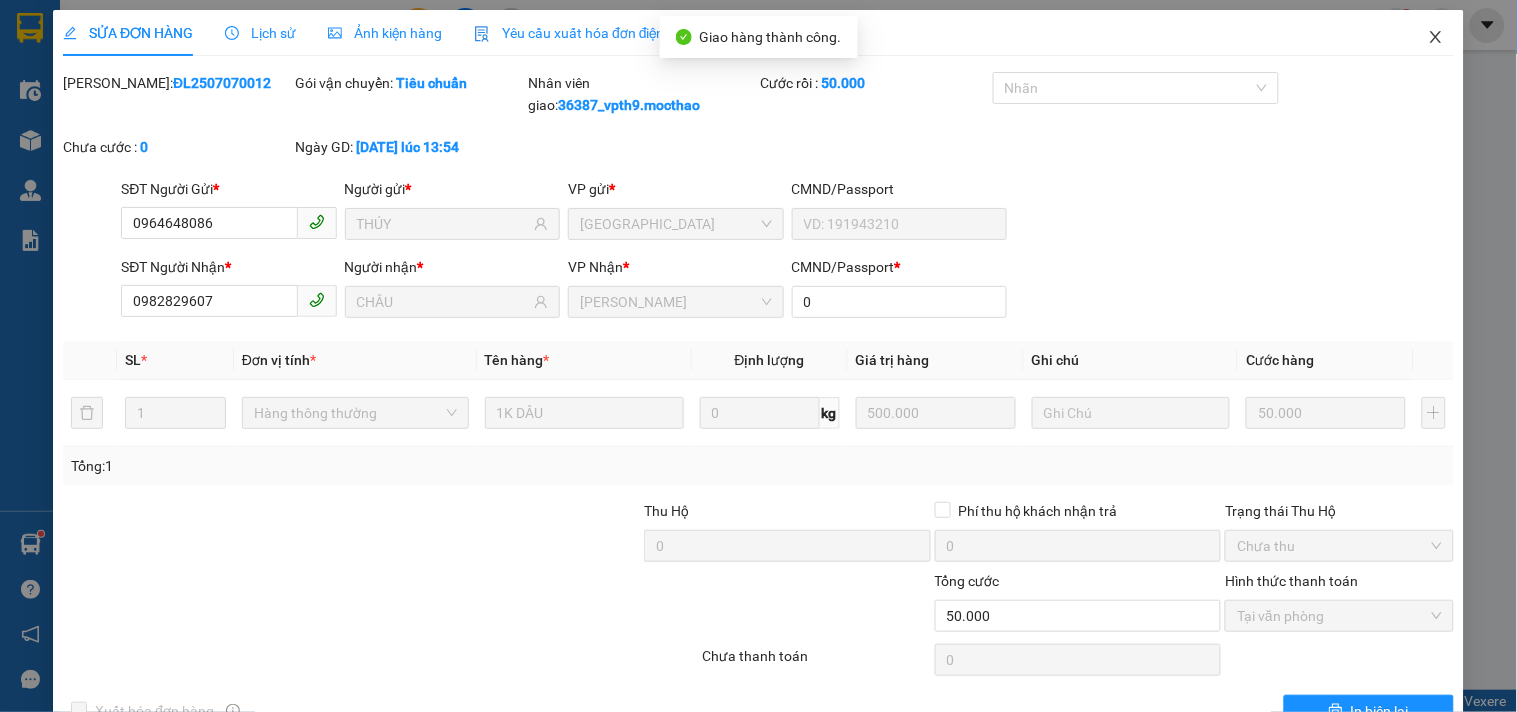 click at bounding box center (1436, 38) 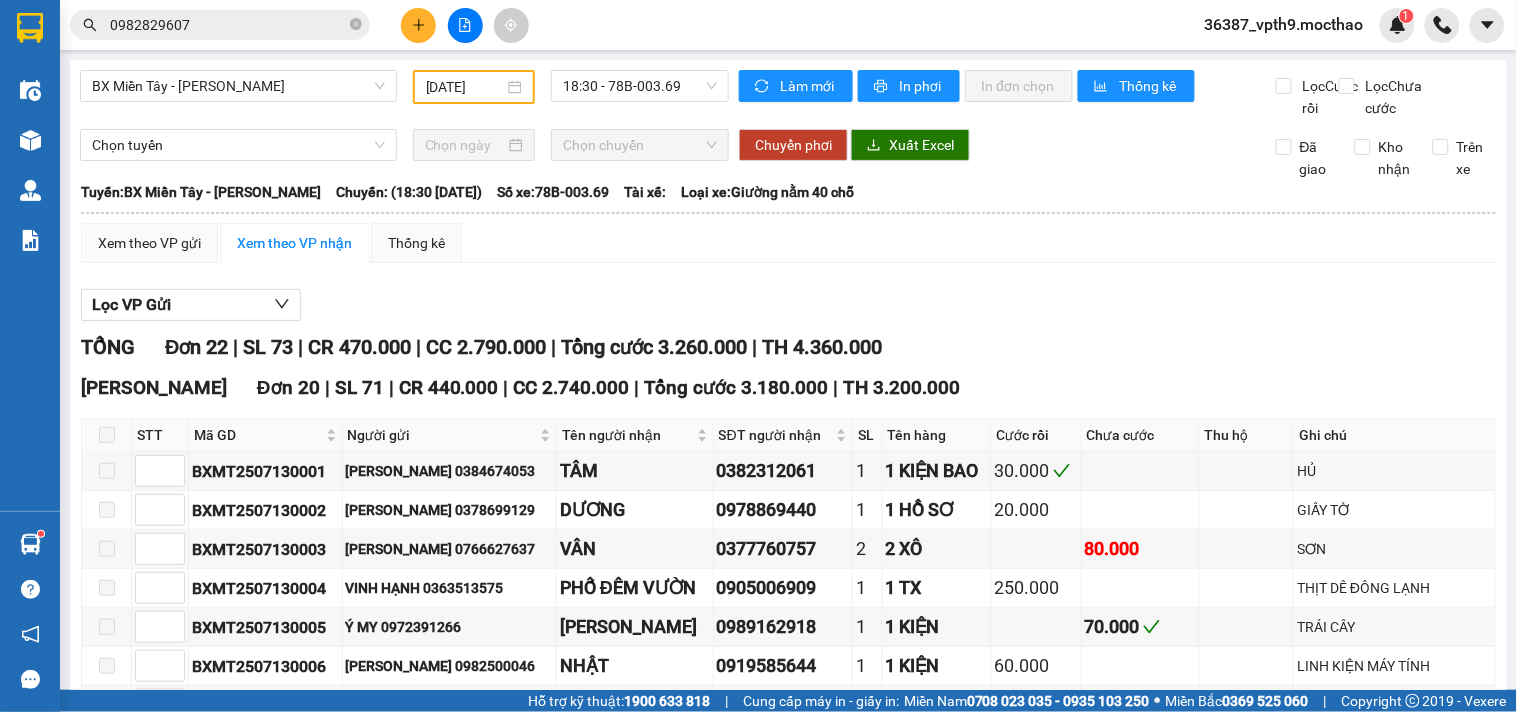 click on "0982829607" at bounding box center (228, 25) 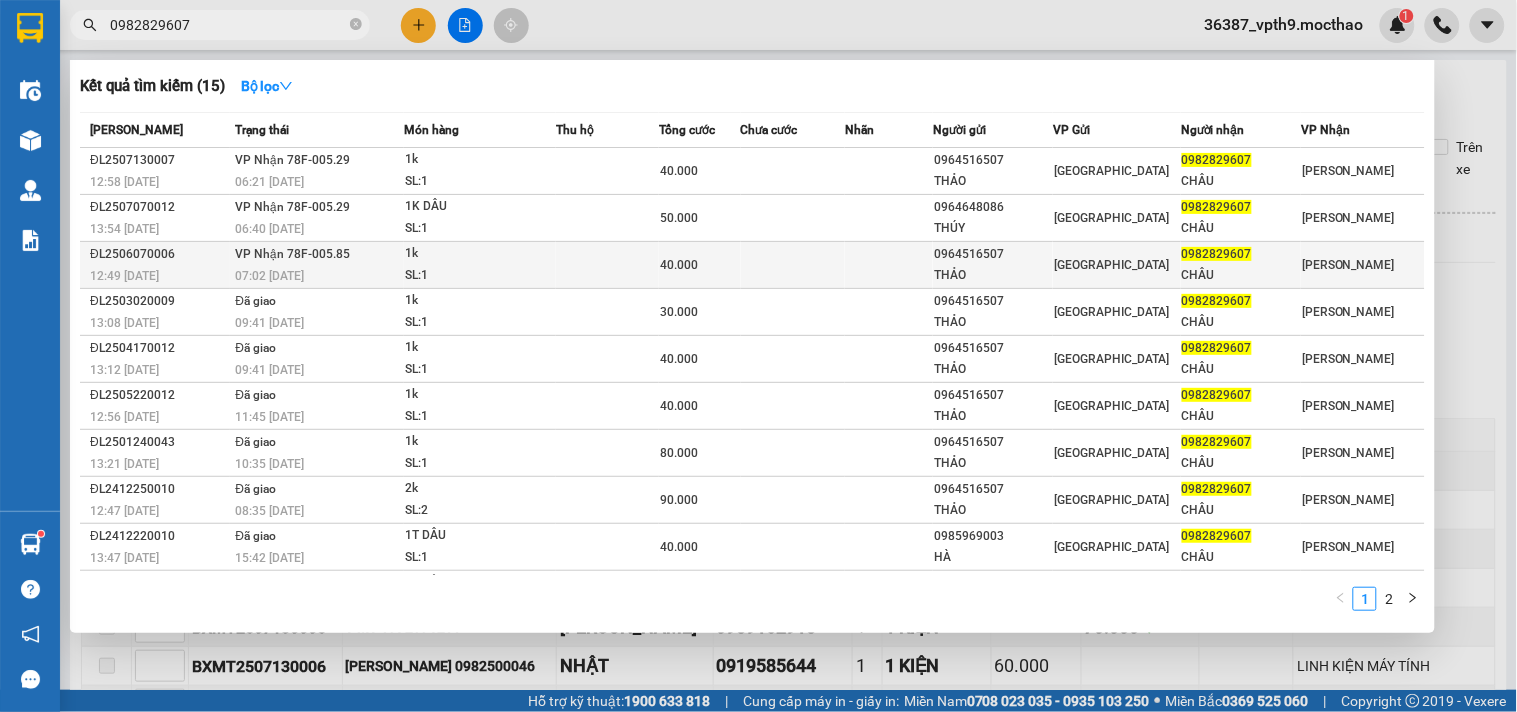 click on "VP Nhận   78F-005.85" at bounding box center [292, 254] 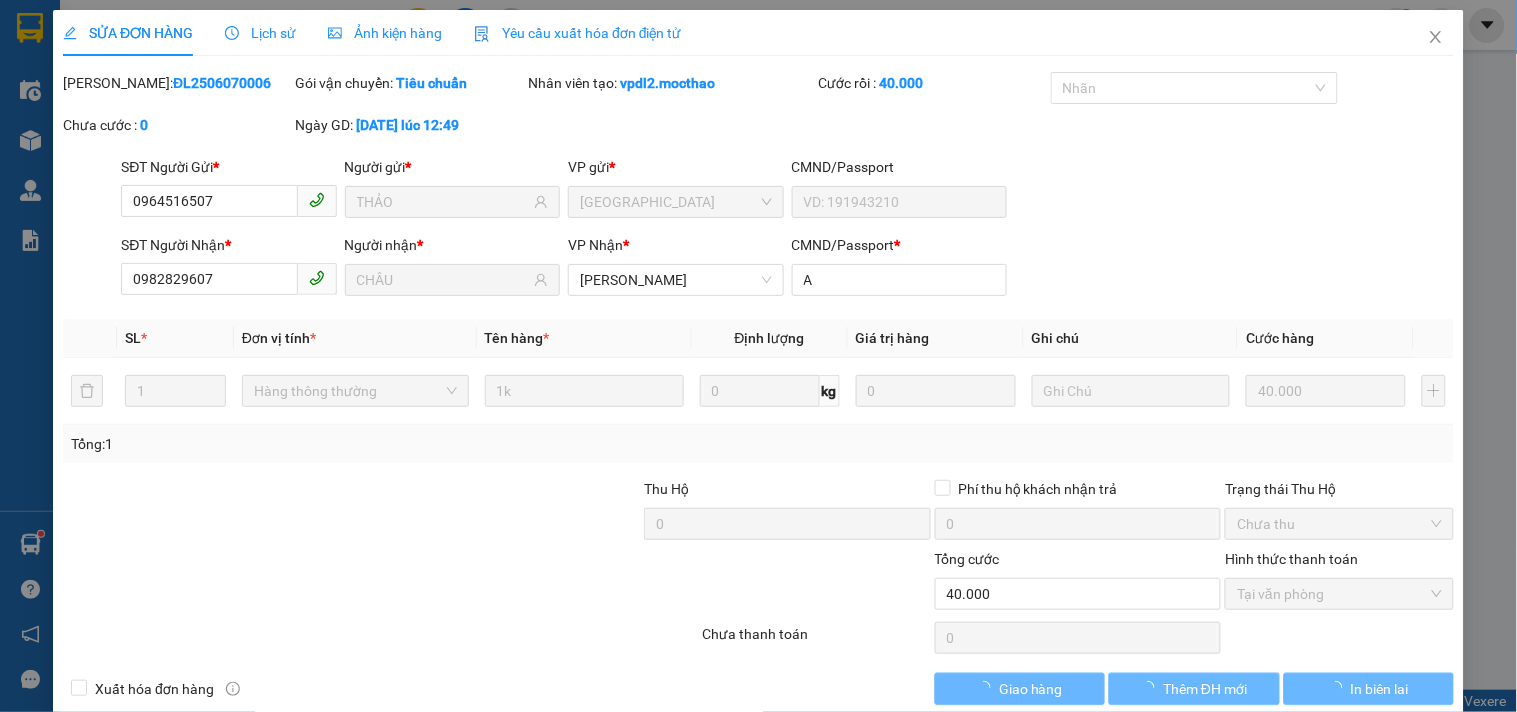 type on "0964516507" 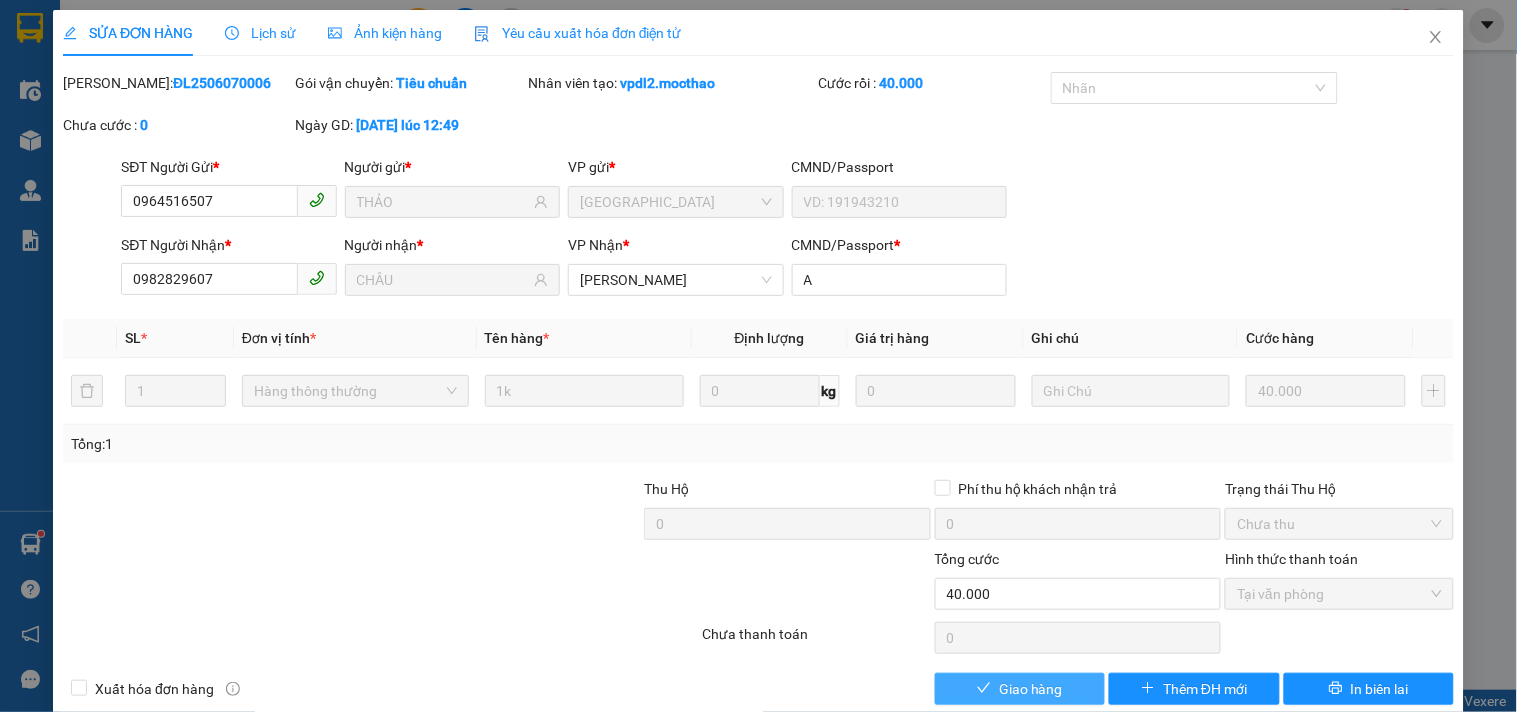 click on "Giao hàng" at bounding box center (1031, 689) 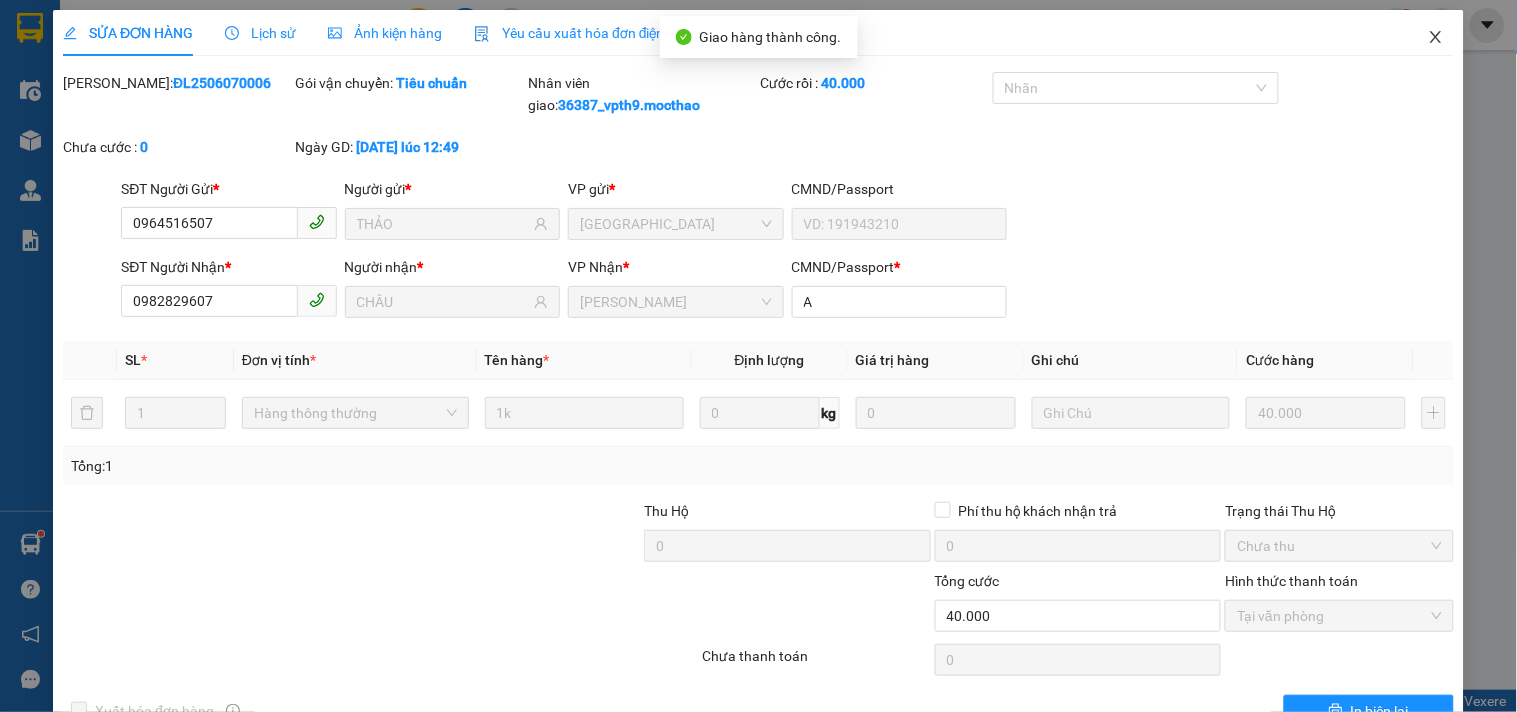 click 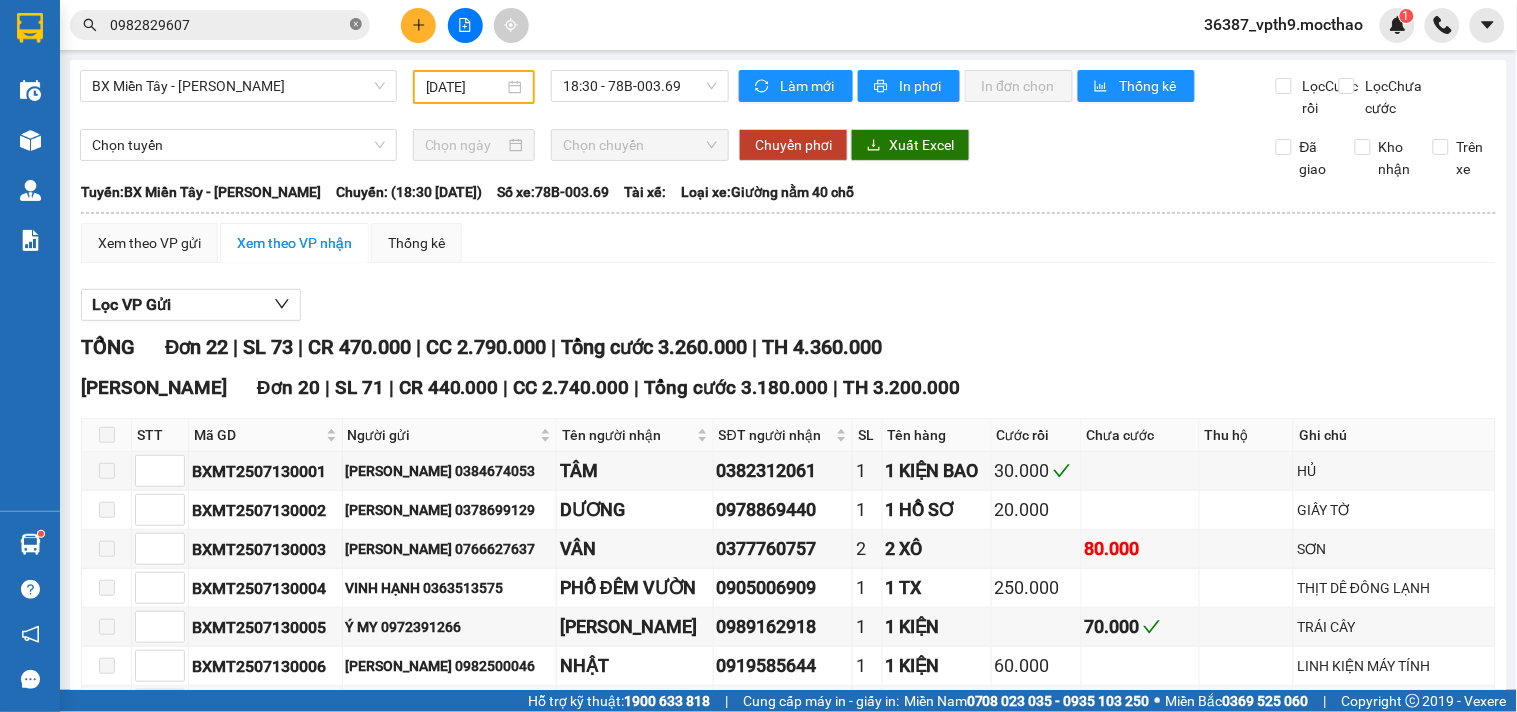 click 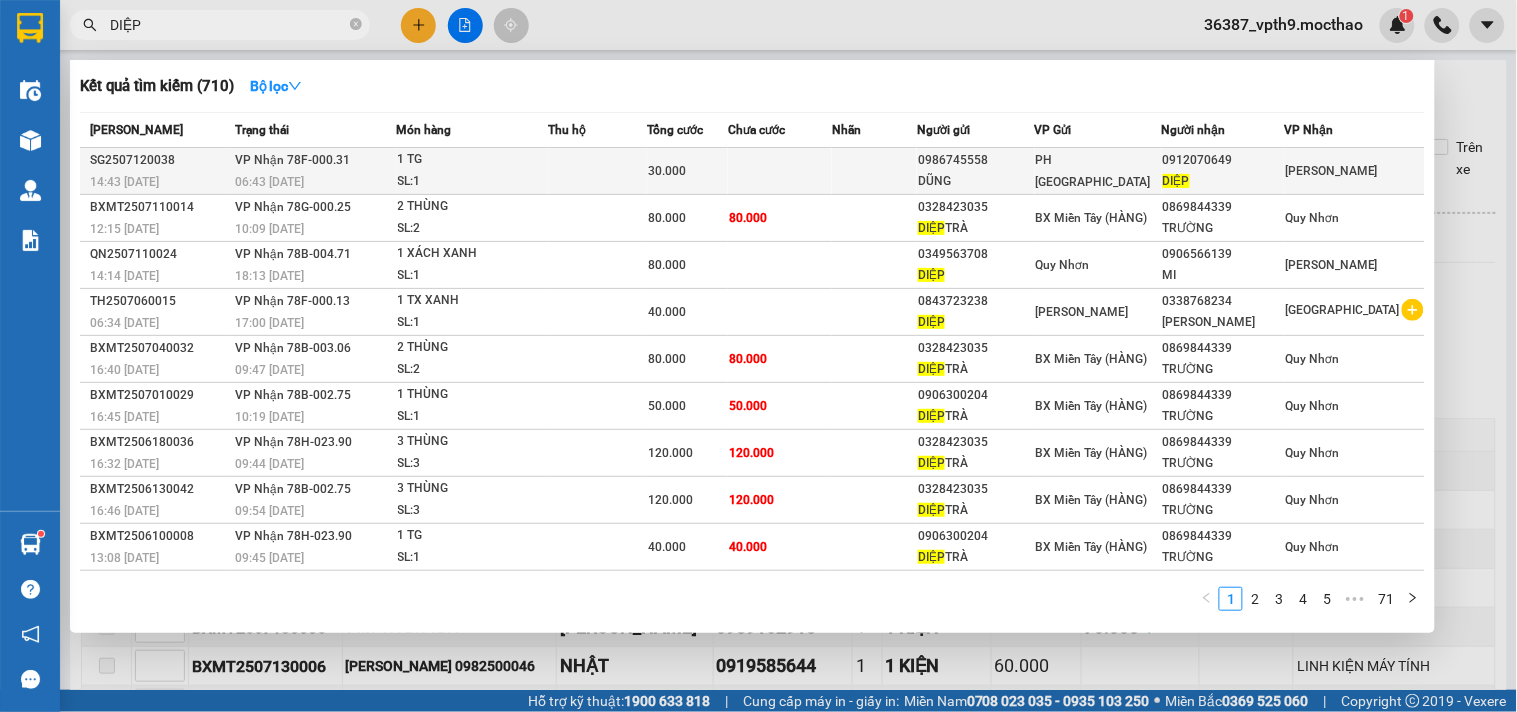 type on "DIỆP" 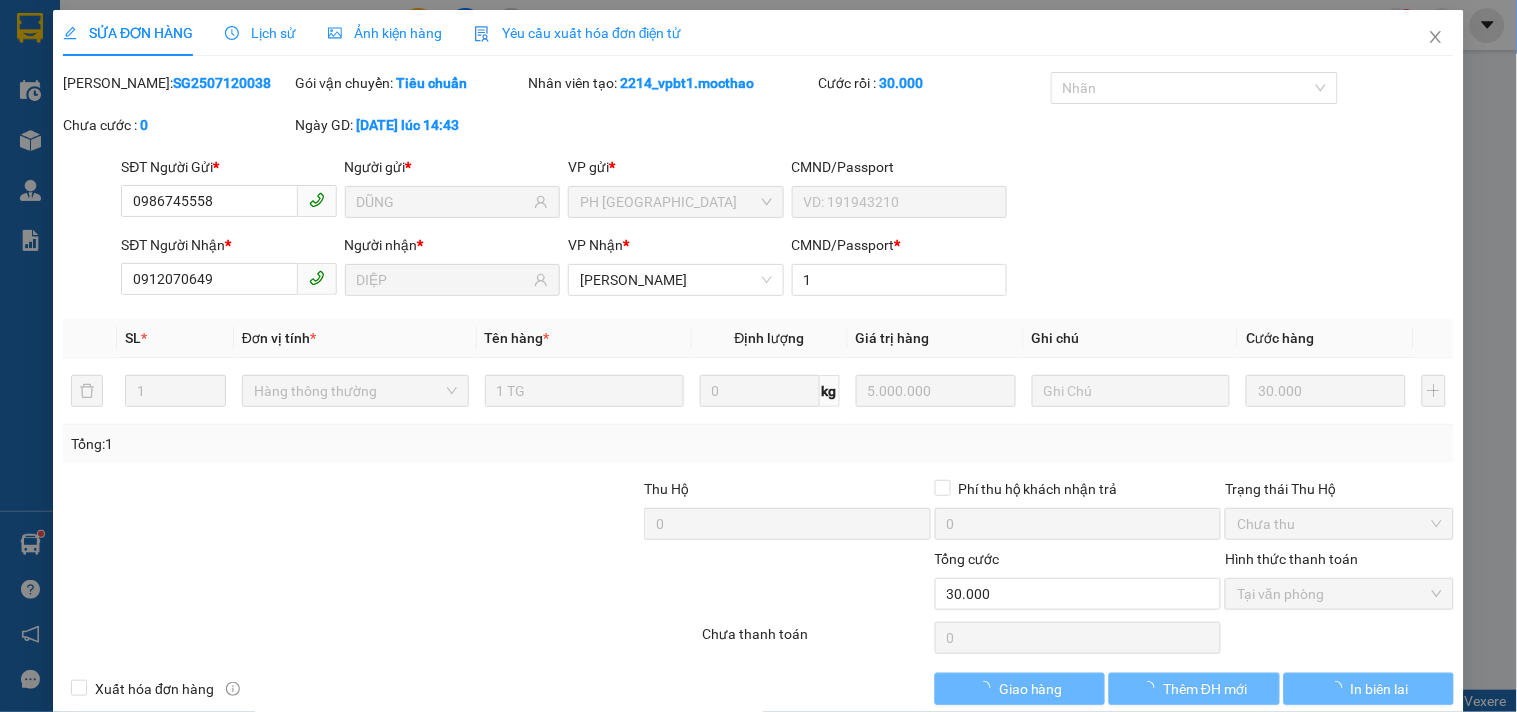 type on "0986745558" 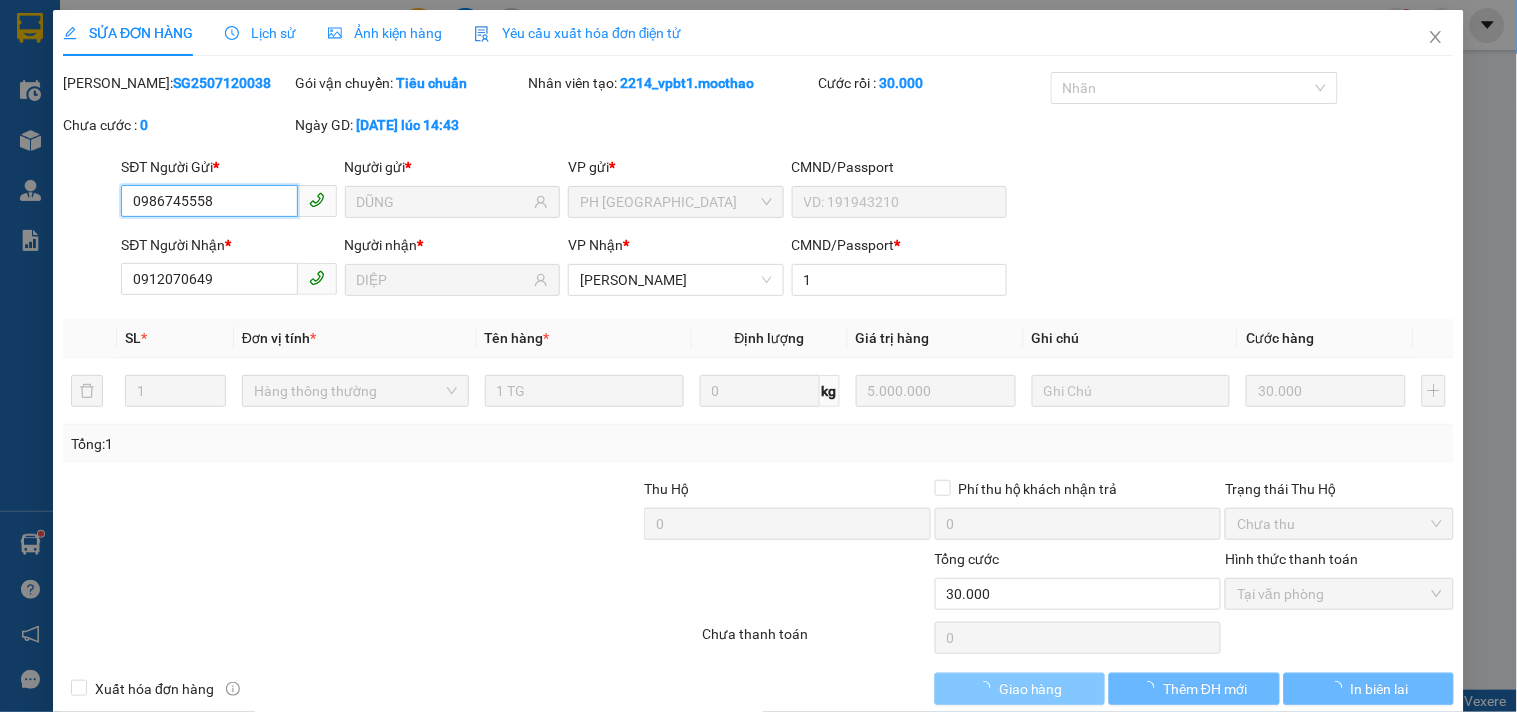 checkbox on "true" 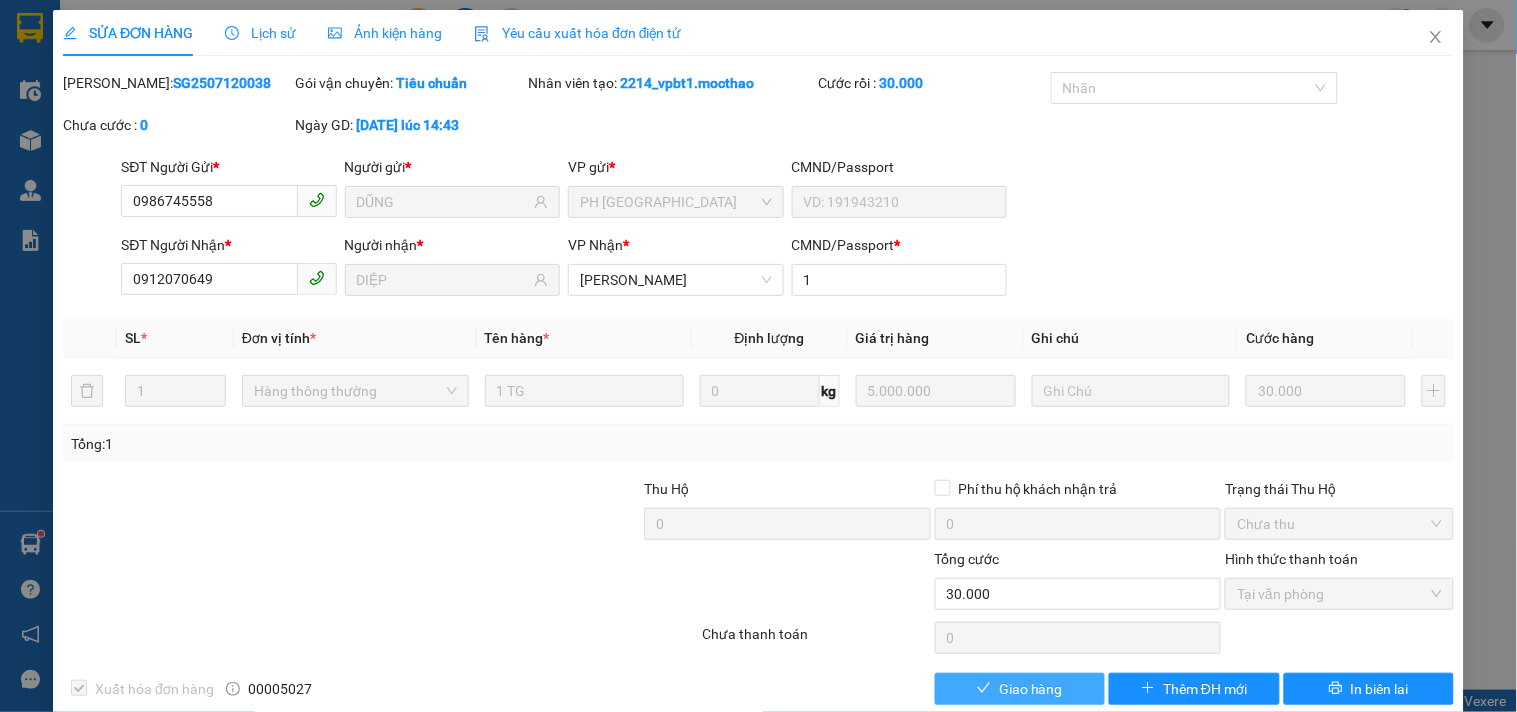click on "Giao hàng" at bounding box center [1031, 689] 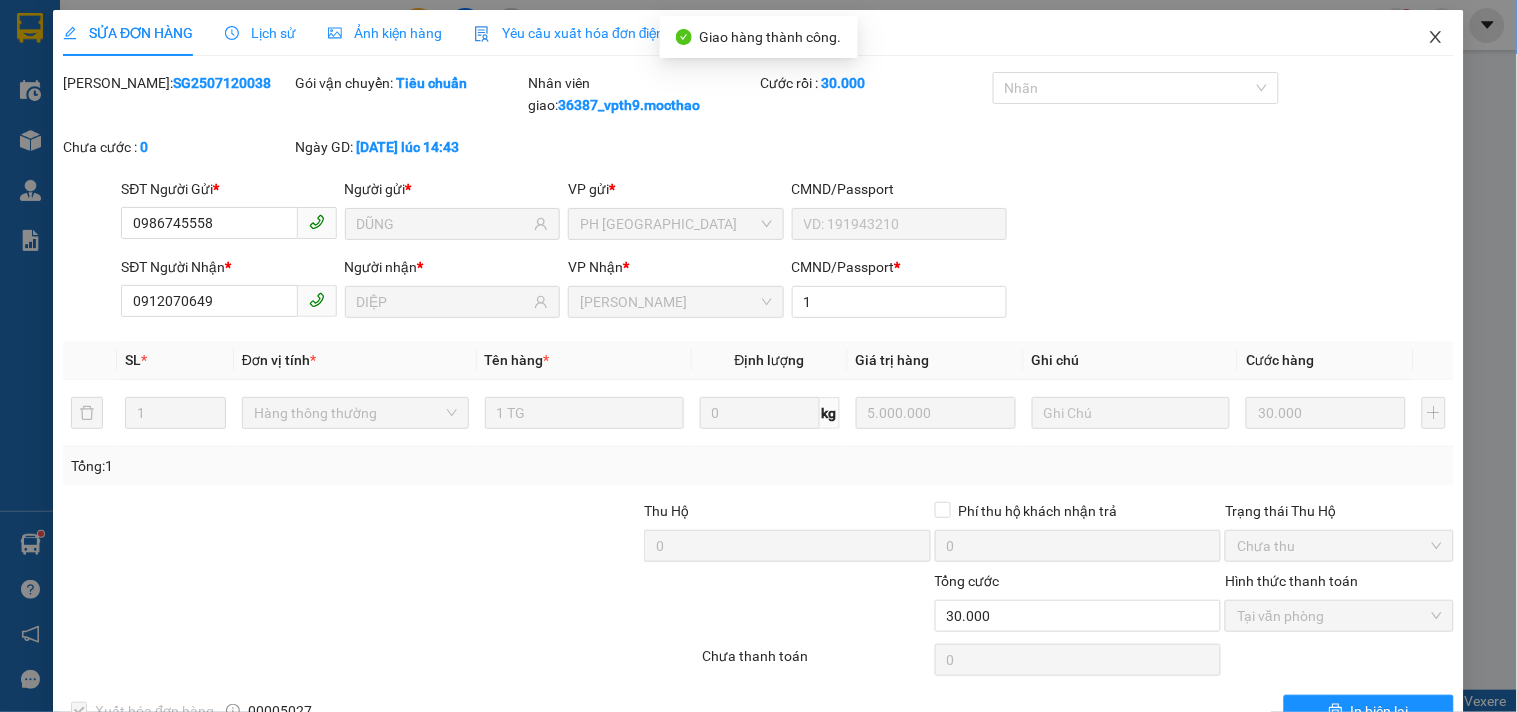 drag, startPoint x: 1413, startPoint y: 32, endPoint x: 1080, endPoint y: 1, distance: 334.43982 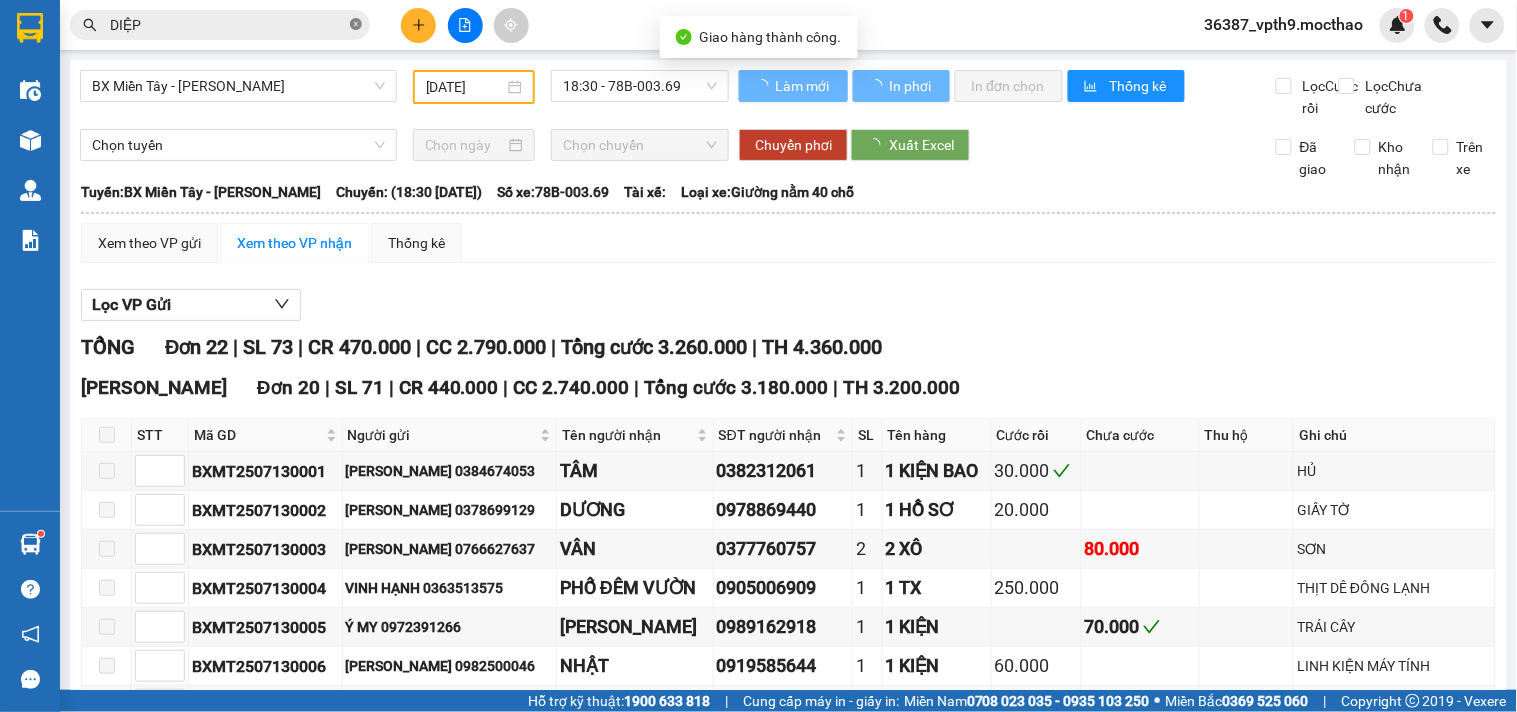 click at bounding box center (356, 25) 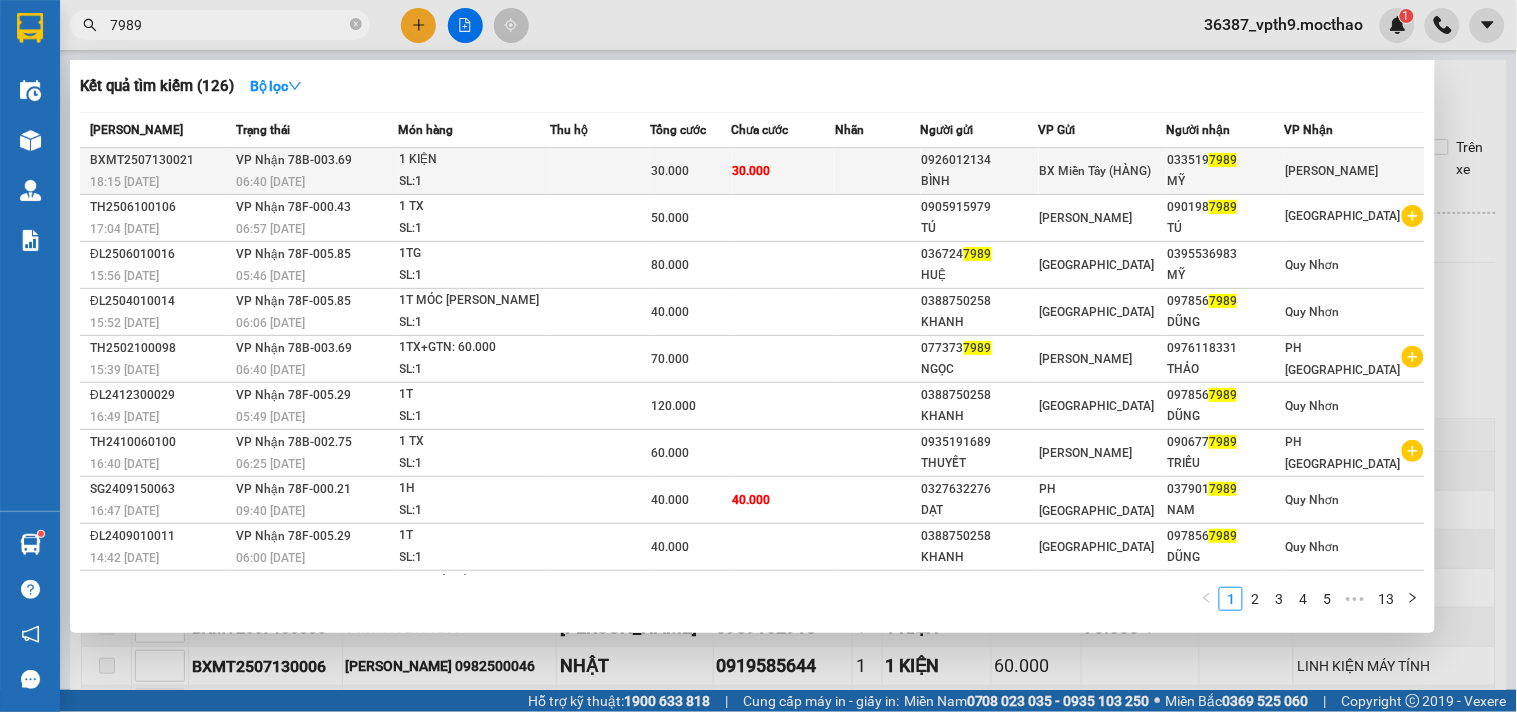 type on "7989" 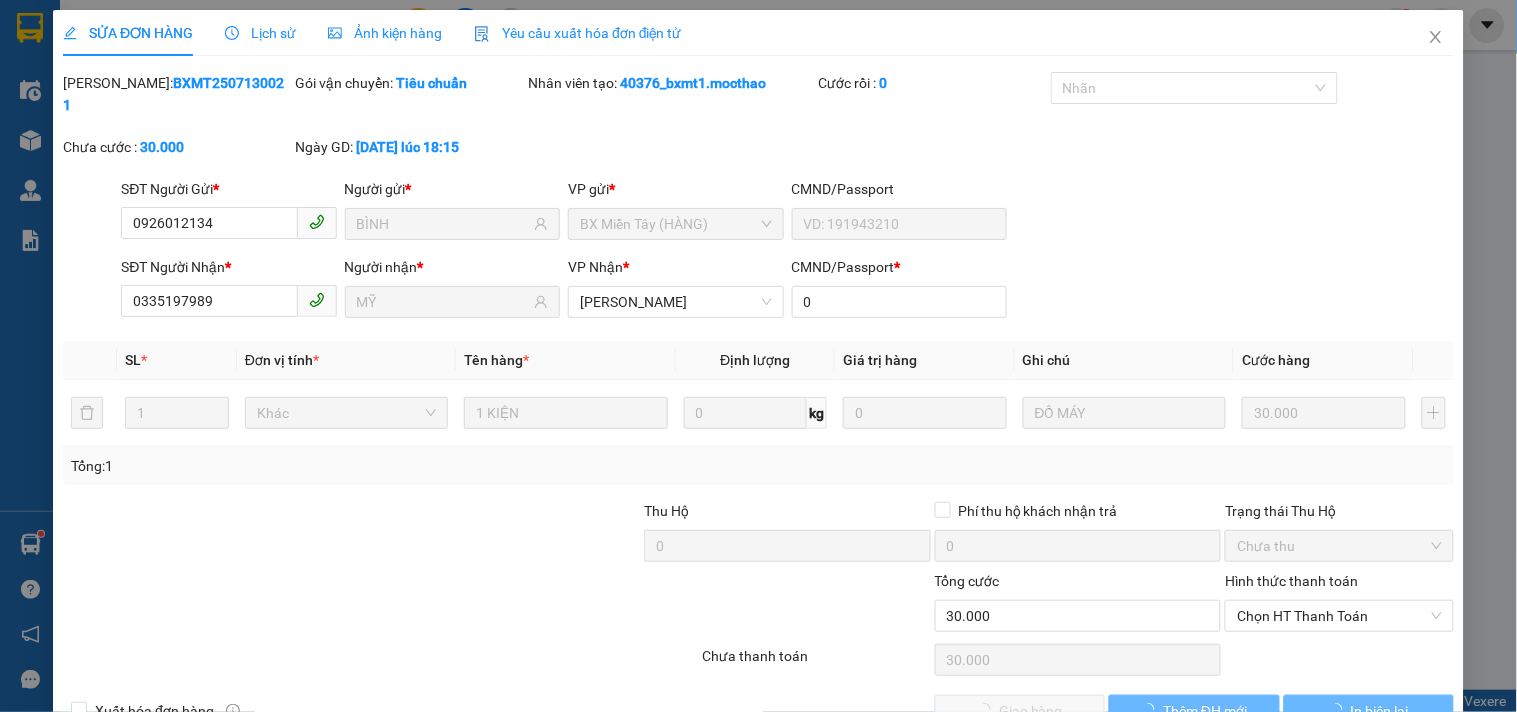 type on "0926012134" 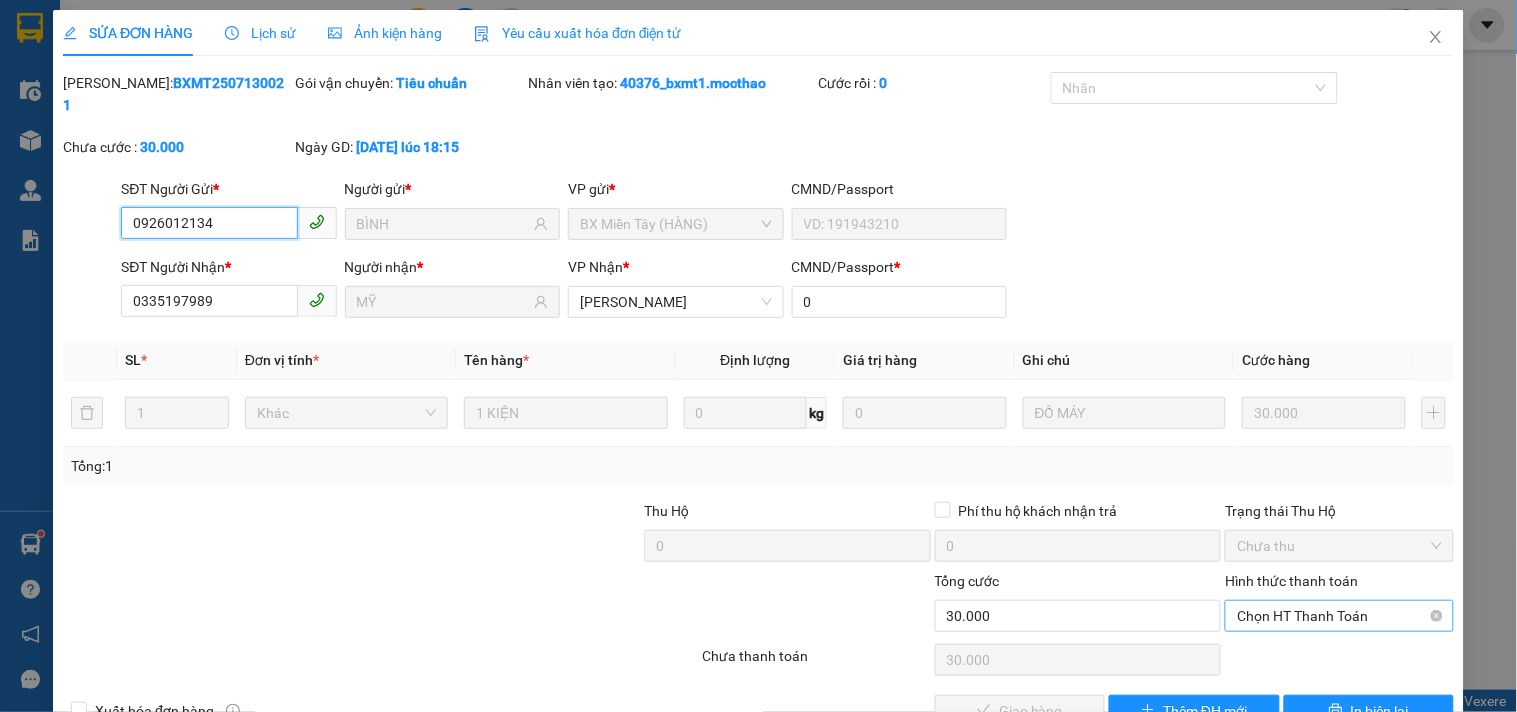 click on "Chọn HT Thanh Toán" at bounding box center [1339, 616] 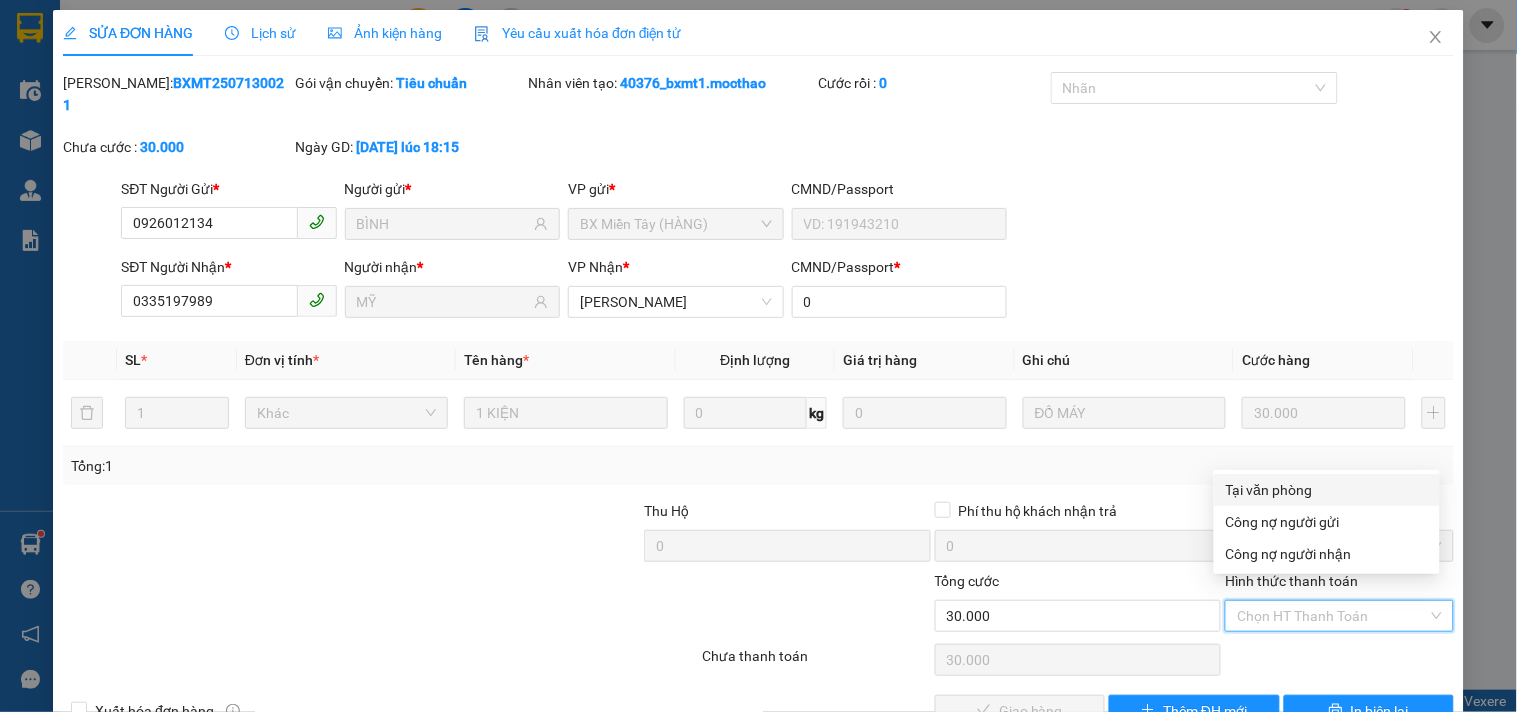 drag, startPoint x: 1286, startPoint y: 490, endPoint x: 1154, endPoint y: 630, distance: 192.41621 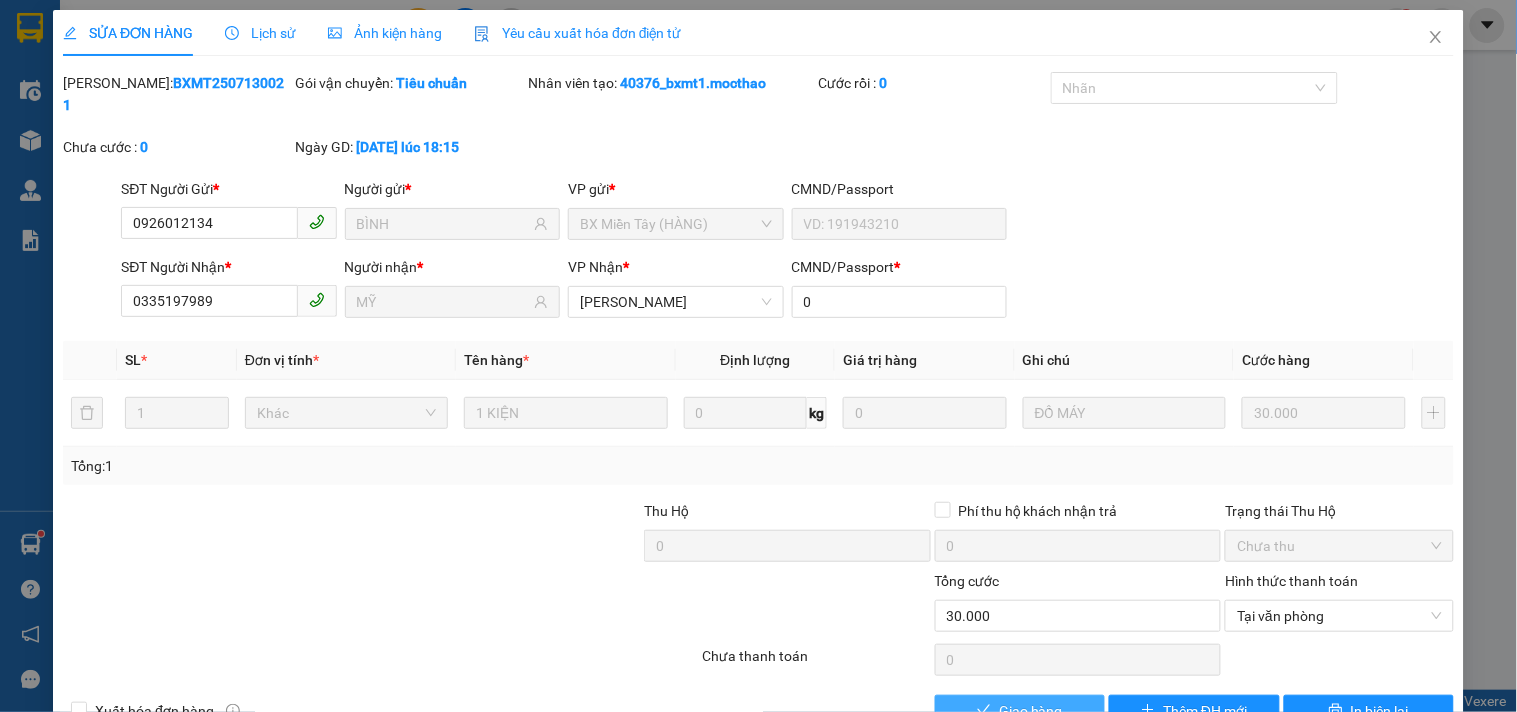 click on "Giao hàng" at bounding box center (1031, 711) 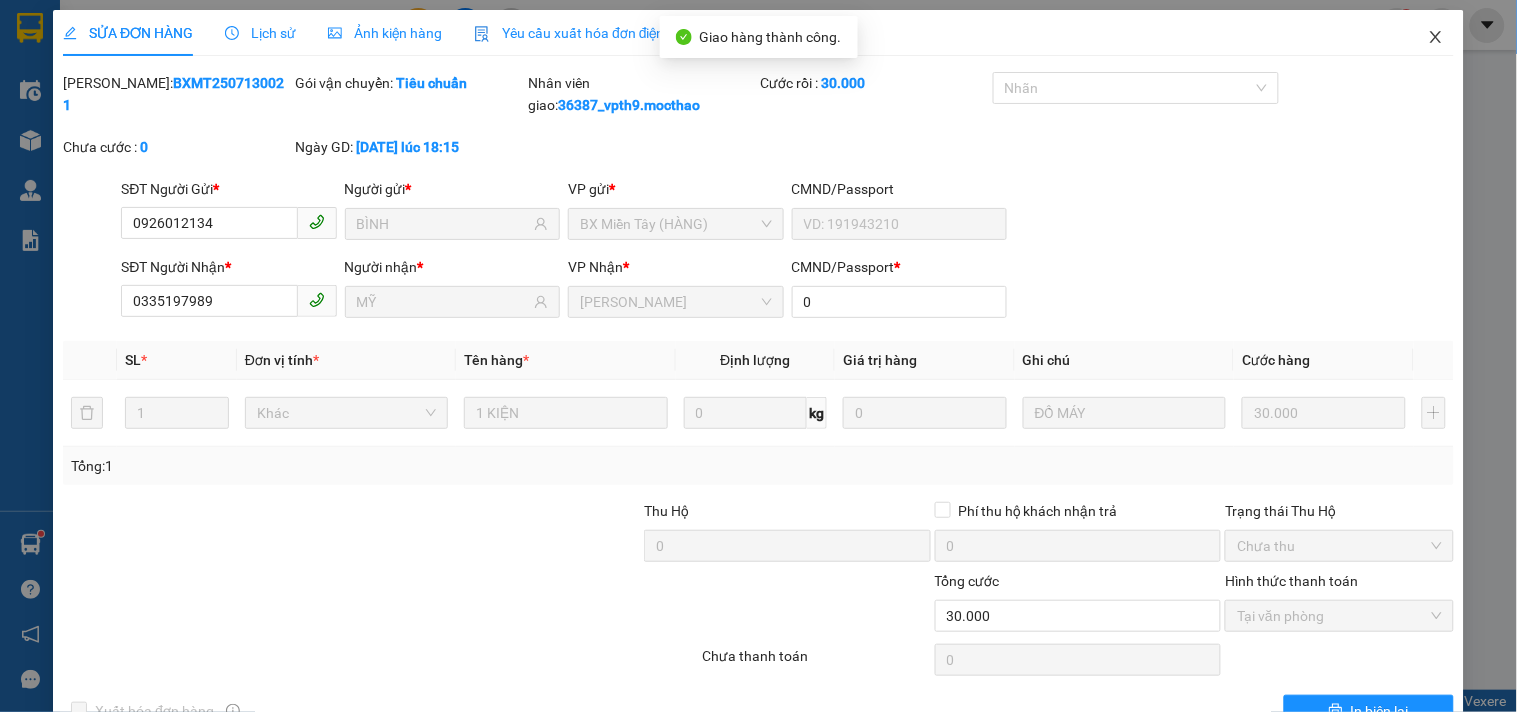 click at bounding box center (1436, 38) 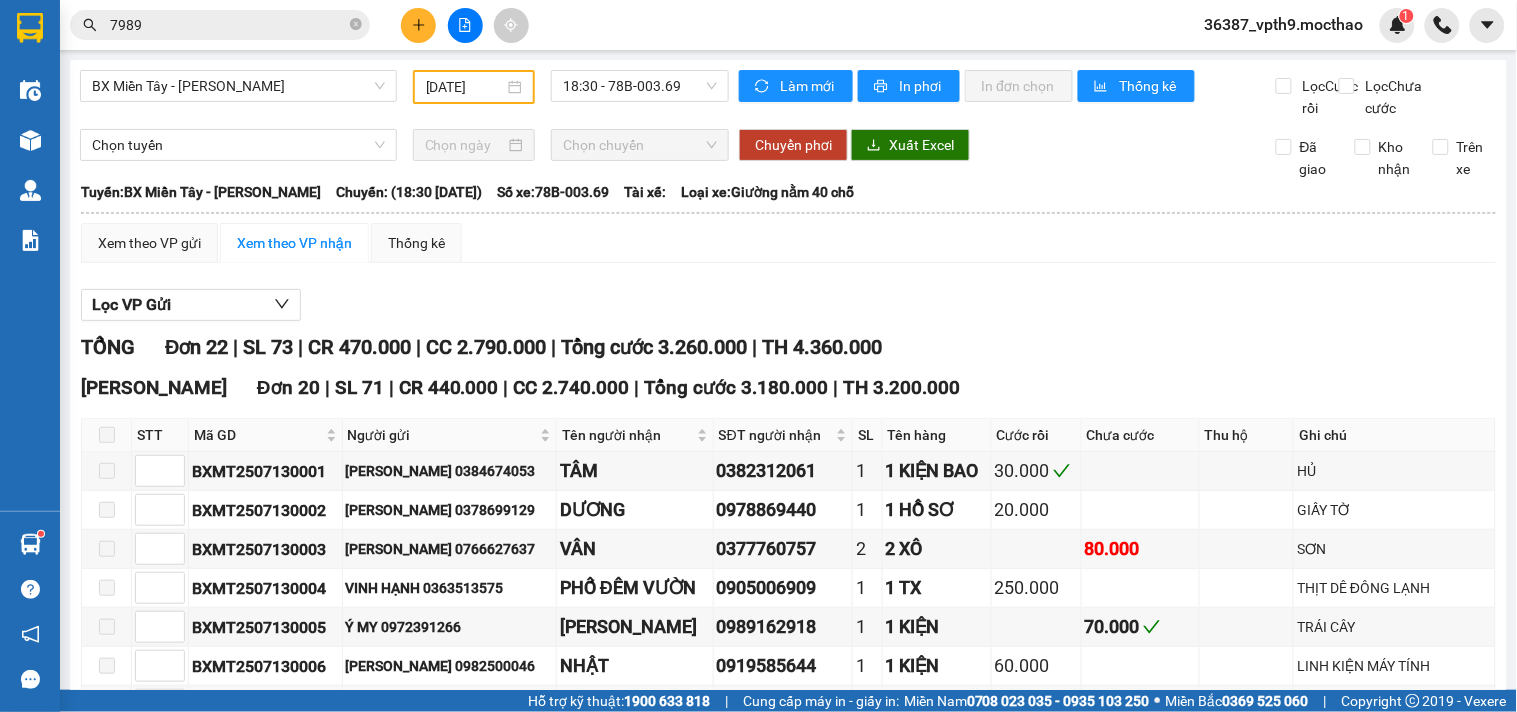 click on "7989" at bounding box center (228, 25) 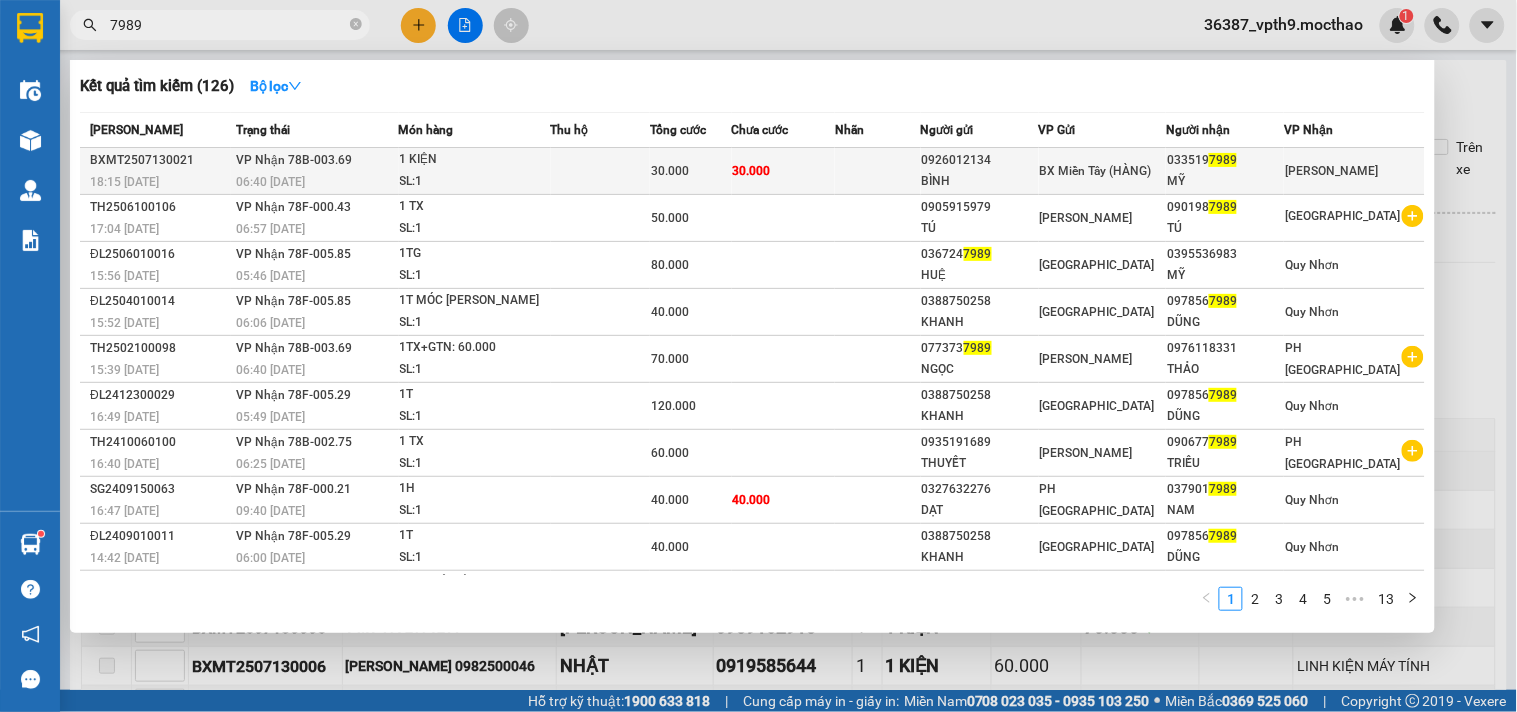 click on "BÌNH" at bounding box center (980, 181) 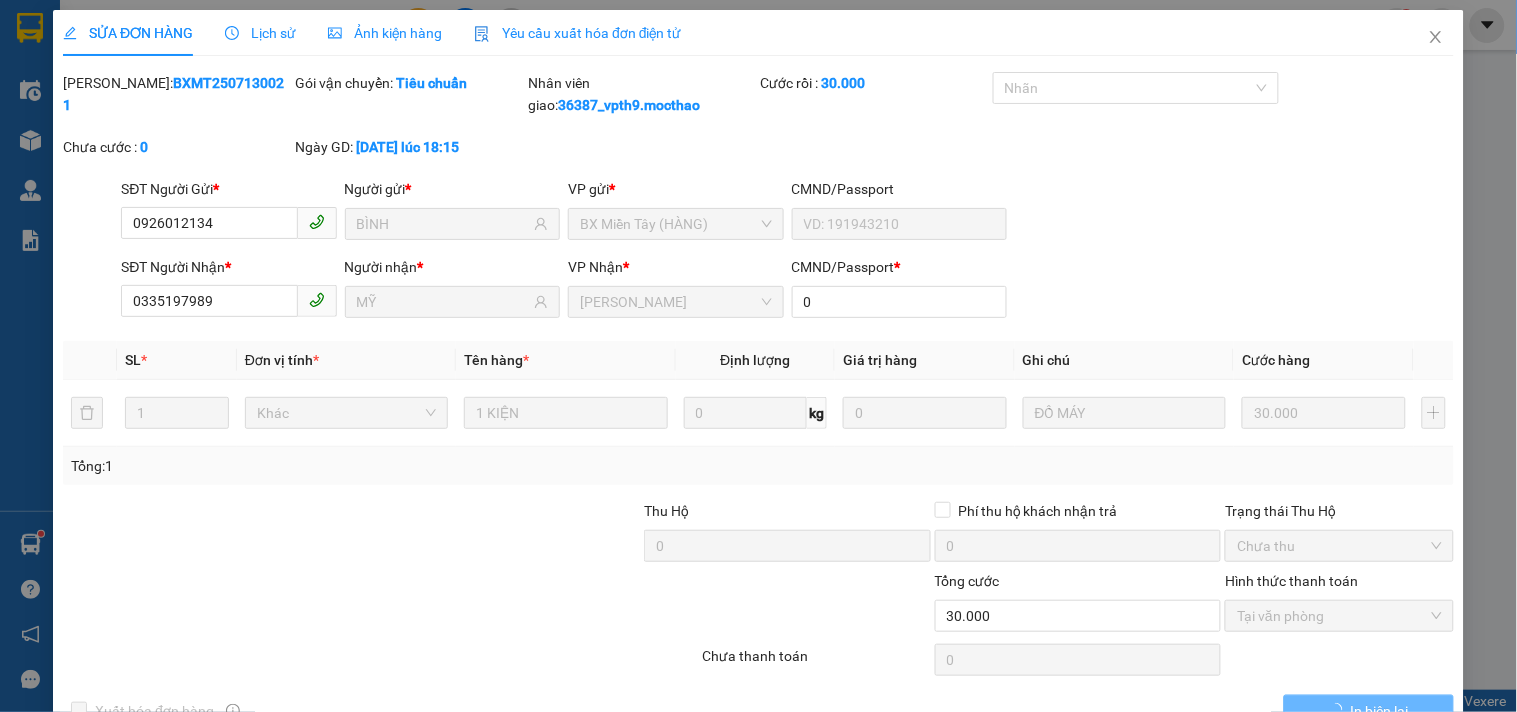 type on "0926012134" 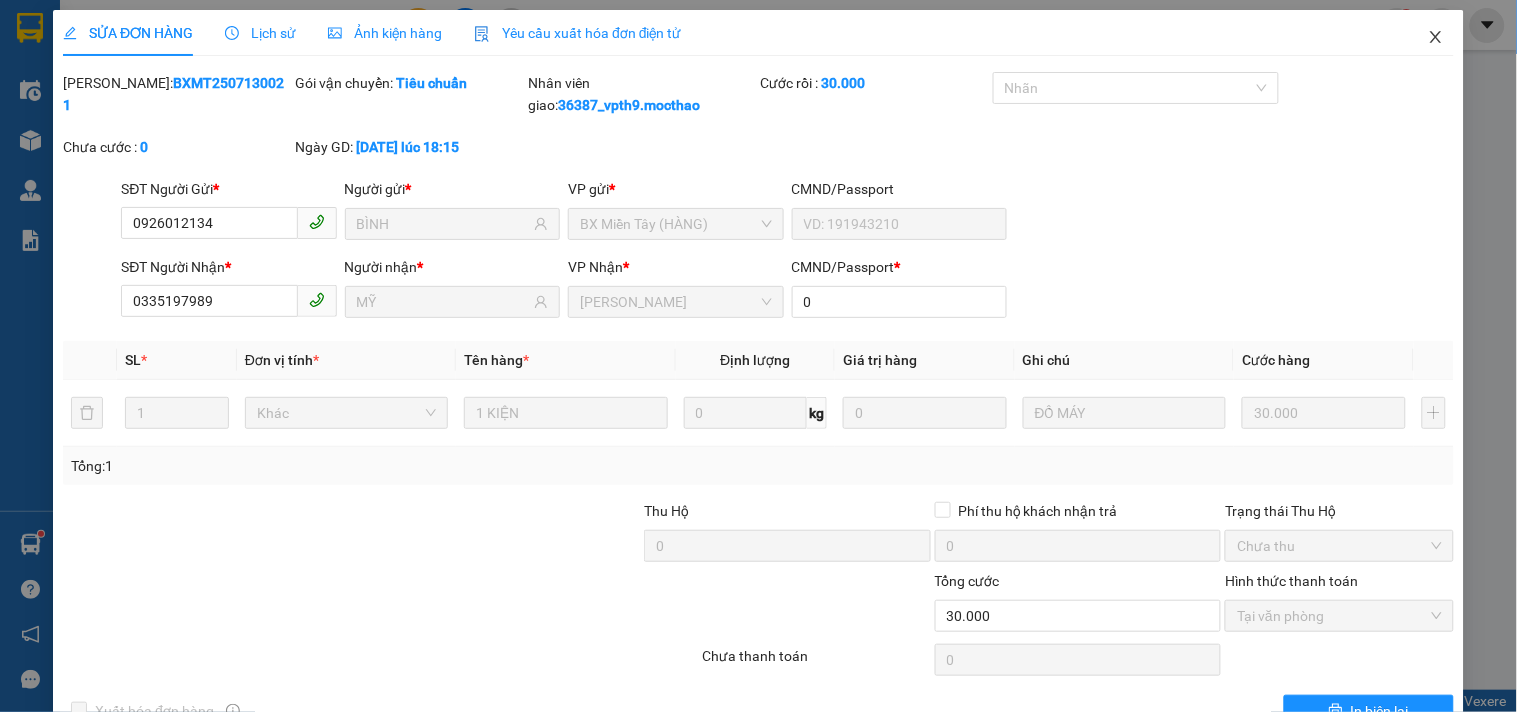 click 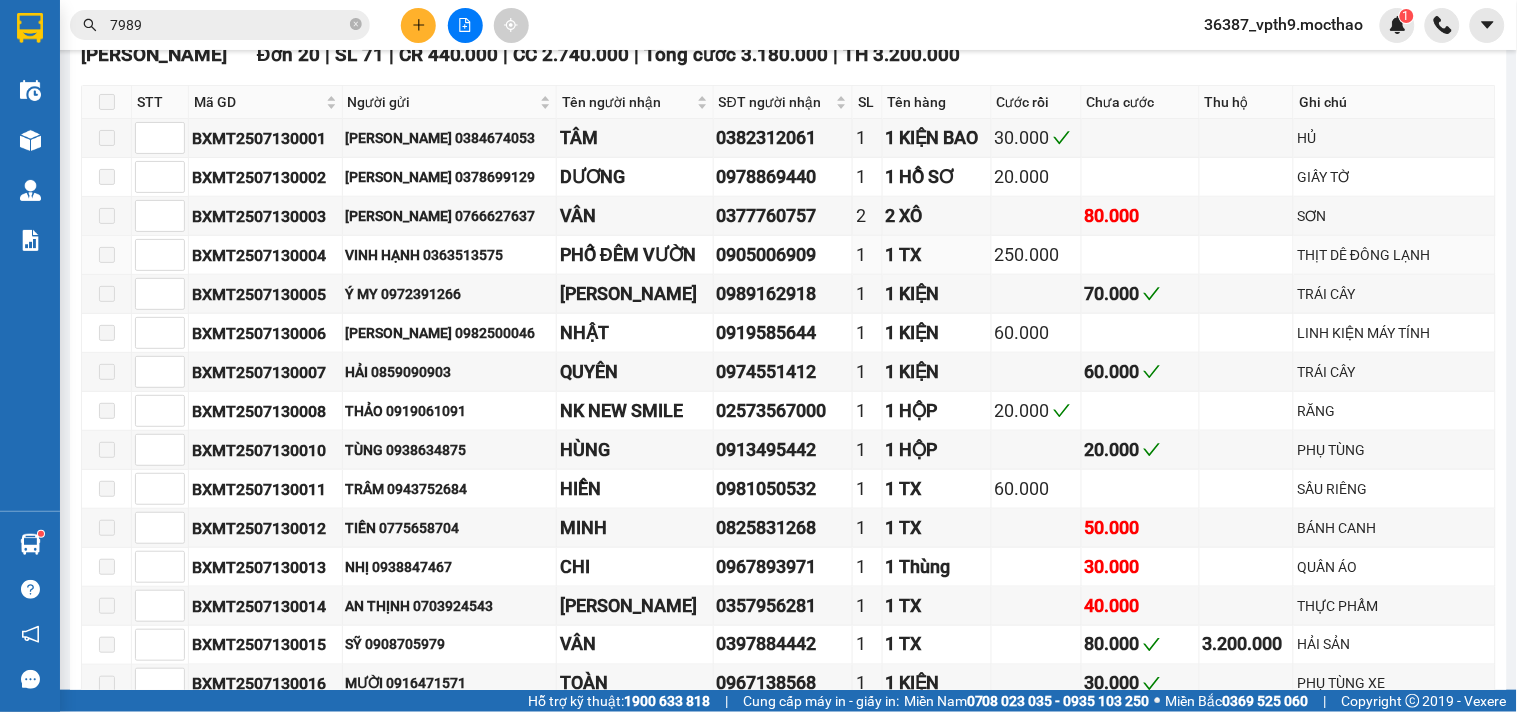 scroll, scrollTop: 0, scrollLeft: 0, axis: both 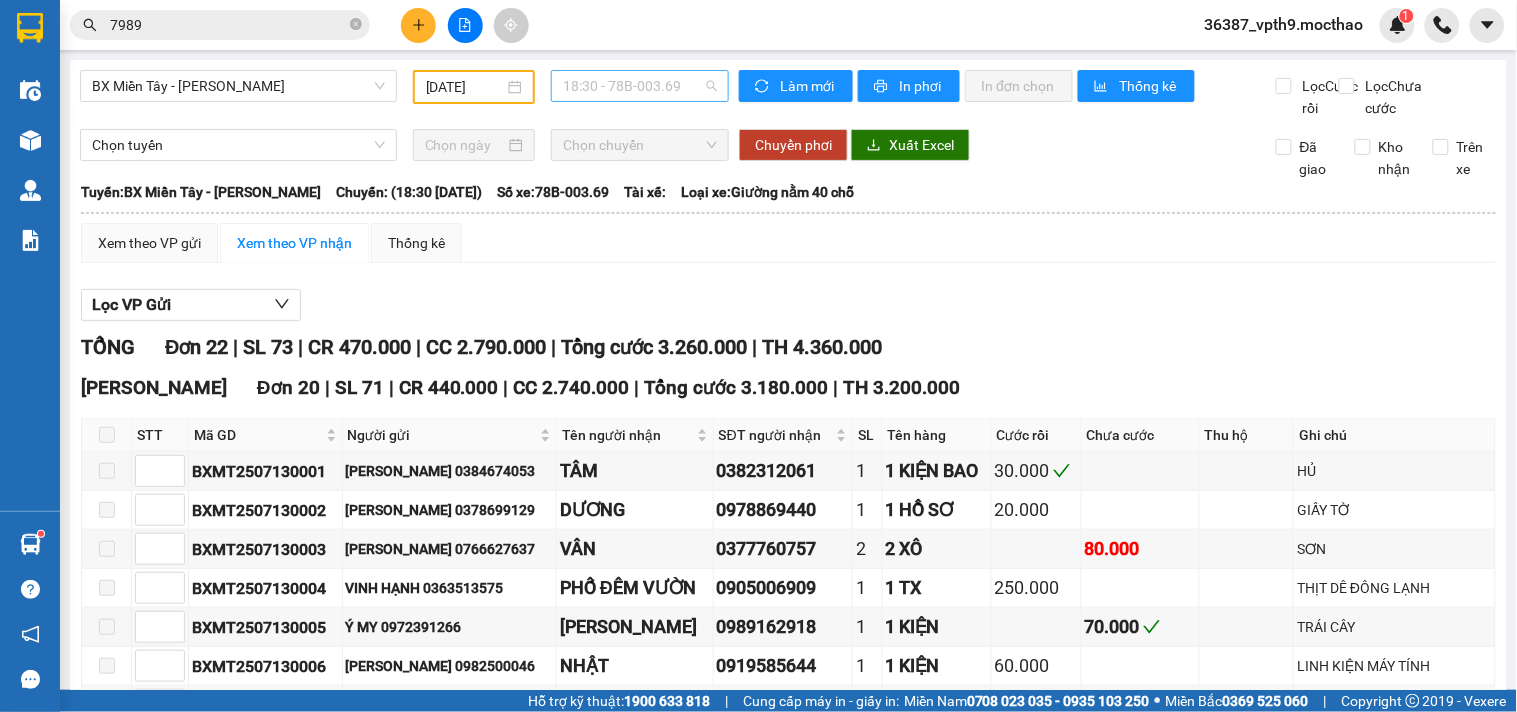 click on "18:30     - 78B-003.69" at bounding box center [640, 86] 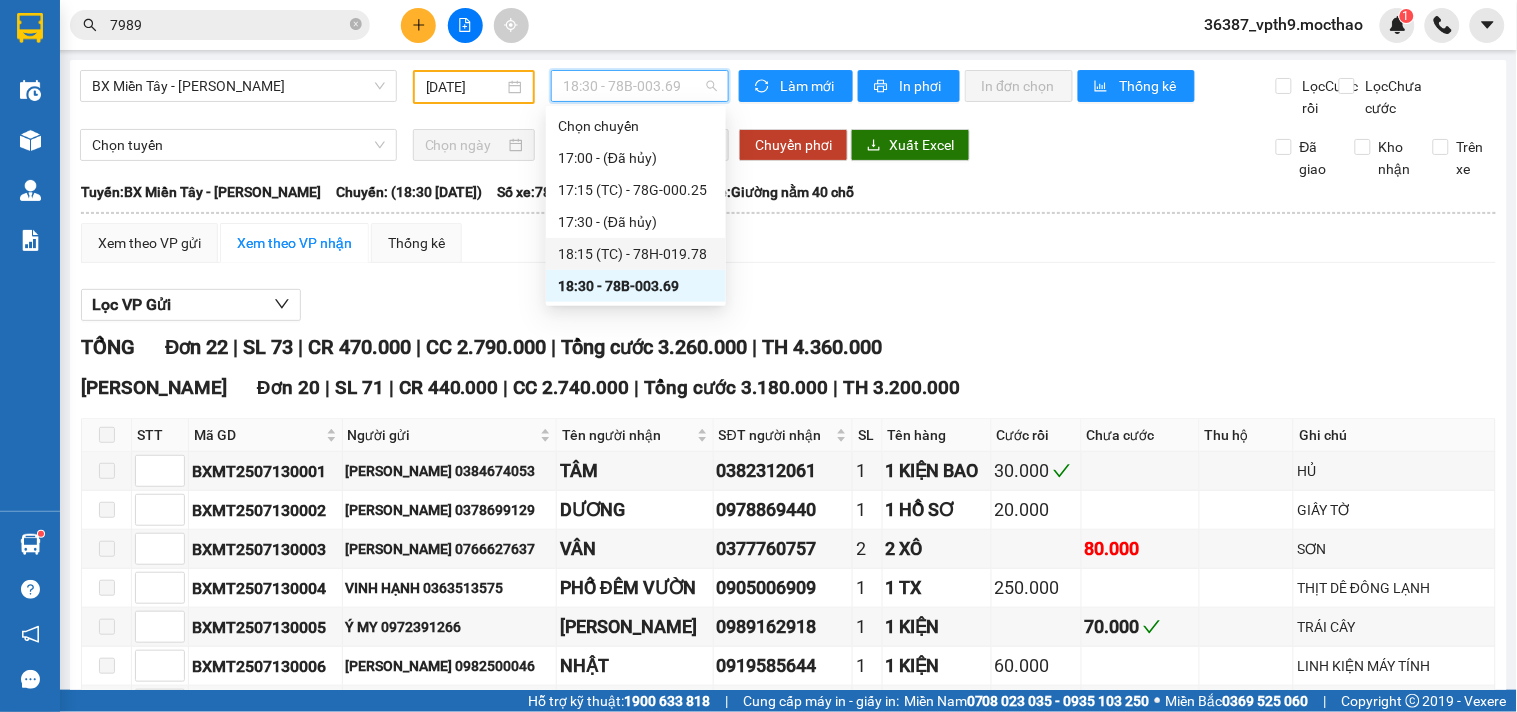 click on "18:15   (TC)   - 78H-019.78" at bounding box center [636, 254] 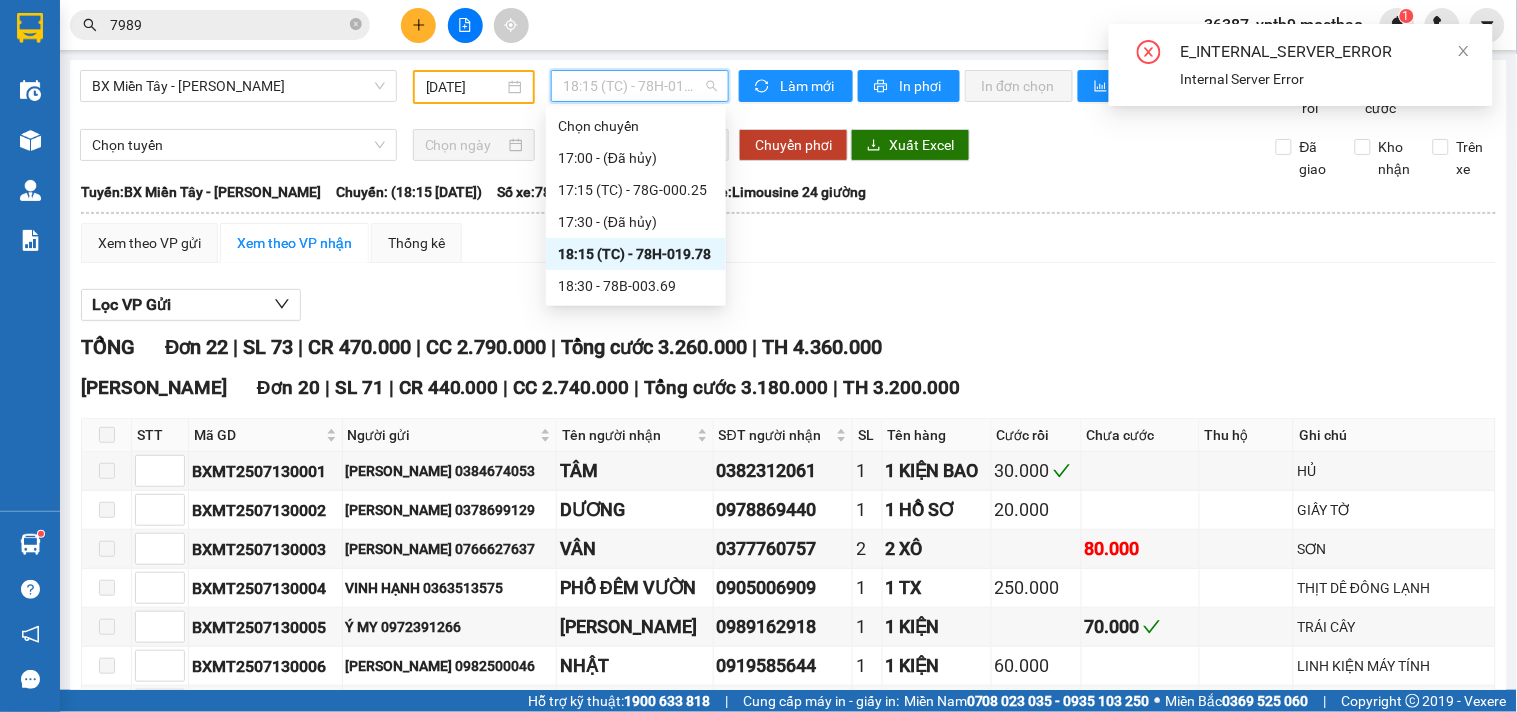 click on "18:15   (TC)   - 78H-019.78" at bounding box center [640, 86] 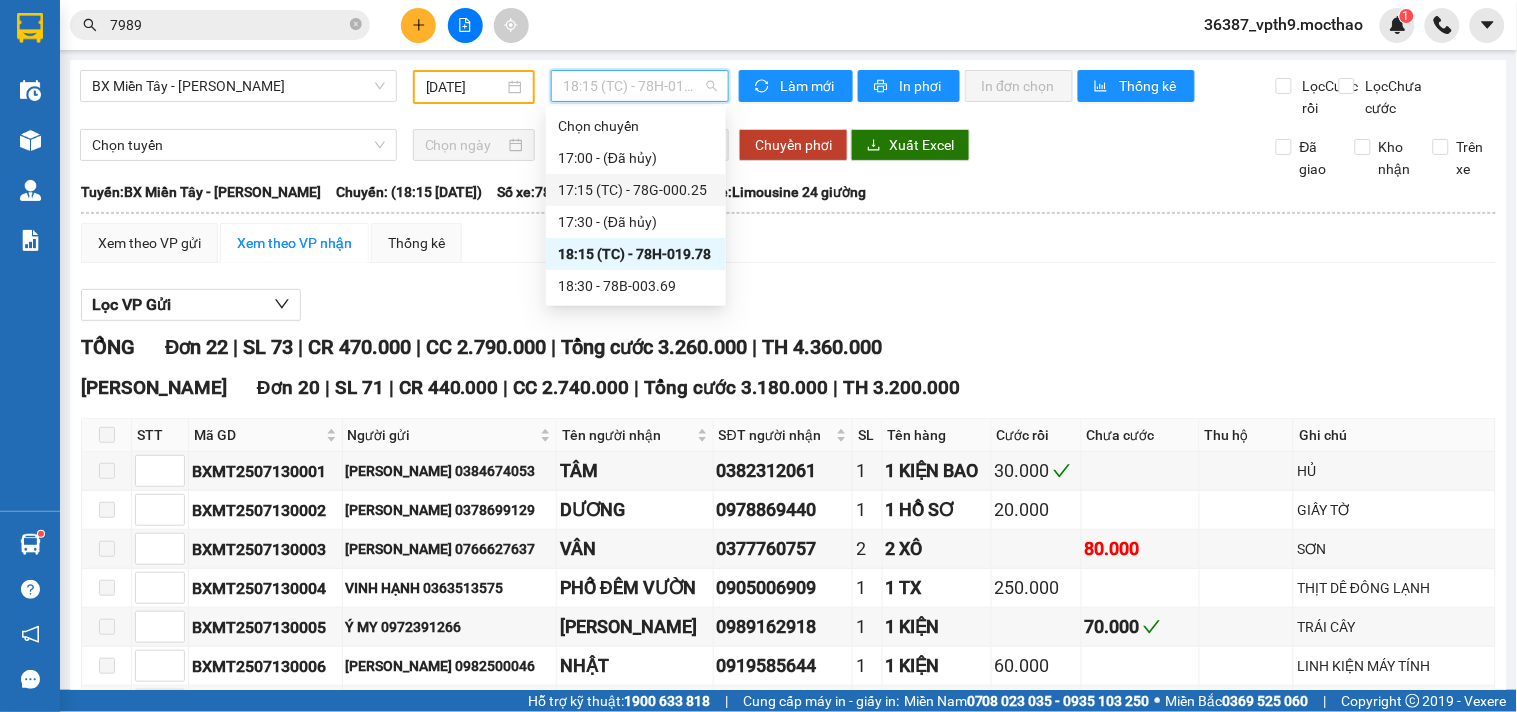 click on "17:15   (TC)   - 78G-000.25" at bounding box center (636, 190) 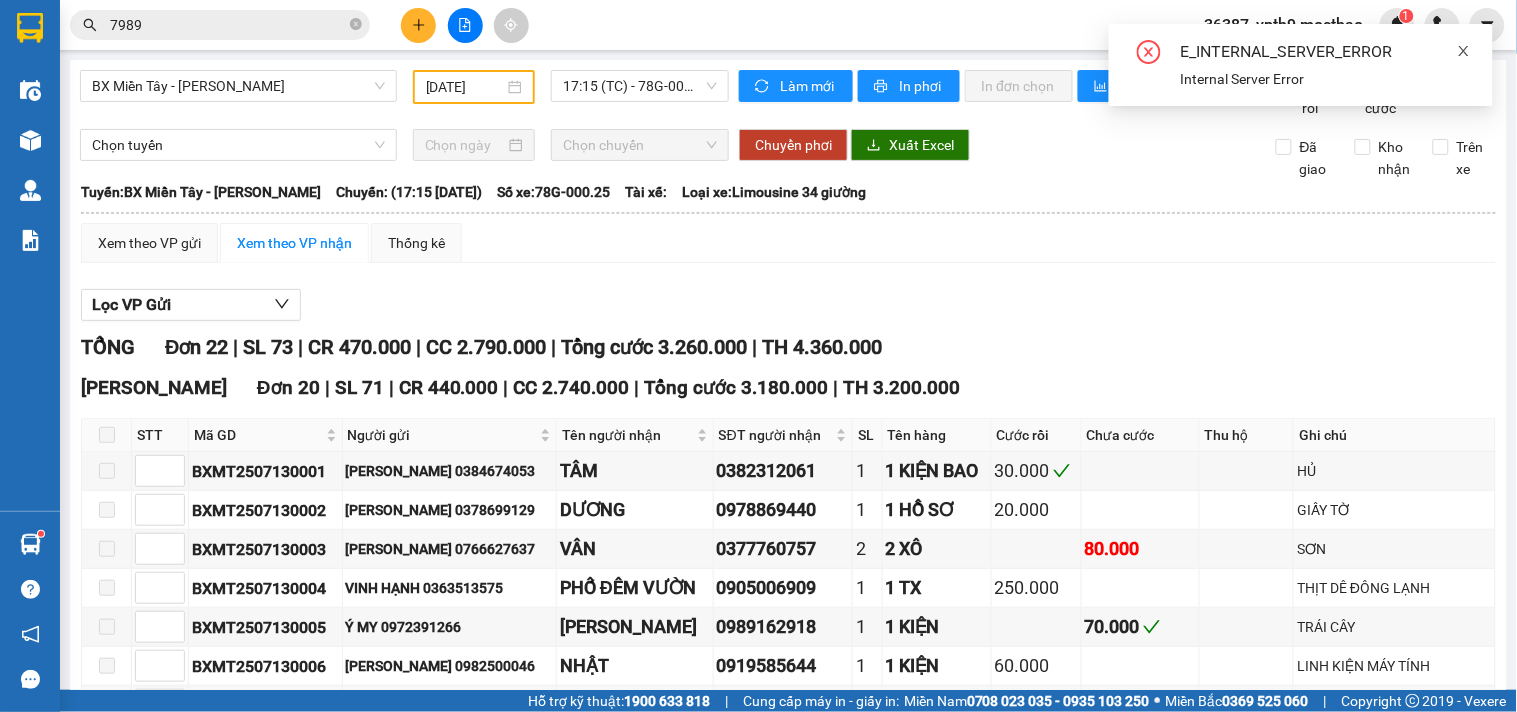 click 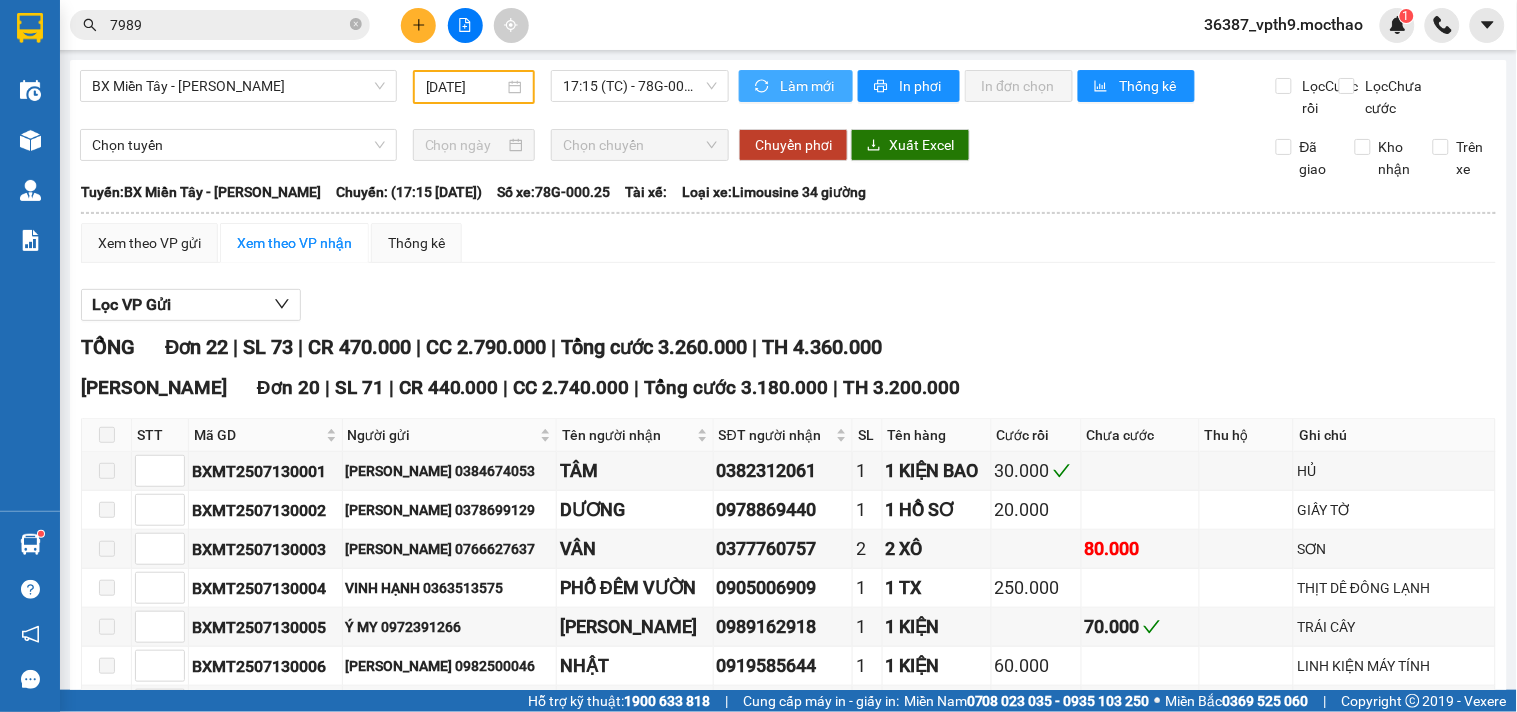 click on "Làm mới" at bounding box center (808, 86) 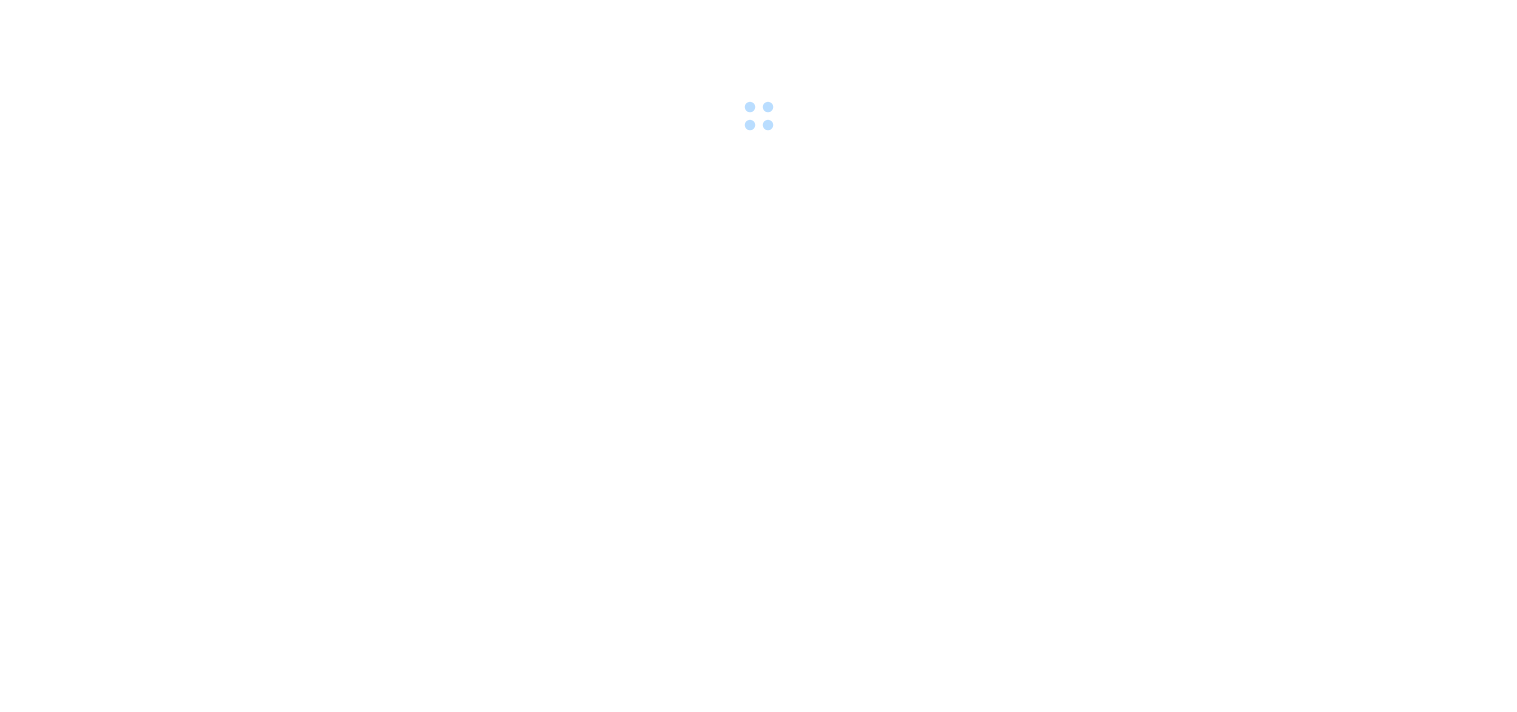 scroll, scrollTop: 0, scrollLeft: 0, axis: both 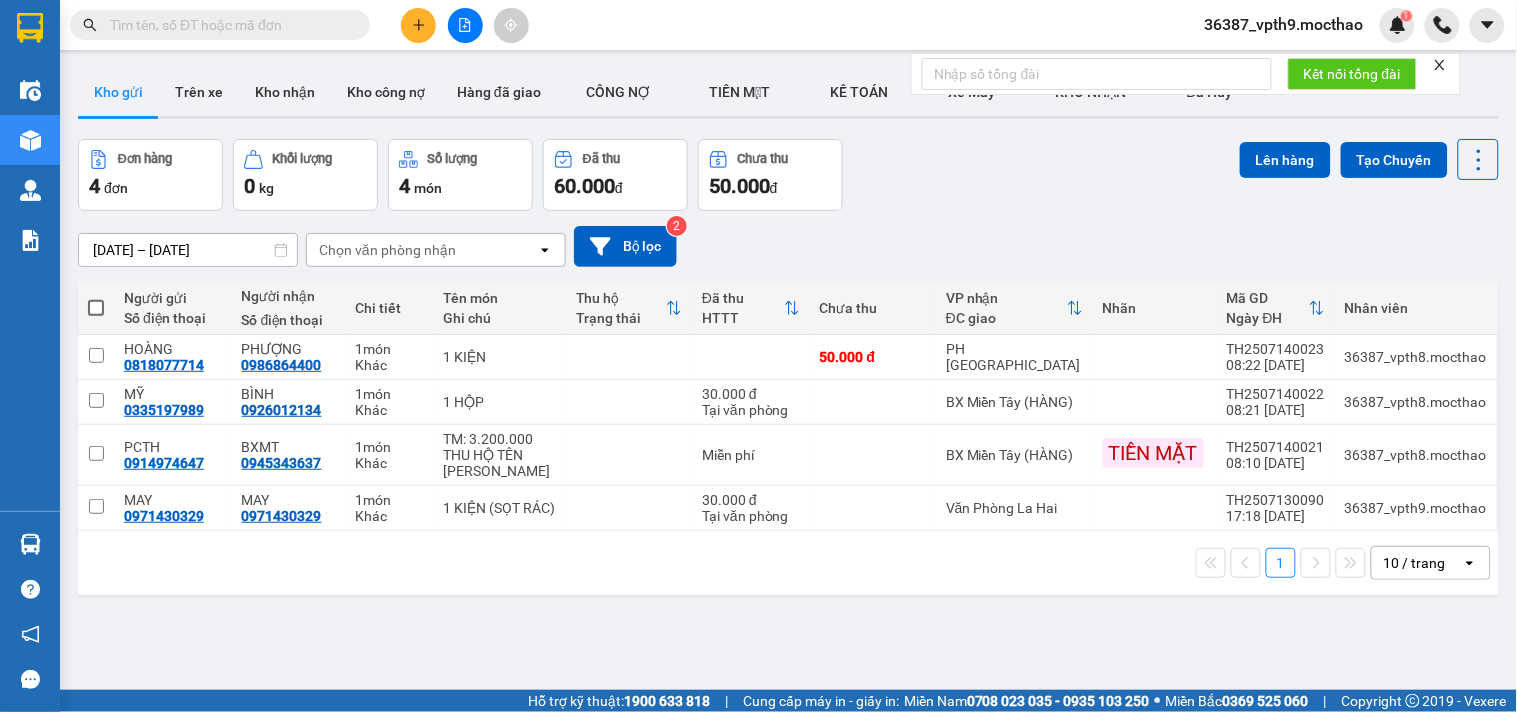 click at bounding box center [228, 25] 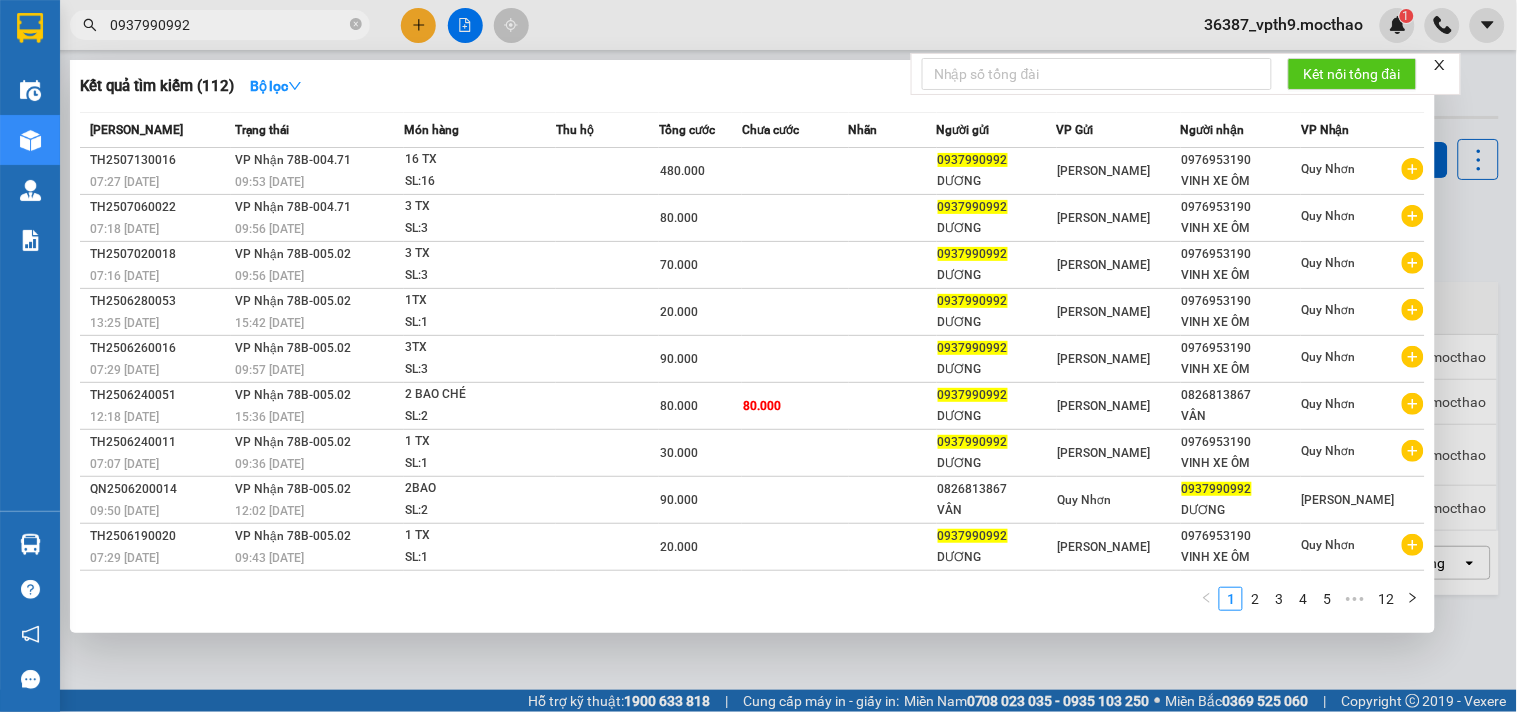 type on "0937990992" 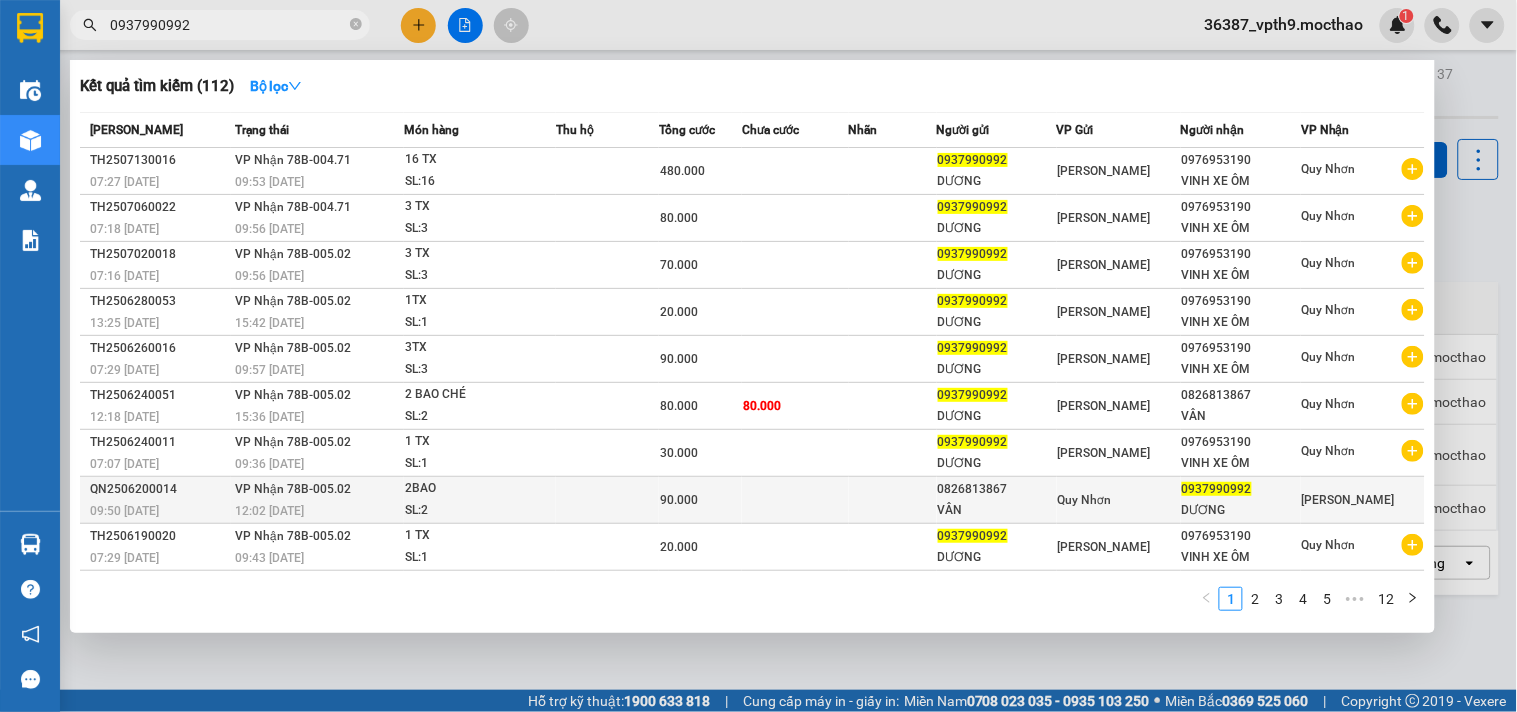 click on "Quy Nhơn" at bounding box center (1085, 500) 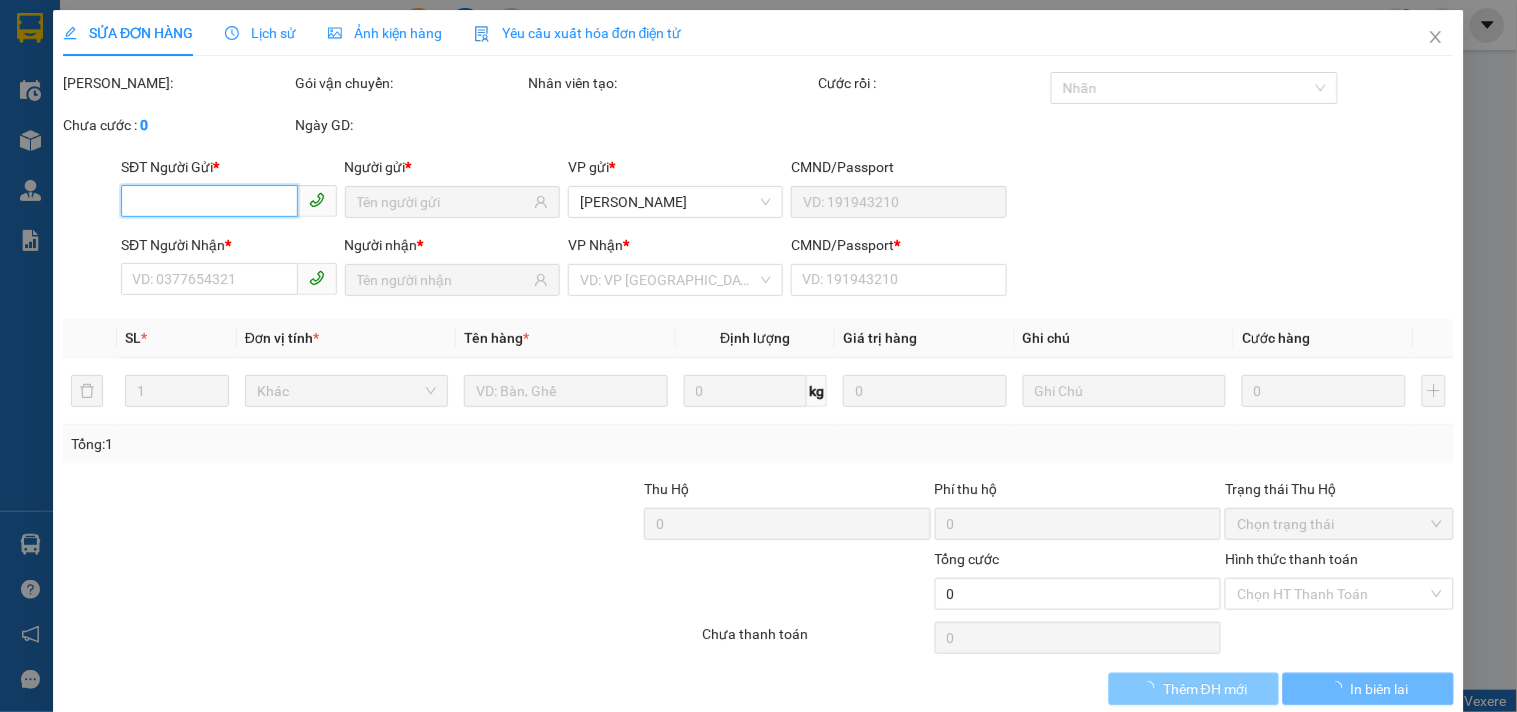 type on "0826813867" 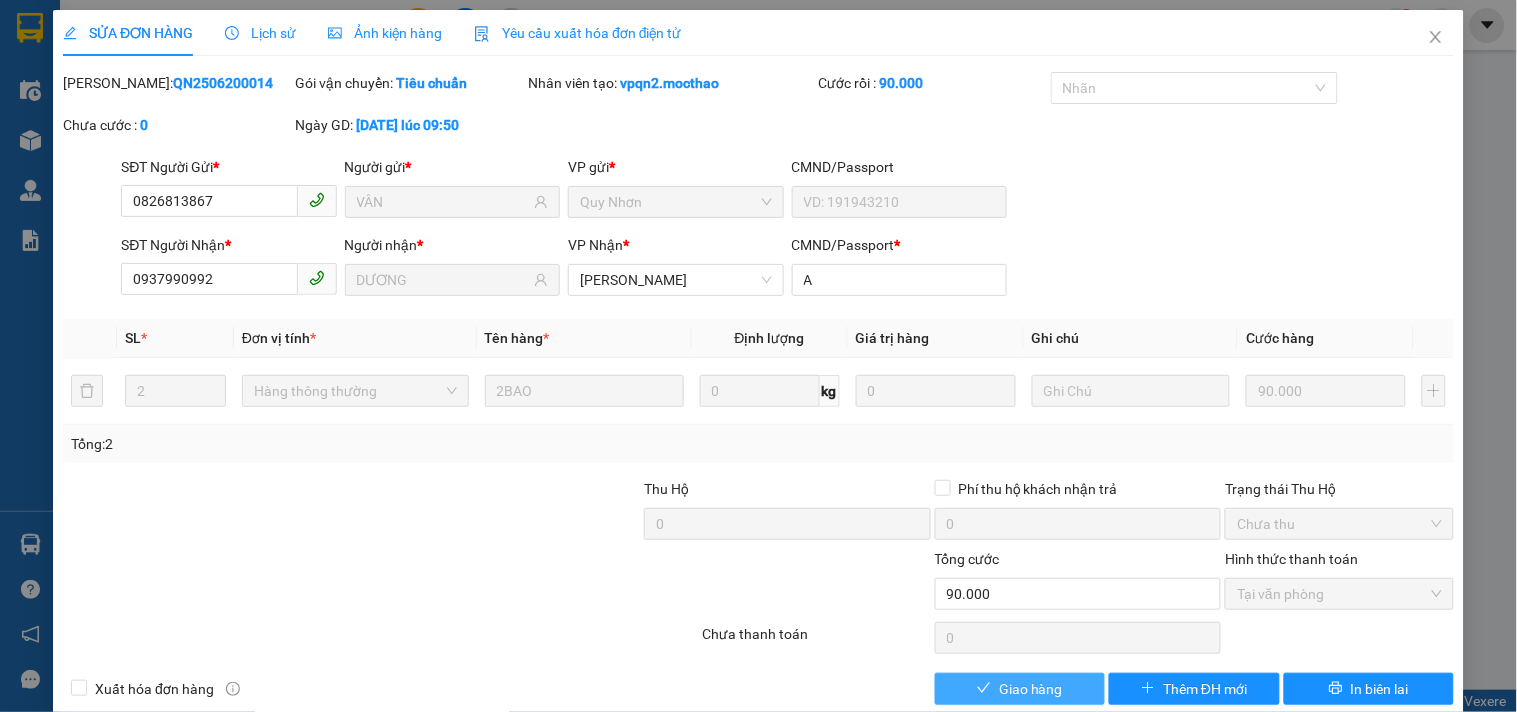click on "Giao hàng" at bounding box center (1020, 689) 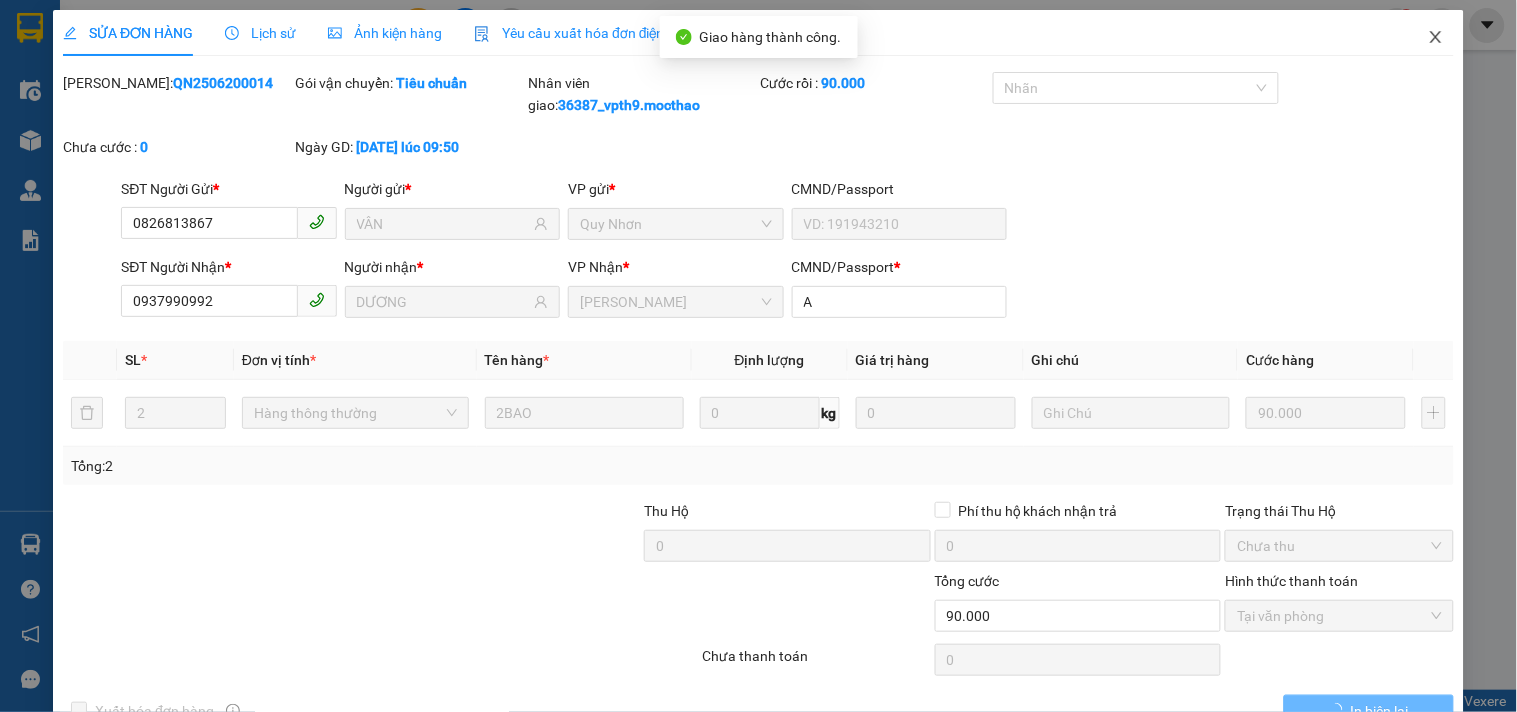click 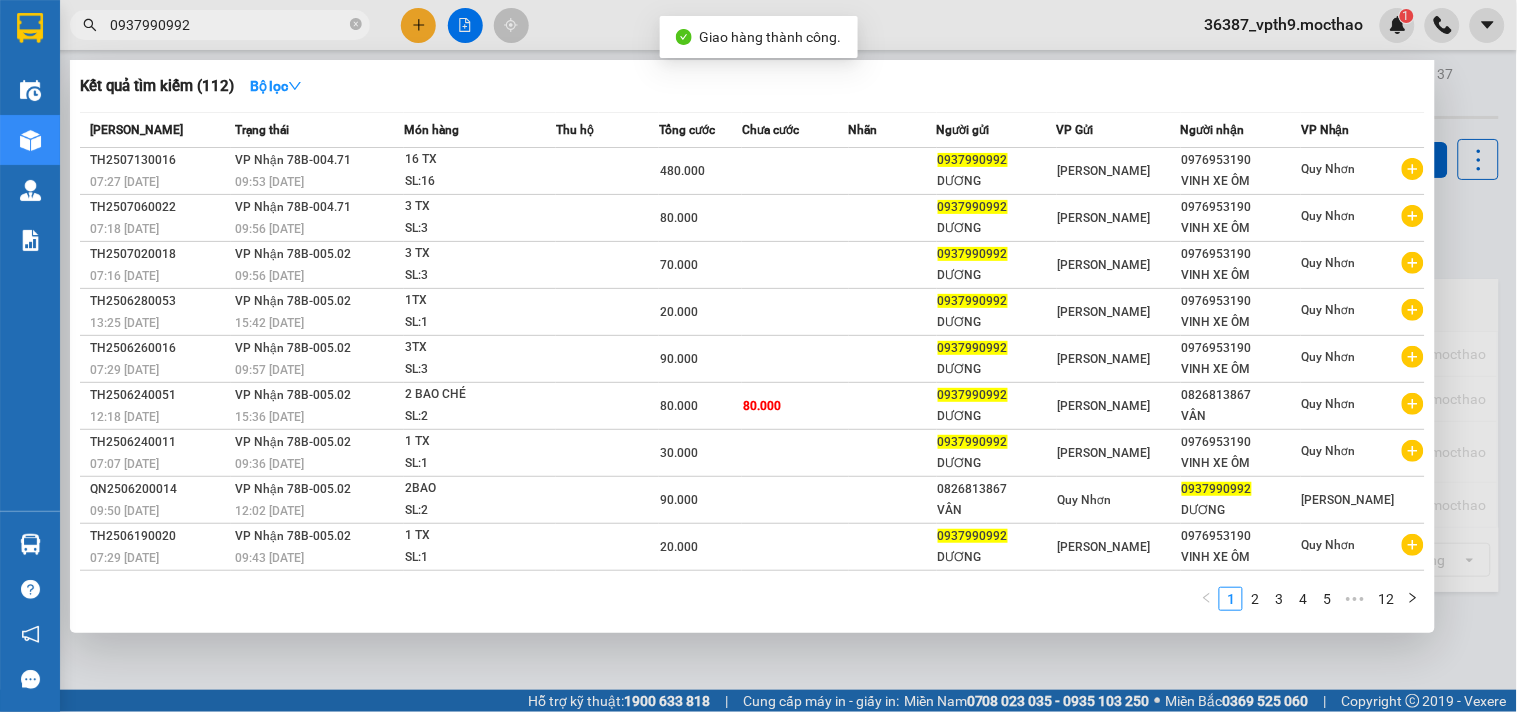 click on "0937990992" at bounding box center [228, 25] 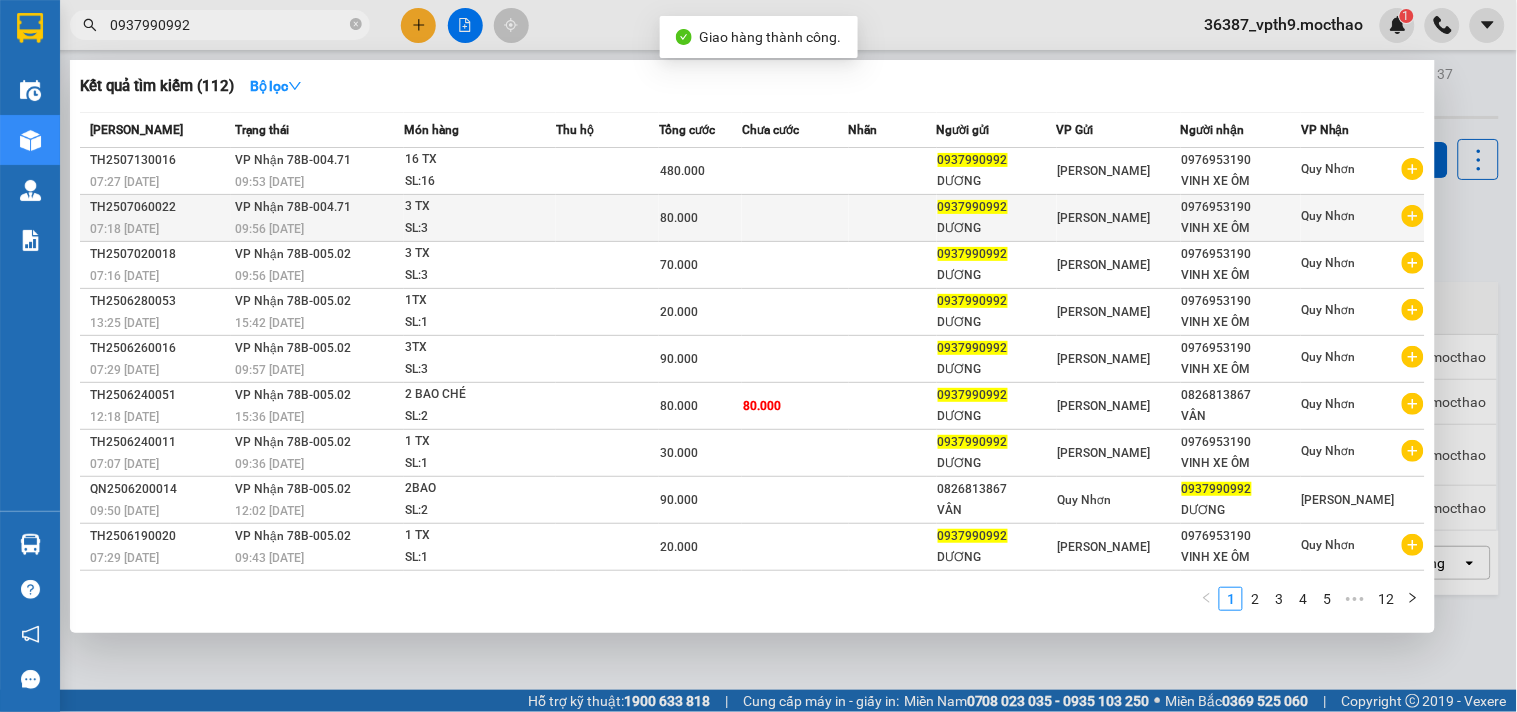 scroll, scrollTop: 45, scrollLeft: 0, axis: vertical 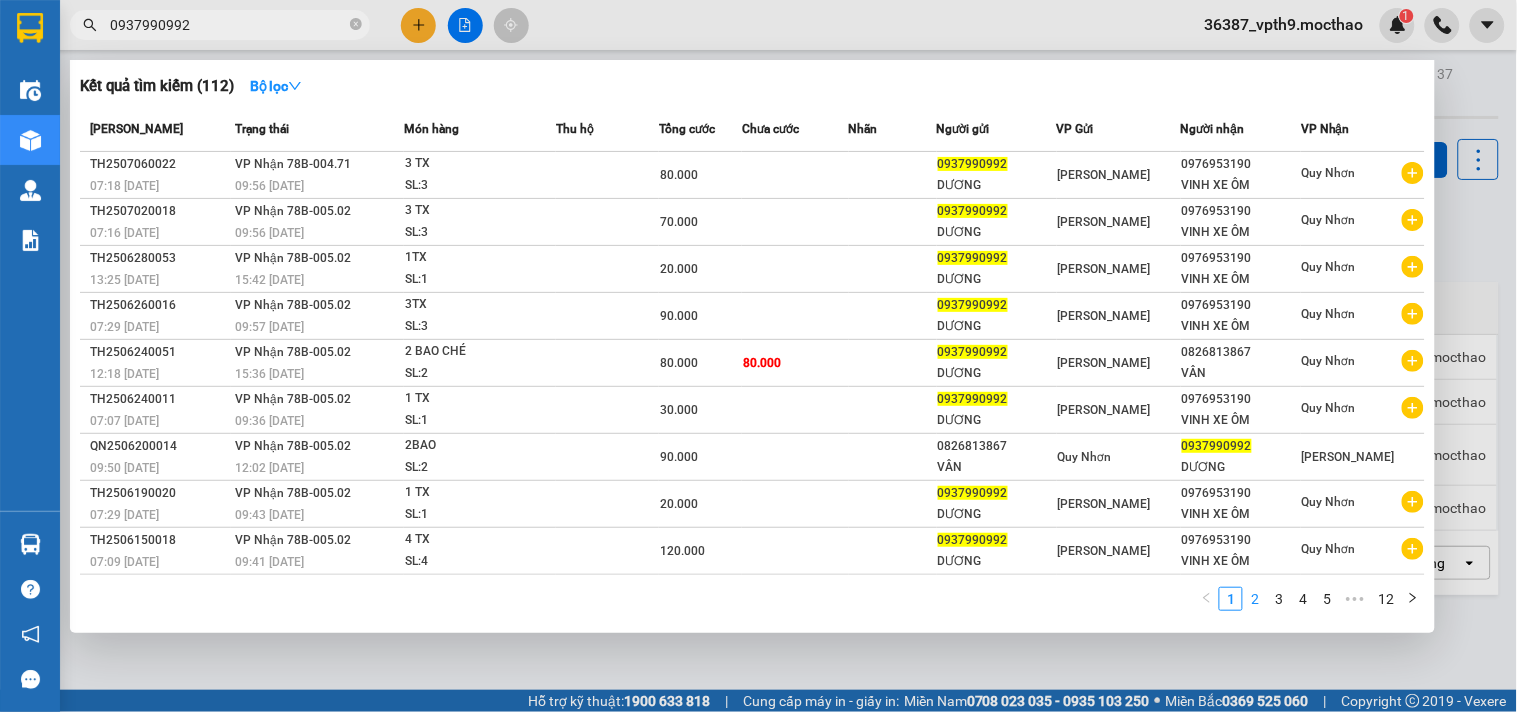 click on "2" at bounding box center [1255, 599] 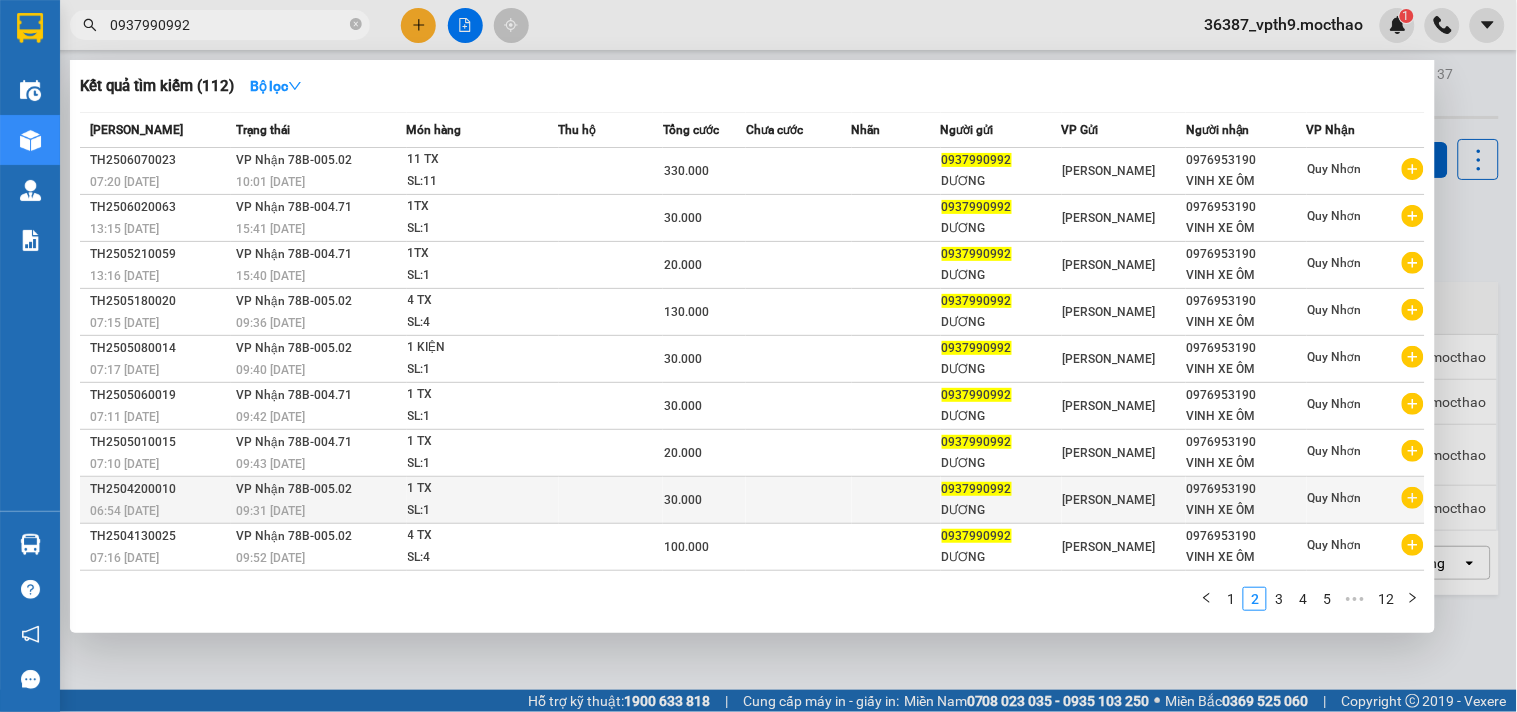 scroll, scrollTop: 45, scrollLeft: 0, axis: vertical 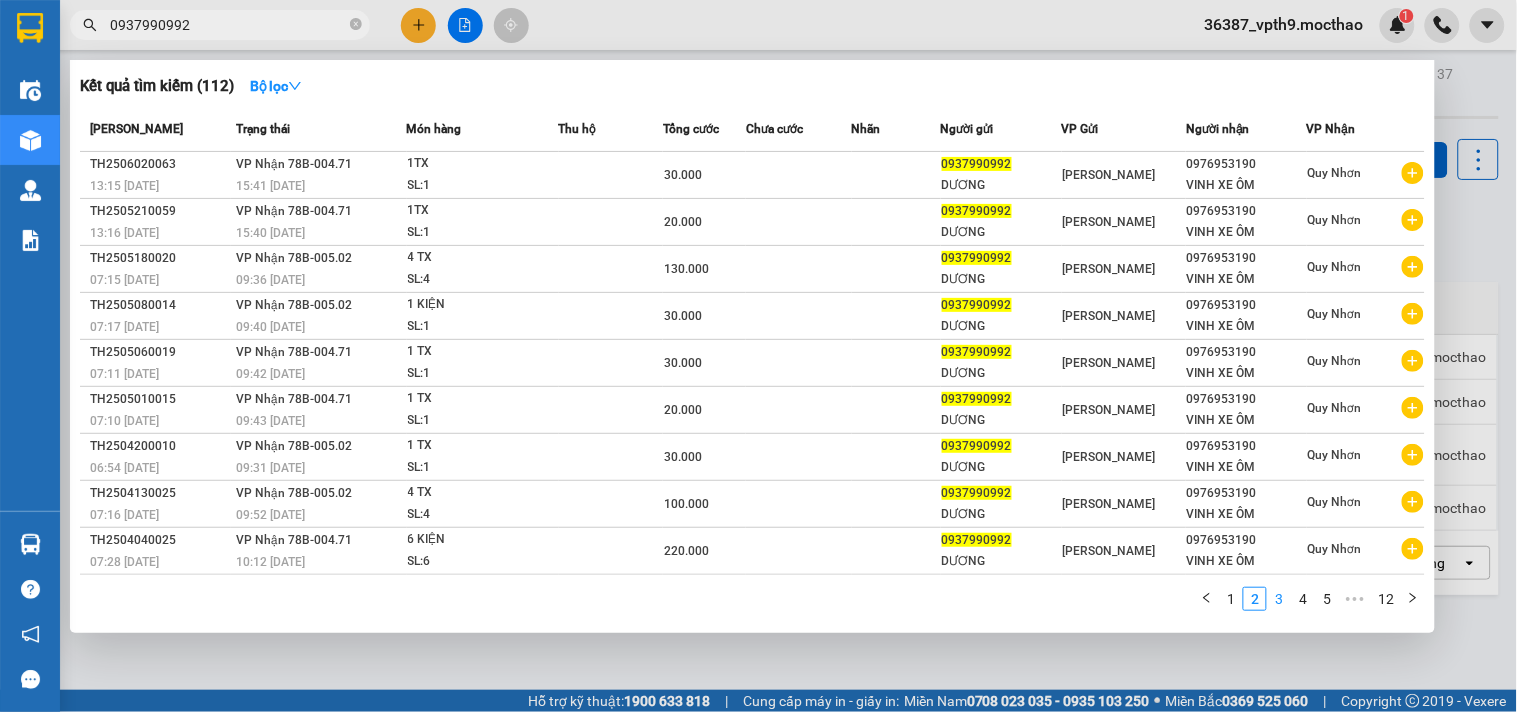 click on "3" at bounding box center [1279, 599] 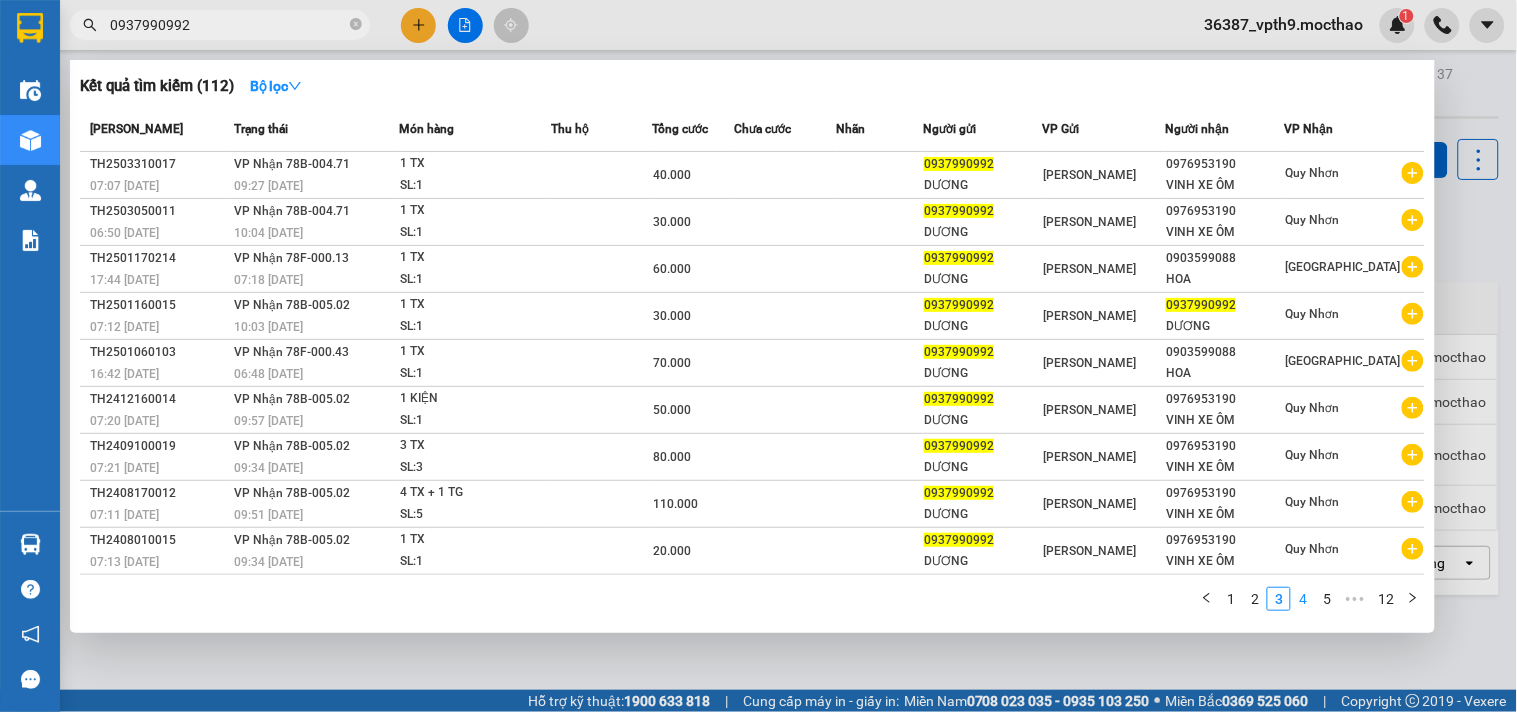 click on "4" at bounding box center [1303, 599] 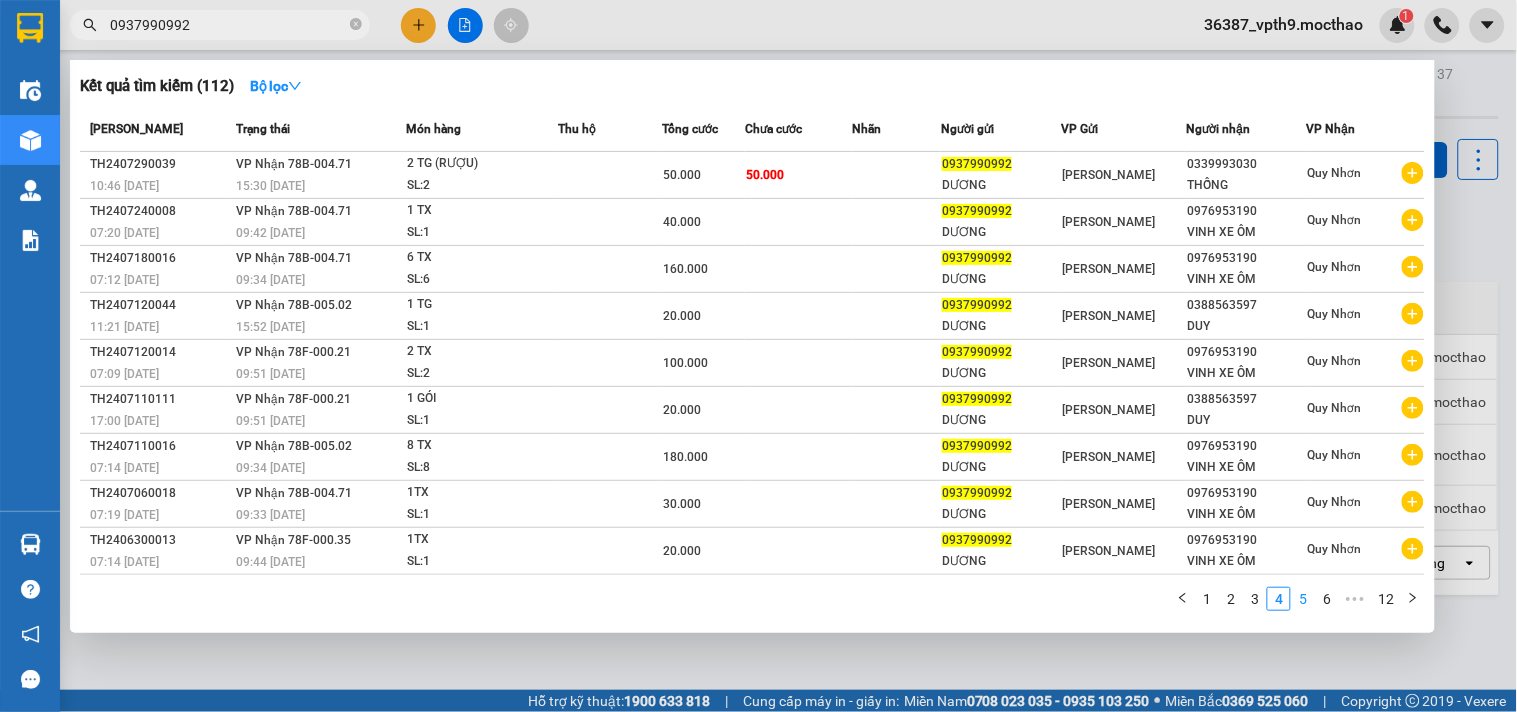 click on "5" at bounding box center (1303, 599) 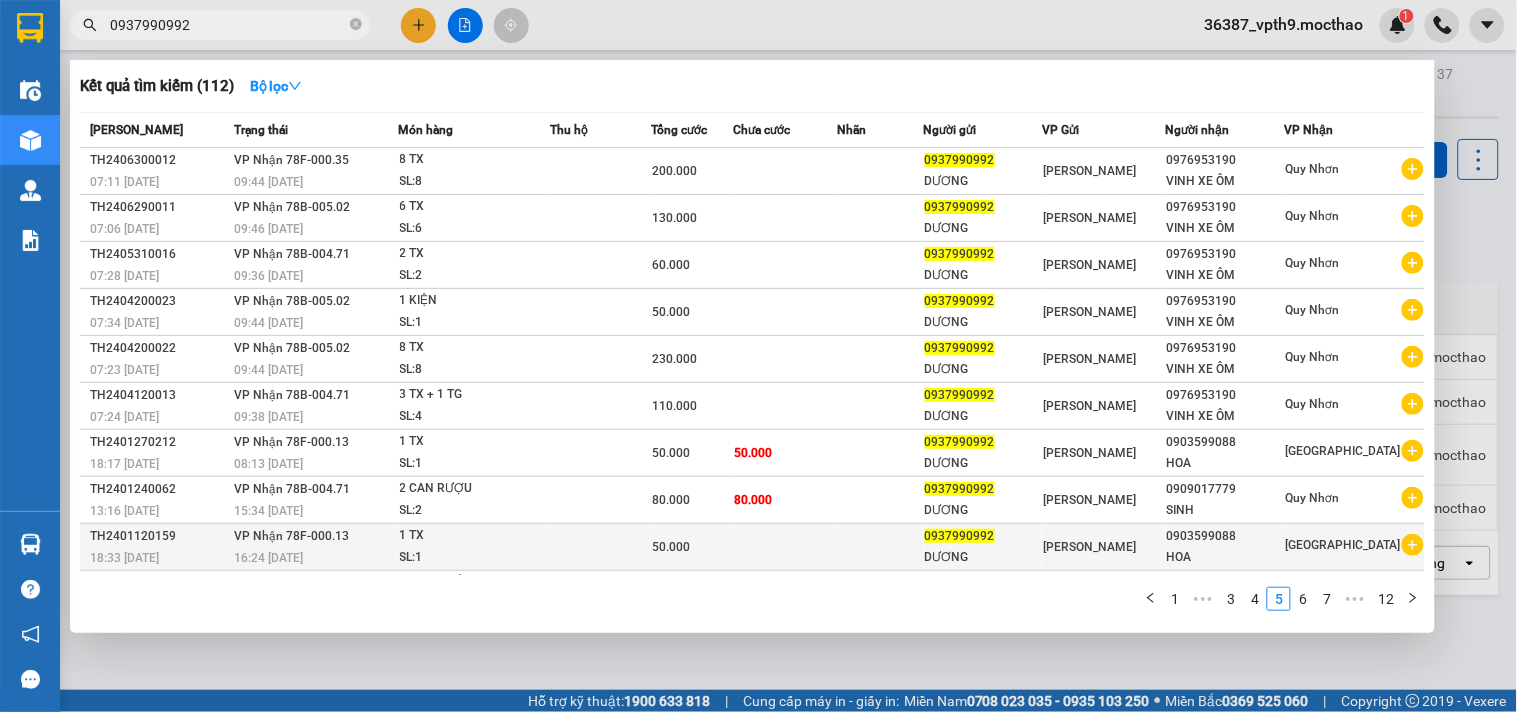 scroll, scrollTop: 45, scrollLeft: 0, axis: vertical 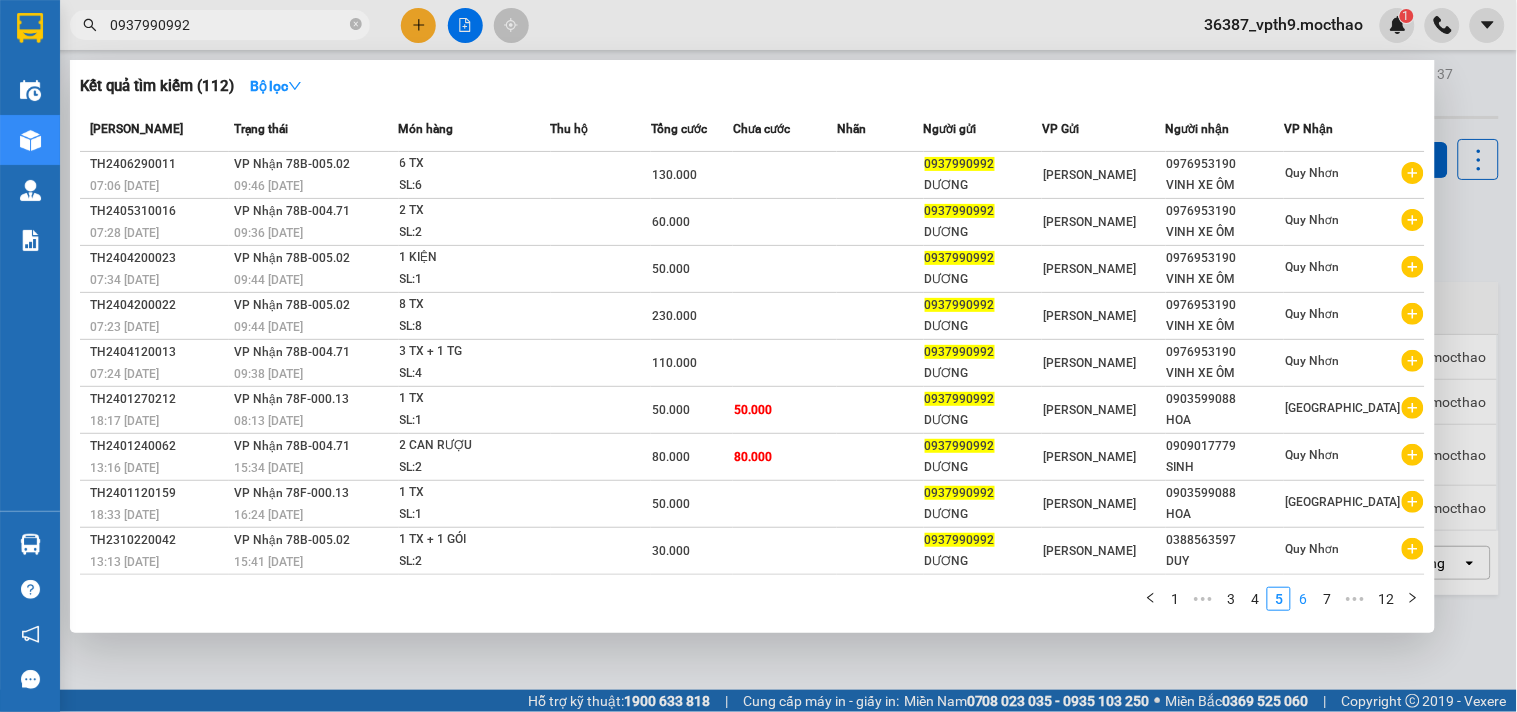 click on "6" at bounding box center (1303, 599) 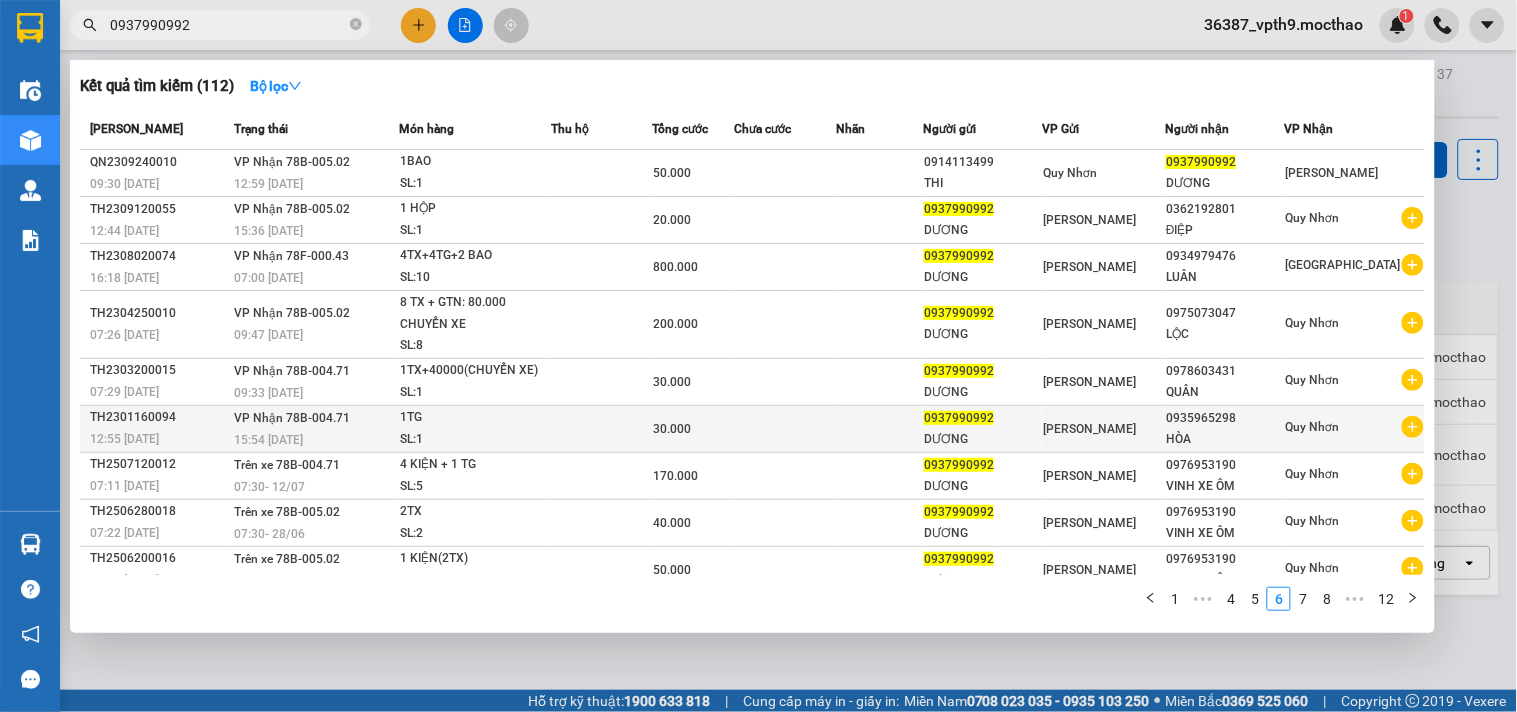 scroll, scrollTop: 0, scrollLeft: 0, axis: both 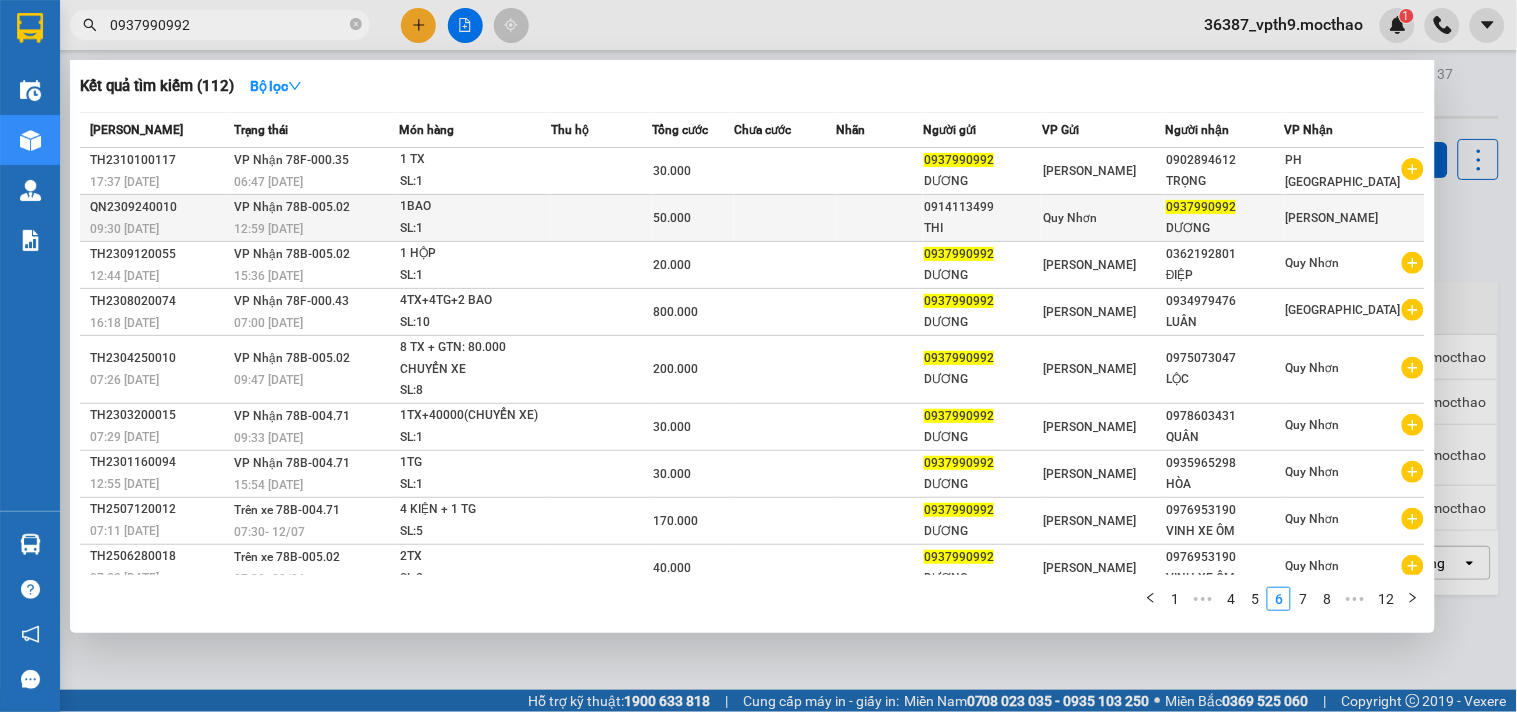 click at bounding box center (601, 218) 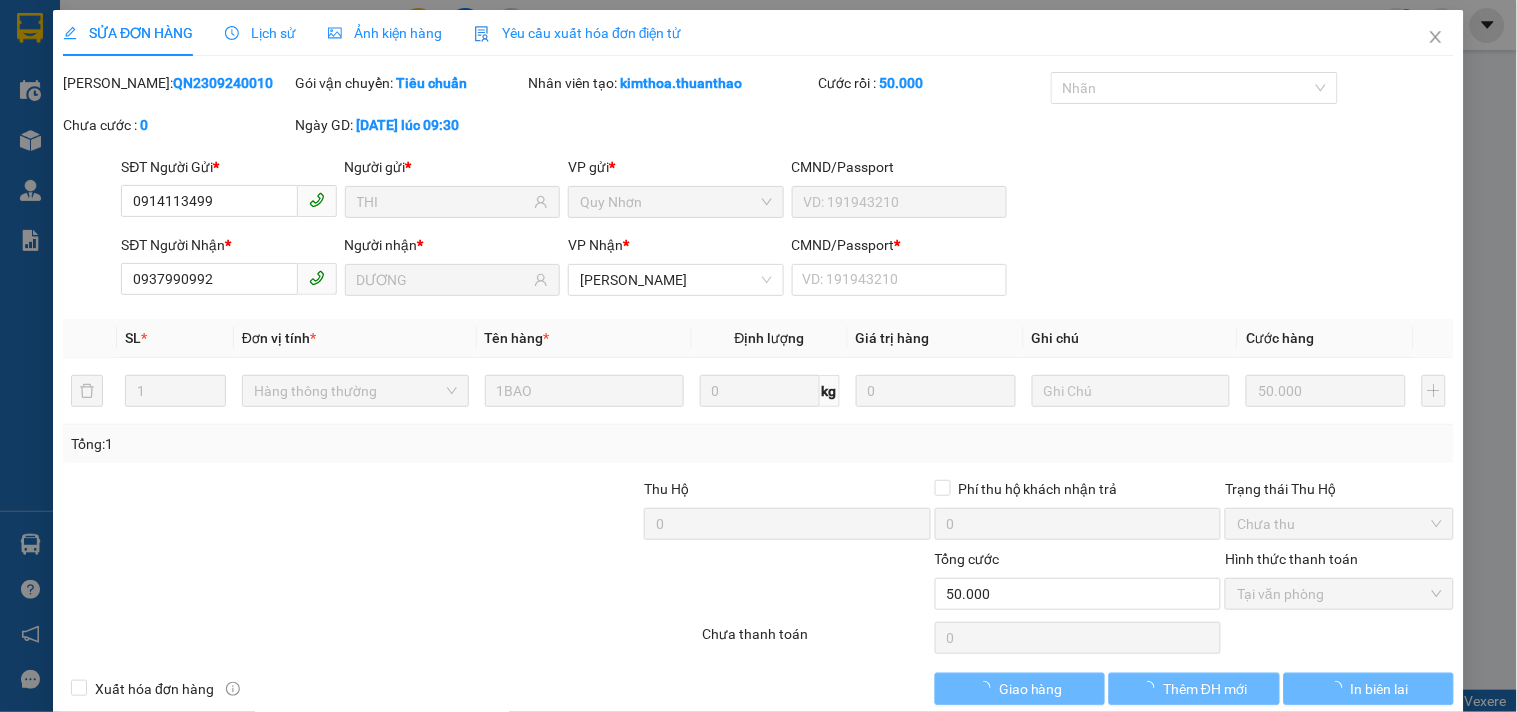type on "0914113499" 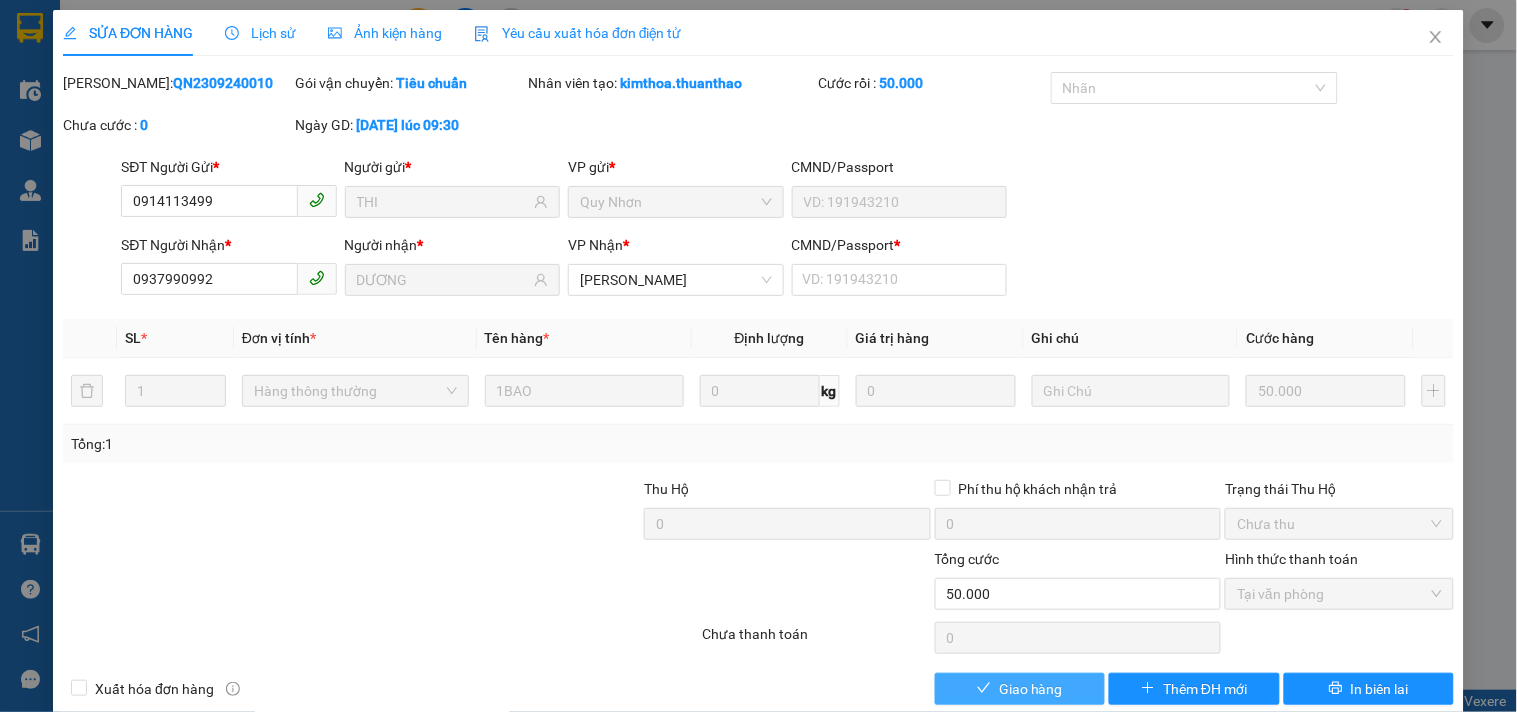 click on "Giao hàng" at bounding box center [1020, 689] 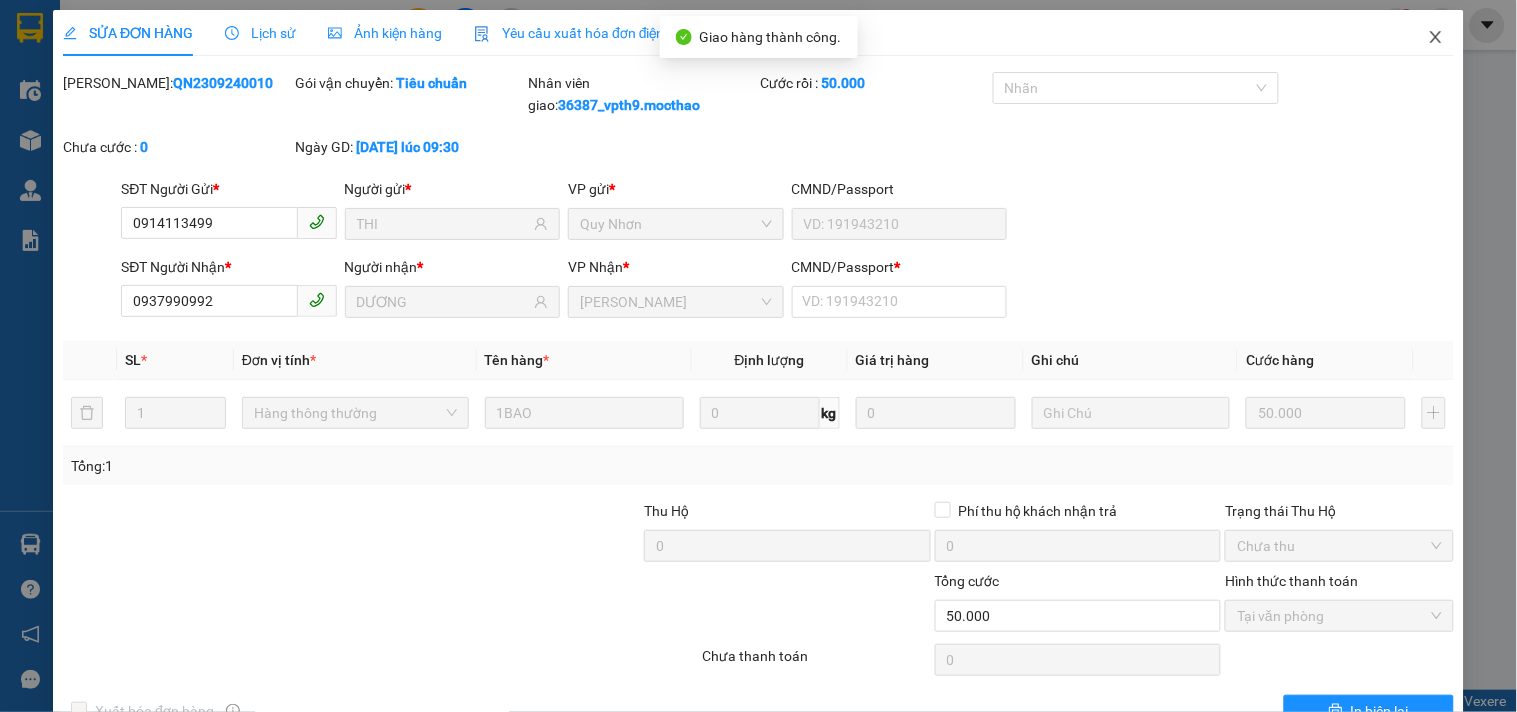 click at bounding box center (1436, 38) 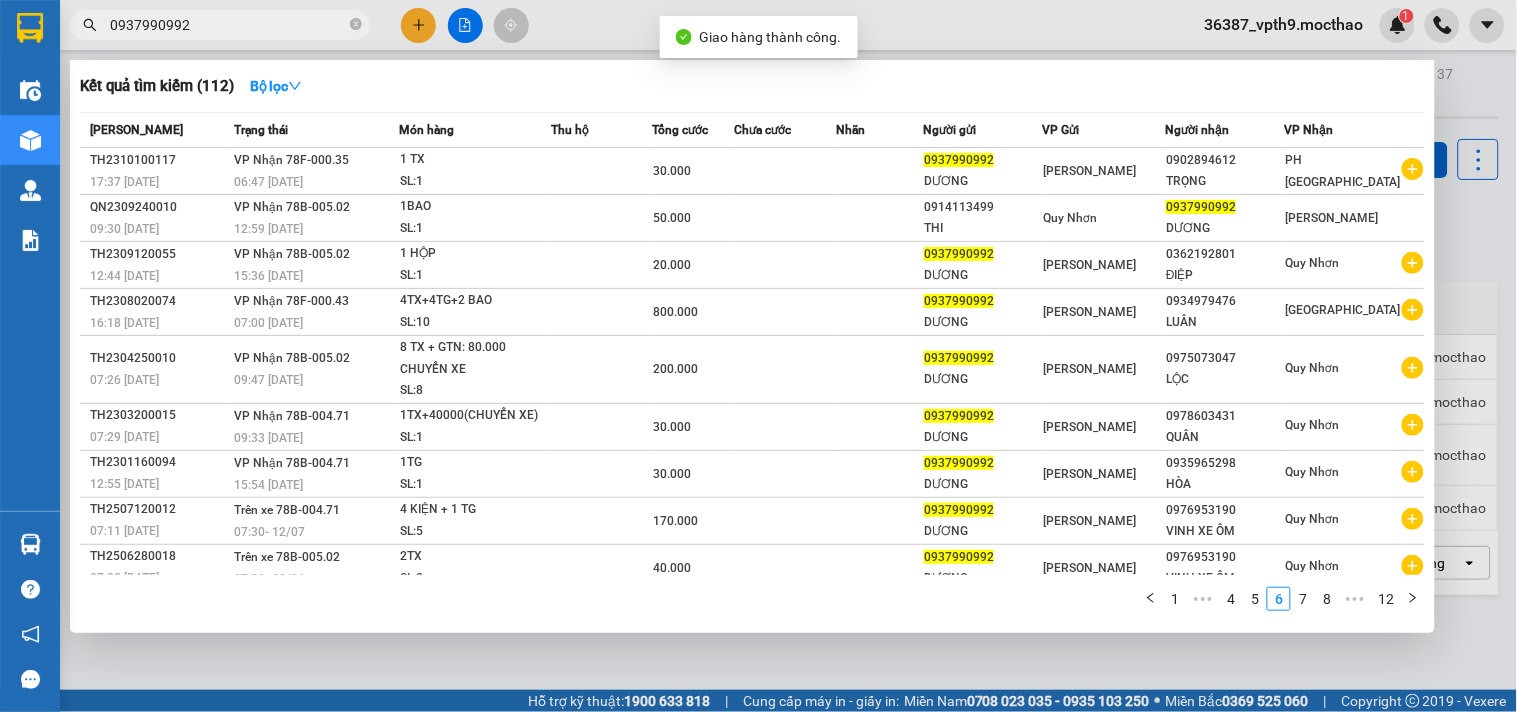 click on "0937990992" at bounding box center (228, 25) 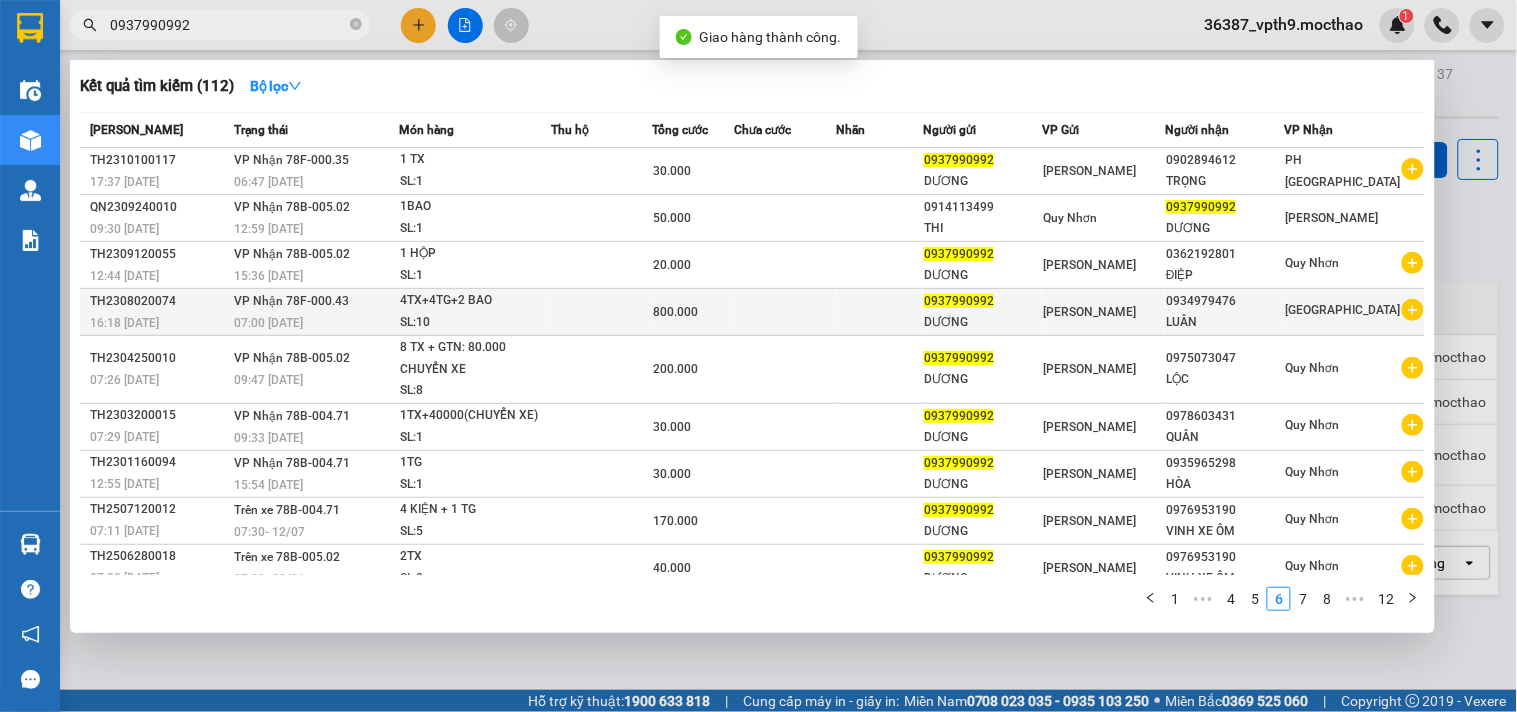 scroll, scrollTop: 66, scrollLeft: 0, axis: vertical 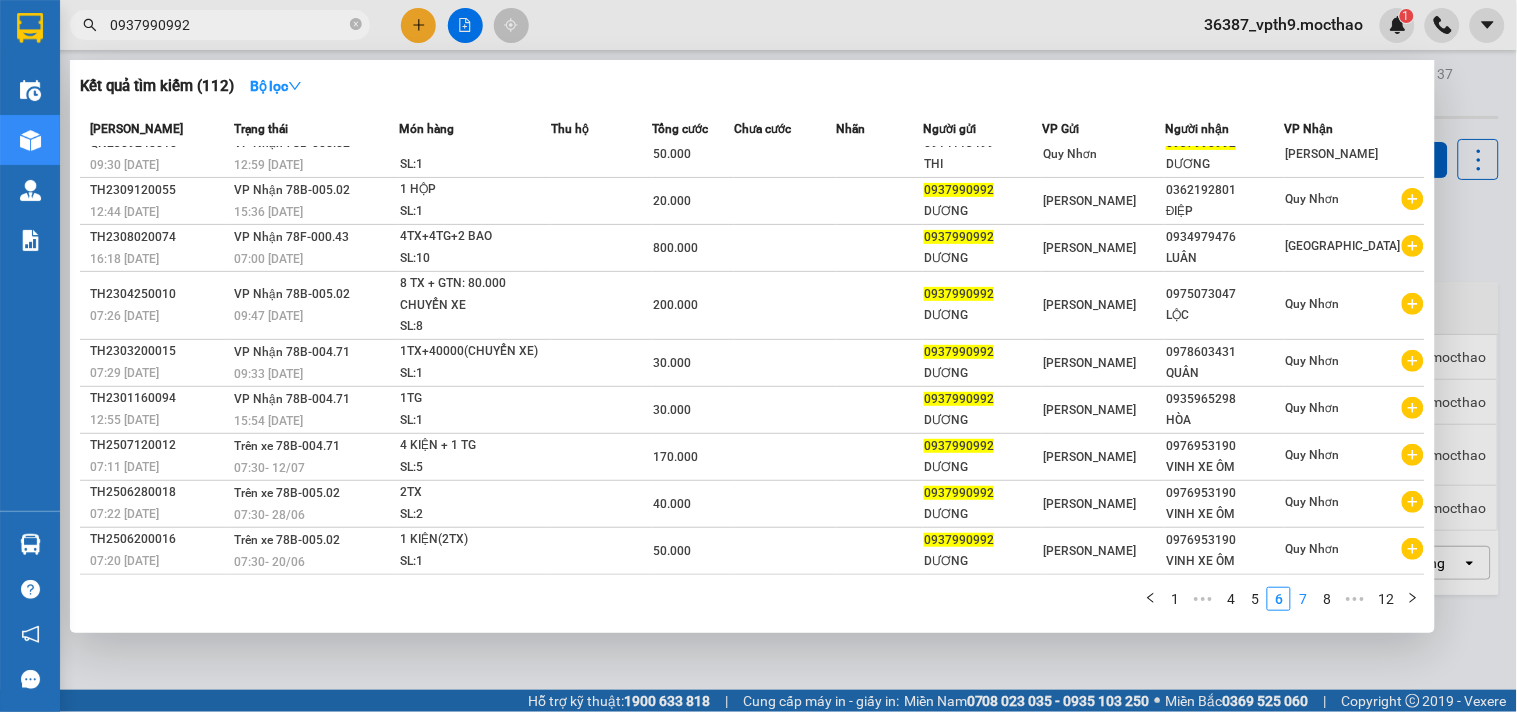 click on "7" at bounding box center [1303, 599] 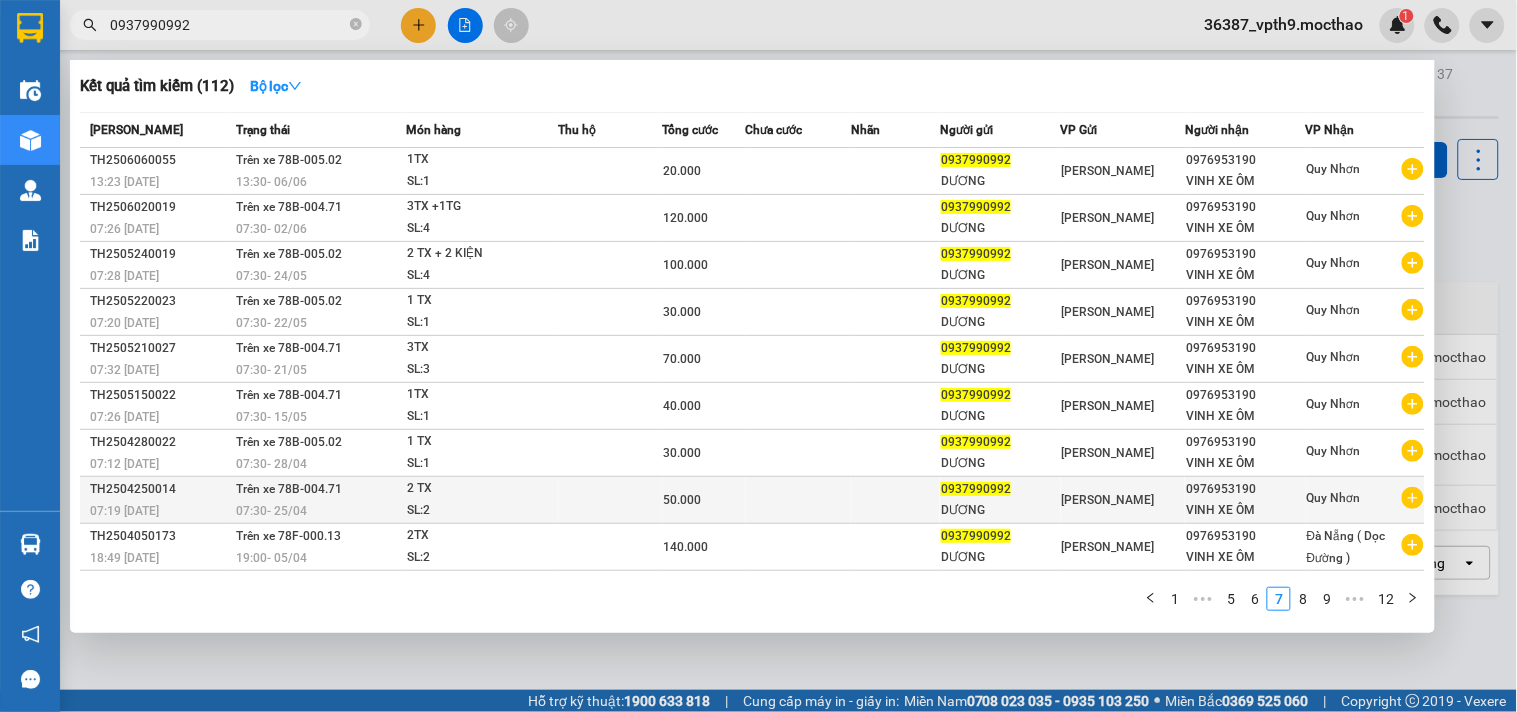 scroll, scrollTop: 45, scrollLeft: 0, axis: vertical 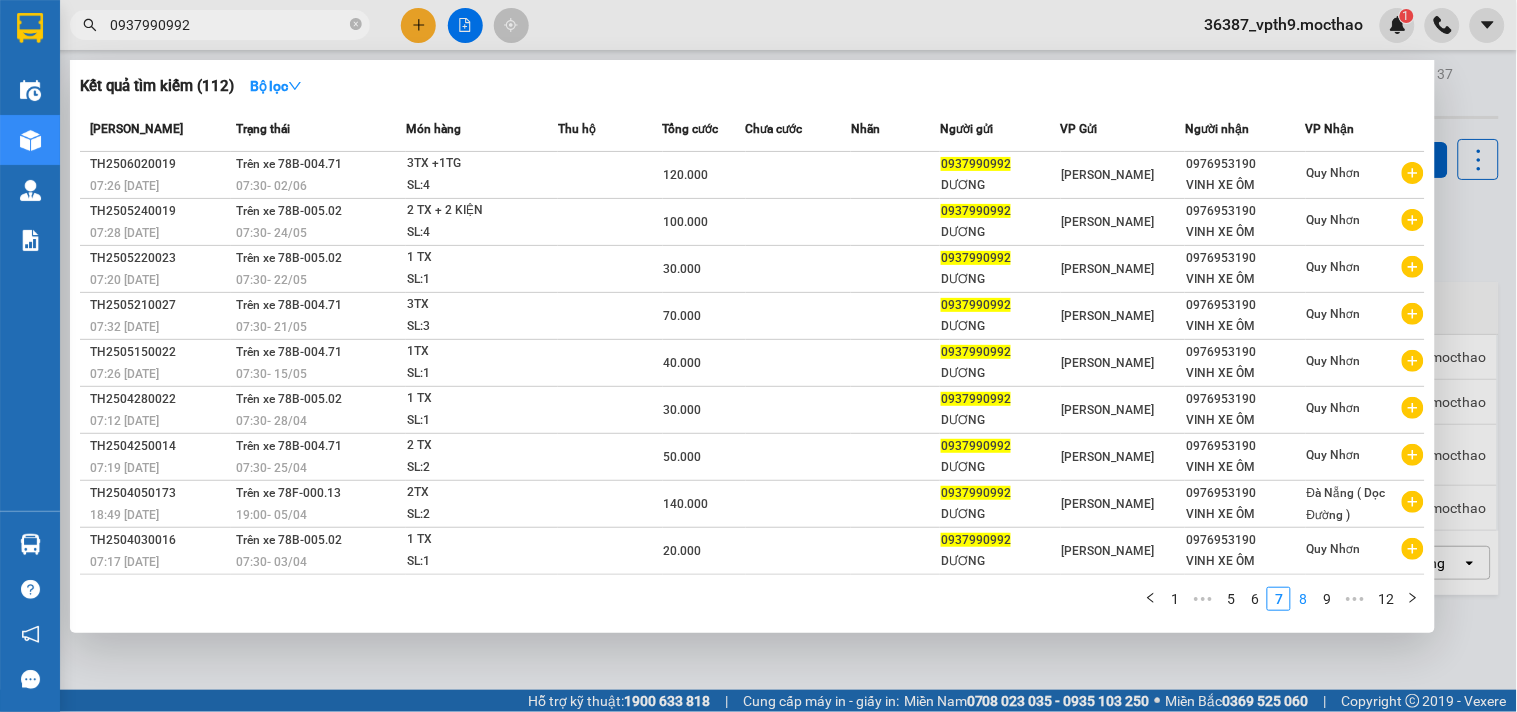 click on "8" at bounding box center [1303, 599] 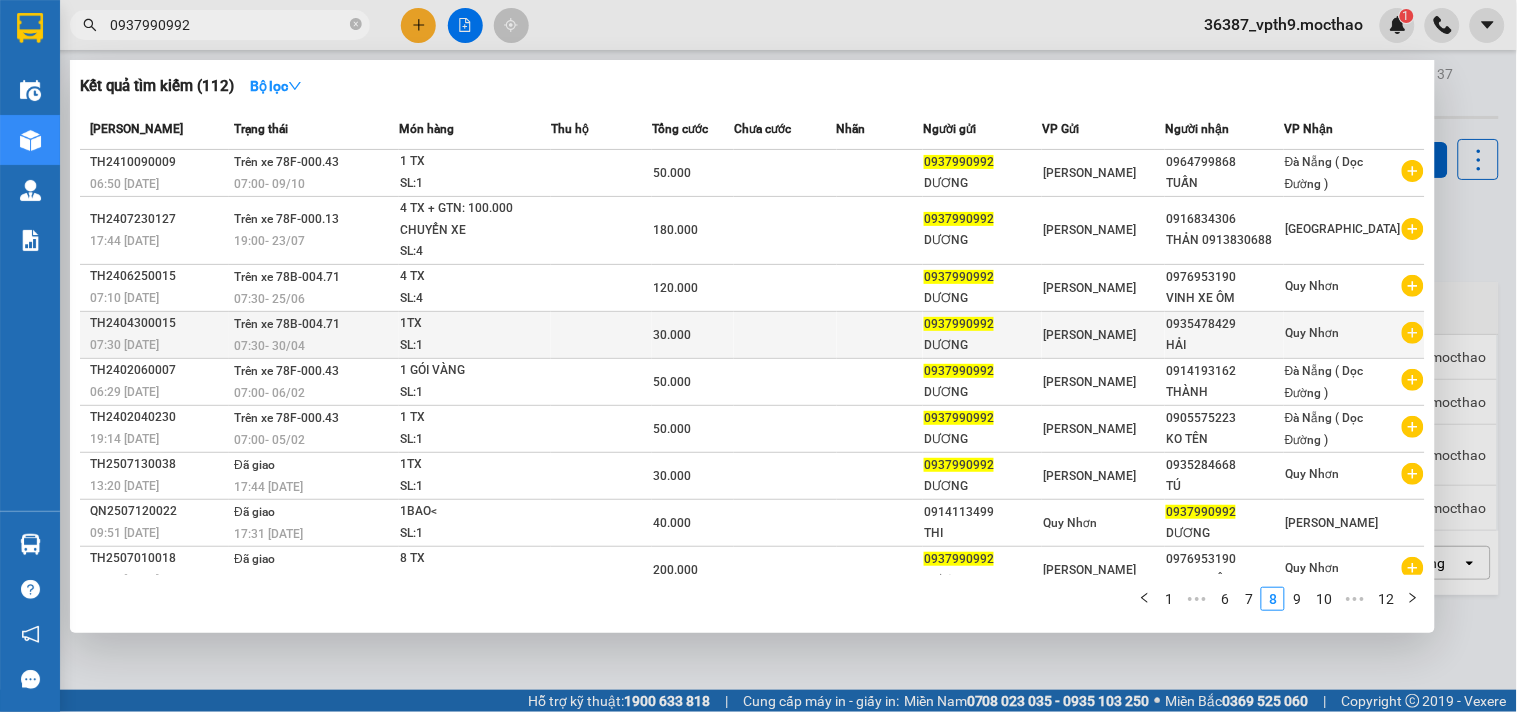 scroll, scrollTop: 0, scrollLeft: 0, axis: both 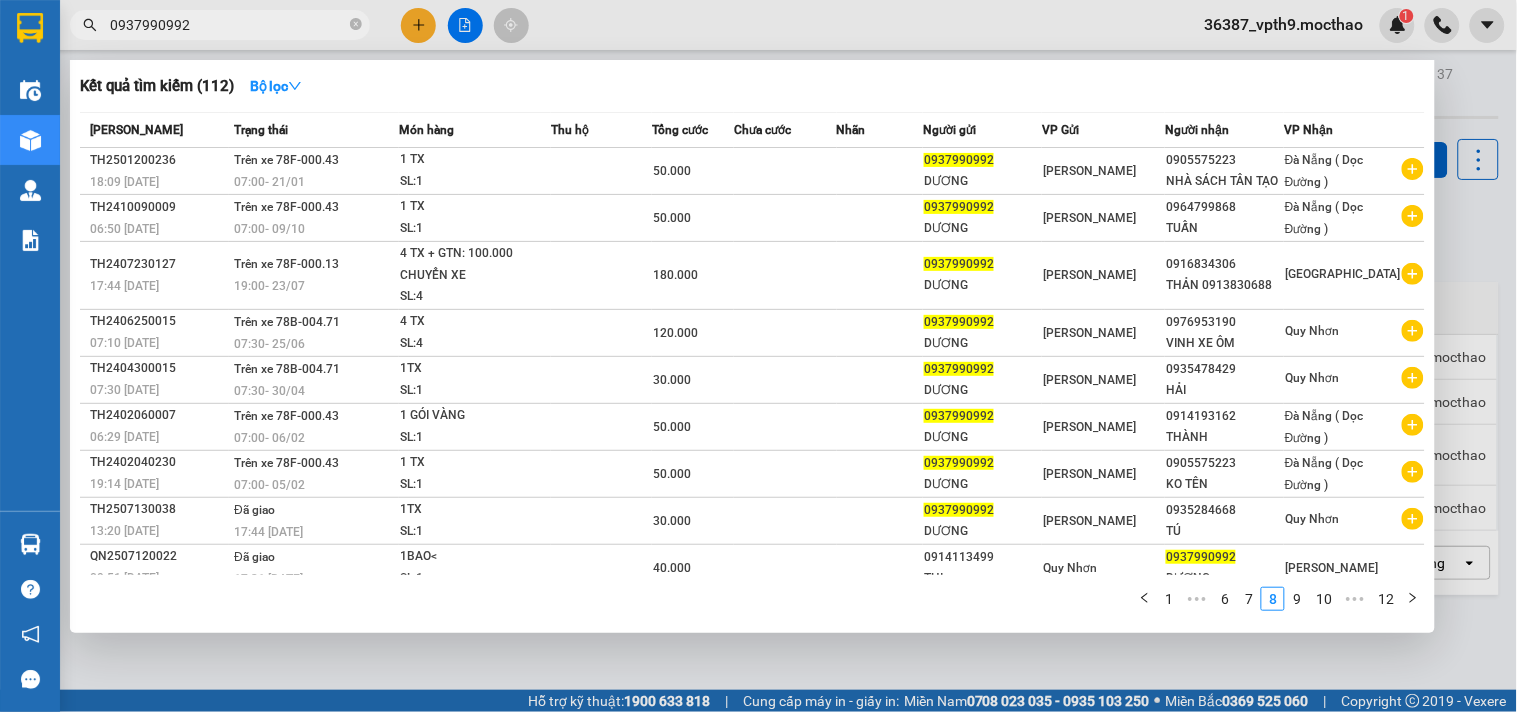 click at bounding box center (758, 356) 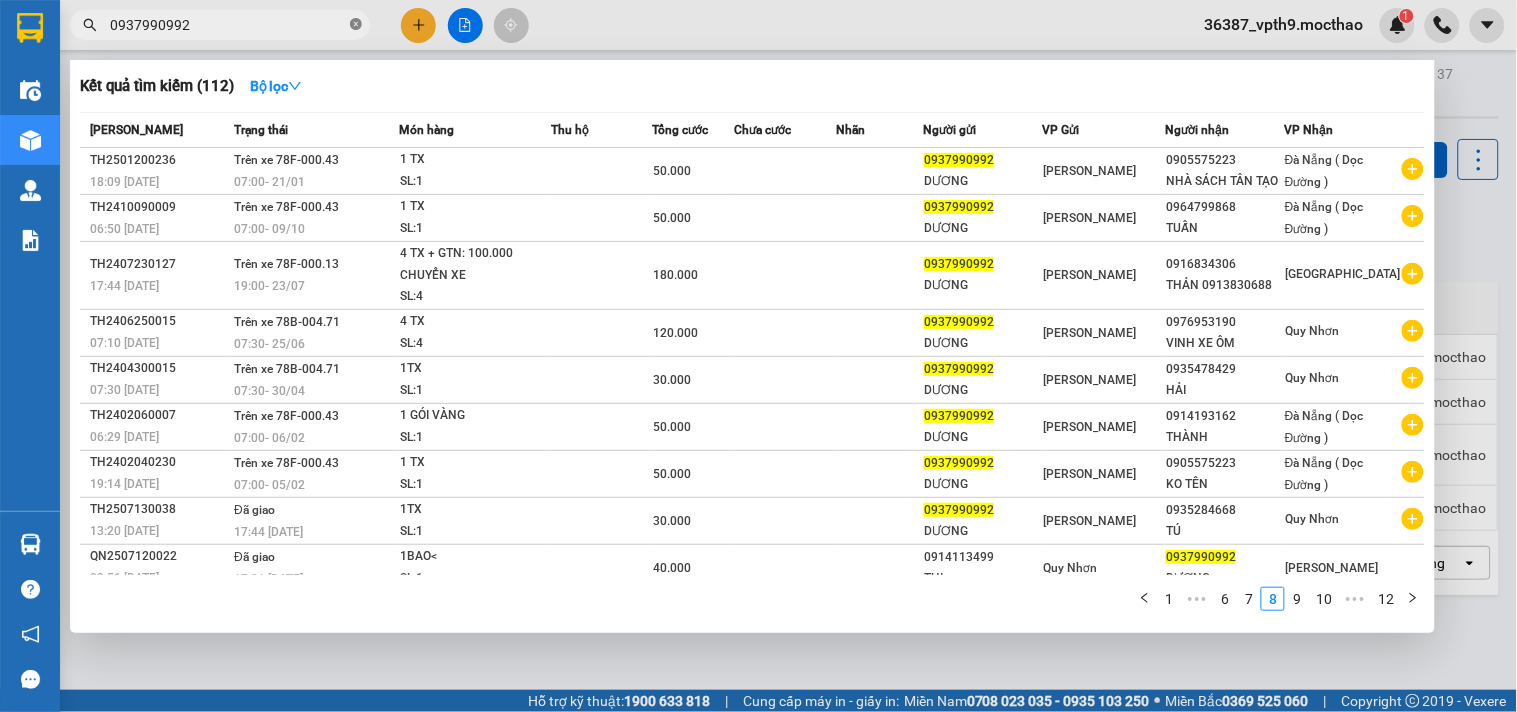 click 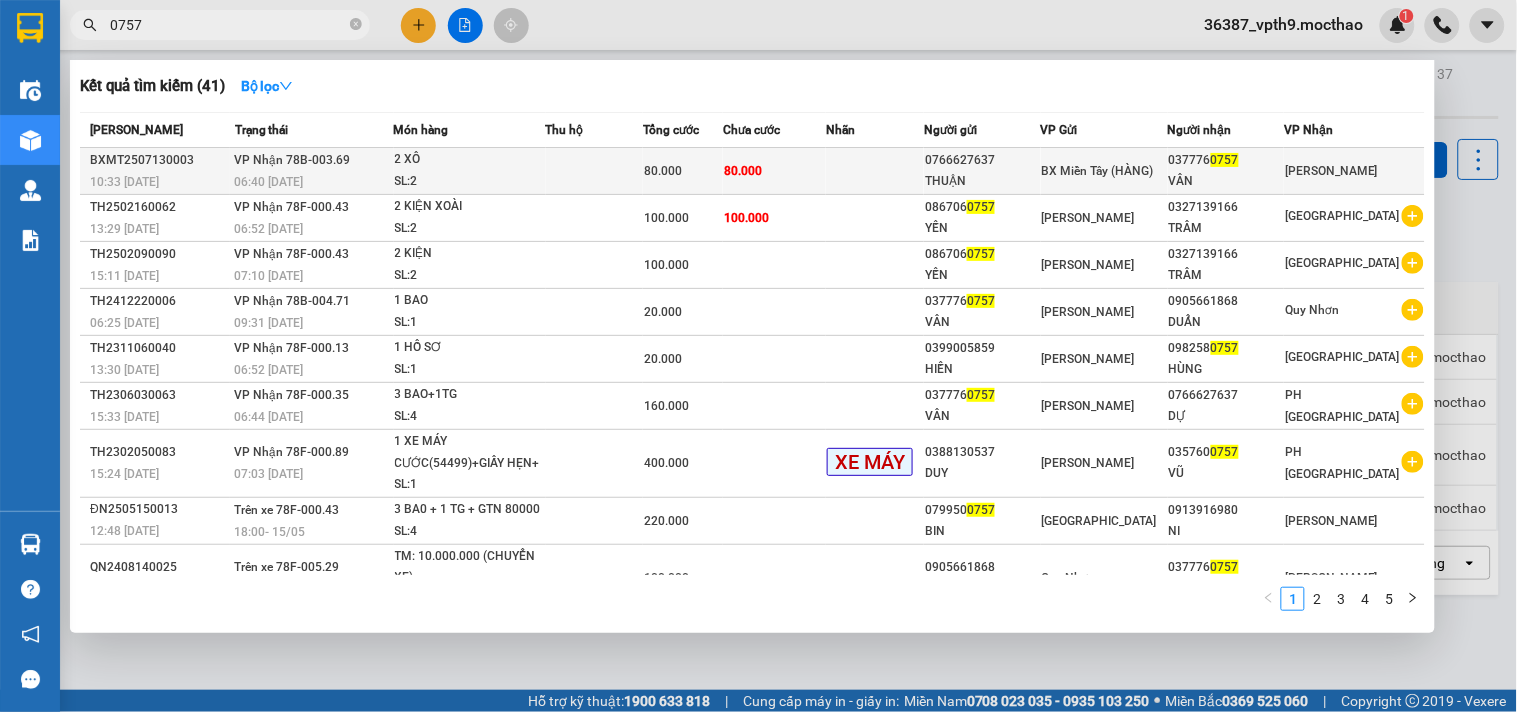 type on "0757" 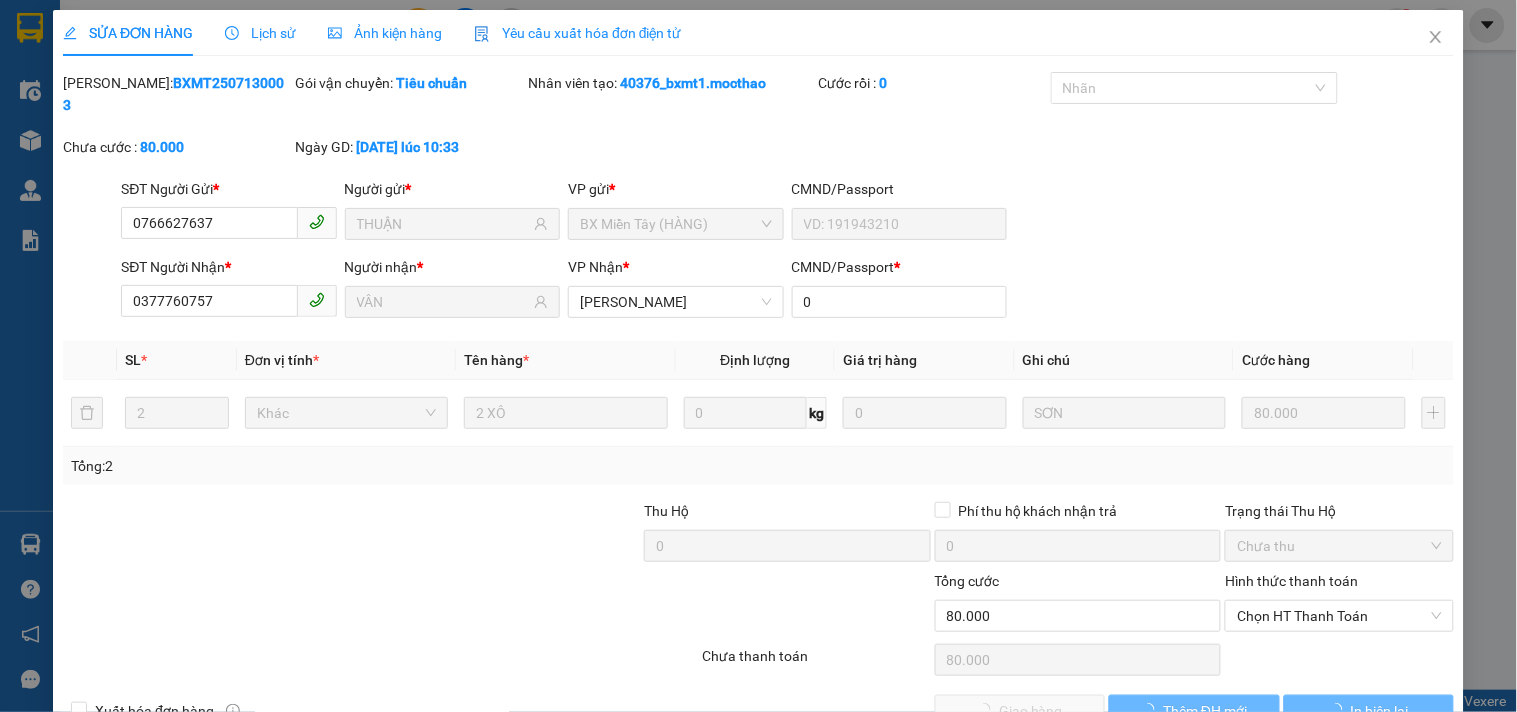 type on "0766627637" 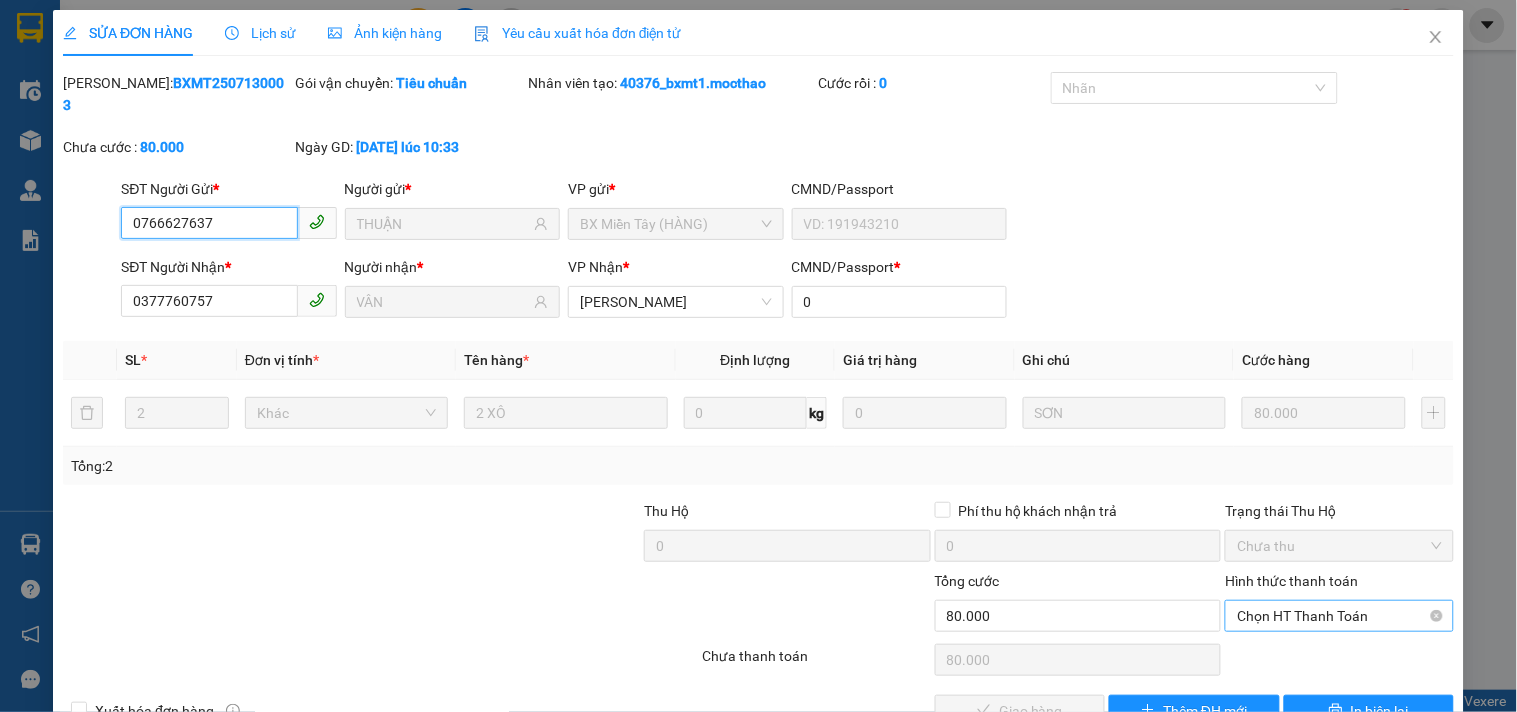 click on "Chọn HT Thanh Toán" at bounding box center [1339, 616] 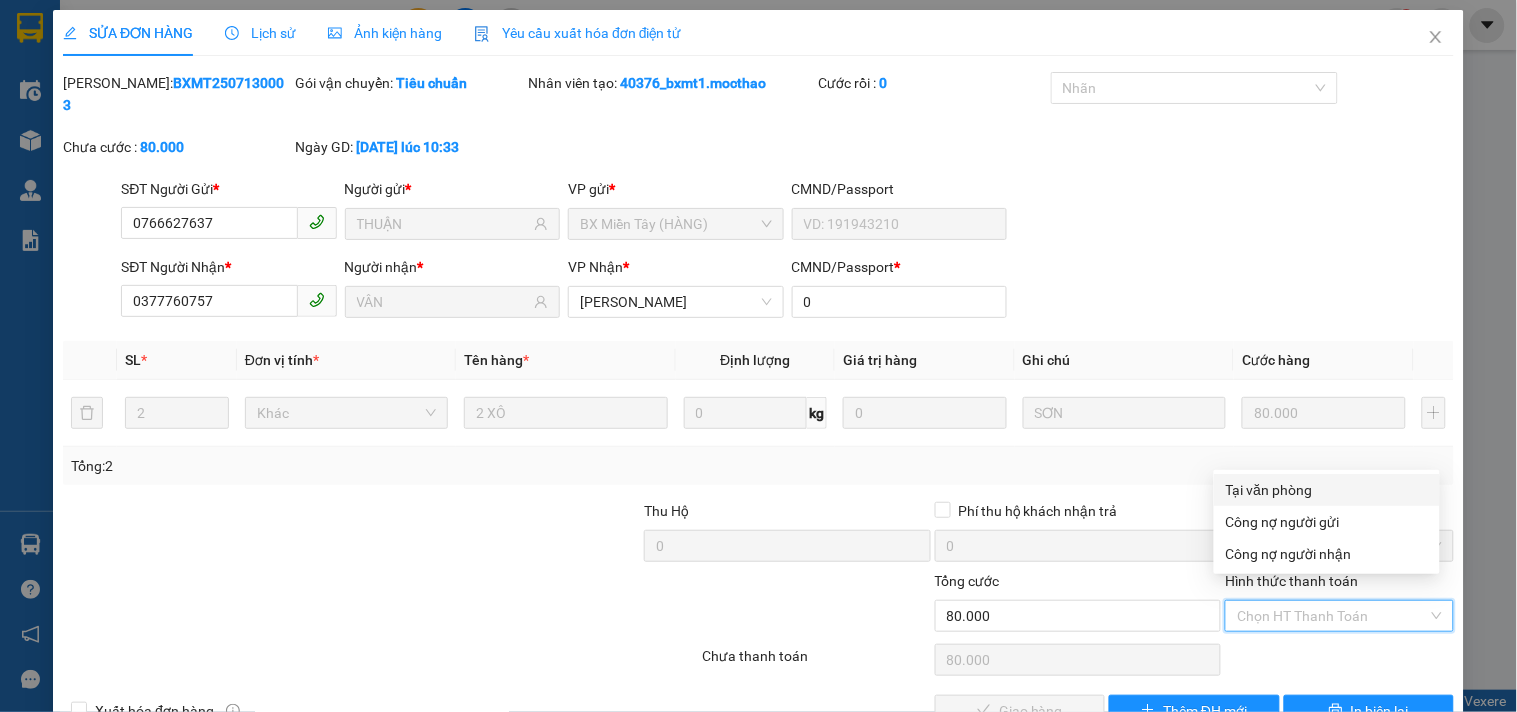 click on "Tại văn phòng" at bounding box center (1327, 490) 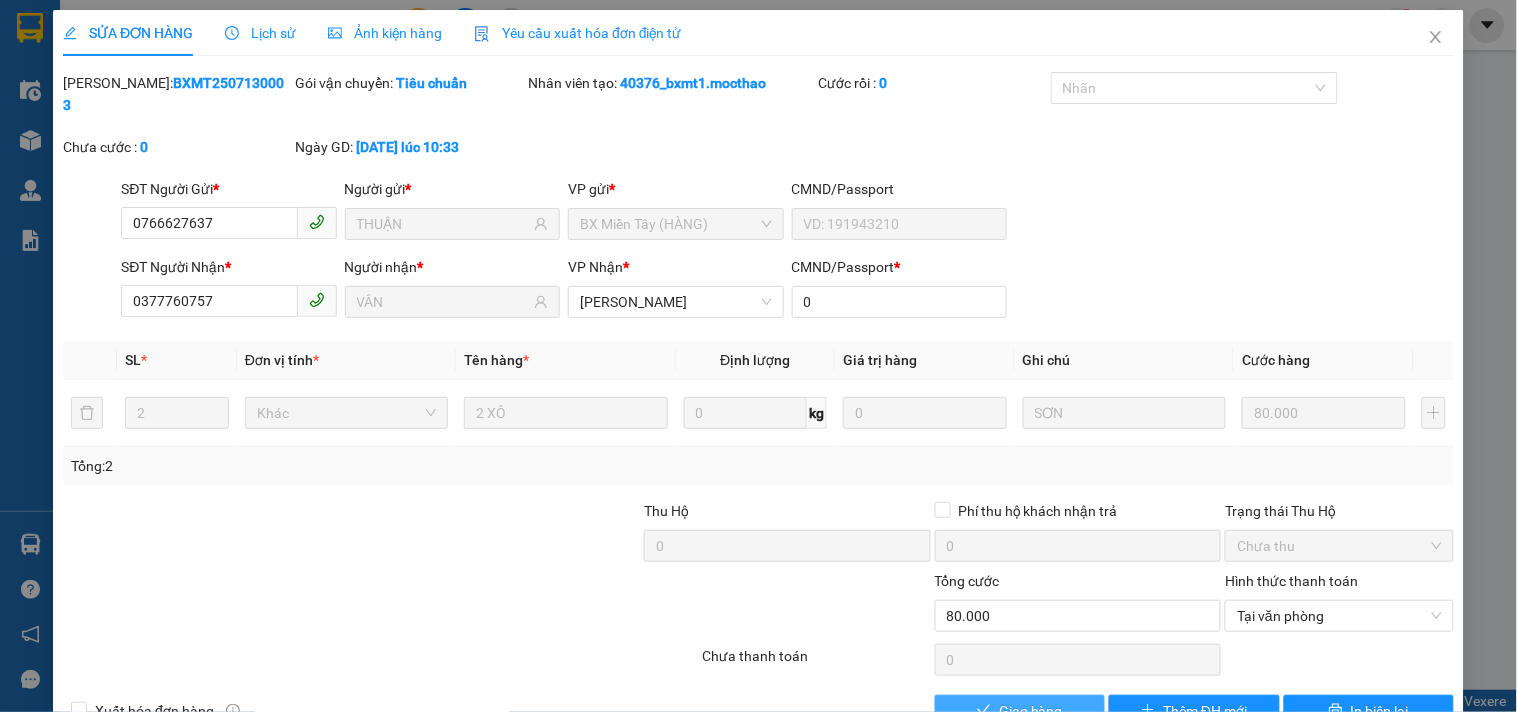 click on "Giao hàng" at bounding box center (1020, 711) 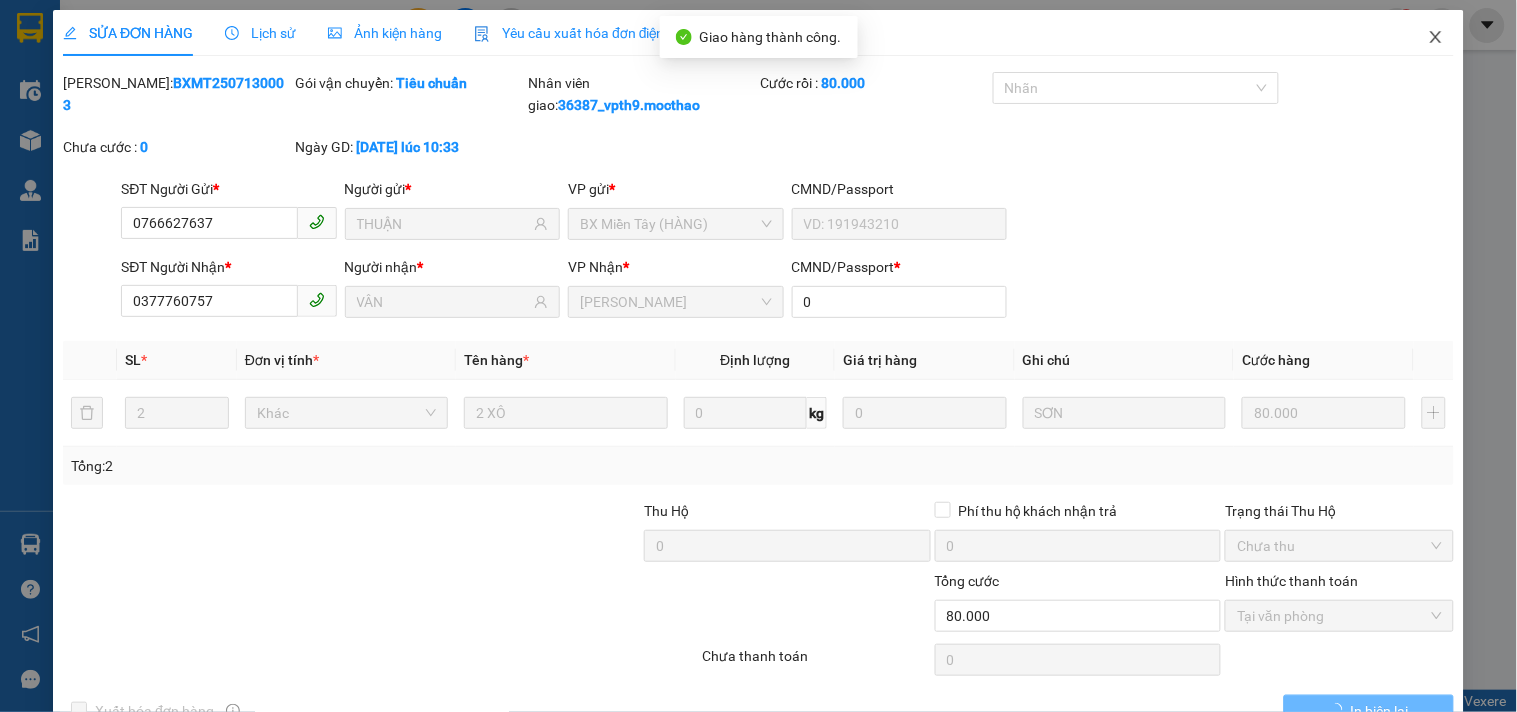 click 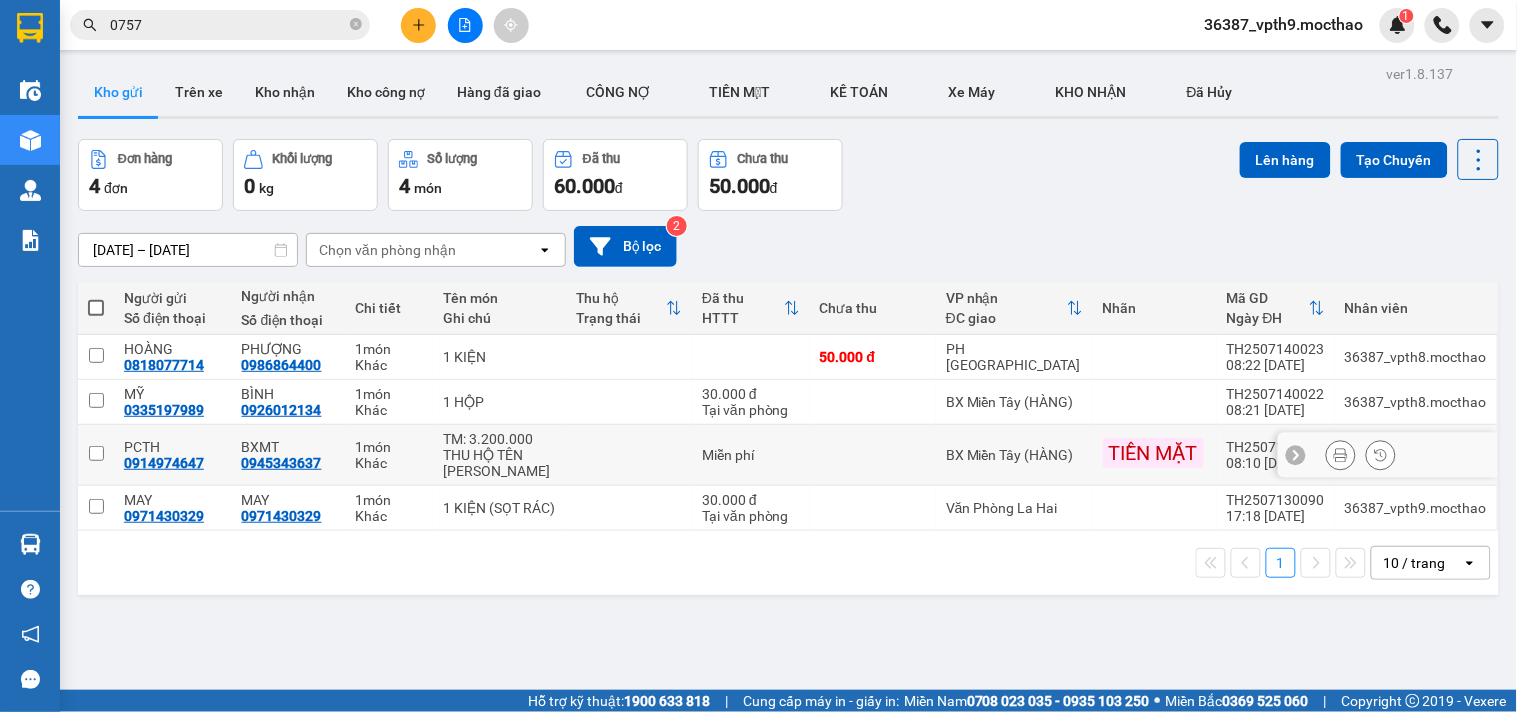 scroll, scrollTop: 92, scrollLeft: 0, axis: vertical 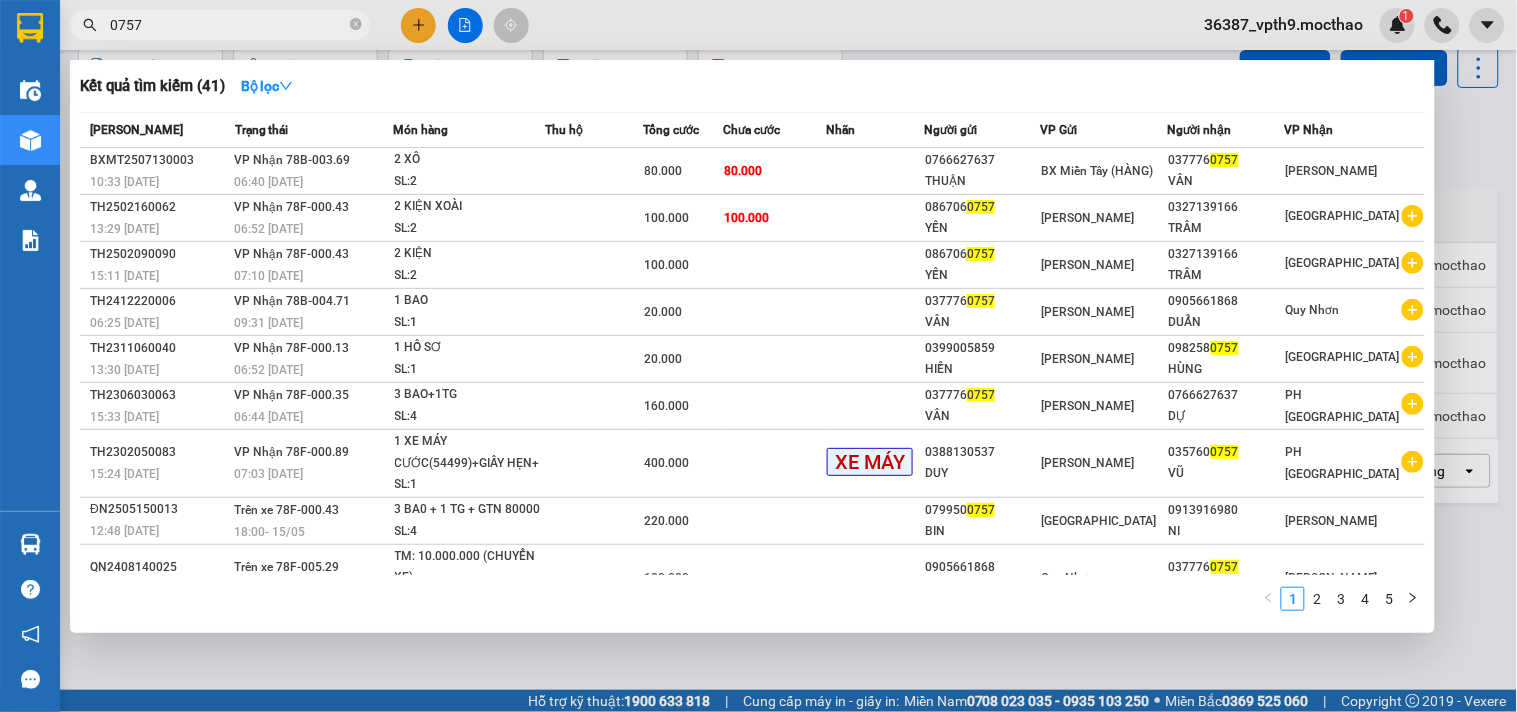 click on "0757" at bounding box center (220, 25) 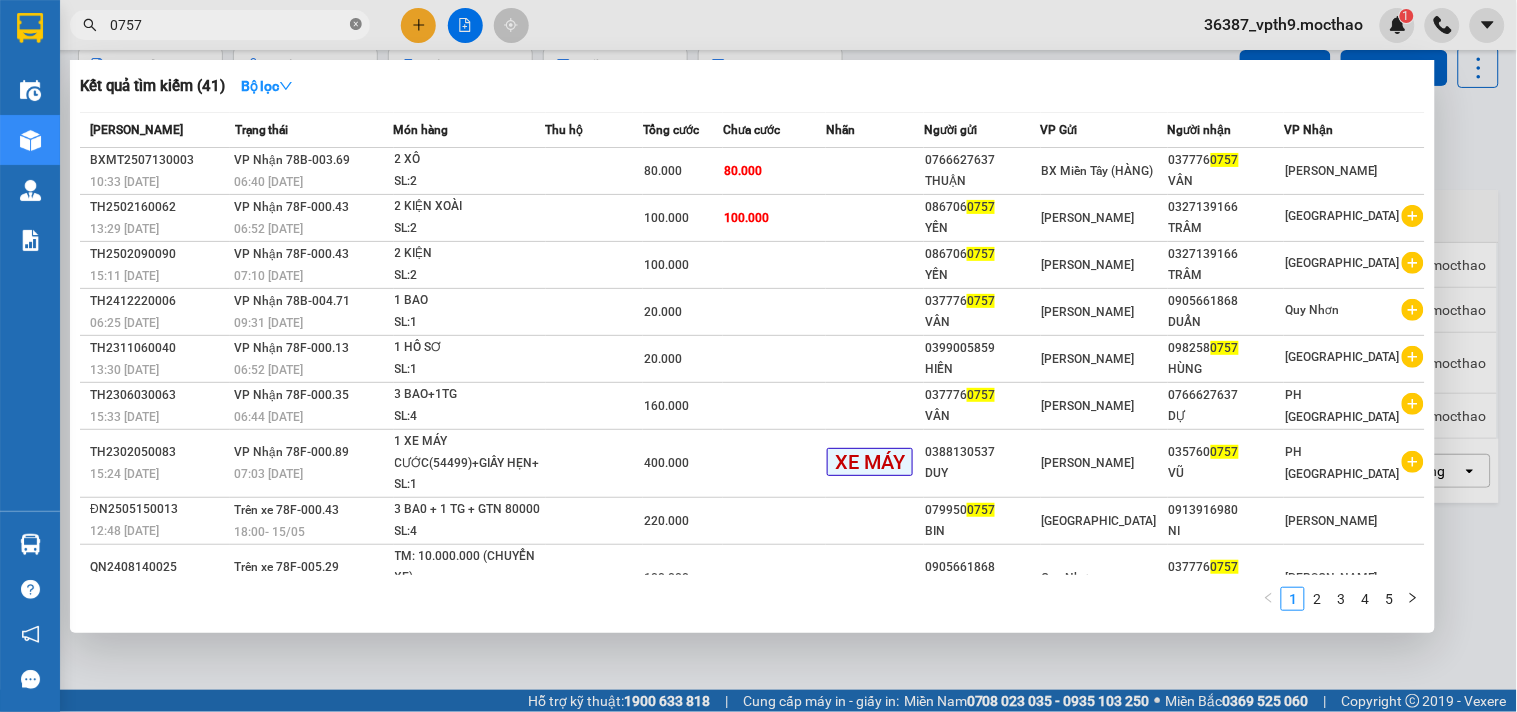 click 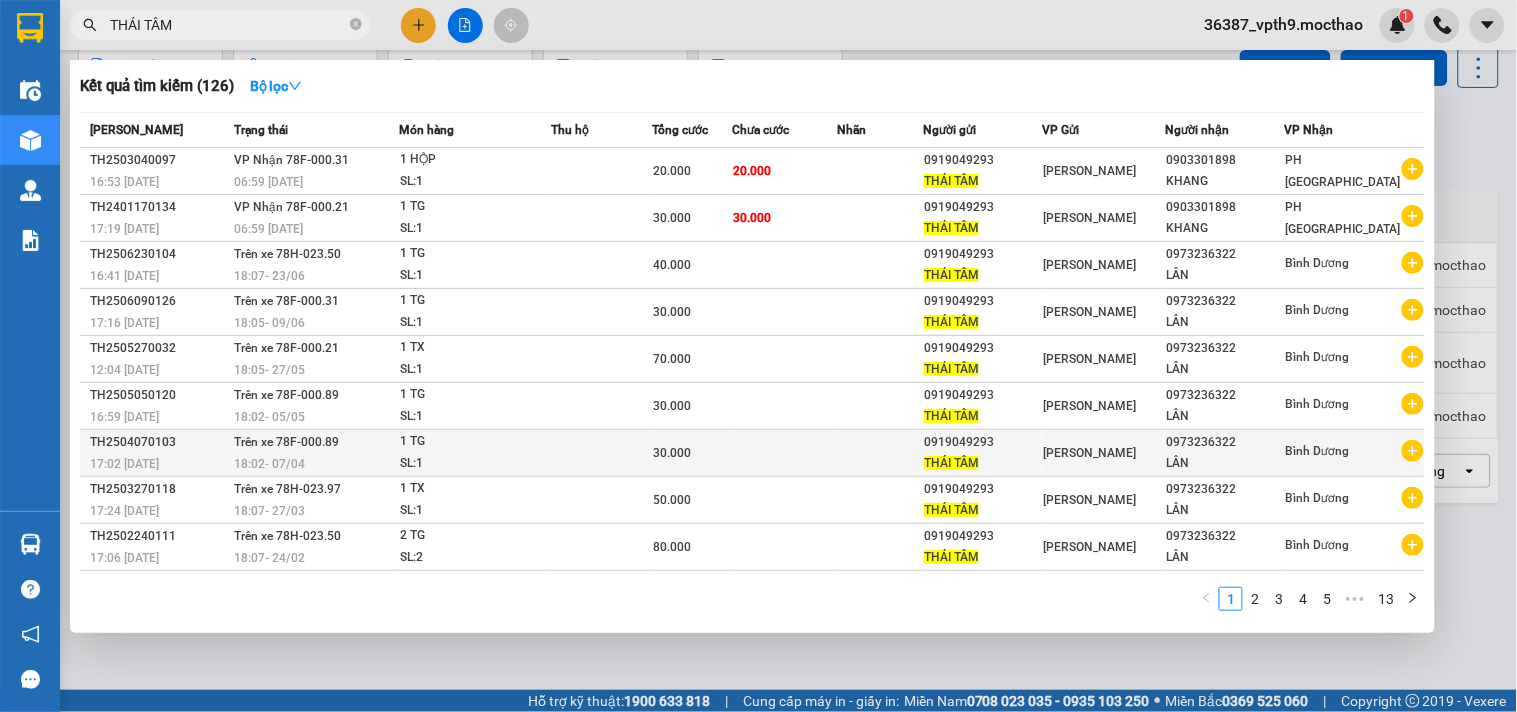 scroll, scrollTop: 45, scrollLeft: 0, axis: vertical 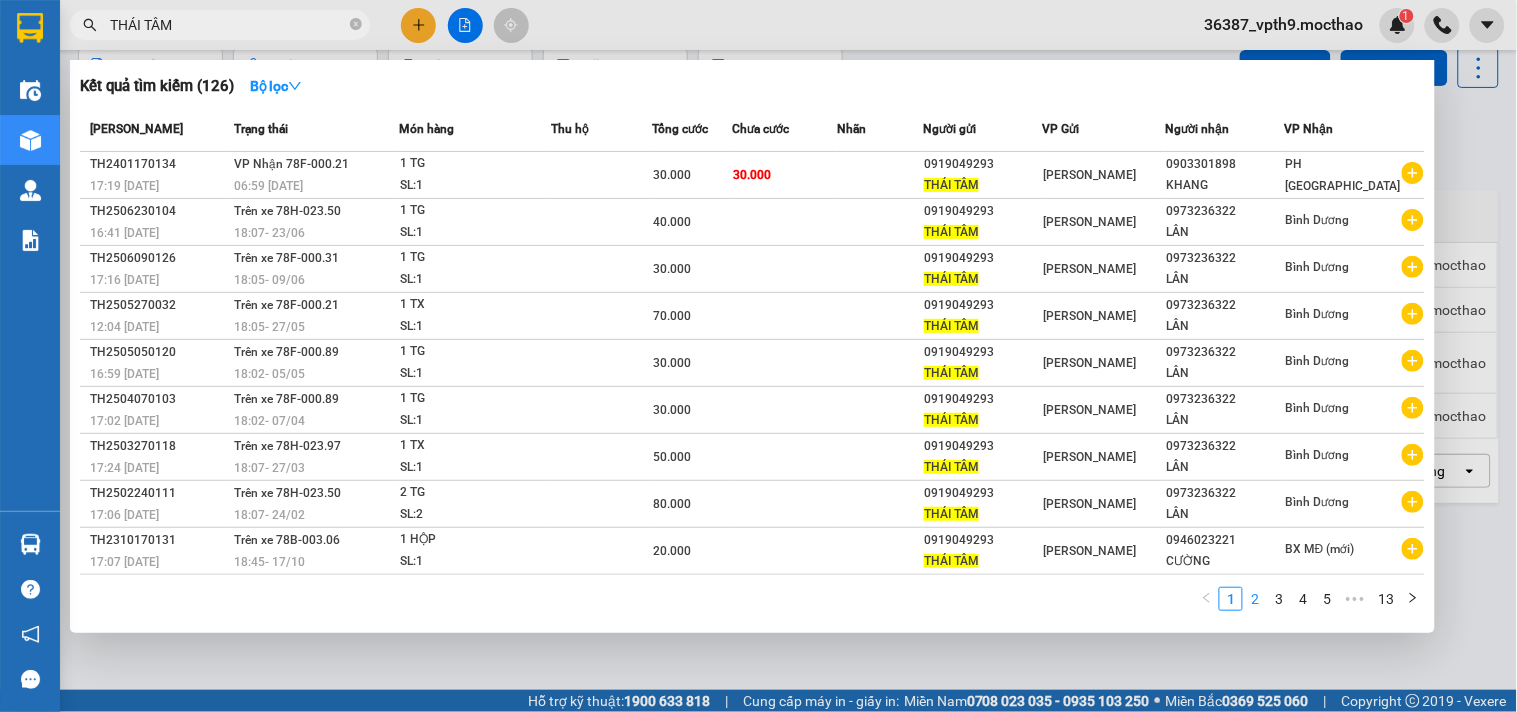click on "2" at bounding box center (1255, 599) 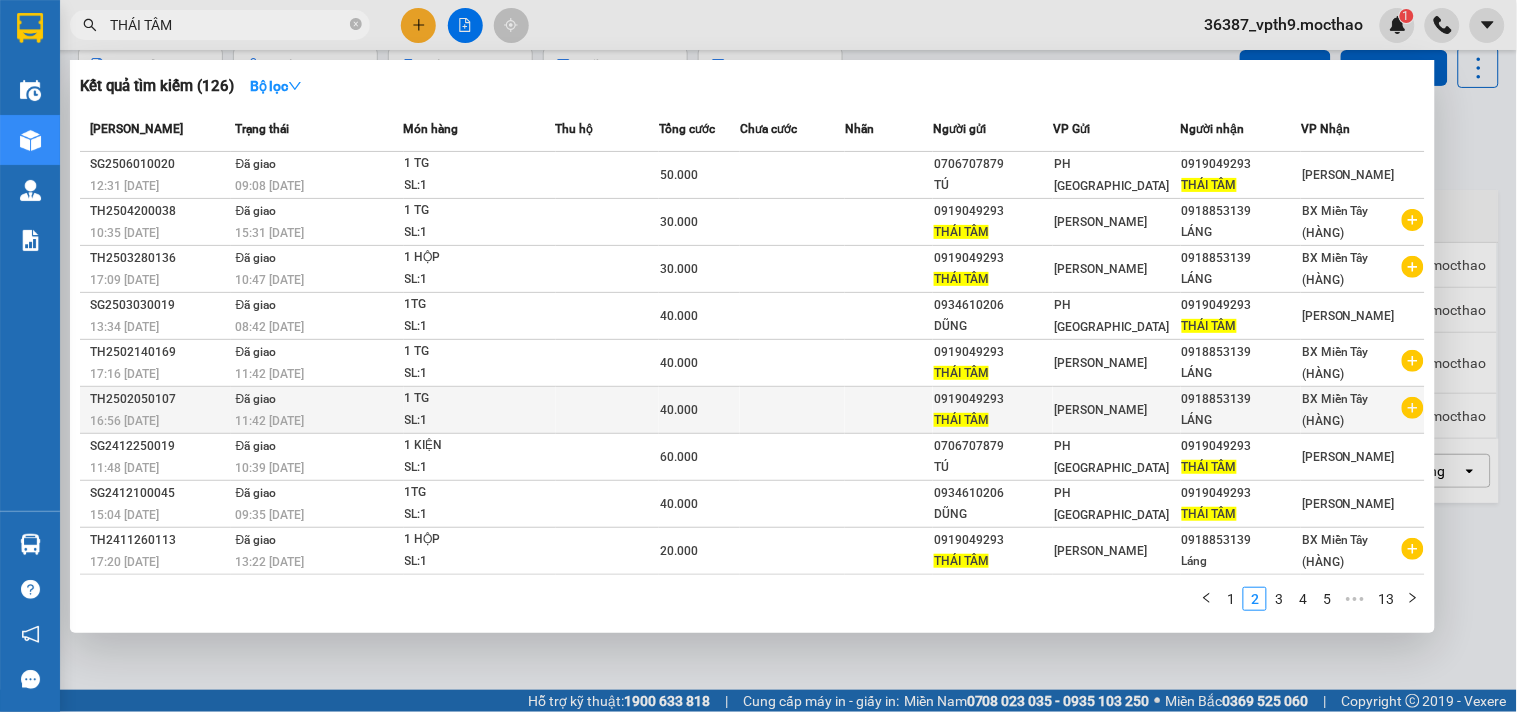 scroll, scrollTop: 0, scrollLeft: 0, axis: both 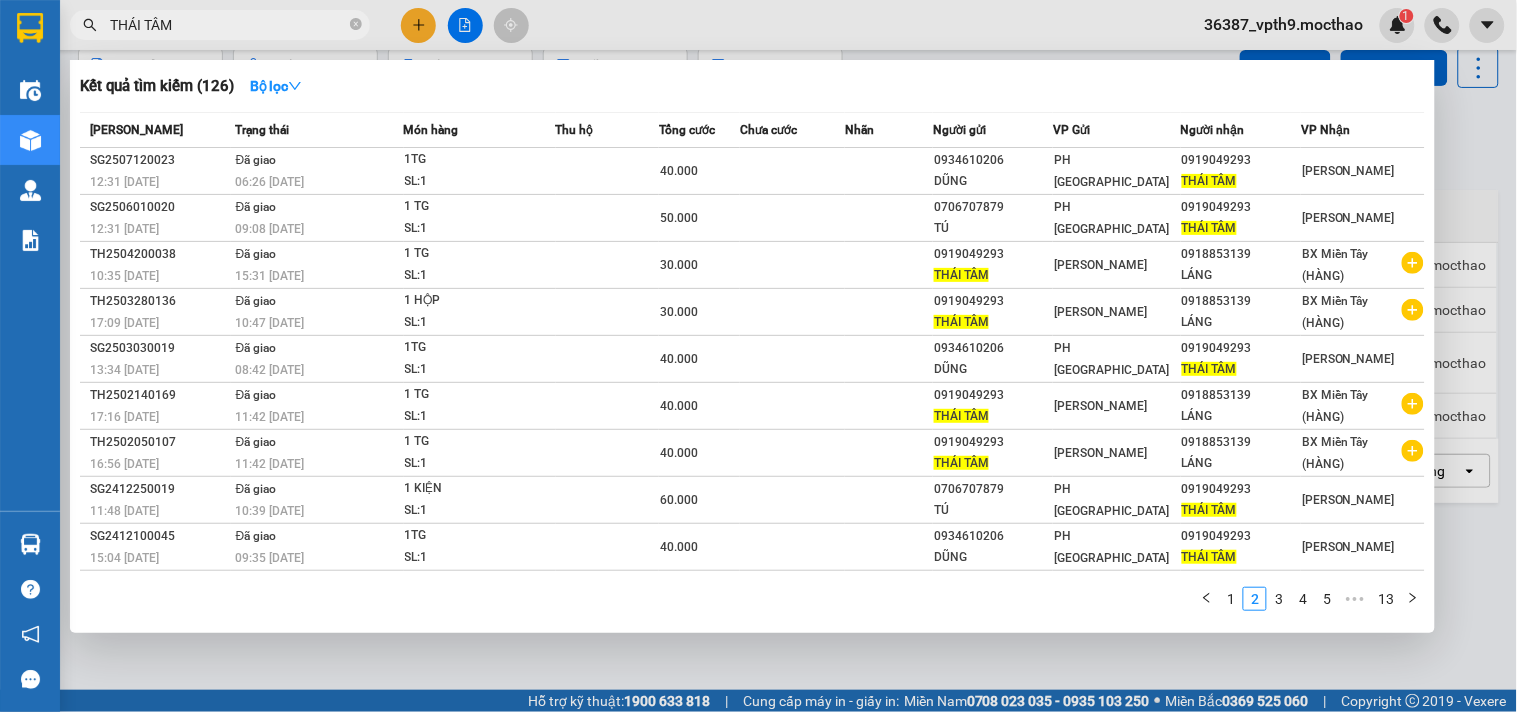 click on "THÁI TÂM" at bounding box center [228, 25] 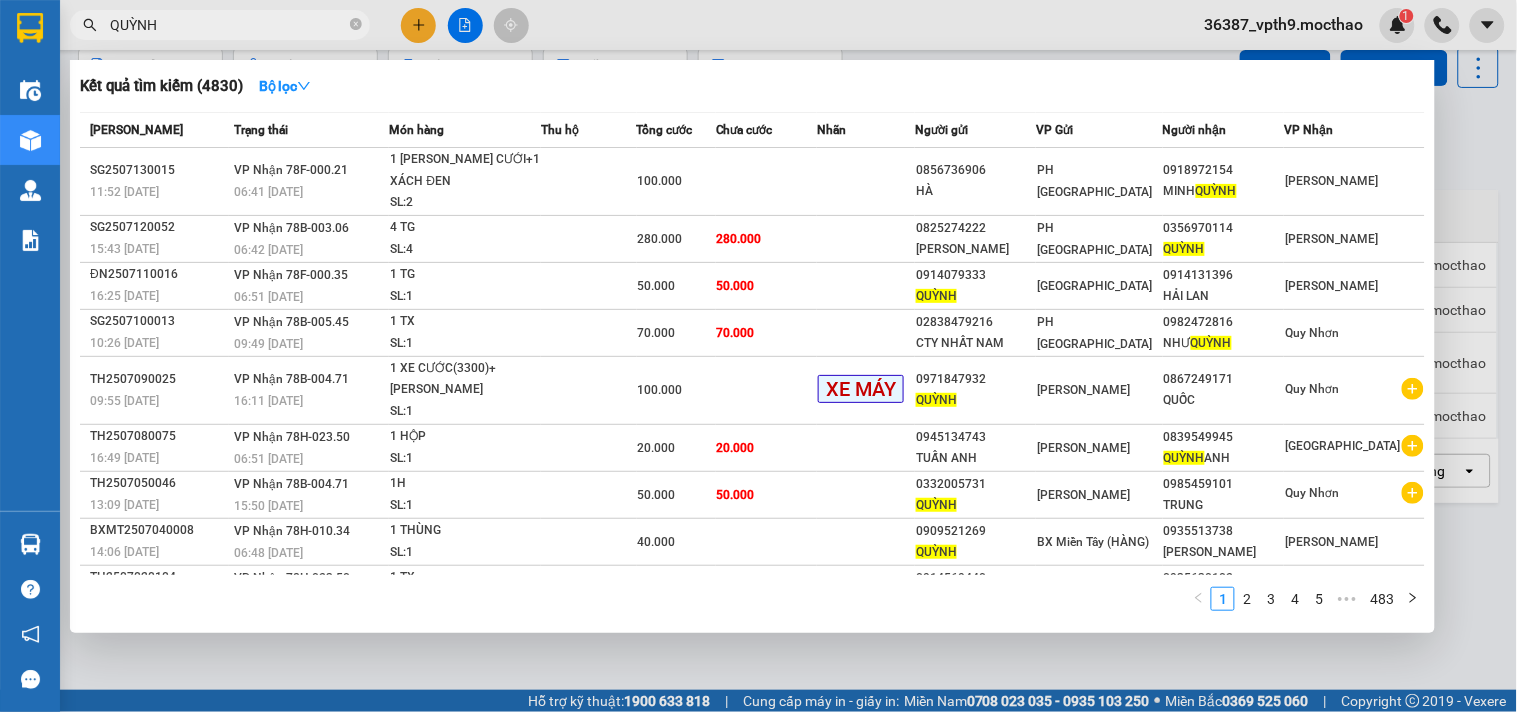 type on "QUỲNH" 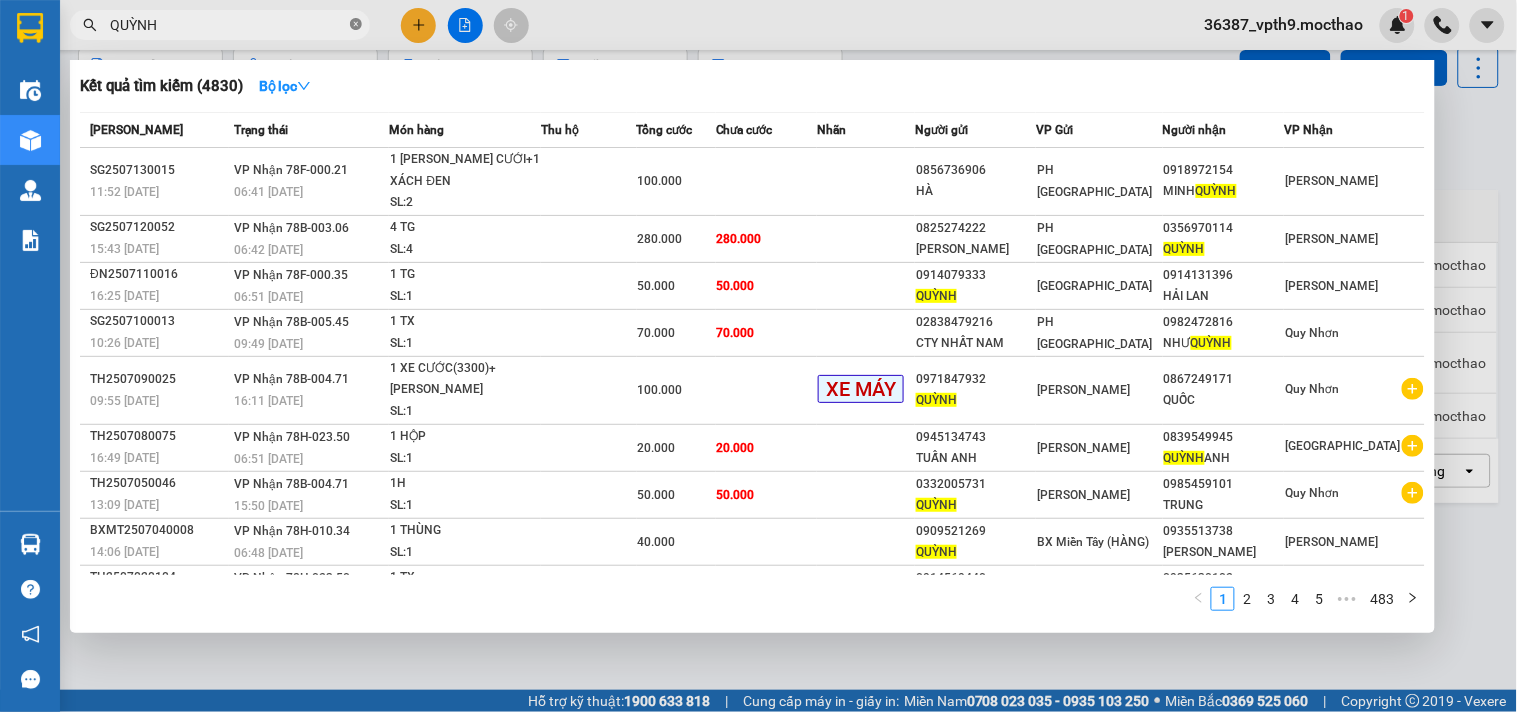 click 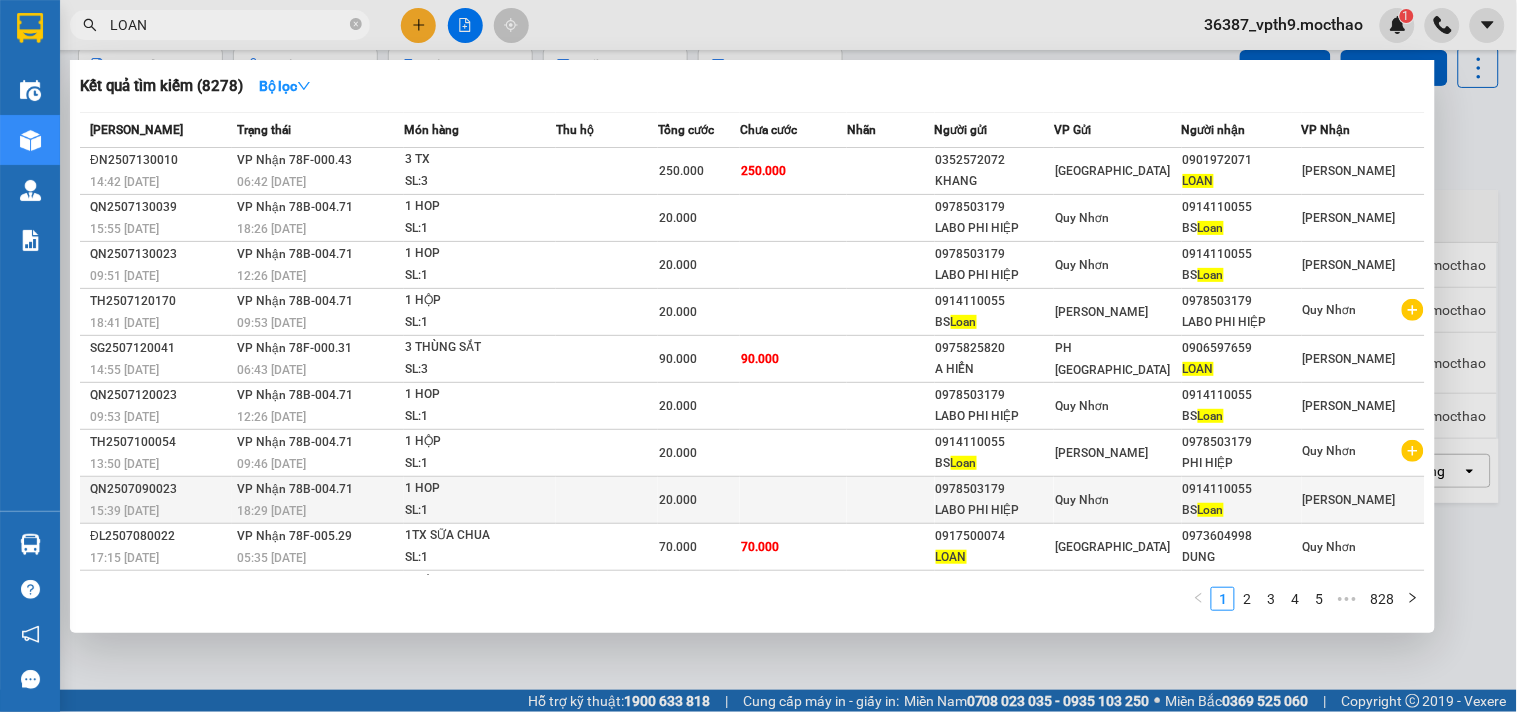 type on "LOAN" 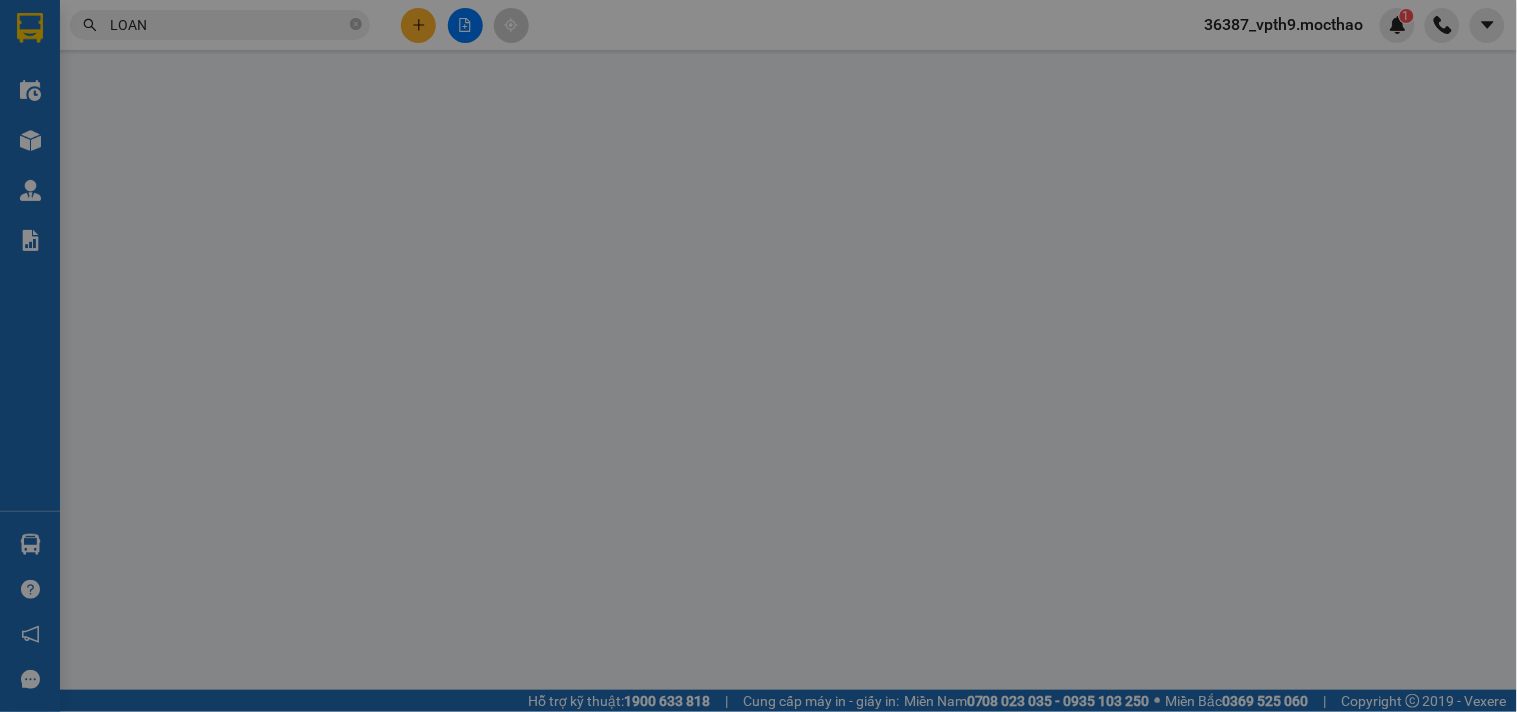 scroll, scrollTop: 0, scrollLeft: 0, axis: both 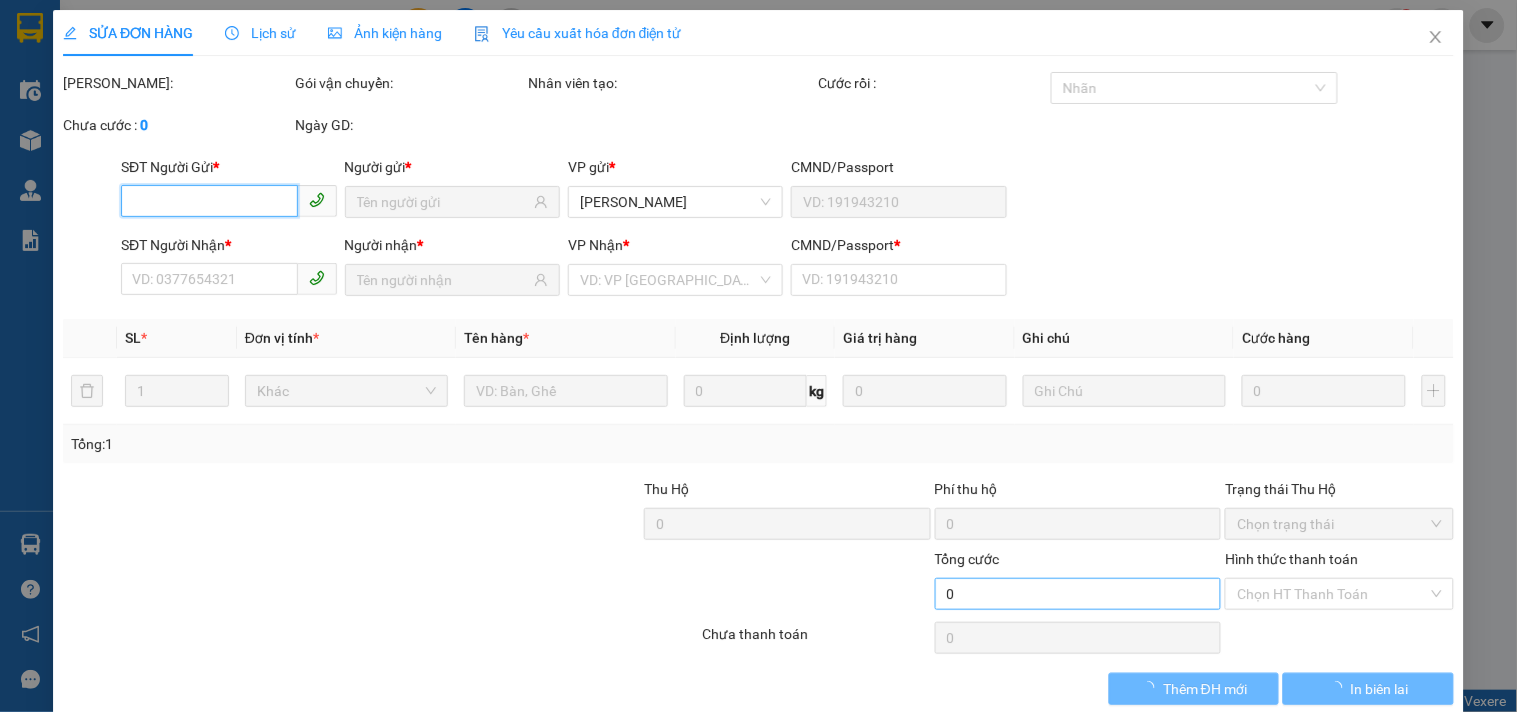 type on "0978503179" 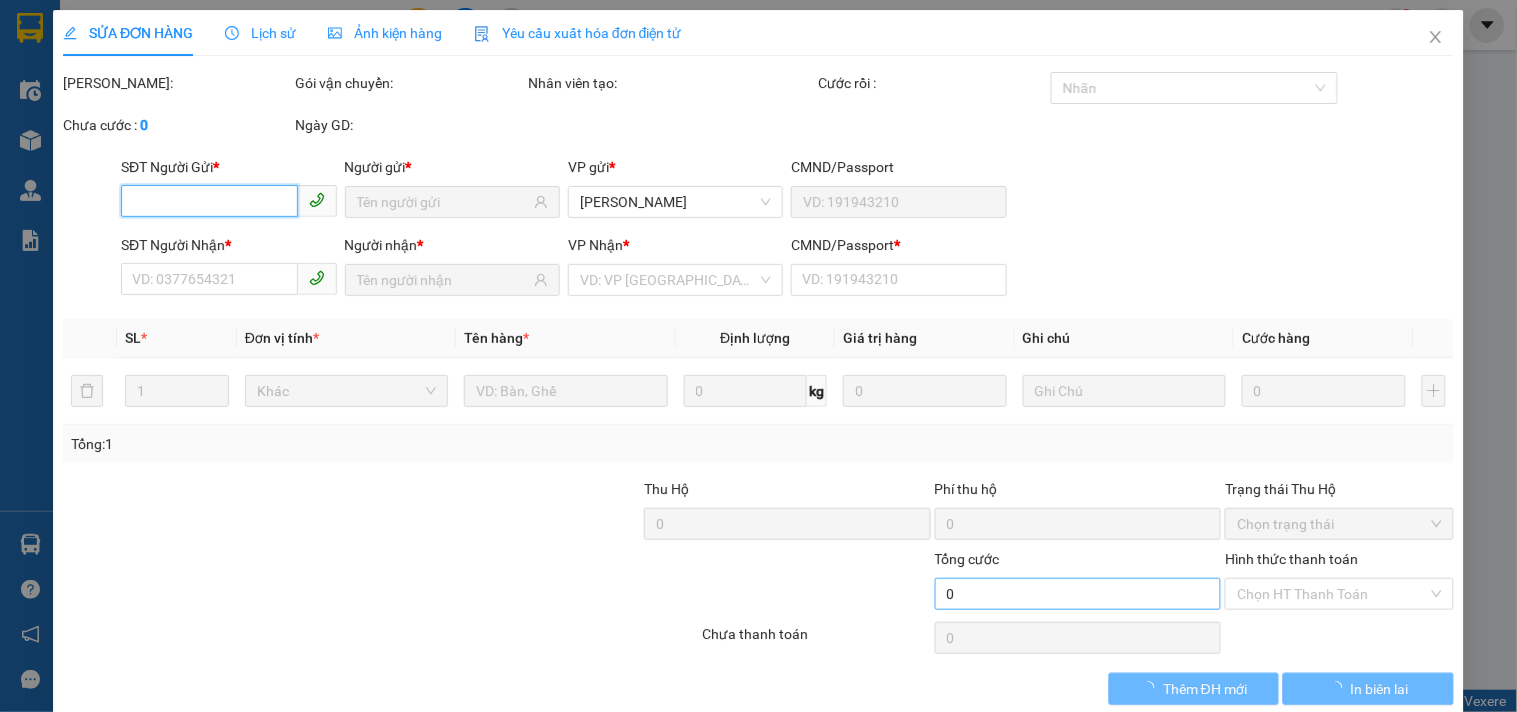 type on "LABO PHI HIỆP" 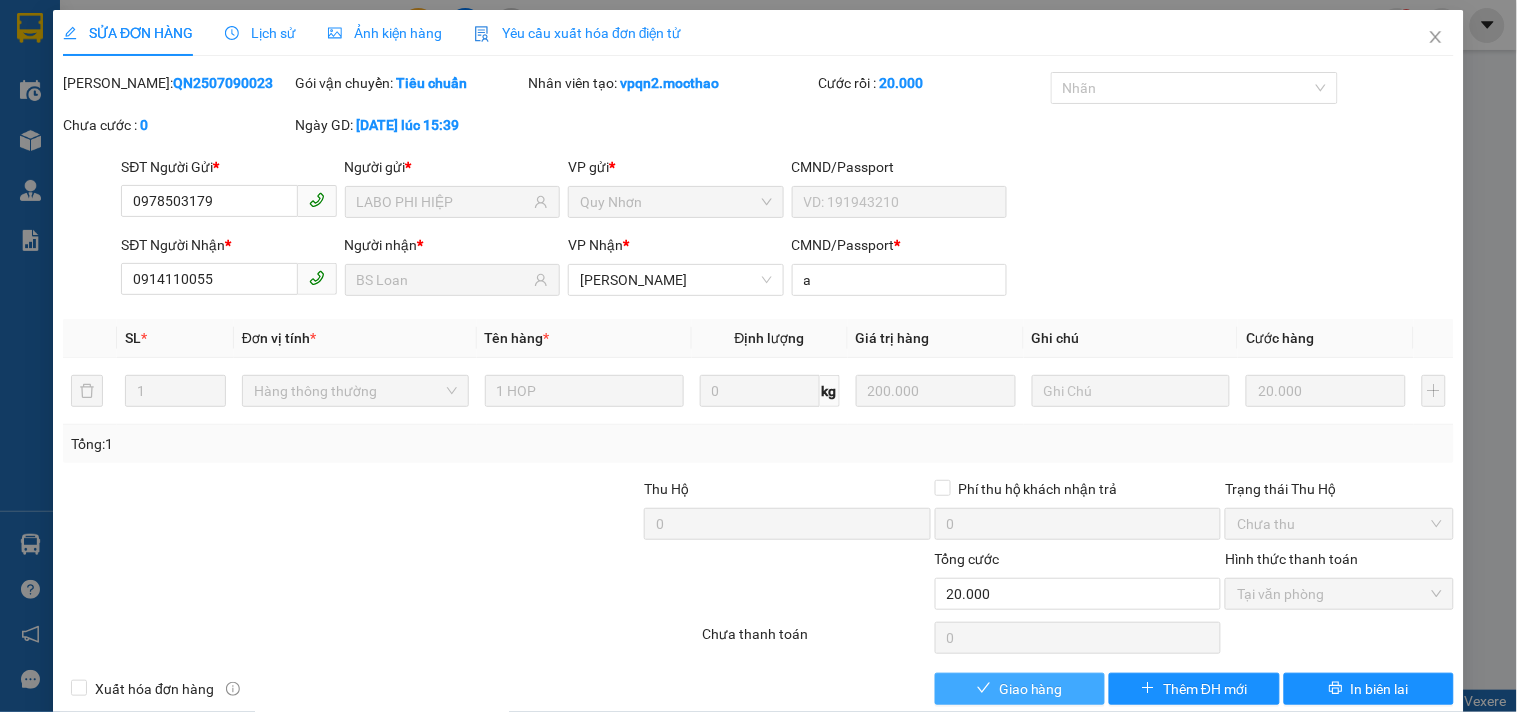 click on "Giao hàng" at bounding box center (1031, 689) 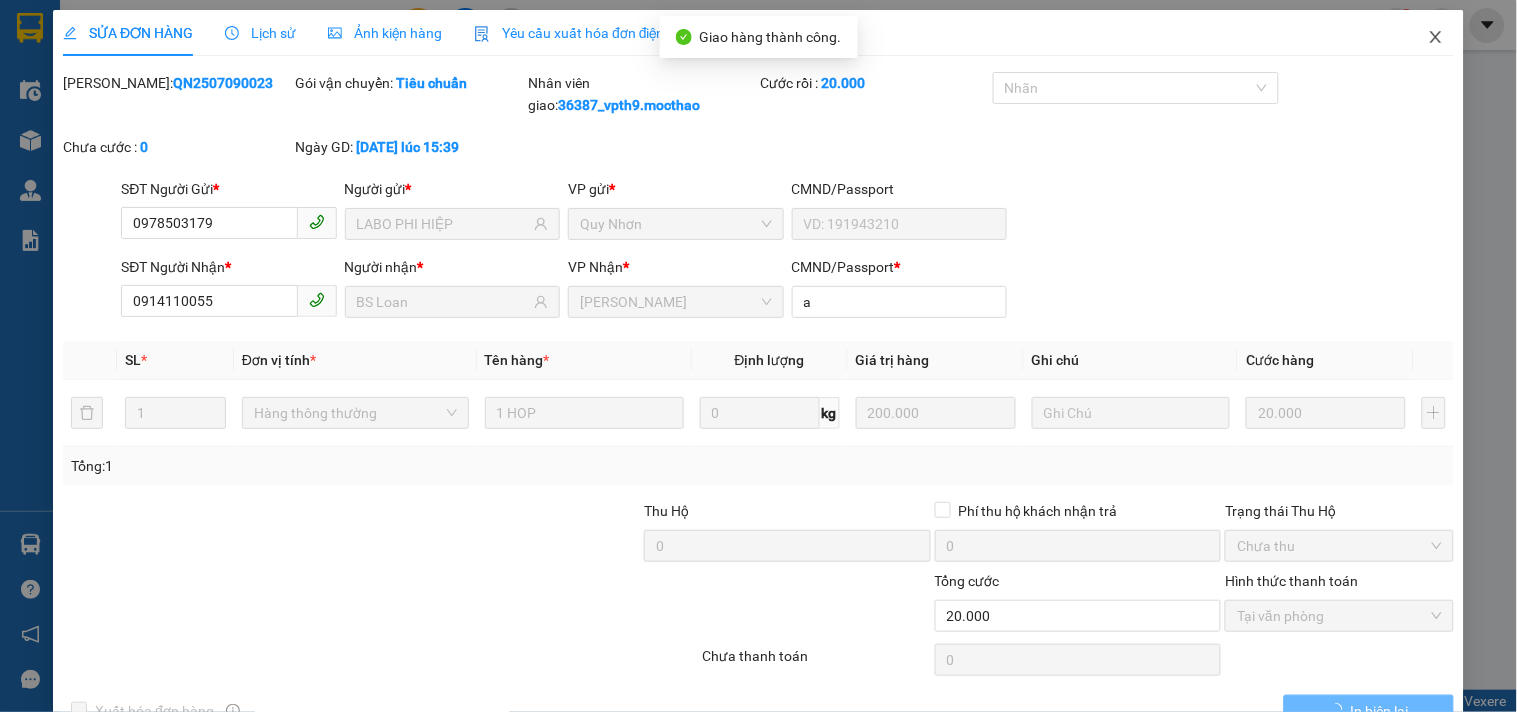 click at bounding box center (1436, 38) 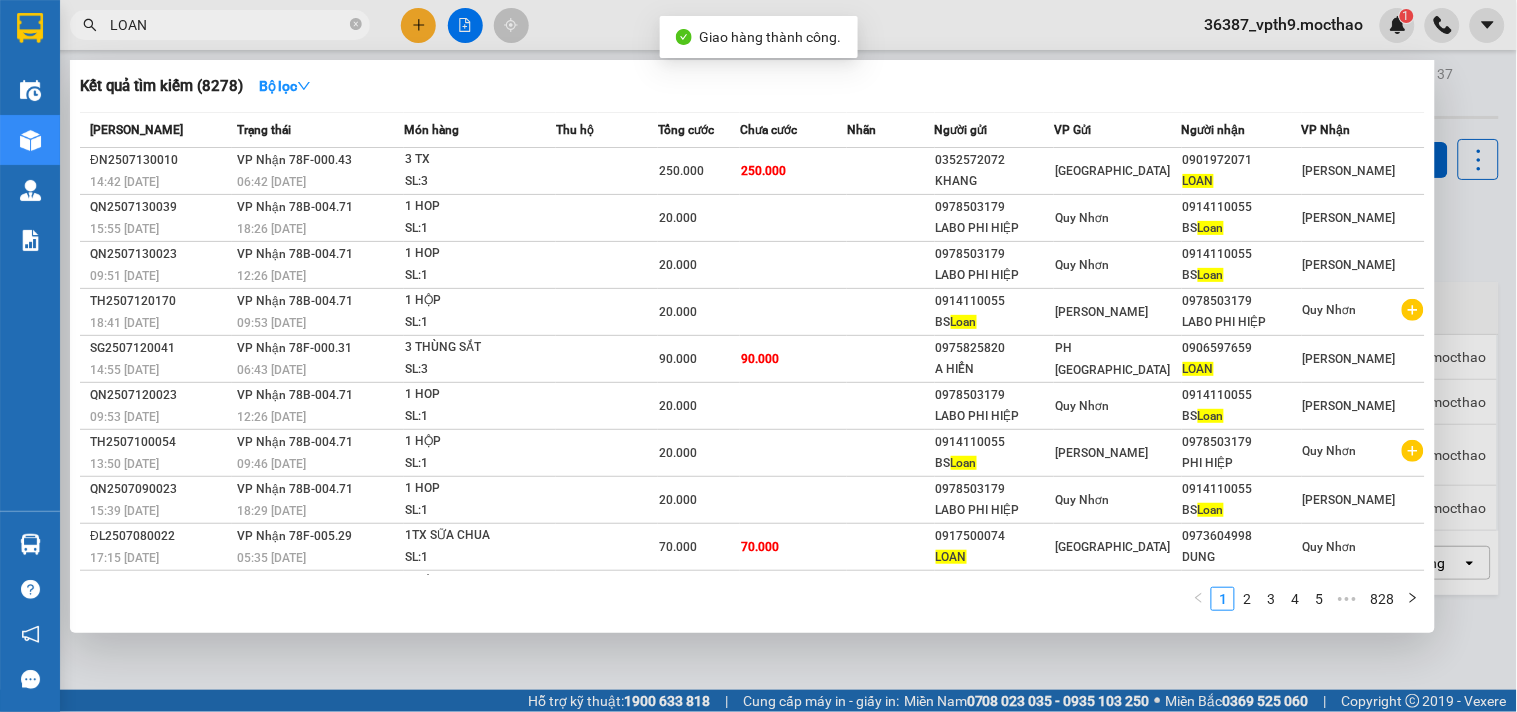 click on "LOAN" at bounding box center (228, 25) 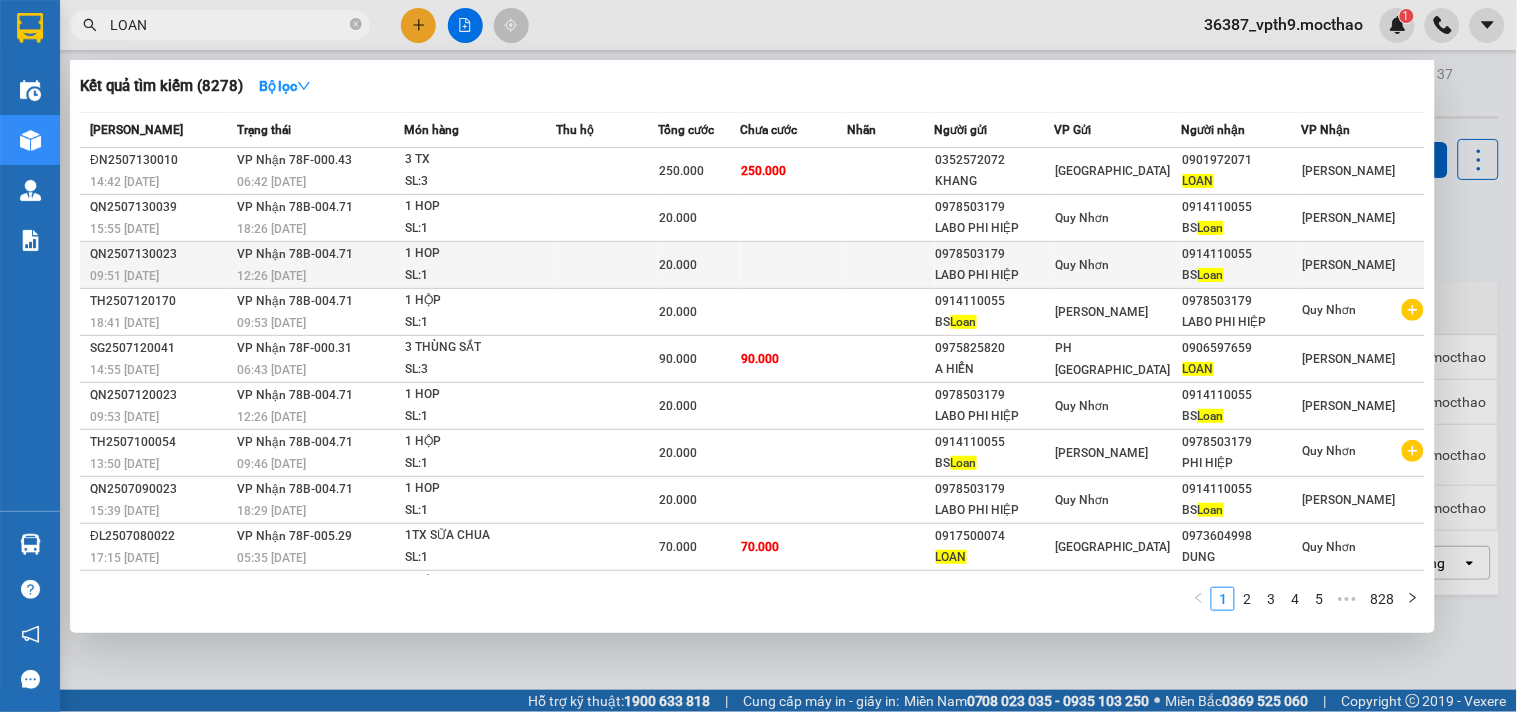 click on "1 HOP" at bounding box center [480, 254] 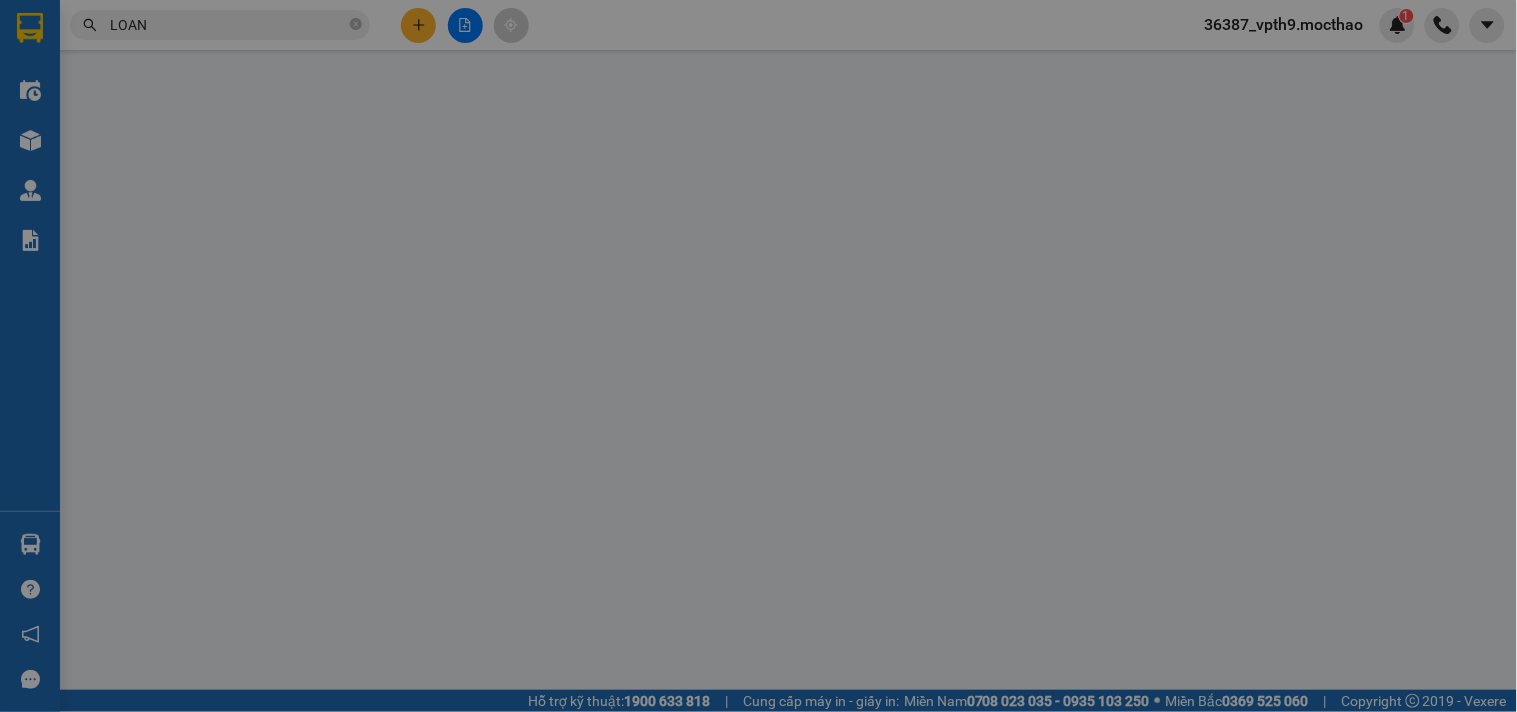 type on "0978503179" 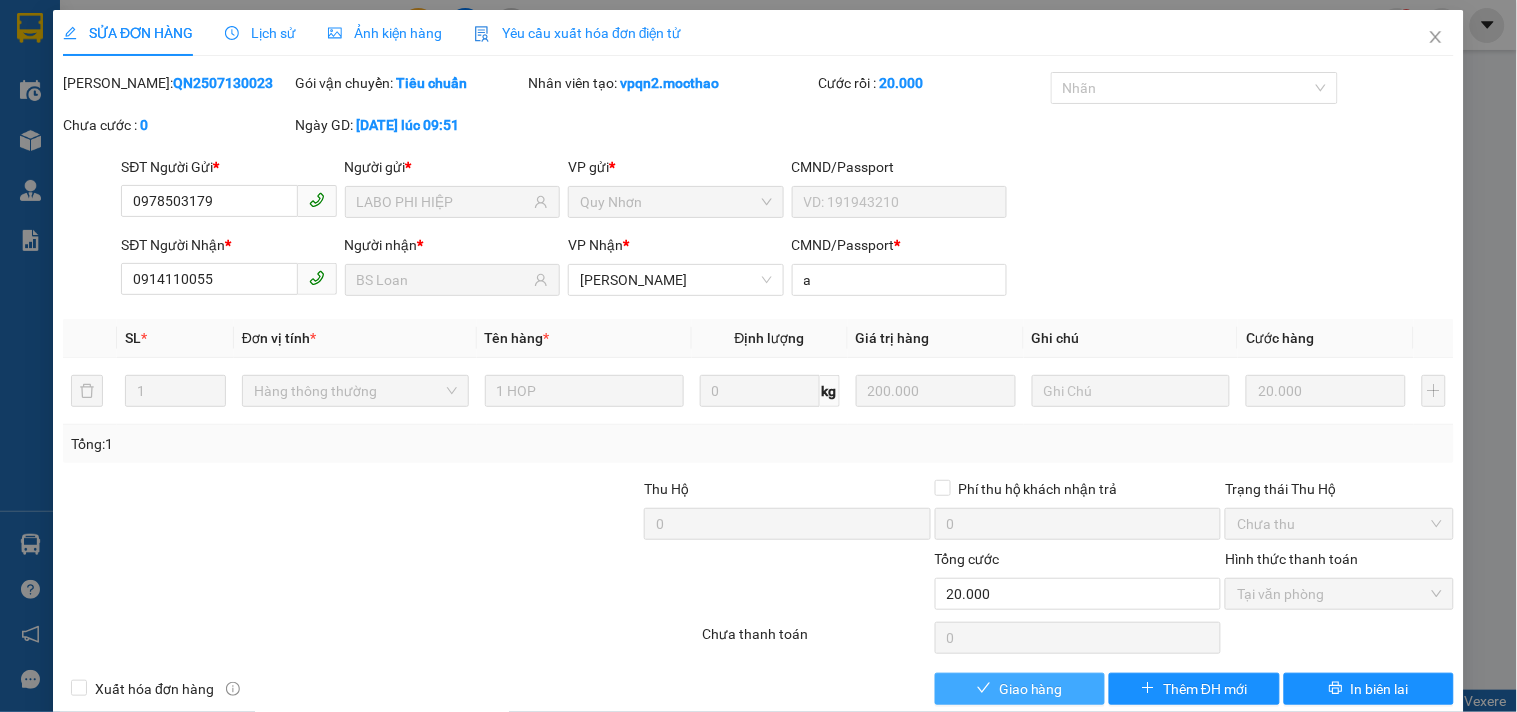 click on "Giao hàng" at bounding box center [1020, 689] 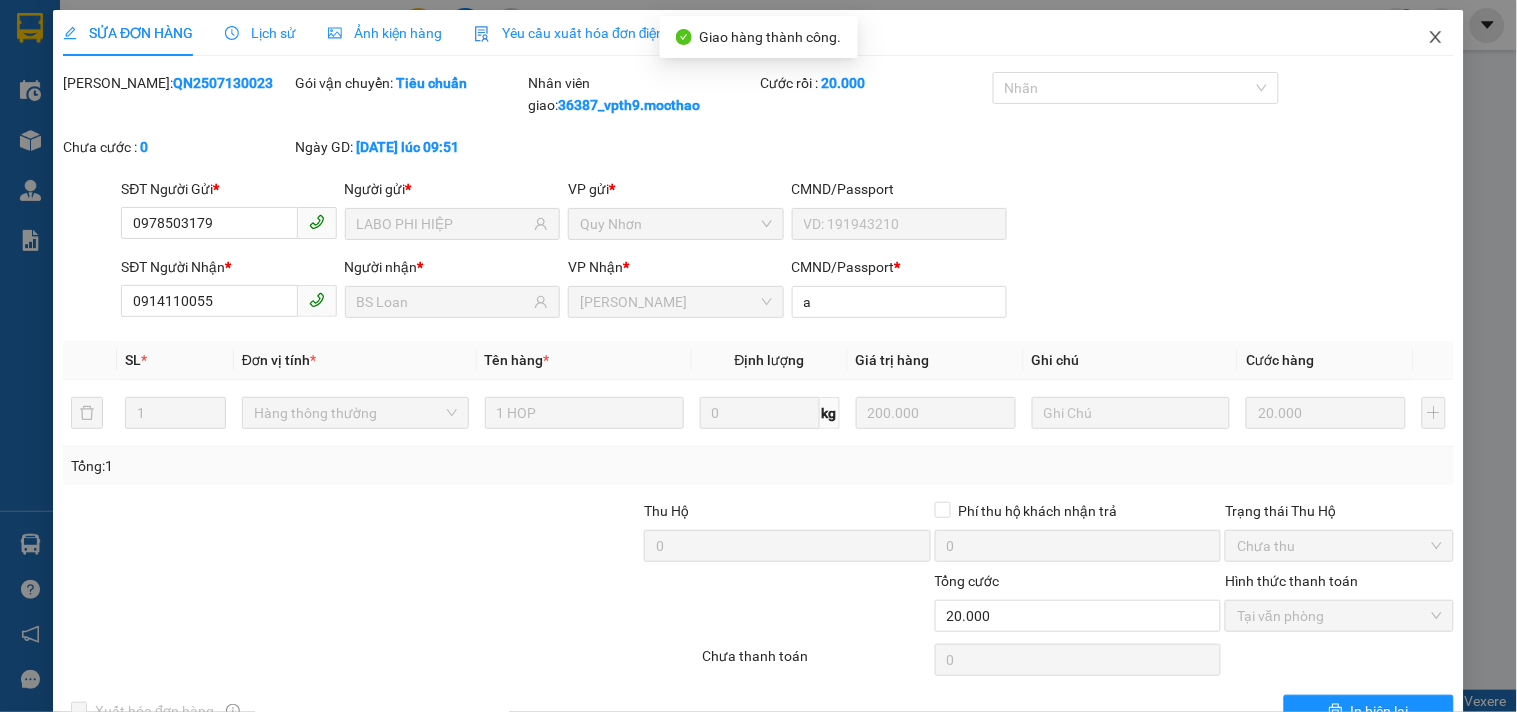 click 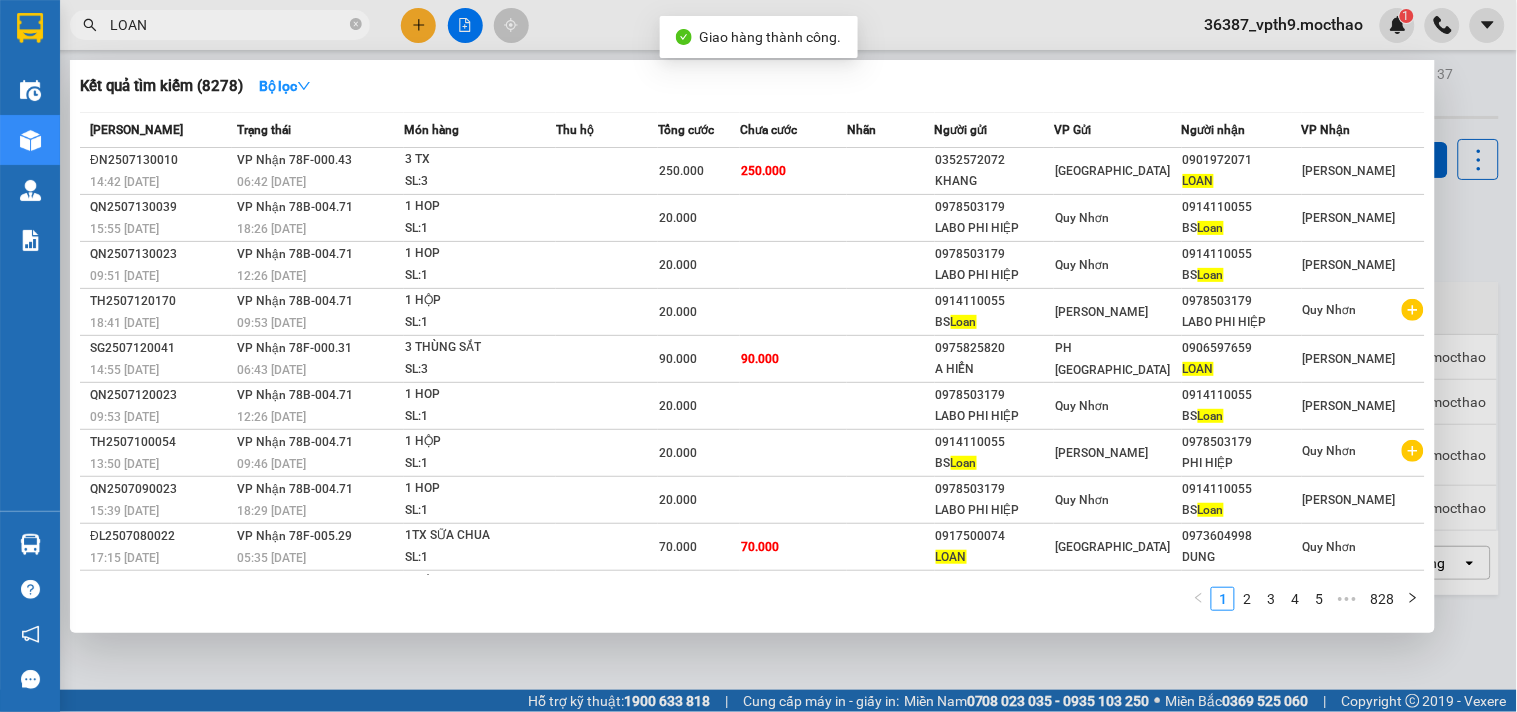 click on "LOAN" at bounding box center (228, 25) 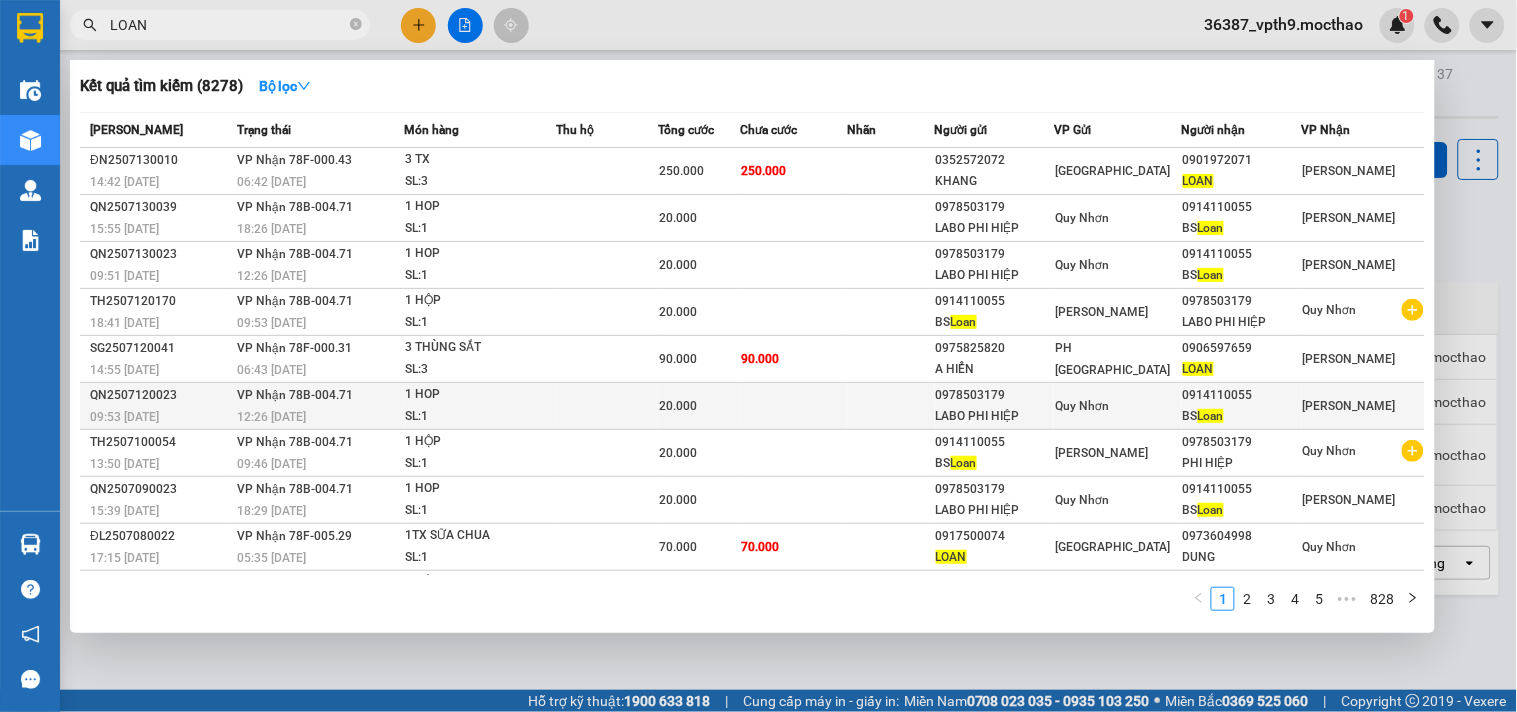 click on "0914110055" at bounding box center [1242, 395] 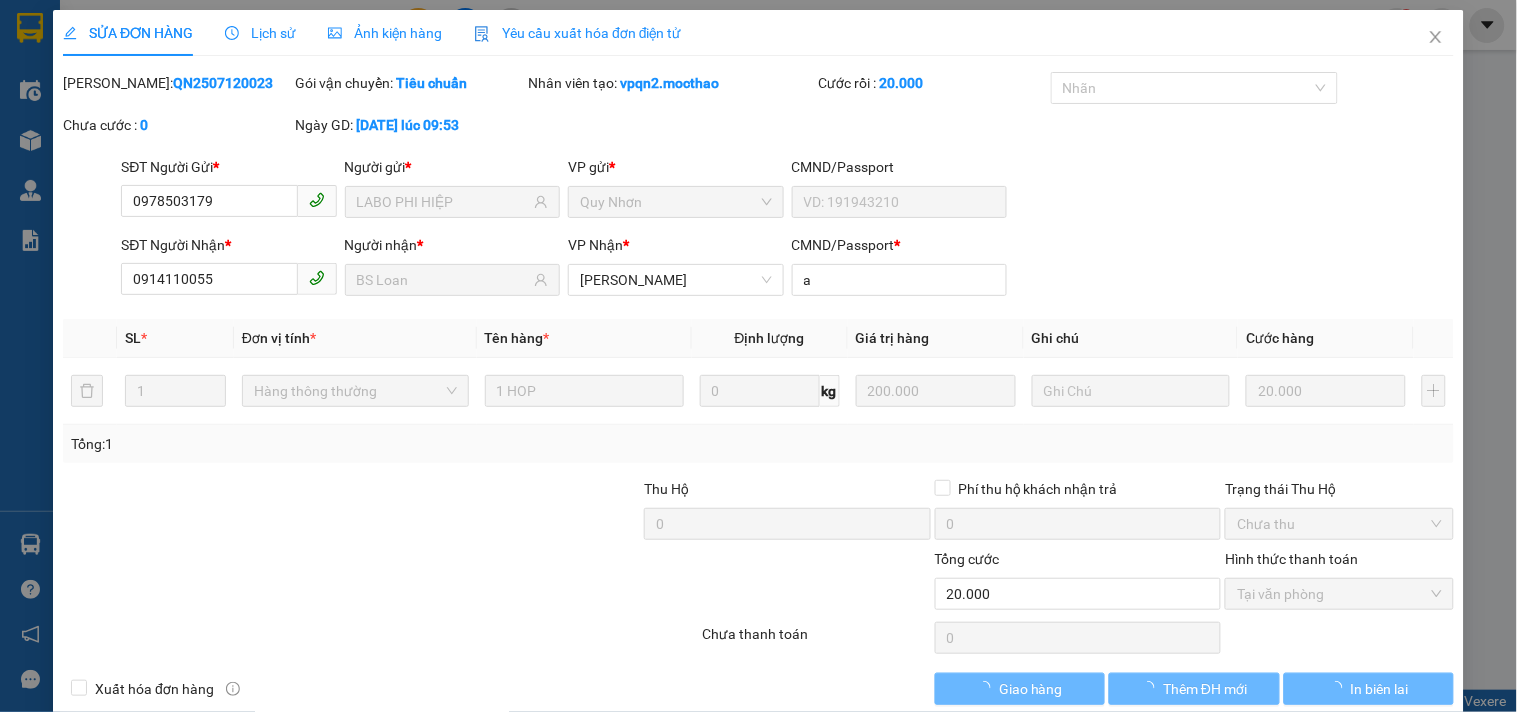 type on "0978503179" 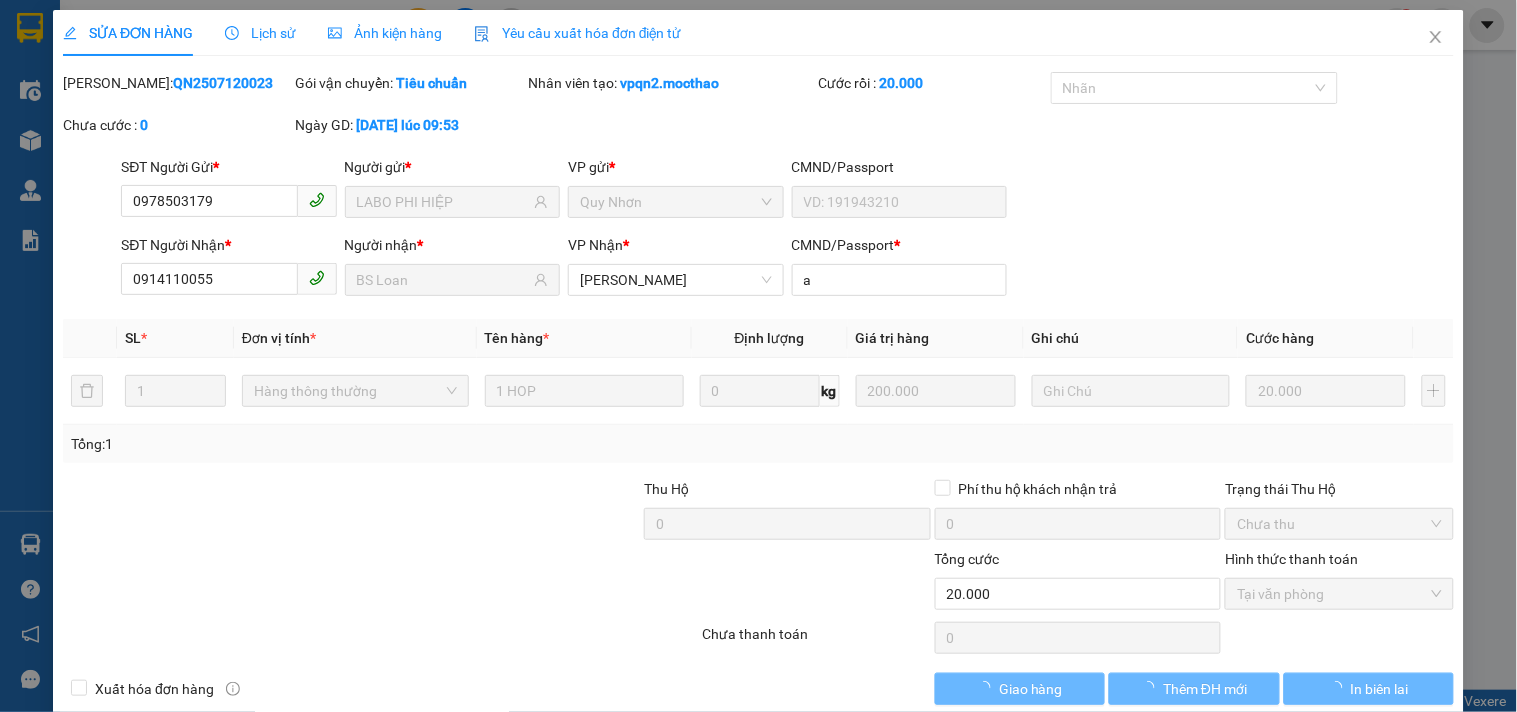 type on "LABO PHI HIỆP" 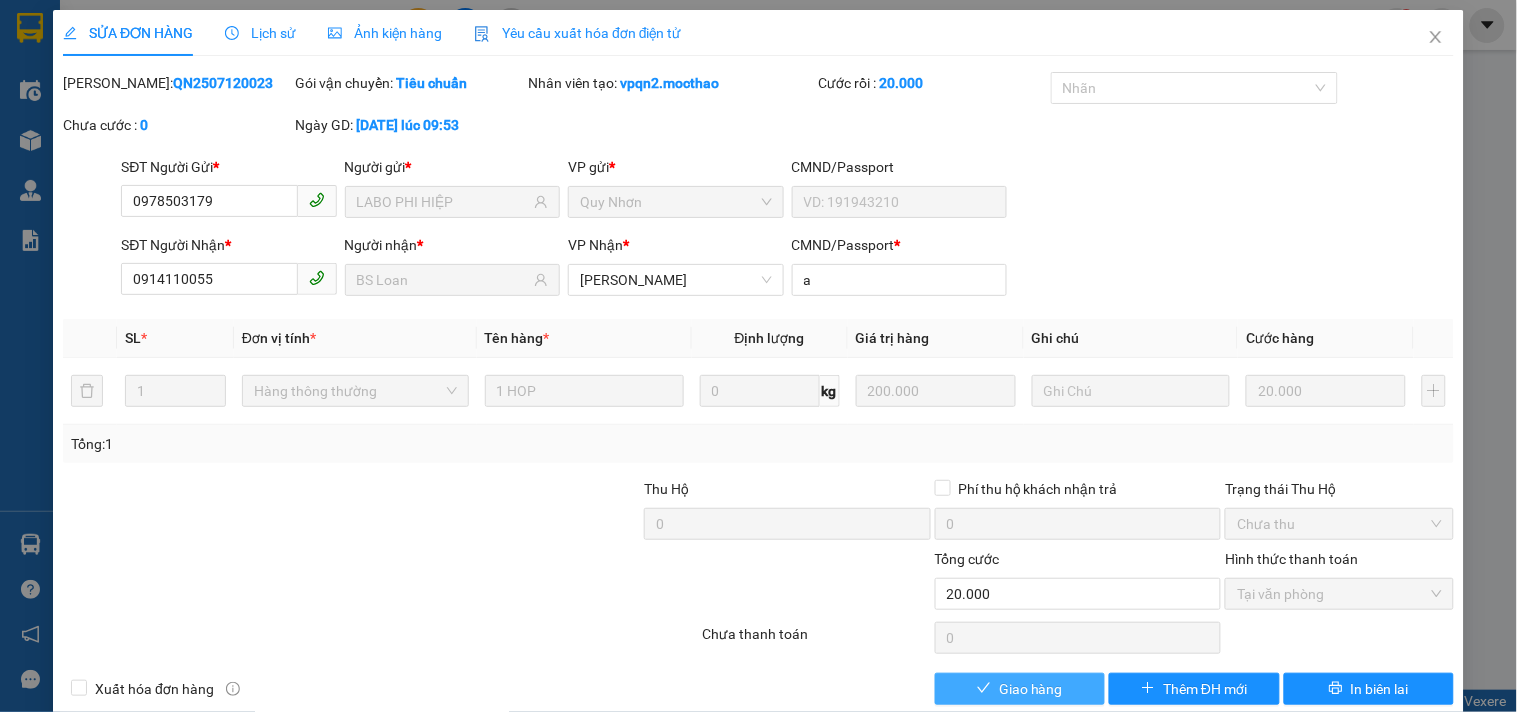 click on "Giao hàng" at bounding box center [1031, 689] 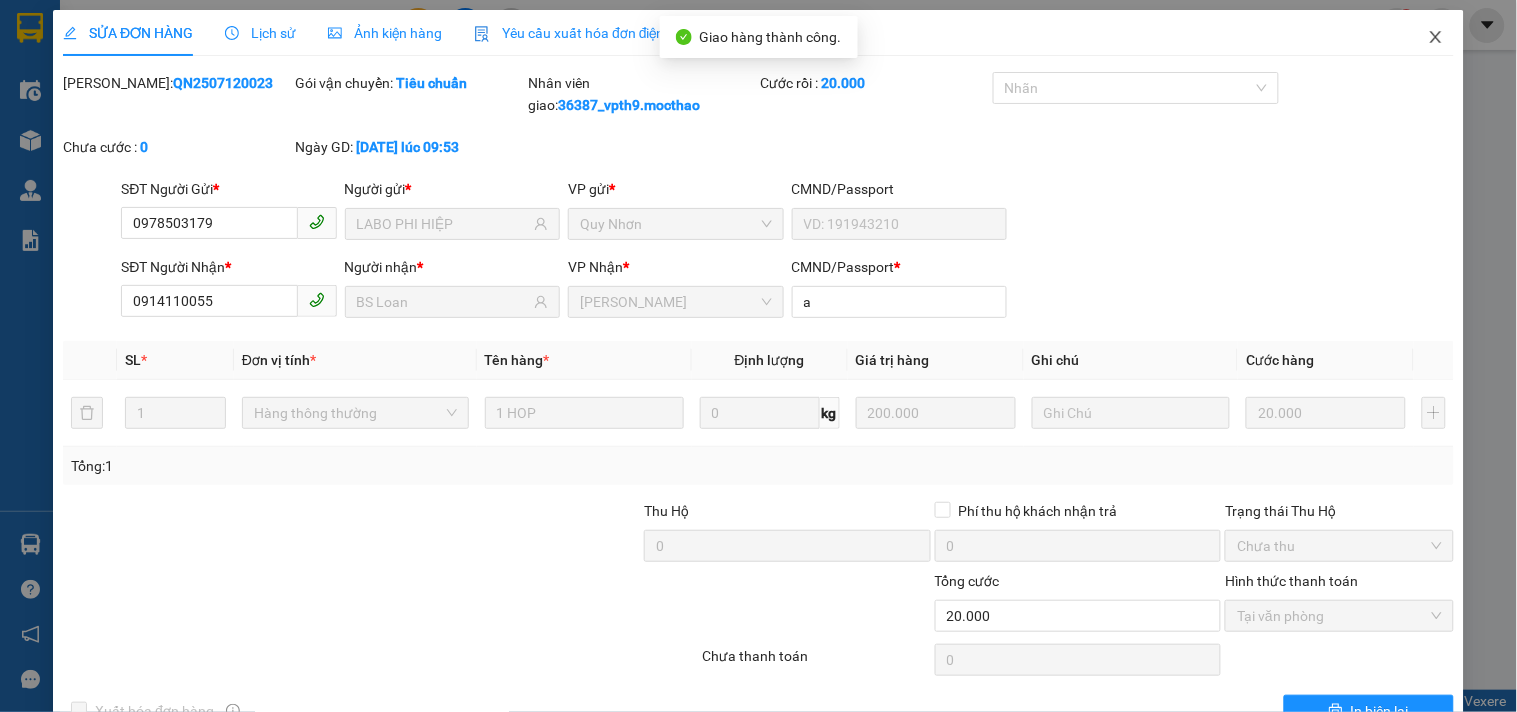 click 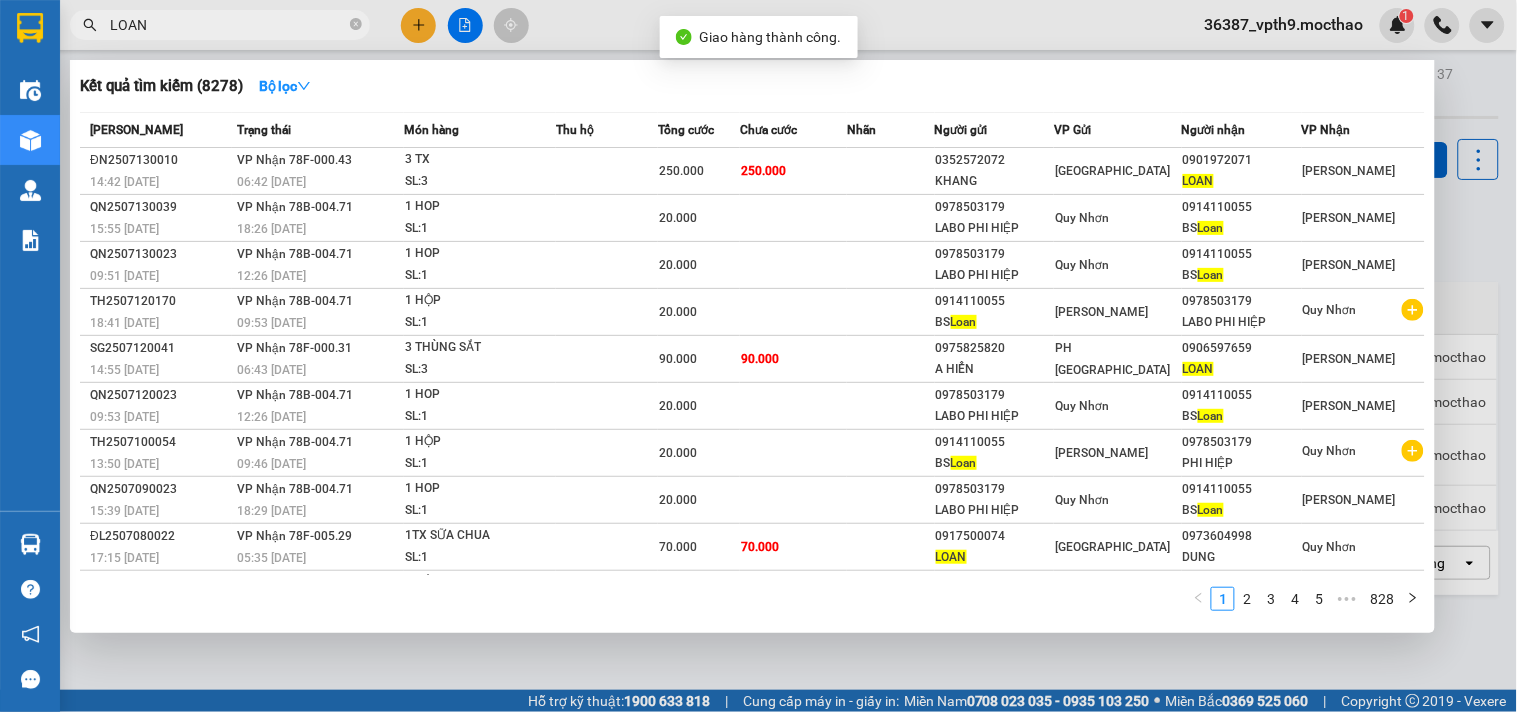 click on "LOAN" at bounding box center (228, 25) 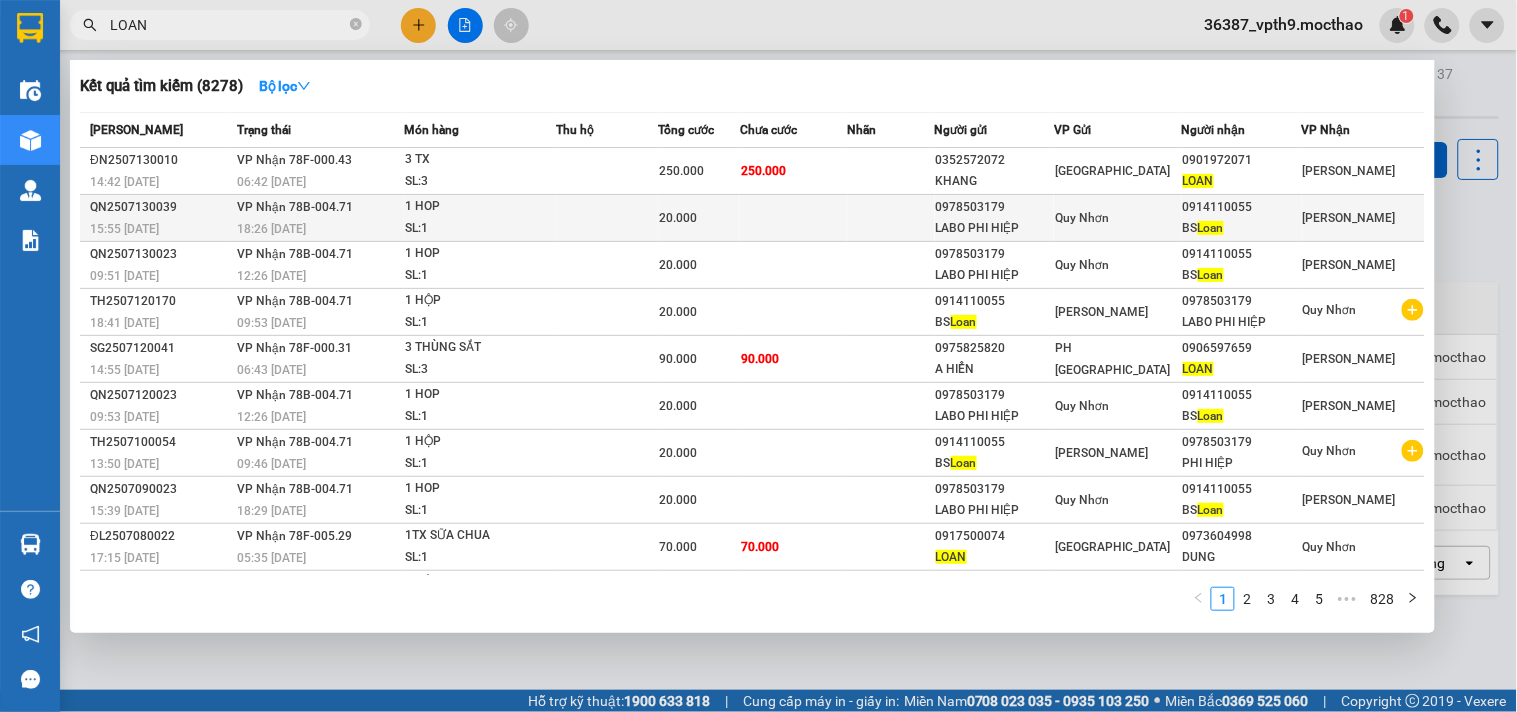 click on "[PERSON_NAME]" at bounding box center (1364, 218) 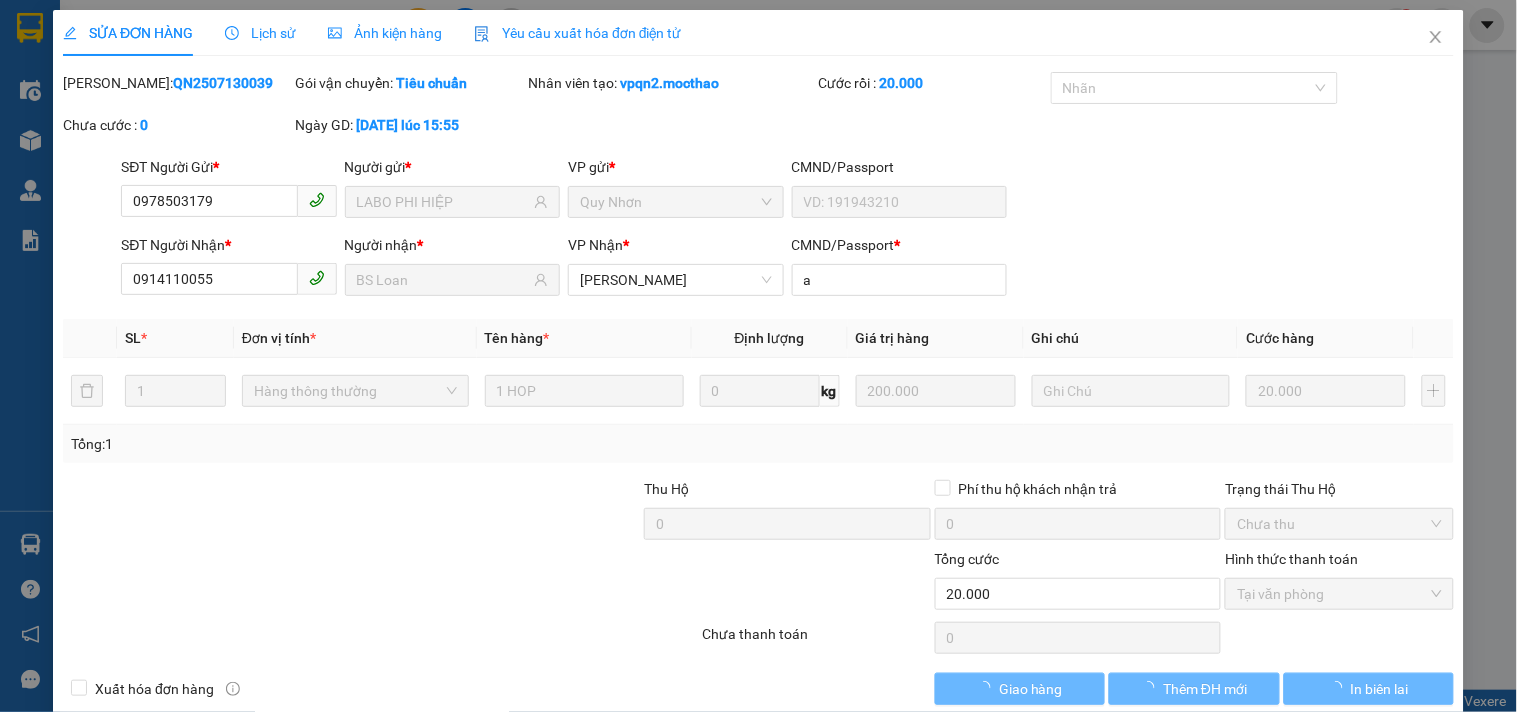 type on "0978503179" 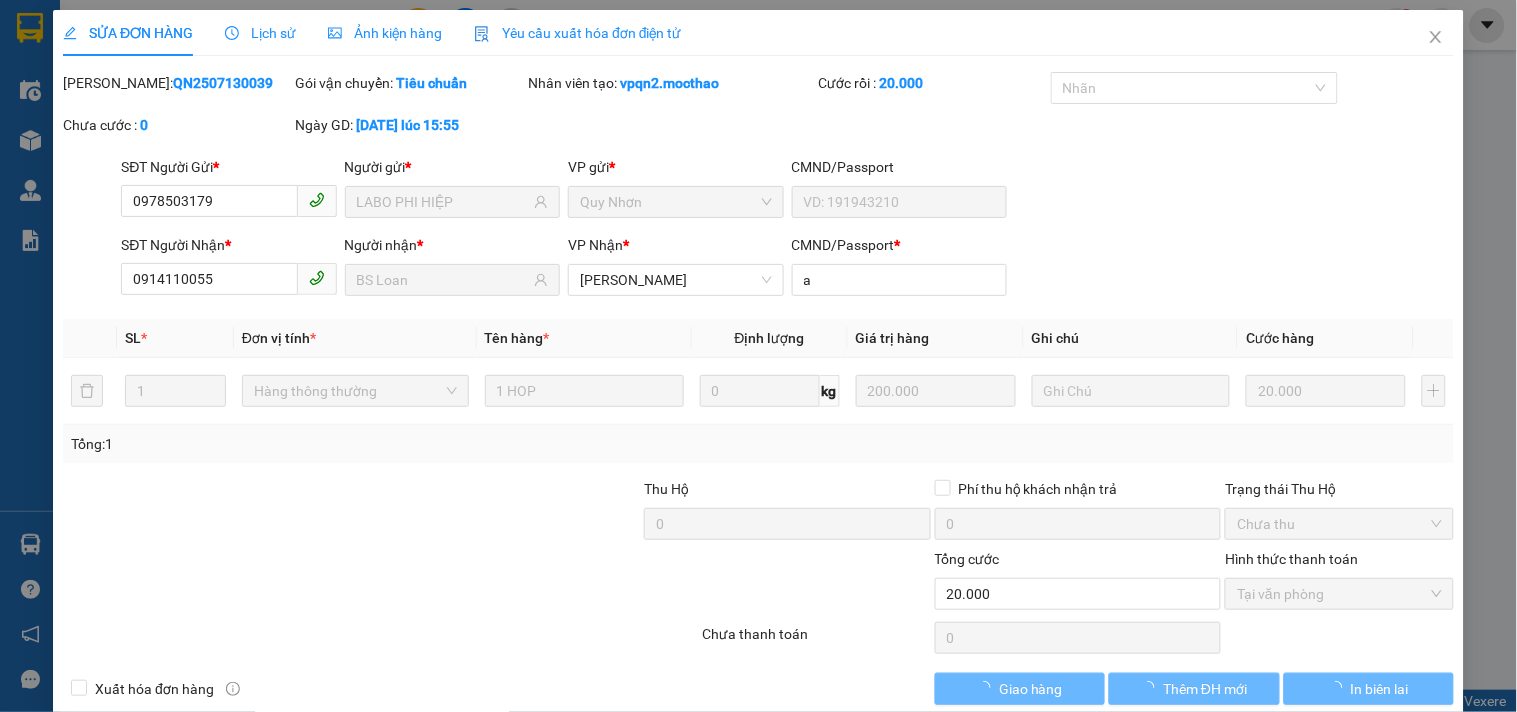 type on "LABO PHI HIỆP" 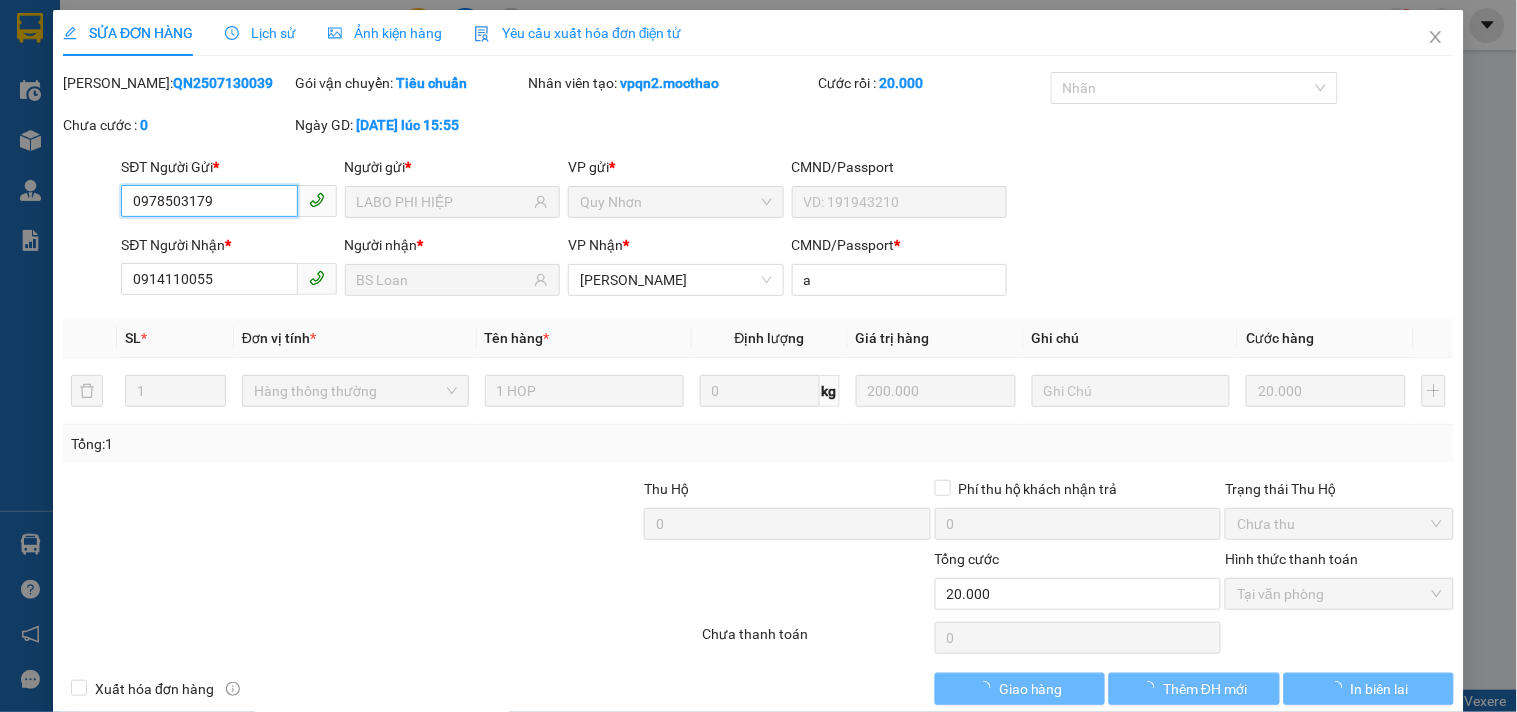 checkbox on "true" 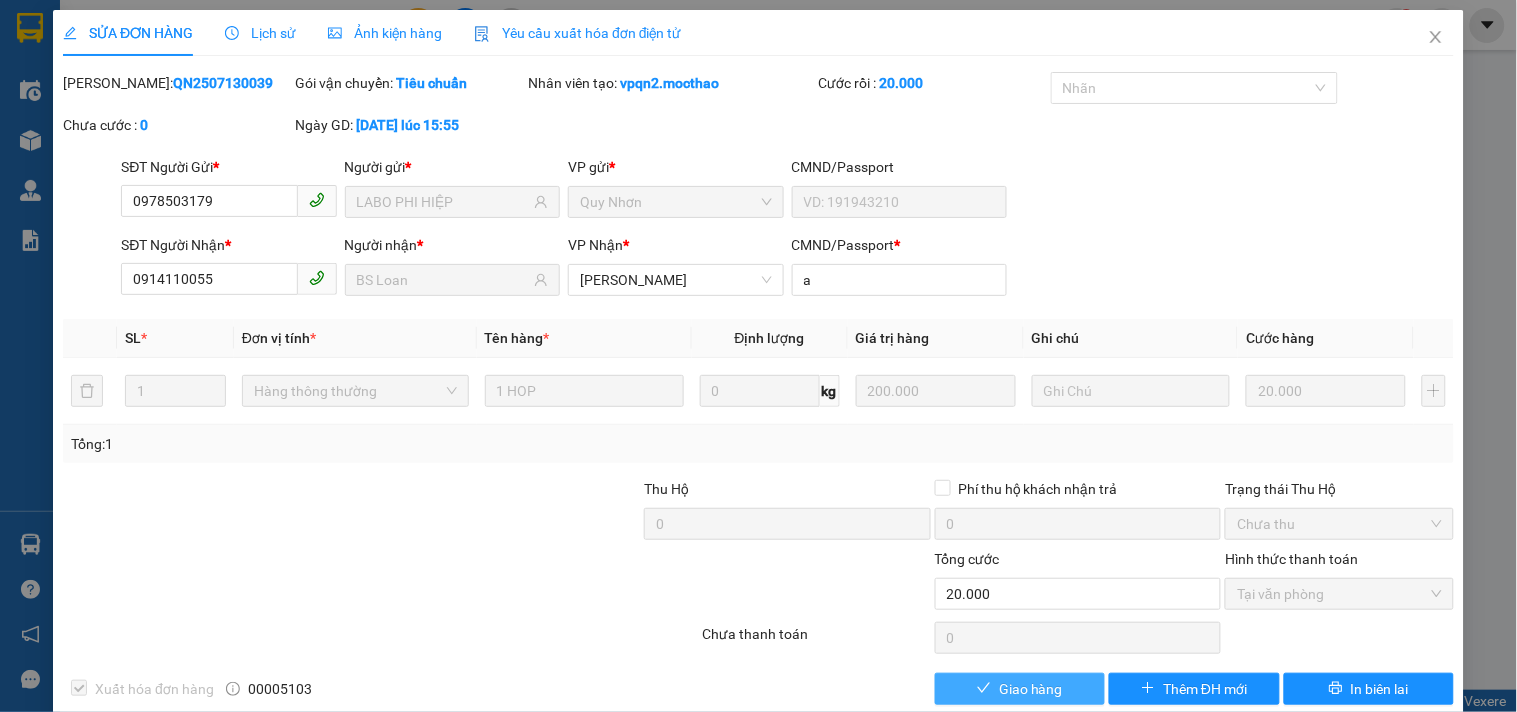 click on "Giao hàng" at bounding box center [1031, 689] 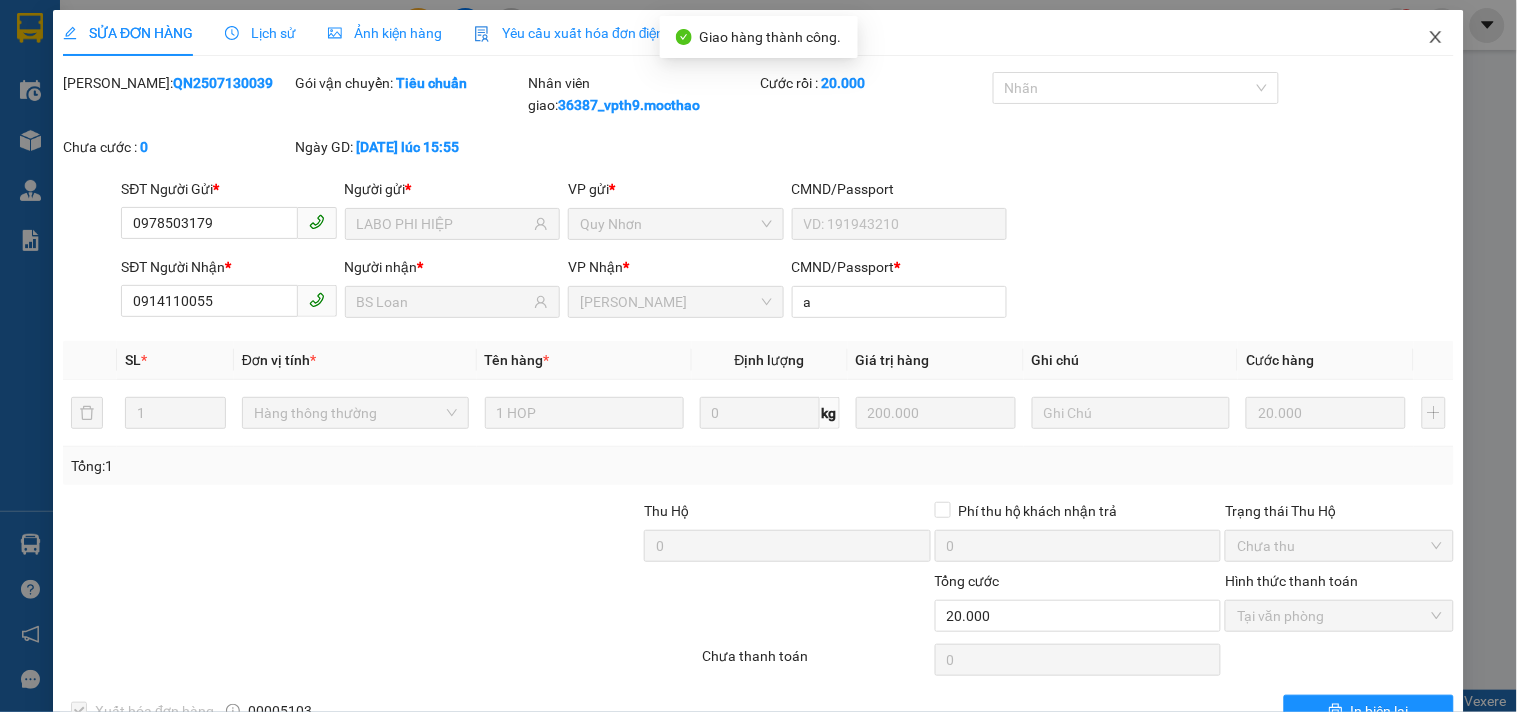 click 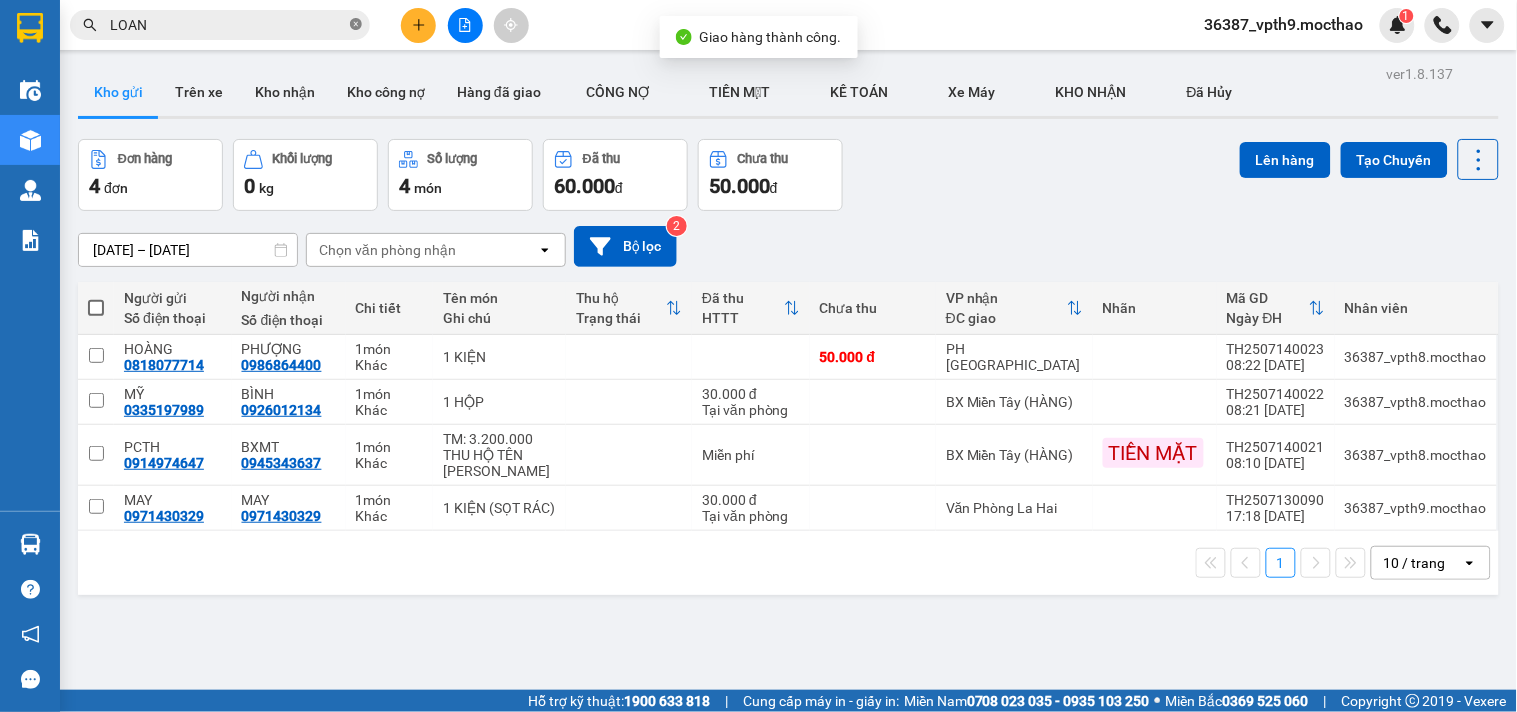 click 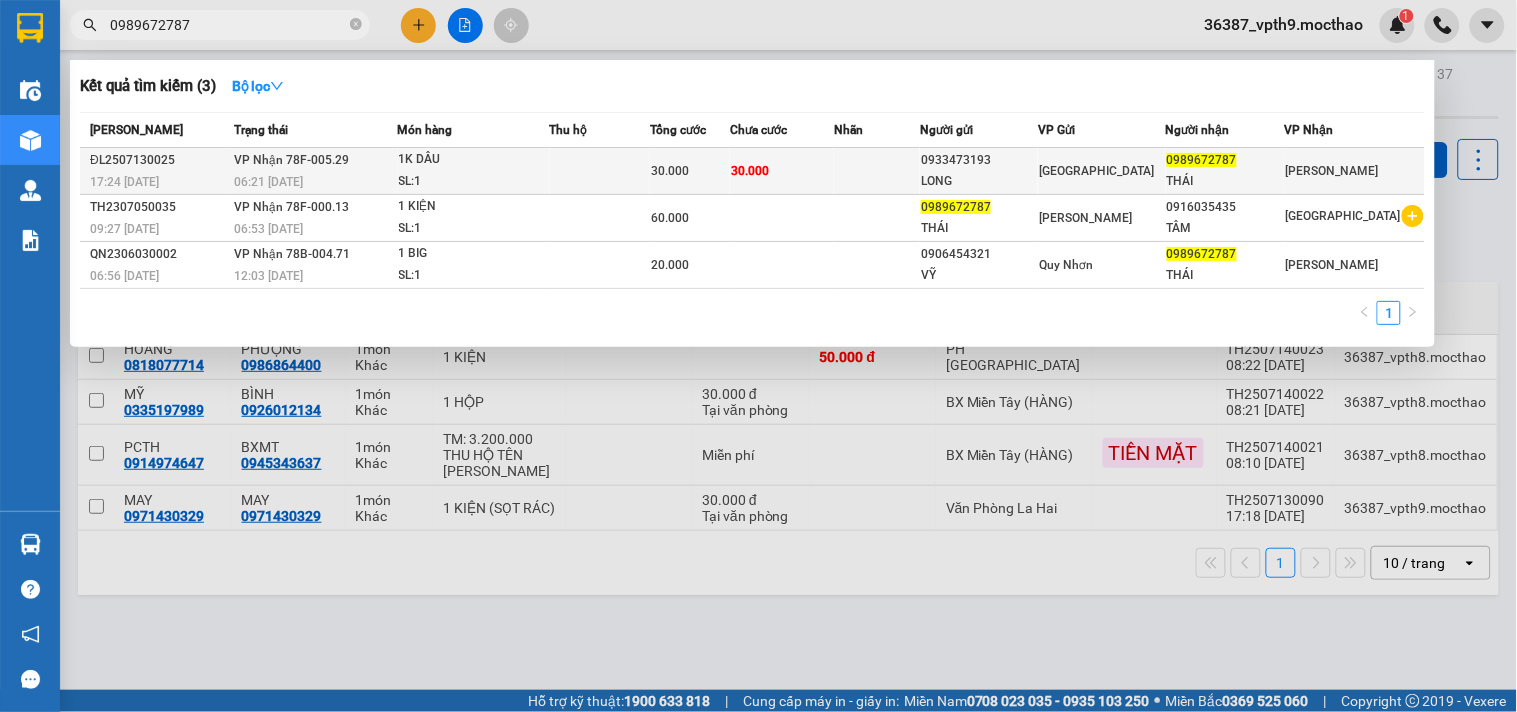 type on "0989672787" 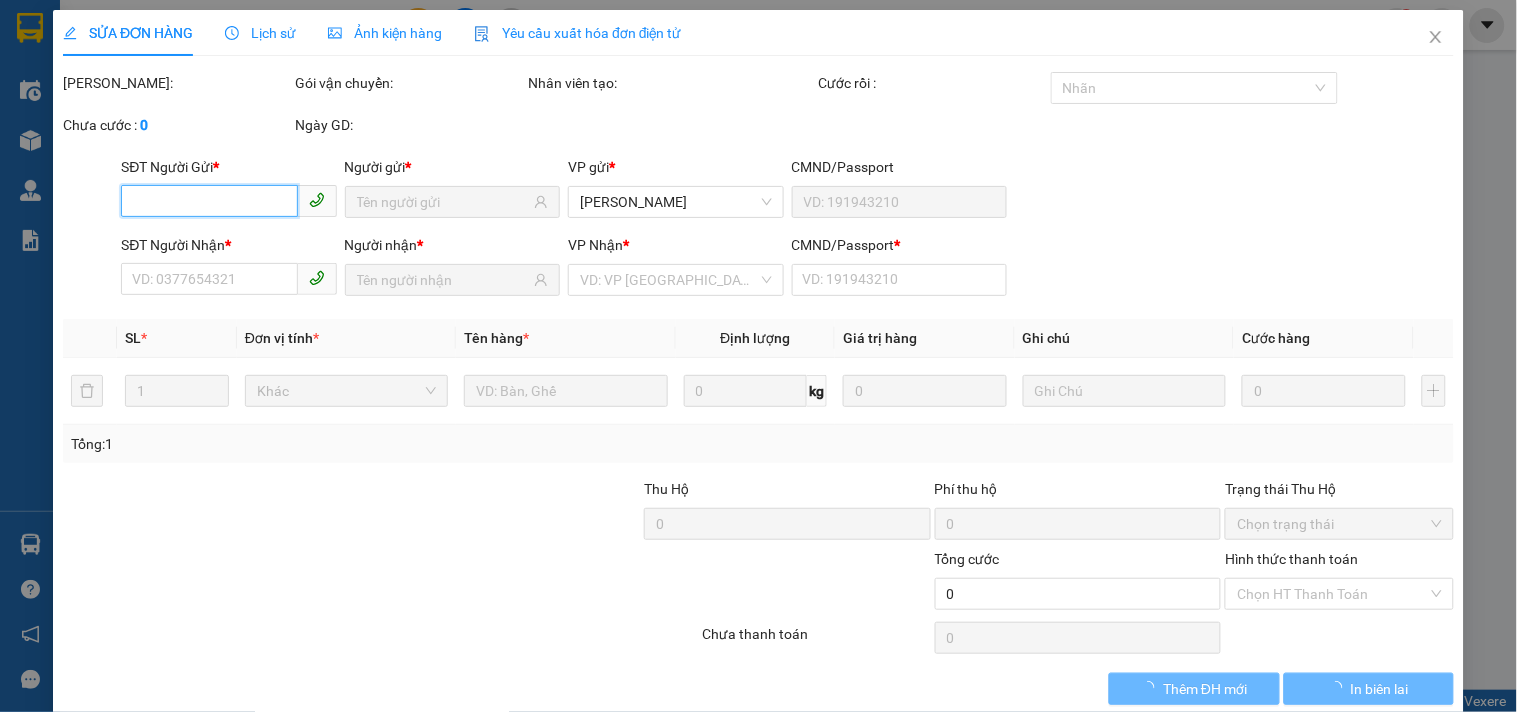 type on "0933473193" 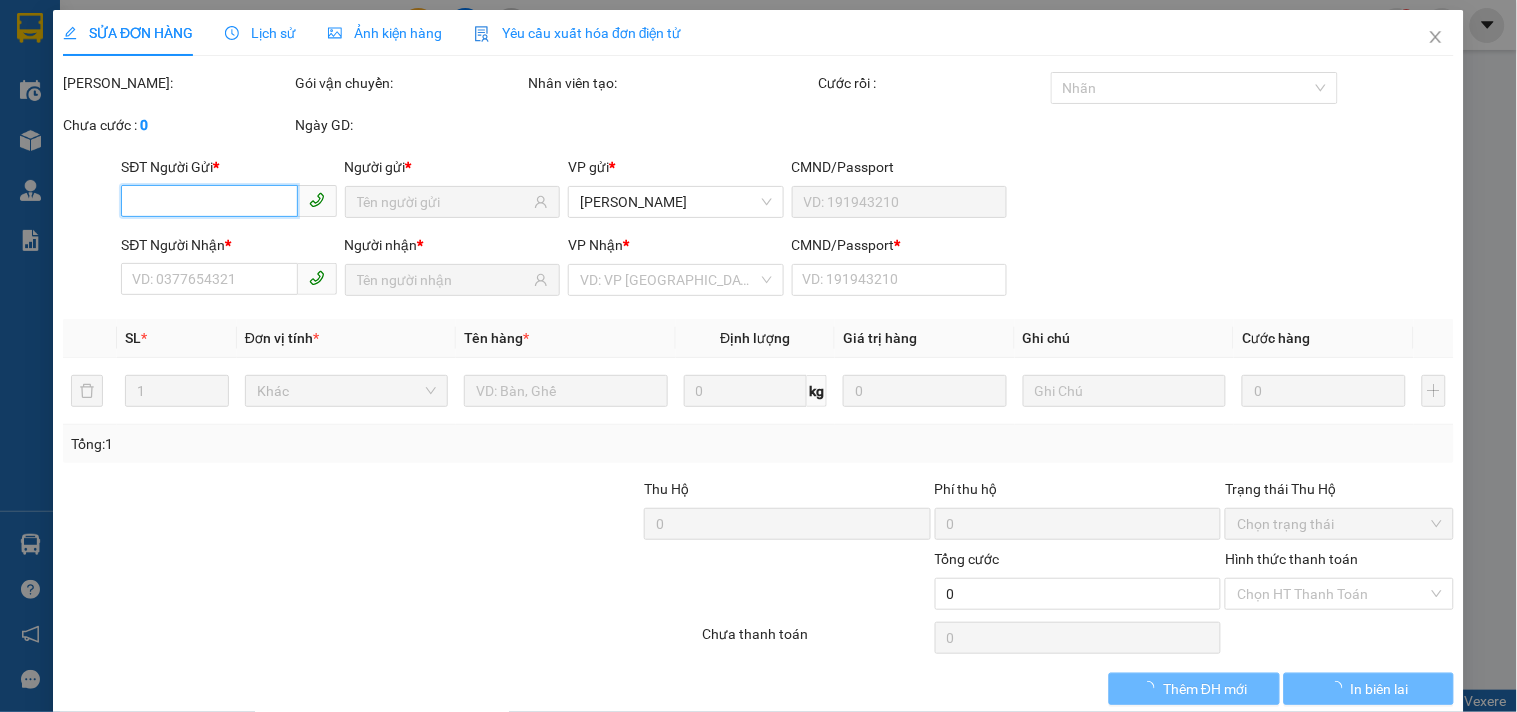 type on "LONG" 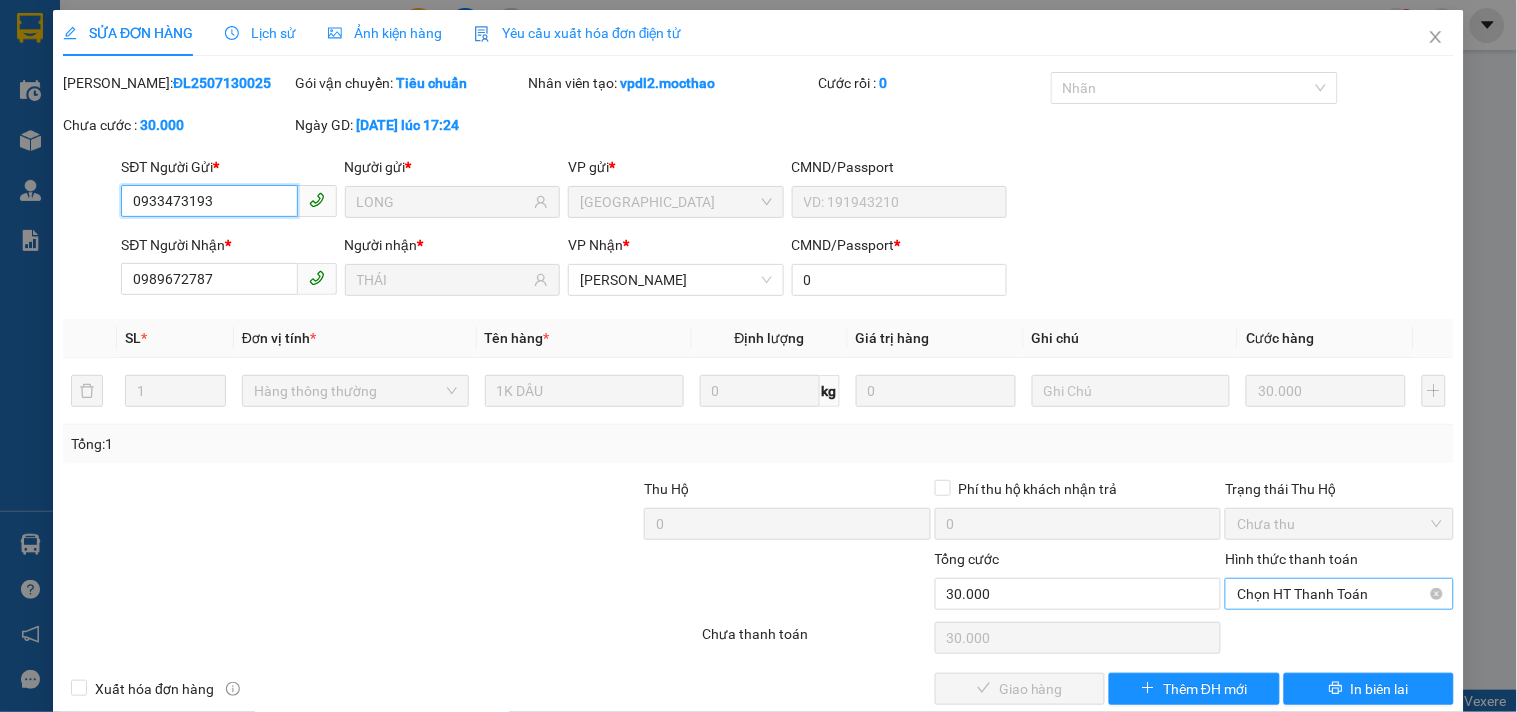 click on "Chọn HT Thanh Toán" at bounding box center [1339, 594] 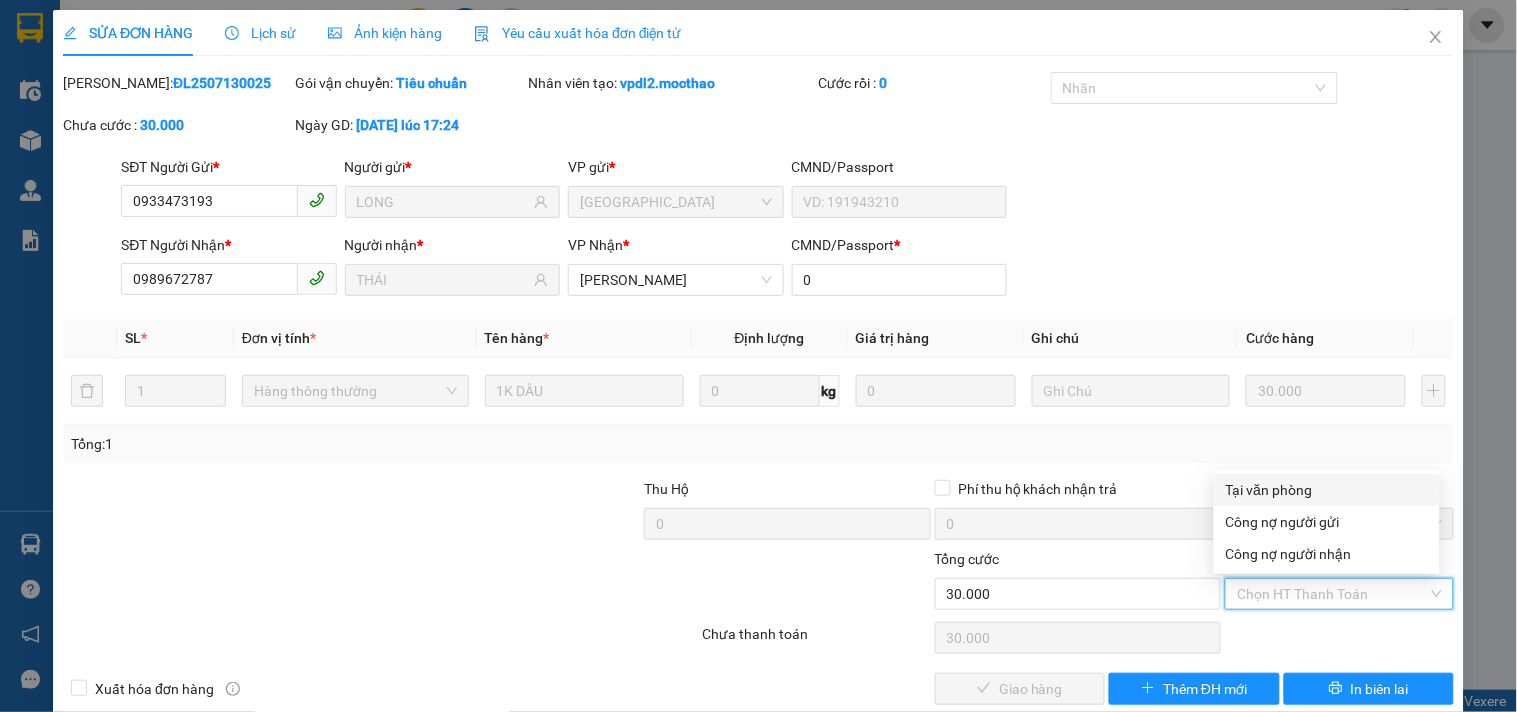 click on "Tại văn phòng" at bounding box center [1327, 490] 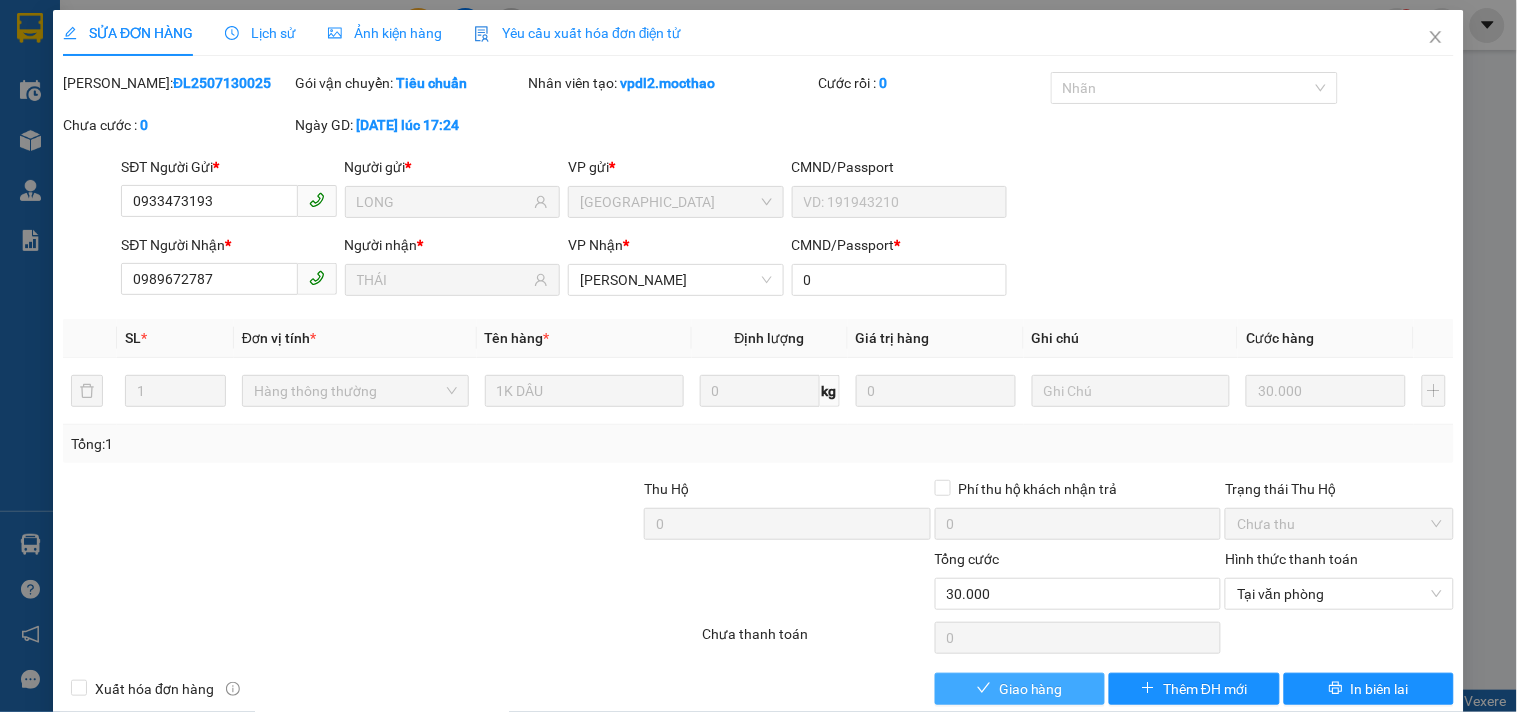 drag, startPoint x: 1033, startPoint y: 694, endPoint x: 1516, endPoint y: 85, distance: 777.28375 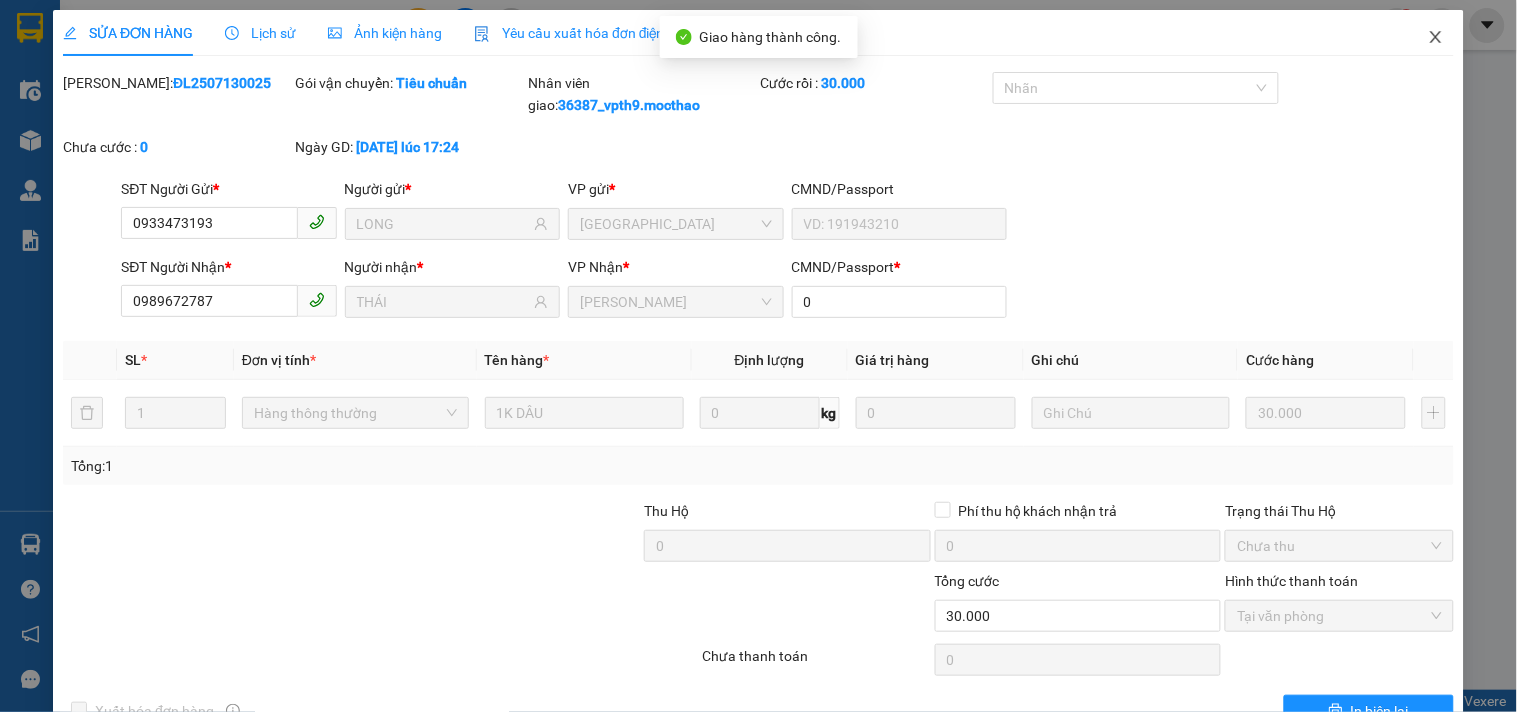 drag, startPoint x: 1442, startPoint y: 32, endPoint x: 1444, endPoint y: 7, distance: 25.079872 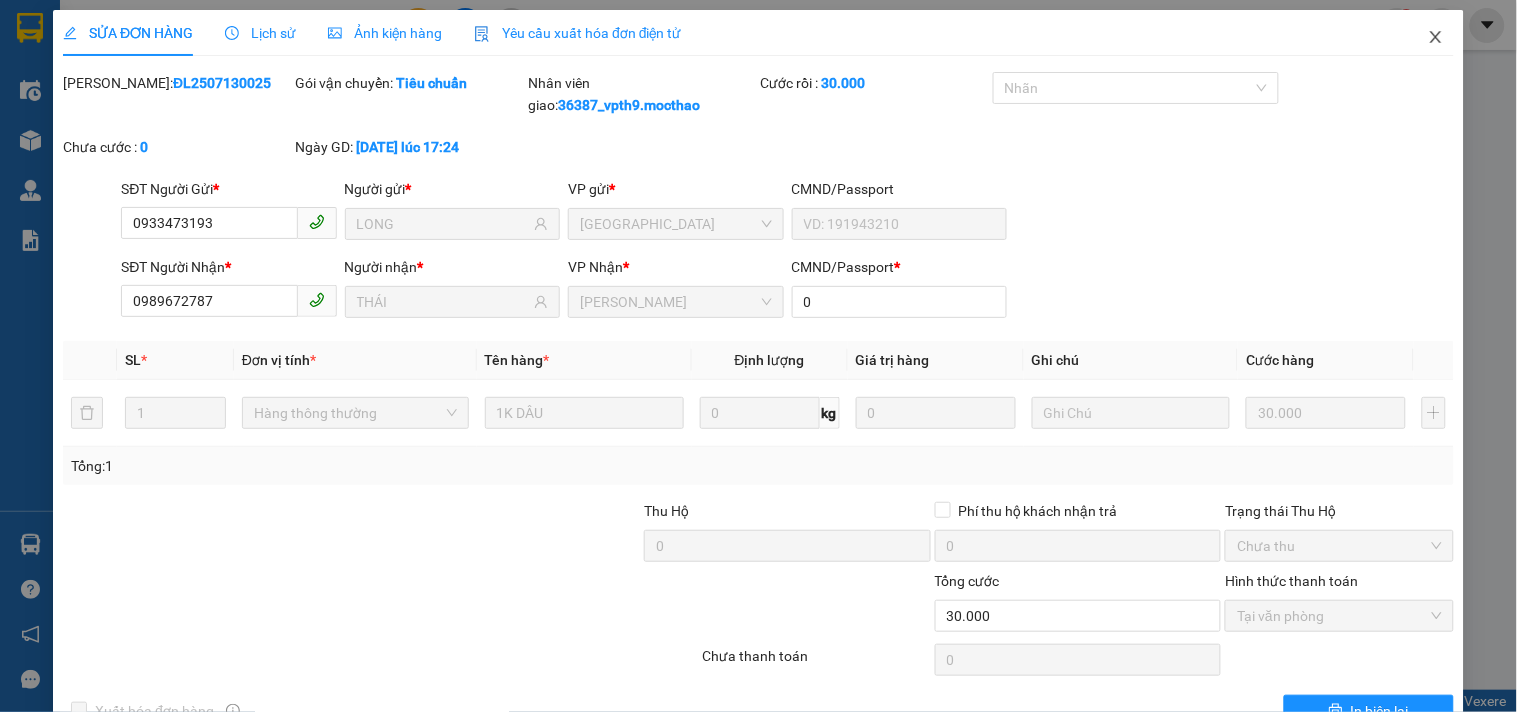click 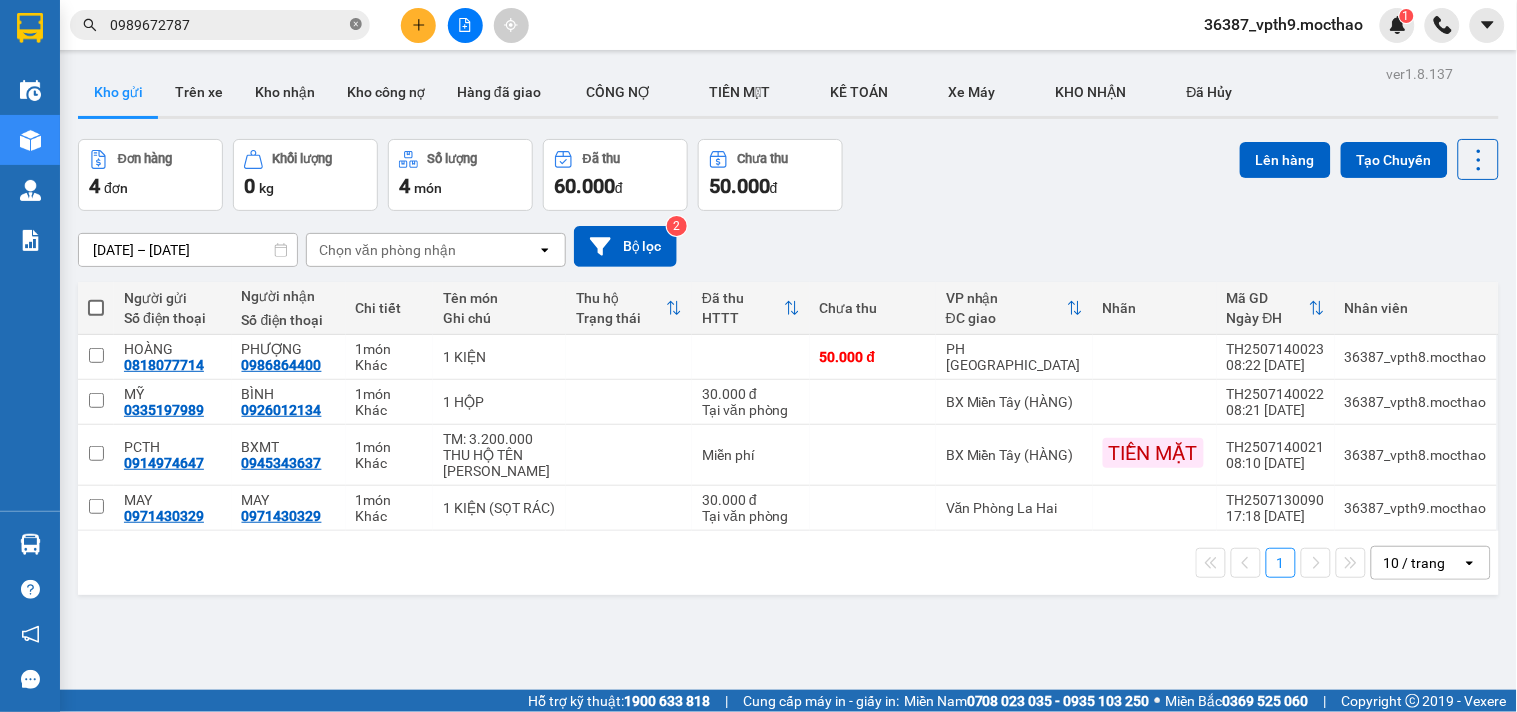 click 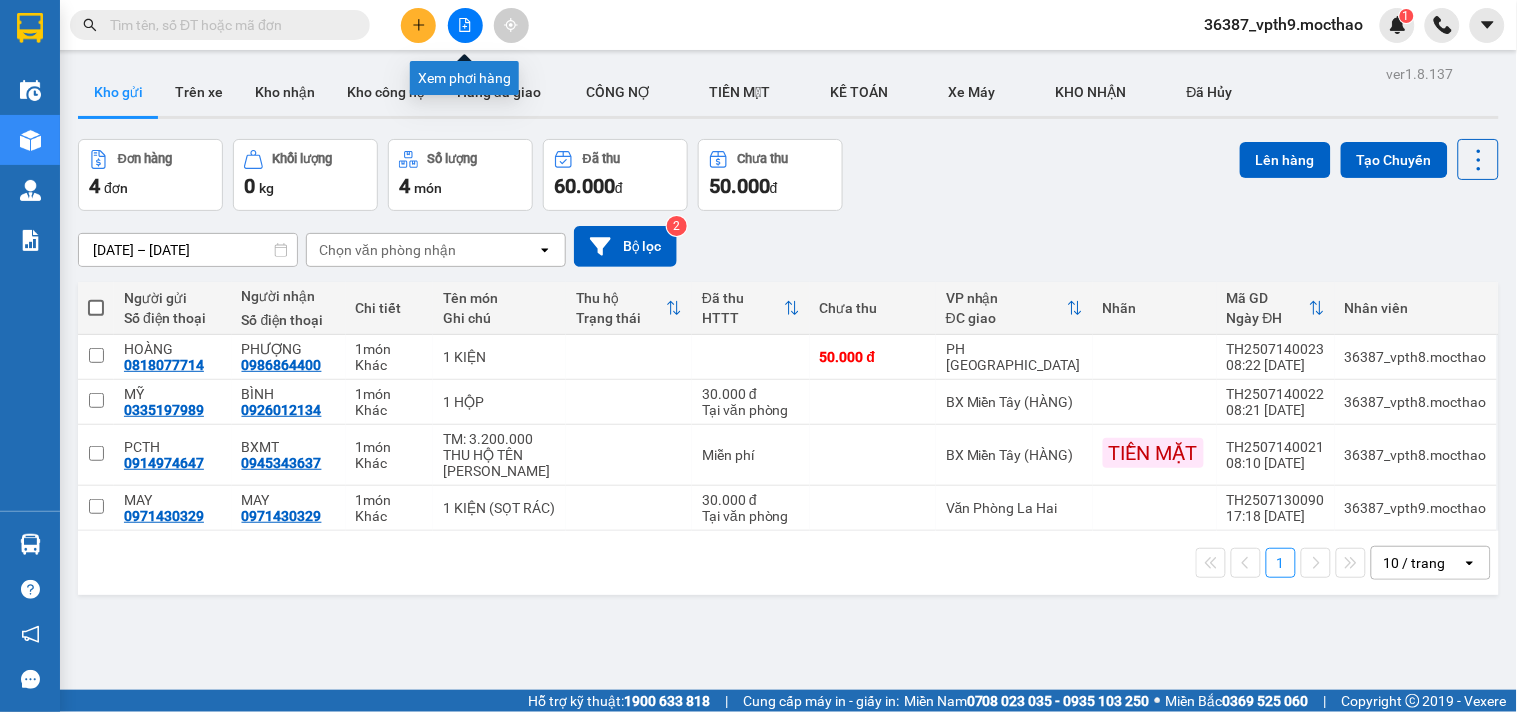 click 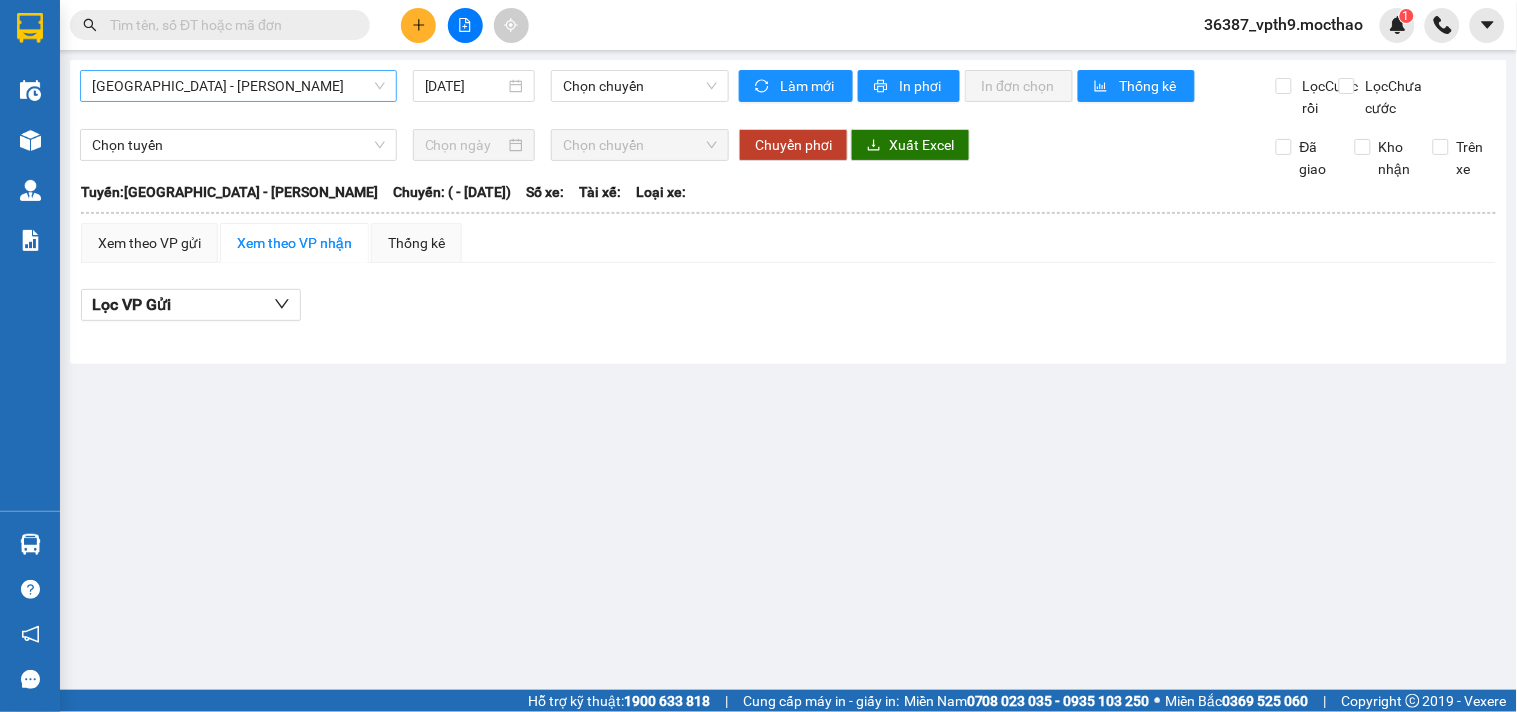 click on "[GEOGRAPHIC_DATA] - [PERSON_NAME]" at bounding box center (238, 86) 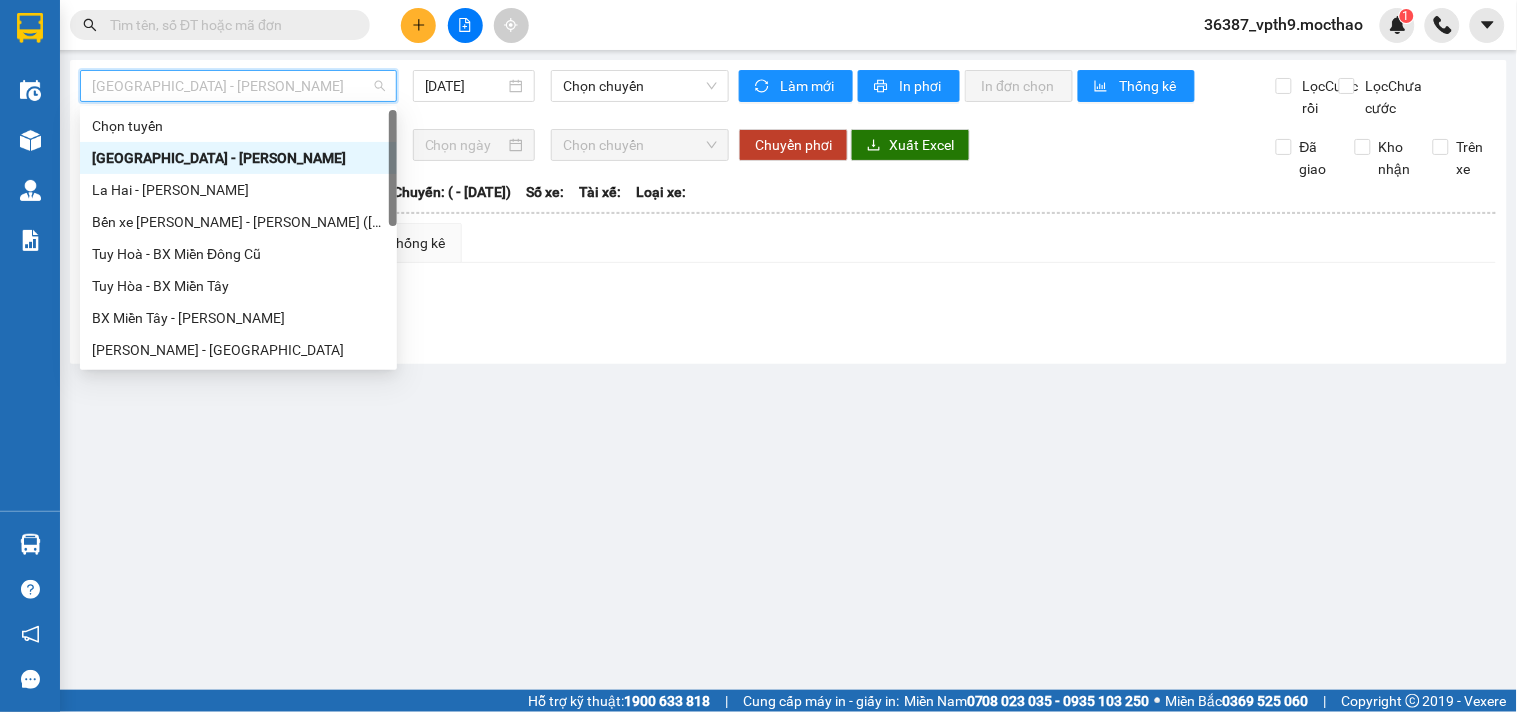 type on "Q" 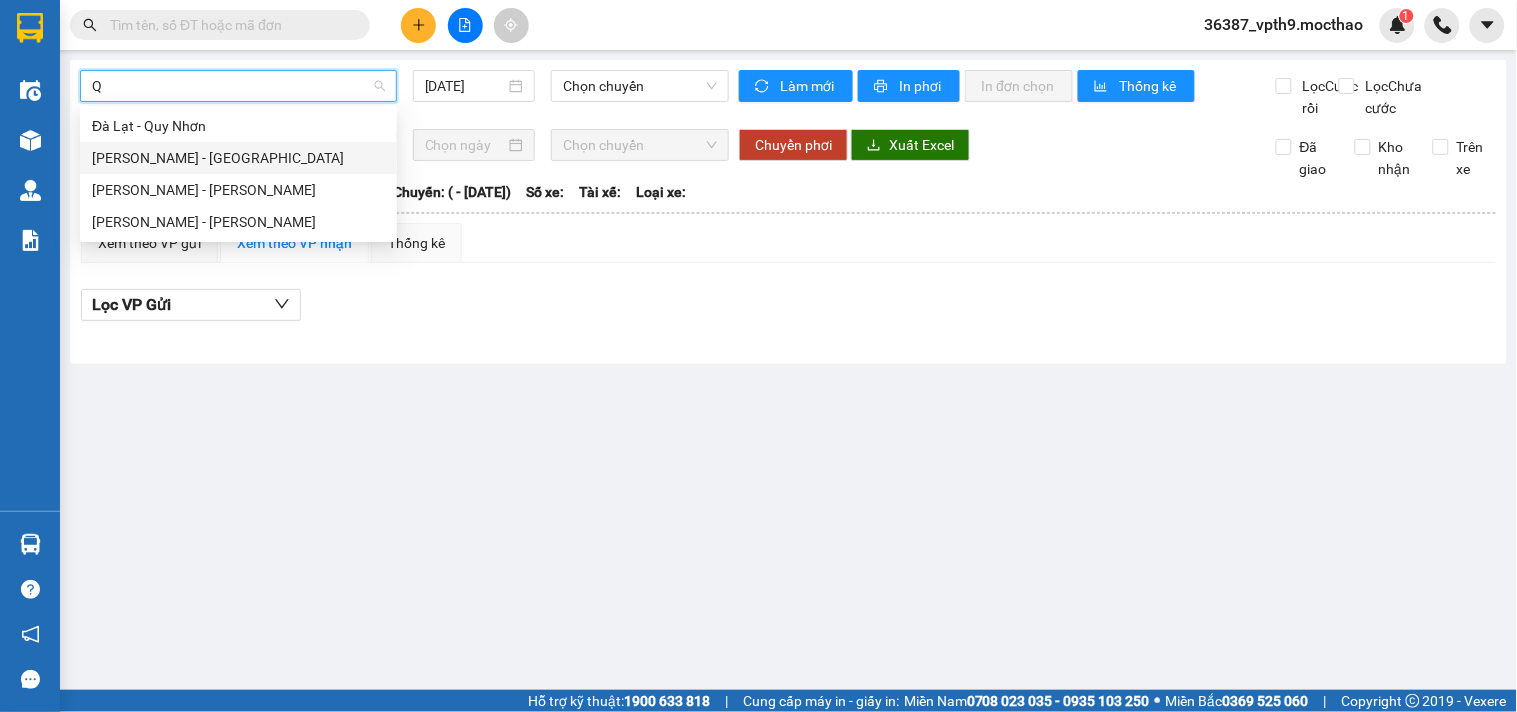 click on "[PERSON_NAME] - [GEOGRAPHIC_DATA]" at bounding box center [238, 158] 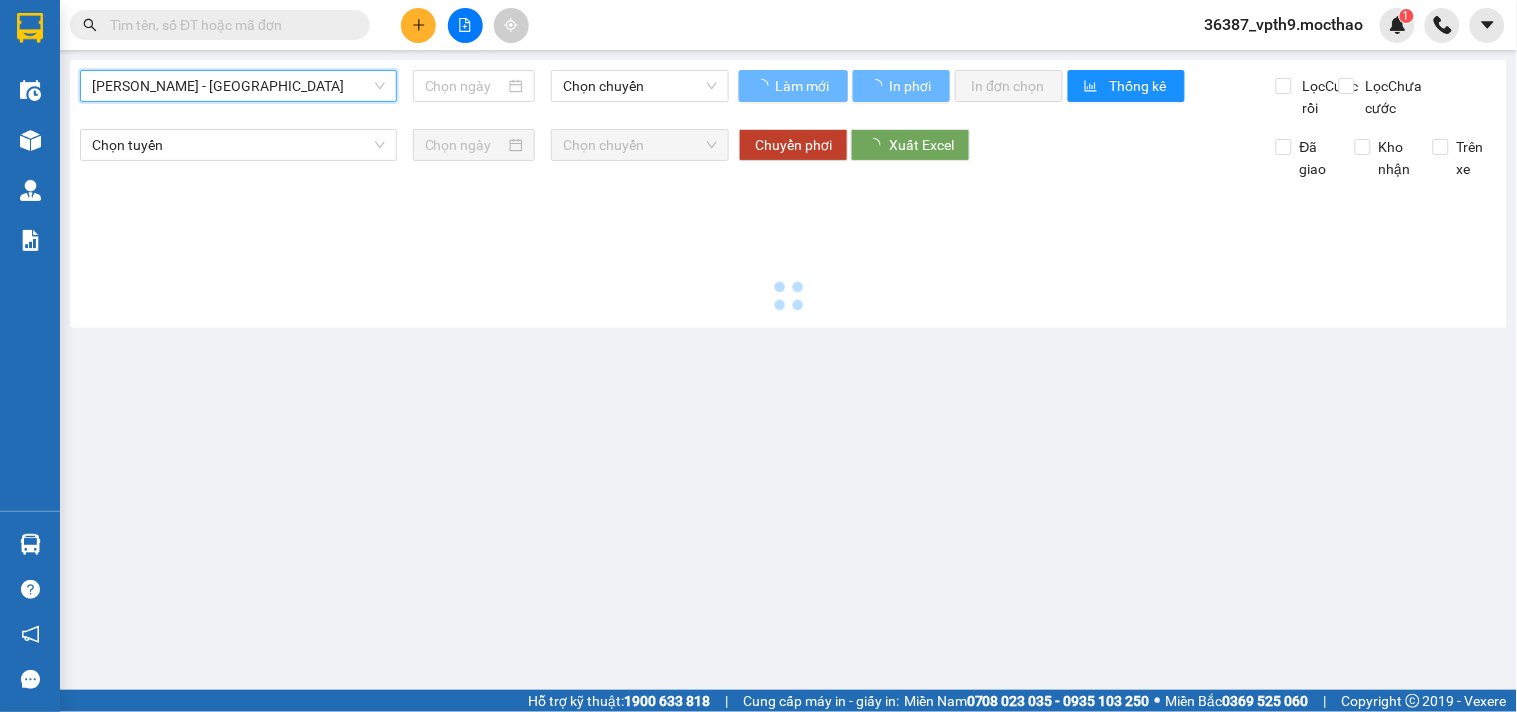 type on "[DATE]" 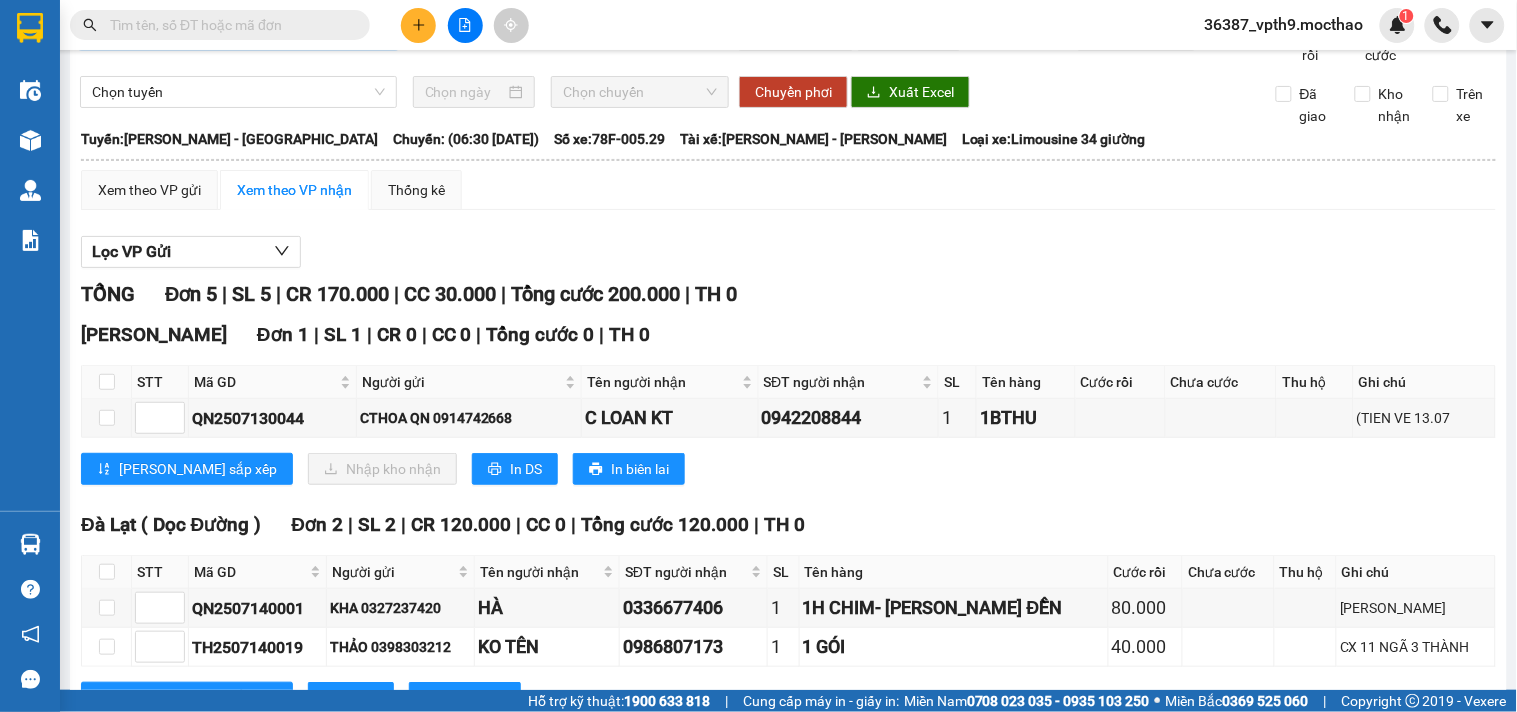 scroll, scrollTop: 0, scrollLeft: 0, axis: both 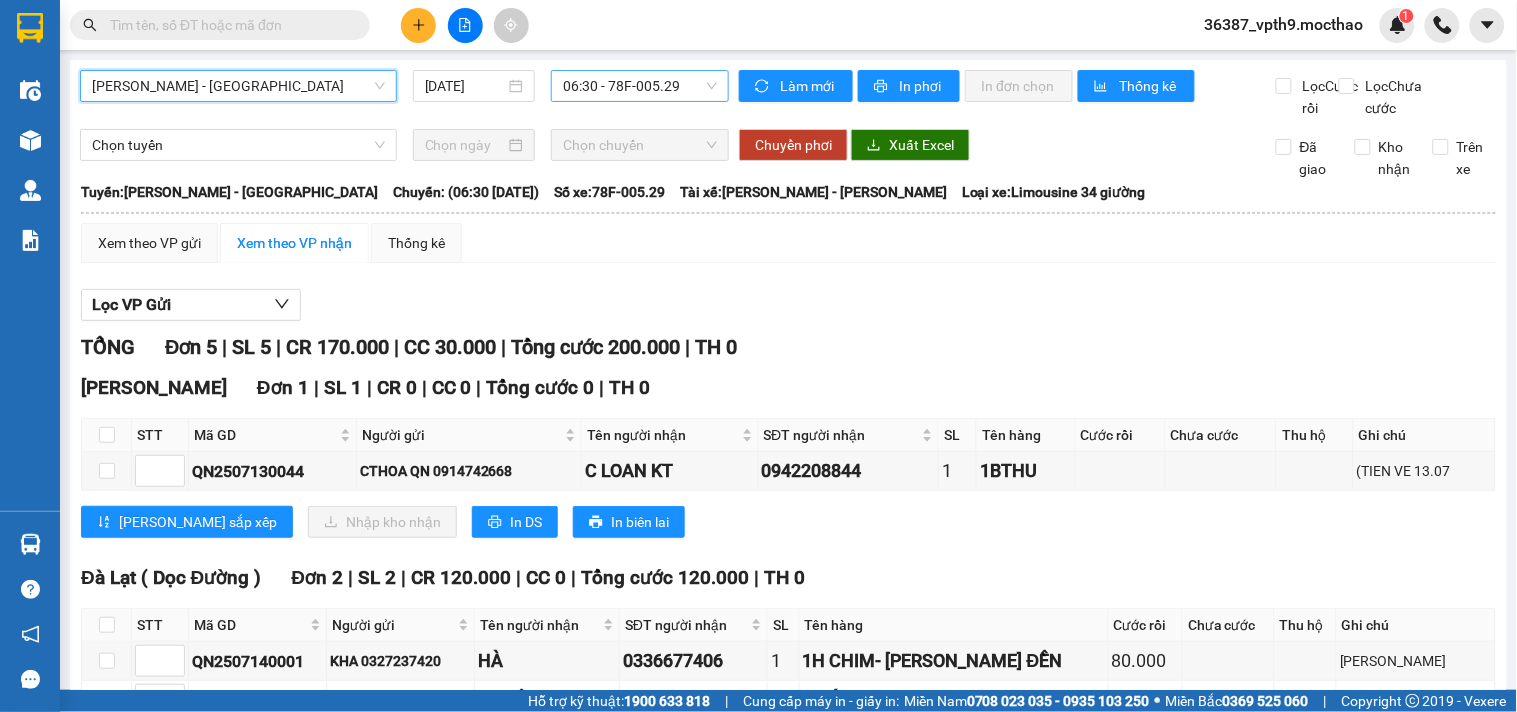 click on "06:30     - 78F-005.29" at bounding box center (640, 86) 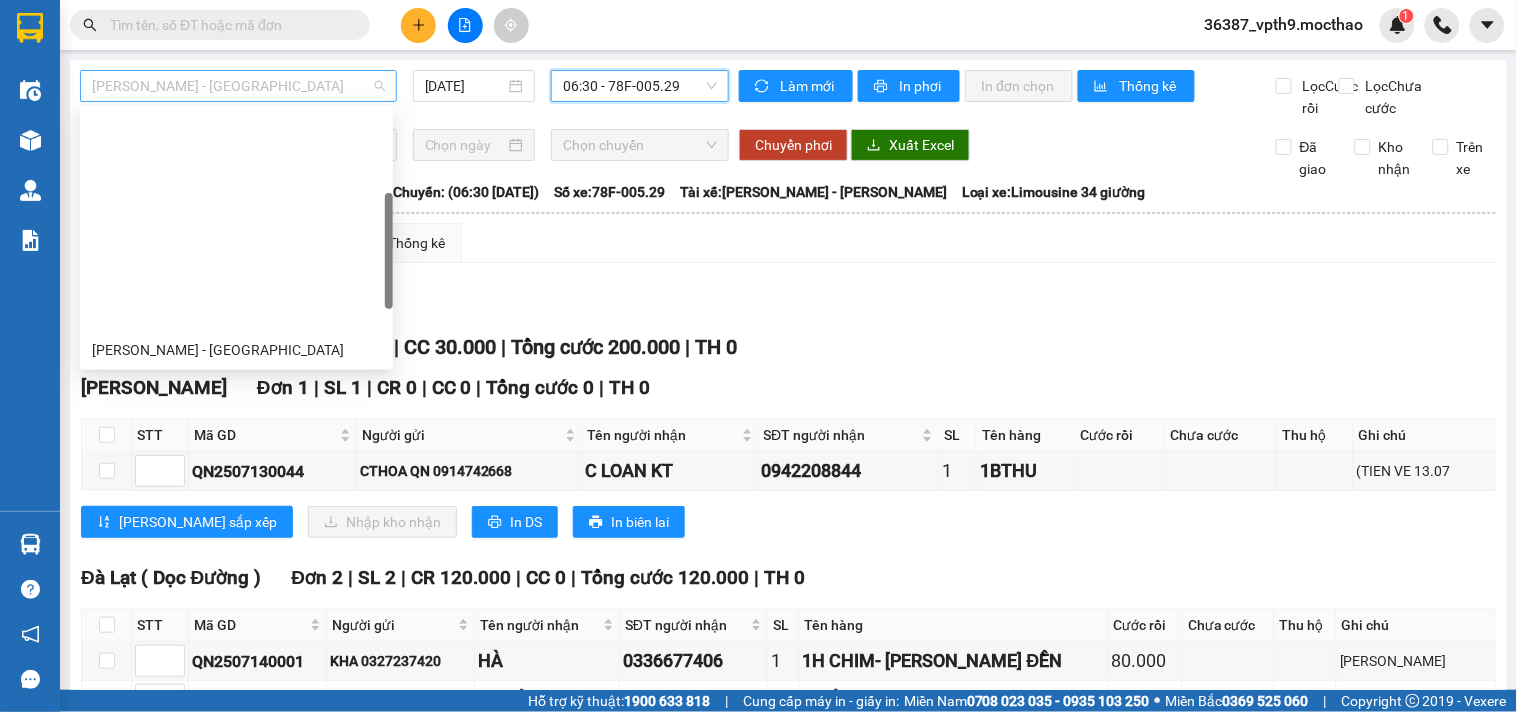 click on "[PERSON_NAME] - [GEOGRAPHIC_DATA]" at bounding box center [238, 86] 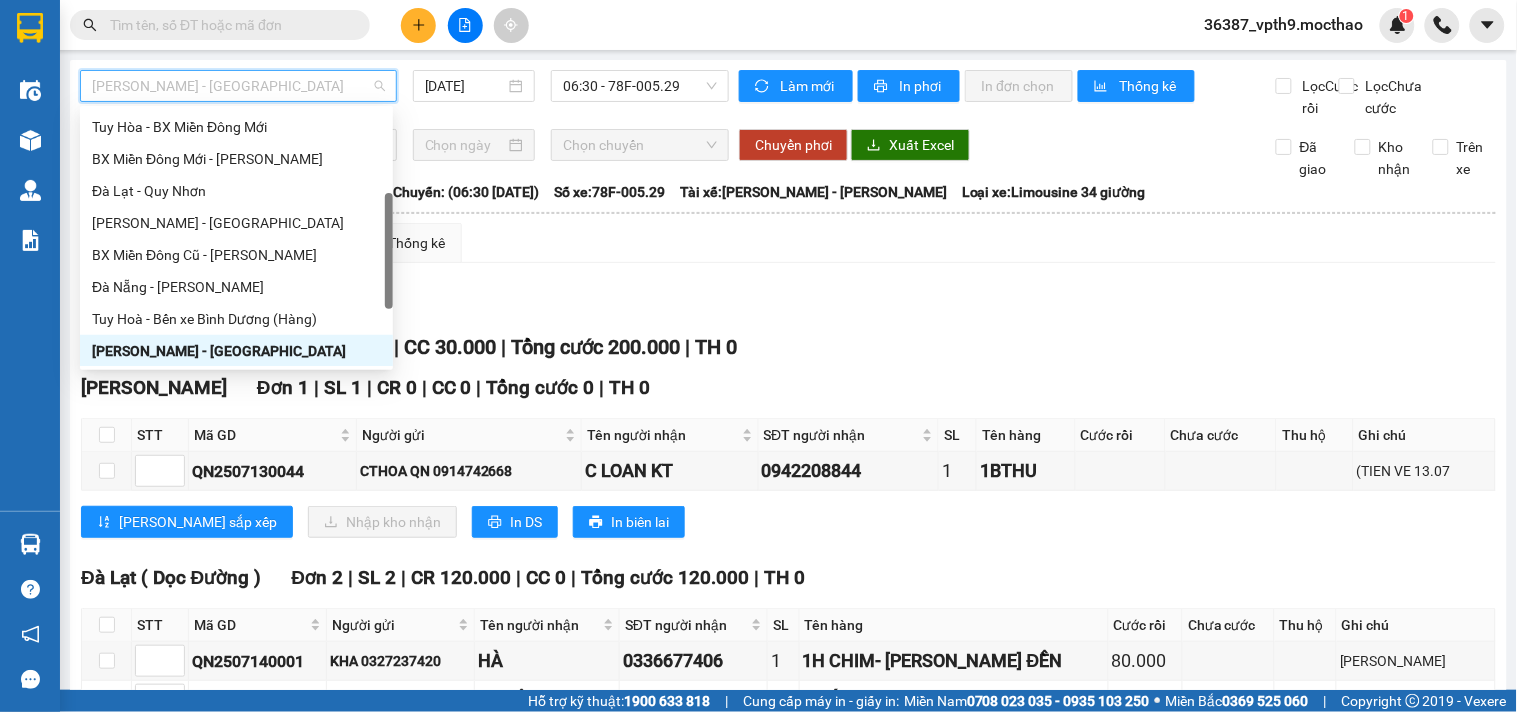 type on "Q" 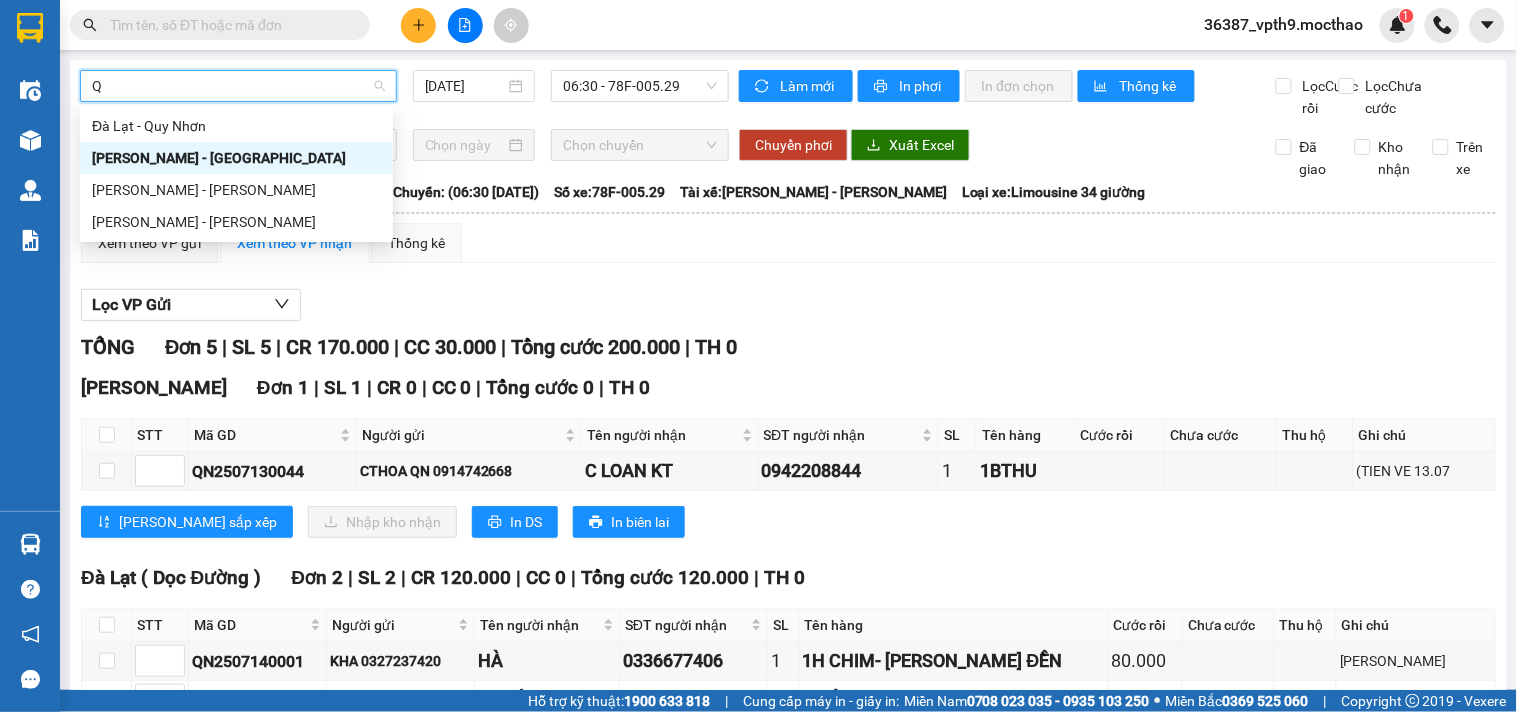 scroll, scrollTop: 0, scrollLeft: 0, axis: both 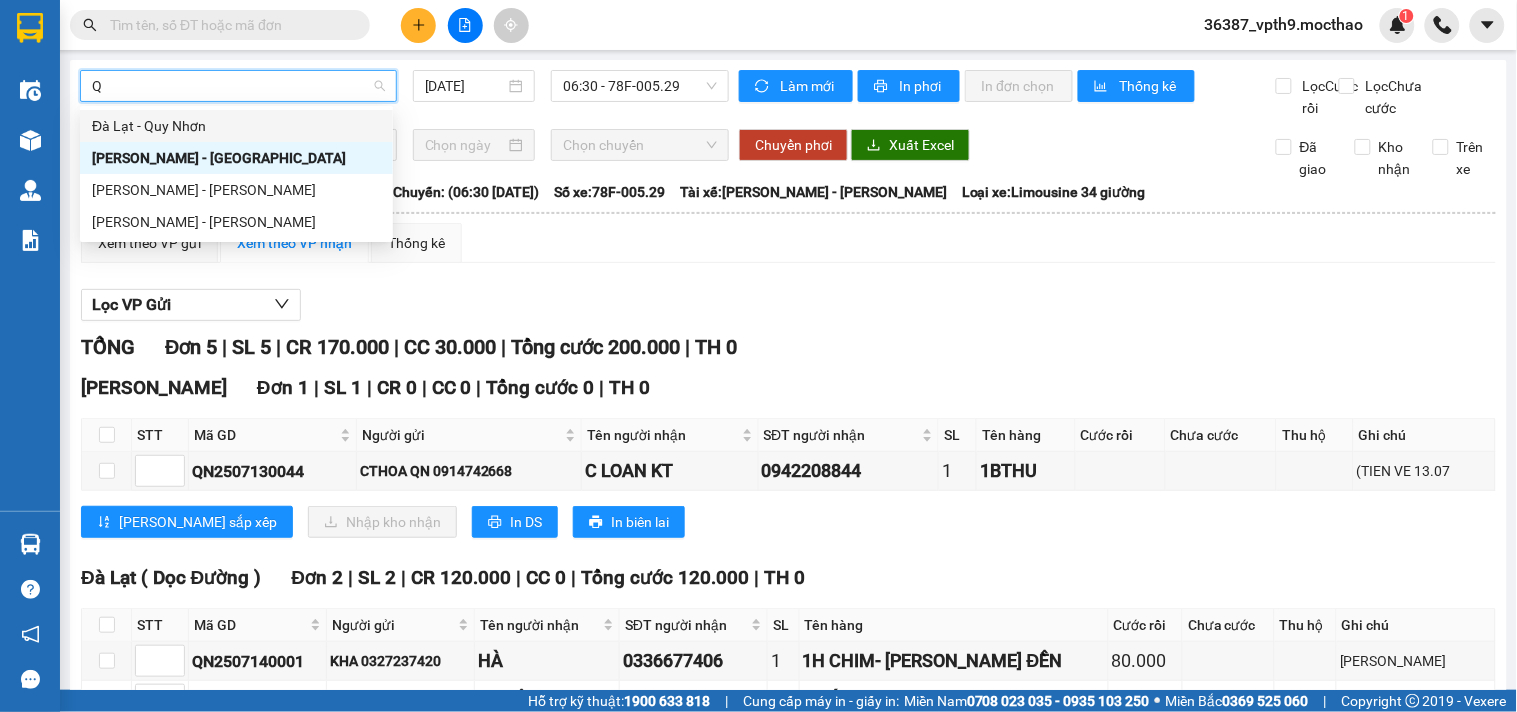 click on "Đà Lạt - Quy Nhơn" at bounding box center [236, 126] 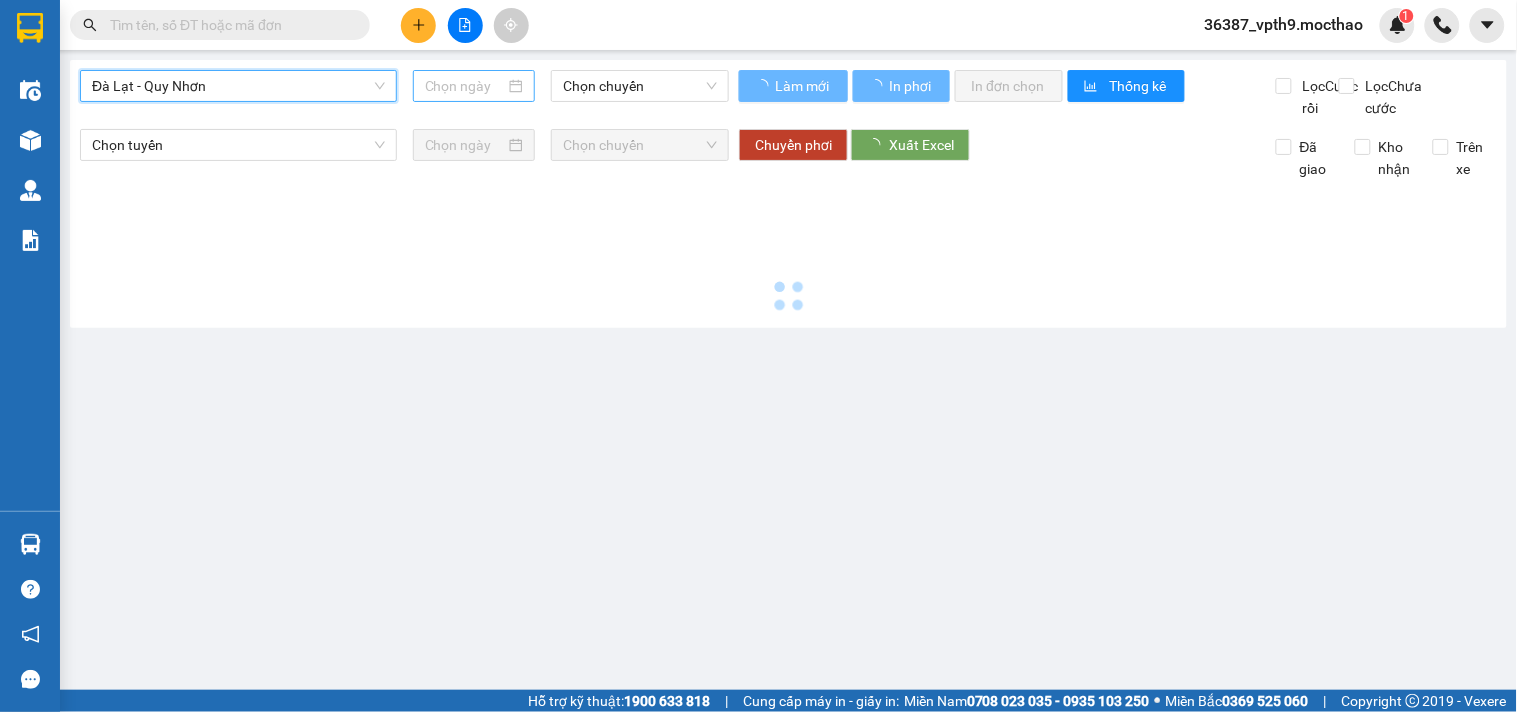 type on "[DATE]" 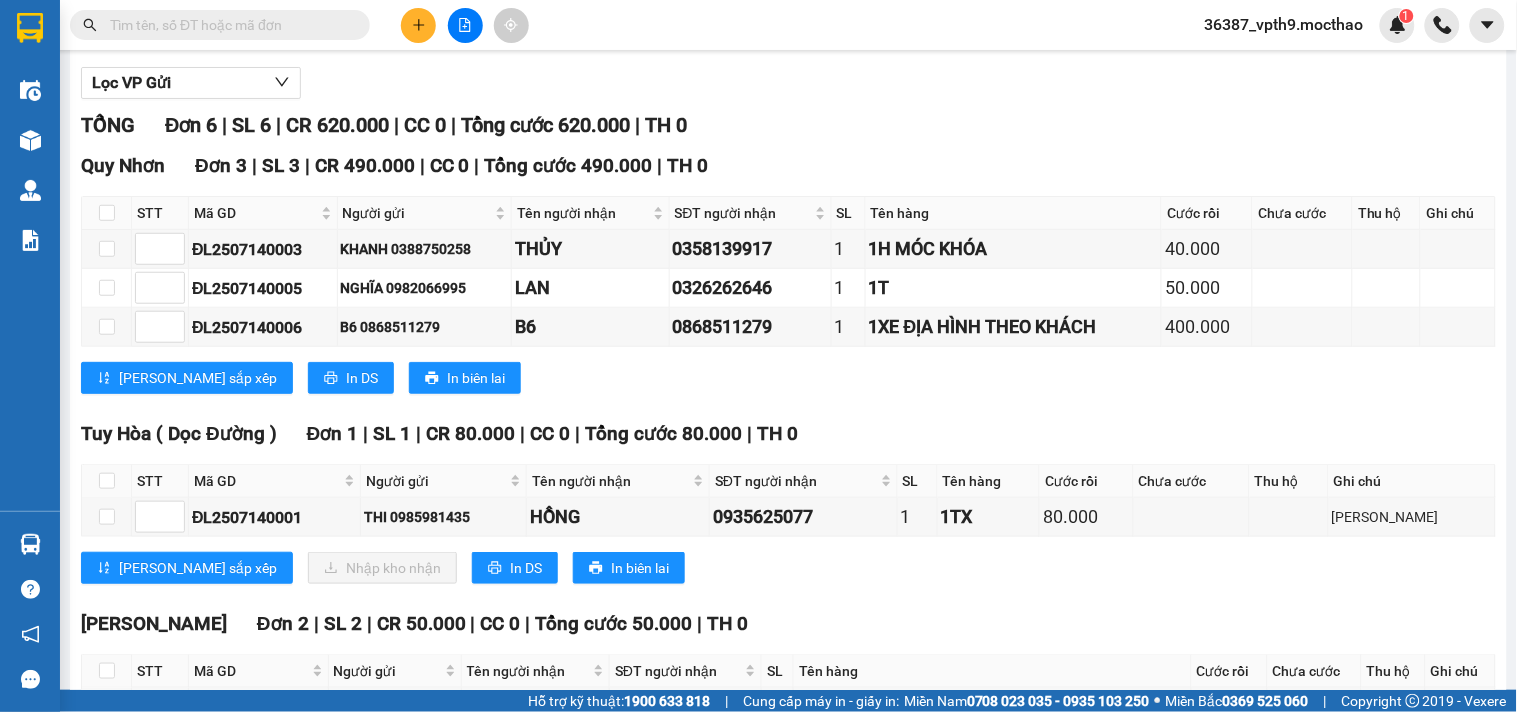 scroll, scrollTop: 425, scrollLeft: 0, axis: vertical 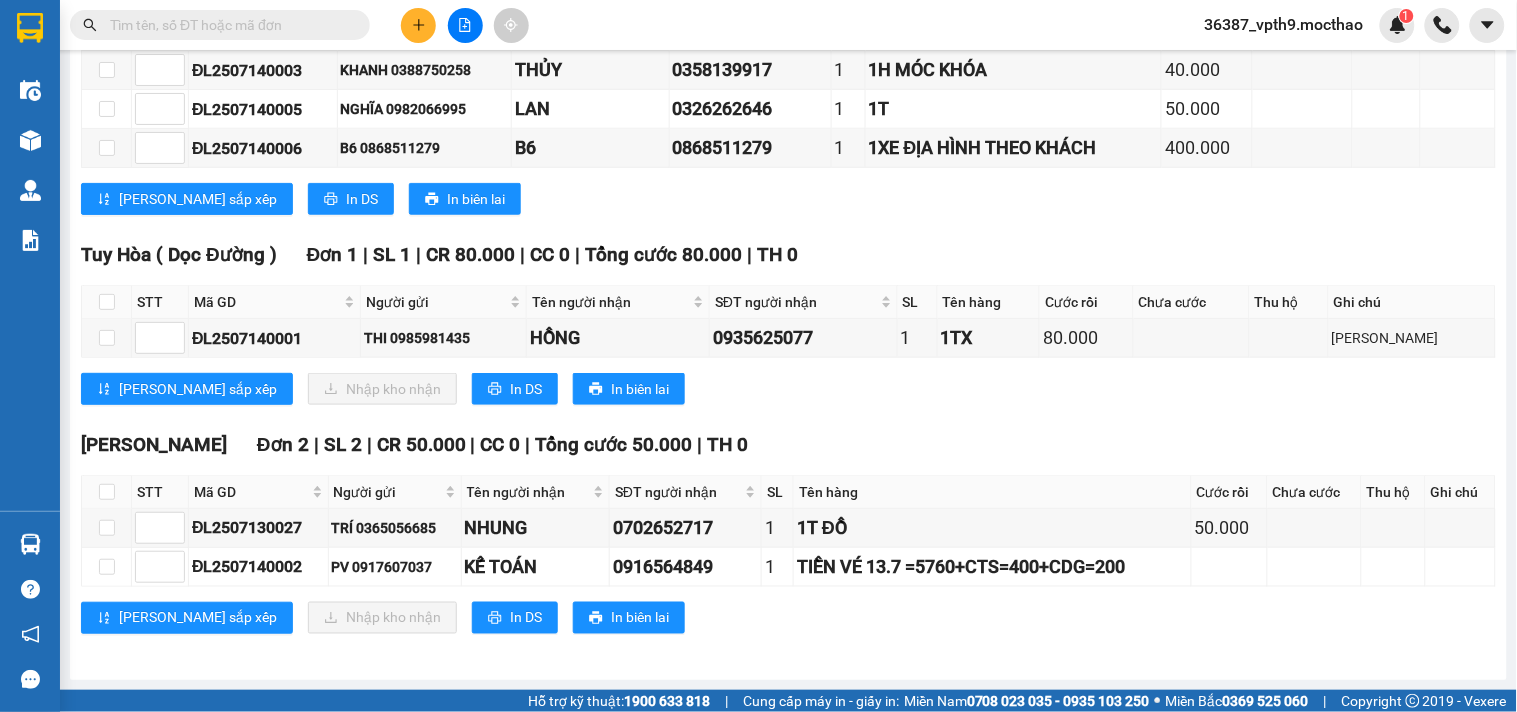 click at bounding box center [228, 25] 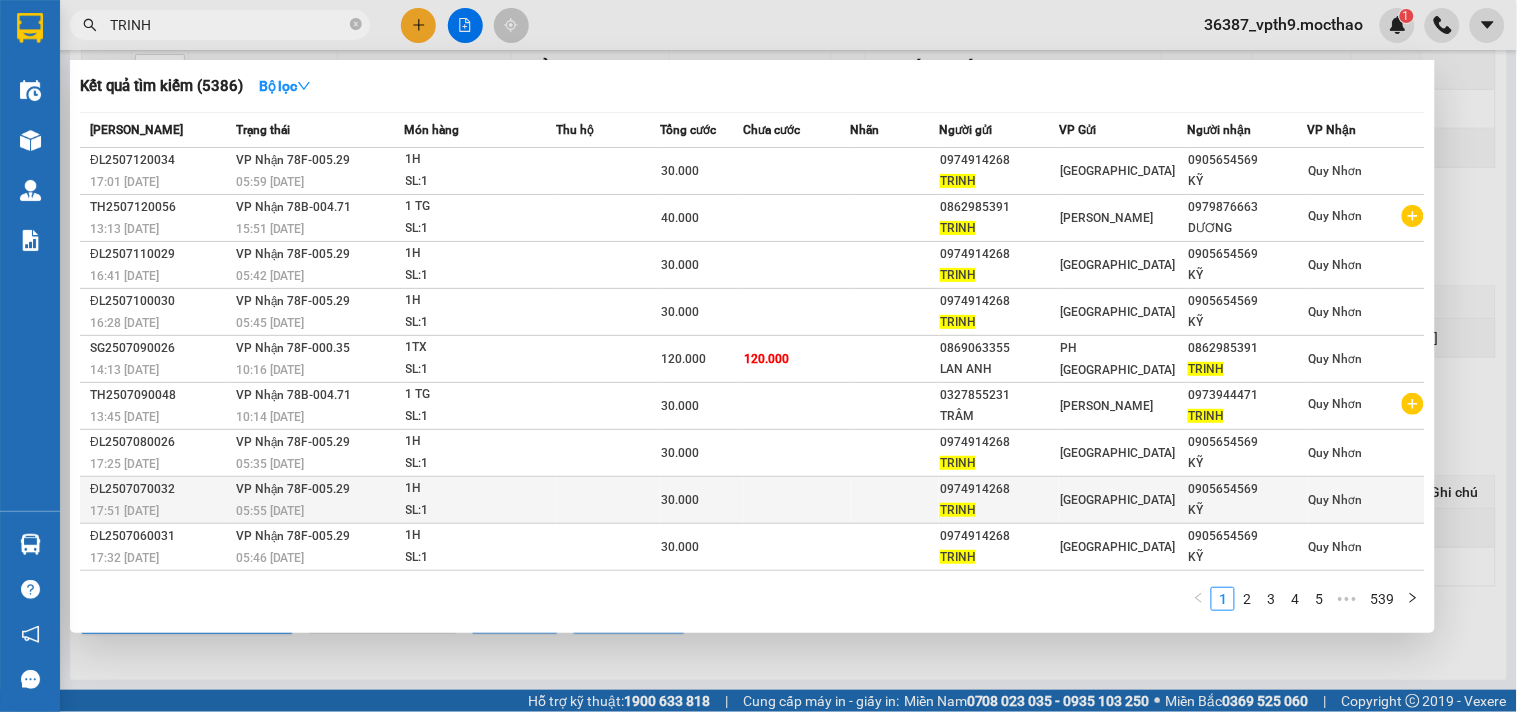 scroll, scrollTop: 45, scrollLeft: 0, axis: vertical 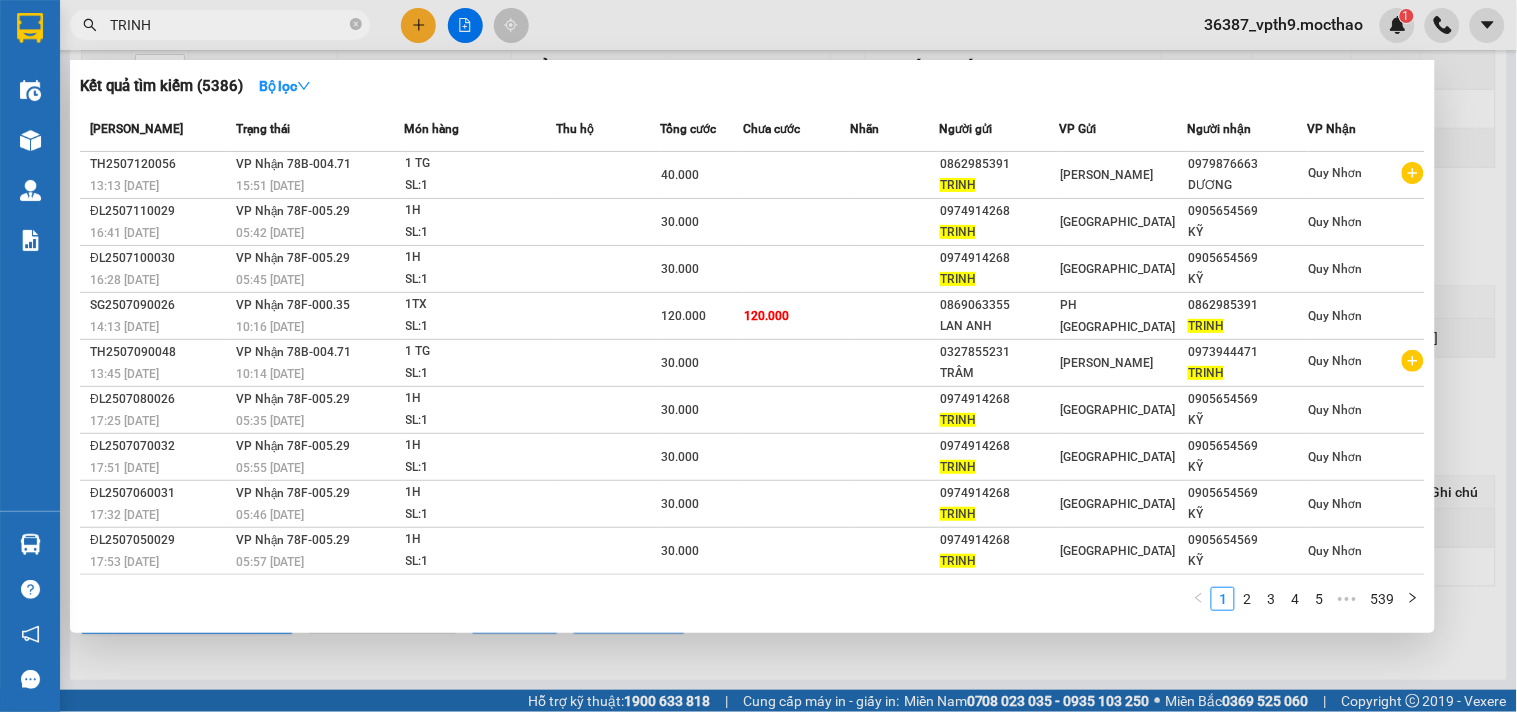 type on "TRINH" 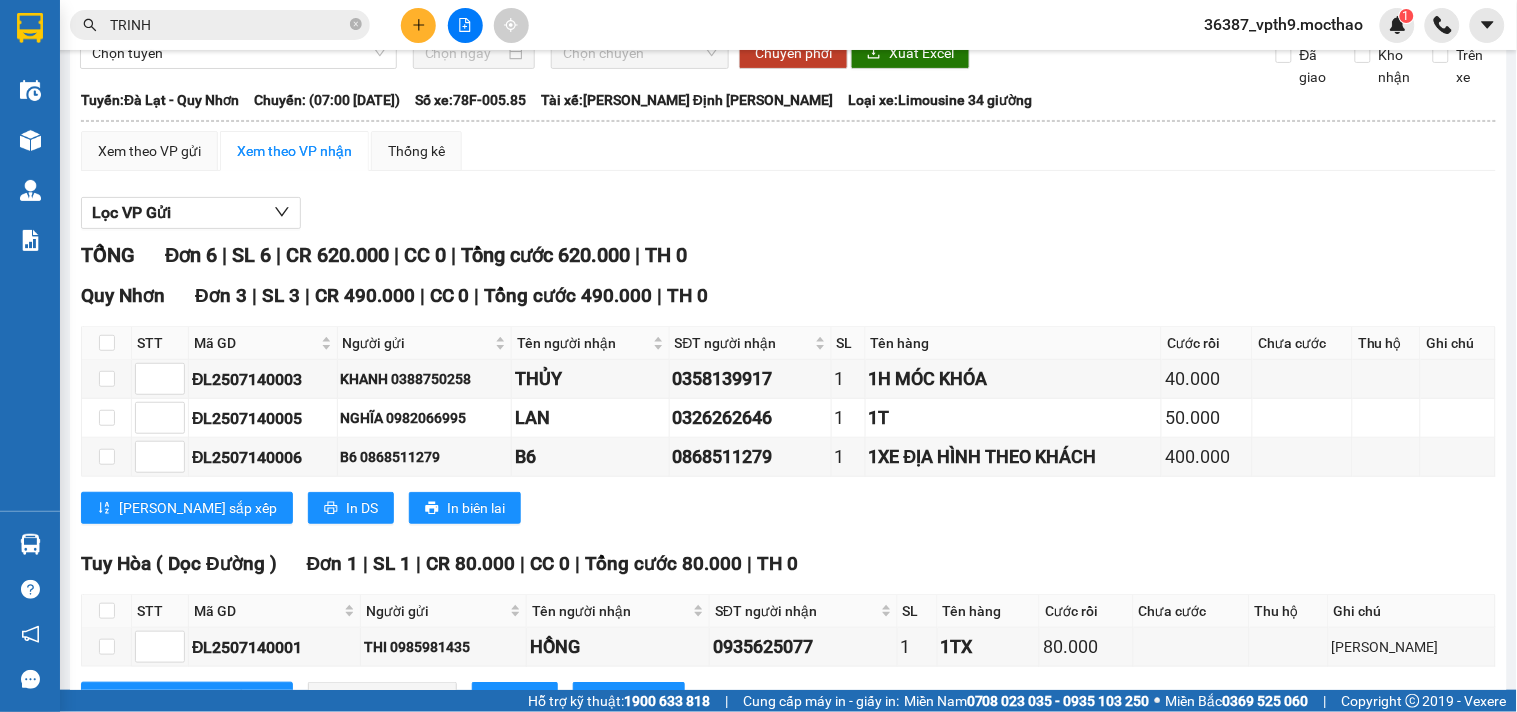 scroll, scrollTop: 0, scrollLeft: 0, axis: both 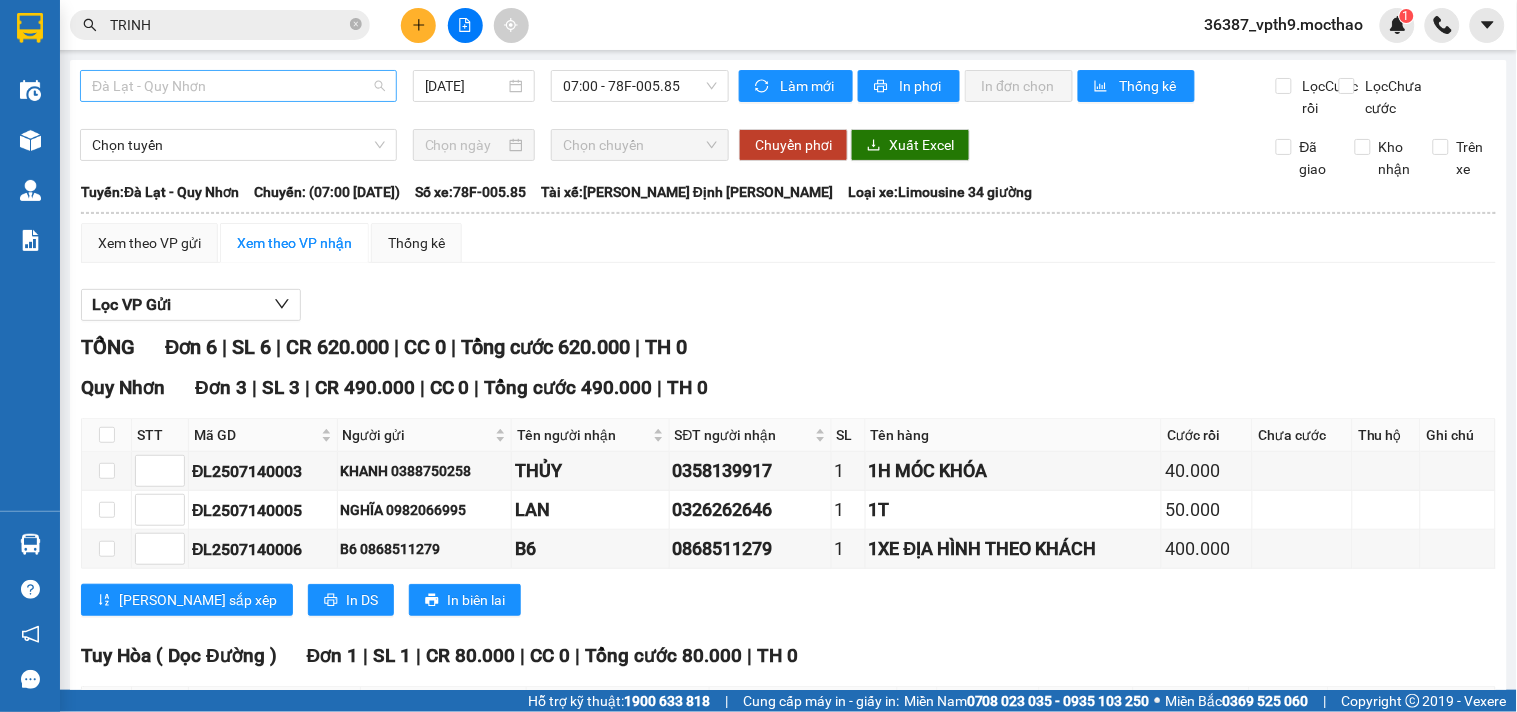 click on "Đà Lạt - Quy Nhơn" at bounding box center (238, 86) 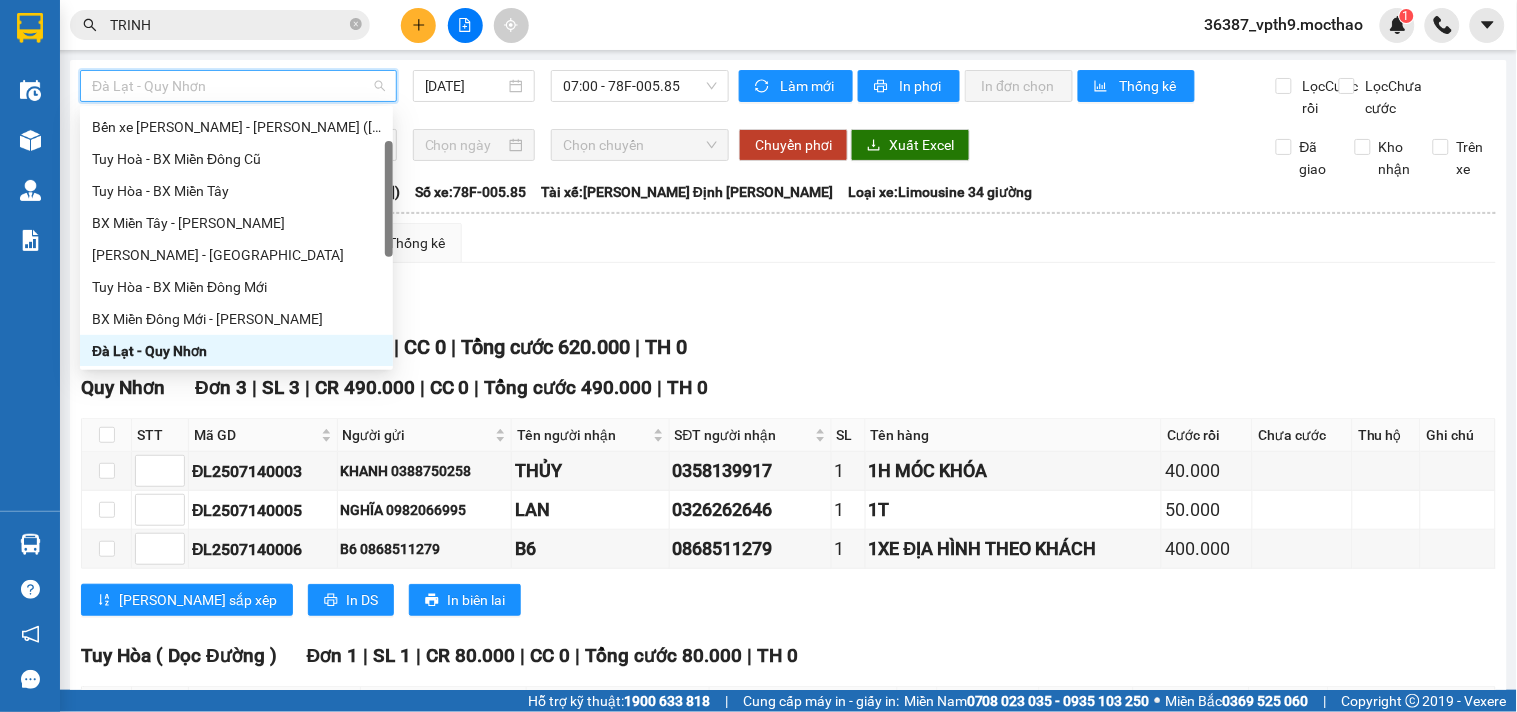 type on "M" 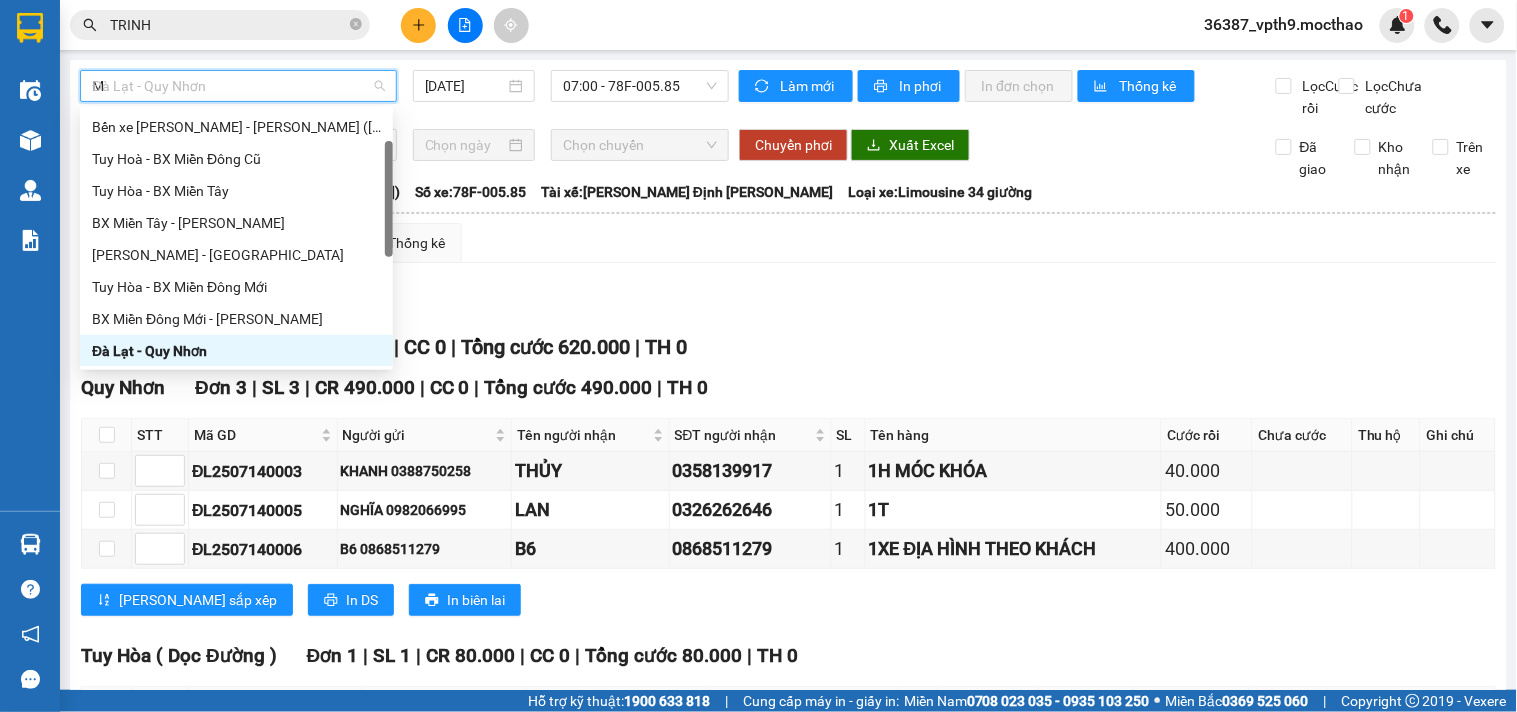 scroll, scrollTop: 0, scrollLeft: 0, axis: both 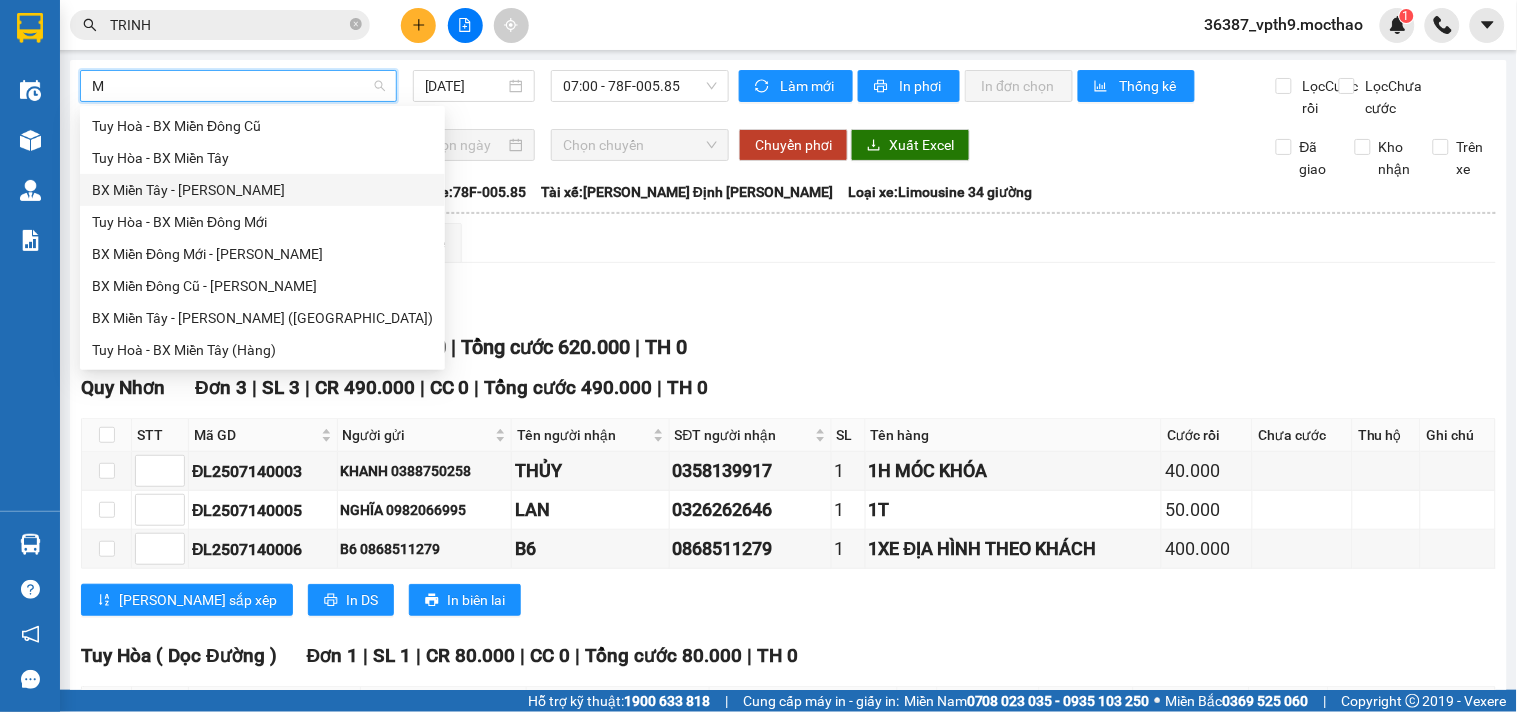 click on "BX Miền Tây - [PERSON_NAME]" at bounding box center [262, 190] 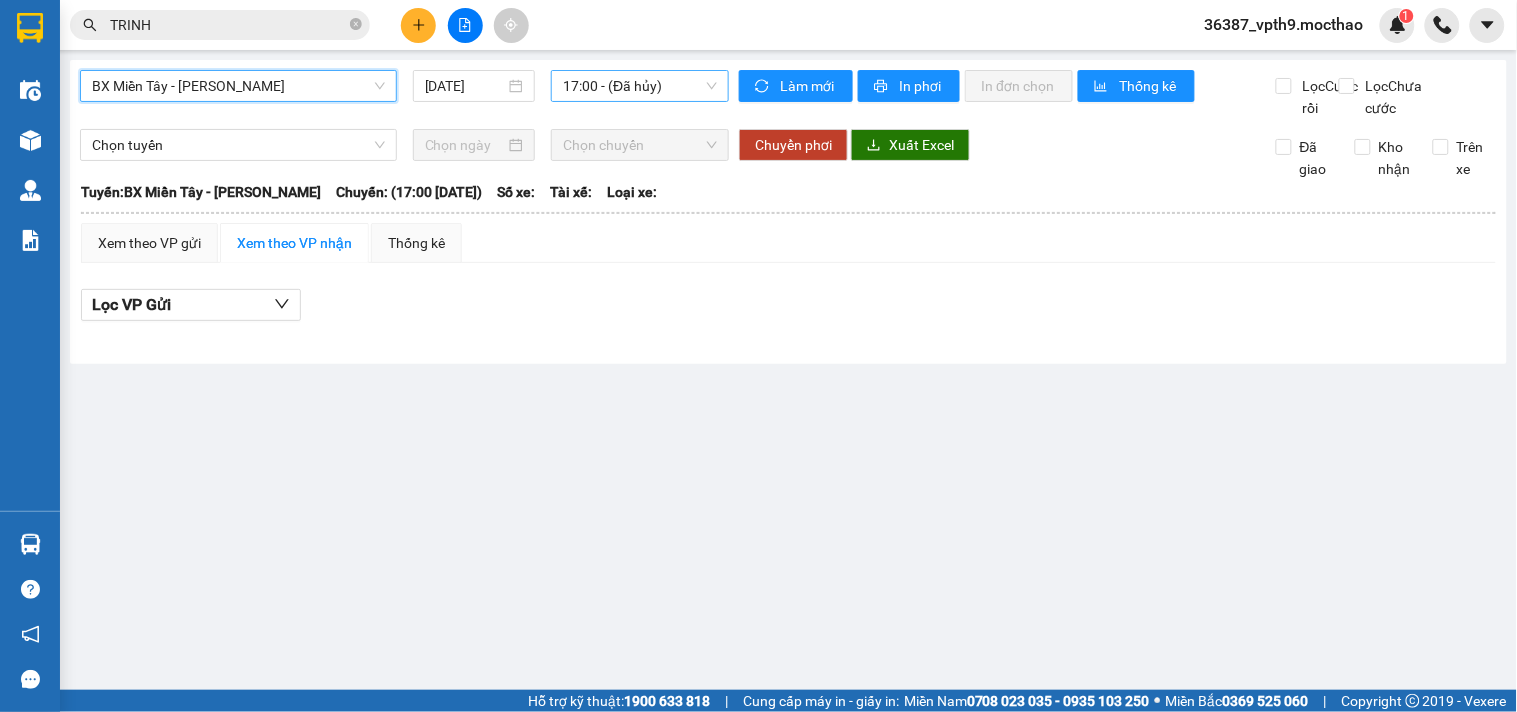 click on "17:00     - (Đã hủy)" at bounding box center (640, 86) 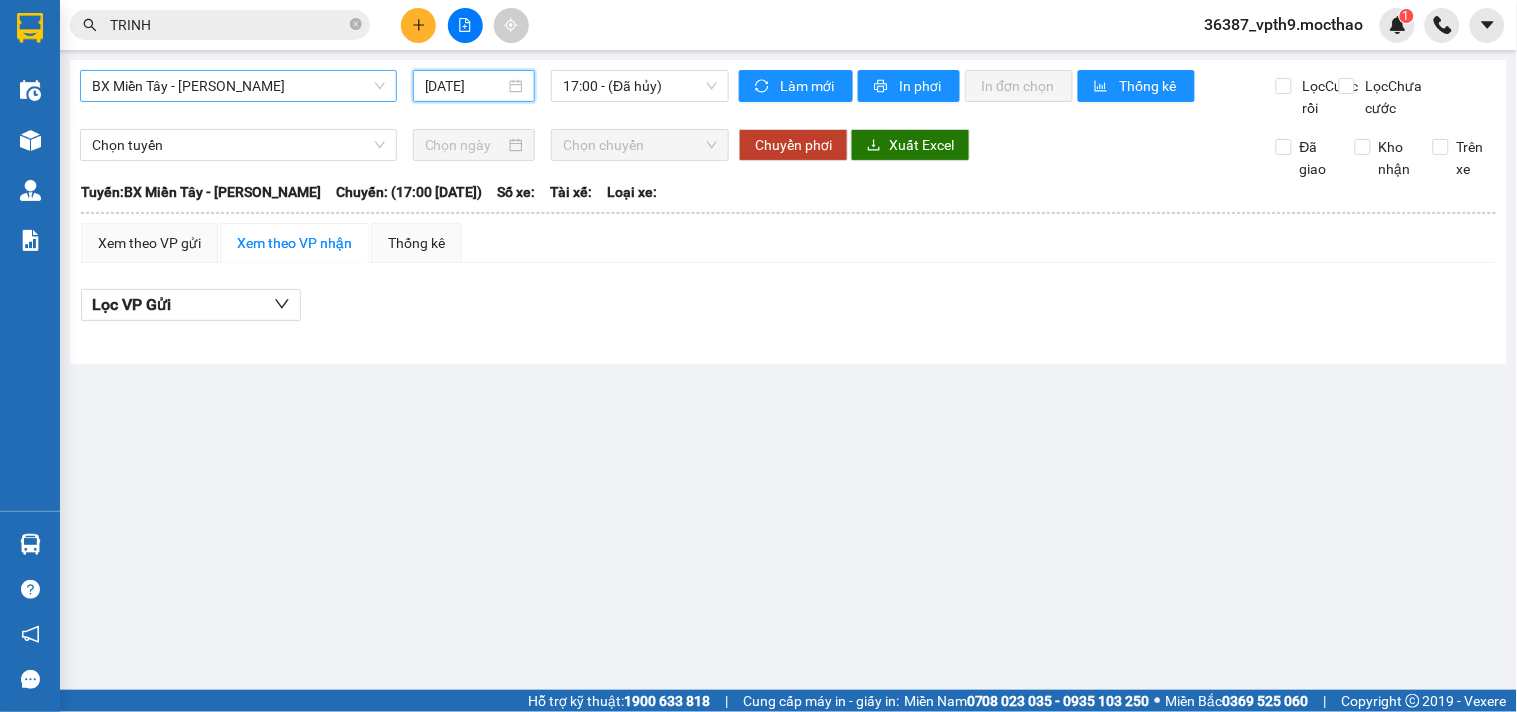 click on "[DATE]" at bounding box center (465, 86) 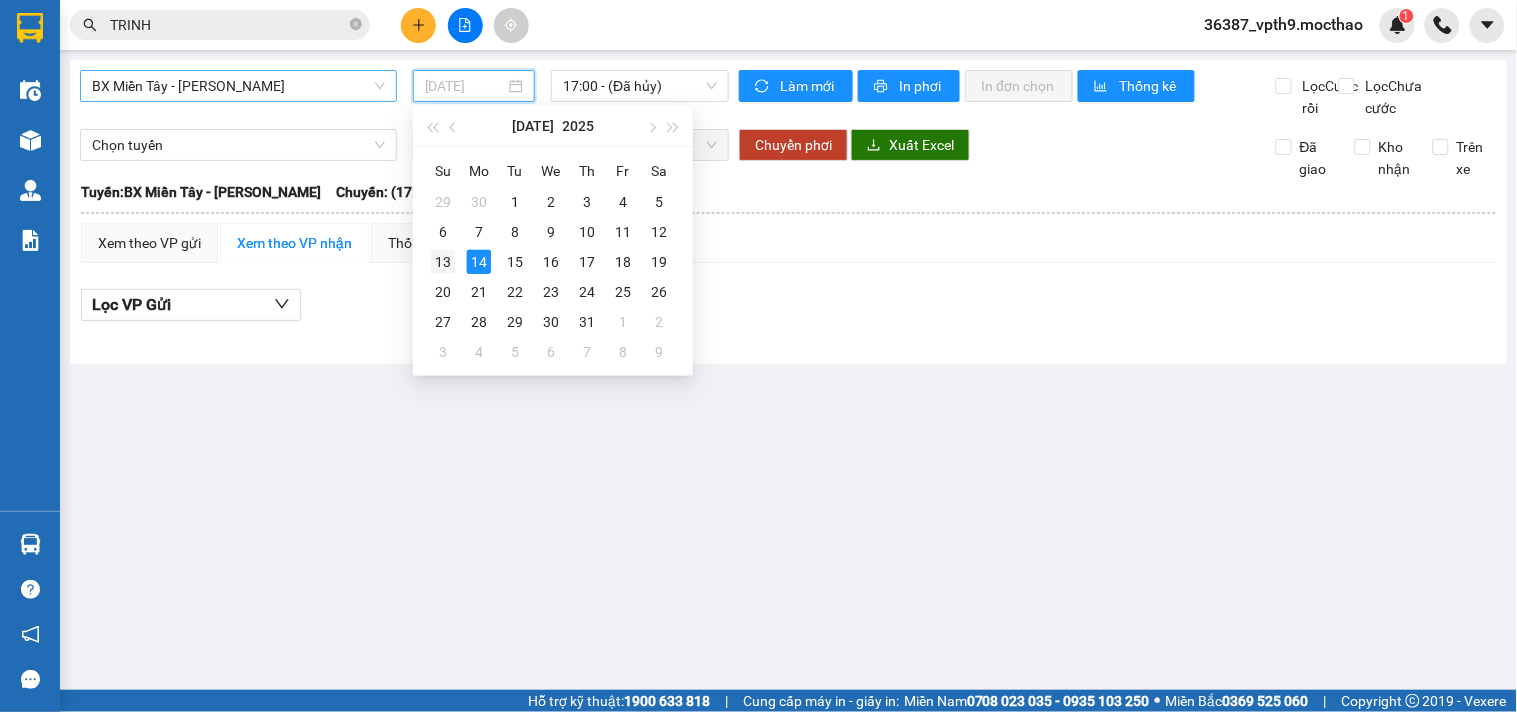 click on "13" at bounding box center [443, 262] 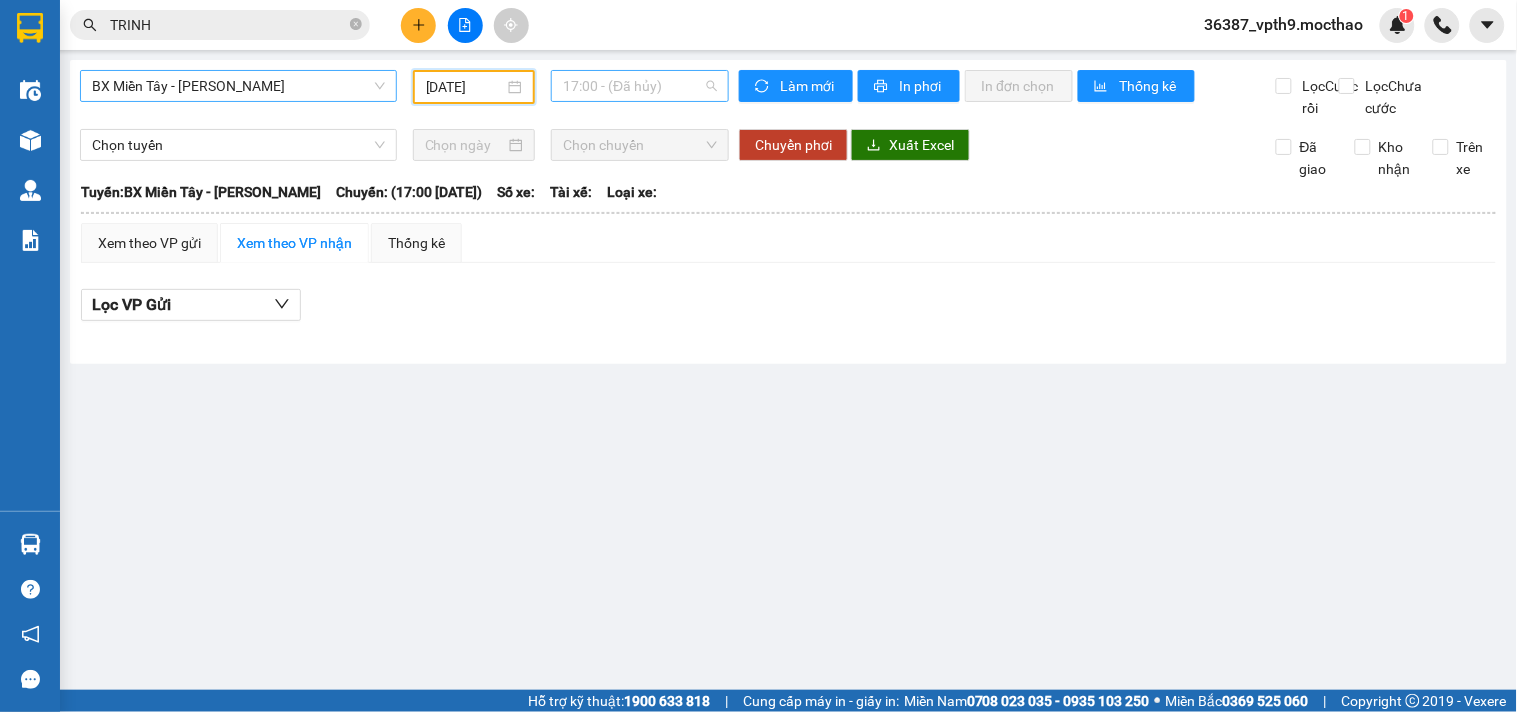 click on "17:00     - (Đã hủy)" at bounding box center (640, 86) 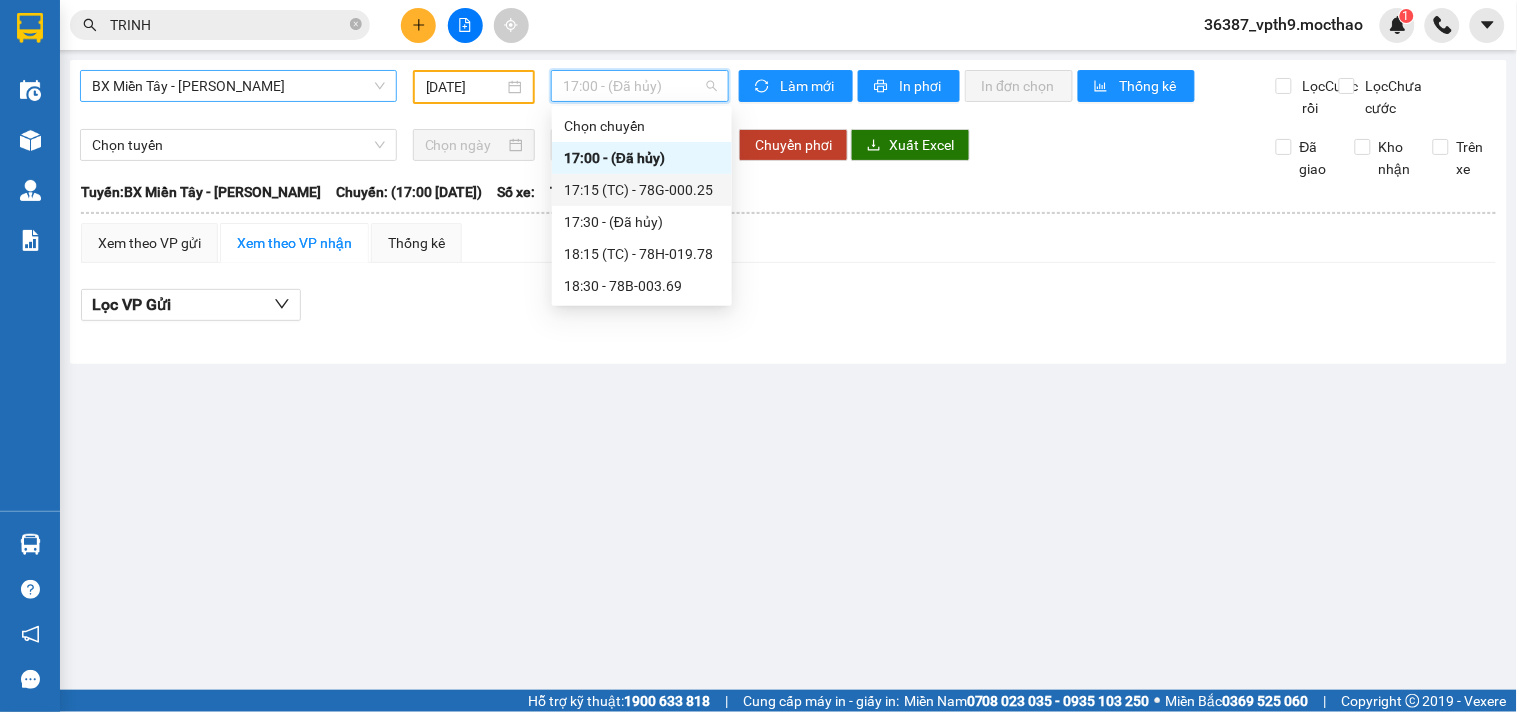 click on "17:15   (TC)   - 78G-000.25" at bounding box center [642, 190] 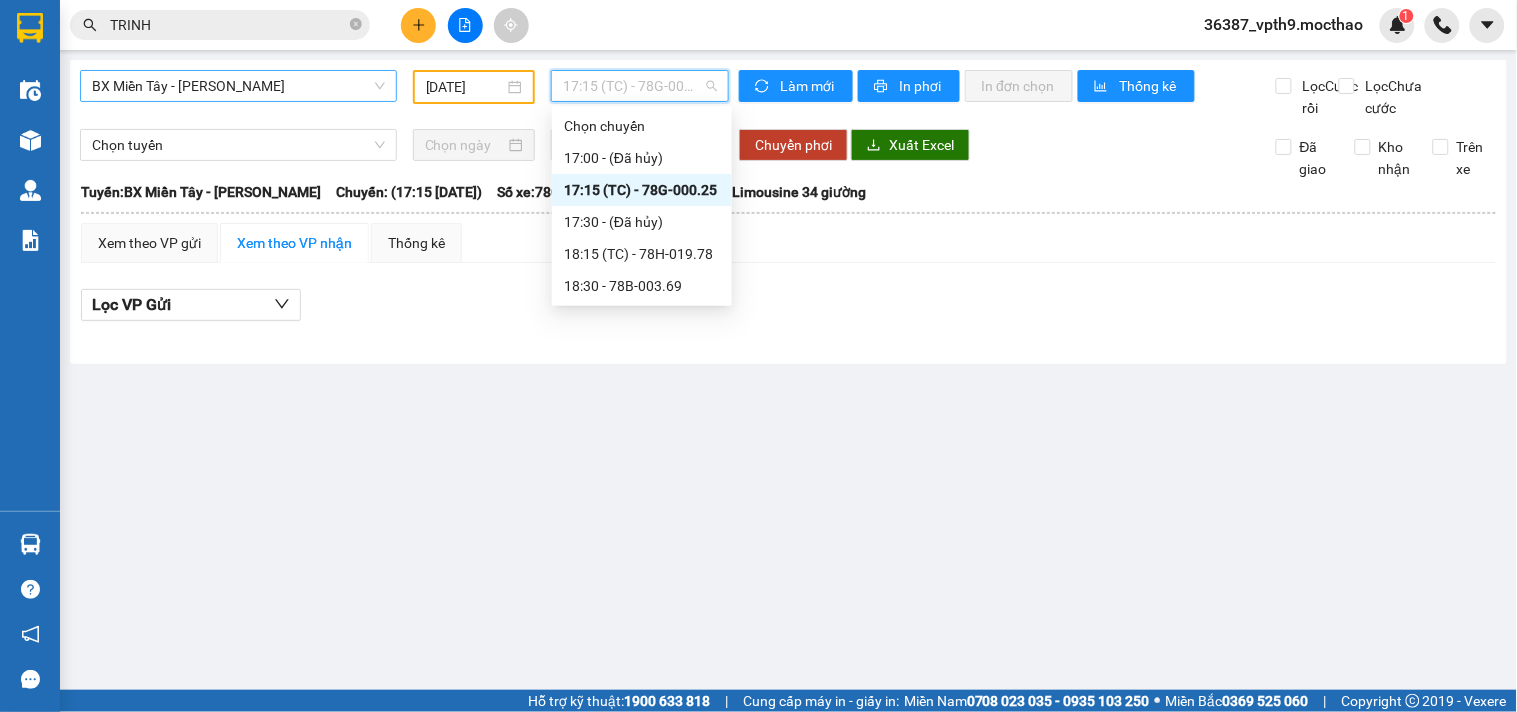 click on "17:15   (TC)   - 78G-000.25" at bounding box center [640, 86] 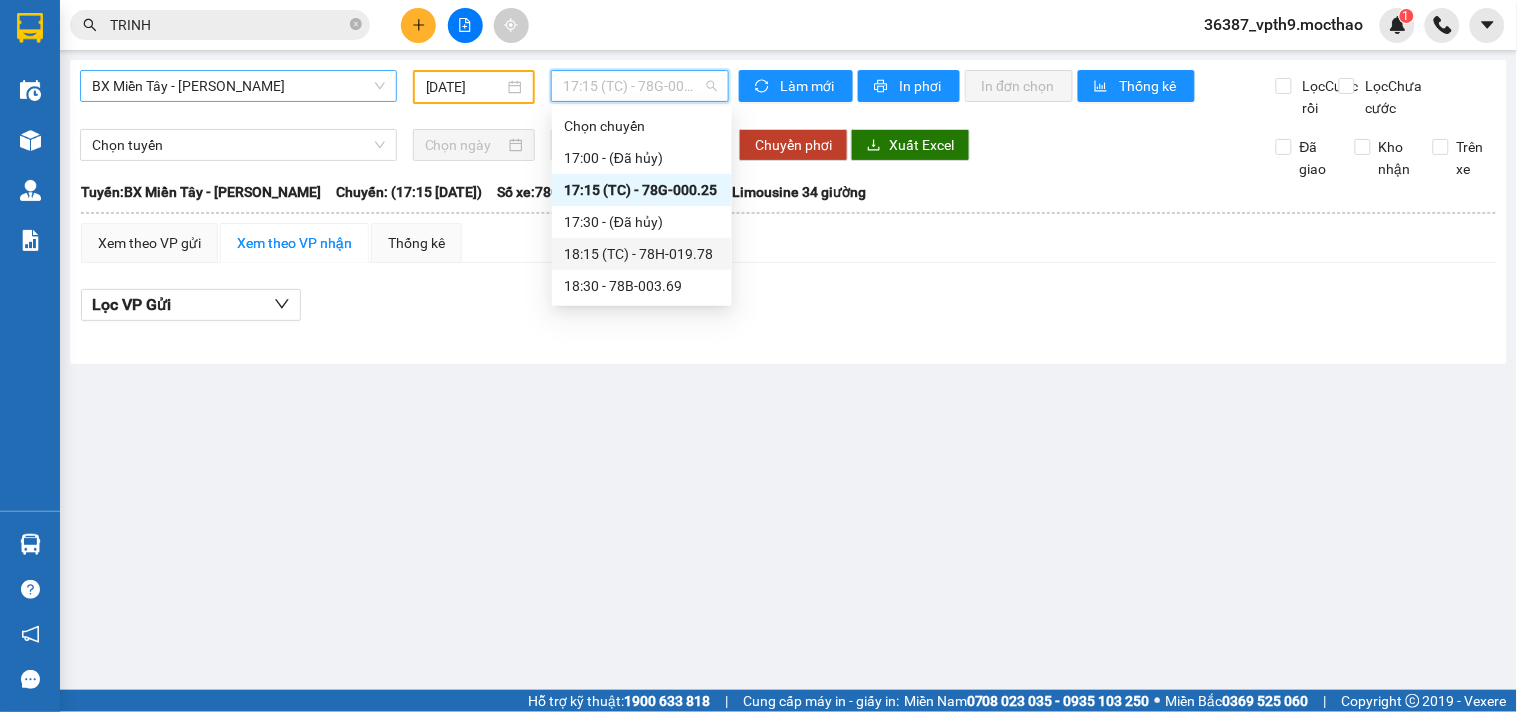 click on "18:15   (TC)   - 78H-019.78" at bounding box center (642, 254) 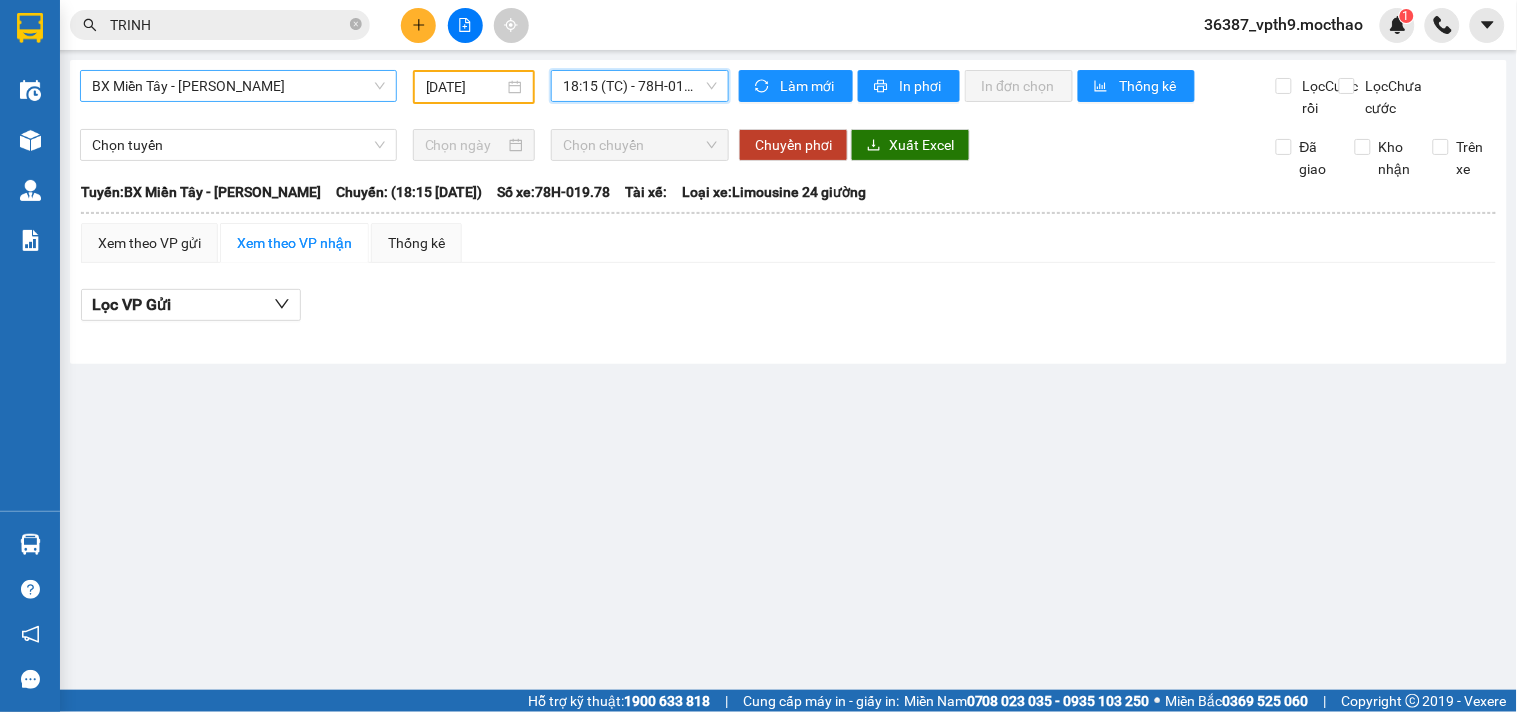 click on "18:15   (TC)   - 78H-019.78" at bounding box center (640, 86) 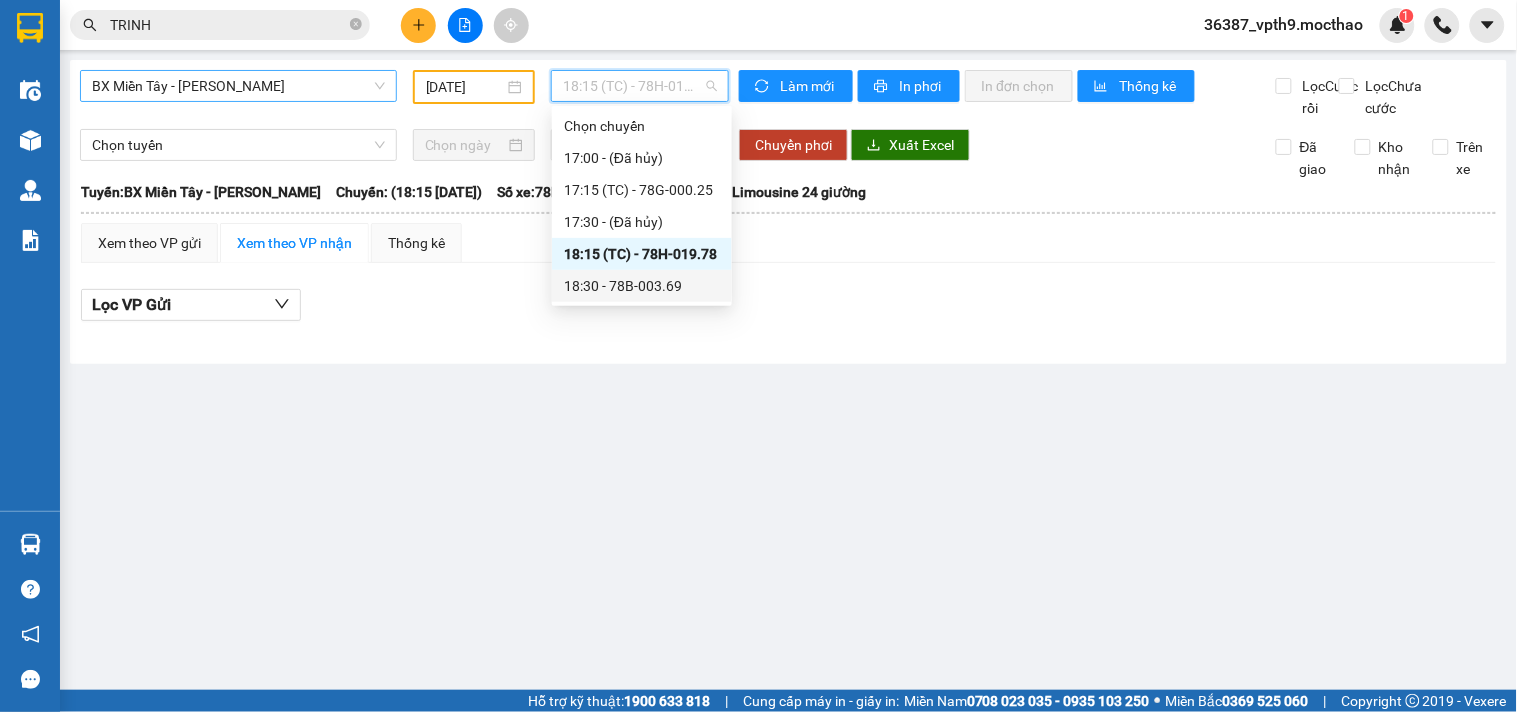 click on "18:30     - 78B-003.69" at bounding box center [642, 286] 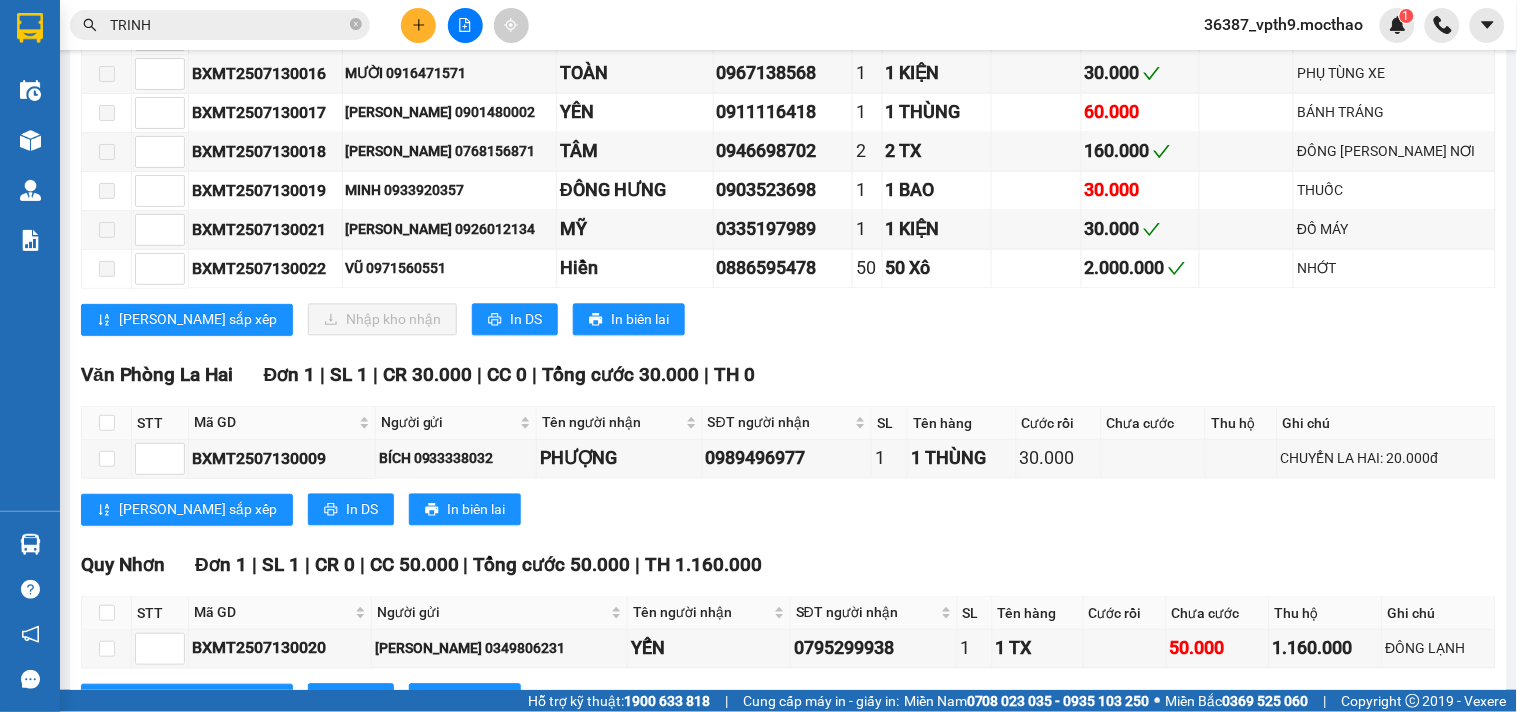 scroll, scrollTop: 721, scrollLeft: 0, axis: vertical 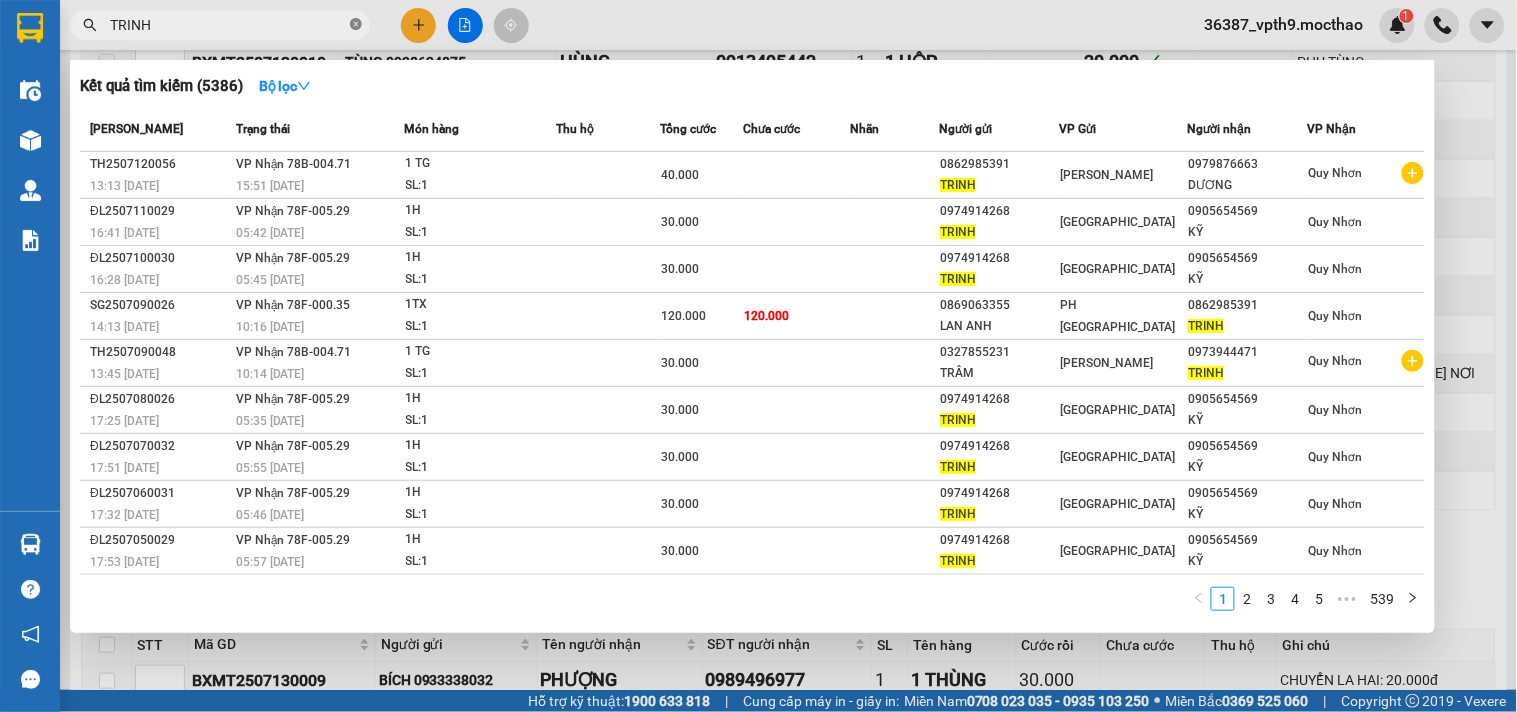 click 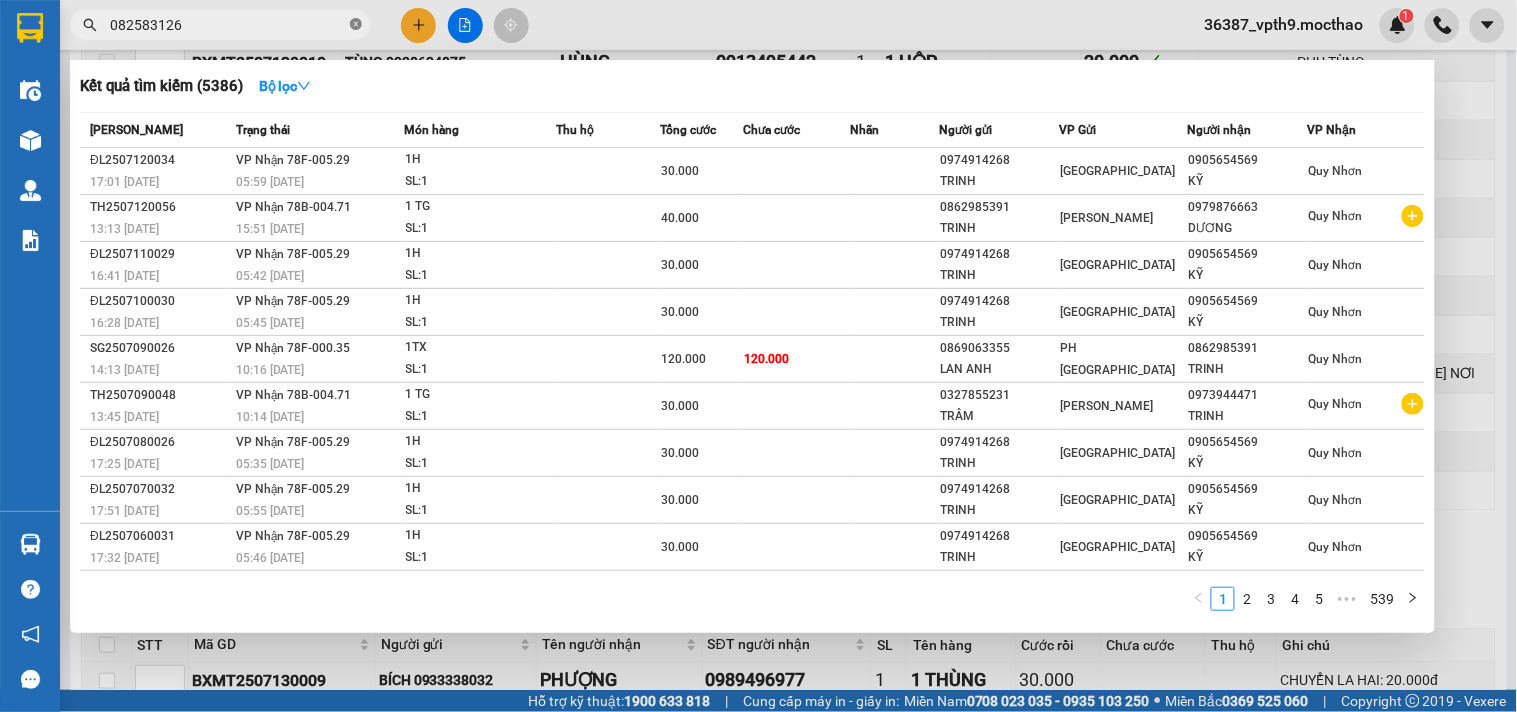 type on "0825831268" 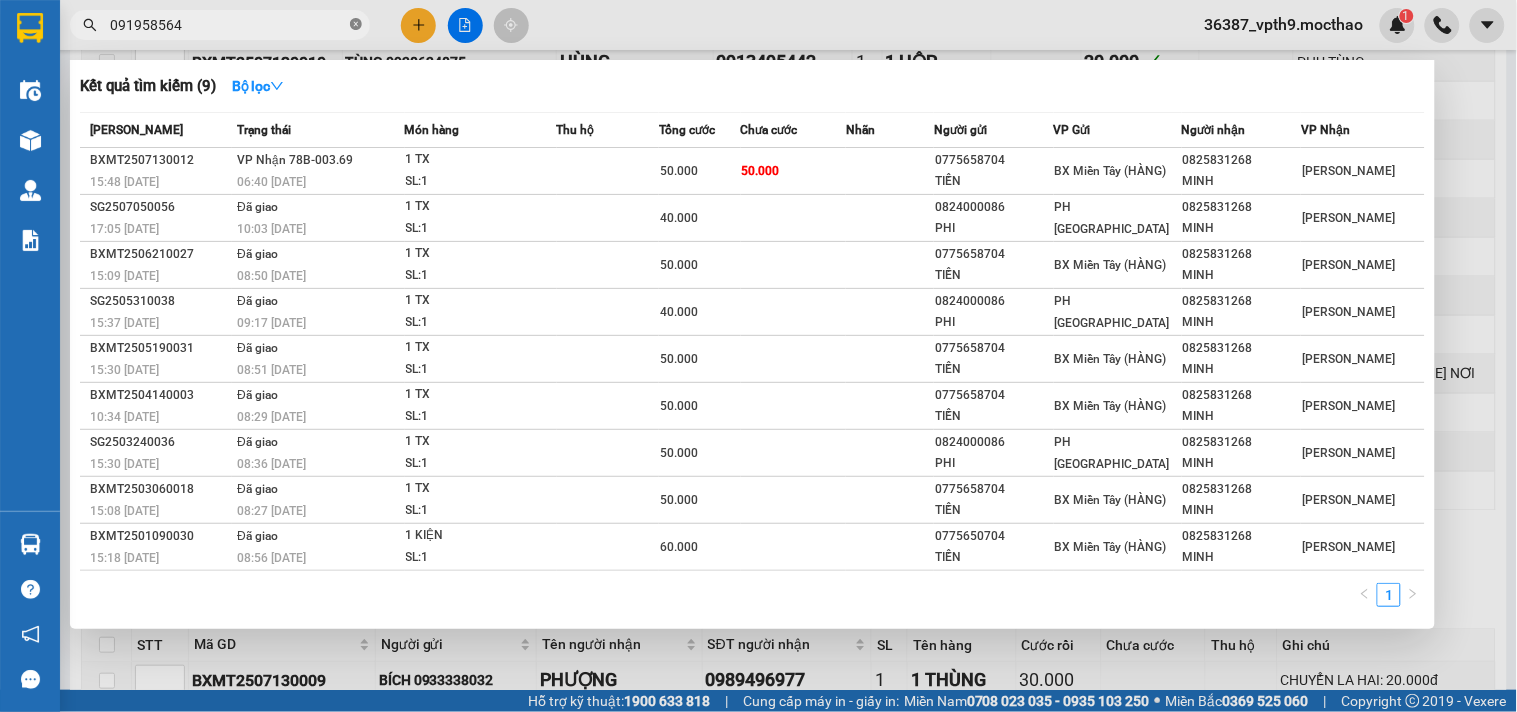 type on "0919585644" 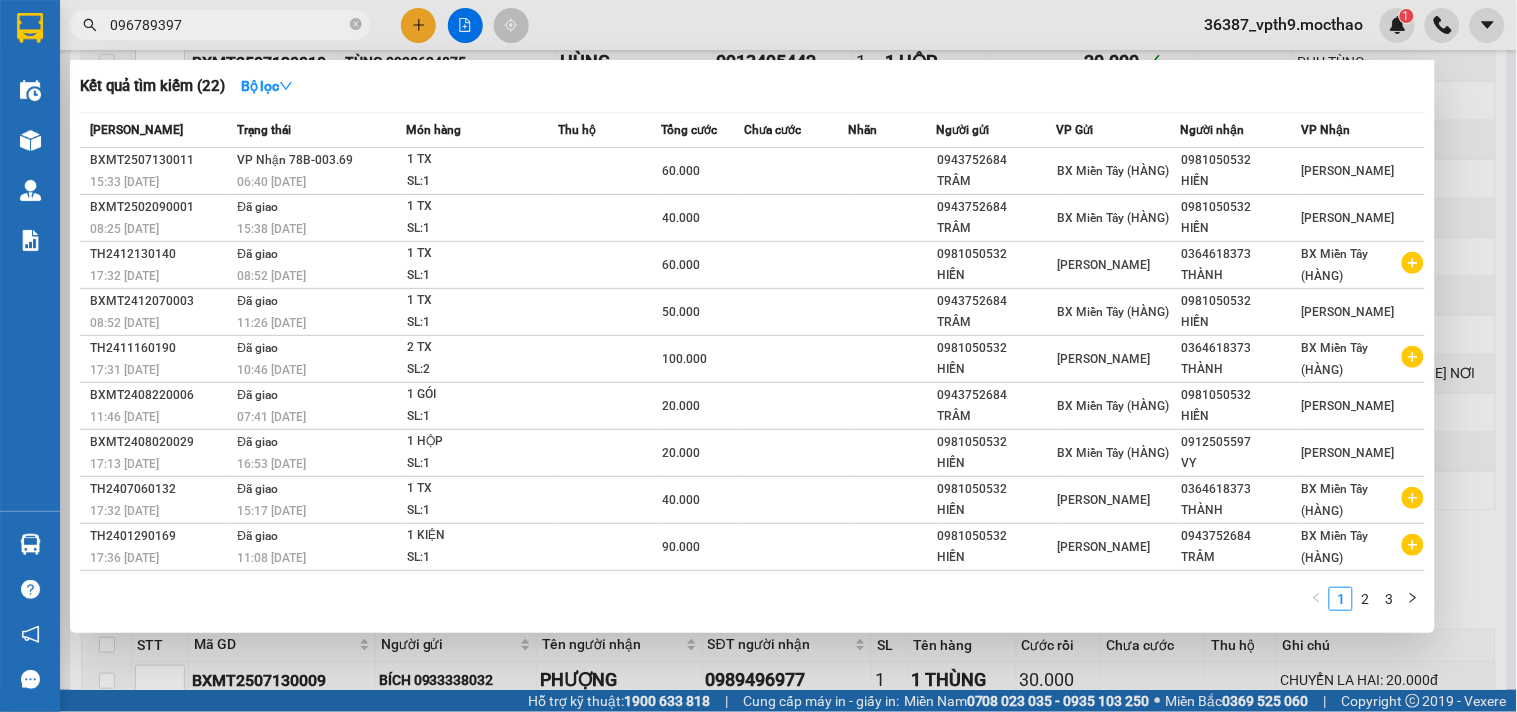 type on "0967893971" 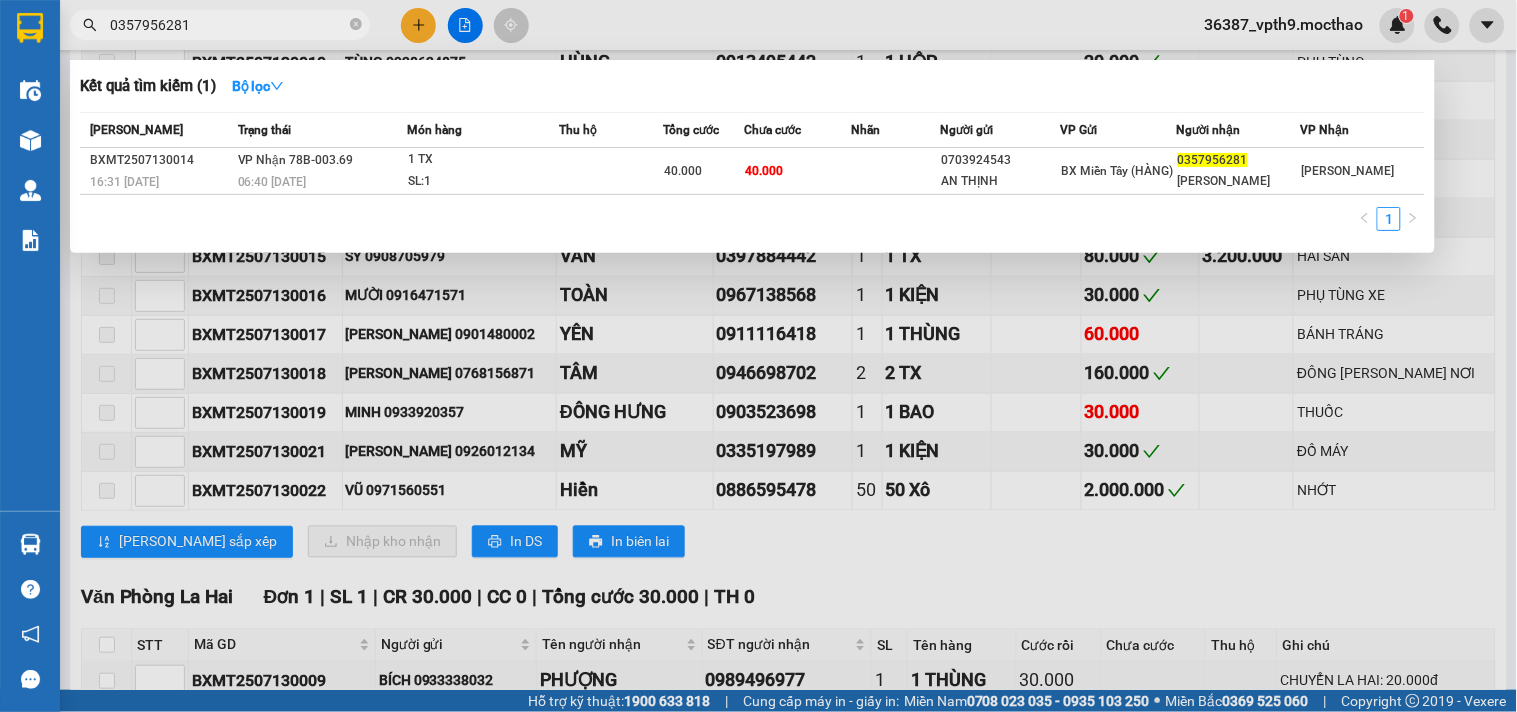 type on "0357956281" 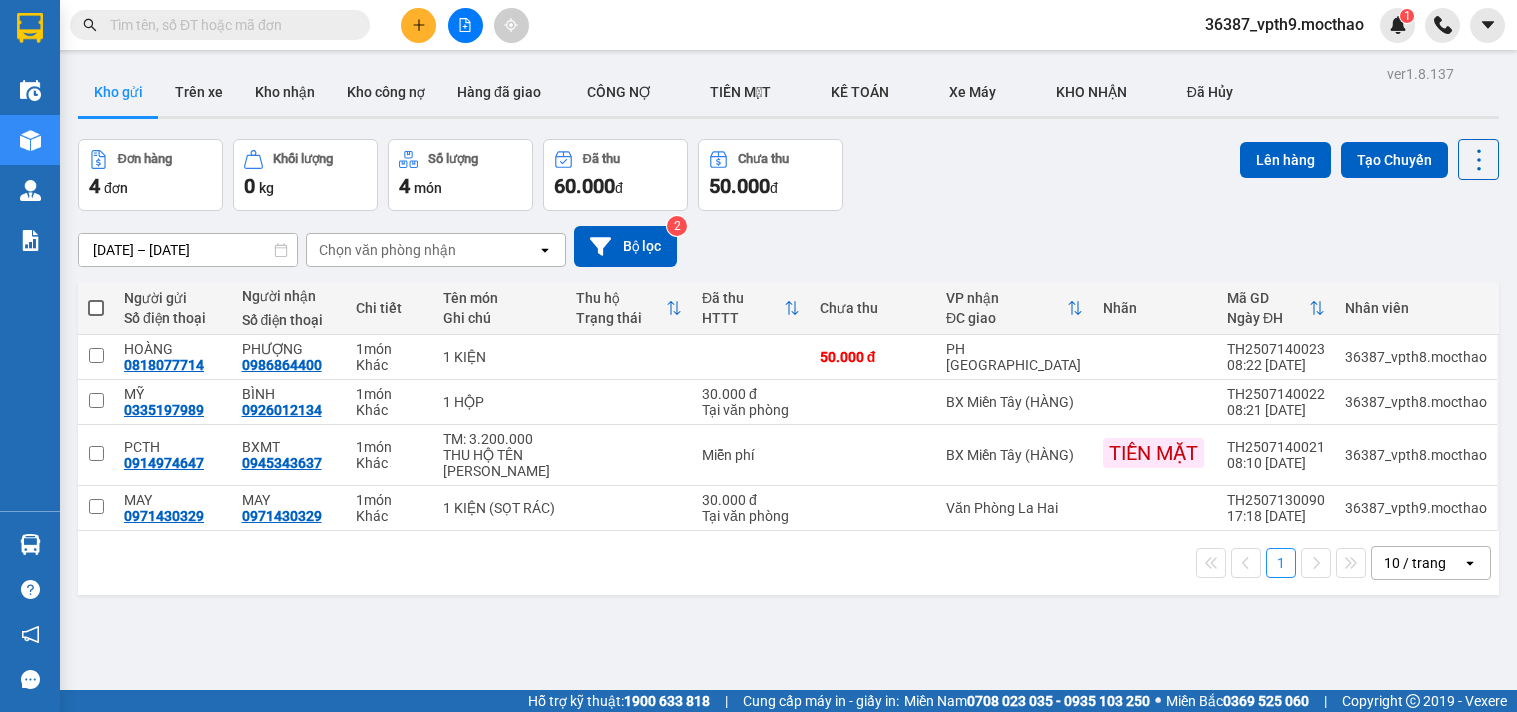 scroll, scrollTop: 0, scrollLeft: 0, axis: both 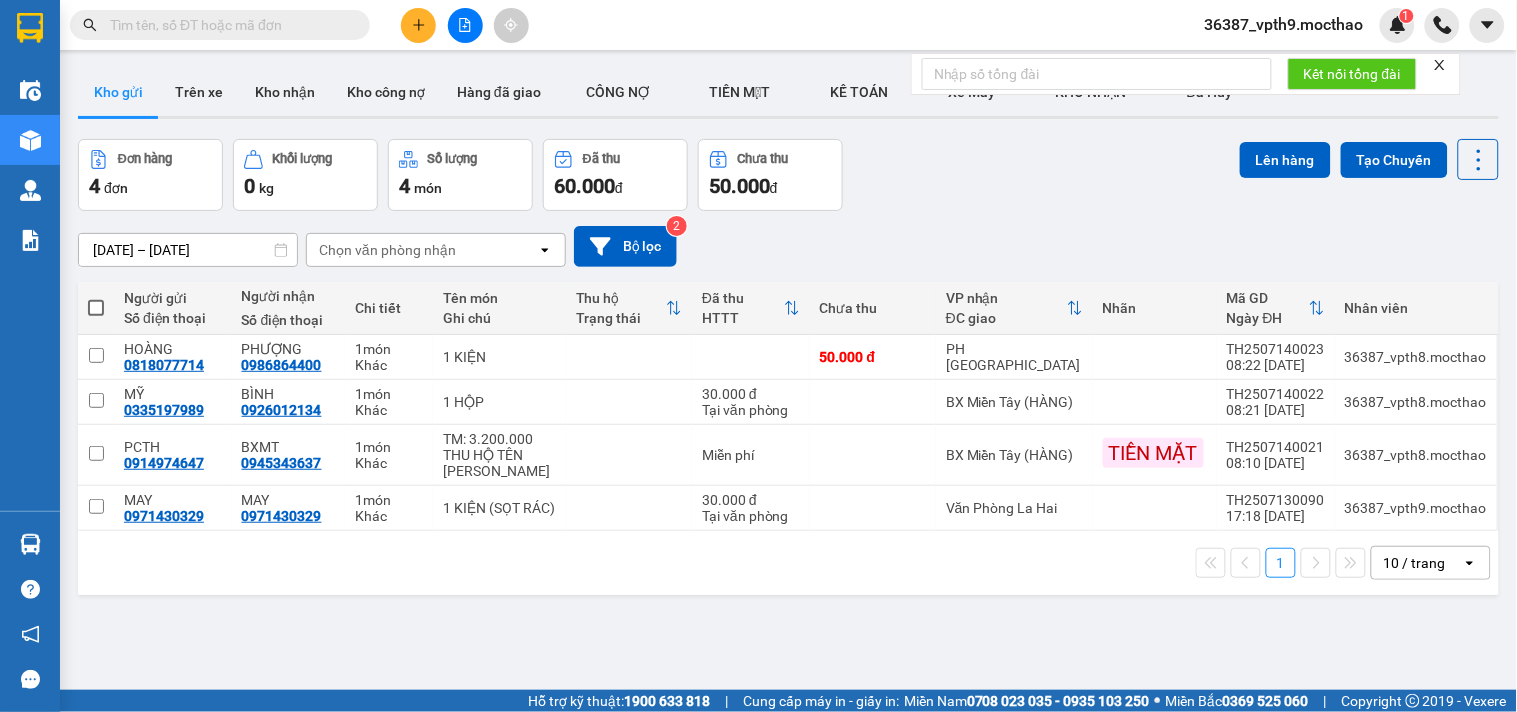click at bounding box center (1440, 65) 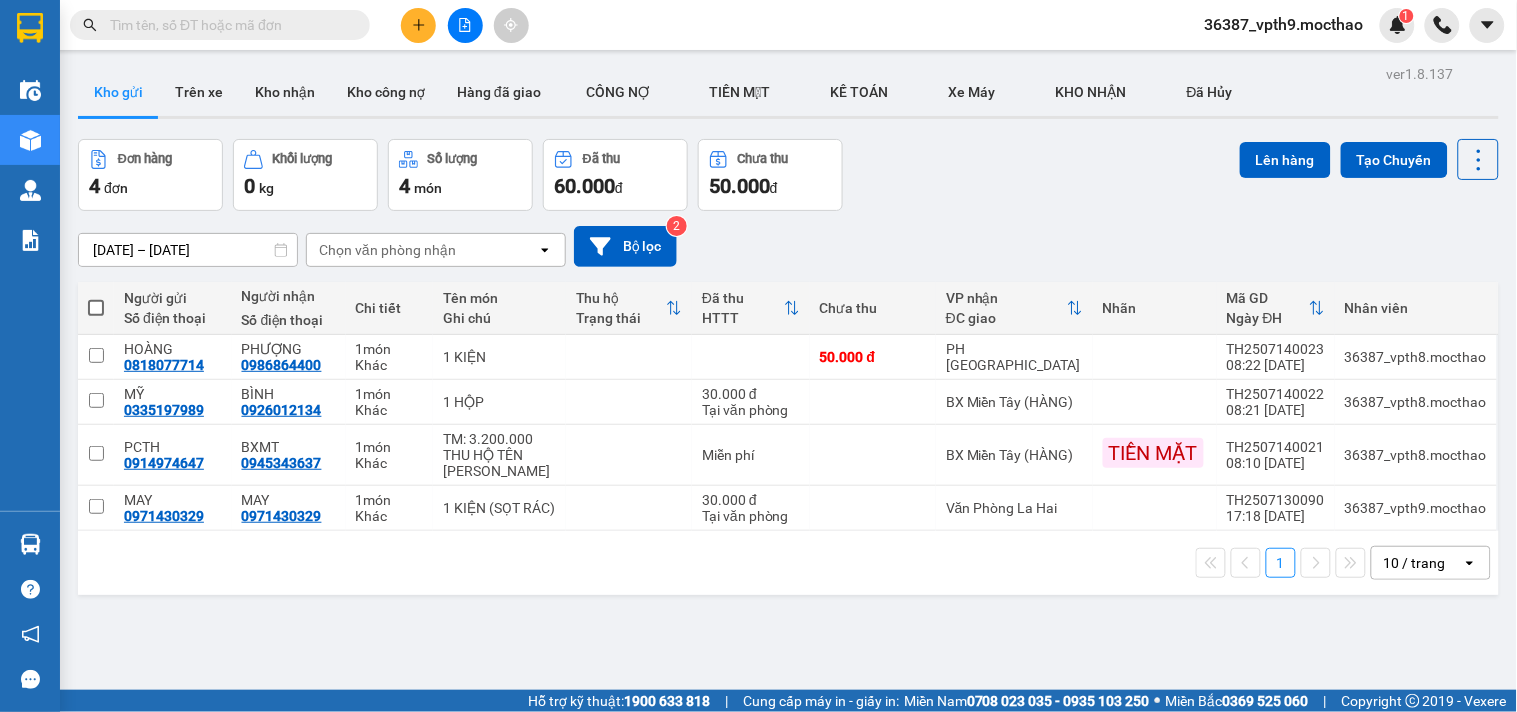 click at bounding box center (228, 25) 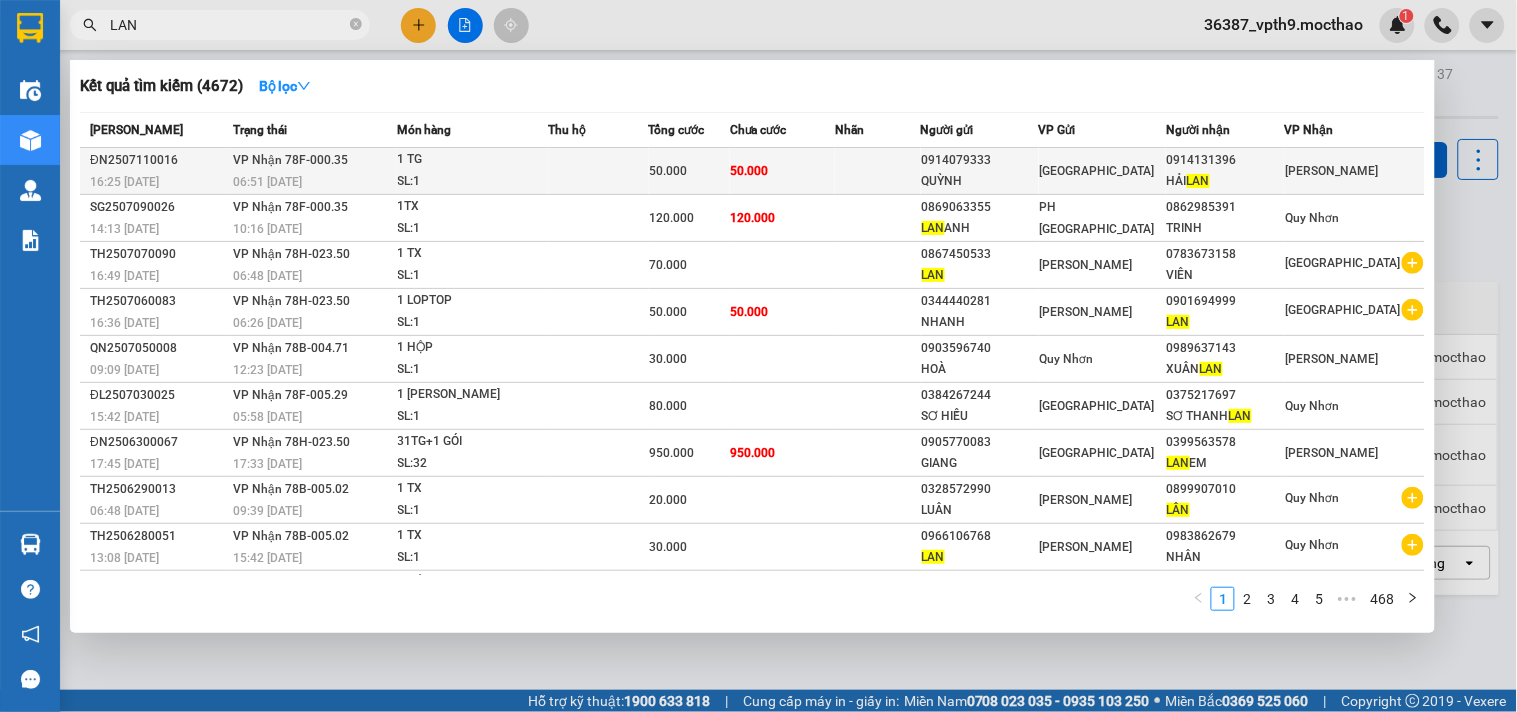 type on "LAN" 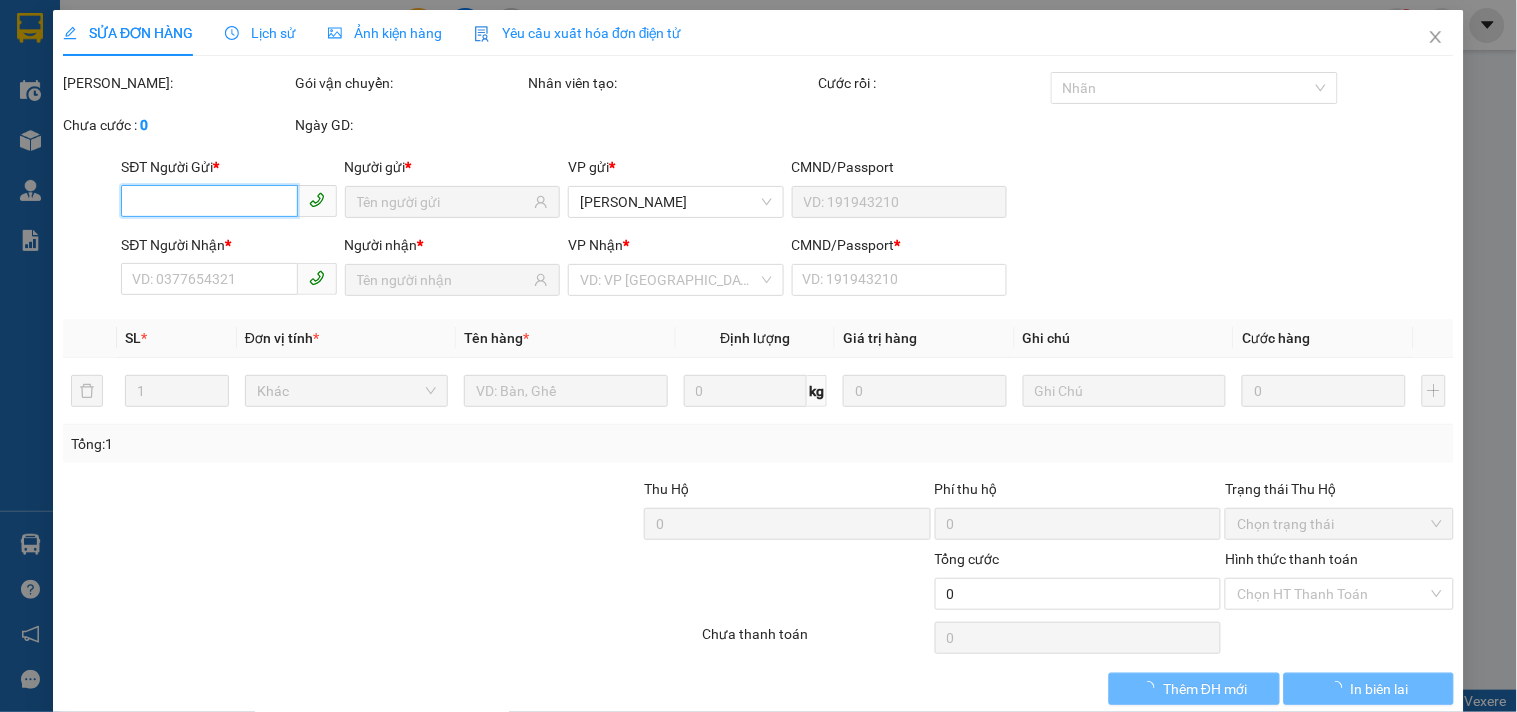 type on "0914079333" 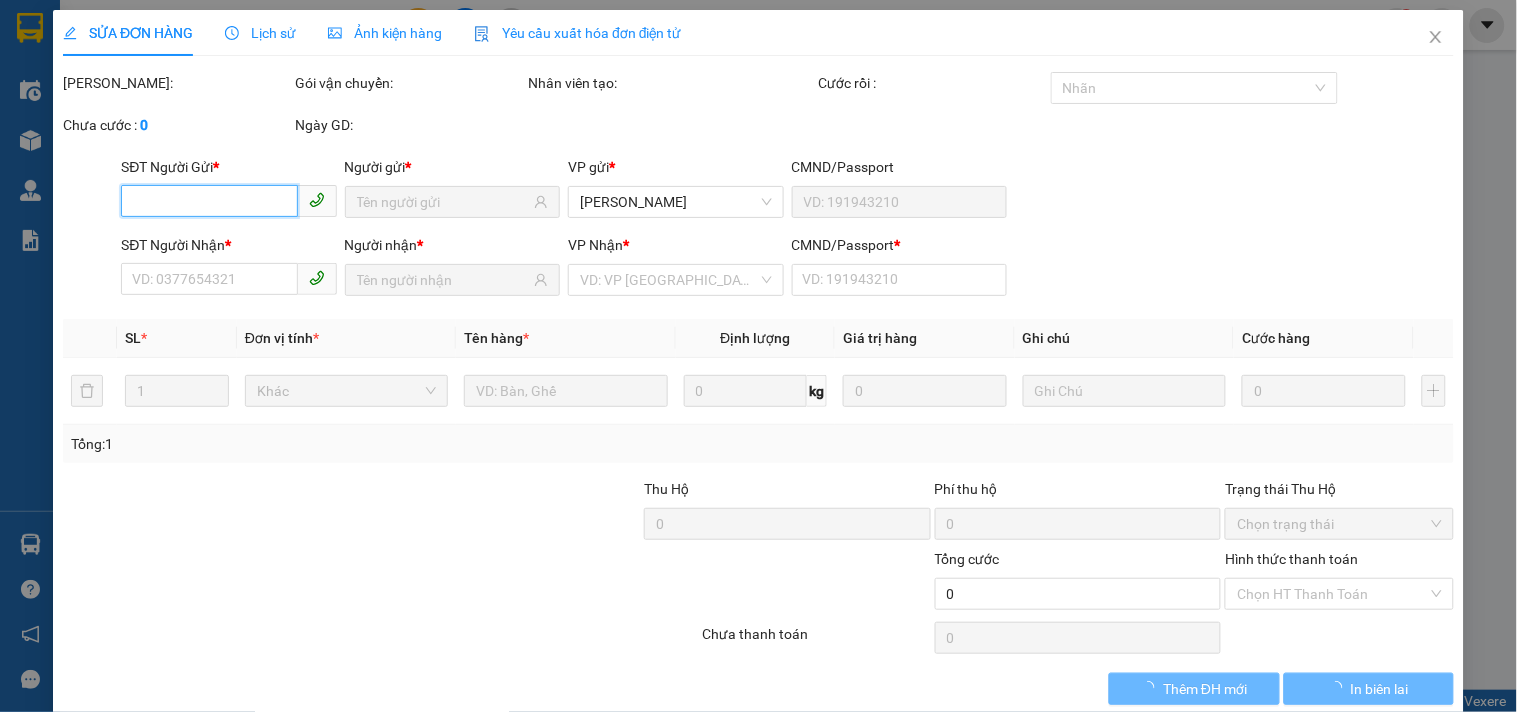 type on "QUỲNH" 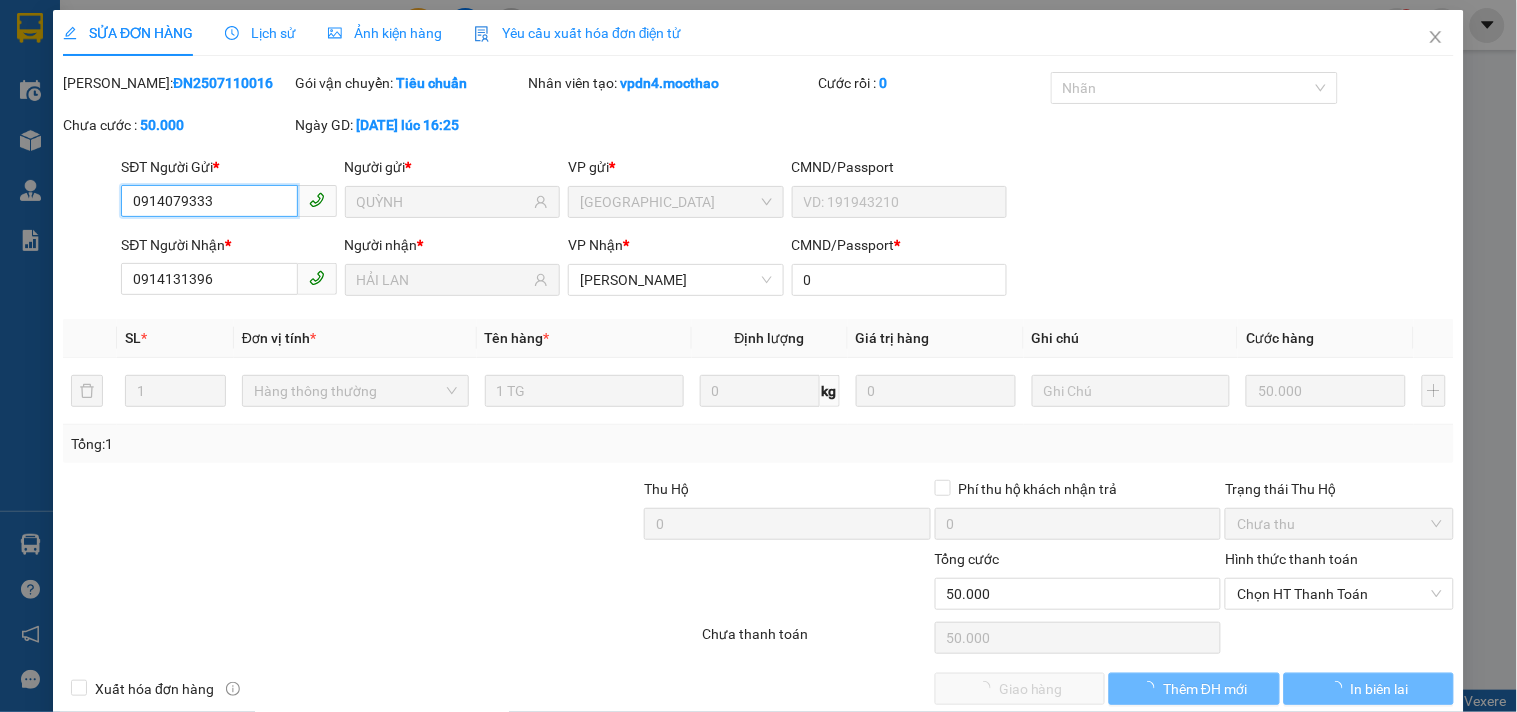 click on "Chọn HT Thanh Toán" at bounding box center (1339, 594) 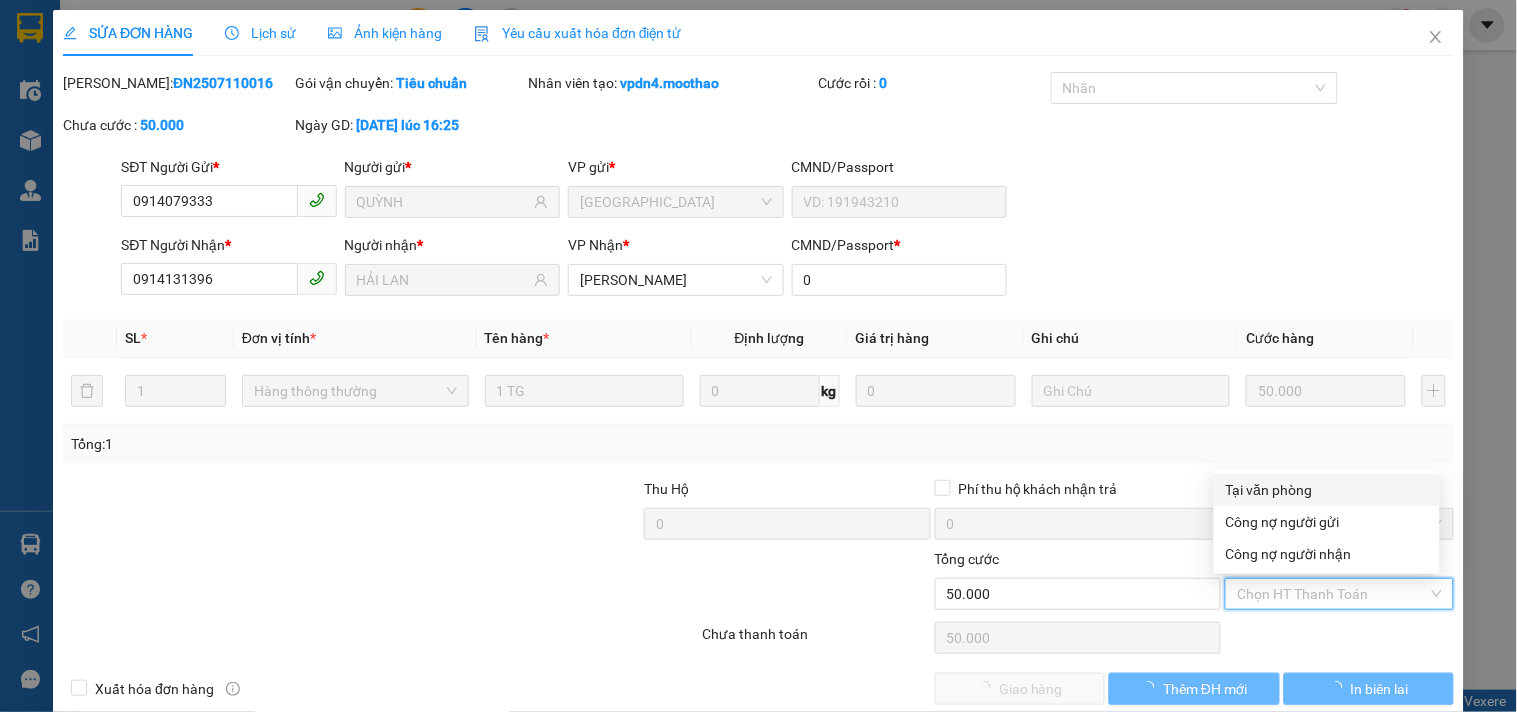 click on "Tại văn phòng" at bounding box center (1327, 490) 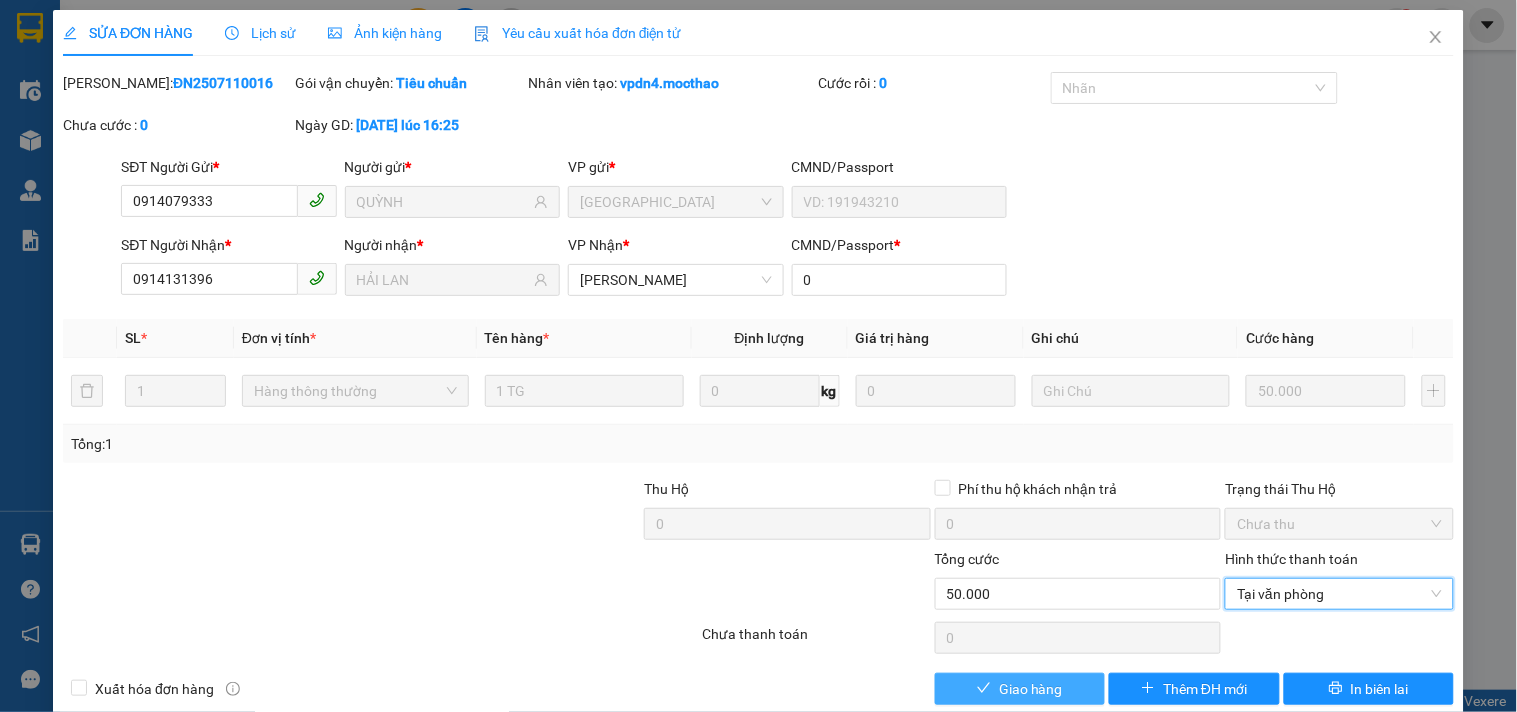 click on "Giao hàng" at bounding box center [1020, 689] 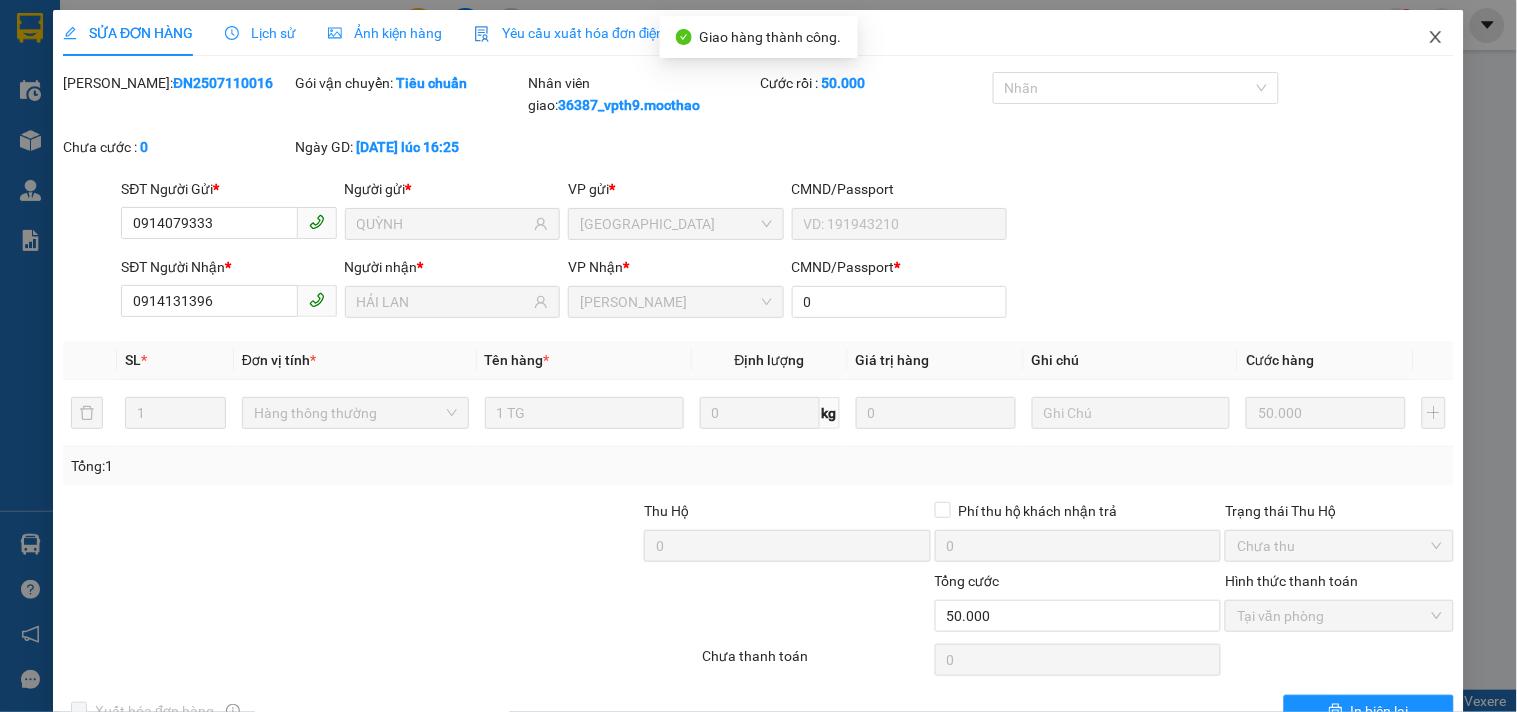 click at bounding box center (1436, 38) 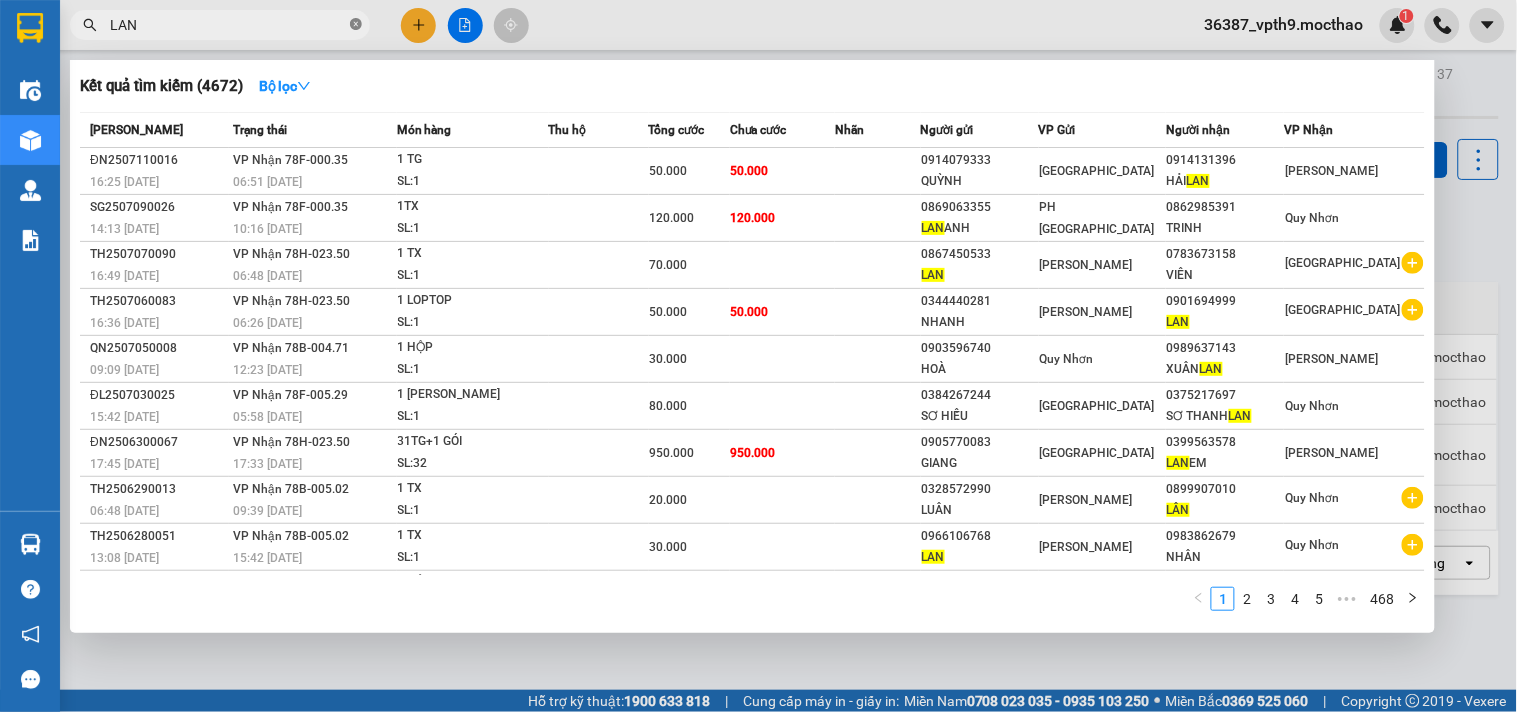 click 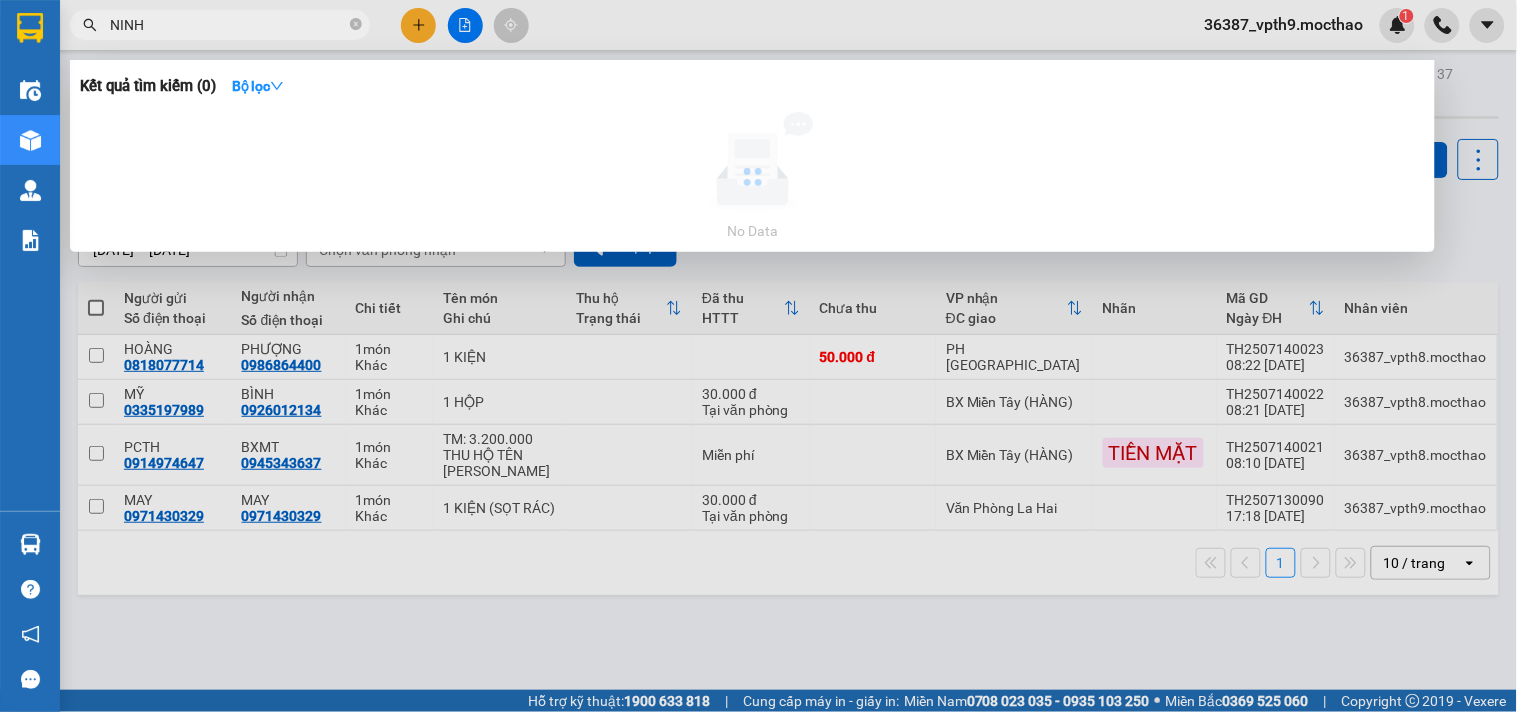 paste on "M" 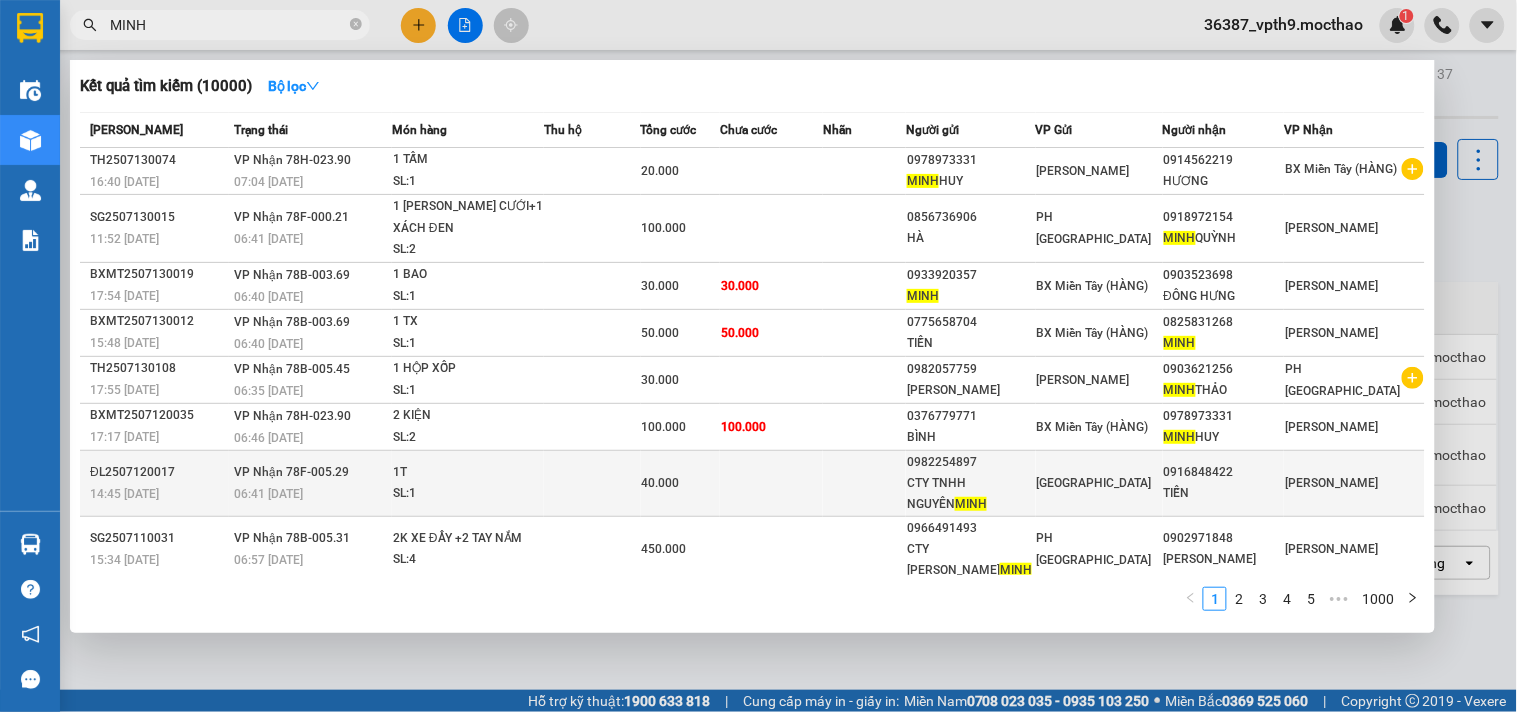 type on "MINH" 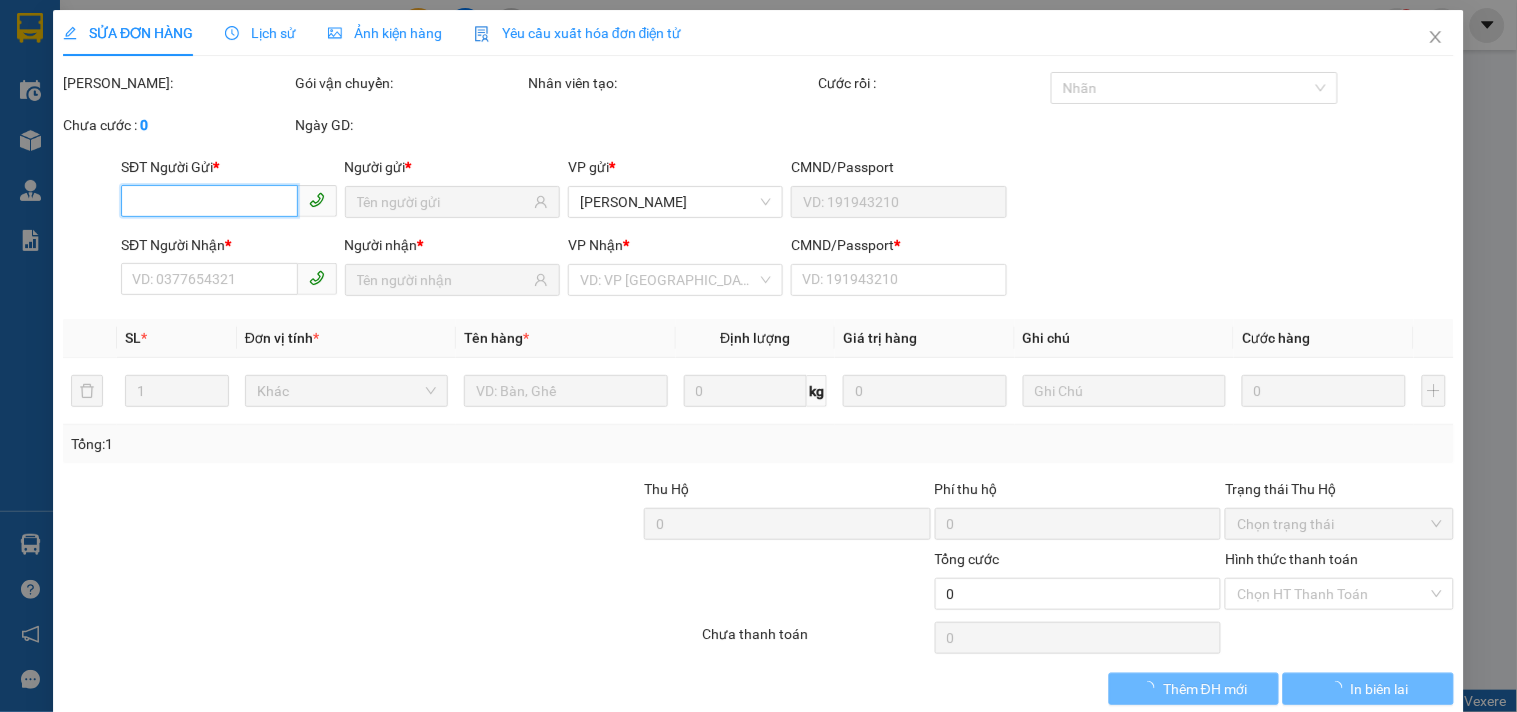 type on "0982254897" 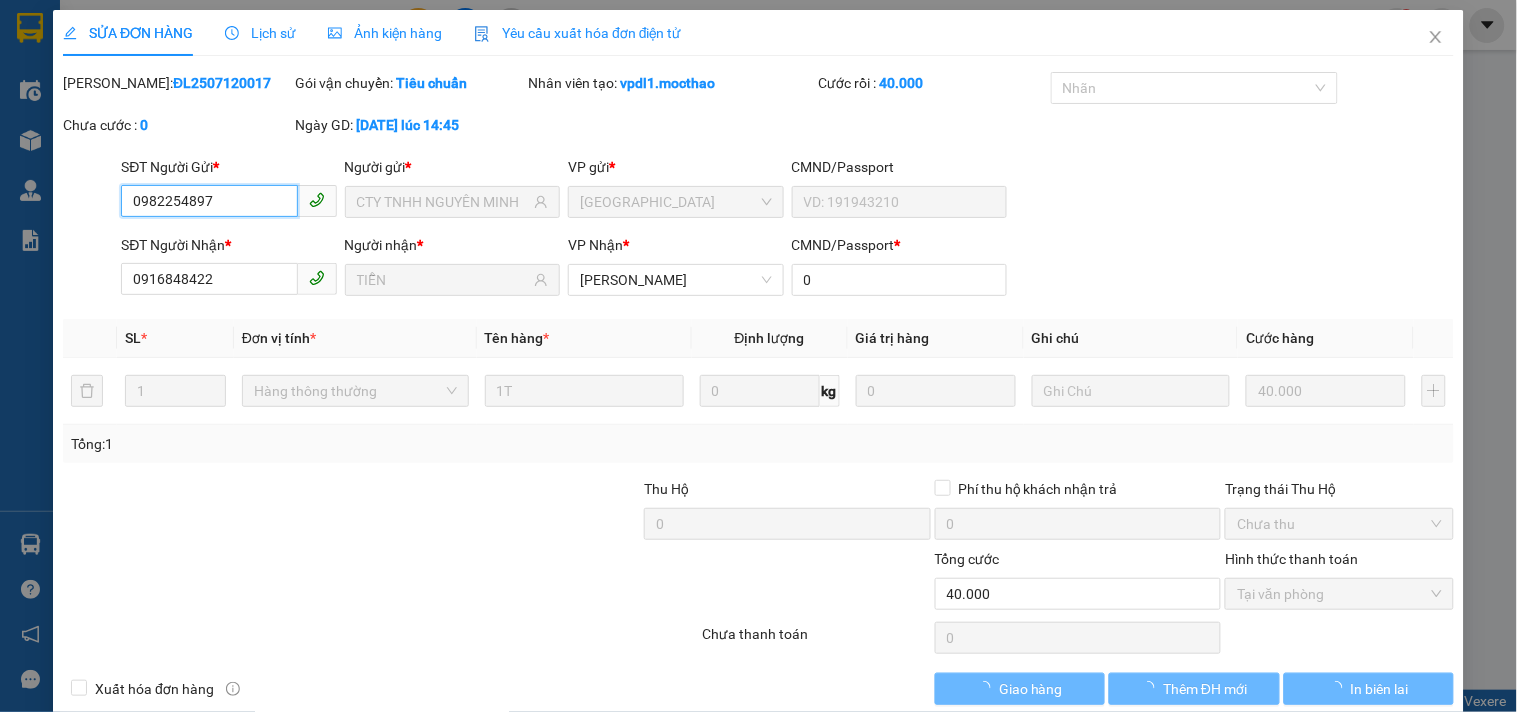 checkbox on "true" 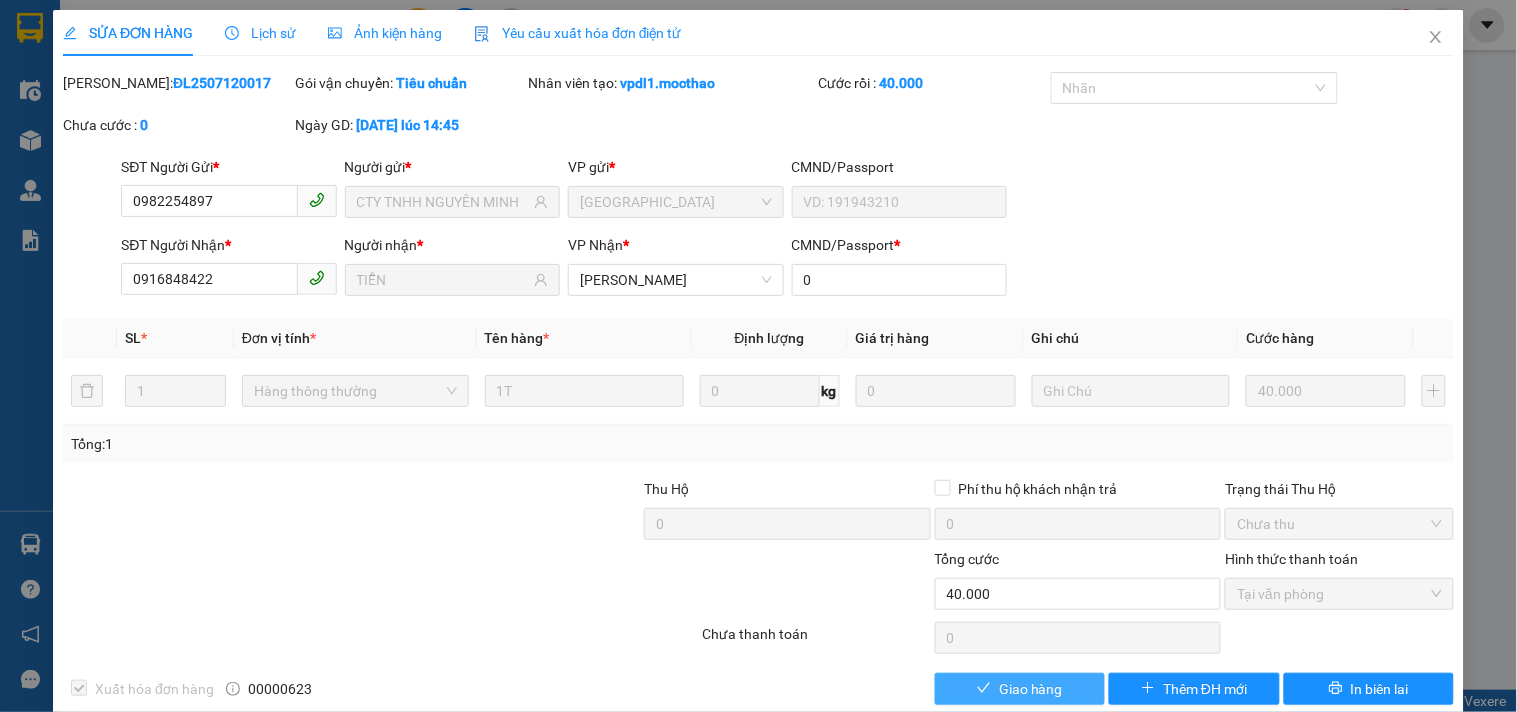 click on "Giao hàng" at bounding box center [1020, 689] 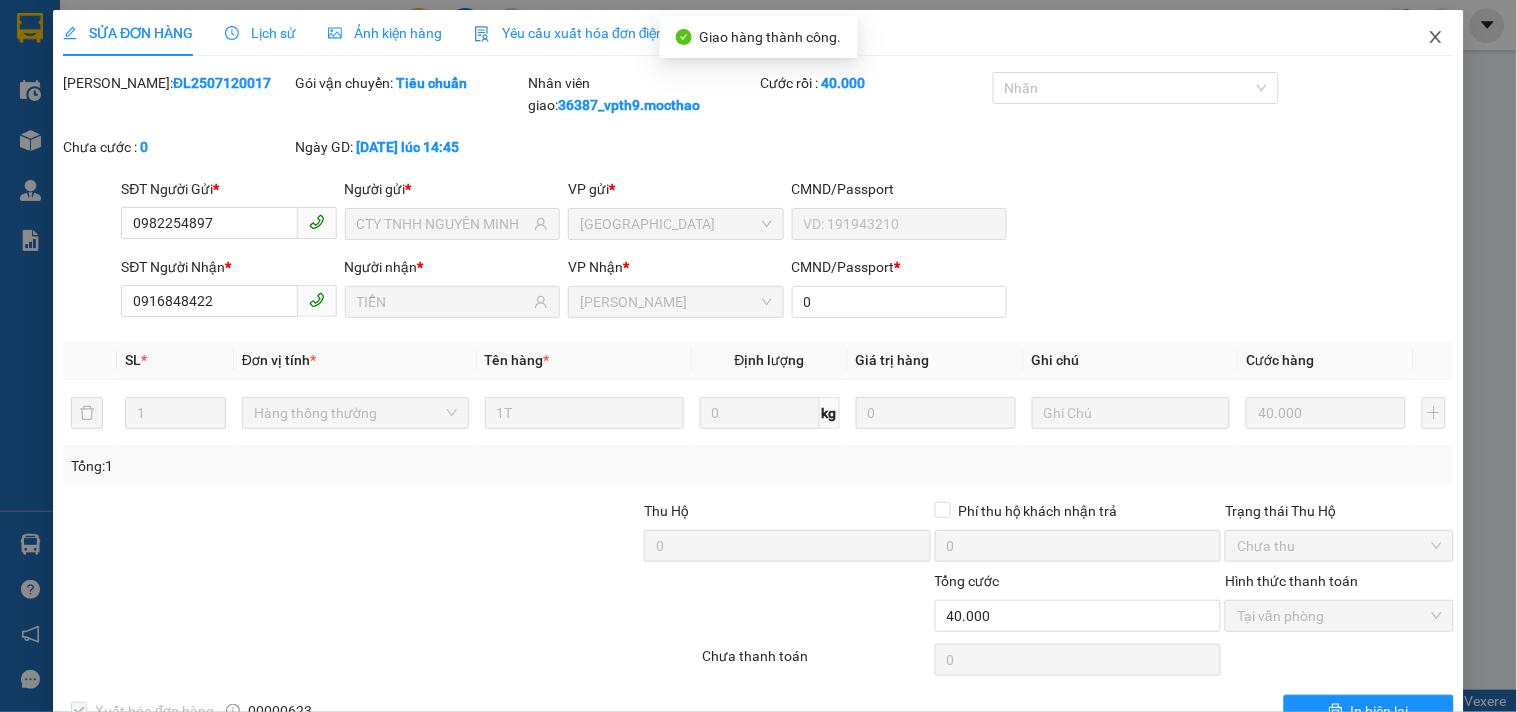 click 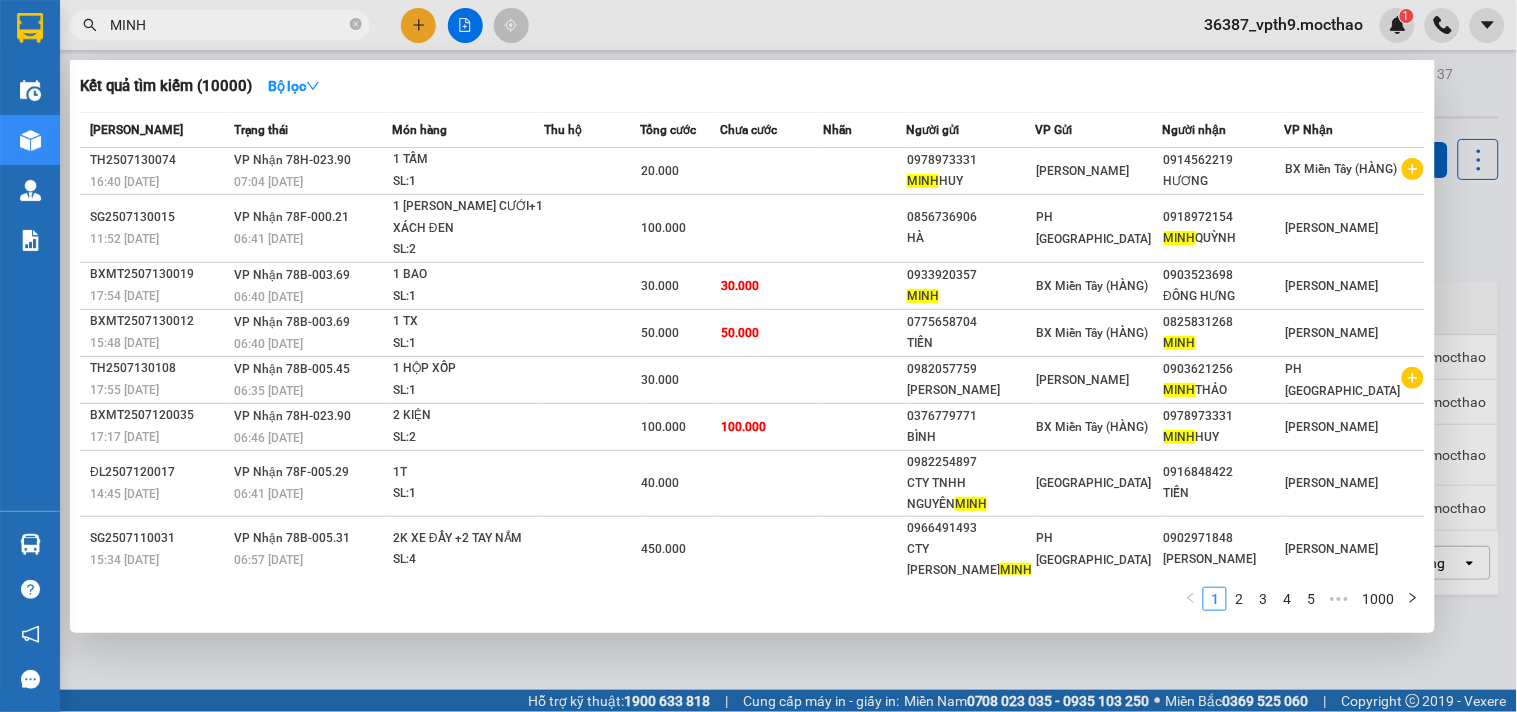 click on "MINH" at bounding box center (228, 25) 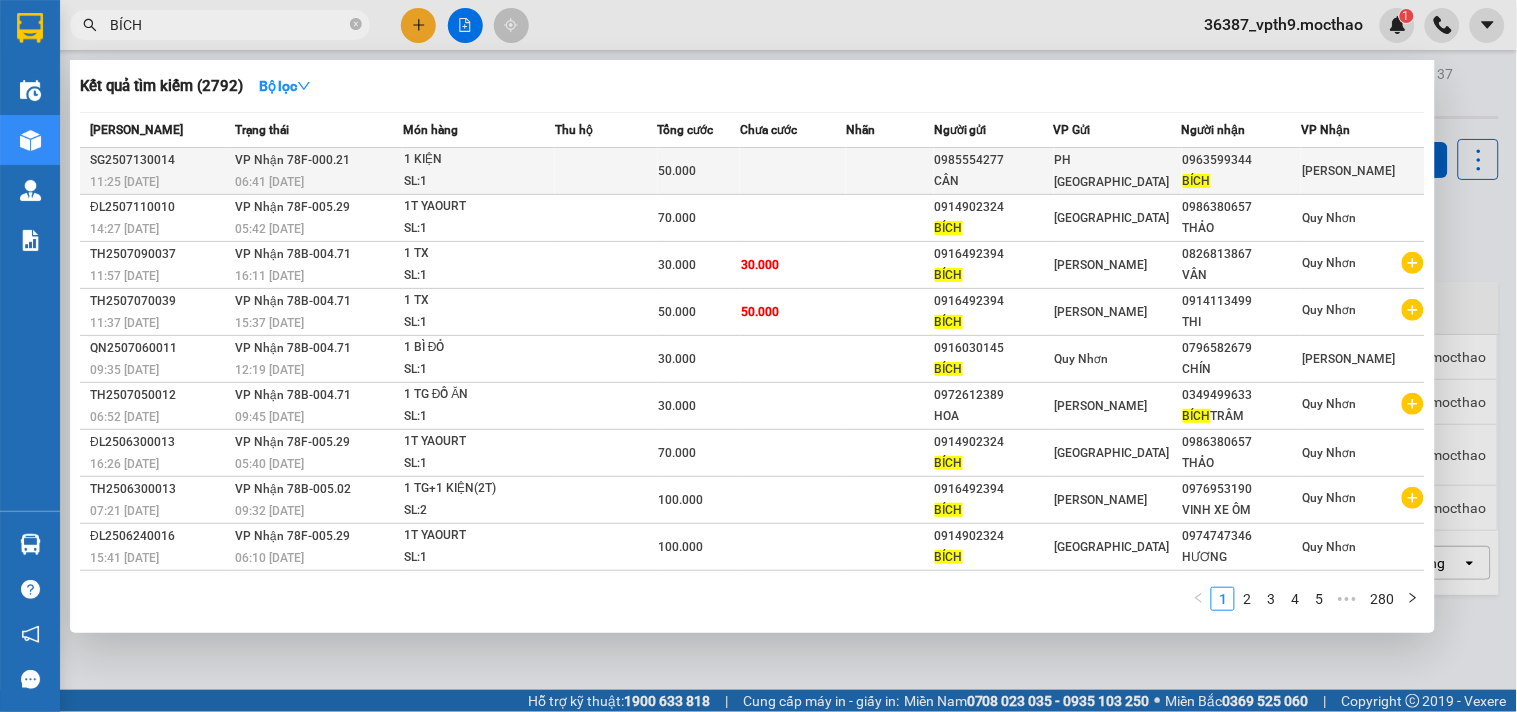 type on "BÍCH" 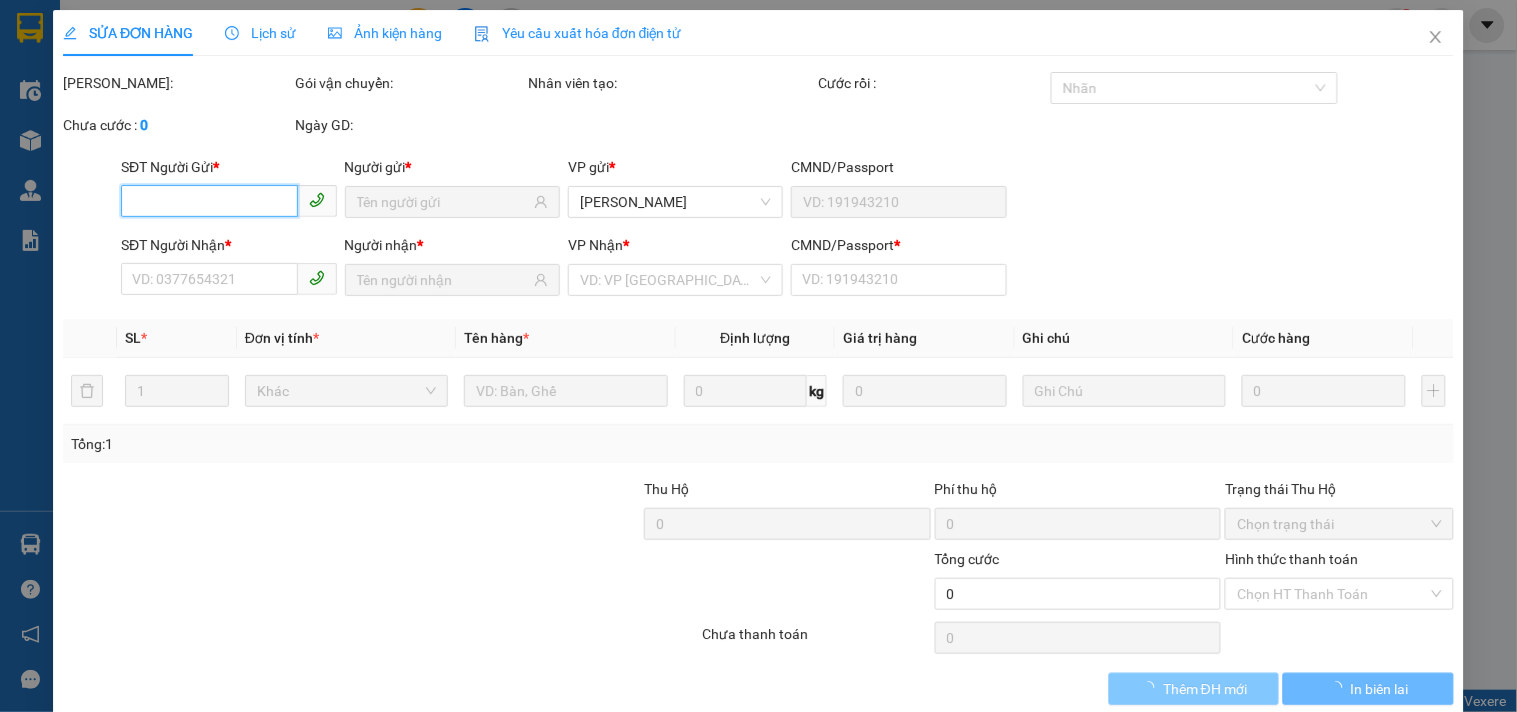 type on "0985554277" 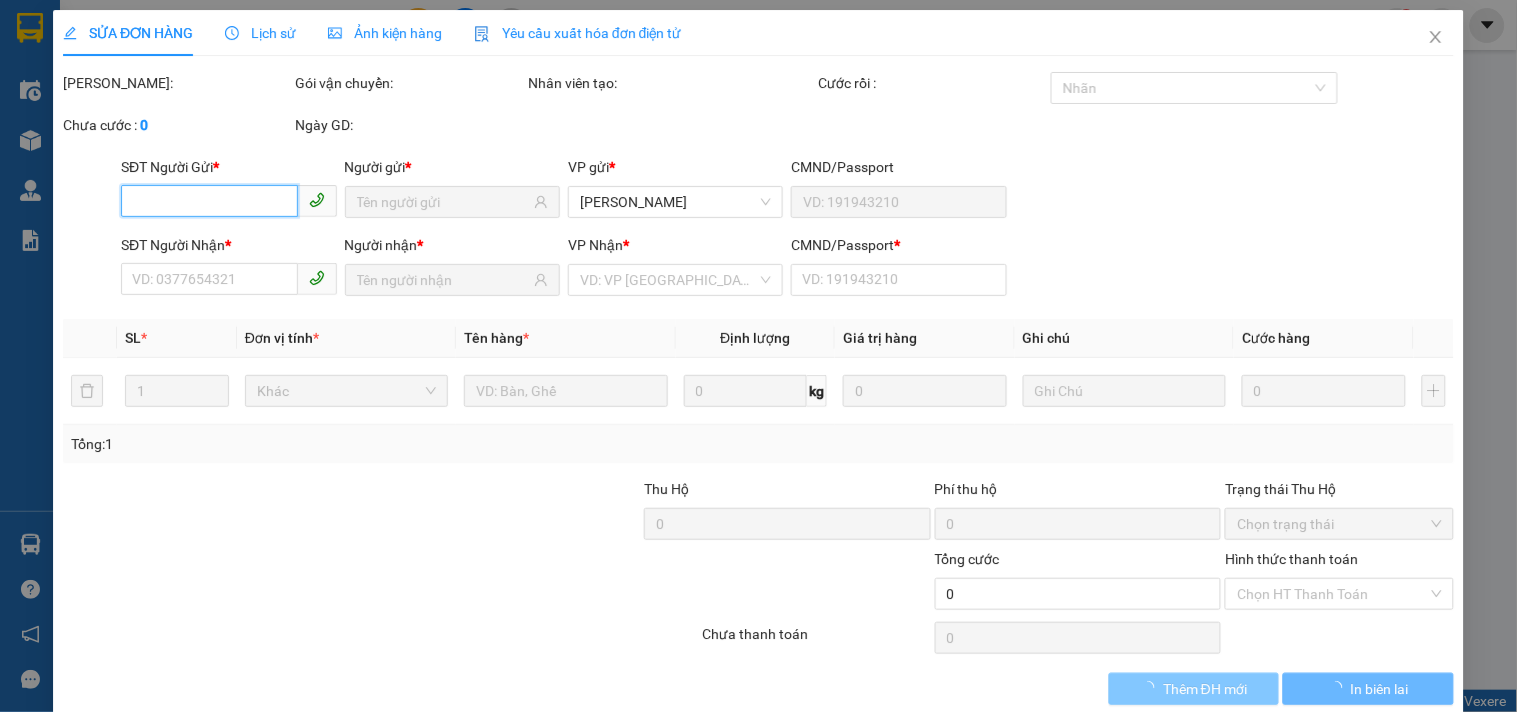 type on "CÂN" 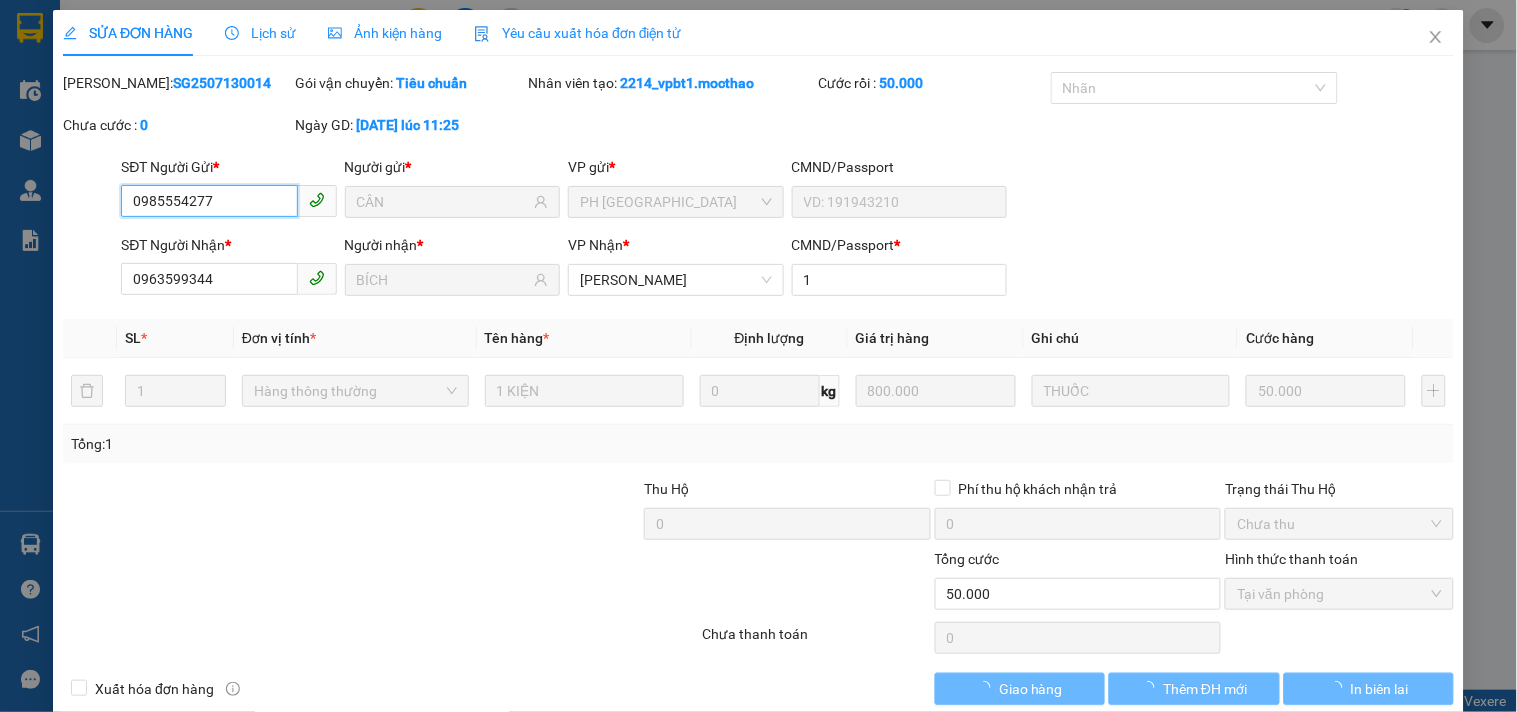 checkbox on "true" 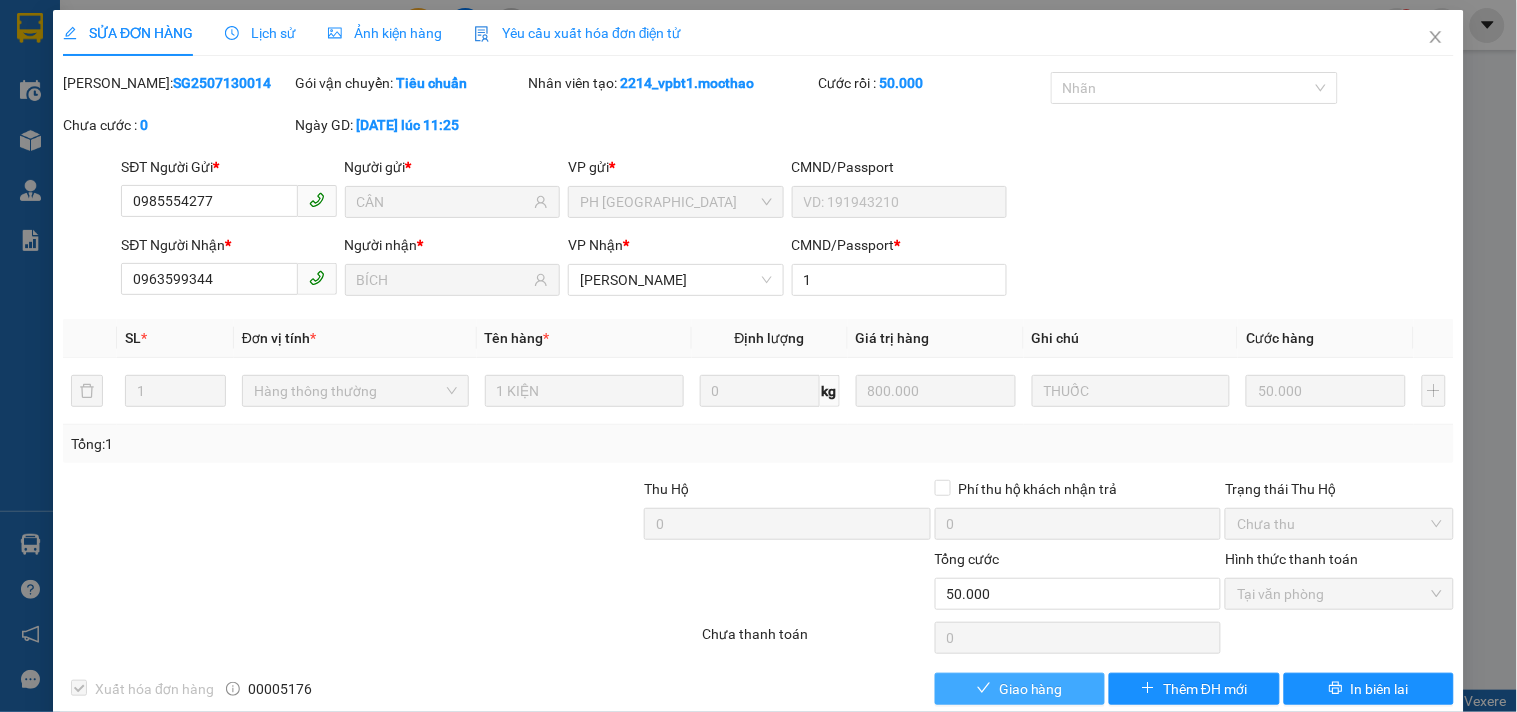 click on "Giao hàng" at bounding box center [1020, 689] 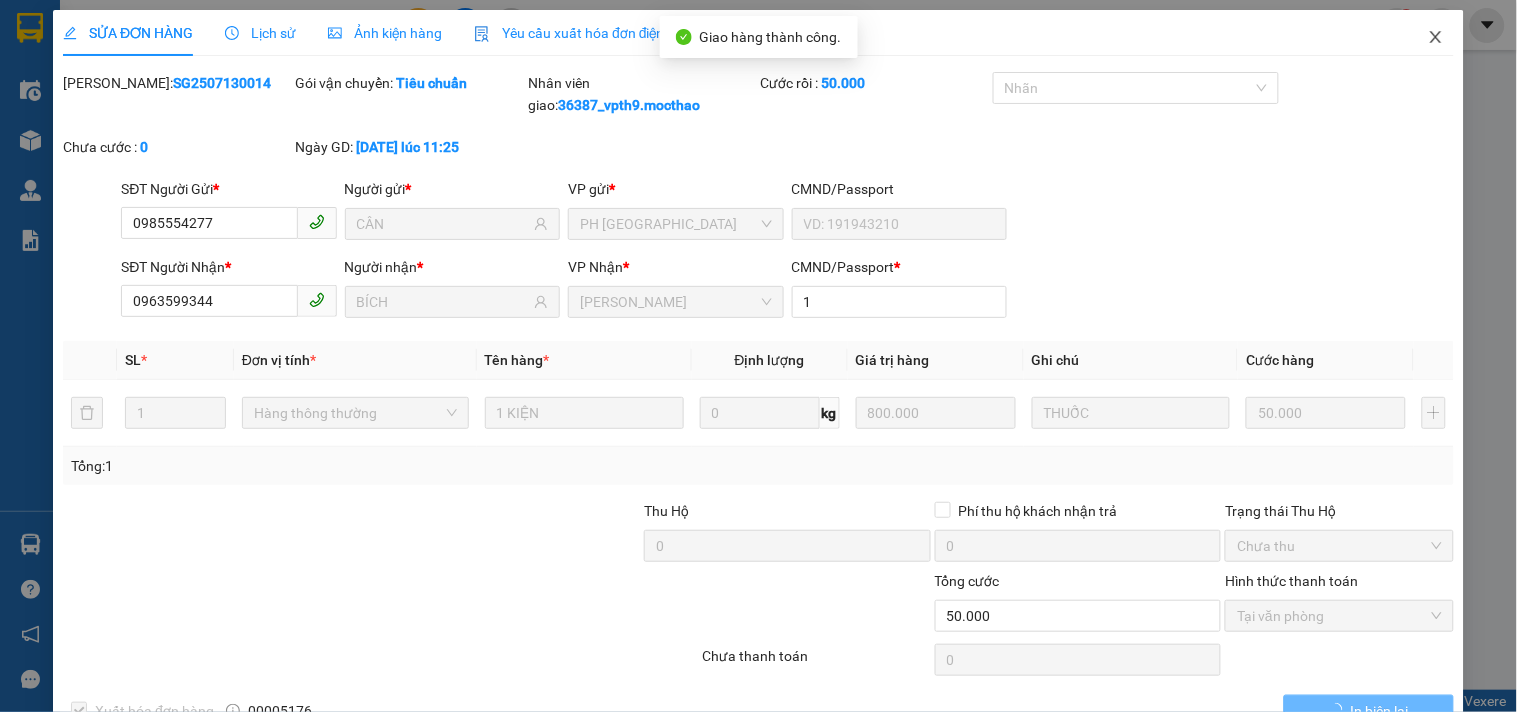 click 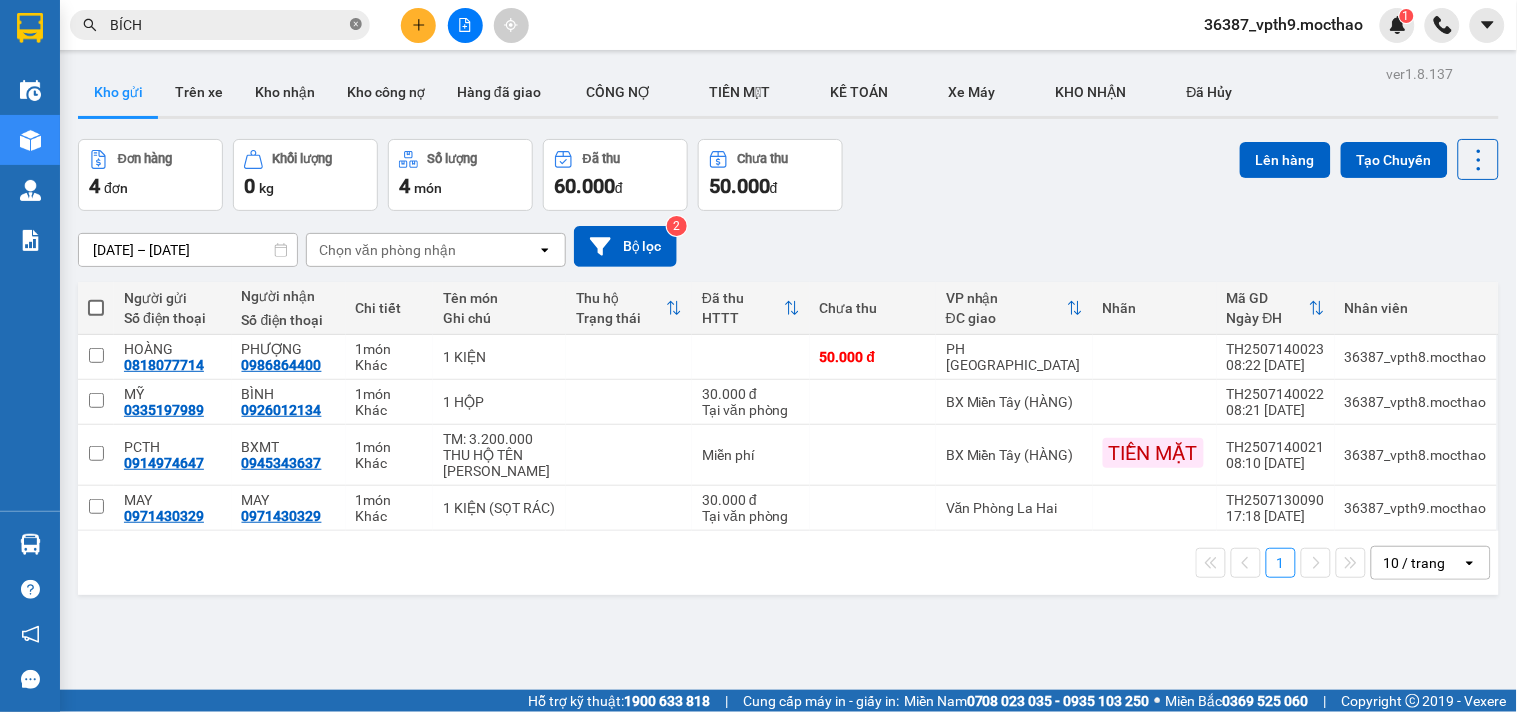 click 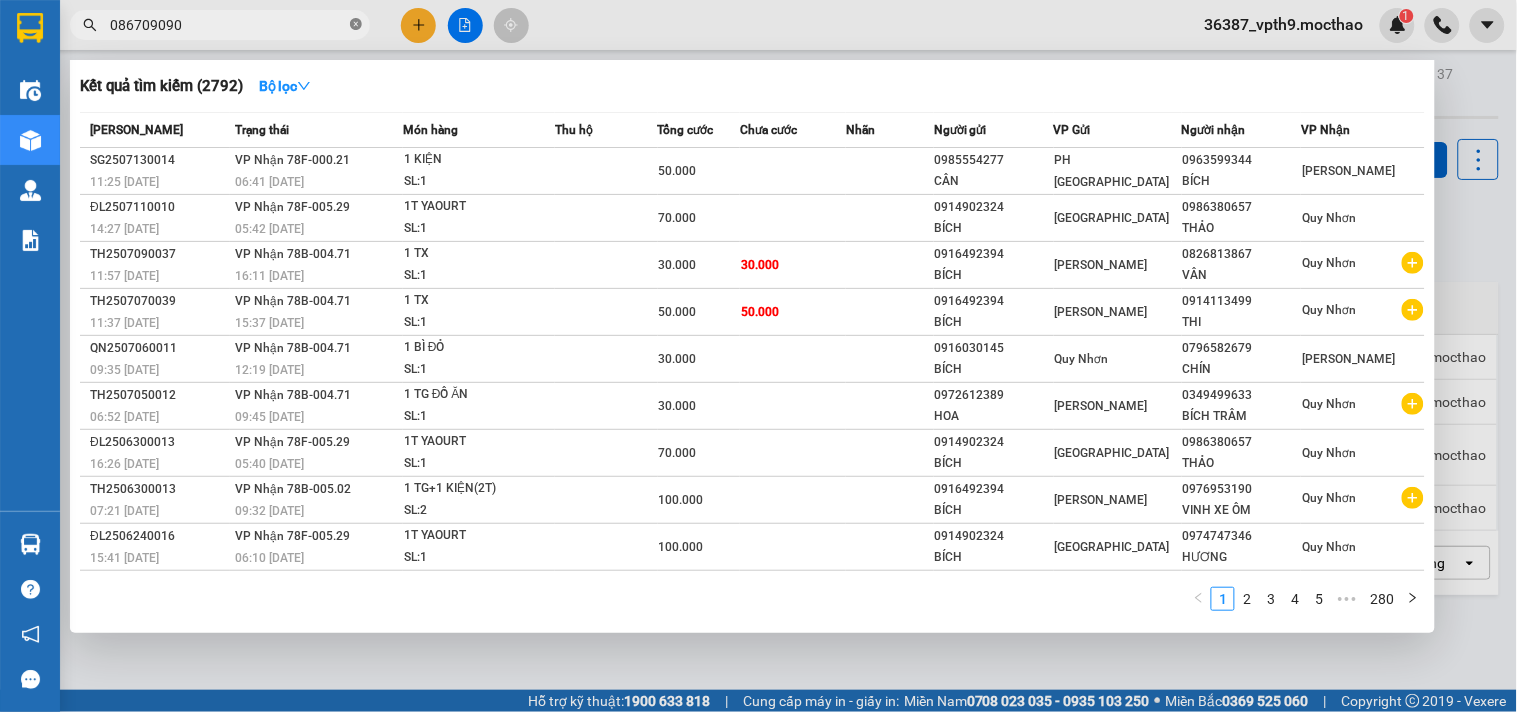 type on "0867090906" 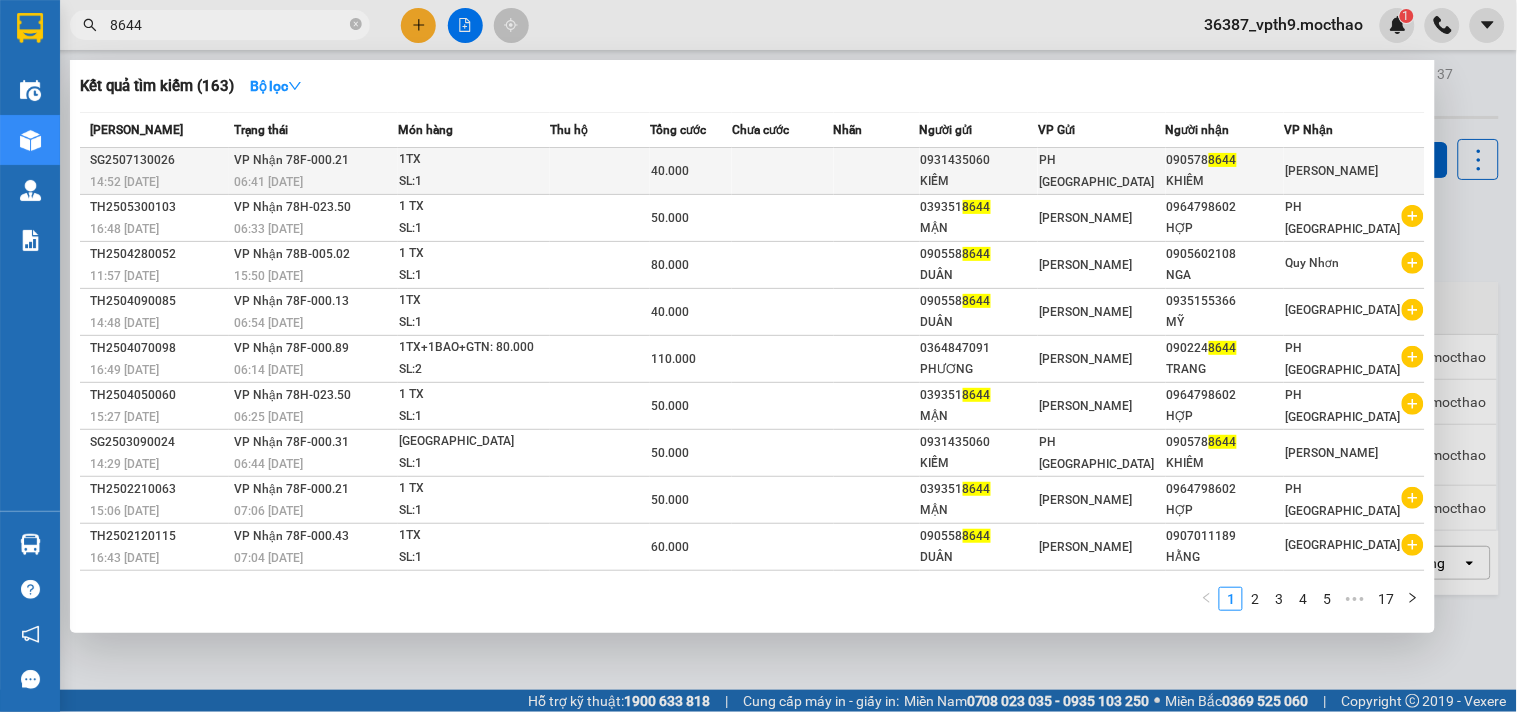type on "8644" 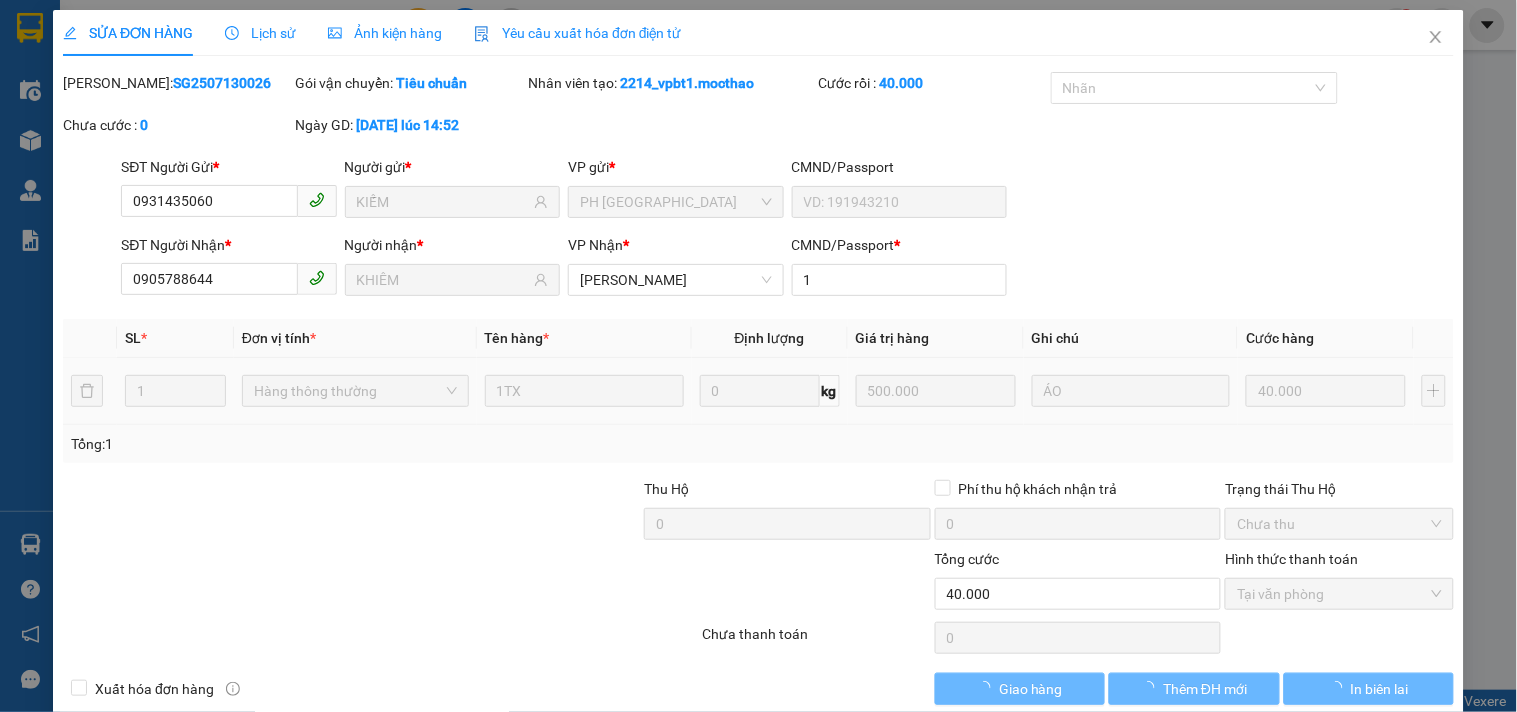 type on "0931435060" 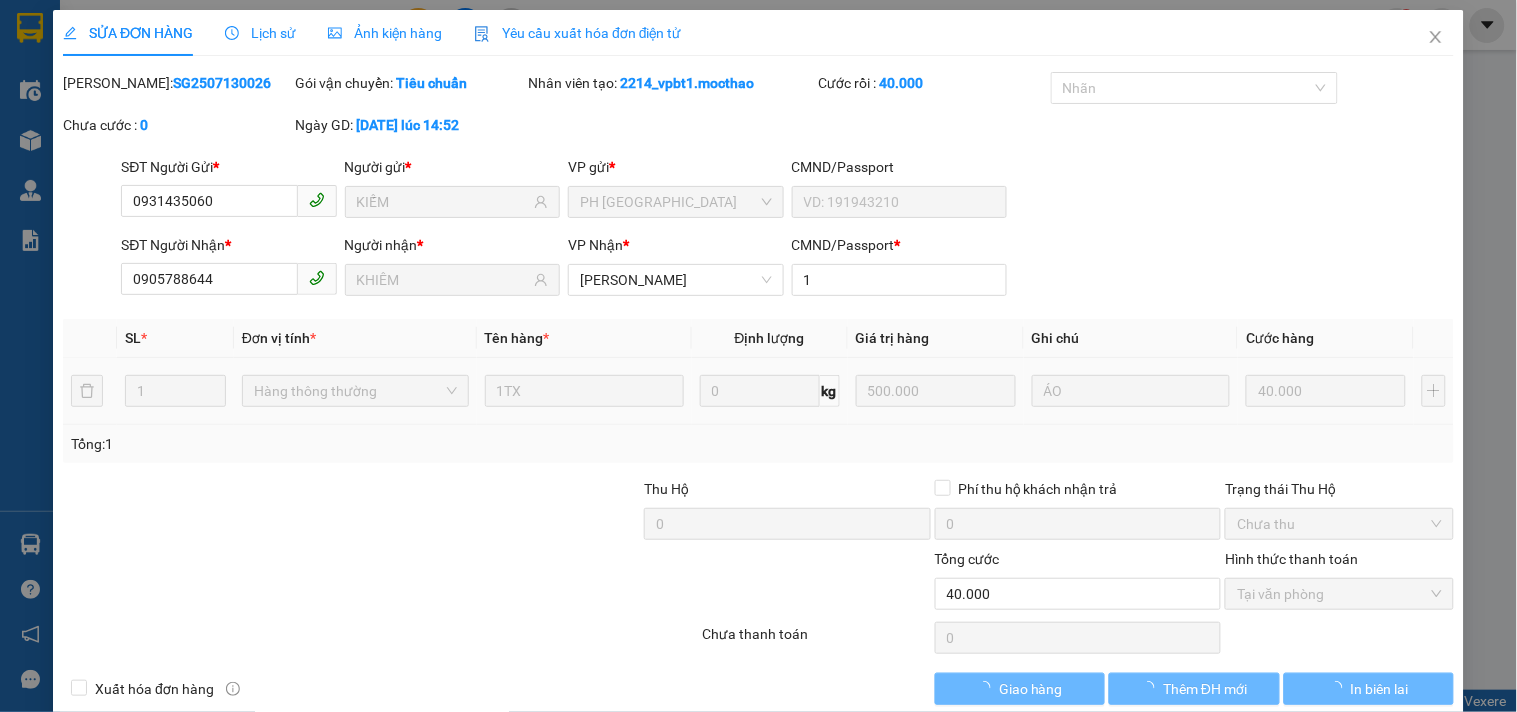 type on "KIẾM" 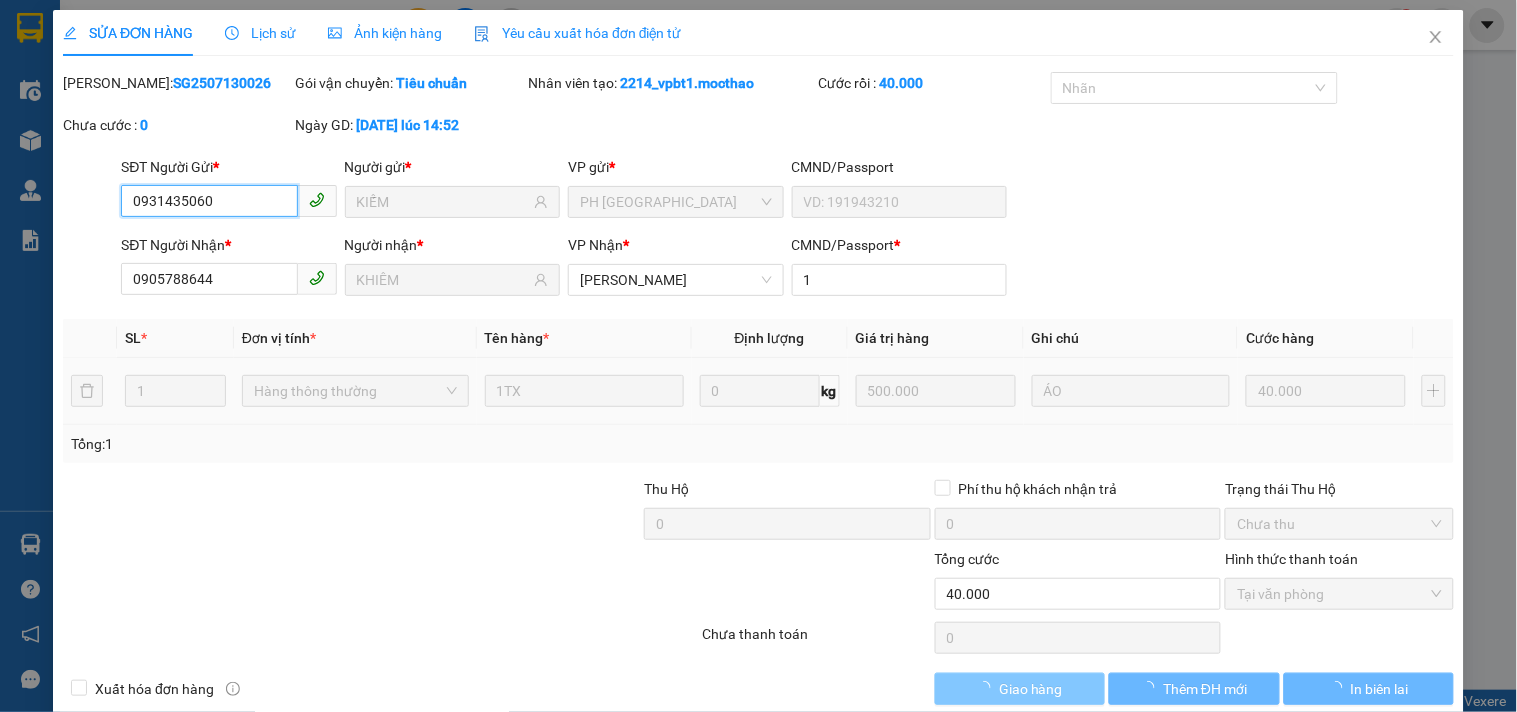 checkbox on "true" 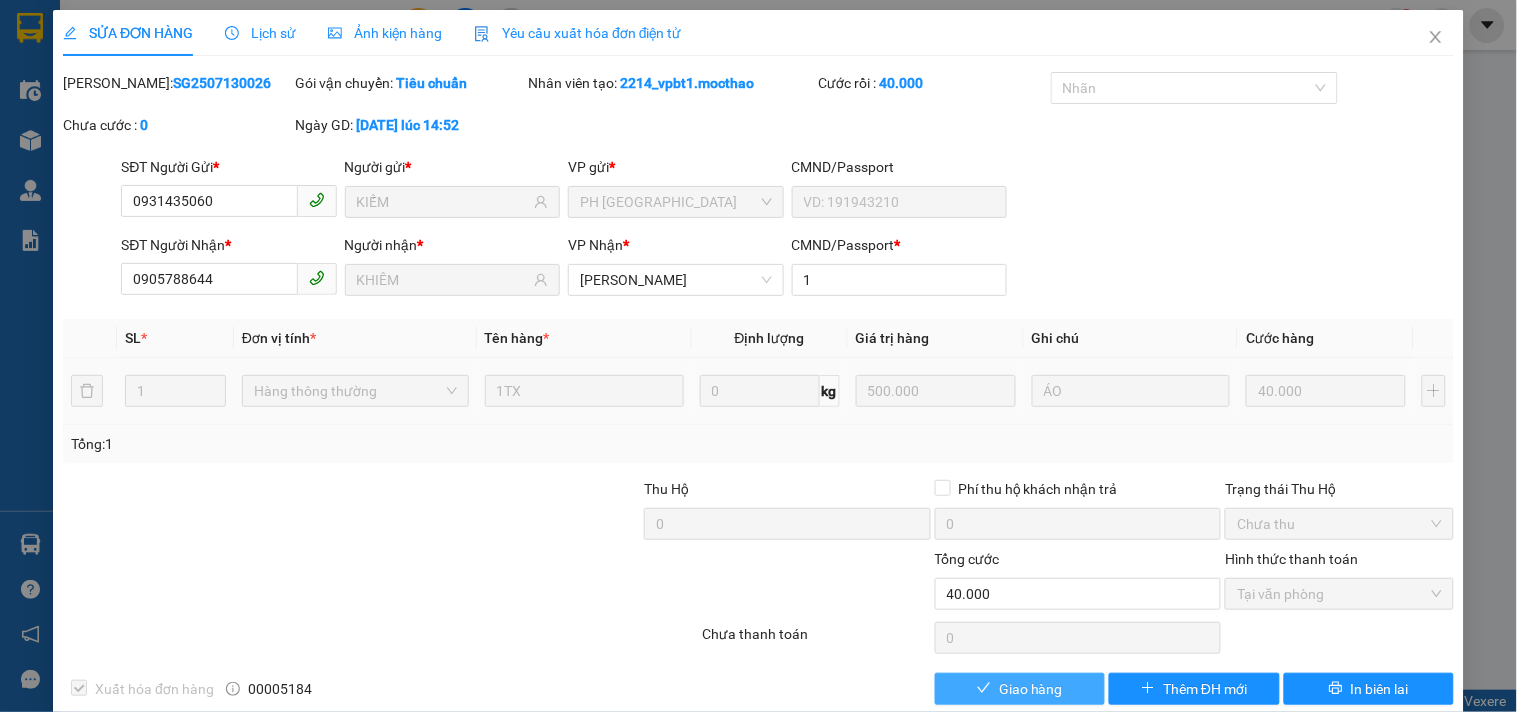 click on "Giao hàng" at bounding box center [1020, 689] 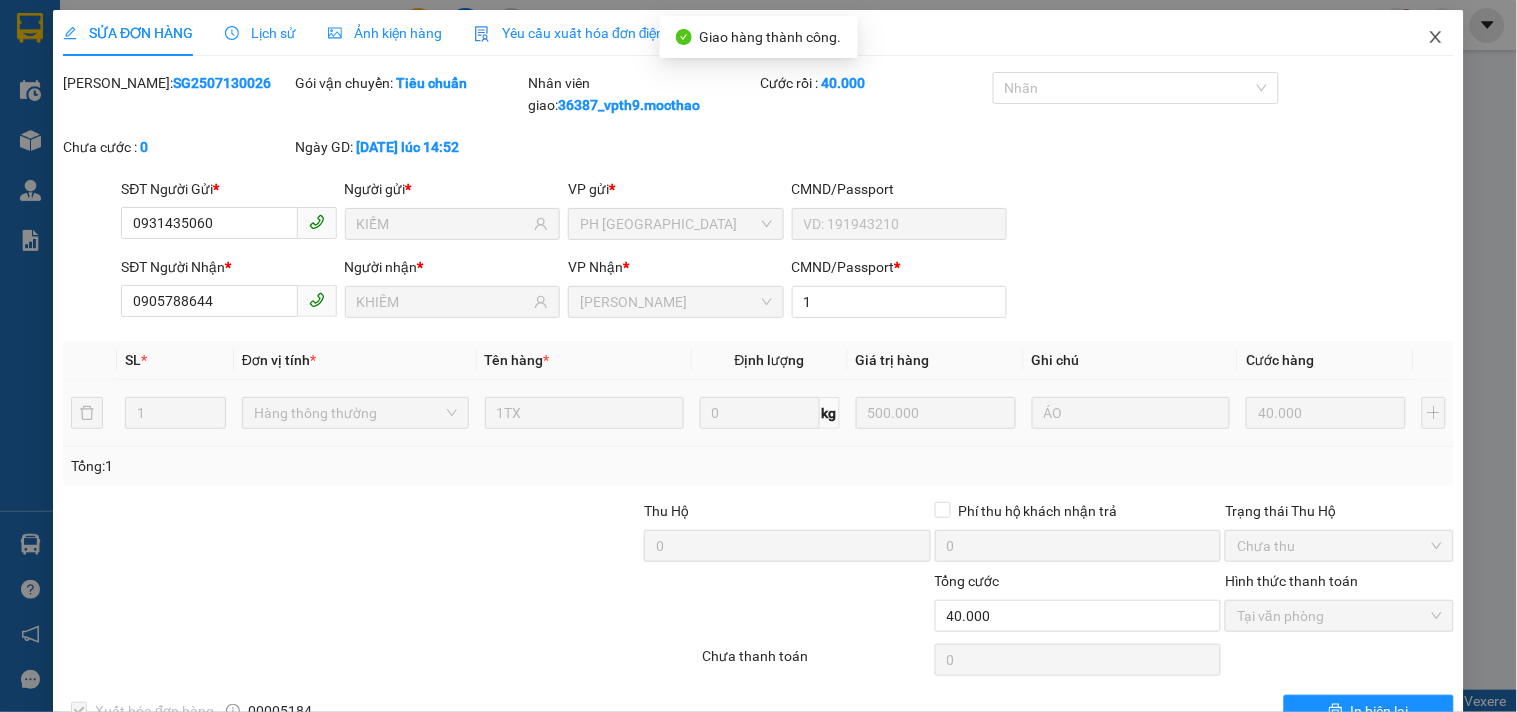 click at bounding box center (1436, 38) 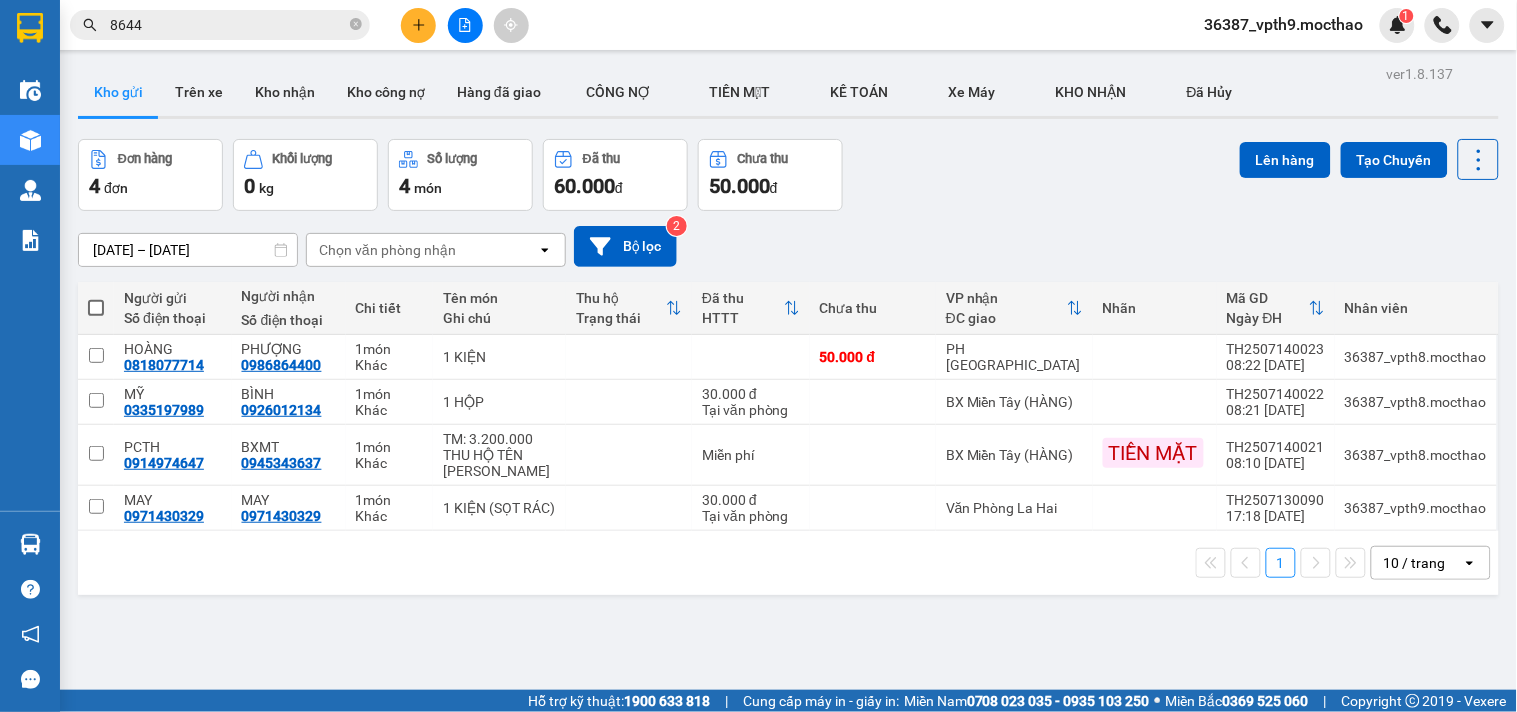 click on "8644" at bounding box center [228, 25] 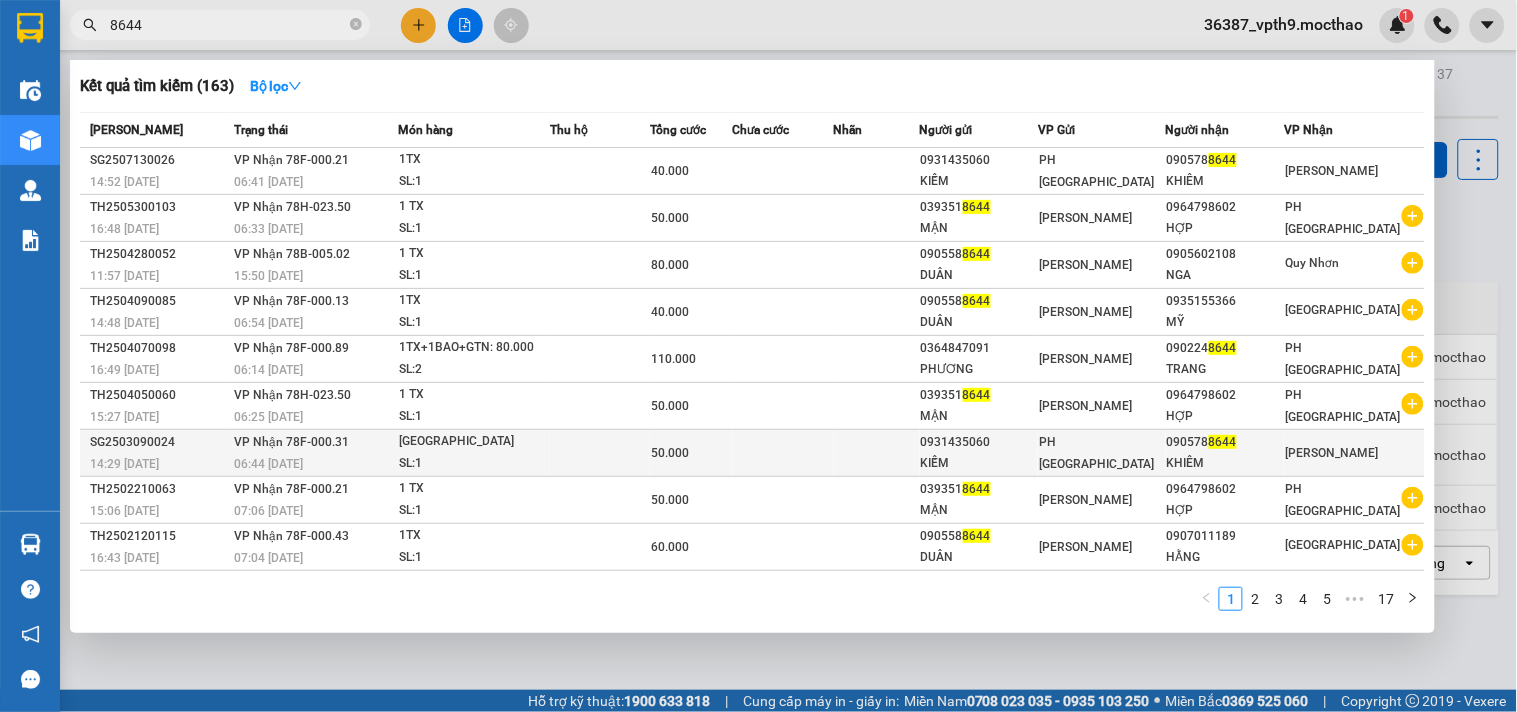 click on "KHIÊM" at bounding box center [1225, 463] 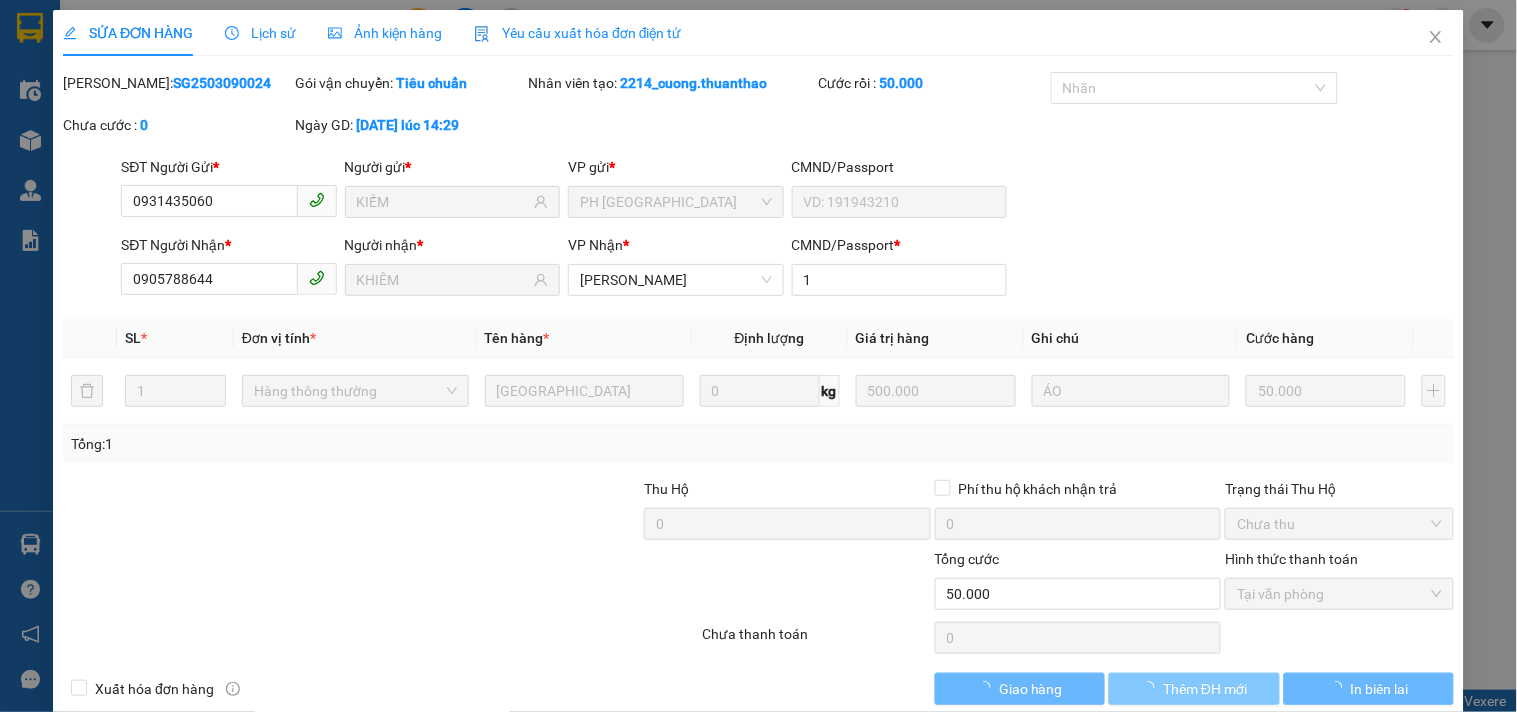 type on "0931435060" 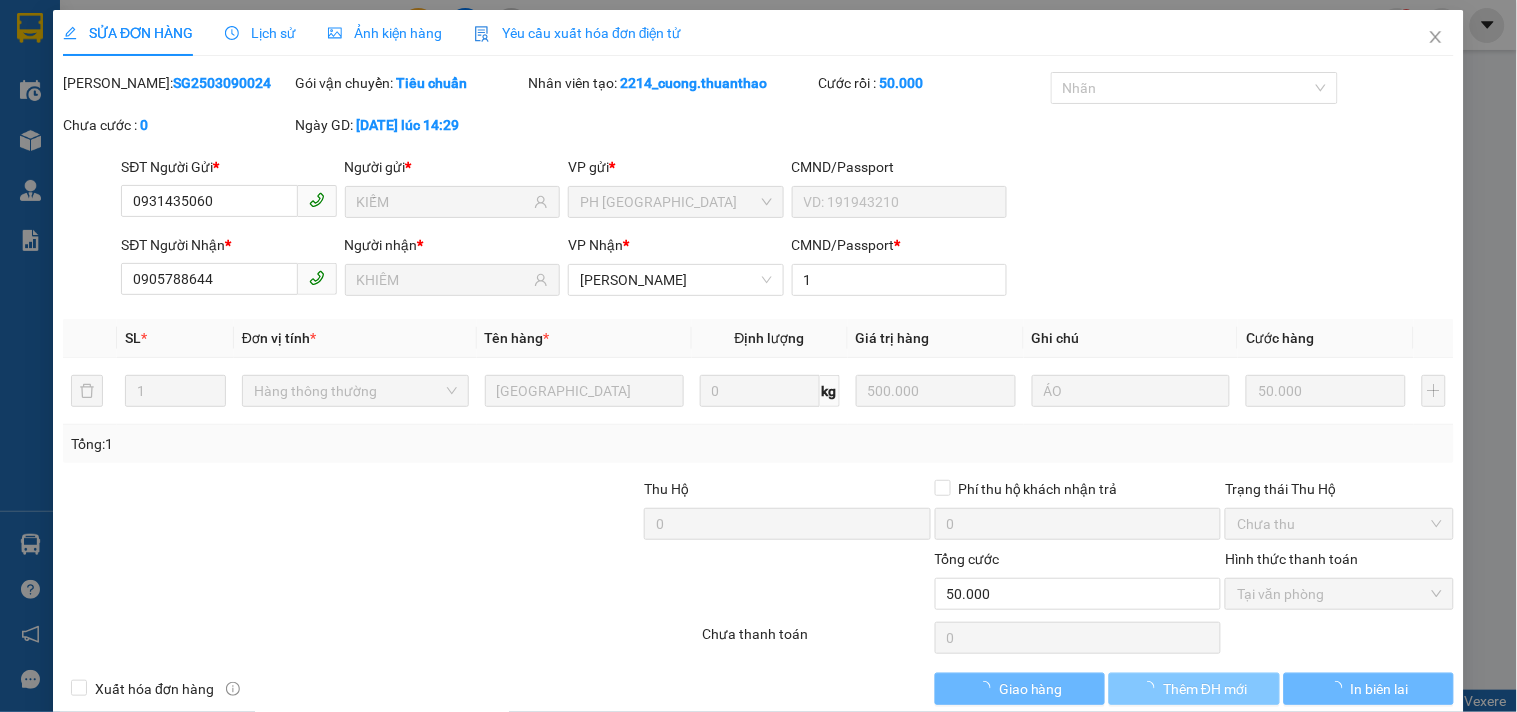 type on "KIẾM" 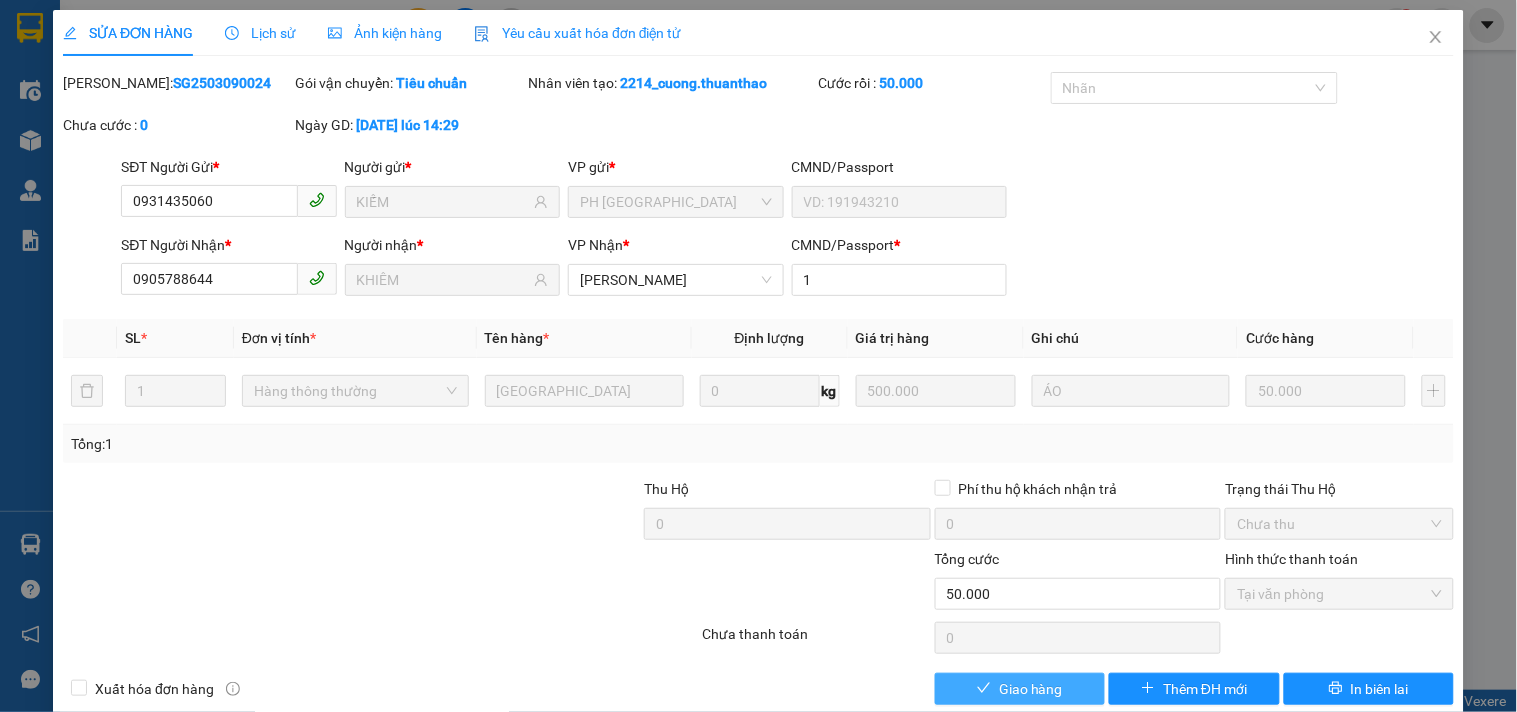click on "Giao hàng" at bounding box center [1020, 689] 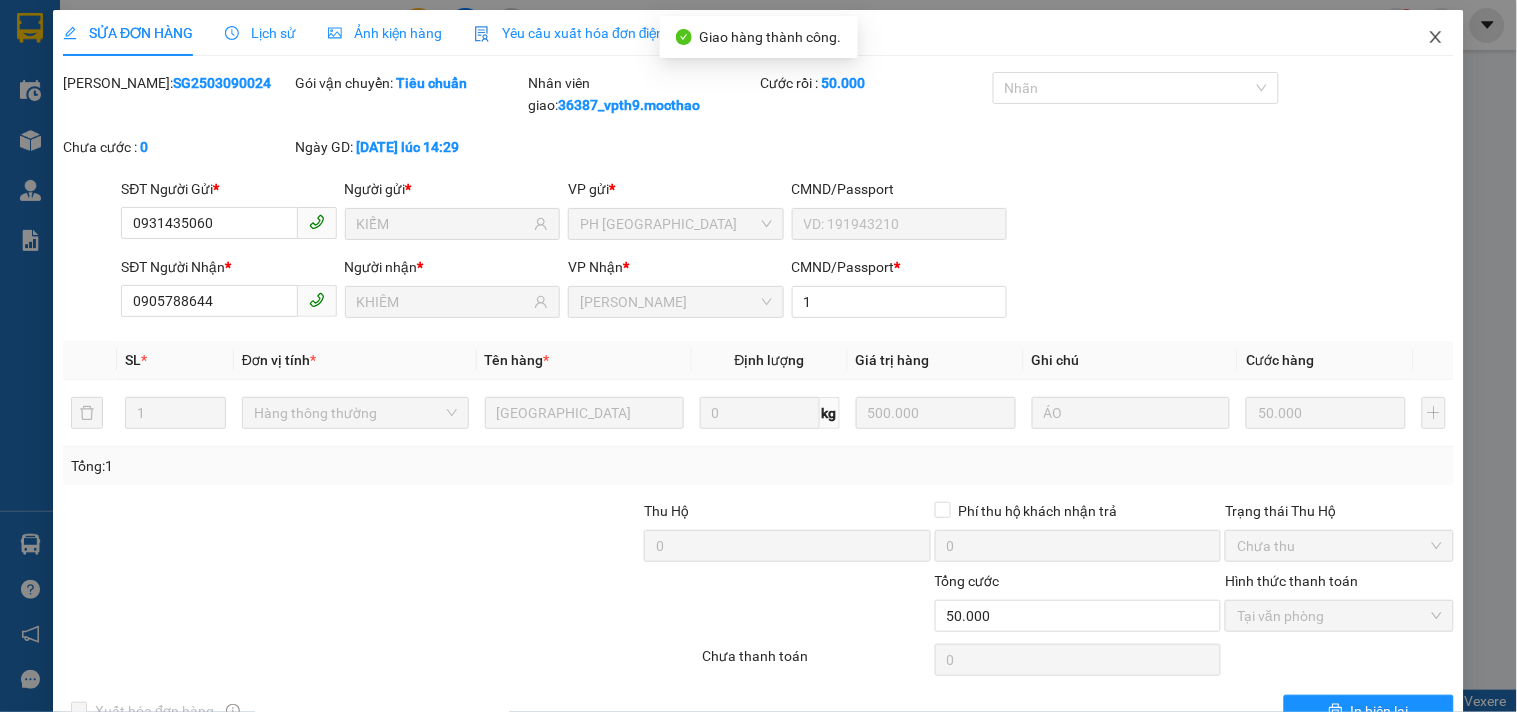 click 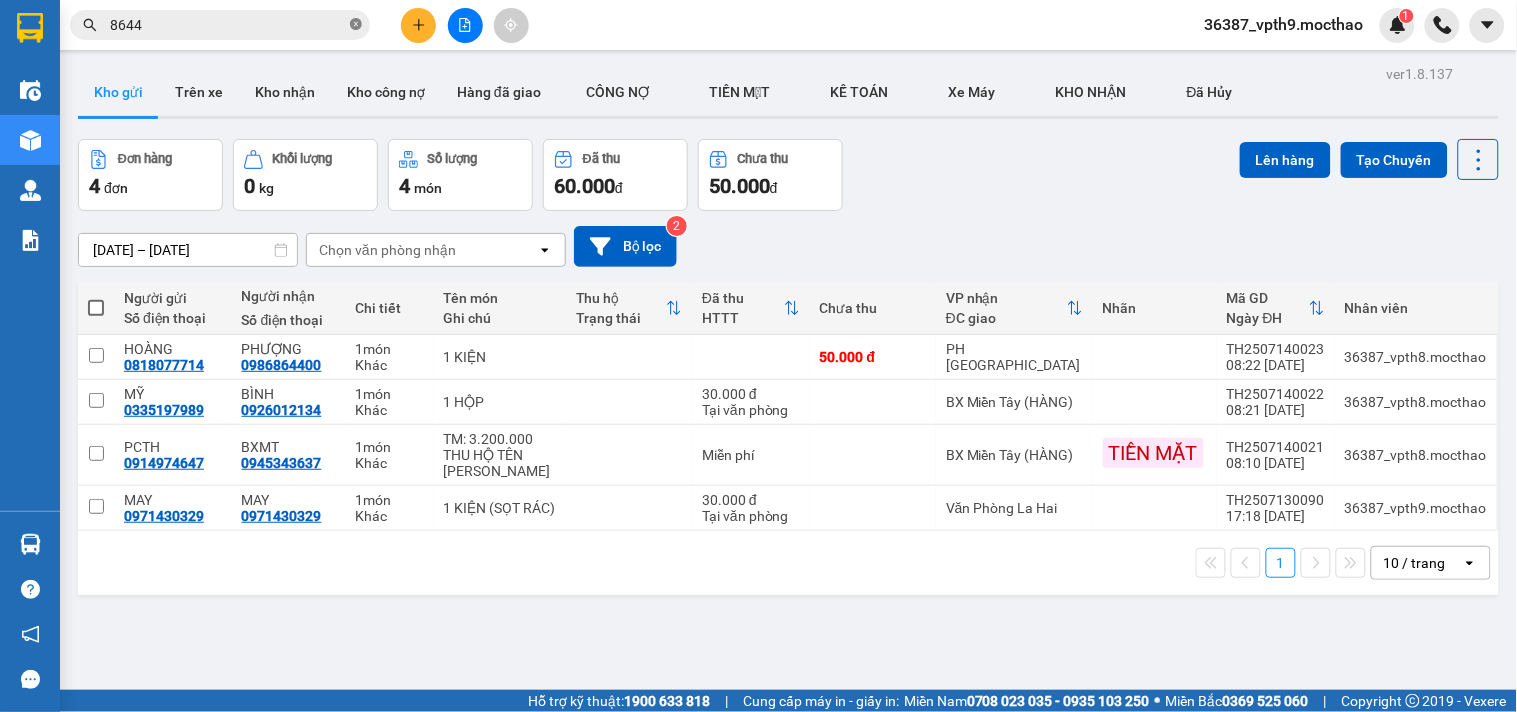 click 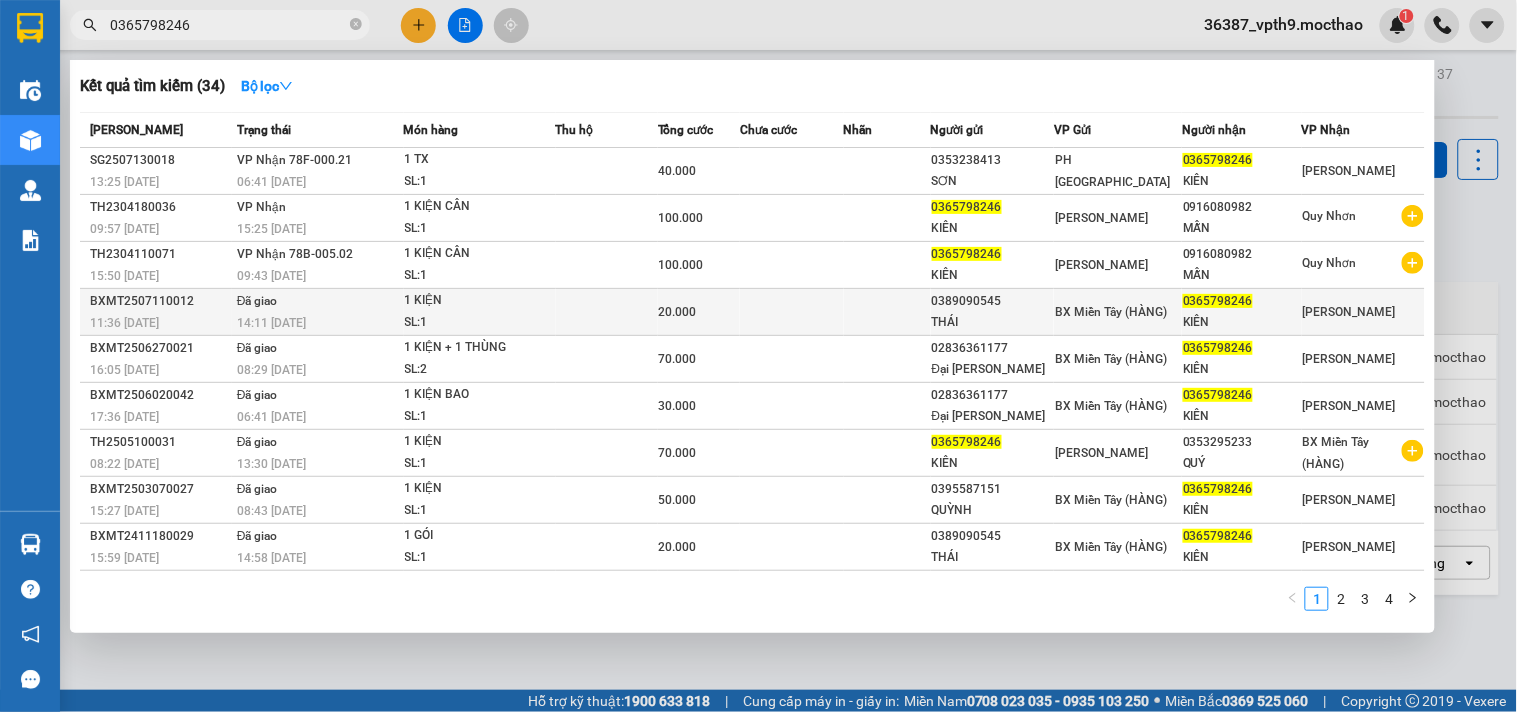 type on "0365798246" 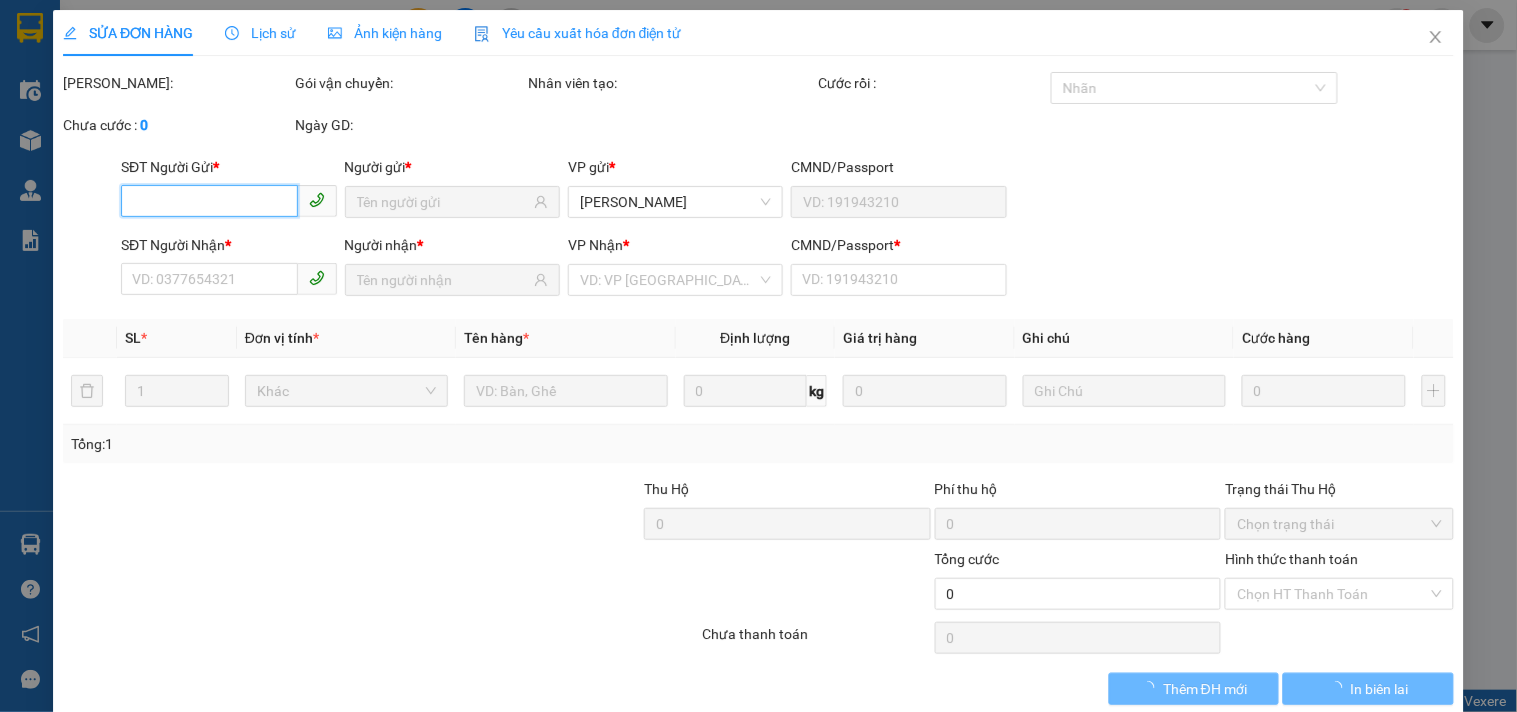 type on "0389090545" 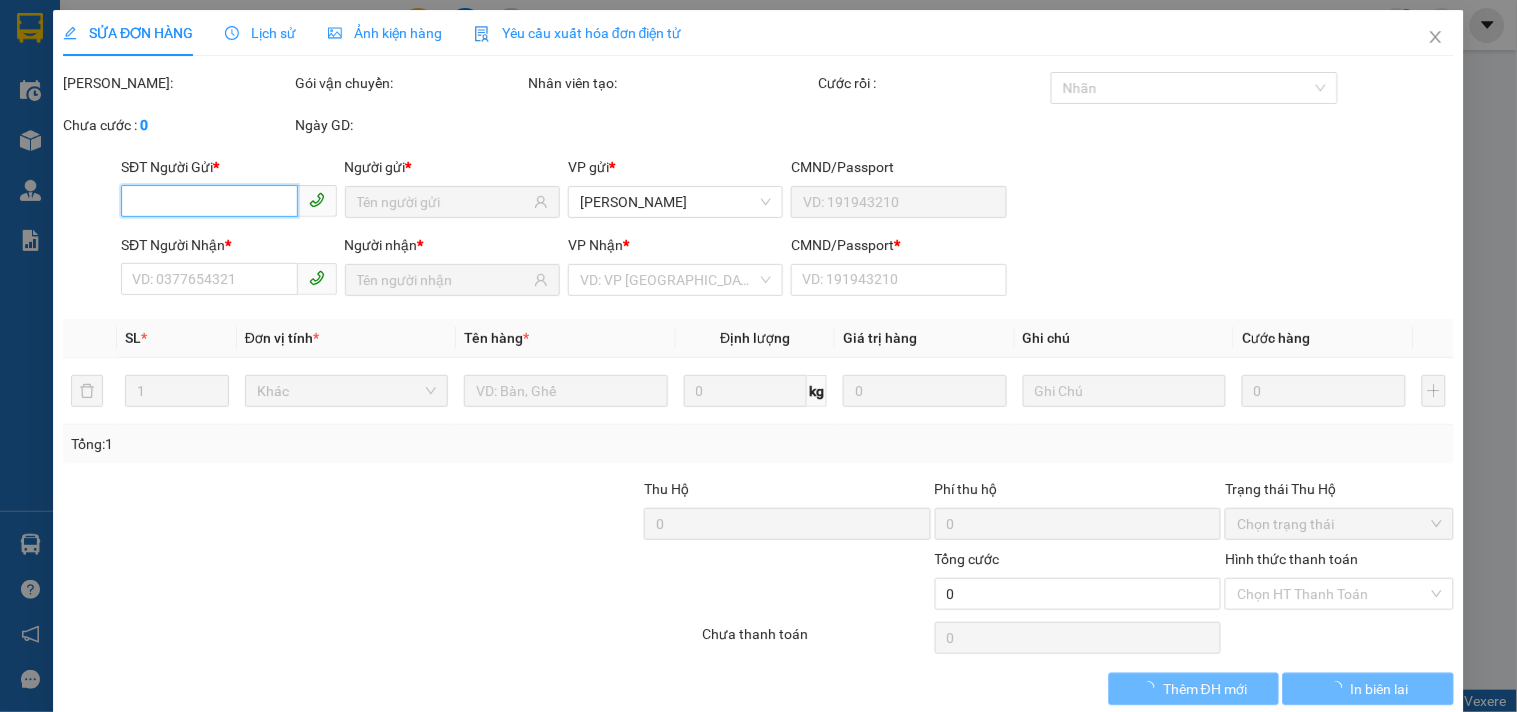 type on "THÁI" 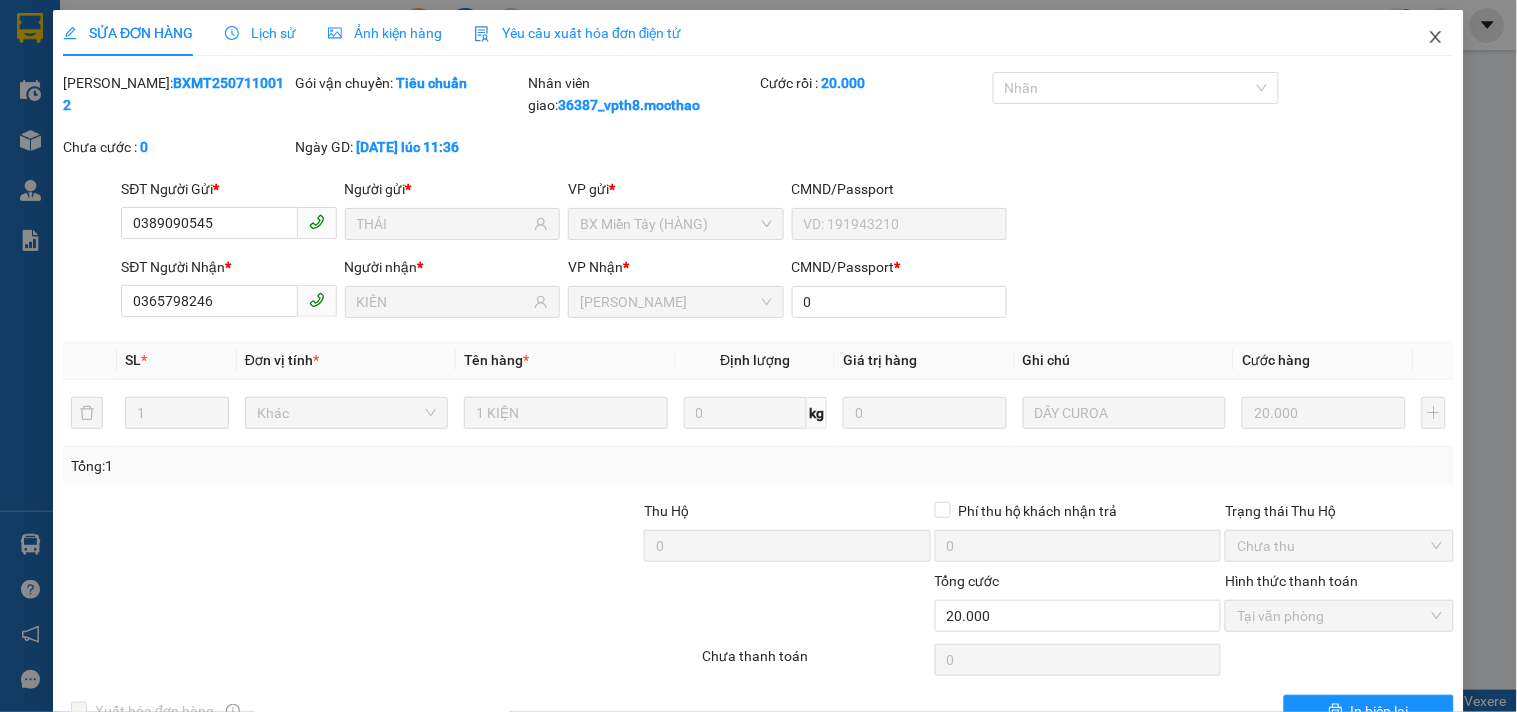click 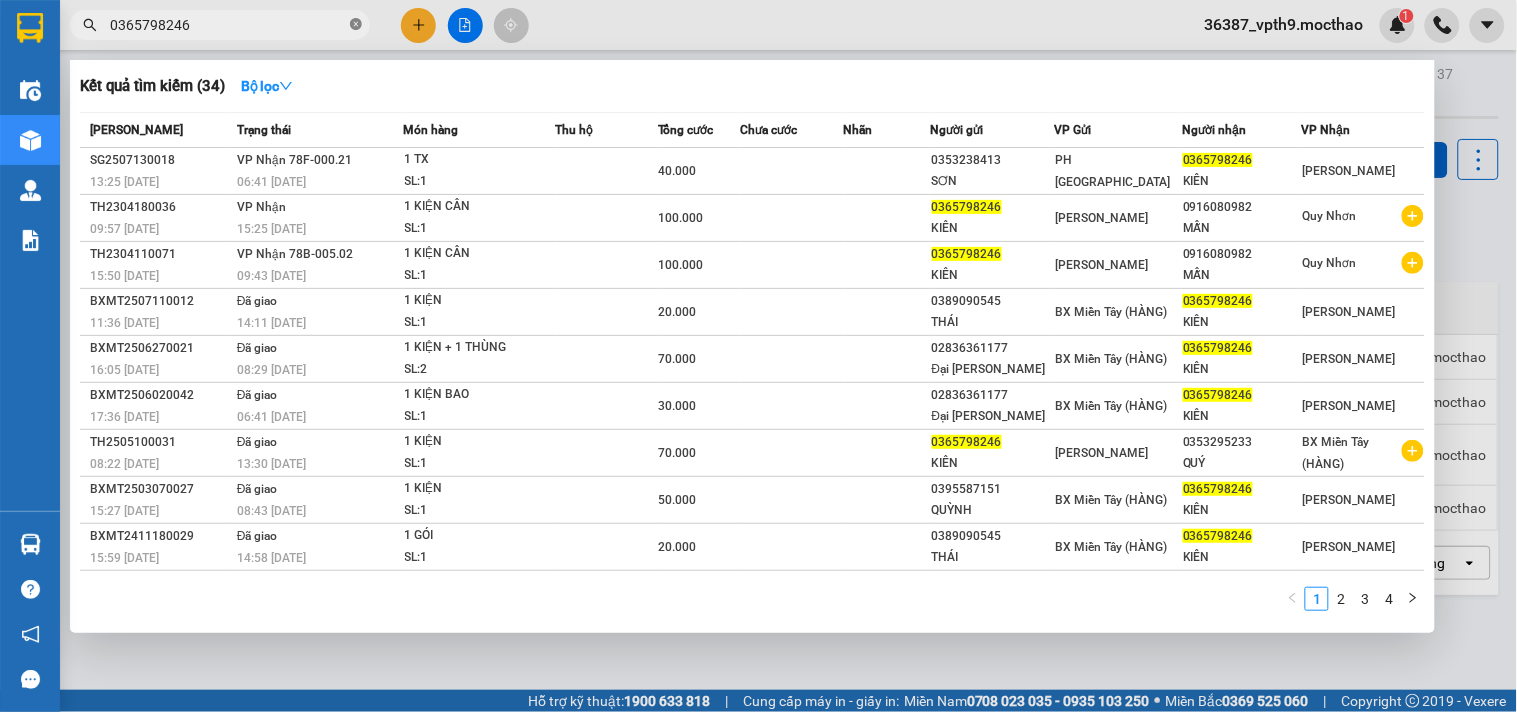 click 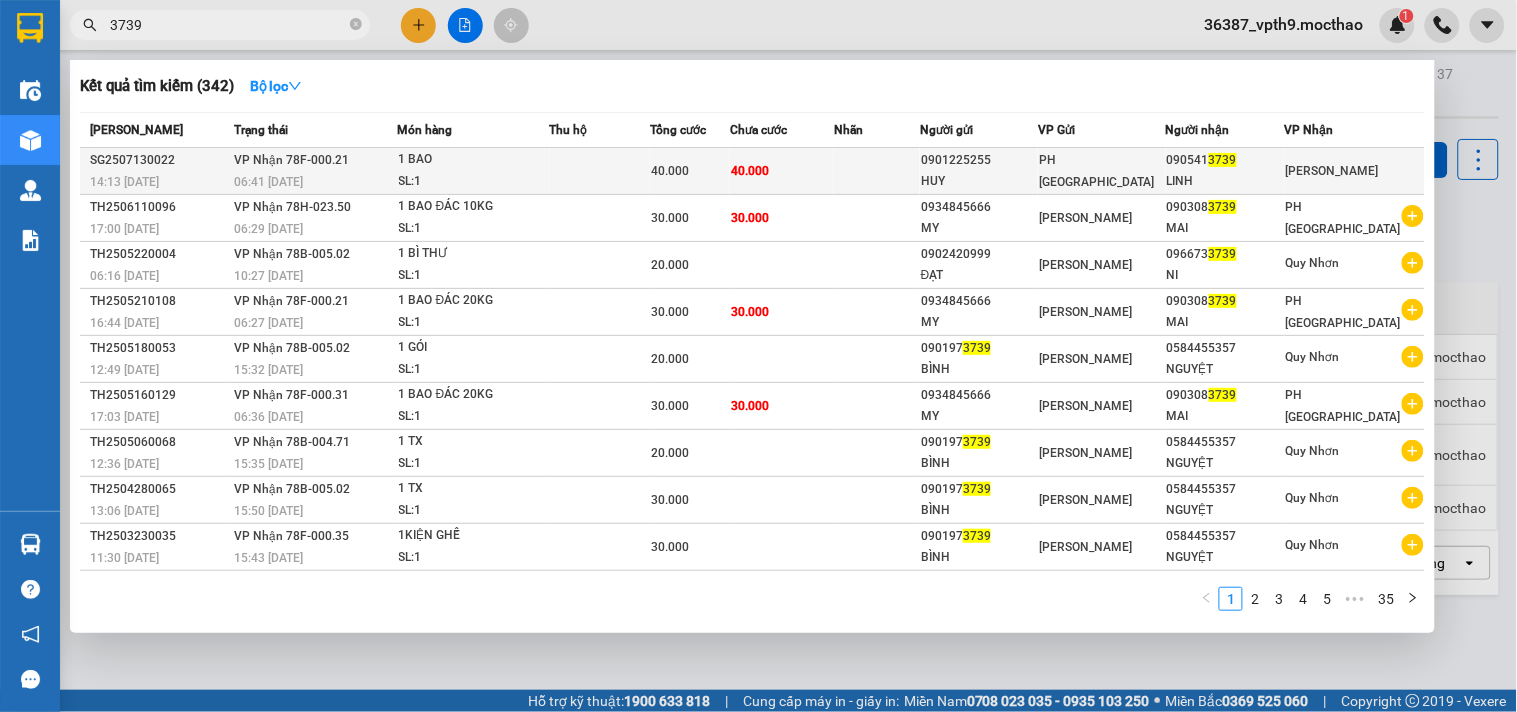 type on "3739" 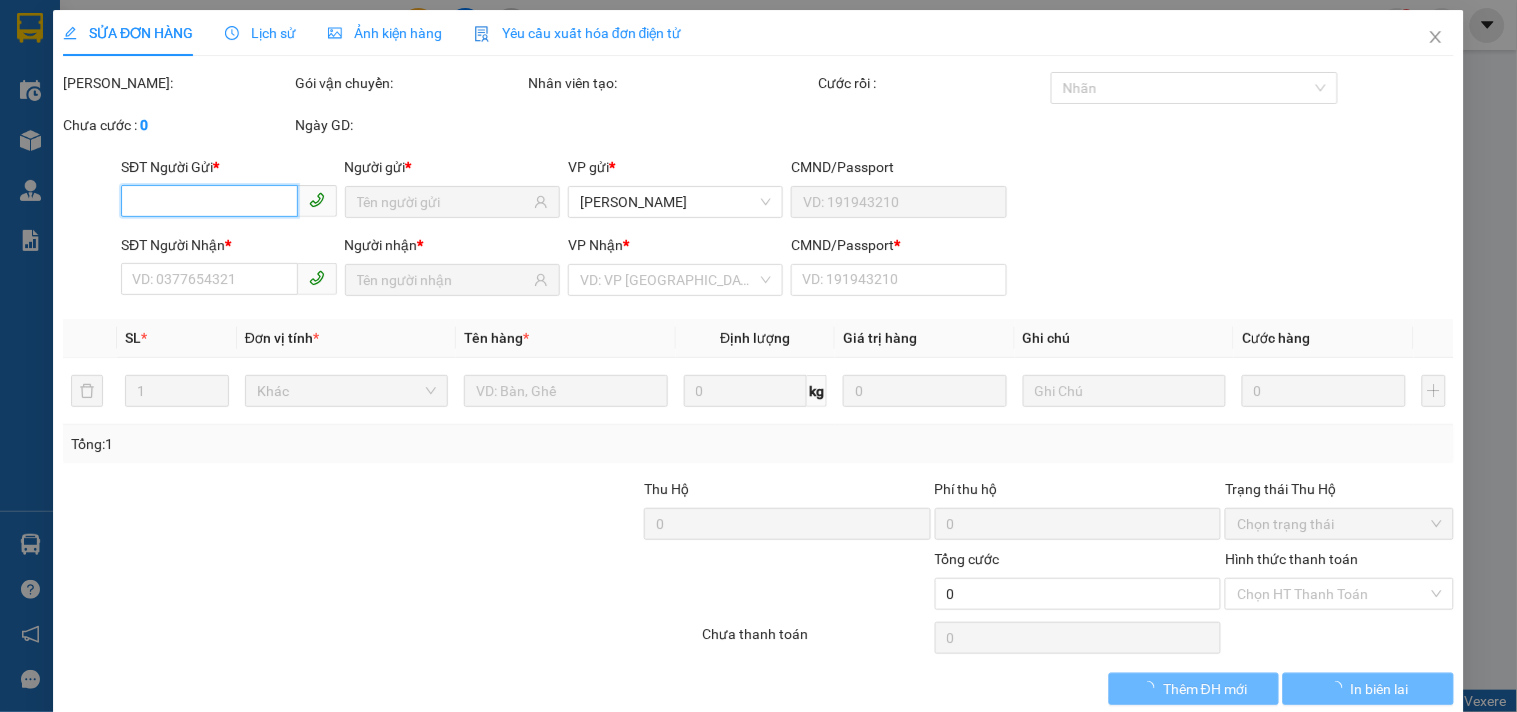 type on "0901225255" 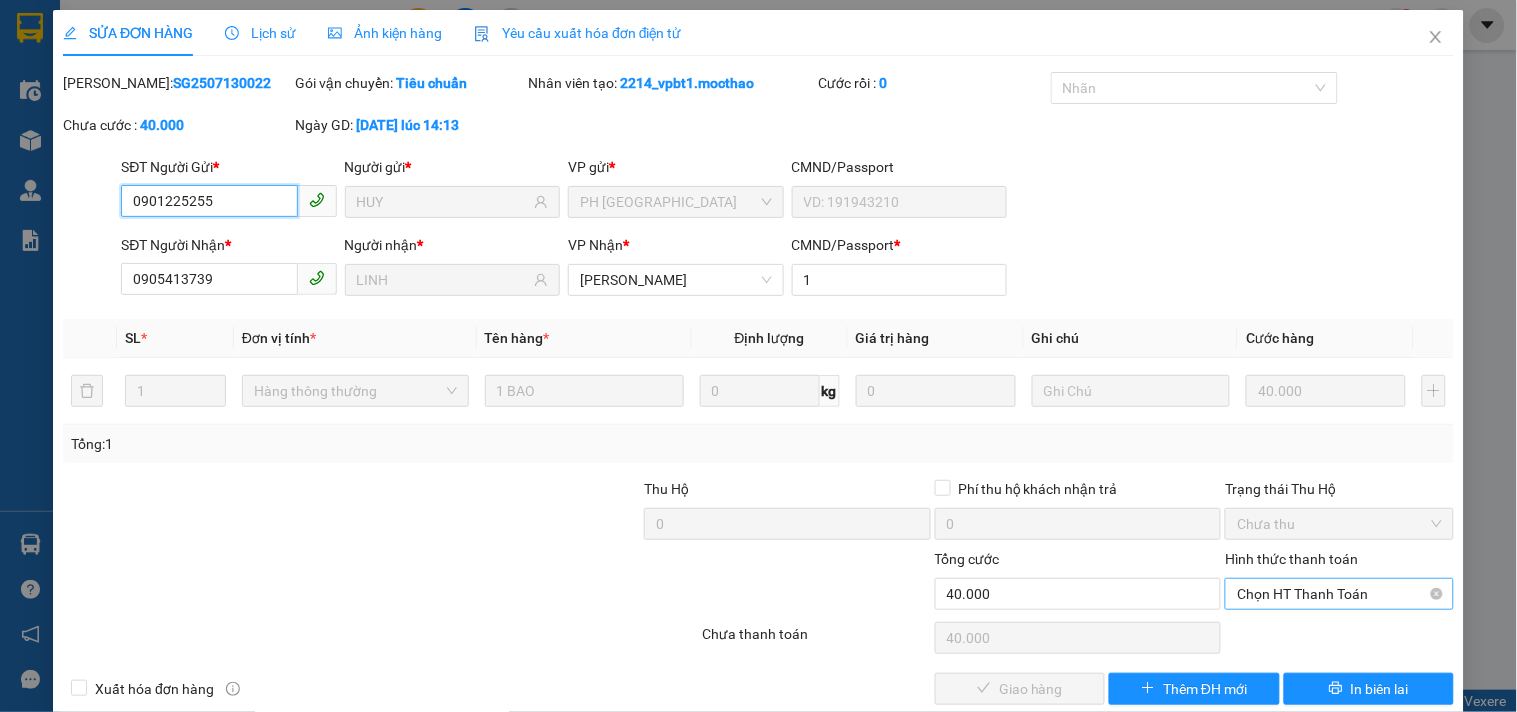 click on "Chọn HT Thanh Toán" at bounding box center (1339, 594) 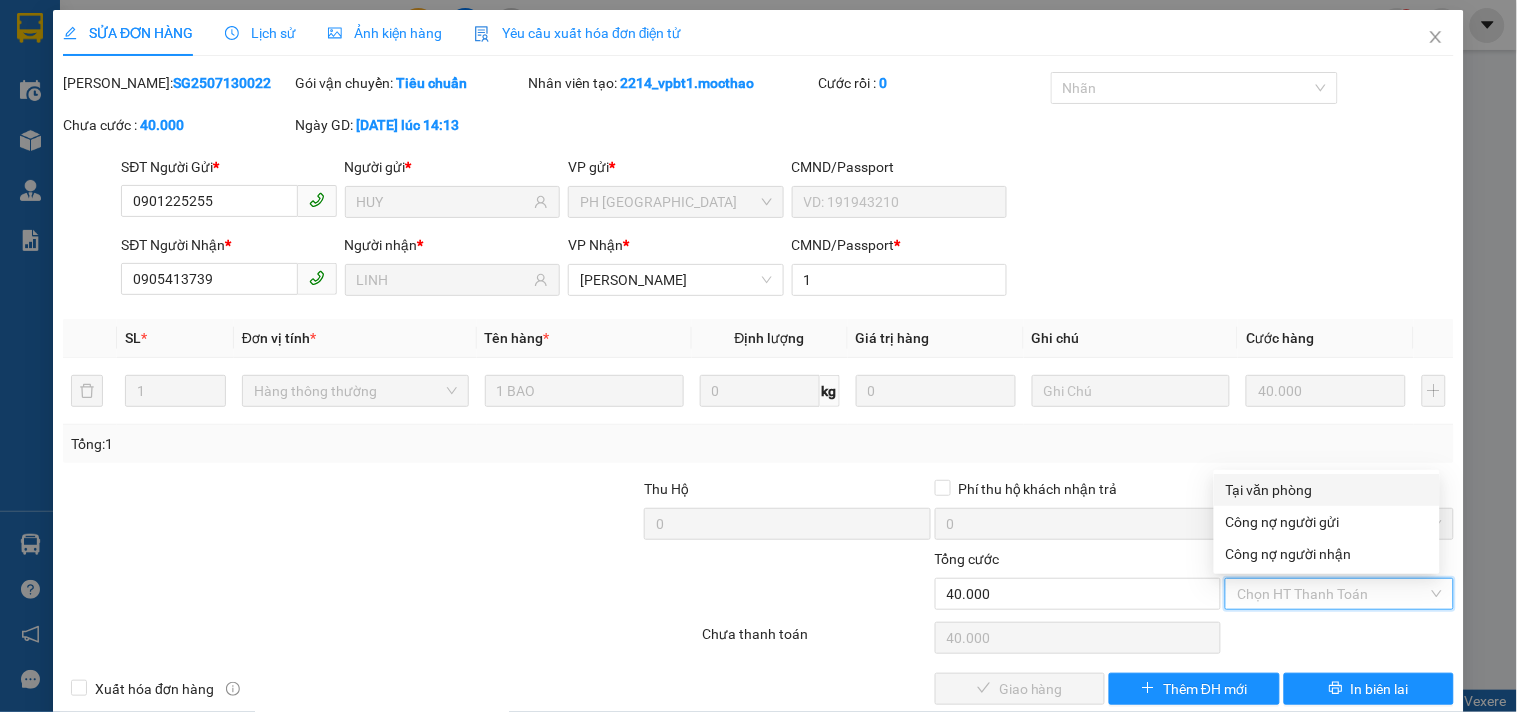 click on "Tại văn phòng" at bounding box center (1327, 490) 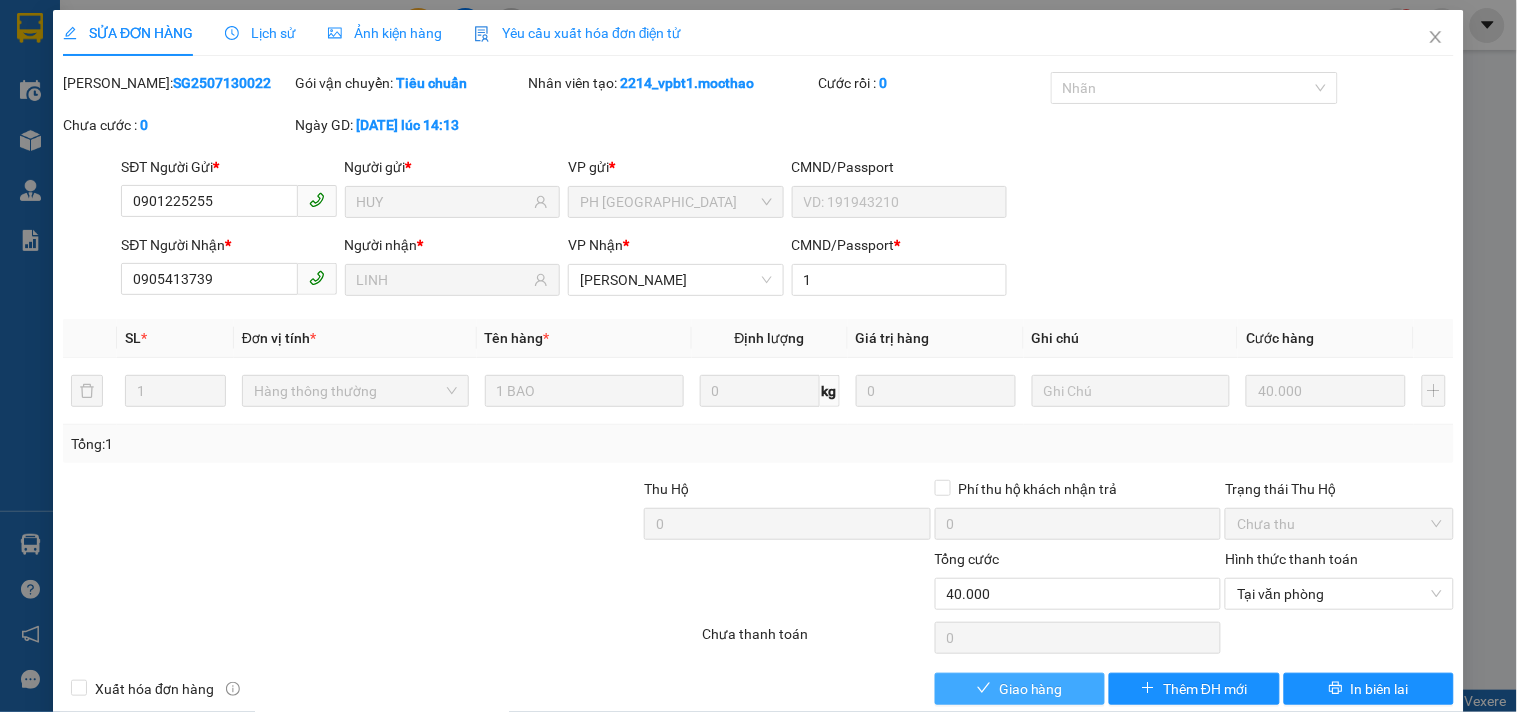 click on "Giao hàng" at bounding box center [1020, 689] 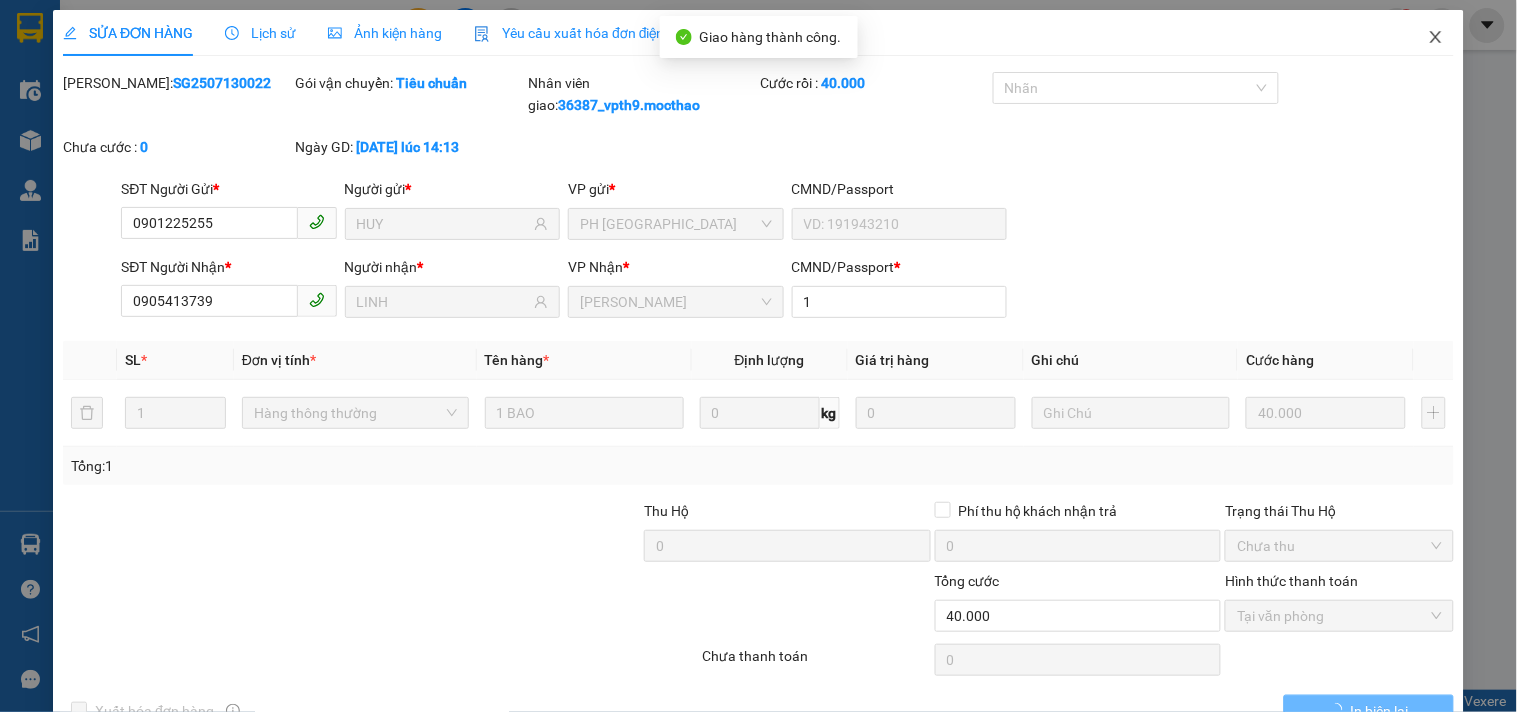 click 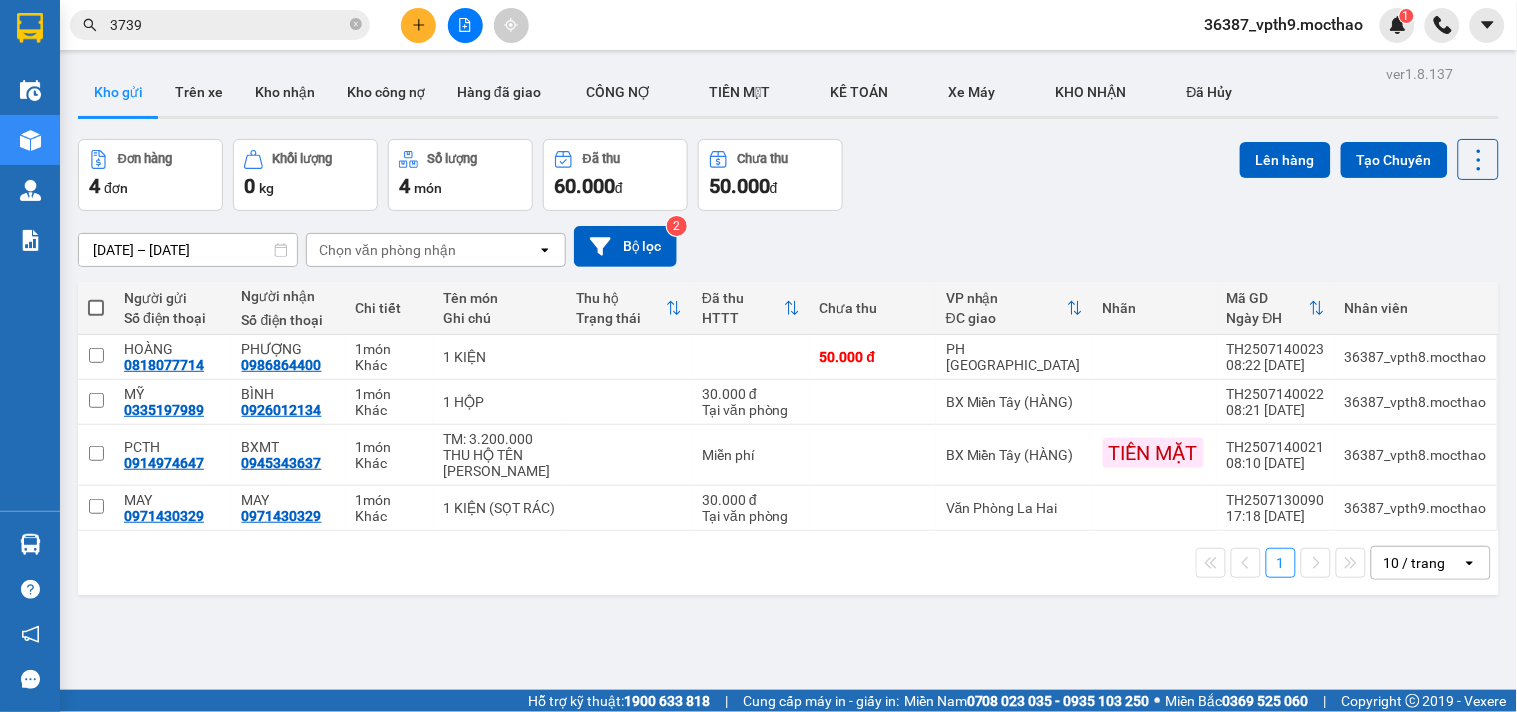 click on "3739" at bounding box center (228, 25) 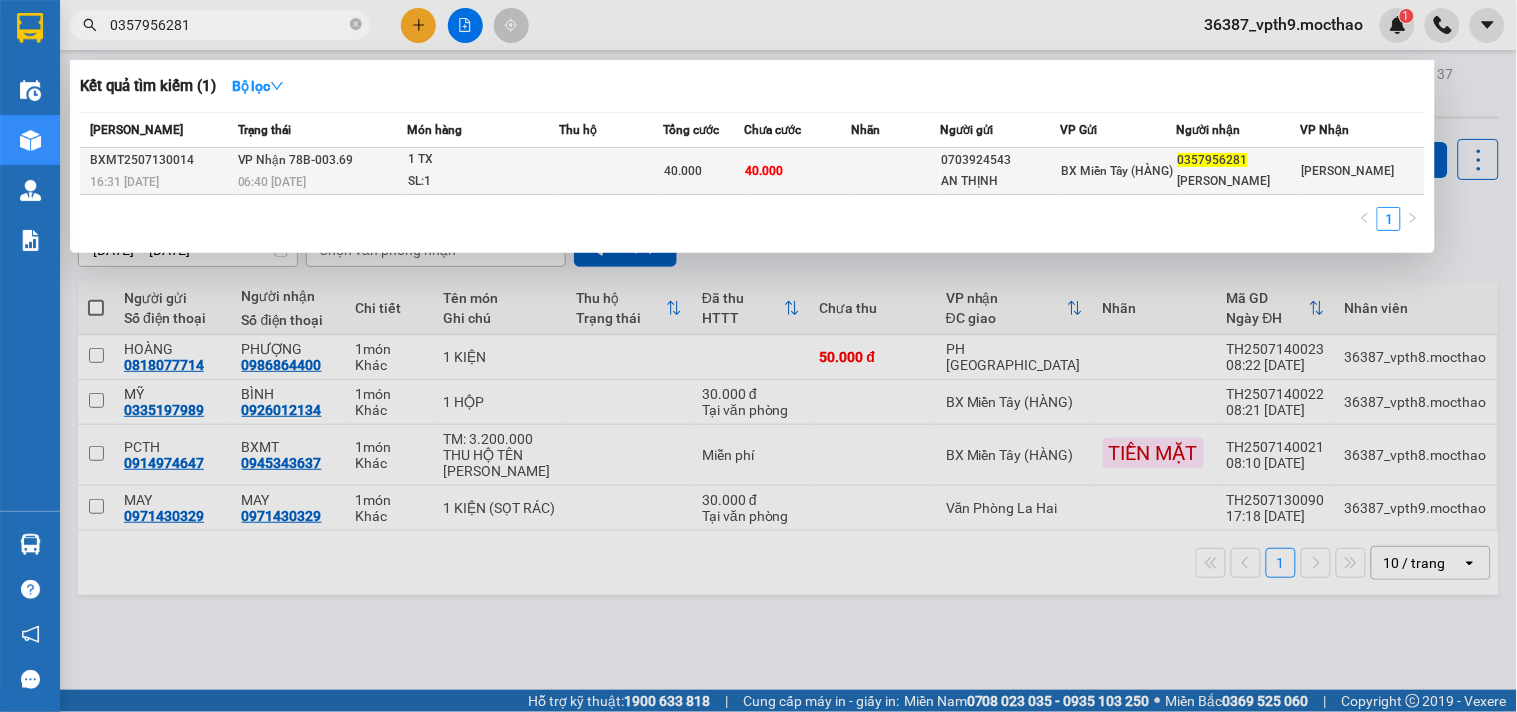 type on "0357956281" 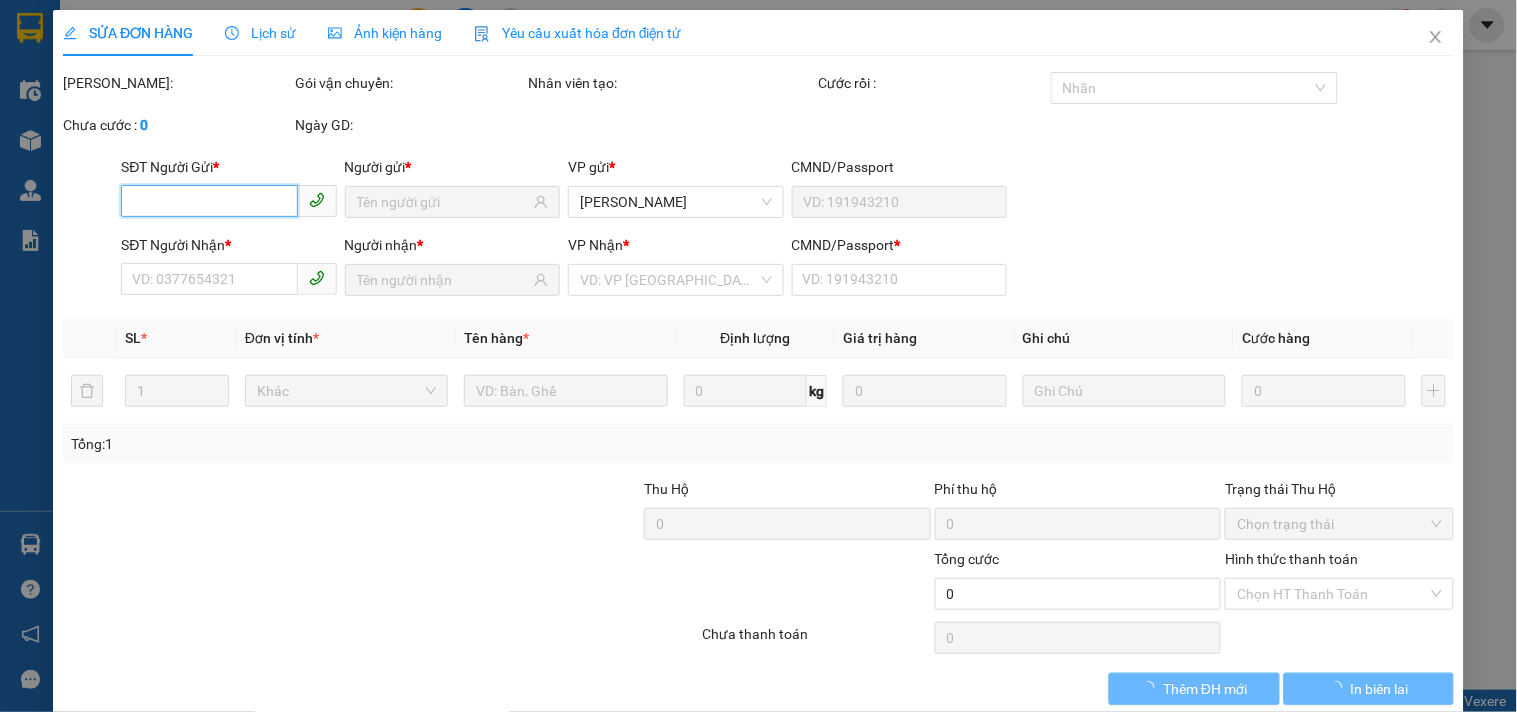 type on "0703924543" 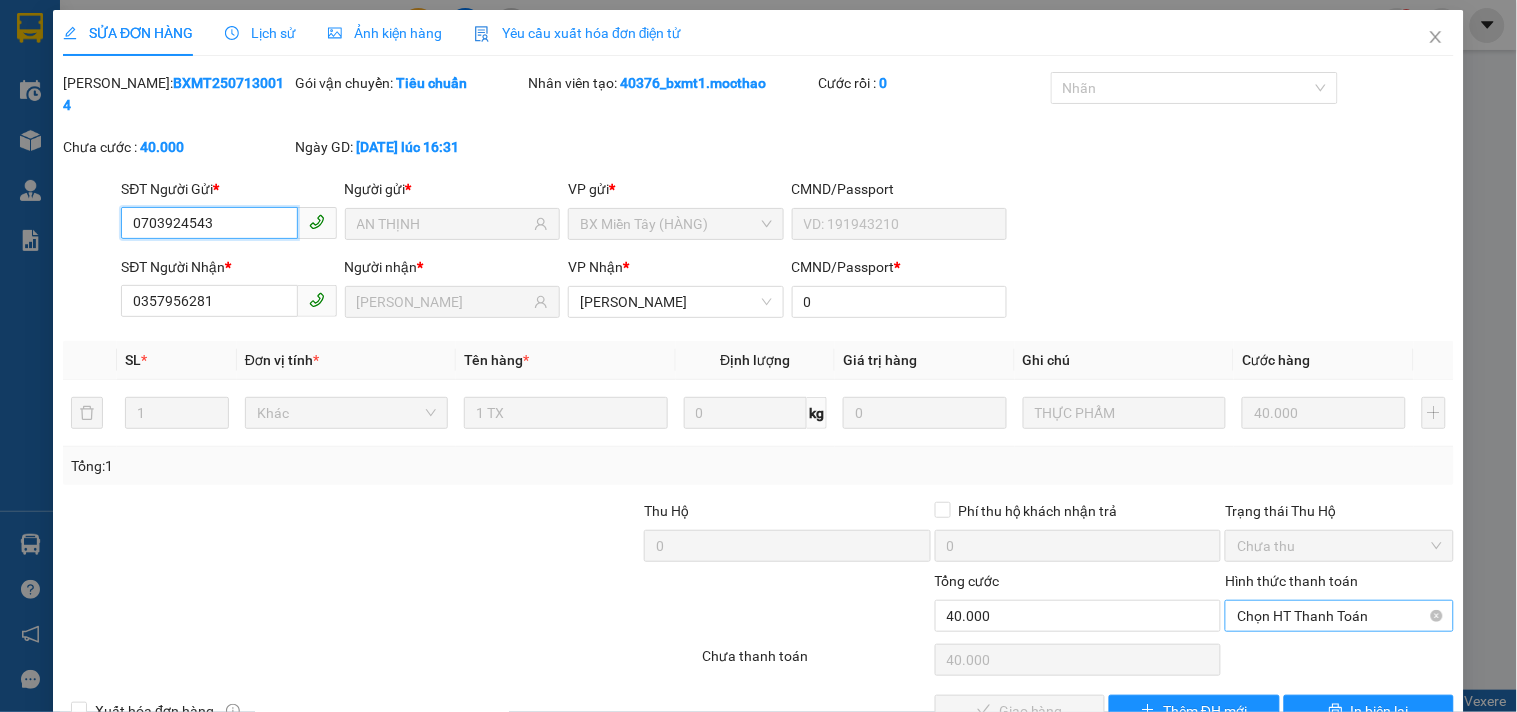 click on "Chọn HT Thanh Toán" at bounding box center [1339, 616] 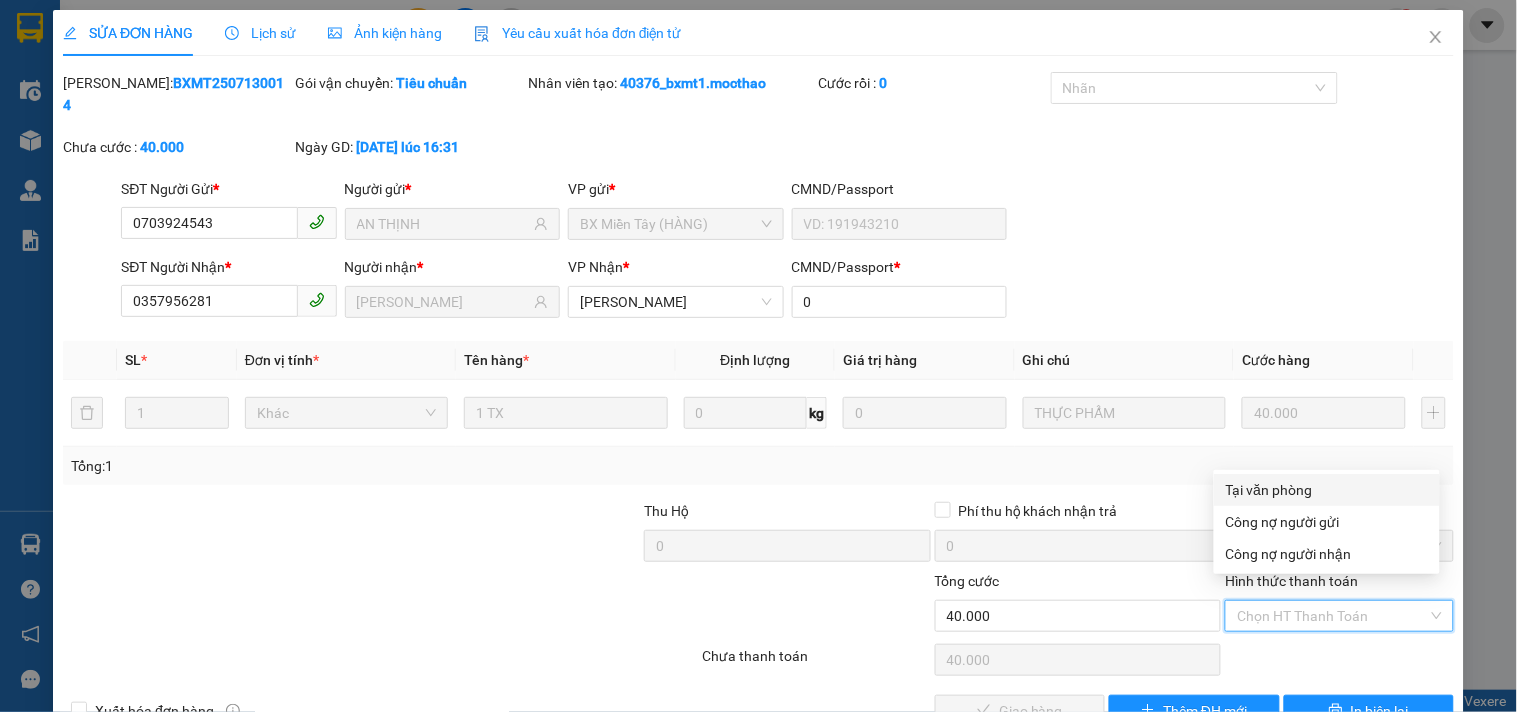 click on "Tại văn phòng" at bounding box center (1327, 490) 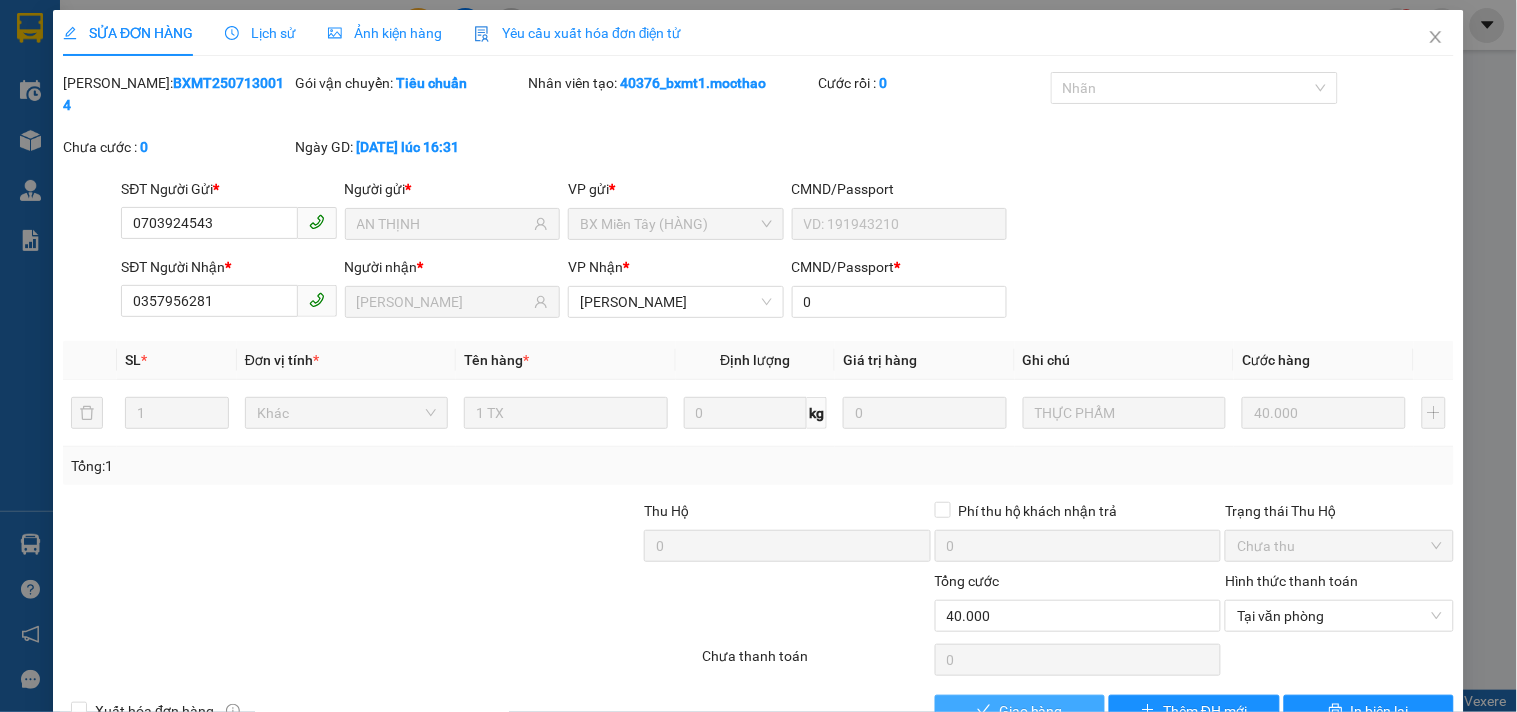 click on "Giao hàng" at bounding box center (1031, 711) 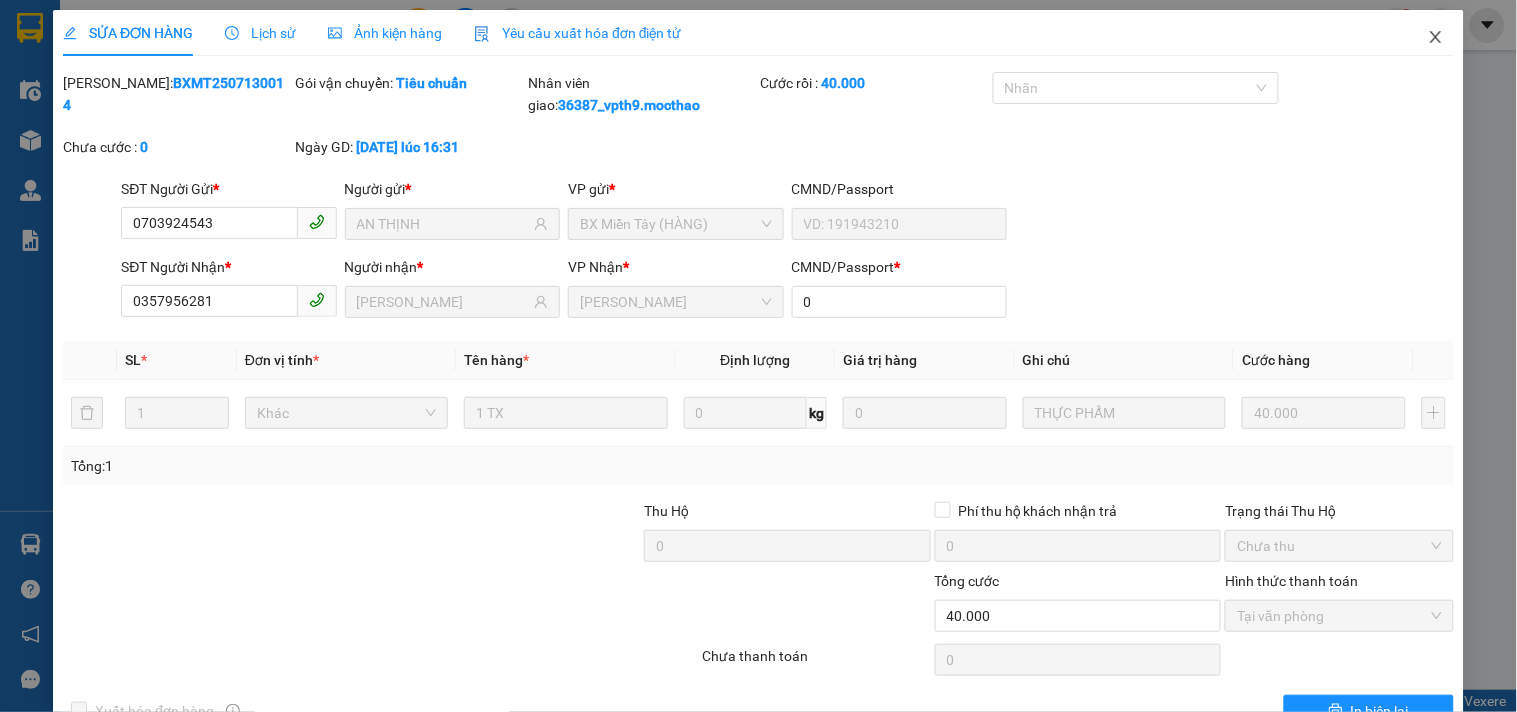 click at bounding box center [1436, 38] 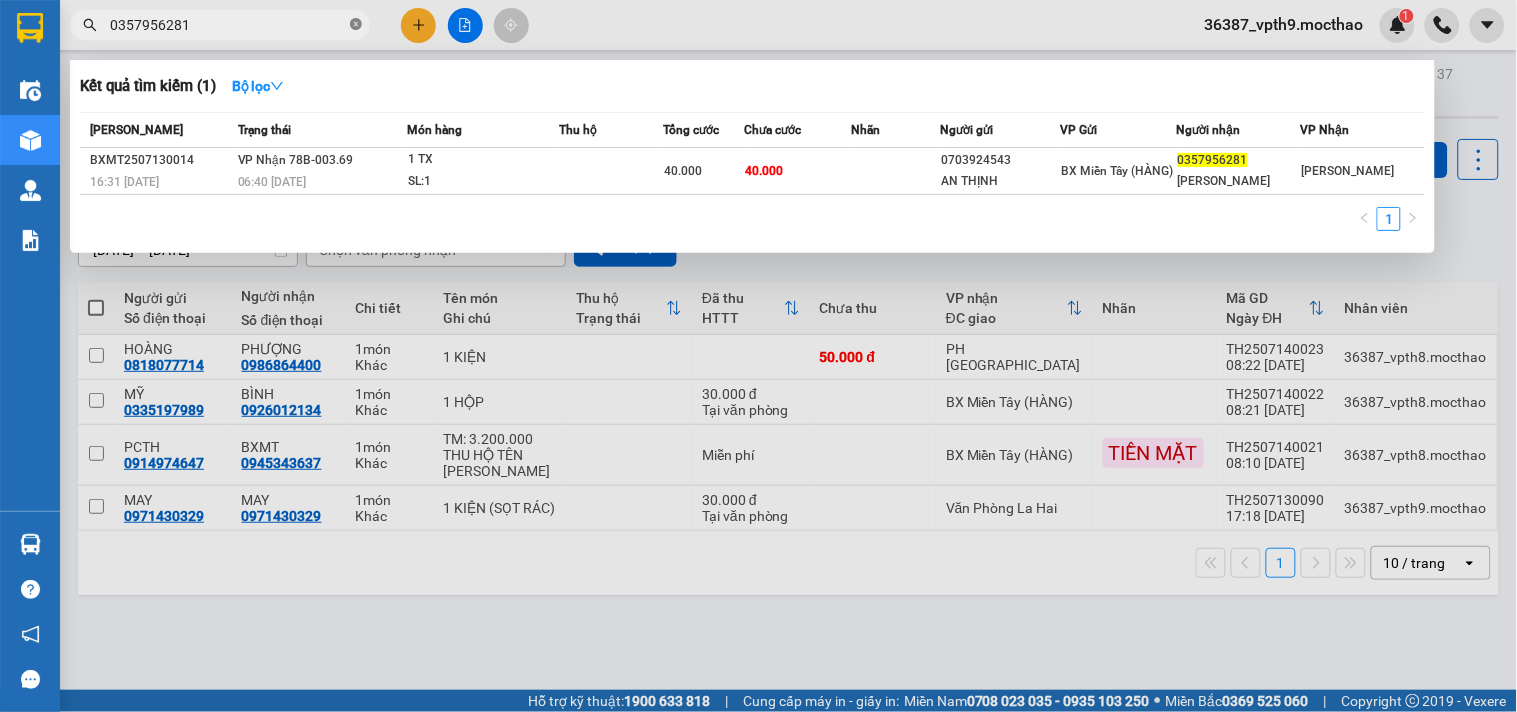 click 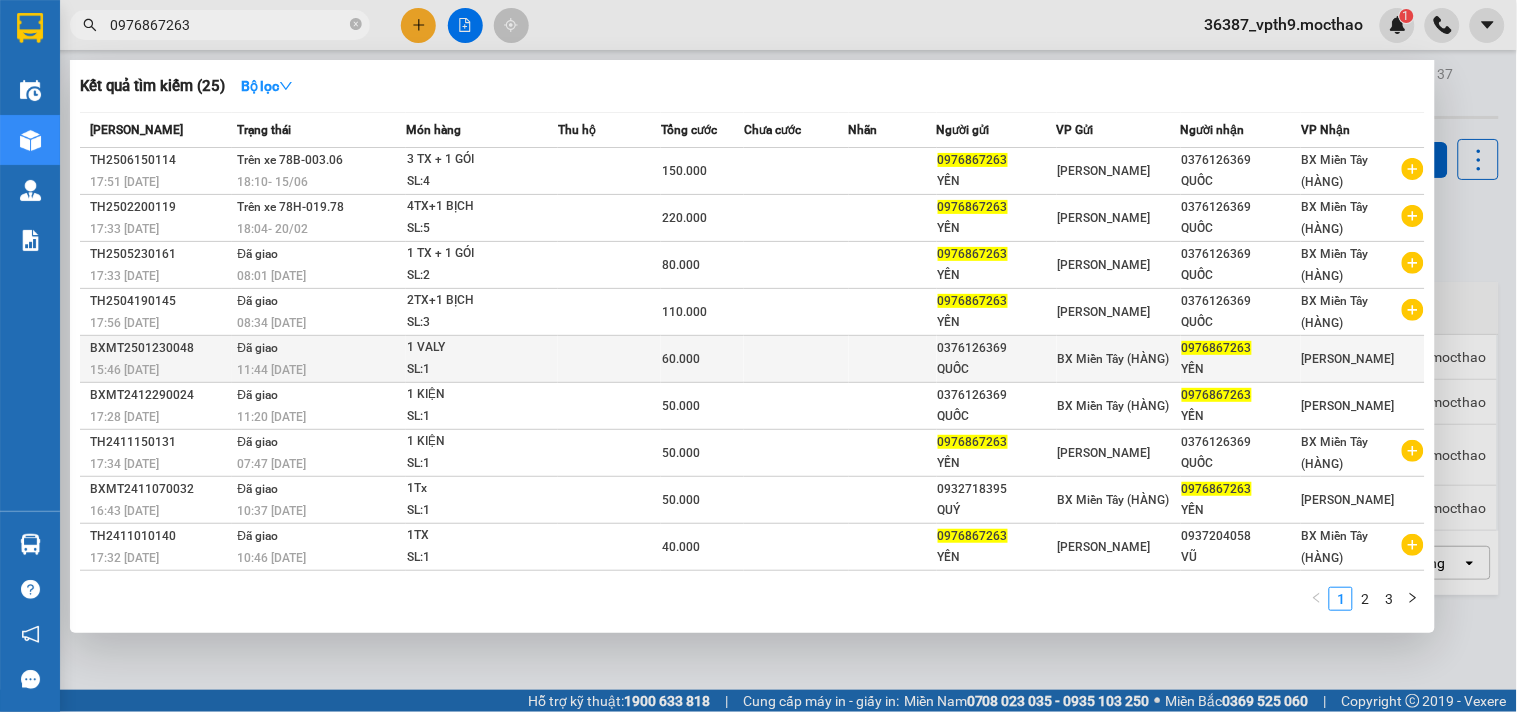 scroll, scrollTop: 45, scrollLeft: 0, axis: vertical 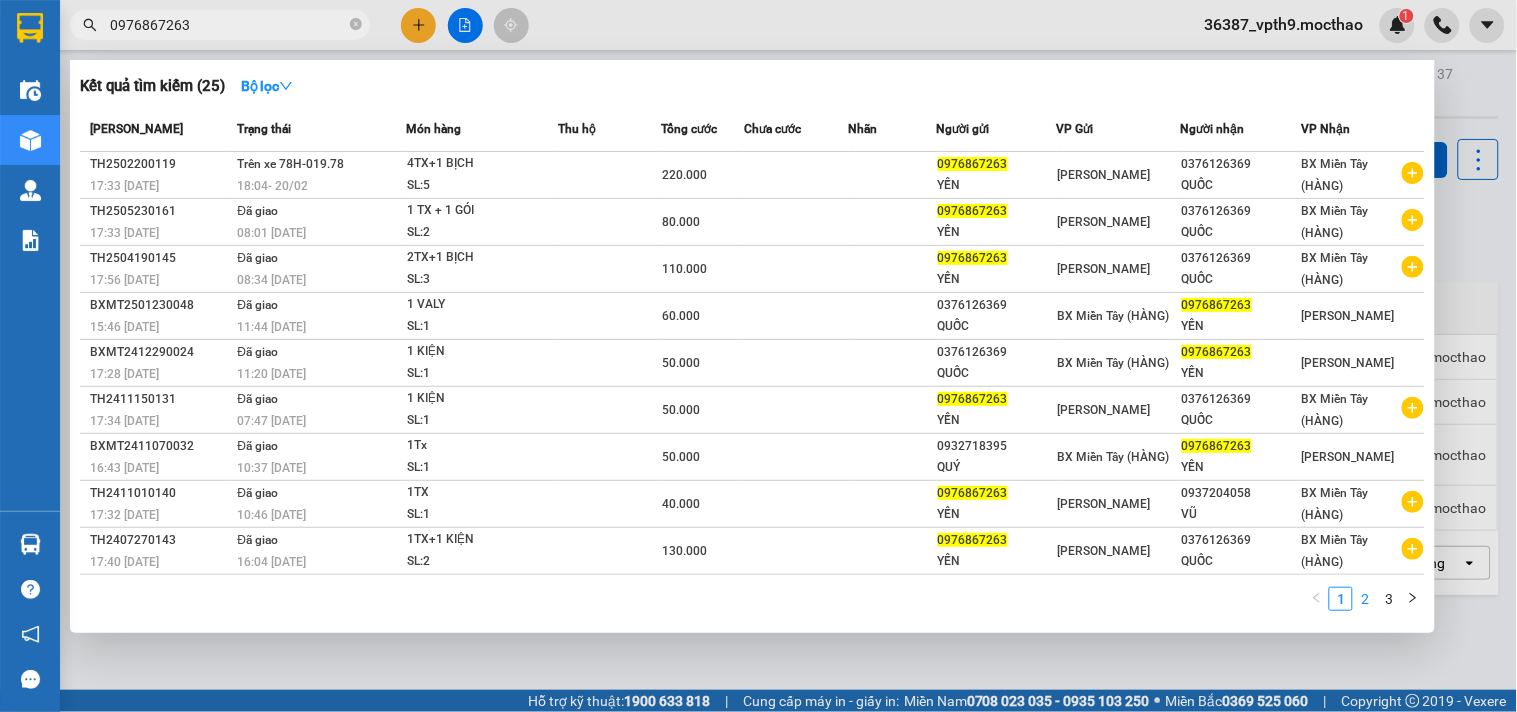 type on "0976867263" 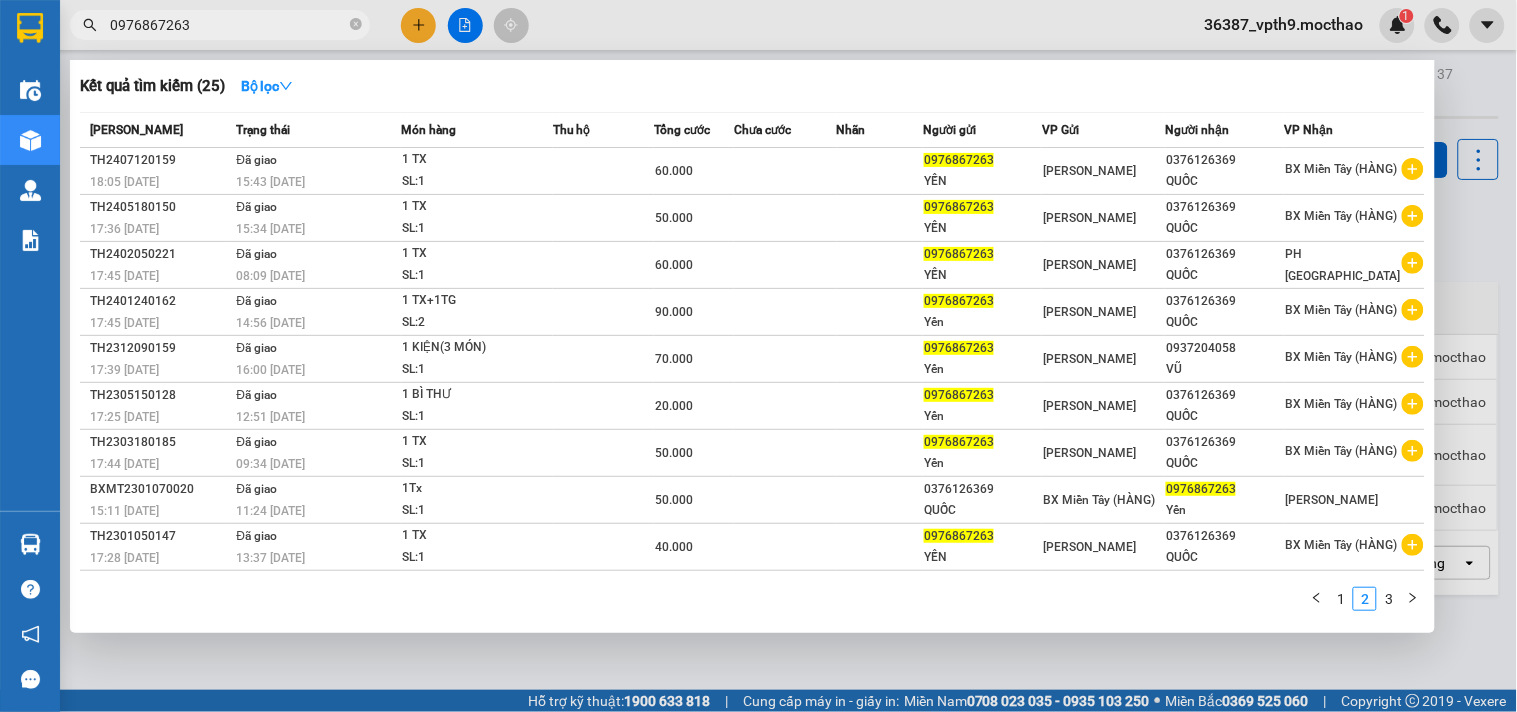 scroll, scrollTop: 45, scrollLeft: 0, axis: vertical 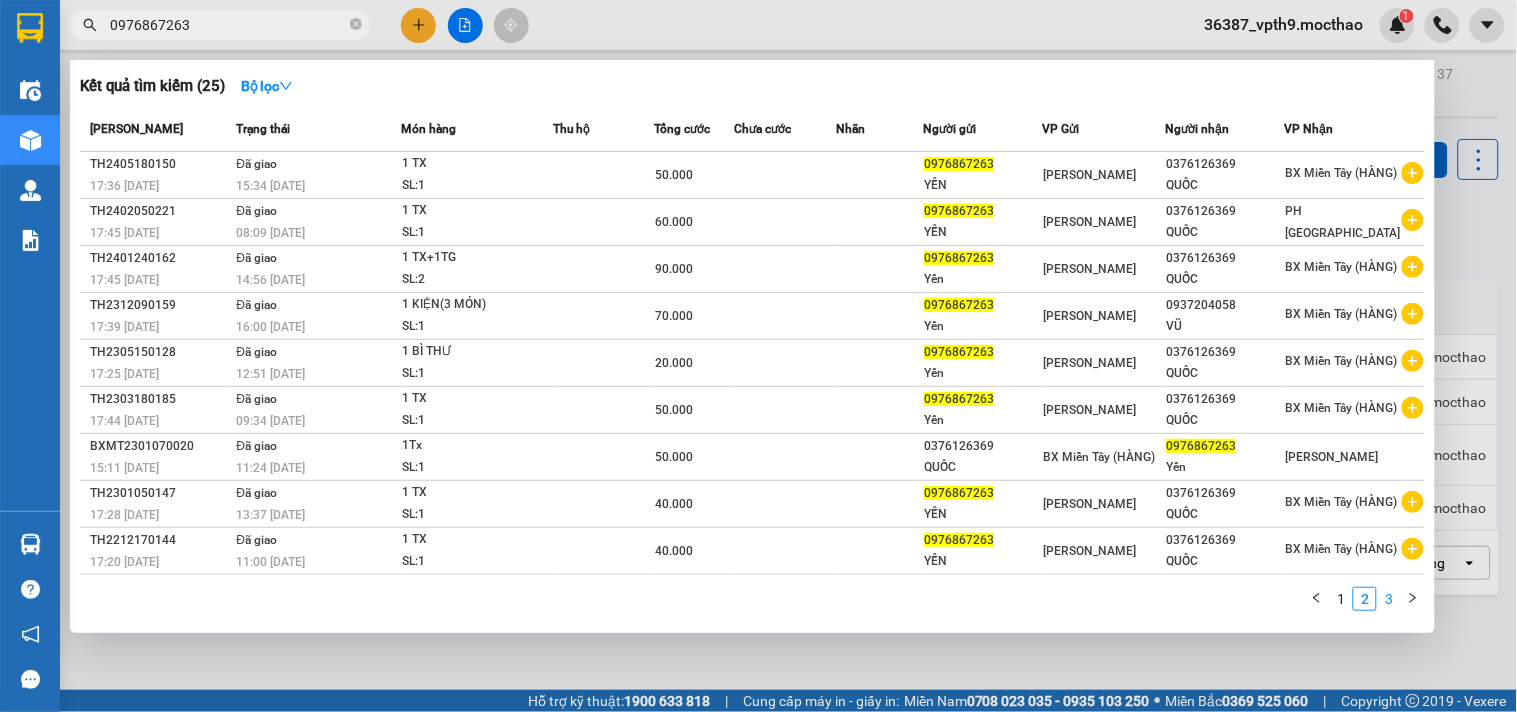 click on "3" at bounding box center [1389, 599] 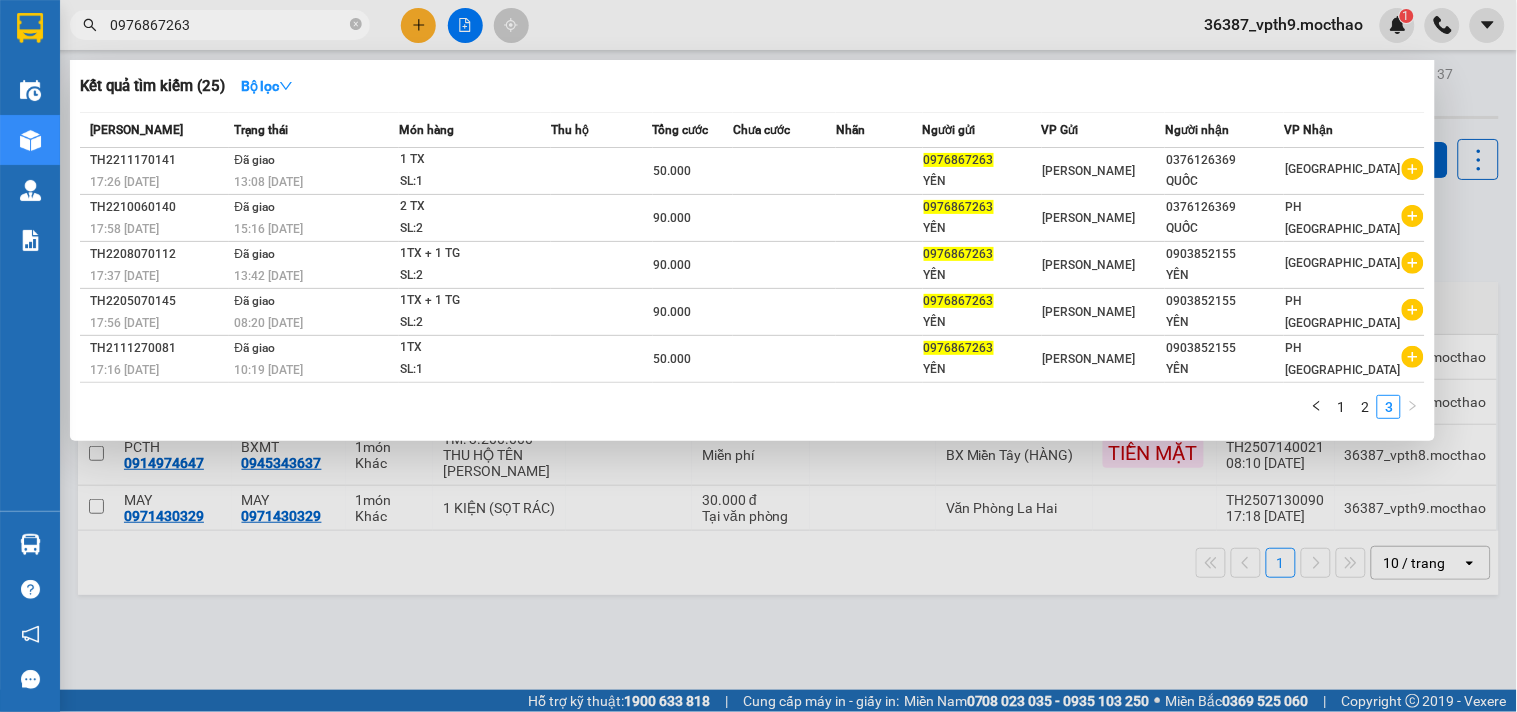 scroll, scrollTop: 0, scrollLeft: 0, axis: both 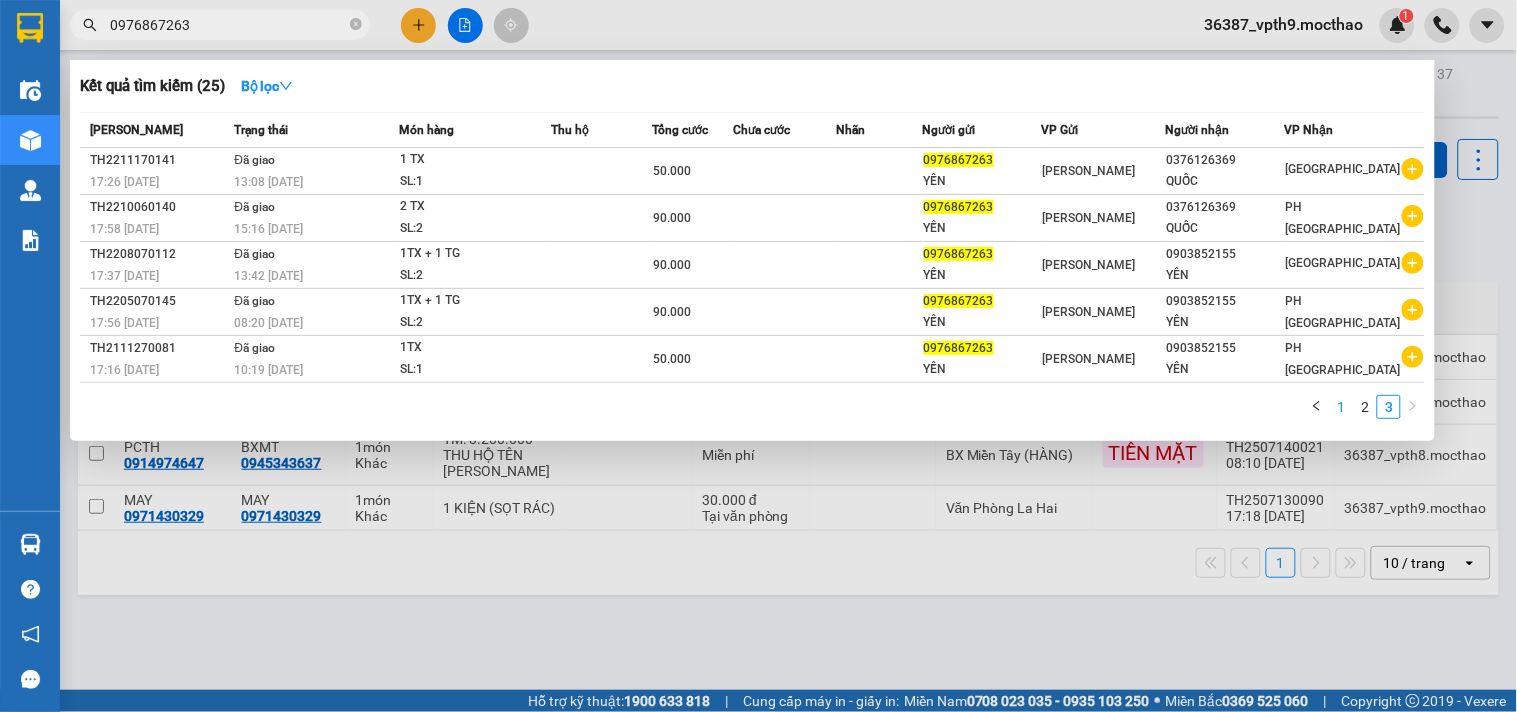 click on "1" at bounding box center (1341, 407) 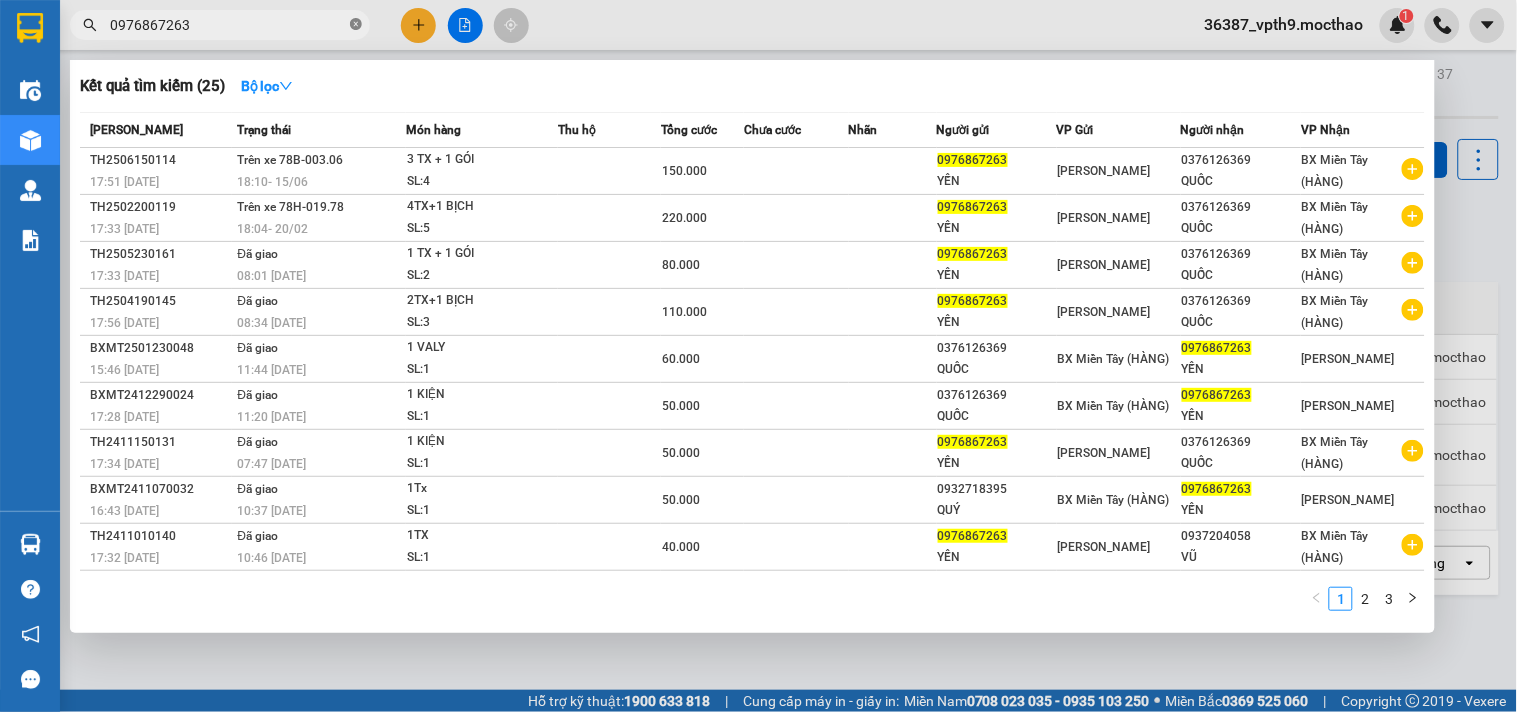 click 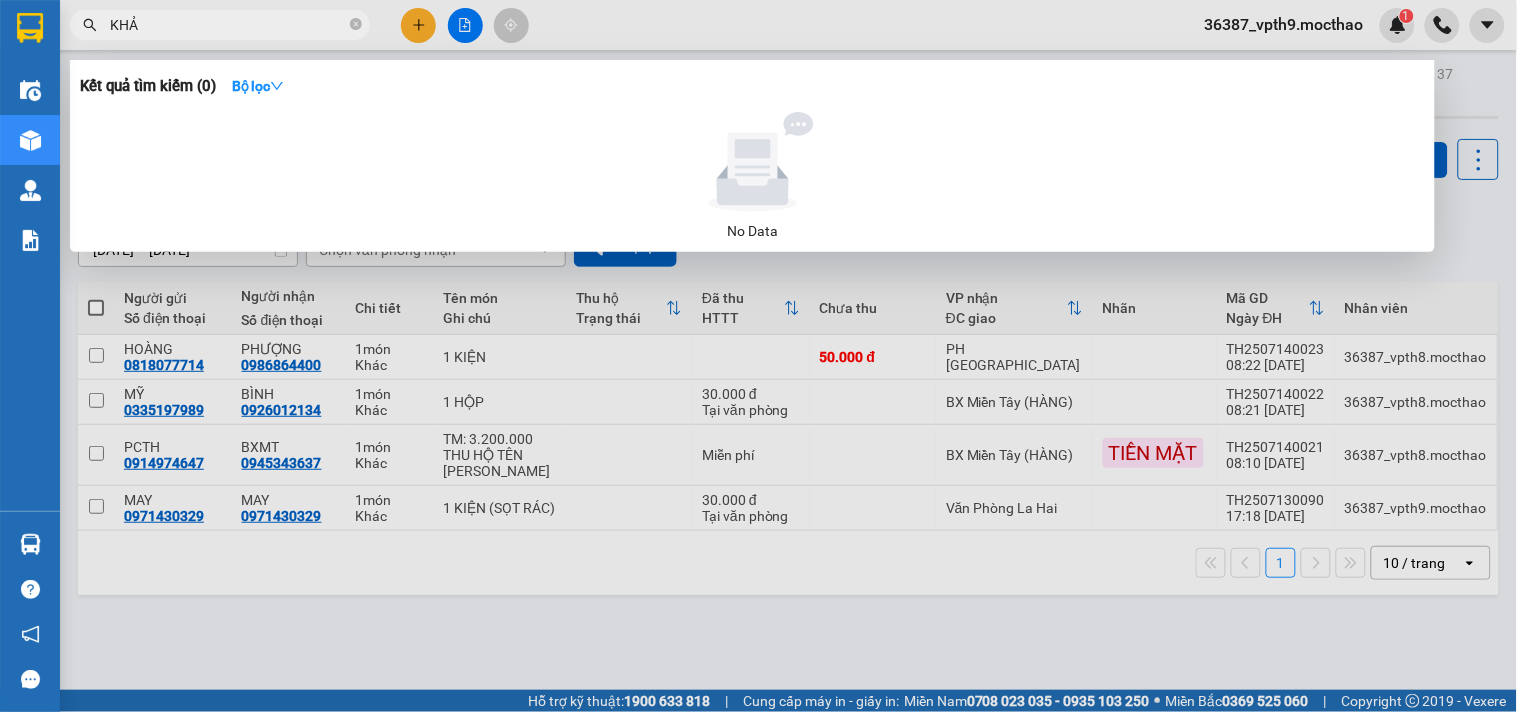 type on "KHẢI" 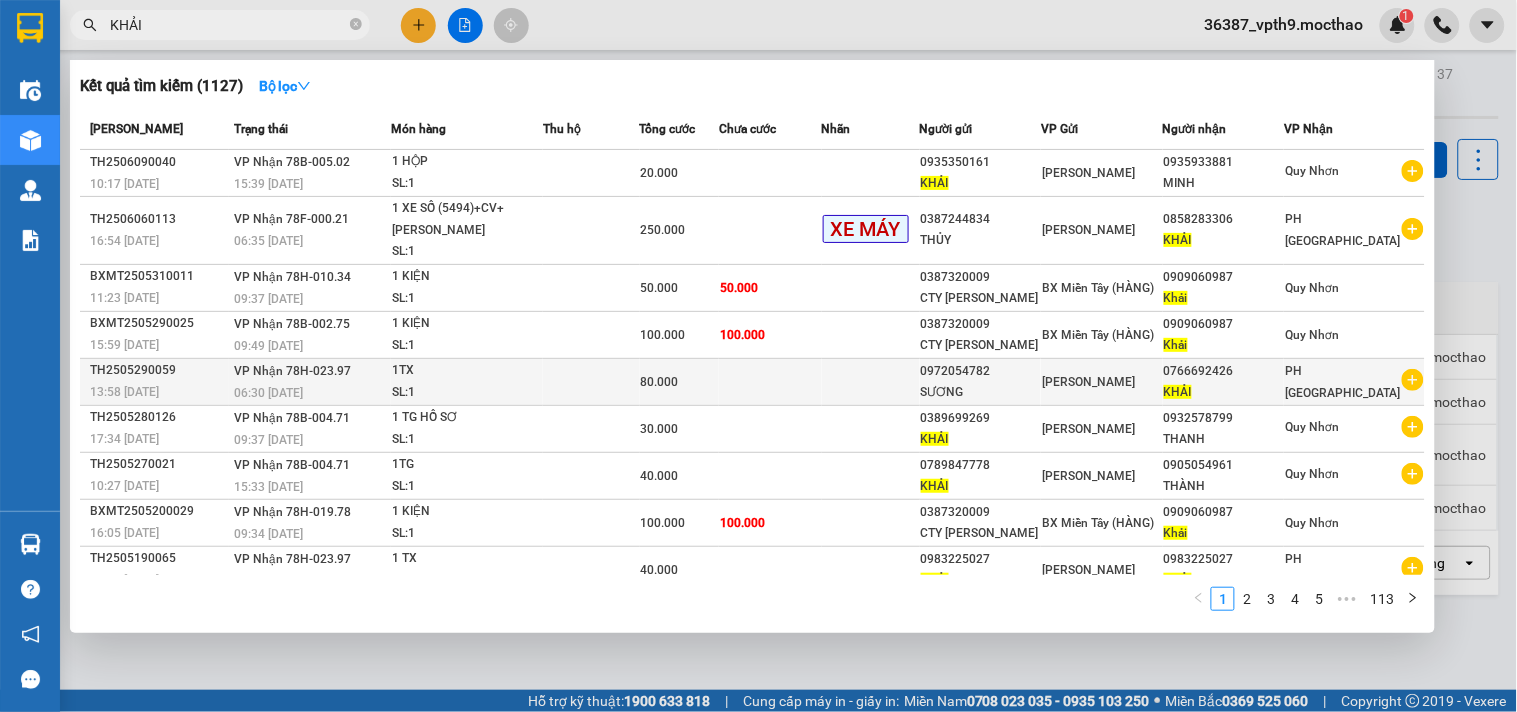 scroll, scrollTop: 0, scrollLeft: 0, axis: both 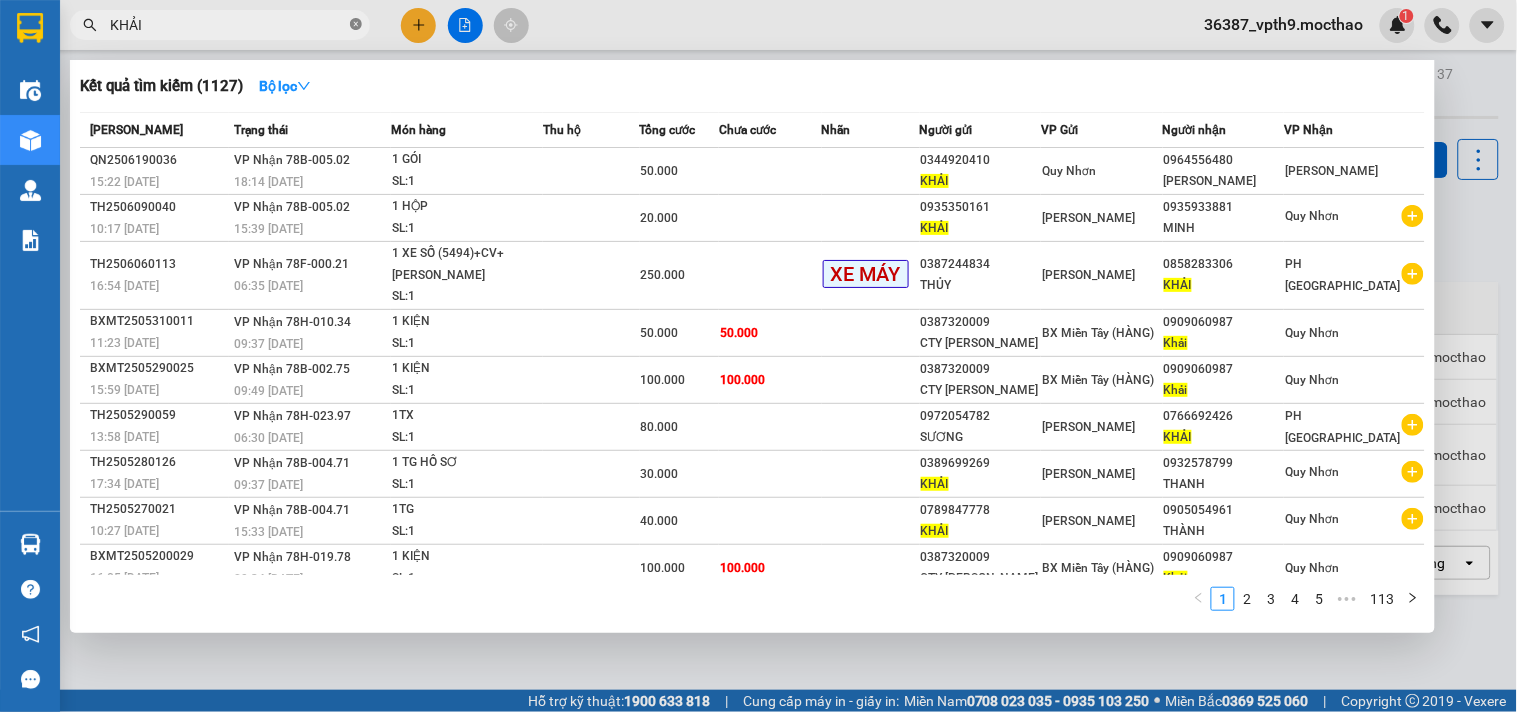 click 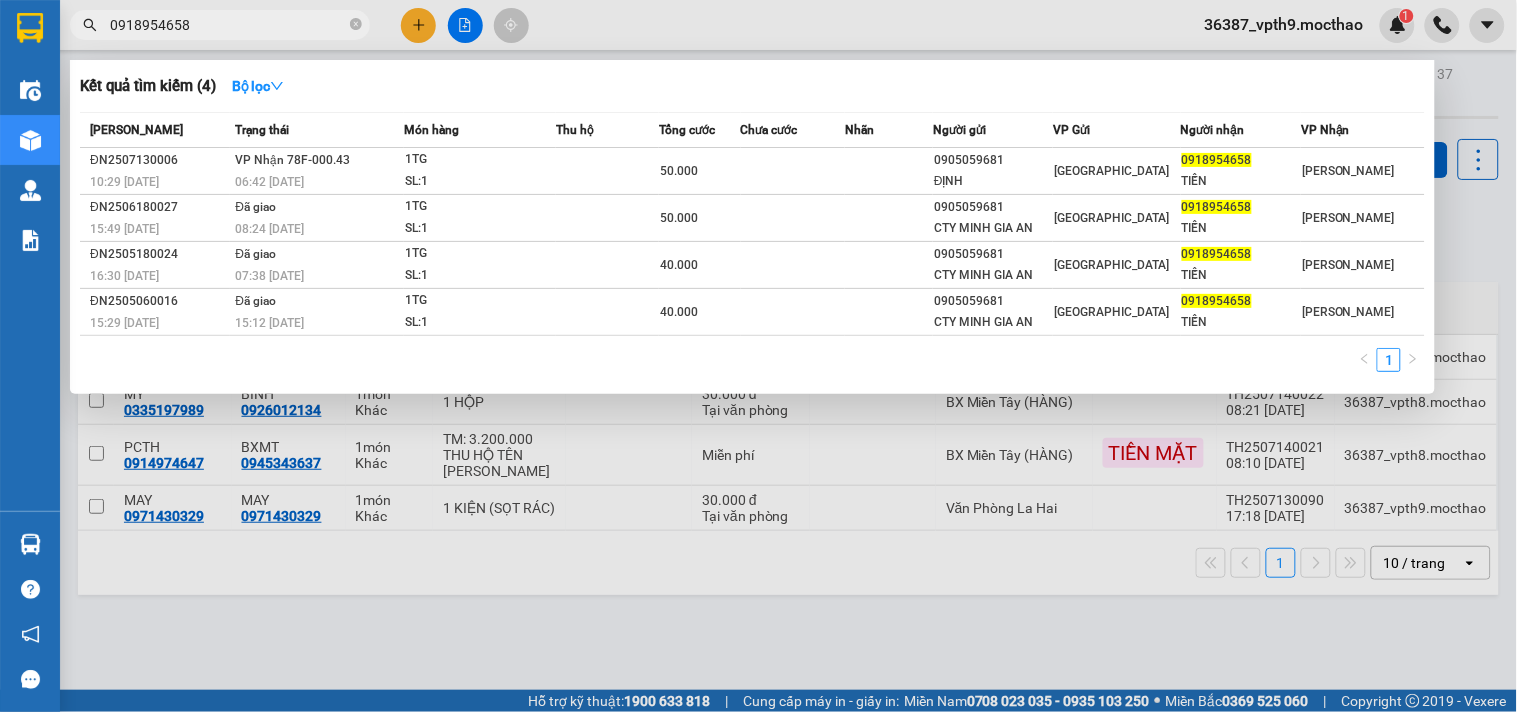 type on "0918954658" 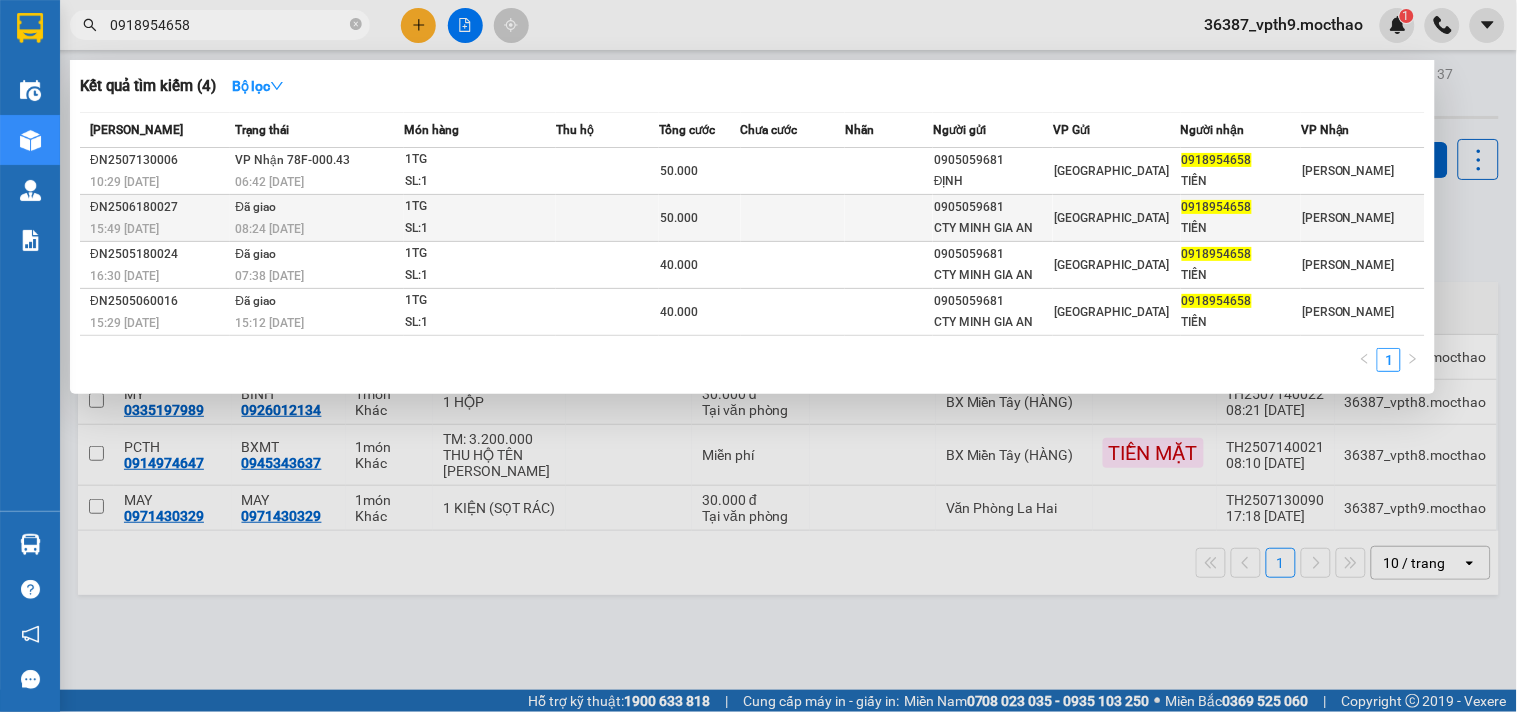 click on "TIẾN" at bounding box center [1241, 228] 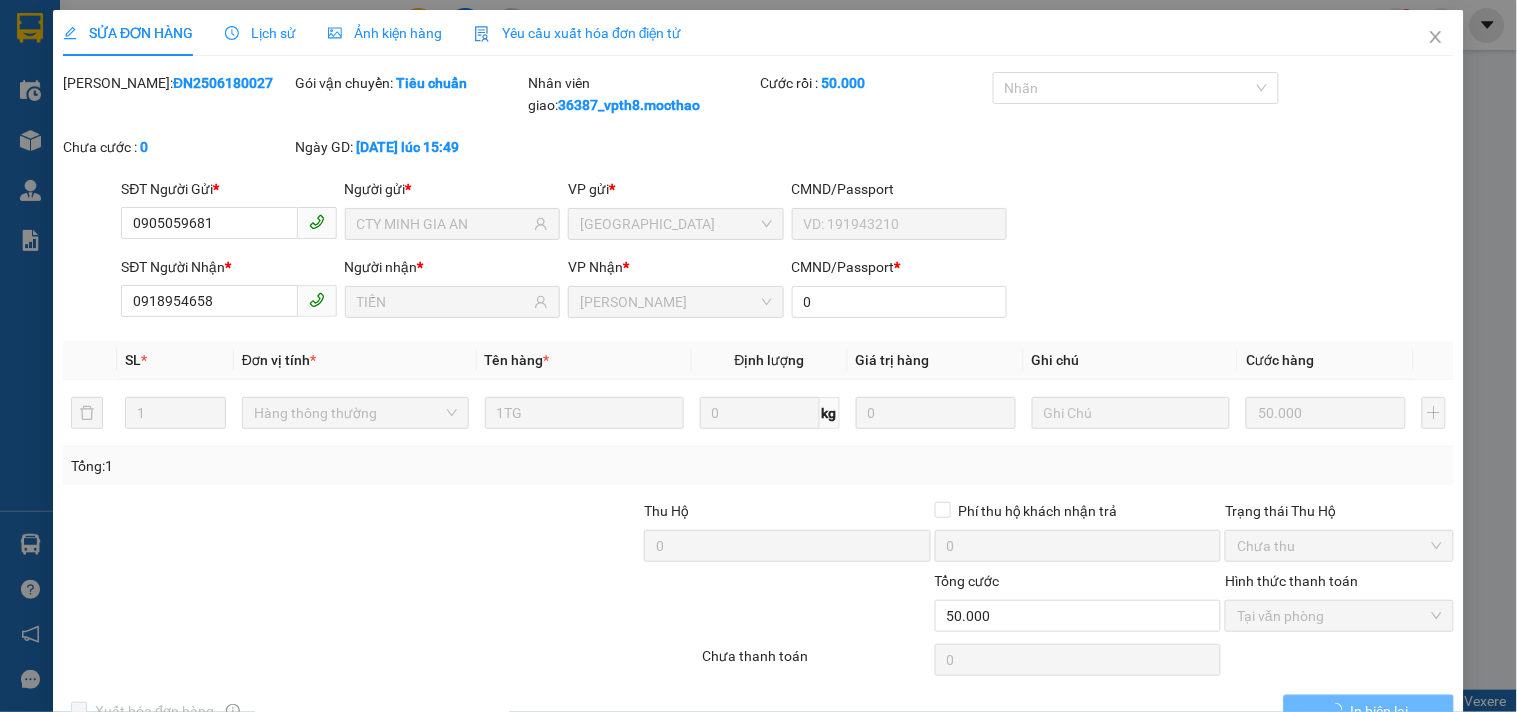 type on "0905059681" 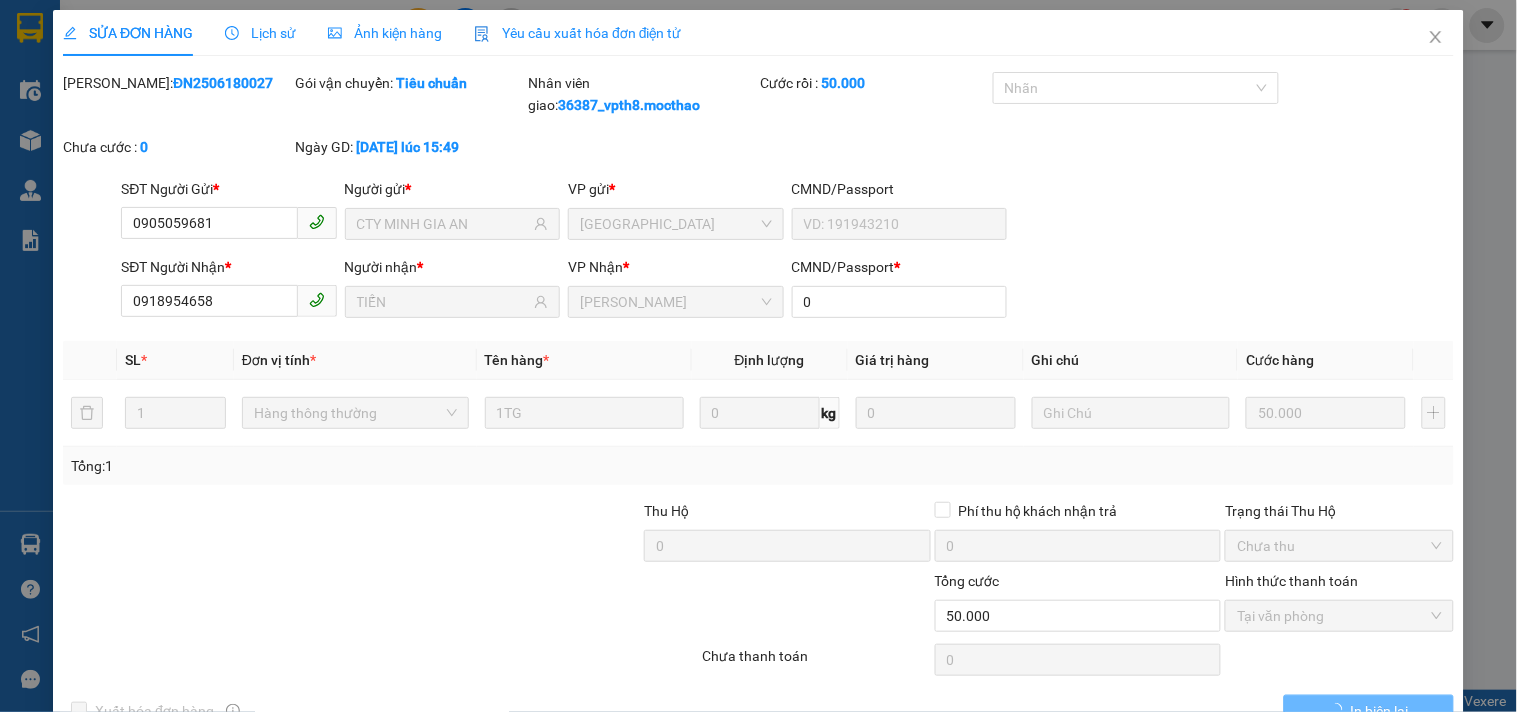 type on "CTY MINH GIA AN" 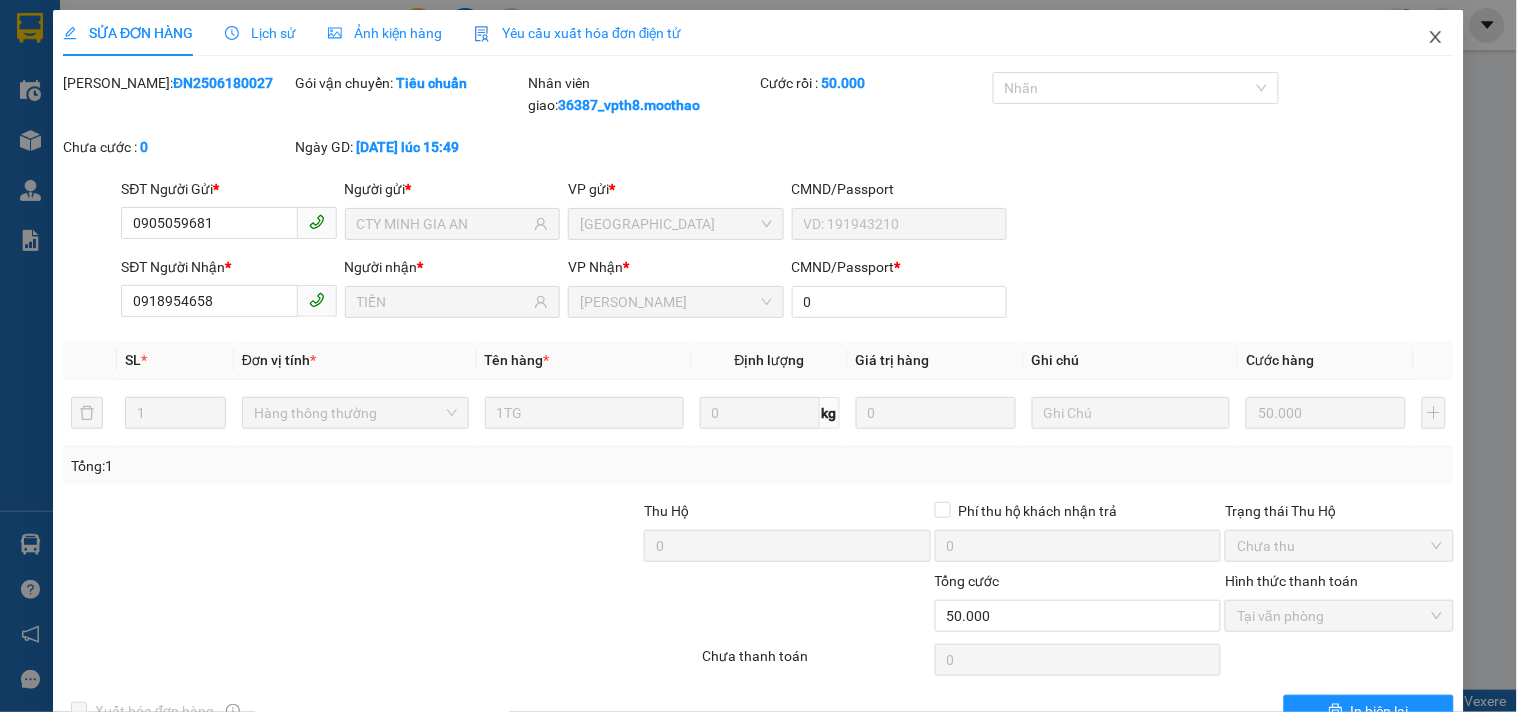 click 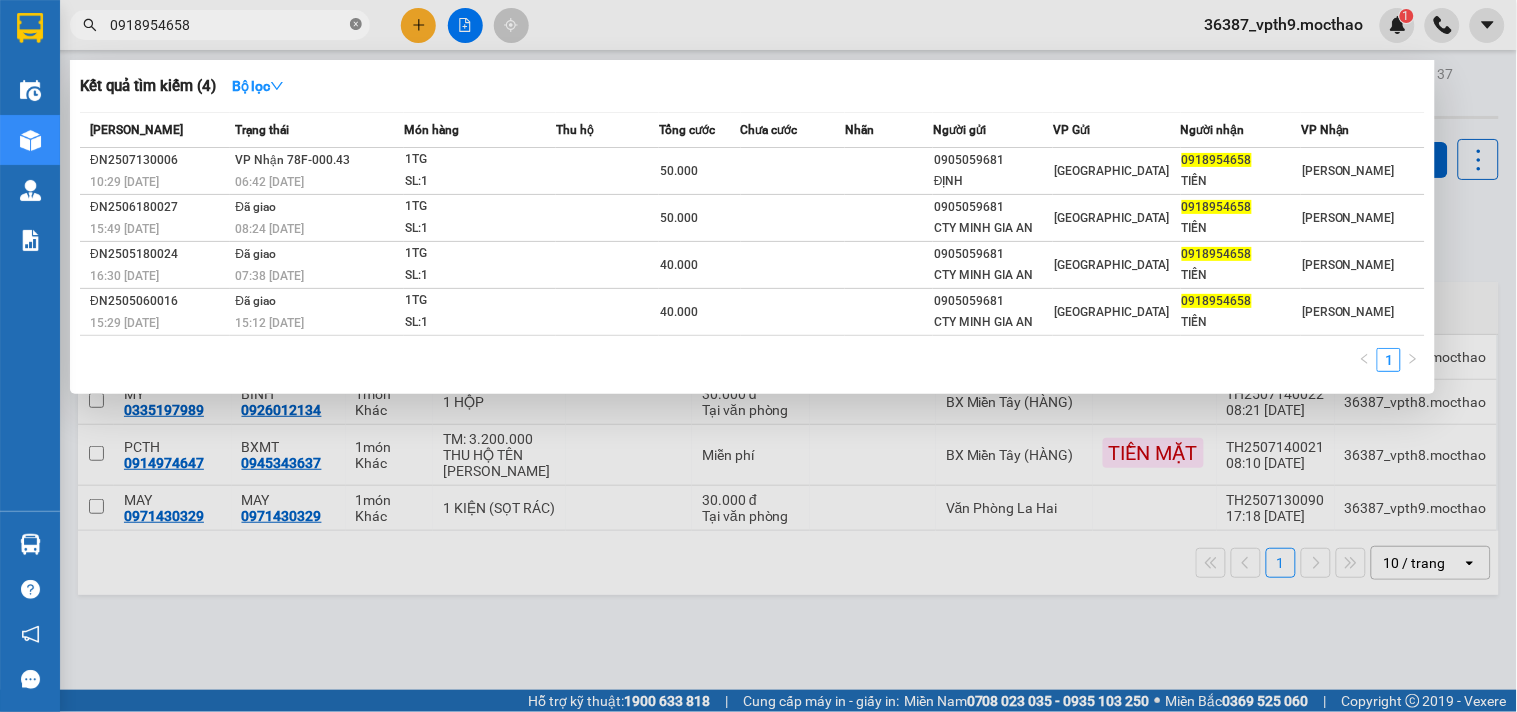 click 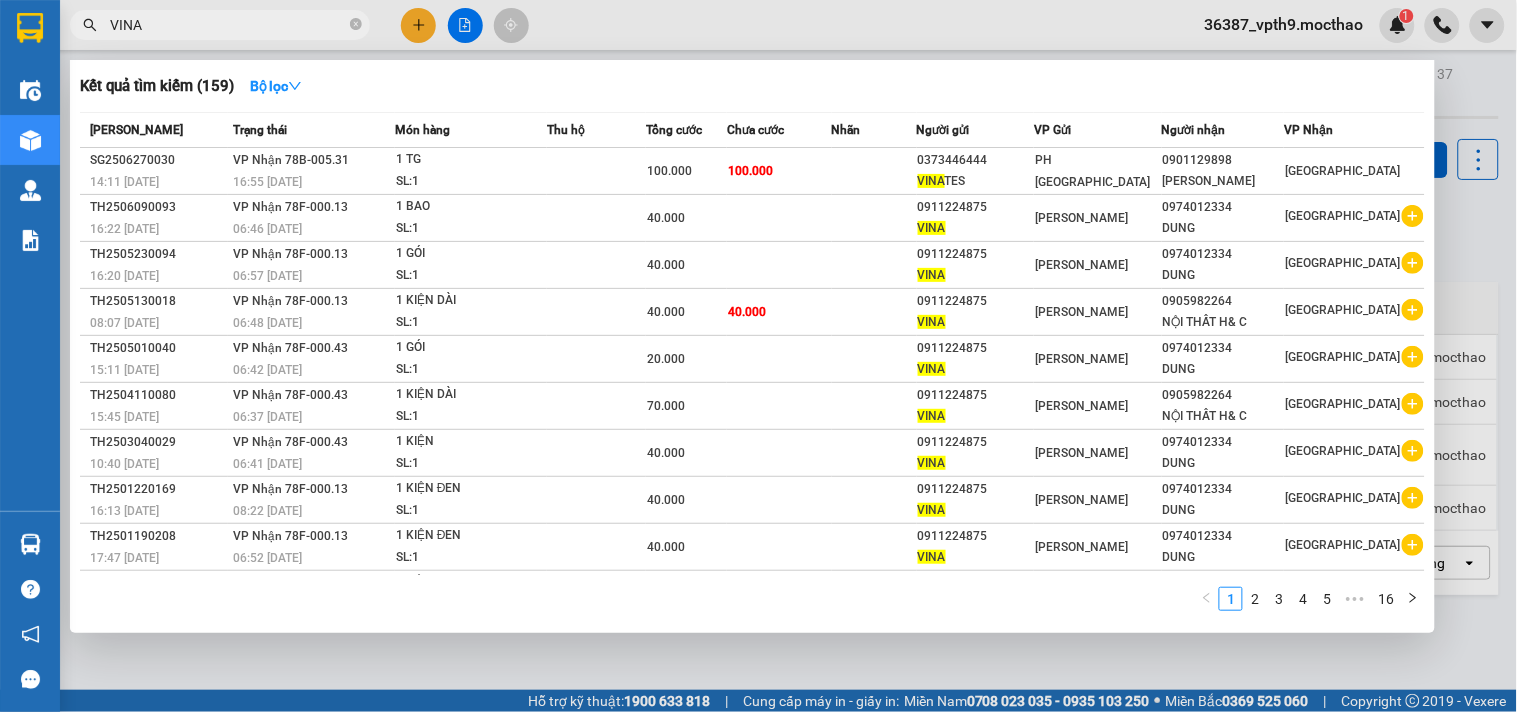 type on "VINA" 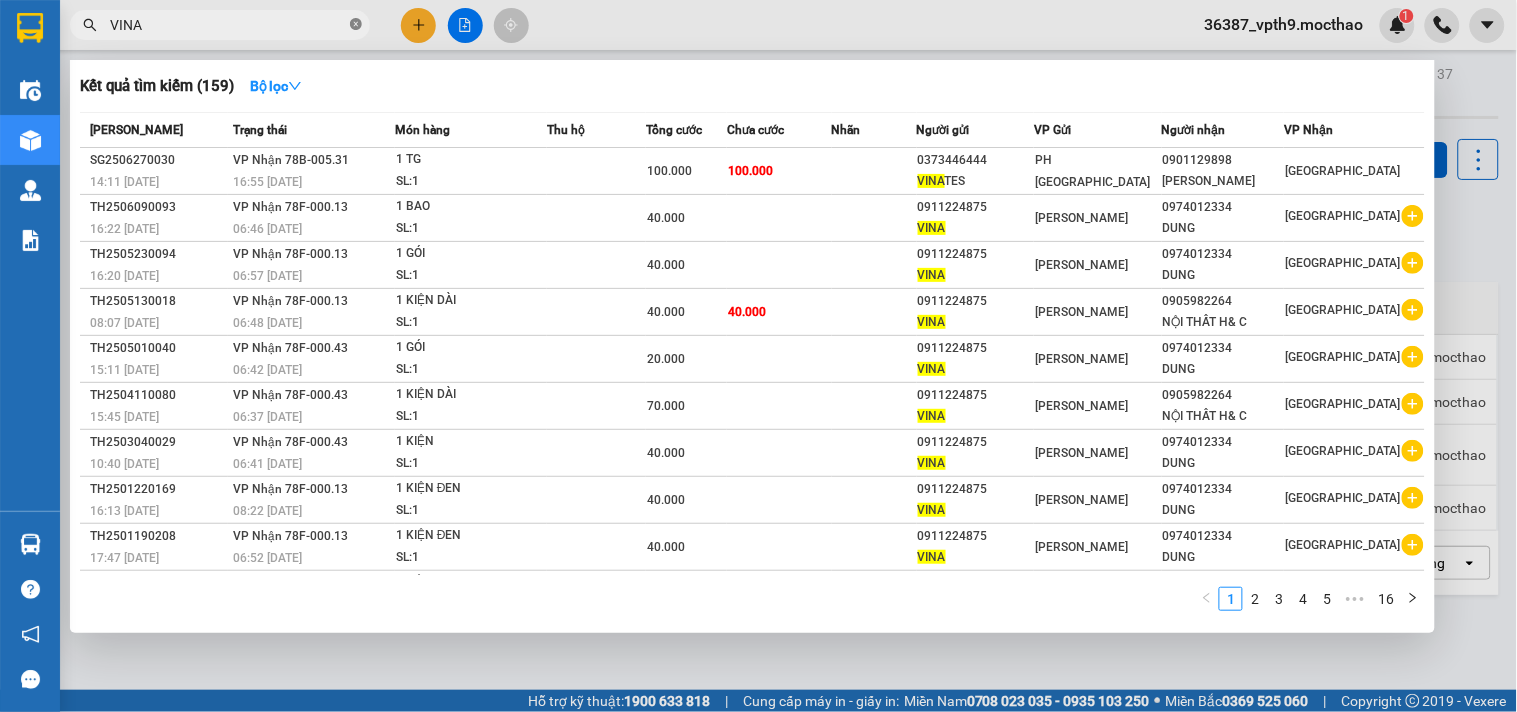 click 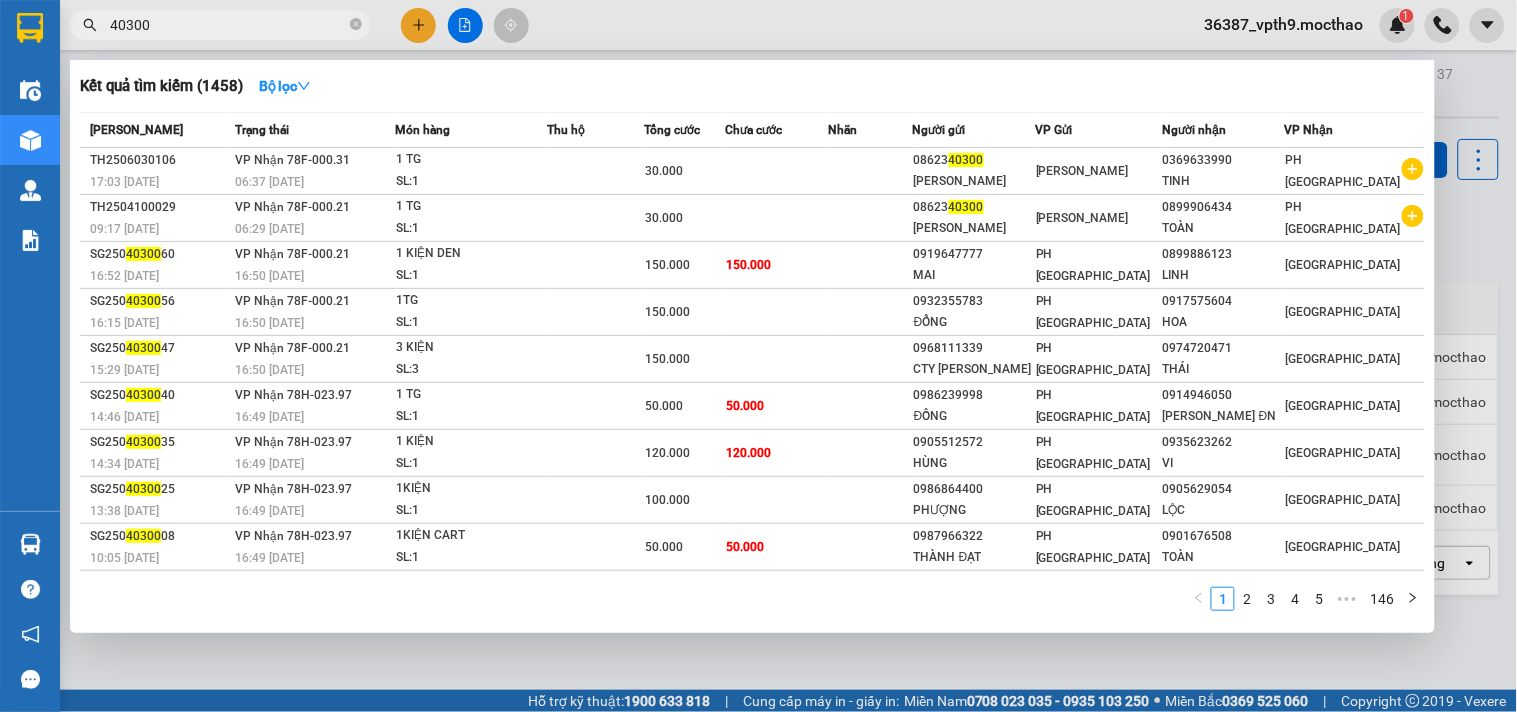 type on "40300" 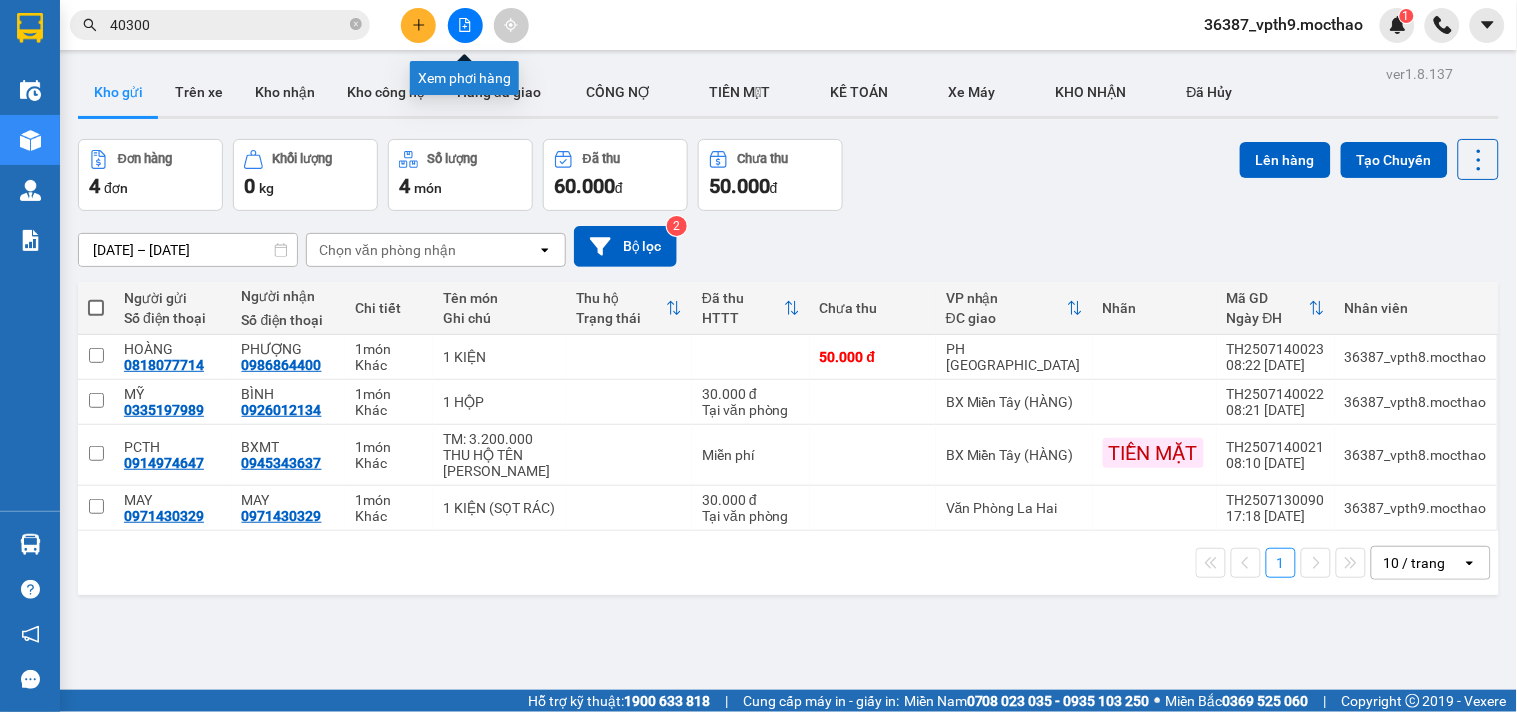 click 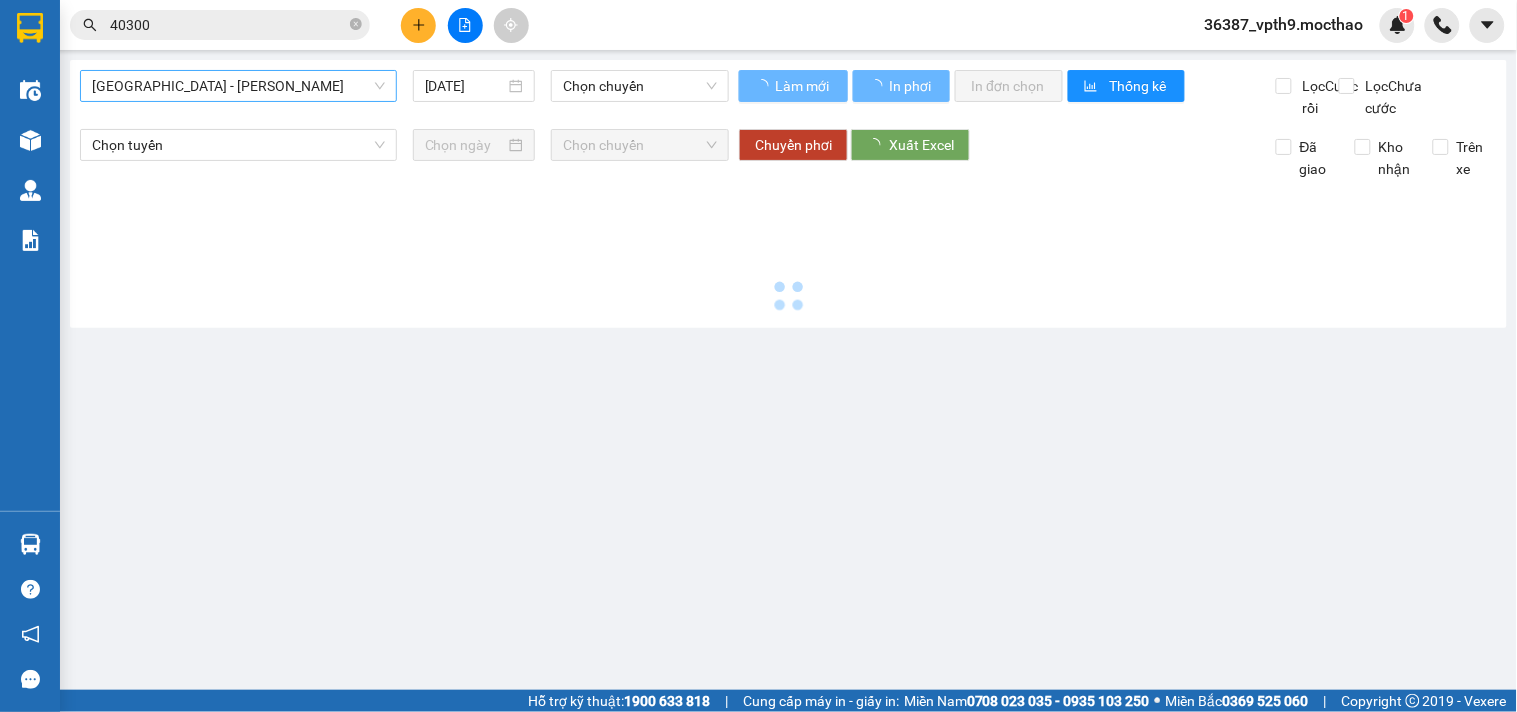 click on "[GEOGRAPHIC_DATA] - [PERSON_NAME]" at bounding box center (238, 86) 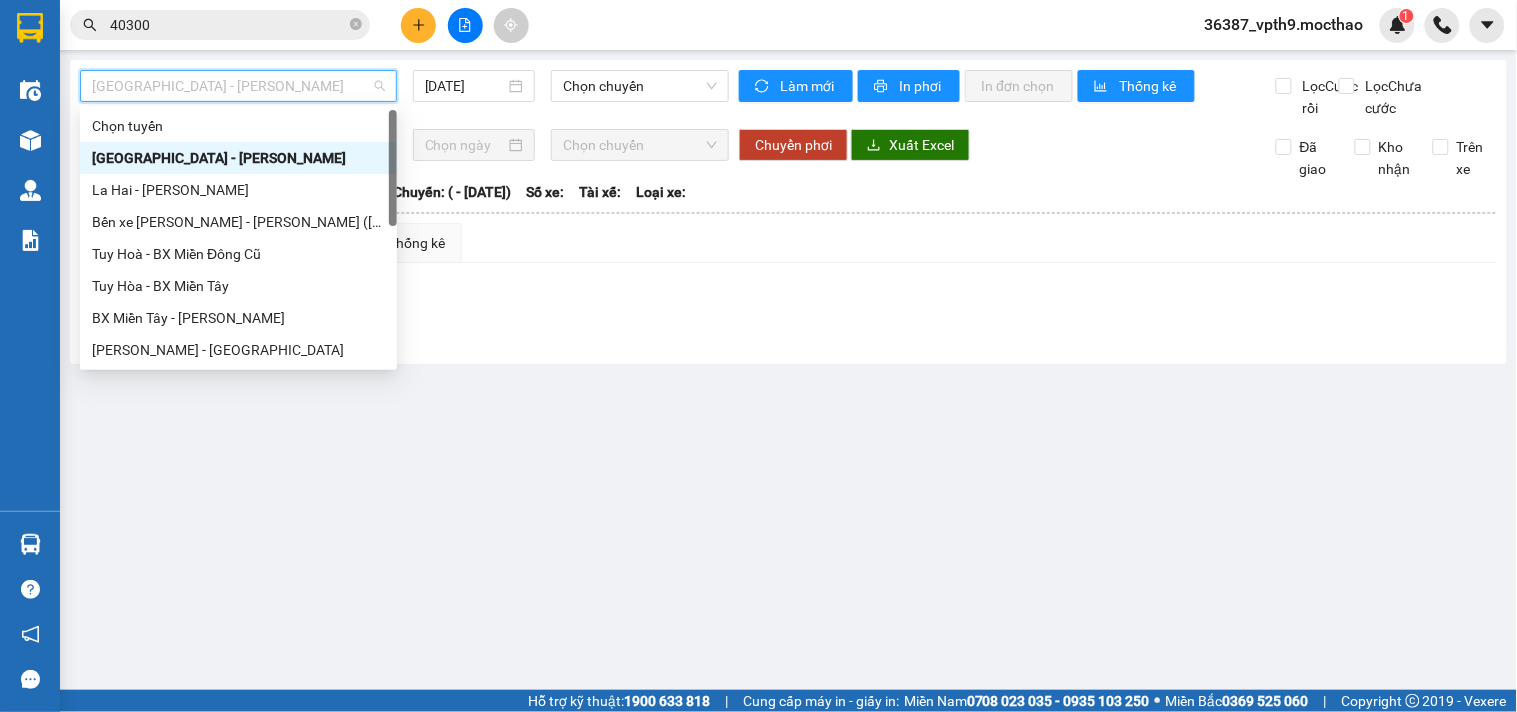 type on "D" 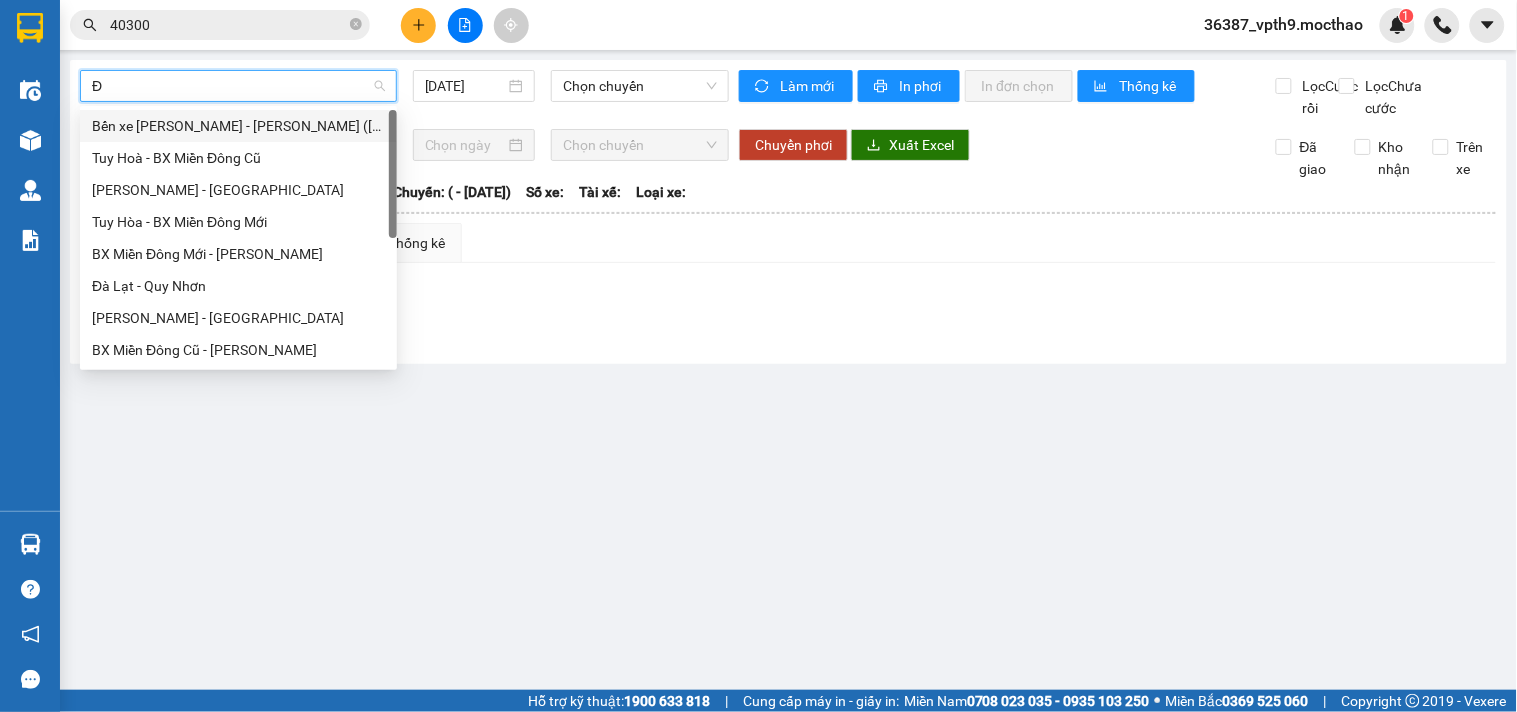 type on "ĐA" 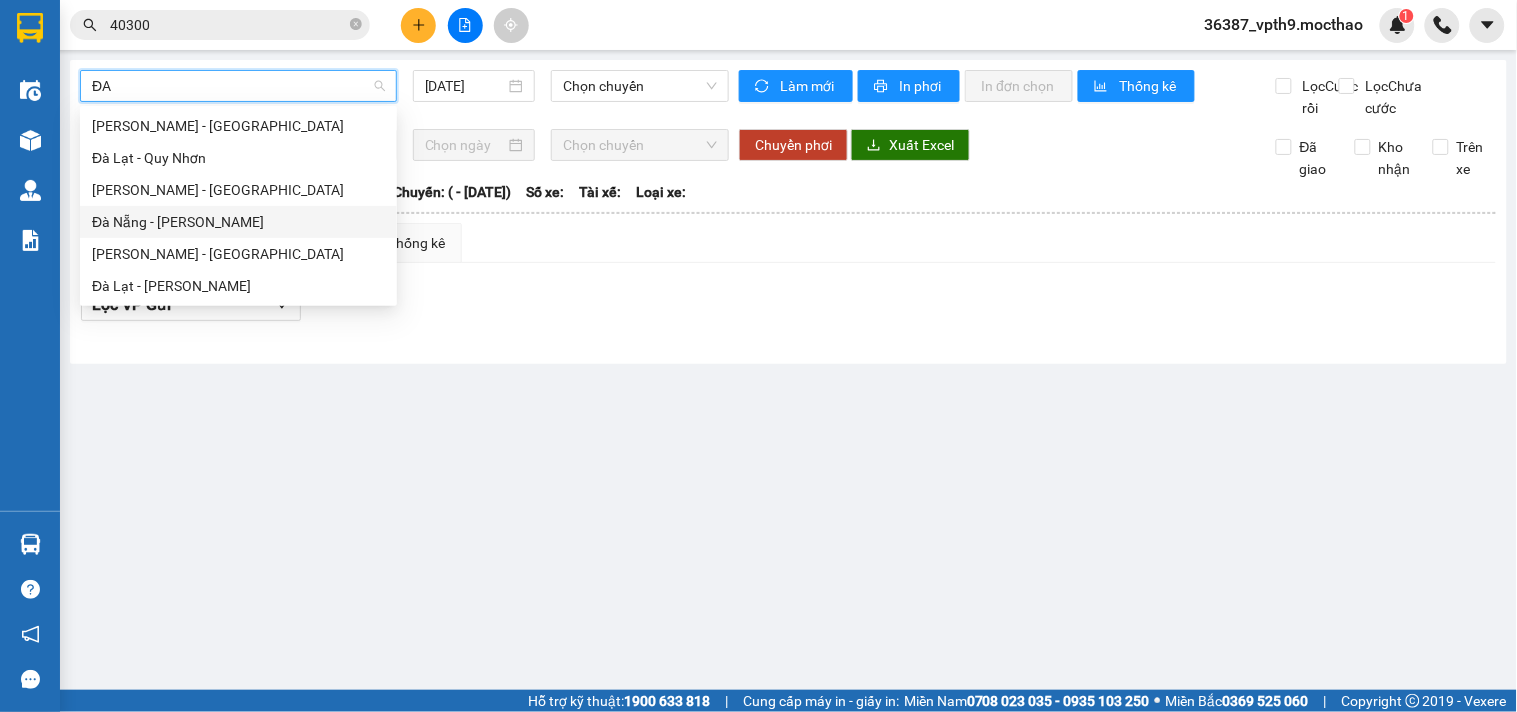 click on "Đà Nẵng - [PERSON_NAME]" at bounding box center [238, 222] 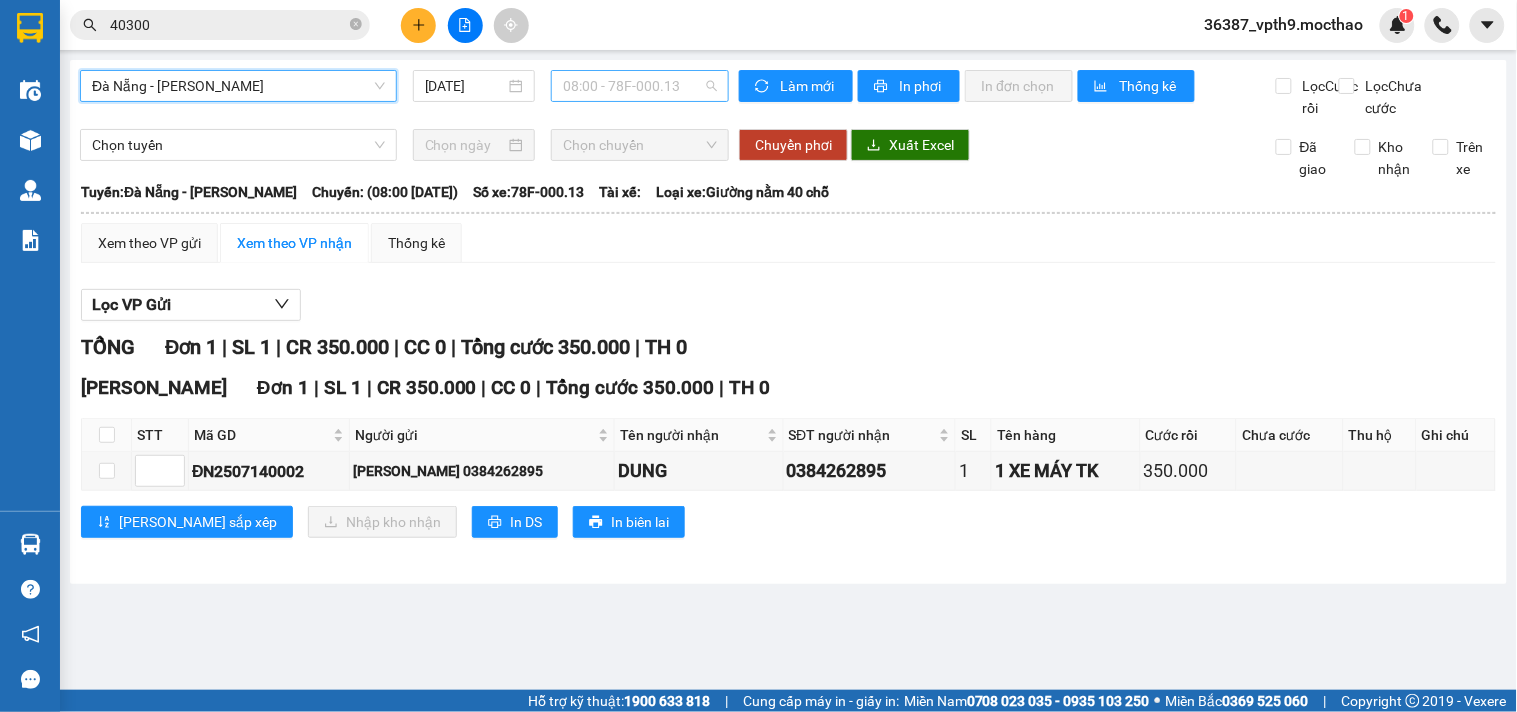 click on "08:00     - 78F-000.13" at bounding box center [640, 86] 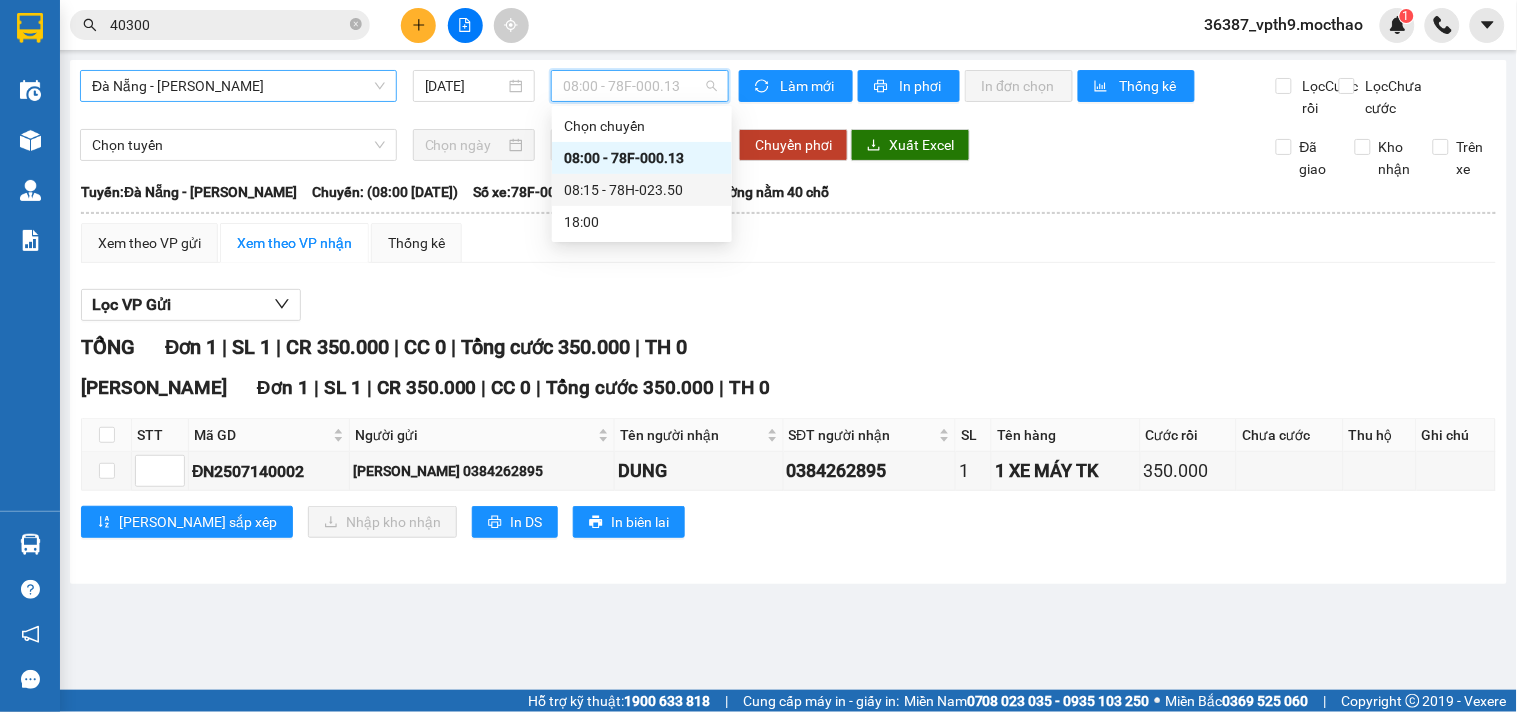 click on "08:15     - 78H-023.50" at bounding box center (642, 190) 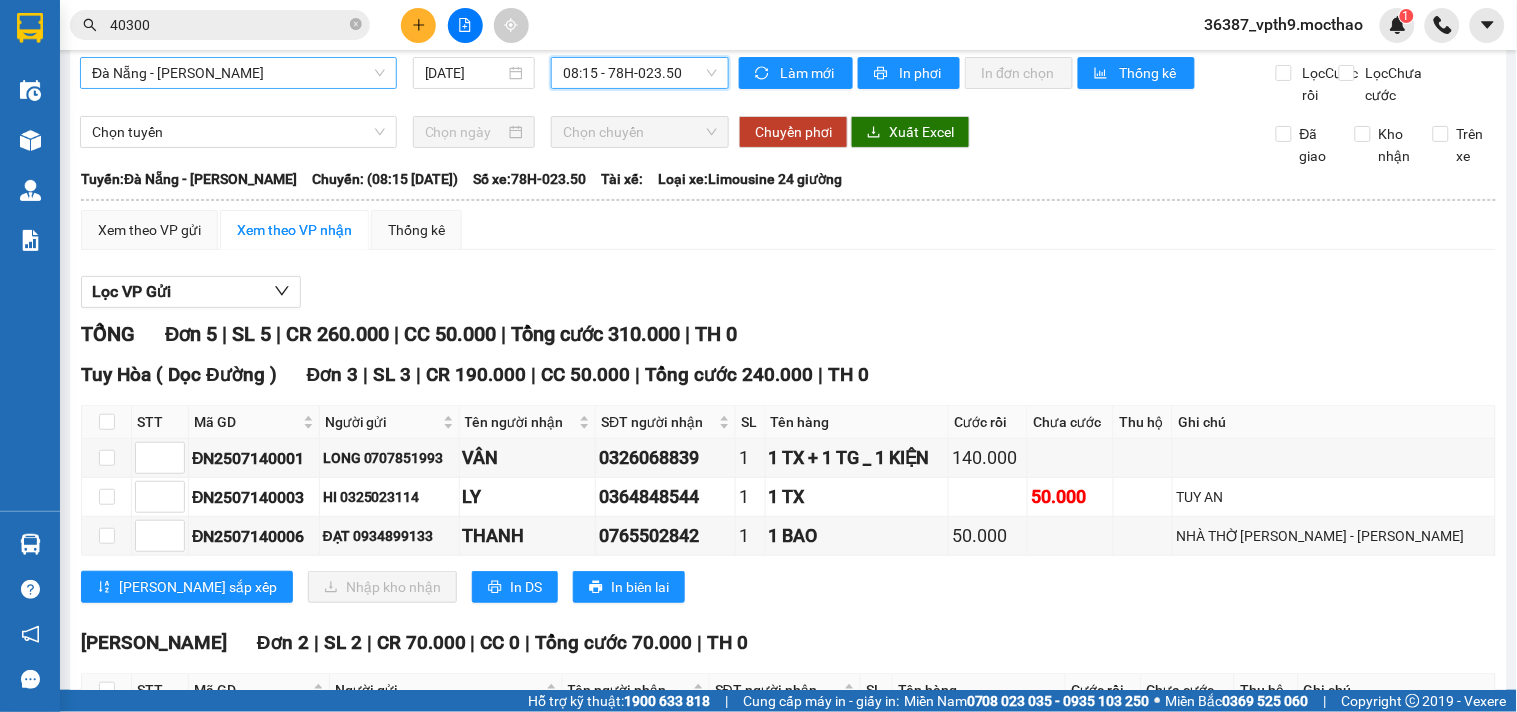 scroll, scrollTop: 0, scrollLeft: 0, axis: both 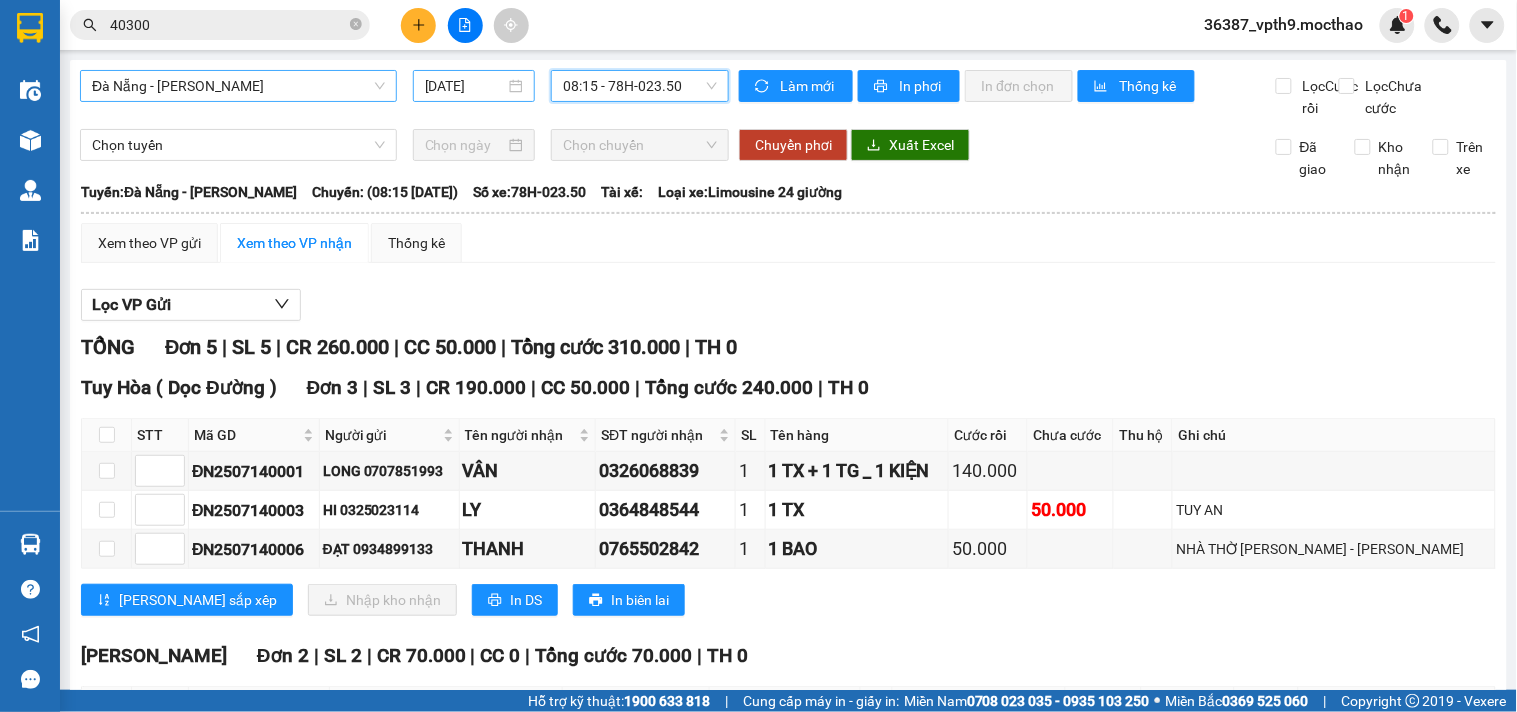 click on "[DATE]" at bounding box center (465, 86) 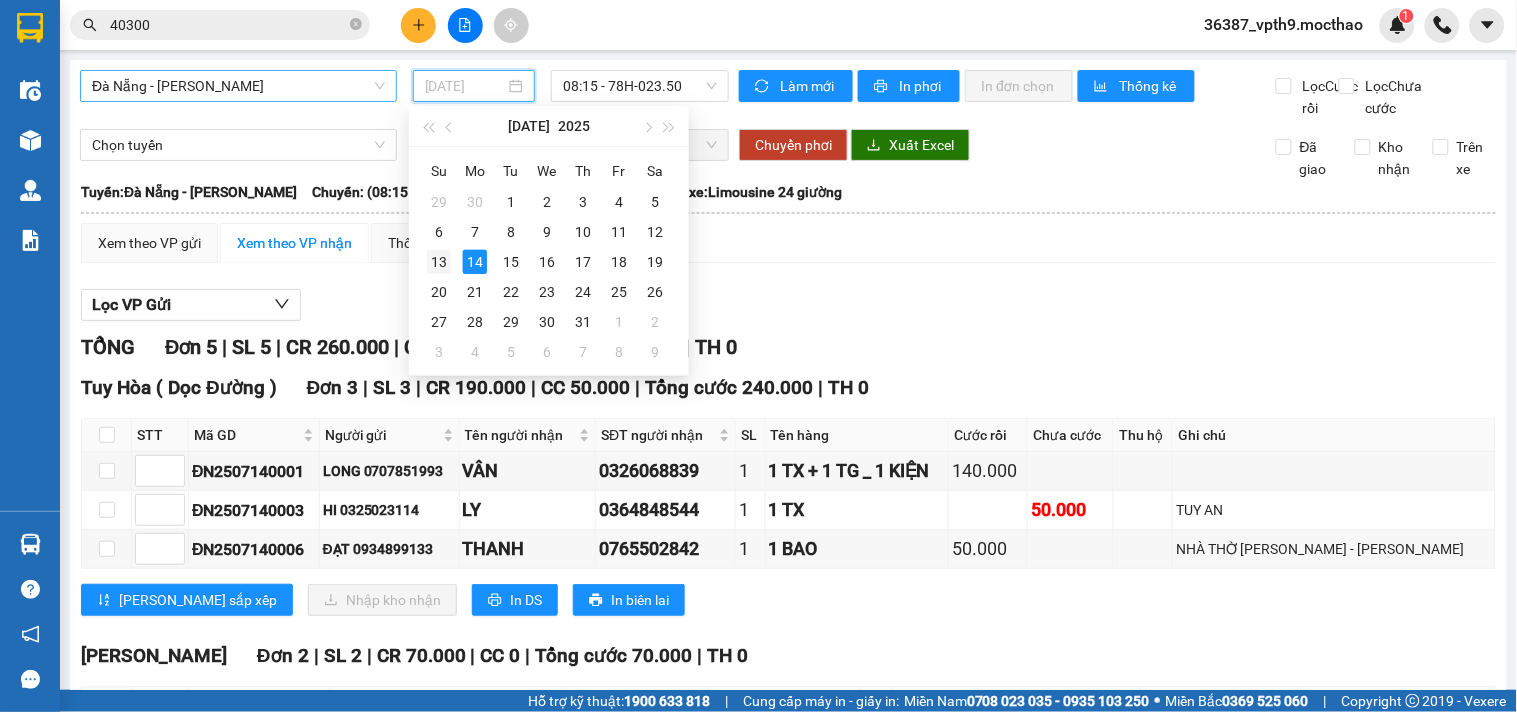 click on "13" at bounding box center (439, 262) 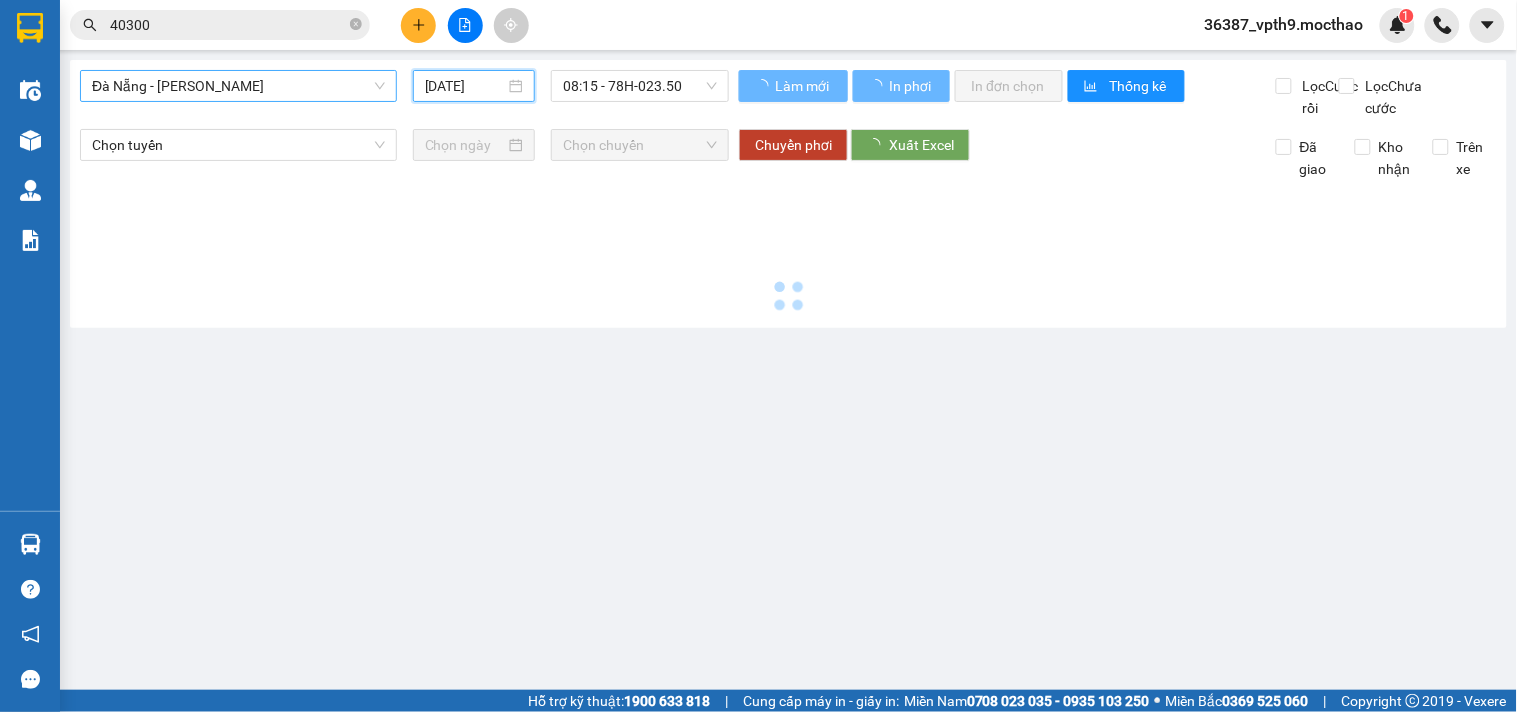 type on "[DATE]" 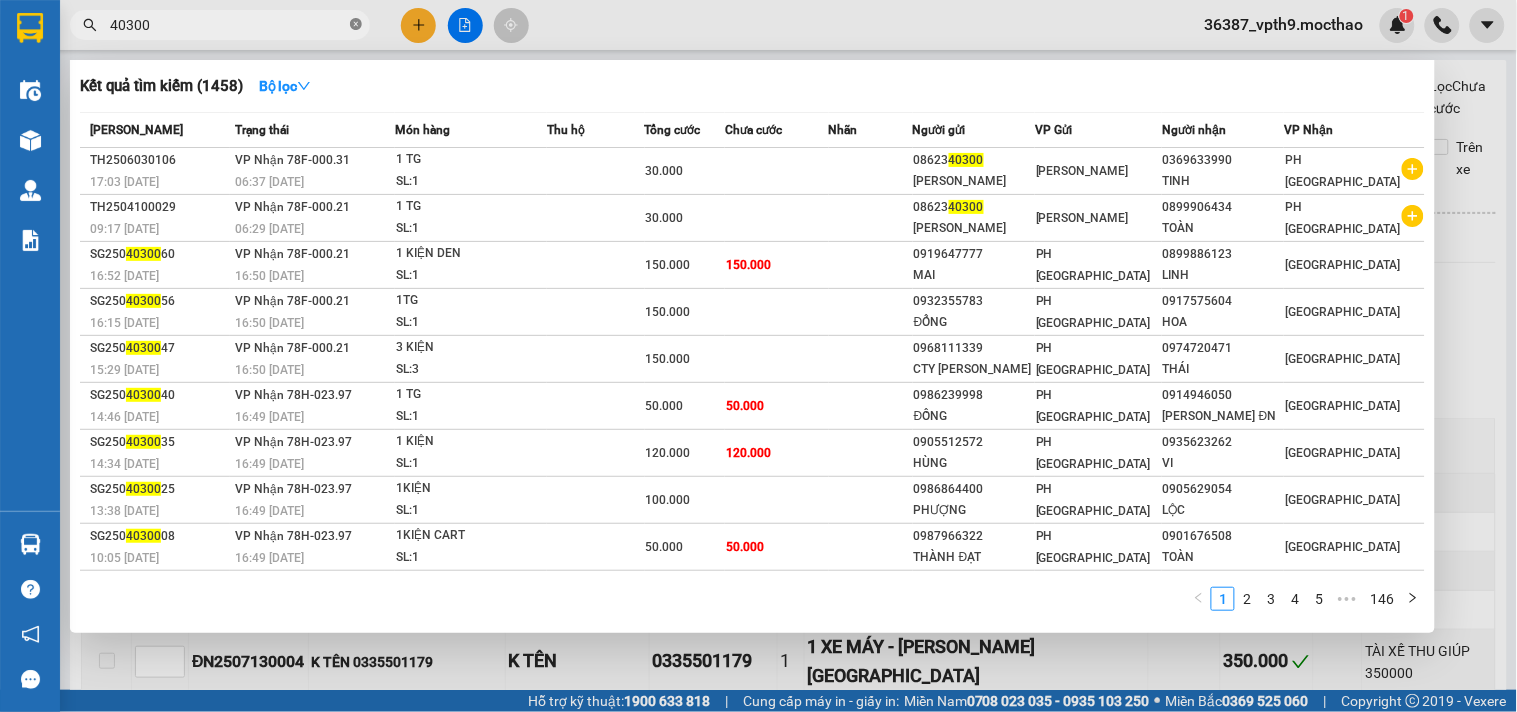 click 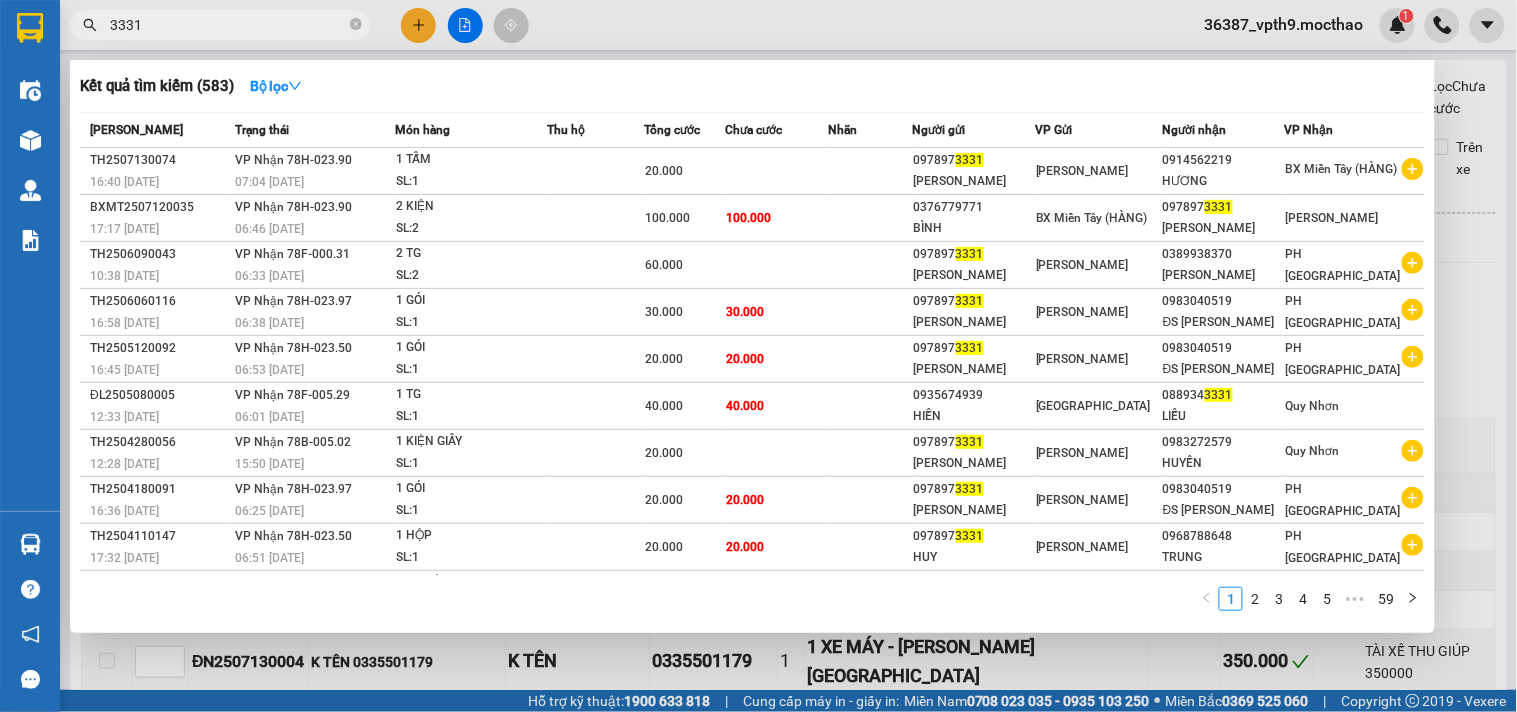 type on "3331" 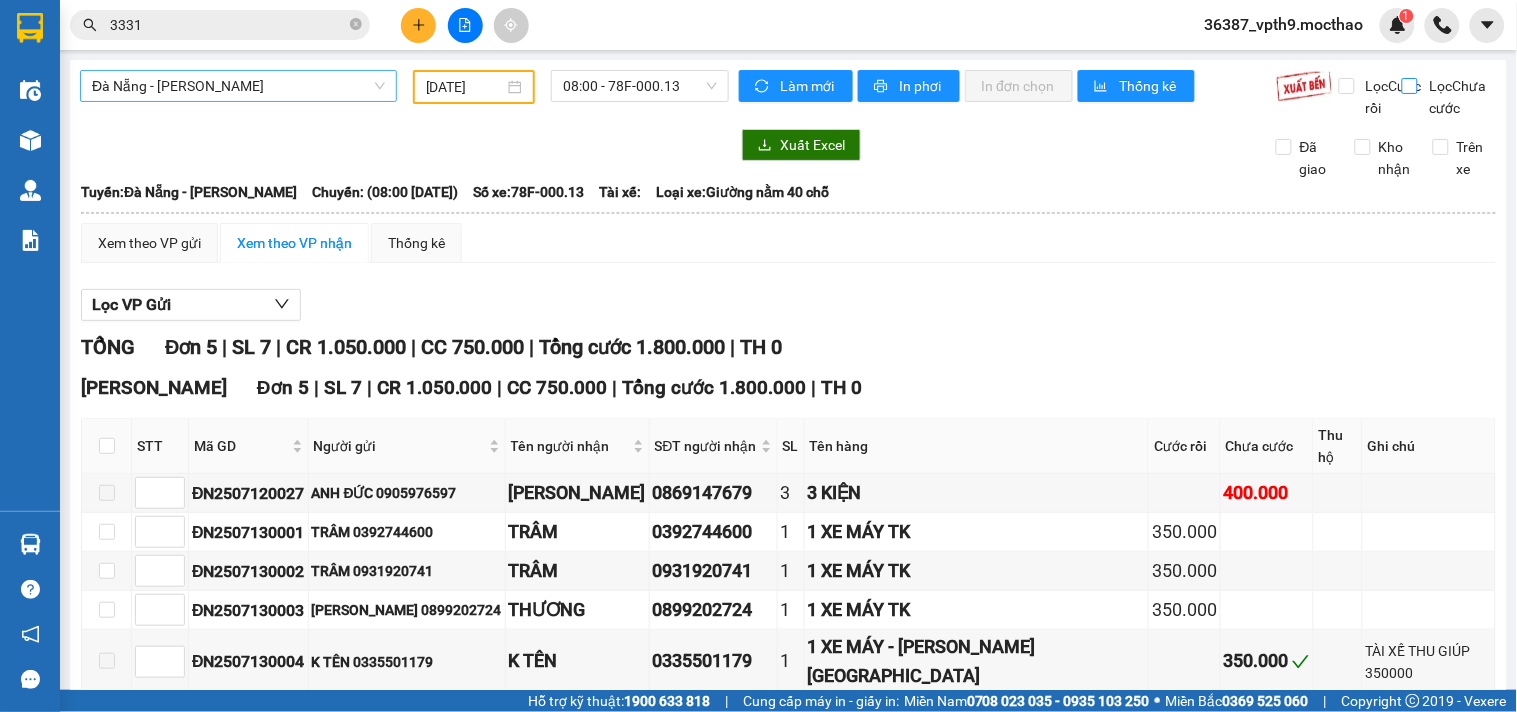 click on "Lọc  Chưa cước" at bounding box center (1459, 97) 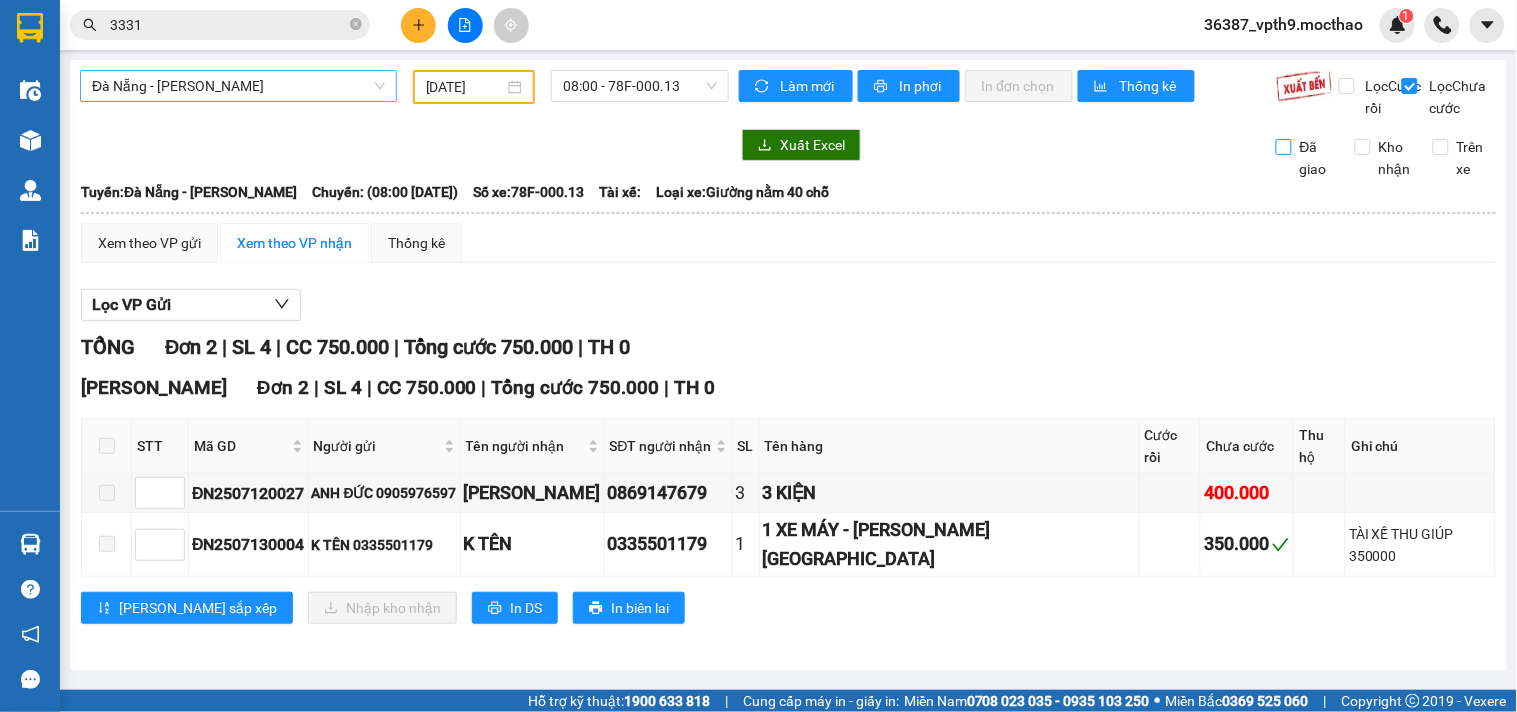 click on "Đã giao" at bounding box center (1316, 158) 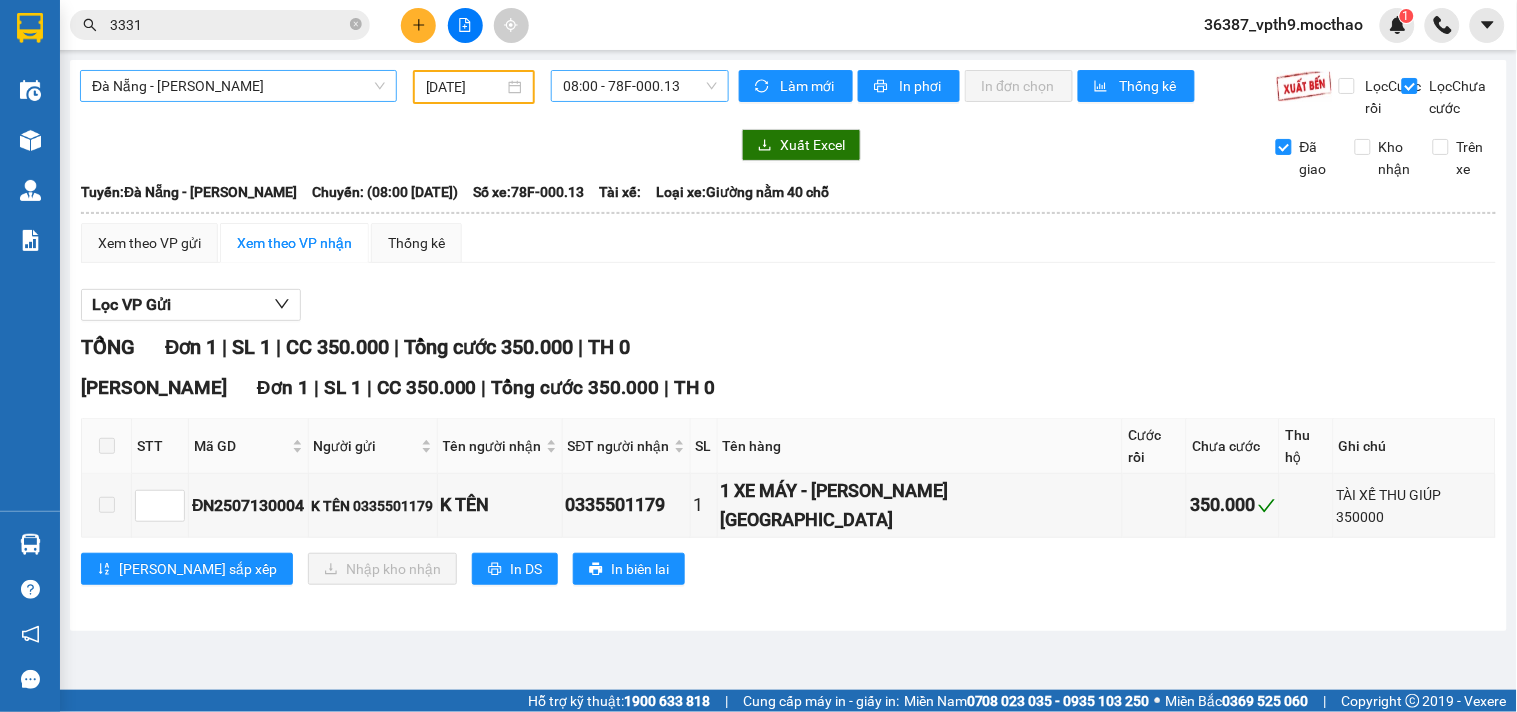 click on "08:00     - 78F-000.13" at bounding box center (640, 86) 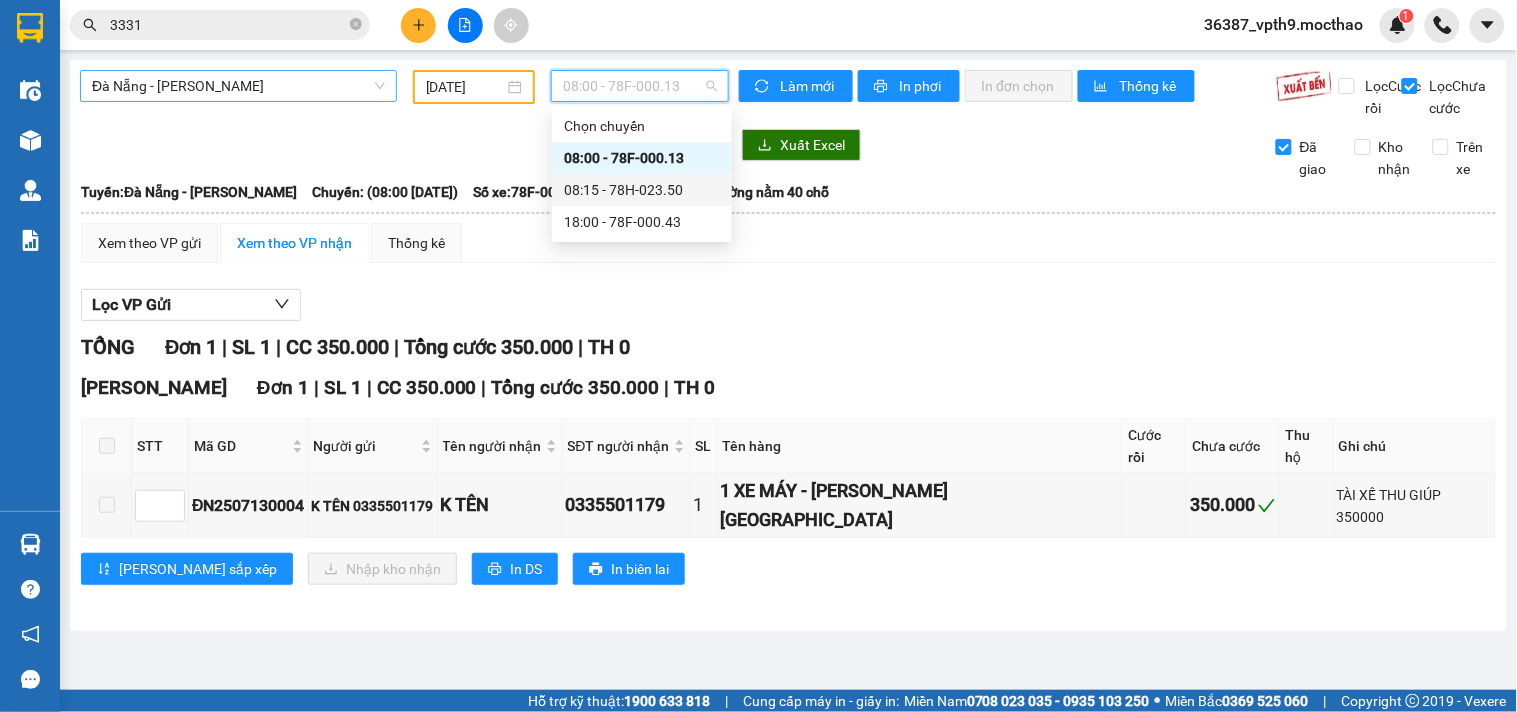 click on "08:15     - 78H-023.50" at bounding box center (642, 190) 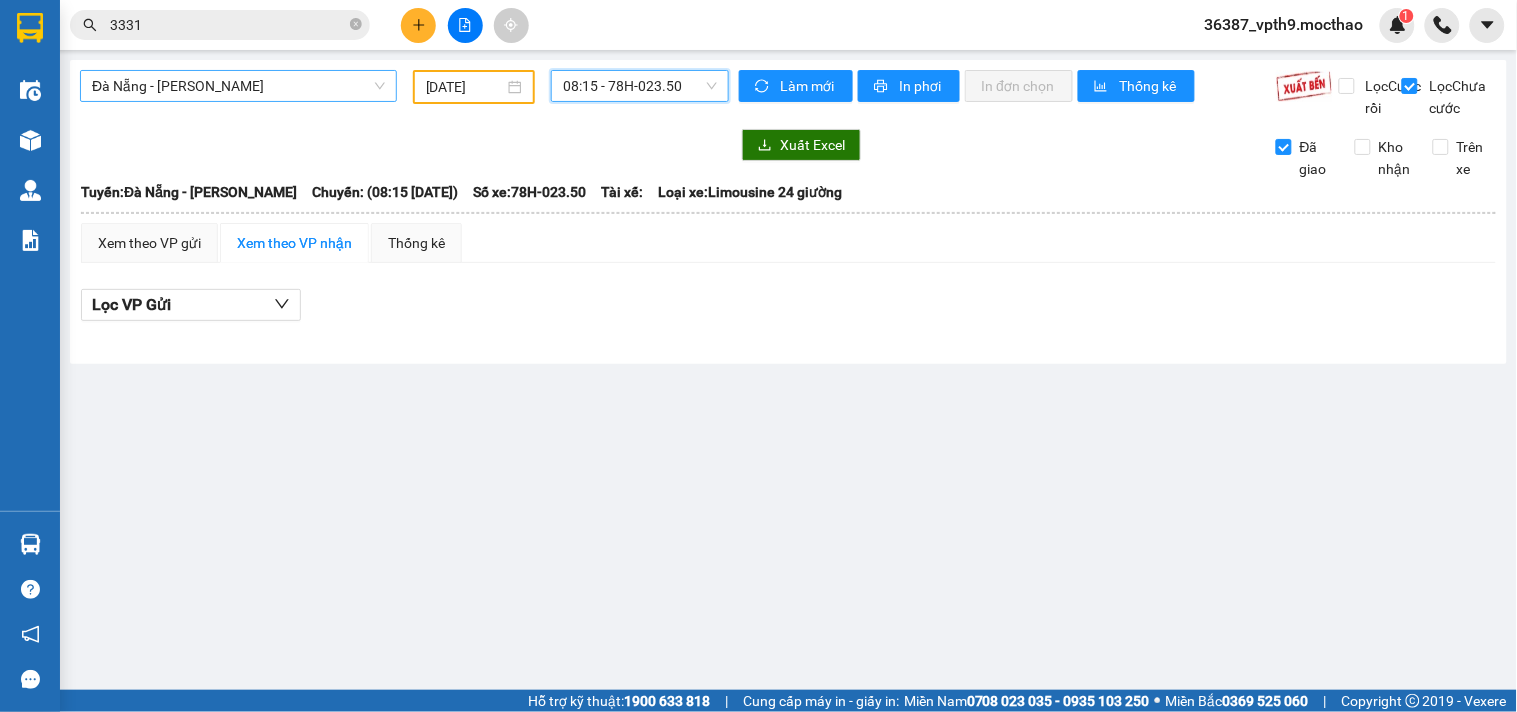 click on "08:15     - 78H-023.50" at bounding box center (640, 86) 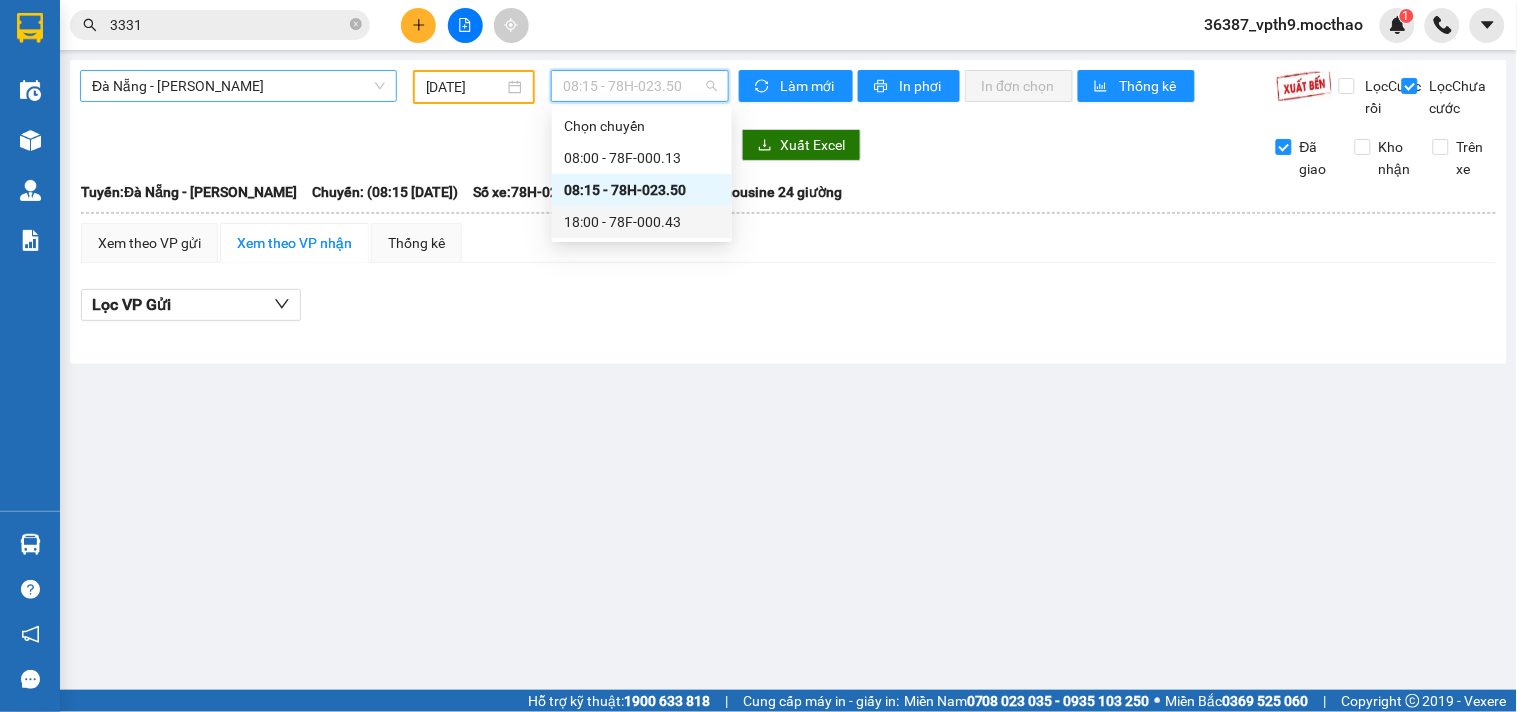 click on "18:00     - 78F-000.43" at bounding box center [642, 222] 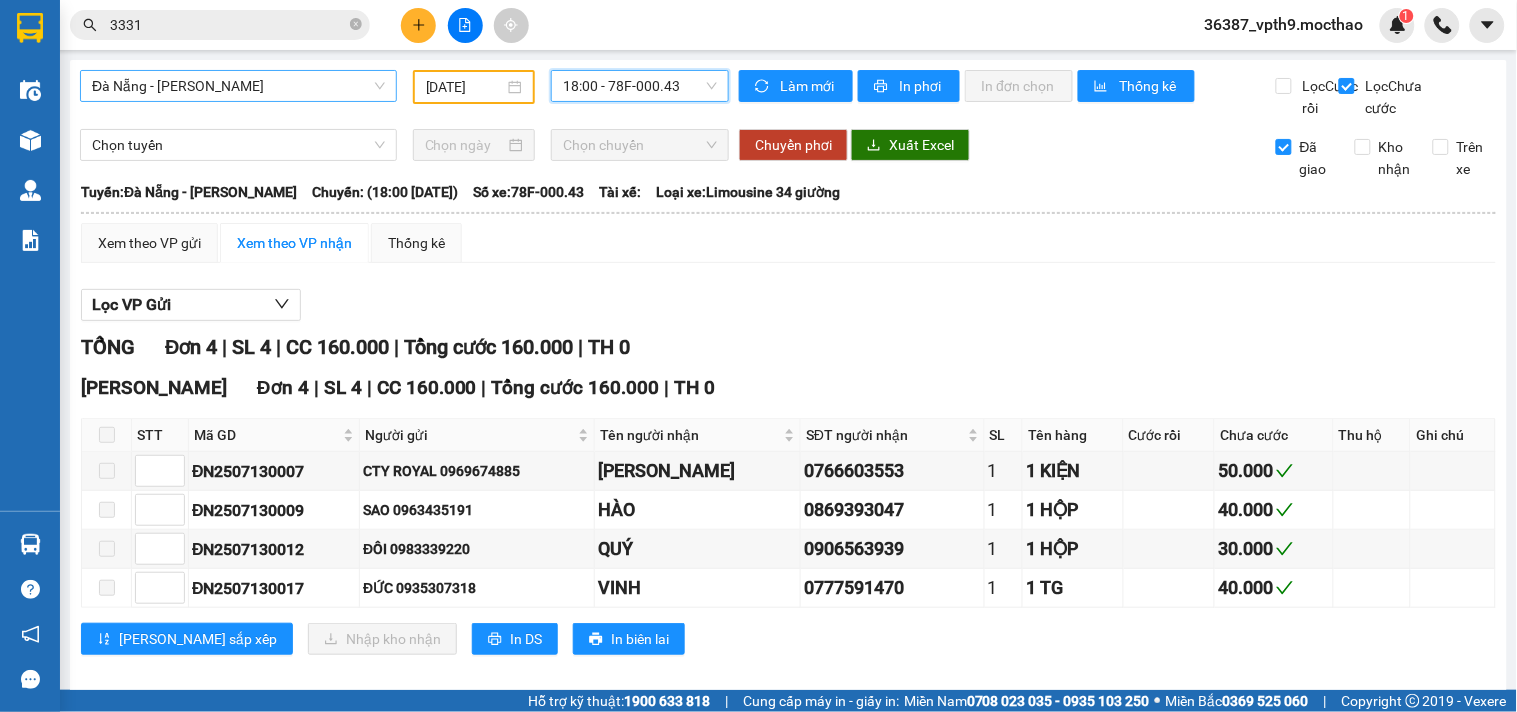 scroll, scrollTop: 45, scrollLeft: 0, axis: vertical 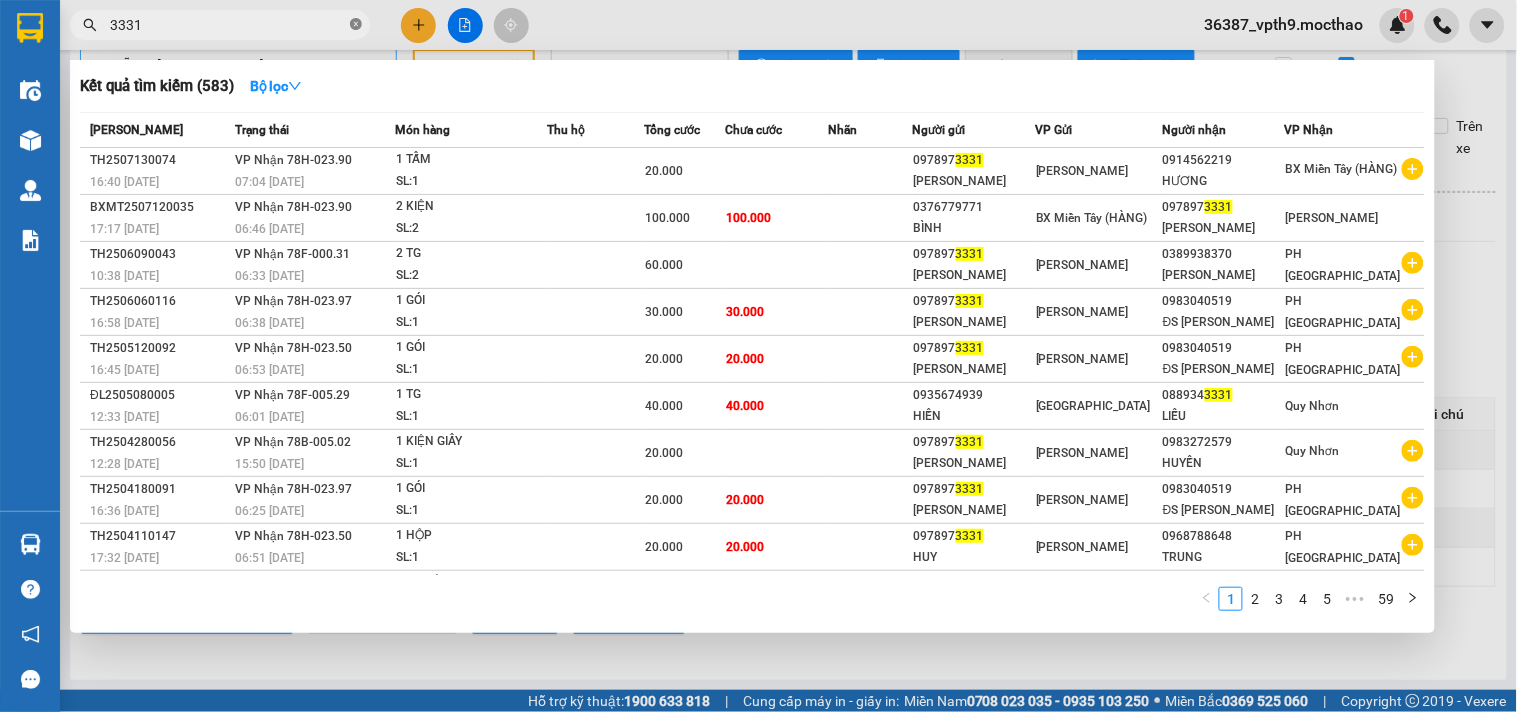 click 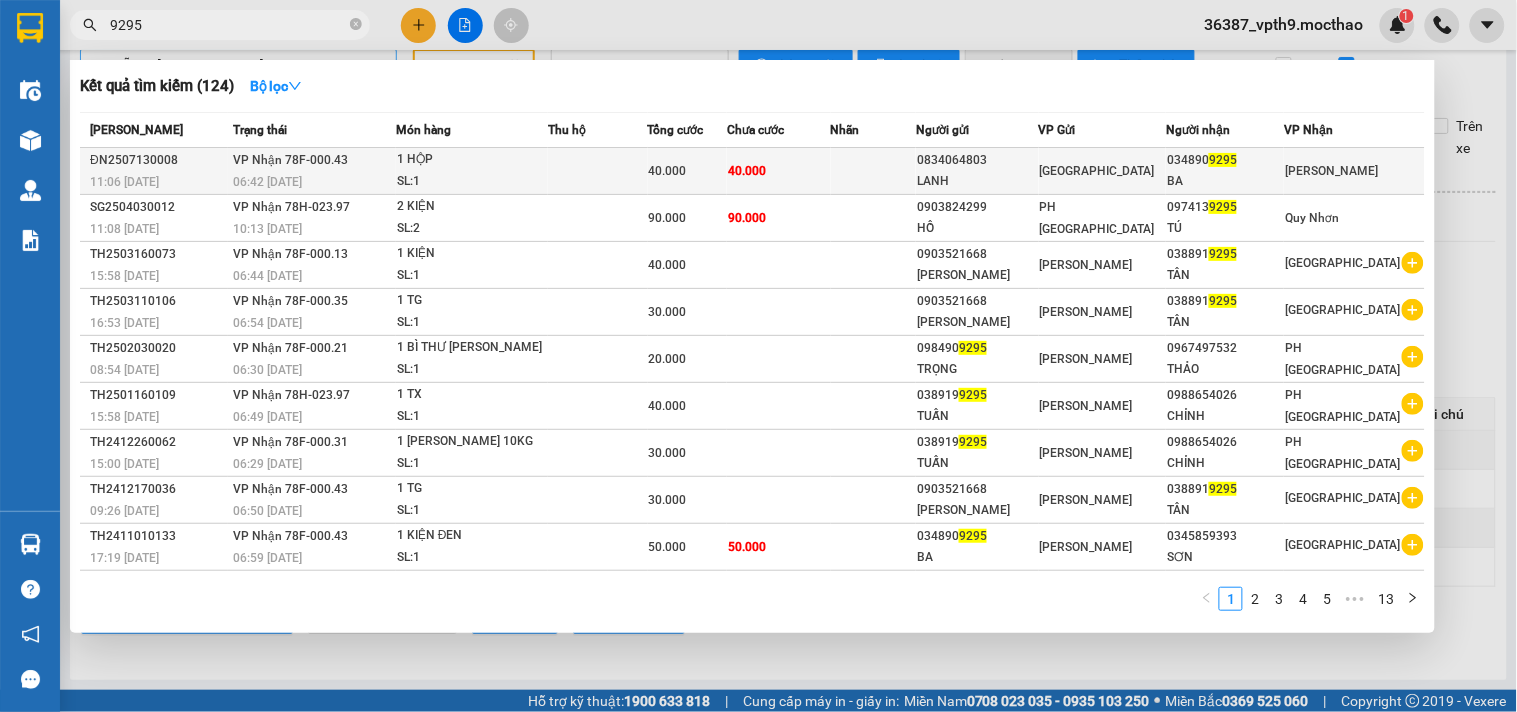 type on "9295" 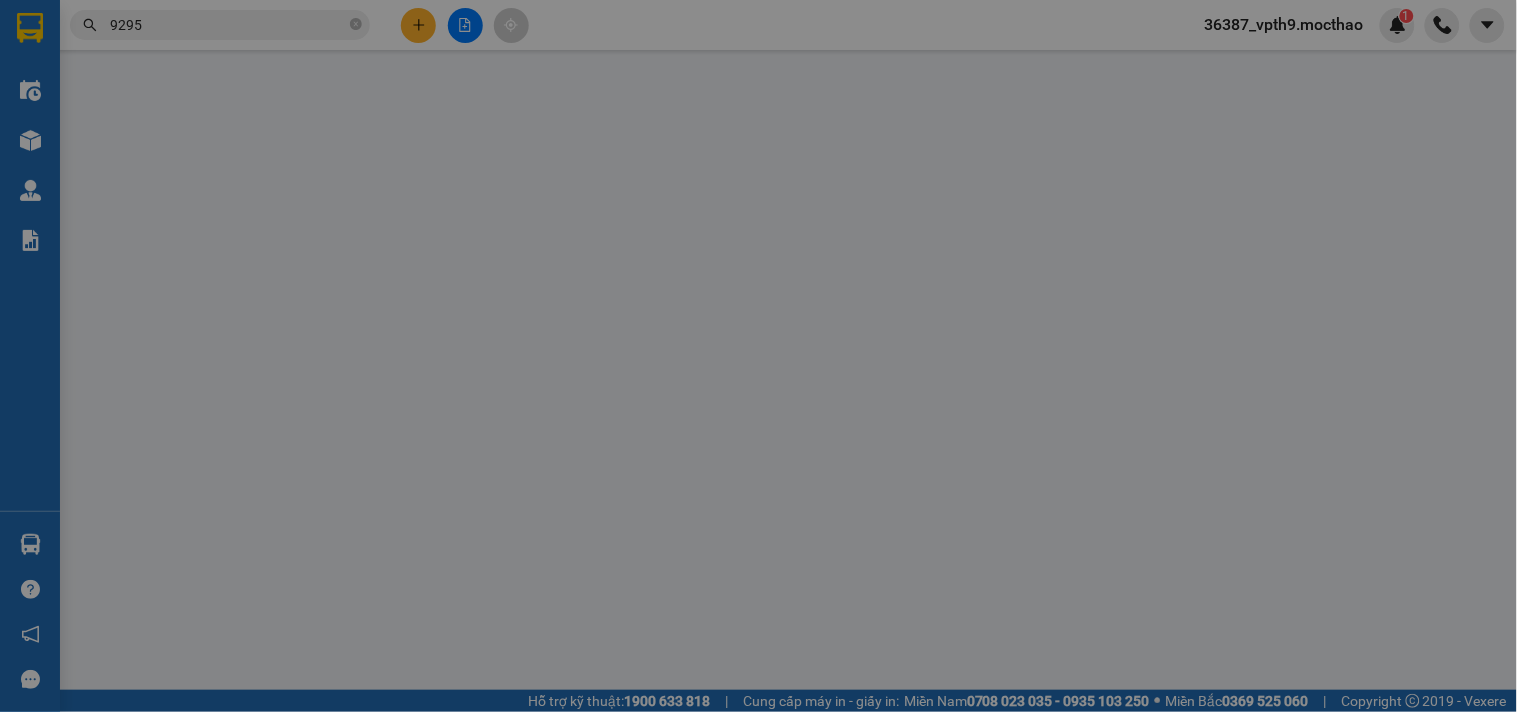 scroll, scrollTop: 0, scrollLeft: 0, axis: both 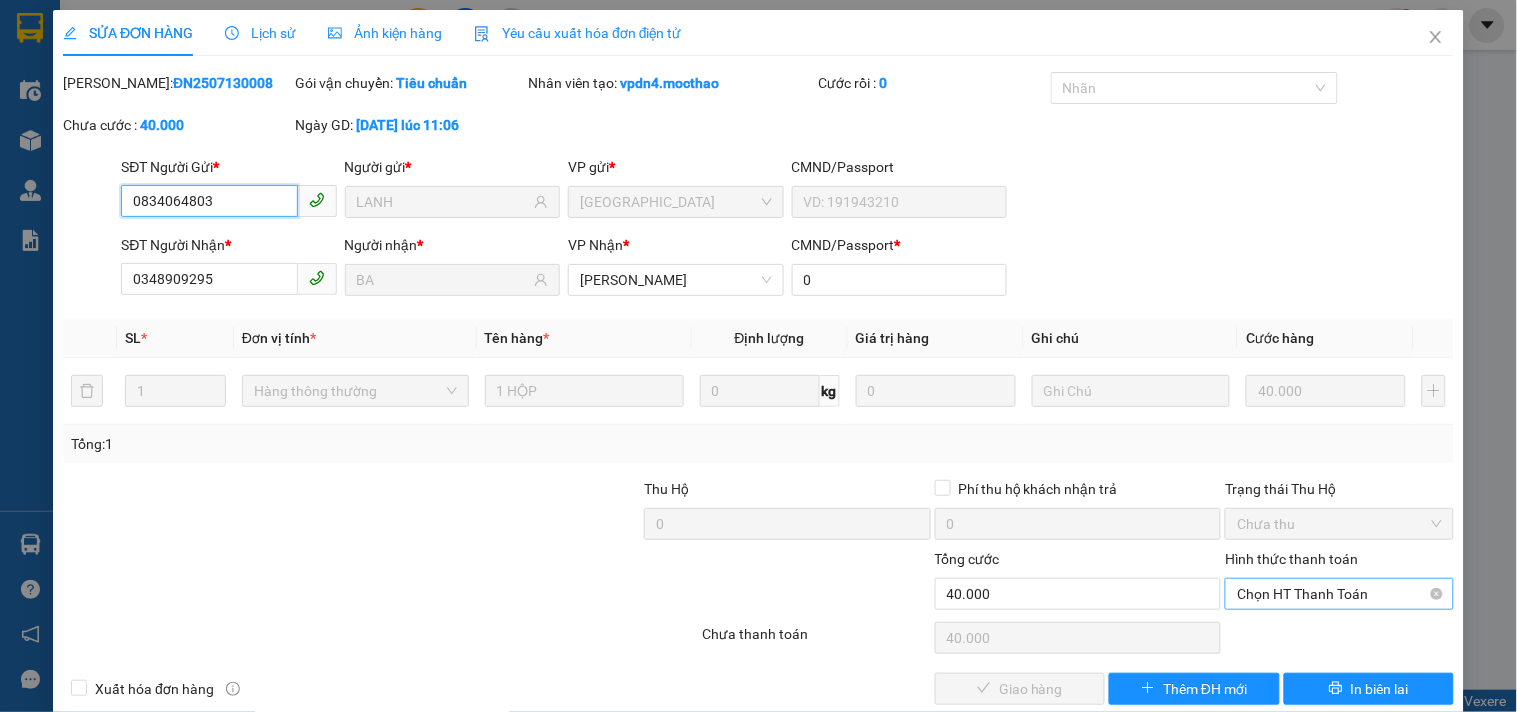 click on "Chọn HT Thanh Toán" at bounding box center (1339, 594) 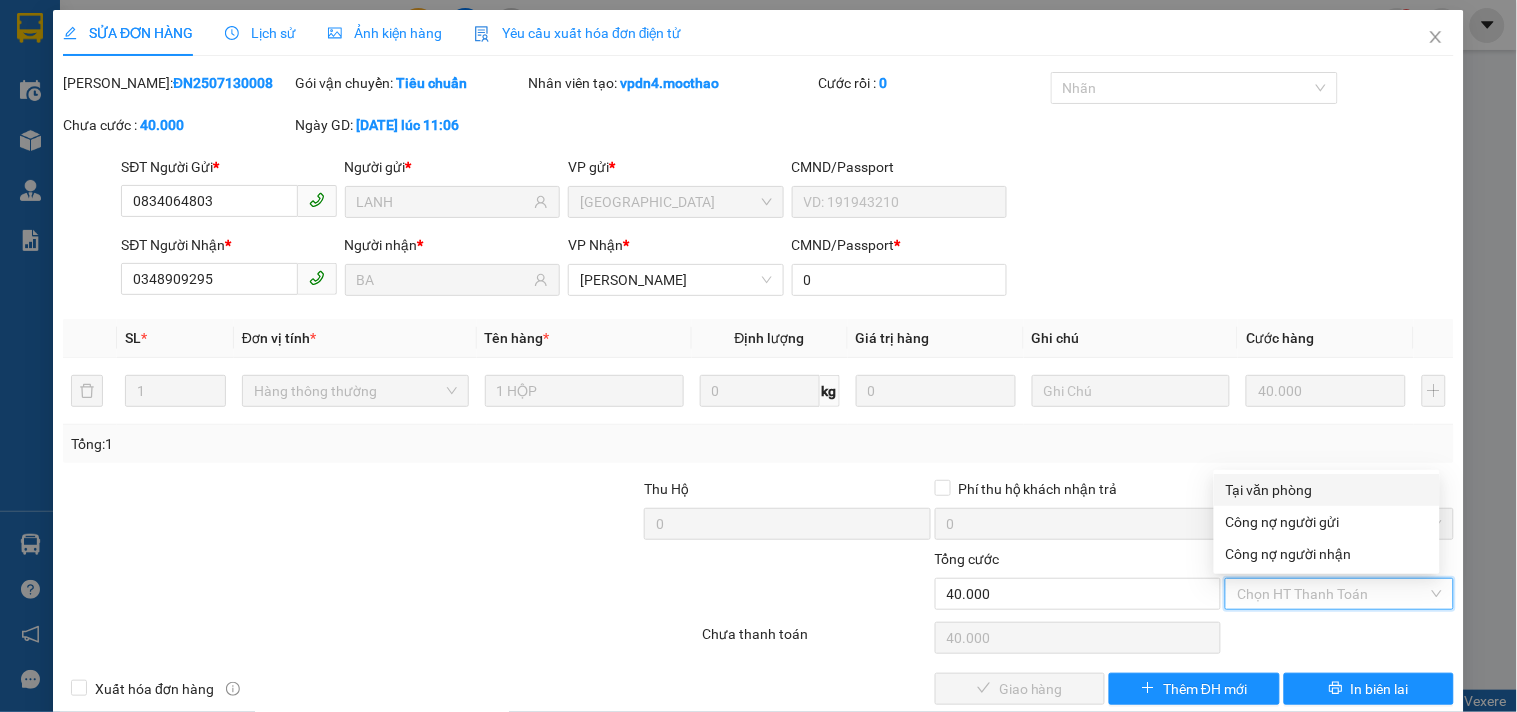 click on "Tại văn phòng" at bounding box center [1327, 490] 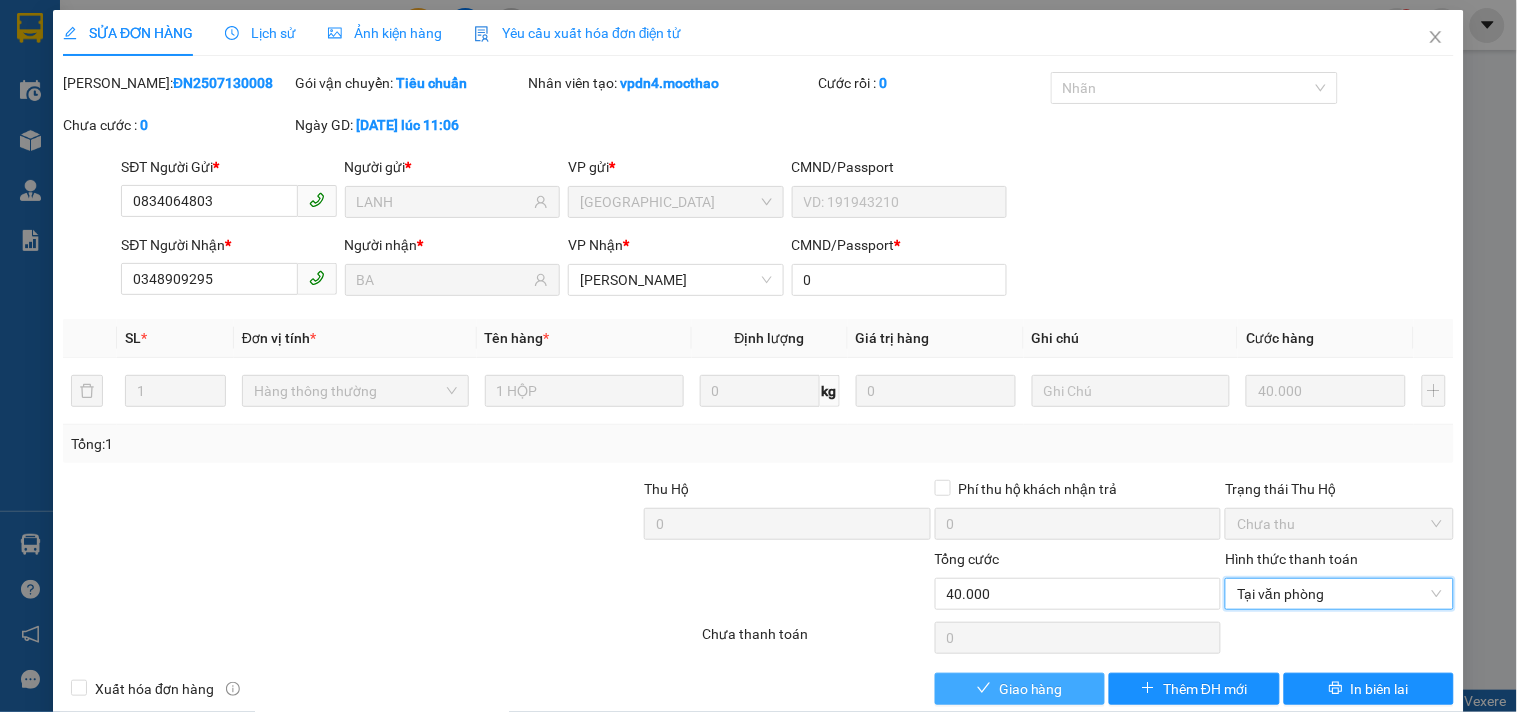 click on "Giao hàng" at bounding box center [1031, 689] 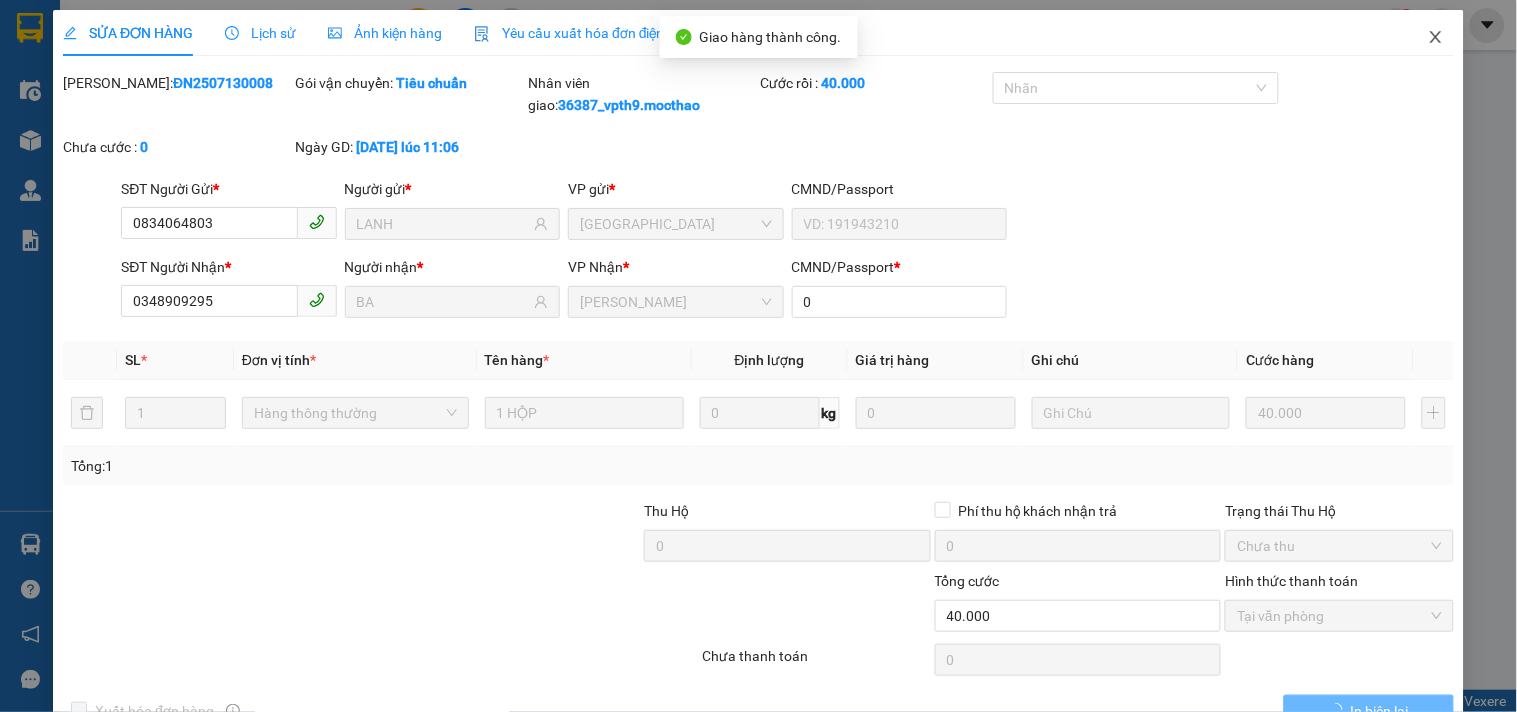 click at bounding box center [1436, 38] 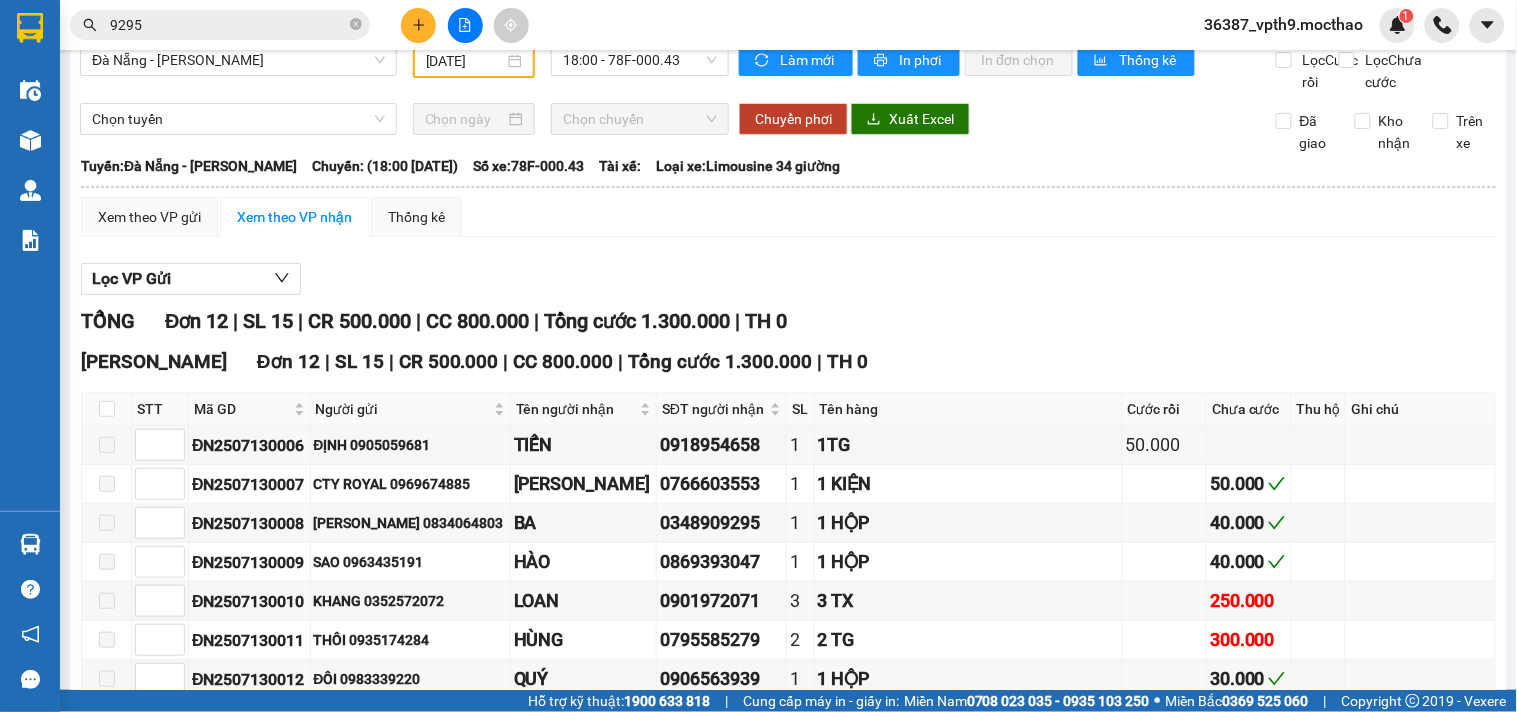 scroll, scrollTop: 0, scrollLeft: 0, axis: both 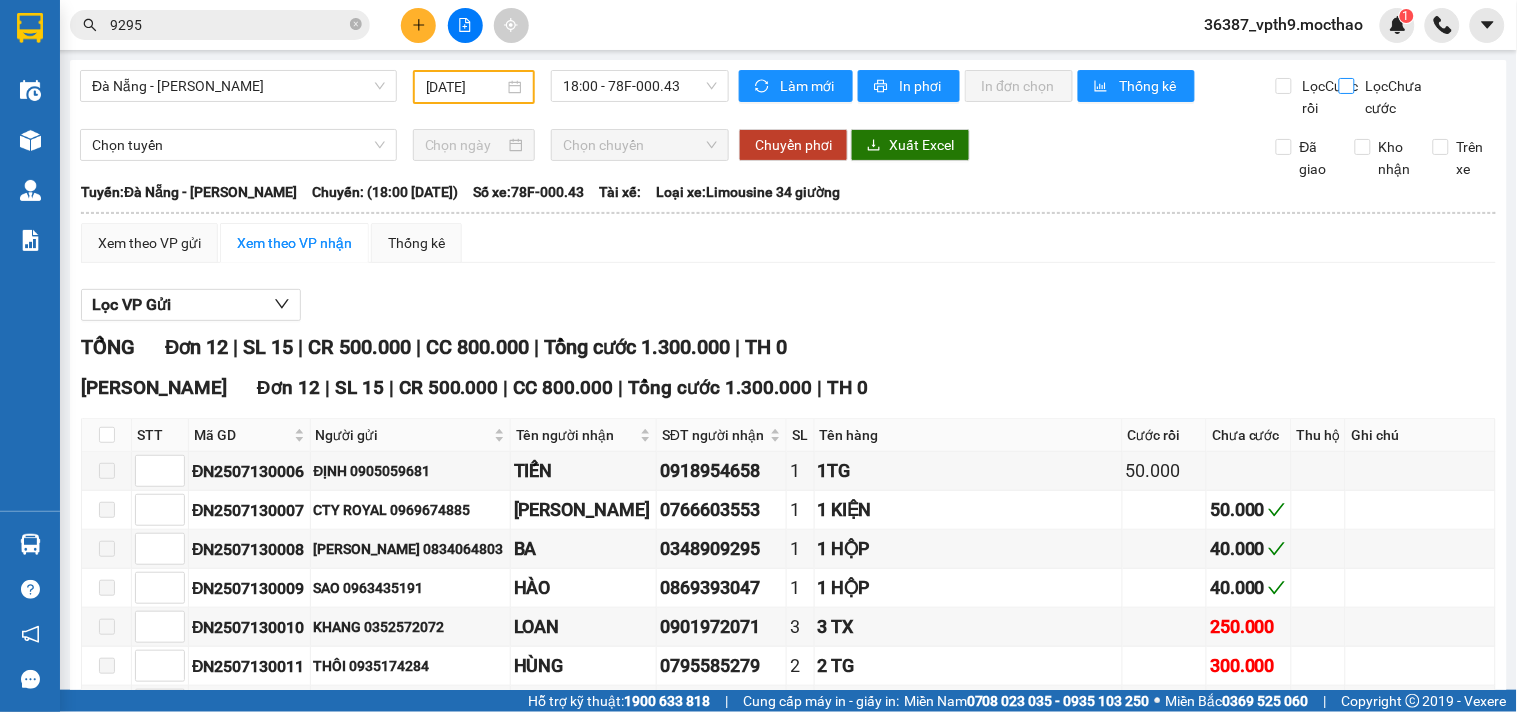 click on "Lọc  Chưa cước" at bounding box center (1396, 97) 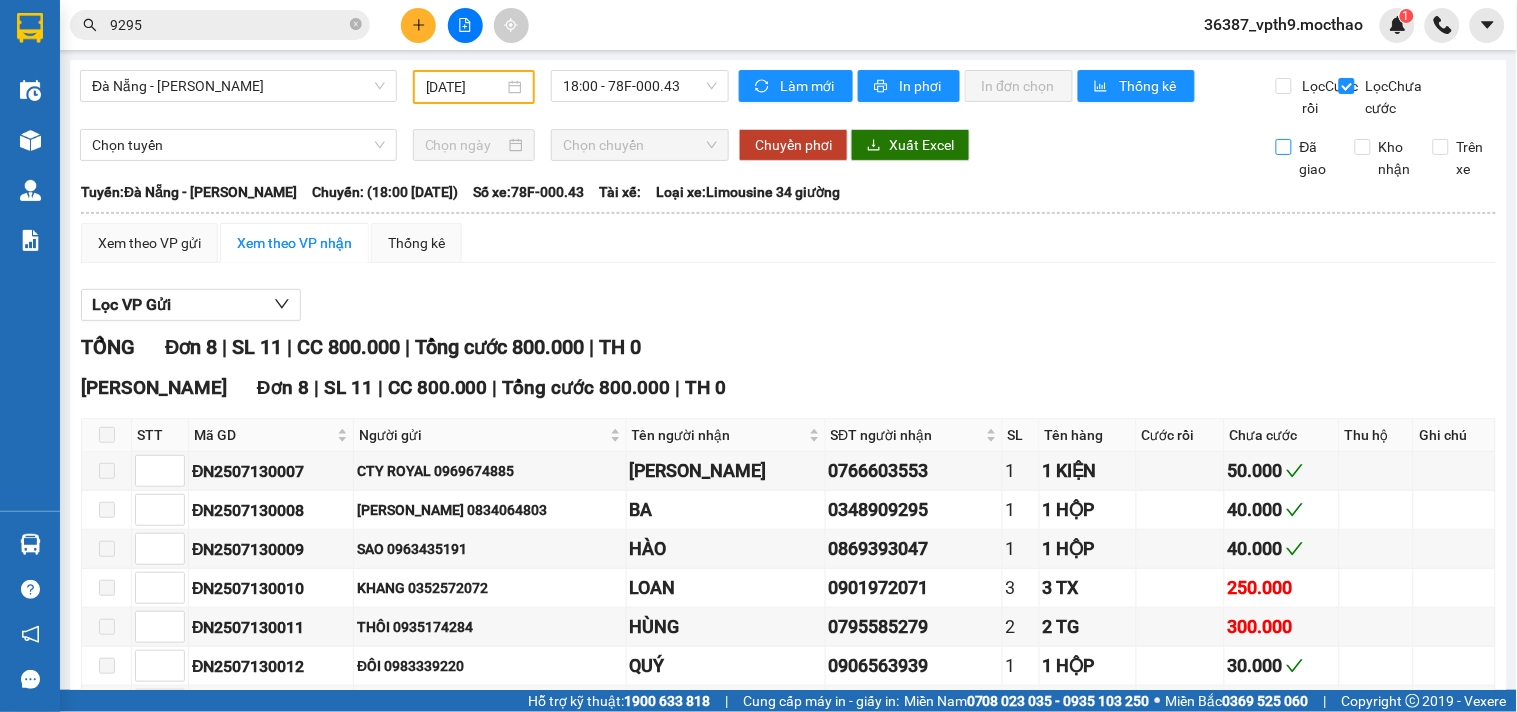 click on "Đã giao" at bounding box center [1284, 147] 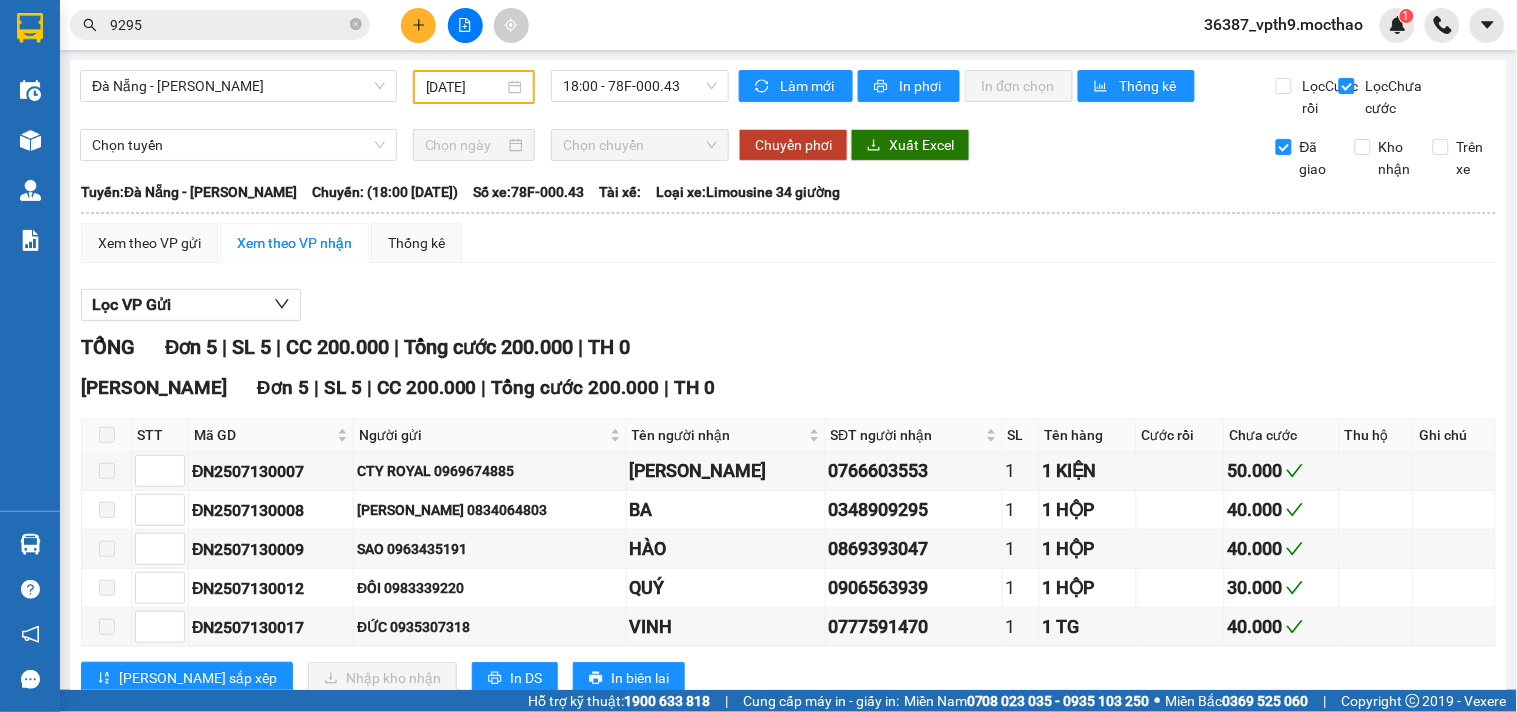 scroll, scrollTop: 84, scrollLeft: 0, axis: vertical 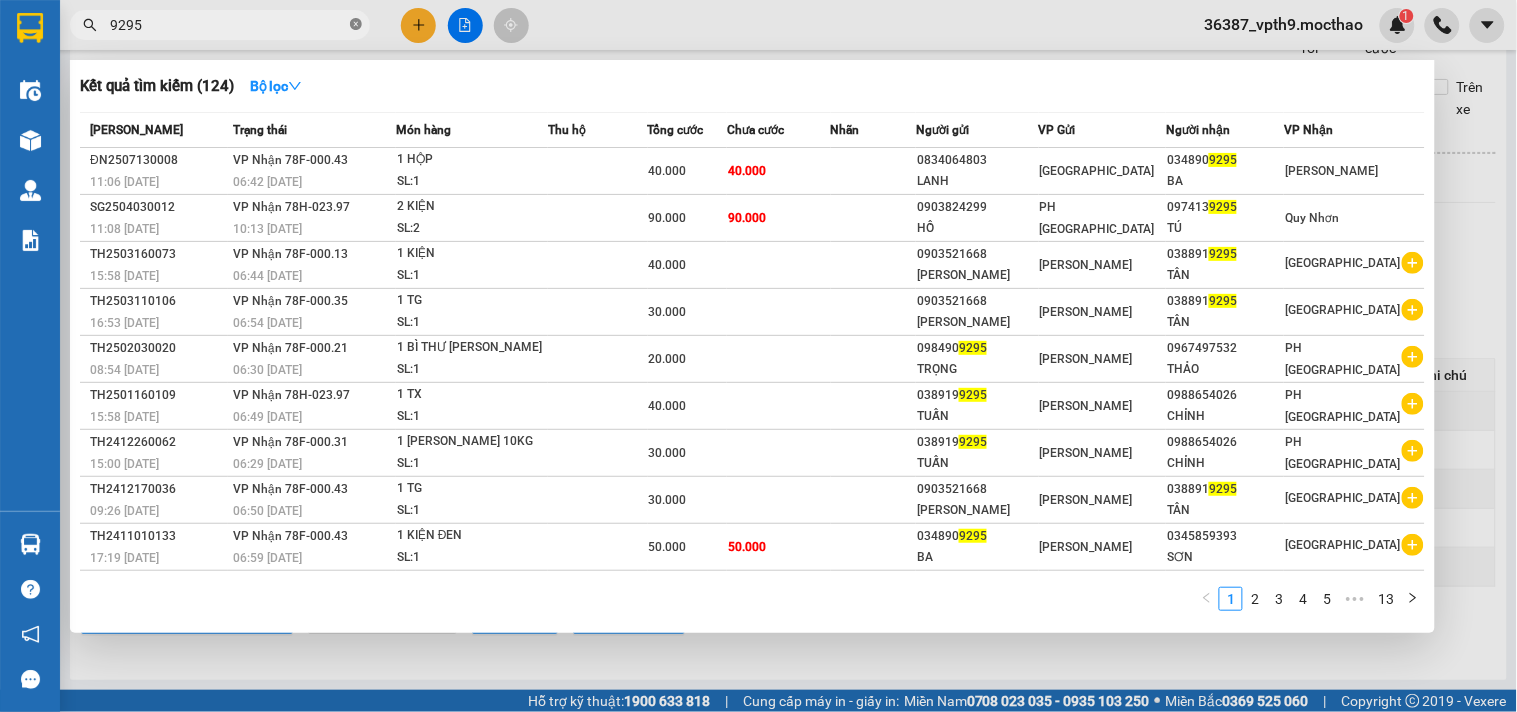 click 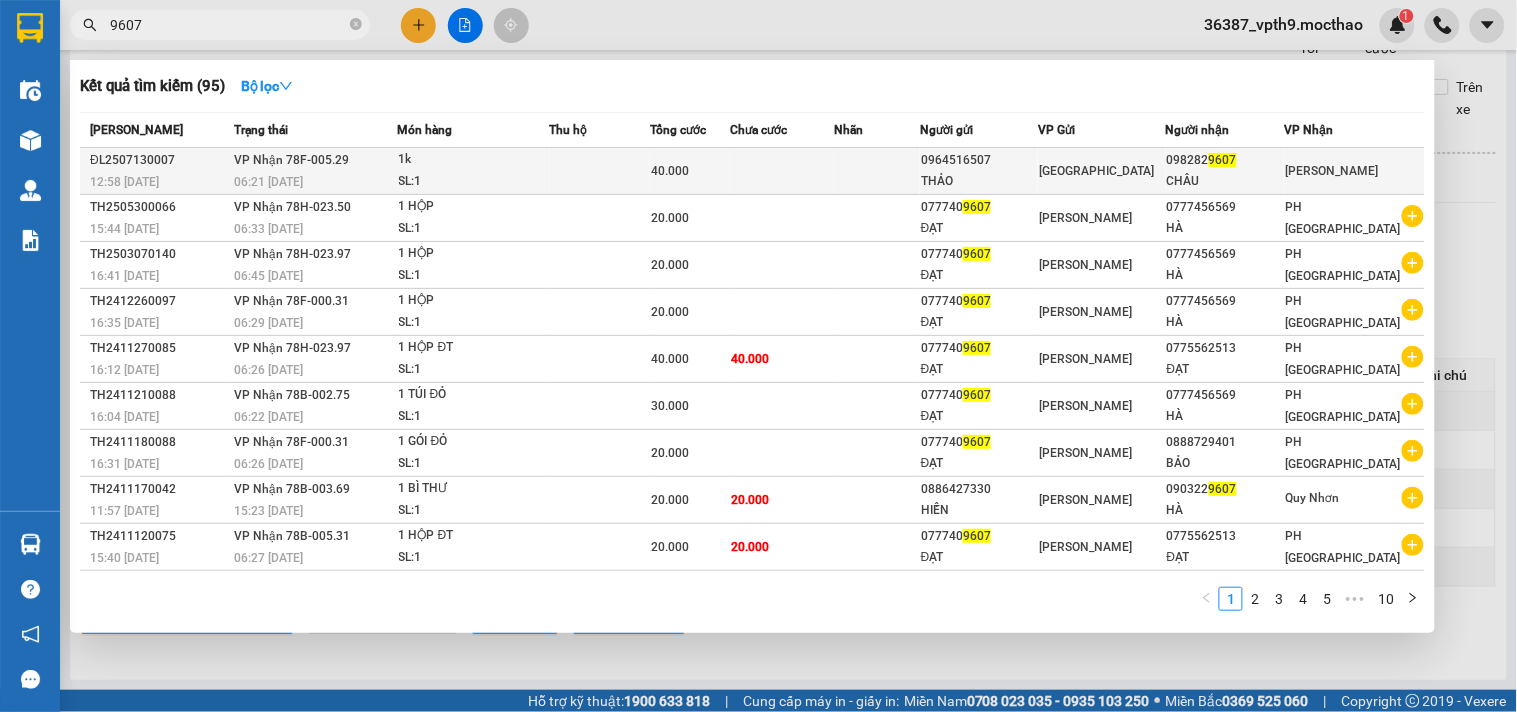 type on "9607" 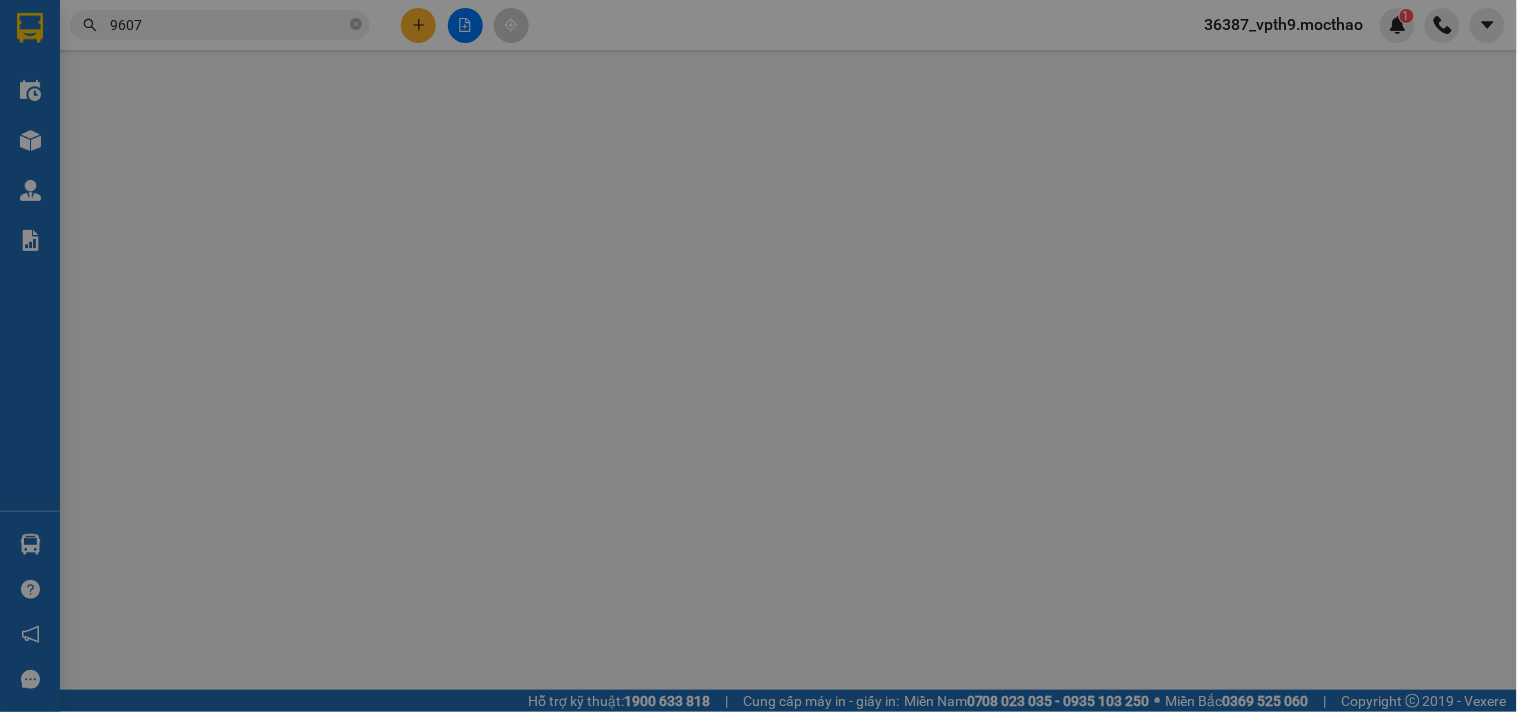 scroll, scrollTop: 0, scrollLeft: 0, axis: both 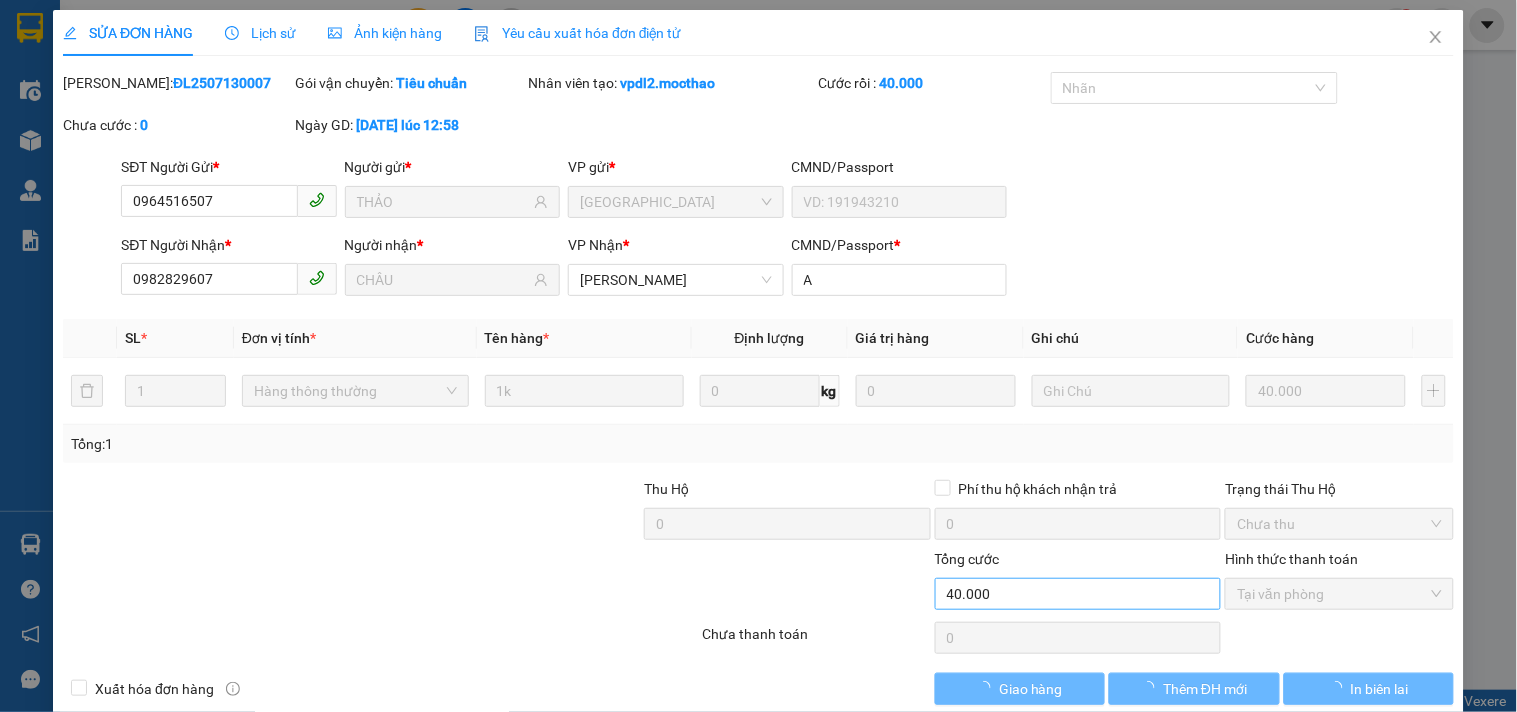 type on "0964516507" 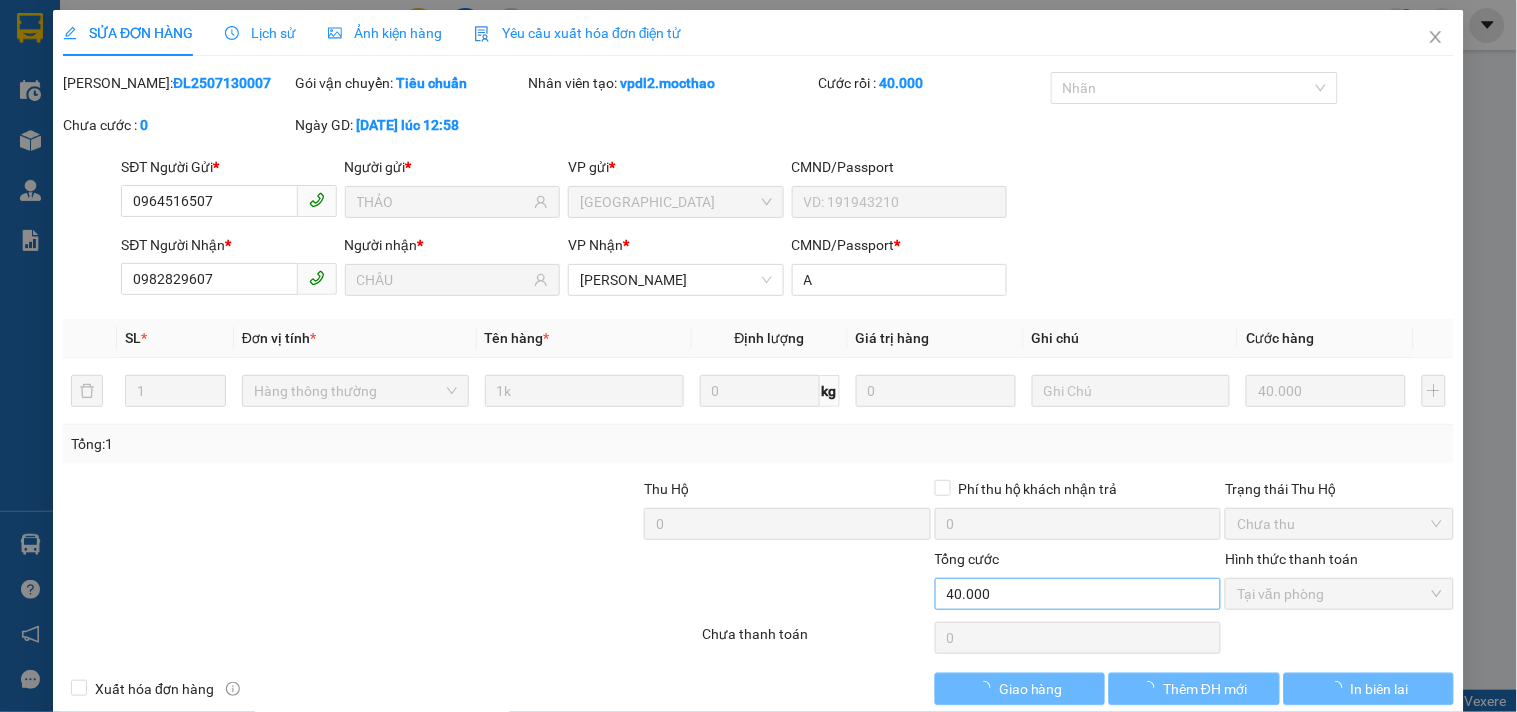 type on "THẢO" 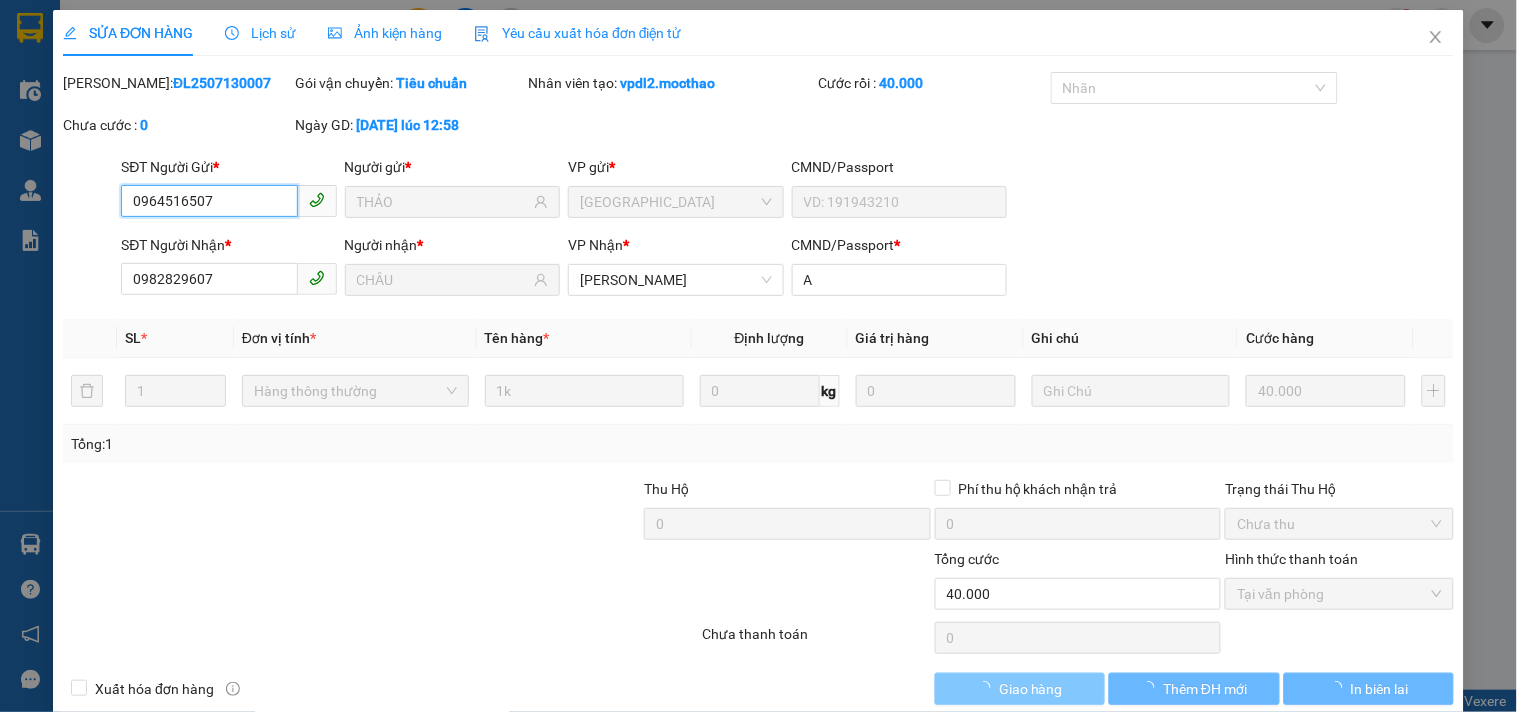 checkbox on "true" 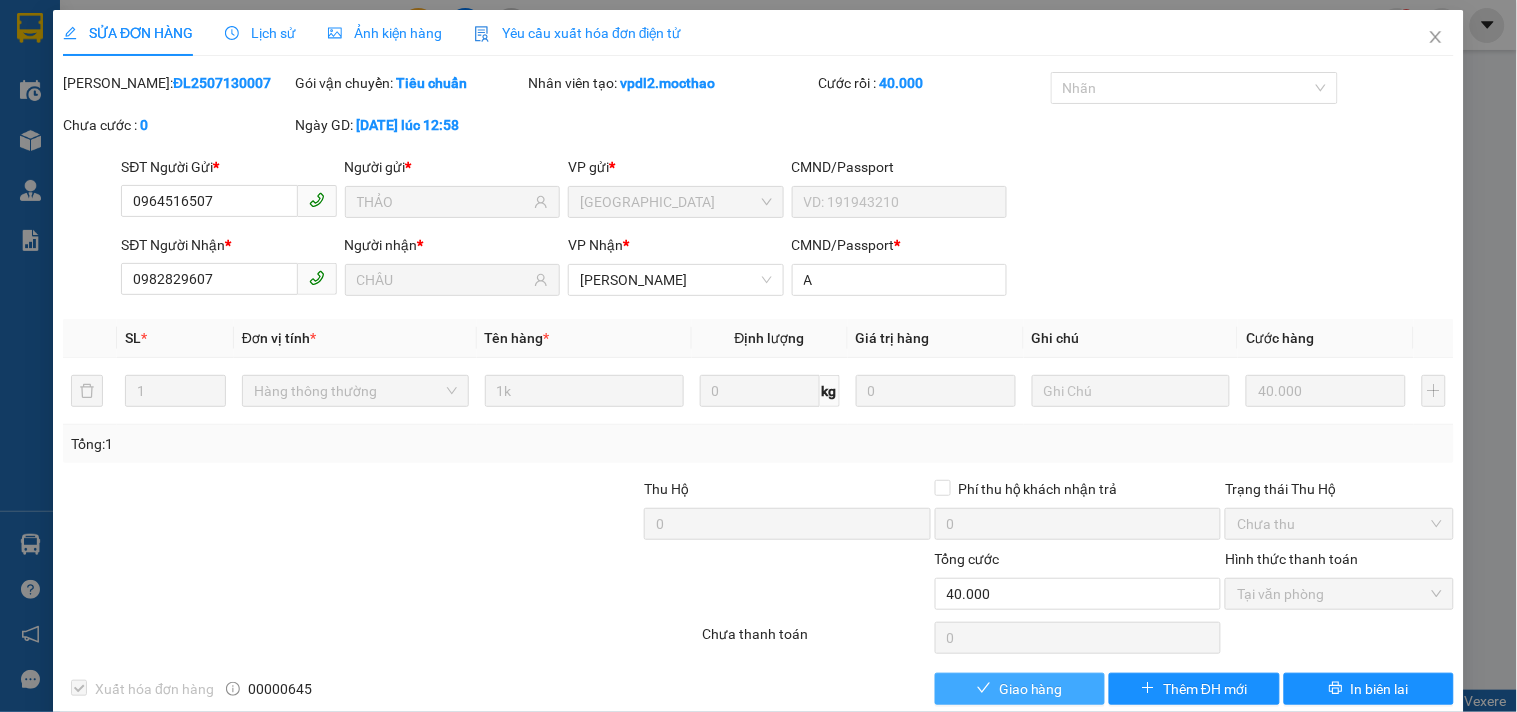 click on "Giao hàng" at bounding box center (1031, 689) 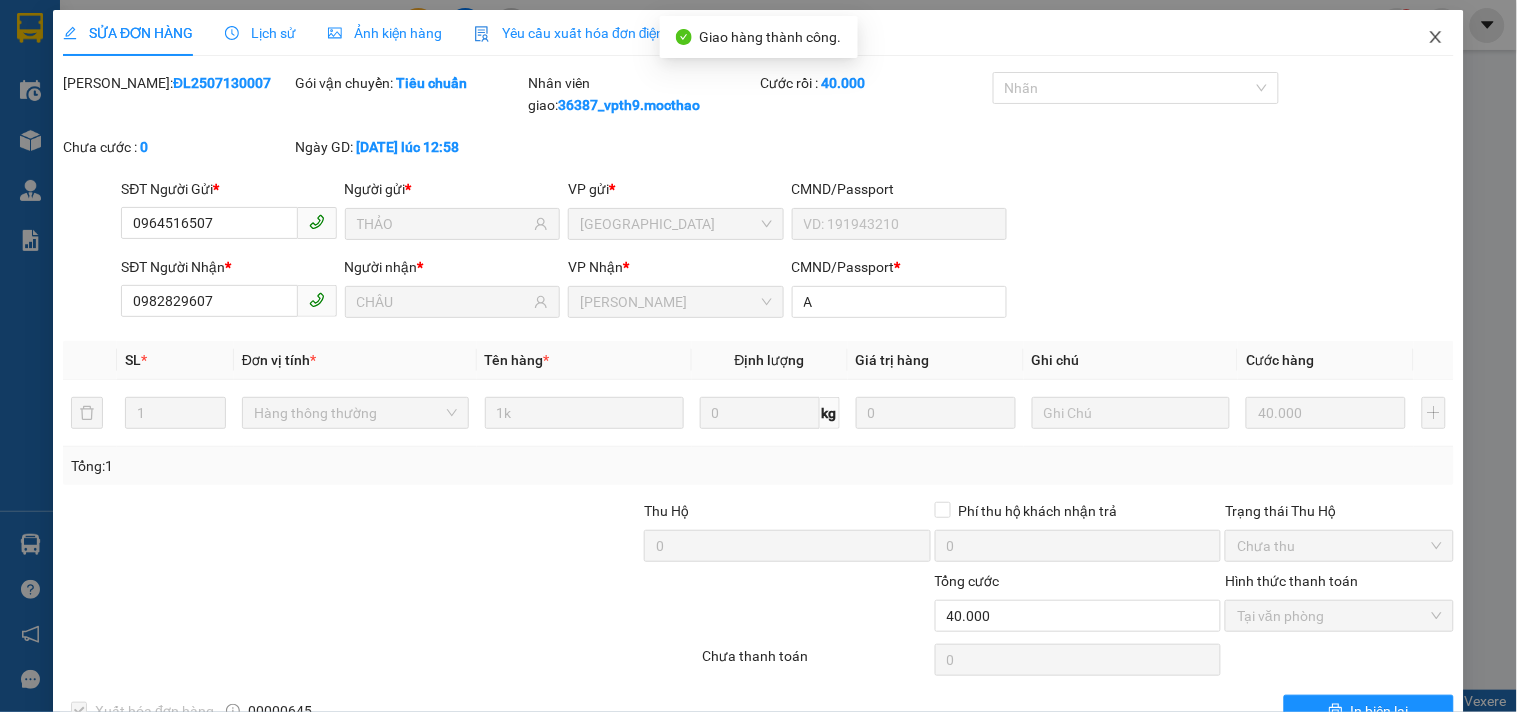 click at bounding box center [1436, 38] 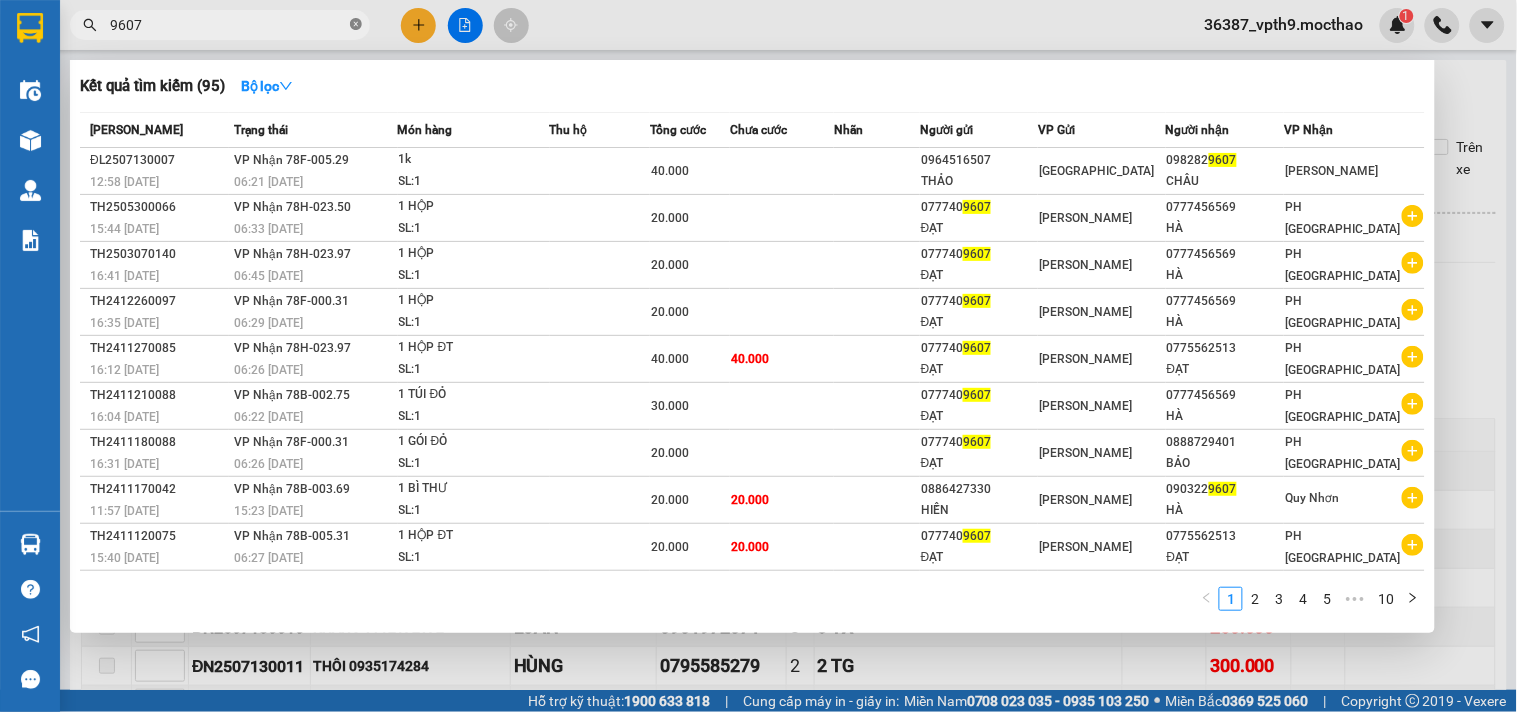 click 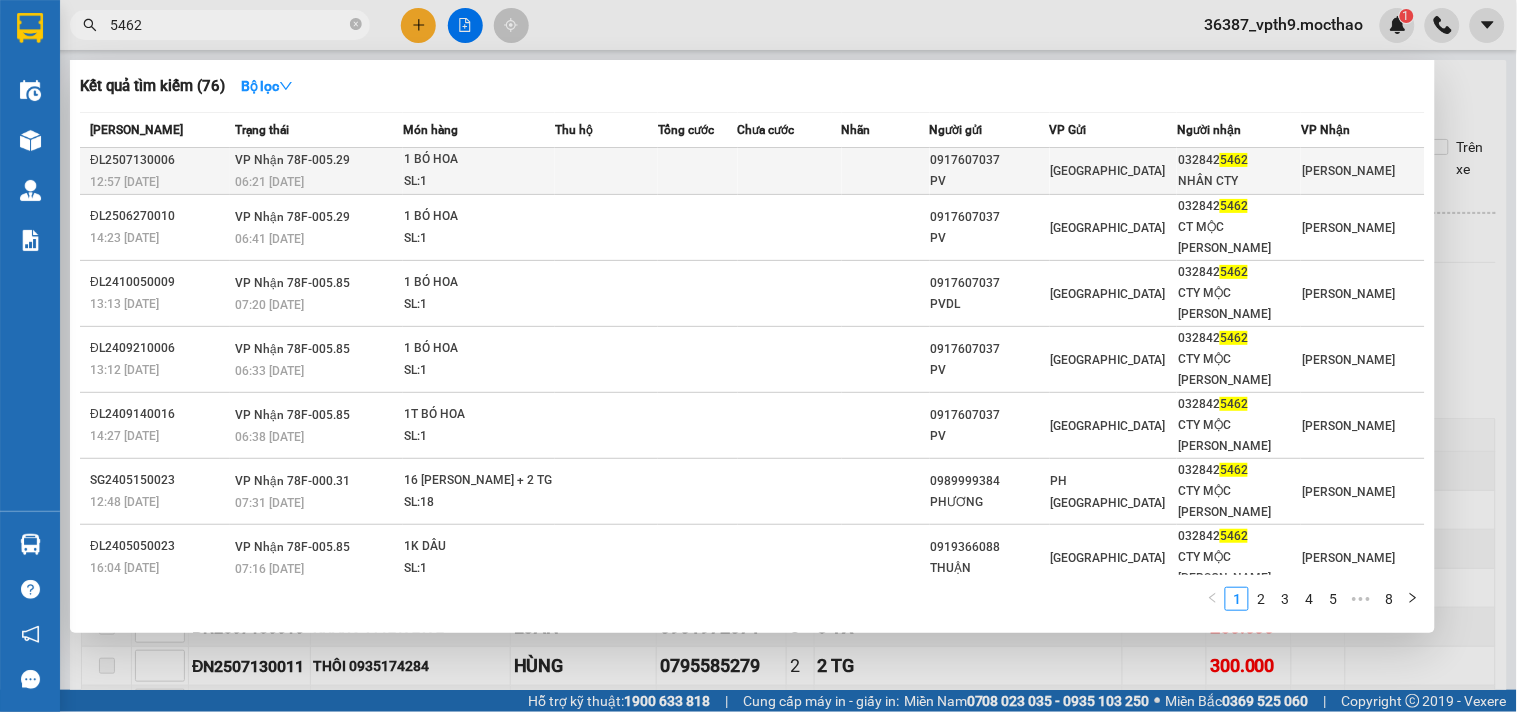 type on "5462" 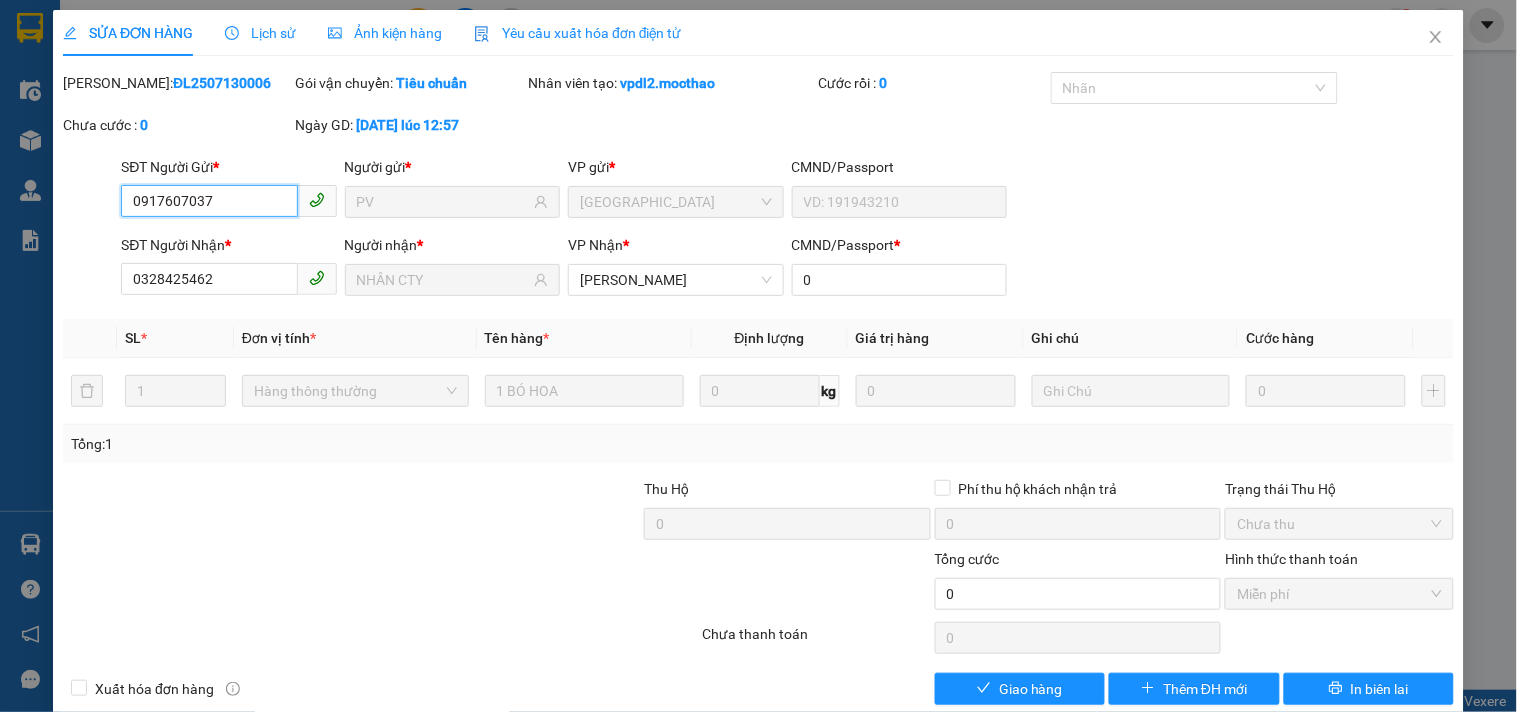 type on "0917607037" 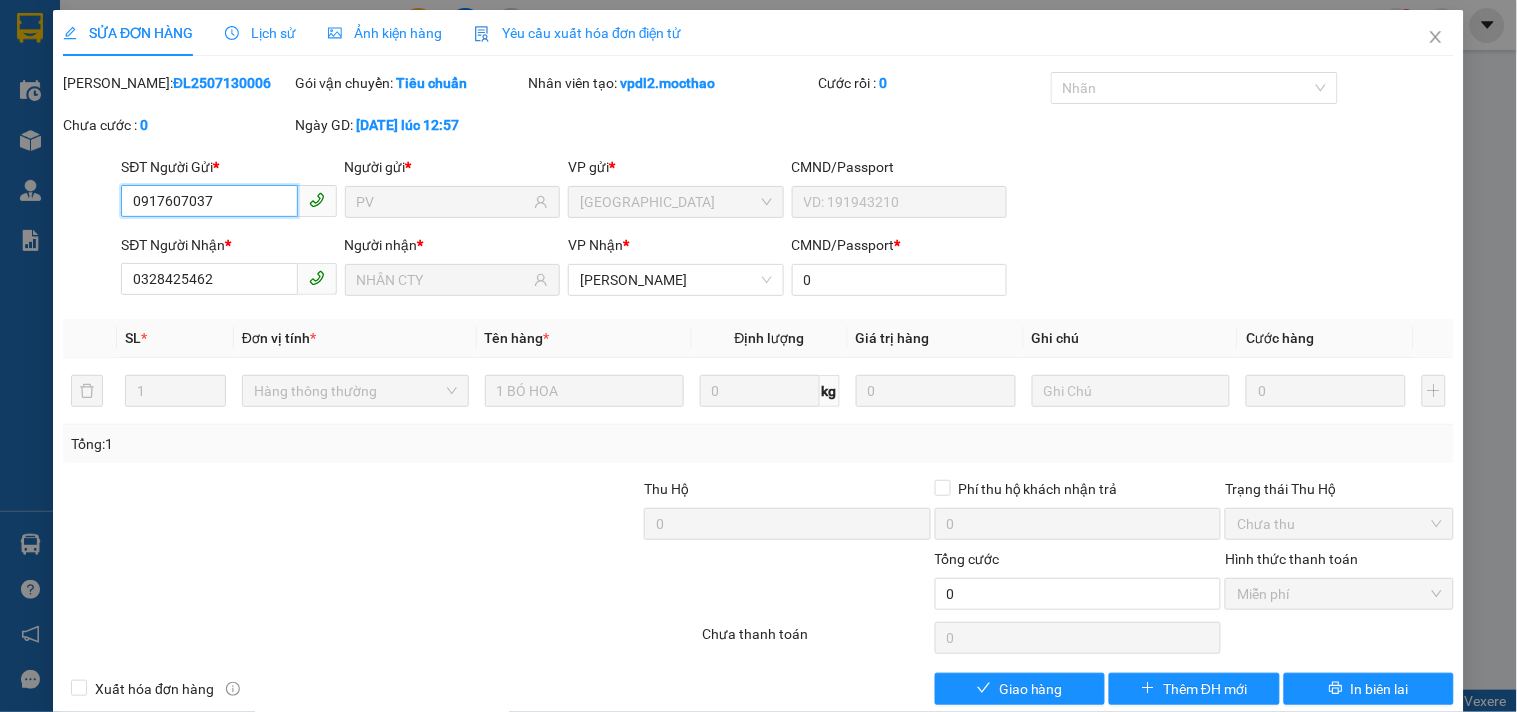 type on "PV" 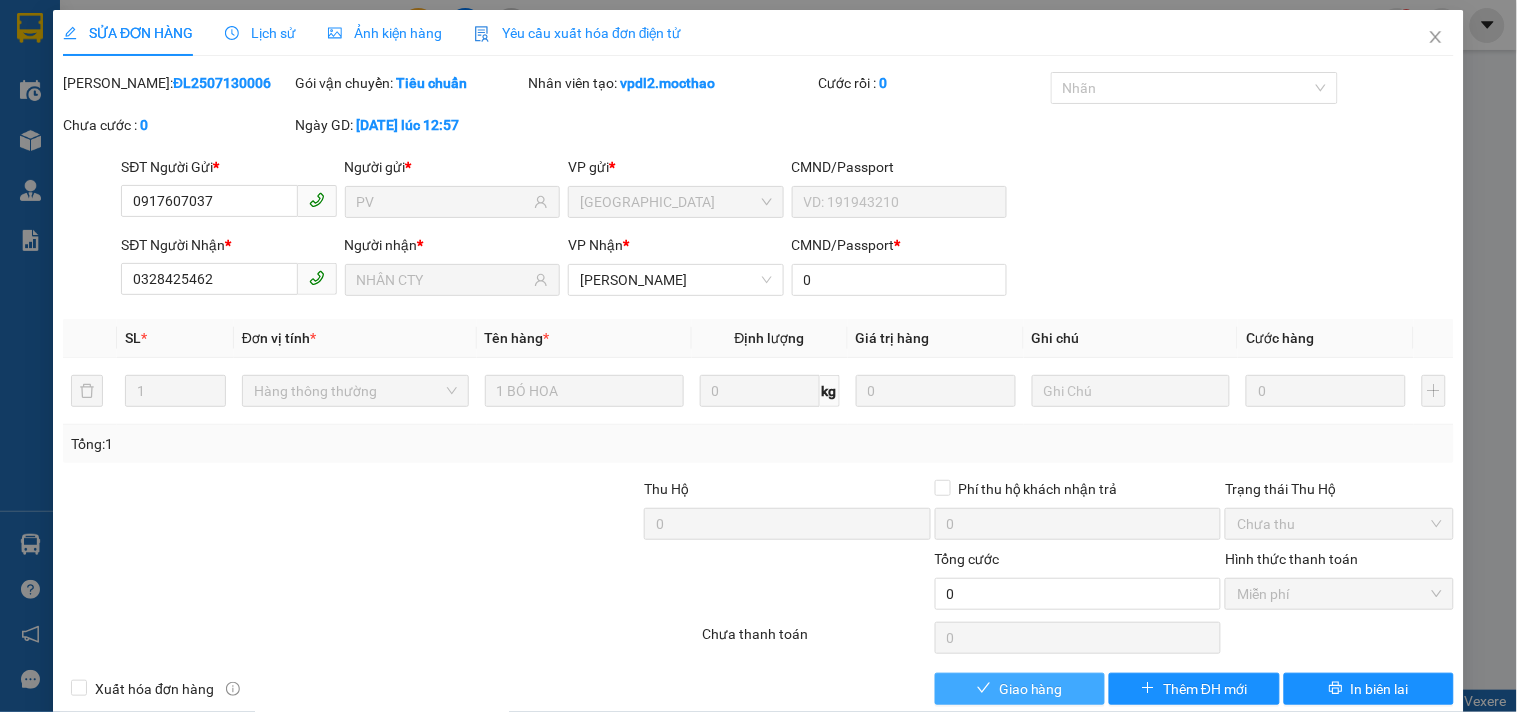 click on "Giao hàng" at bounding box center [1031, 689] 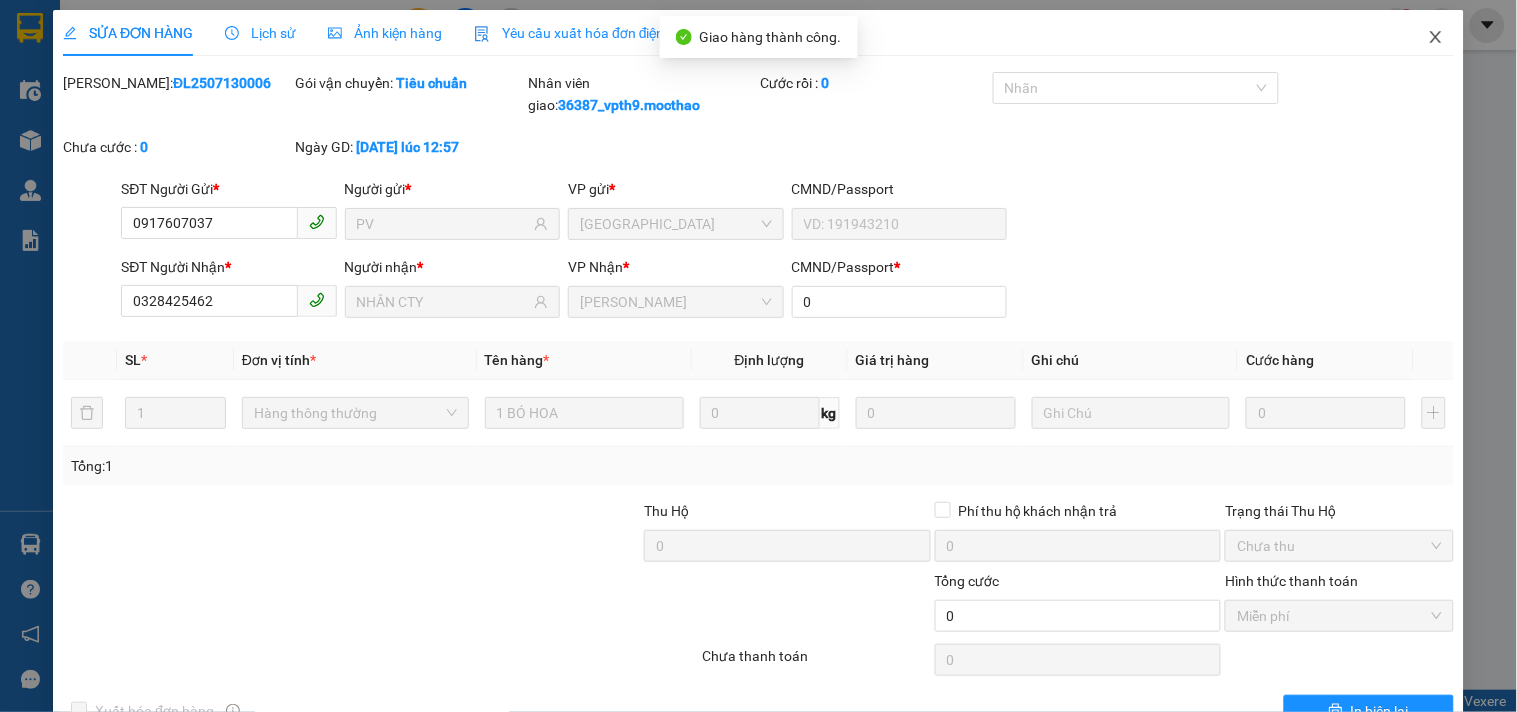 click 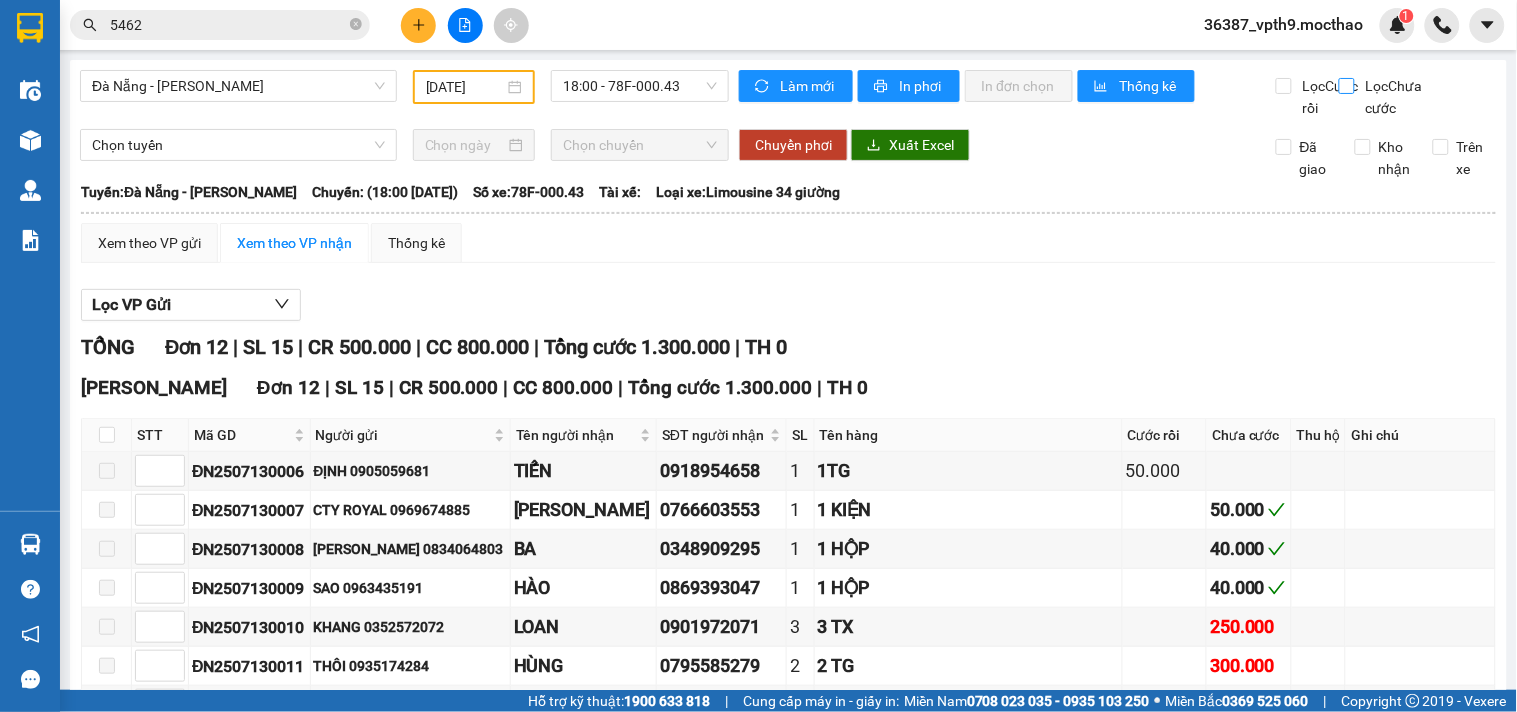click on "Lọc  Chưa cước" at bounding box center (1348, 86) 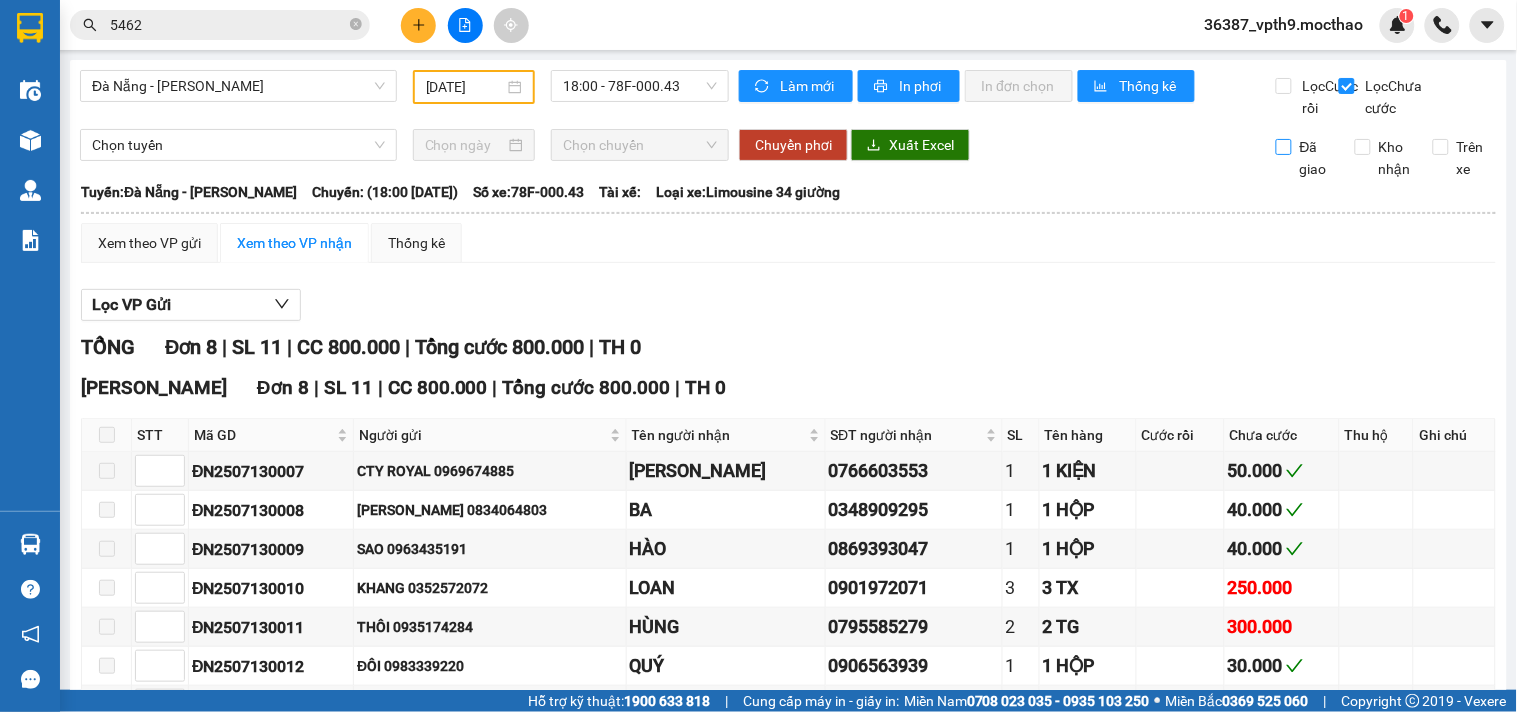 click on "Đã giao" at bounding box center (1316, 158) 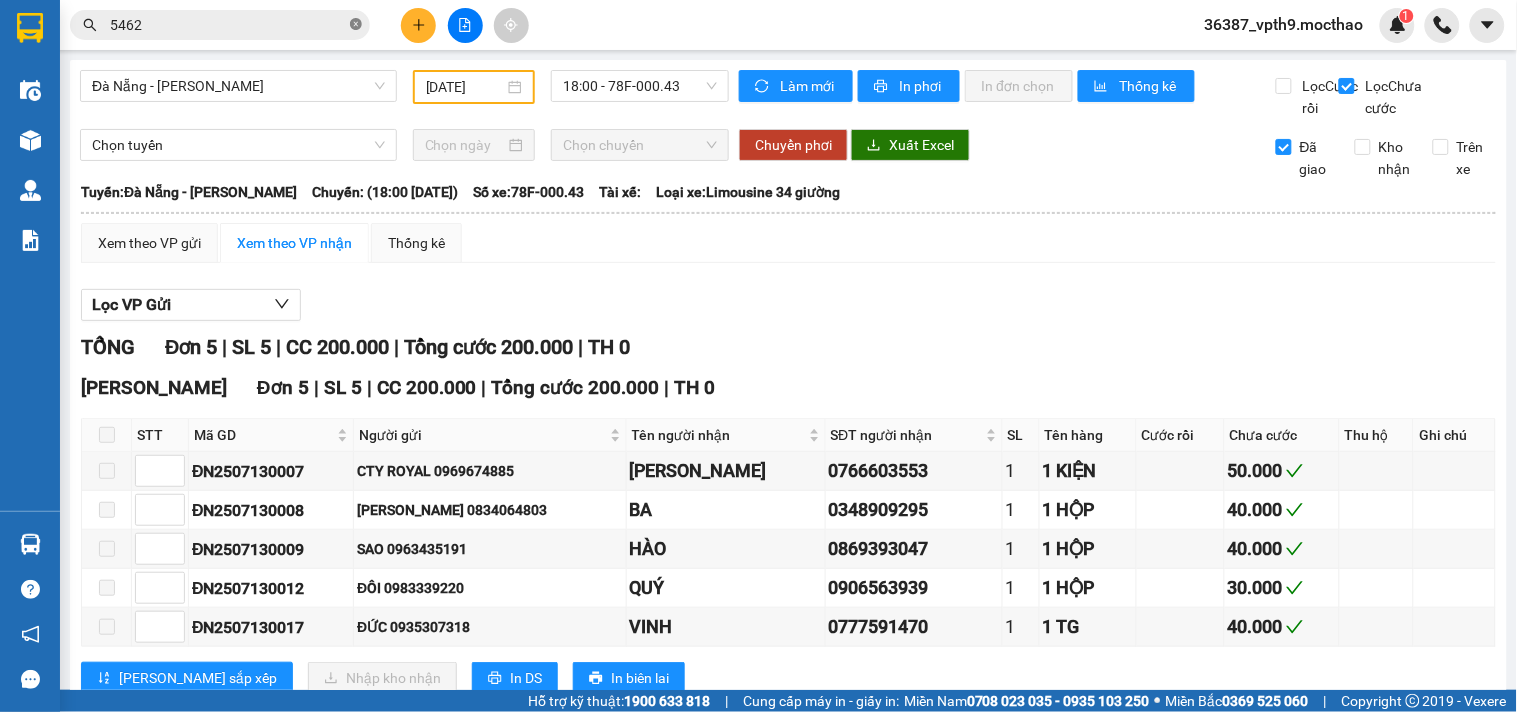click 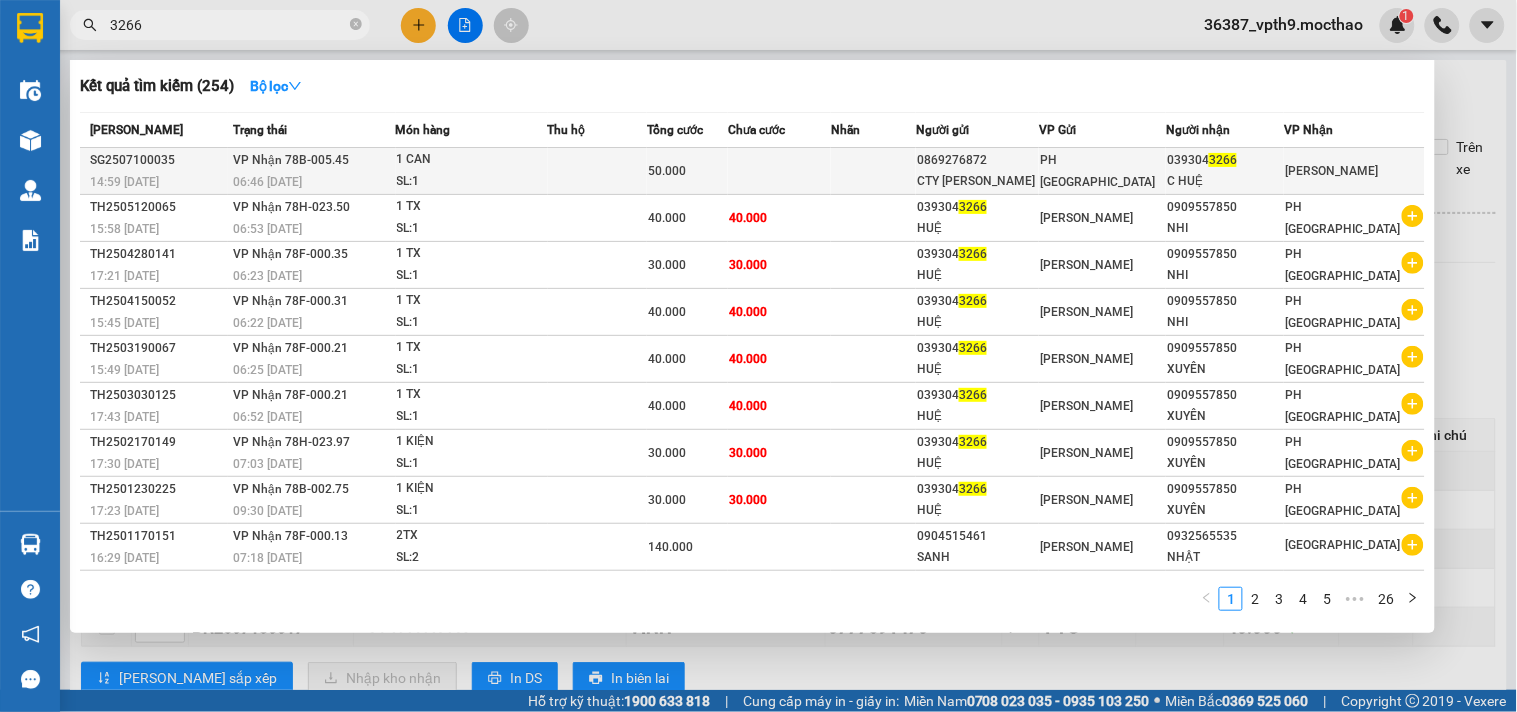 type on "3266" 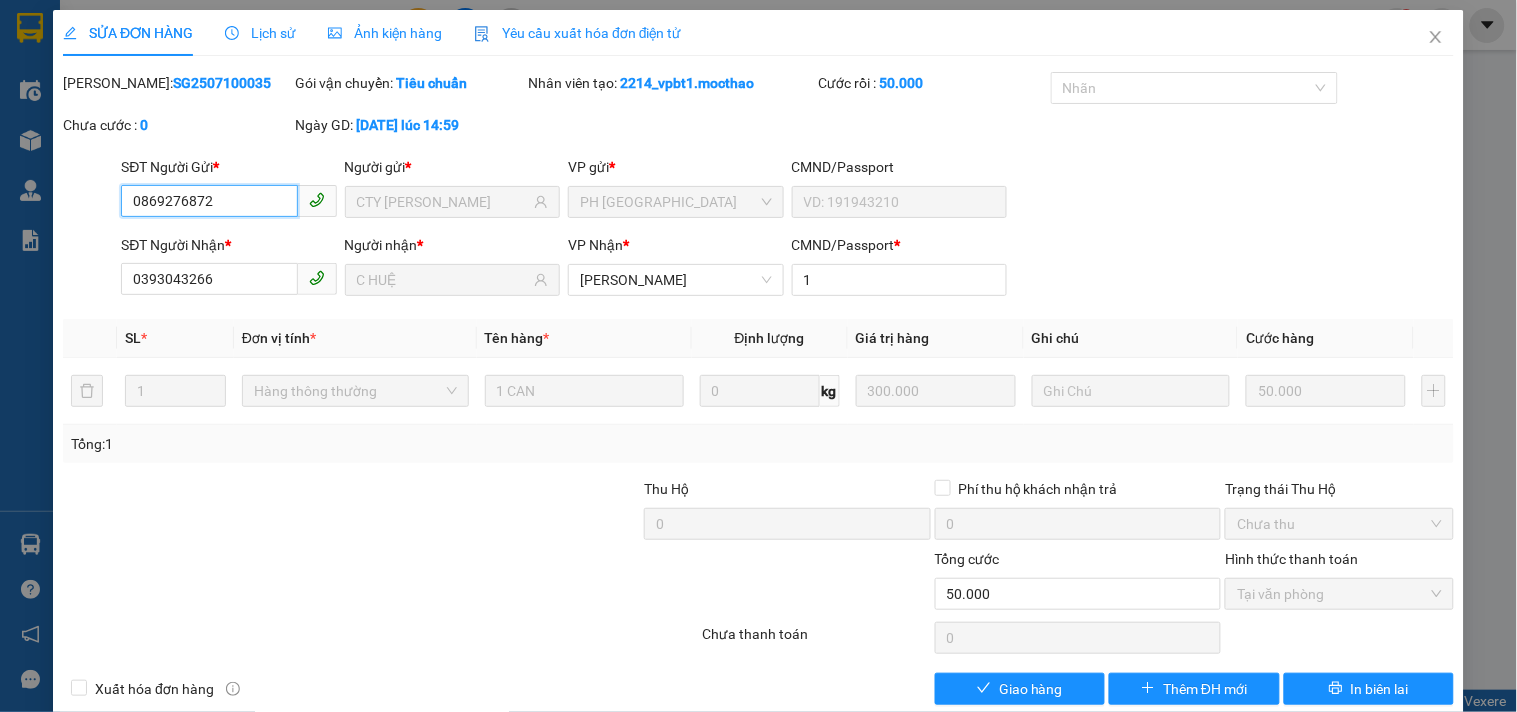 type on "0869276872" 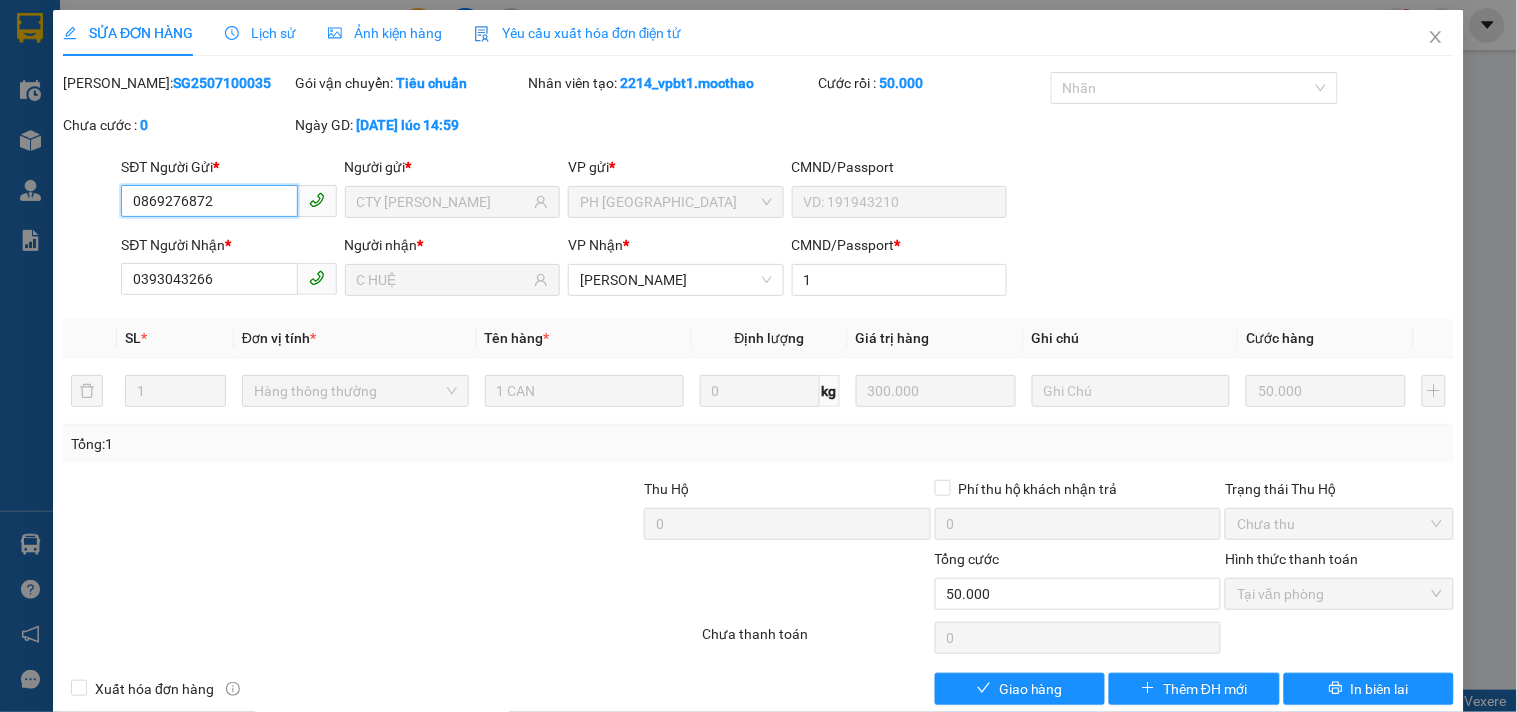 type on "CTY TRƯƠNG BÌNH" 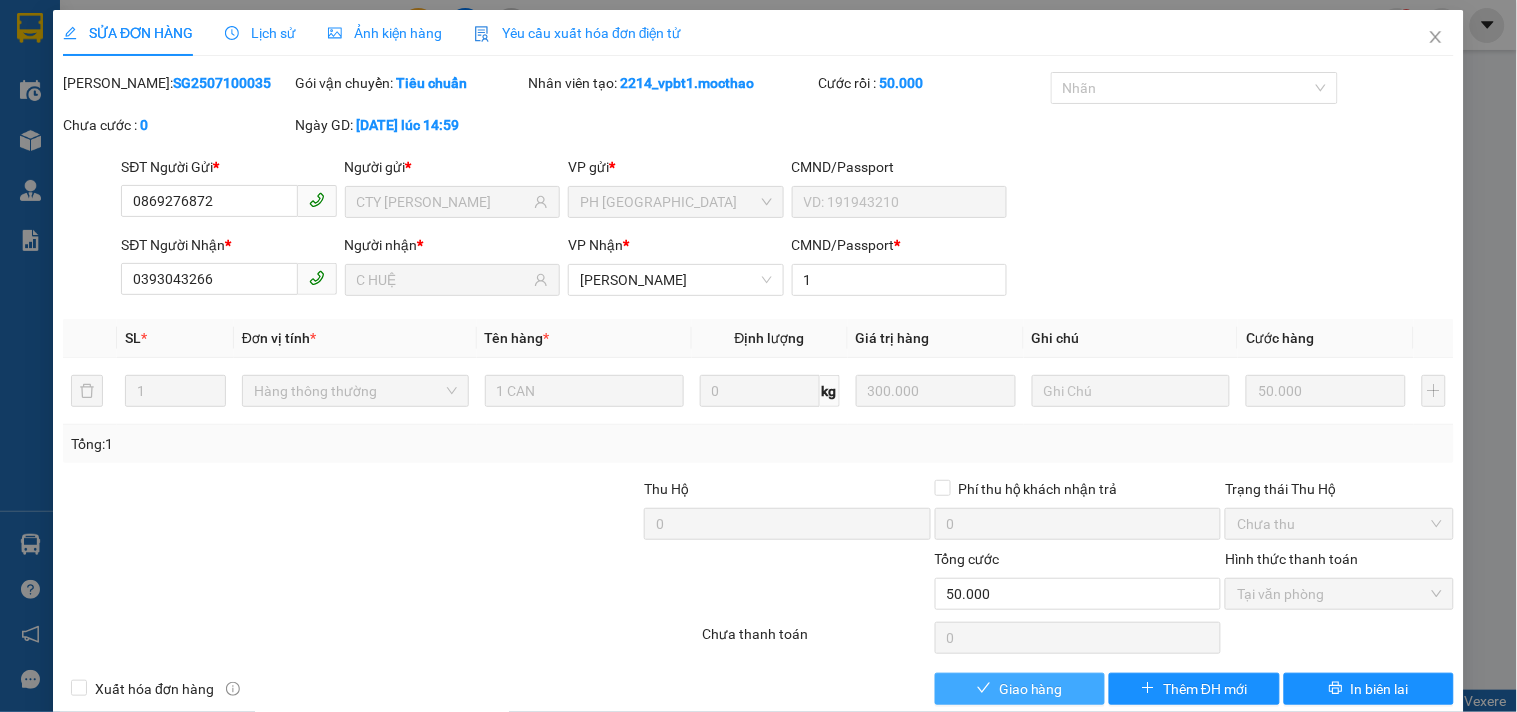 drag, startPoint x: 1032, startPoint y: 681, endPoint x: 1516, endPoint y: 300, distance: 615.9683 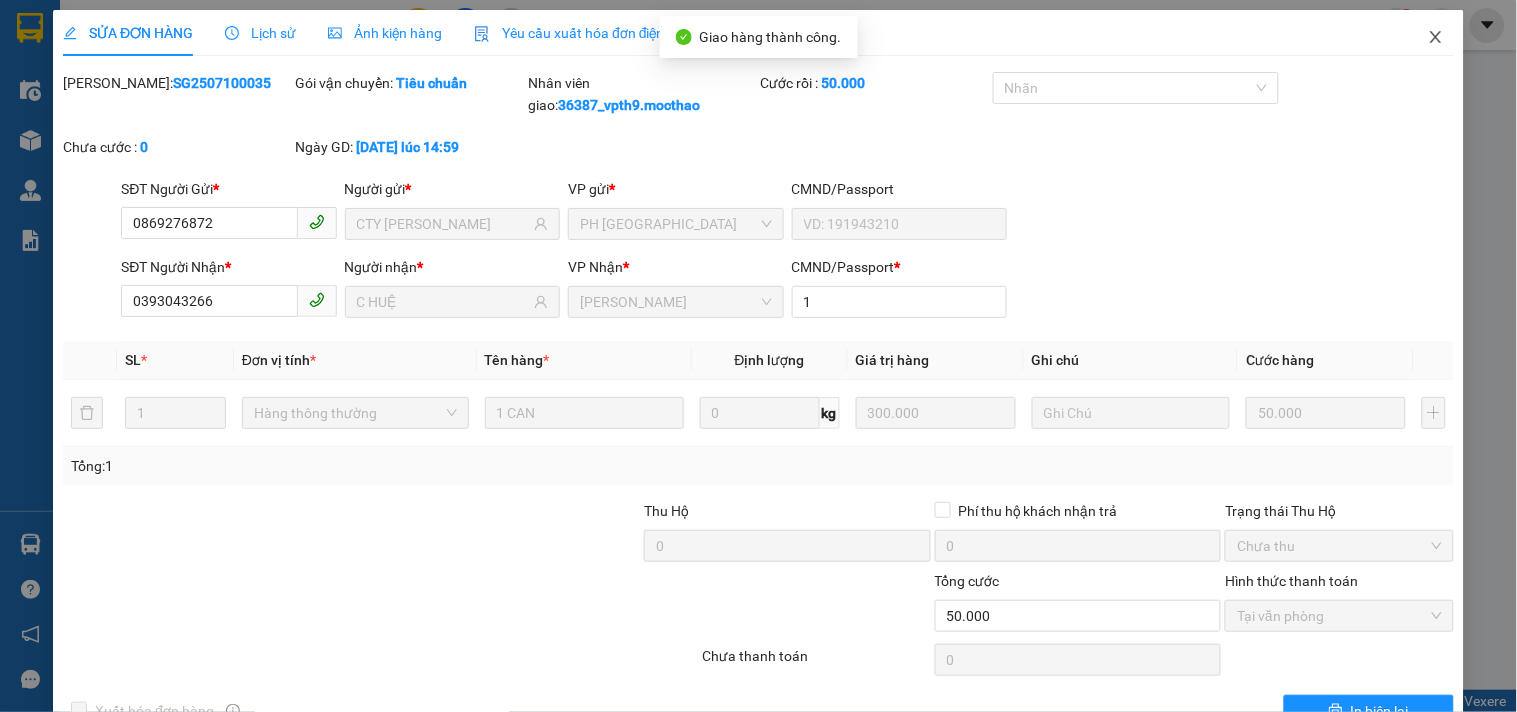click at bounding box center [1436, 38] 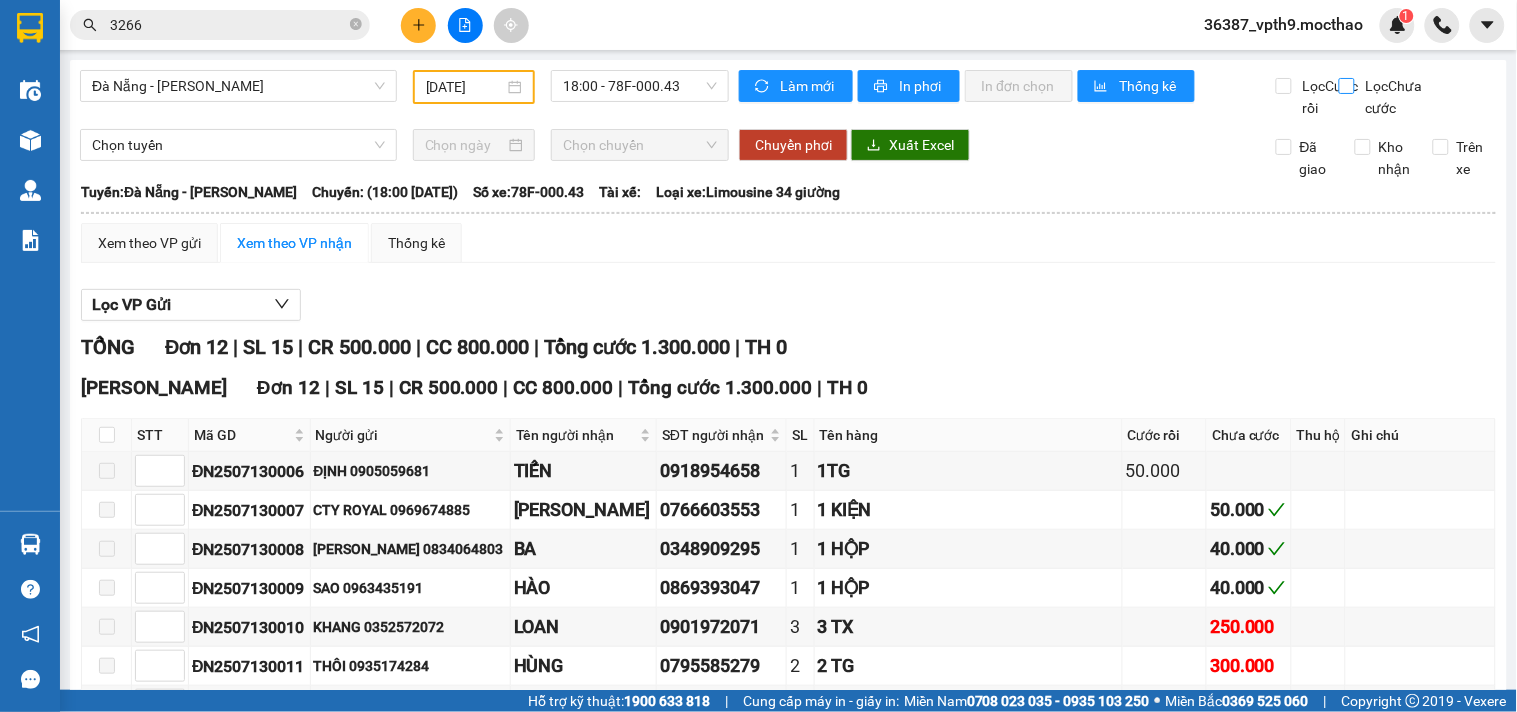 click on "Lọc  Chưa cước" at bounding box center [1348, 86] 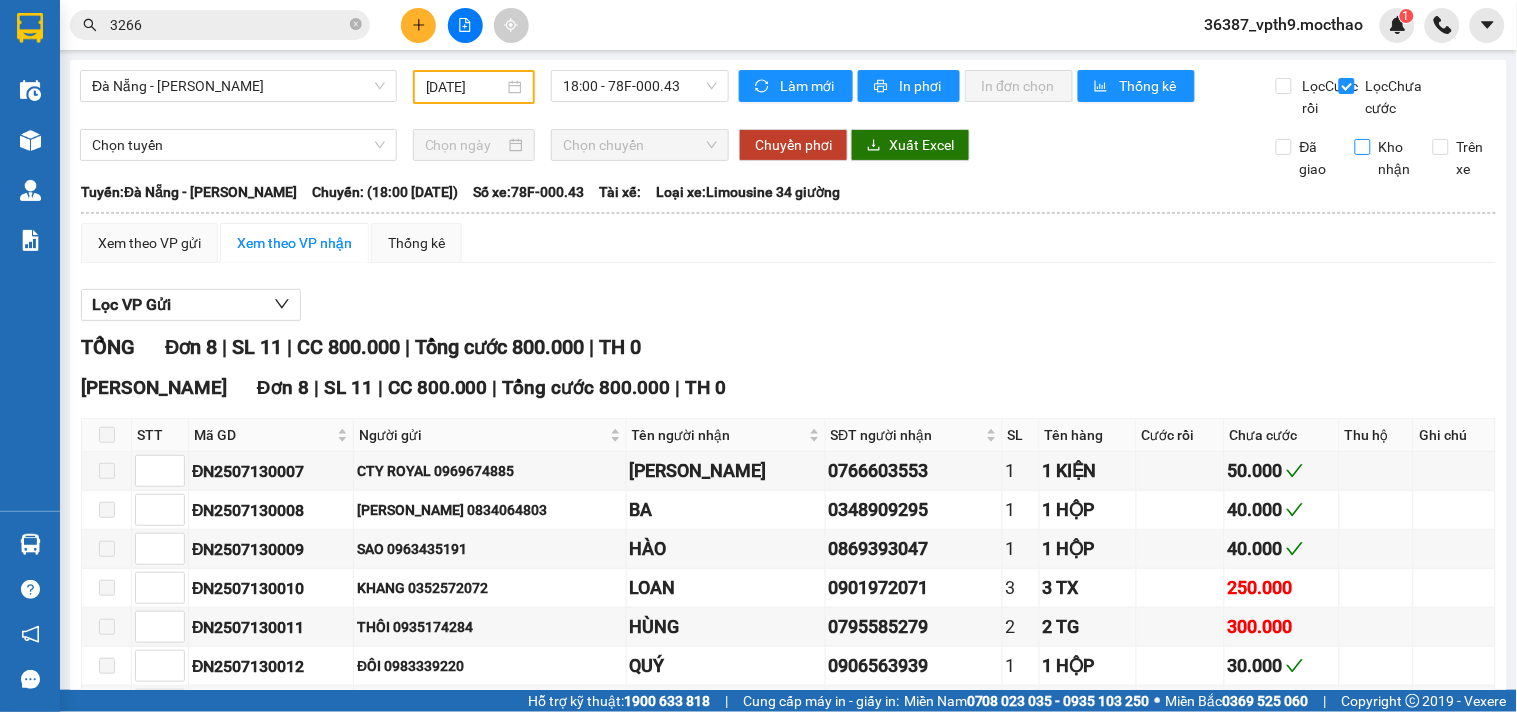 click on "Kho nhận" at bounding box center (1395, 158) 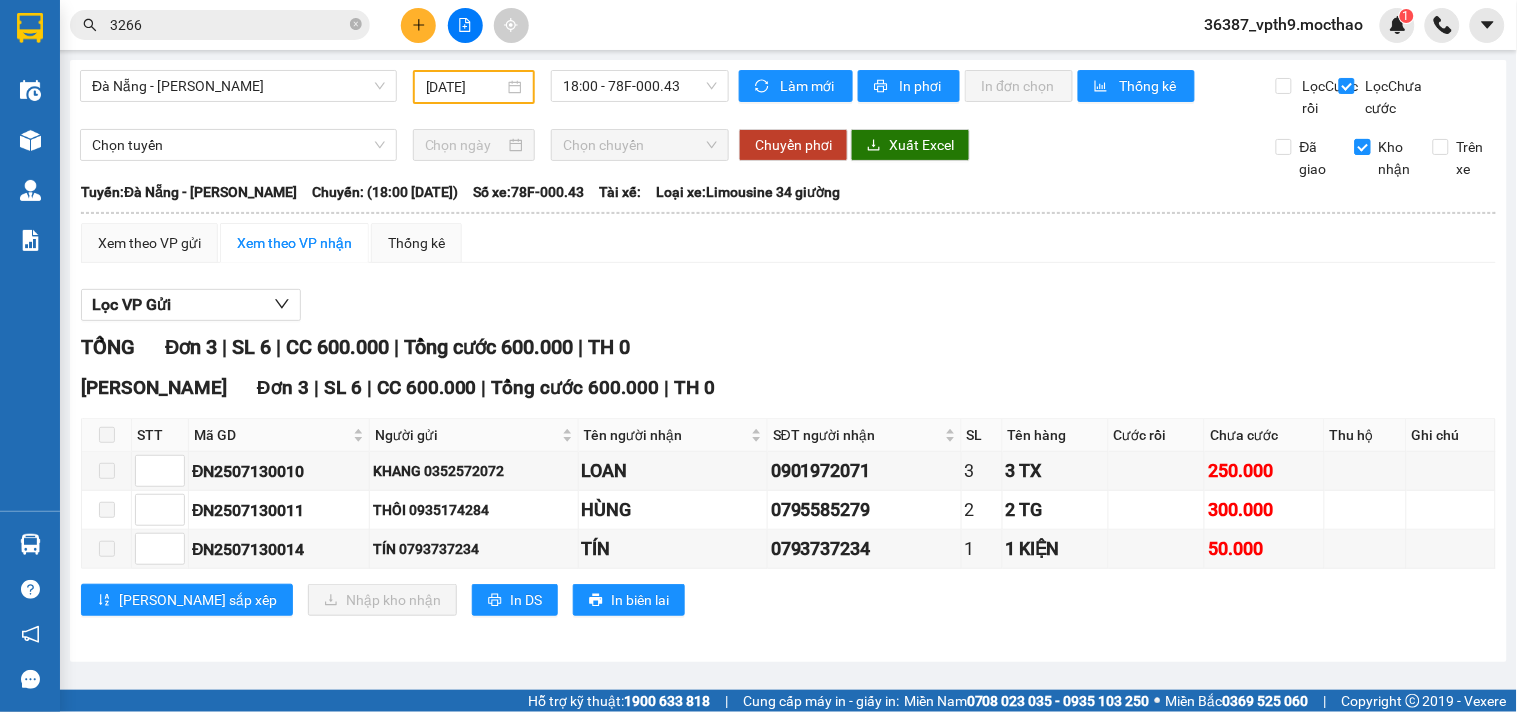 click on "Kho nhận" at bounding box center [1395, 158] 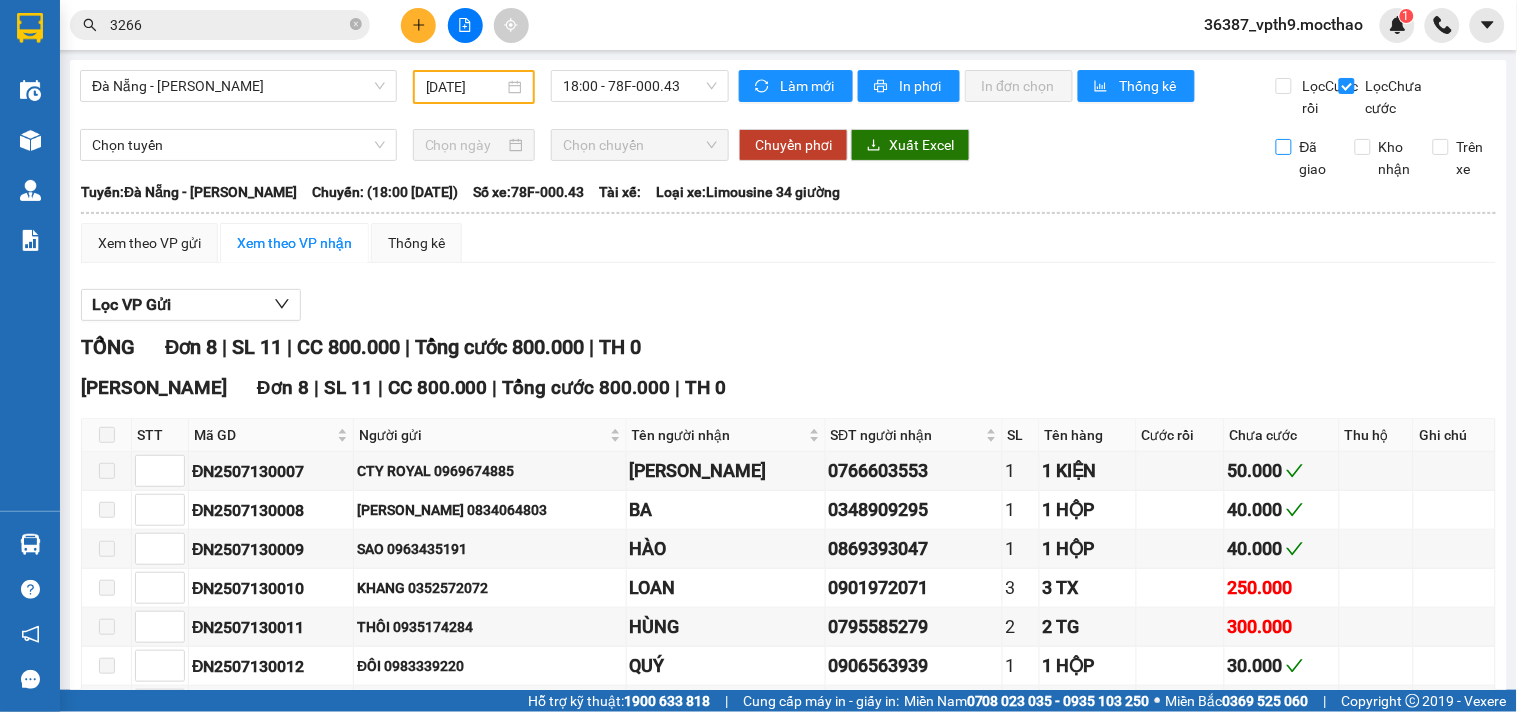 click on "Đã giao" at bounding box center [1316, 158] 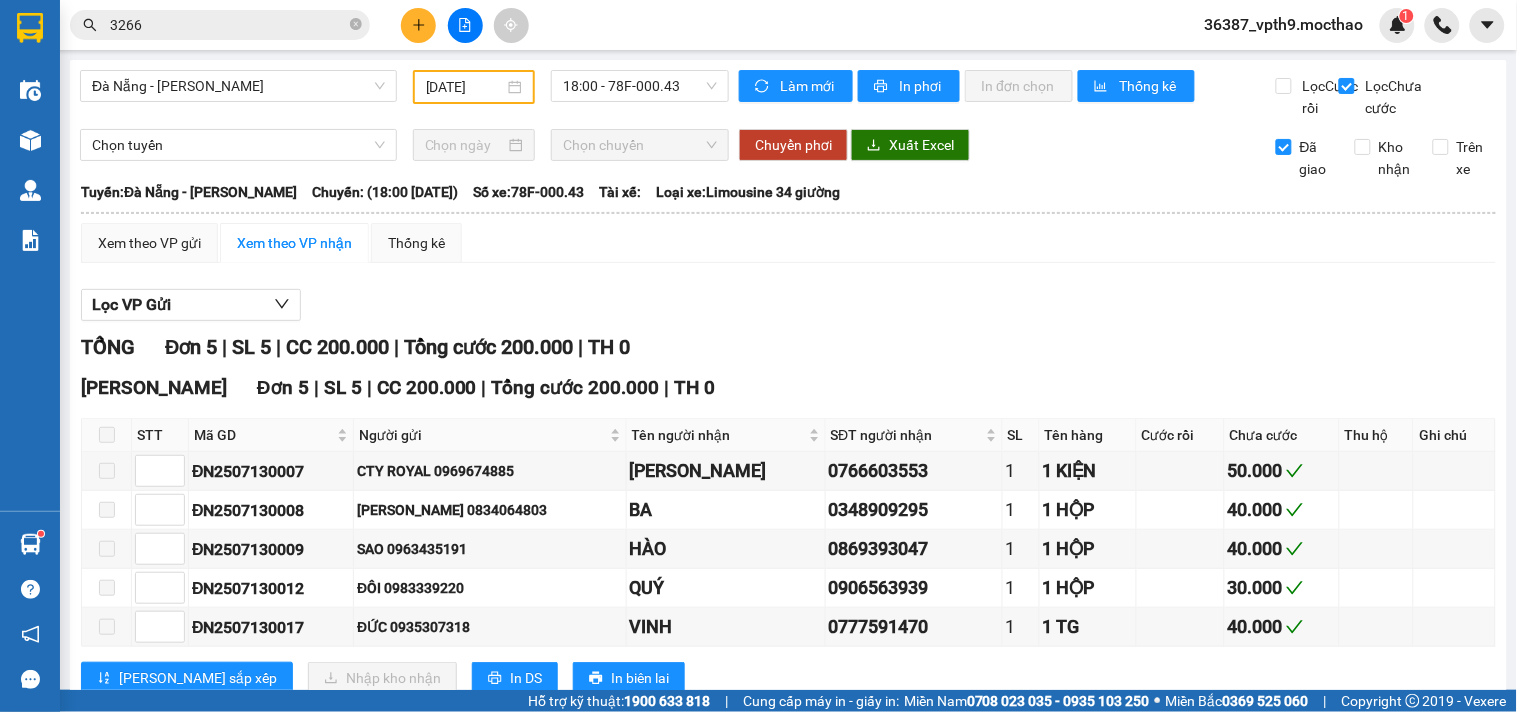 click on "Đà Nẵng - Tuy Hoà 13/07/2025 18:00     - 78F-000.43  Làm mới In phơi In đơn chọn Thống kê Lọc  Cước rồi Lọc  Chưa cước Chọn tuyến Chọn chuyến Chuyển phơi Xuất Excel Đã giao Kho nhận Trên xe Mộc Thảo   19007464   Số 227 đường Nguyễn Tất Thành PHƠI HÀNG 09:53 - 14/07/2025 Tuyến:  Đà Nẵng - Tuy Hoà Chuyến:   (18:00 - 13/07/2025) Số xe:  78F-000.43 Loại xe:  Limousine 34 giường Tuyến:  Đà Nẵng - Tuy Hoà Chuyến:   (18:00 - 13/07/2025) Số xe:  78F-000.43 Tài xế:  Loại xe:  Limousine 34 giường Xem theo VP gửi Xem theo VP nhận Thống kê Lọc VP Gửi TỔNG Đơn   5 | SL   5 | CC   200.000 | Tổng cước   200.000 | TH   0 Tuy Hòa Đơn   5 | SL   5 | CC   200.000 | Tổng cước   200.000 | TH   0 STT Mã GD Người gửi Tên người nhận SĐT người nhận SL Tên hàng Cước rồi Chưa cước Thu hộ Ghi chú Ký nhận                           ĐN2507130007 CTY ROYAL 0969674885" at bounding box center (788, 400) 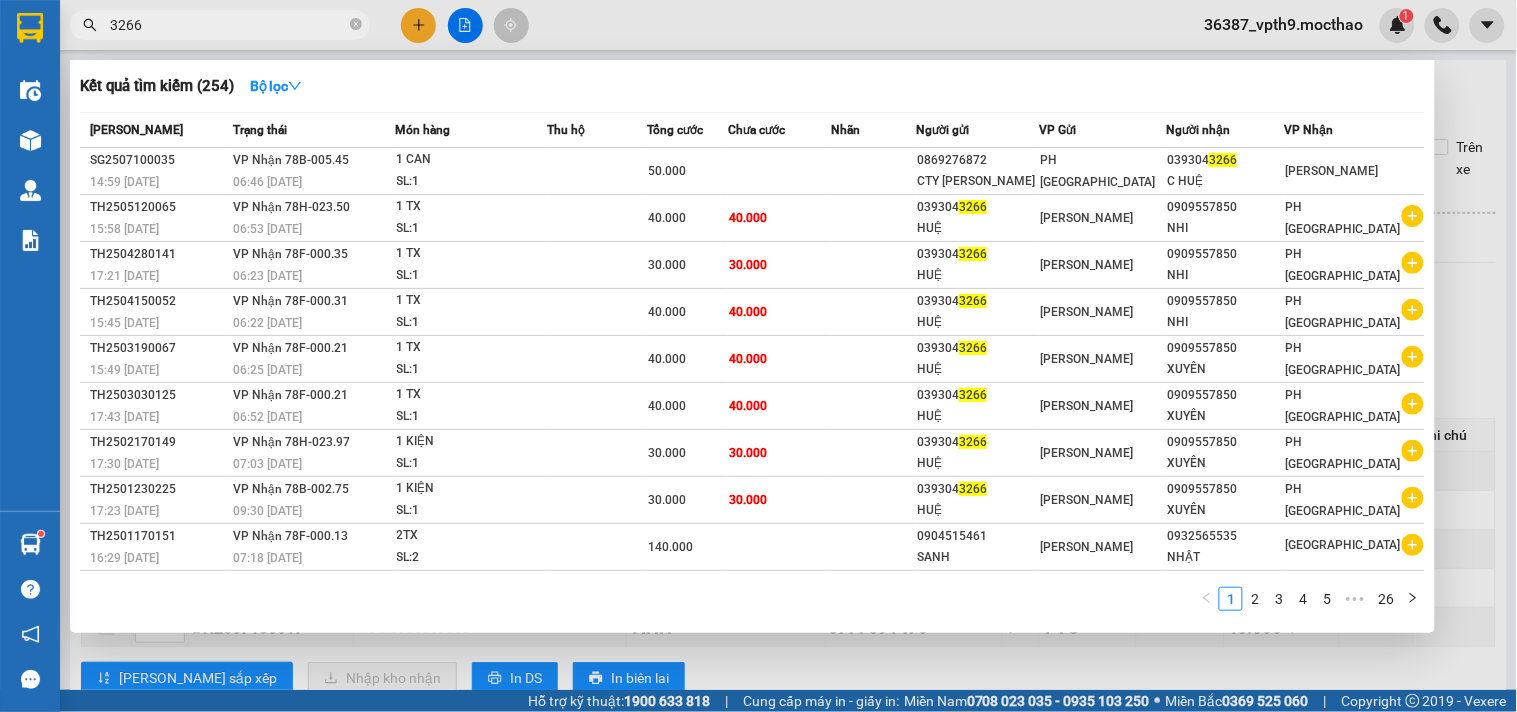 click on "3266" at bounding box center [228, 25] 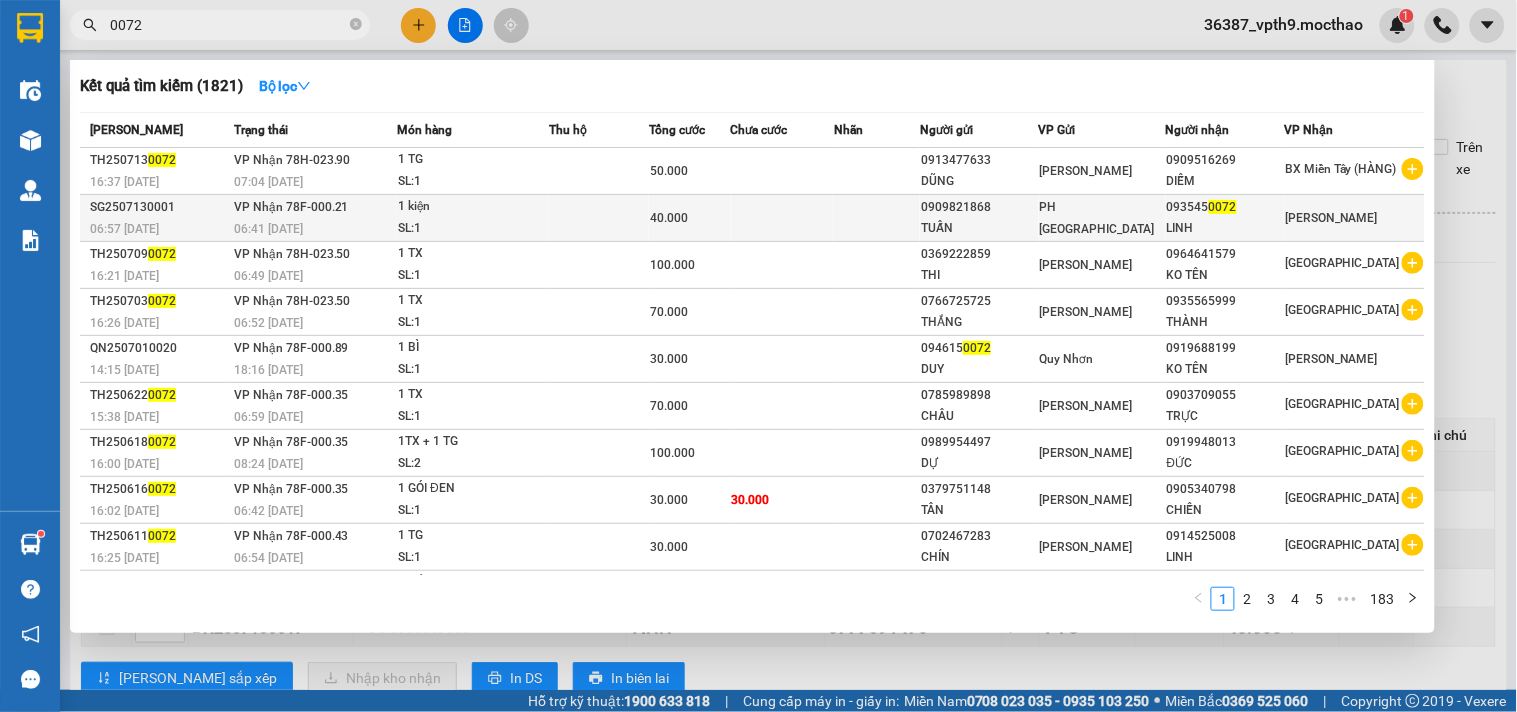 type on "0072" 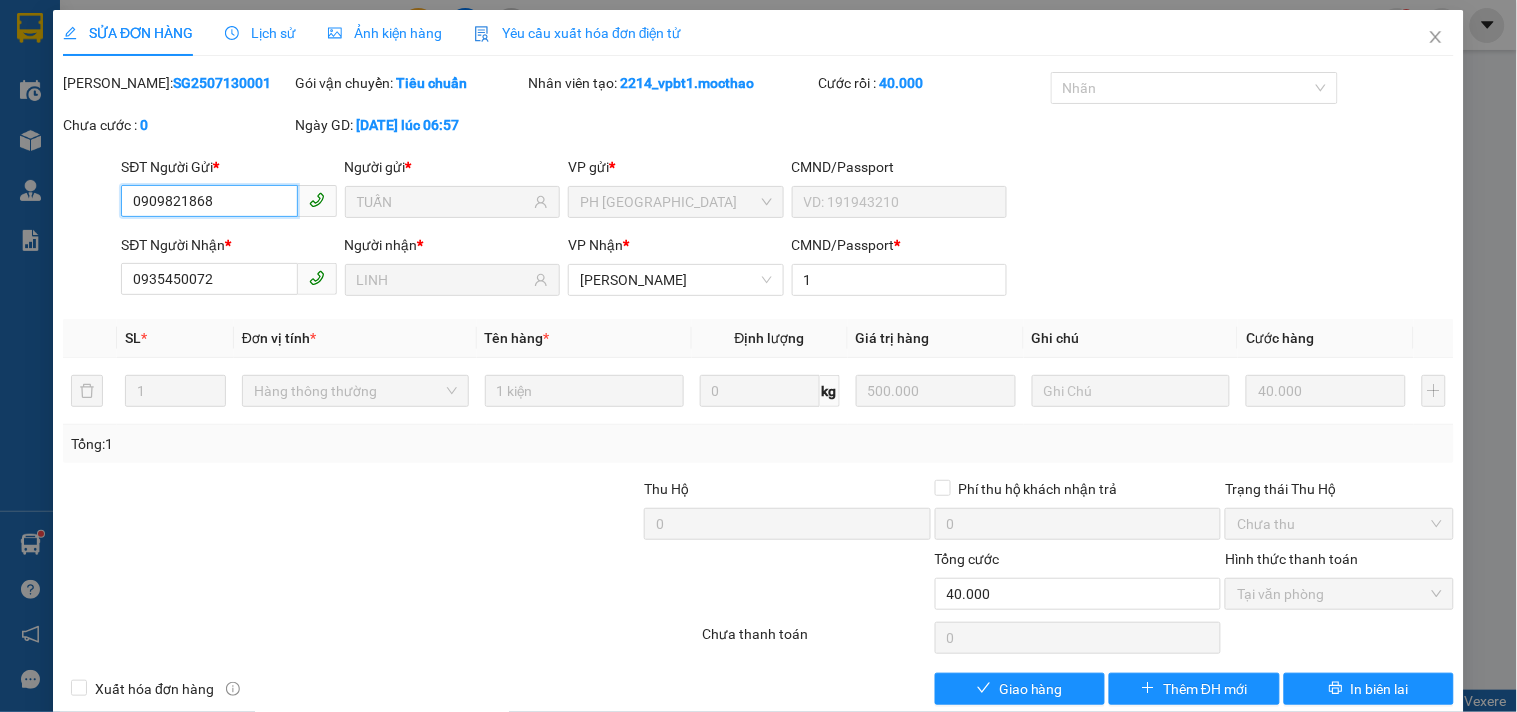 type on "0909821868" 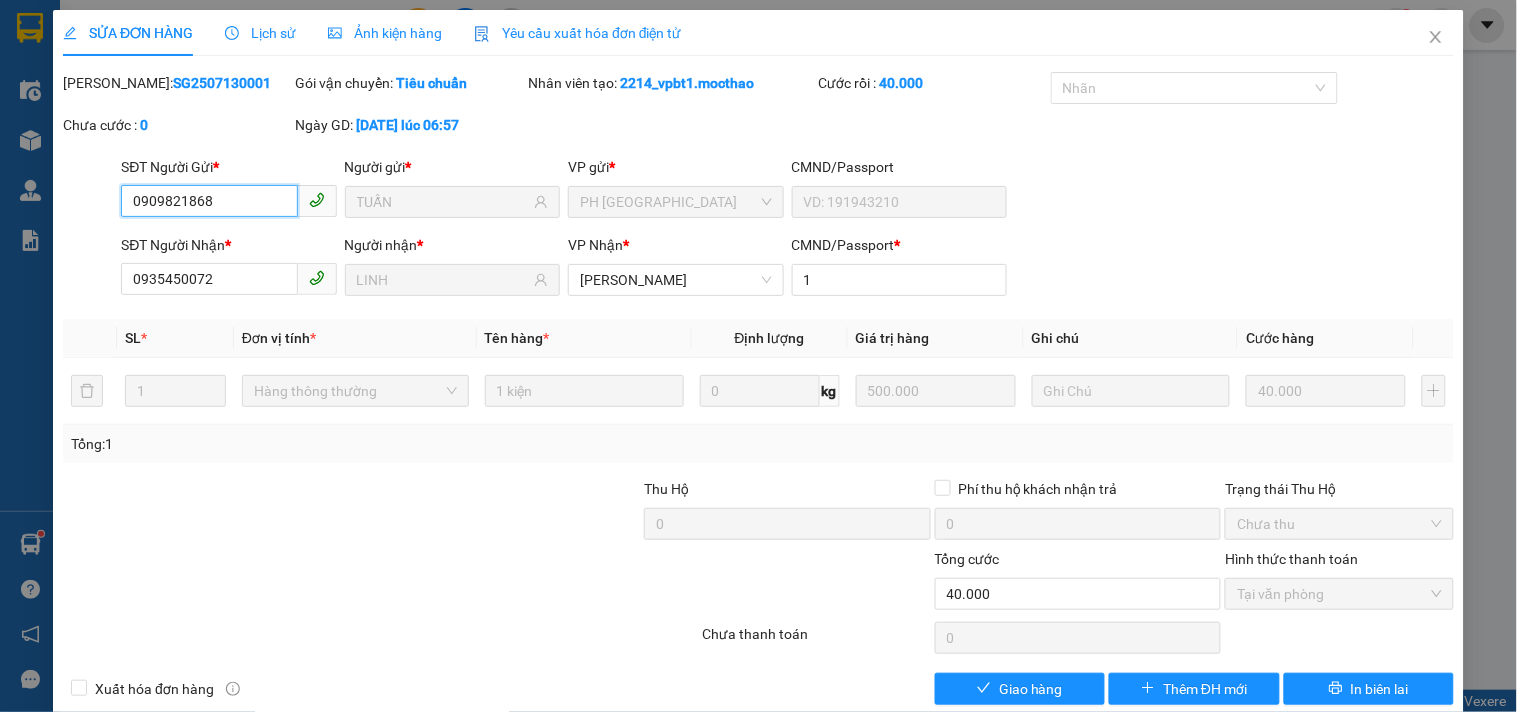 type on "TUẤN" 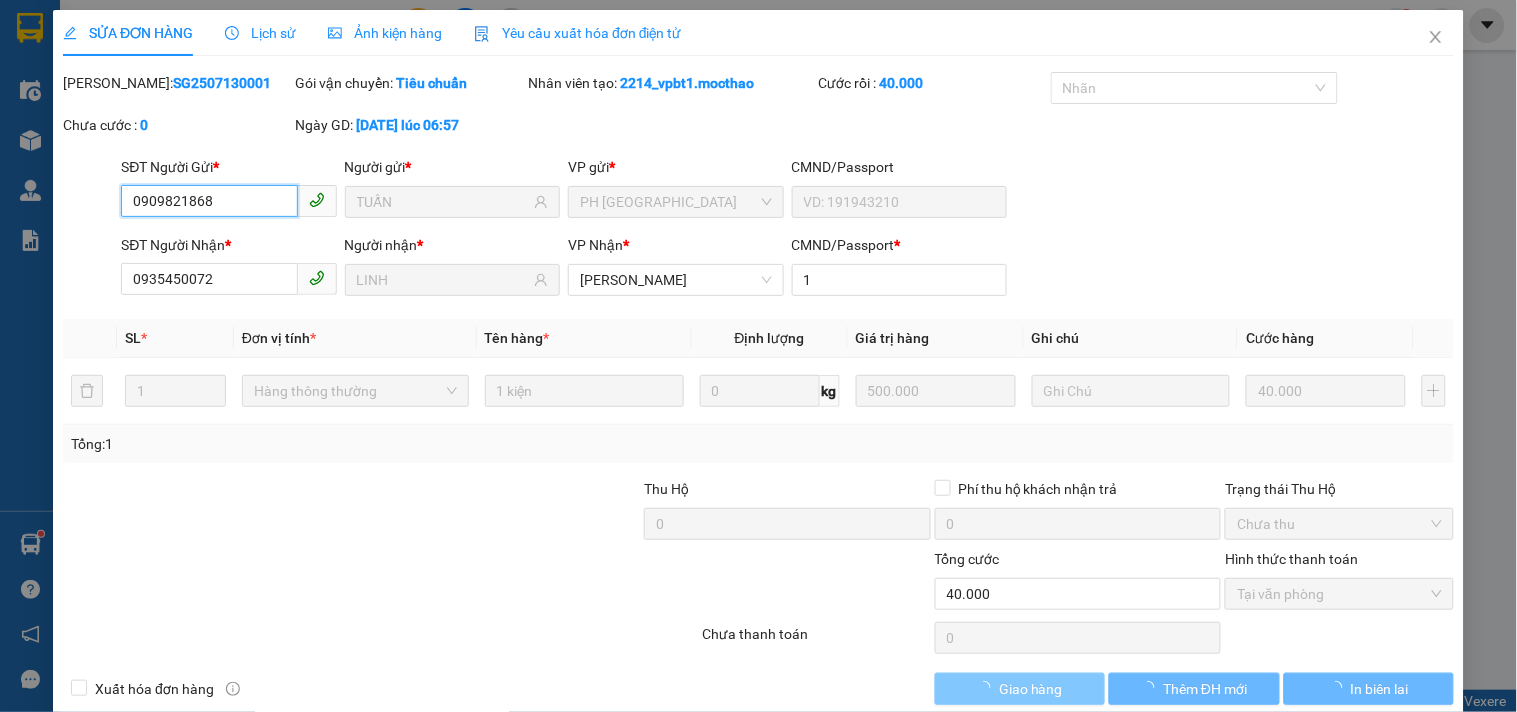 checkbox on "true" 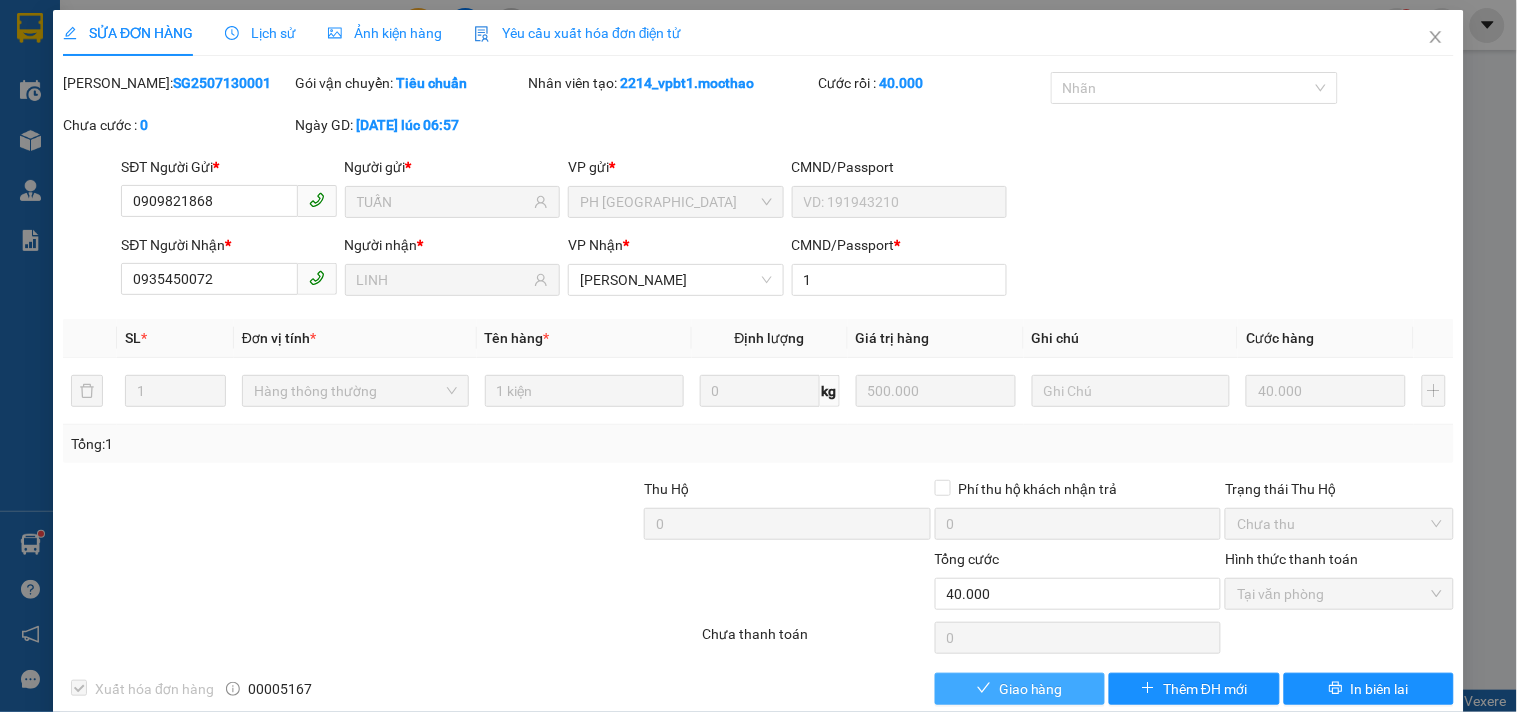 click on "Giao hàng" at bounding box center [1031, 689] 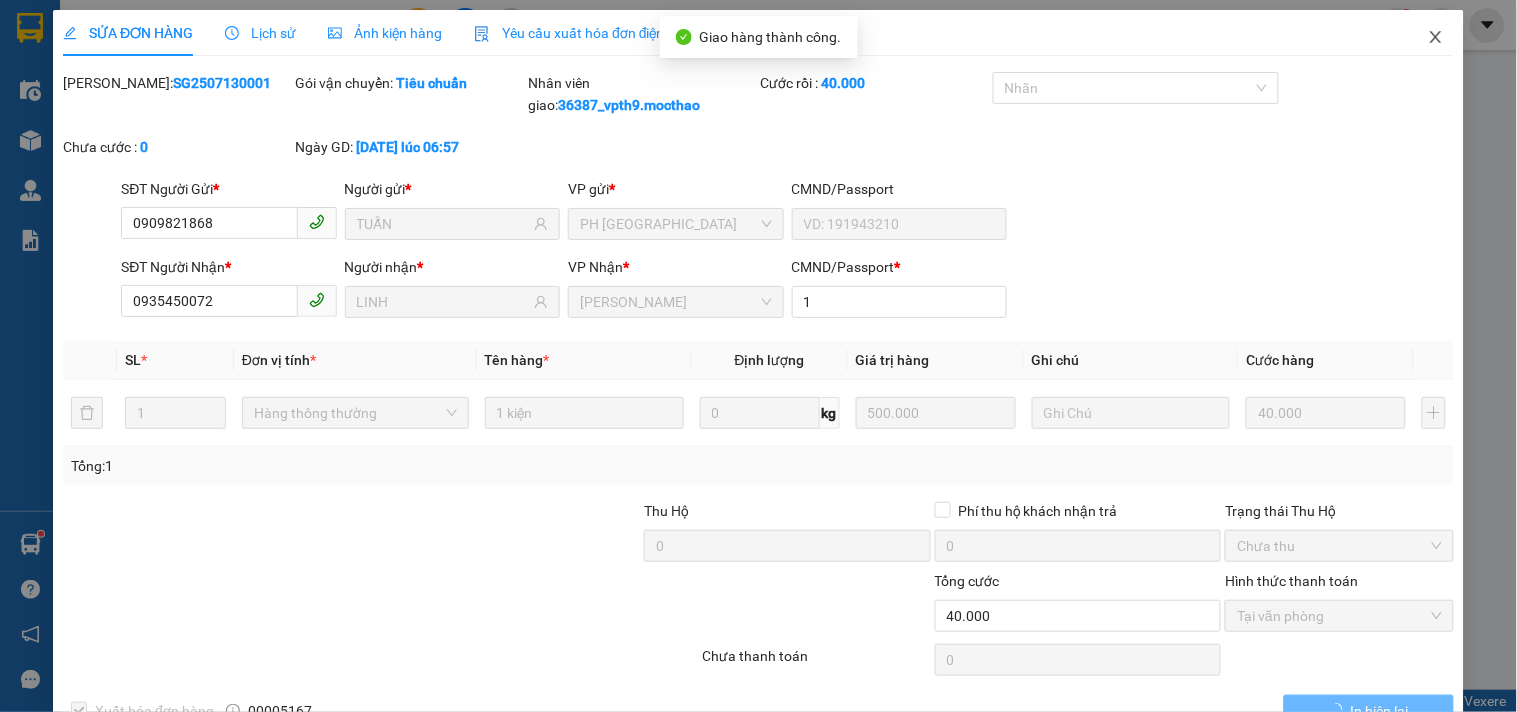 click 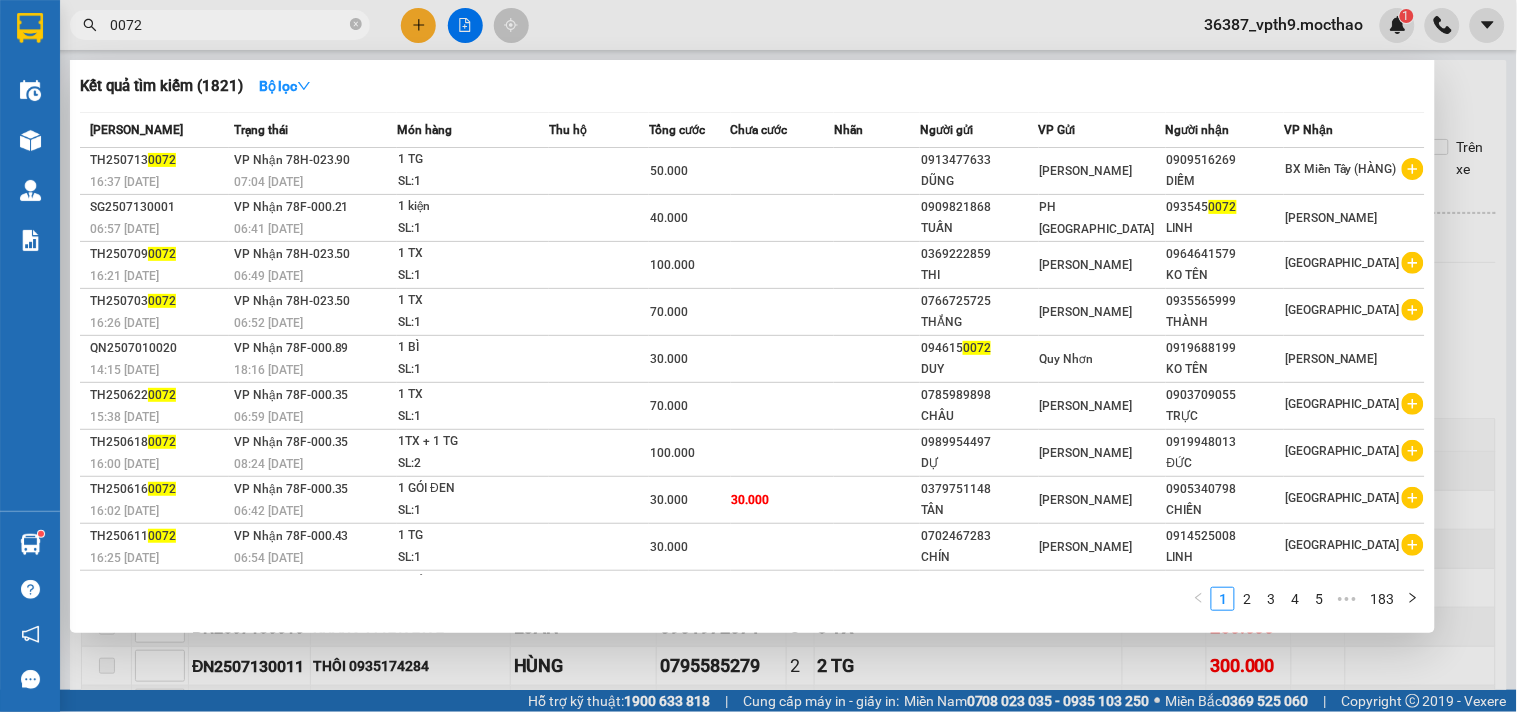 click on "0072" at bounding box center [228, 25] 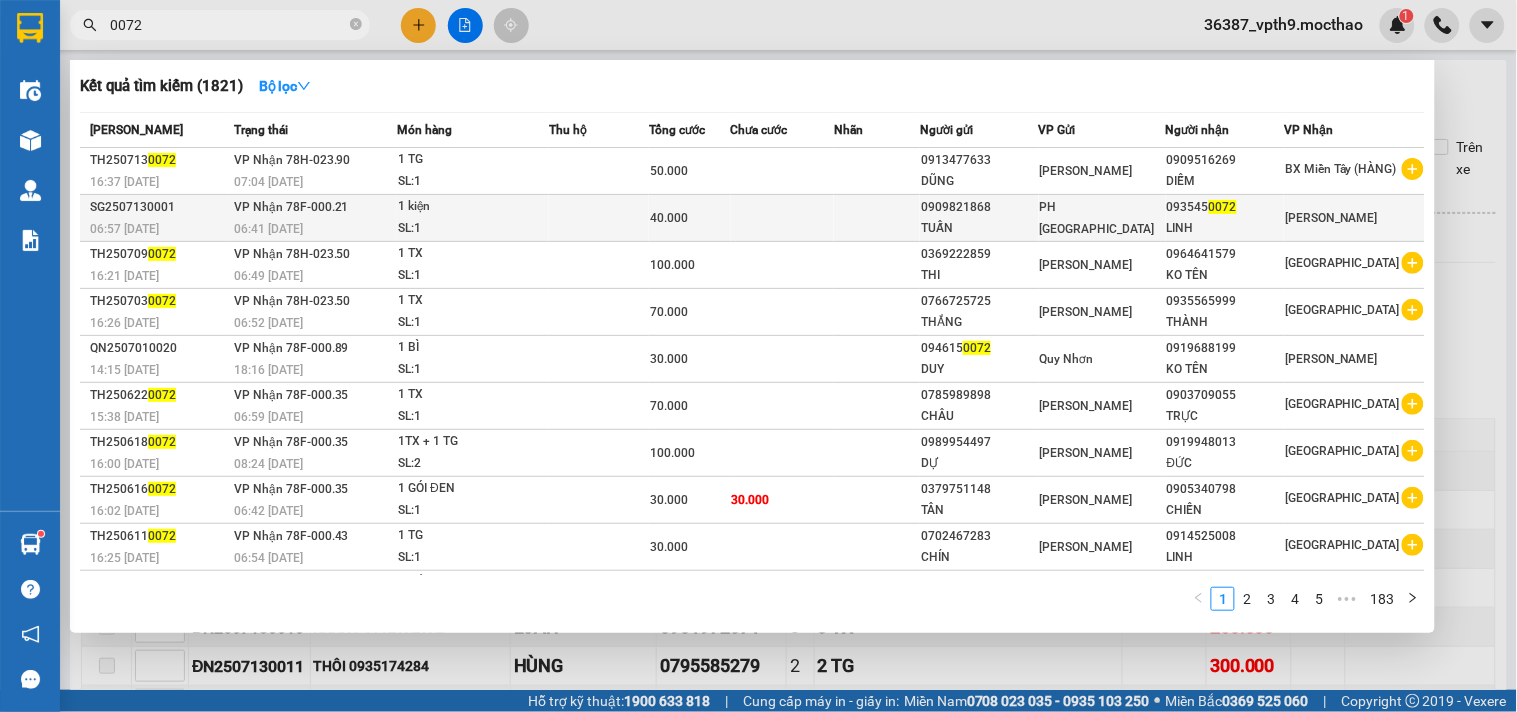 click on "093545 0072" at bounding box center (1225, 207) 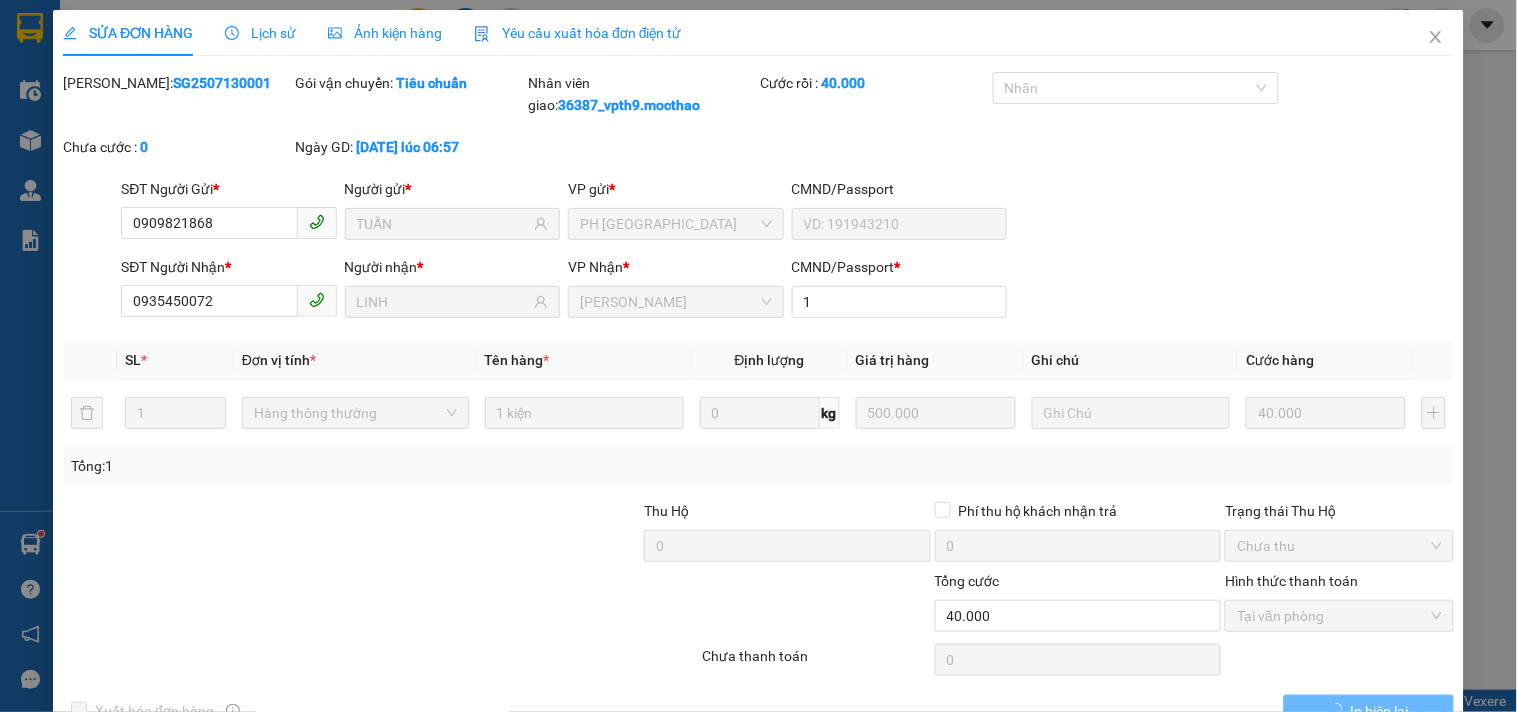 type on "0909821868" 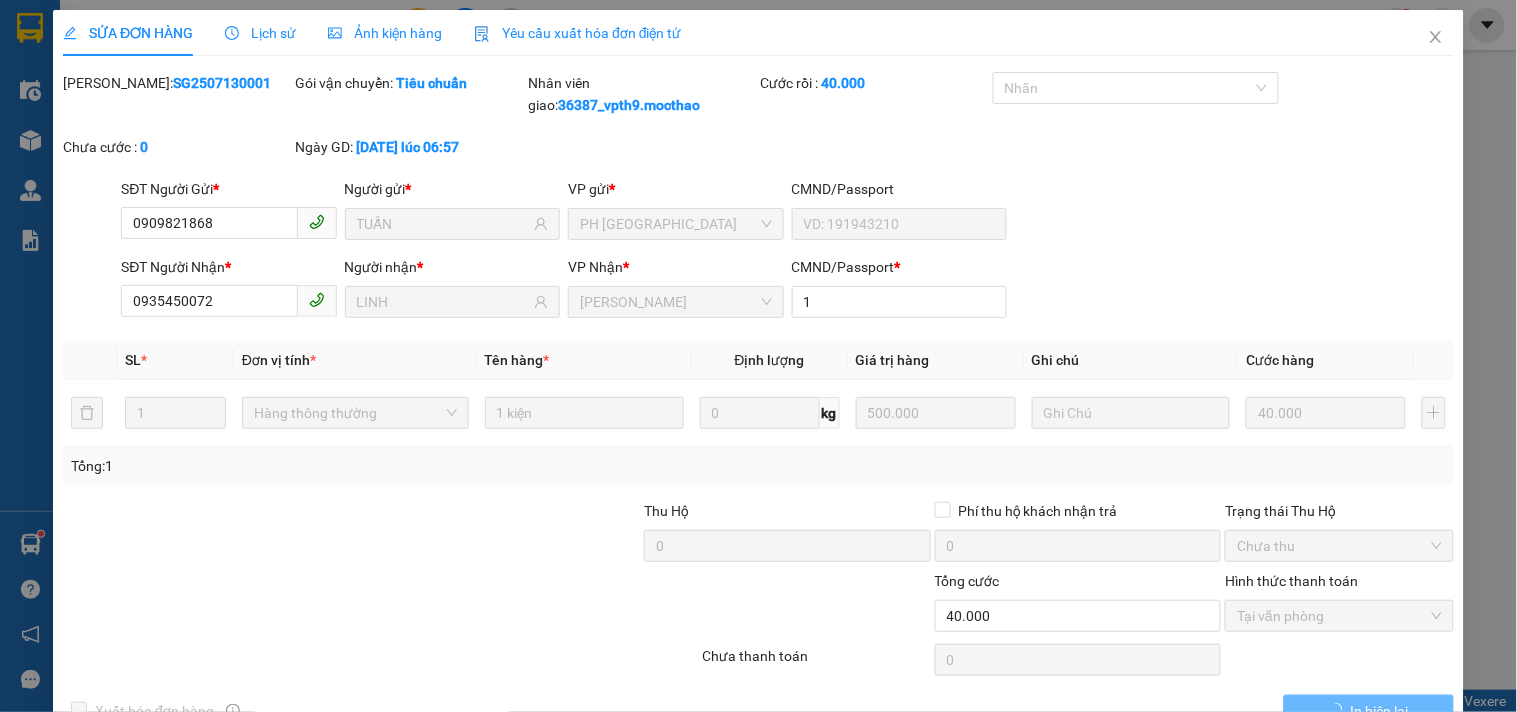 type on "TUẤN" 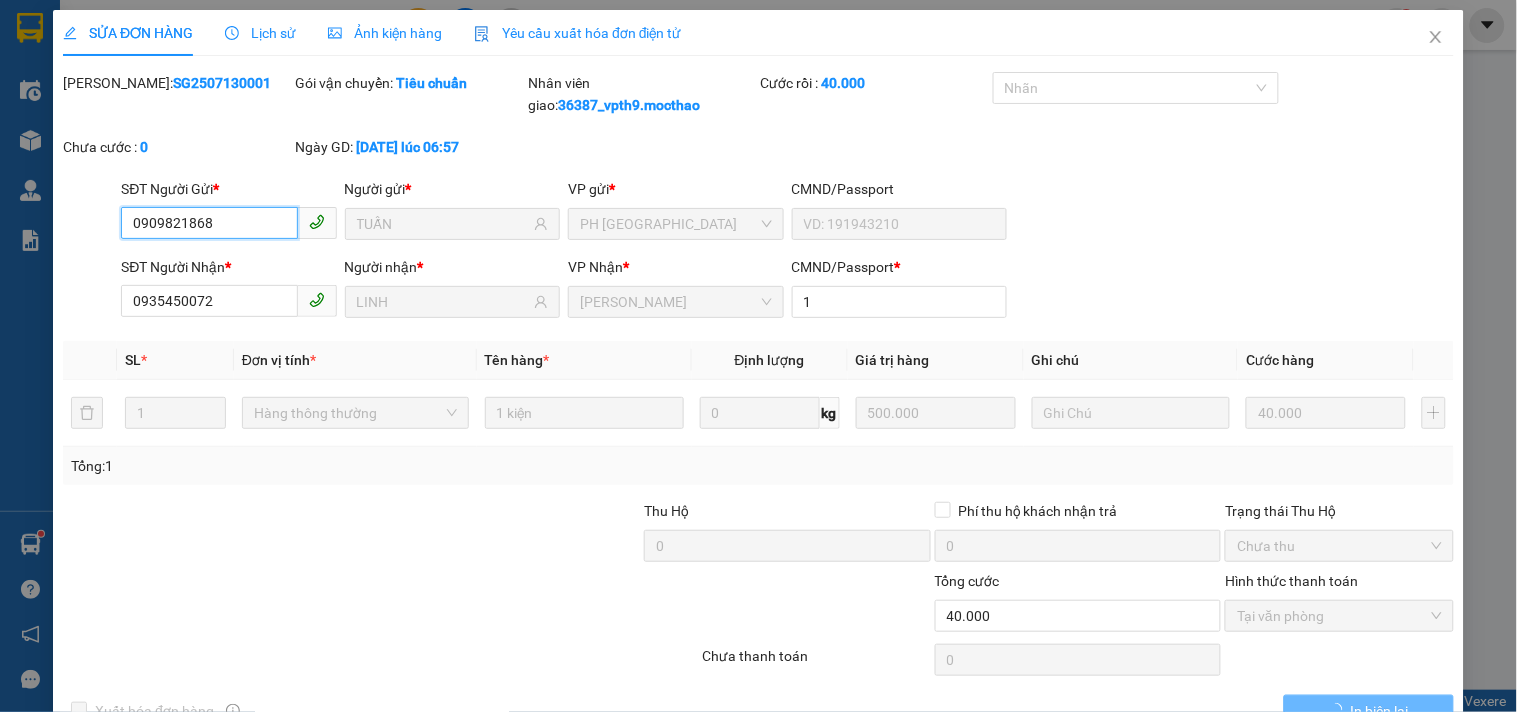 checkbox on "true" 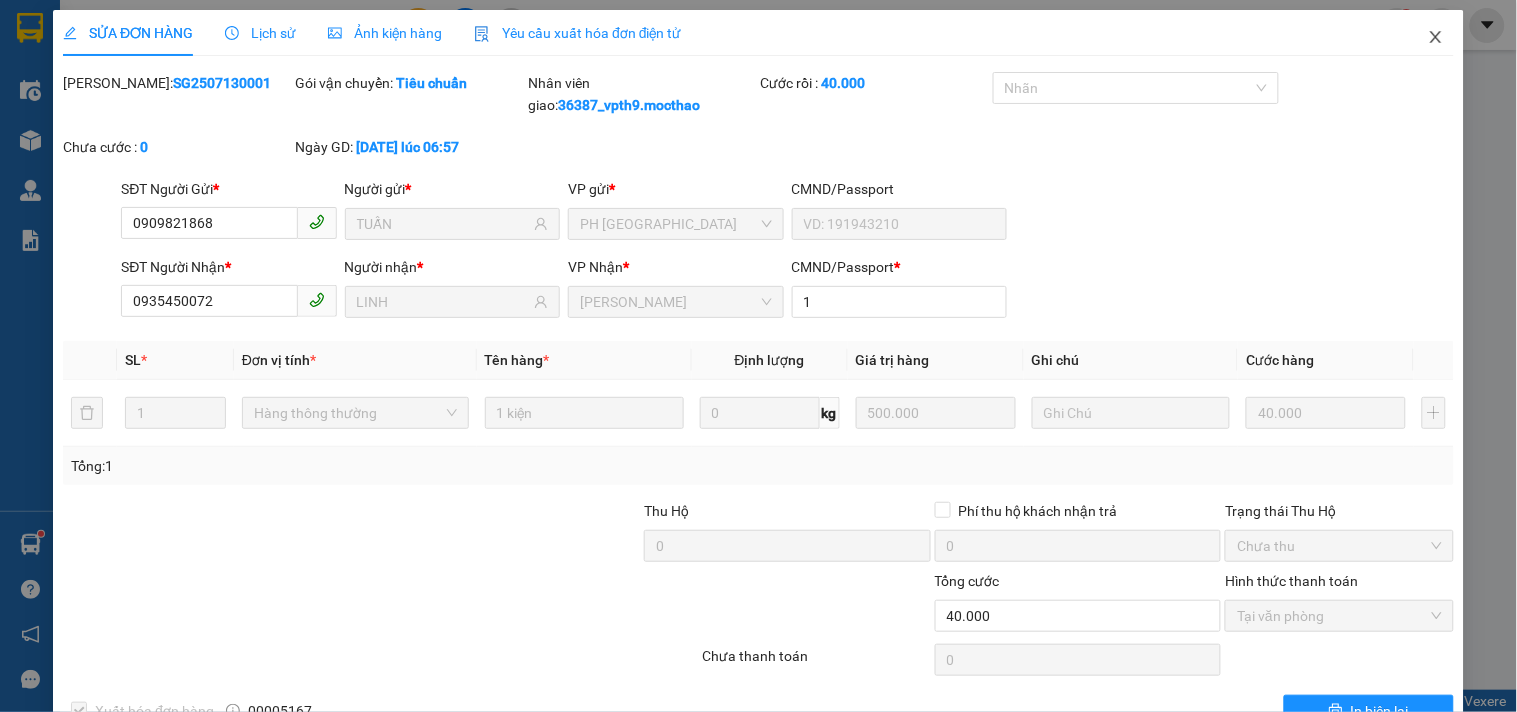 click at bounding box center (1436, 38) 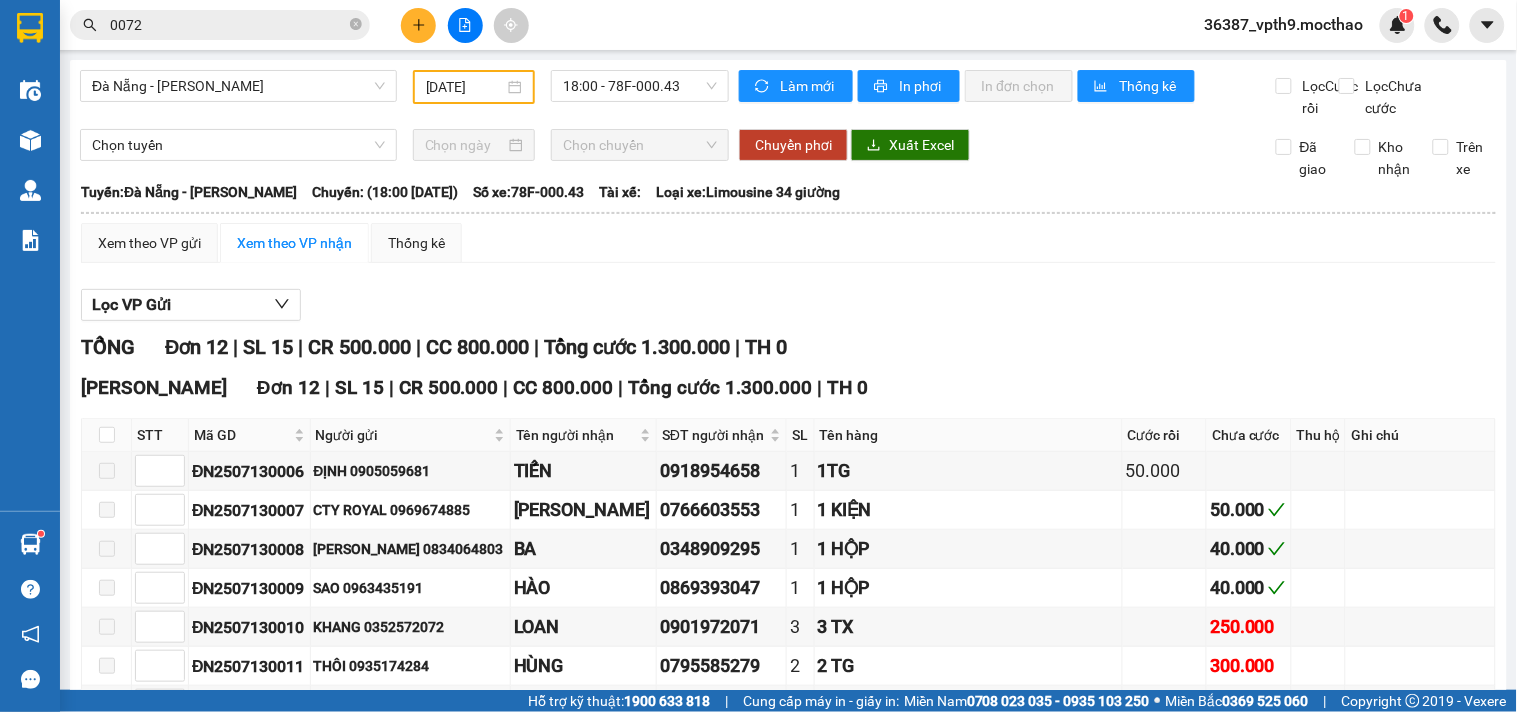 click on "Đà Nẵng - Tuy Hoà 13/07/2025 18:00     - 78F-000.43  Làm mới In phơi In đơn chọn Thống kê Lọc  Cước rồi Lọc  Chưa cước Chọn tuyến Chọn chuyến Chuyển phơi Xuất Excel Đã giao Kho nhận Trên xe Mộc Thảo   19007464   Số 227 đường Nguyễn Tất Thành PHƠI HÀNG 10:12 - 14/07/2025 Tuyến:  Đà Nẵng - Tuy Hoà Chuyến:   (18:00 - 13/07/2025) Số xe:  78F-000.43 Loại xe:  Limousine 34 giường Tuyến:  Đà Nẵng - Tuy Hoà Chuyến:   (18:00 - 13/07/2025) Số xe:  78F-000.43 Tài xế:  Loại xe:  Limousine 34 giường Xem theo VP gửi Xem theo VP nhận Thống kê Lọc VP Gửi TỔNG Đơn   12 | SL   15 | CR   500.000 | CC   800.000 | Tổng cước   1.300.000 | TH   0 Tuy Hòa Đơn   12 | SL   15 | CR   500.000 | CC   800.000 | Tổng cước   1.300.000 | TH   0 STT Mã GD Người gửi Tên người nhận SĐT người nhận SL Tên hàng Cước rồi Chưa cước Thu hộ Ghi chú Ký nhận" at bounding box center (788, 536) 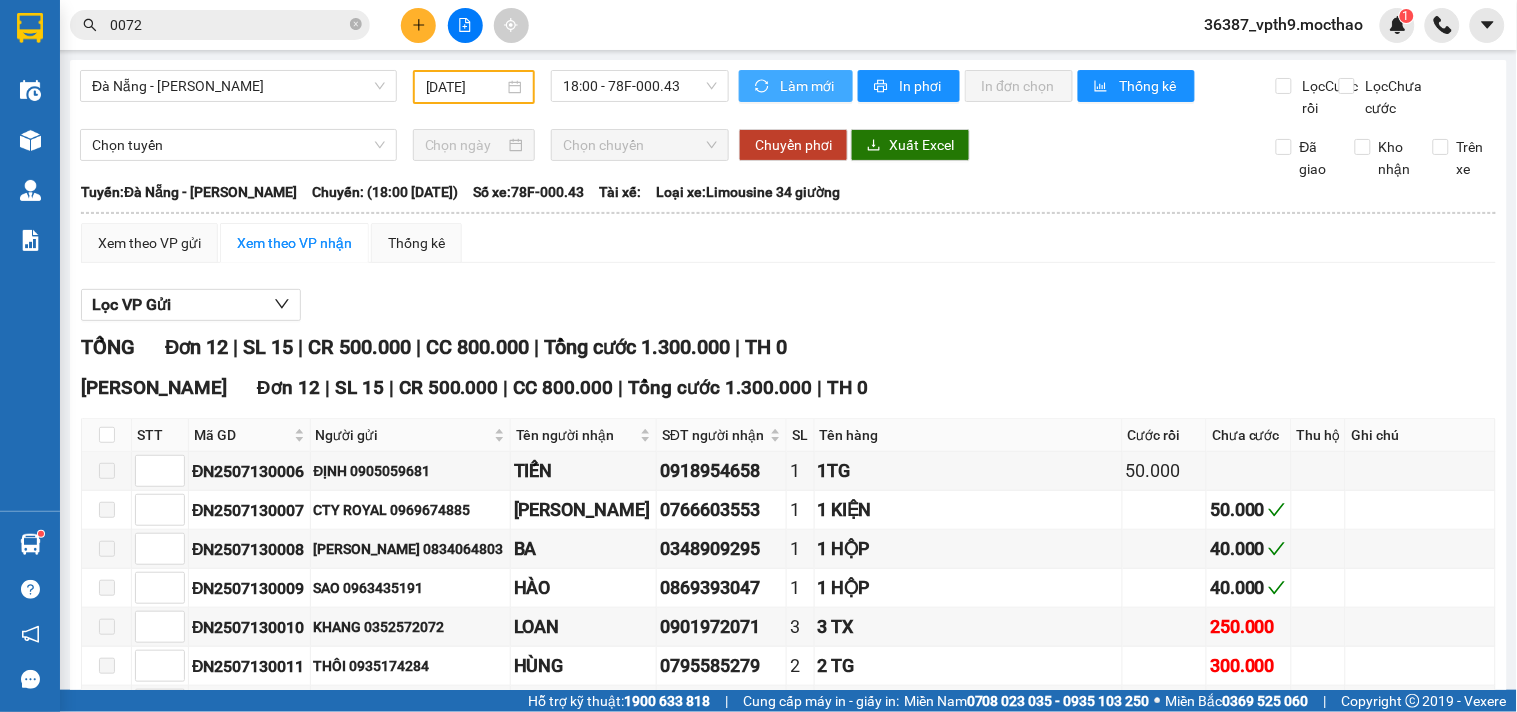 click on "Làm mới" at bounding box center [808, 86] 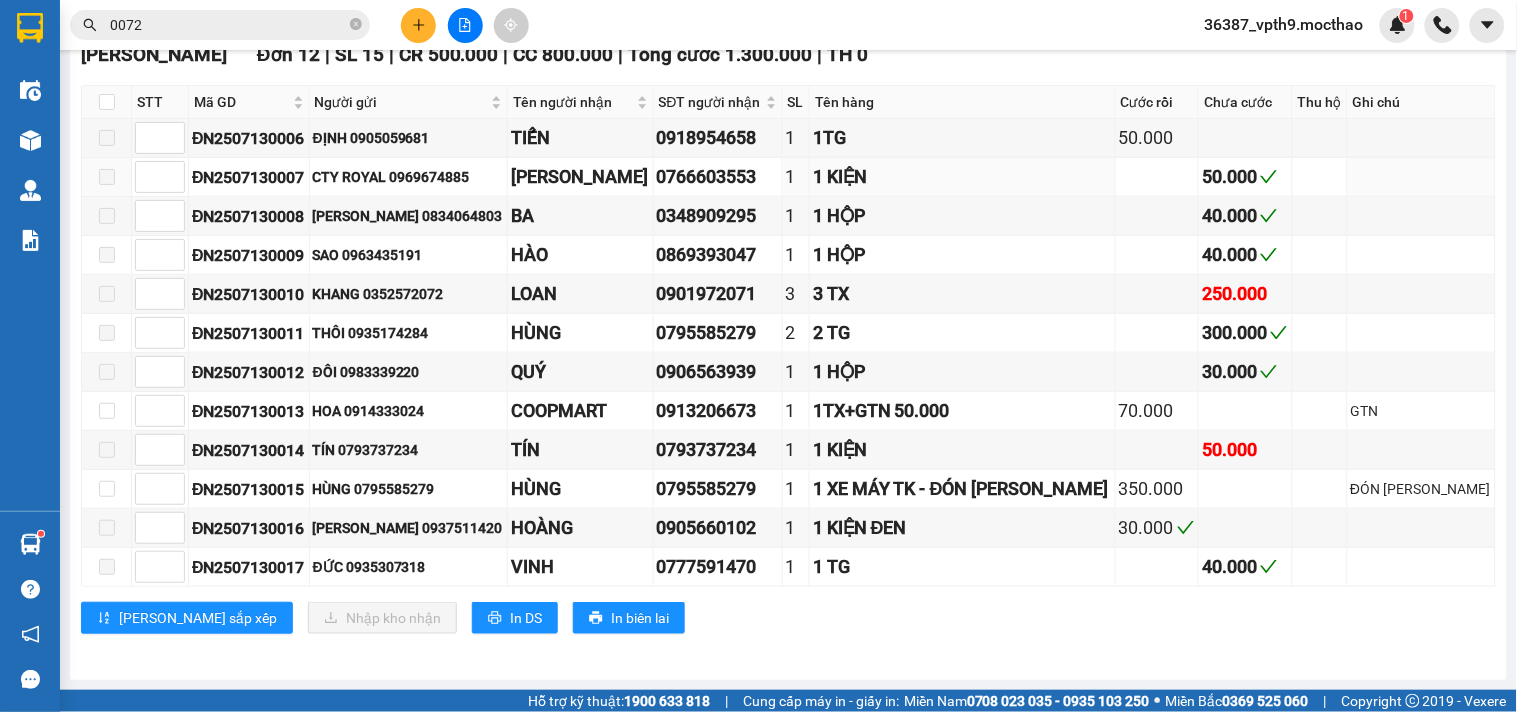 scroll, scrollTop: 0, scrollLeft: 0, axis: both 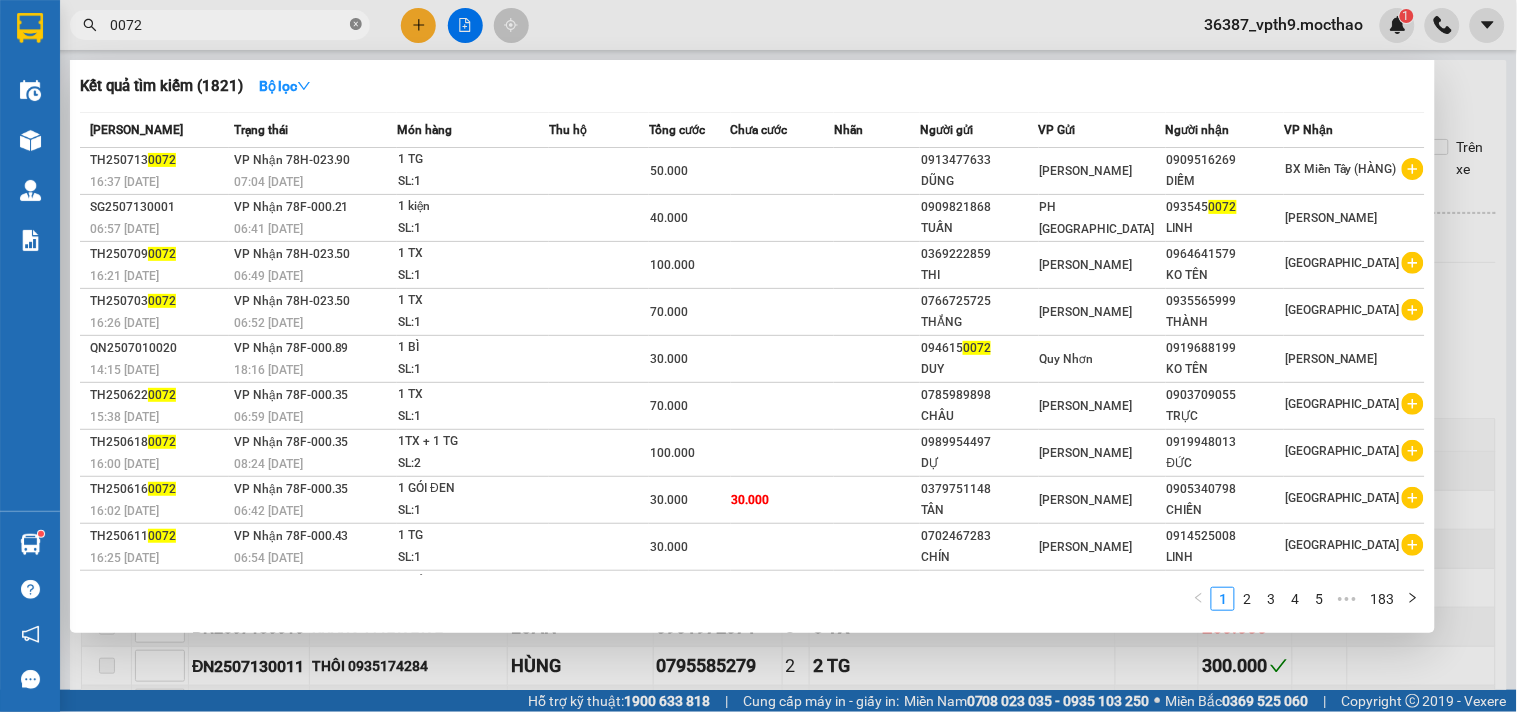 click 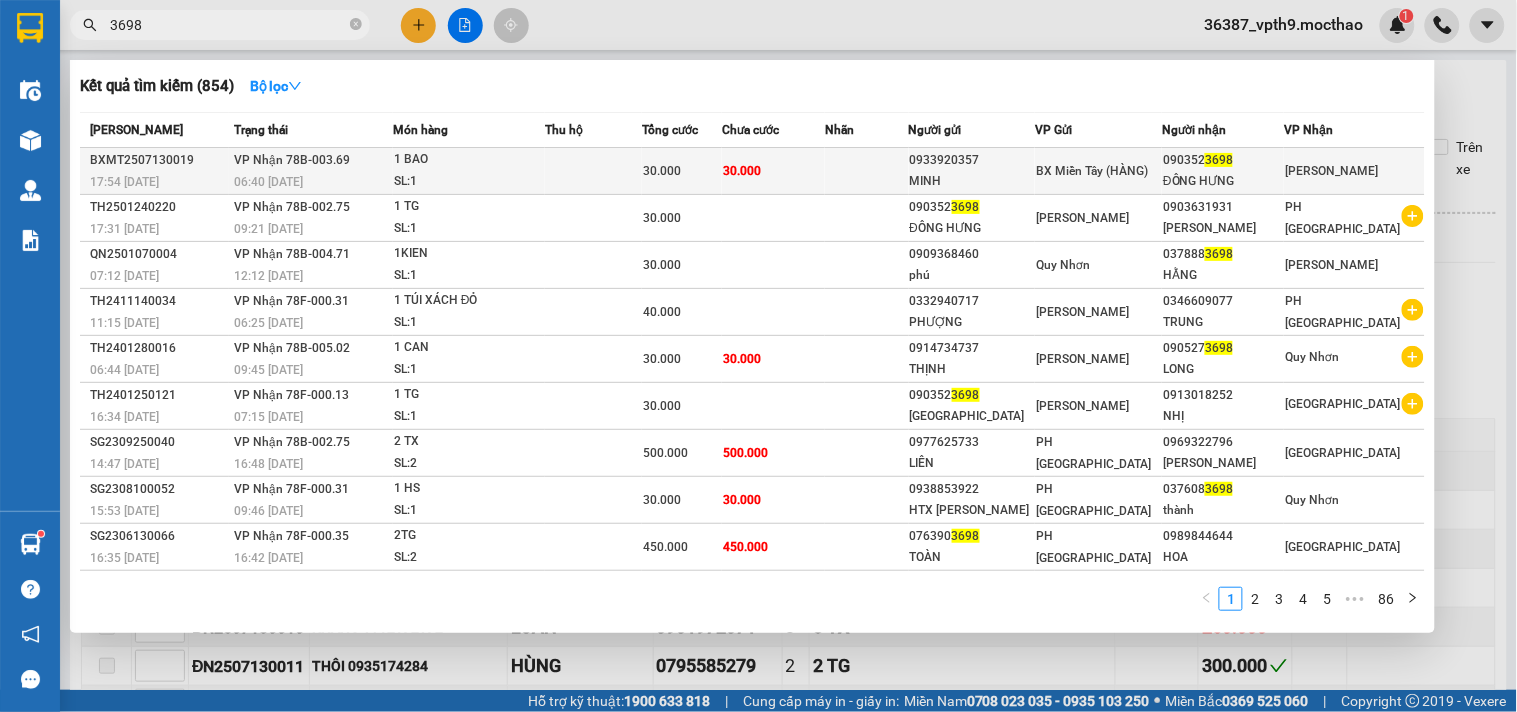 type on "3698" 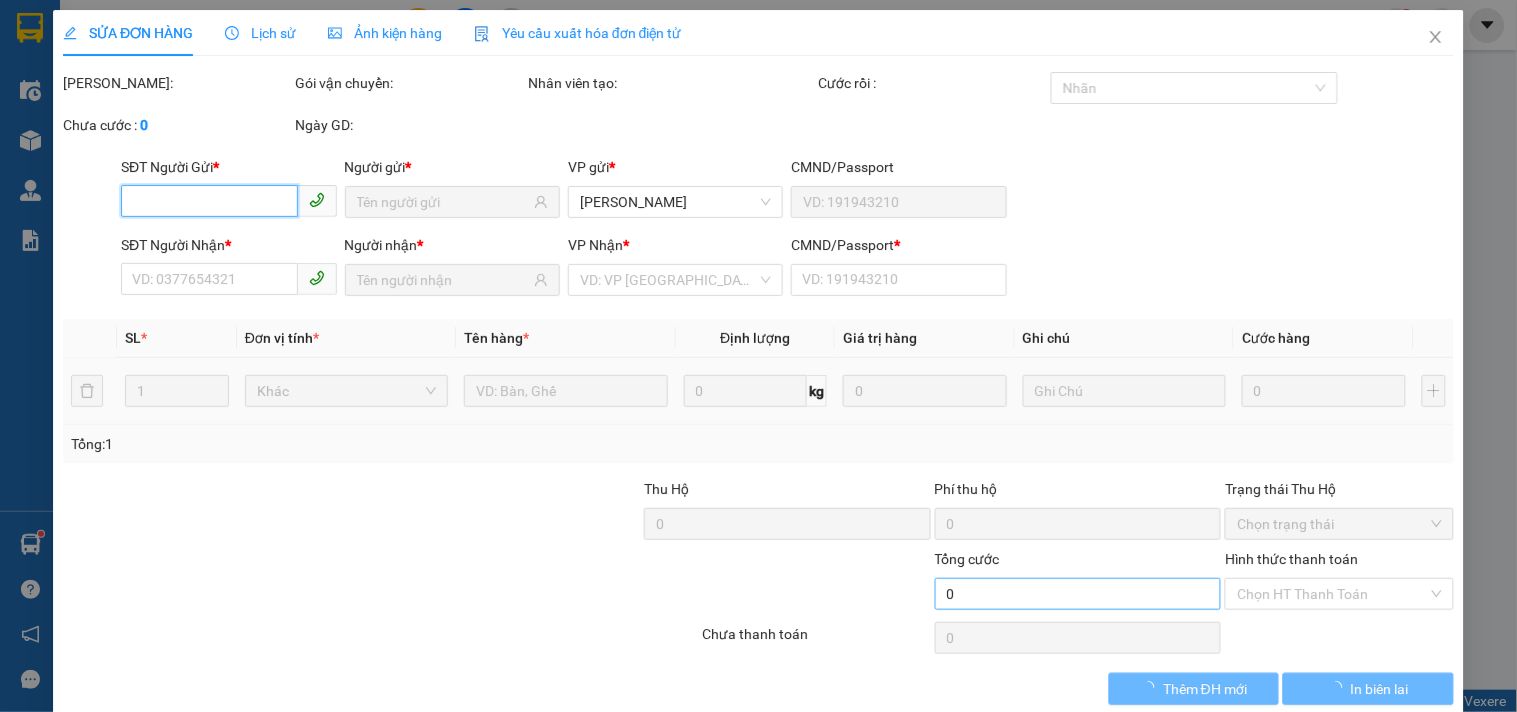 type on "0933920357" 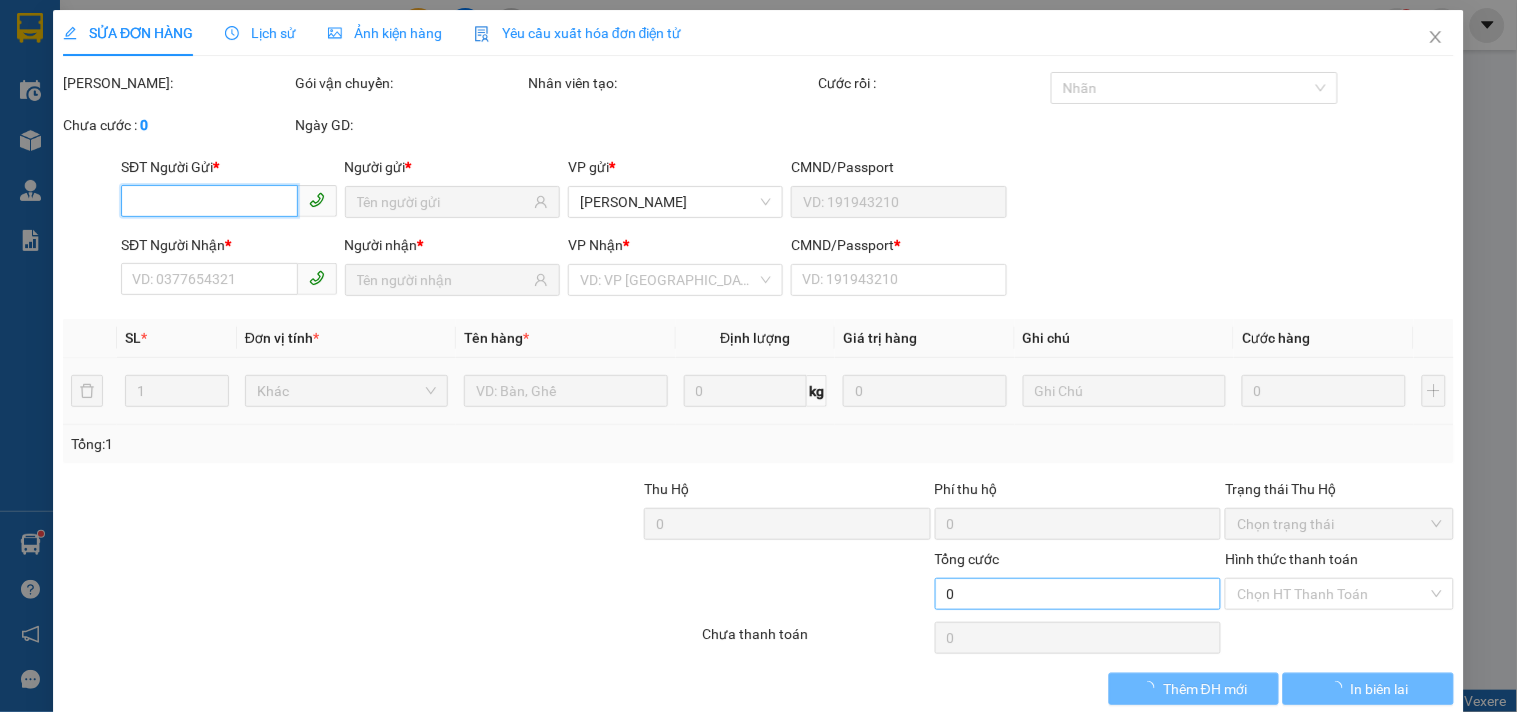 type on "MINH" 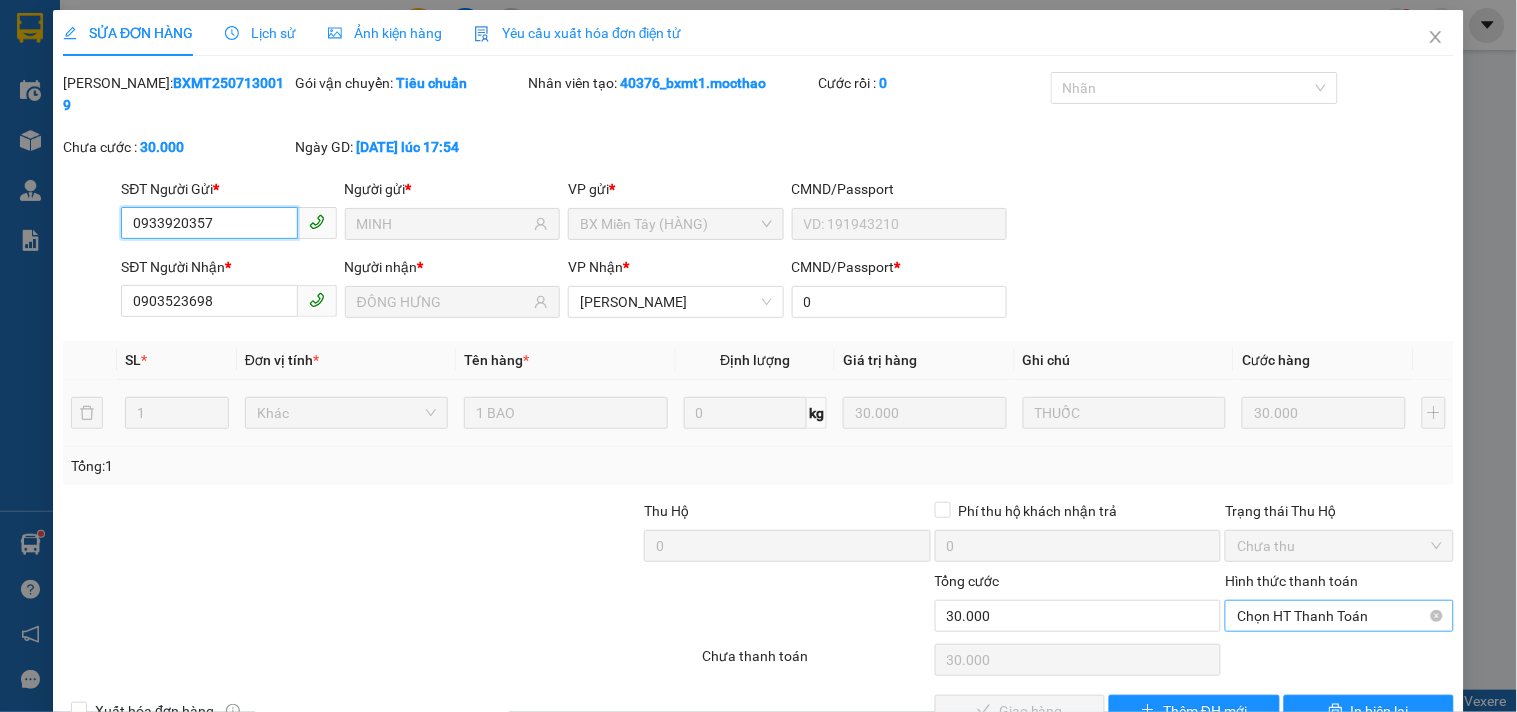 click on "Chọn HT Thanh Toán" at bounding box center [1339, 616] 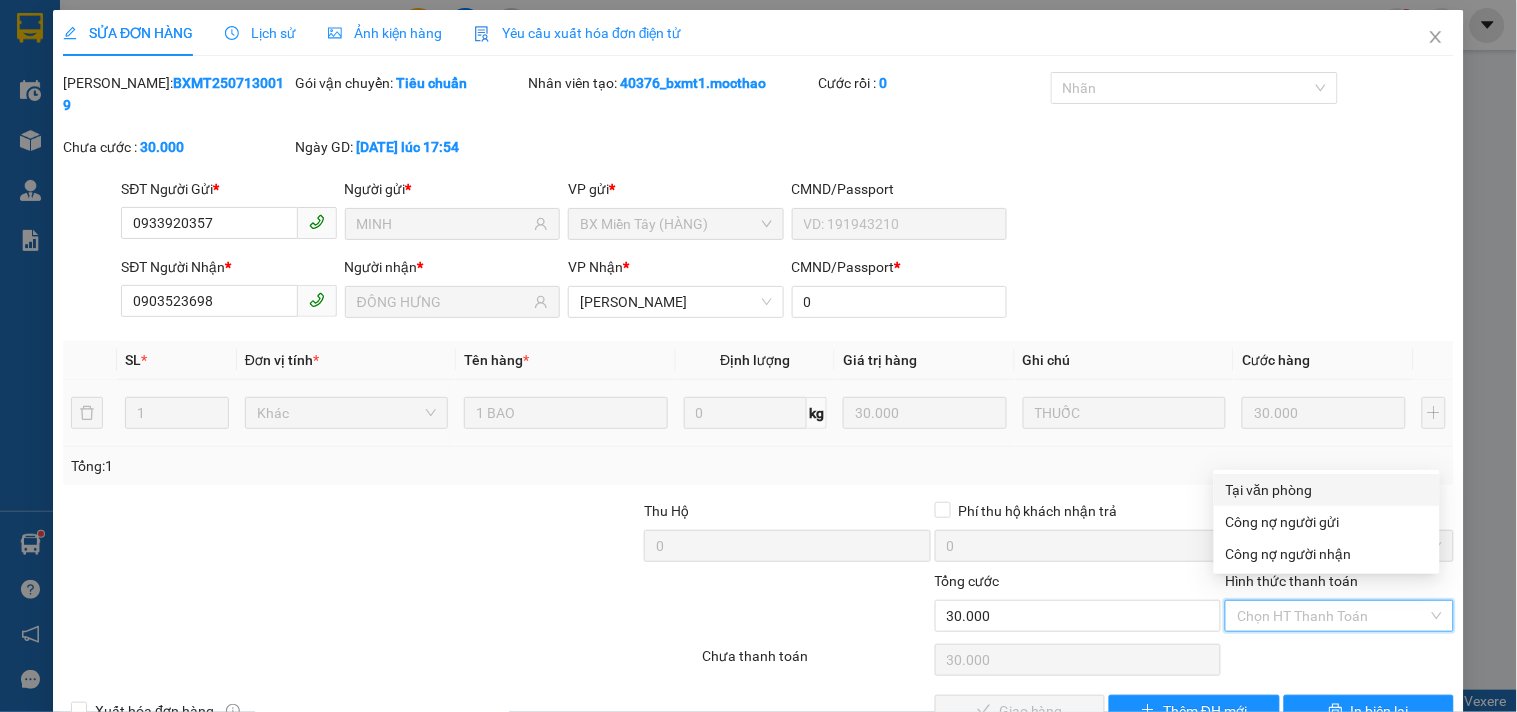 click on "Tại văn phòng" at bounding box center (1327, 490) 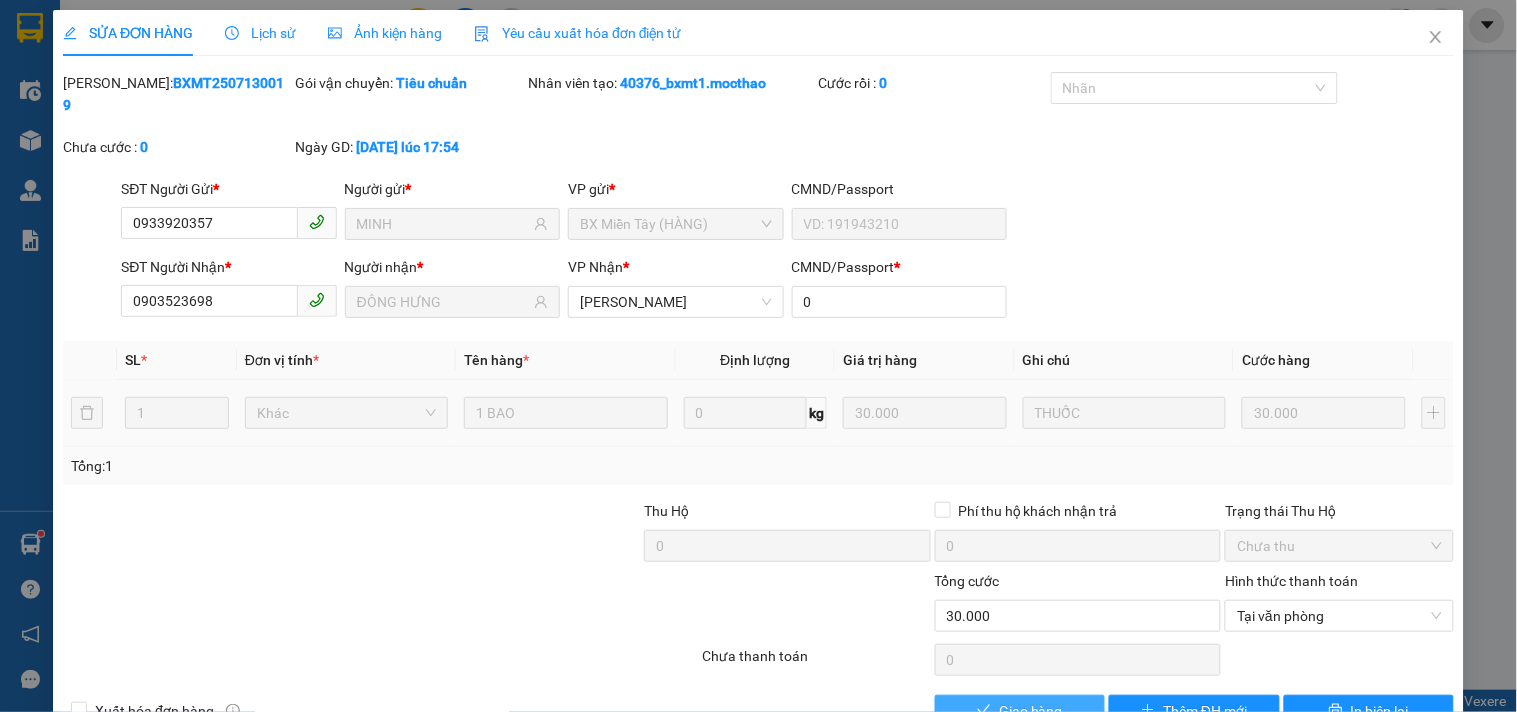 click on "Giao hàng" at bounding box center [1020, 711] 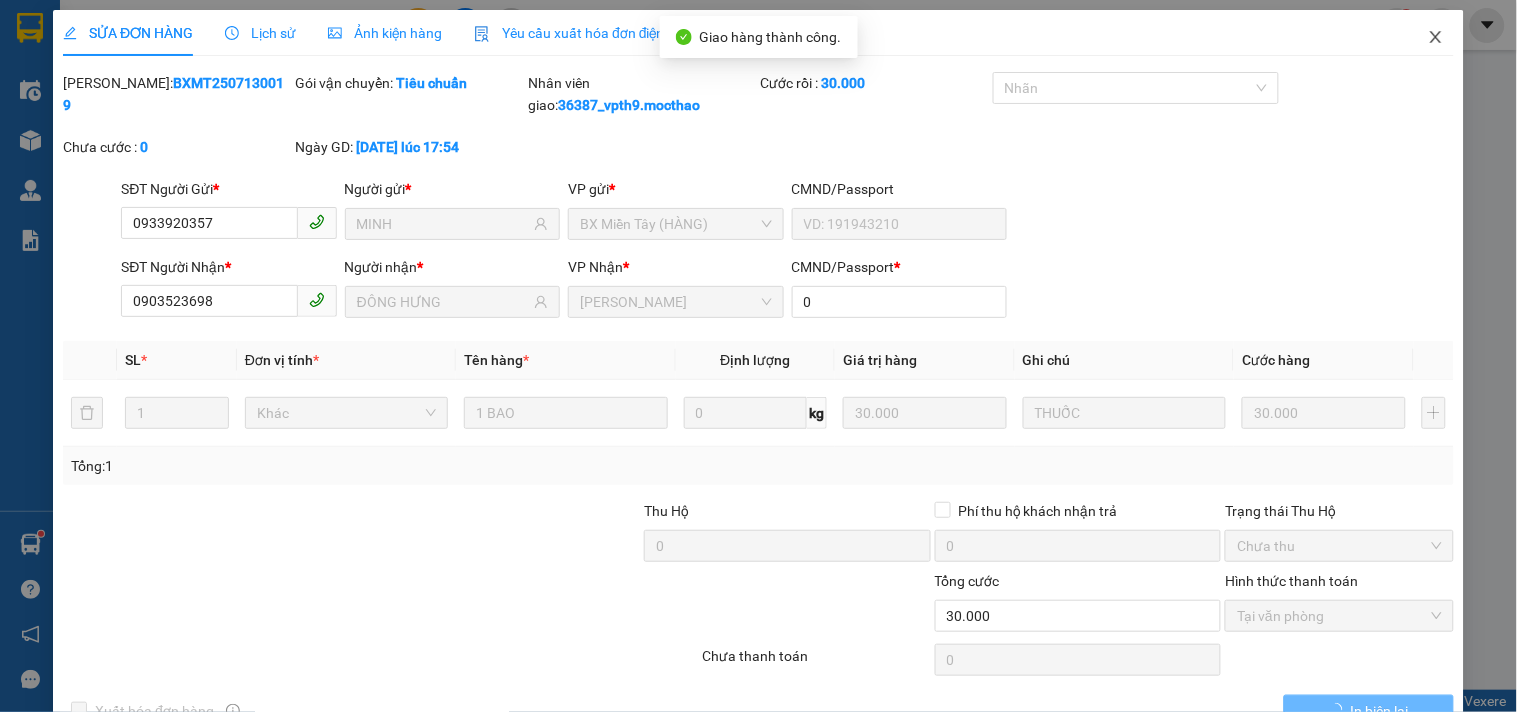click at bounding box center (1436, 38) 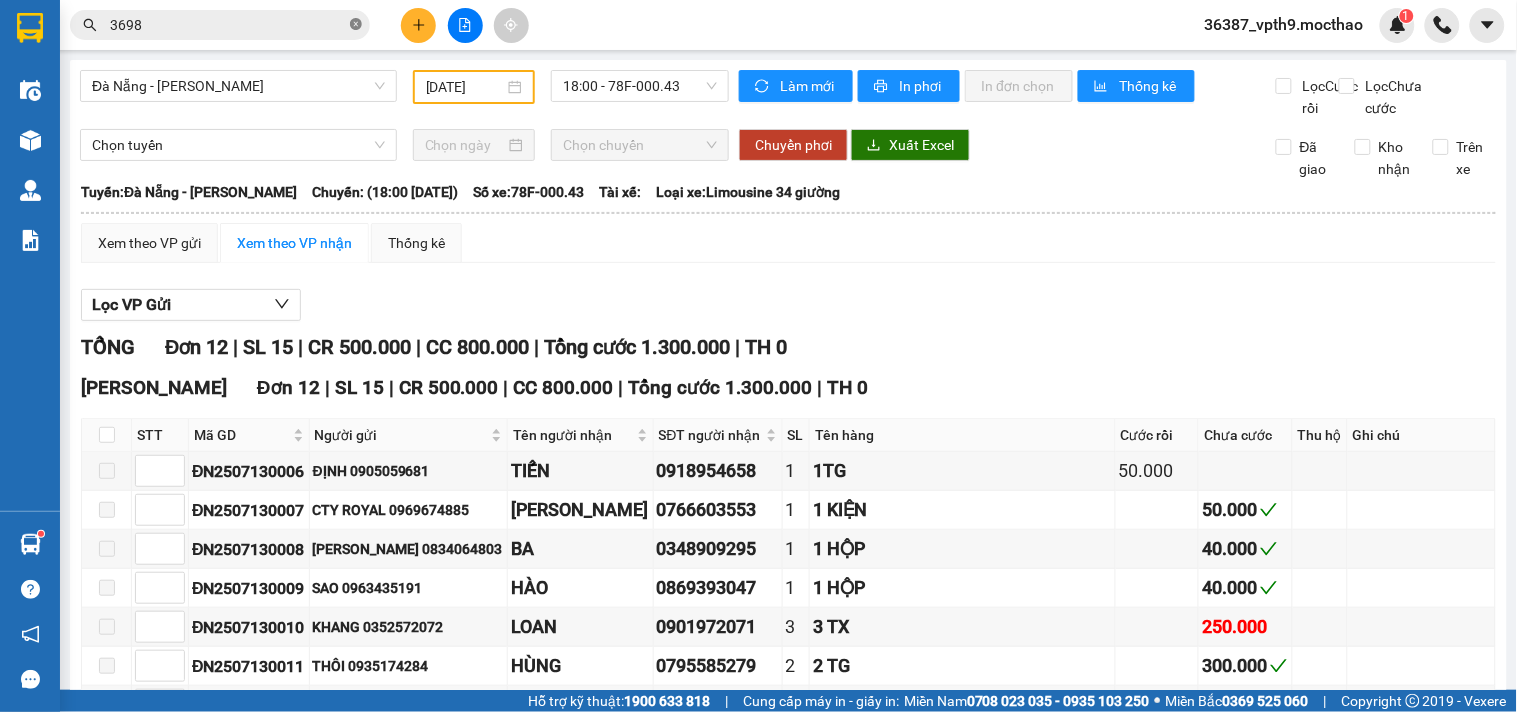 click 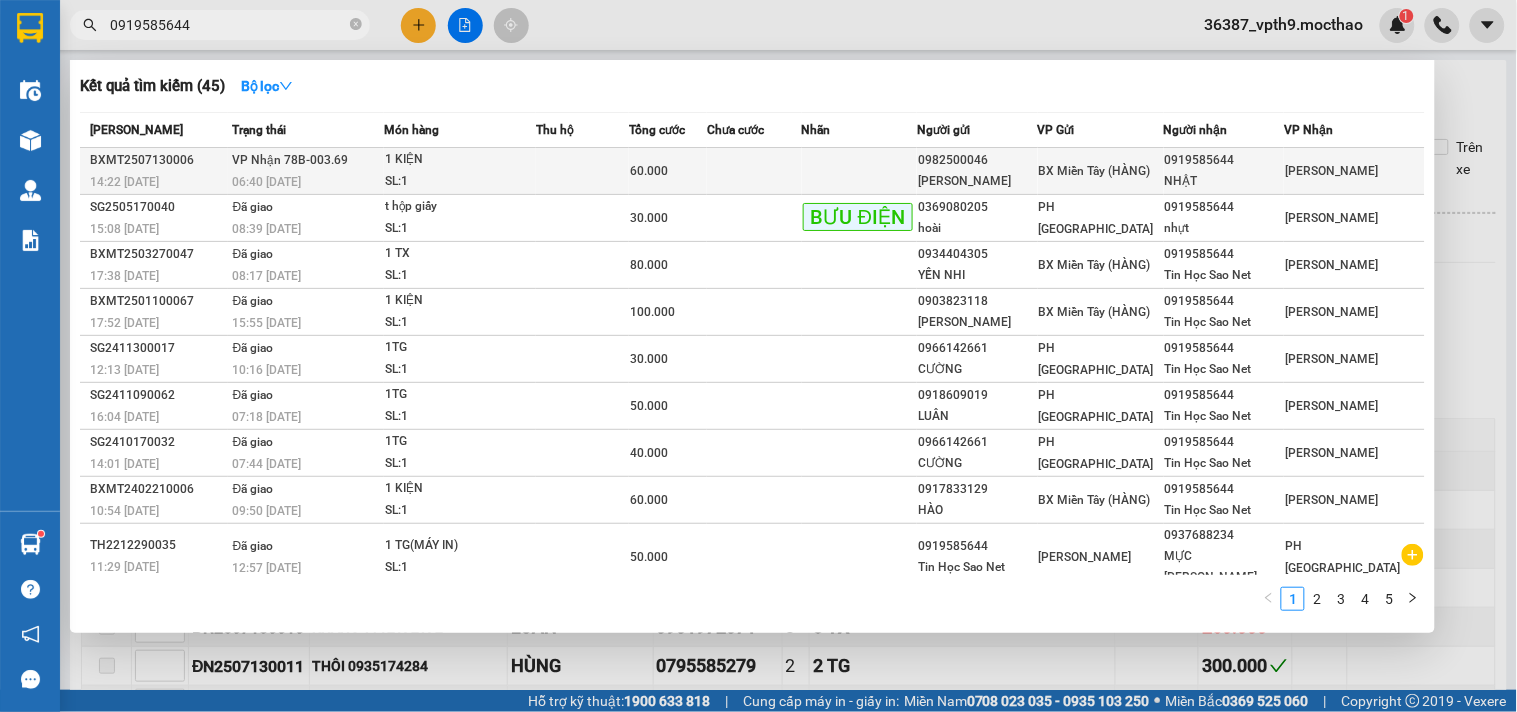 type on "0919585644" 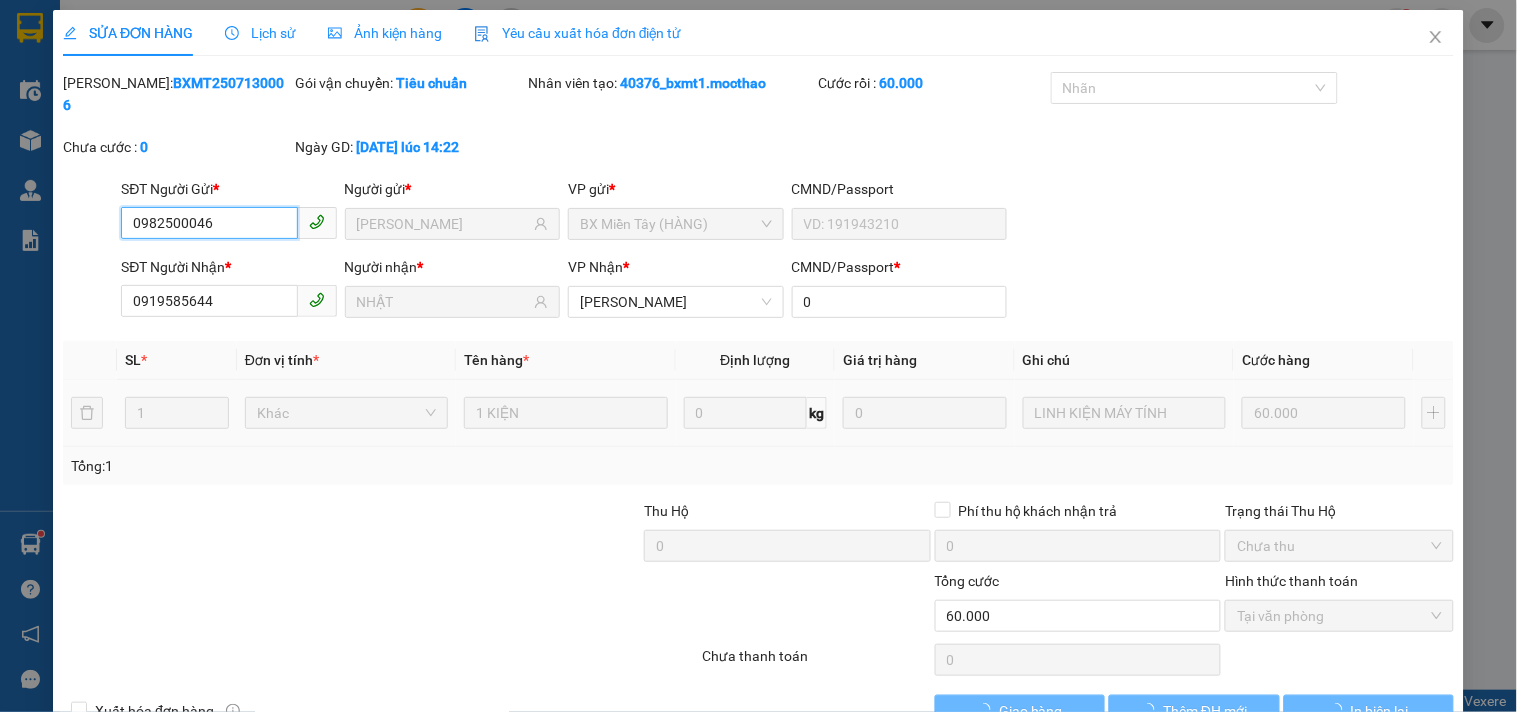 type on "0982500046" 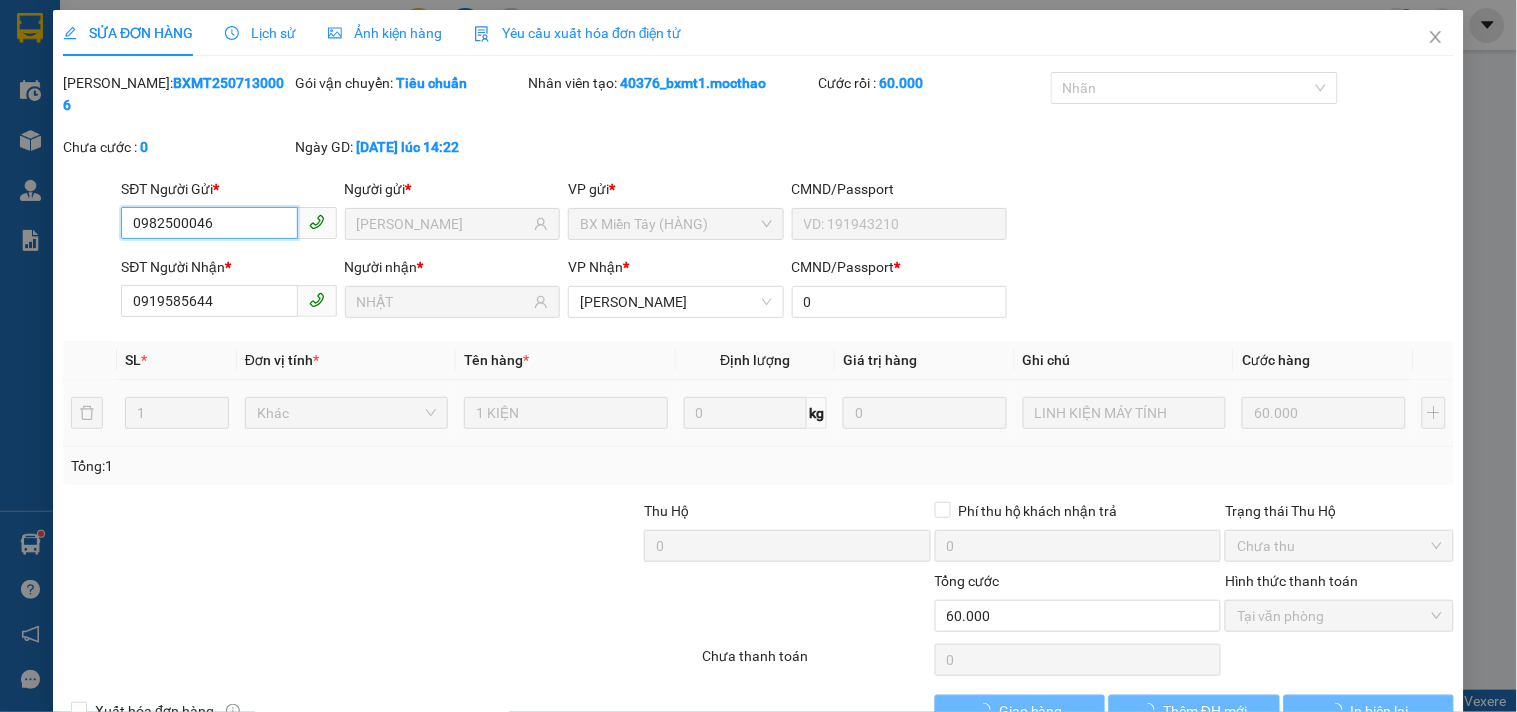 type on "THIỆU NGUYỄN" 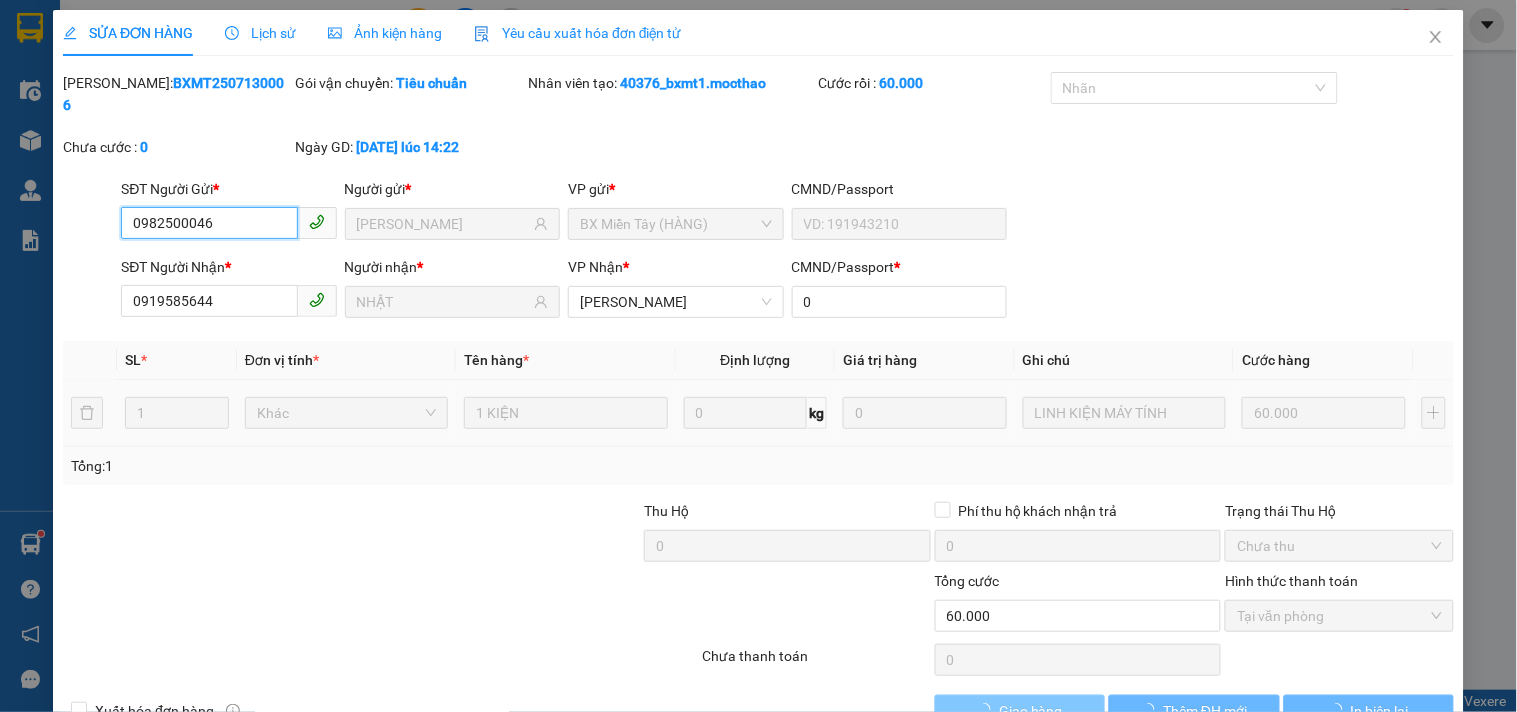 checkbox on "true" 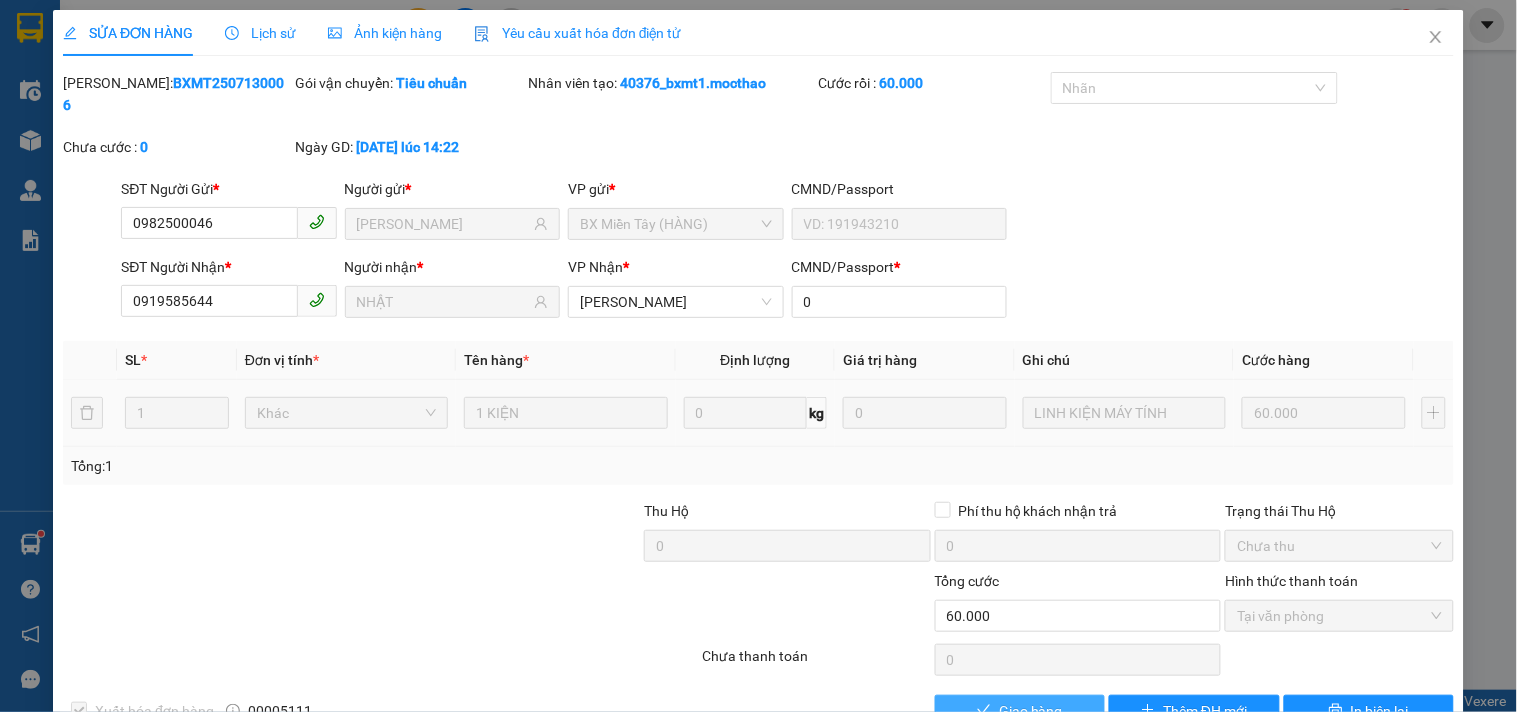click on "Giao hàng" at bounding box center (1031, 711) 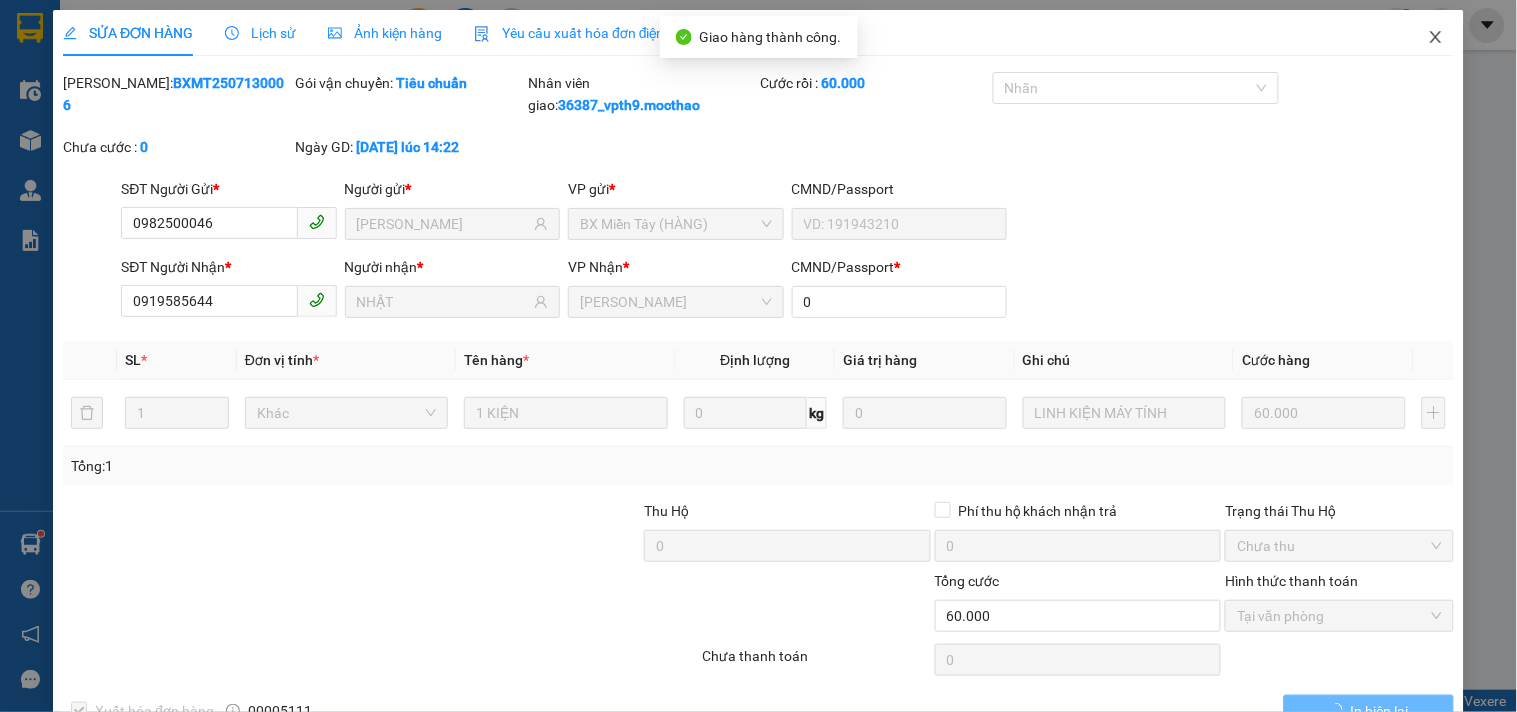 click at bounding box center (1436, 38) 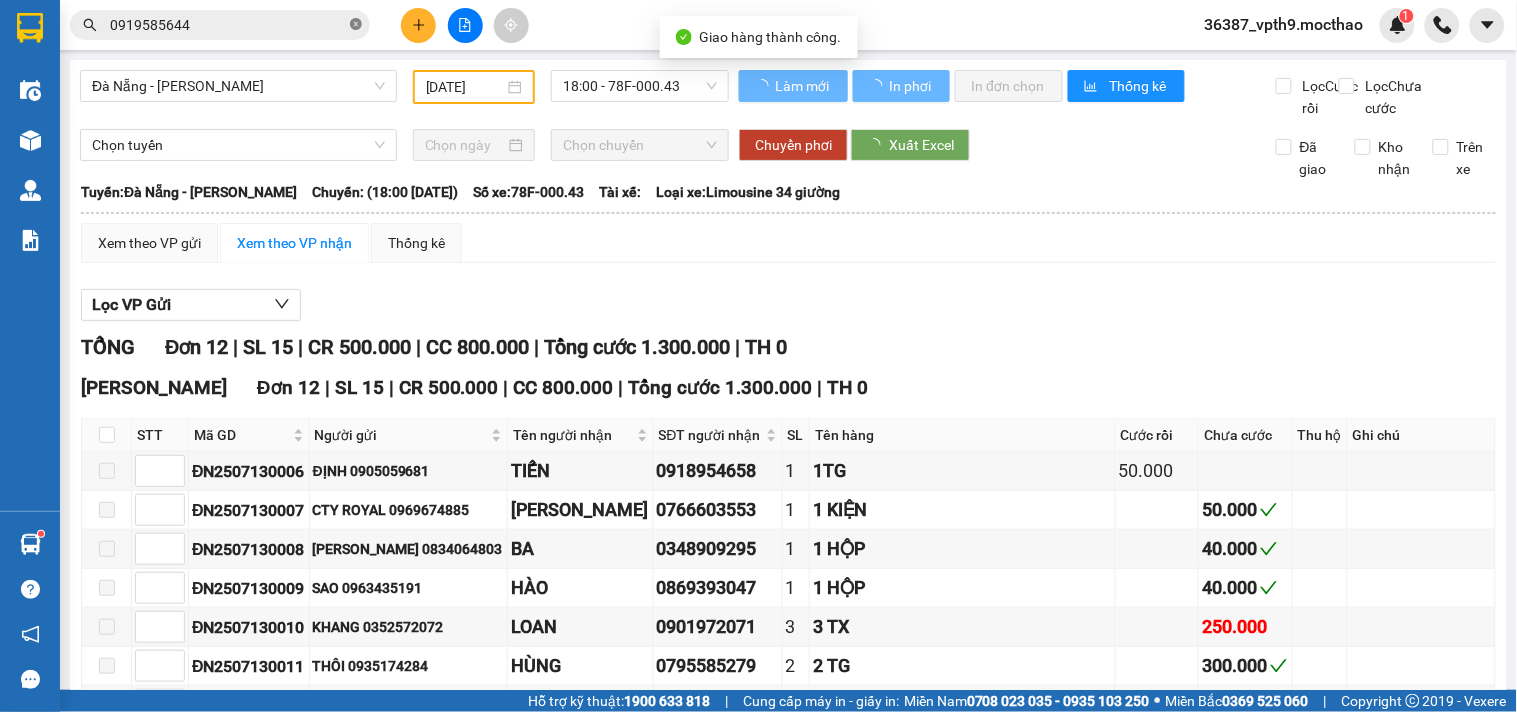 click 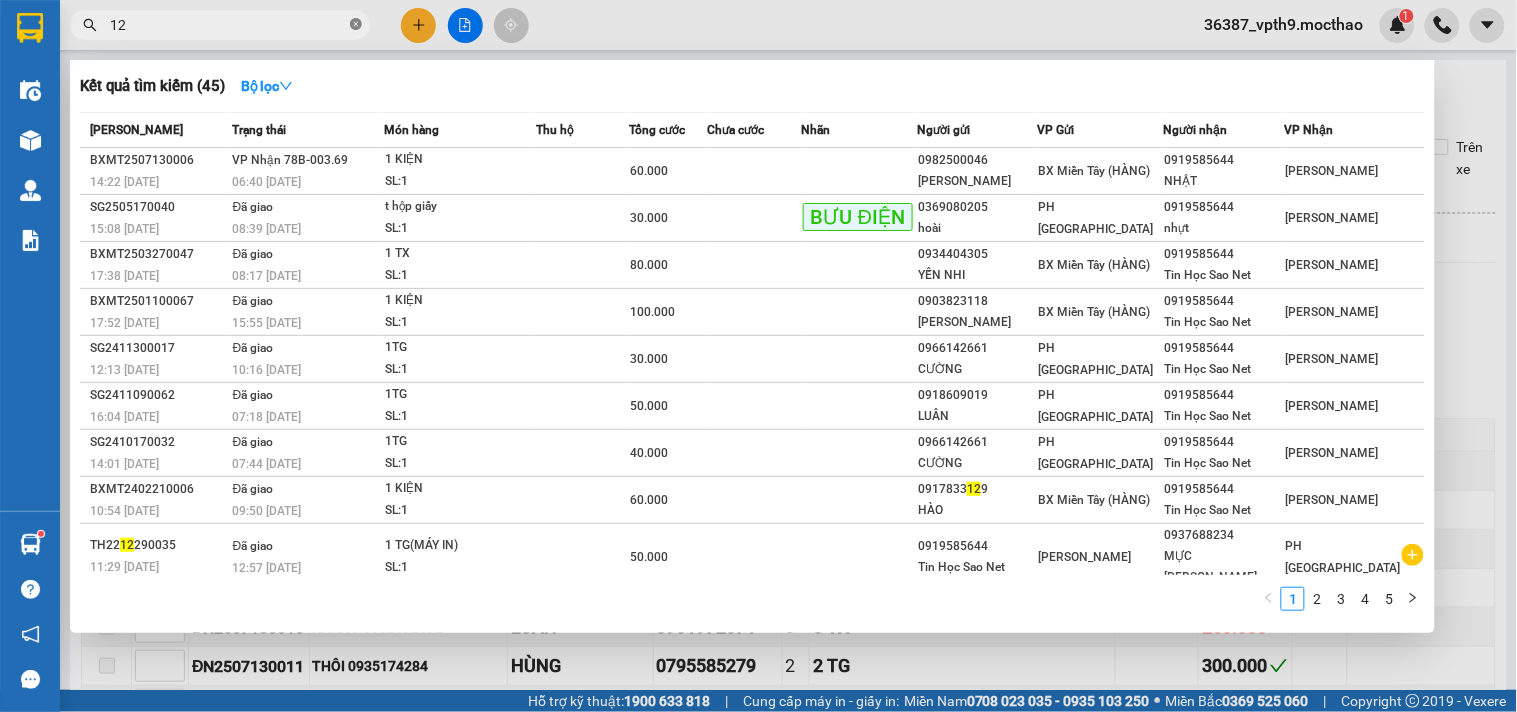 type on "1" 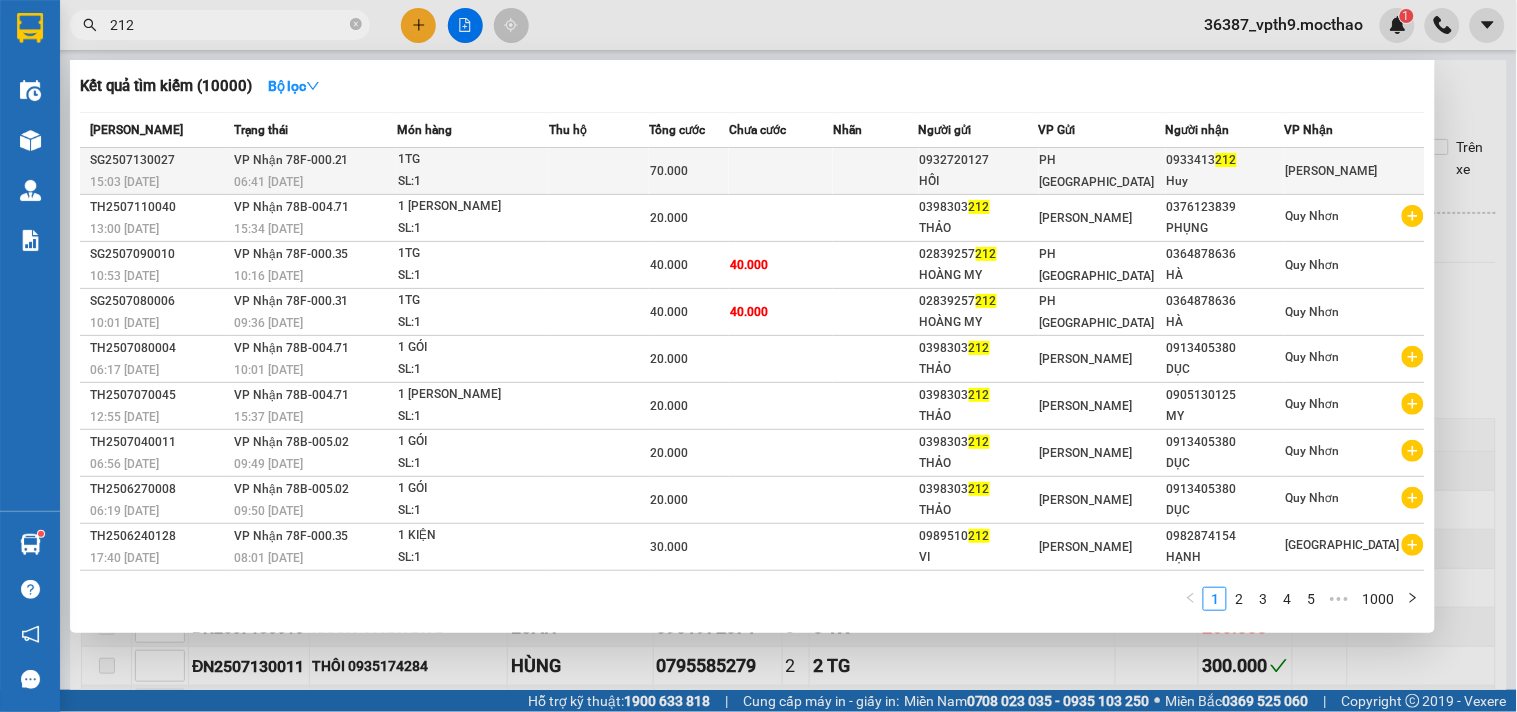 type on "212" 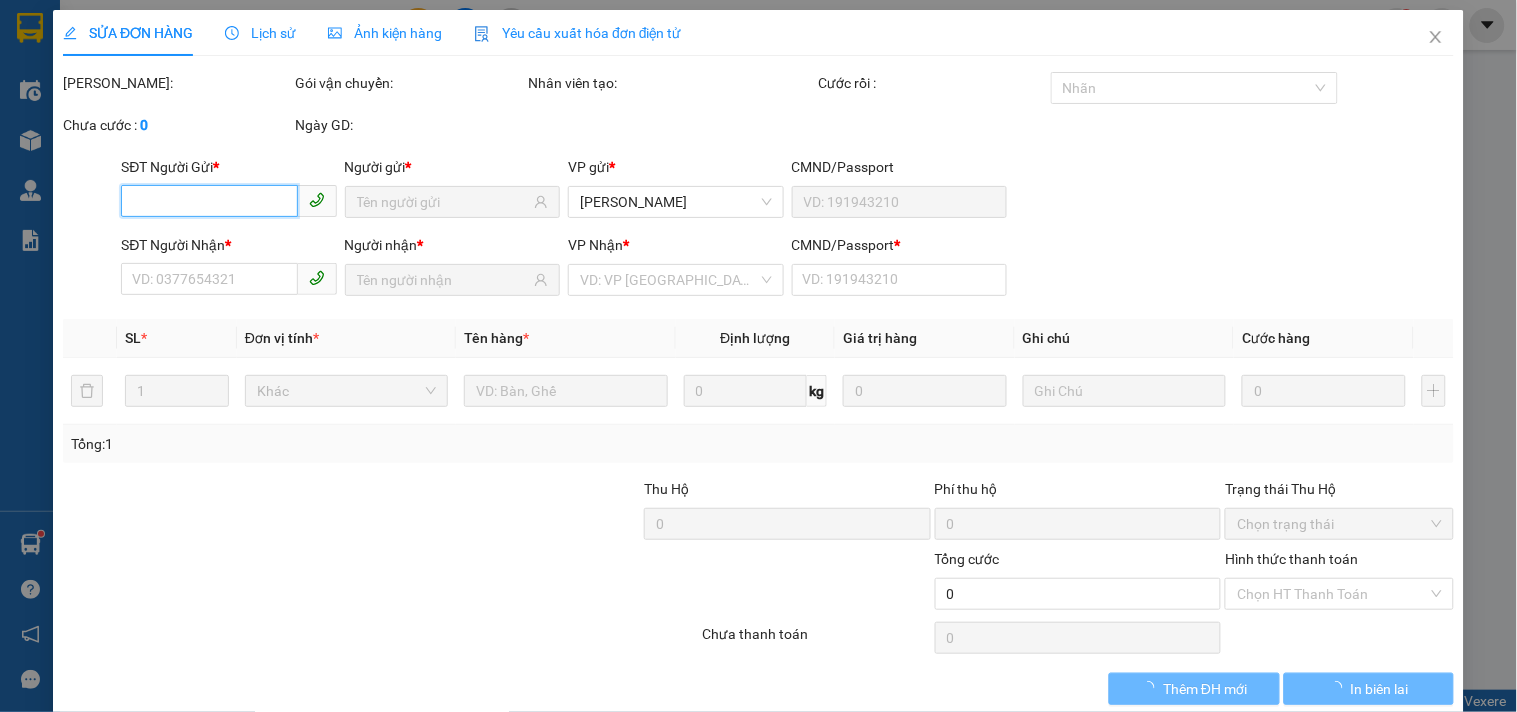 type on "0932720127" 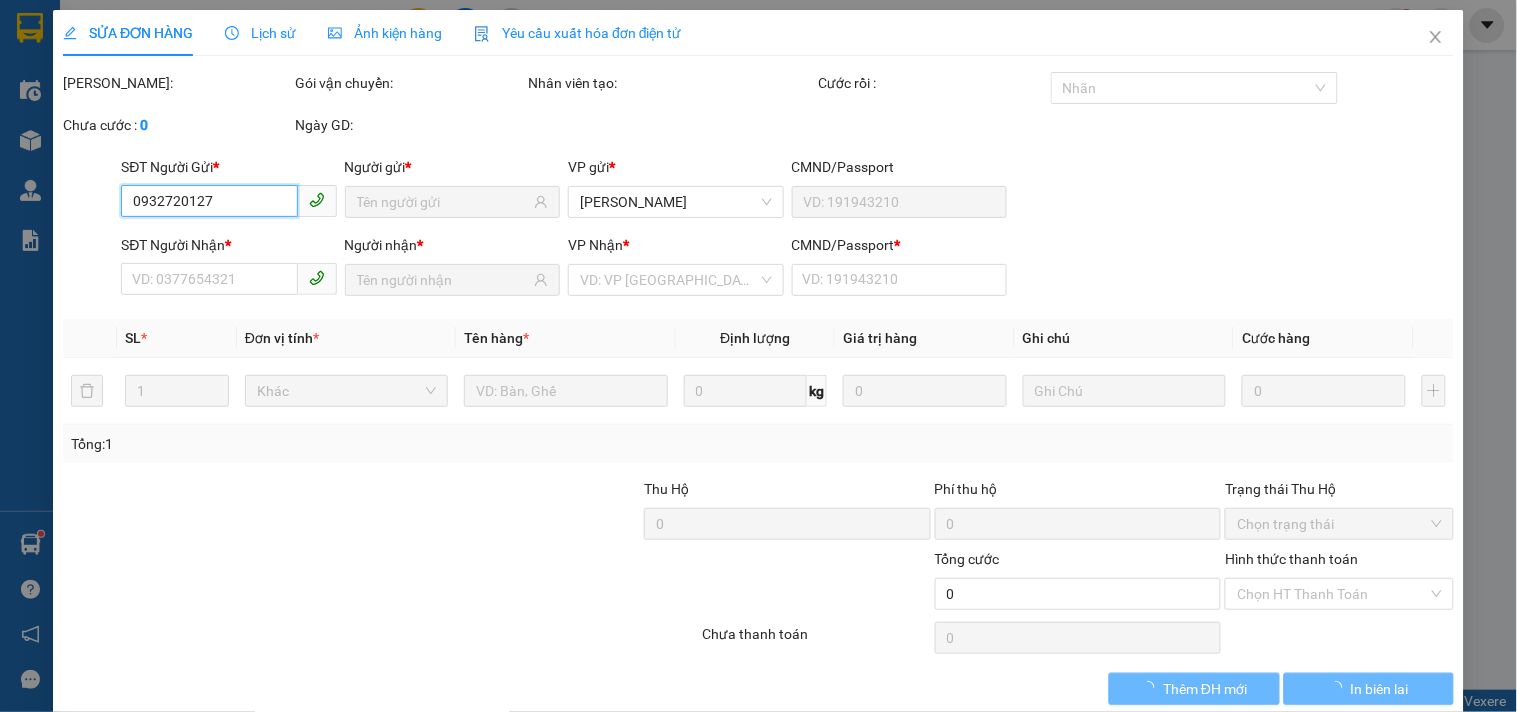 type on "HỒI" 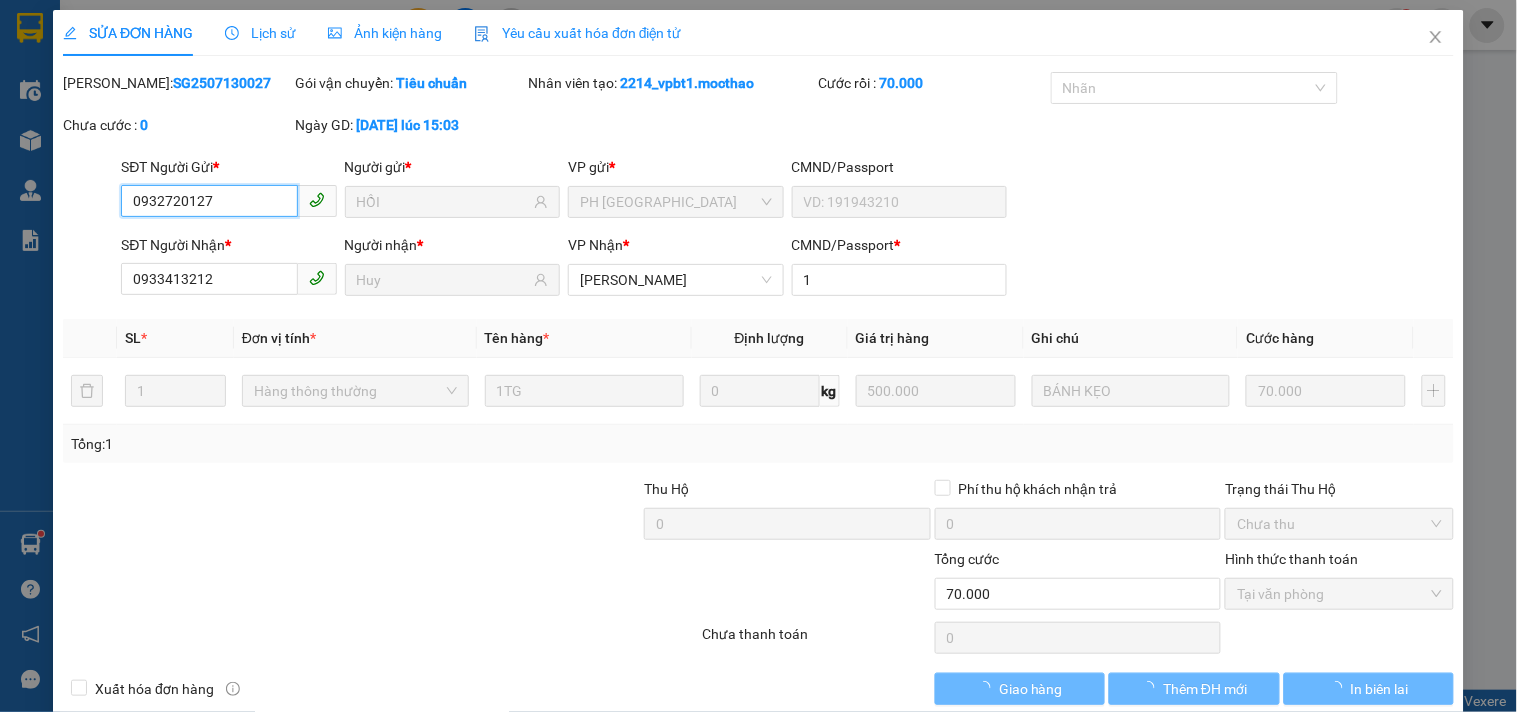checkbox on "true" 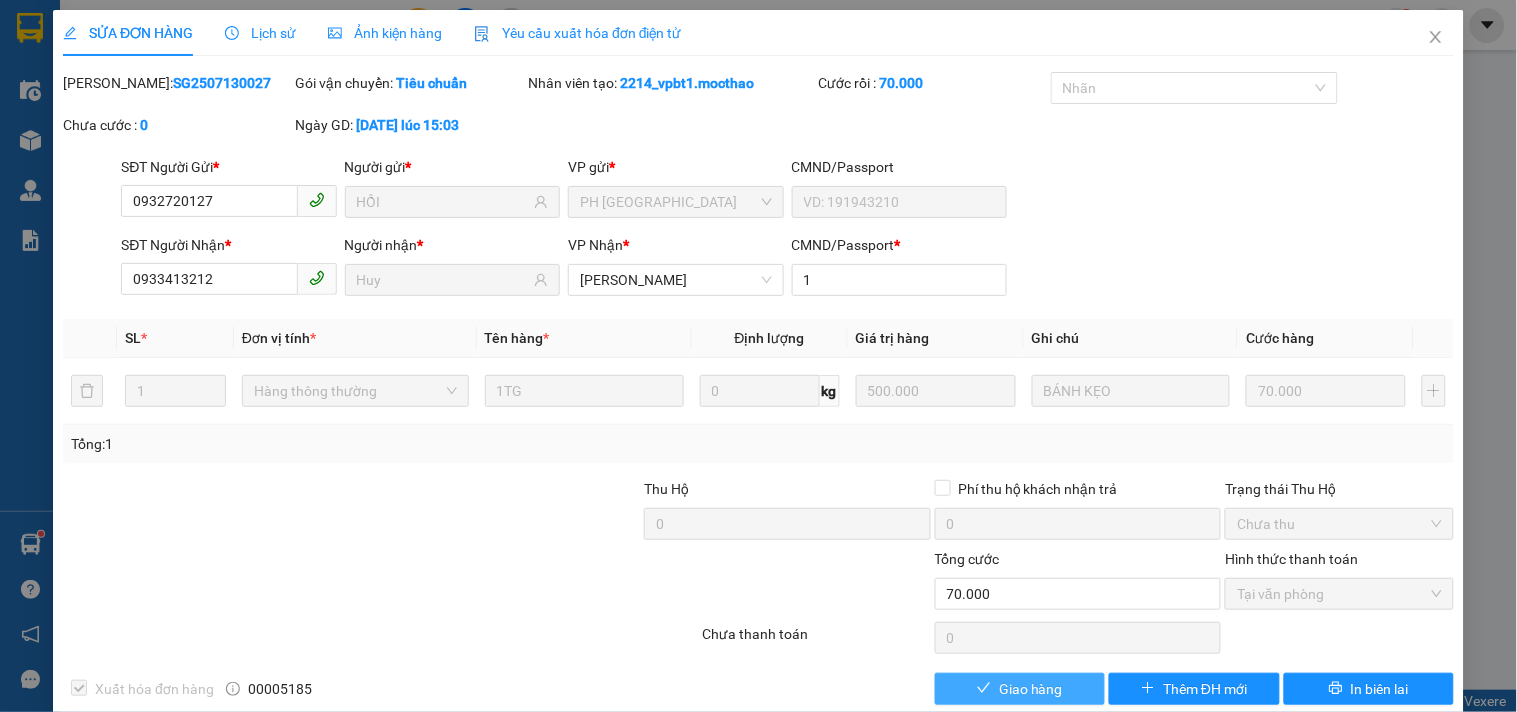 click on "Giao hàng" at bounding box center (1020, 689) 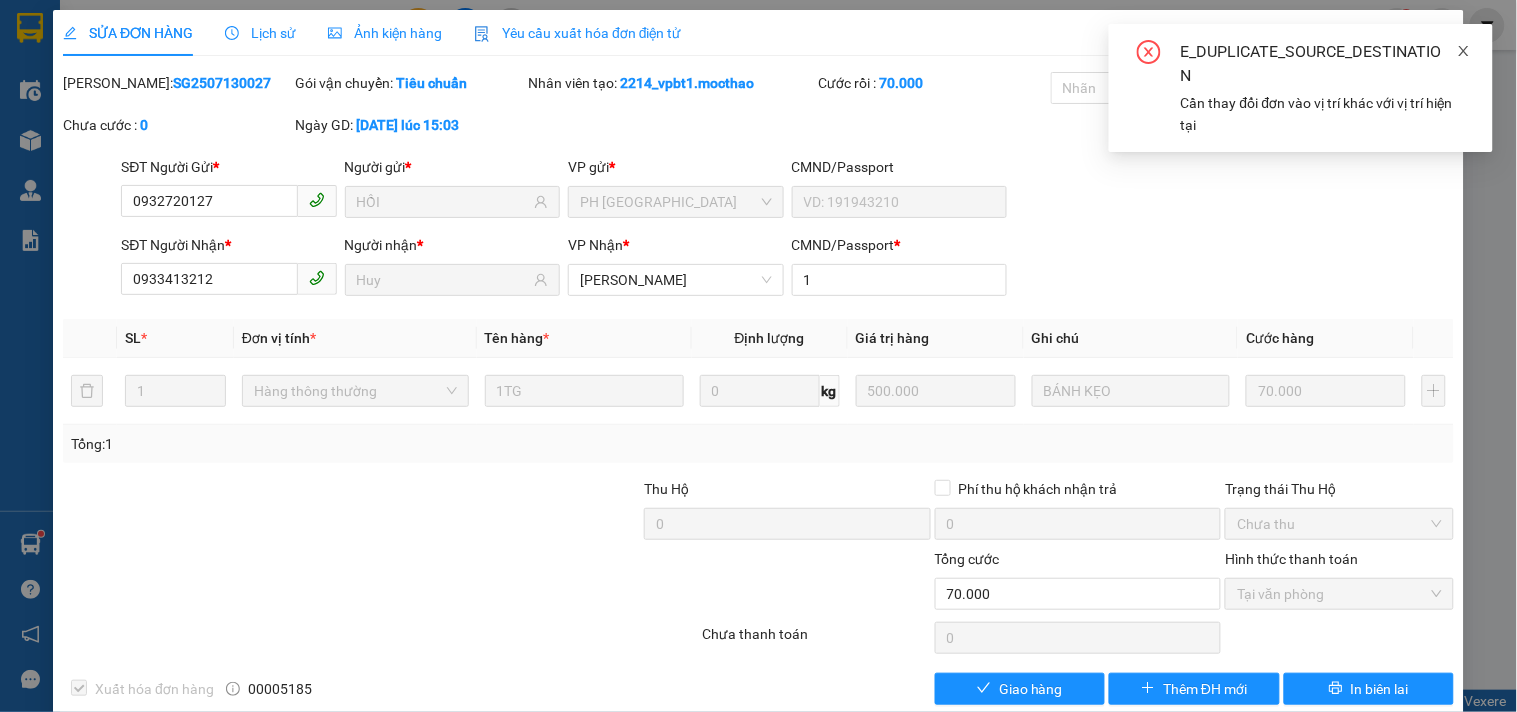 click 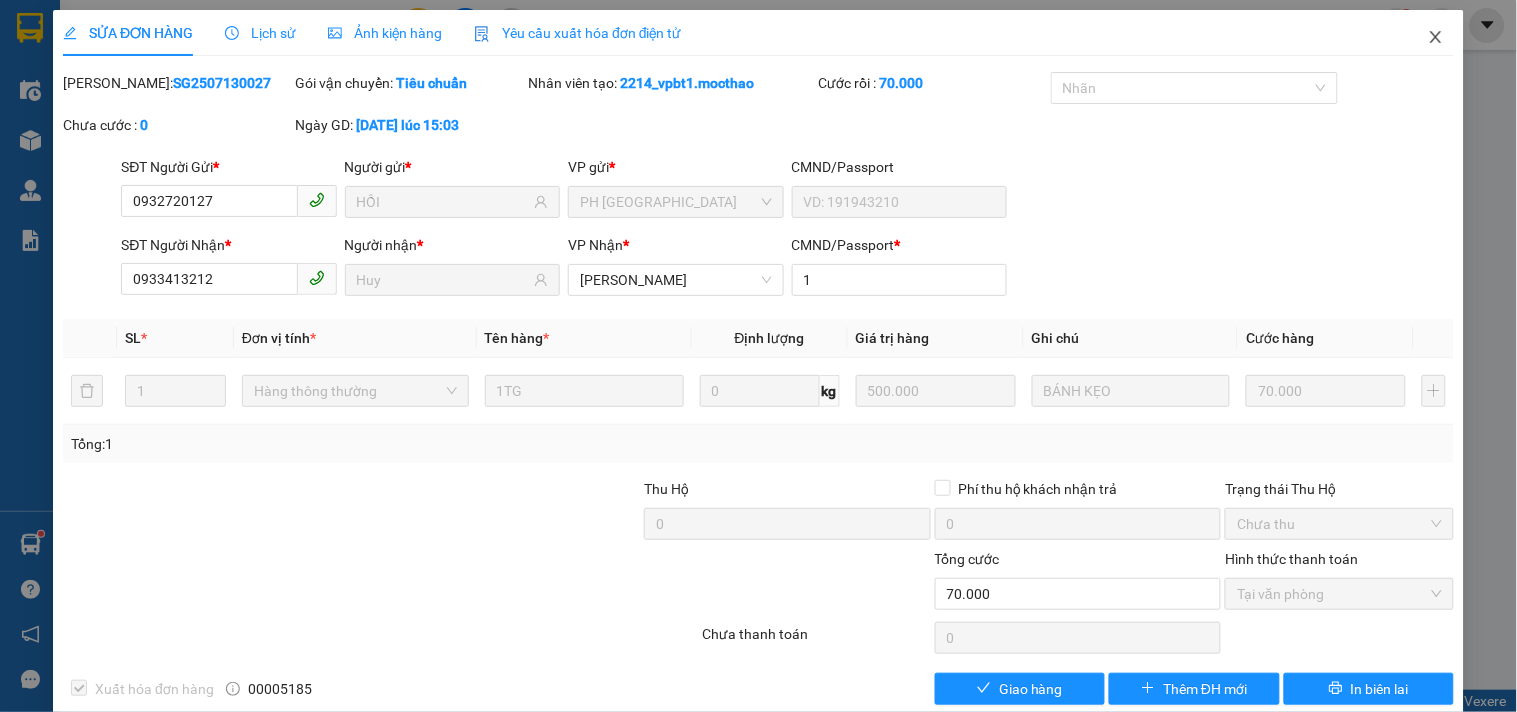 click 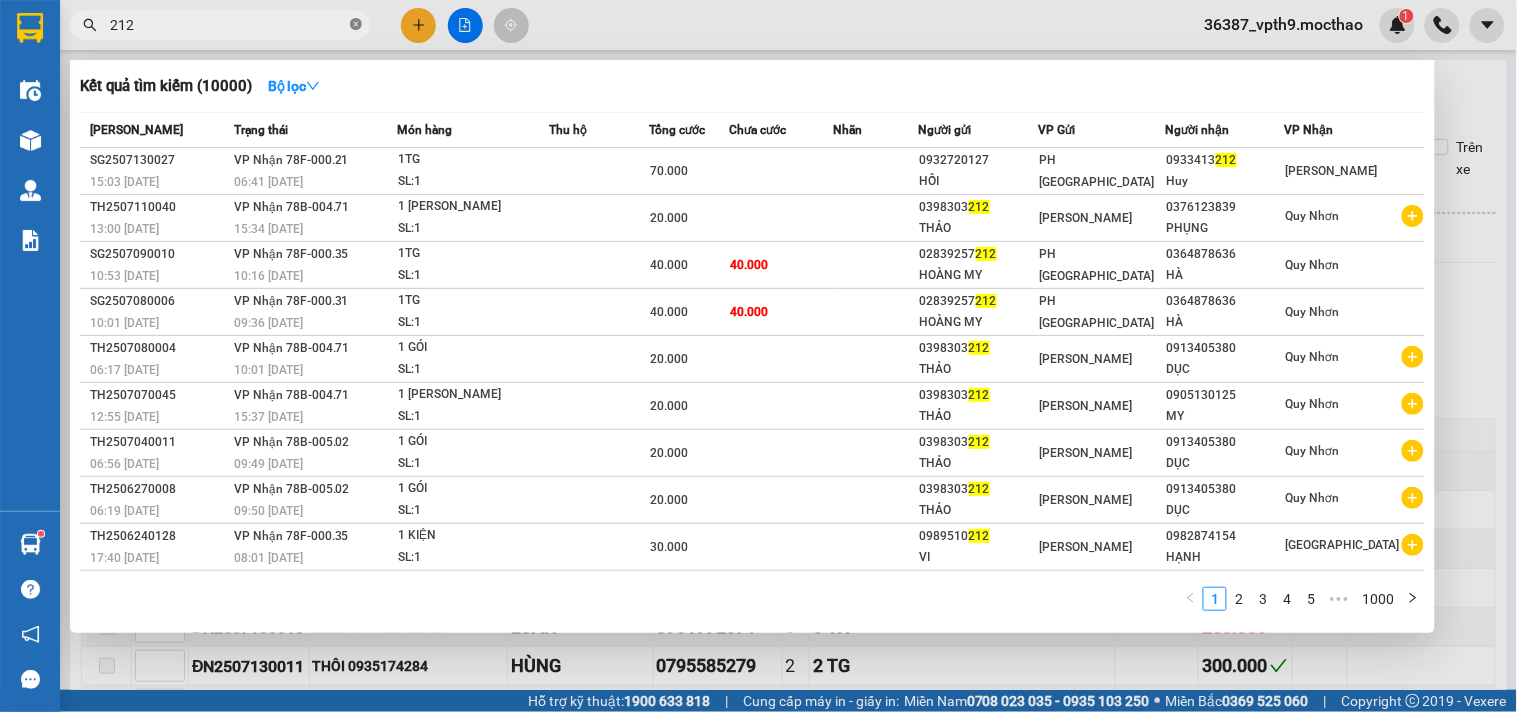 click 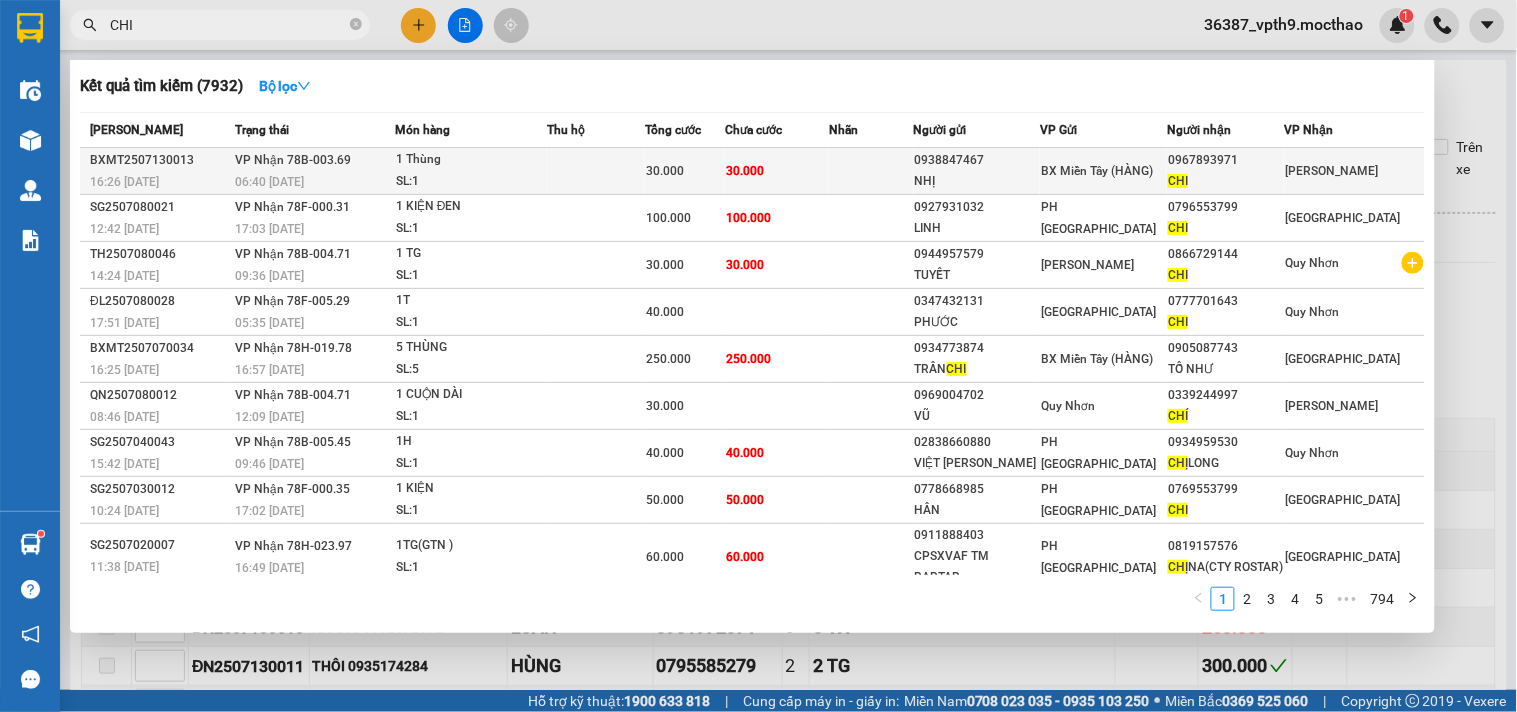 type on "CHI" 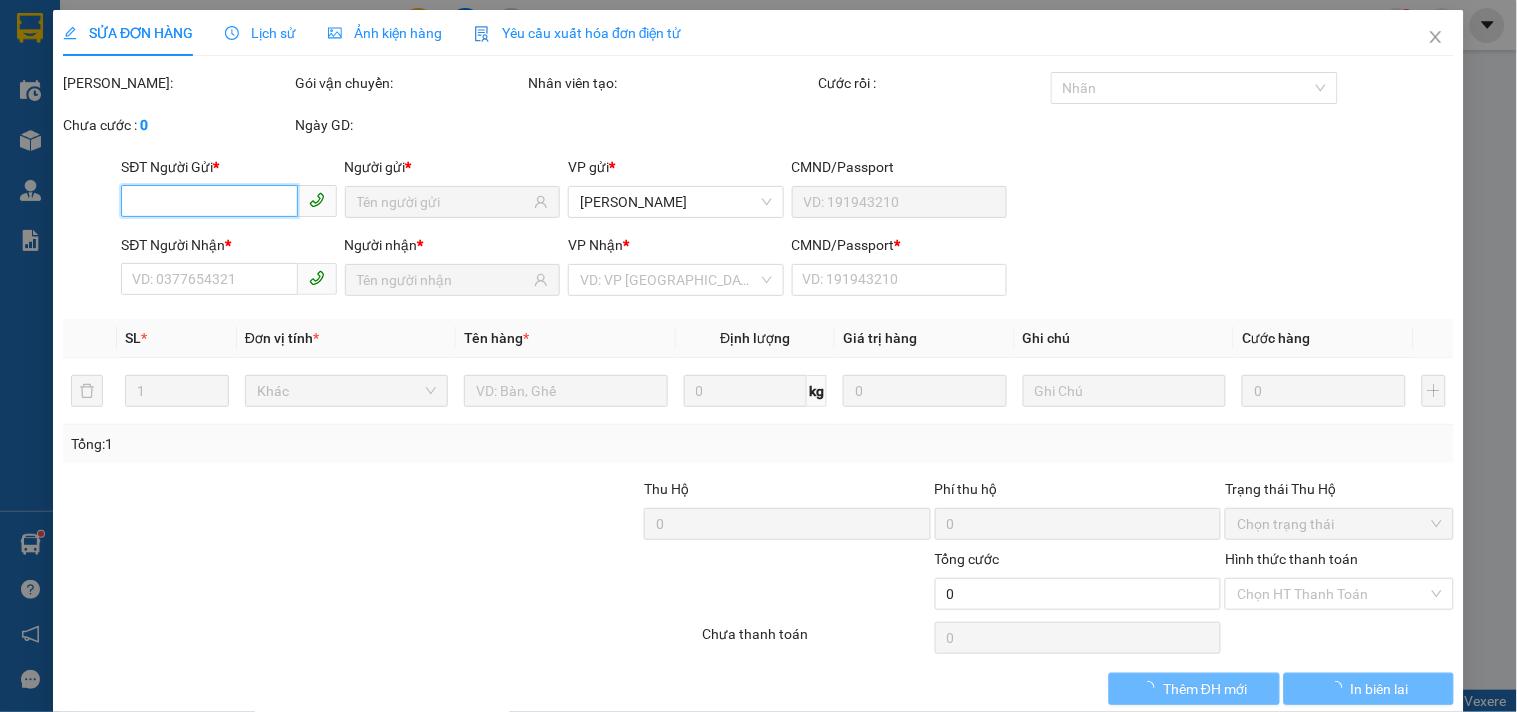 type on "0938847467" 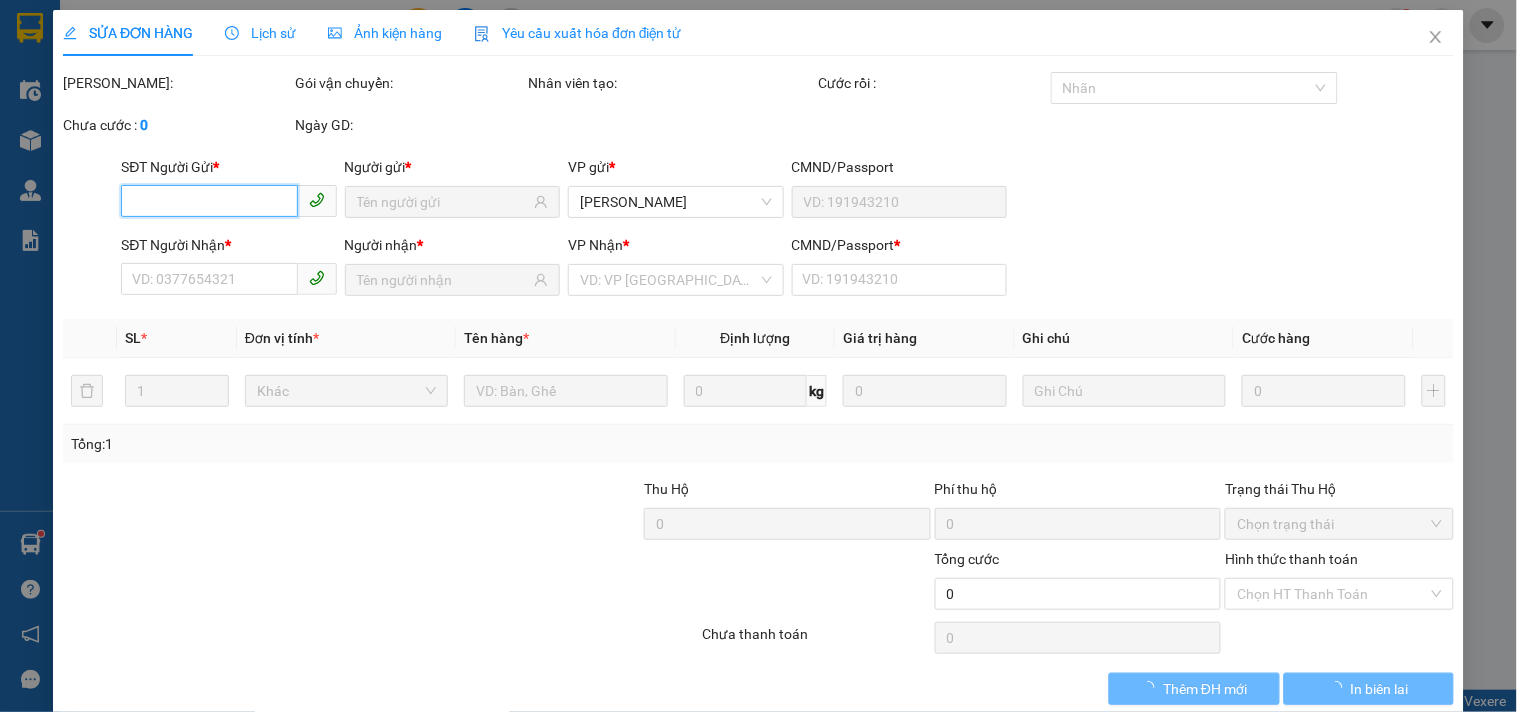 type on "NHỊ" 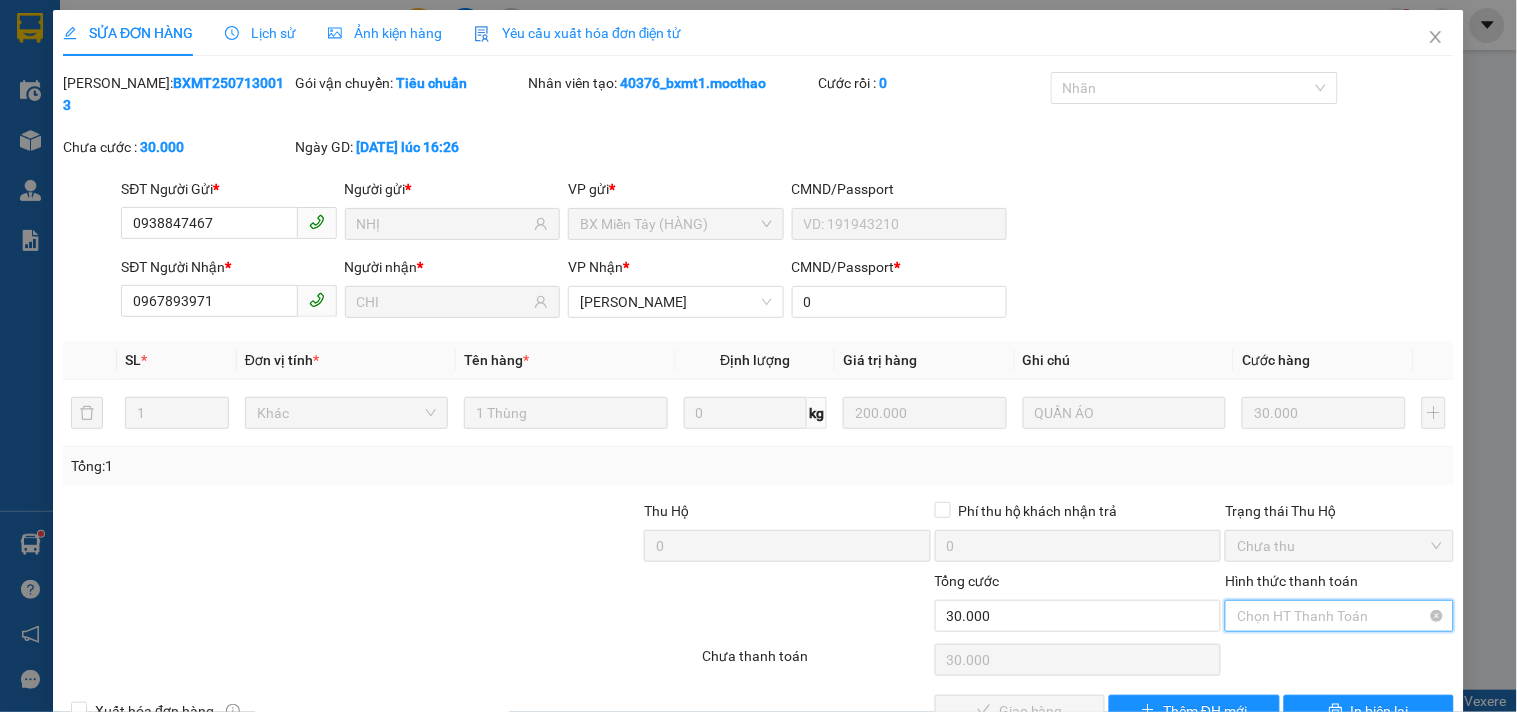click on "Hình thức thanh toán" at bounding box center (1332, 616) 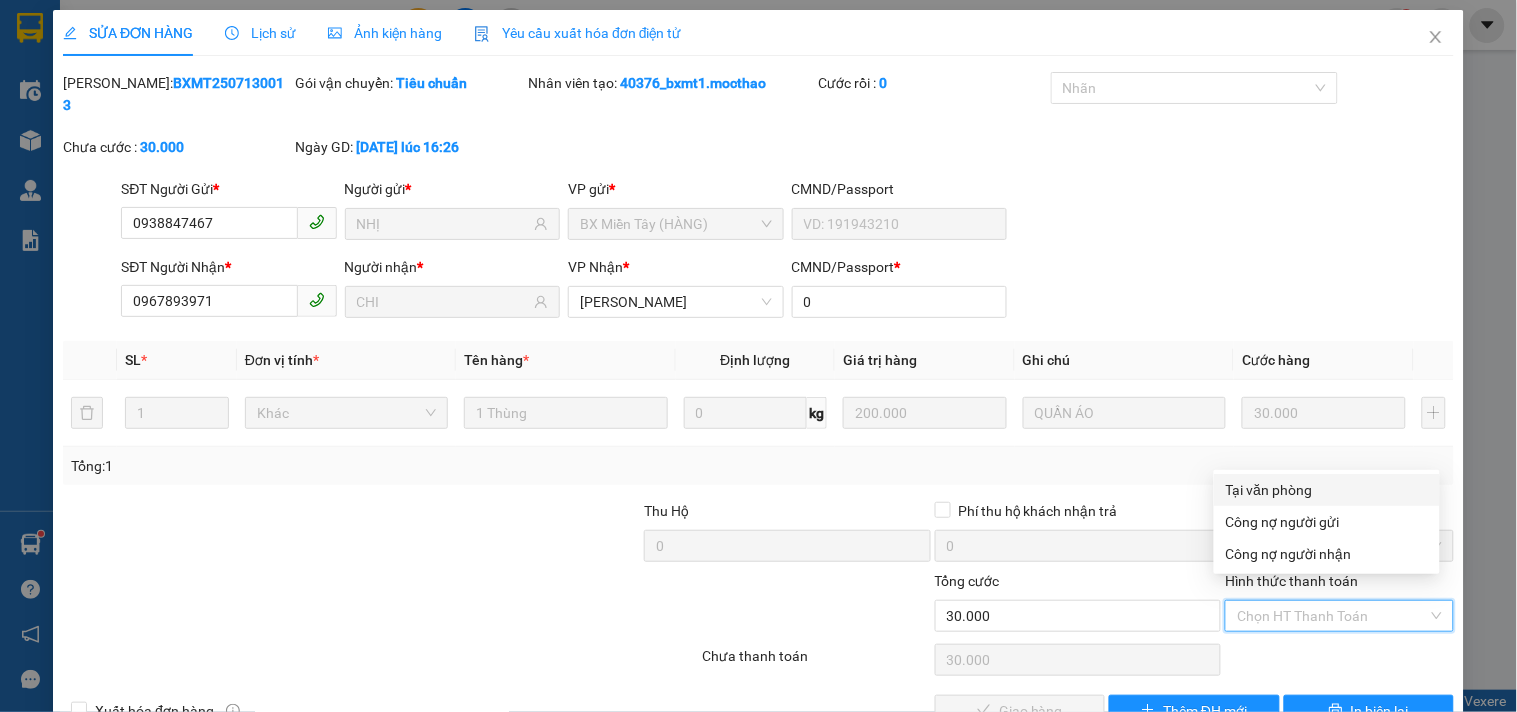 drag, startPoint x: 1274, startPoint y: 484, endPoint x: 1107, endPoint y: 612, distance: 210.4115 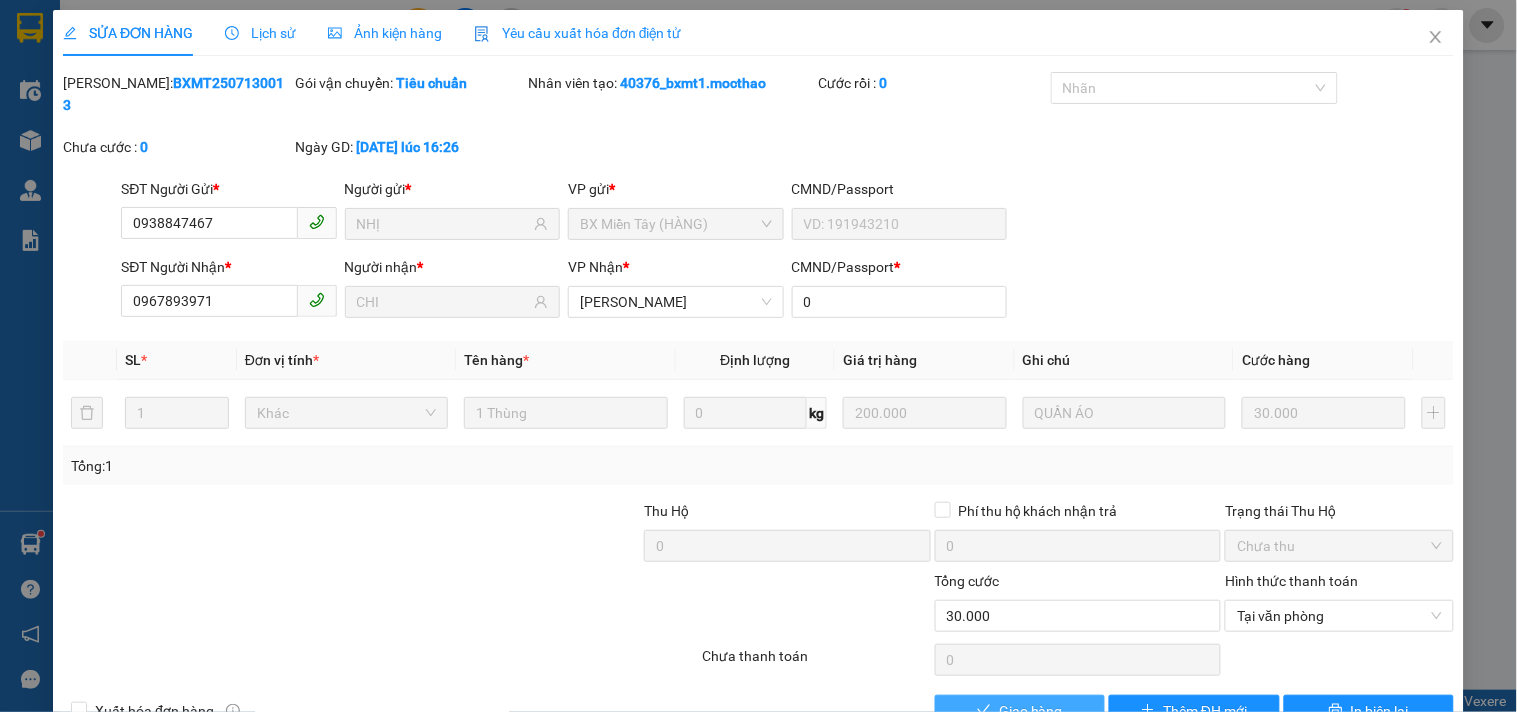 click on "Giao hàng" at bounding box center (1031, 711) 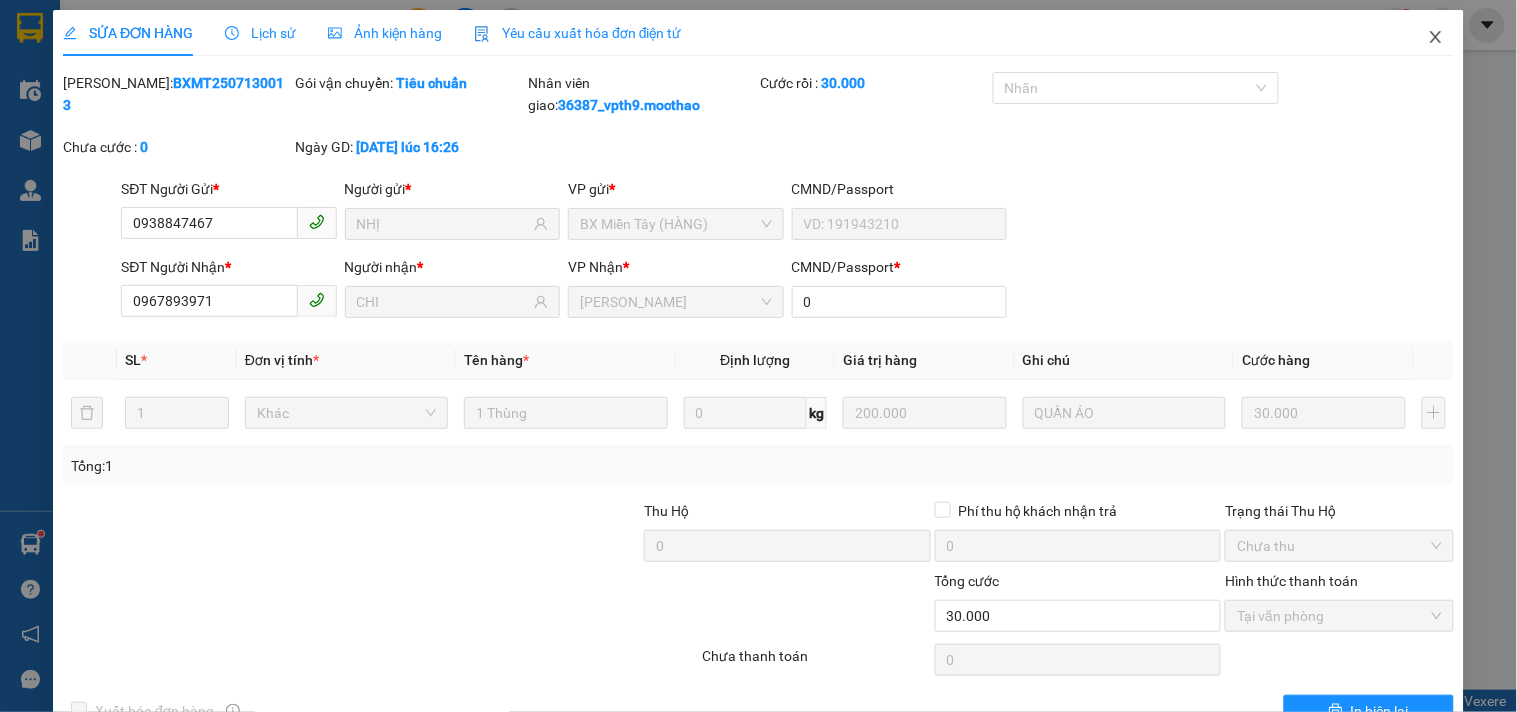 click 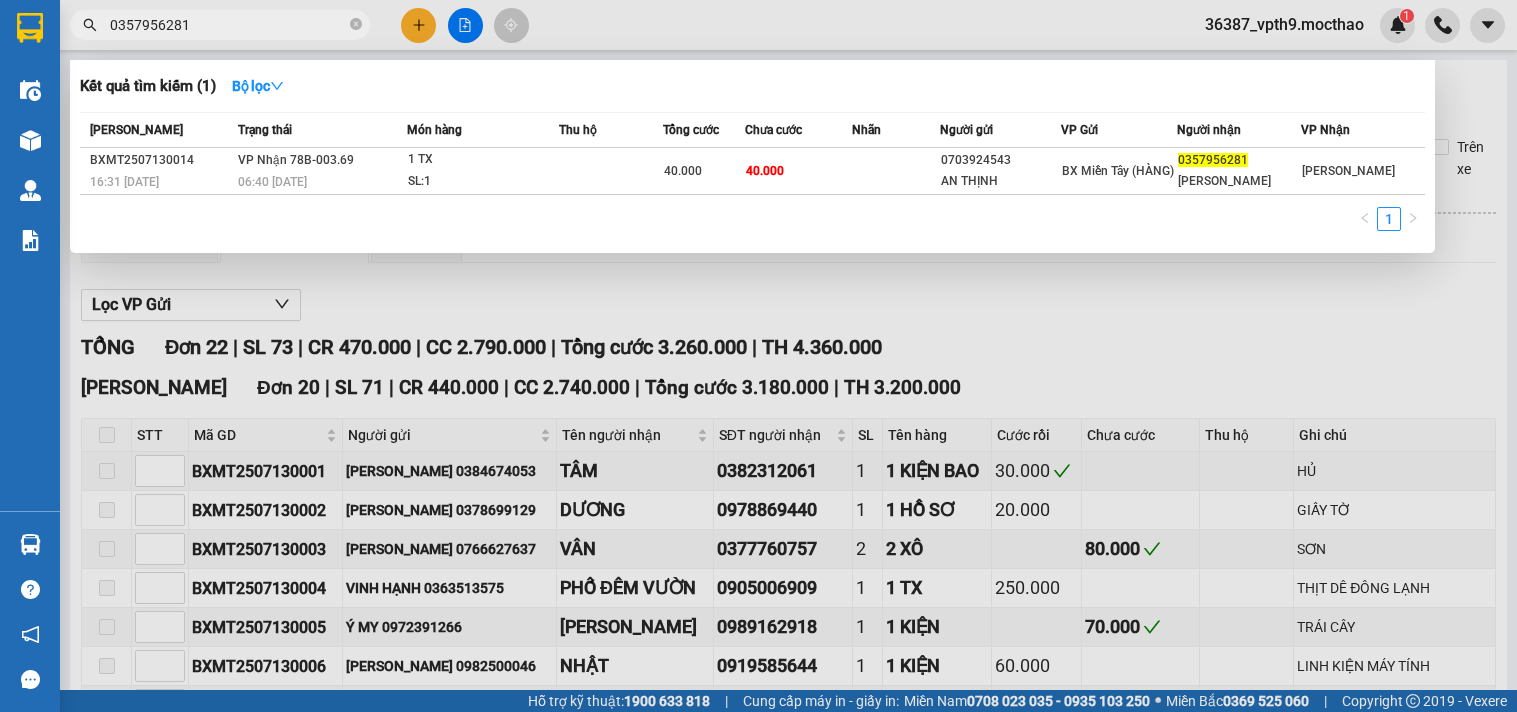 scroll, scrollTop: 0, scrollLeft: 0, axis: both 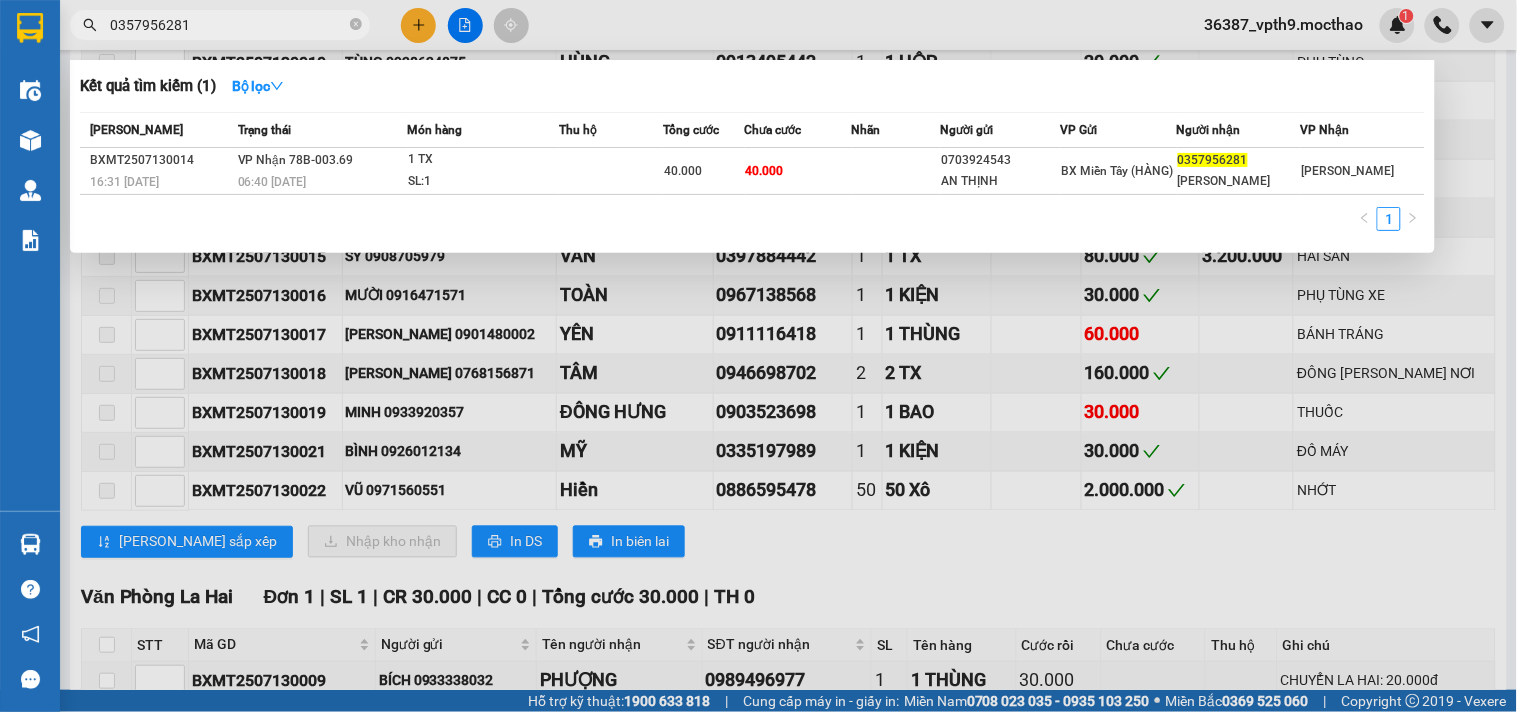 click at bounding box center [758, 356] 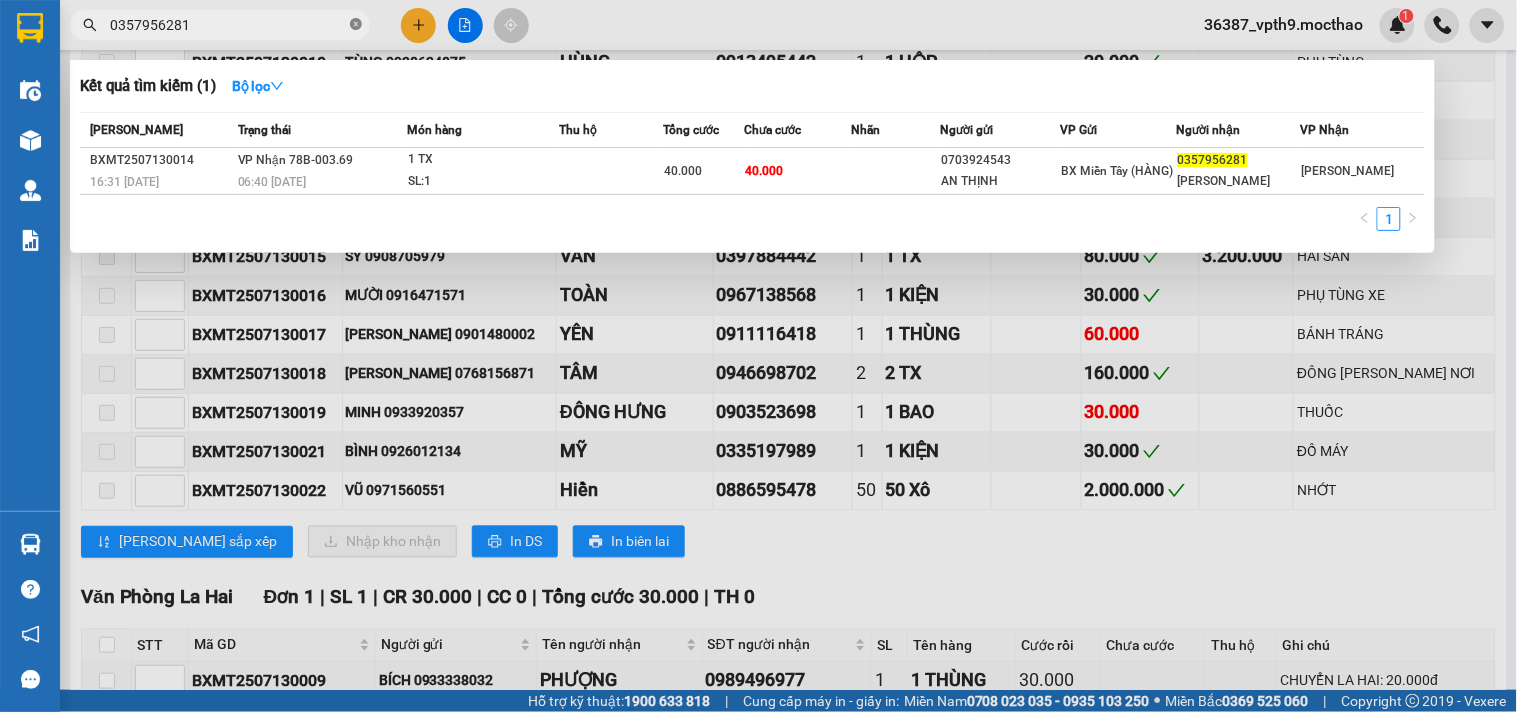 click 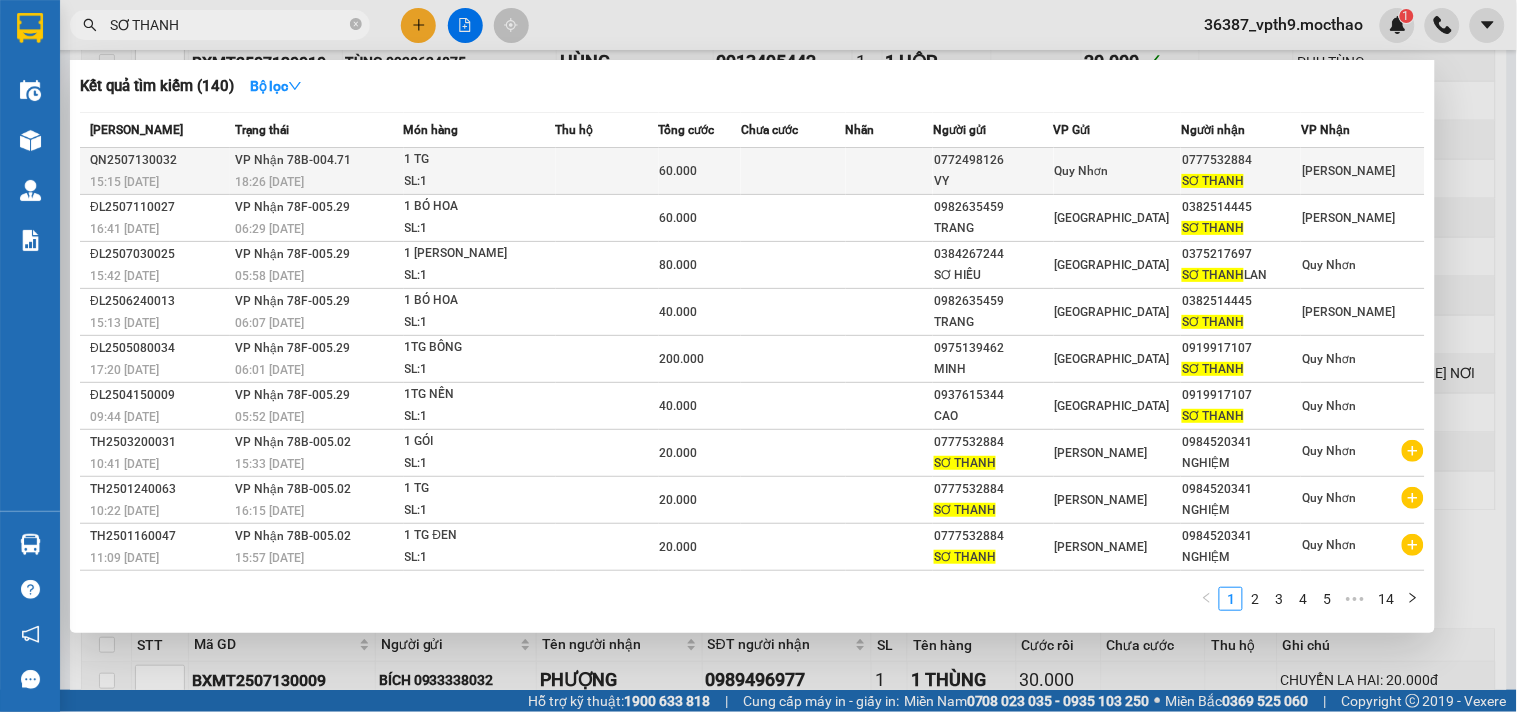 type on "SƠ THANH" 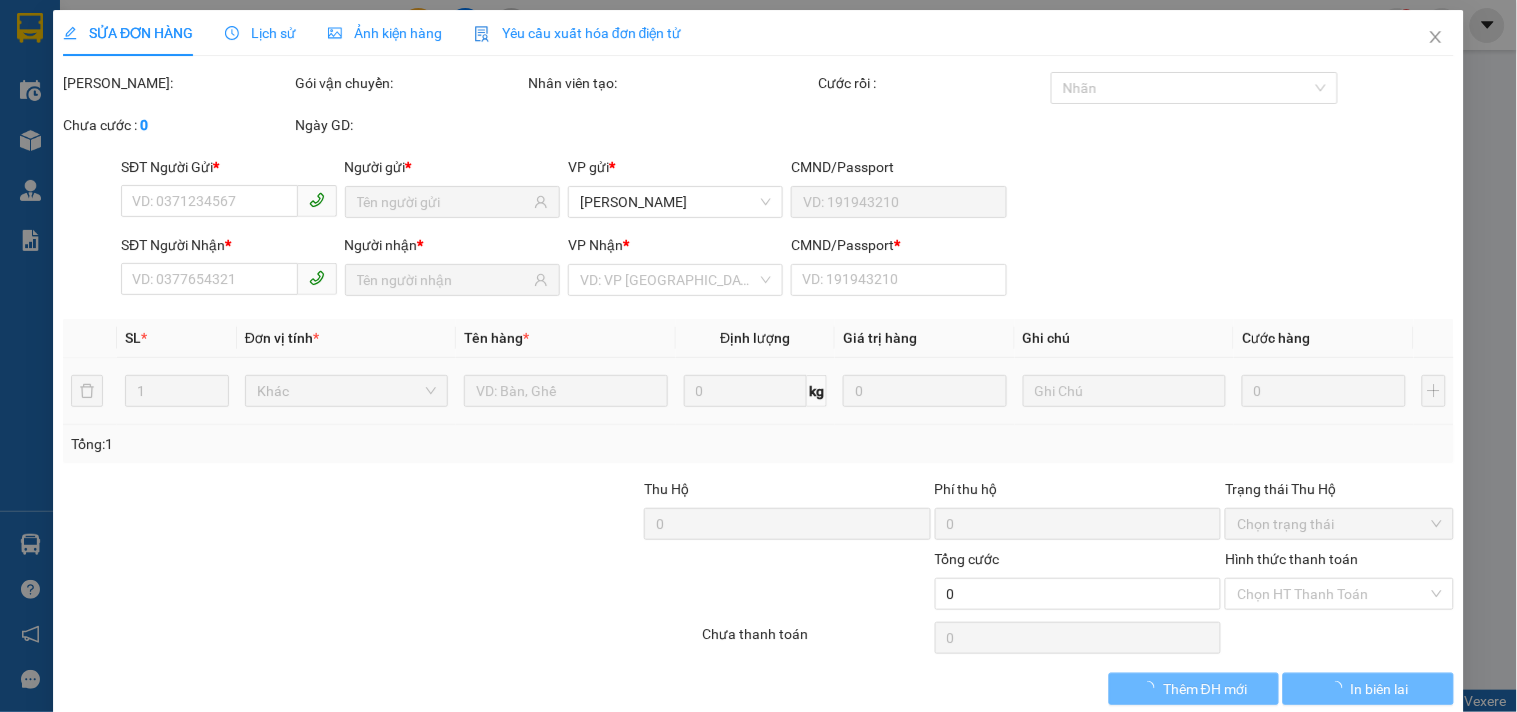 scroll, scrollTop: 0, scrollLeft: 0, axis: both 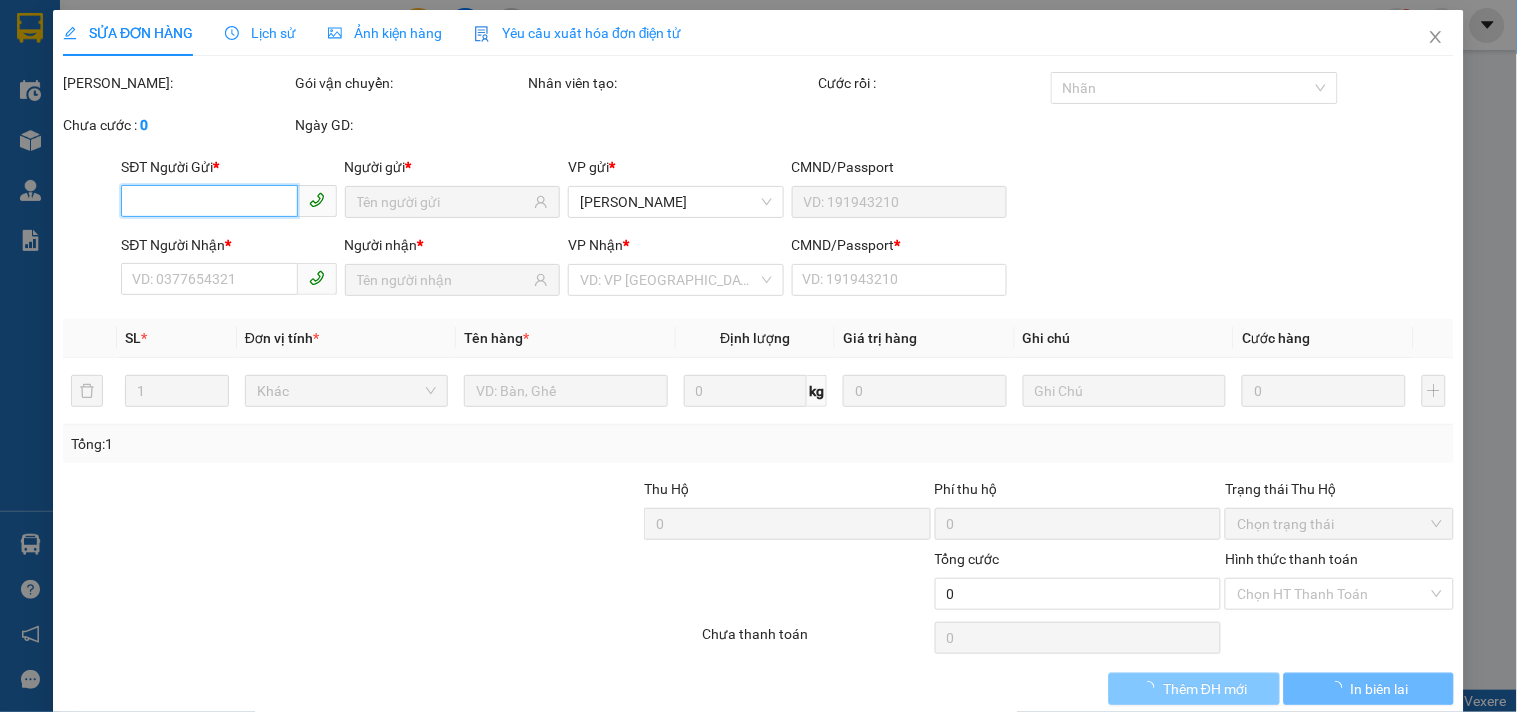 type on "0772498126" 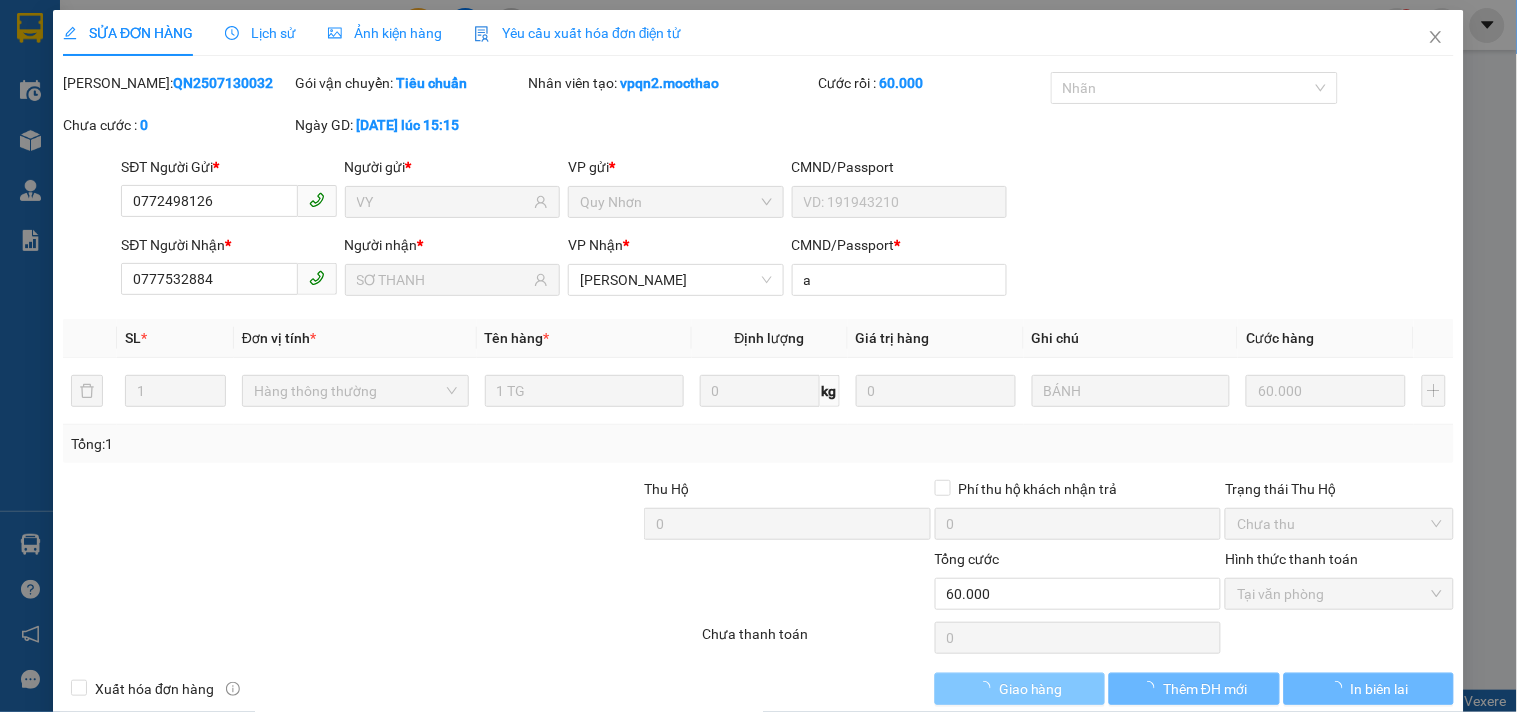checkbox on "true" 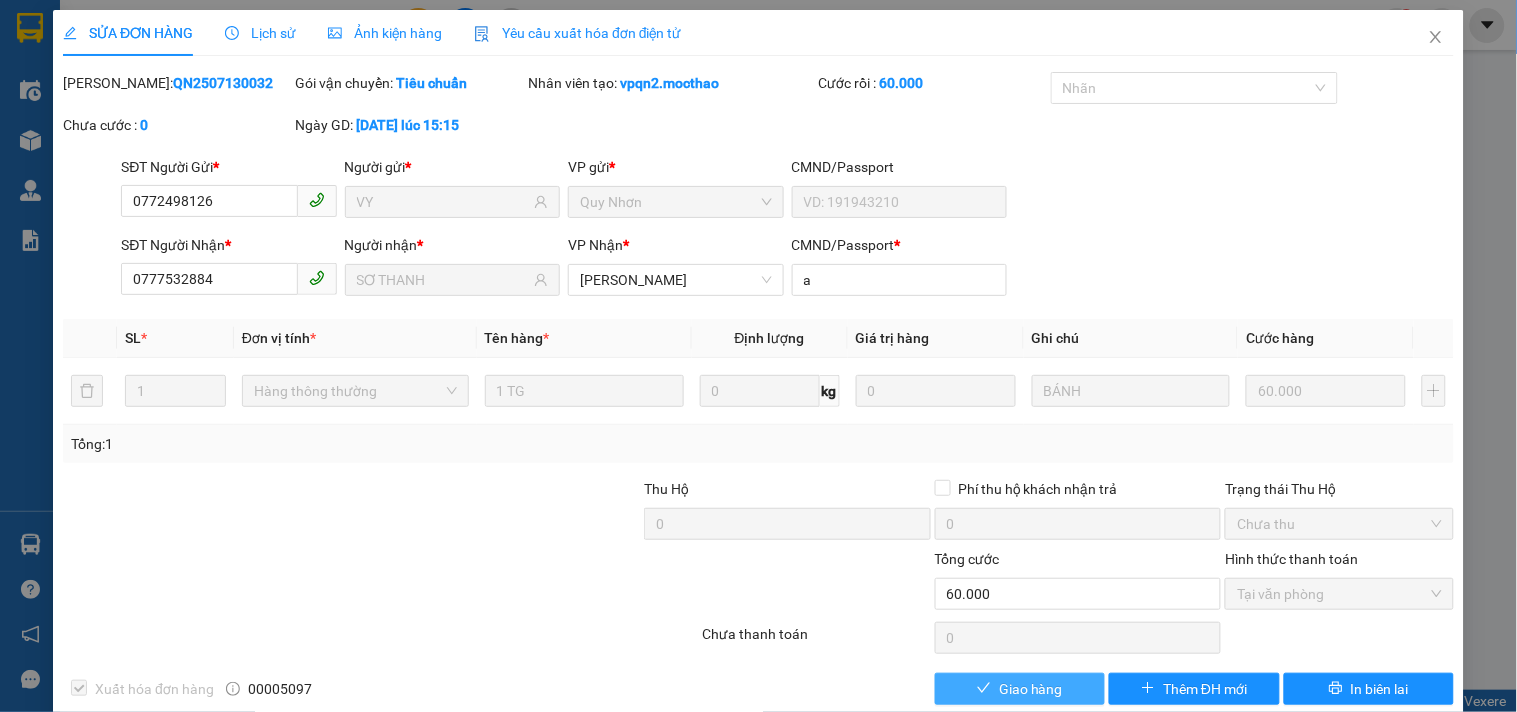 click on "Giao hàng" at bounding box center [1031, 689] 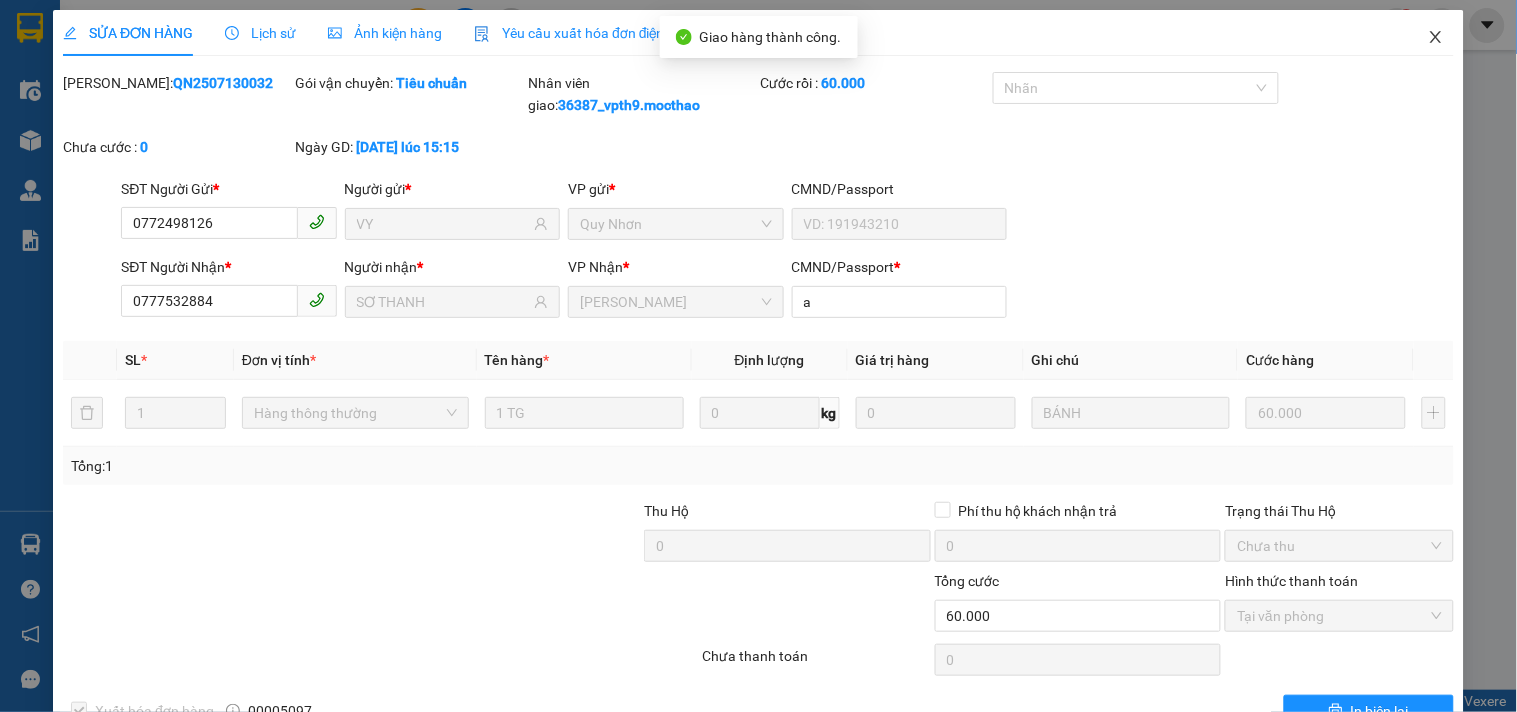 click at bounding box center [1436, 38] 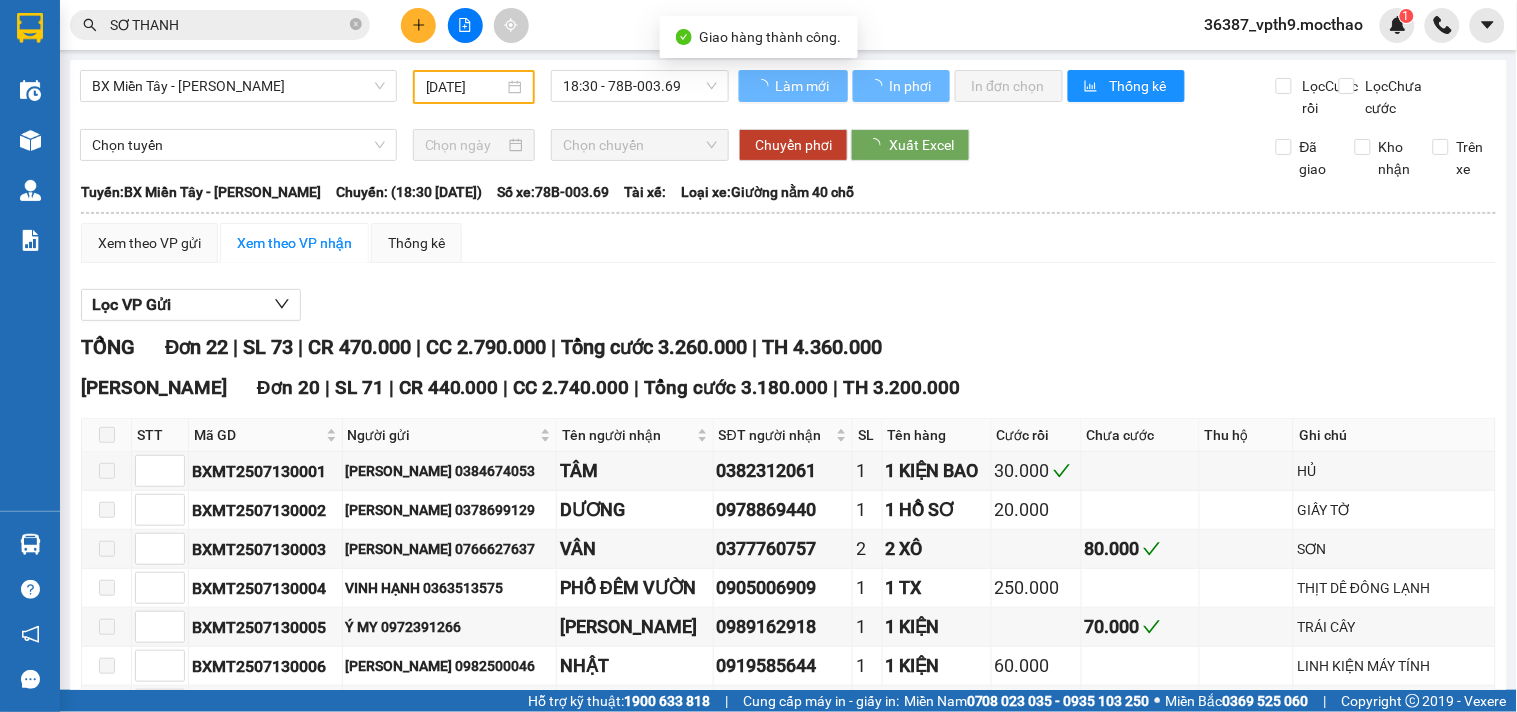 click on "SƠ THANH" at bounding box center (228, 25) 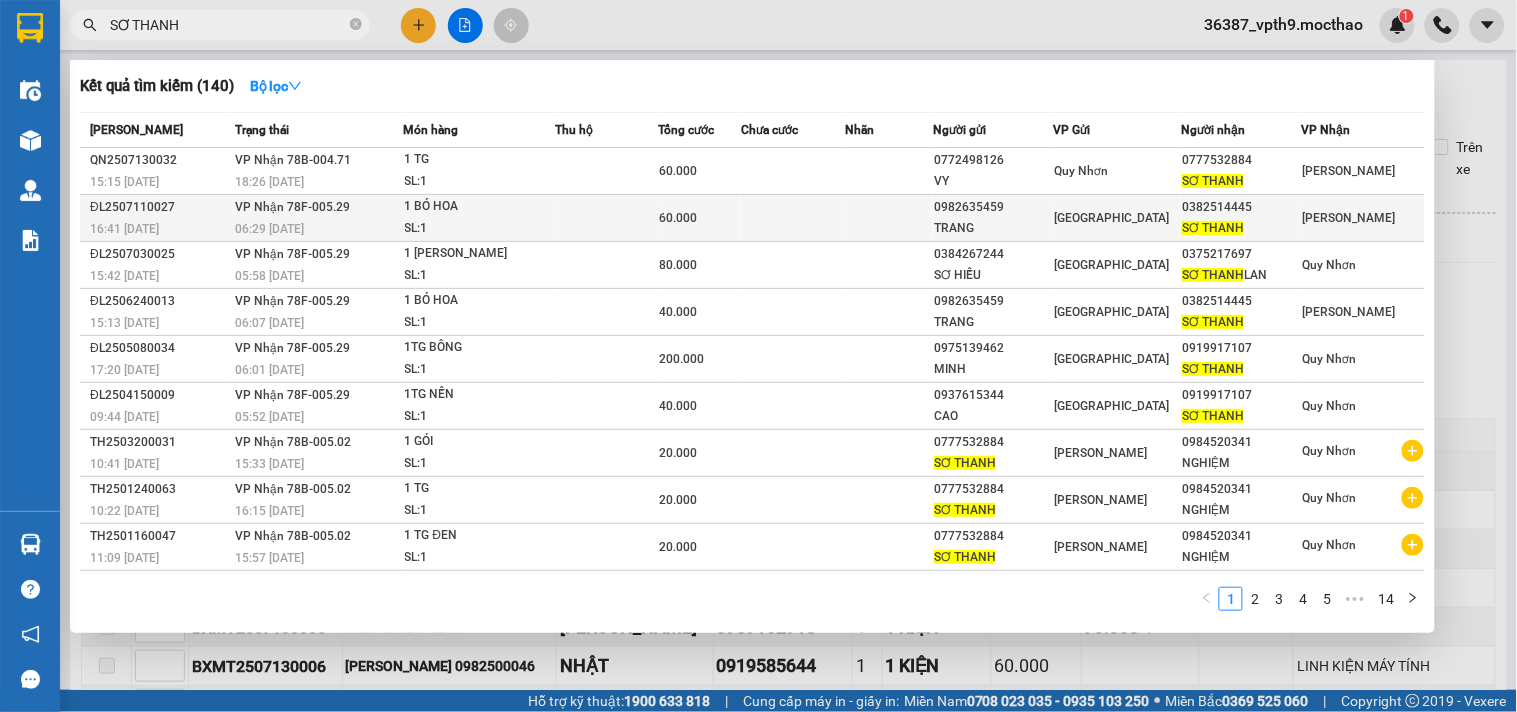 click on "[PERSON_NAME]" at bounding box center [1348, 218] 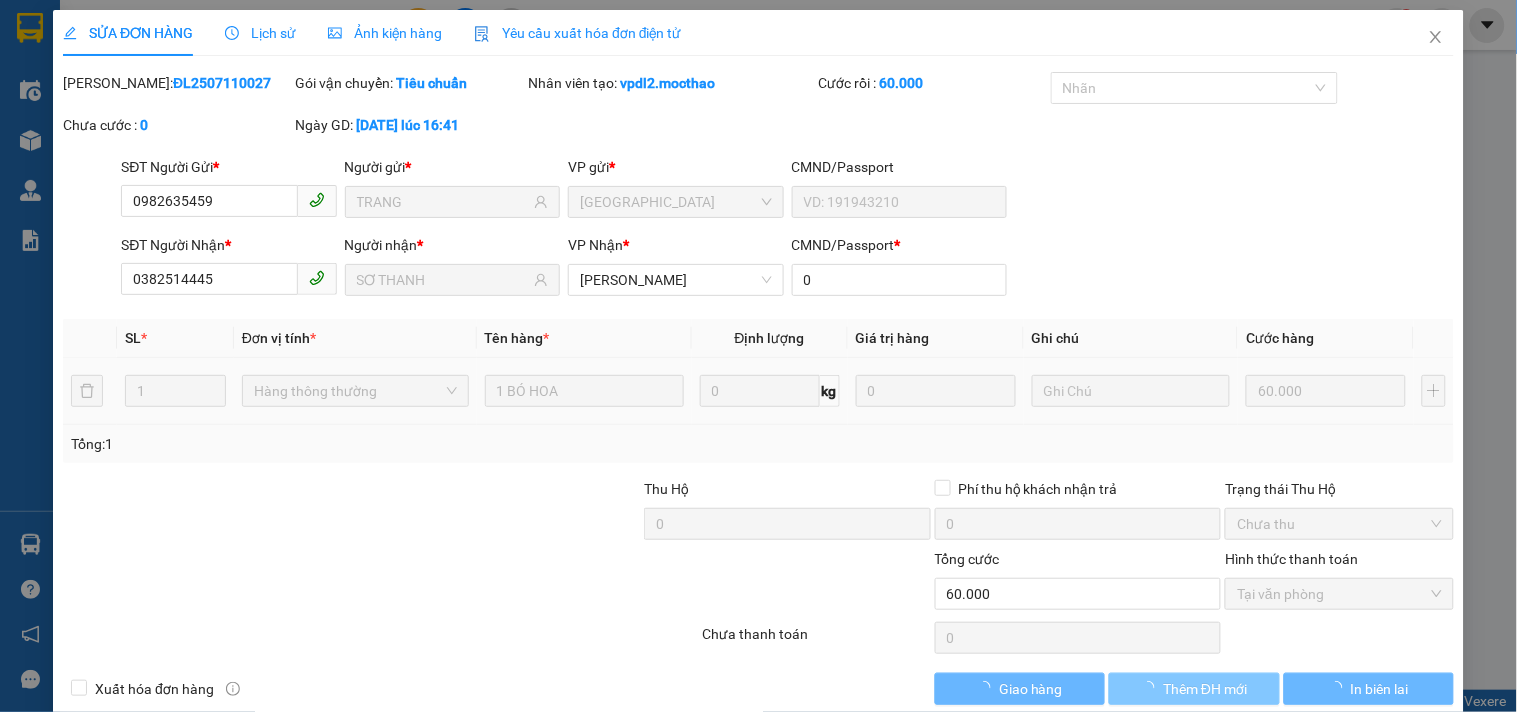 type on "0982635459" 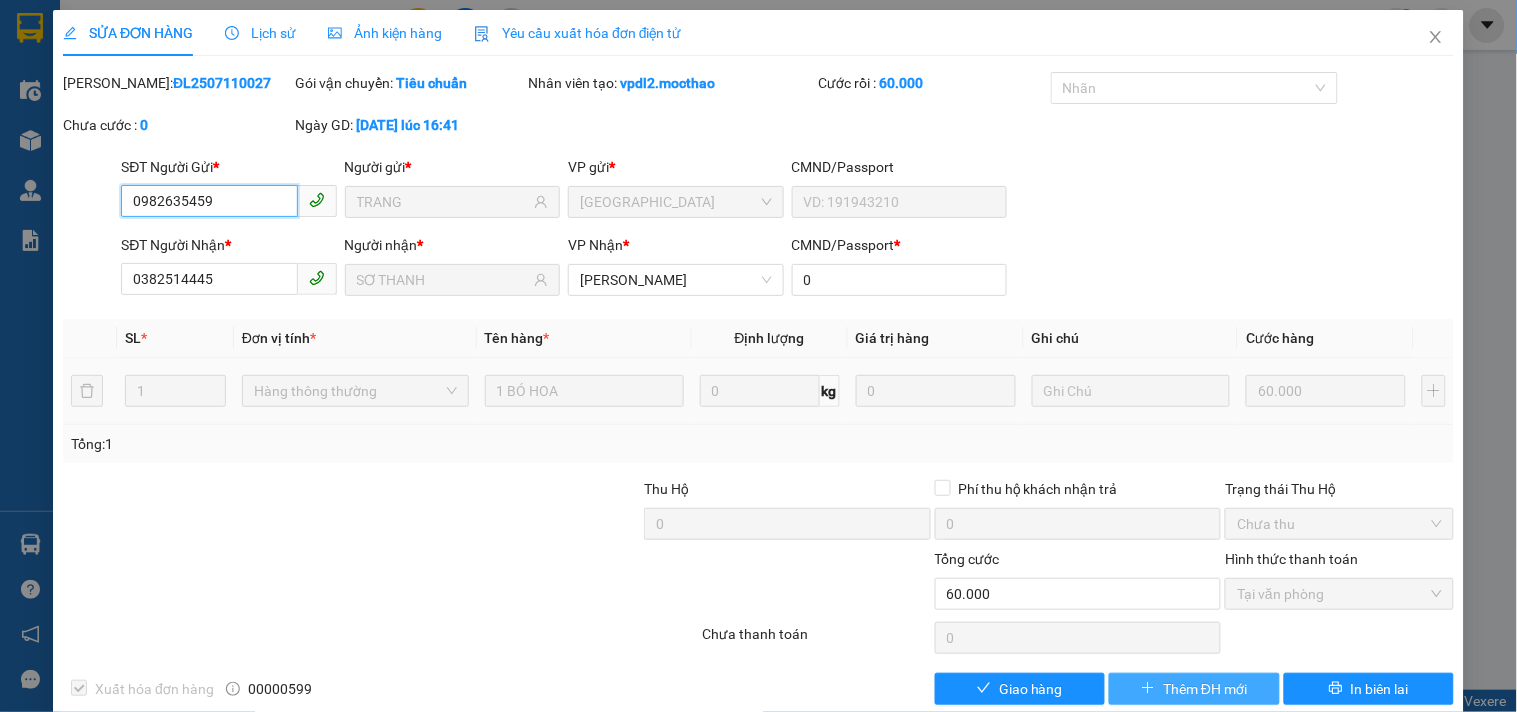 checkbox on "true" 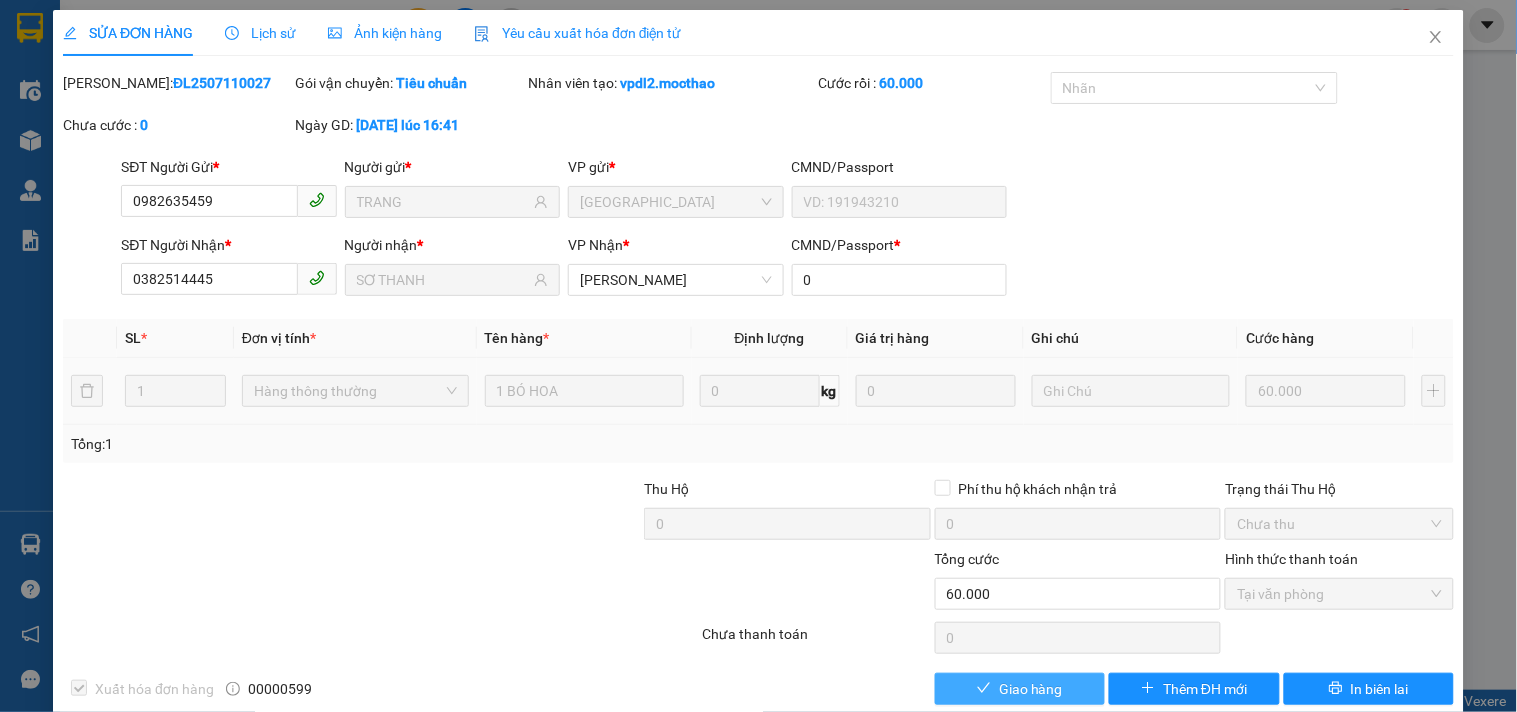 click on "Giao hàng" at bounding box center (1031, 689) 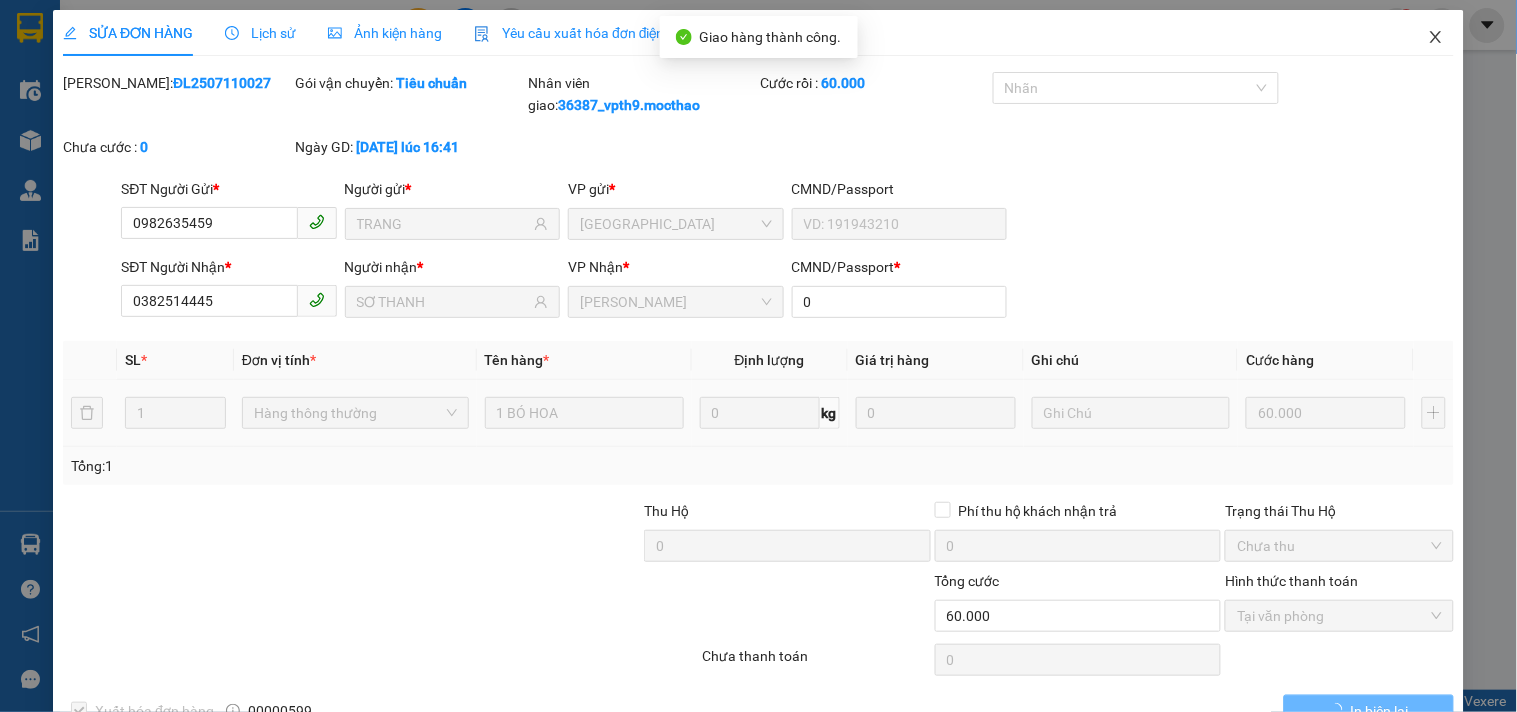 drag, startPoint x: 1415, startPoint y: 33, endPoint x: 927, endPoint y: 106, distance: 493.42984 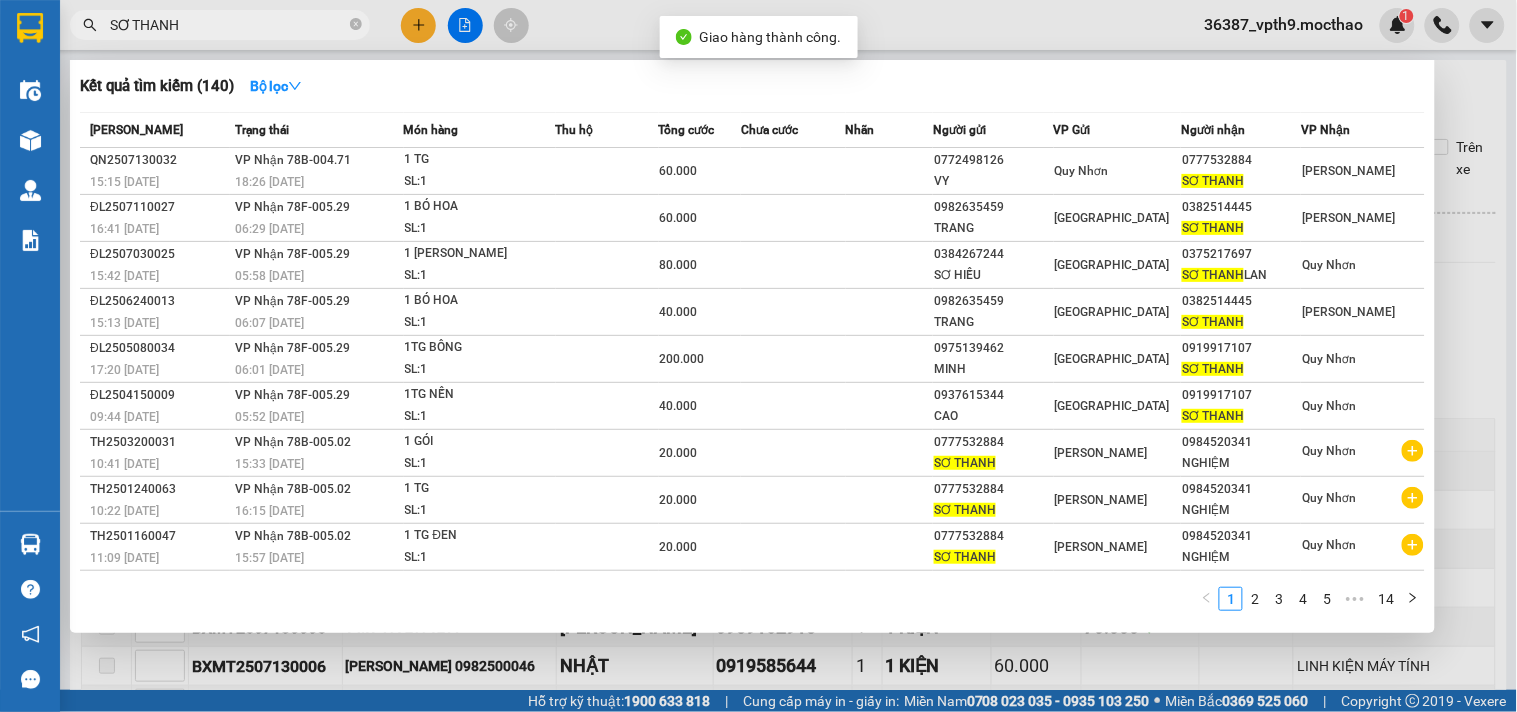 click on "SƠ THANH" at bounding box center (228, 25) 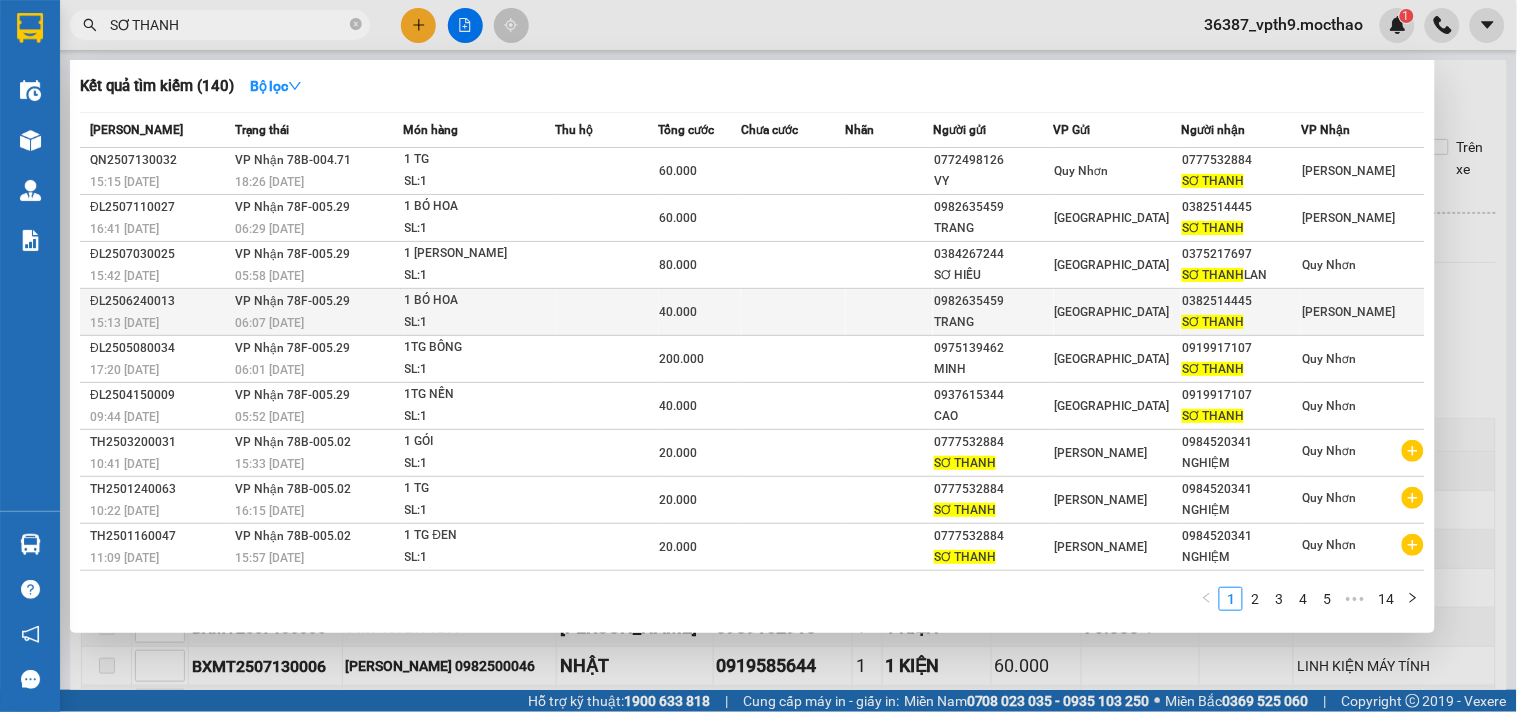 click on "0382514445" at bounding box center (1241, 301) 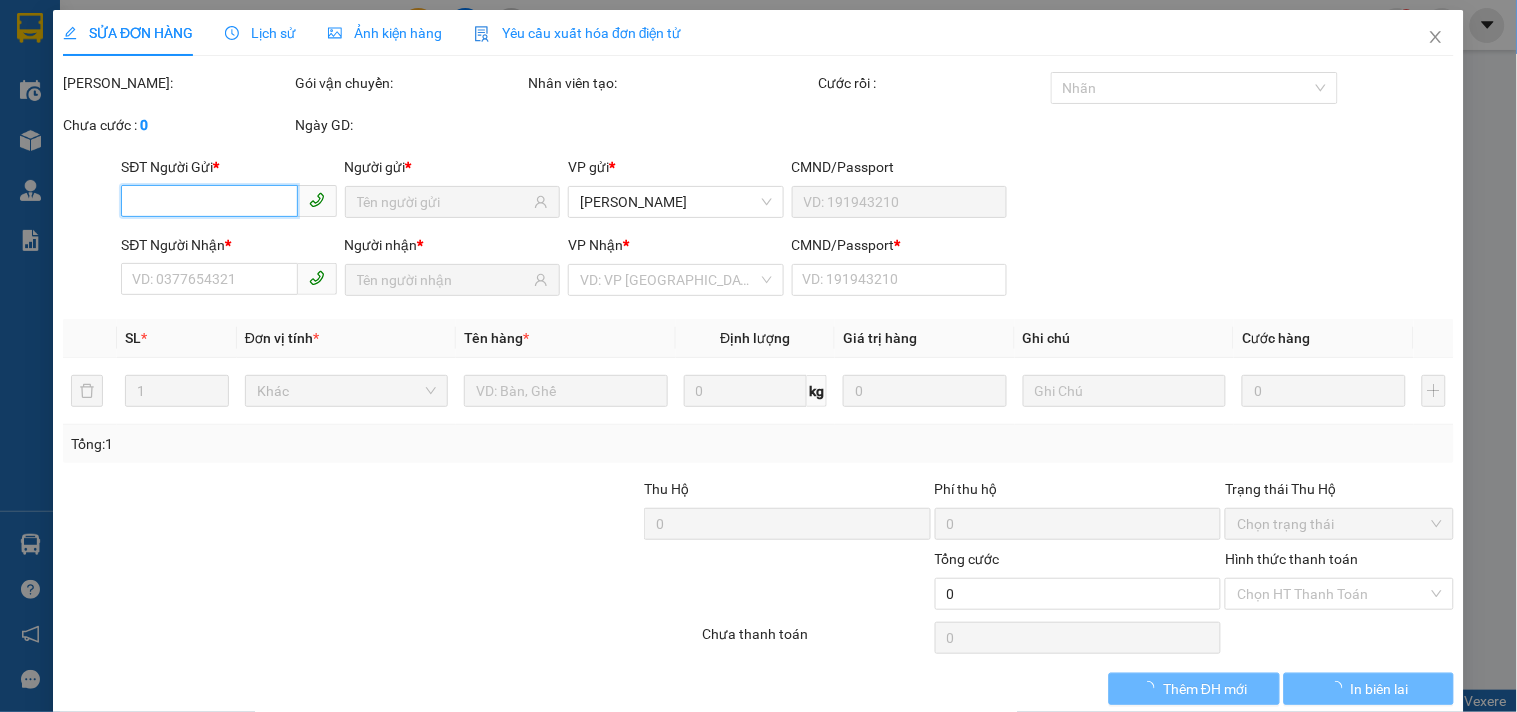 type on "0982635459" 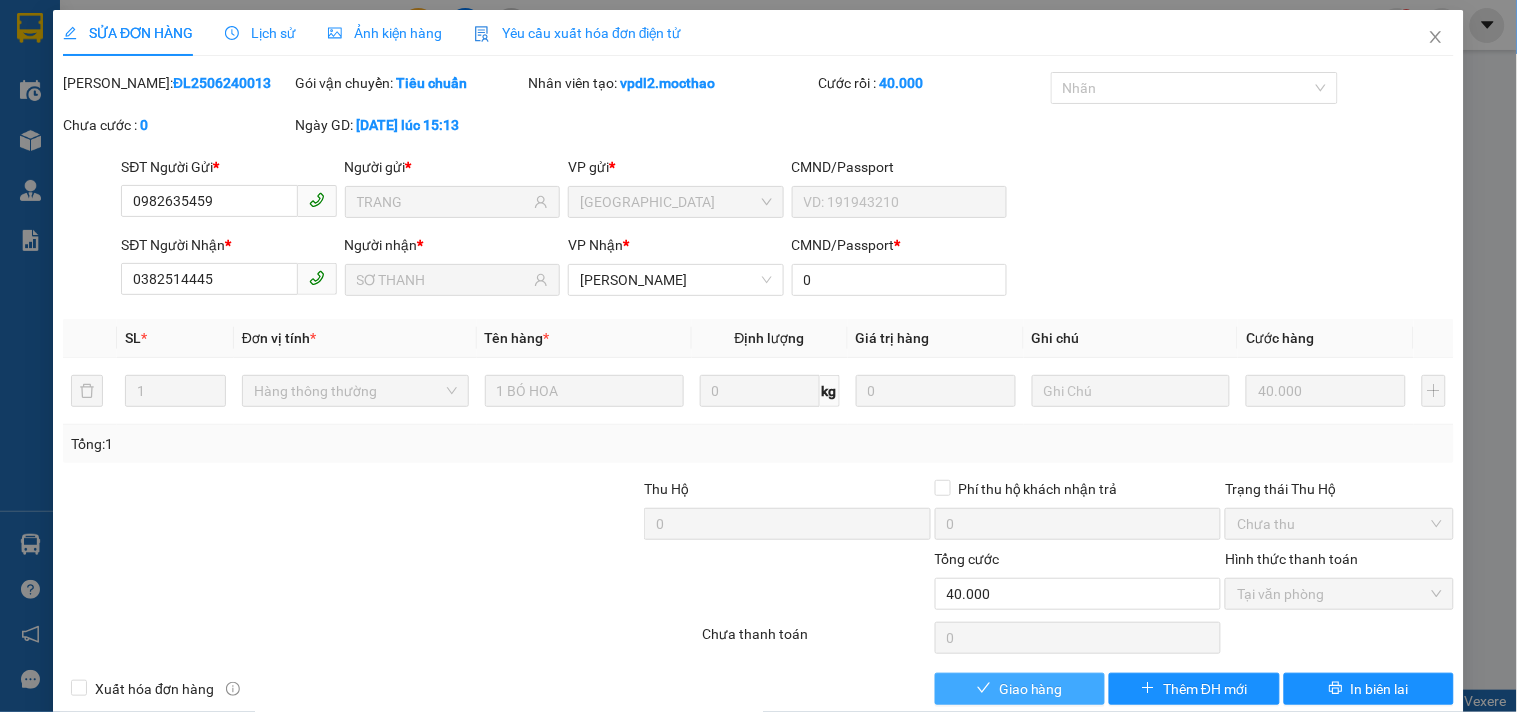 click on "Giao hàng" at bounding box center [1031, 689] 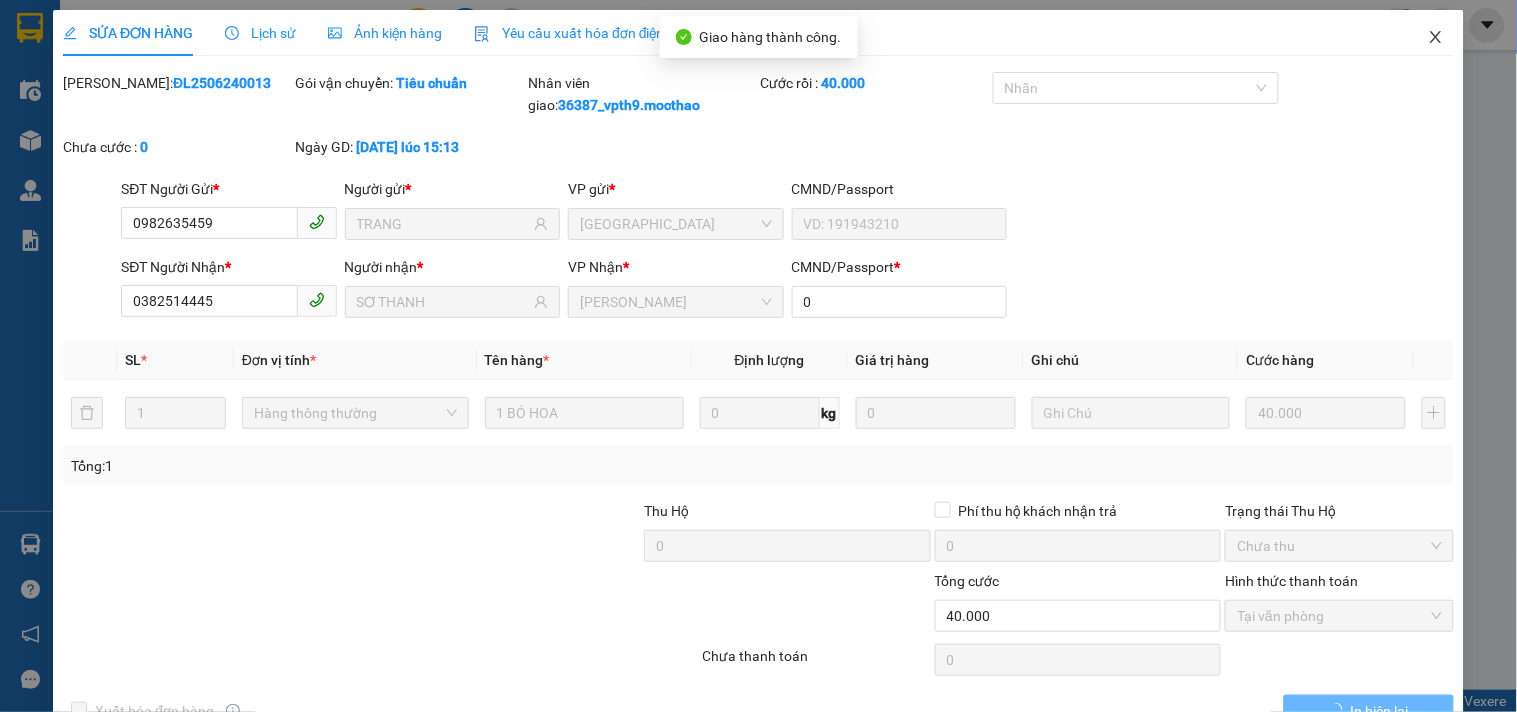 drag, startPoint x: 1415, startPoint y: 32, endPoint x: 387, endPoint y: 14, distance: 1028.1576 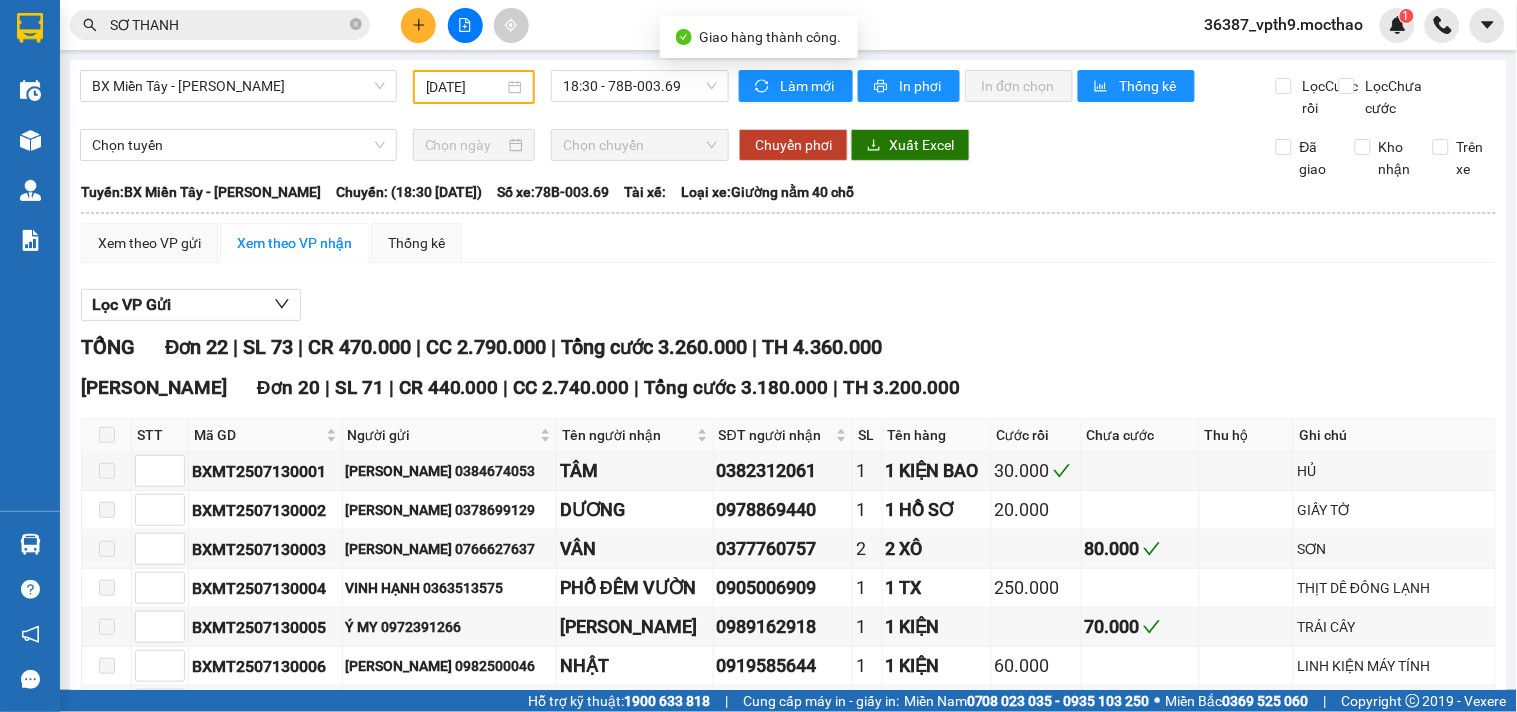 click on "SƠ THANH" at bounding box center [228, 25] 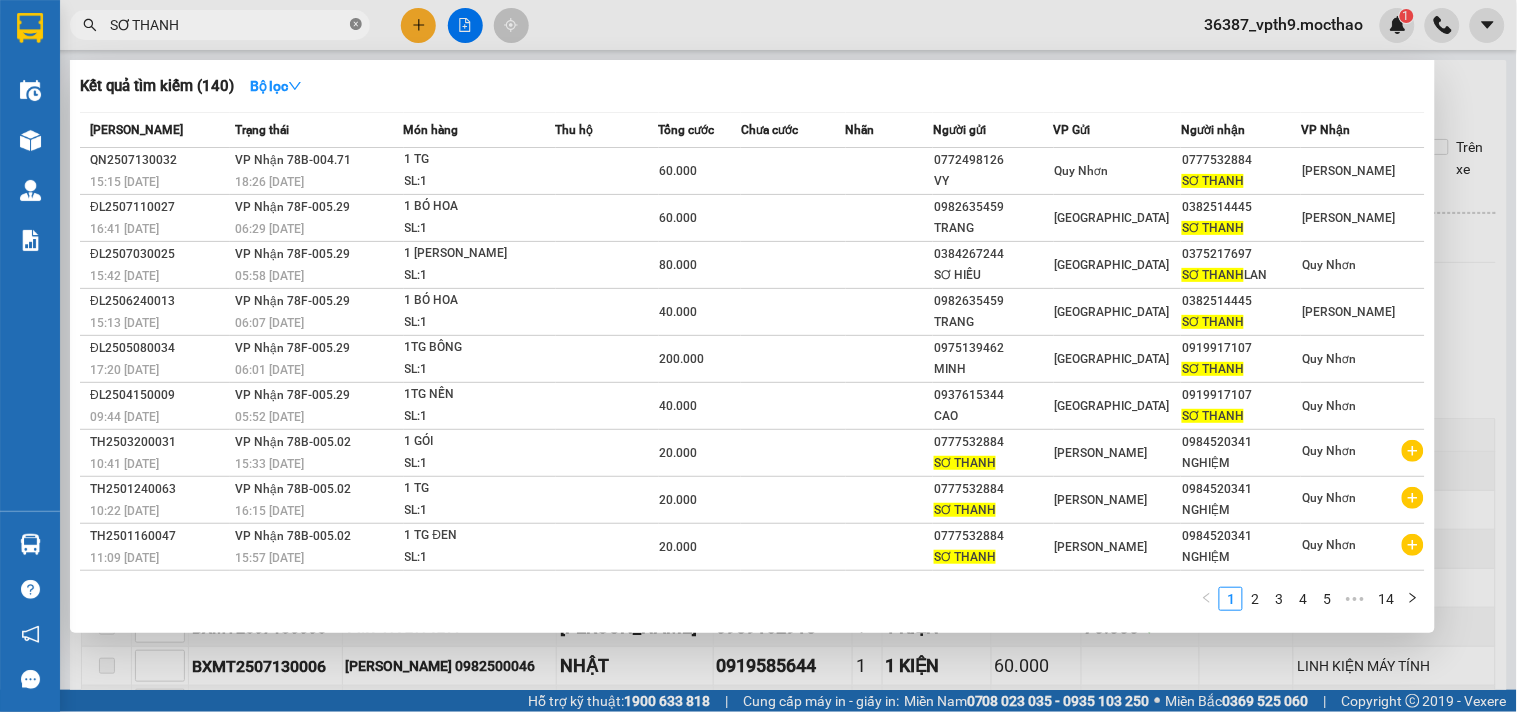 click 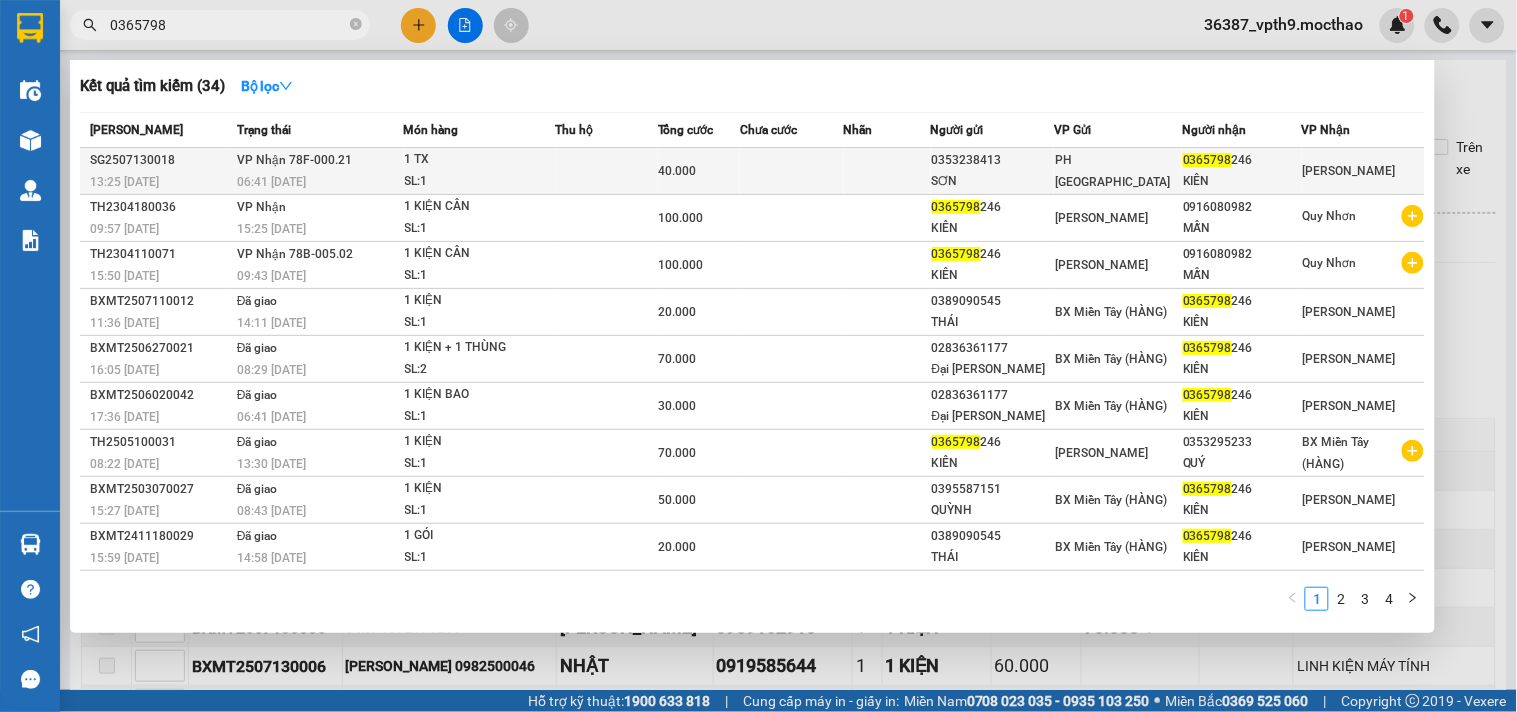 type on "0365798" 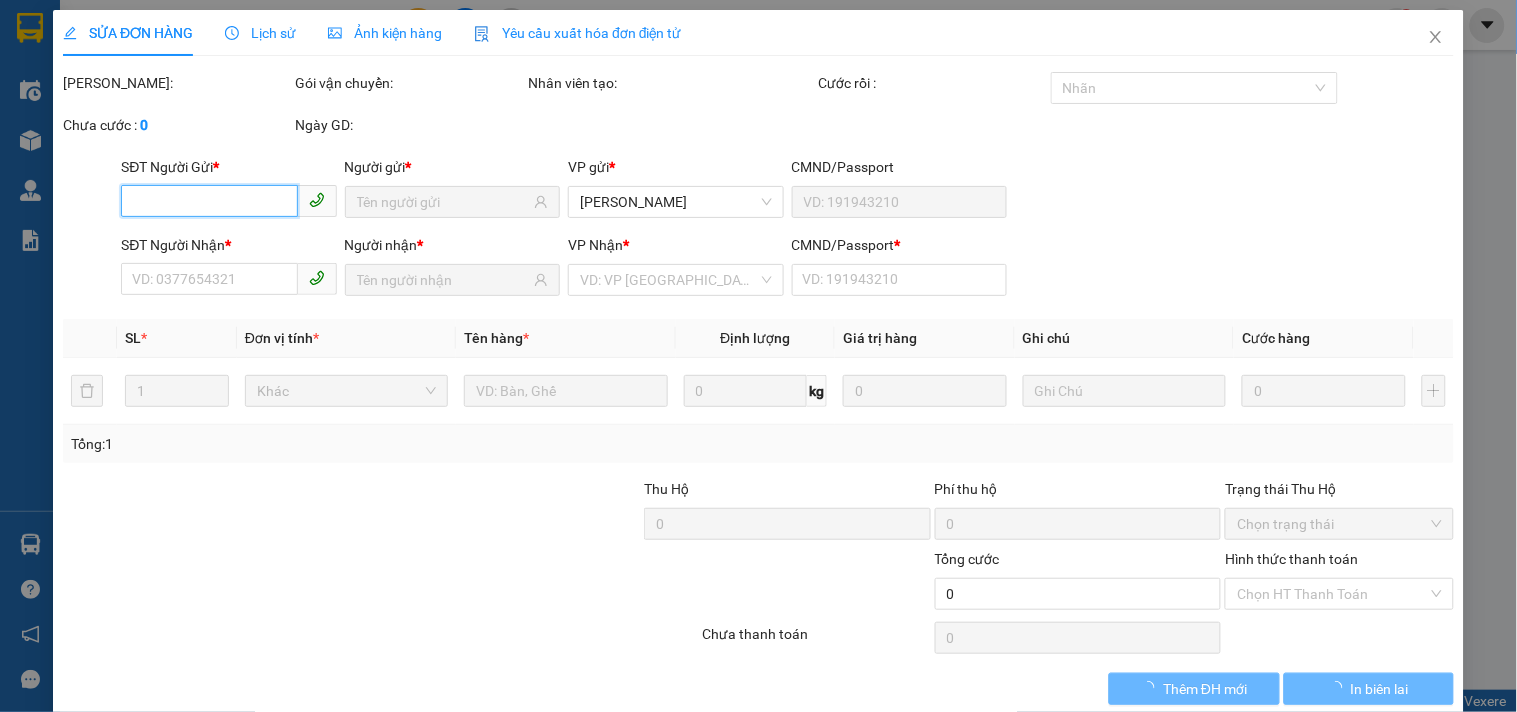 type on "0353238413" 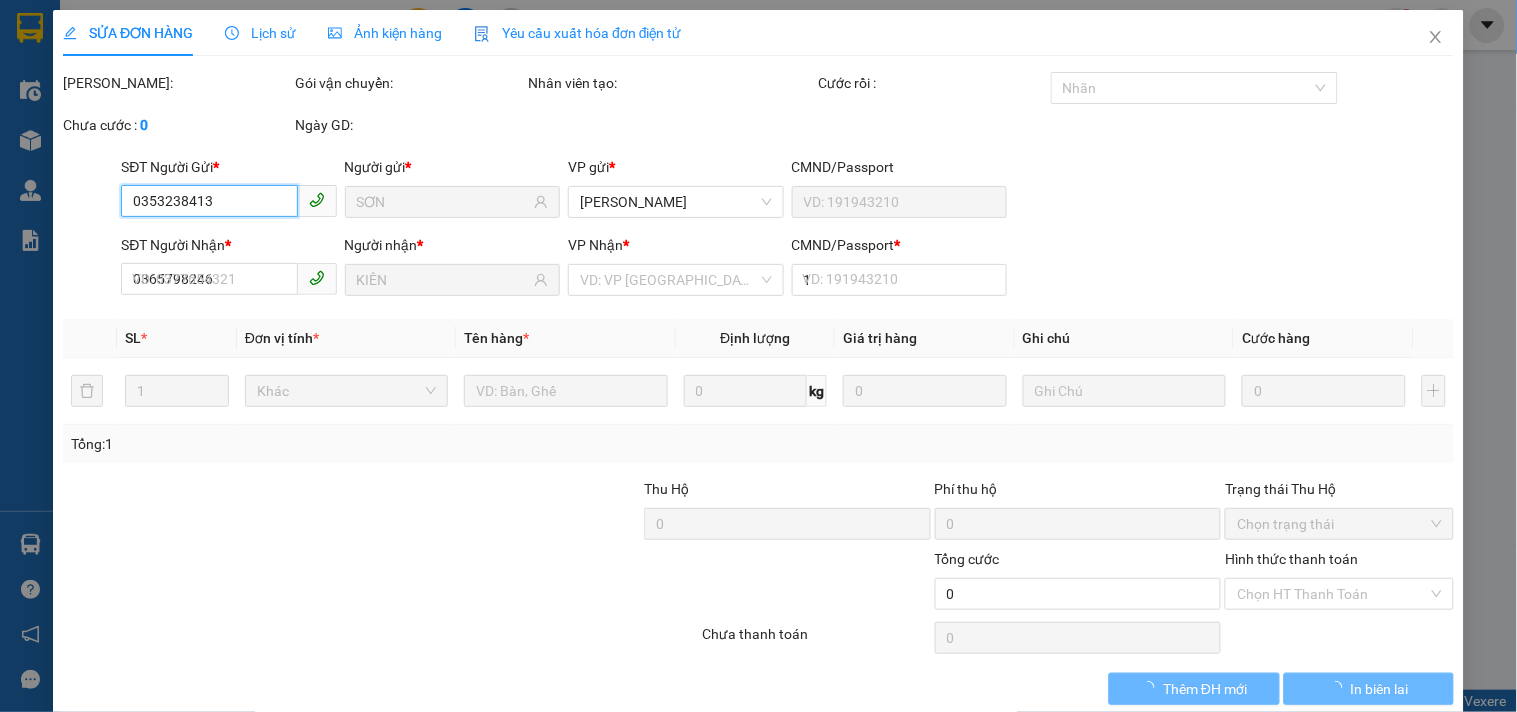 type on "40.000" 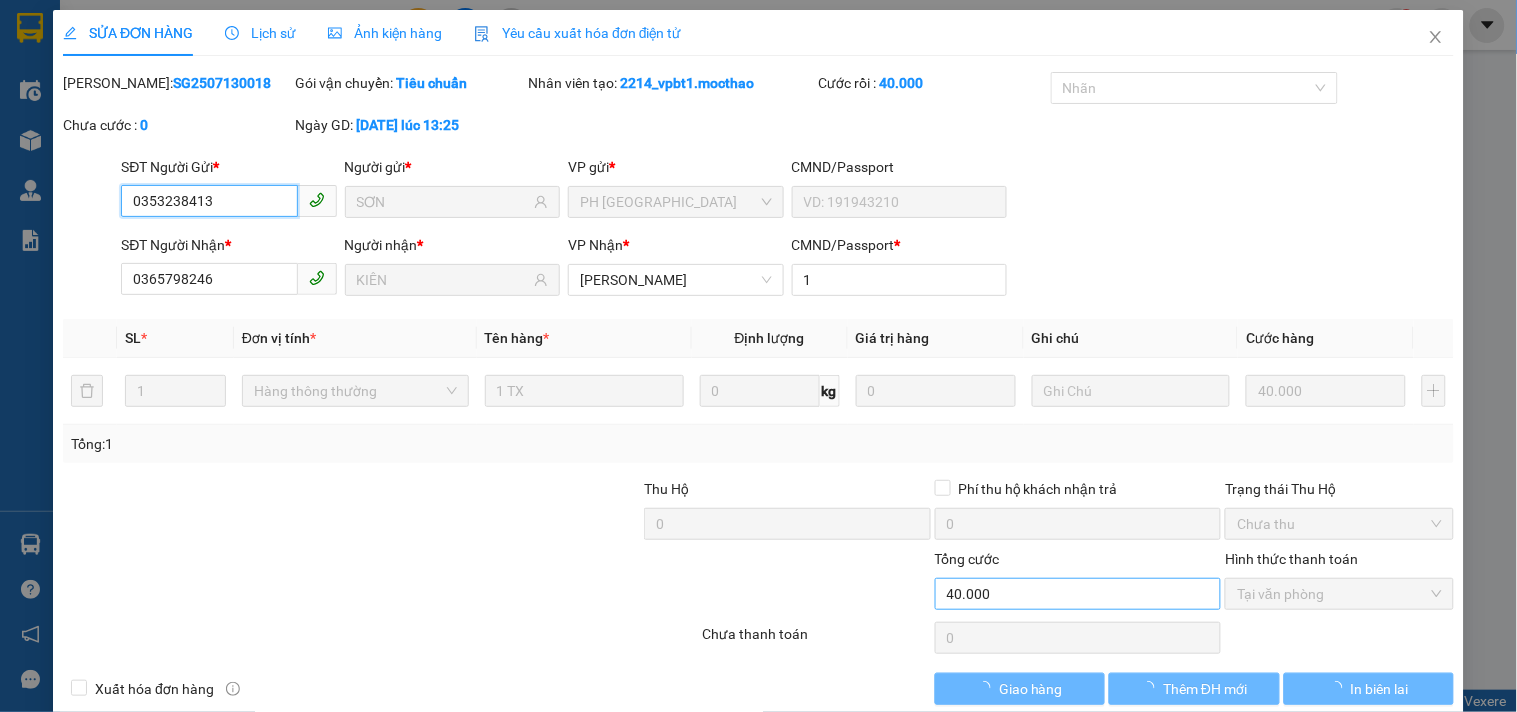 checkbox on "true" 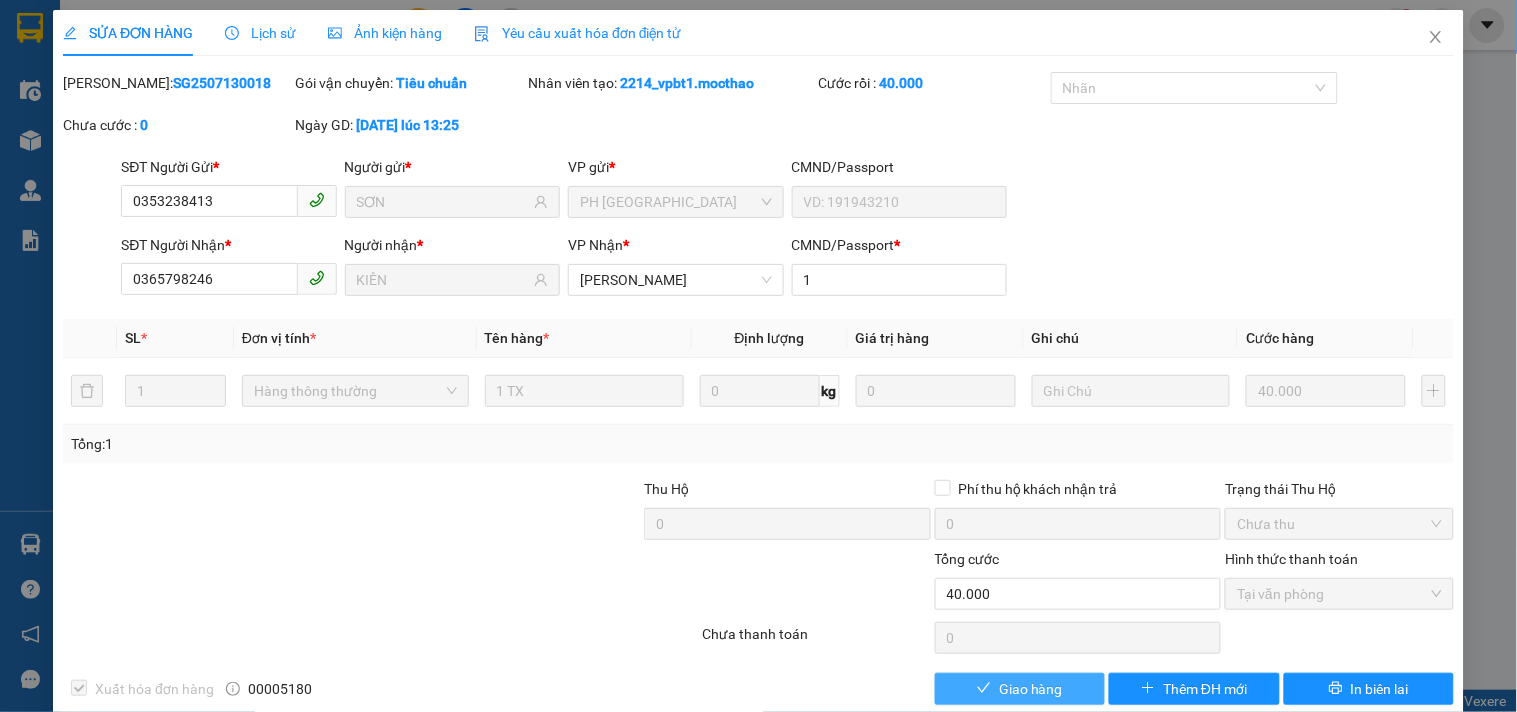 click on "Giao hàng" at bounding box center [1020, 689] 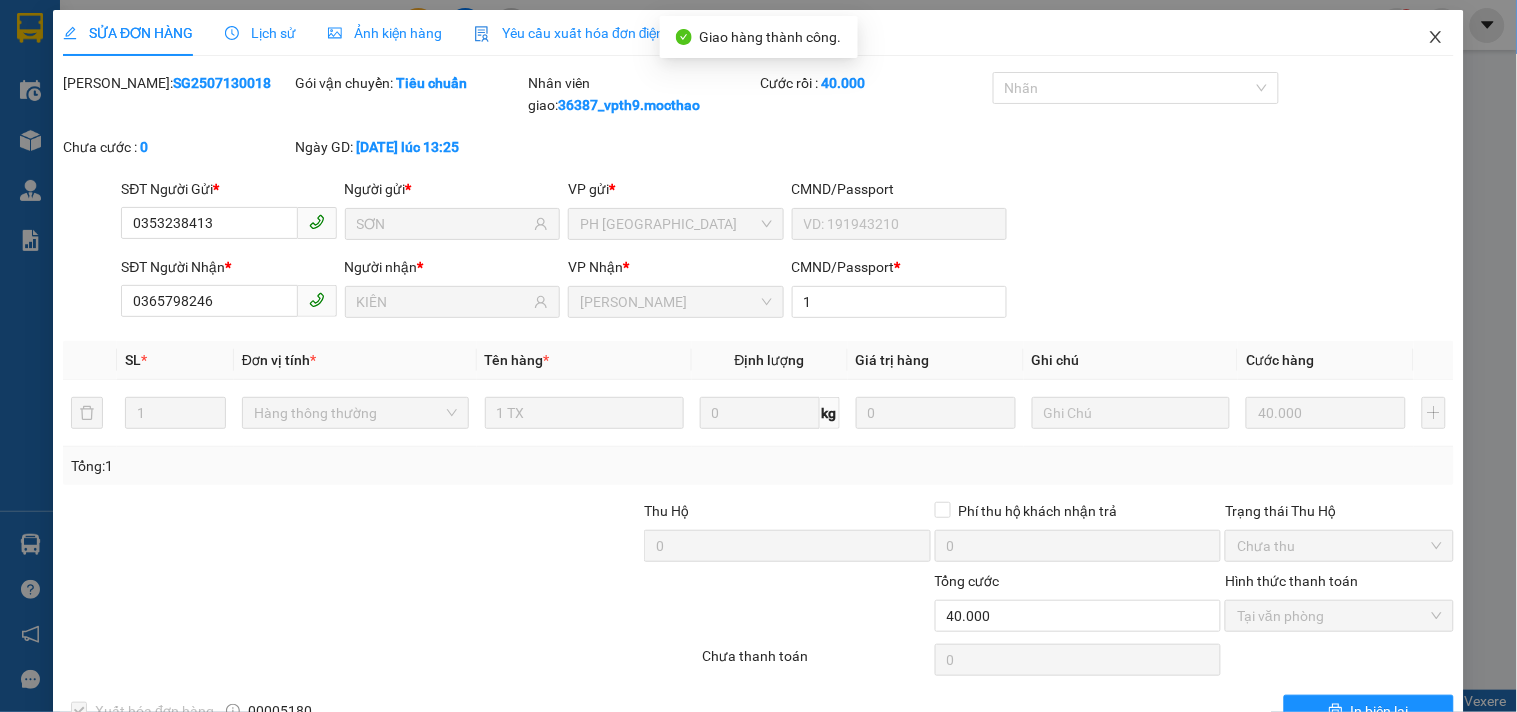 click at bounding box center [1436, 38] 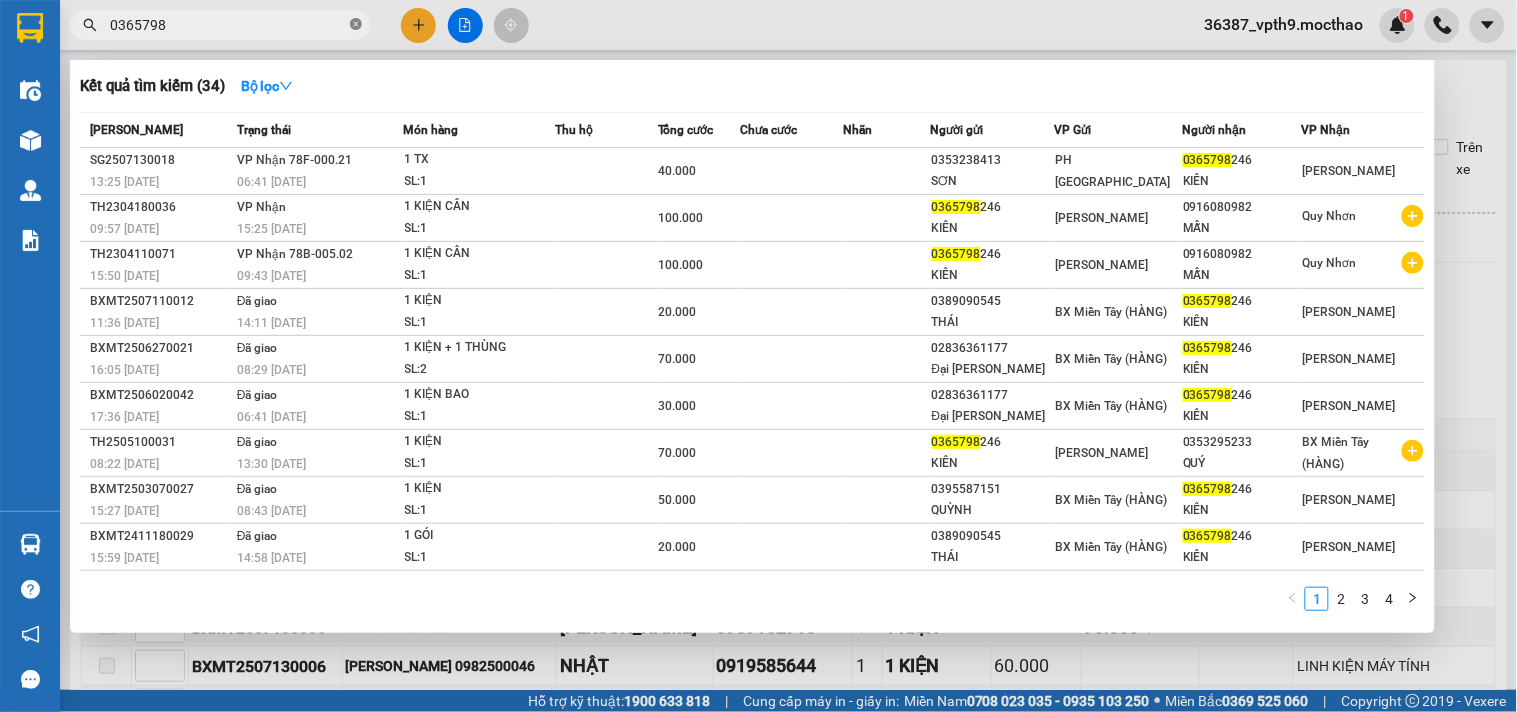 click at bounding box center [356, 25] 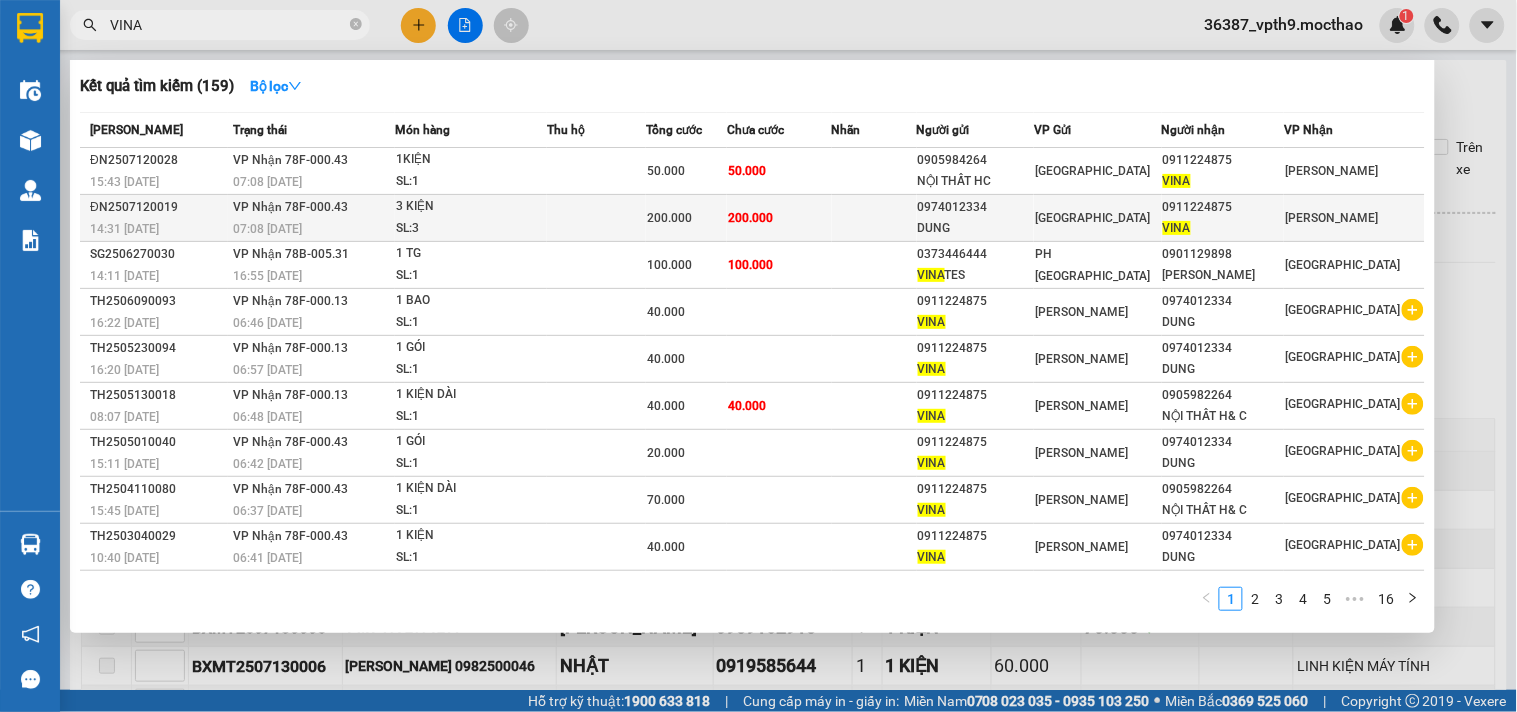 type on "VINA" 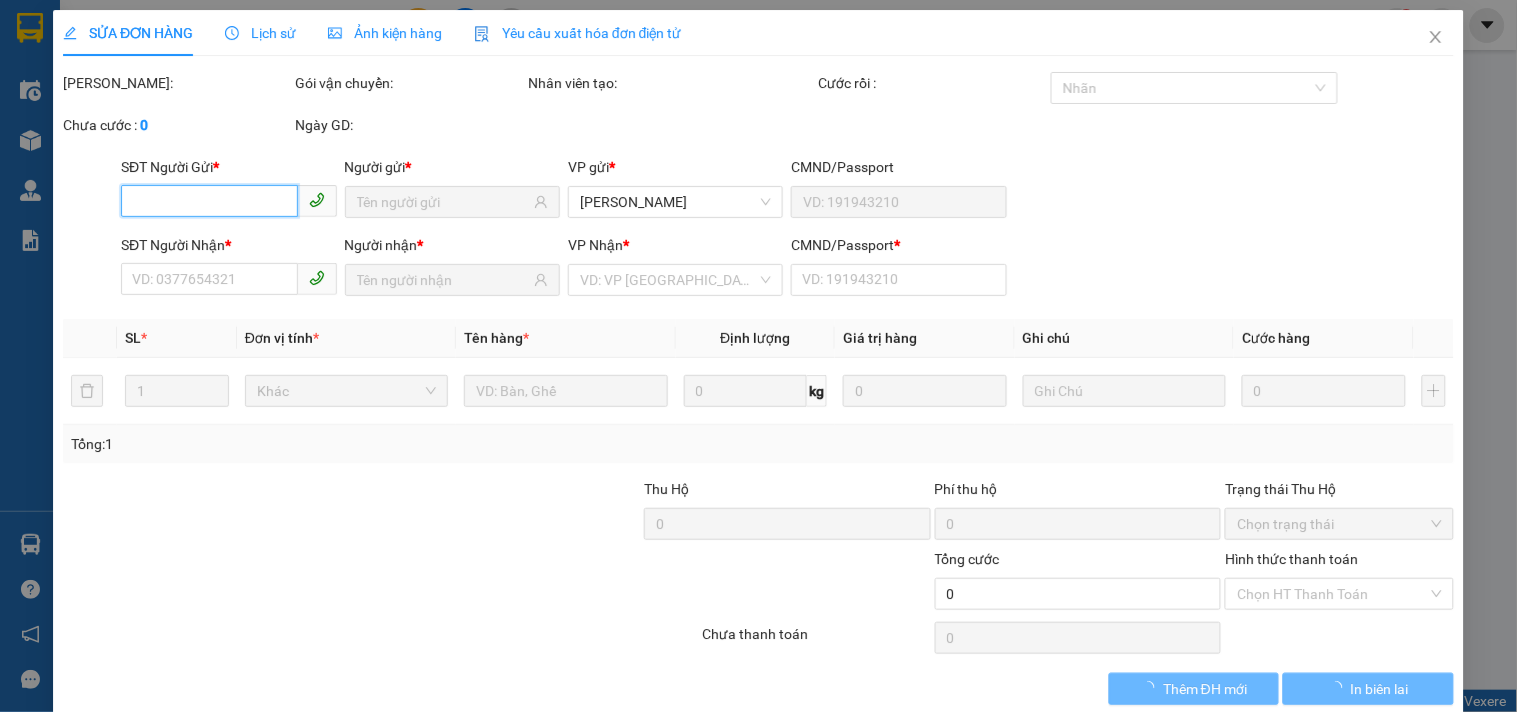 type on "0974012334" 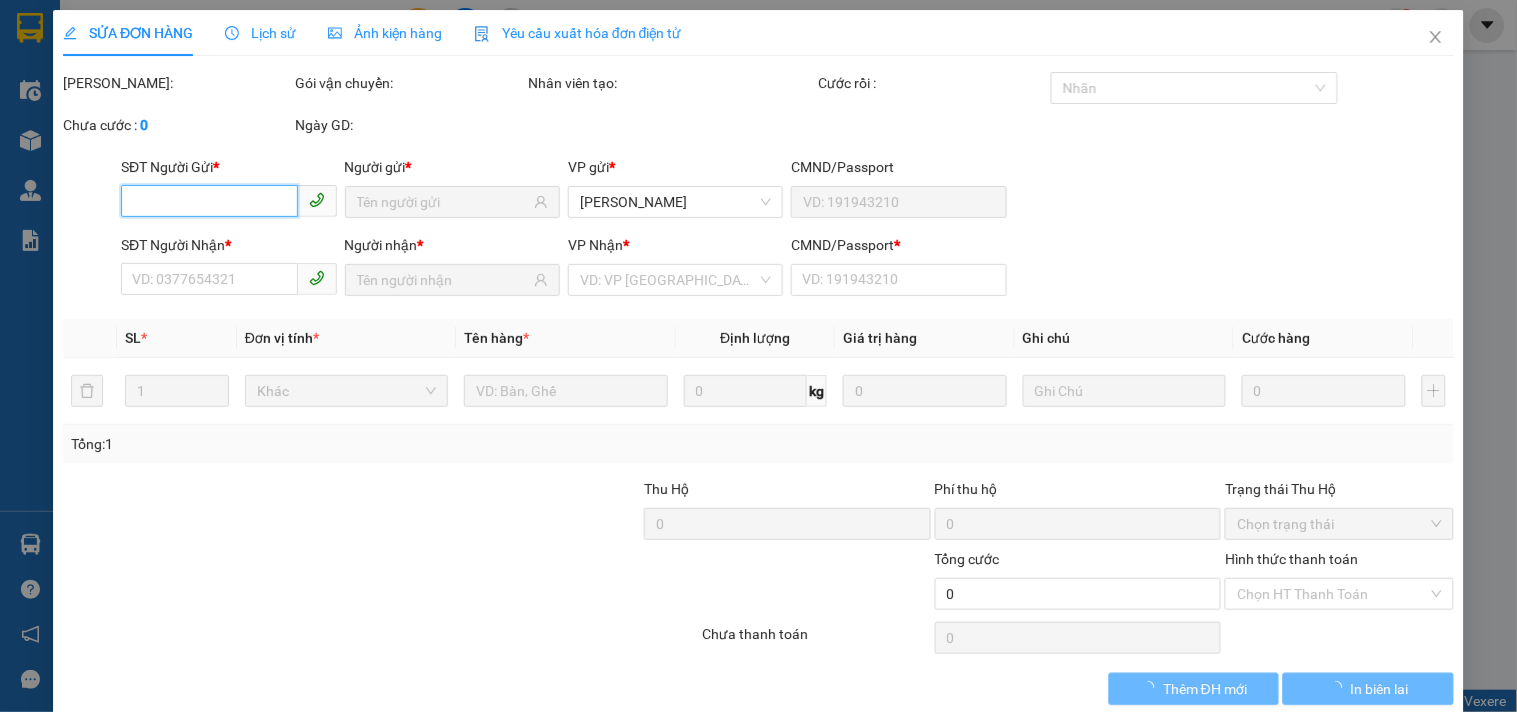 type on "DUNG" 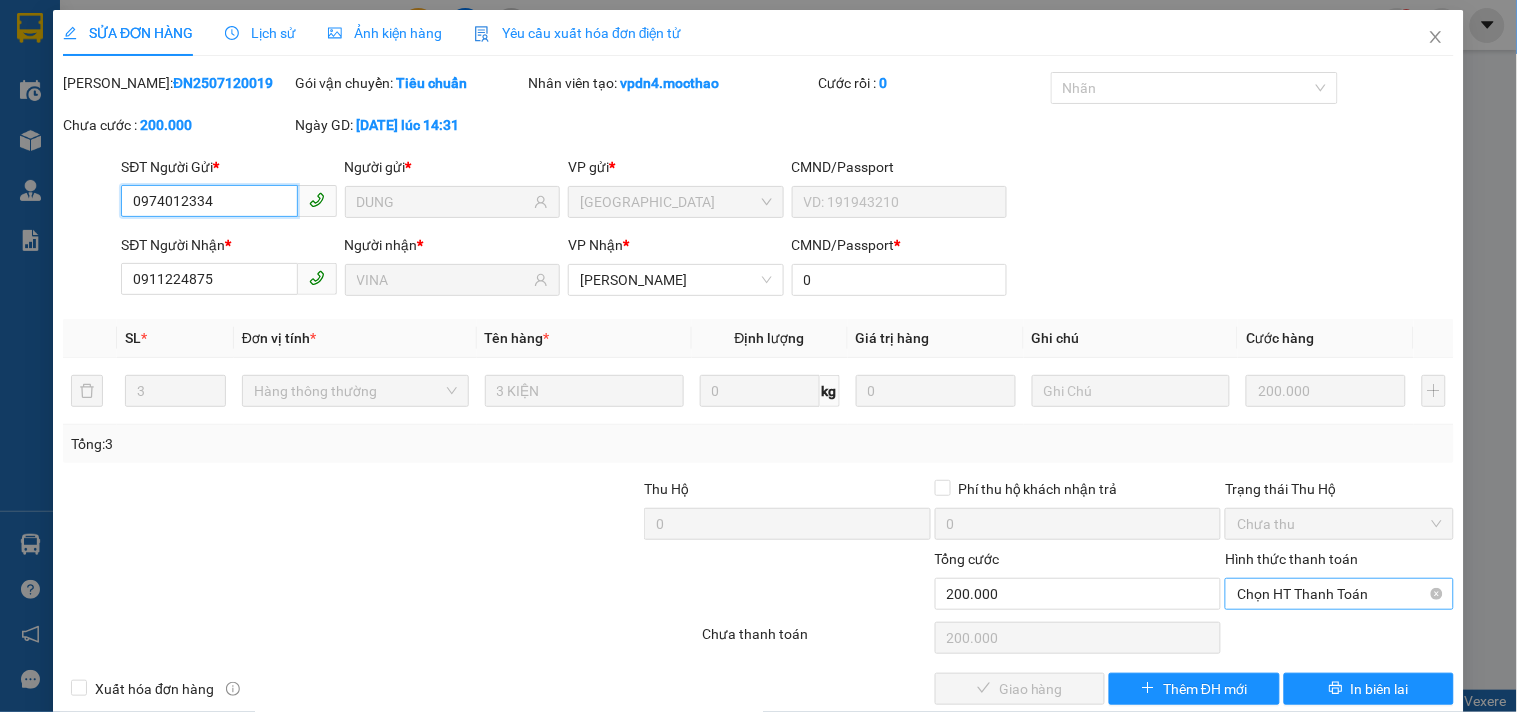 click on "Chọn HT Thanh Toán" at bounding box center (1339, 594) 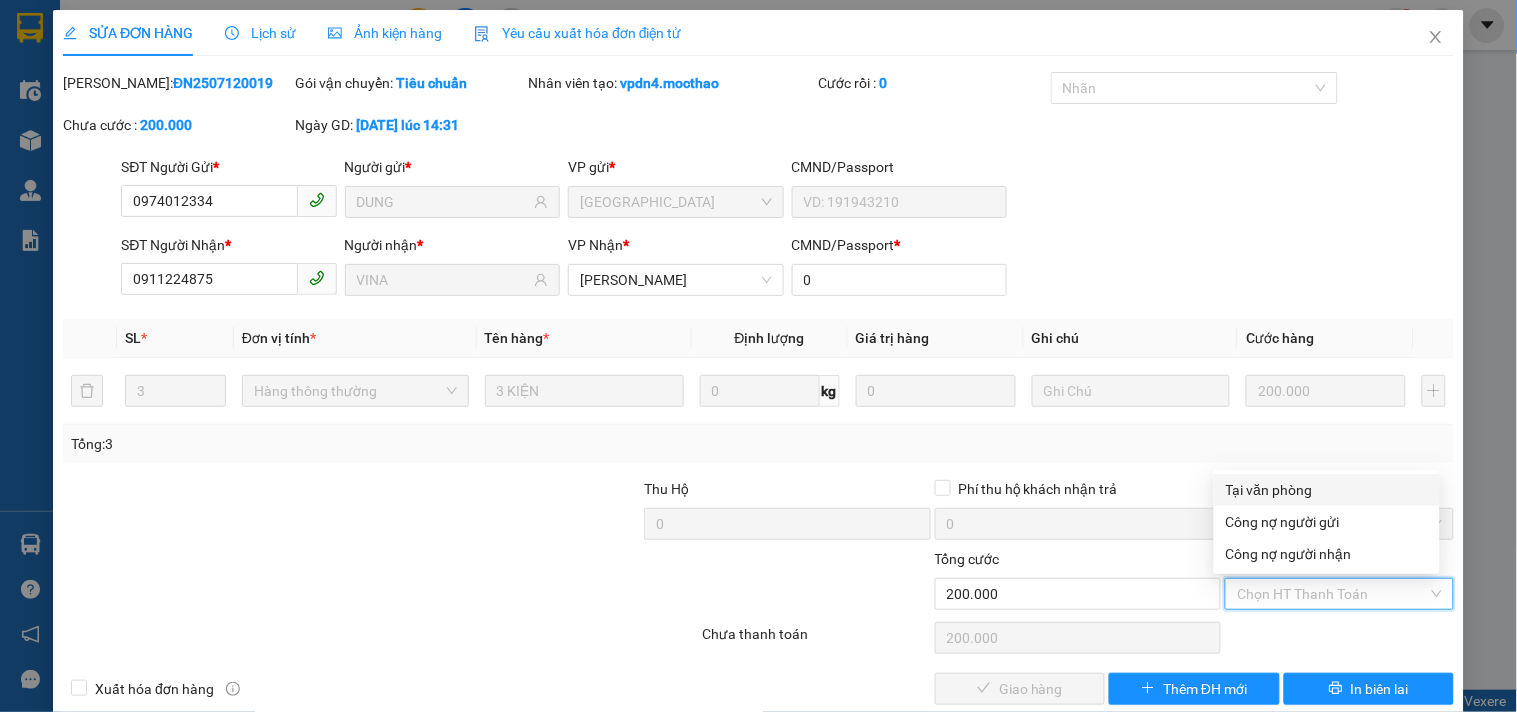 click on "Total Paid Fee 0 Total UnPaid Fee 200.000 Cash Collection Total Fee Mã ĐH:  ĐN2507120019 Gói vận chuyển:   [PERSON_NAME] [PERSON_NAME] tạo:   vpdn4.mocthao Cước rồi :   0   [PERSON_NAME] cước :   200.000 Ngày GD:   [DATE] lúc 14:31 SĐT Người Gửi  * 0974012334 Người gửi  * [PERSON_NAME] VP gửi  * [GEOGRAPHIC_DATA] CMND/Passport SĐT Người [PERSON_NAME]  * [PASSPORT] Người [PERSON_NAME]  * [PERSON_NAME] [PERSON_NAME]  * [PERSON_NAME] CMND/Passport  * 0 SL  * Đơn vị tính  * Tên hàng  * Định [PERSON_NAME] trị hàng Ghi [PERSON_NAME] hàng                   3 Hàng thông [PERSON_NAME] 3 [PERSON_NAME] 0 kg 0 200.000 Tổng:  3 Thu Hộ 0 Phí thu hộ [PERSON_NAME] trả 0 Trạng thái Thu Hộ   Chưa thu [PERSON_NAME] 200.000 [PERSON_NAME] [PERSON_NAME] HT [PERSON_NAME] Số [PERSON_NAME] thu trước 0 [PERSON_NAME] [PERSON_NAME] [PERSON_NAME] 200.000 [PERSON_NAME] [PERSON_NAME] Xuất [PERSON_NAME] hàng [PERSON_NAME] hàng Thêm ĐH mới In biên [PERSON_NAME] văn [PERSON_NAME] nợ người gửi [PERSON_NAME]" at bounding box center (758, 388) 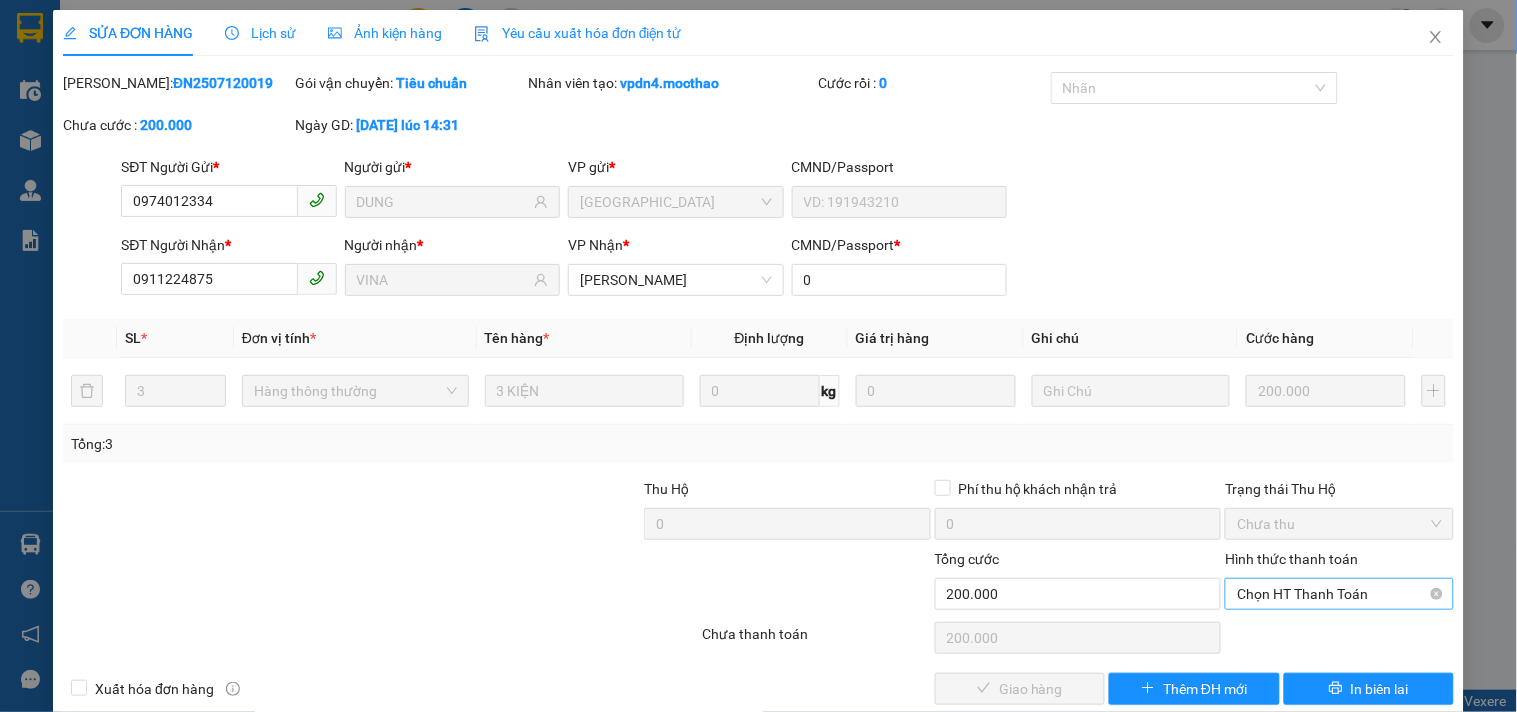 drag, startPoint x: 1231, startPoint y: 593, endPoint x: 1242, endPoint y: 526, distance: 67.89698 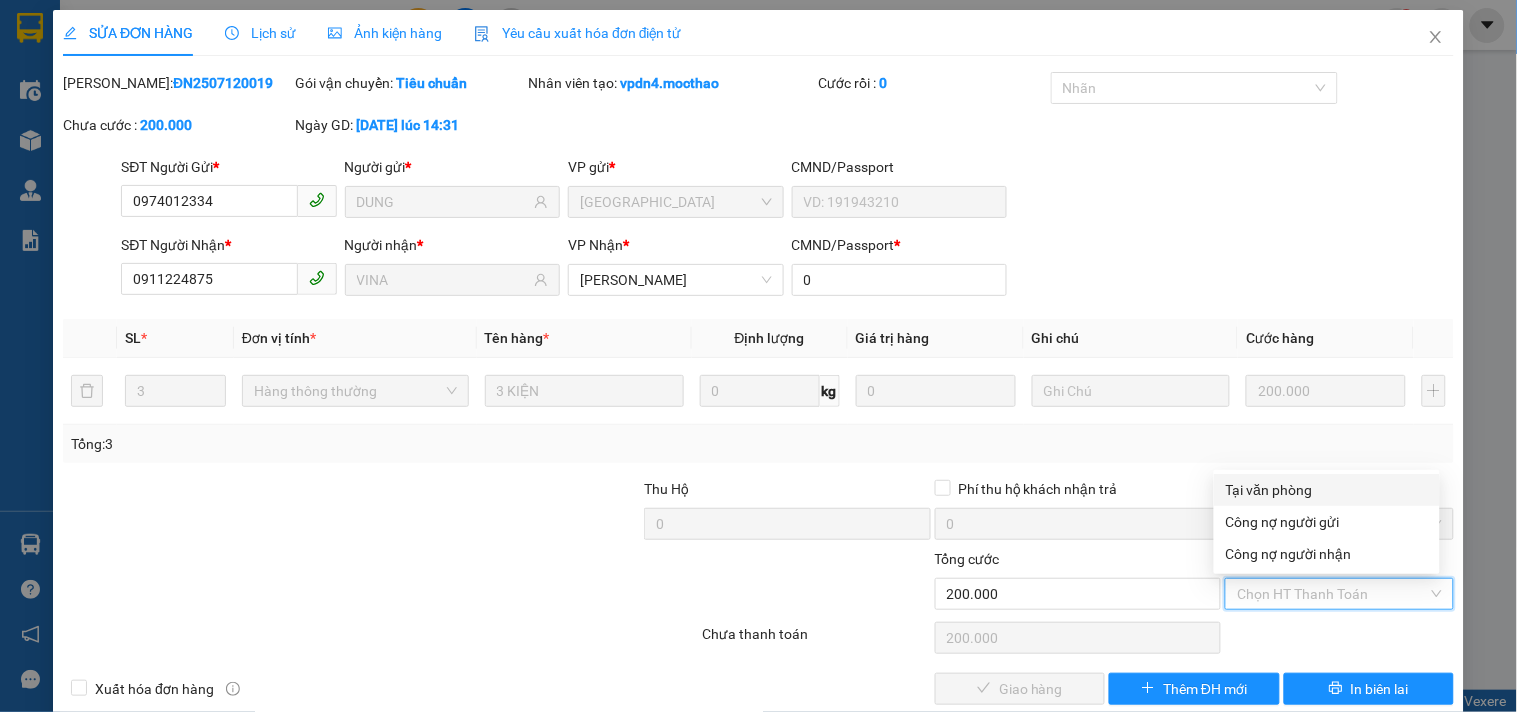 click on "Tại văn phòng" at bounding box center (1327, 490) 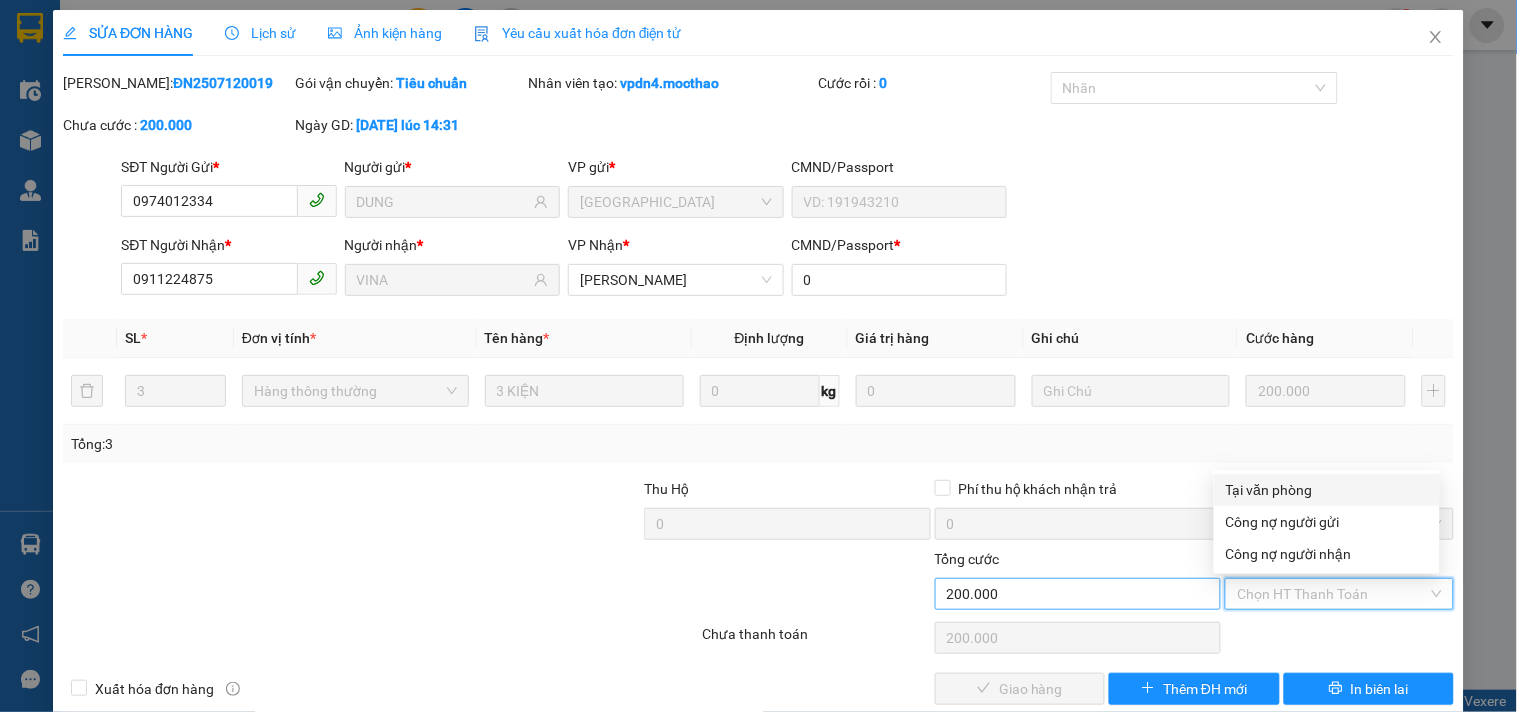 type on "0" 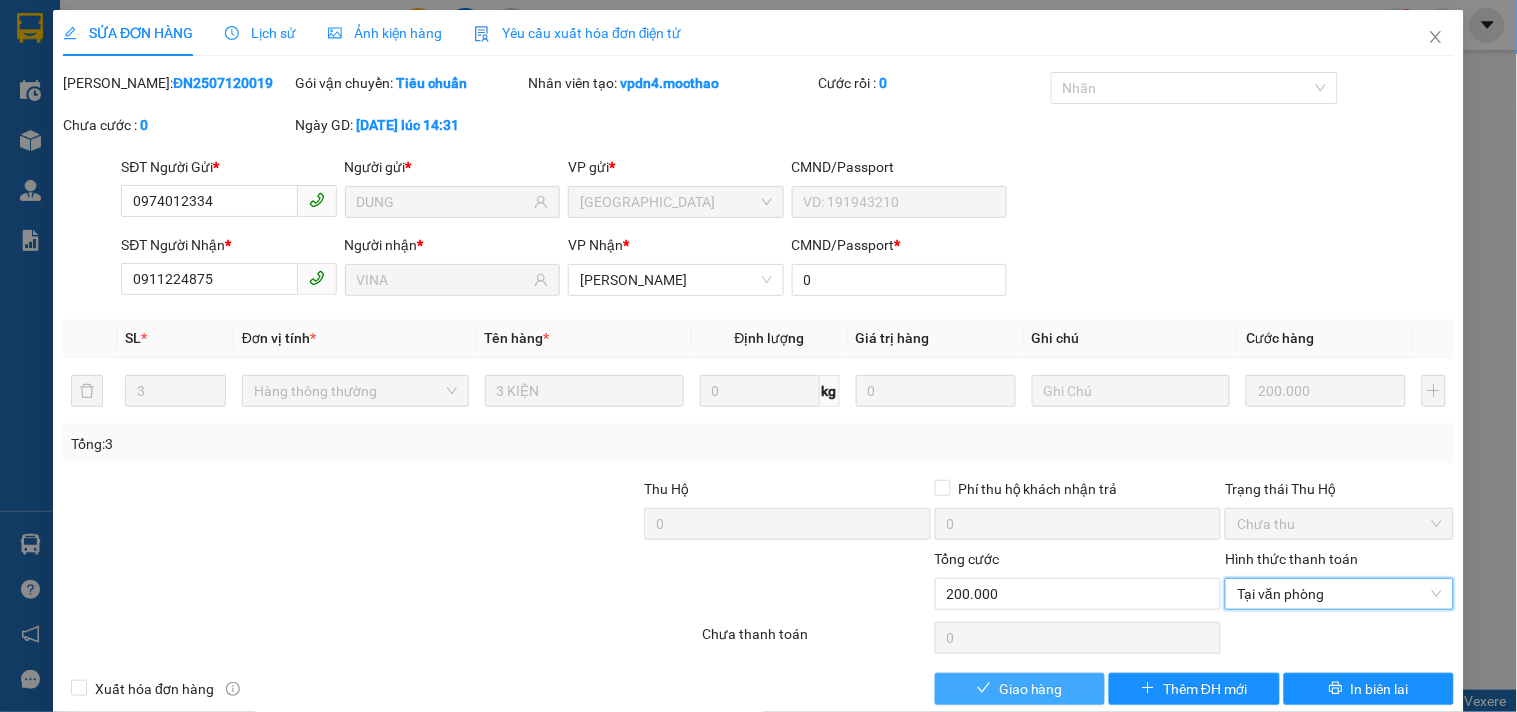 click on "Giao hàng" at bounding box center (1031, 689) 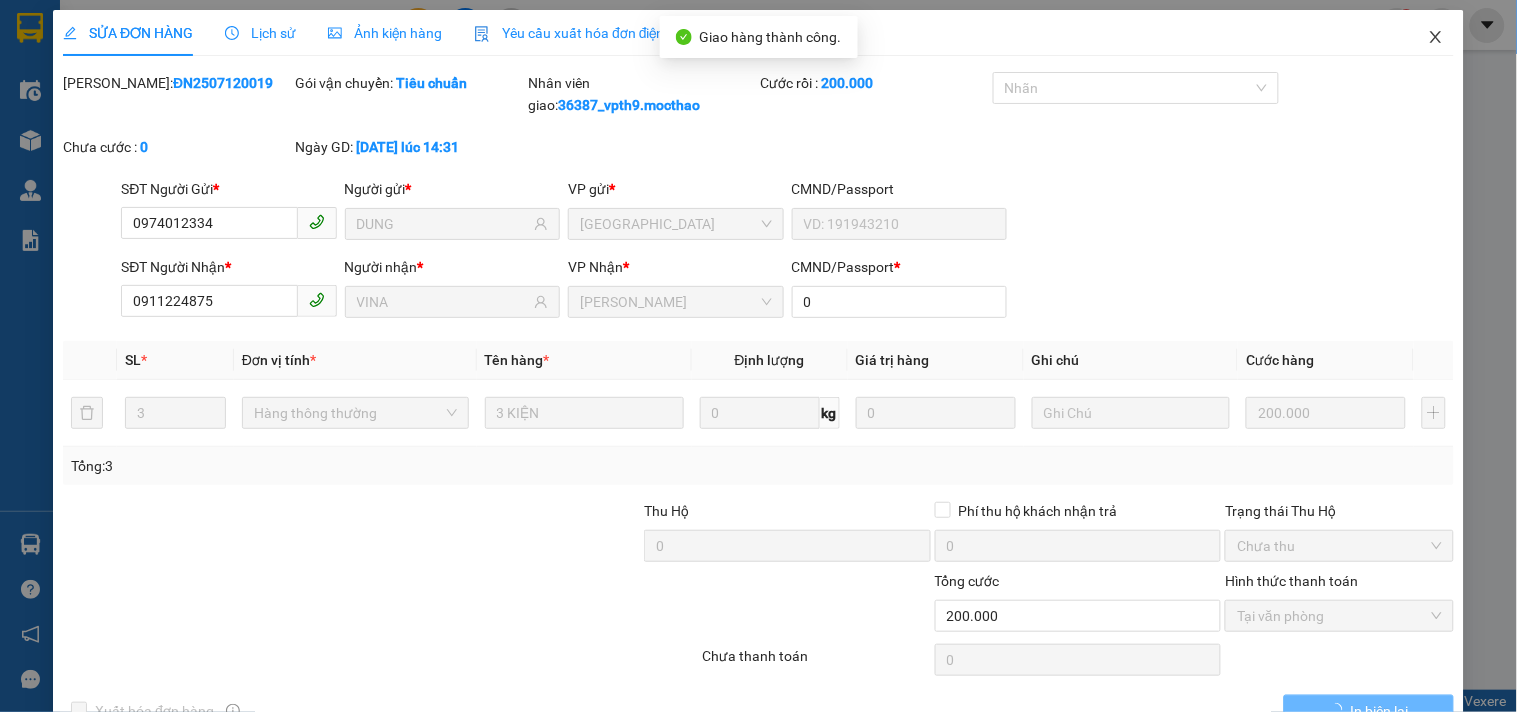 click at bounding box center (1436, 38) 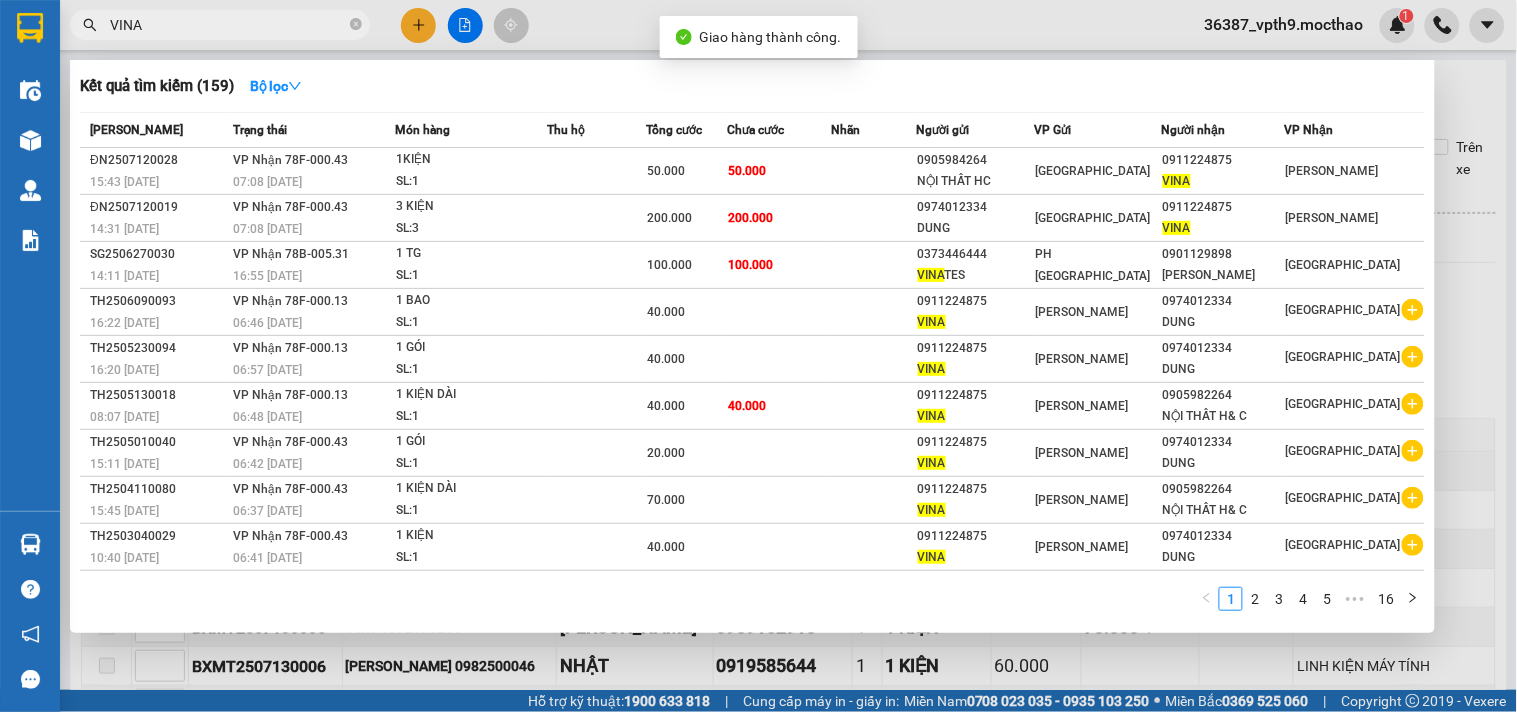 click on "VINA" at bounding box center [228, 25] 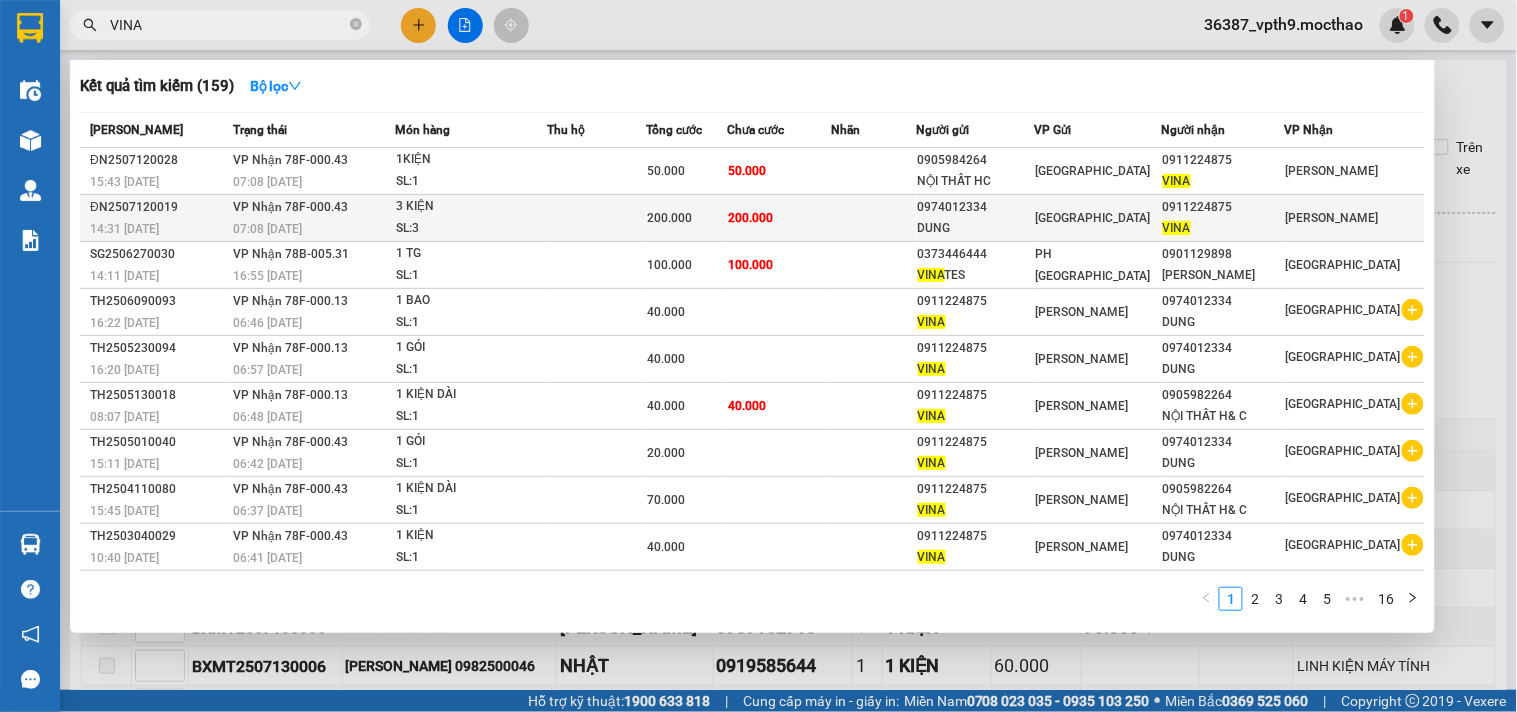 click on "[PERSON_NAME]   78F-000.43 07:08 [DATE]" at bounding box center [311, 218] 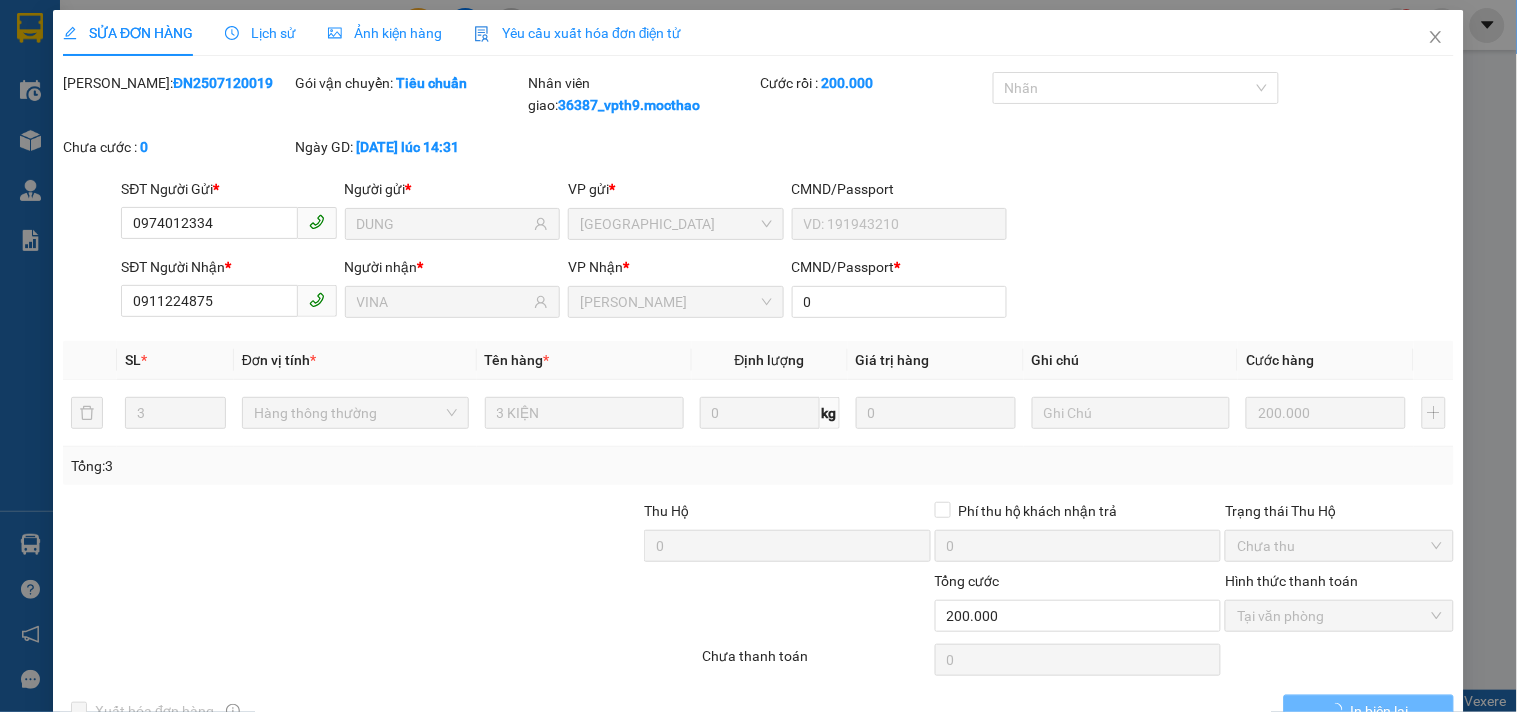 type on "0974012334" 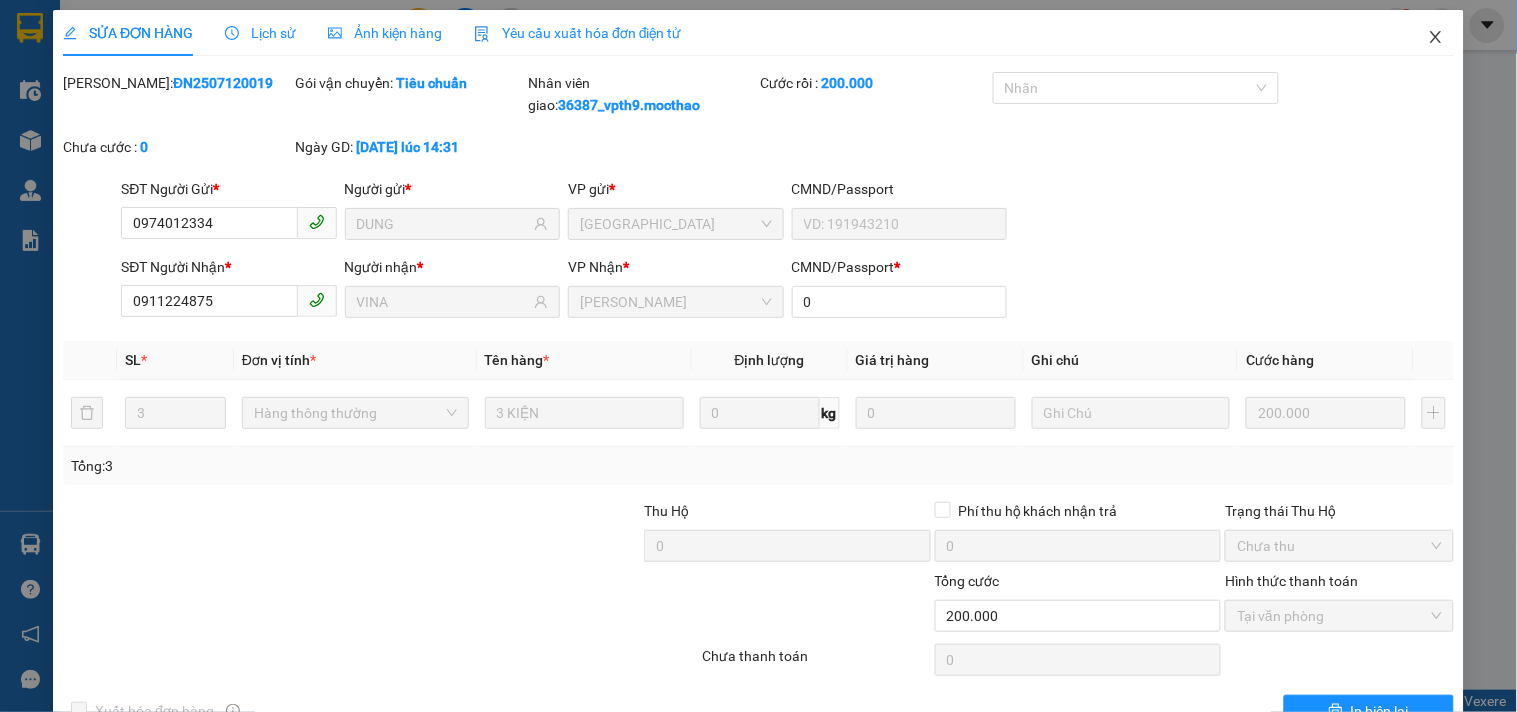 click at bounding box center [1436, 38] 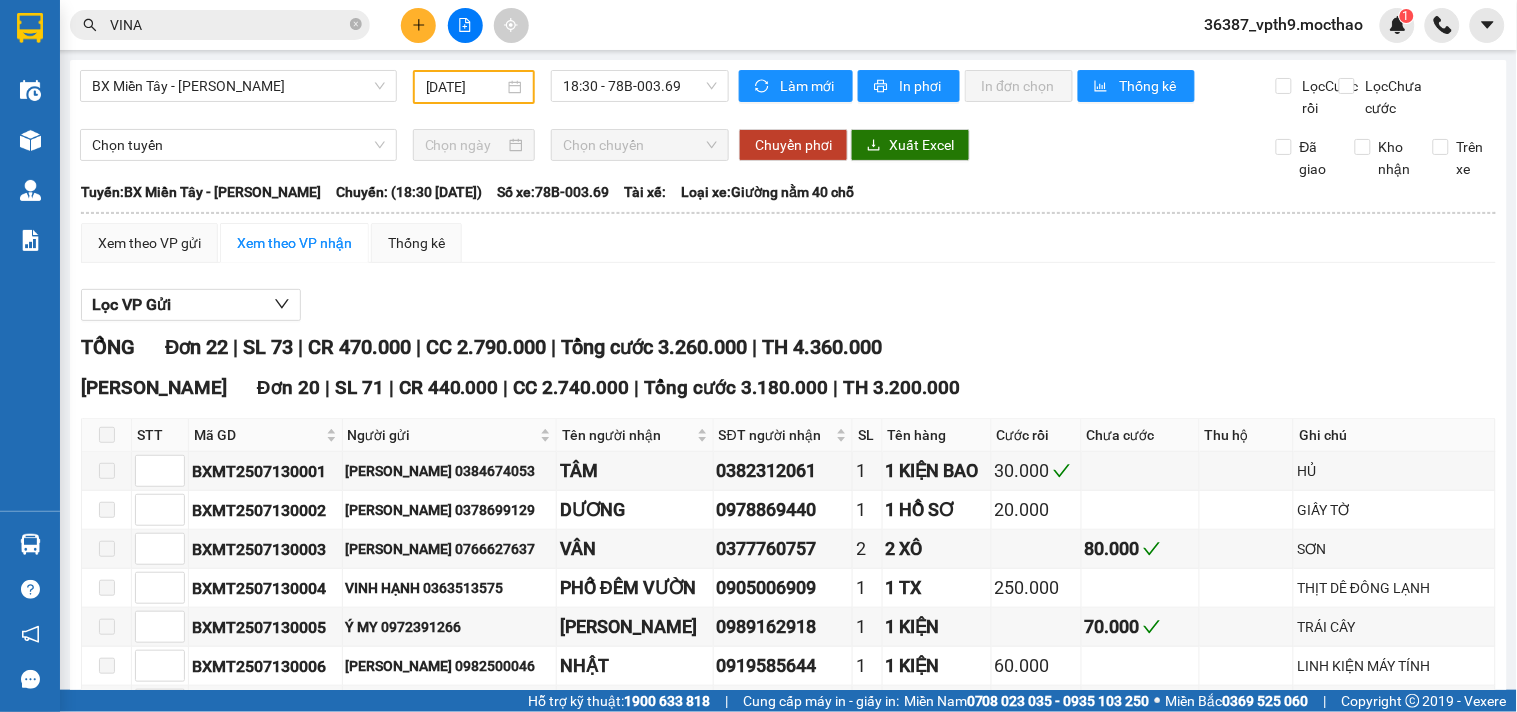 click on "VINA" at bounding box center [228, 25] 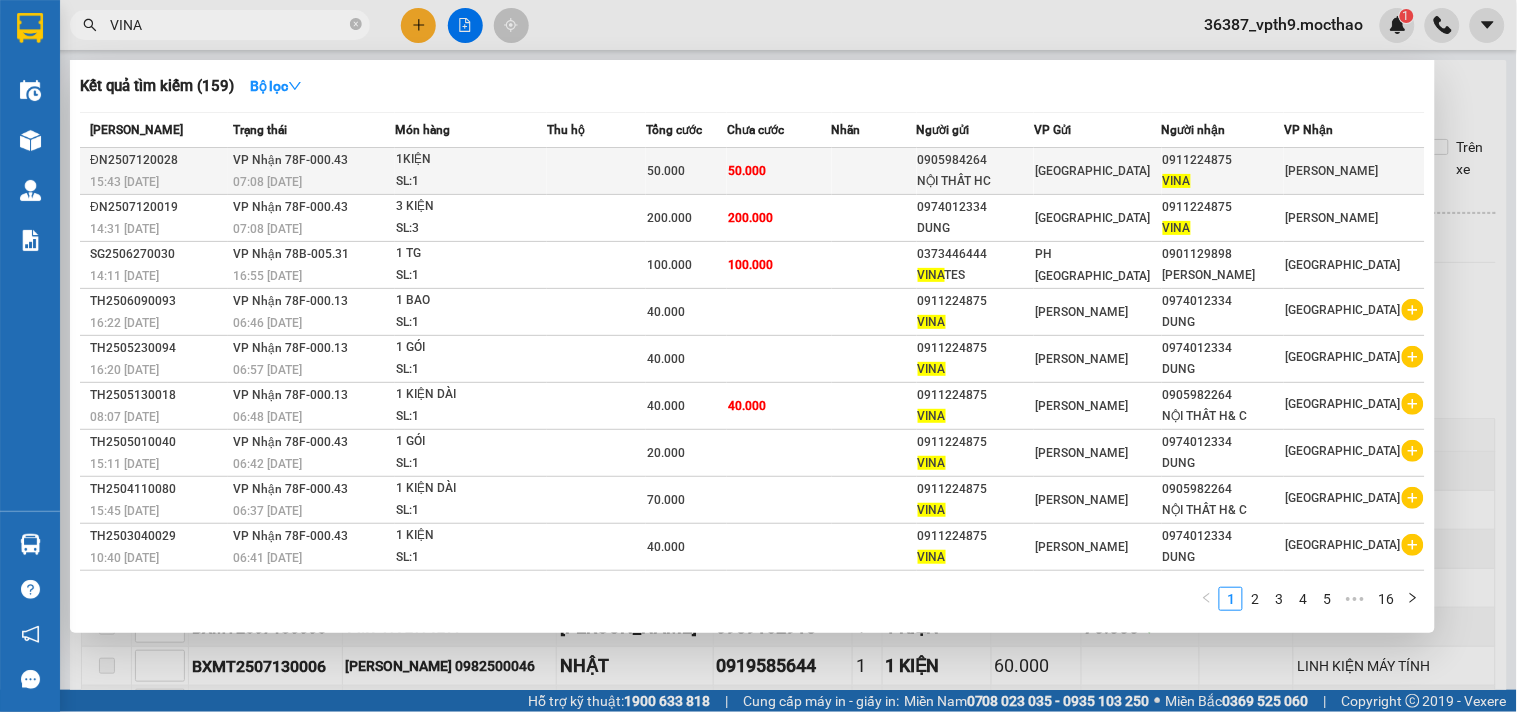 click on "[PERSON_NAME]   78F-000.43 07:08 [DATE]" at bounding box center [311, 171] 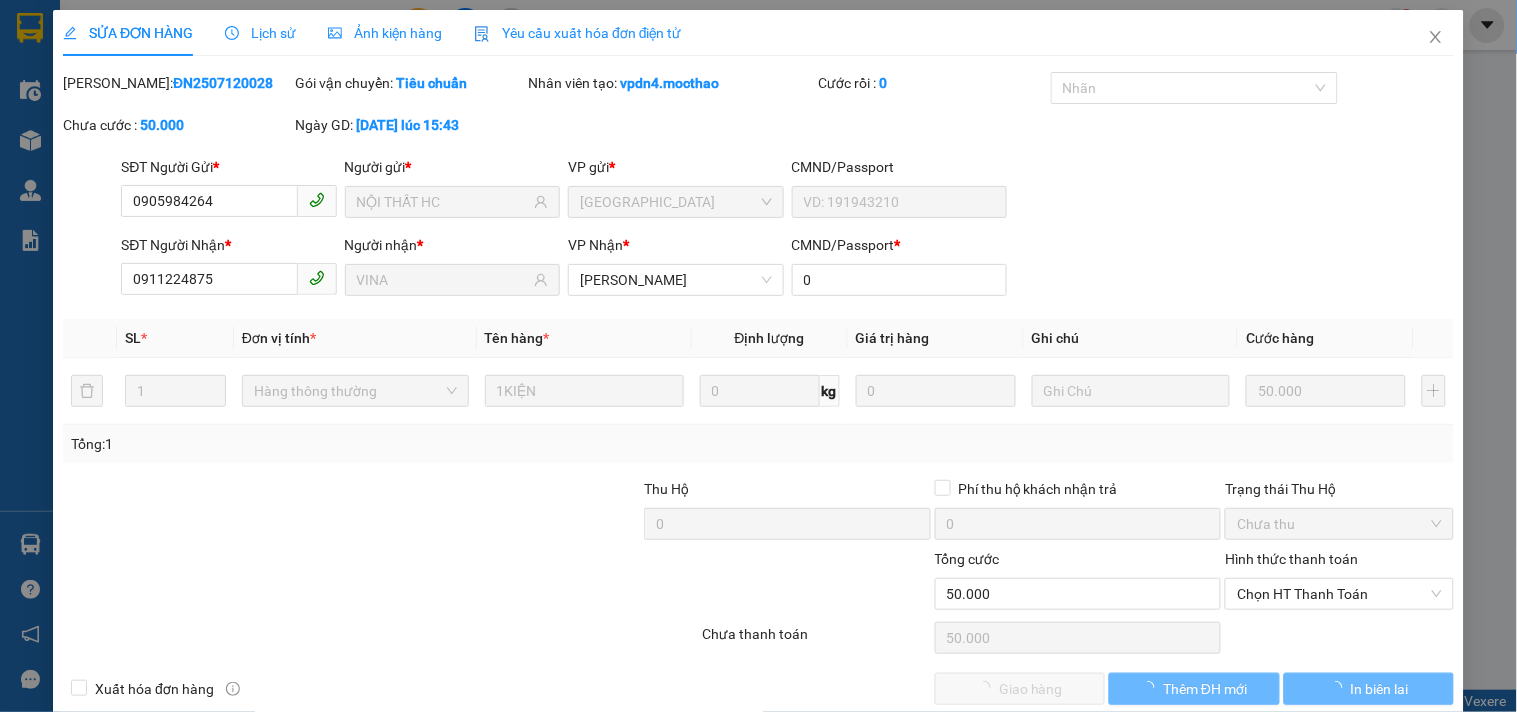 type on "0905984264" 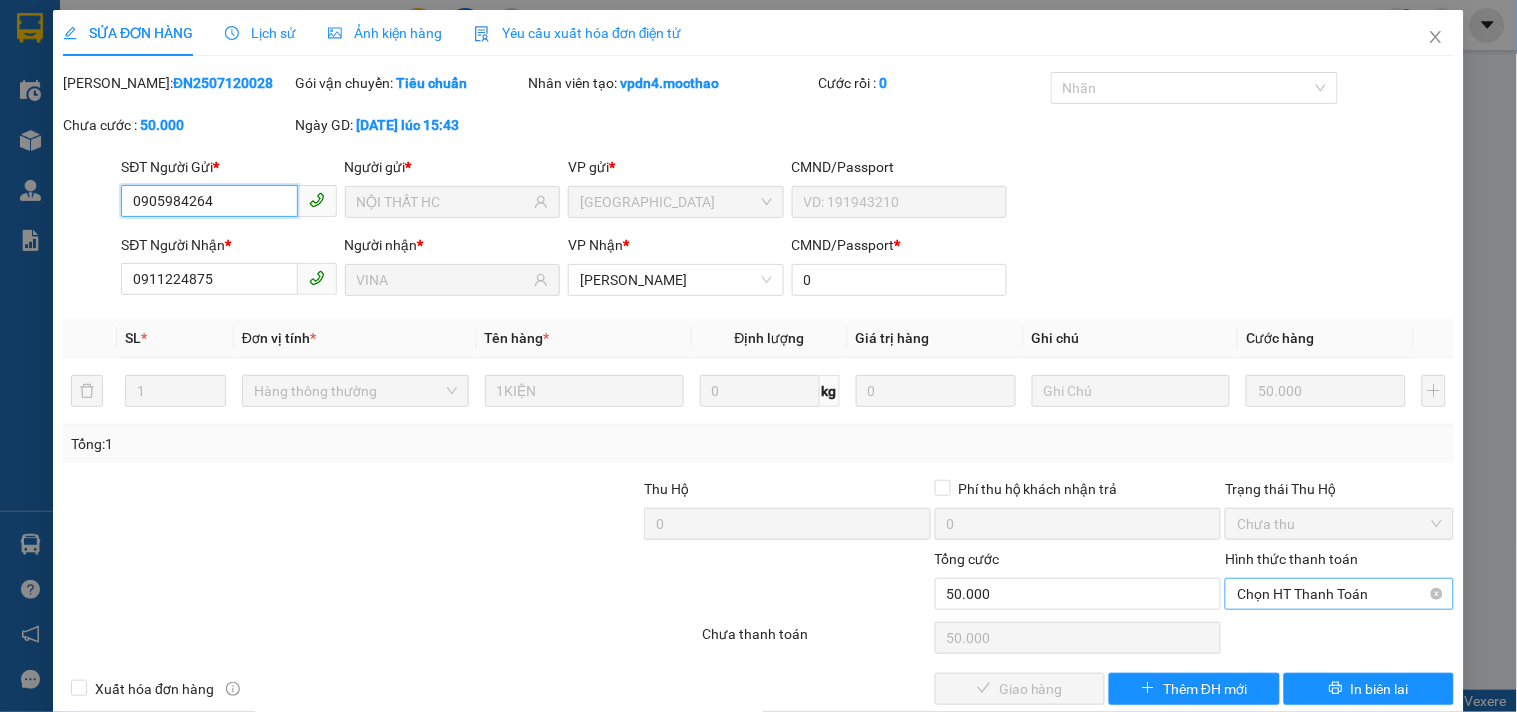 click on "Chọn HT Thanh Toán" at bounding box center [1339, 594] 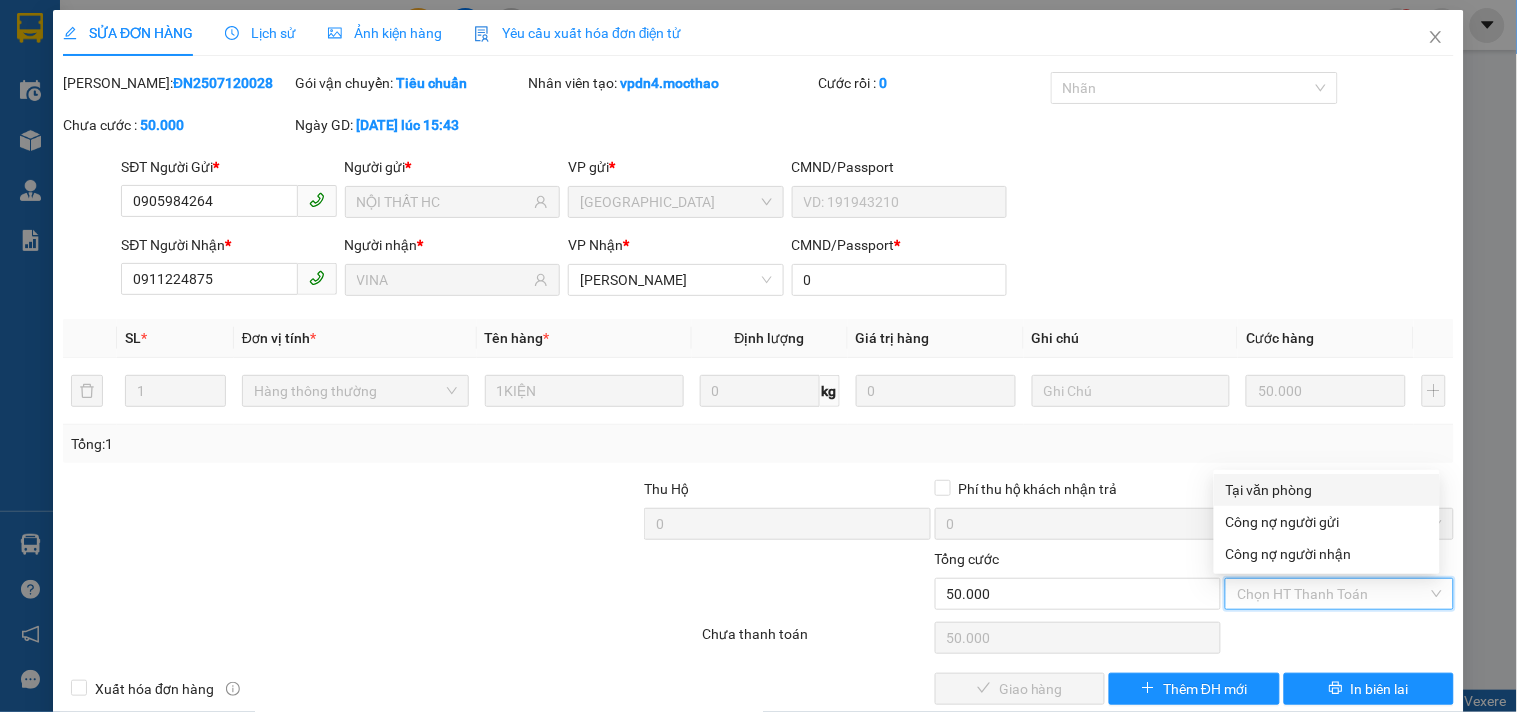 click on "Tại văn phòng" at bounding box center (1327, 490) 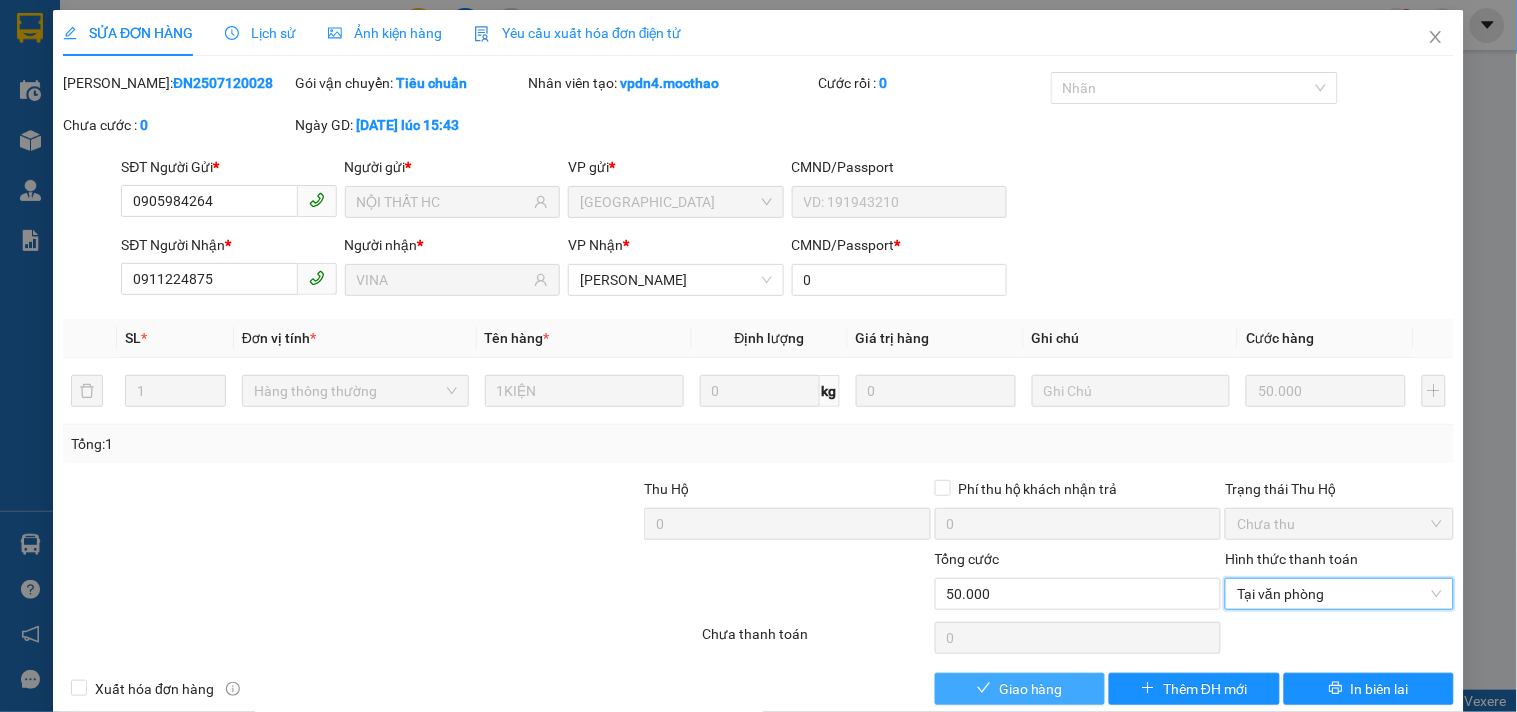 click on "Giao hàng" at bounding box center (1031, 689) 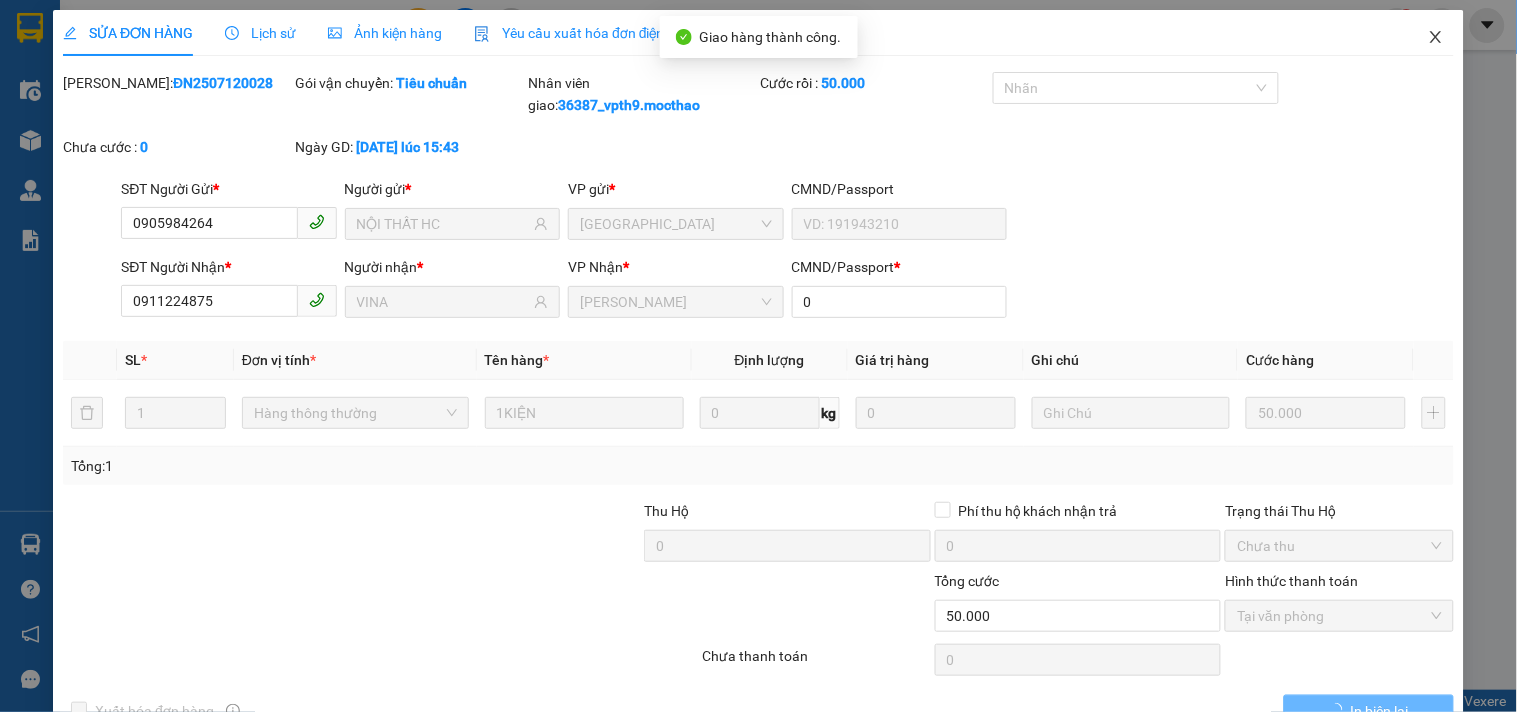 click 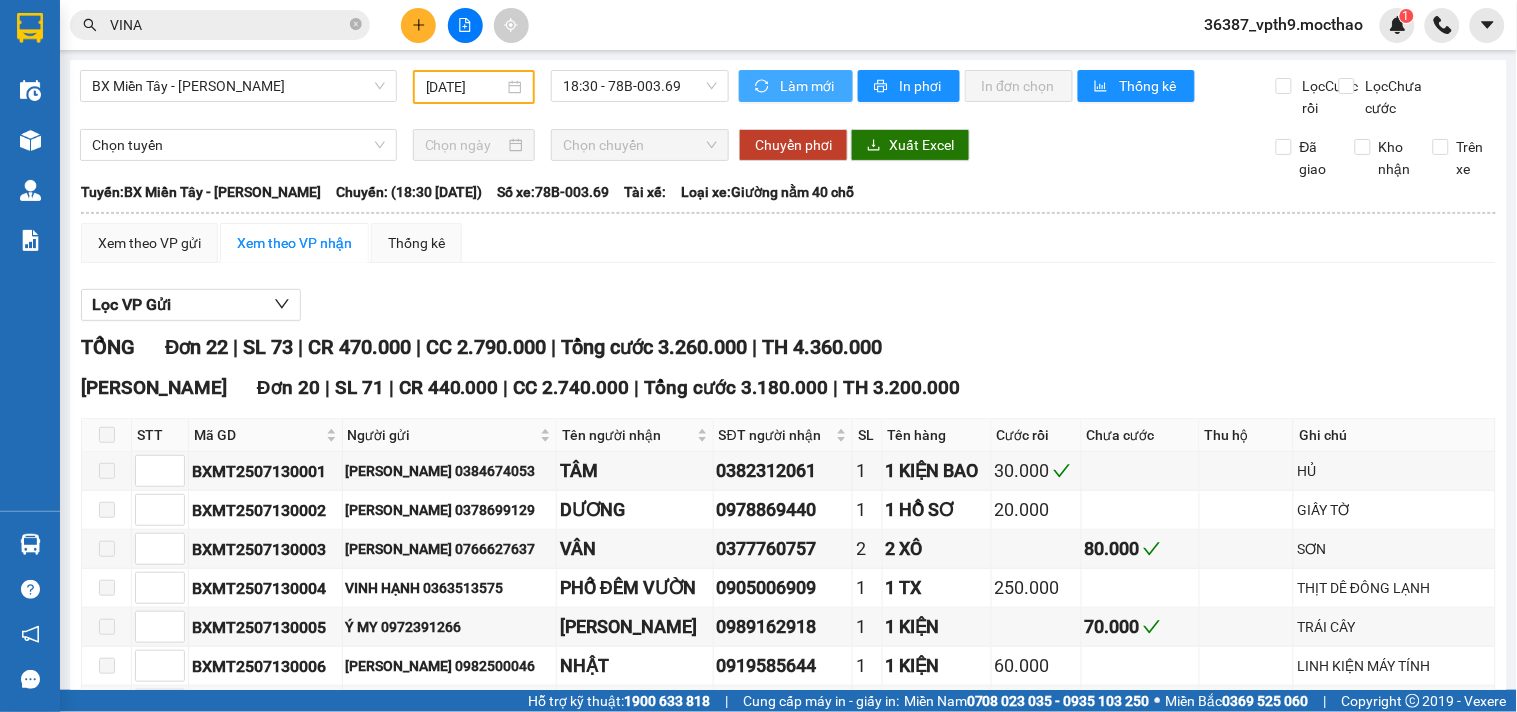 click on "Làm mới" at bounding box center (808, 86) 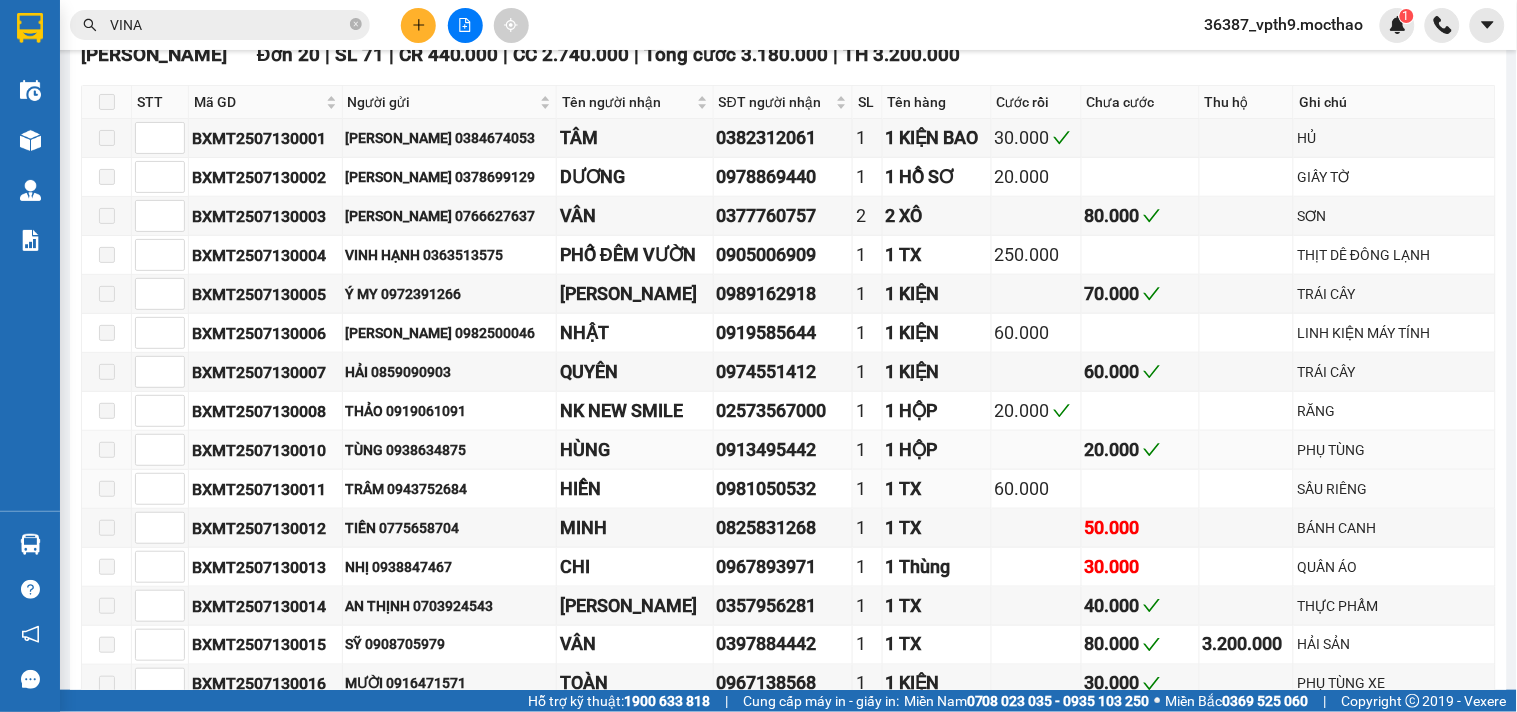 scroll, scrollTop: 0, scrollLeft: 0, axis: both 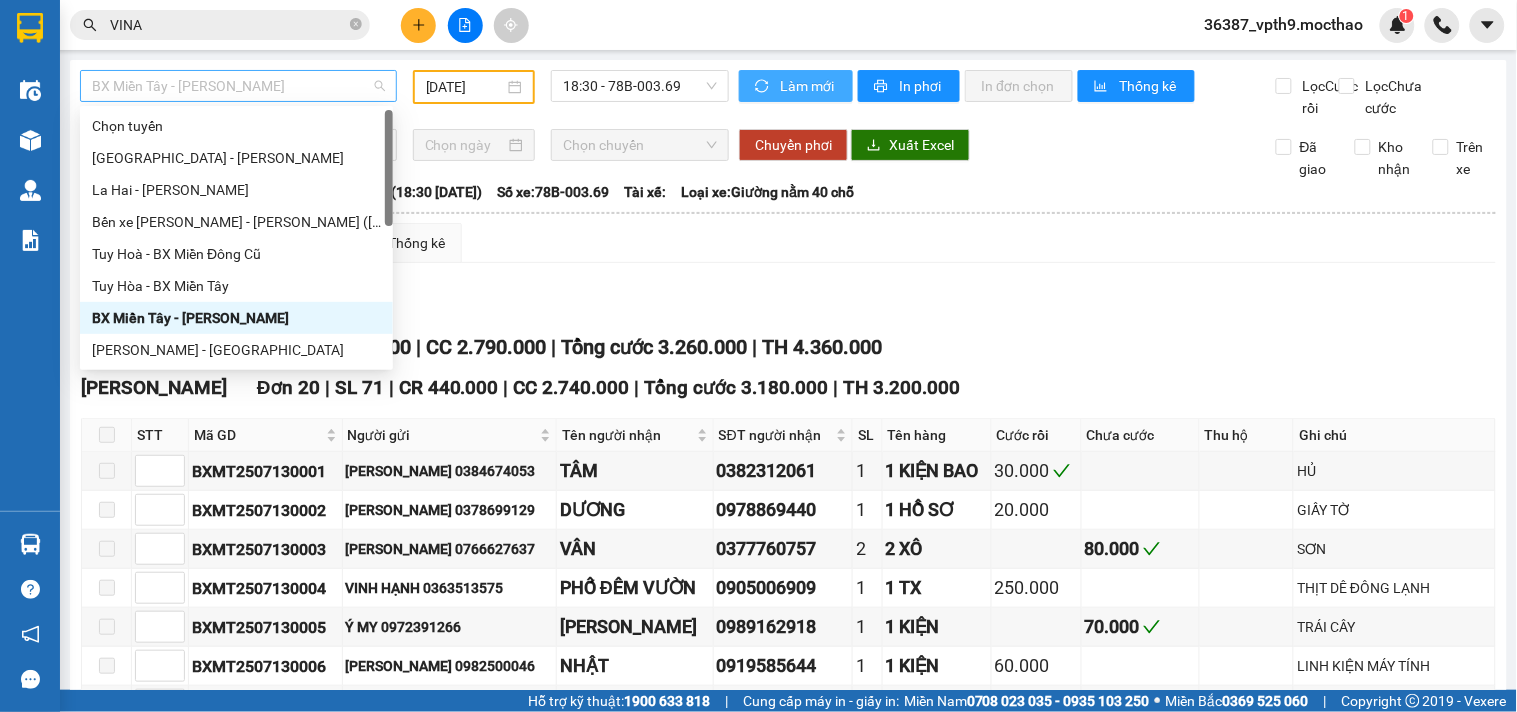 click on "BX Miền Tây - [PERSON_NAME]" at bounding box center [238, 86] 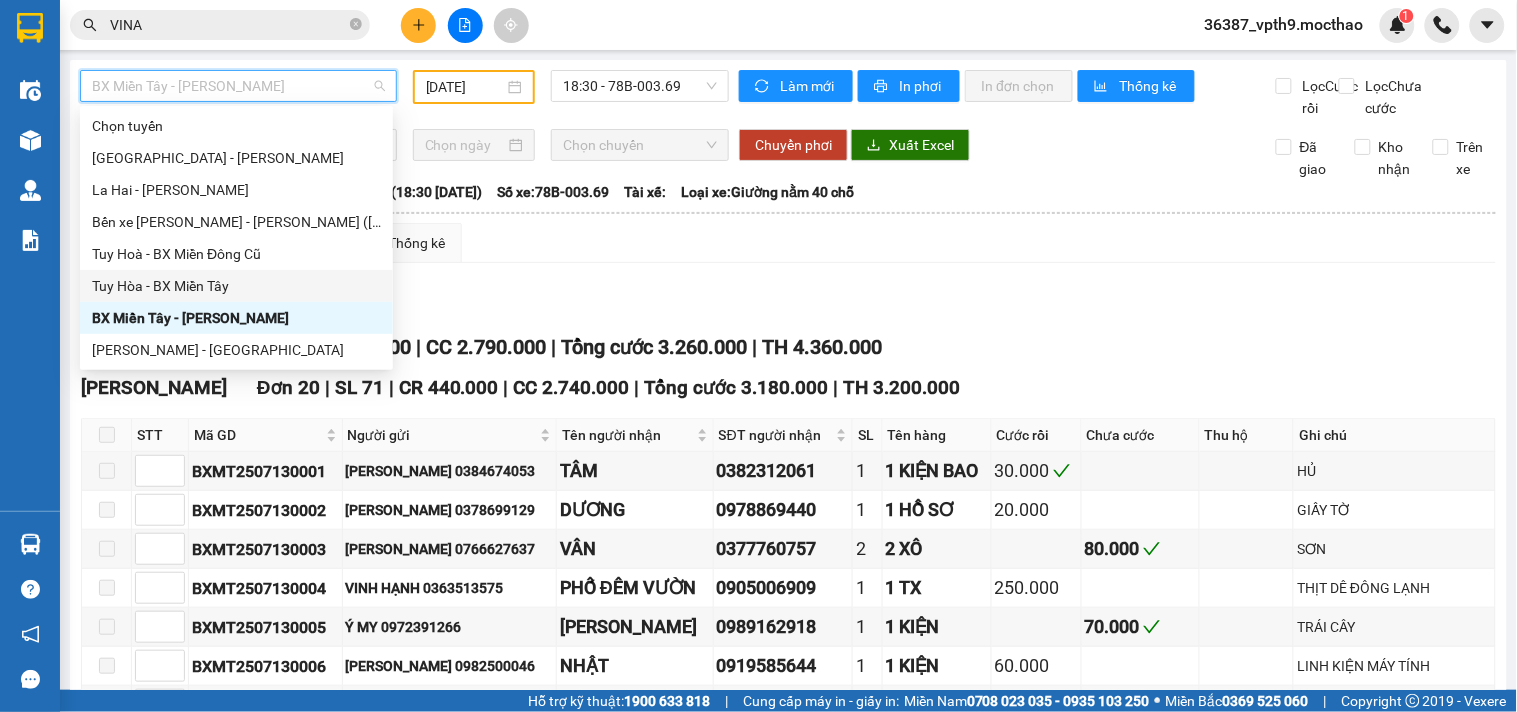 type on "M" 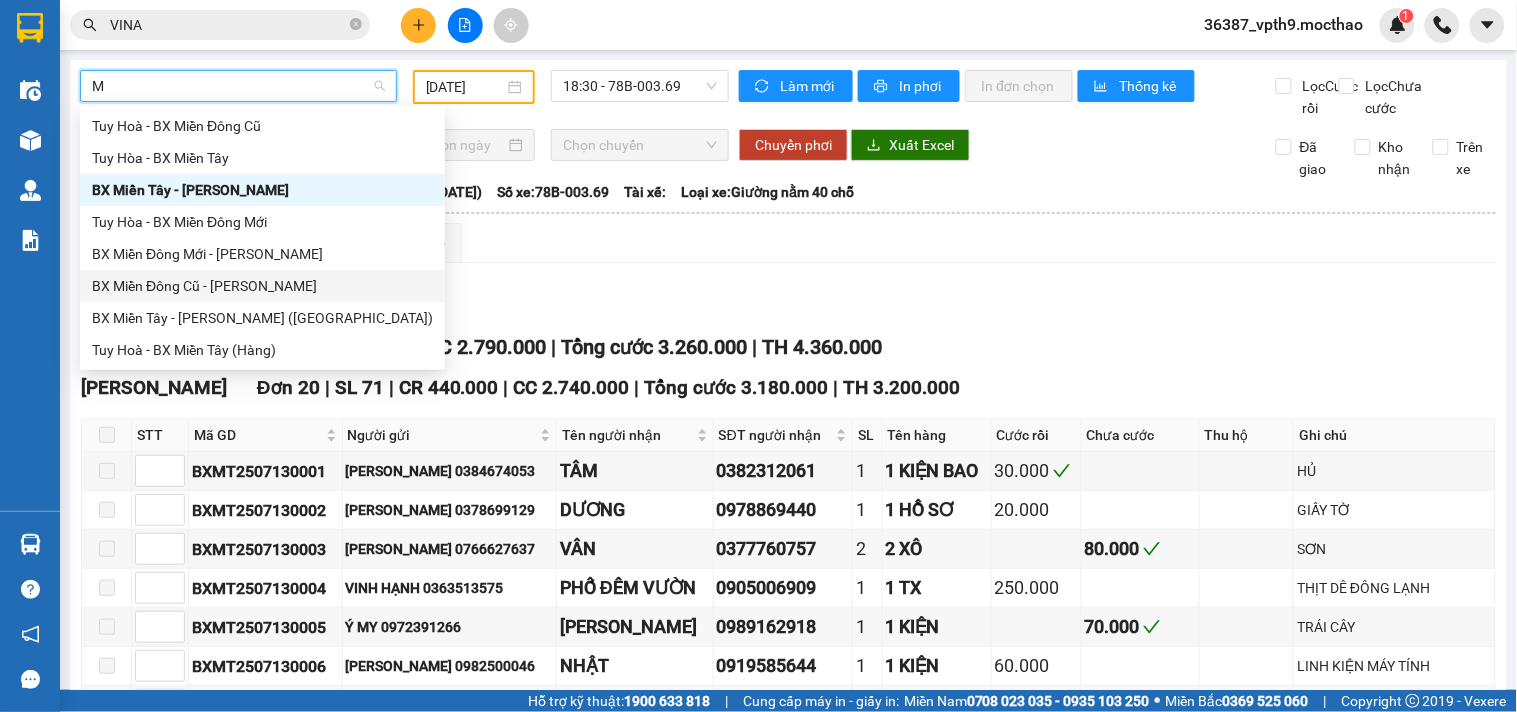 click on "BX Miền Đông Cũ - [PERSON_NAME]" at bounding box center [262, 286] 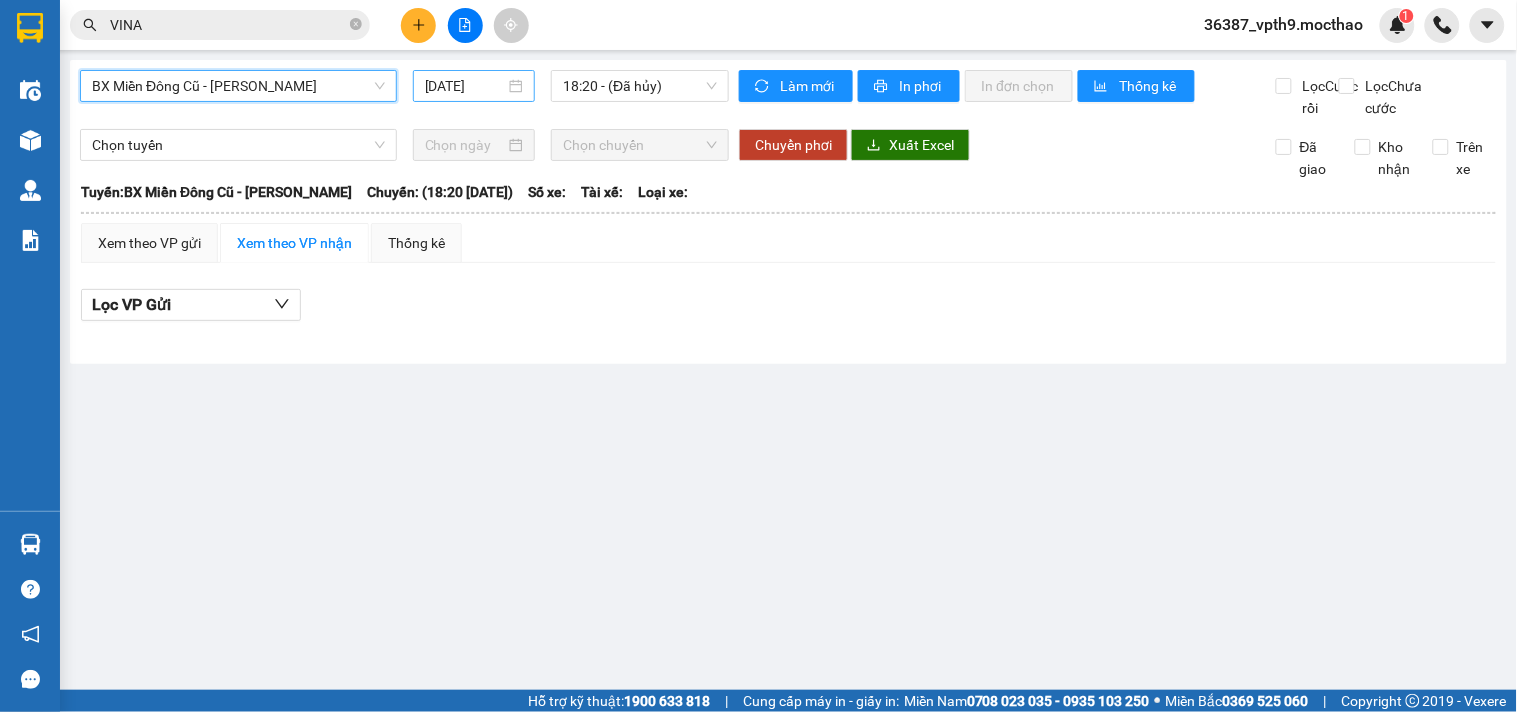 click on "[DATE]" at bounding box center [474, 86] 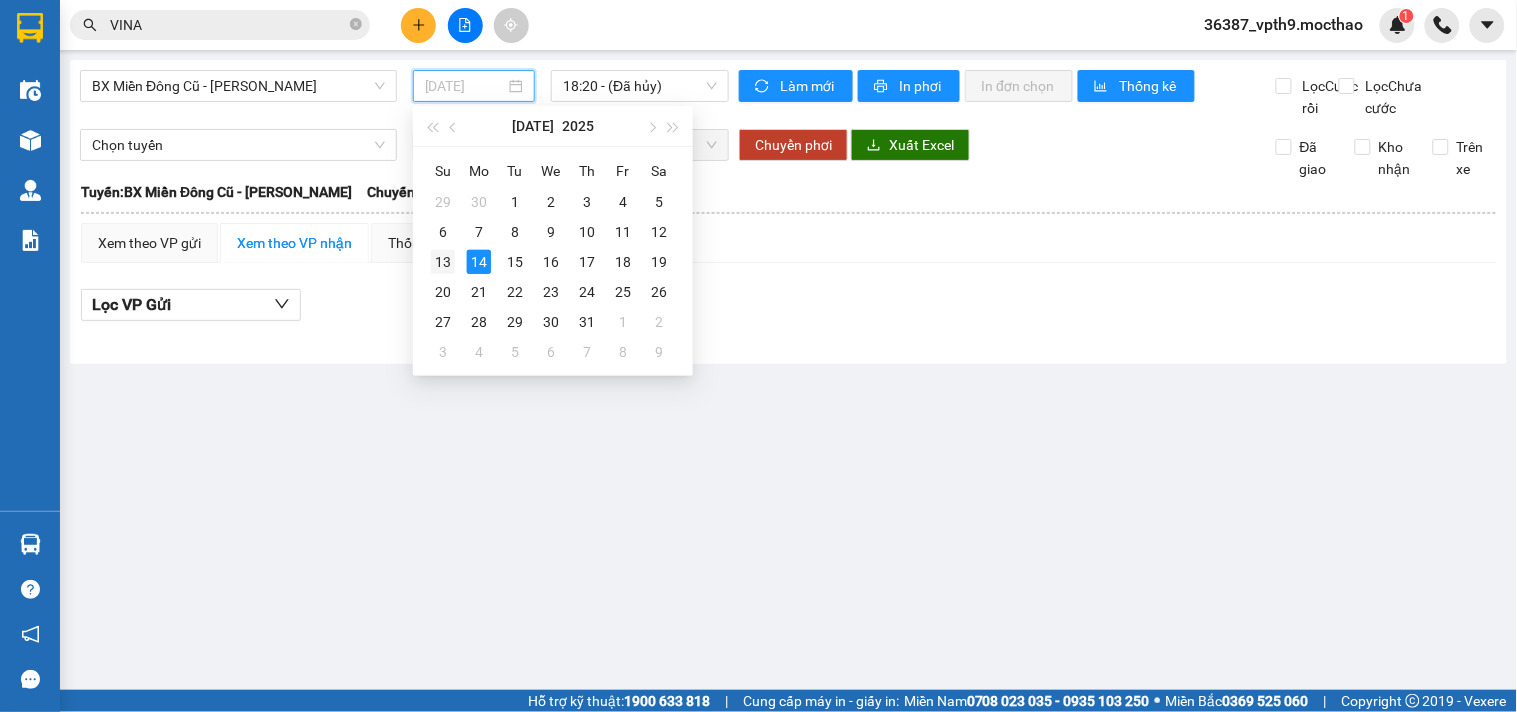 click on "13" at bounding box center [443, 262] 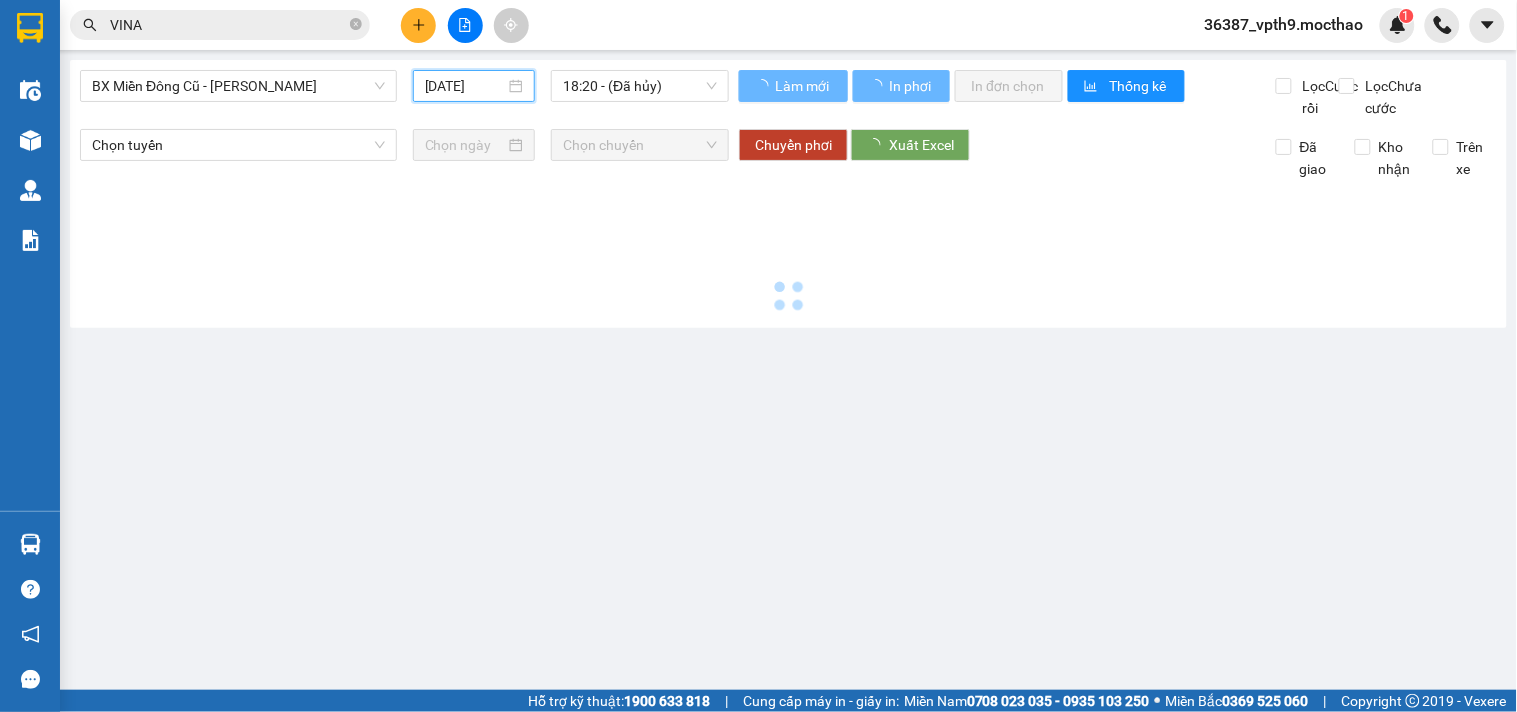 type on "[DATE]" 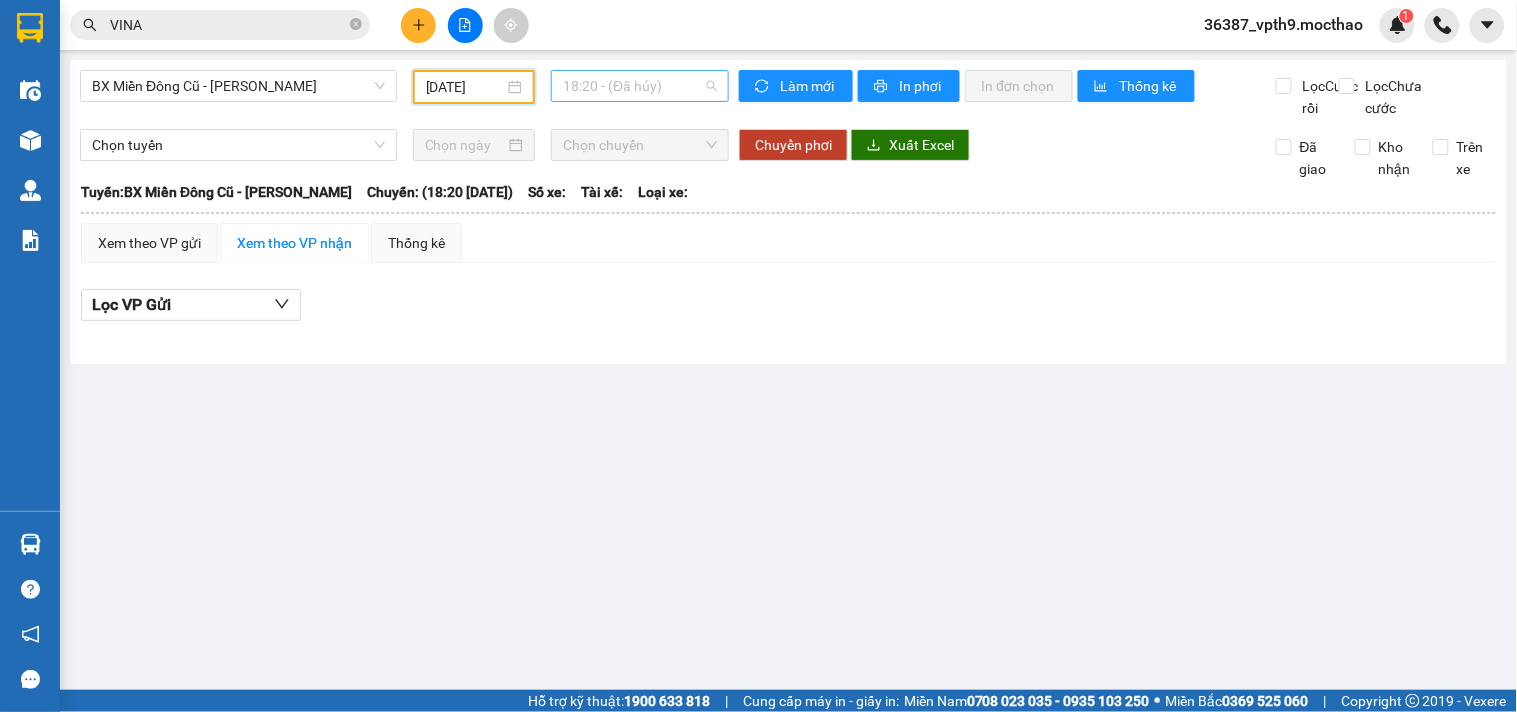 click on "18:20     - (Đã hủy)" at bounding box center (640, 86) 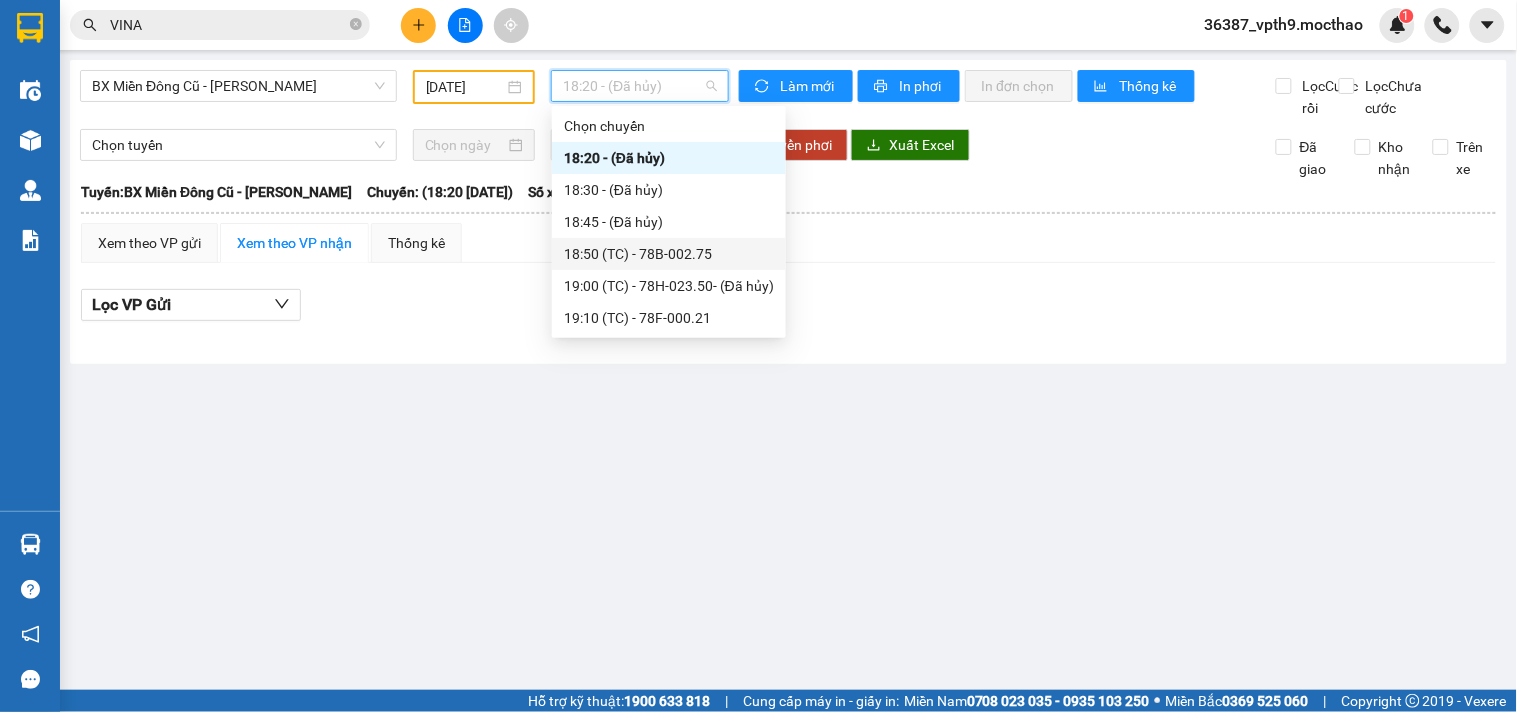 click on "18:50   (TC)   - 78B-002.75" at bounding box center (669, 254) 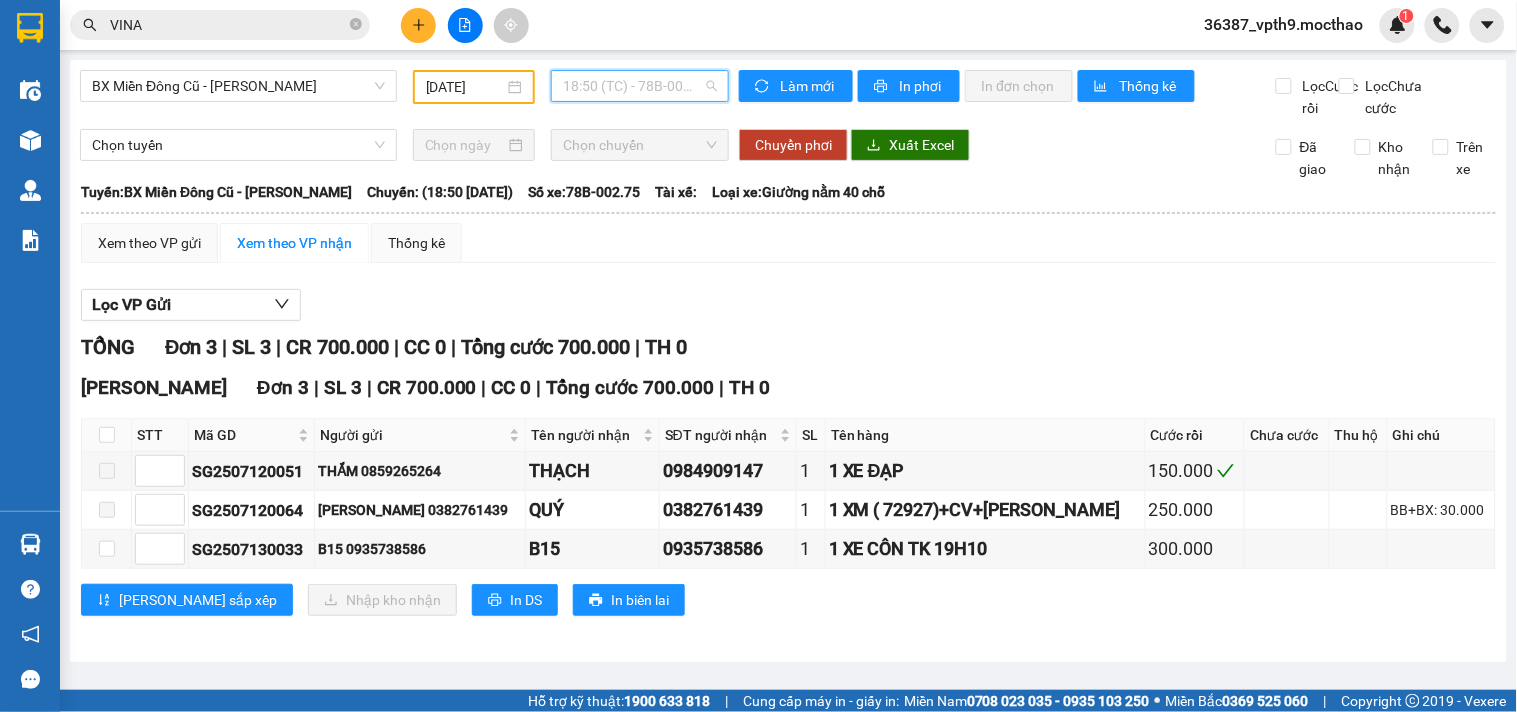 click on "18:50   (TC)   - 78B-002.75" at bounding box center [640, 86] 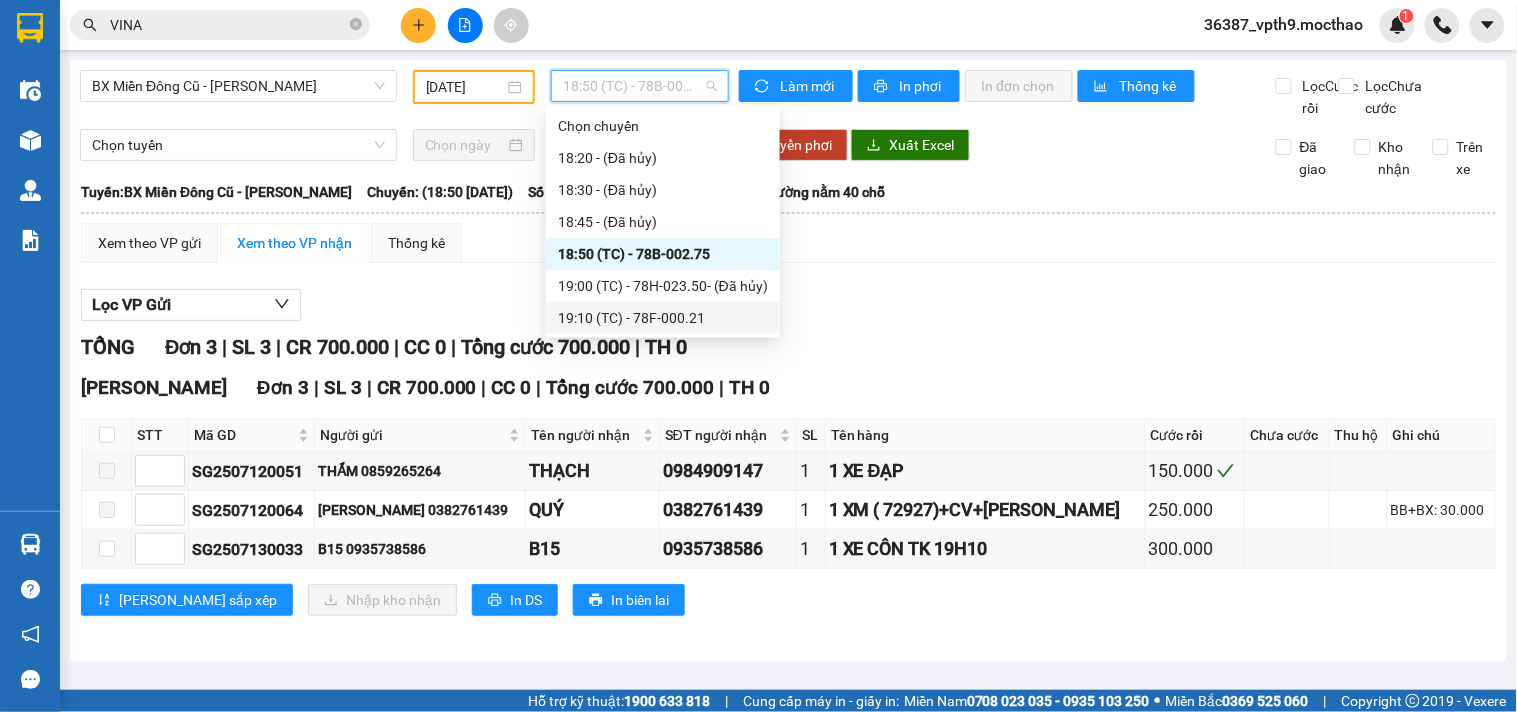 click on "19:10   (TC)   - 78F-000.21" at bounding box center [663, 318] 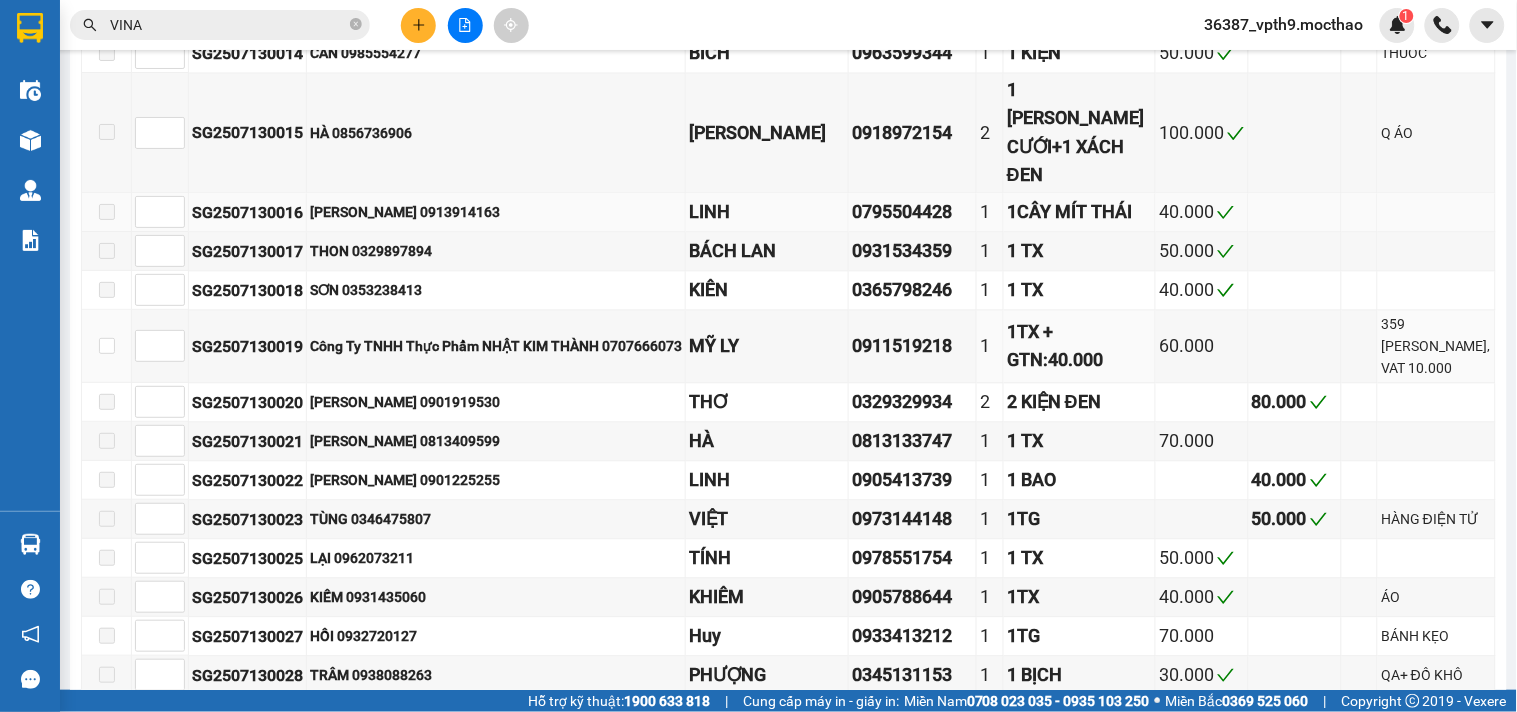 scroll, scrollTop: 1222, scrollLeft: 0, axis: vertical 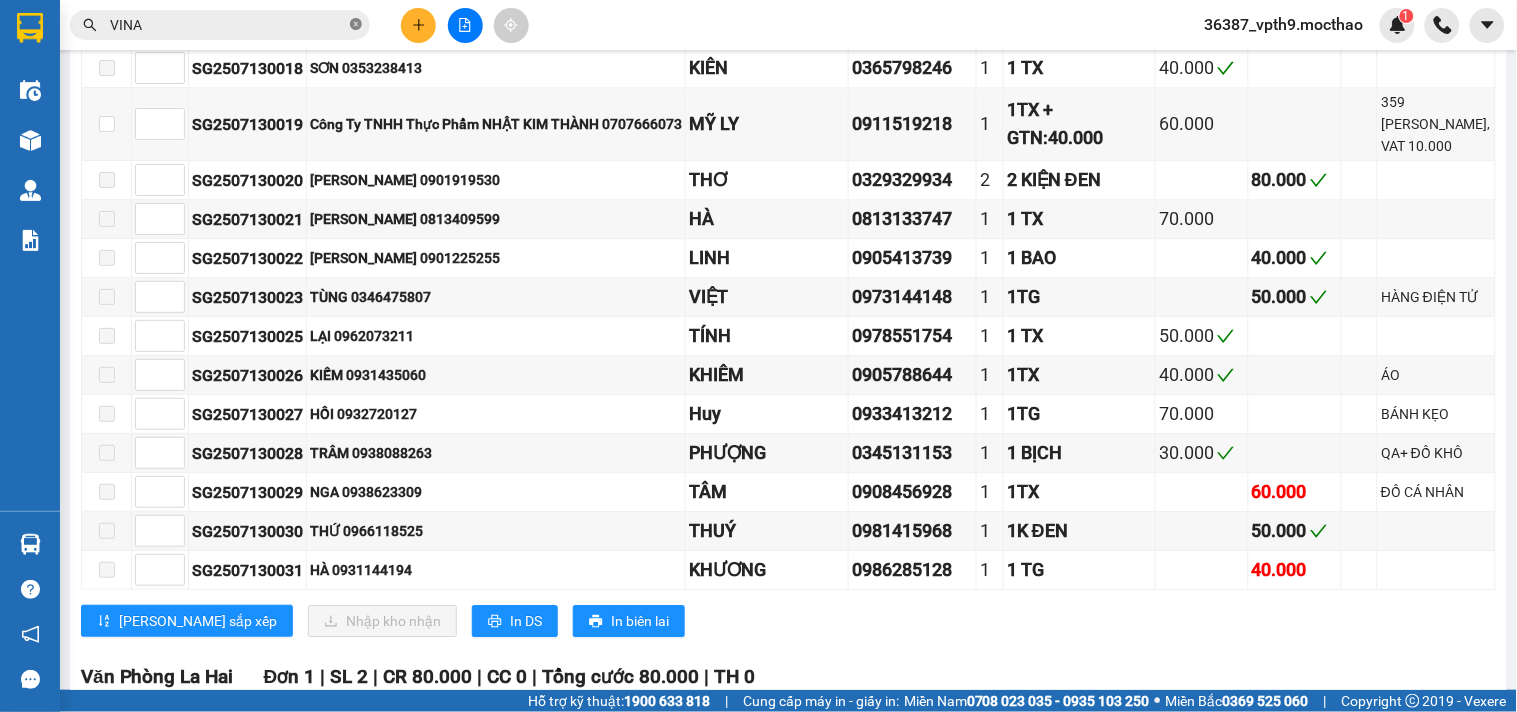 click 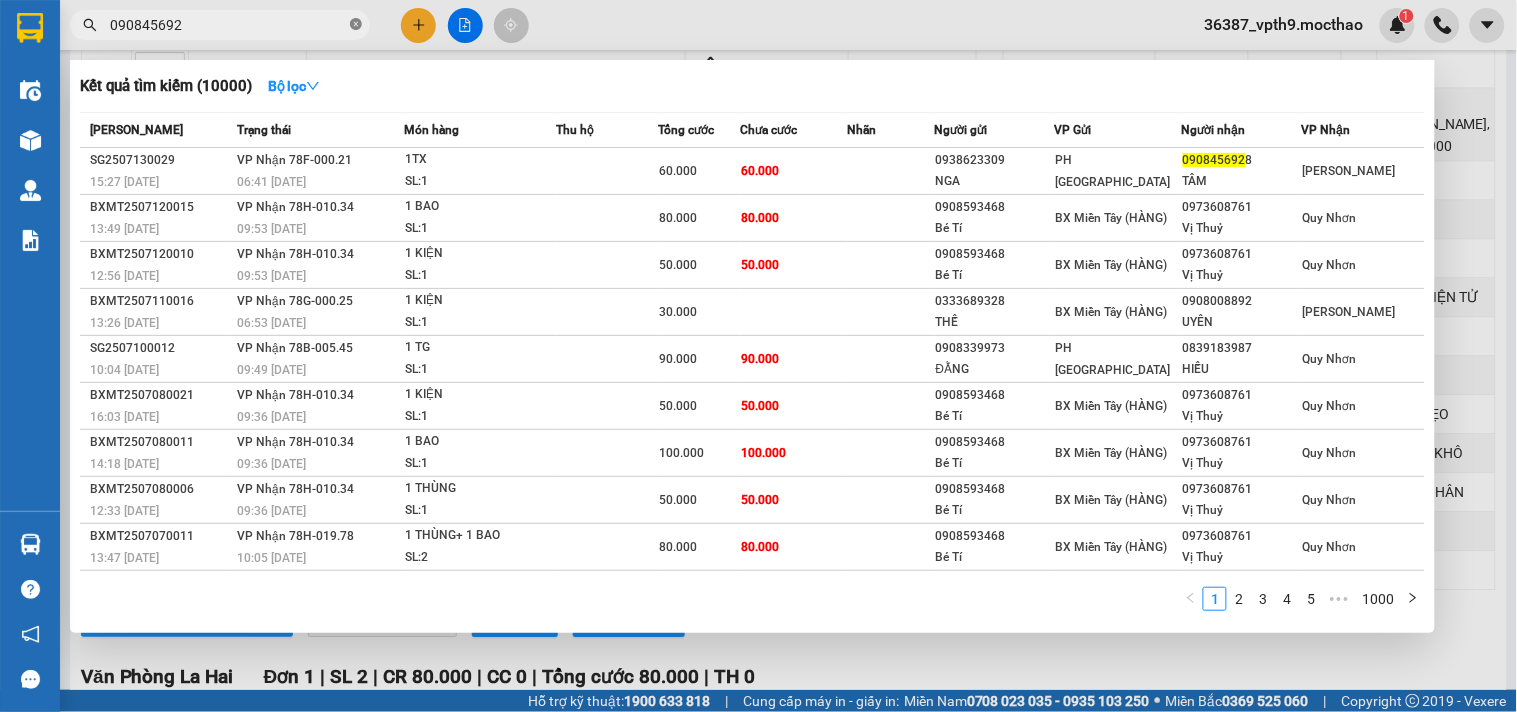 type on "0908456928" 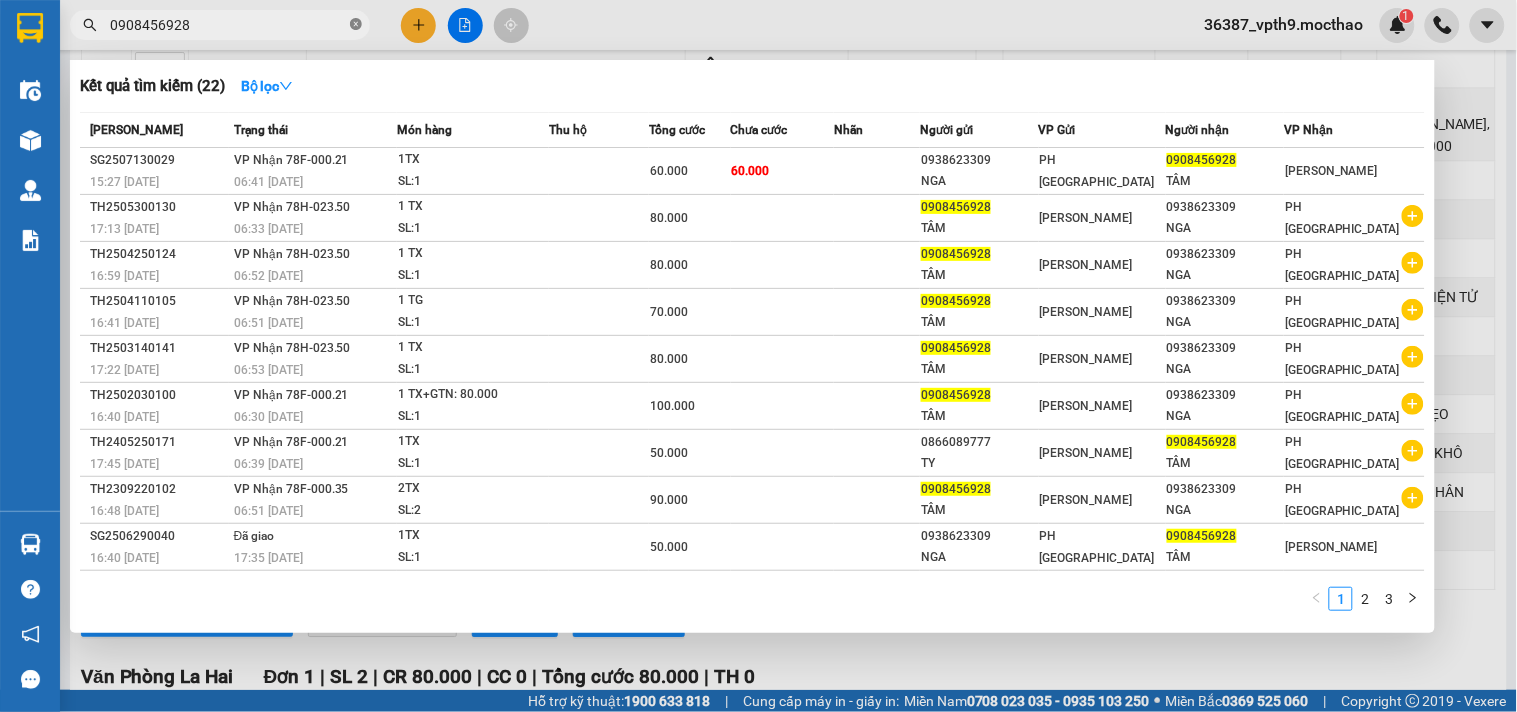 click 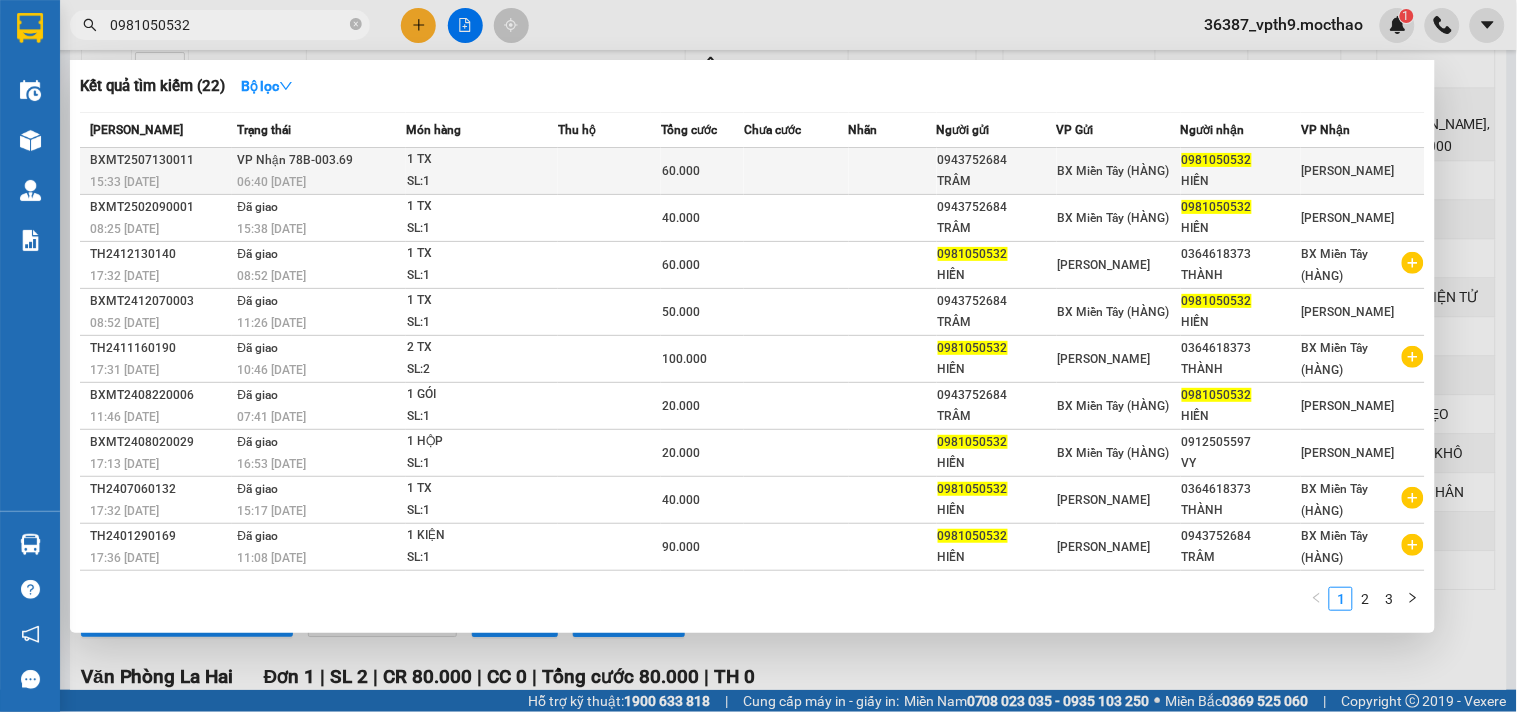 type on "0981050532" 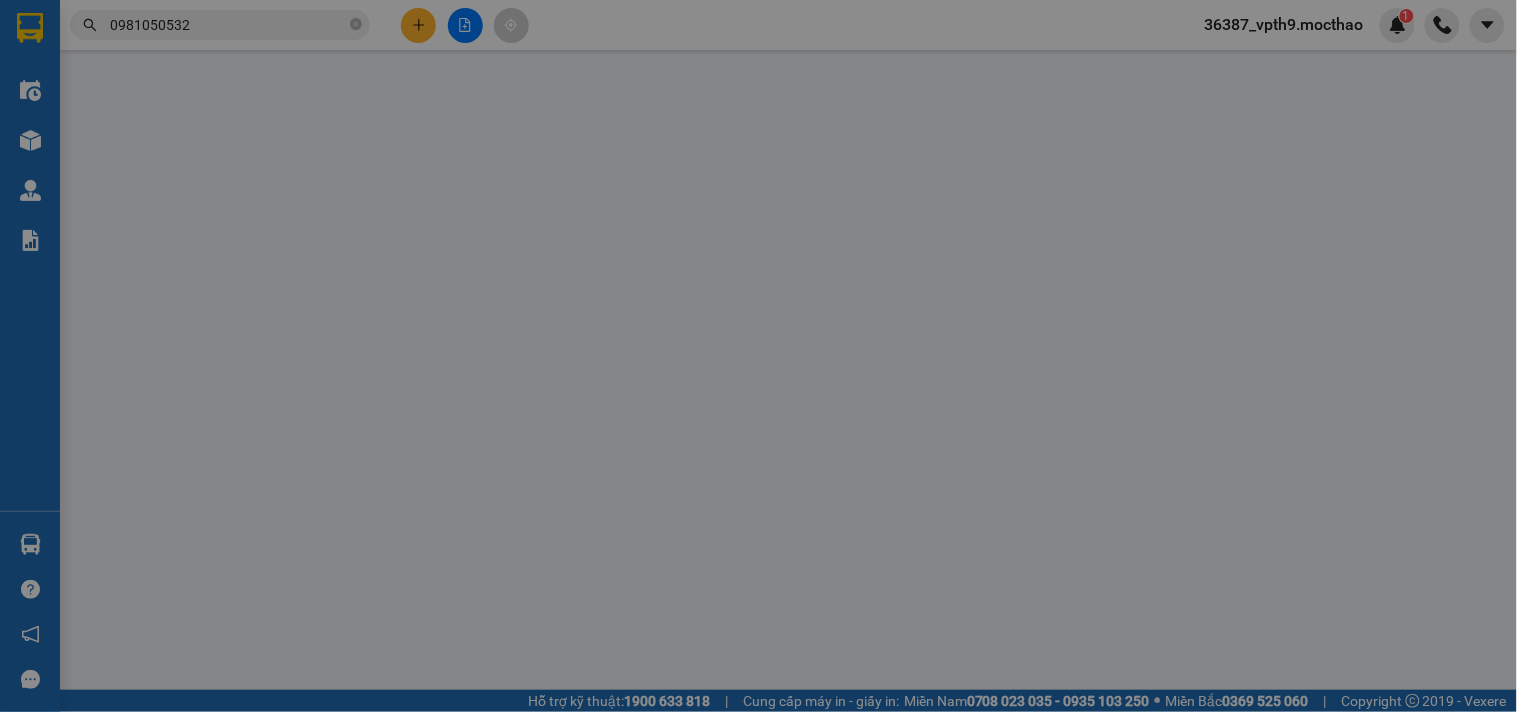 scroll, scrollTop: 0, scrollLeft: 0, axis: both 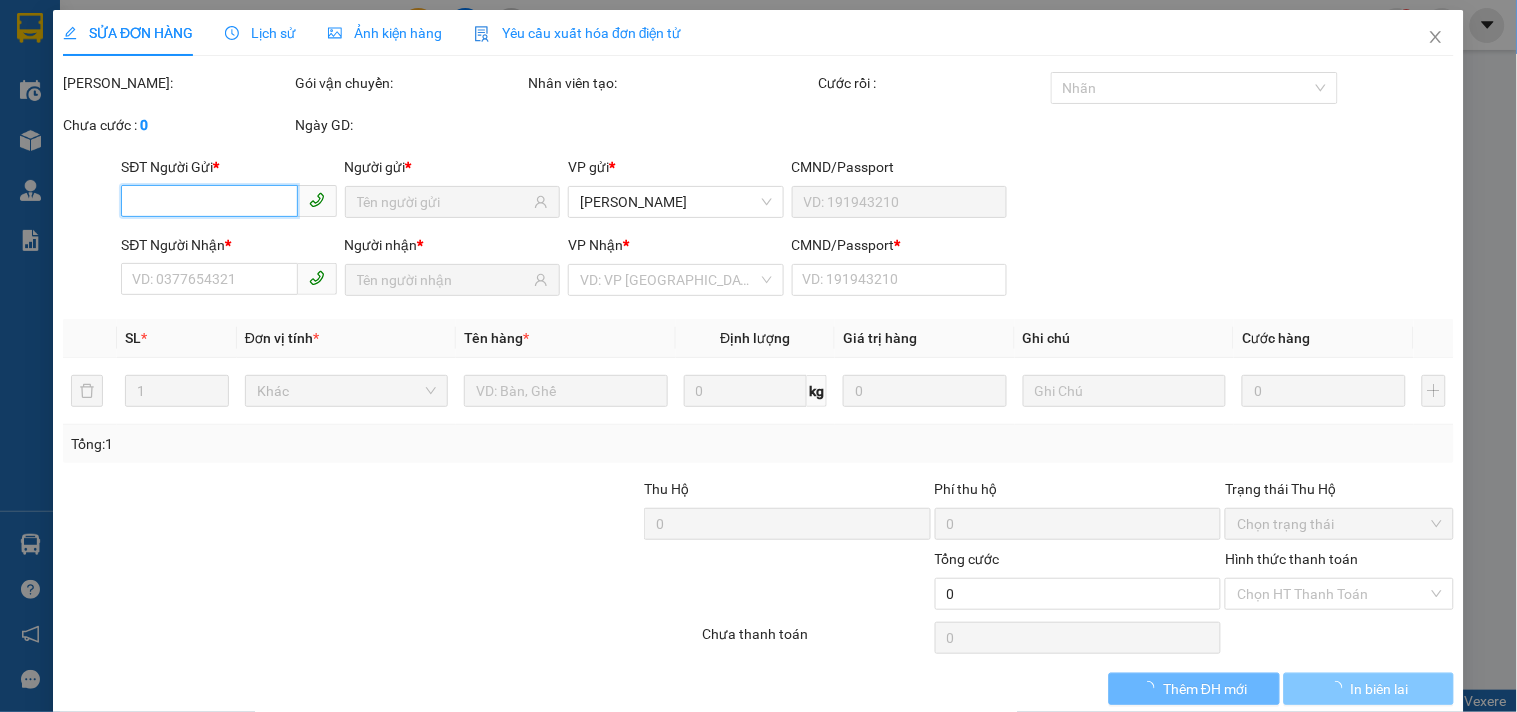 type on "0943752684" 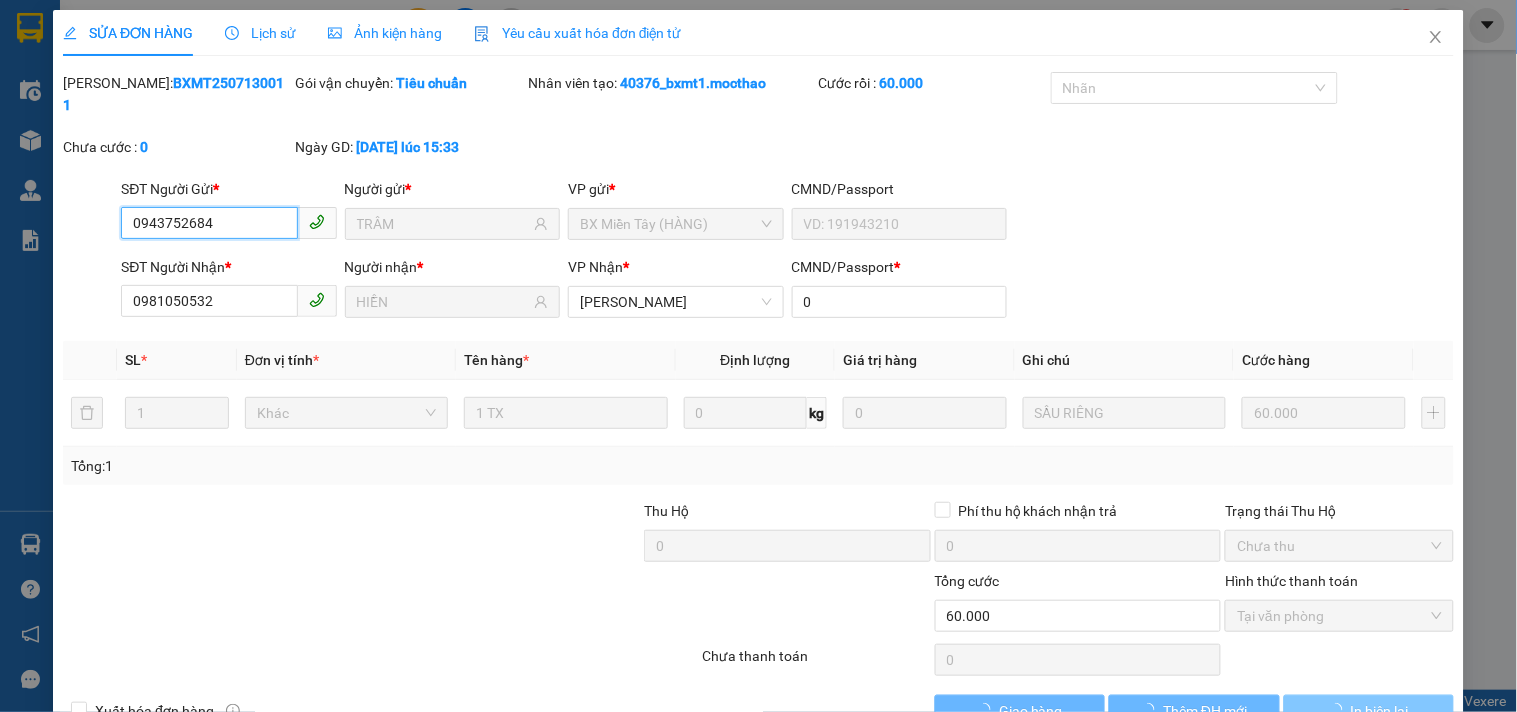checkbox on "true" 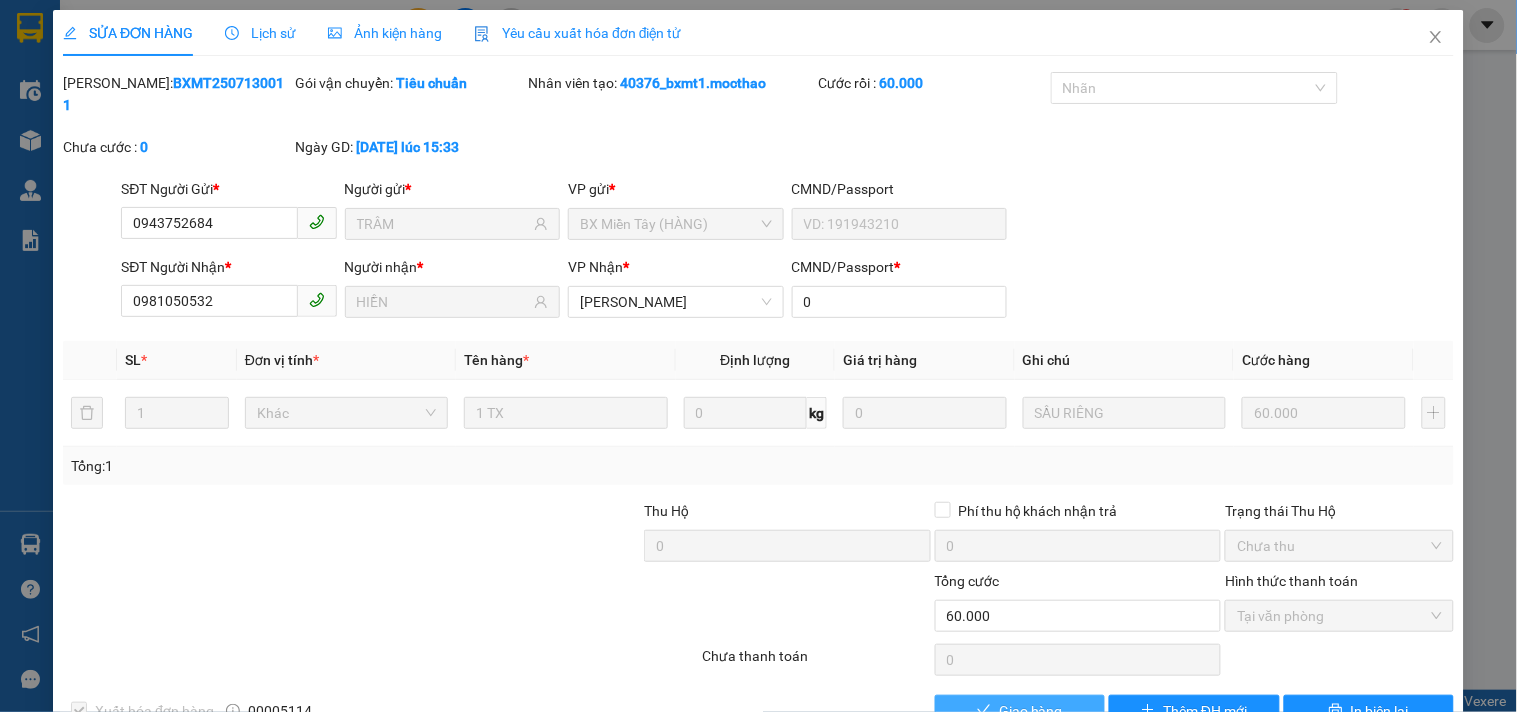 click on "Giao hàng" at bounding box center [1020, 711] 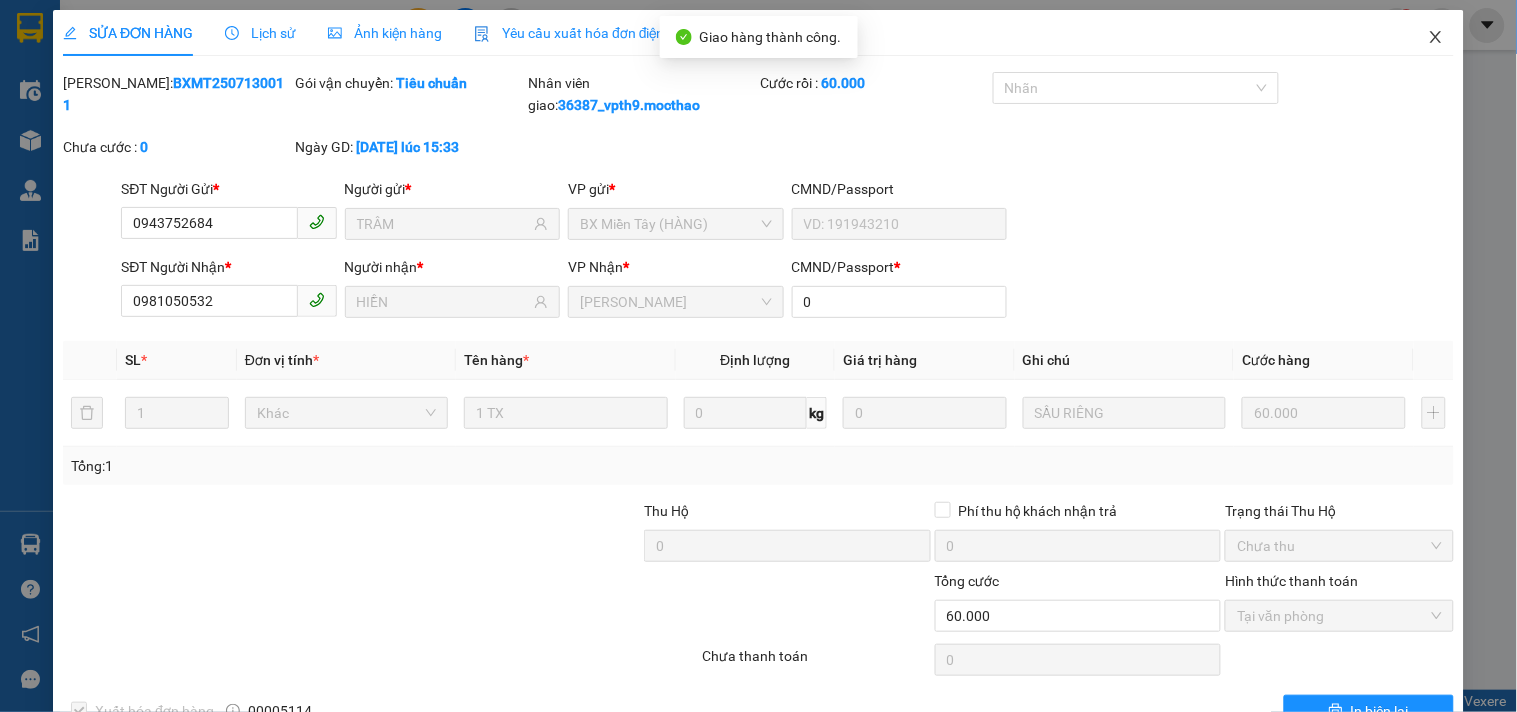click 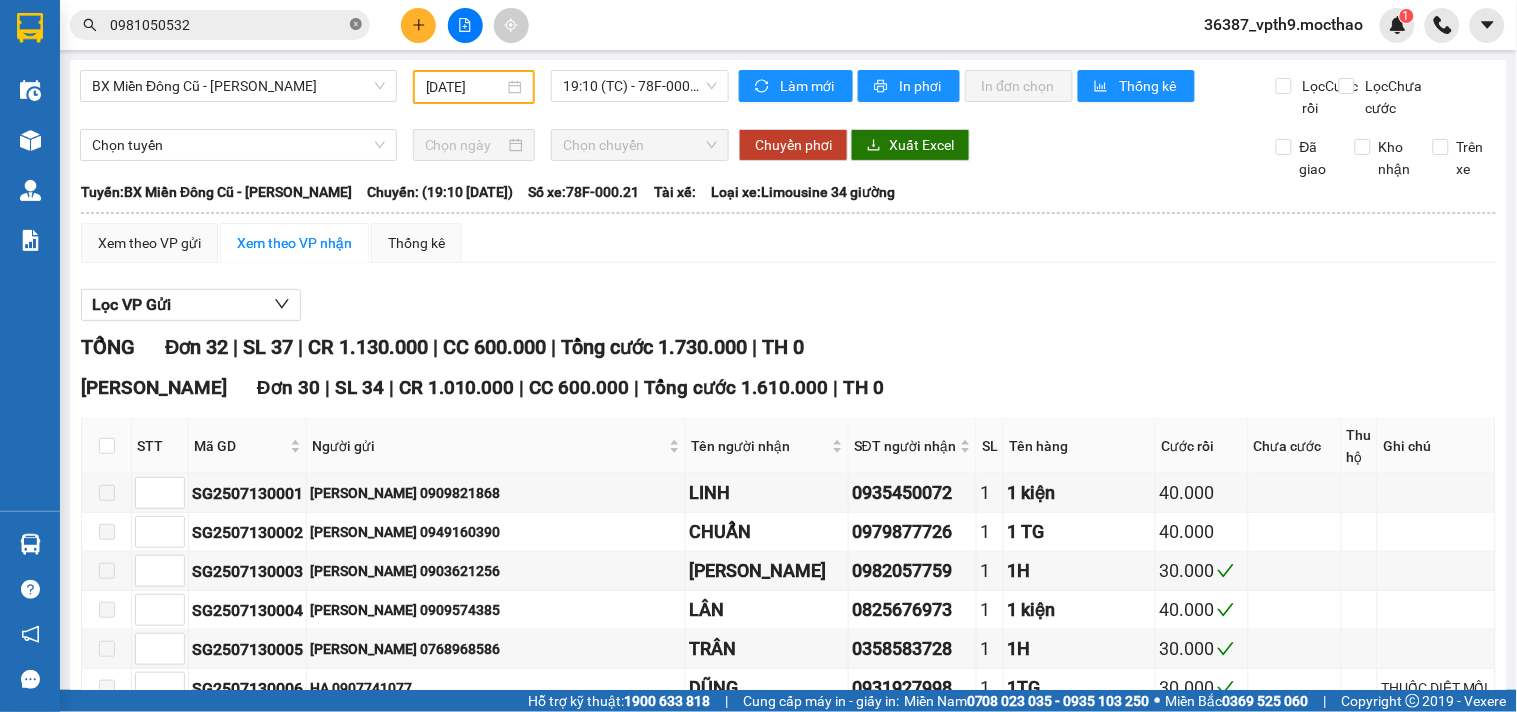 click 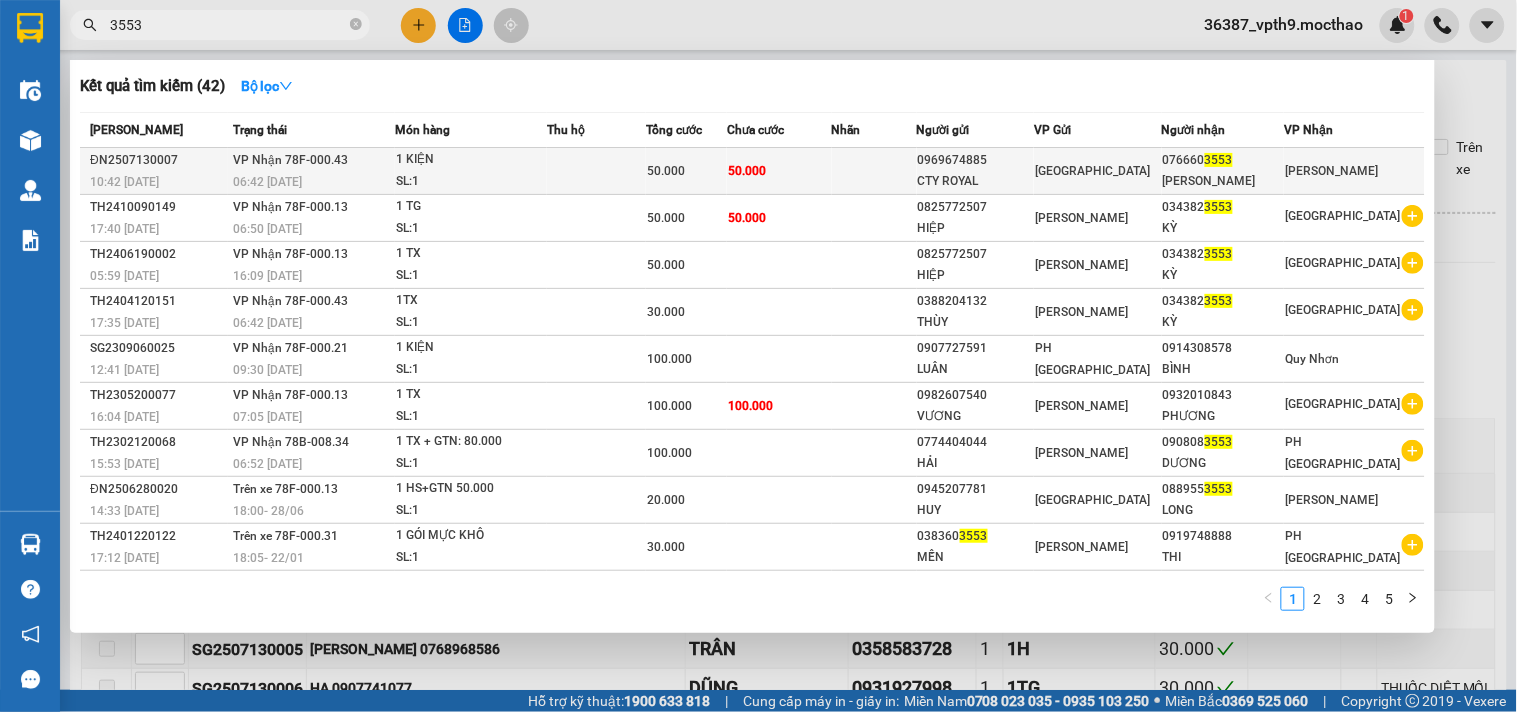 type on "3553" 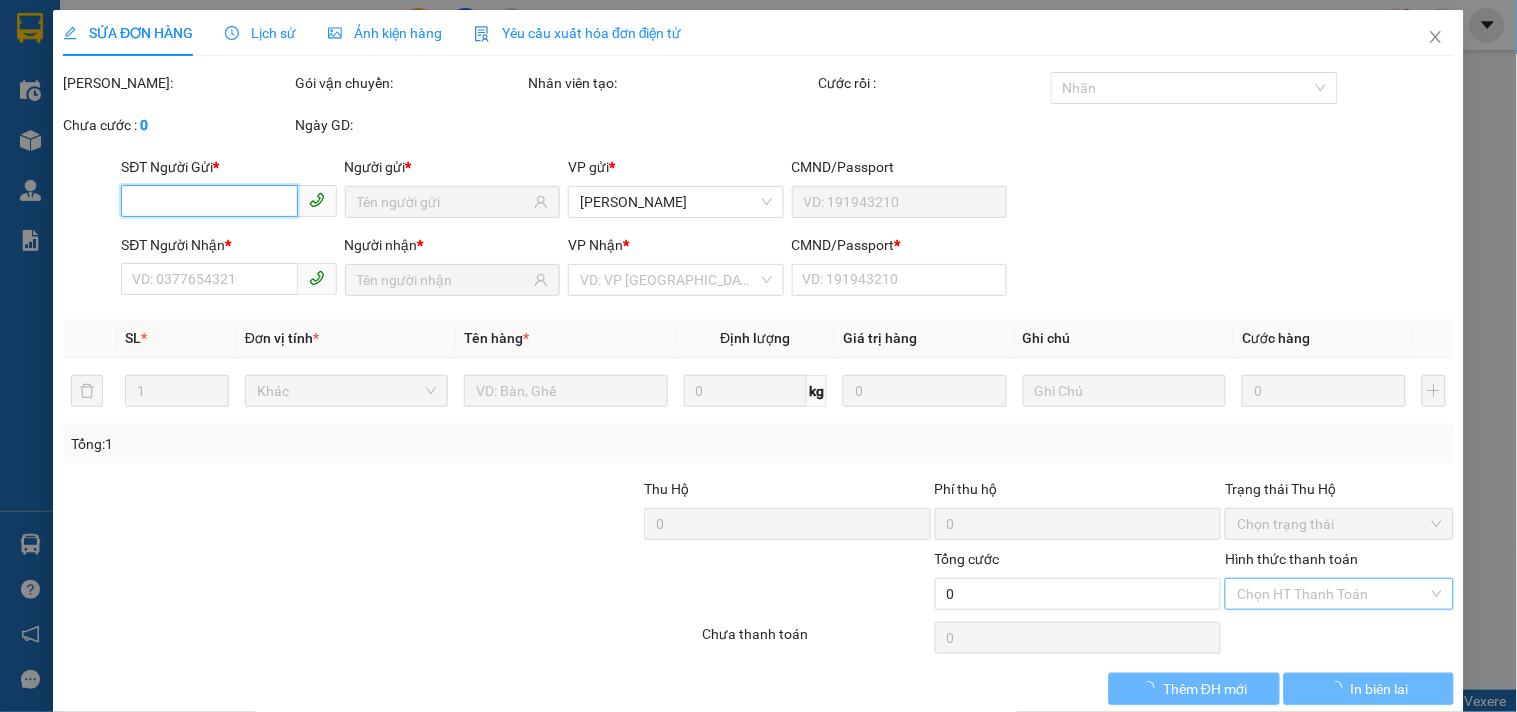 type on "0969674885" 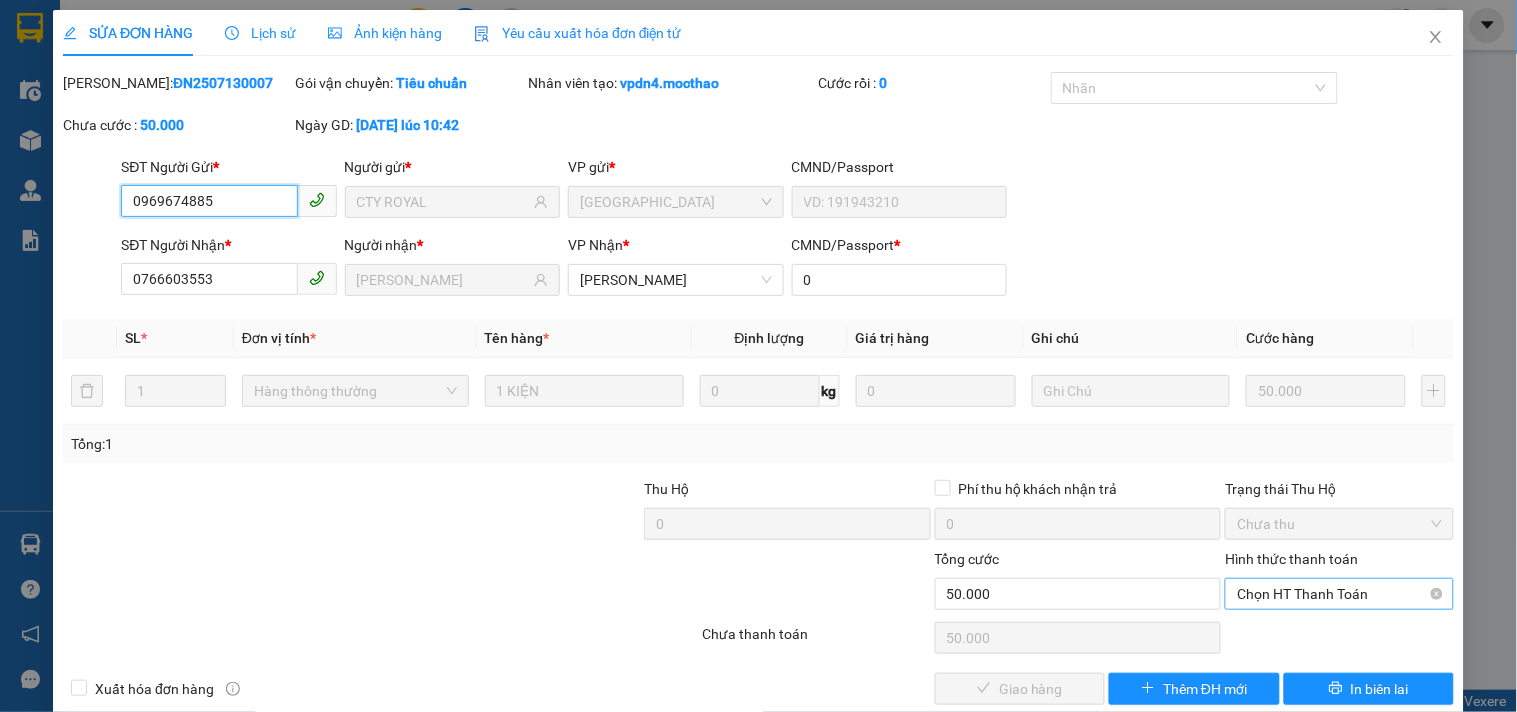 click on "Chọn HT Thanh Toán" at bounding box center [1339, 594] 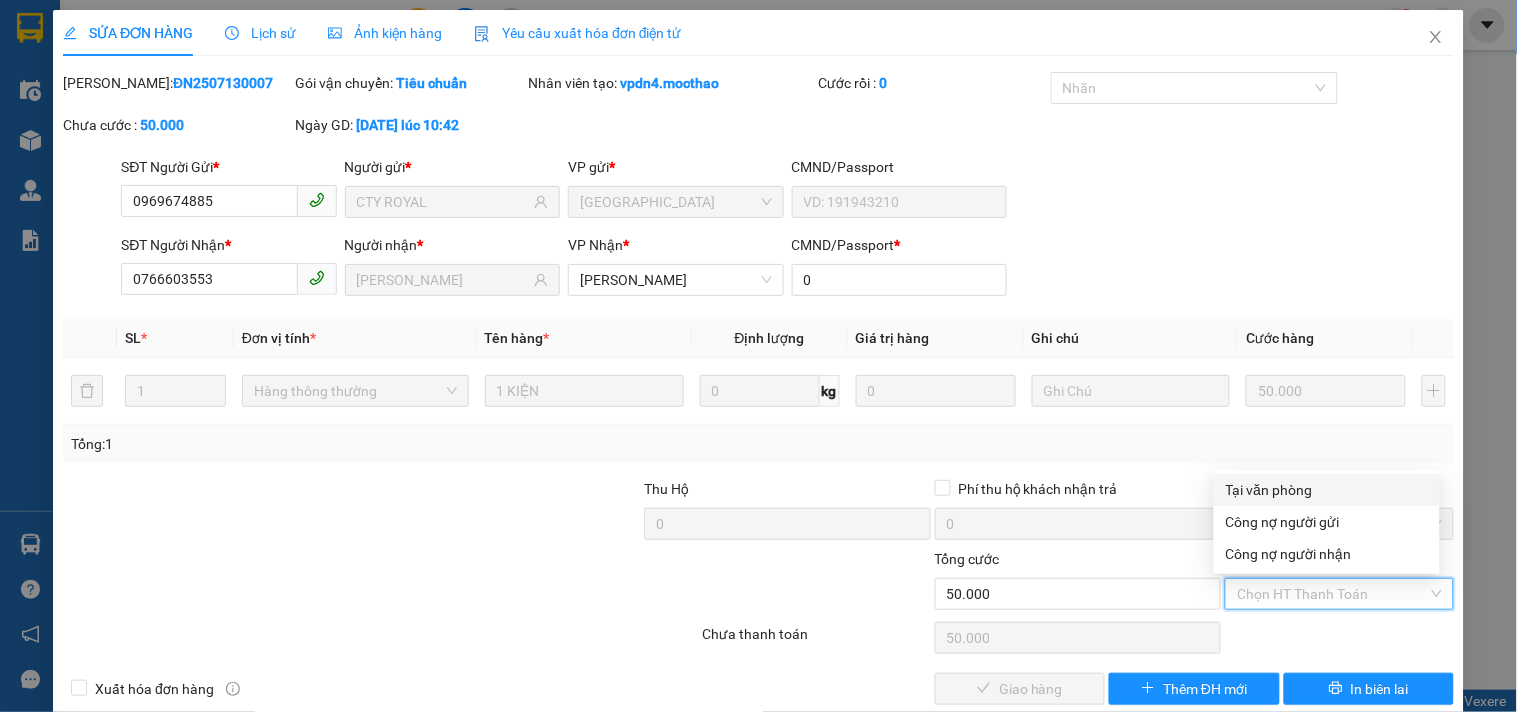 drag, startPoint x: 1287, startPoint y: 494, endPoint x: 1187, endPoint y: 533, distance: 107.33592 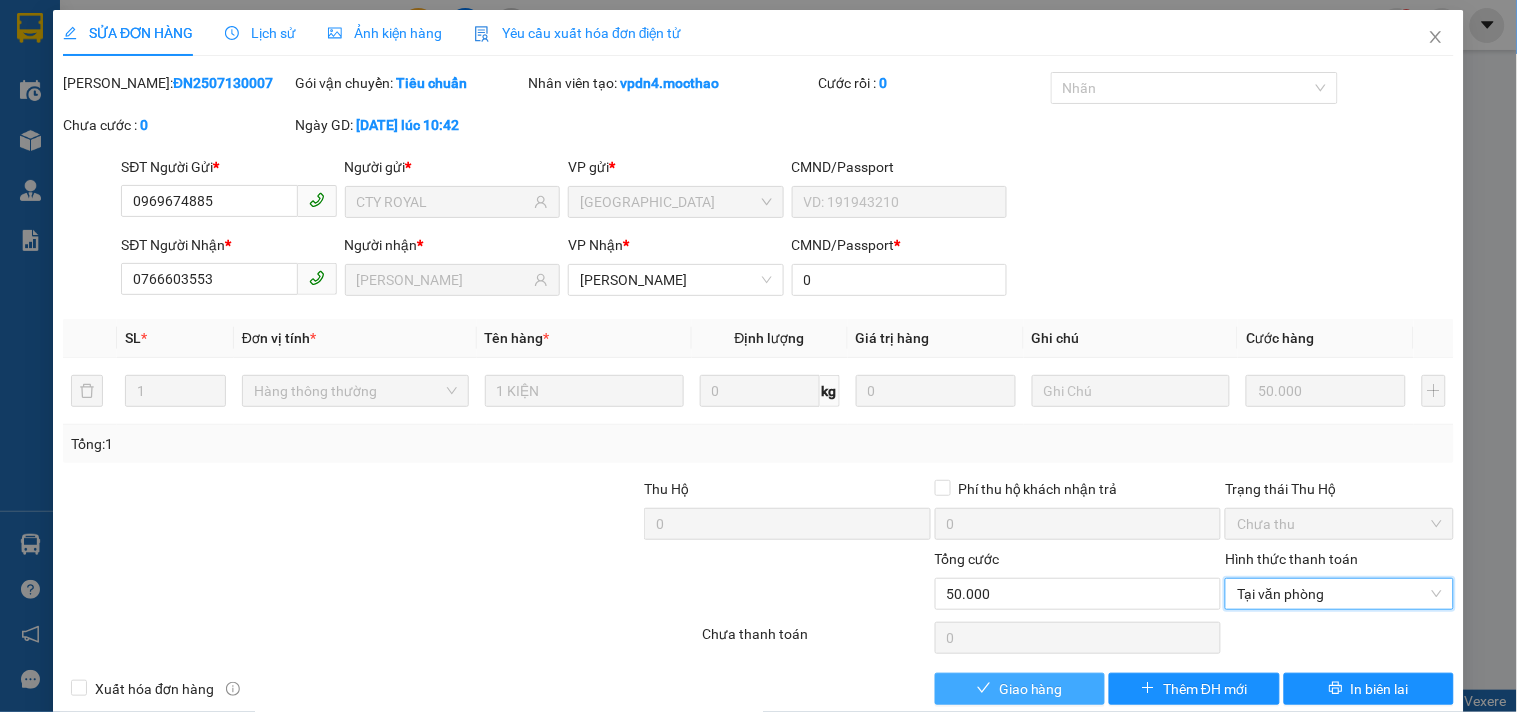 click on "Giao hàng" at bounding box center [1031, 689] 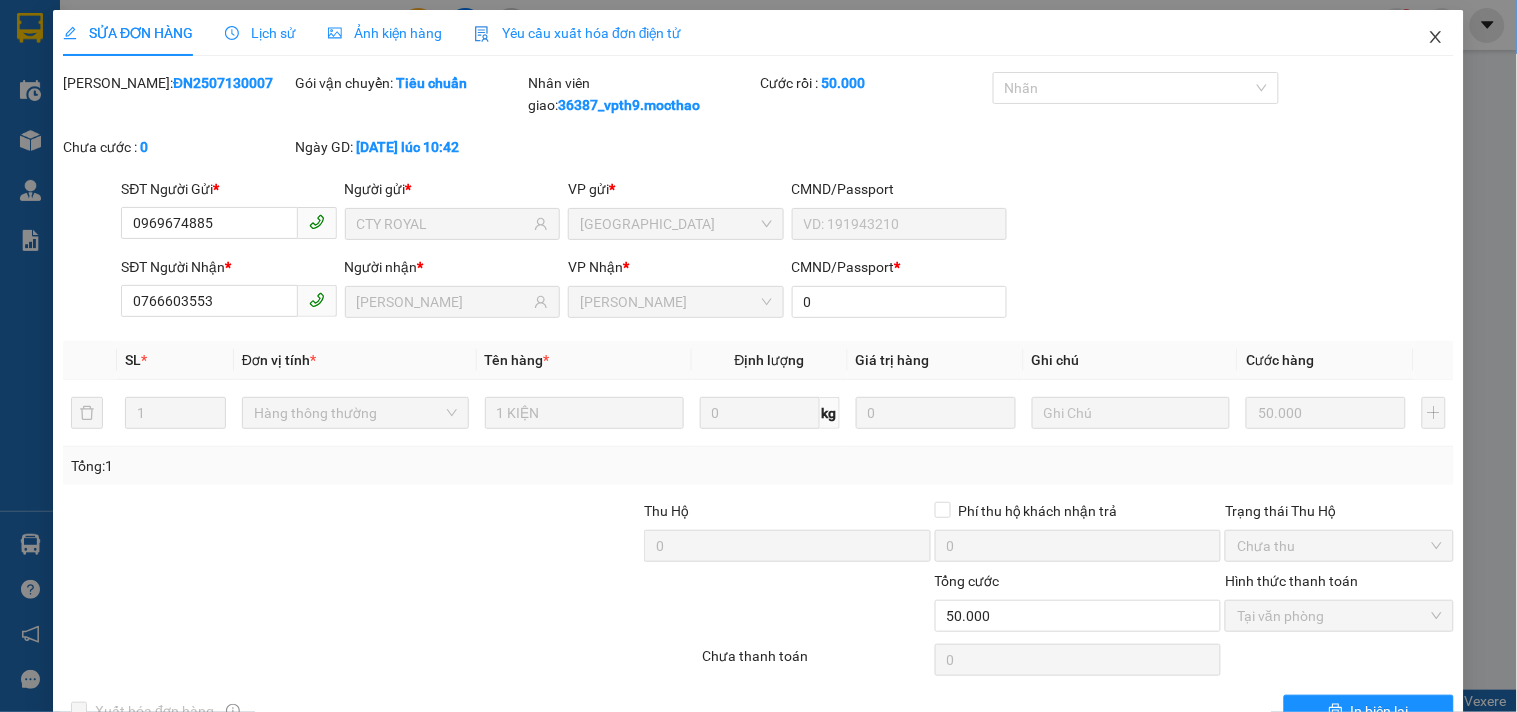 click 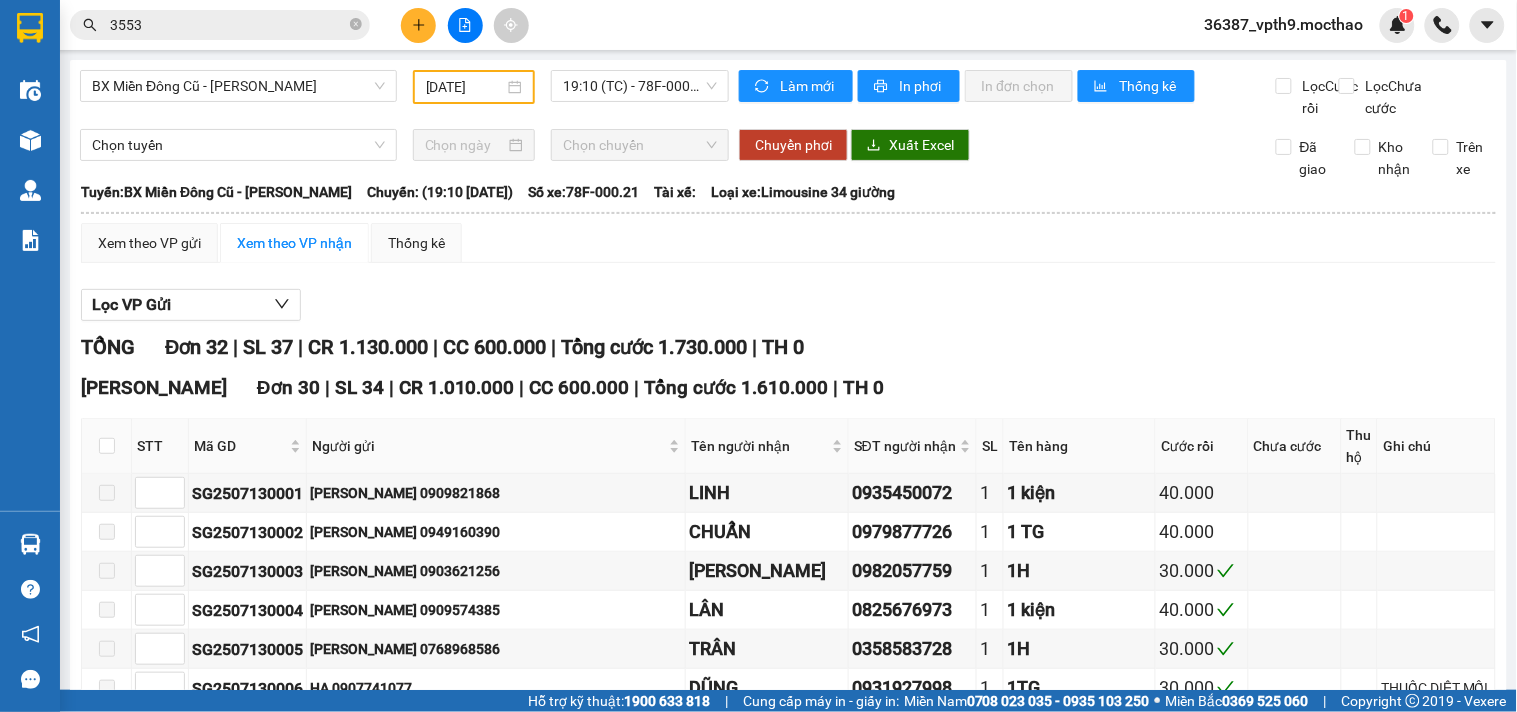 click on "3553" at bounding box center [228, 25] 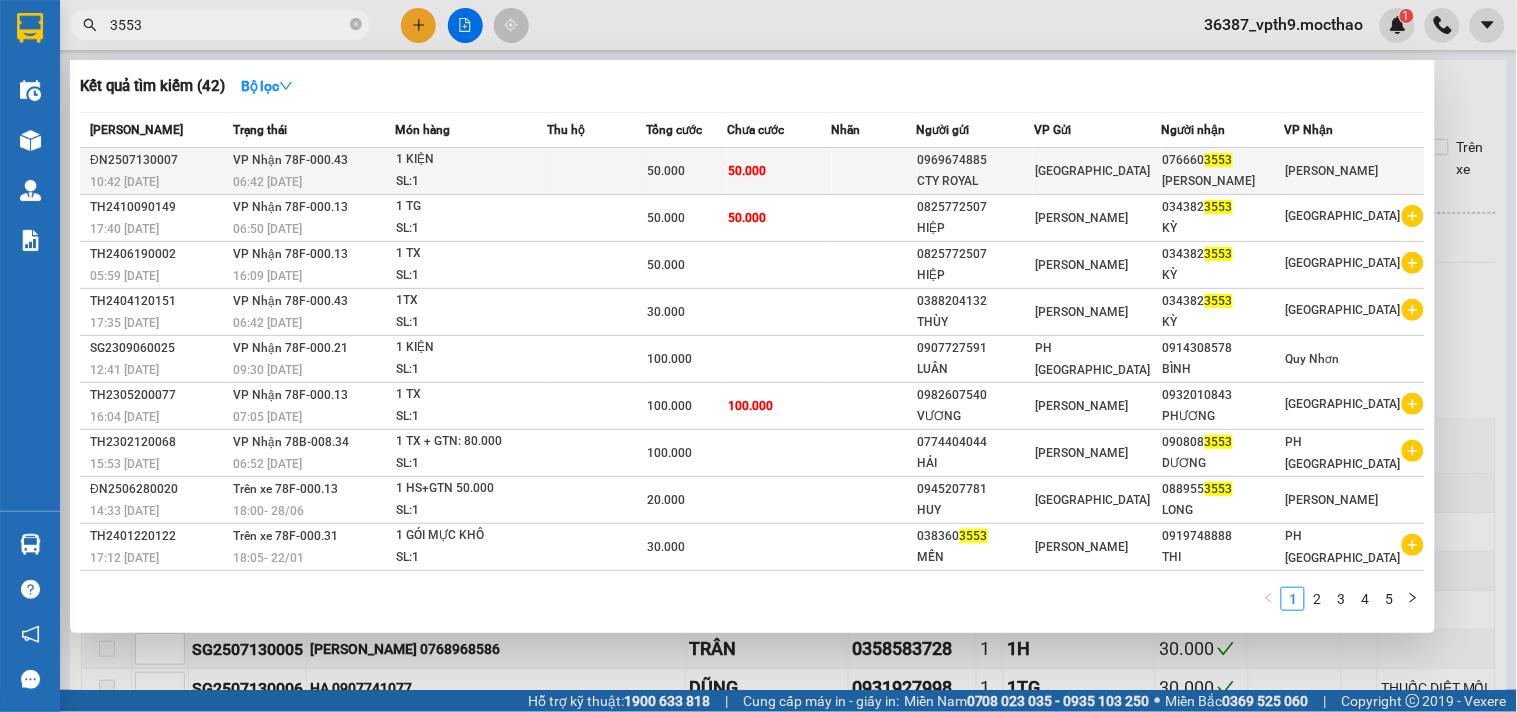 click on "1 KIỆN" at bounding box center [471, 160] 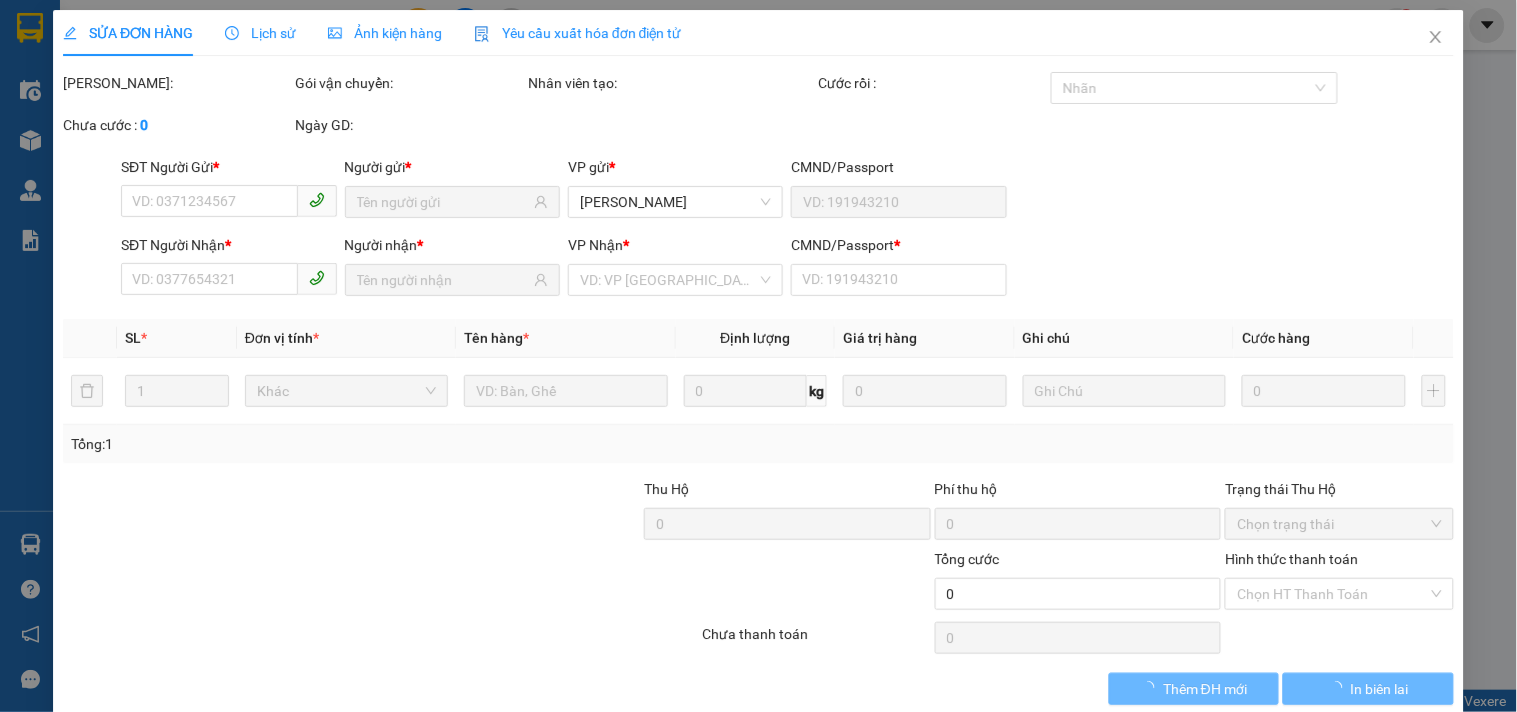 type on "0969674885" 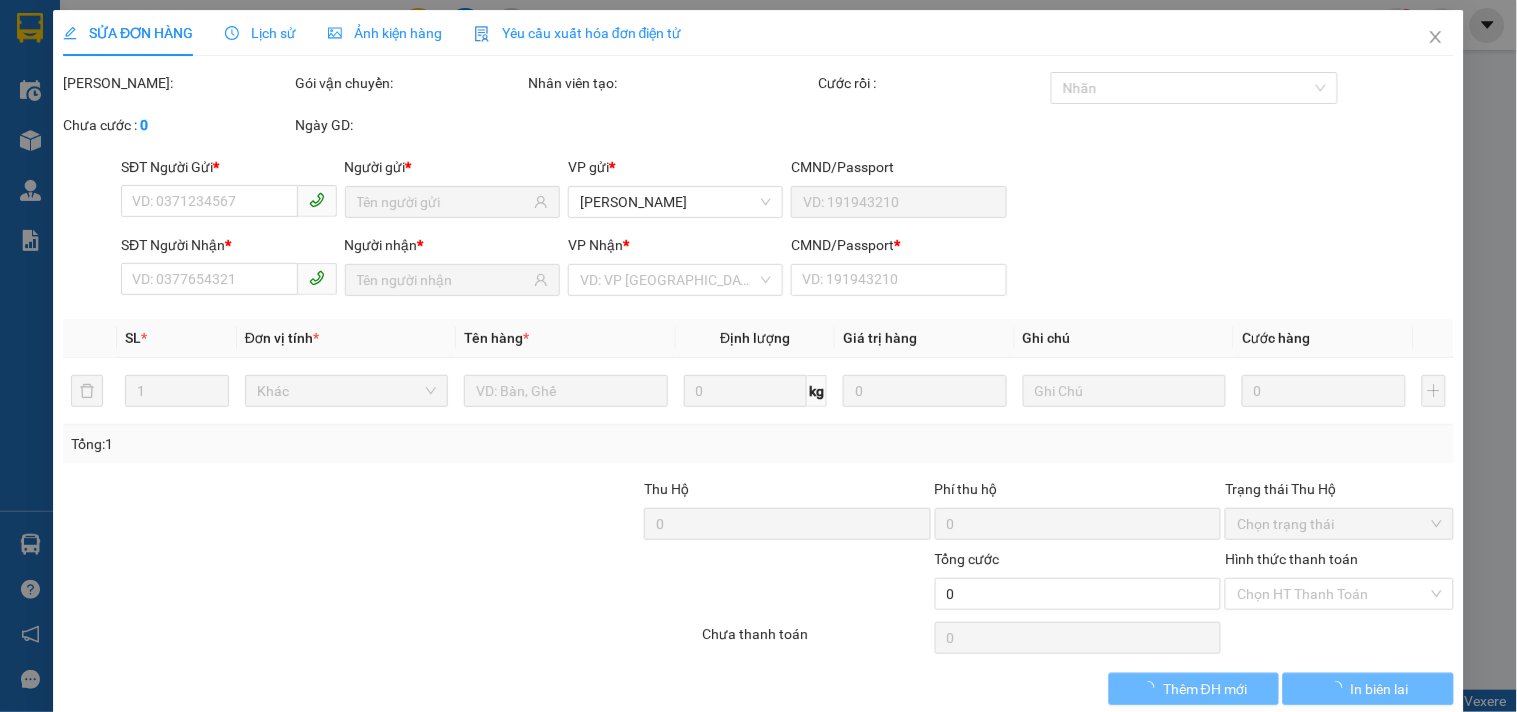 type on "CTY ROYAL" 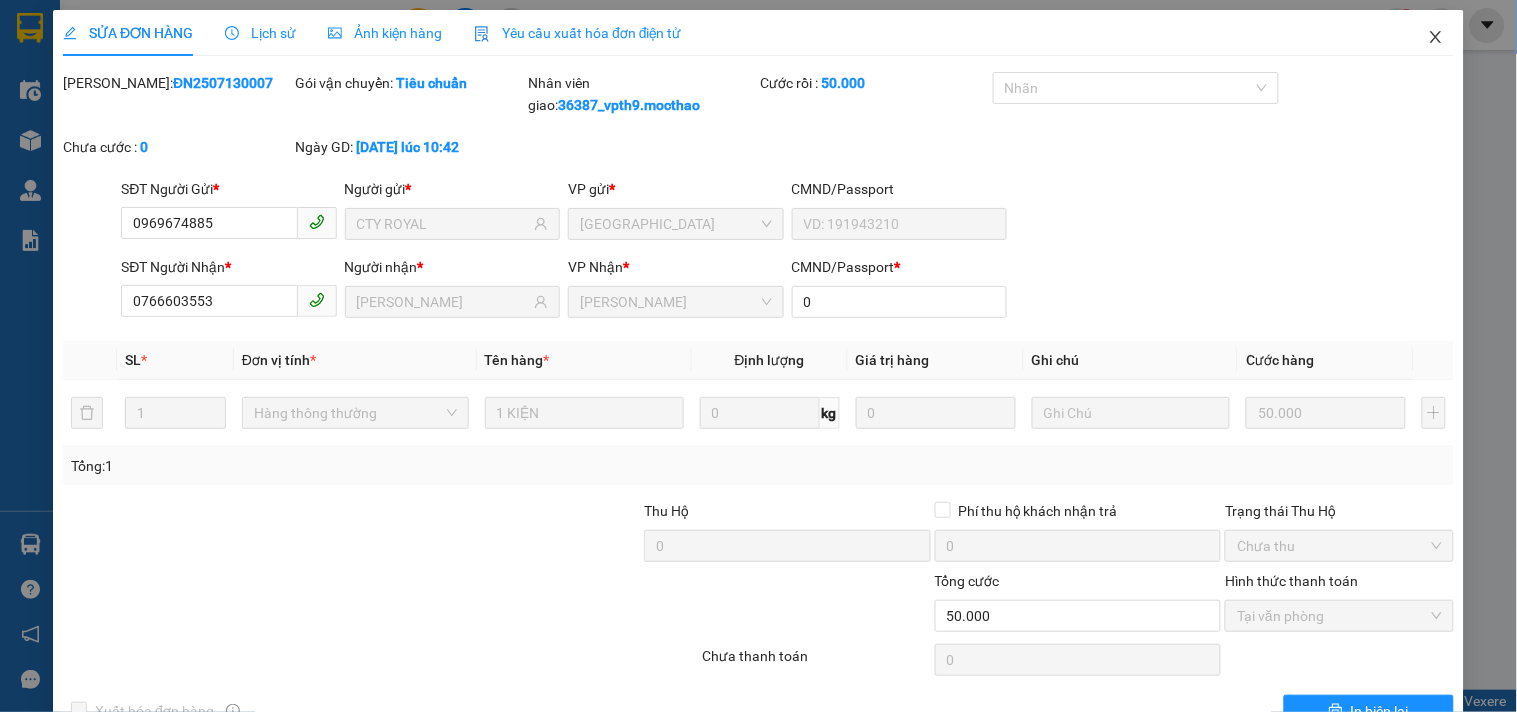 click at bounding box center (1436, 38) 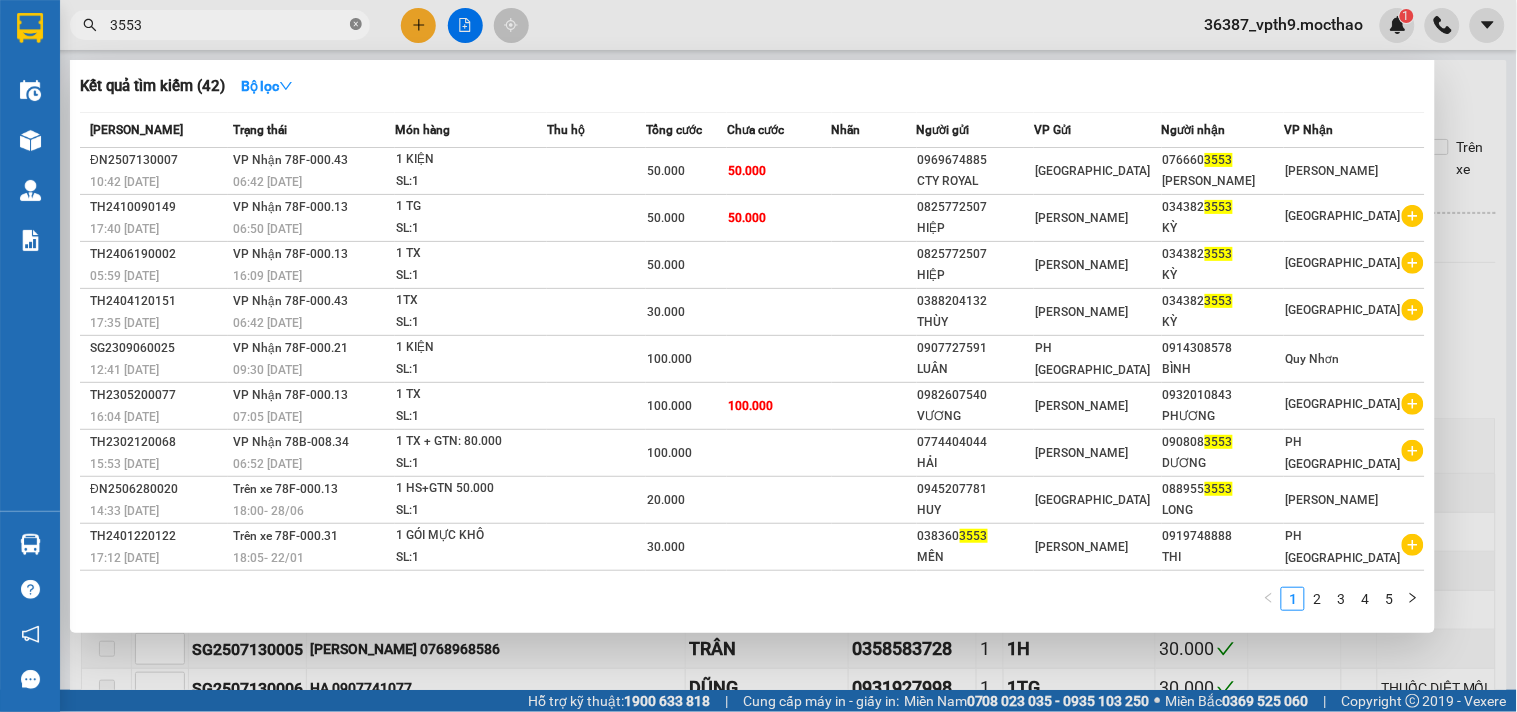 click 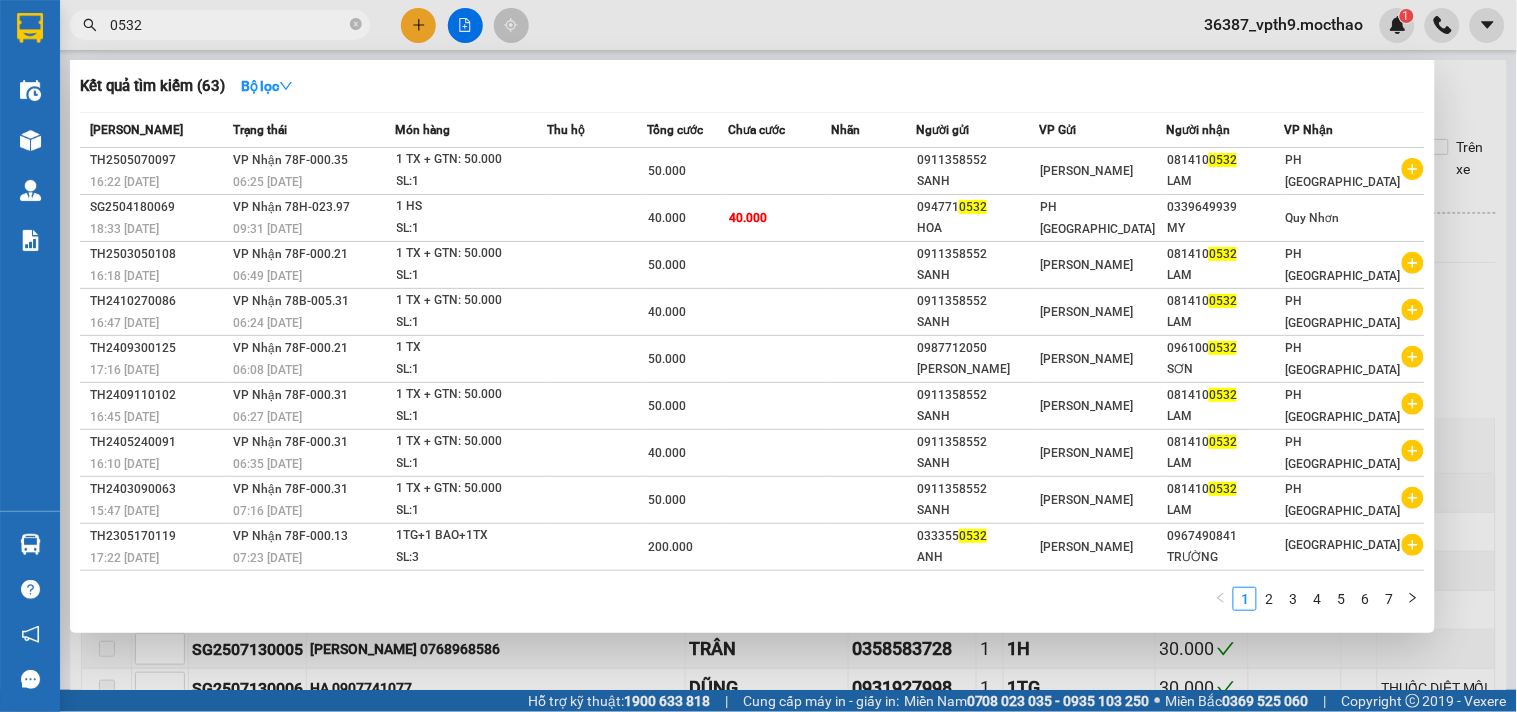 type on "50532" 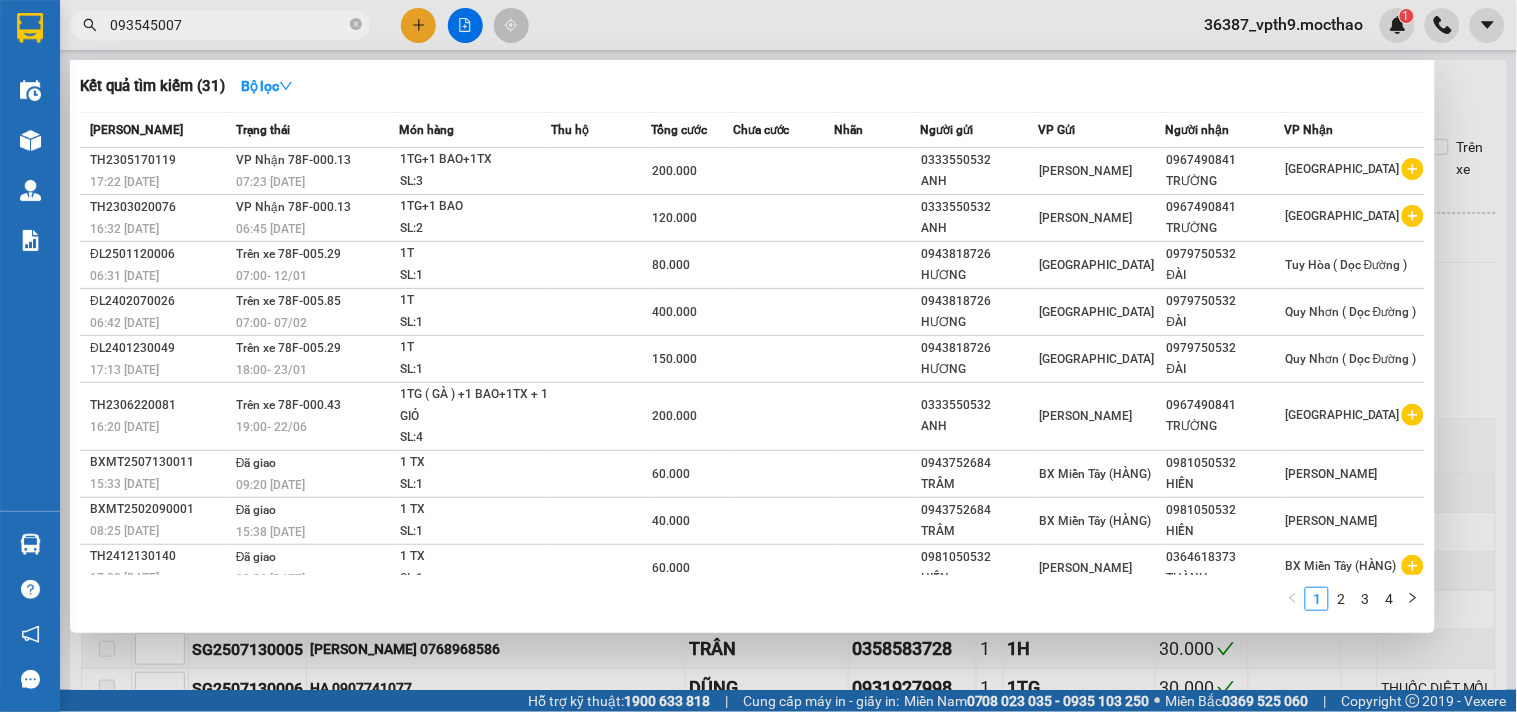 type on "0935450072" 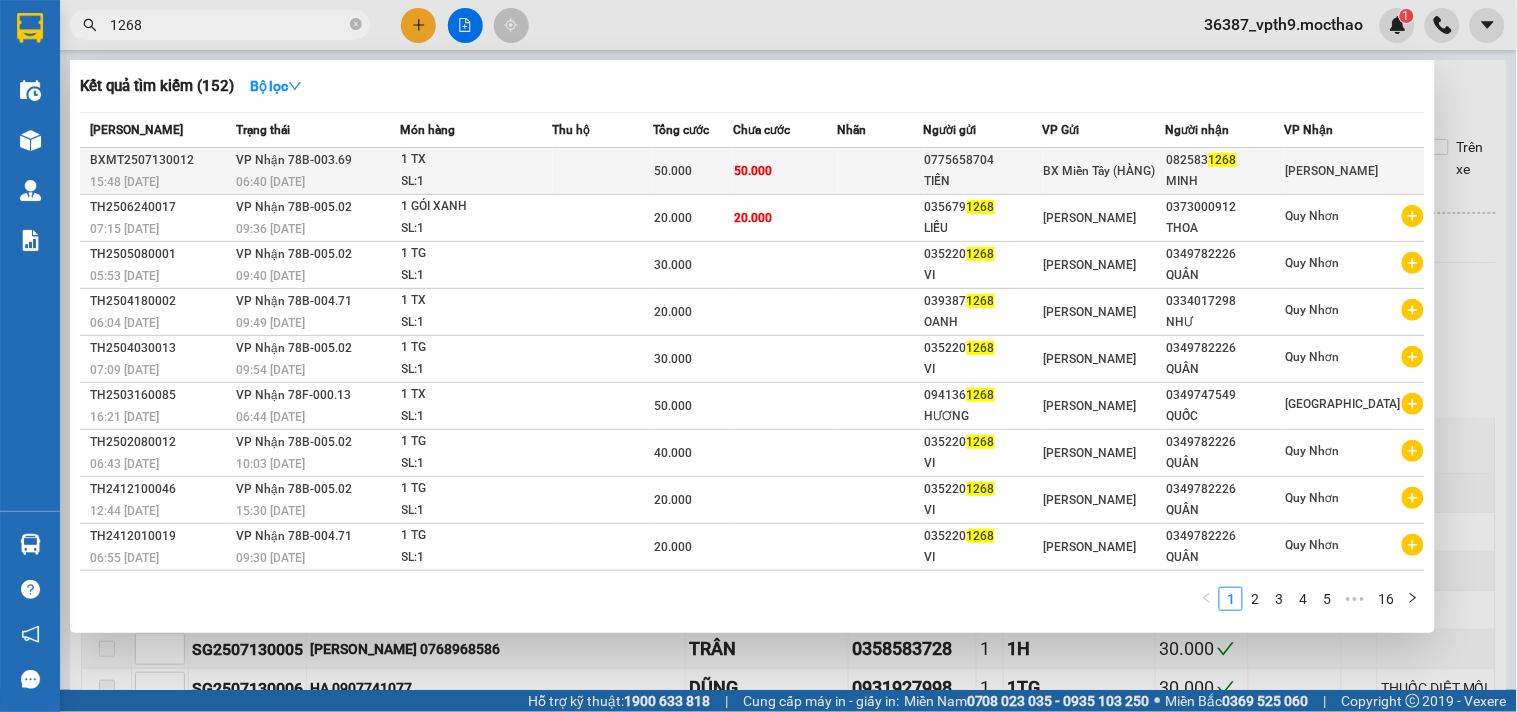 type on "1268" 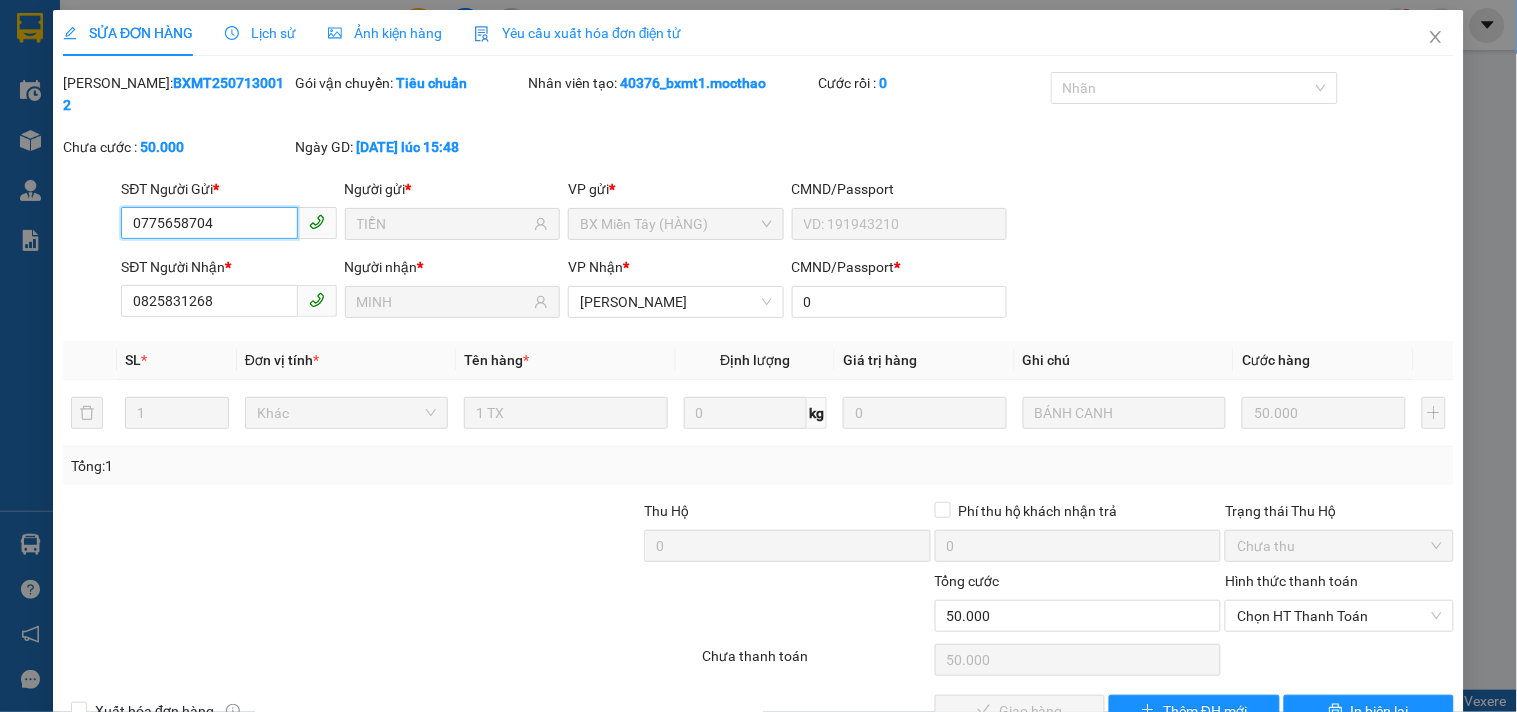 type on "0775658704" 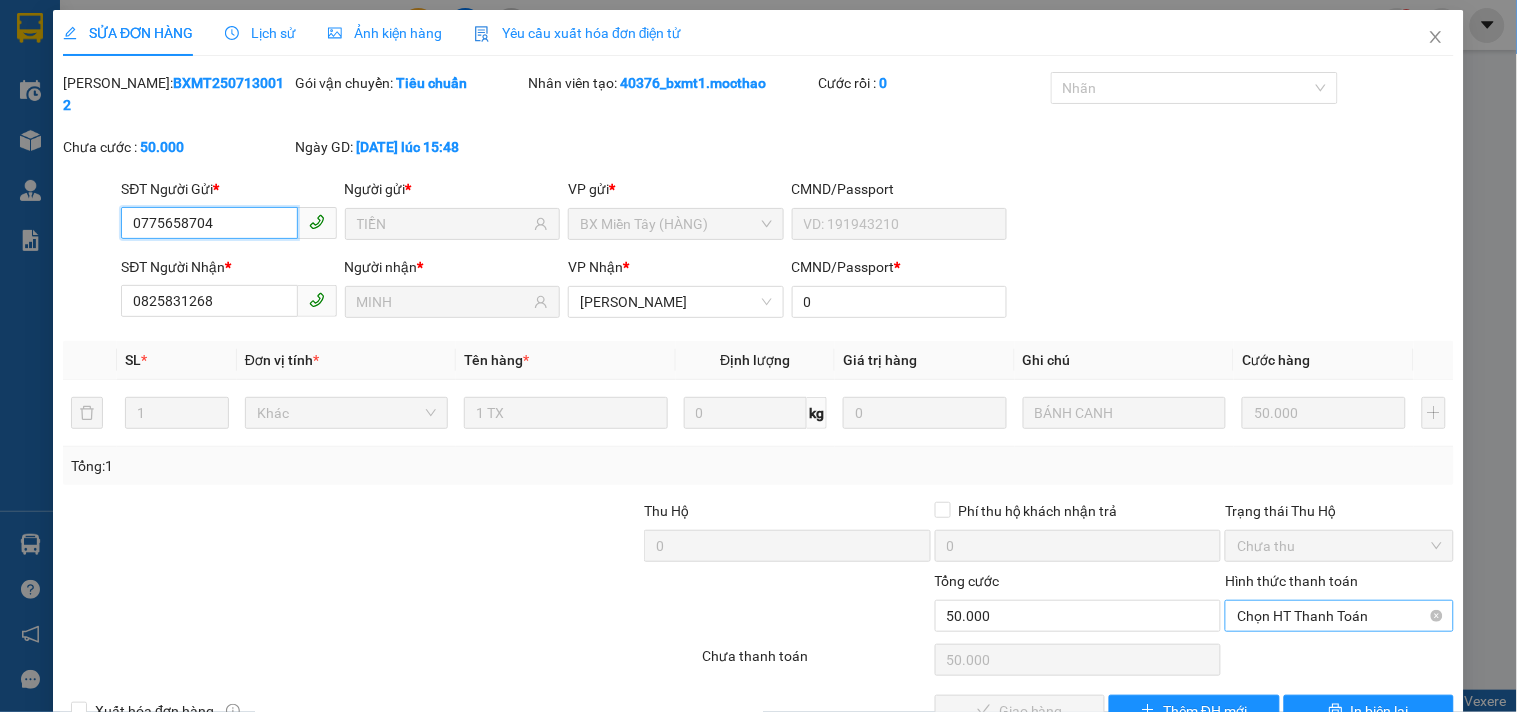 click on "Chọn HT Thanh Toán" at bounding box center [1339, 616] 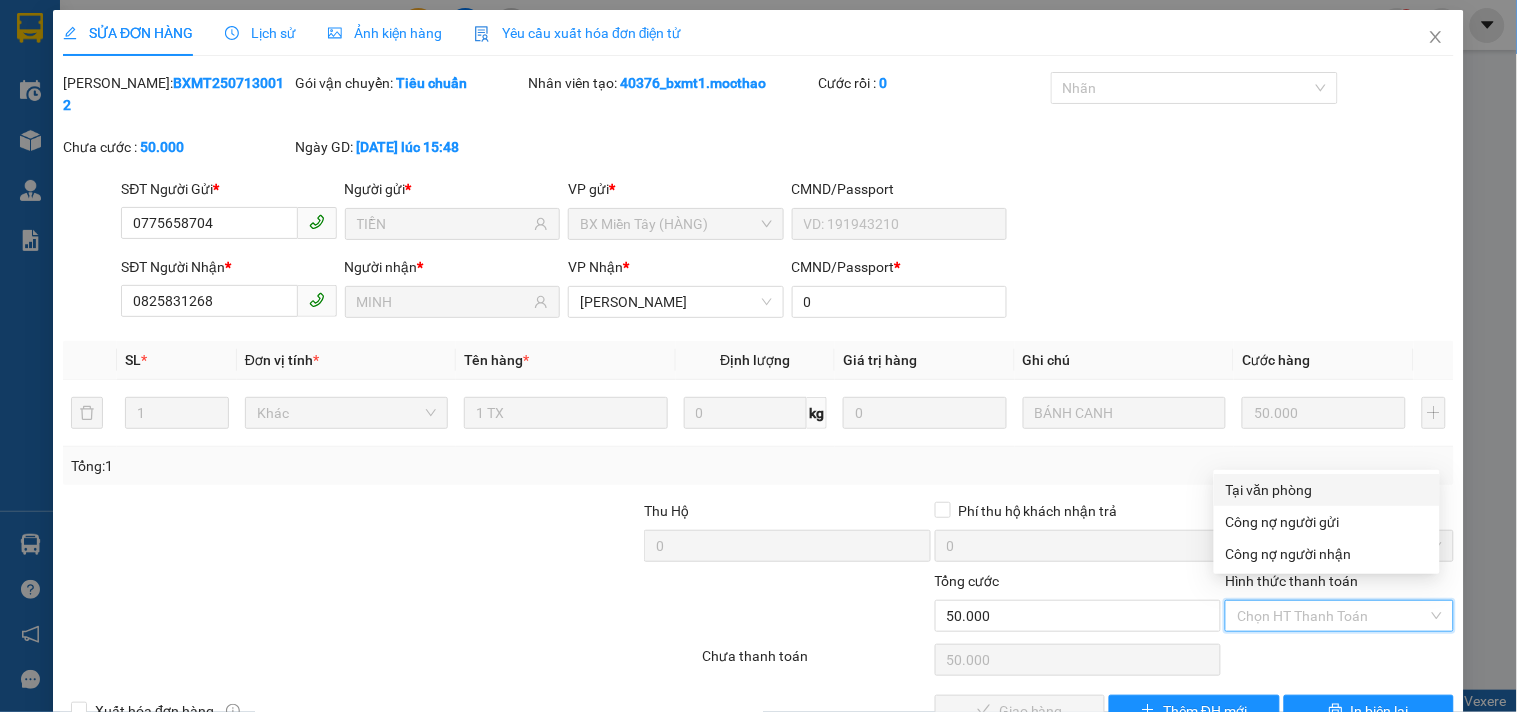 click on "Tại văn phòng" at bounding box center [1327, 490] 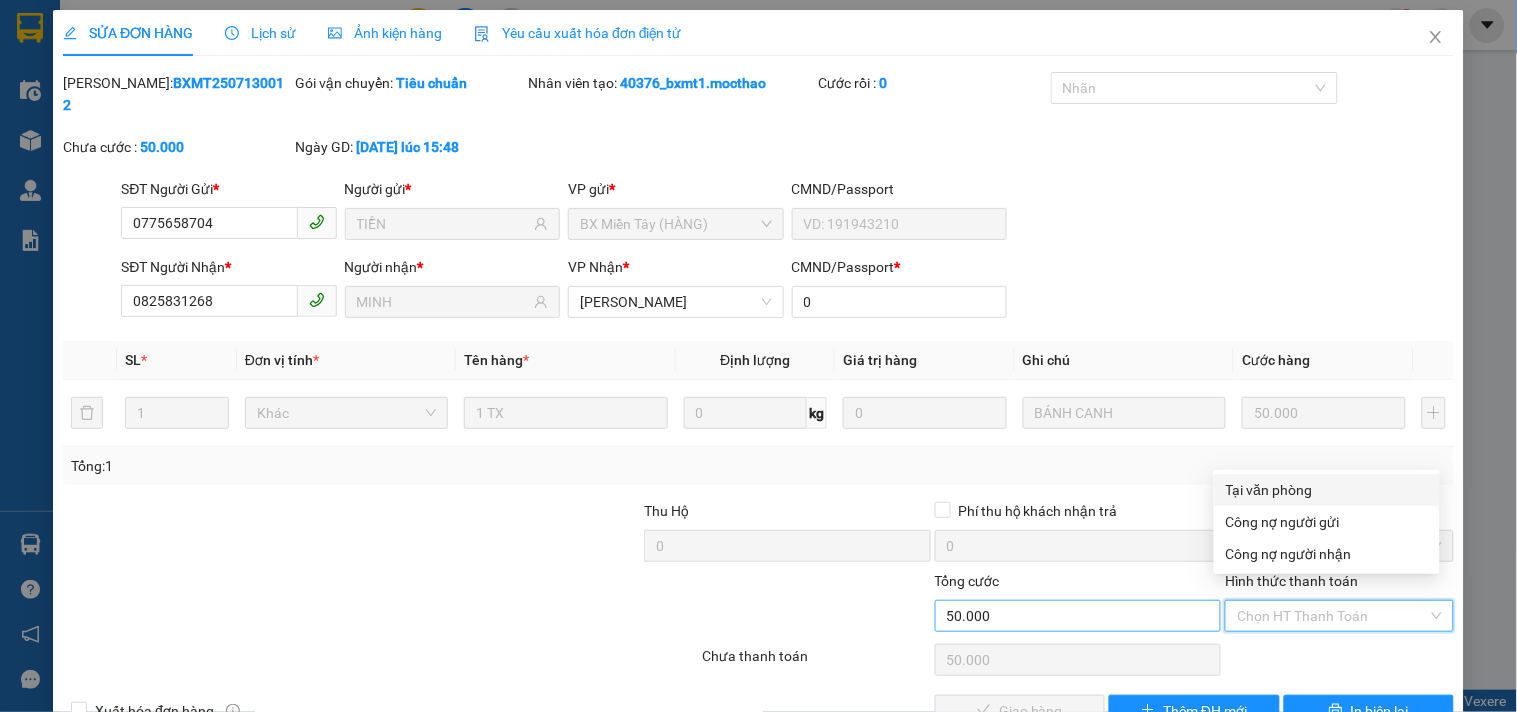type on "0" 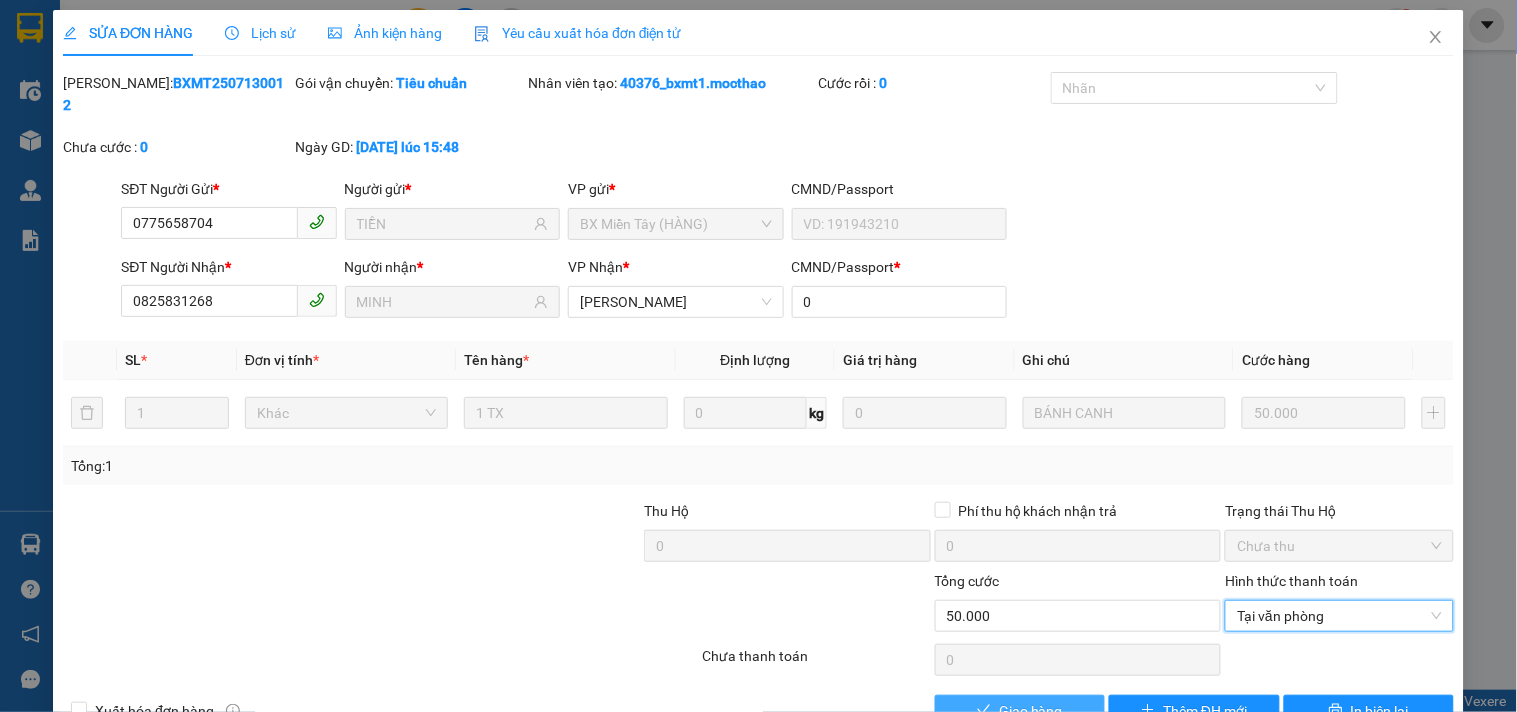 click on "Giao hàng" at bounding box center [1031, 711] 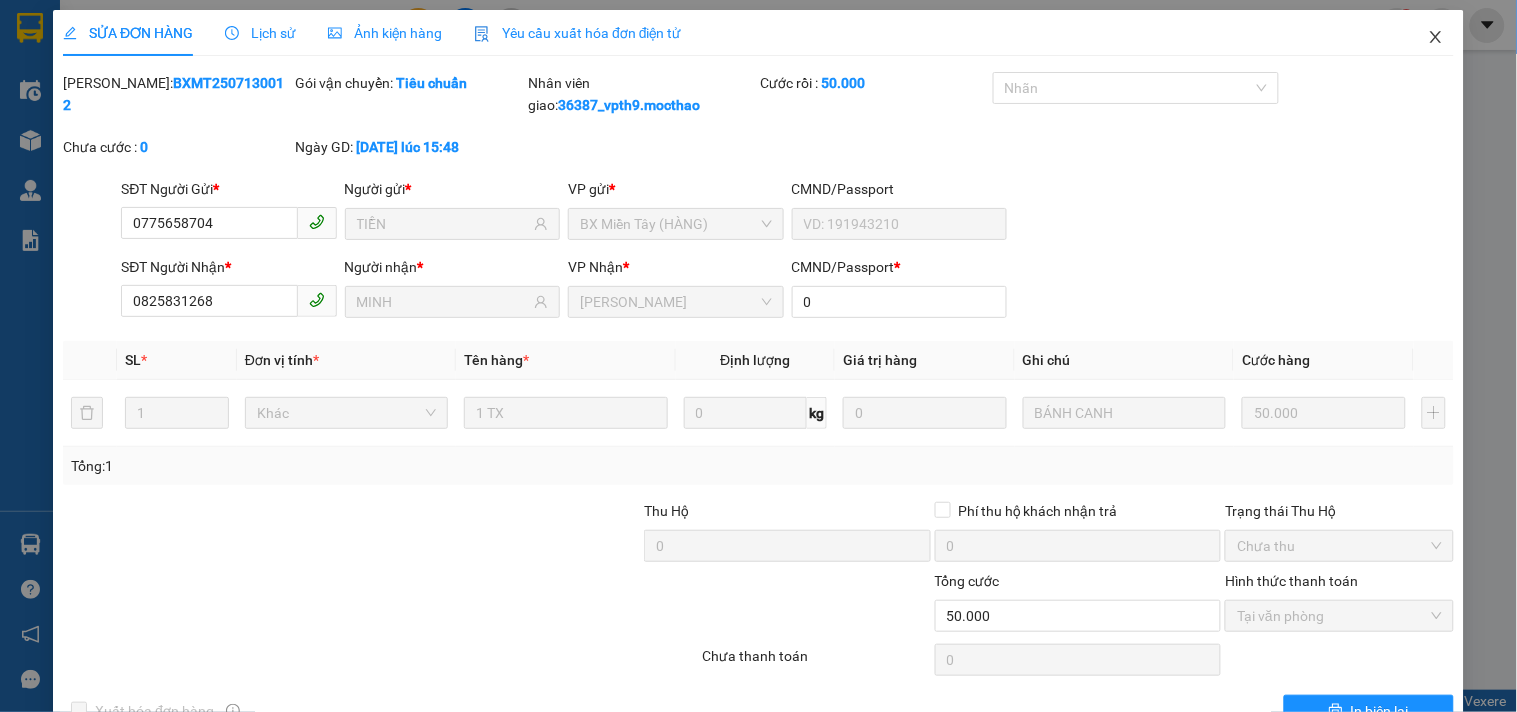 click 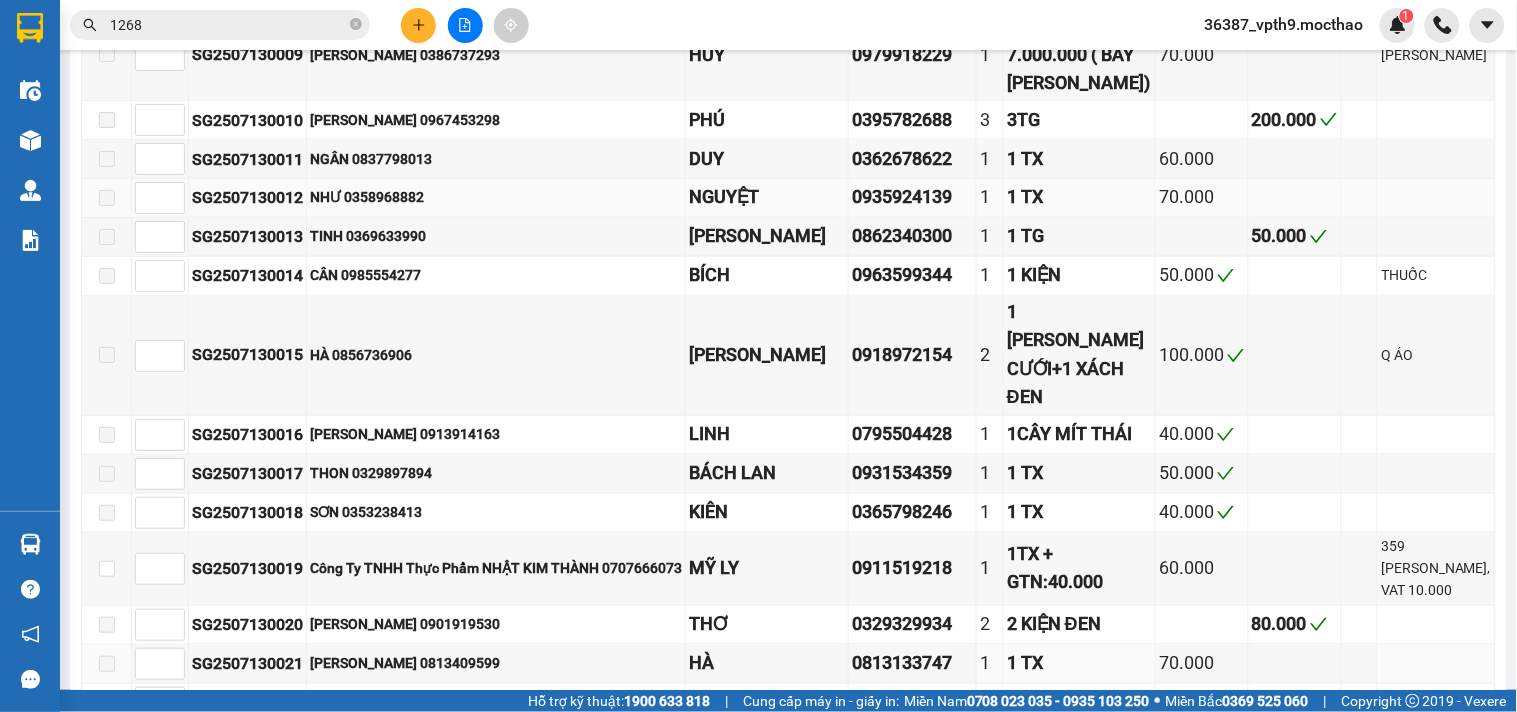 scroll, scrollTop: 1000, scrollLeft: 0, axis: vertical 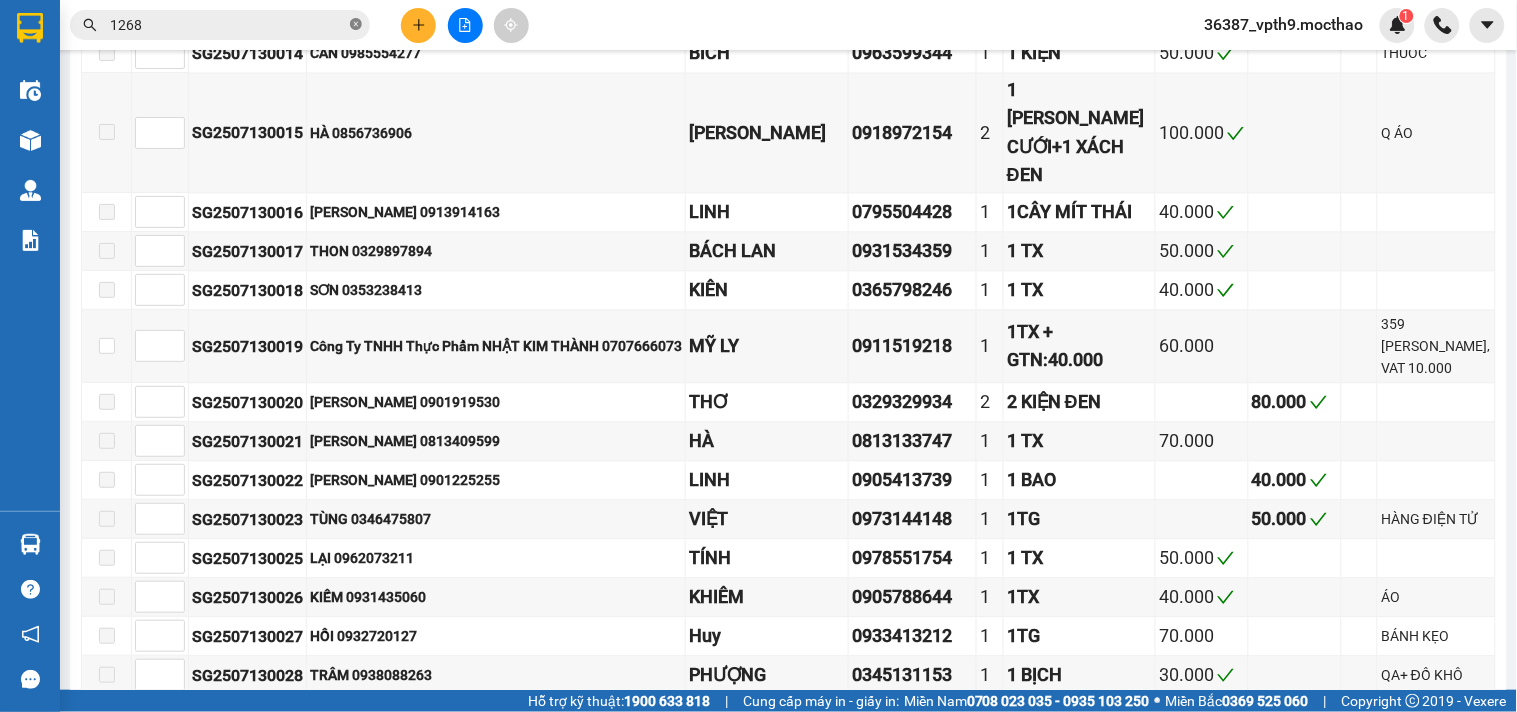 click 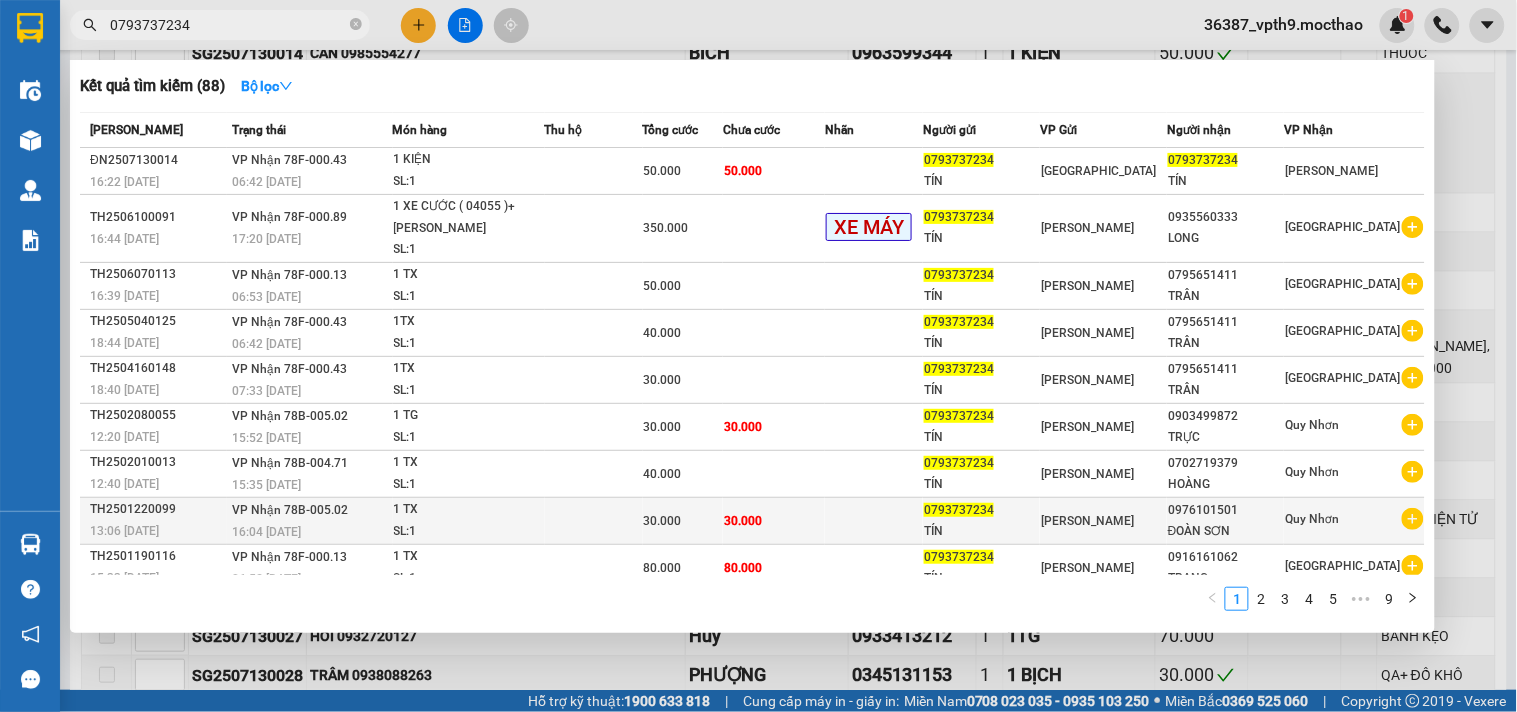scroll, scrollTop: 66, scrollLeft: 0, axis: vertical 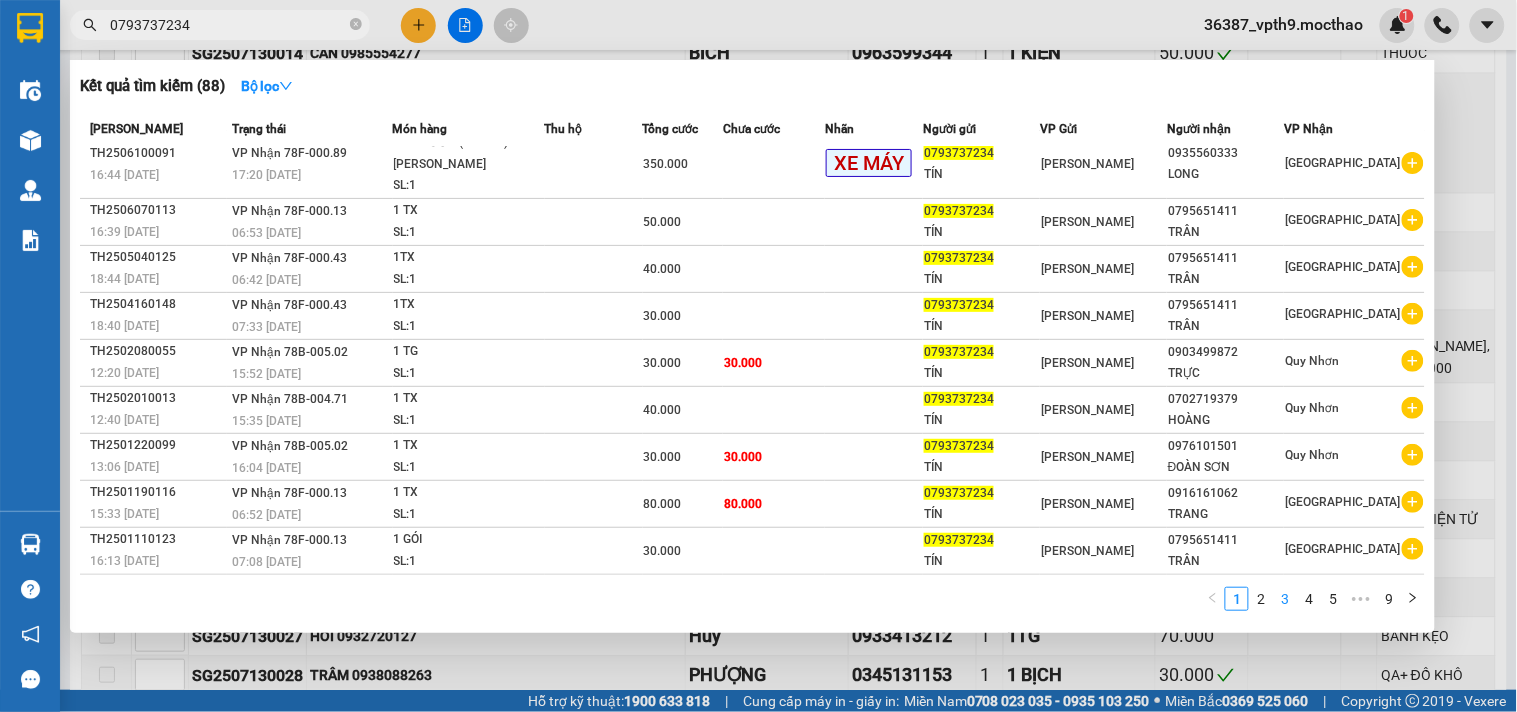 type on "0793737234" 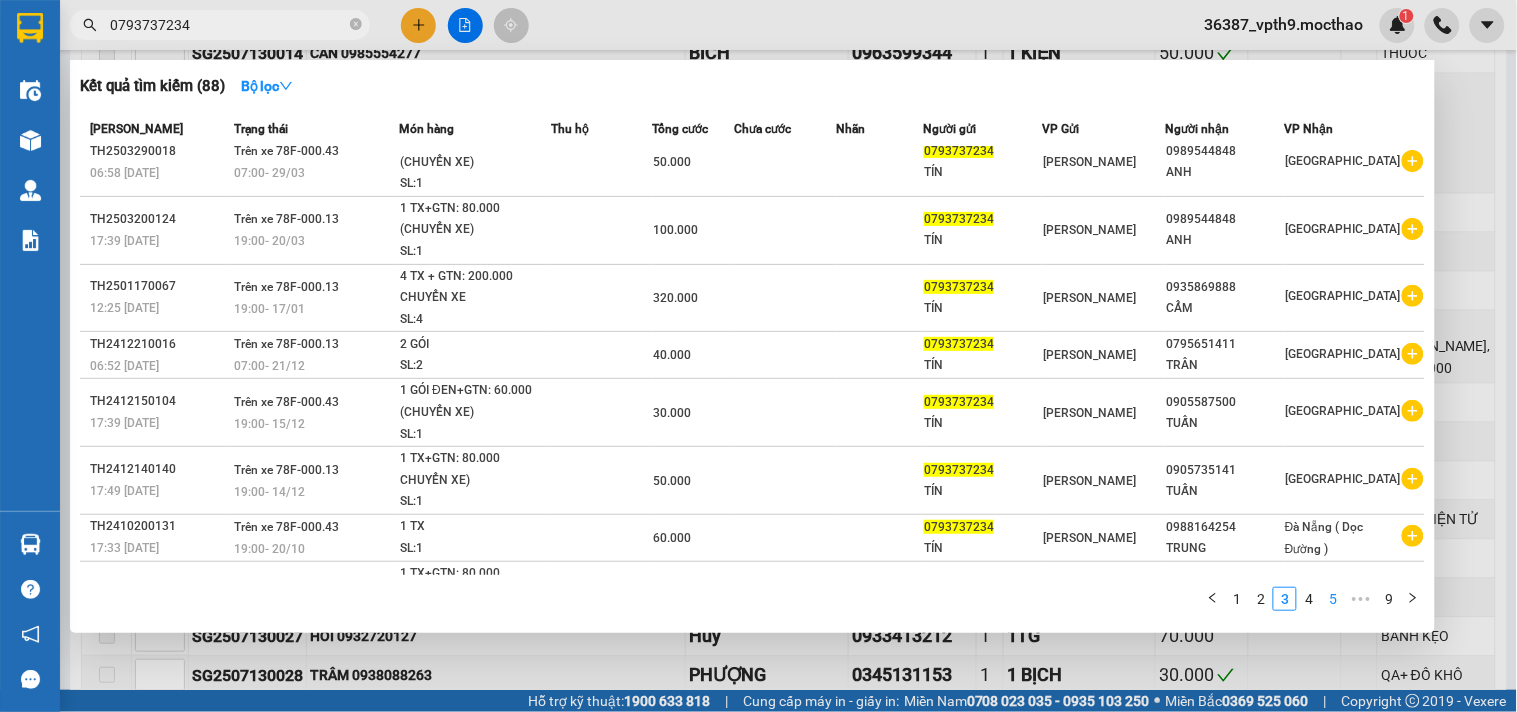 click on "5" at bounding box center [1333, 599] 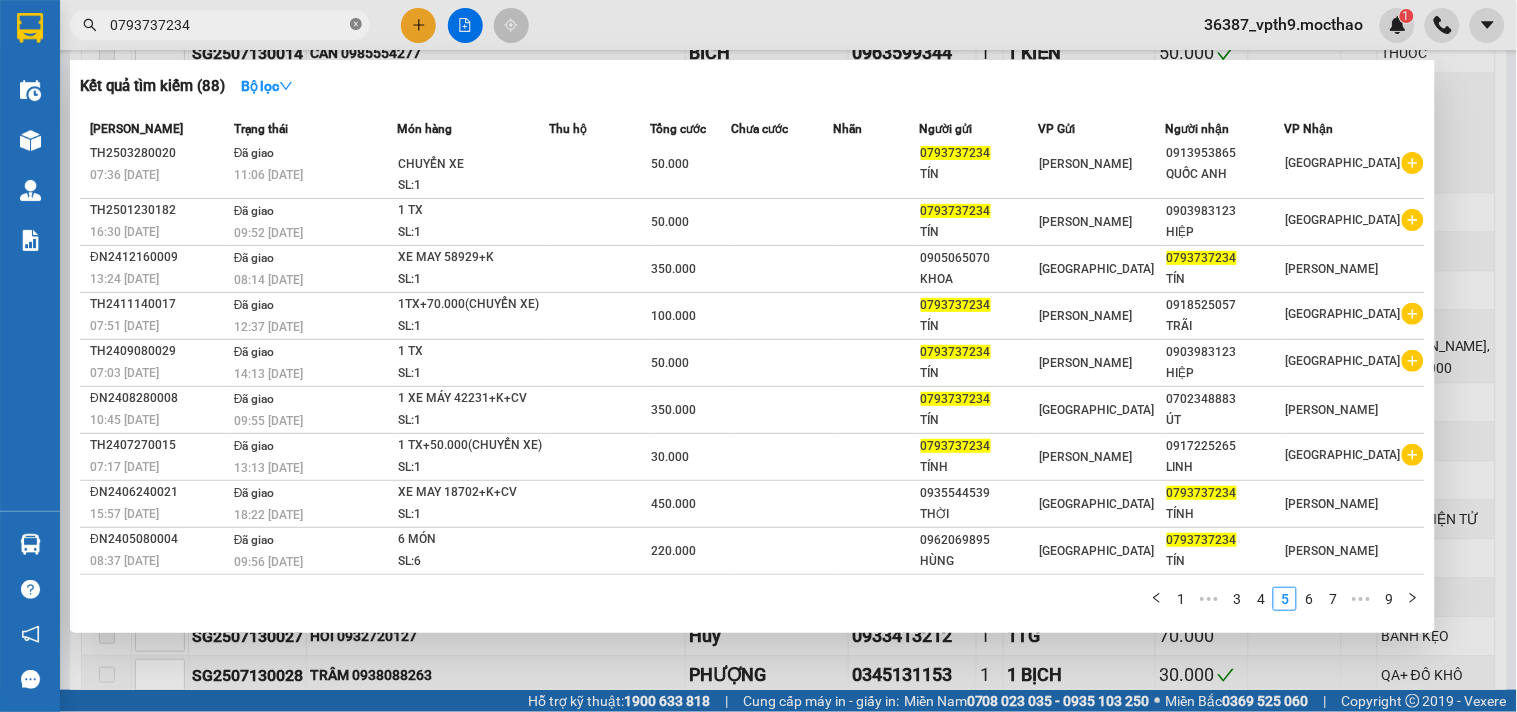 click 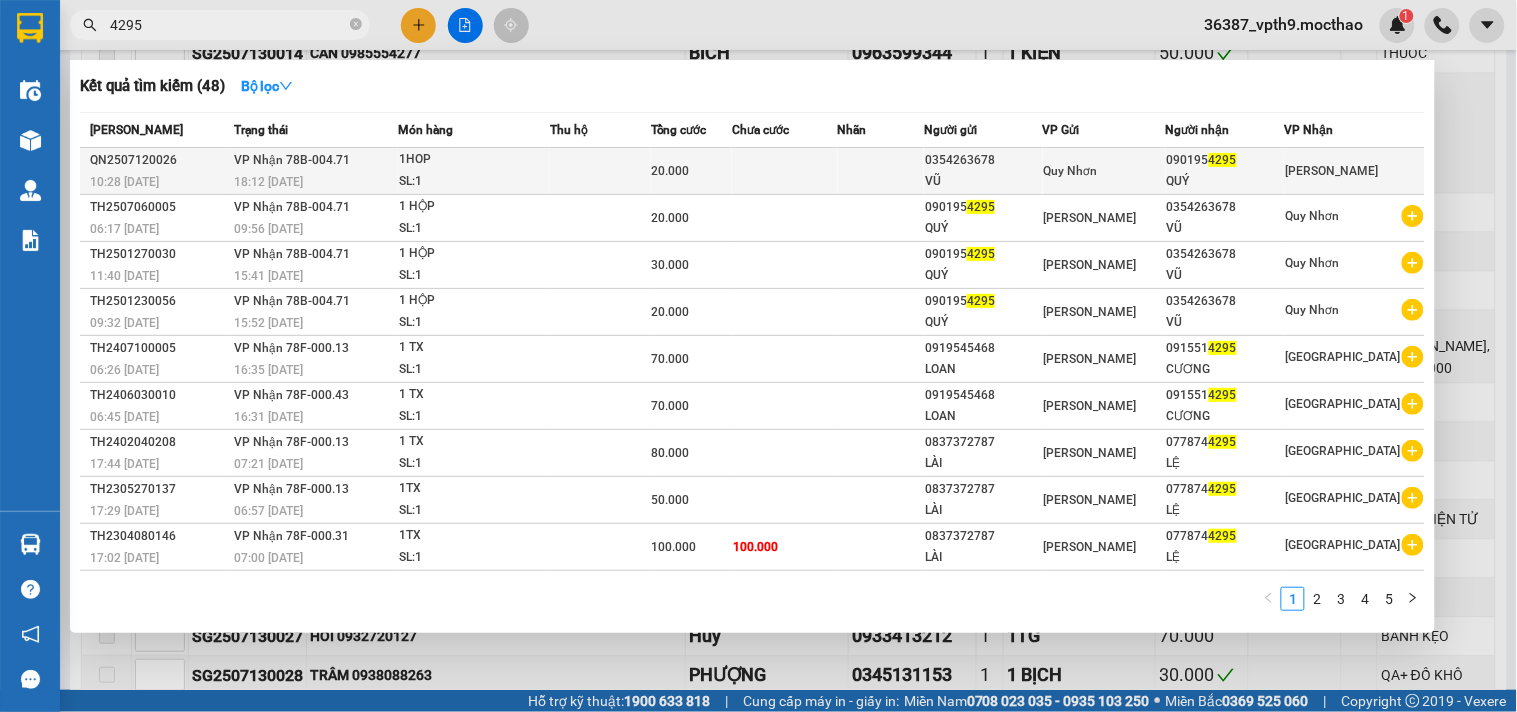 type on "4295" 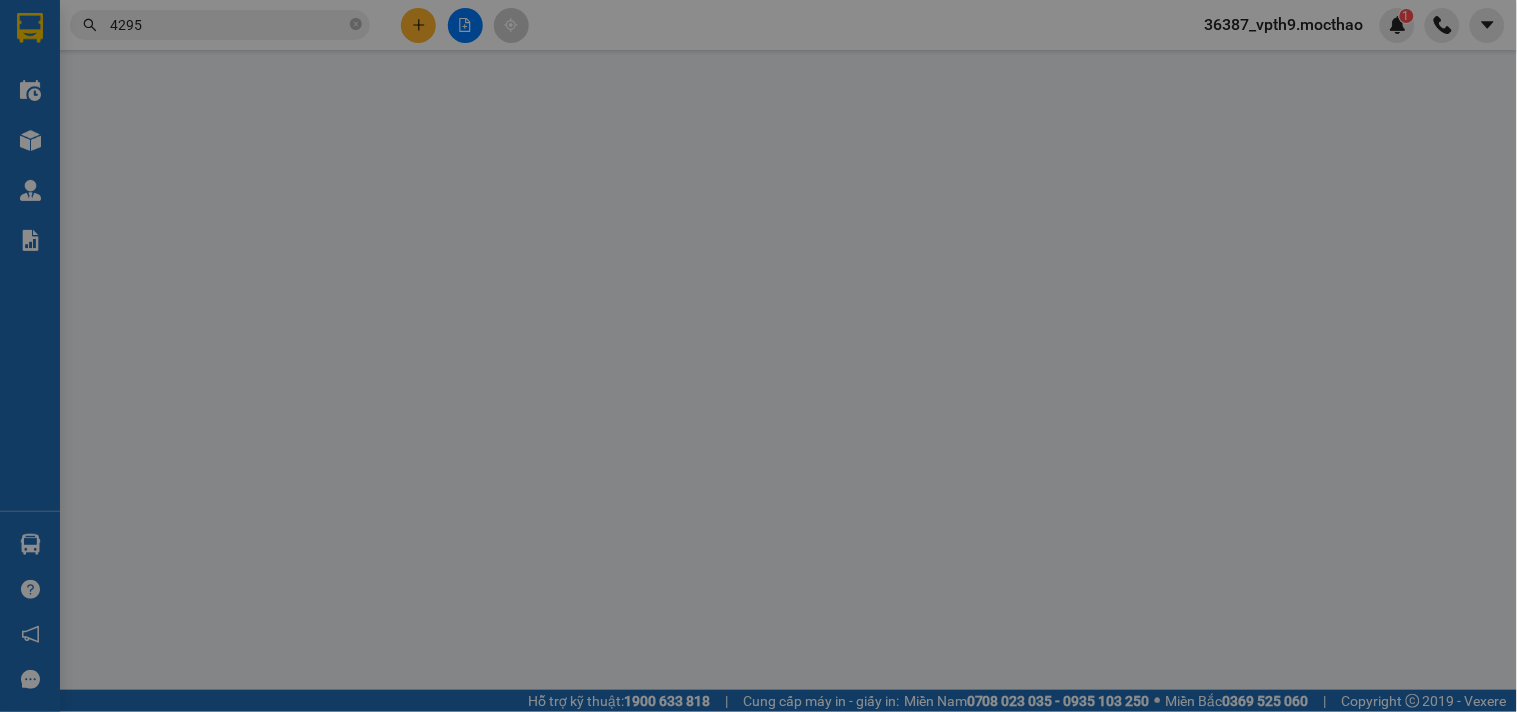 scroll, scrollTop: 0, scrollLeft: 0, axis: both 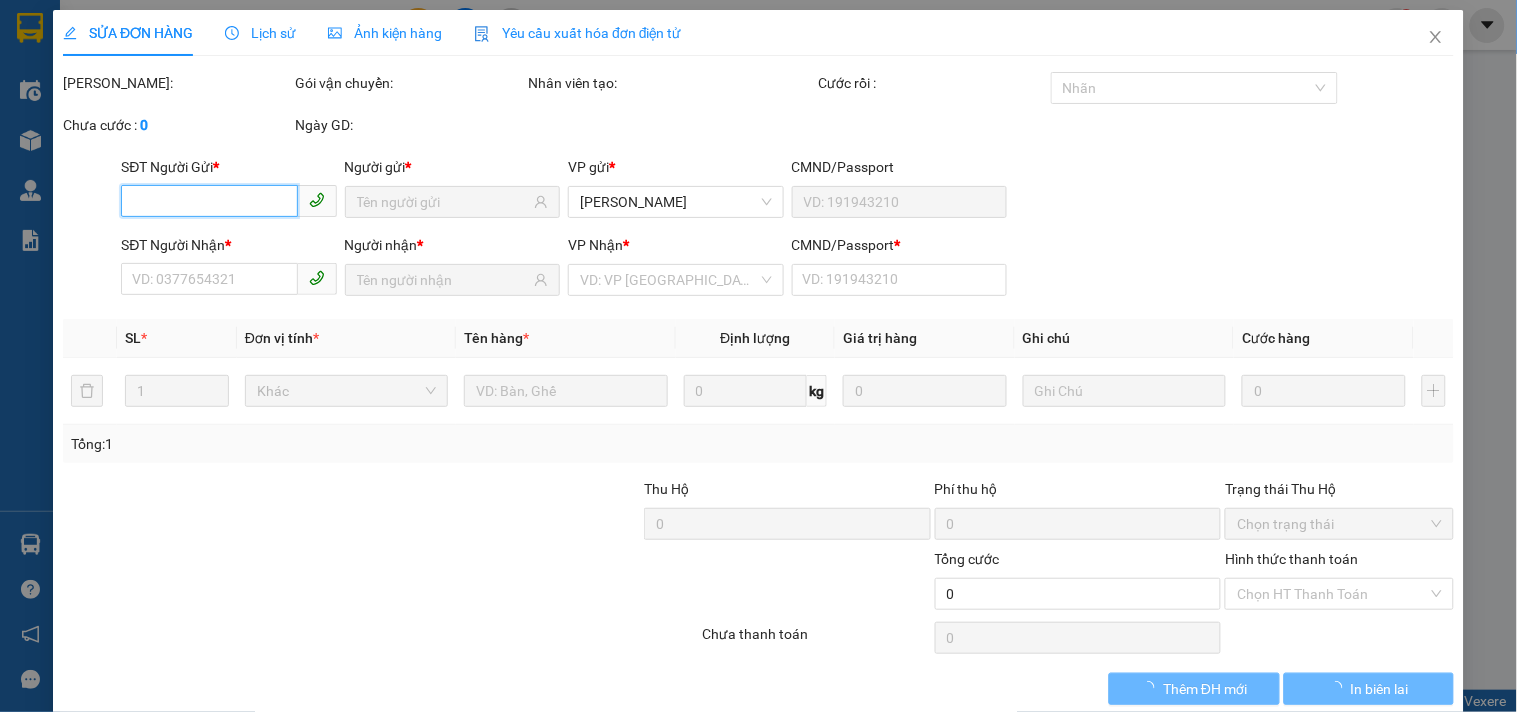 type on "0354263678" 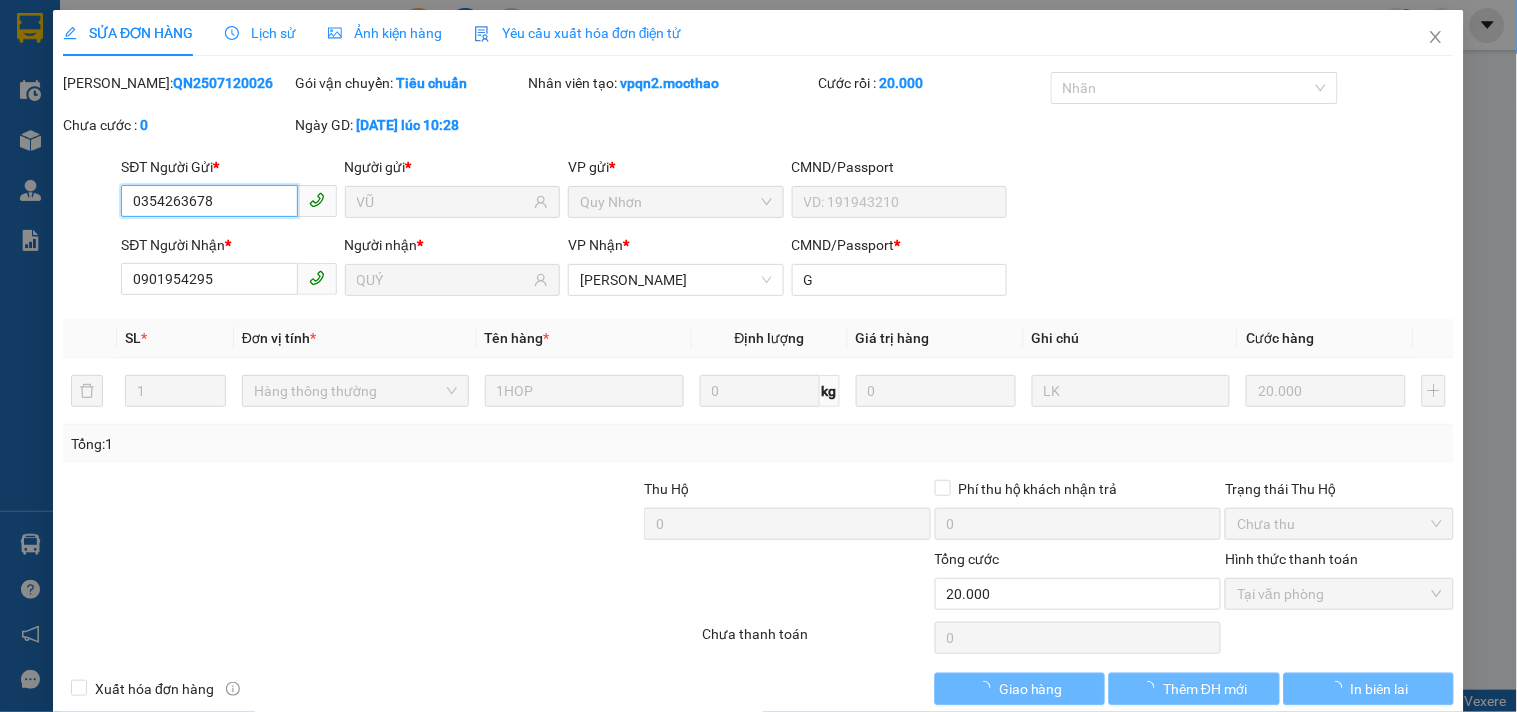 checkbox on "true" 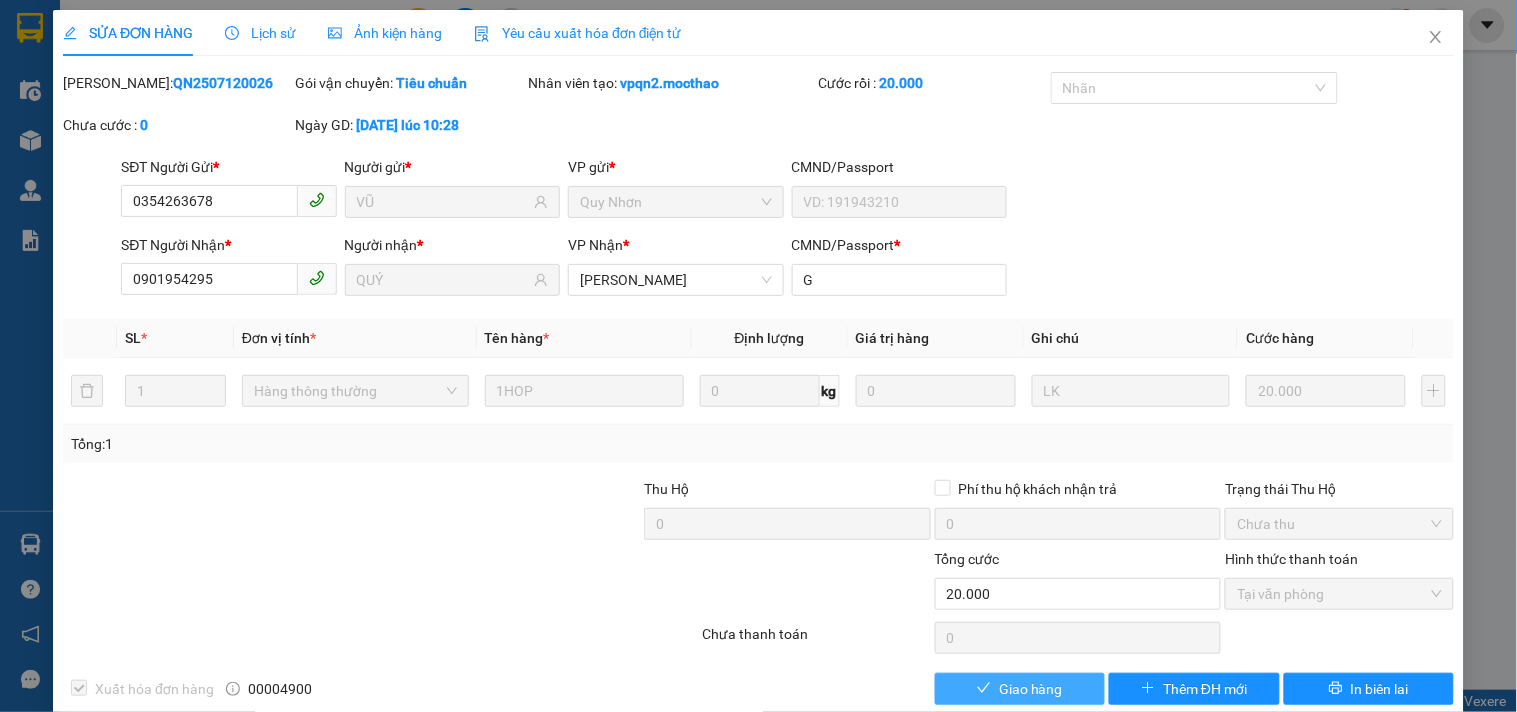click on "Giao hàng" at bounding box center [1020, 689] 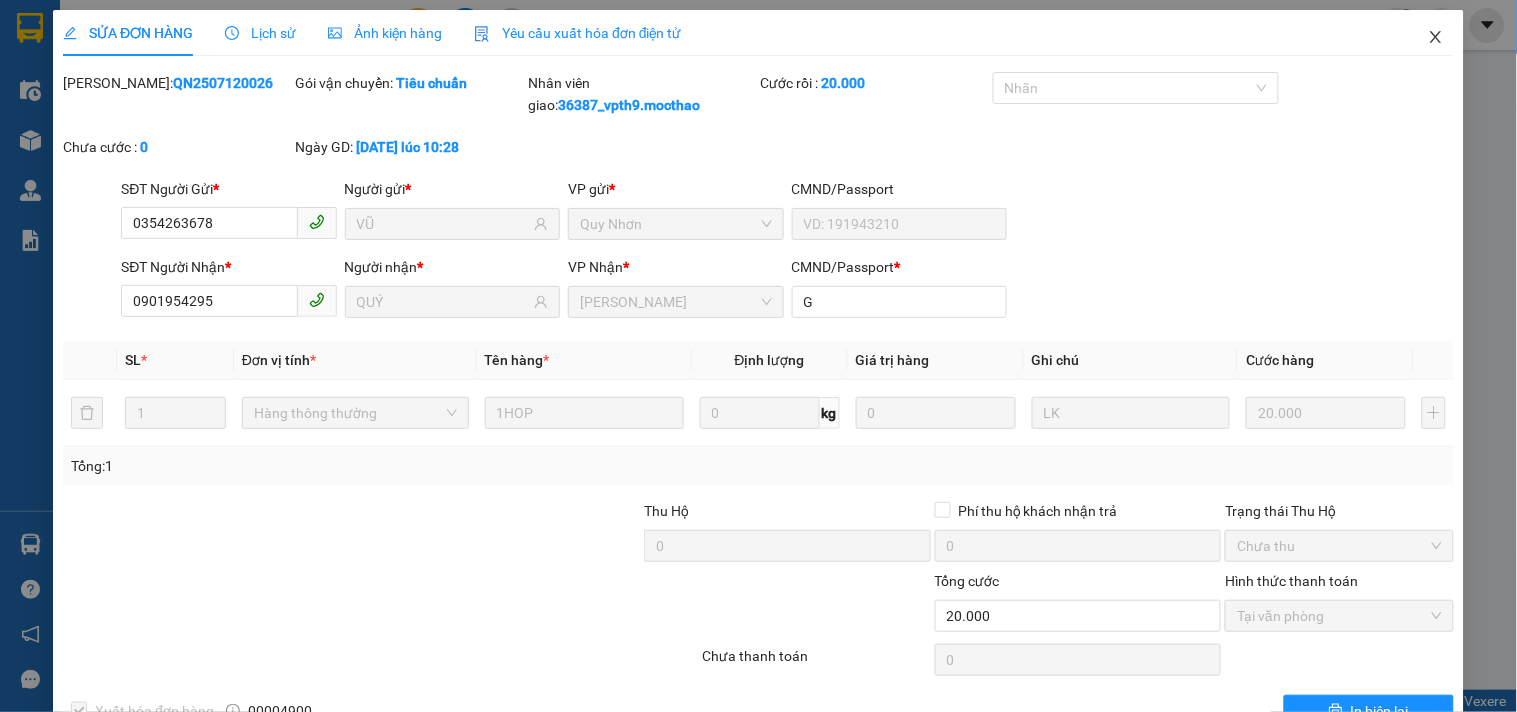 click at bounding box center (1436, 38) 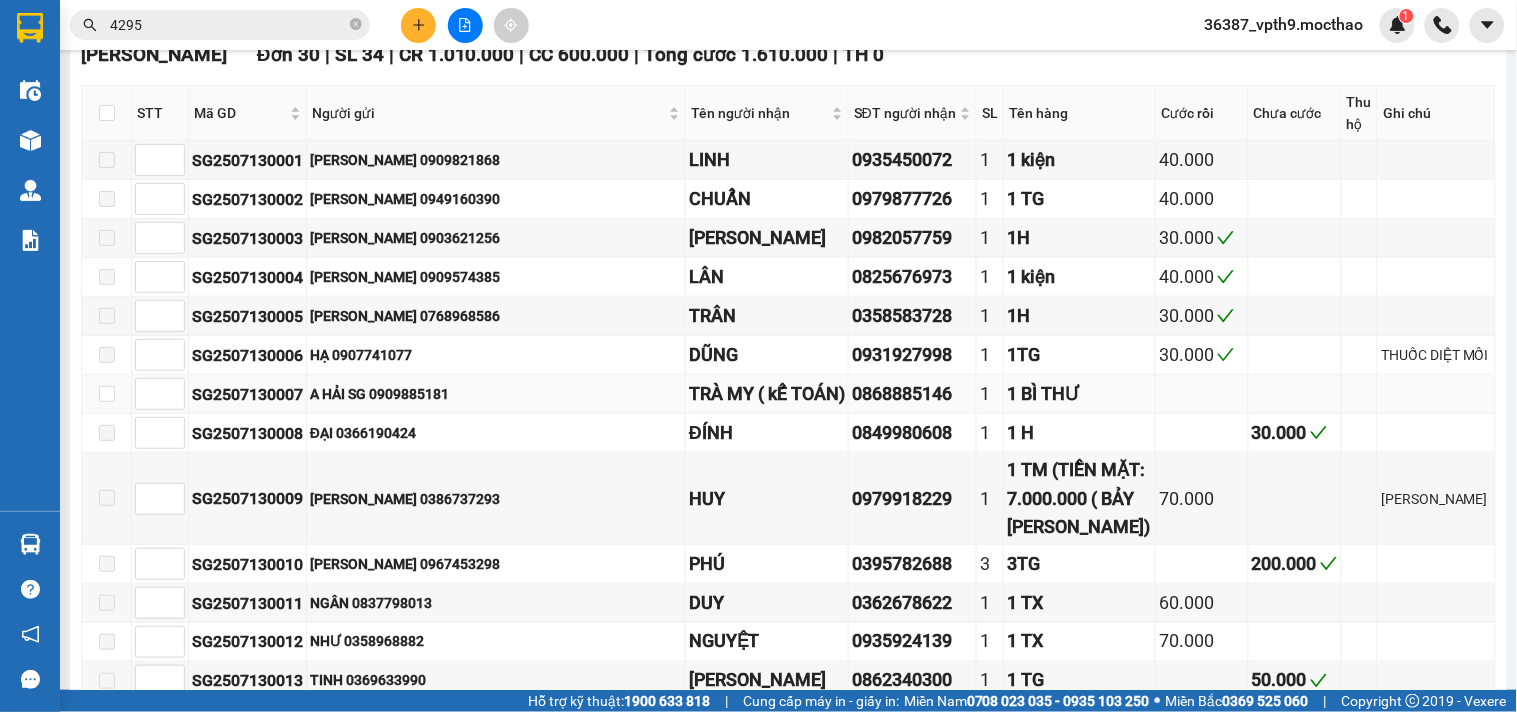scroll, scrollTop: 555, scrollLeft: 0, axis: vertical 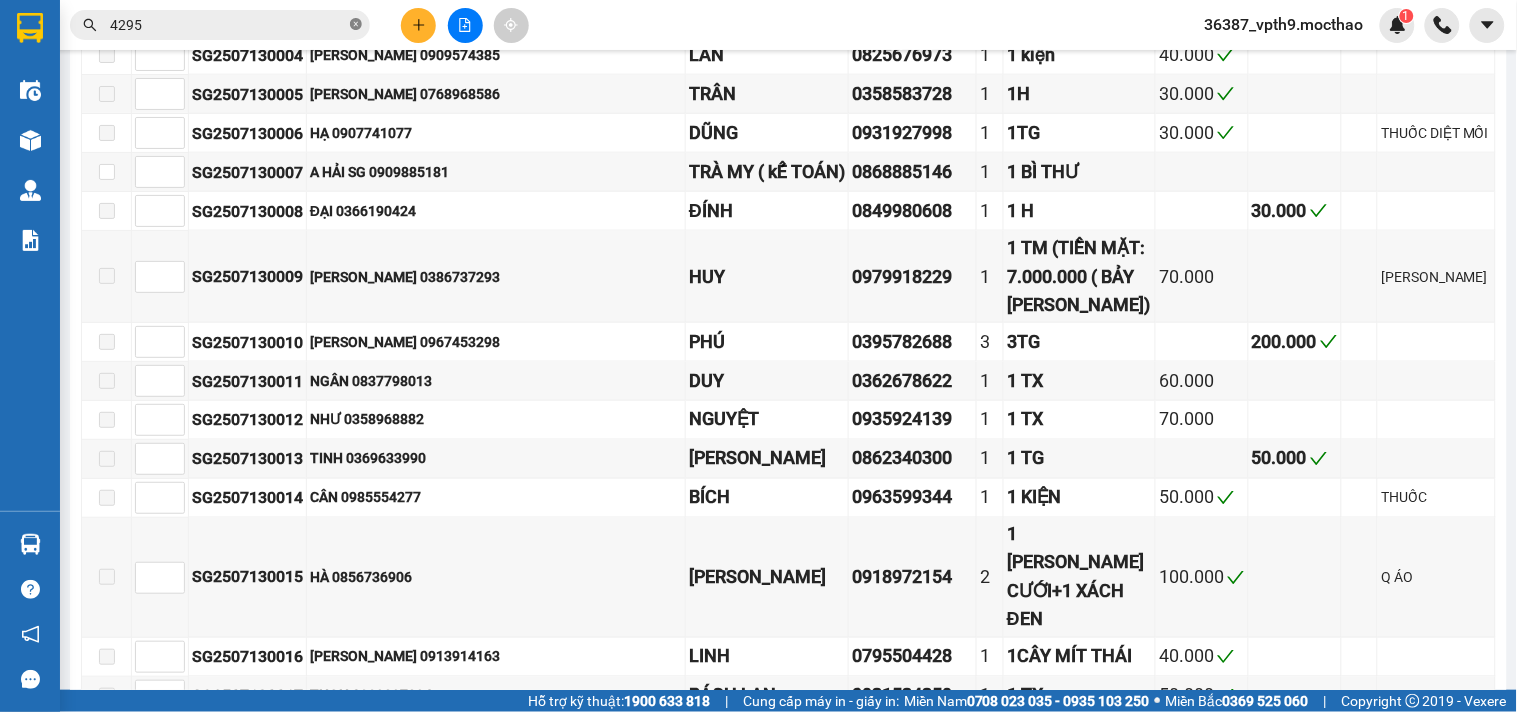 click 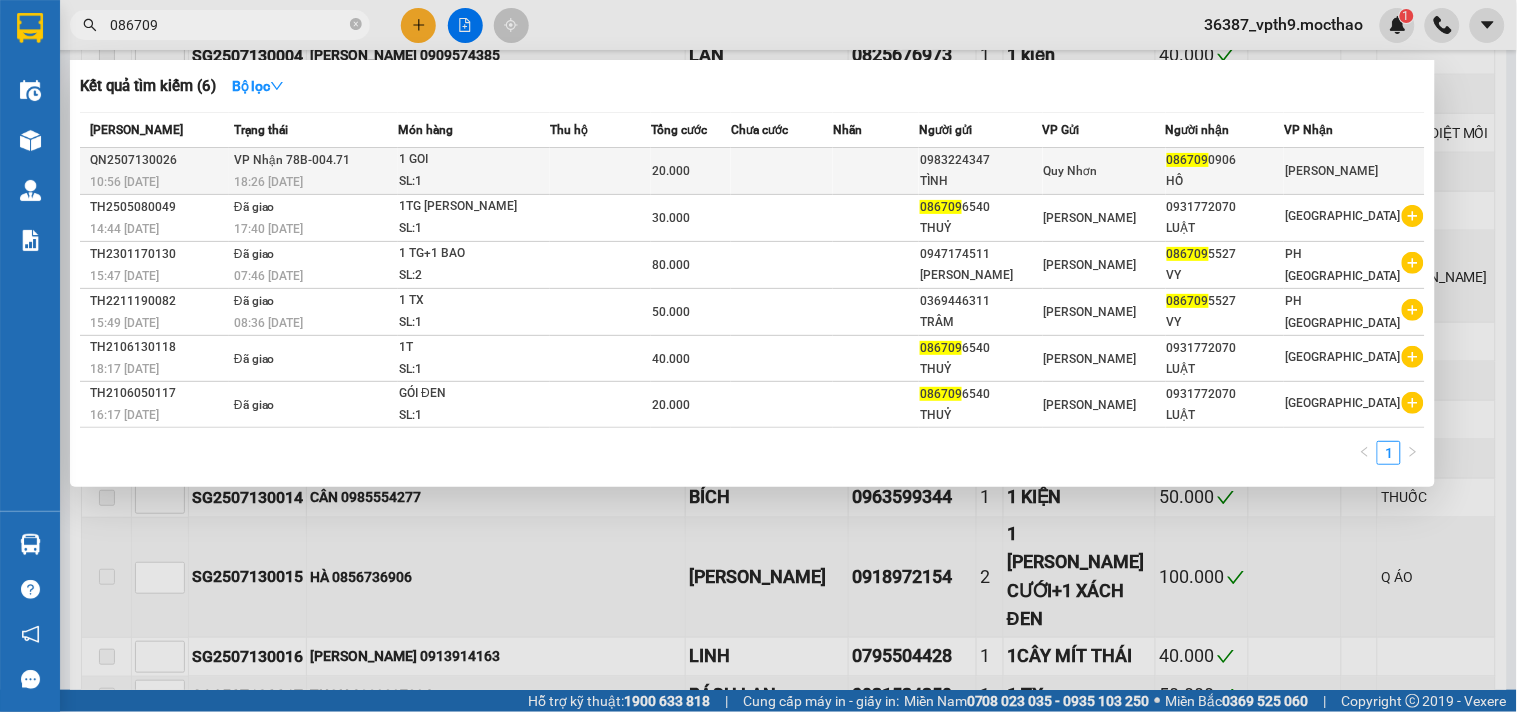 type on "086709" 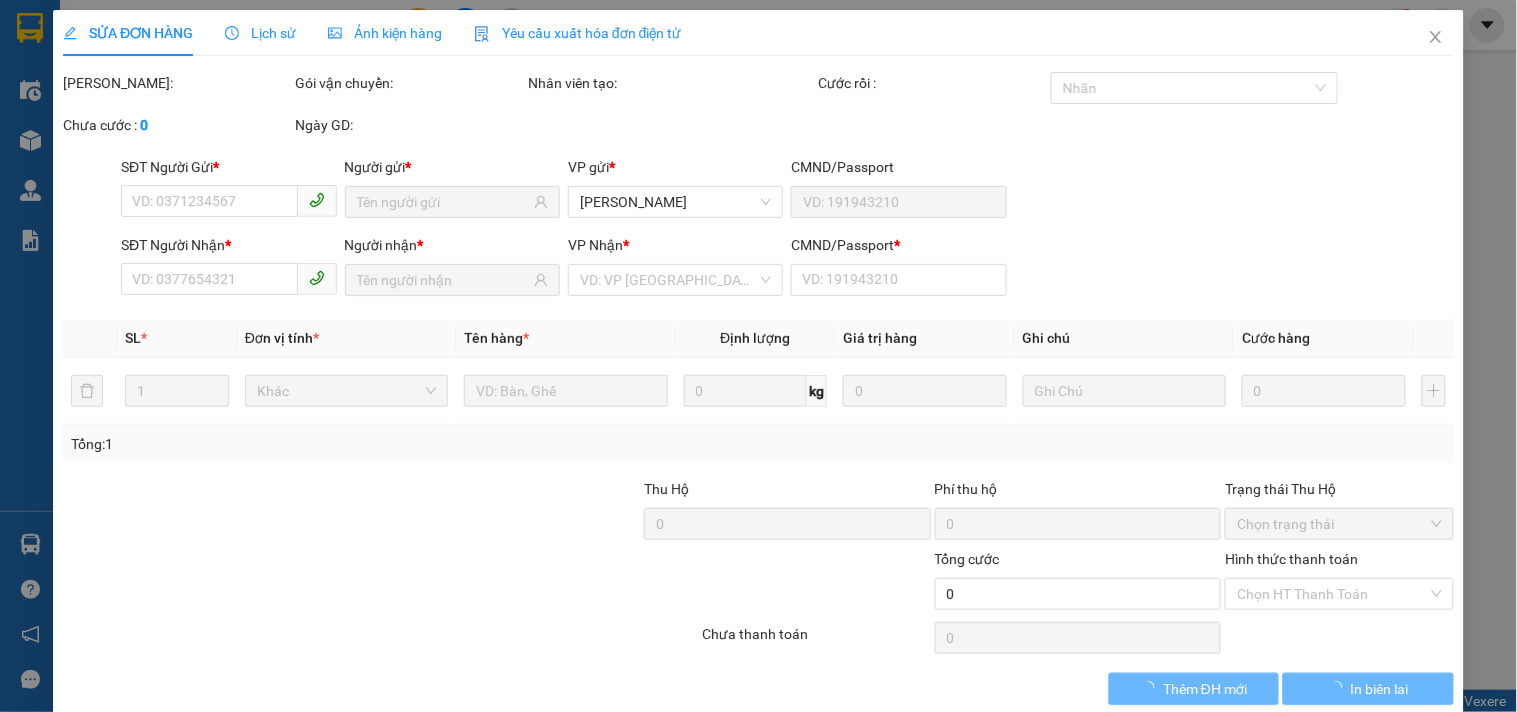 scroll, scrollTop: 0, scrollLeft: 0, axis: both 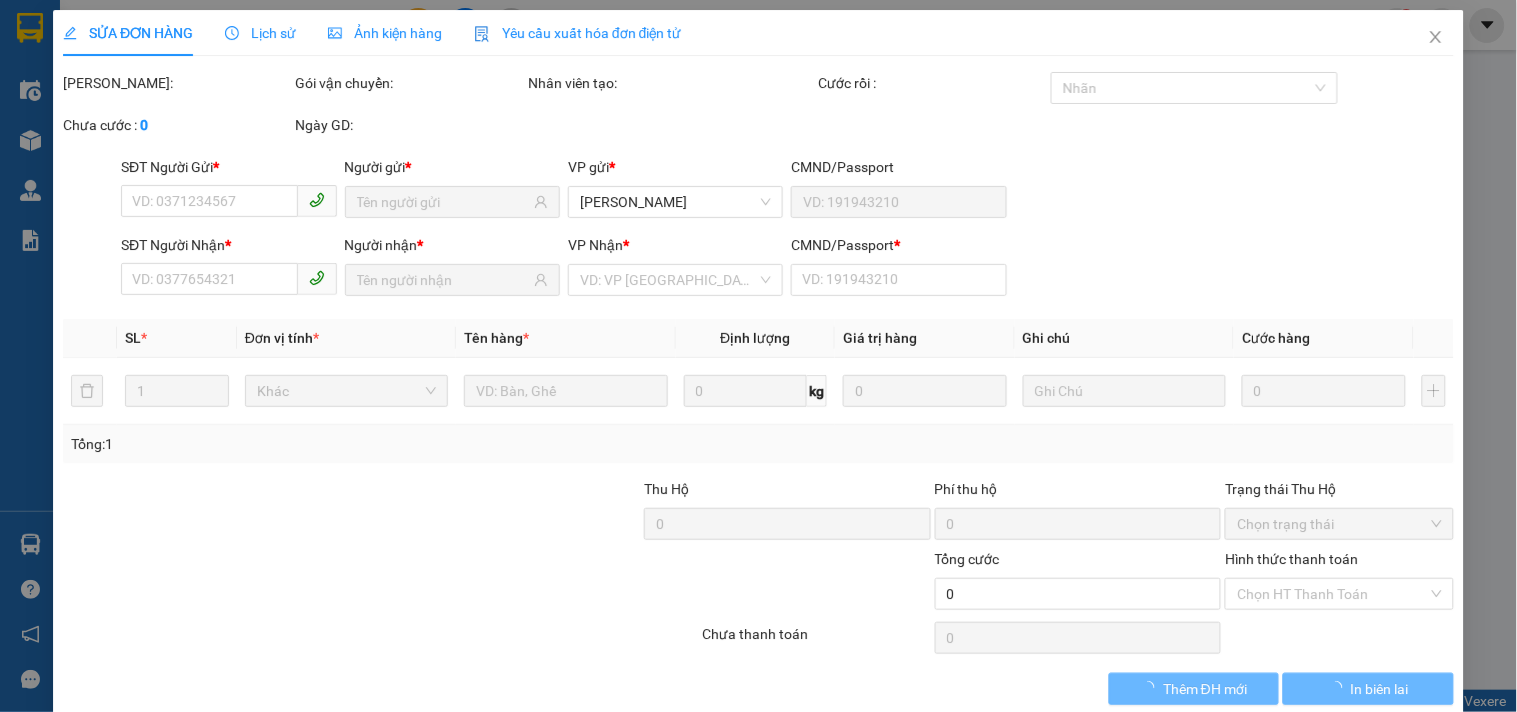 type on "0983224347" 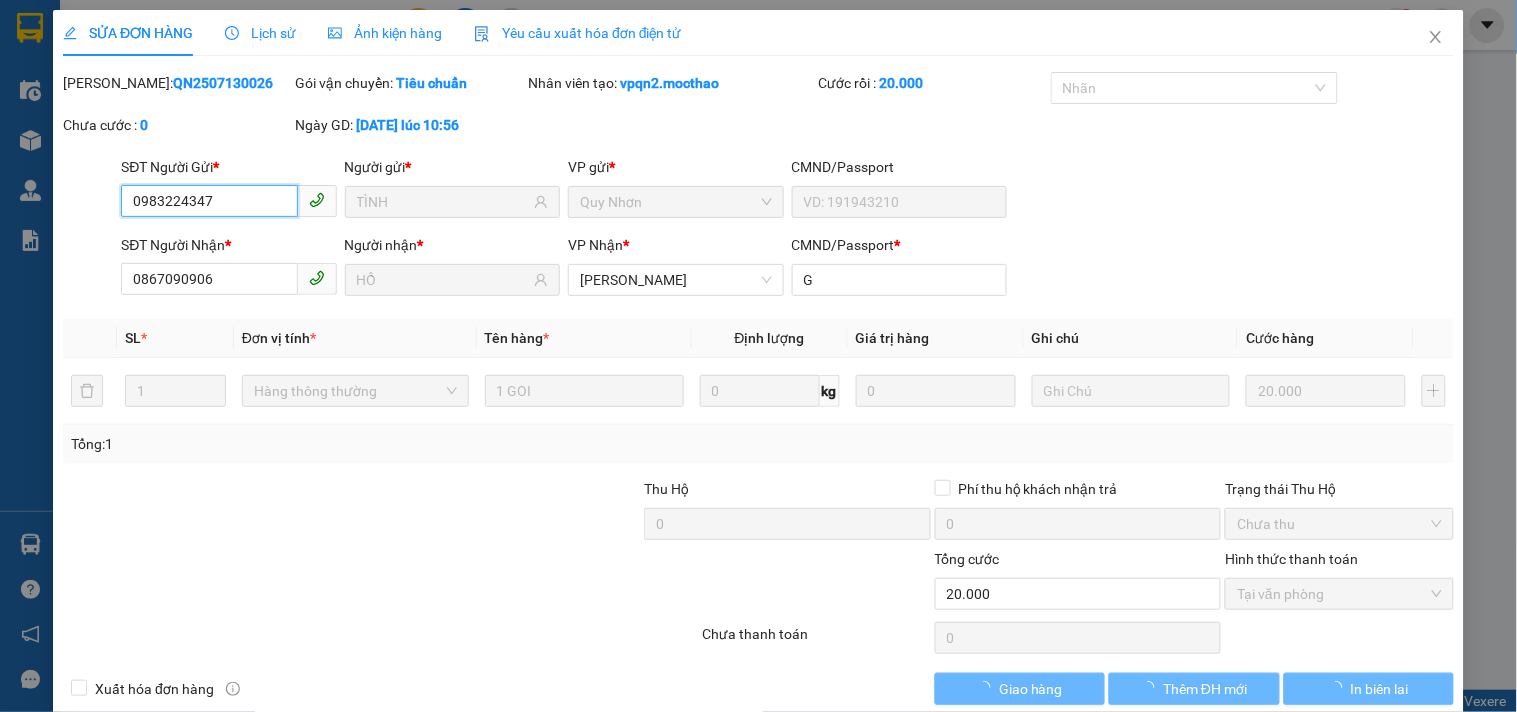 checkbox on "true" 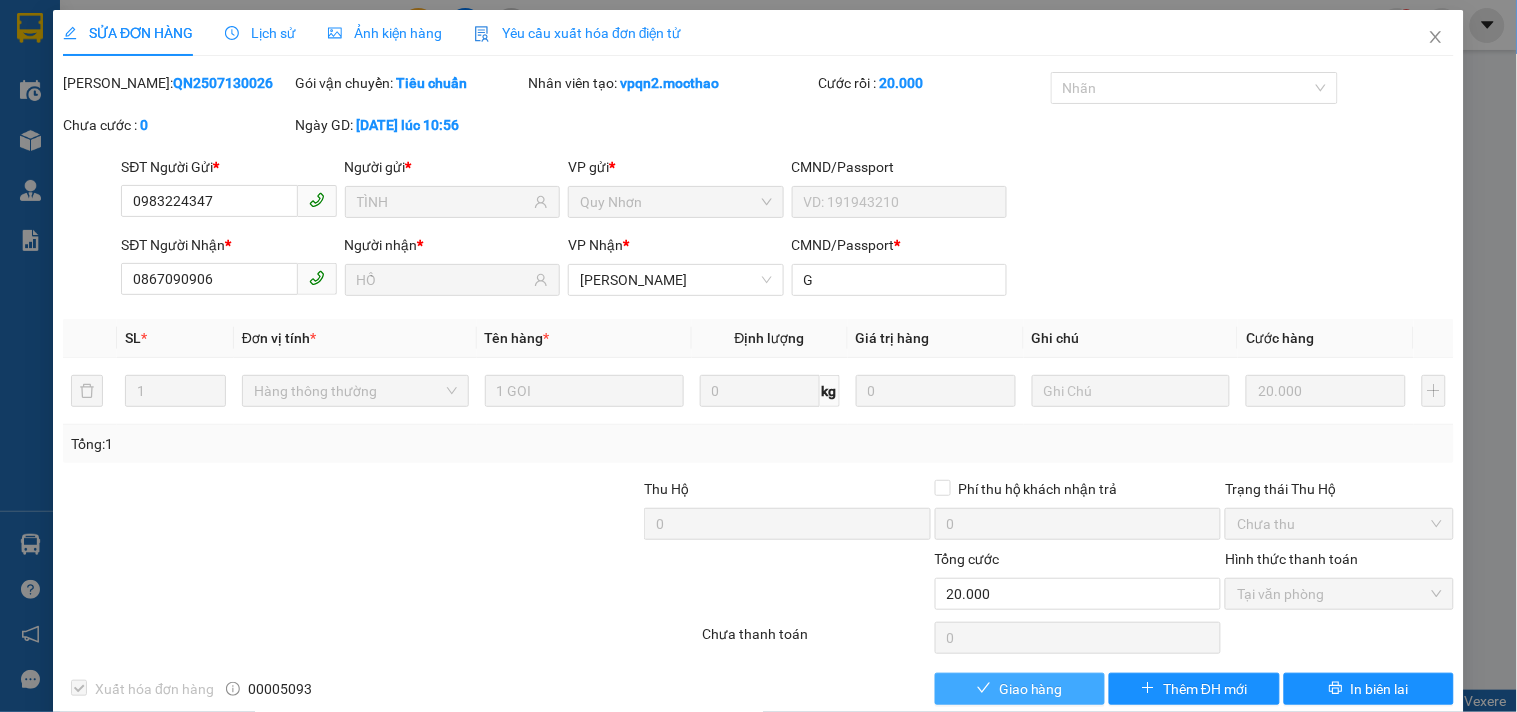 click on "Giao hàng" at bounding box center [1031, 689] 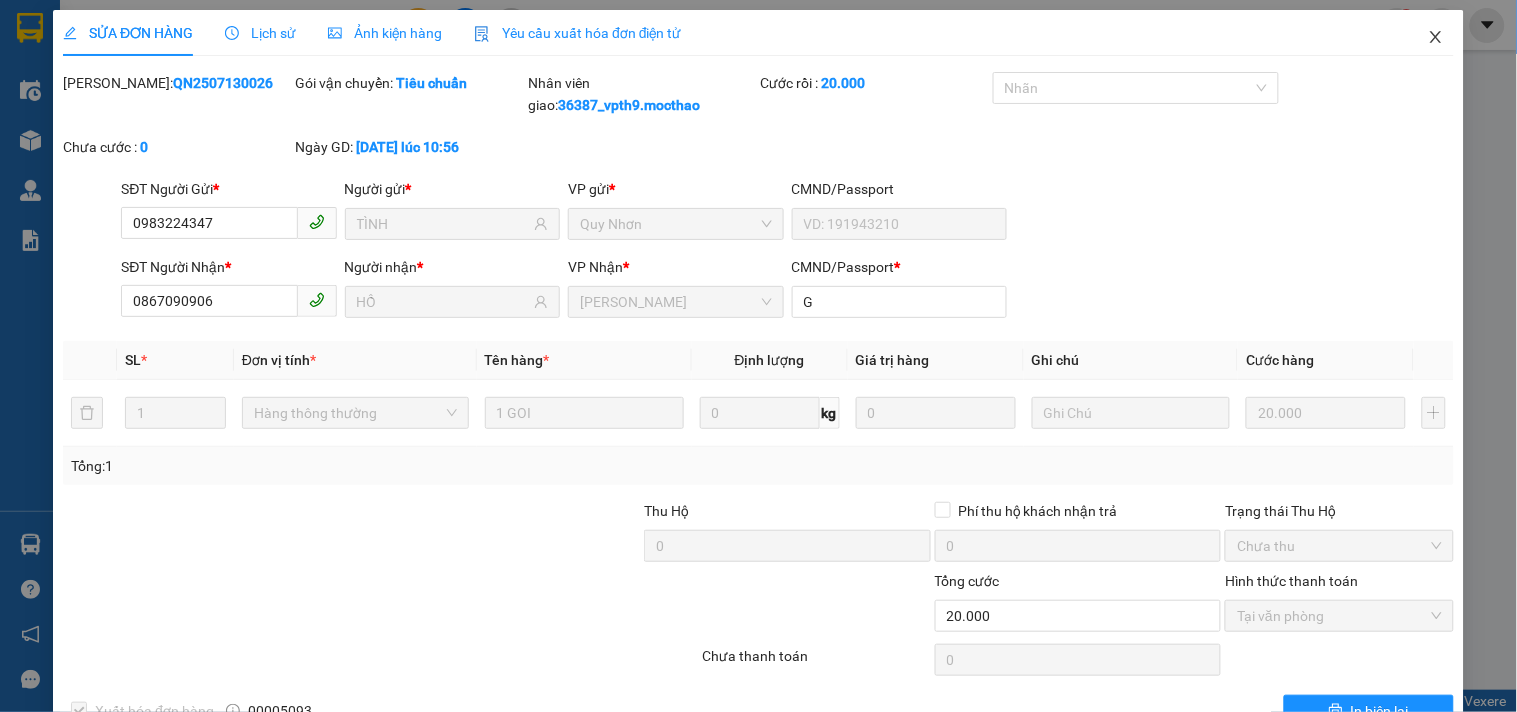 click at bounding box center (1436, 38) 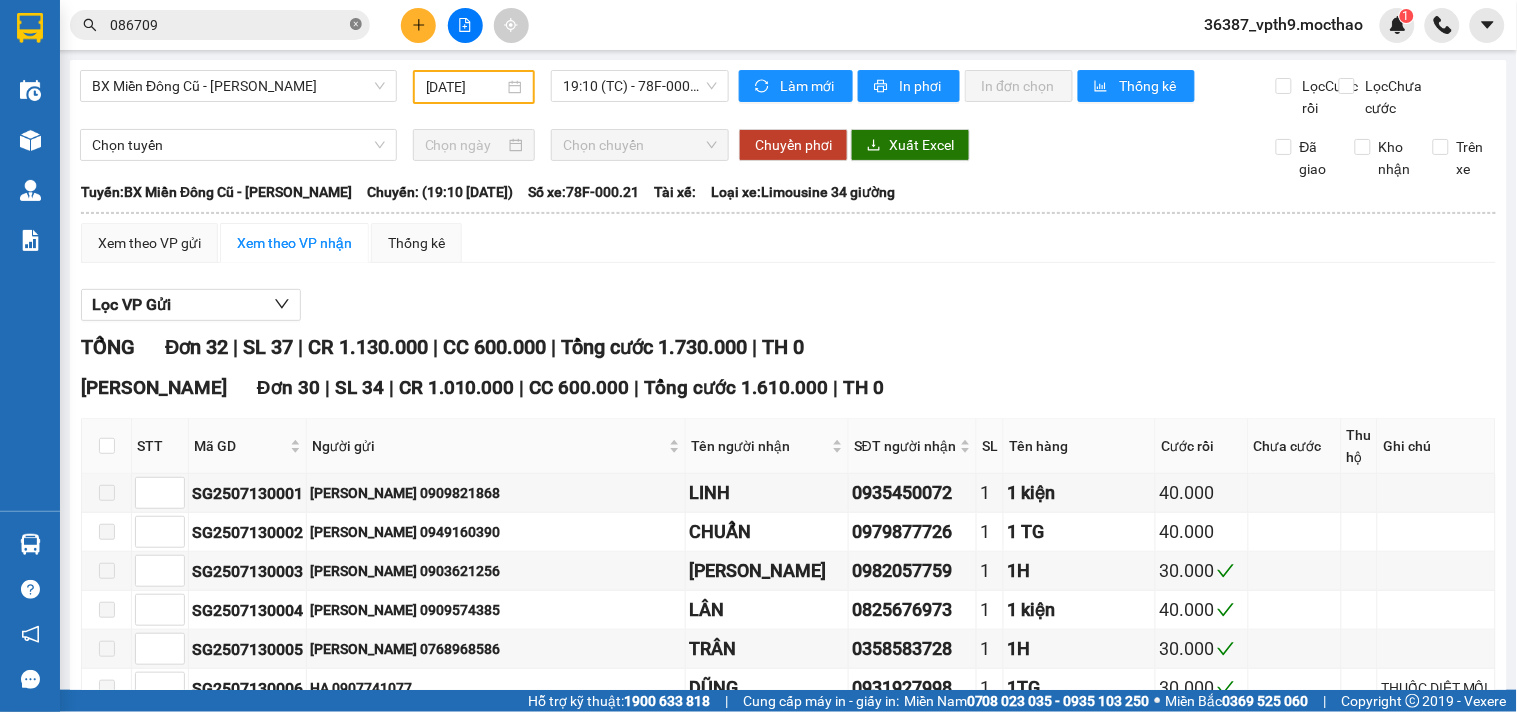 click 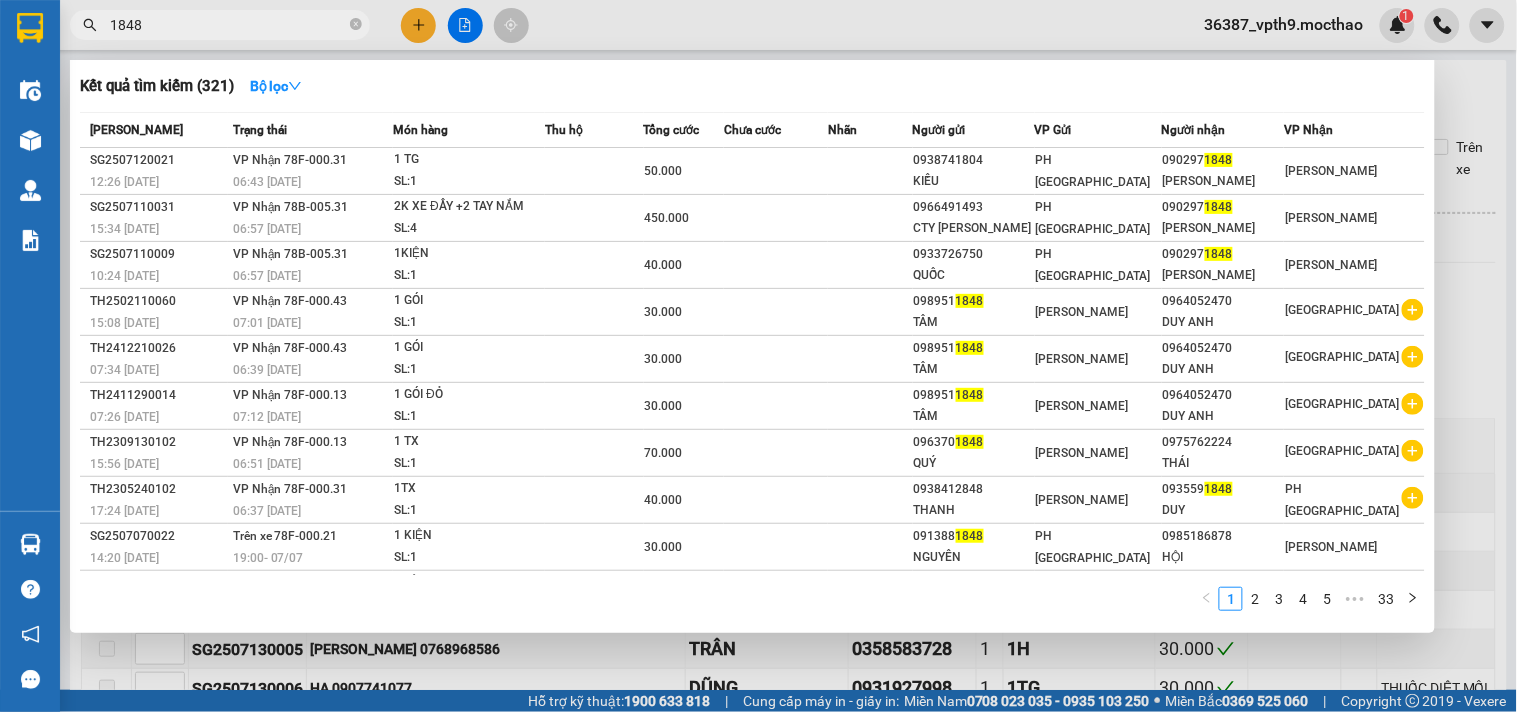 type on "1848" 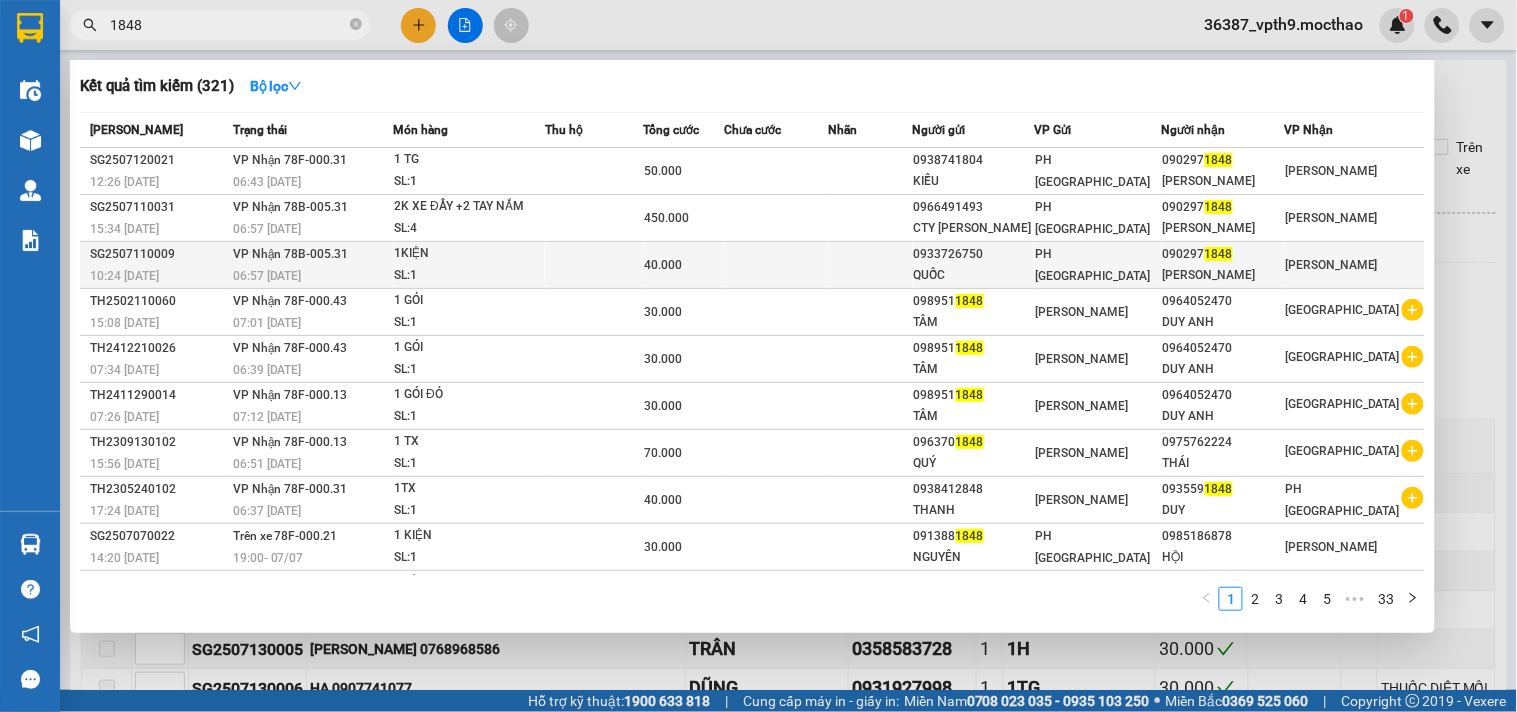click on "SL:  1" at bounding box center [469, 276] 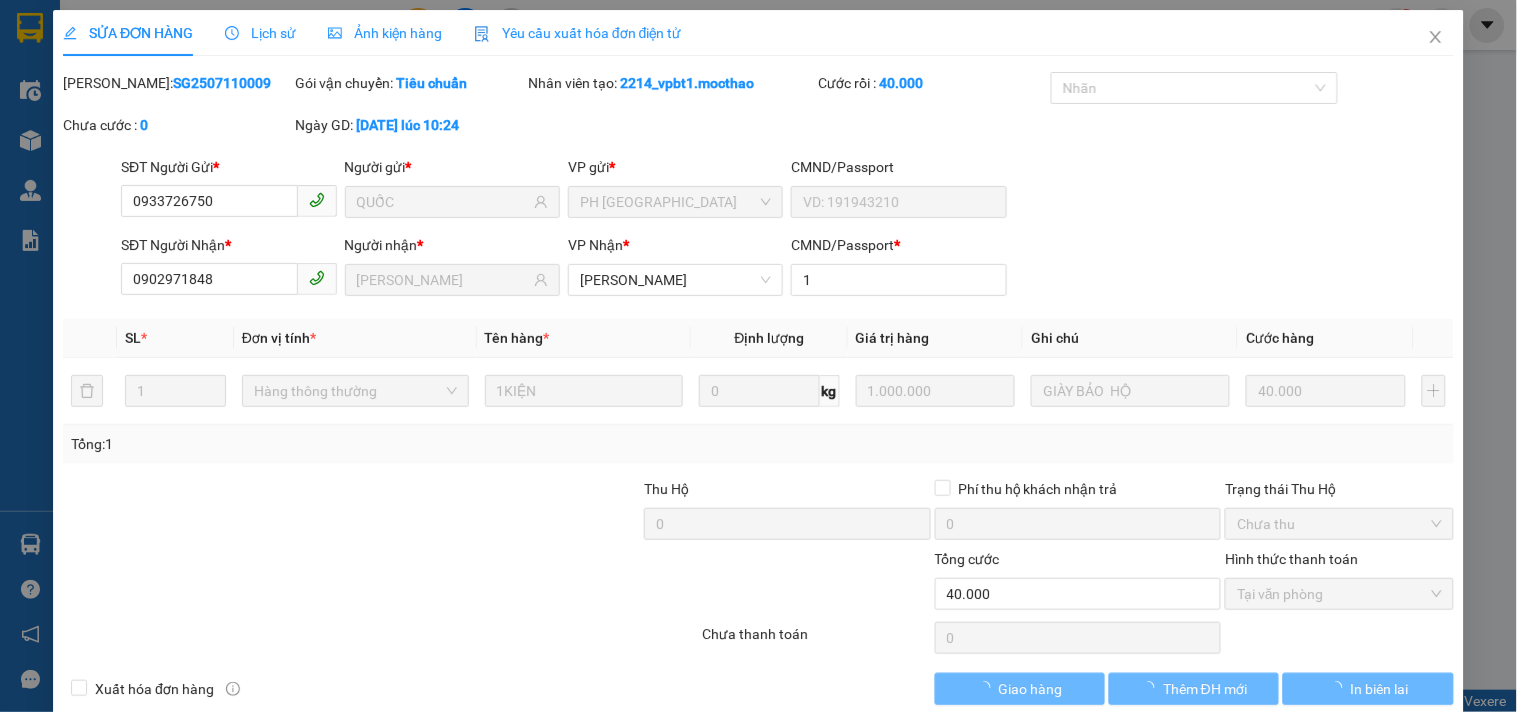 type on "0933726750" 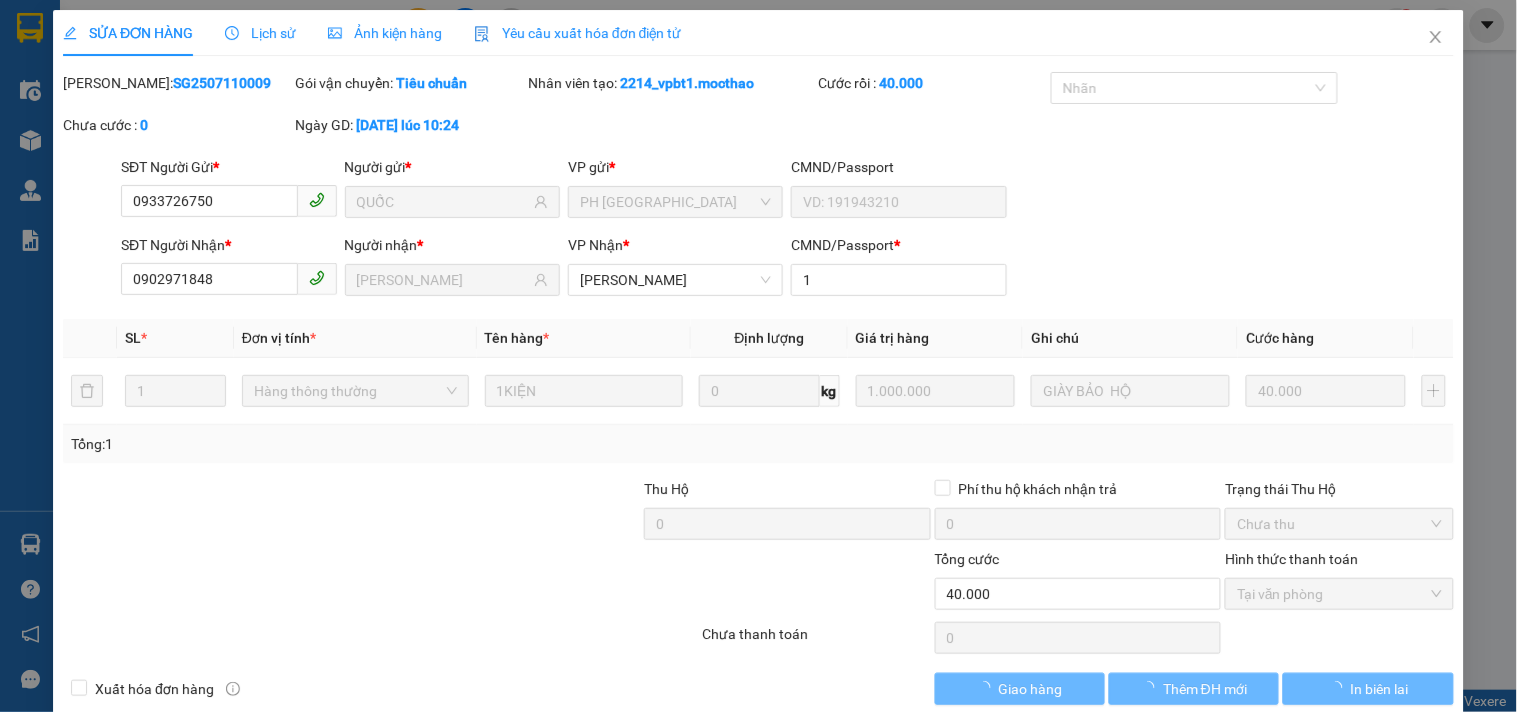 type on "QUỐC" 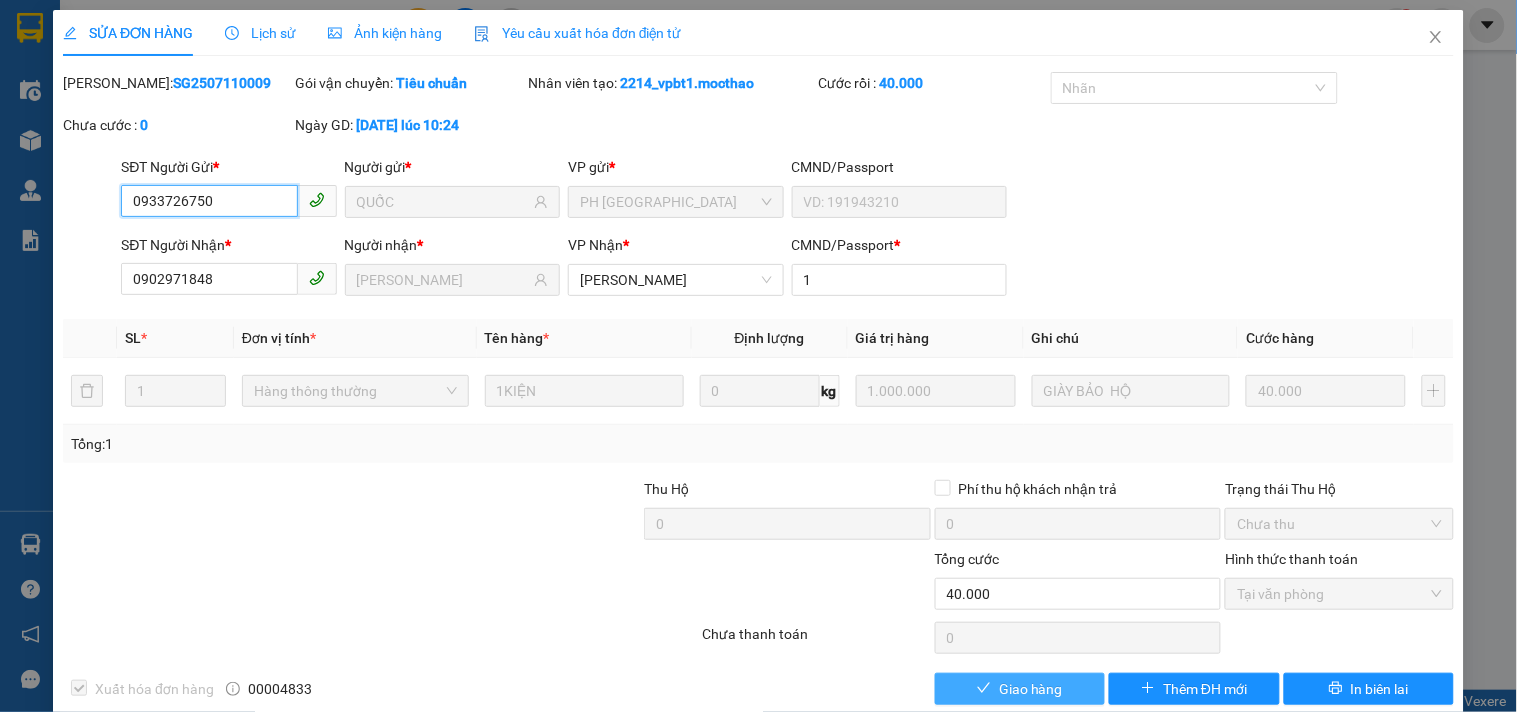 checkbox on "true" 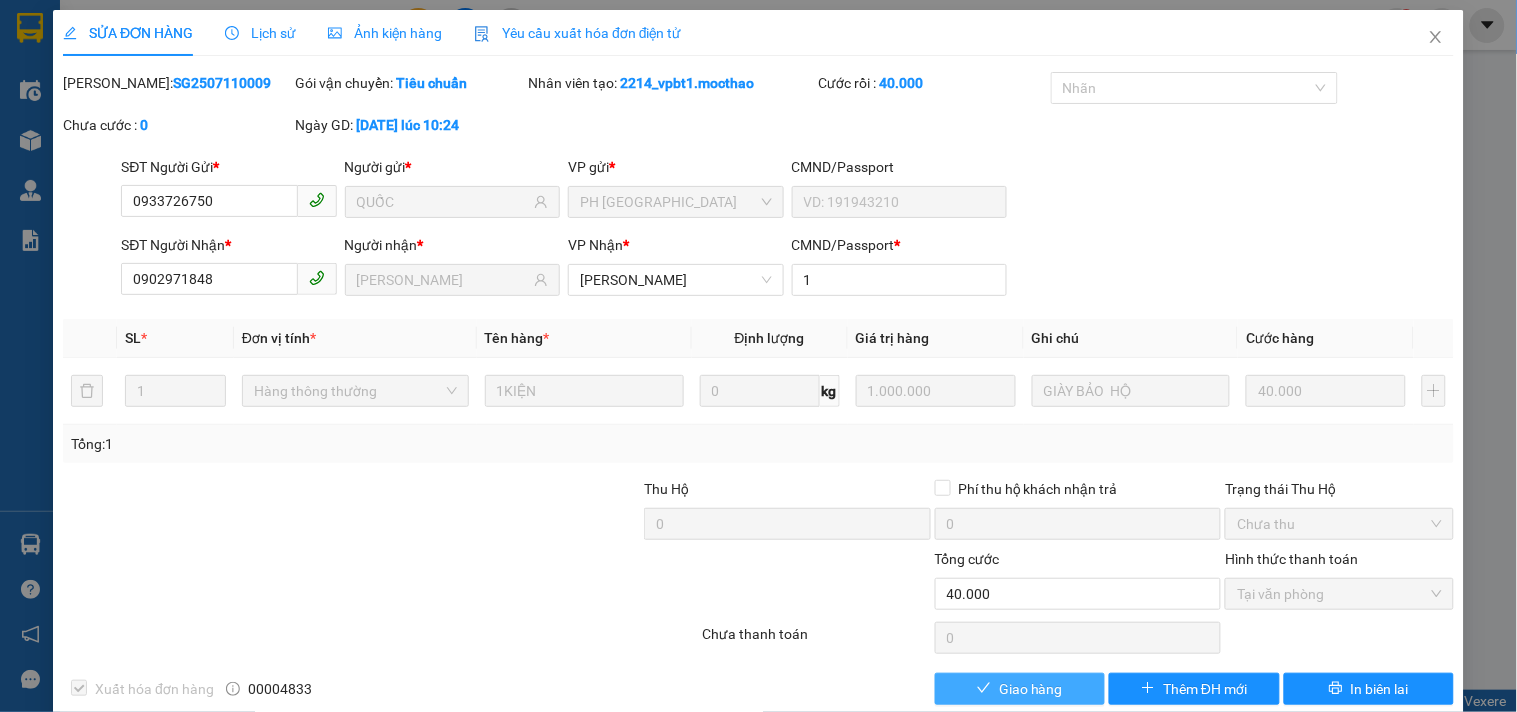 click on "Giao hàng" at bounding box center [1020, 689] 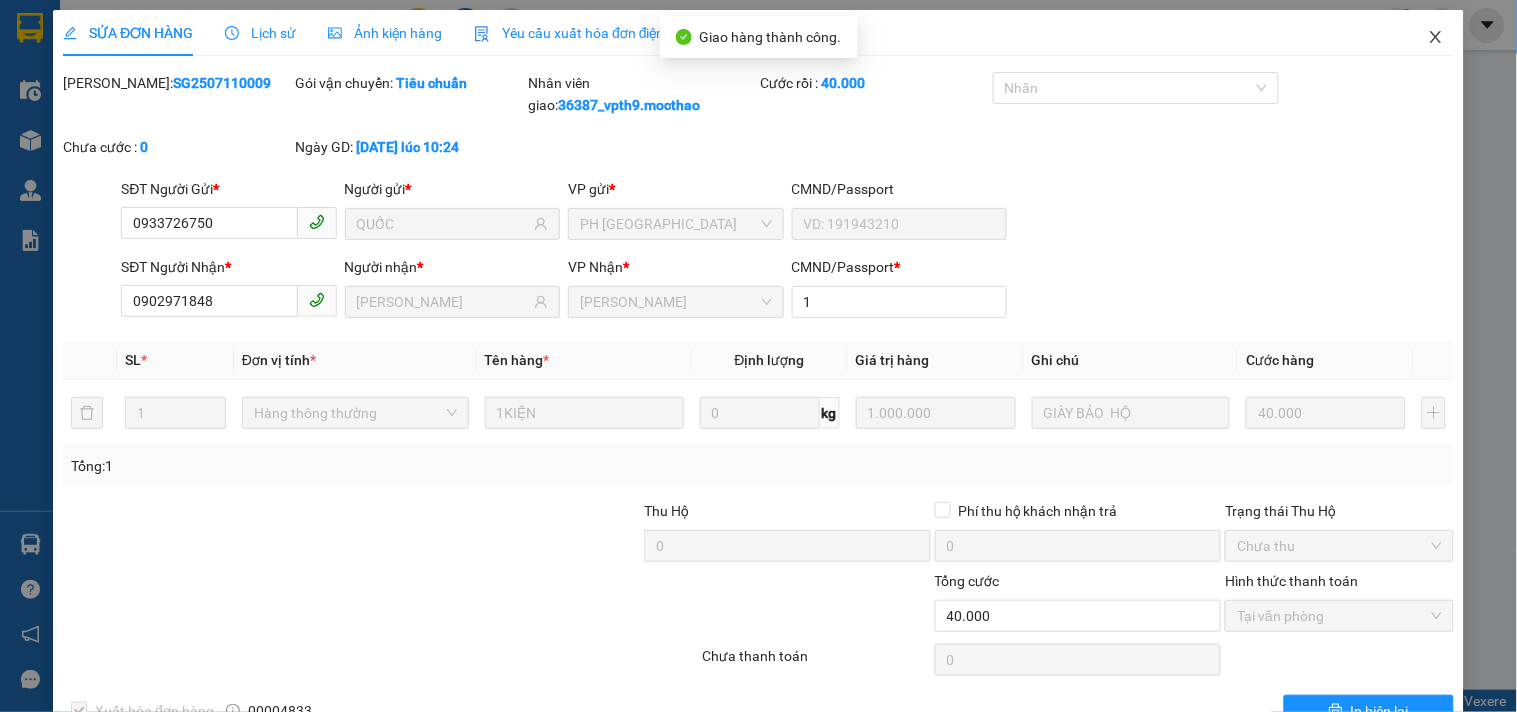 drag, startPoint x: 1433, startPoint y: 32, endPoint x: 0, endPoint y: 71, distance: 1433.5306 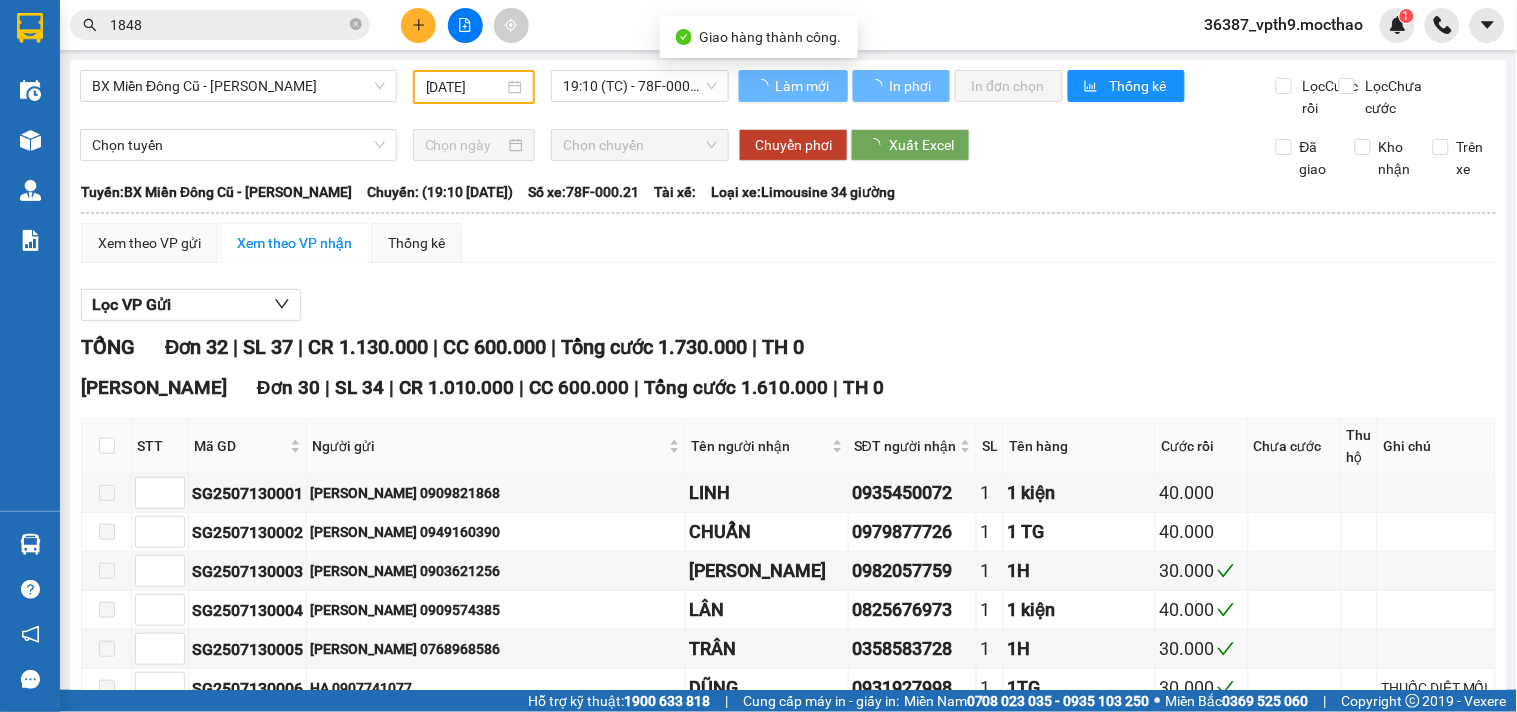click on "1848" at bounding box center [228, 25] 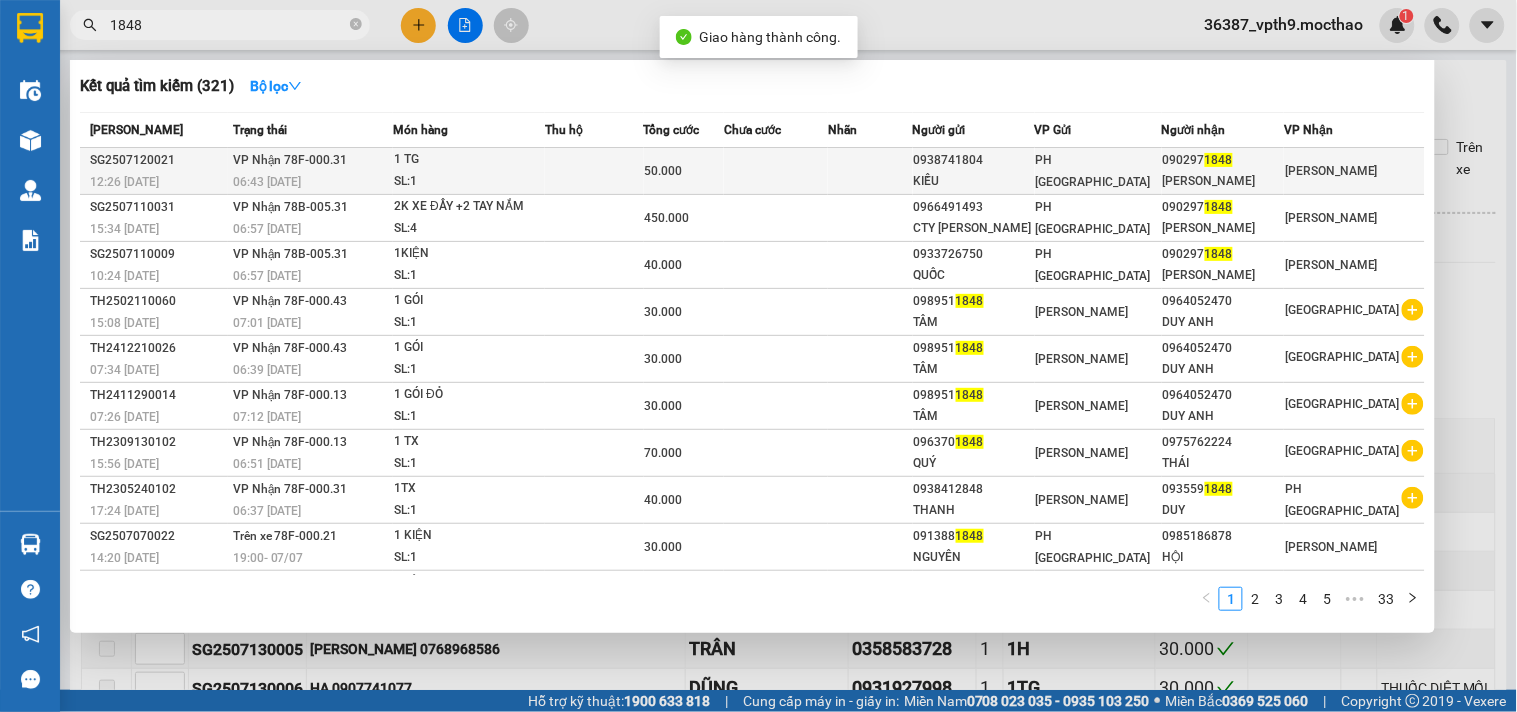 click on "[PERSON_NAME]   78F-000.31 06:43 [DATE]" at bounding box center (311, 171) 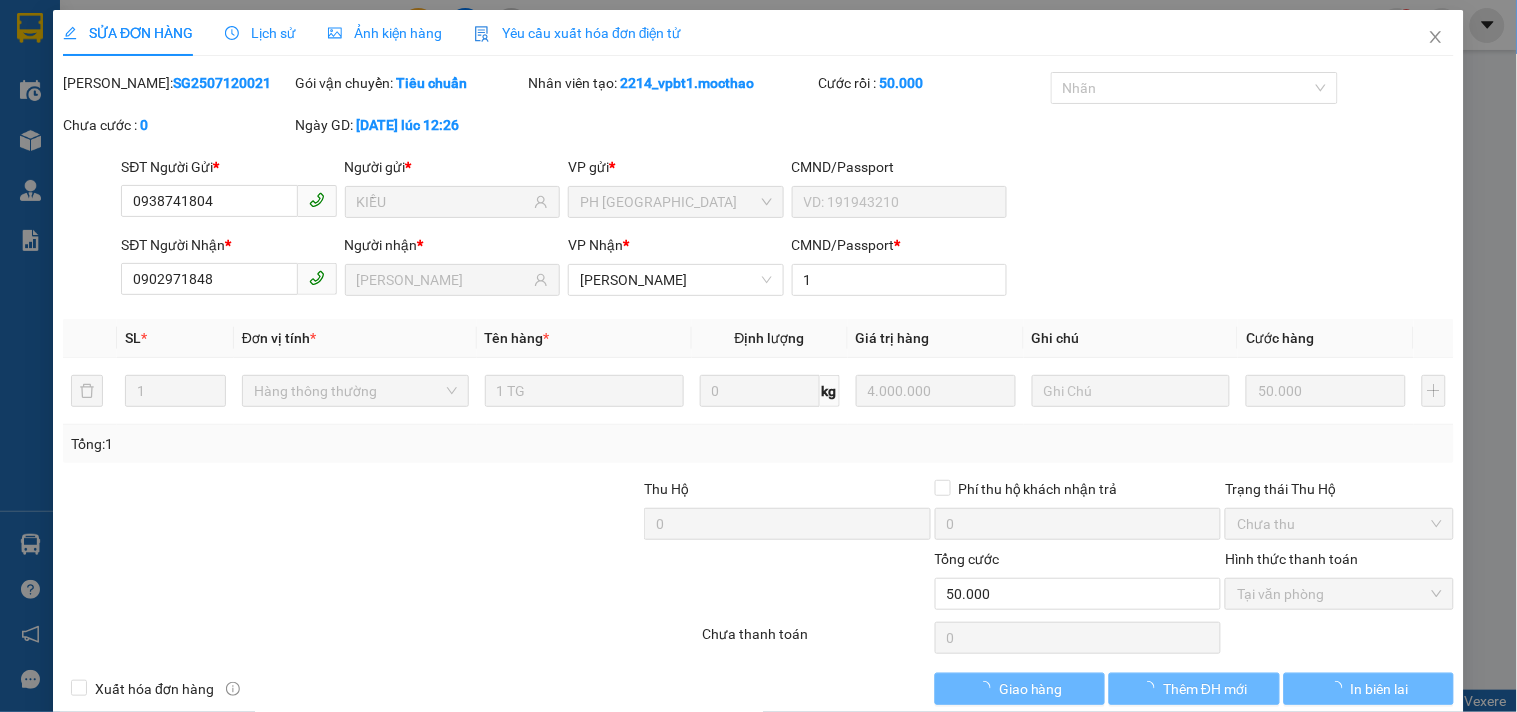 type on "0938741804" 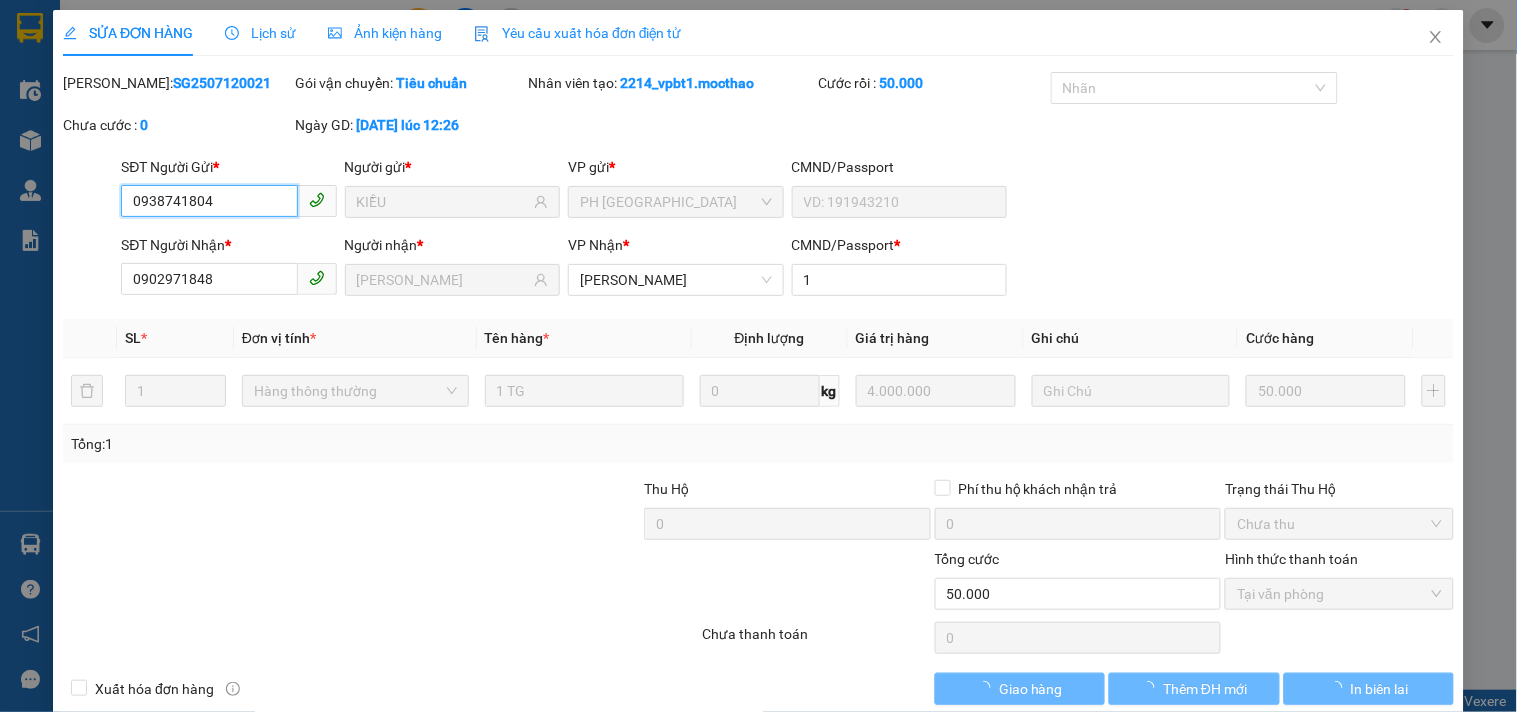 checkbox on "true" 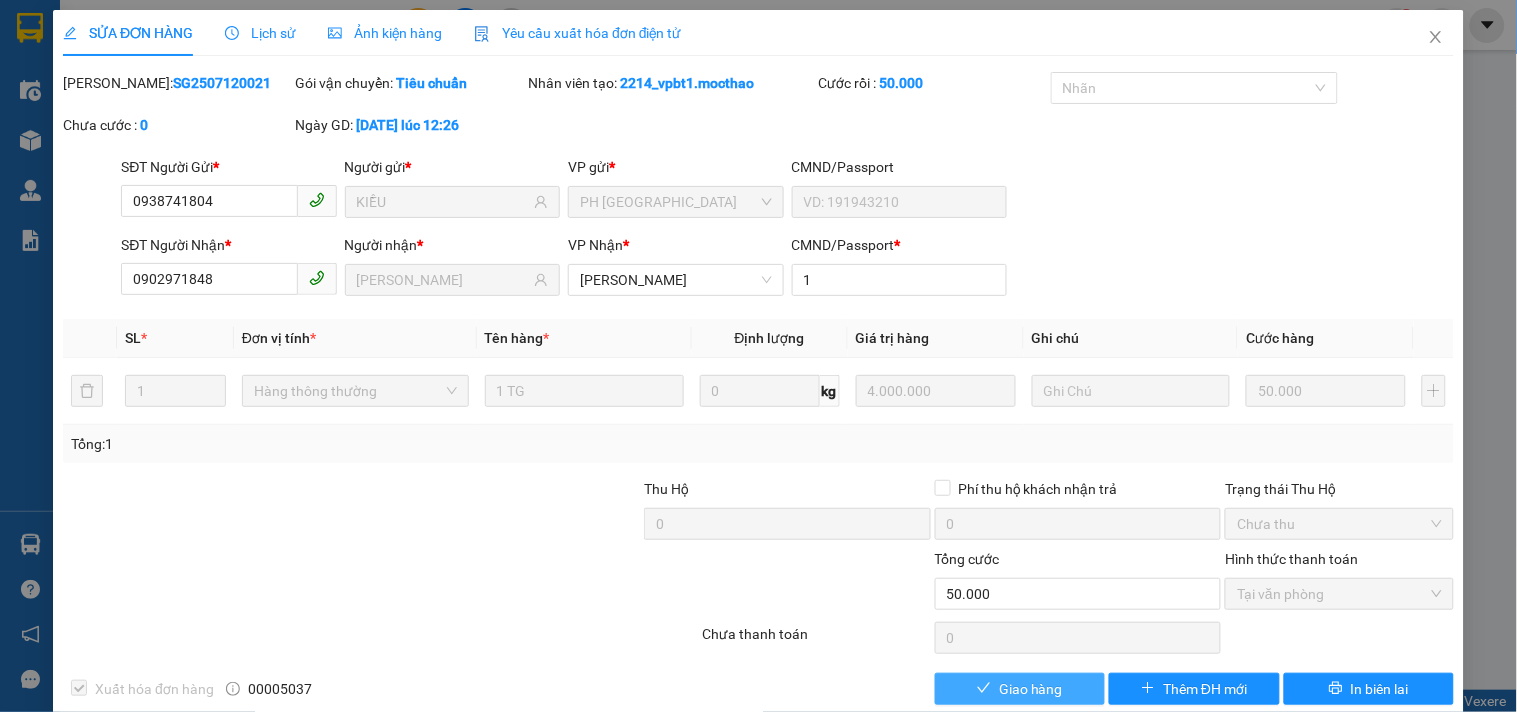 click on "Giao hàng" at bounding box center [1031, 689] 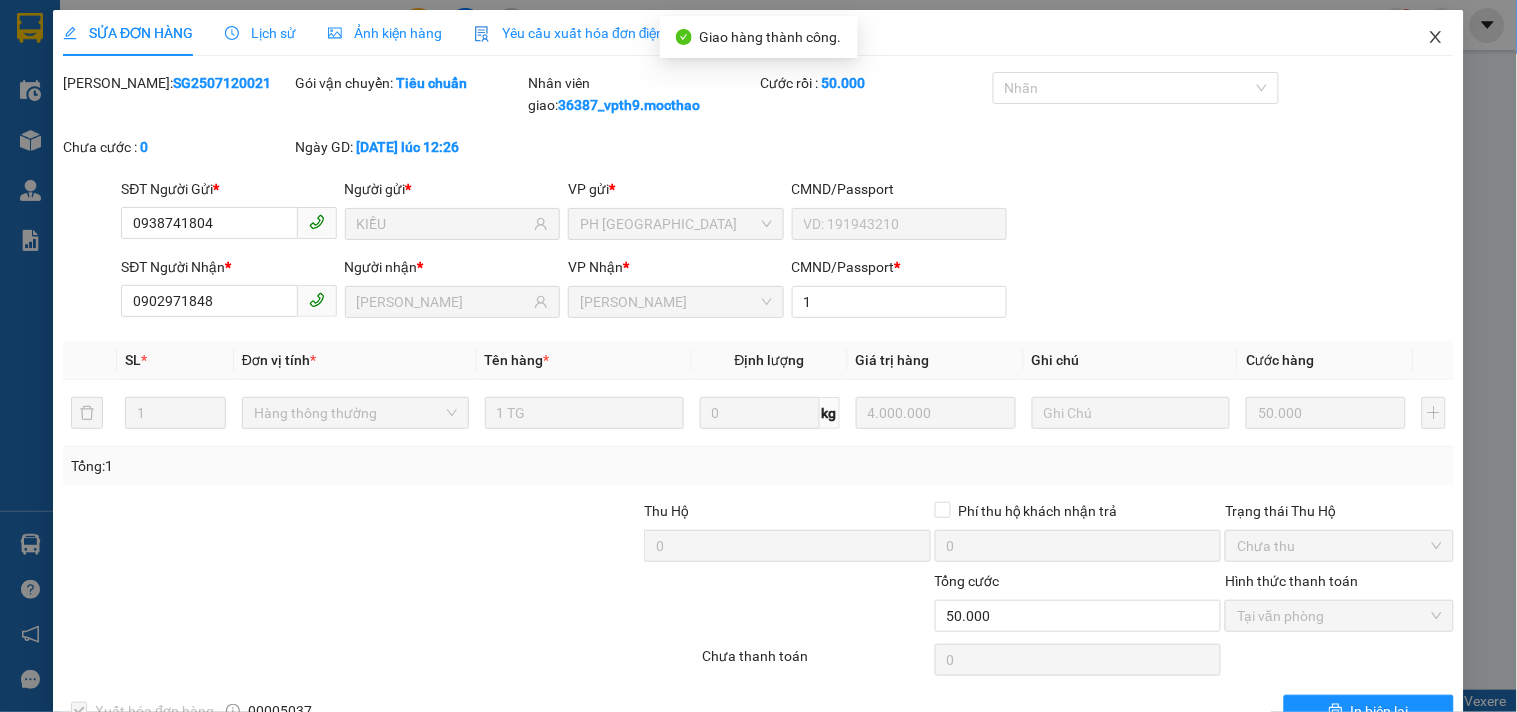click 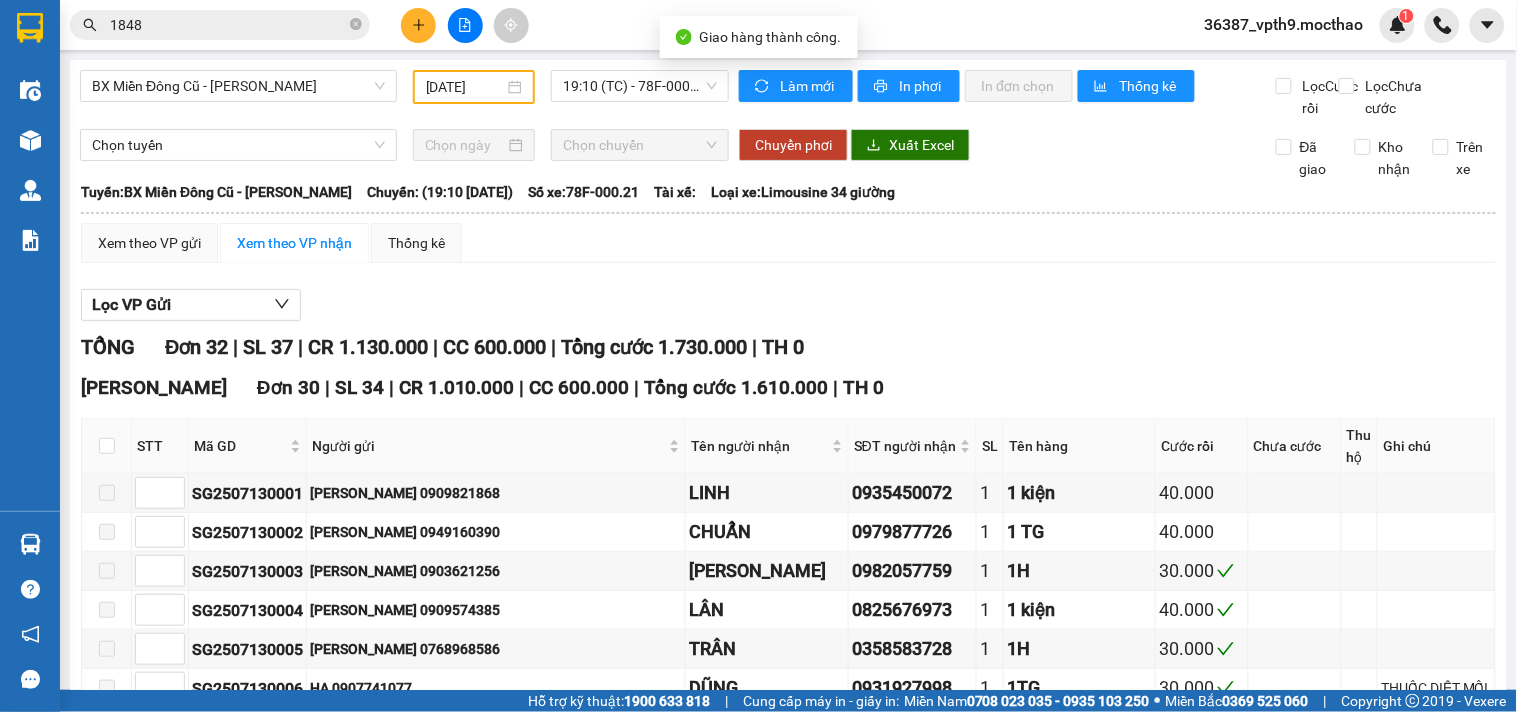 click on "1848" at bounding box center (228, 25) 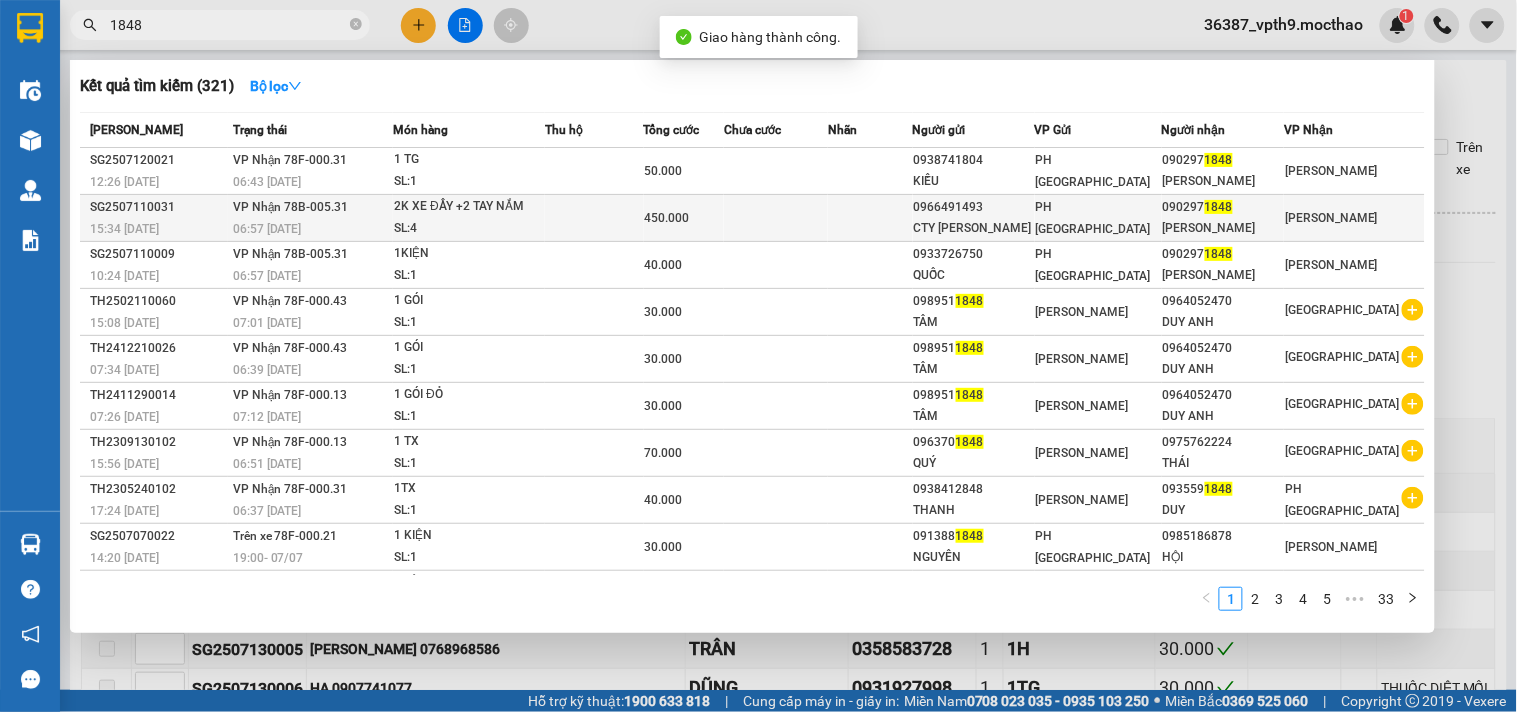click on "[PERSON_NAME]   78B-005.31 06:57 [DATE]" at bounding box center [311, 218] 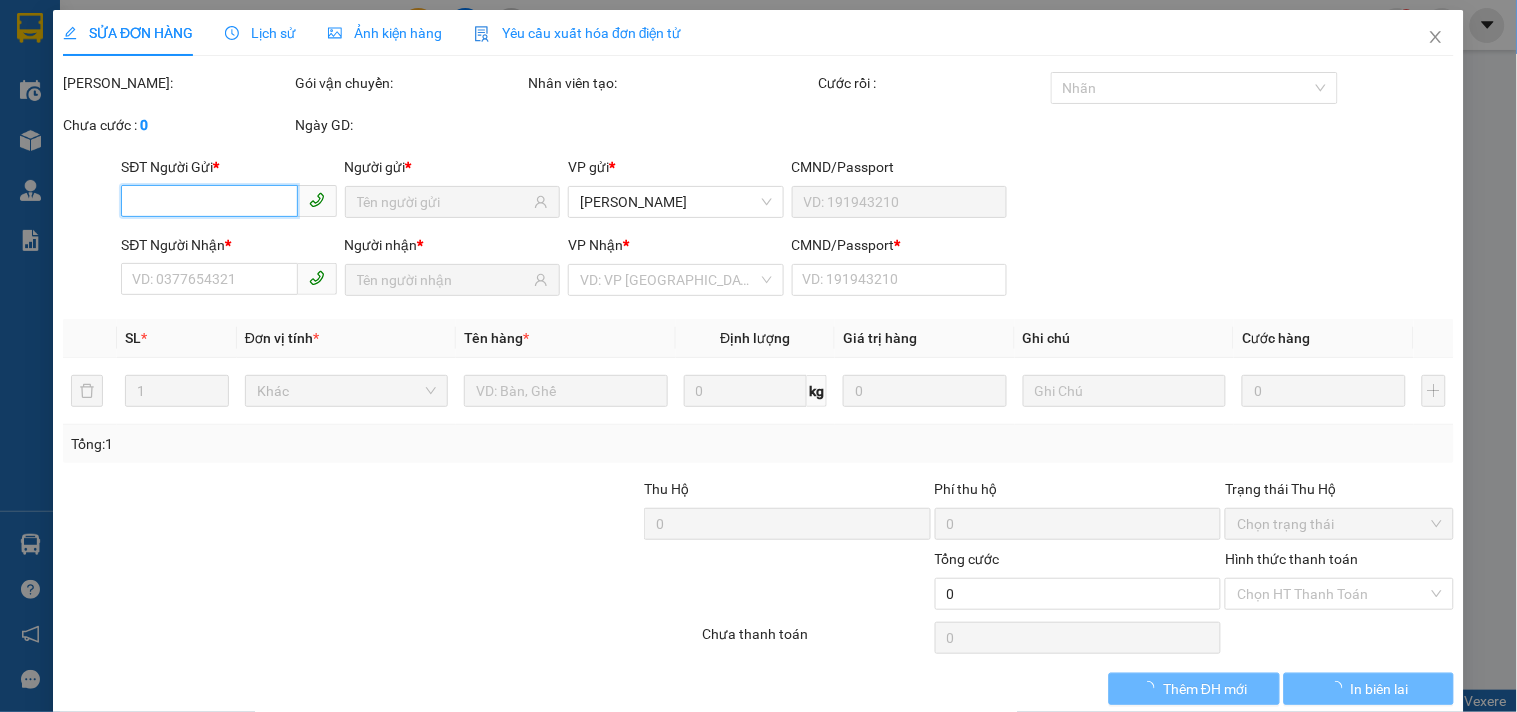 type on "0966491493" 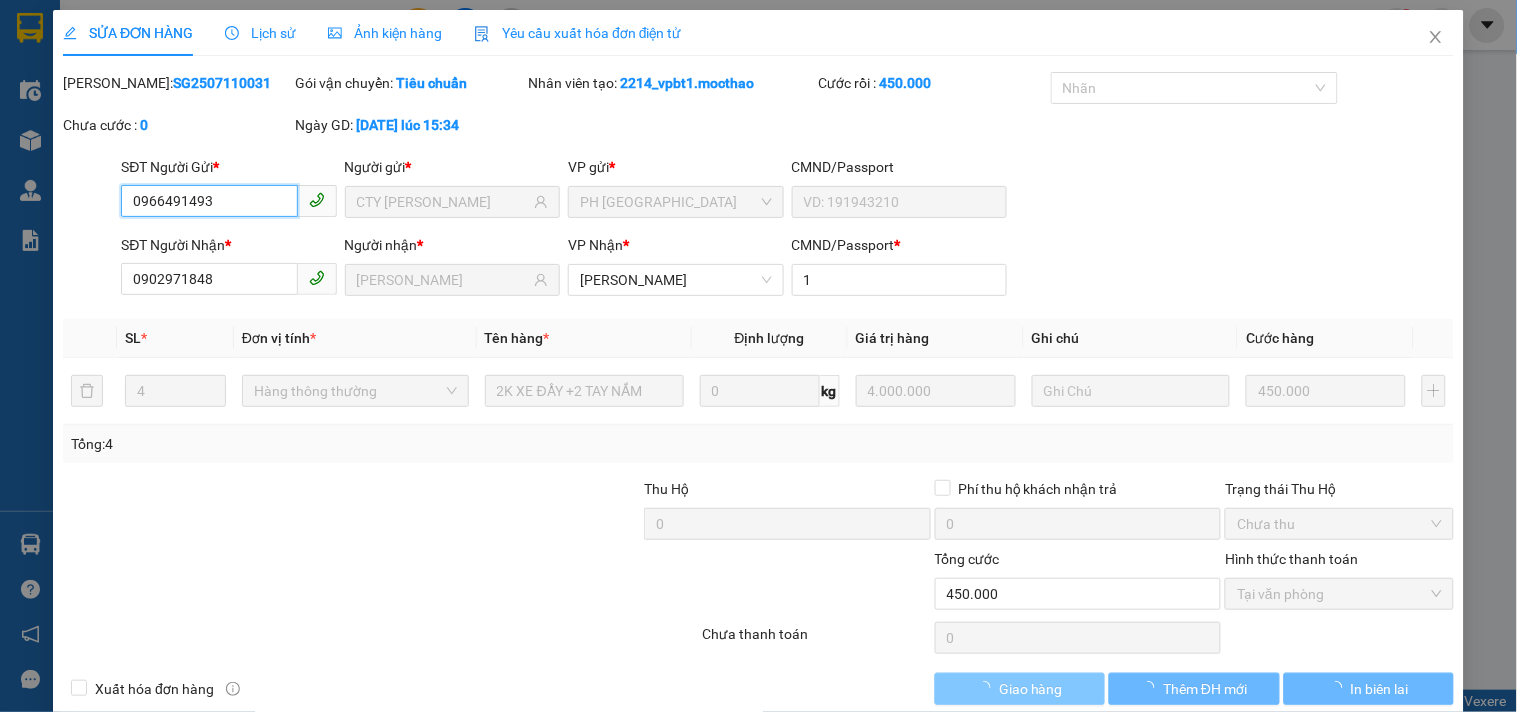 checkbox on "true" 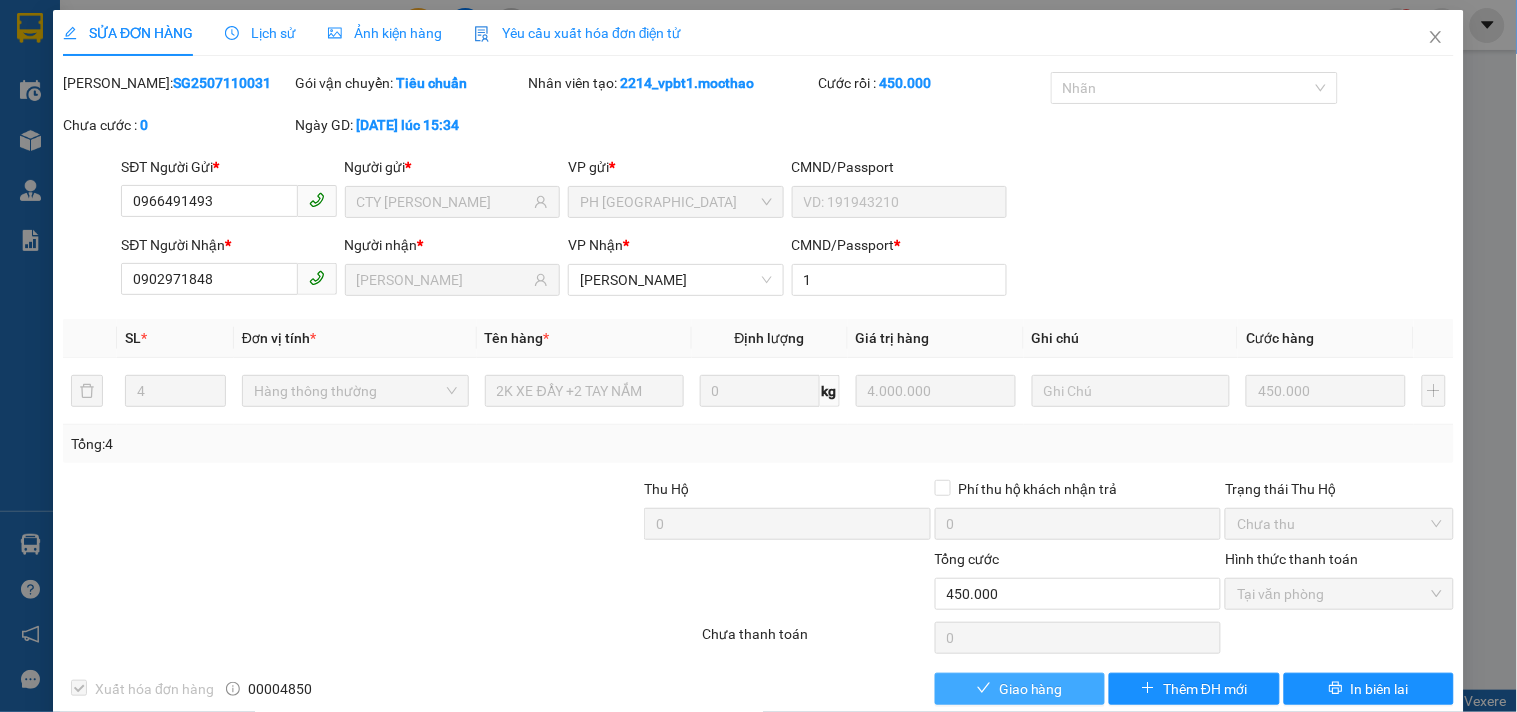click on "Giao hàng" at bounding box center [1031, 689] 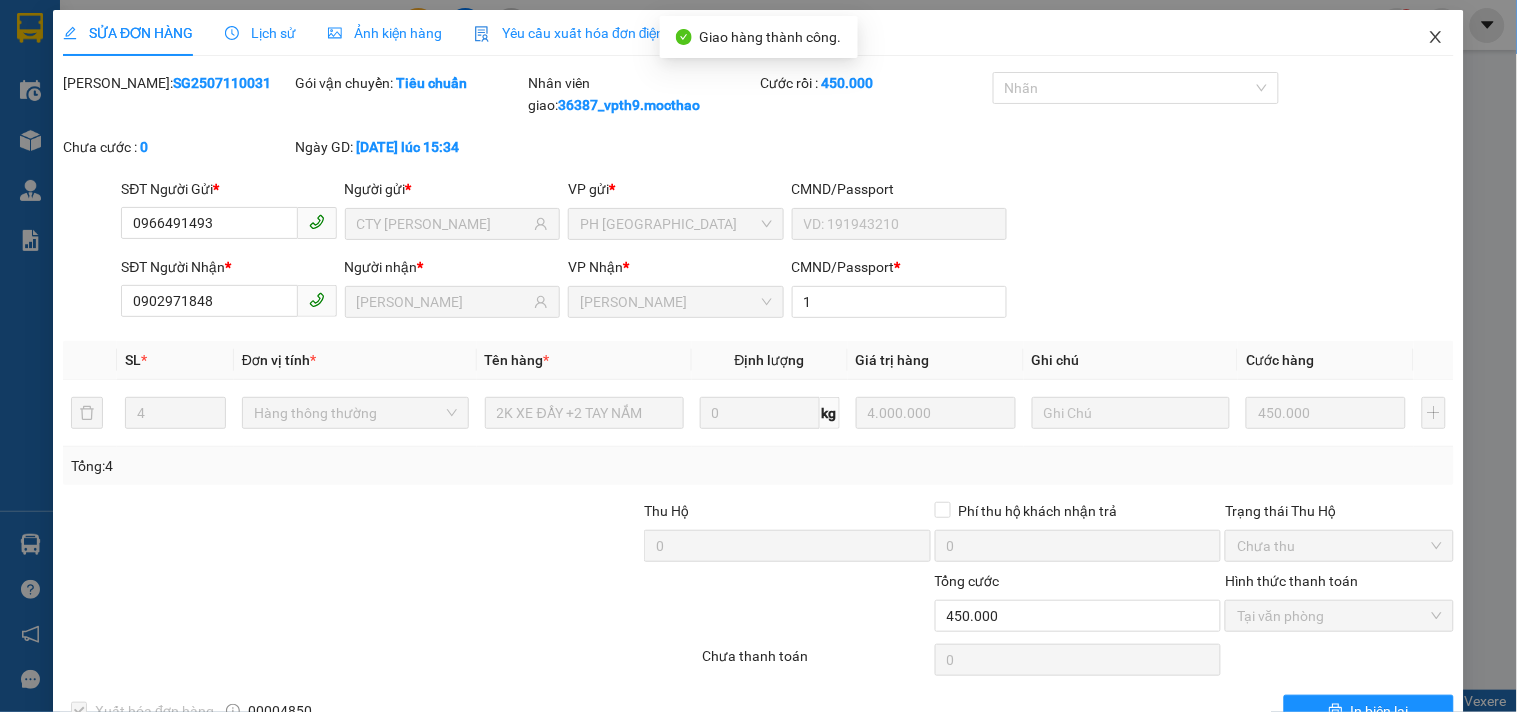 click at bounding box center (1436, 38) 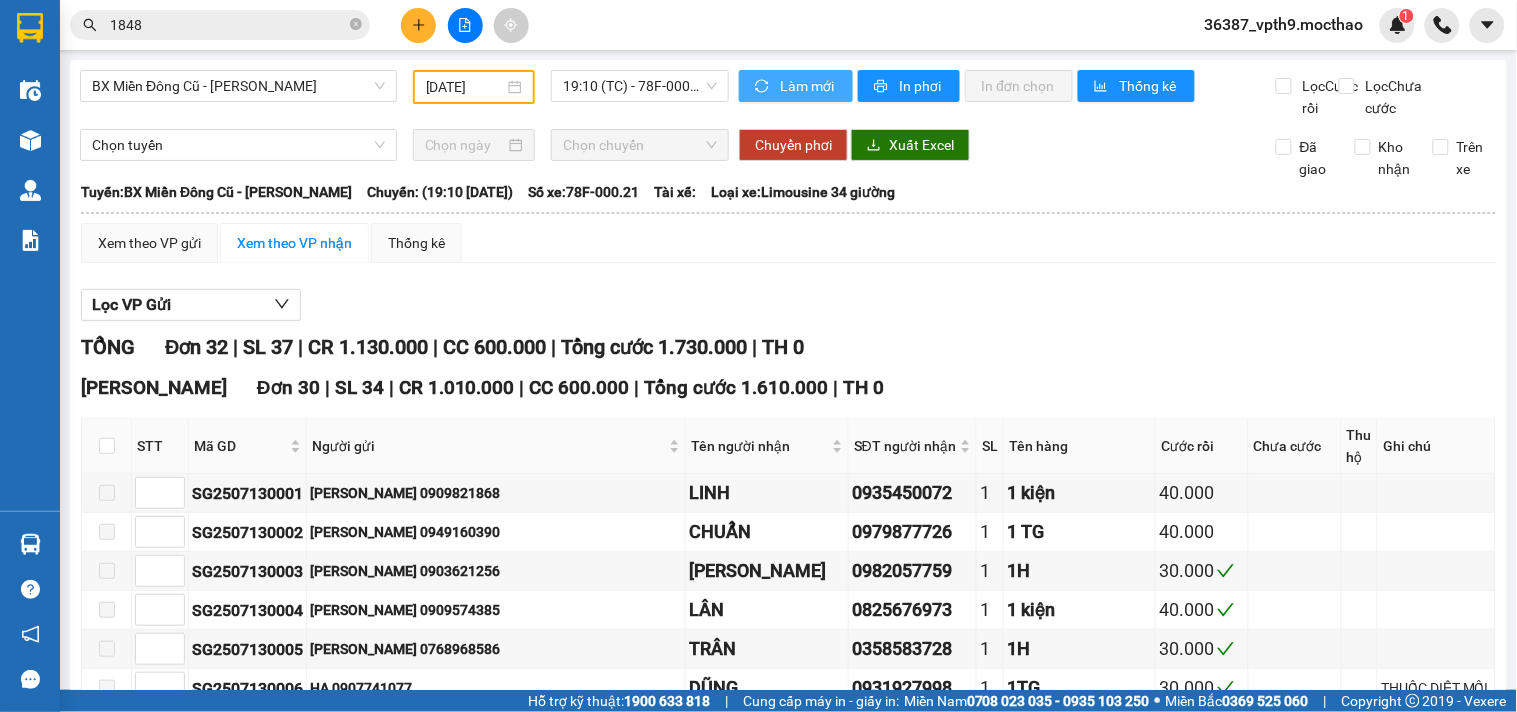 click on "Làm mới" at bounding box center [808, 86] 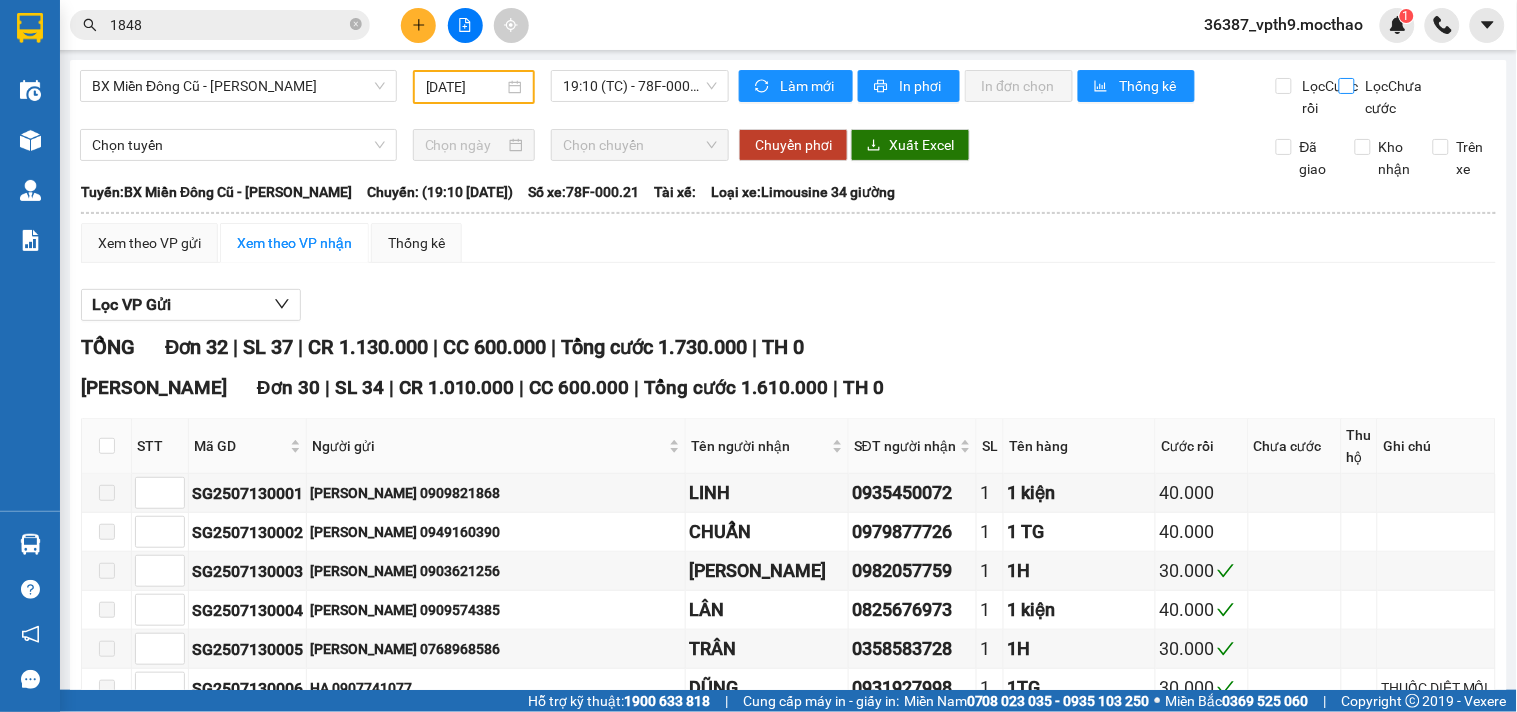 click on "Lọc  Chưa cước" at bounding box center (1396, 97) 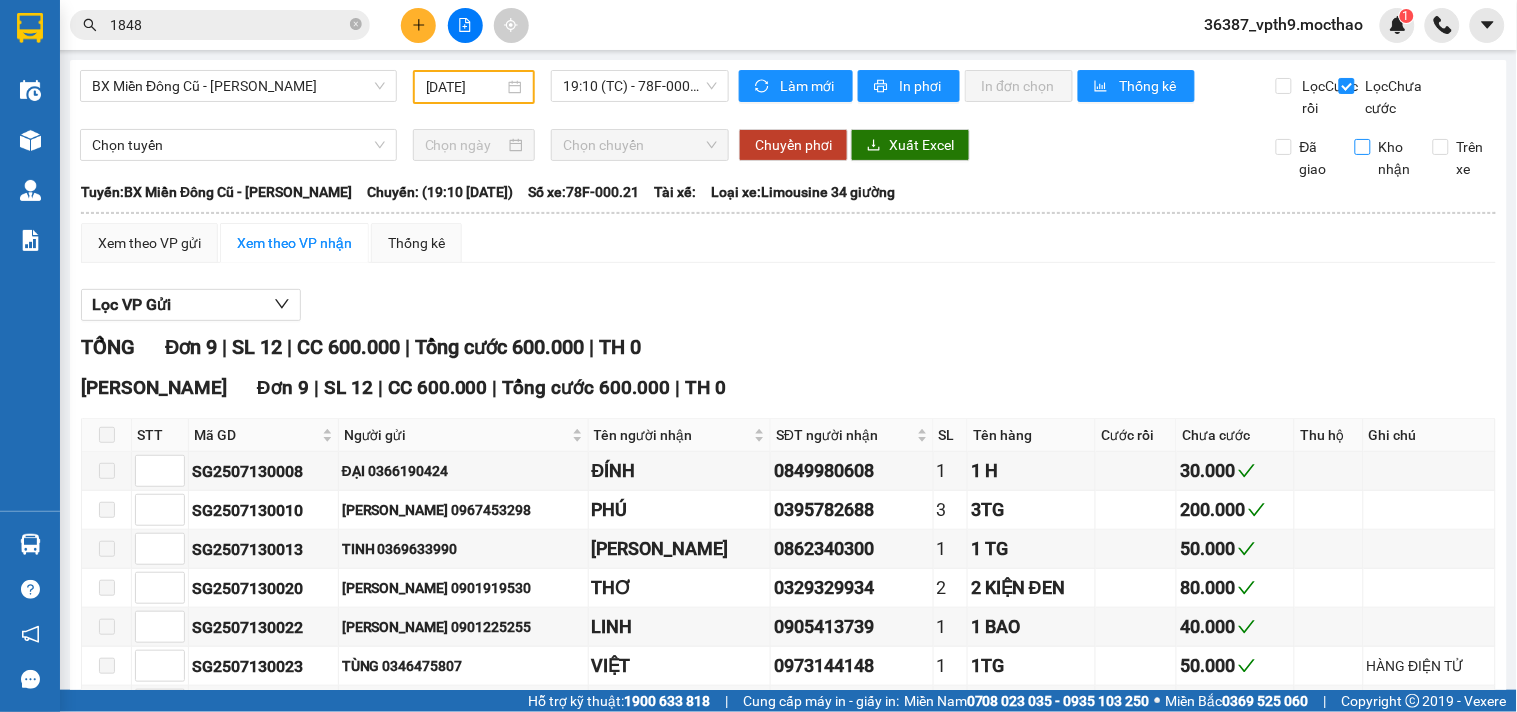 click on "Kho nhận" at bounding box center (1395, 158) 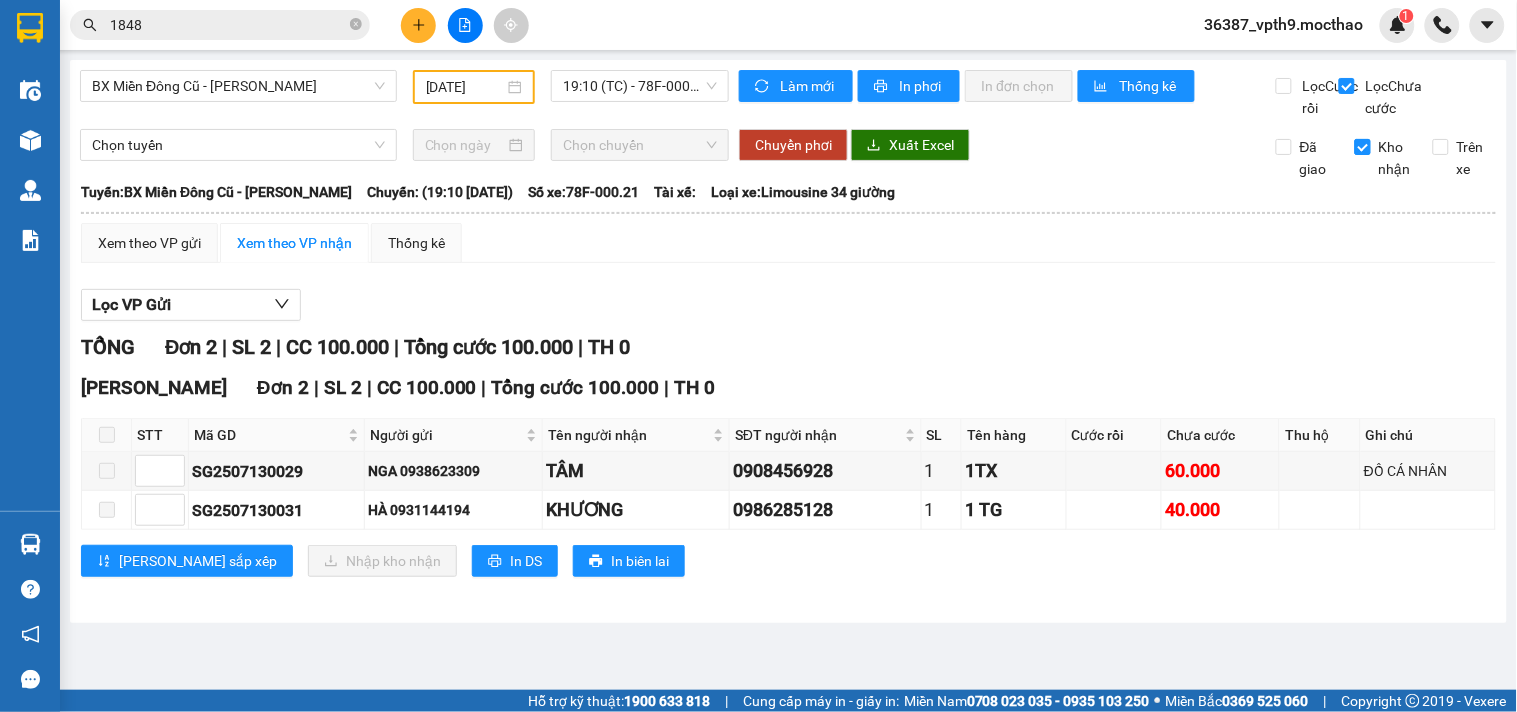 click on "Kho nhận" at bounding box center [1387, 158] 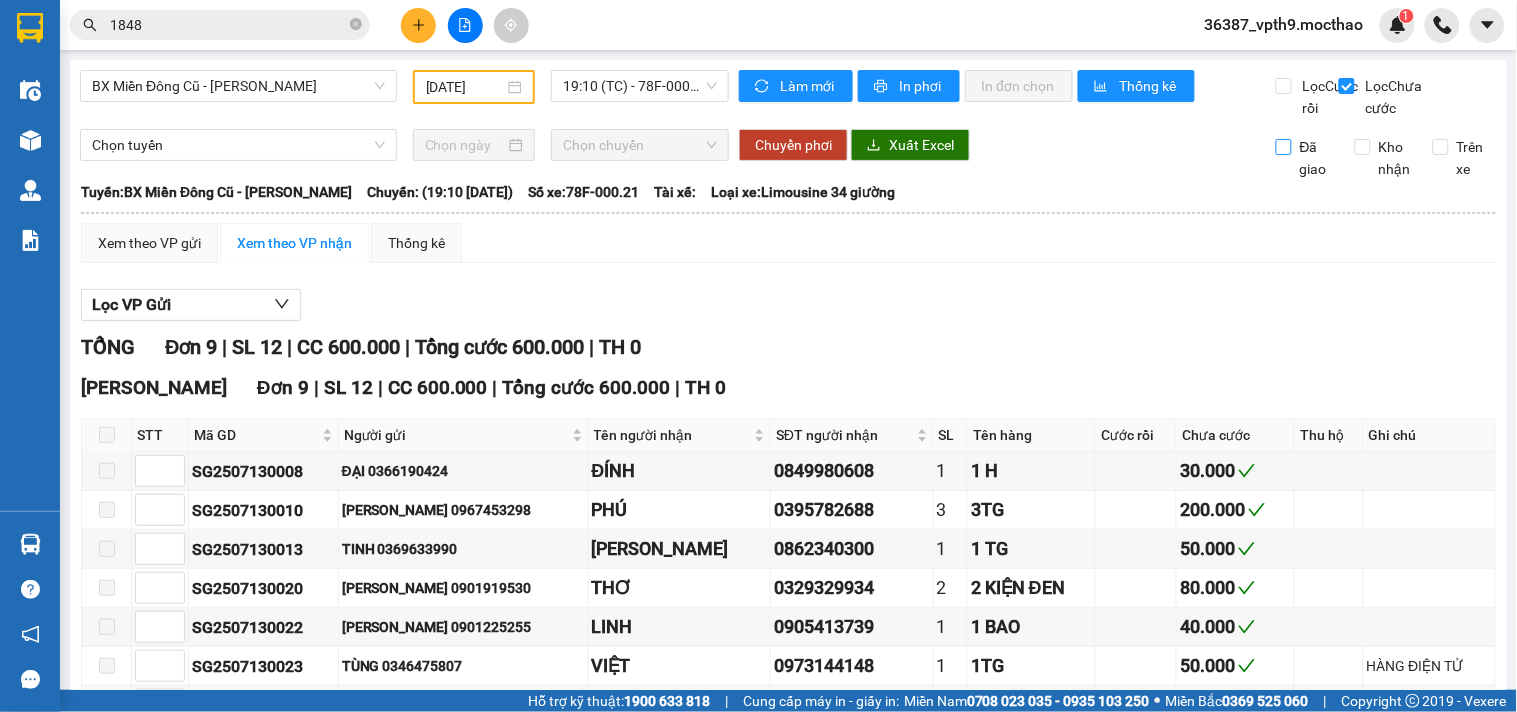 click on "Đã giao" at bounding box center [1316, 158] 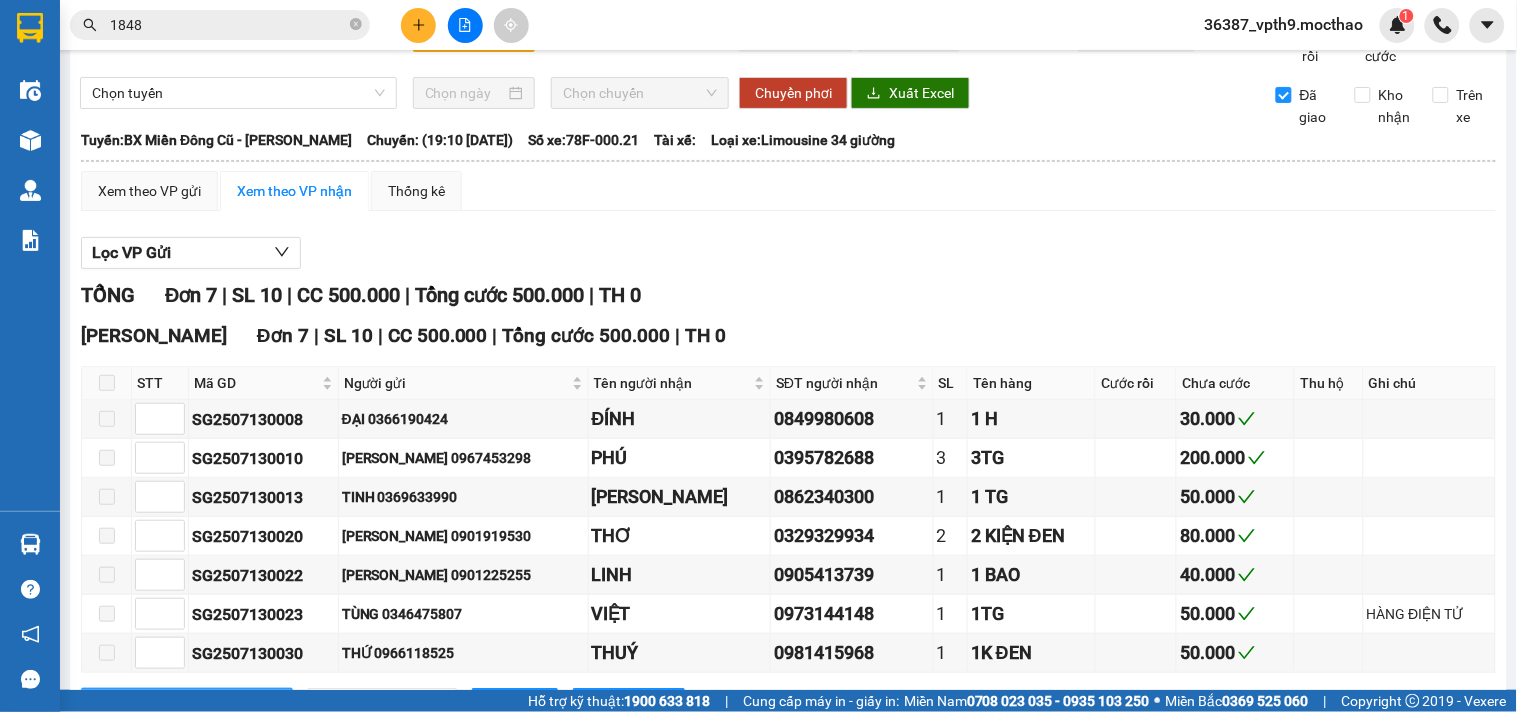 scroll, scrollTop: 0, scrollLeft: 0, axis: both 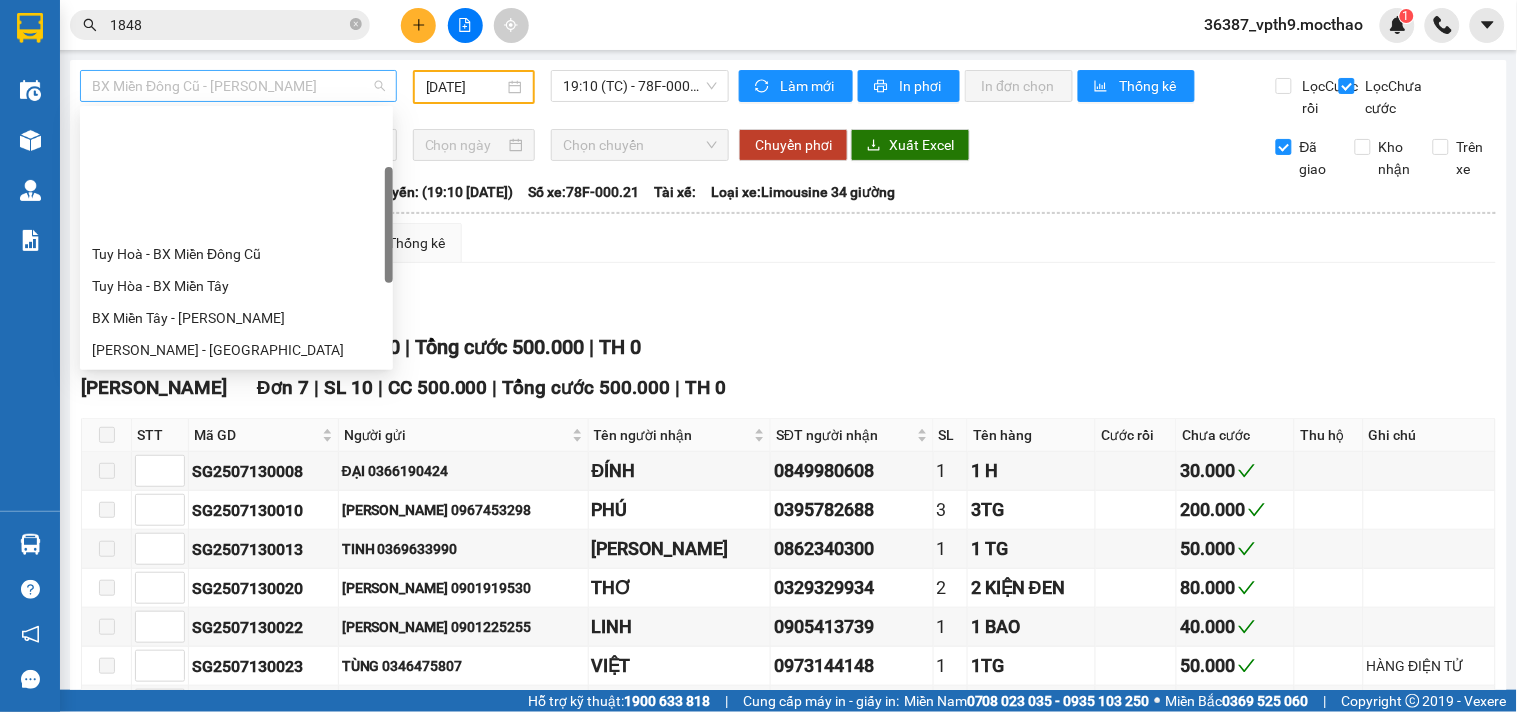click on "BX Miền Đông Cũ - [PERSON_NAME]" at bounding box center (238, 86) 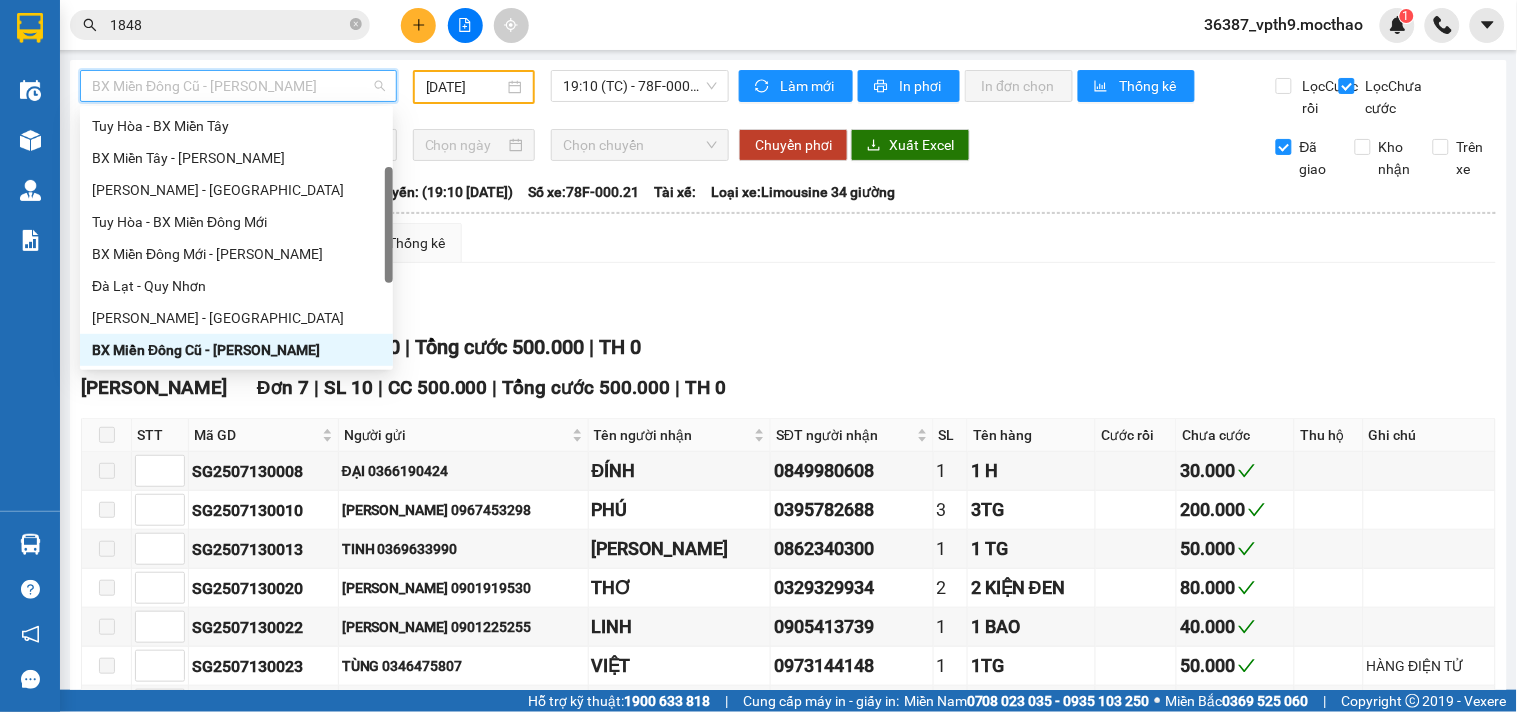 type on "M" 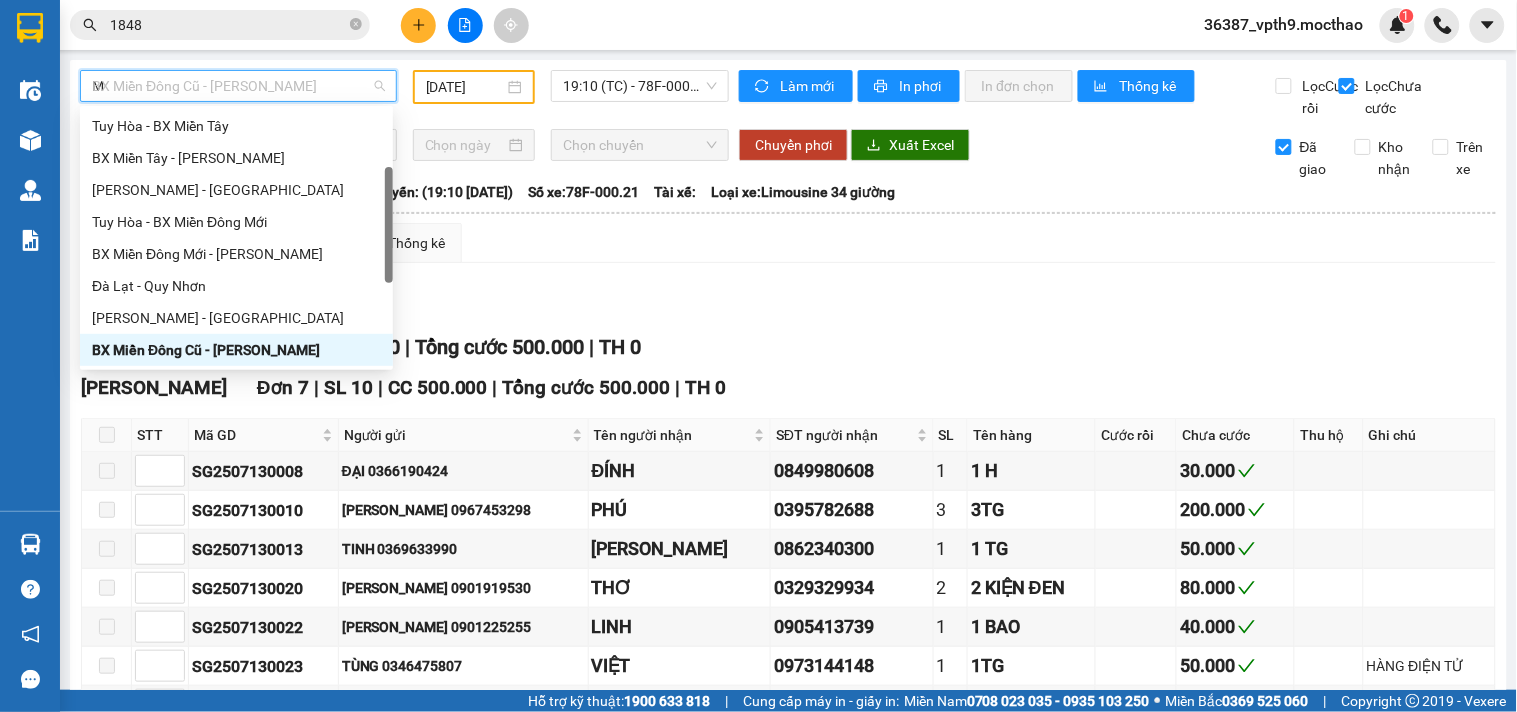 scroll, scrollTop: 0, scrollLeft: 0, axis: both 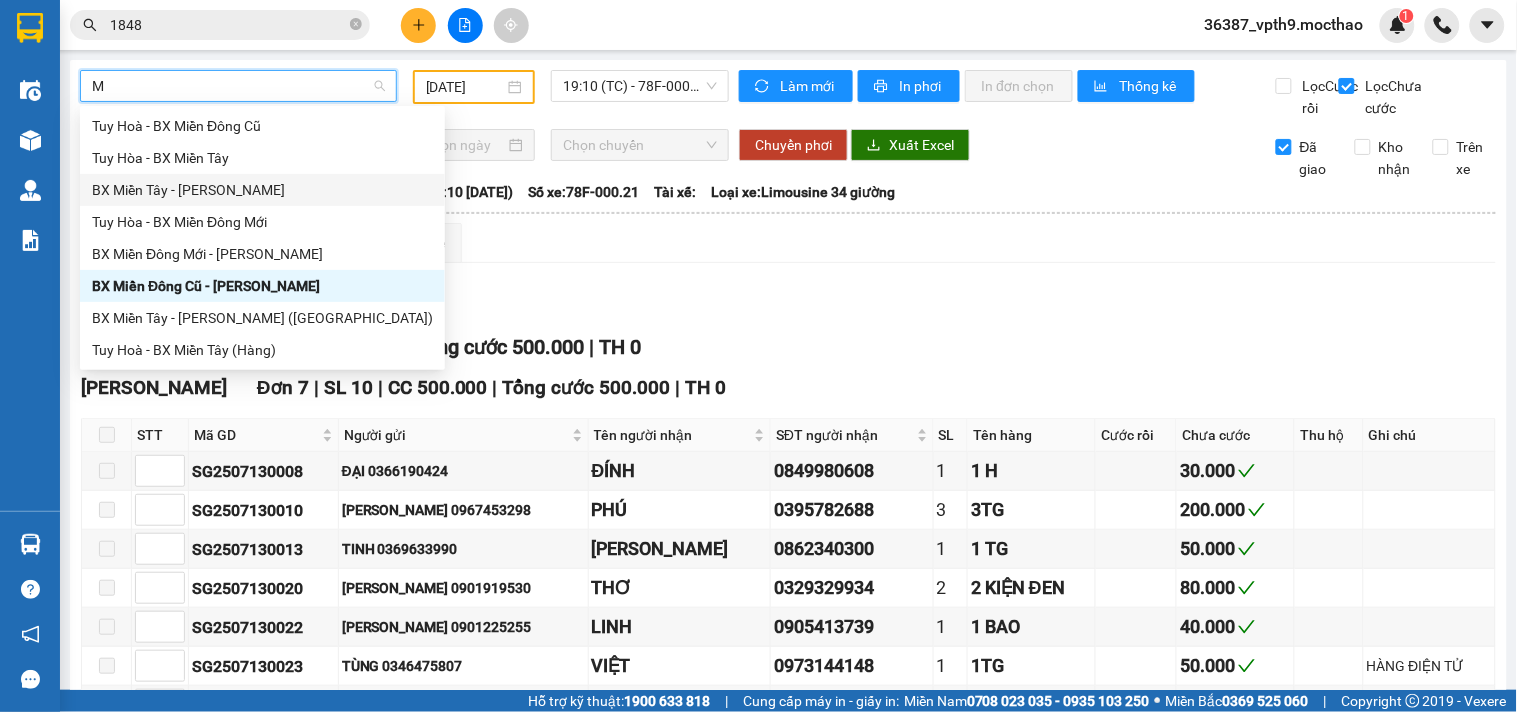 click on "BX Miền Tây - [PERSON_NAME]" at bounding box center [262, 190] 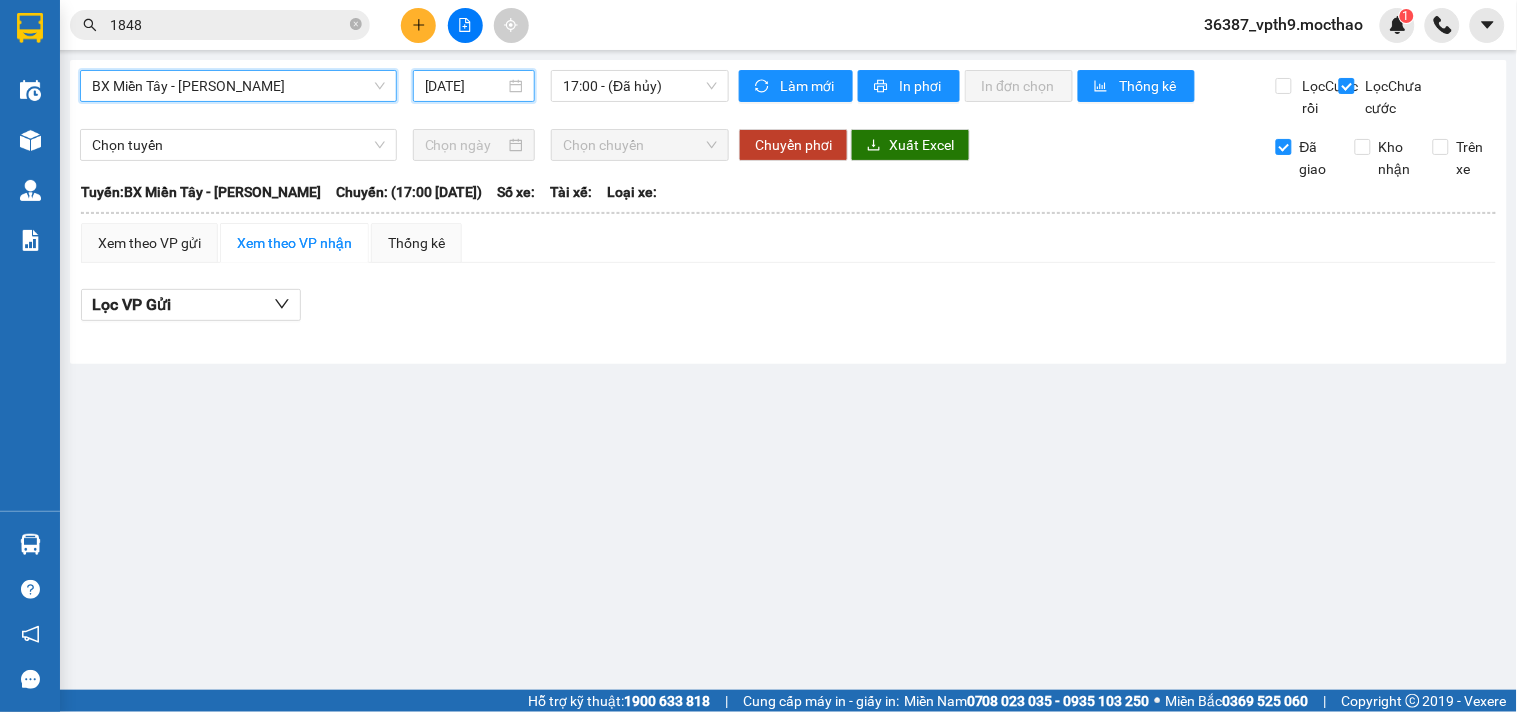 click on "[DATE]" at bounding box center [465, 86] 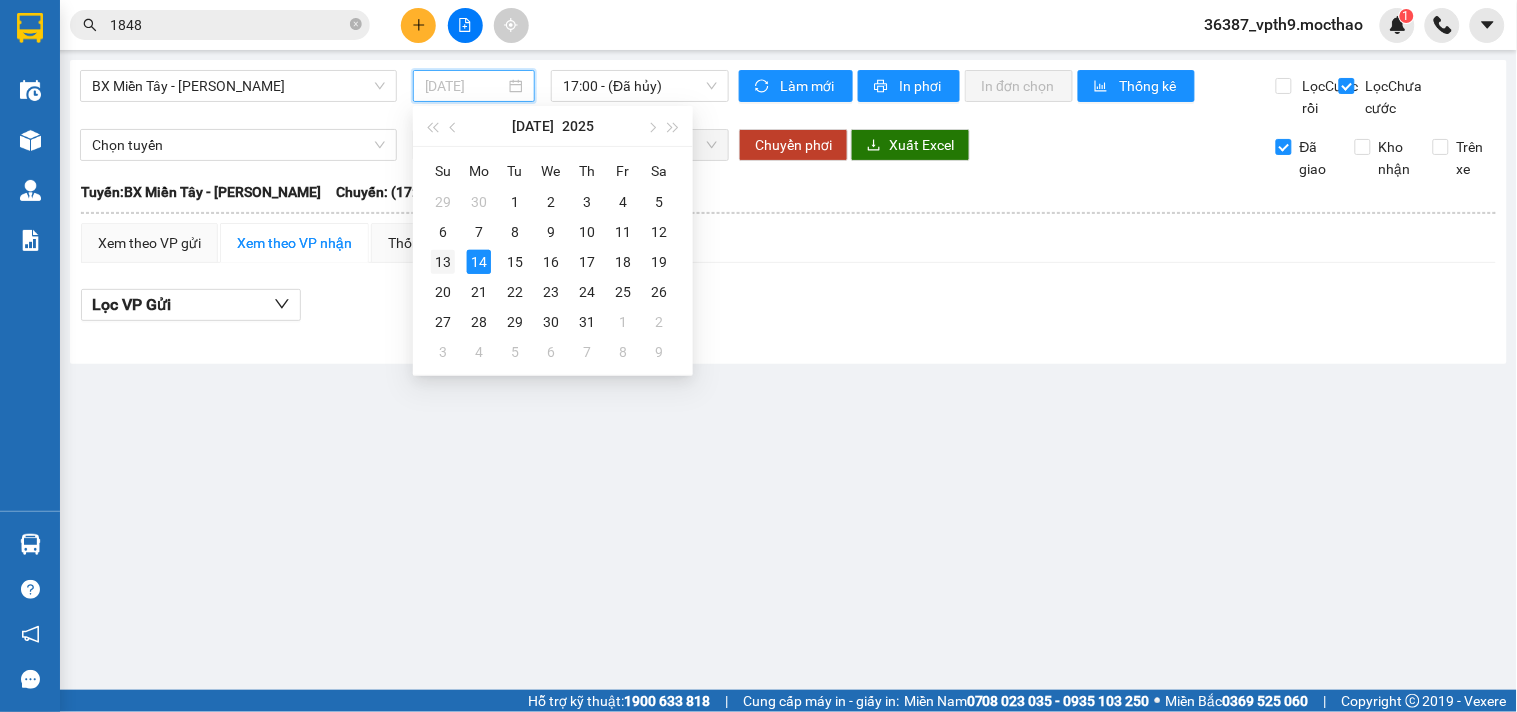 click on "13" at bounding box center [443, 262] 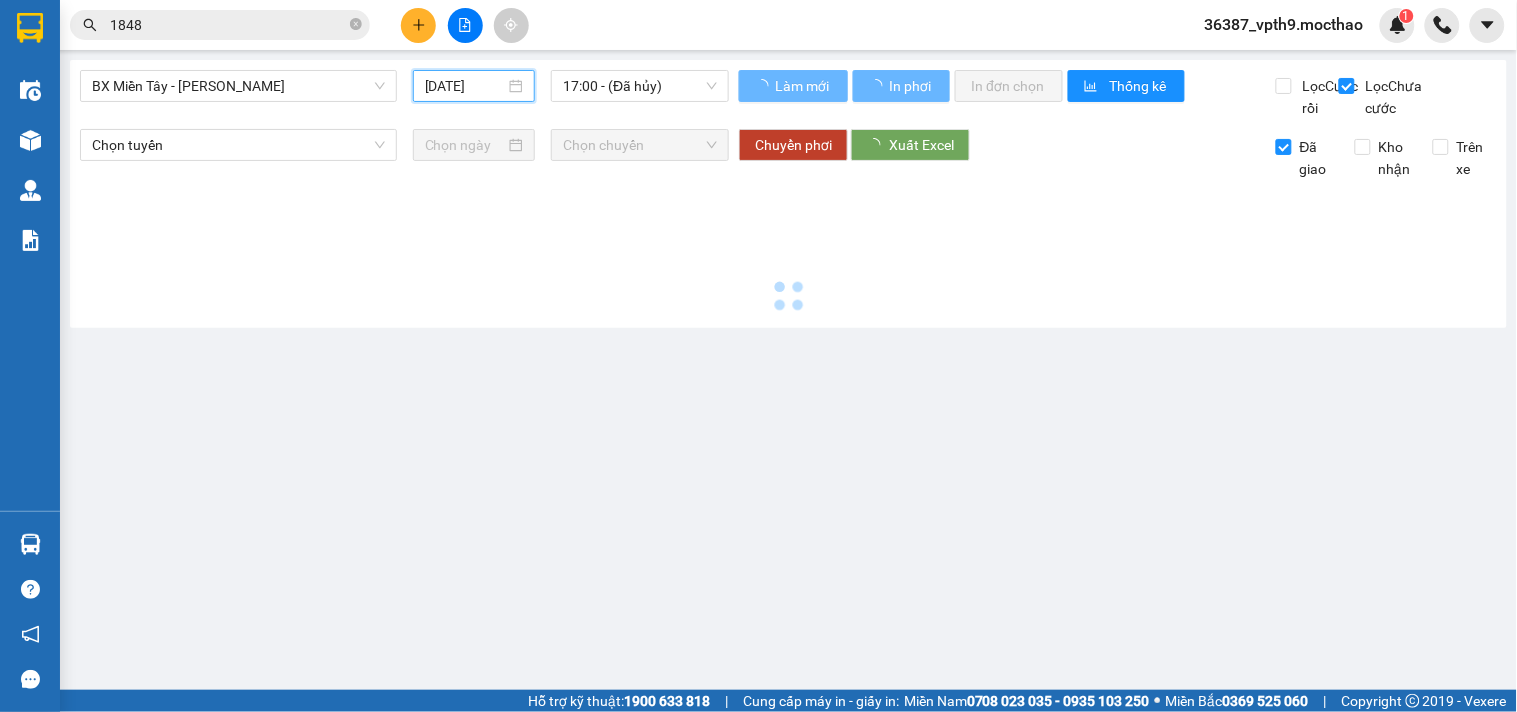 type on "[DATE]" 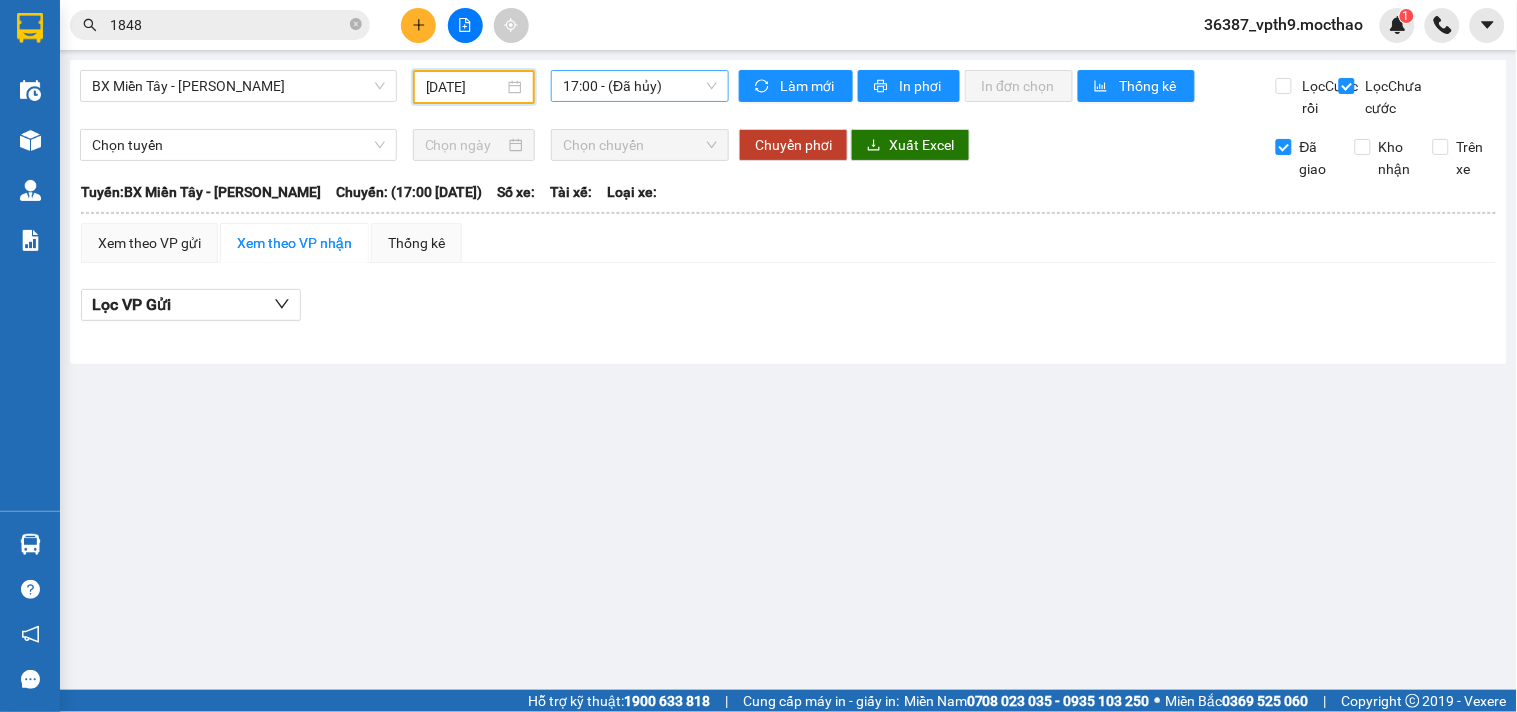 click on "17:00     - (Đã hủy)" at bounding box center (640, 86) 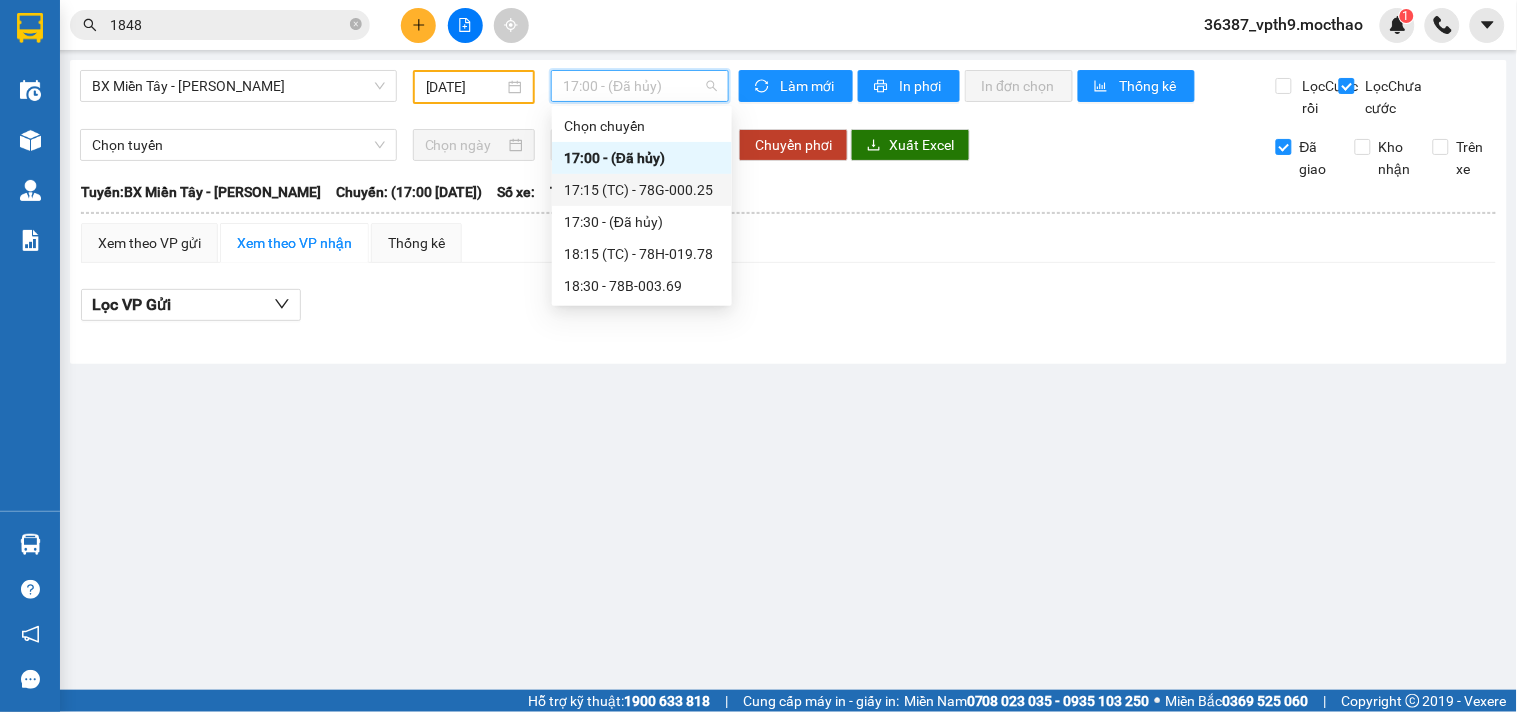 click on "17:15   (TC)   - 78G-000.25" at bounding box center [642, 190] 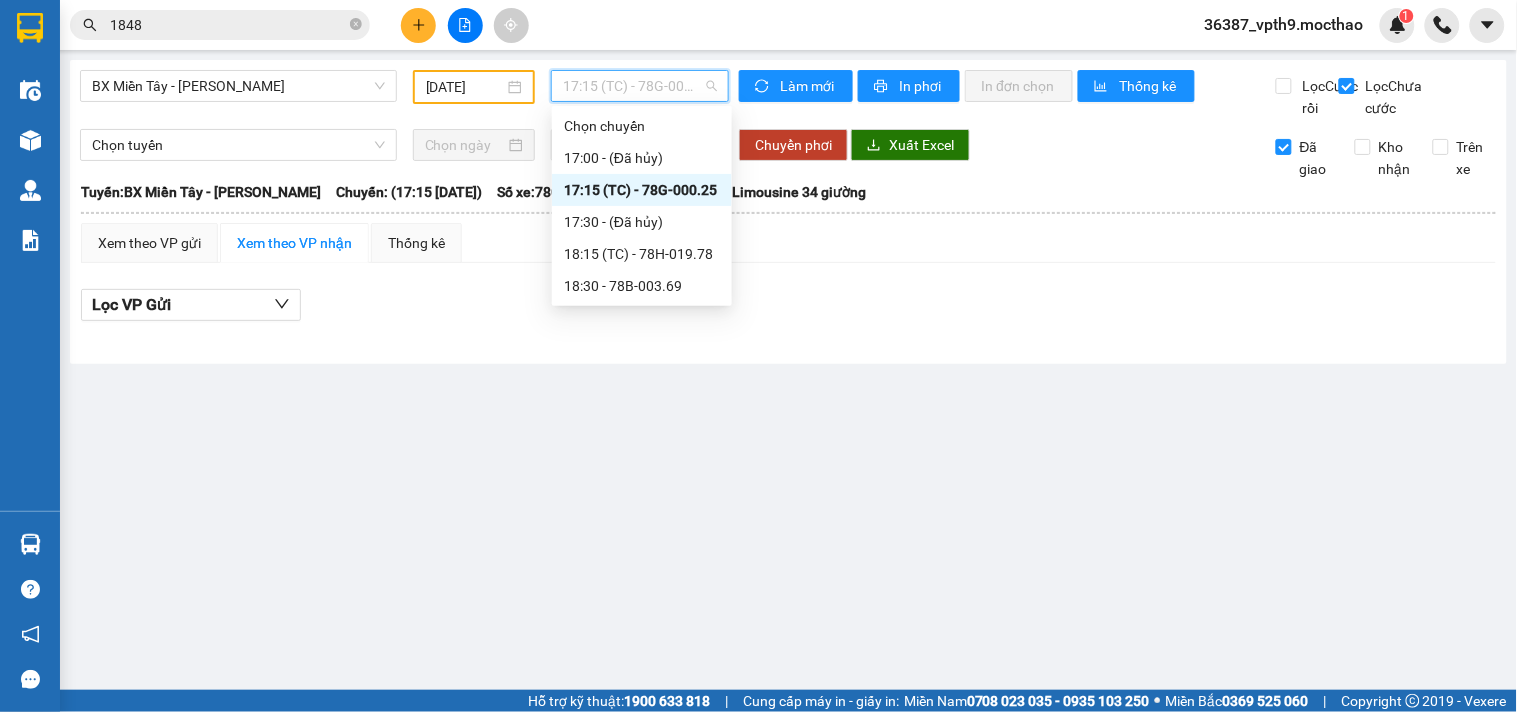 click on "17:15   (TC)   - 78G-000.25" at bounding box center [640, 86] 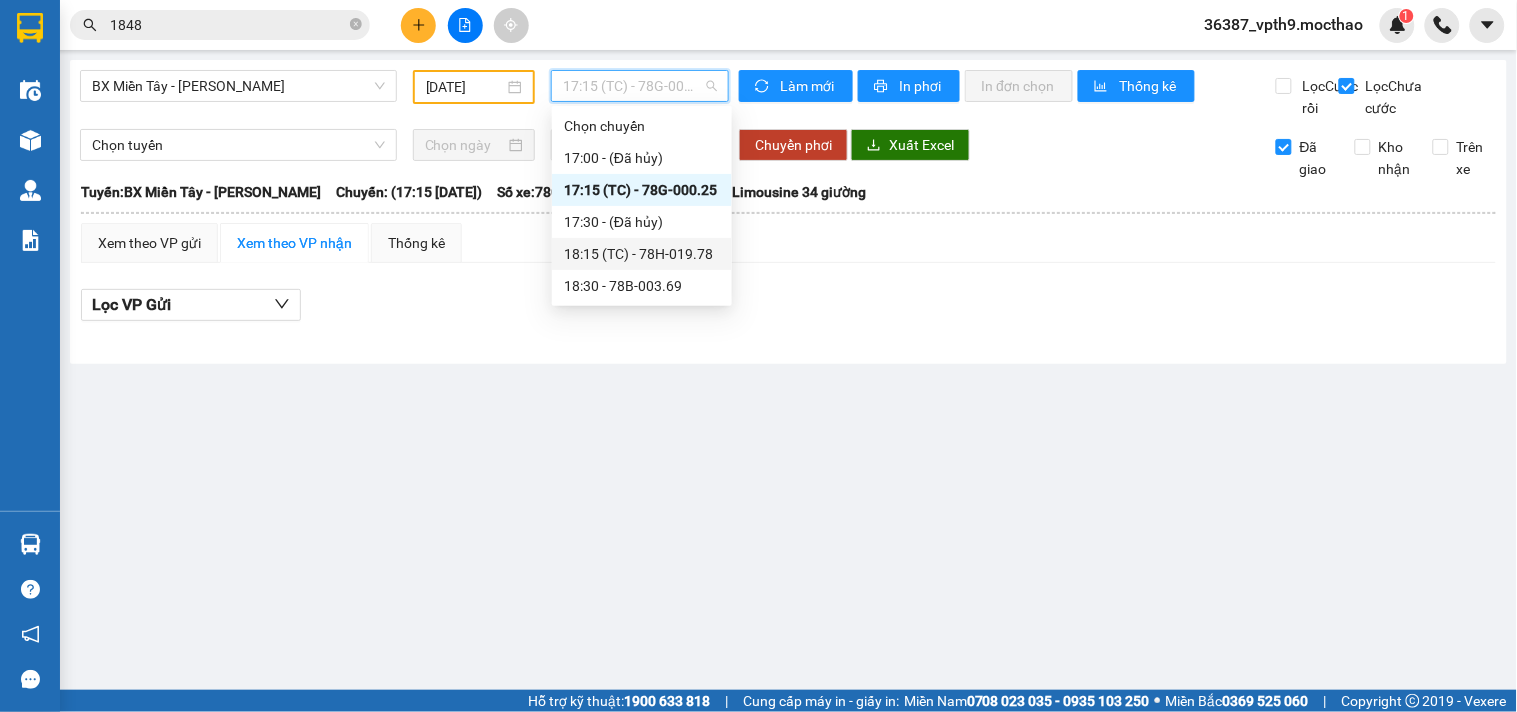 click on "18:15   (TC)   - 78H-019.78" at bounding box center [642, 254] 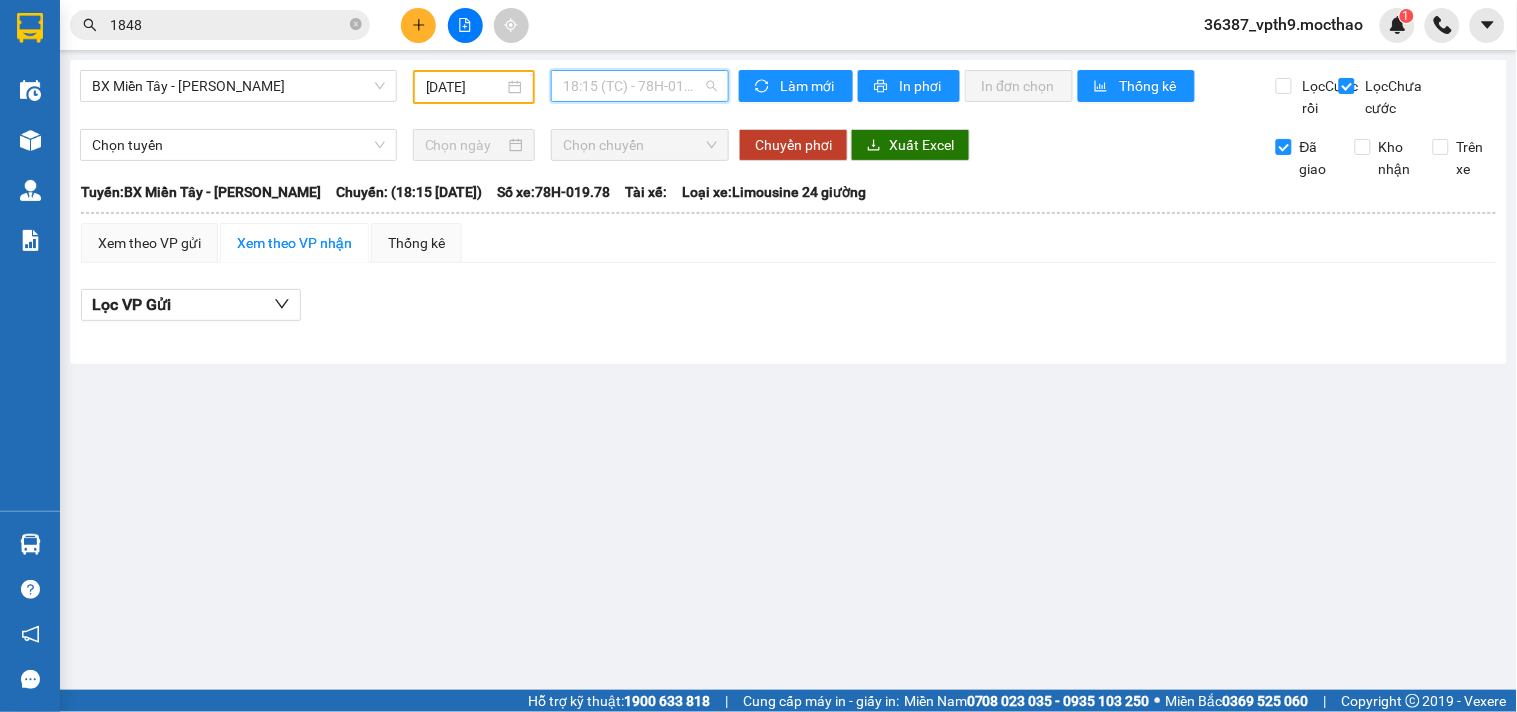 click on "18:15   (TC)   - 78H-019.78" at bounding box center (640, 86) 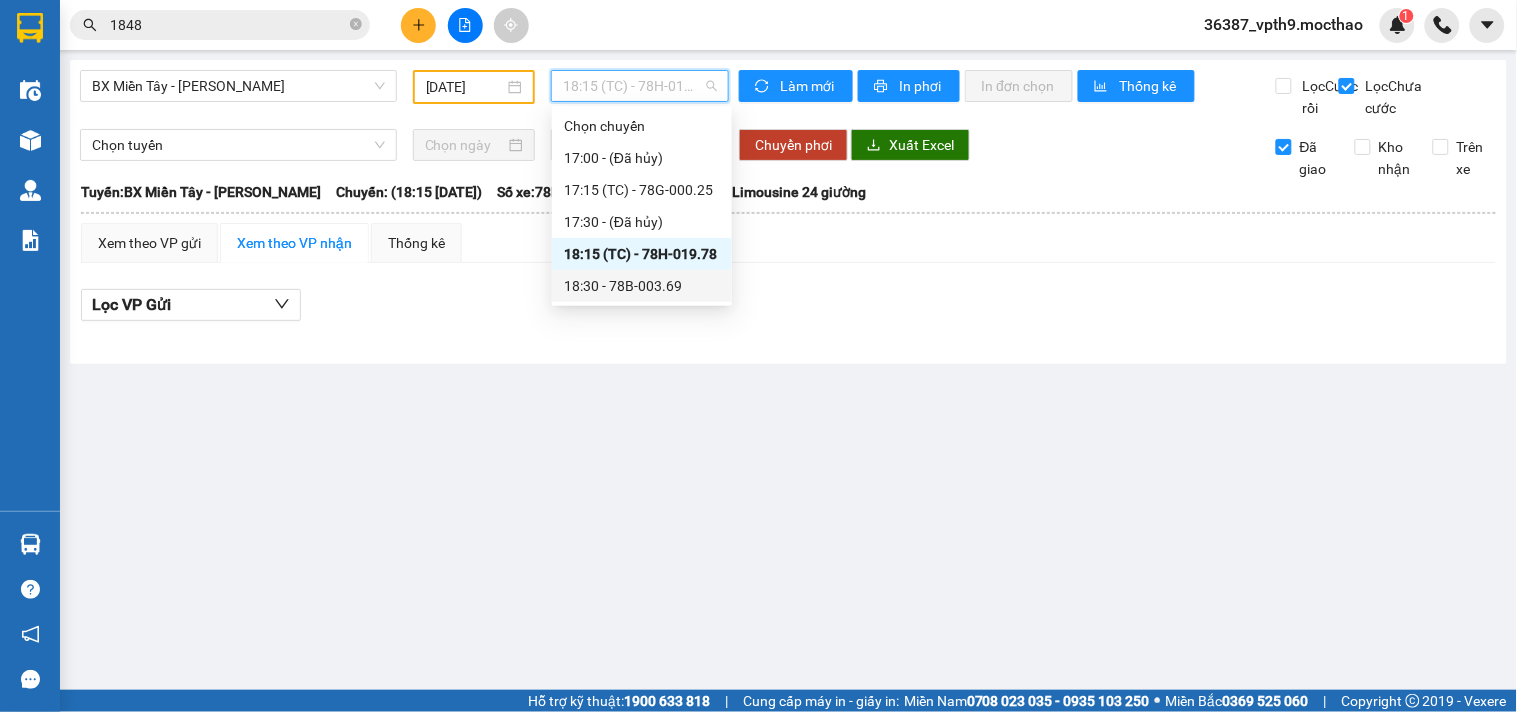 click on "18:30     - 78B-003.69" at bounding box center (642, 286) 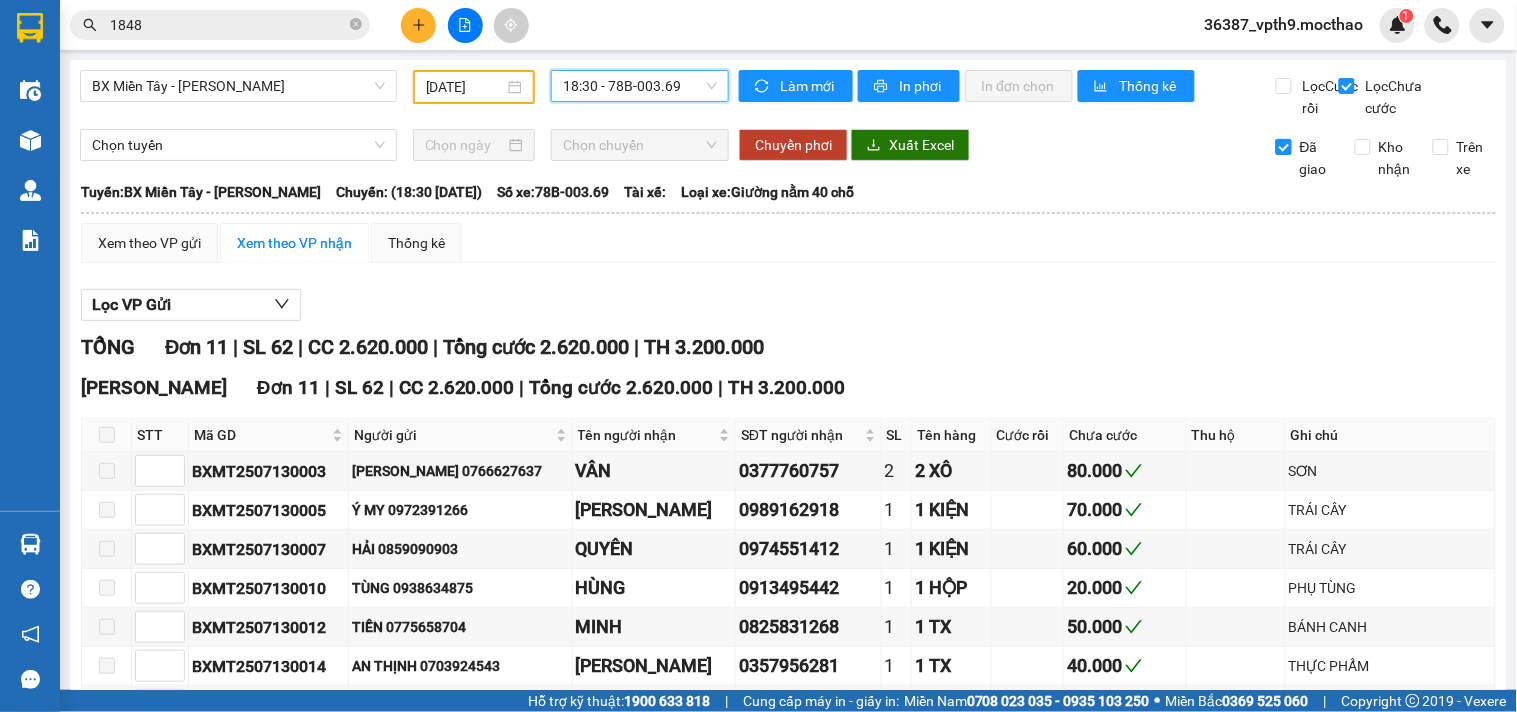click on "Đã giao" at bounding box center (1316, 158) 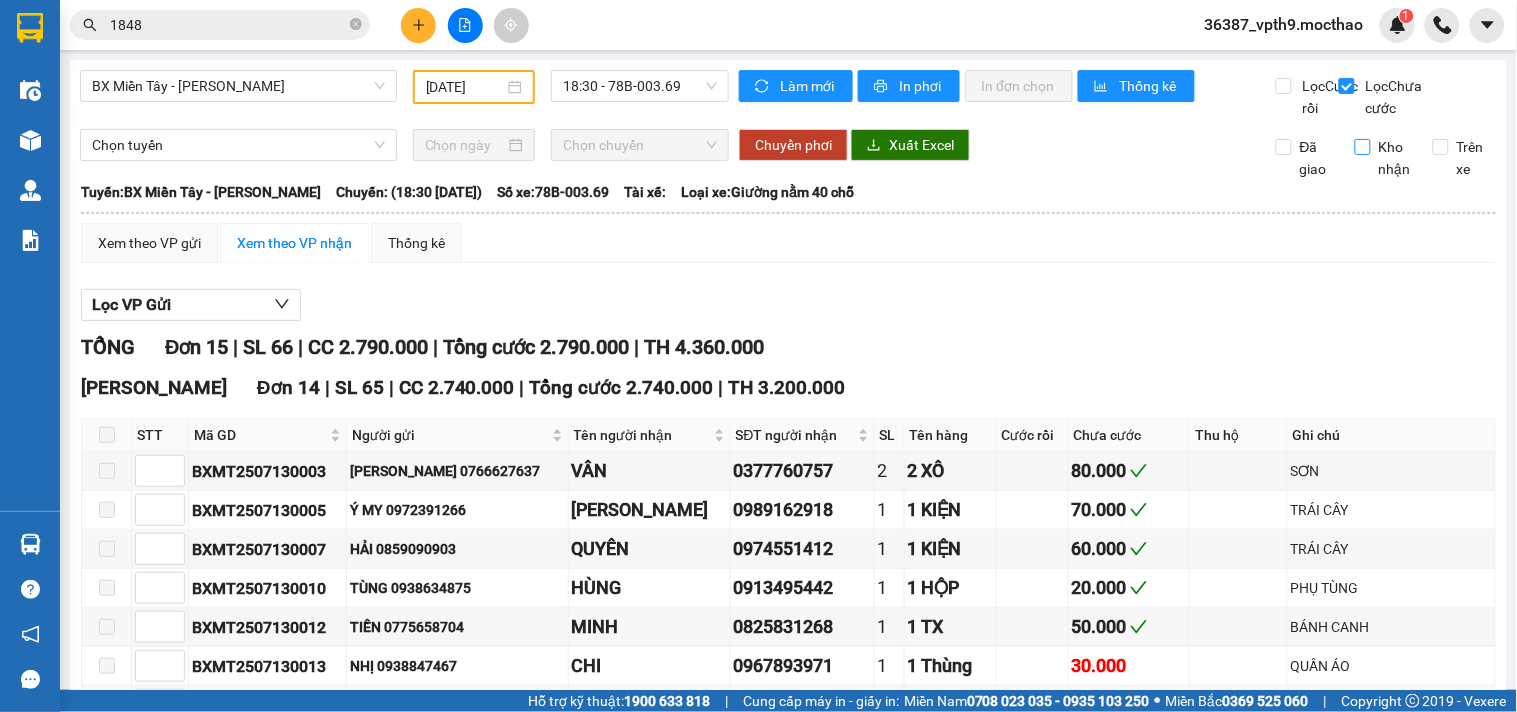 click on "Kho nhận" at bounding box center [1363, 147] 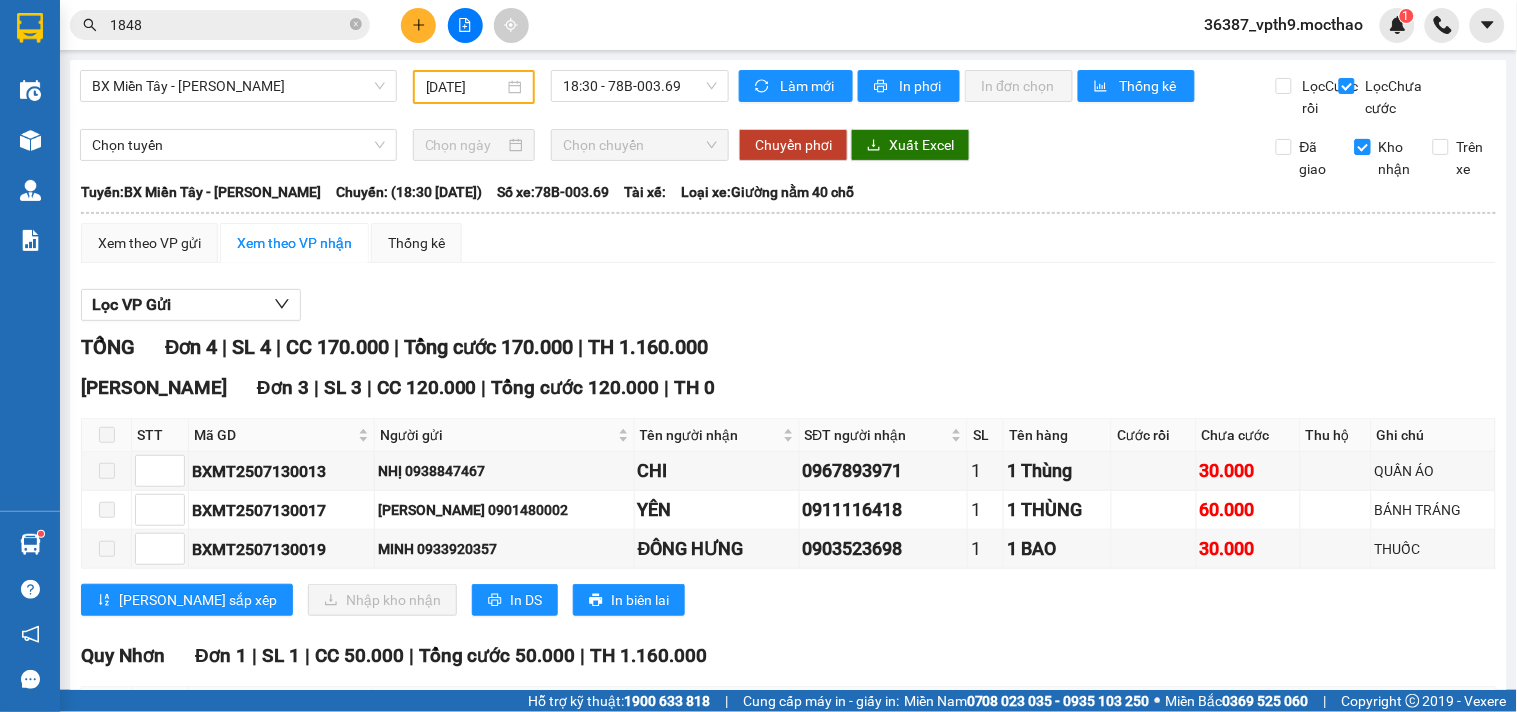 click on "Kho nhận" at bounding box center [1387, 158] 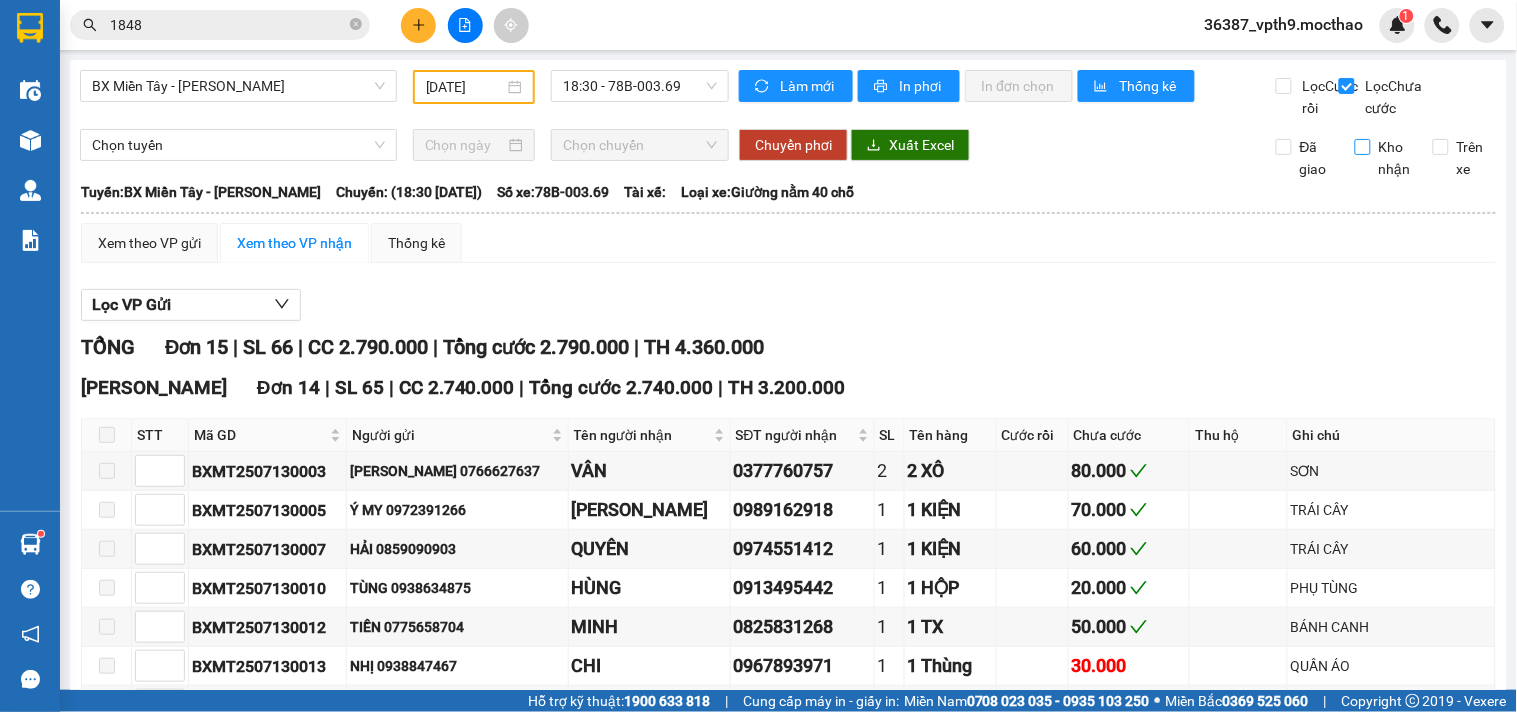 click on "Kho nhận" at bounding box center [1395, 158] 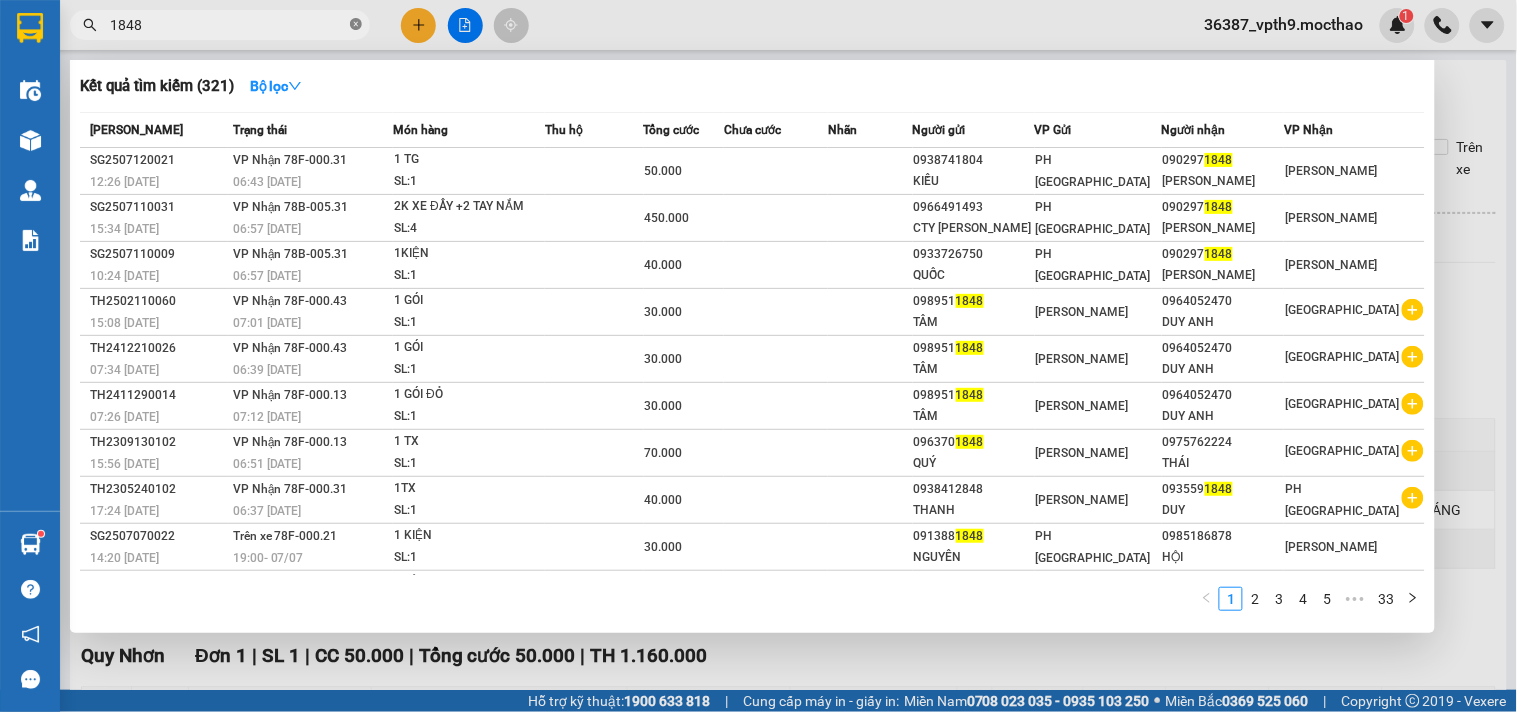 click 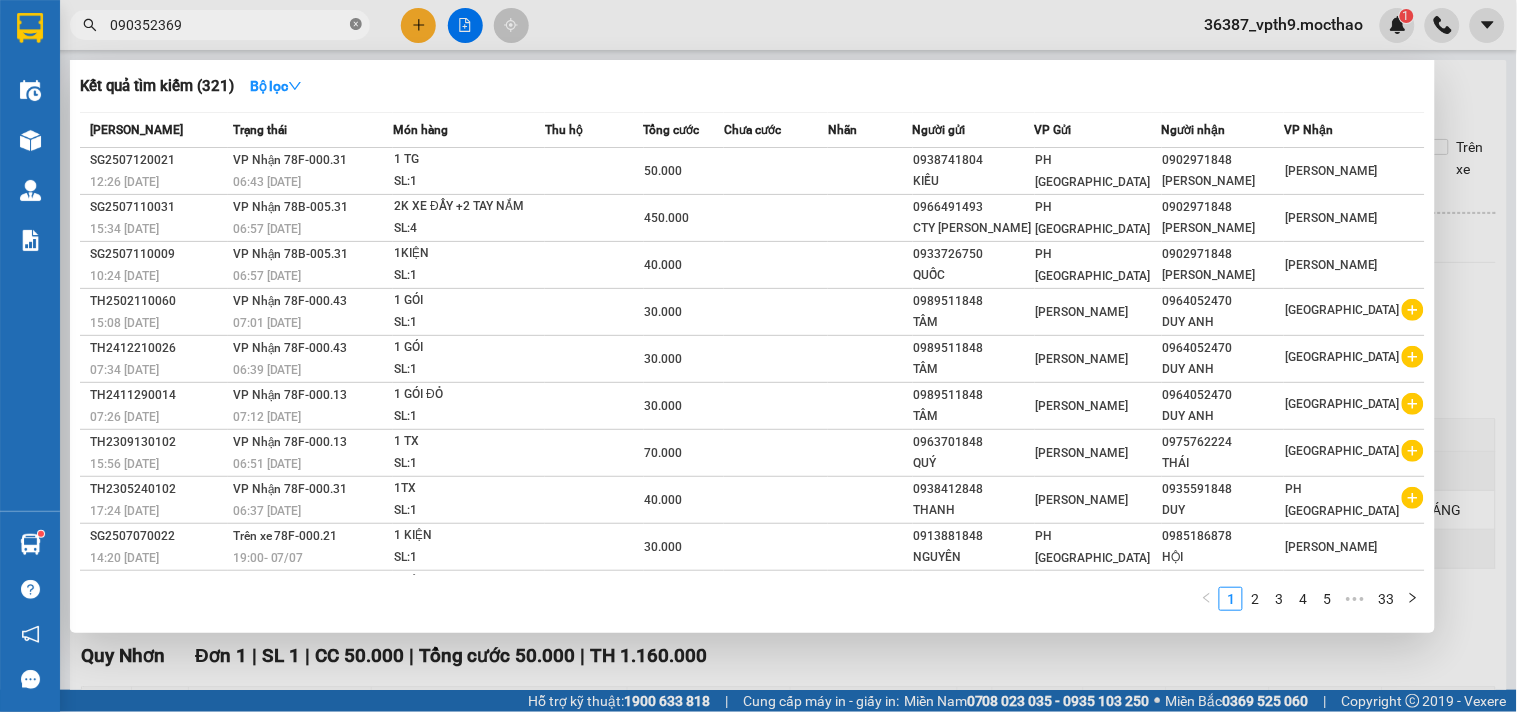 type on "0903523698" 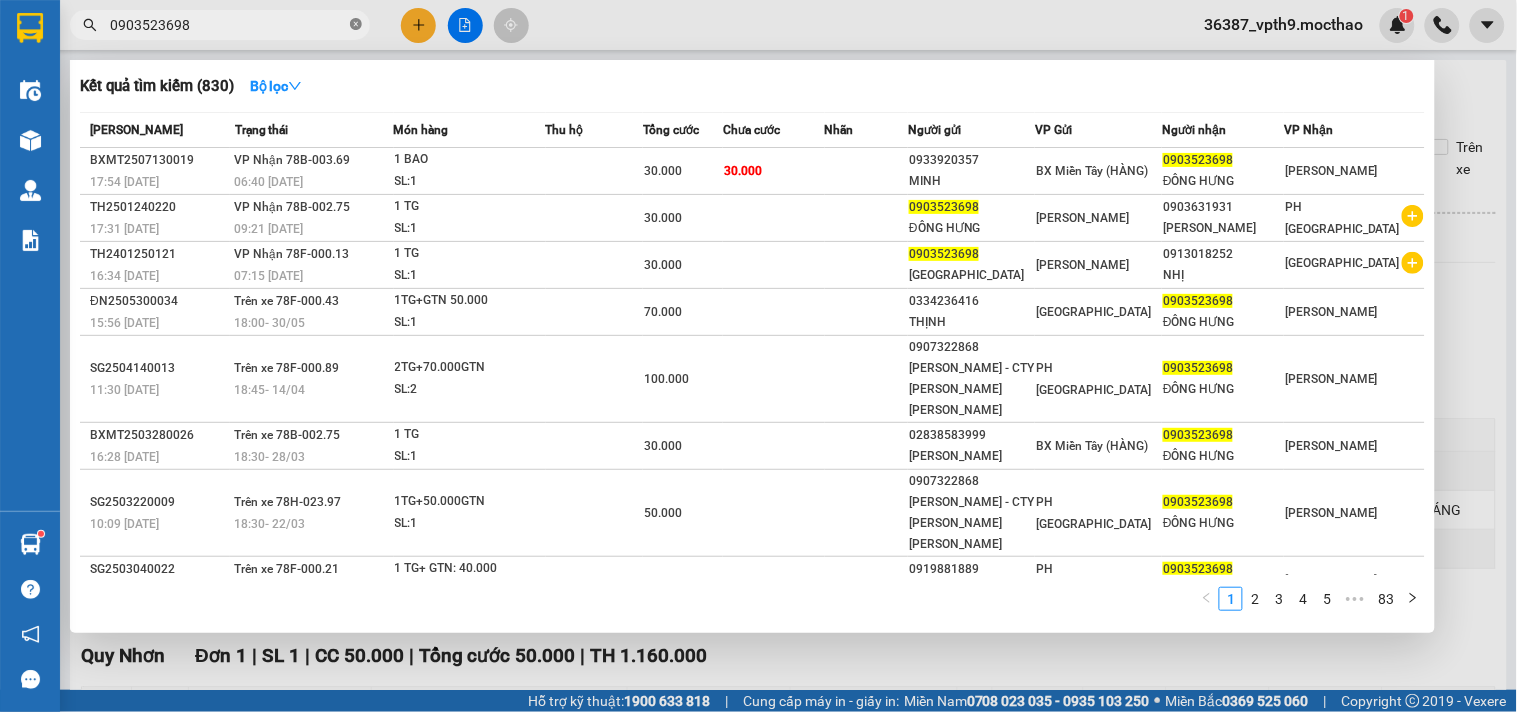 type 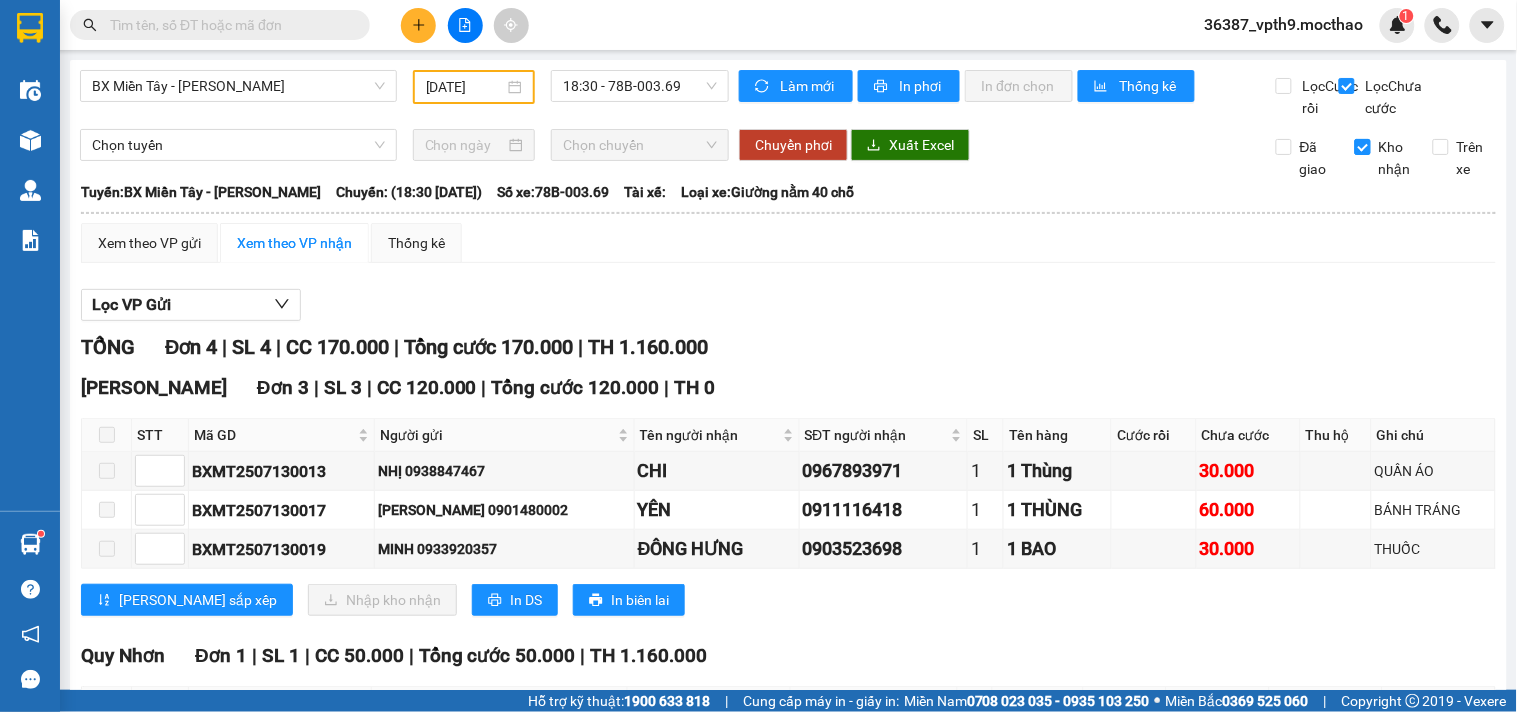 click on "Kho nhận" at bounding box center [1395, 158] 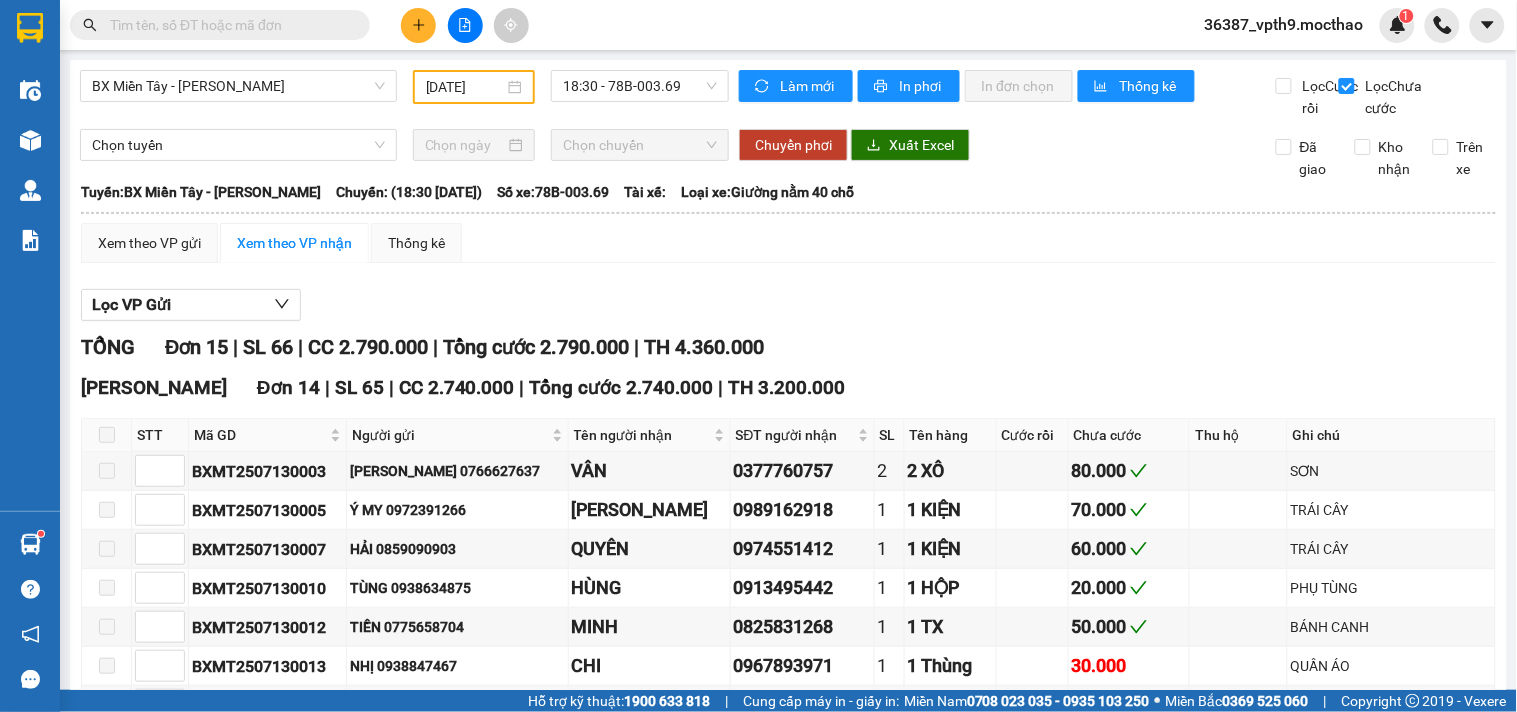 click on "Đã giao" at bounding box center [1300, 158] 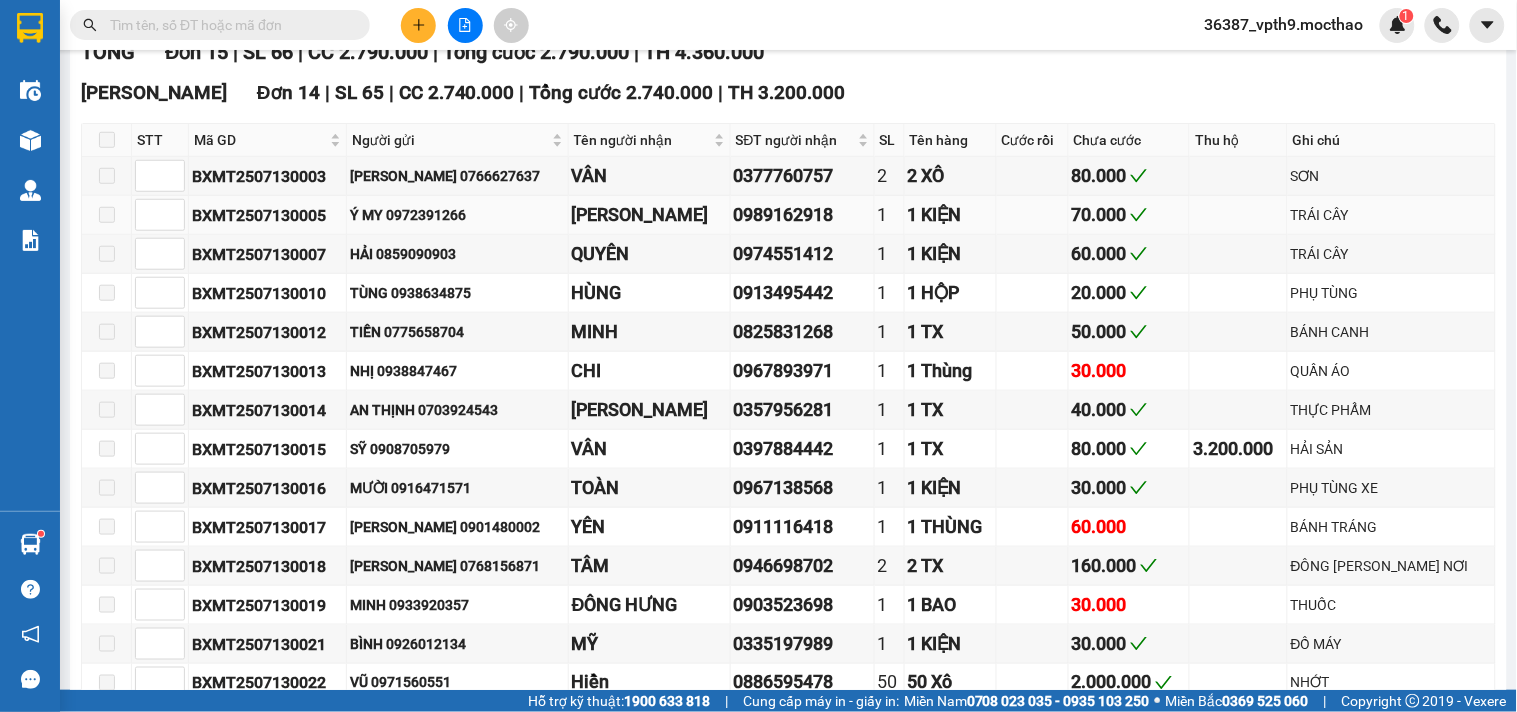 scroll, scrollTop: 0, scrollLeft: 0, axis: both 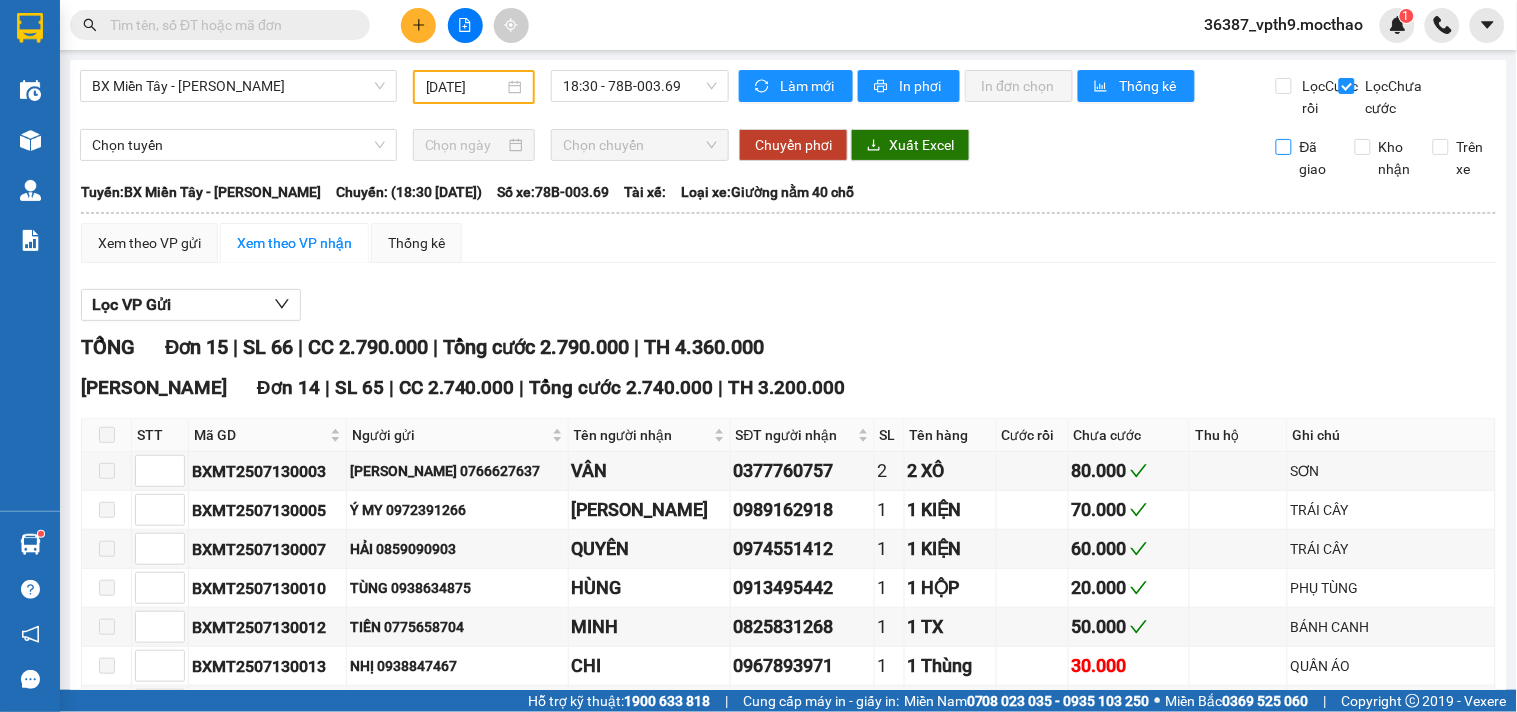 click on "Đã giao" at bounding box center [1316, 158] 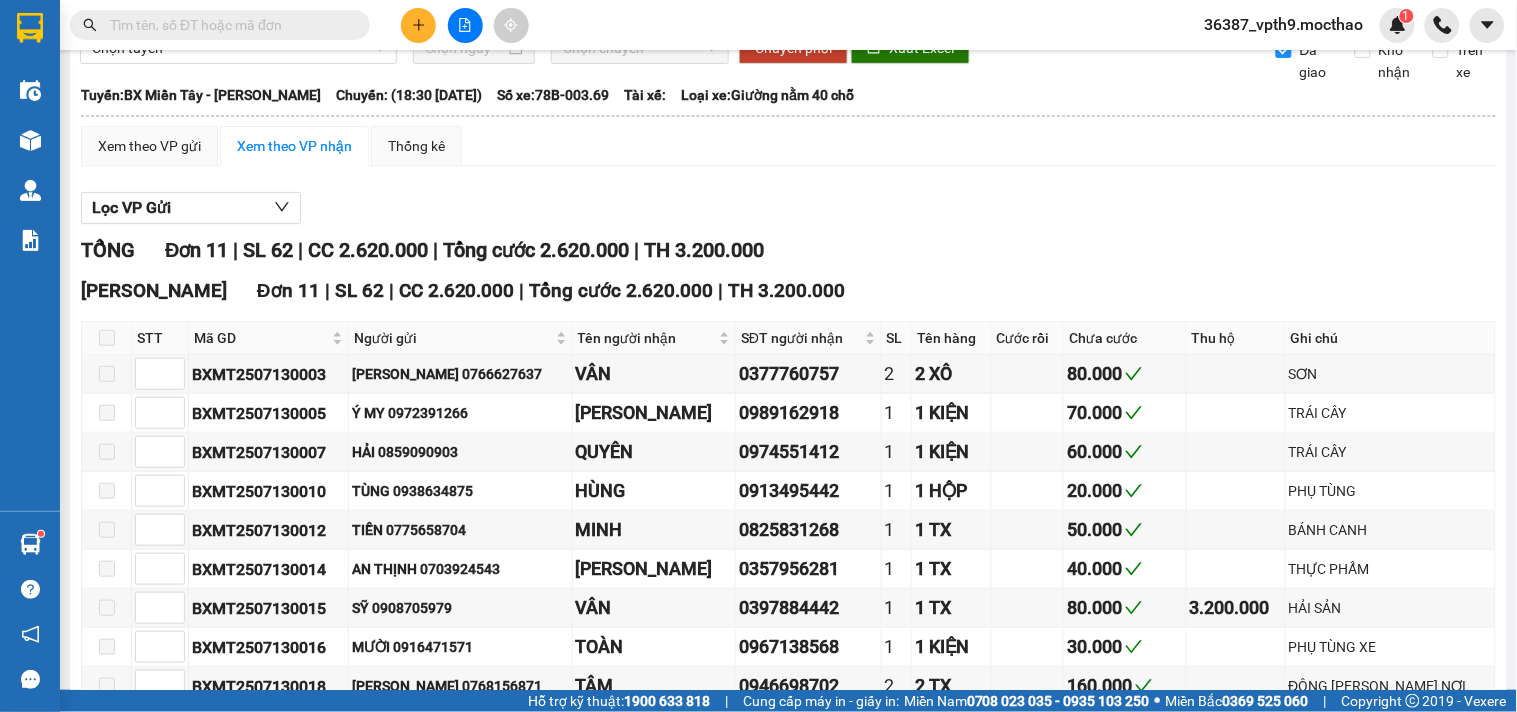scroll, scrollTop: 0, scrollLeft: 0, axis: both 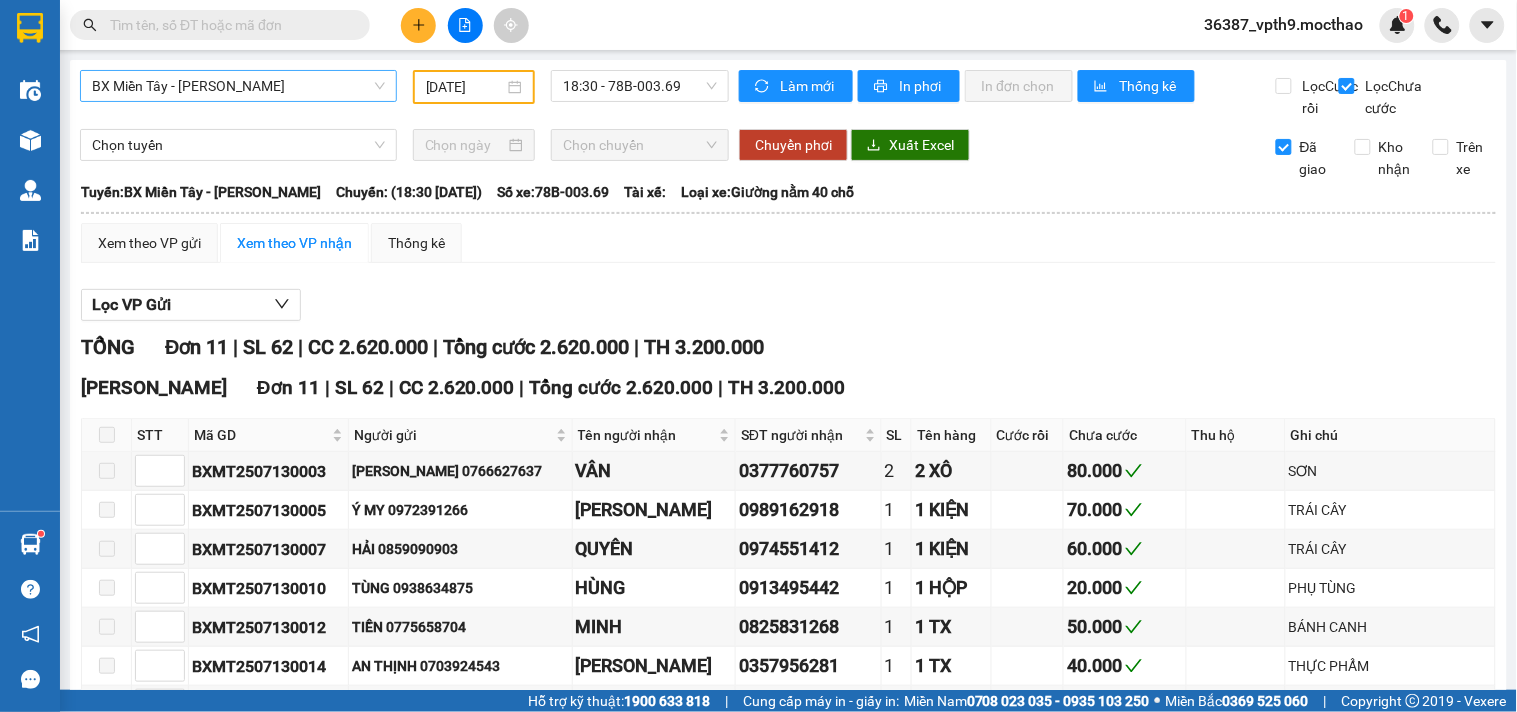 click on "BX Miền Tây - [PERSON_NAME]" at bounding box center (238, 86) 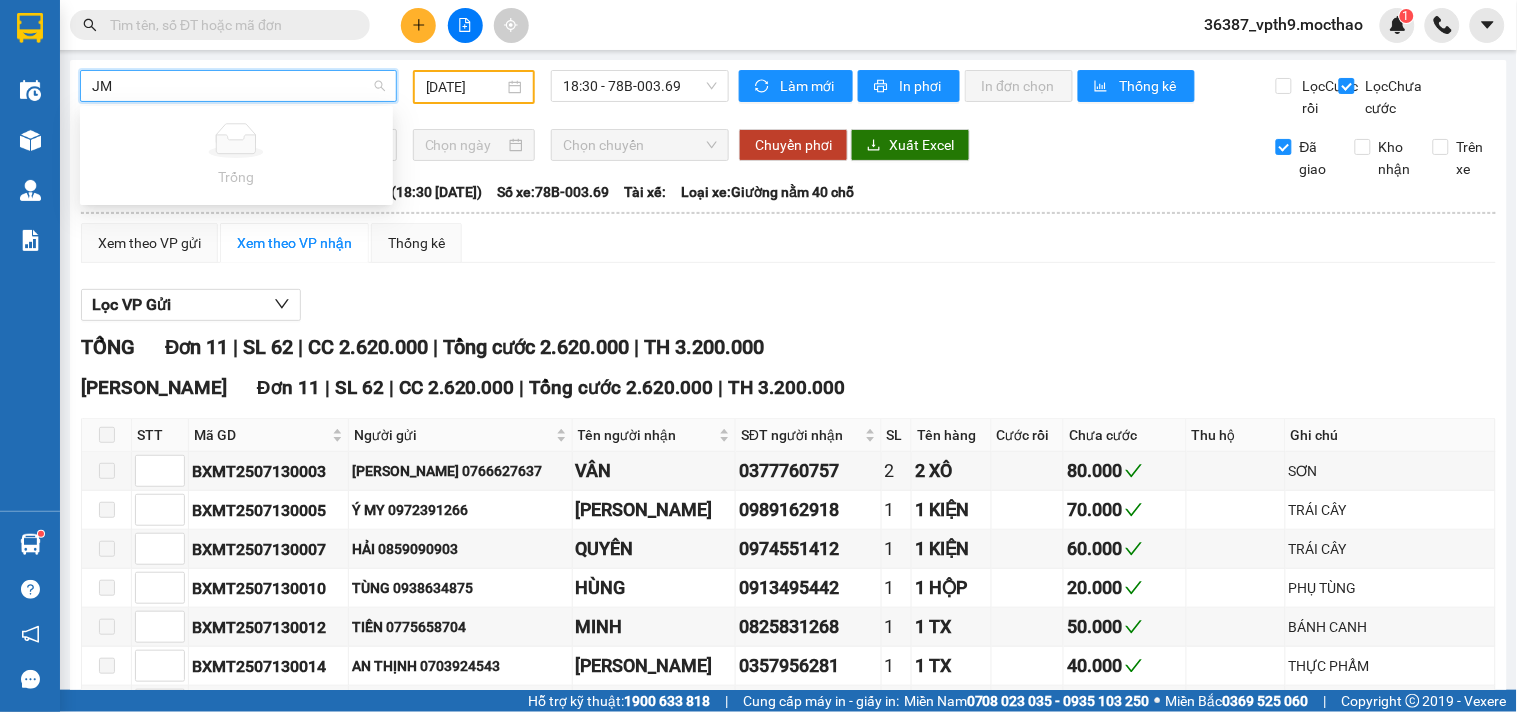 type on "M" 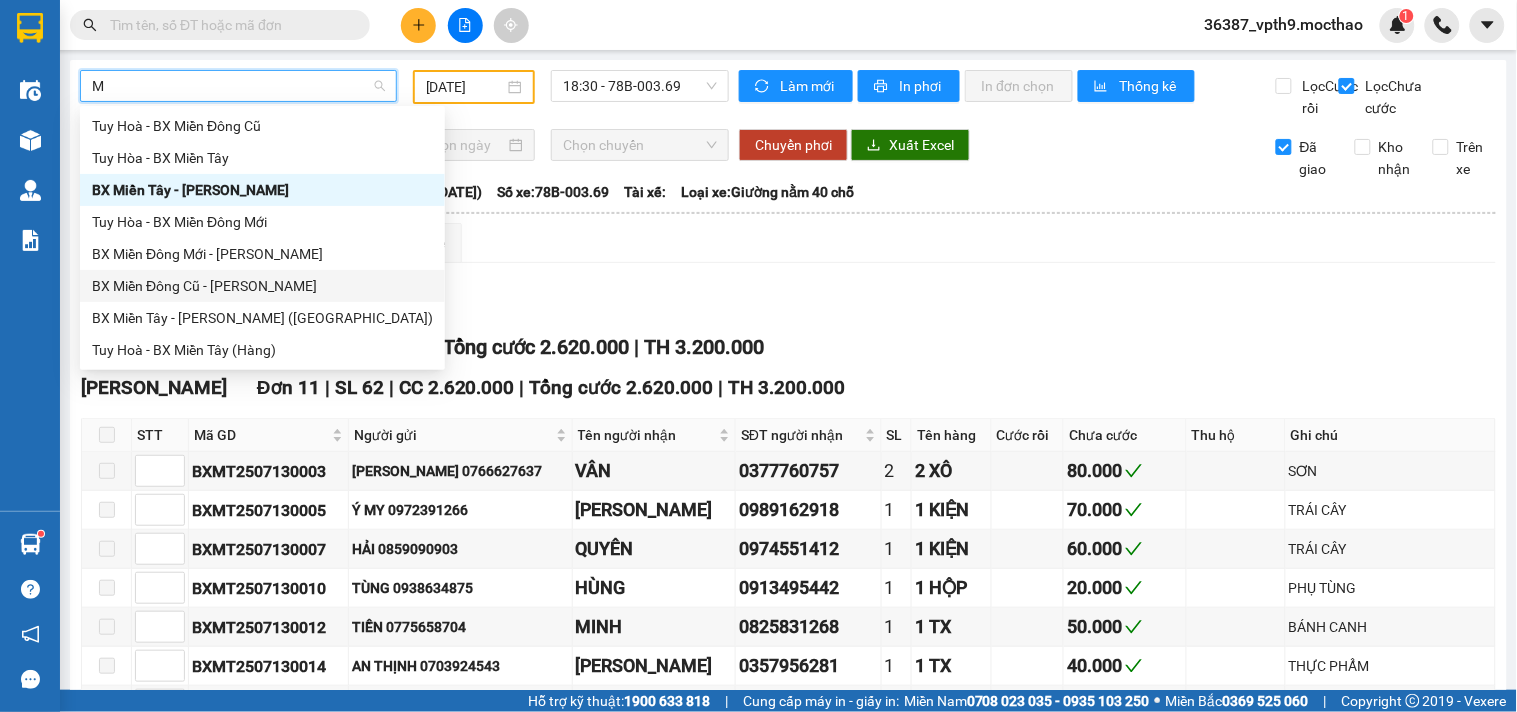 click on "BX Miền Đông Cũ - [PERSON_NAME]" at bounding box center [262, 286] 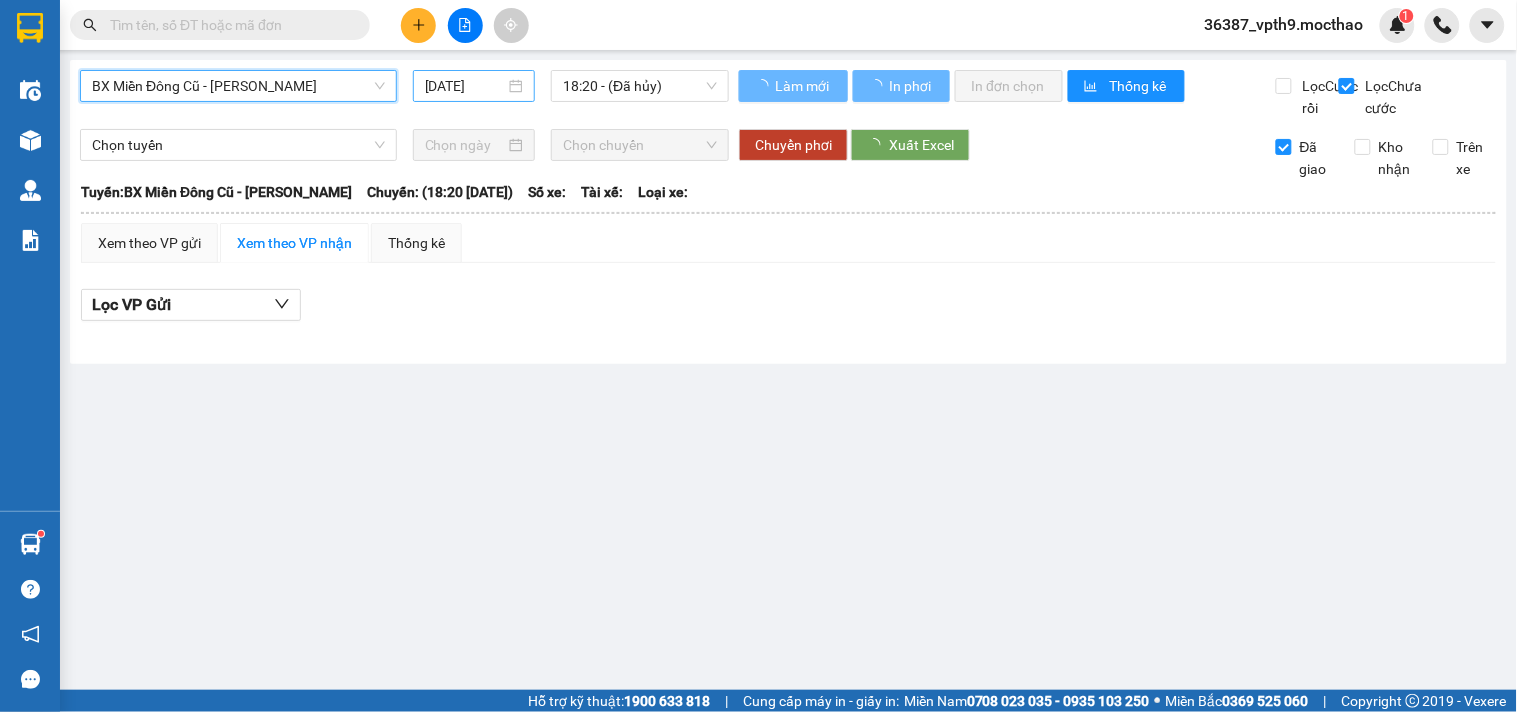 click on "[DATE]" at bounding box center [474, 86] 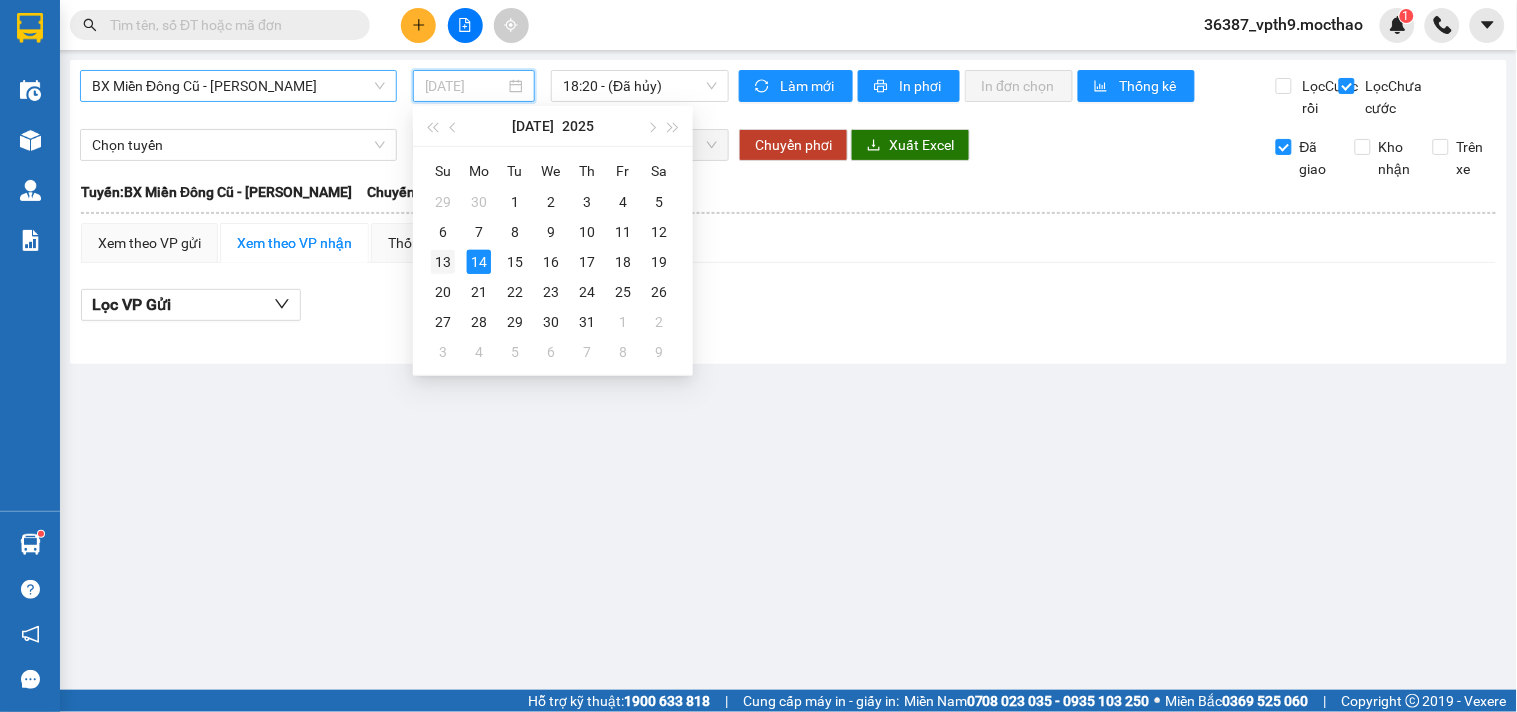 click on "13" at bounding box center [443, 262] 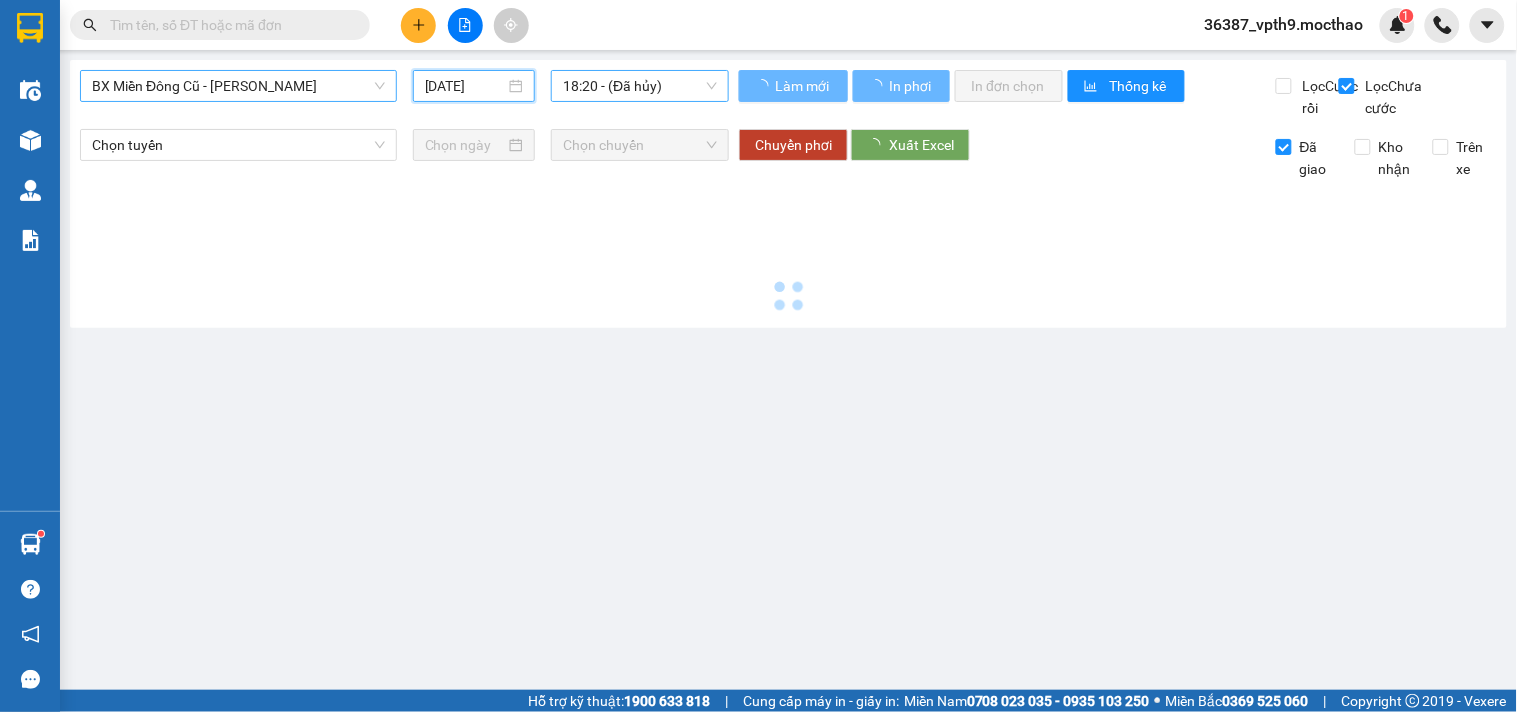 type on "[DATE]" 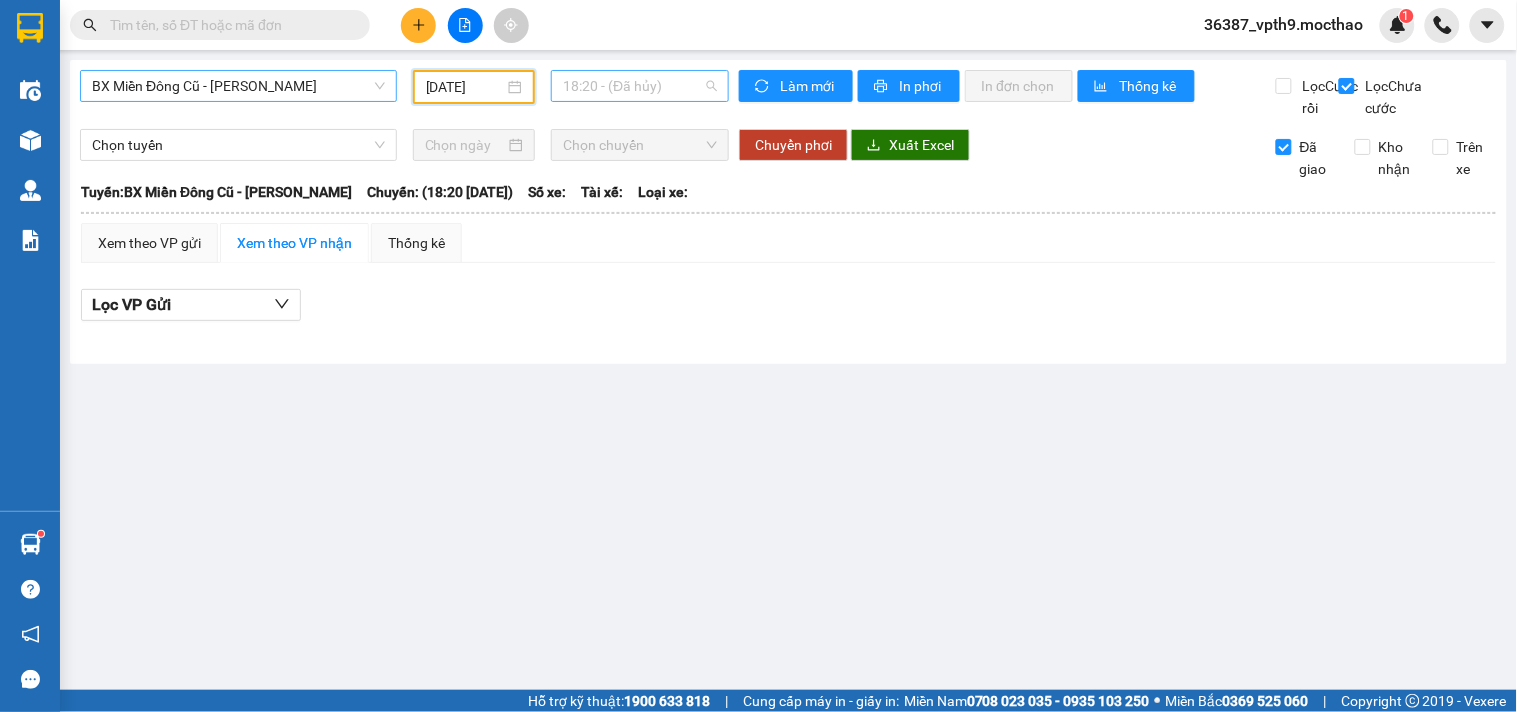 click on "18:20     - (Đã hủy)" at bounding box center (640, 86) 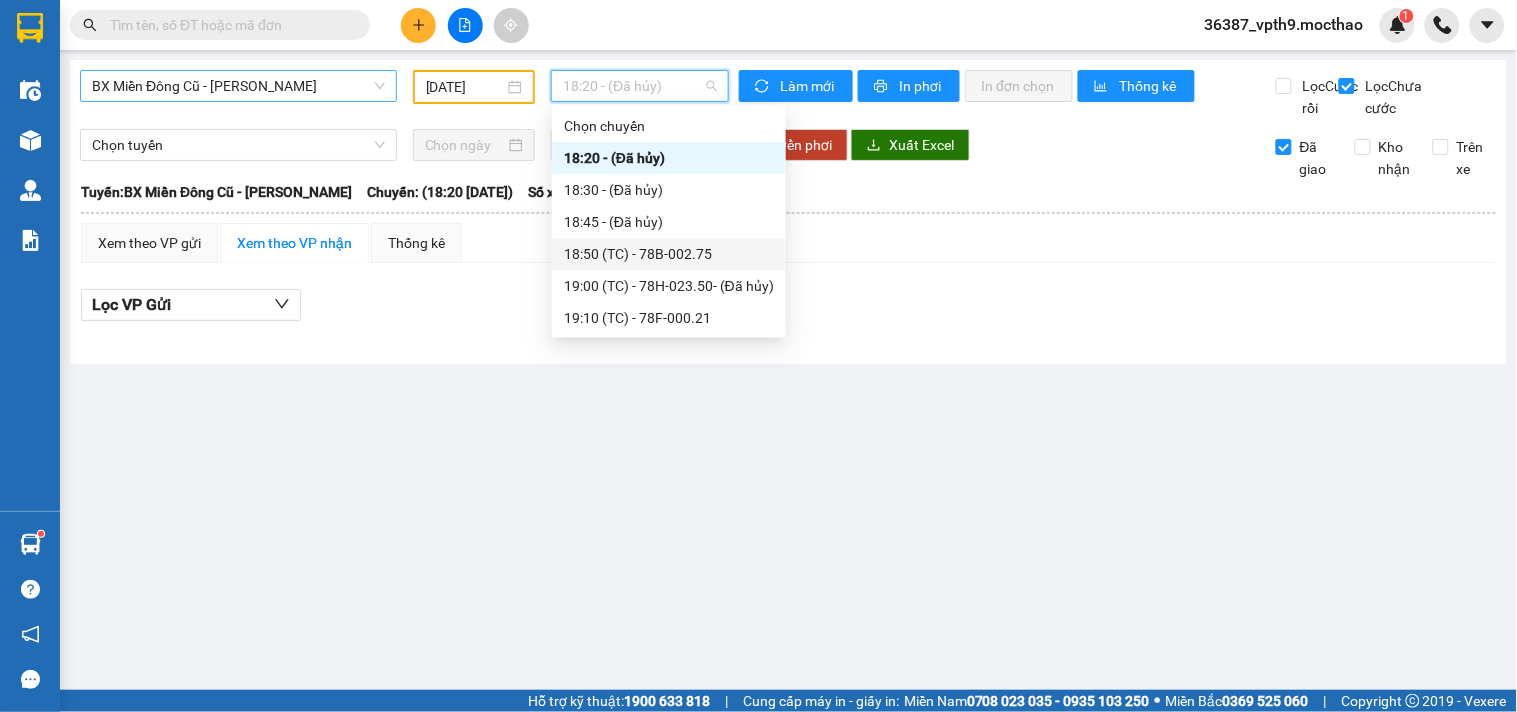 click on "18:50   (TC)   - 78B-002.75" at bounding box center [669, 254] 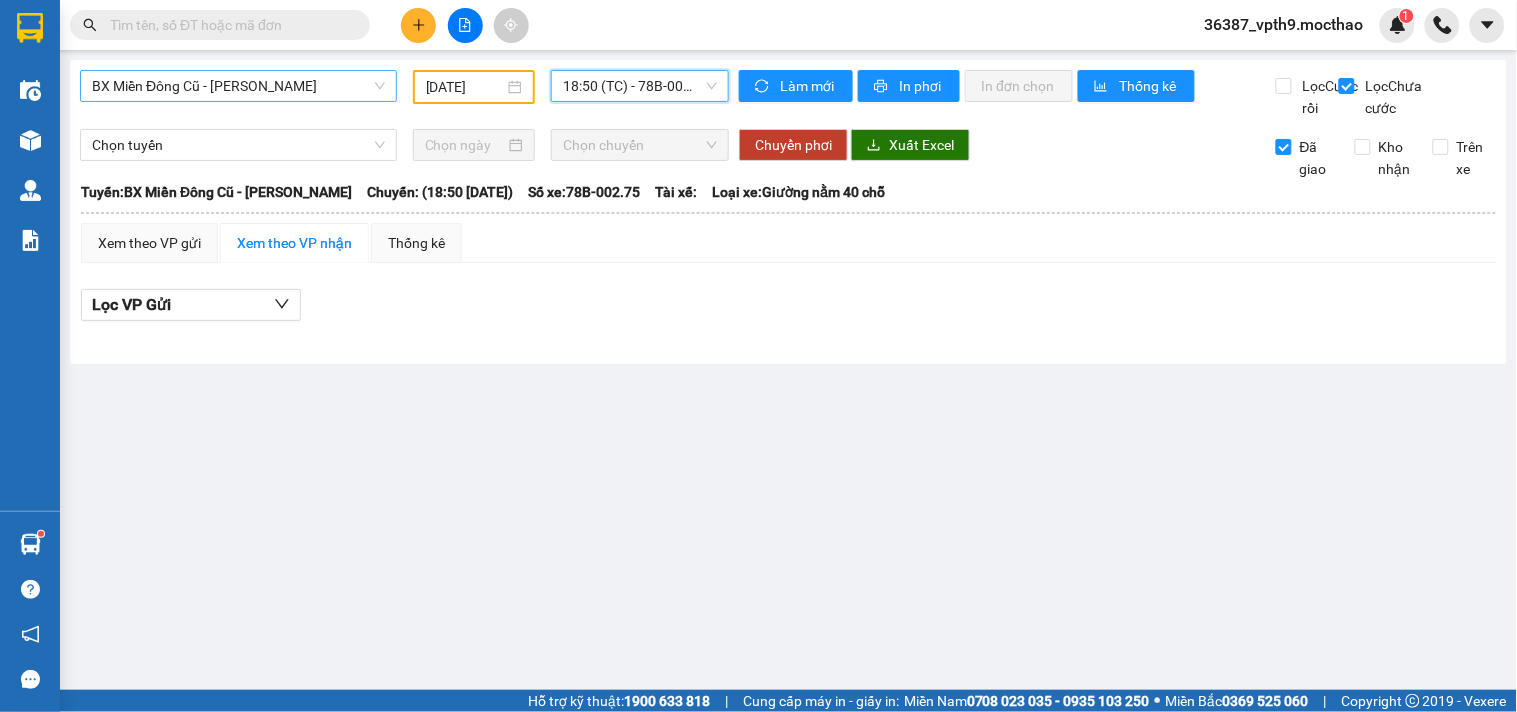 drag, startPoint x: 673, startPoint y: 76, endPoint x: 734, endPoint y: 214, distance: 150.88075 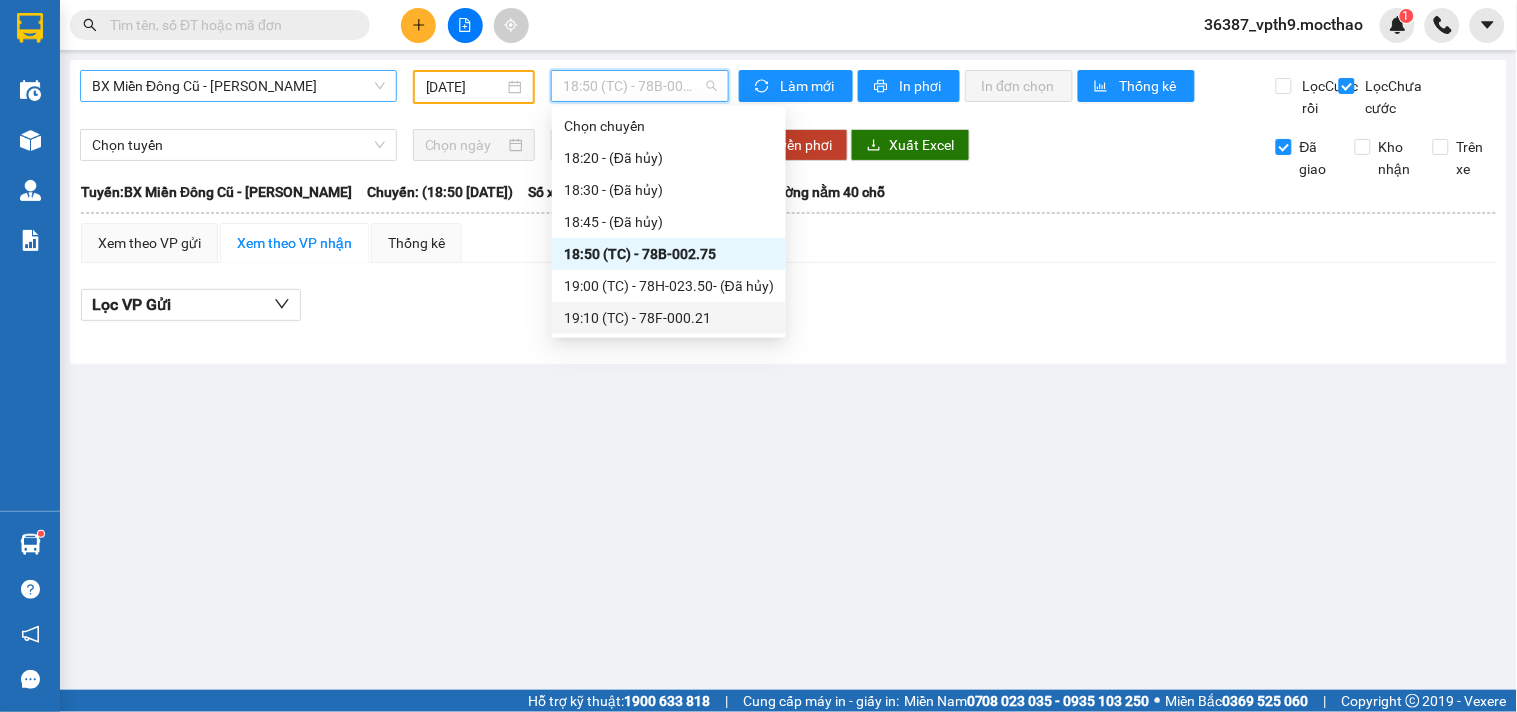 click on "19:10   (TC)   - 78F-000.21" at bounding box center [669, 318] 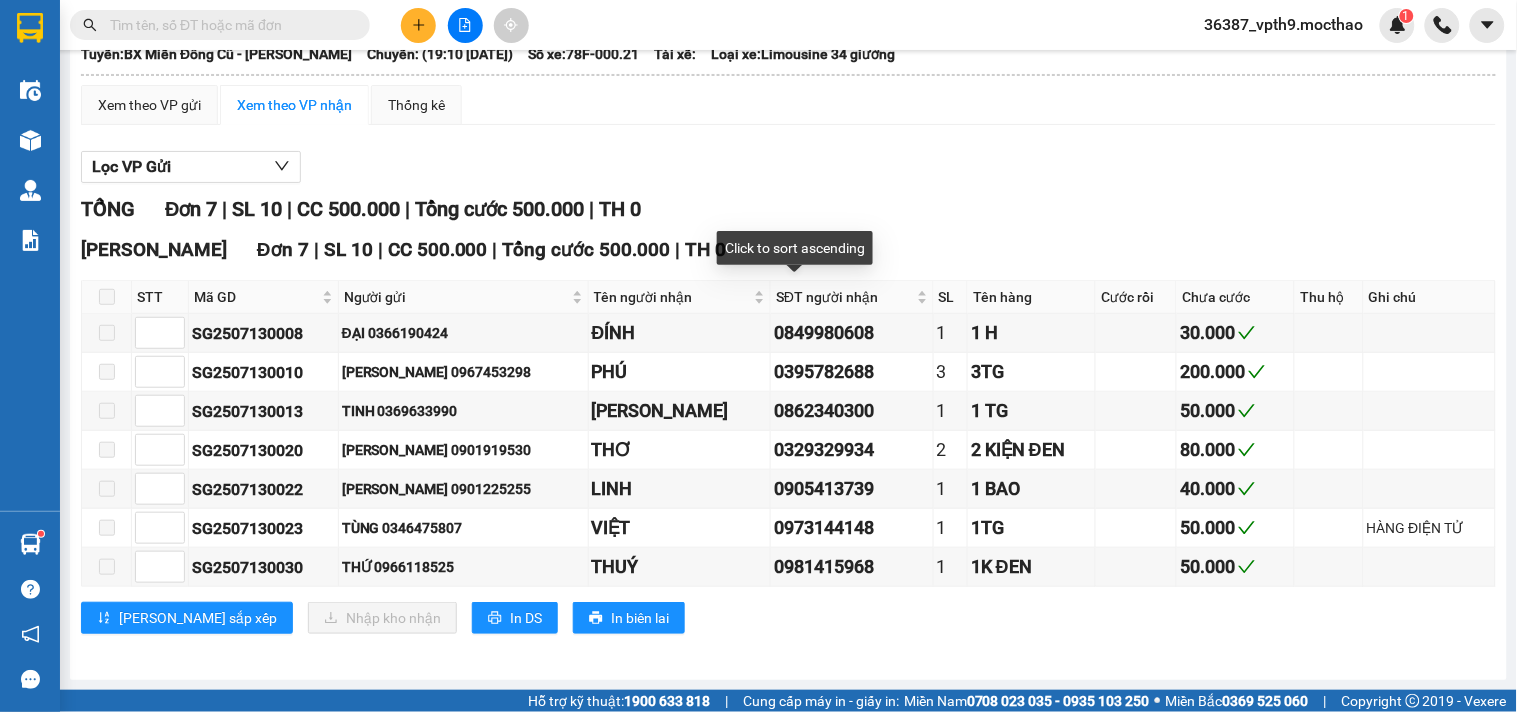 scroll, scrollTop: 0, scrollLeft: 0, axis: both 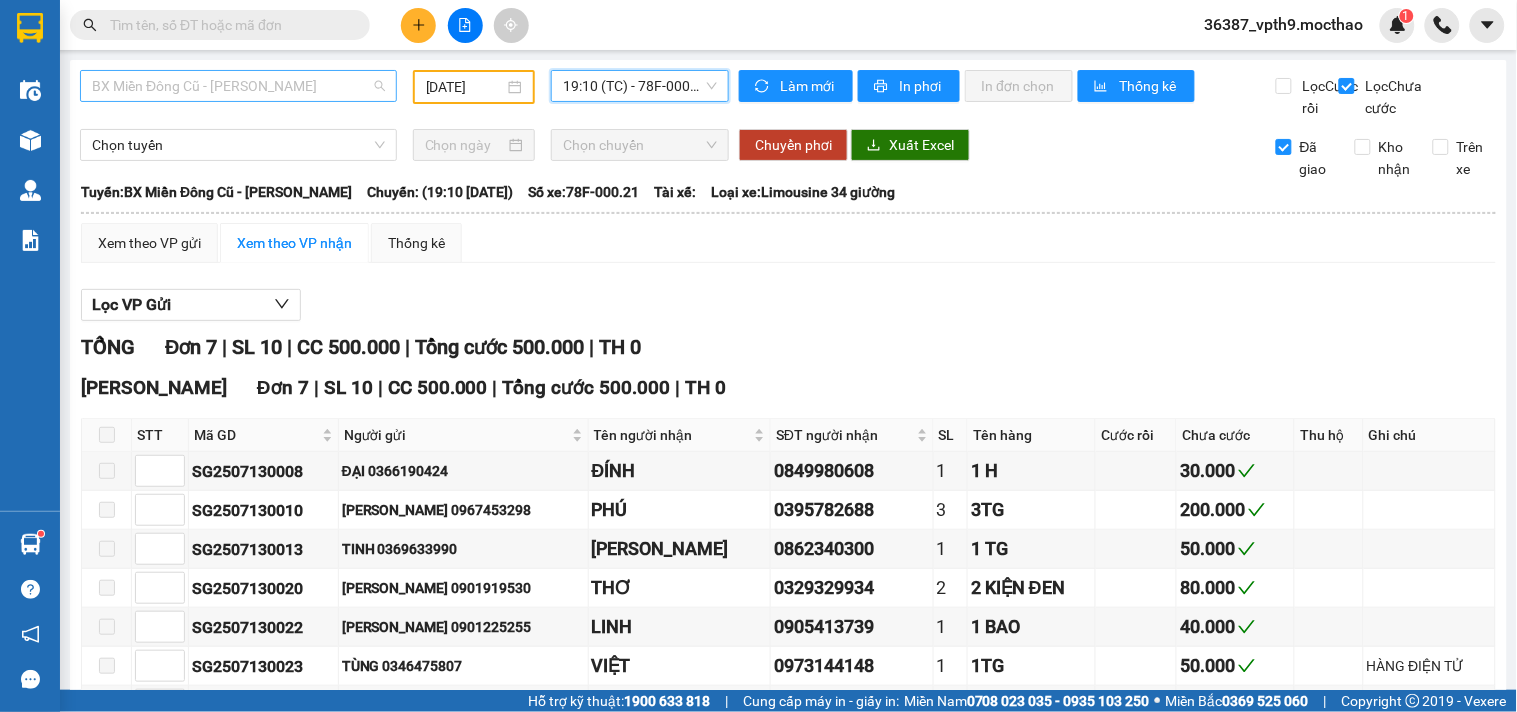 click on "BX Miền Đông Cũ - [PERSON_NAME]" at bounding box center (238, 86) 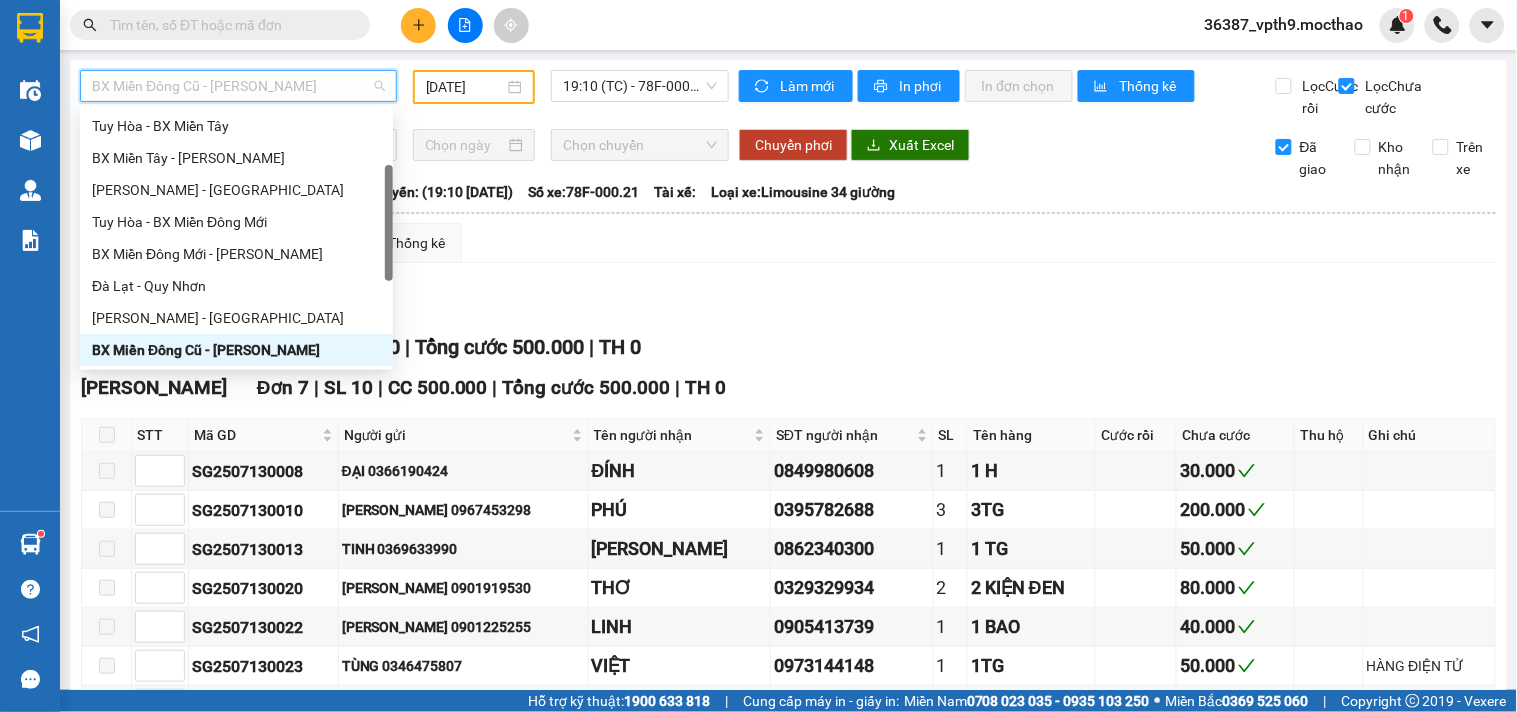 type on "M" 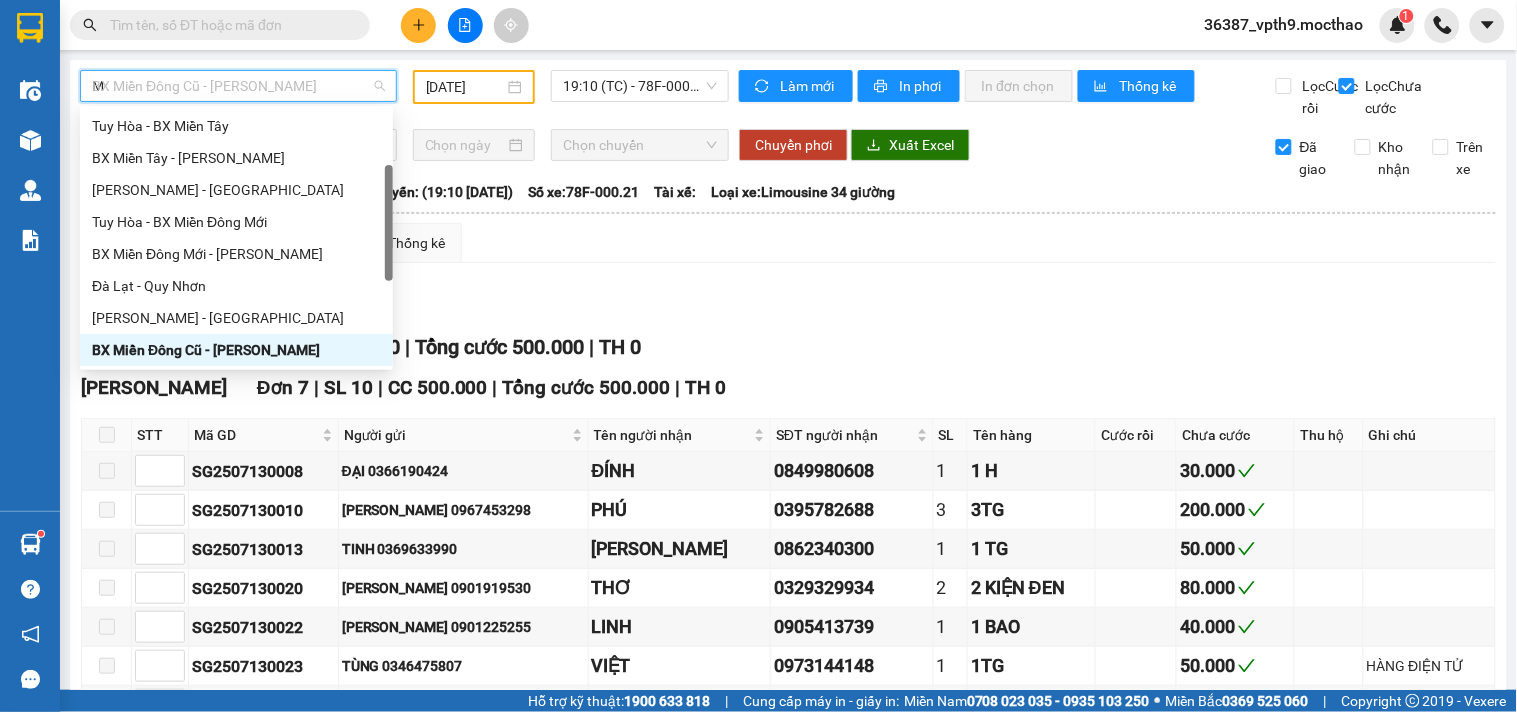 scroll, scrollTop: 0, scrollLeft: 0, axis: both 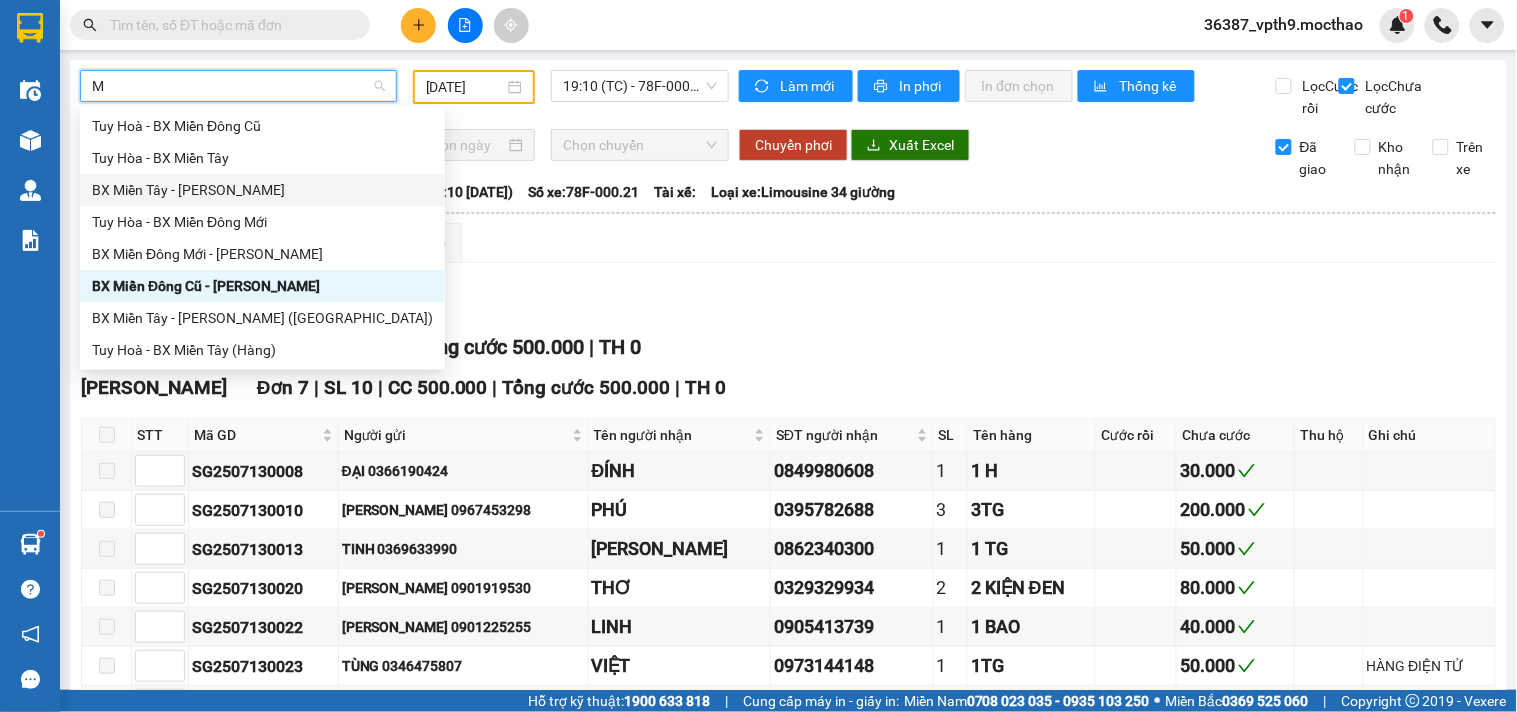 click on "BX Miền Tây - [PERSON_NAME]" at bounding box center (262, 190) 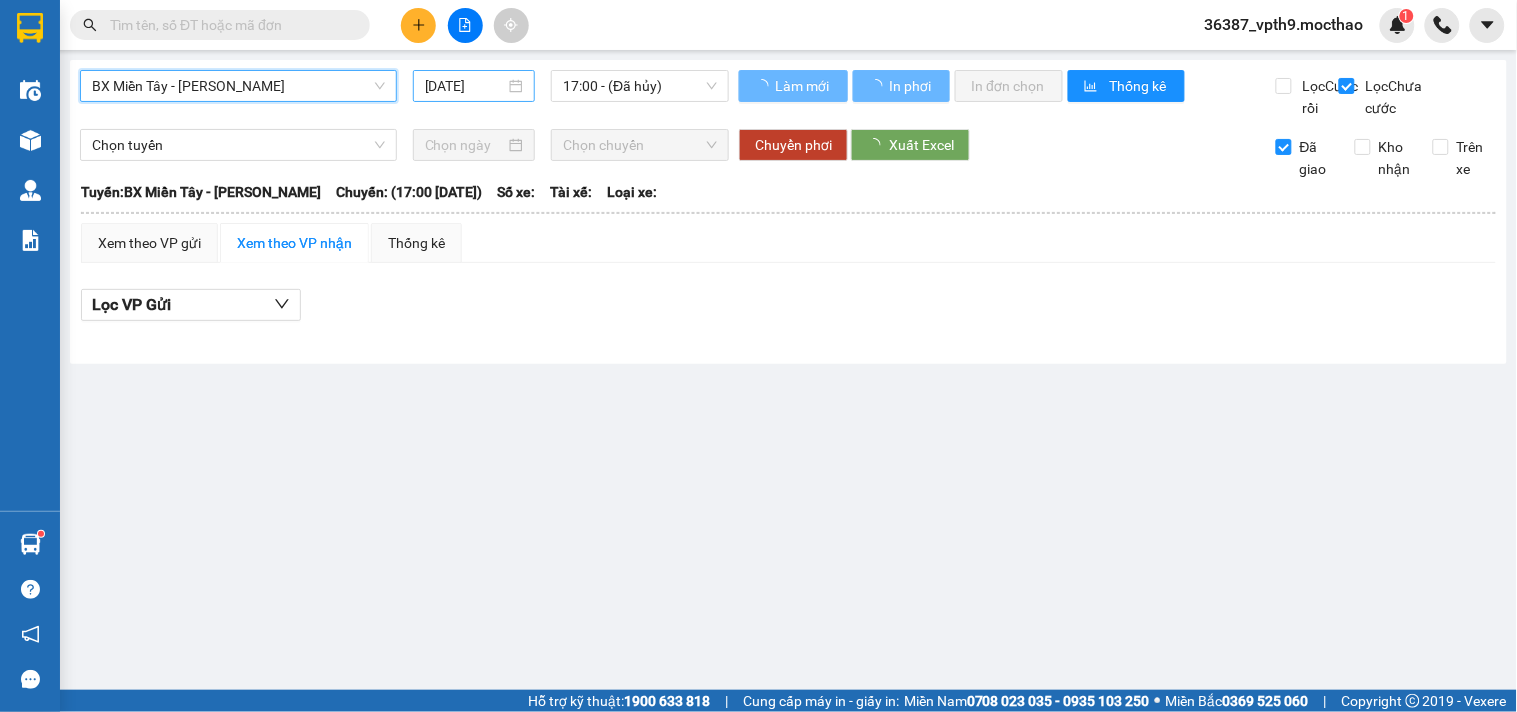 click on "[DATE]" at bounding box center [474, 86] 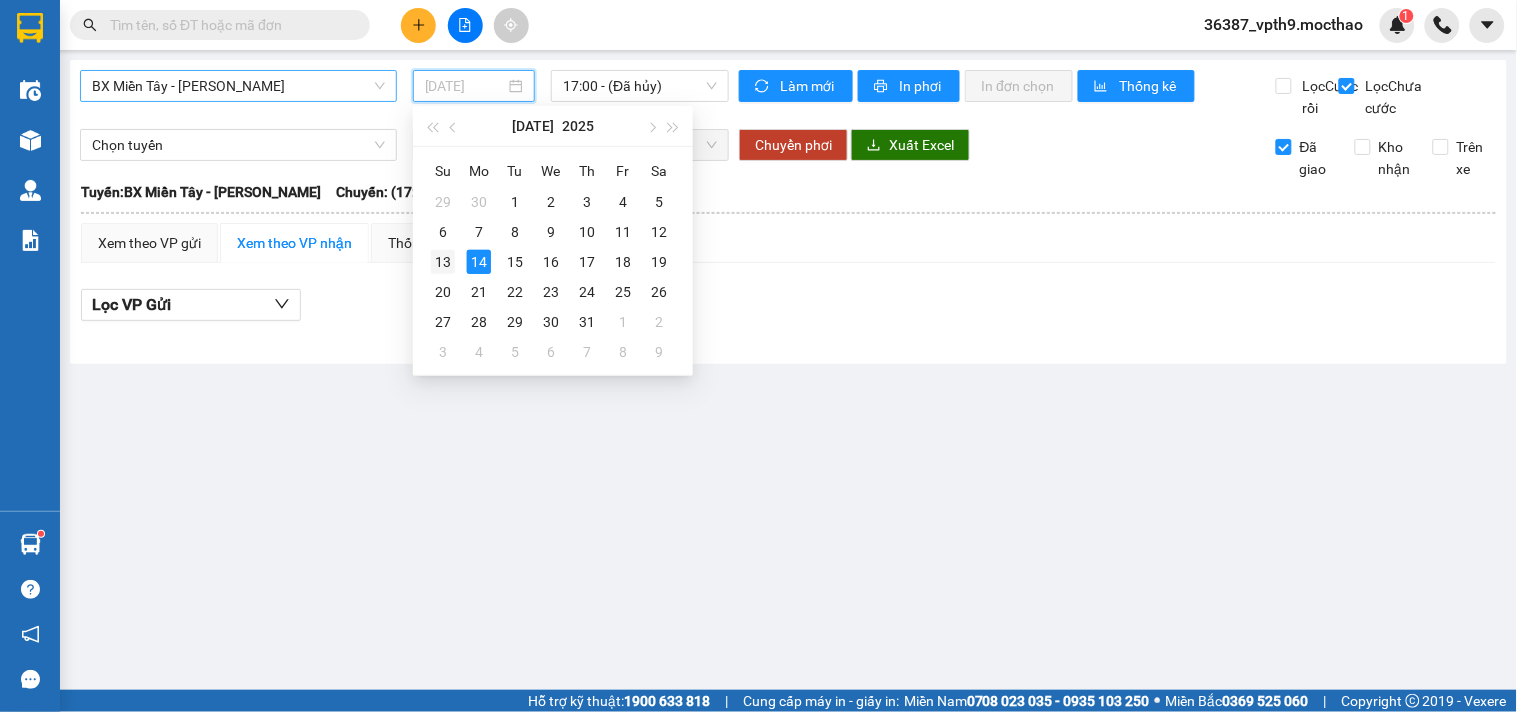 drag, startPoint x: 440, startPoint y: 263, endPoint x: 677, endPoint y: 92, distance: 292.24988 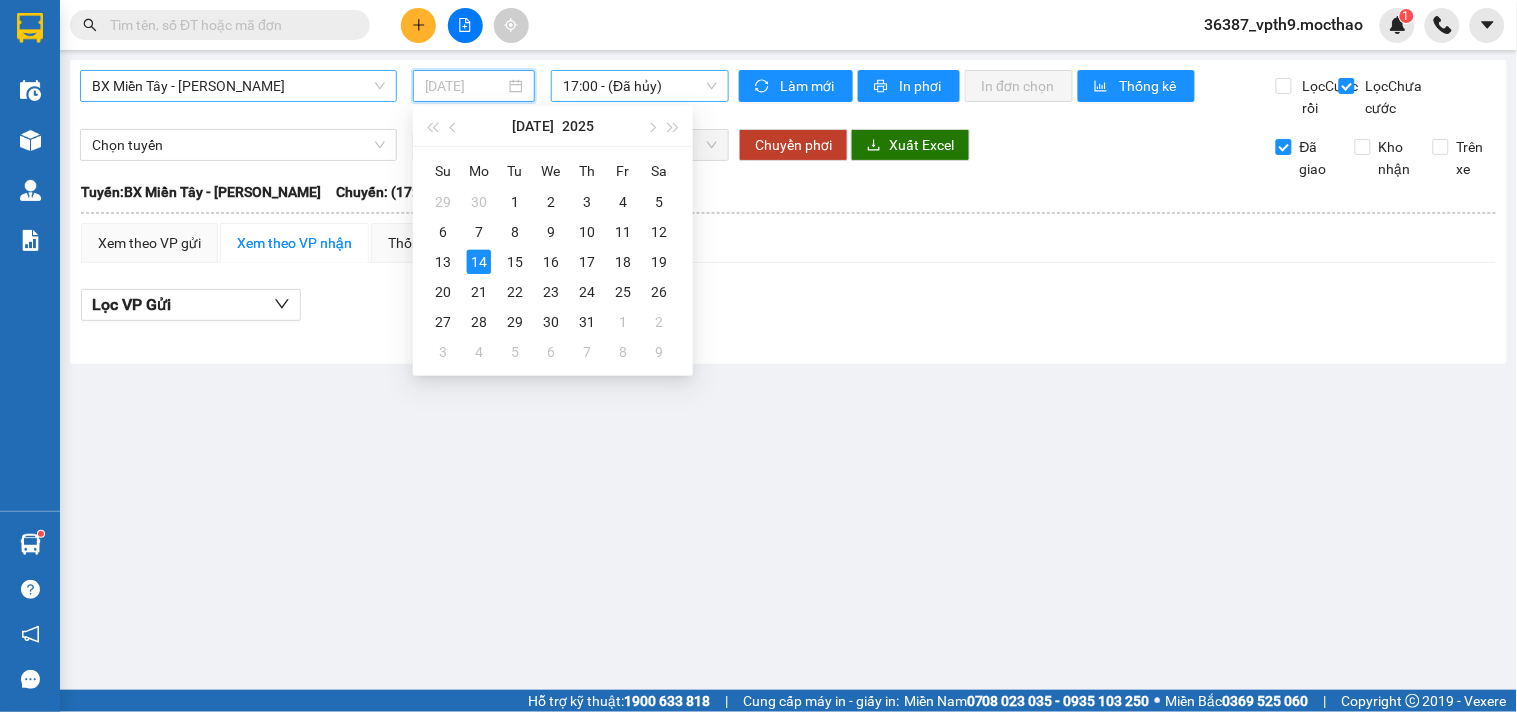 type on "[DATE]" 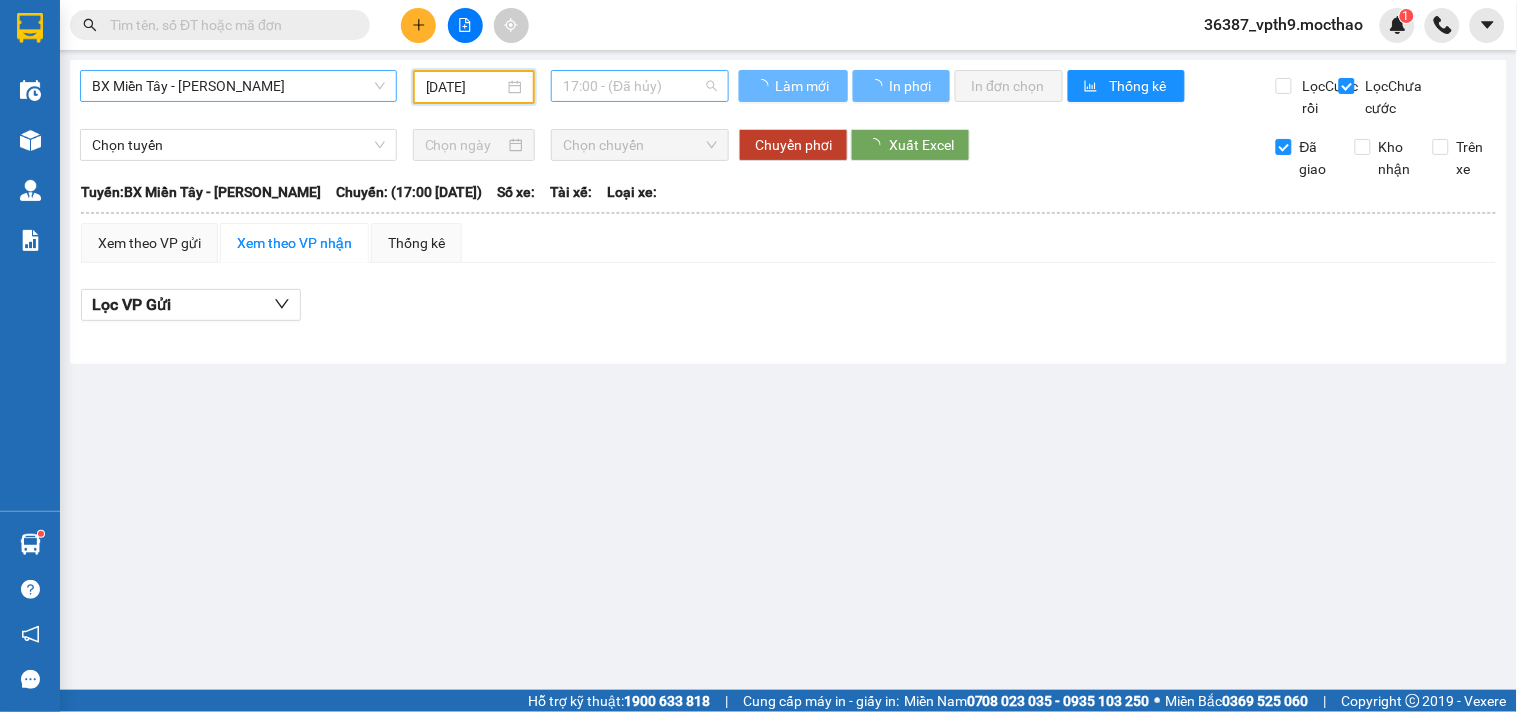 click on "17:00     - (Đã hủy)" at bounding box center (640, 86) 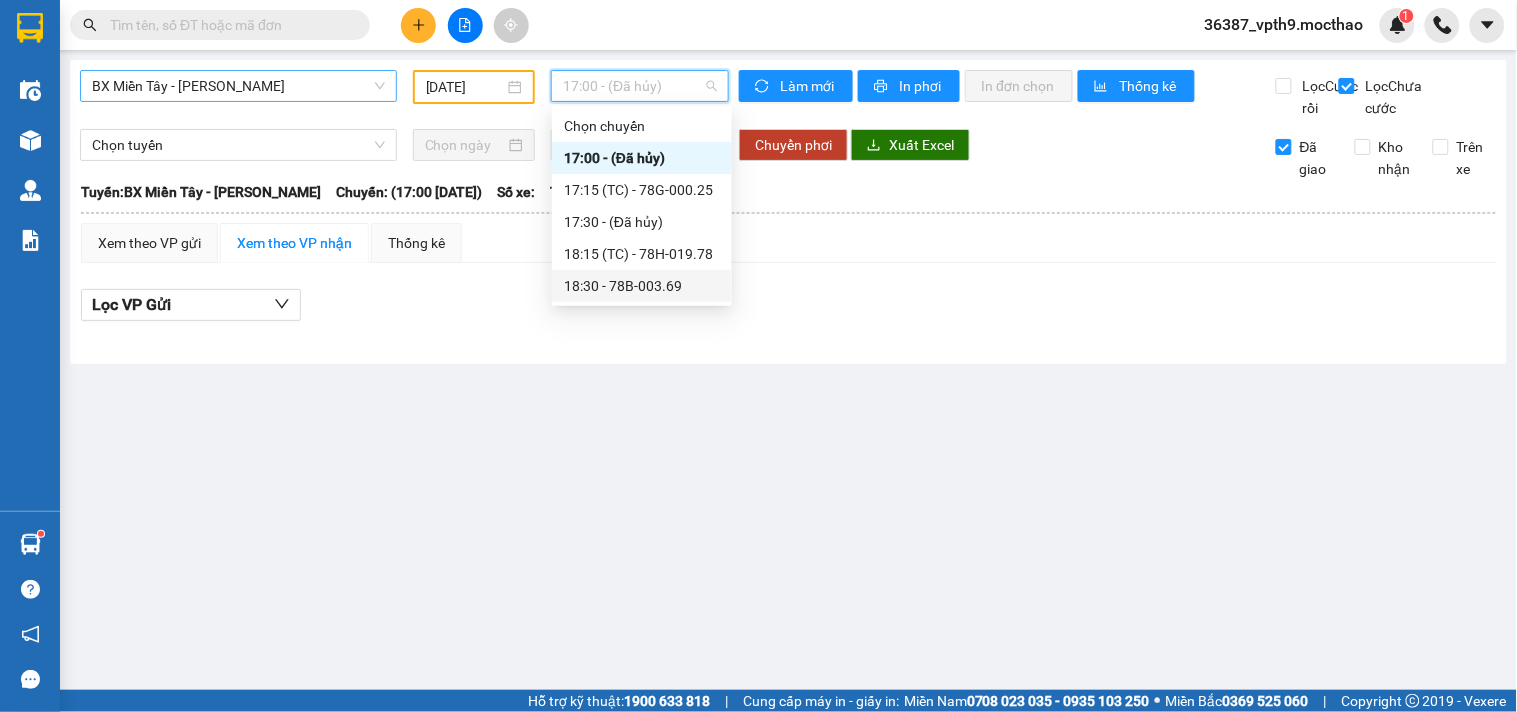 click on "18:30     - 78B-003.69" at bounding box center (642, 286) 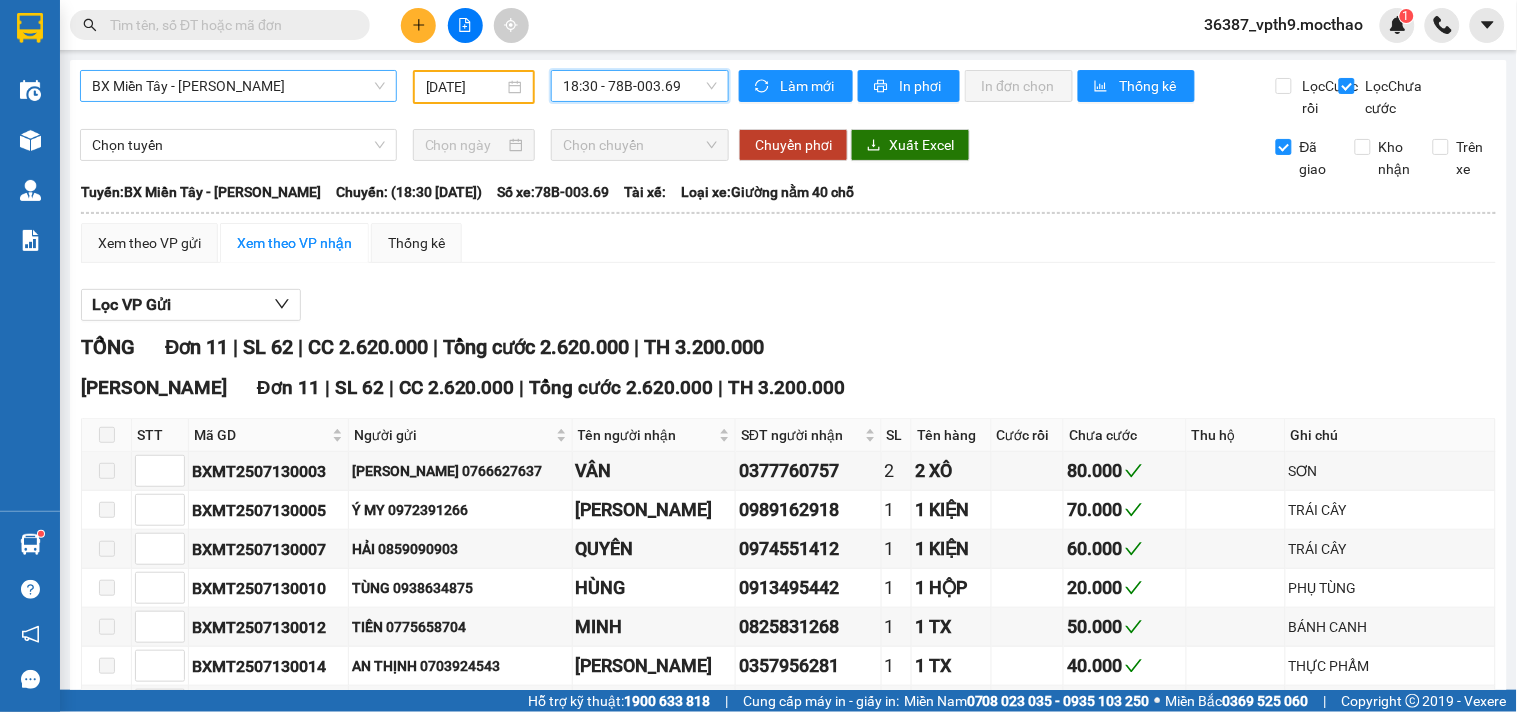 click at bounding box center (228, 25) 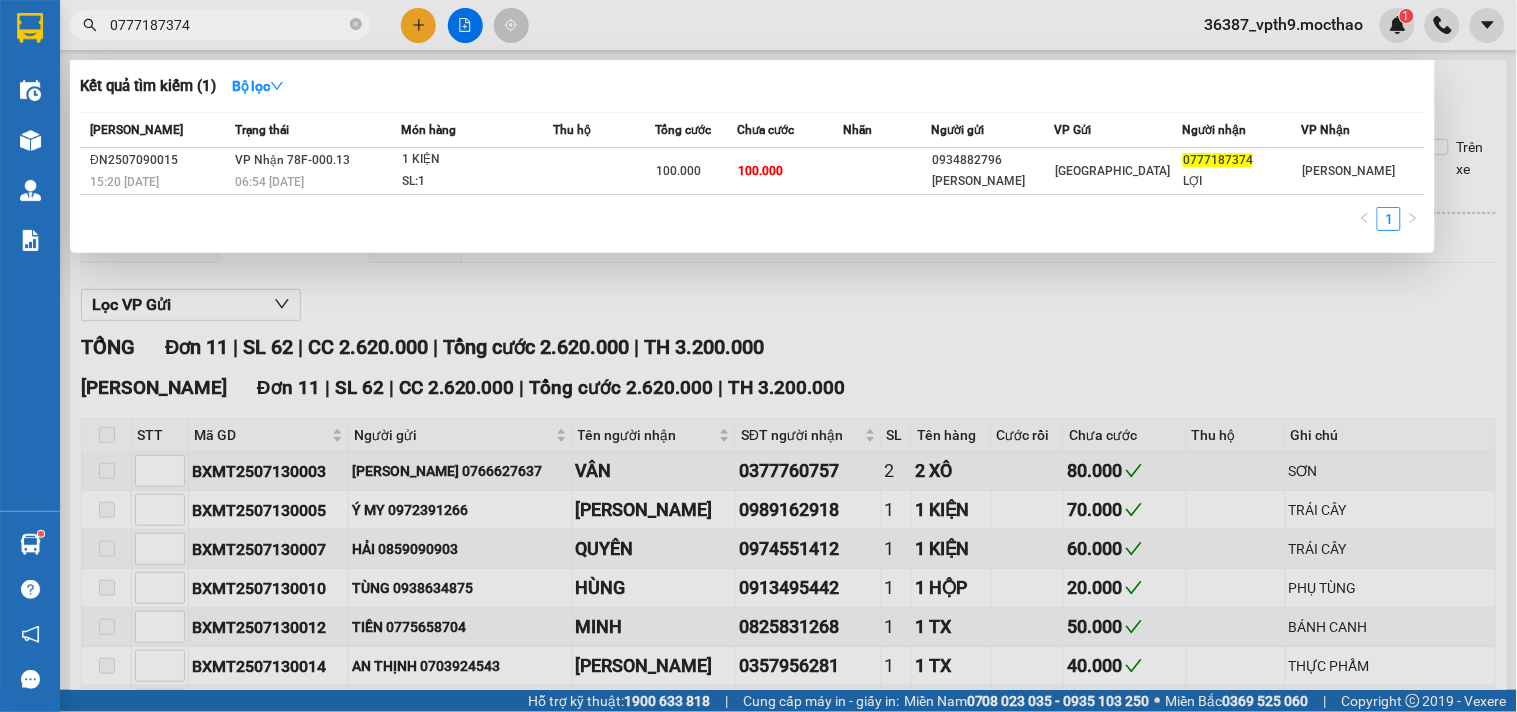 type on "0777187374" 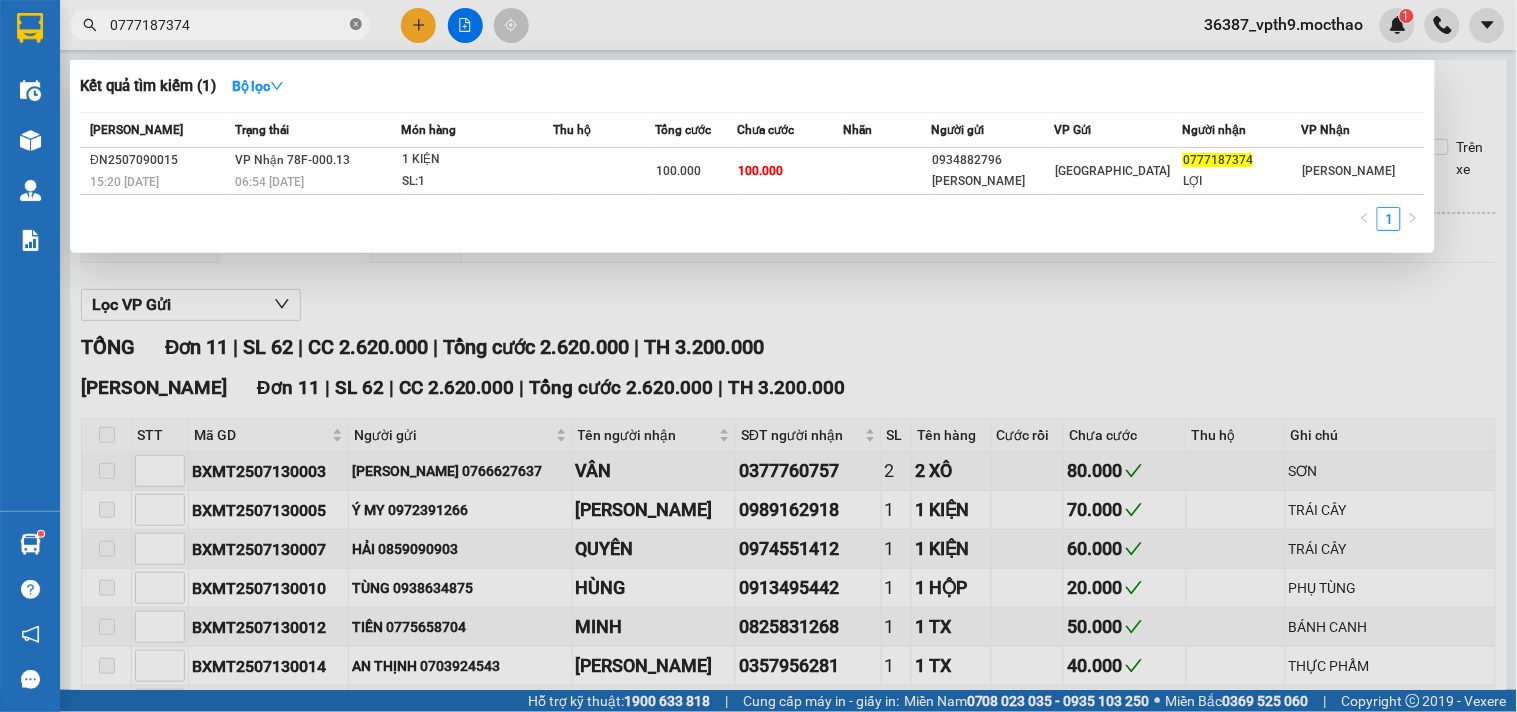 click 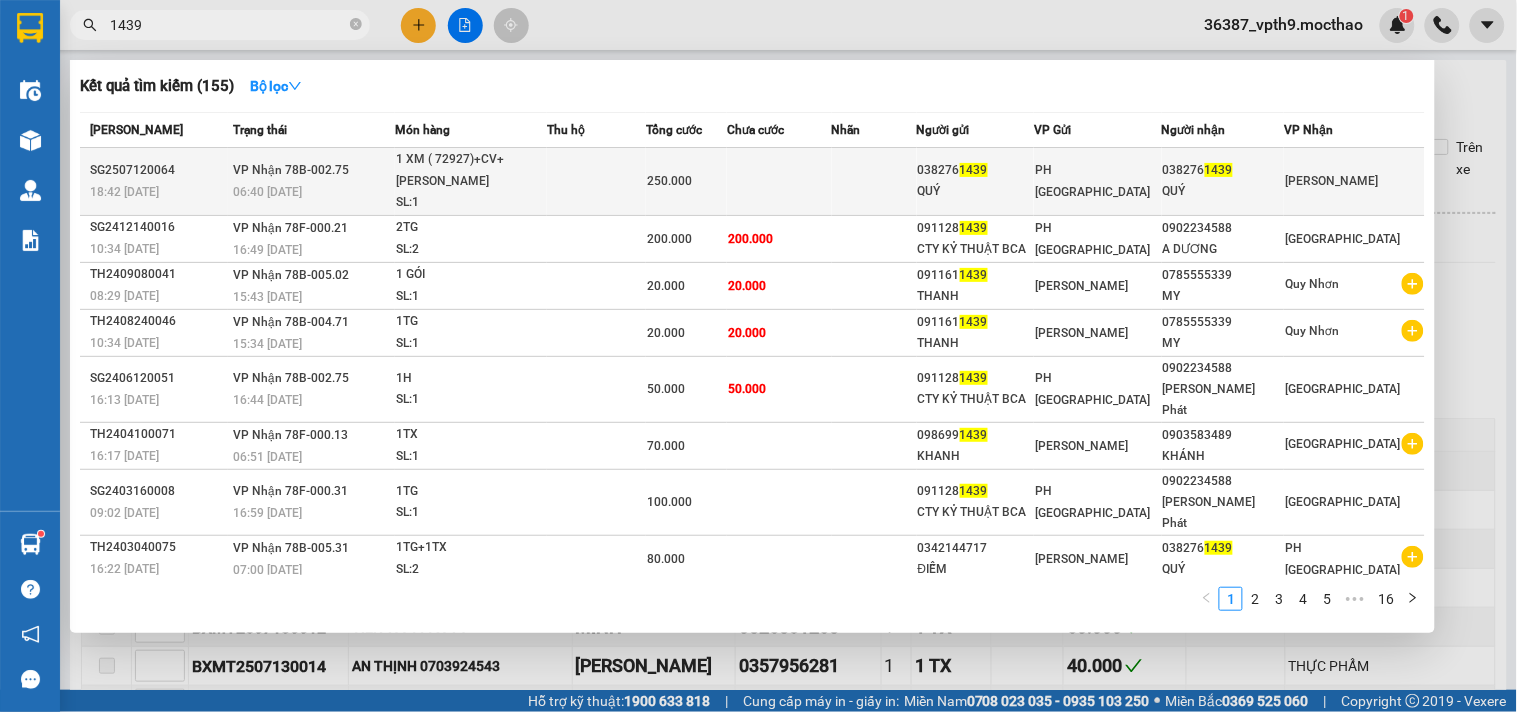 type on "1439" 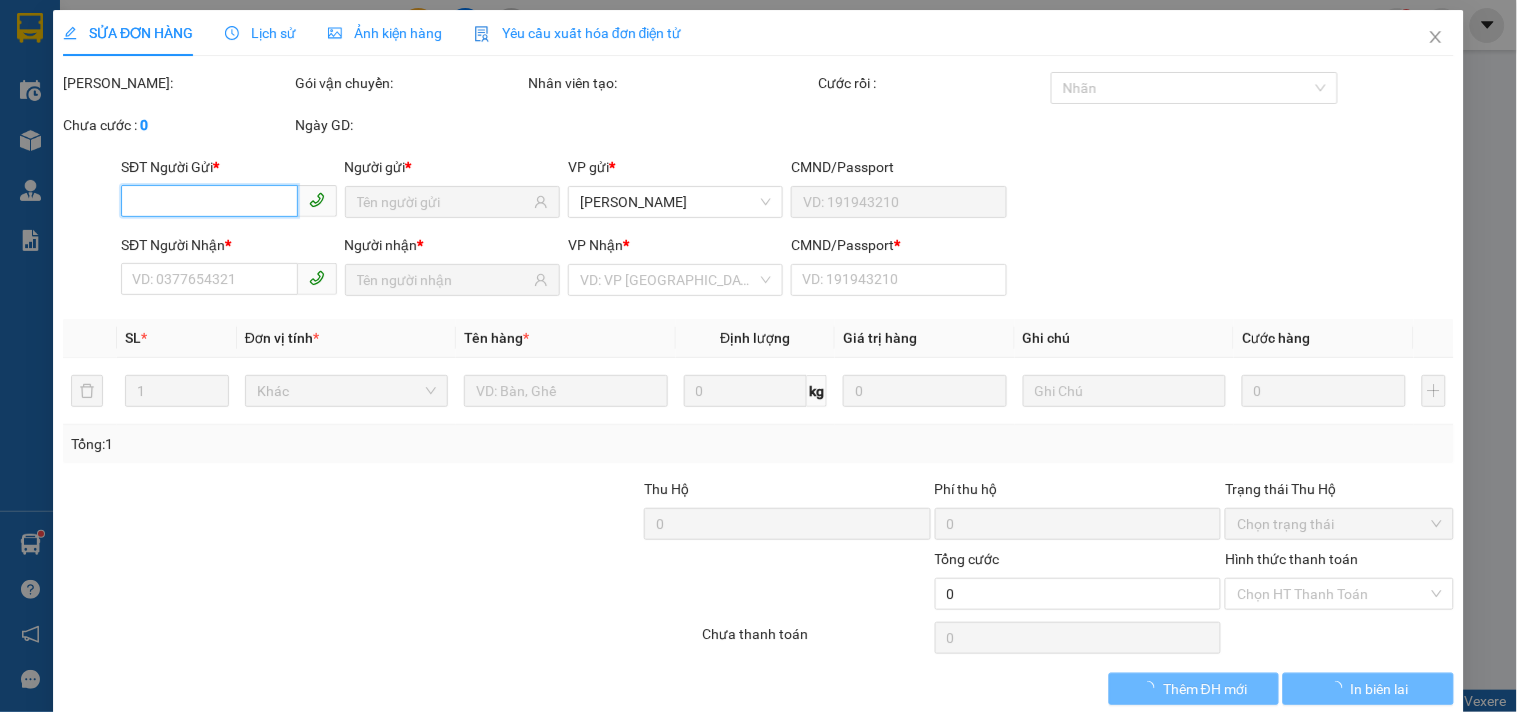 type on "0382761439" 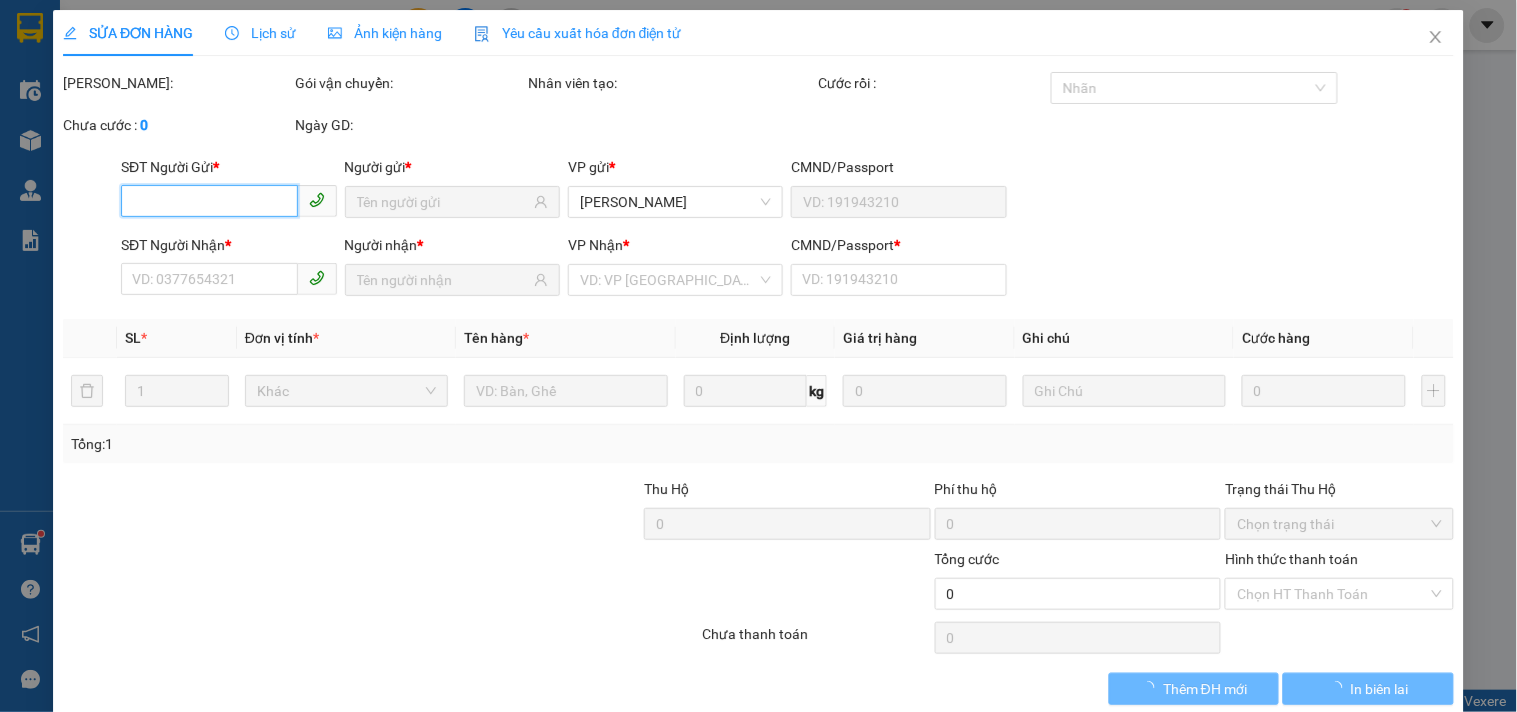 type on "QUÝ" 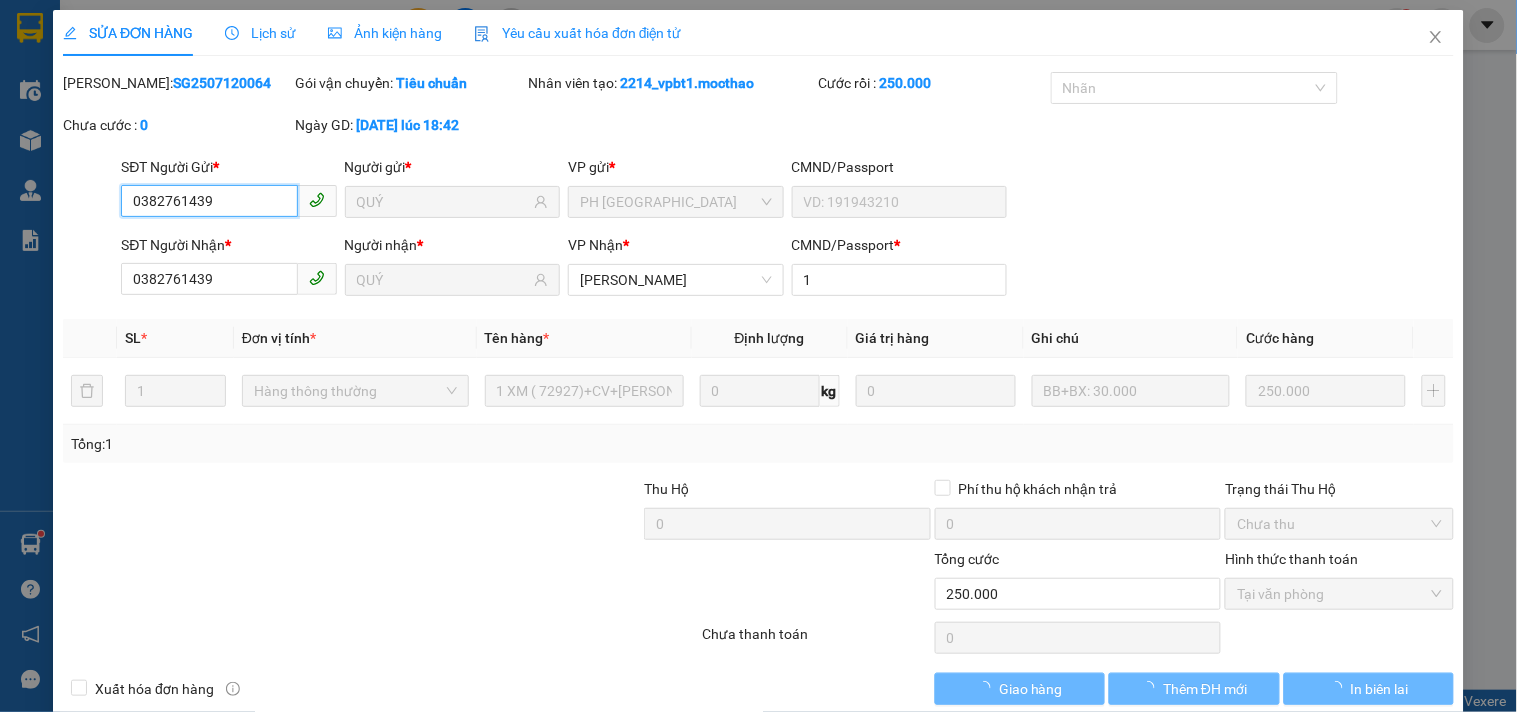 checkbox on "true" 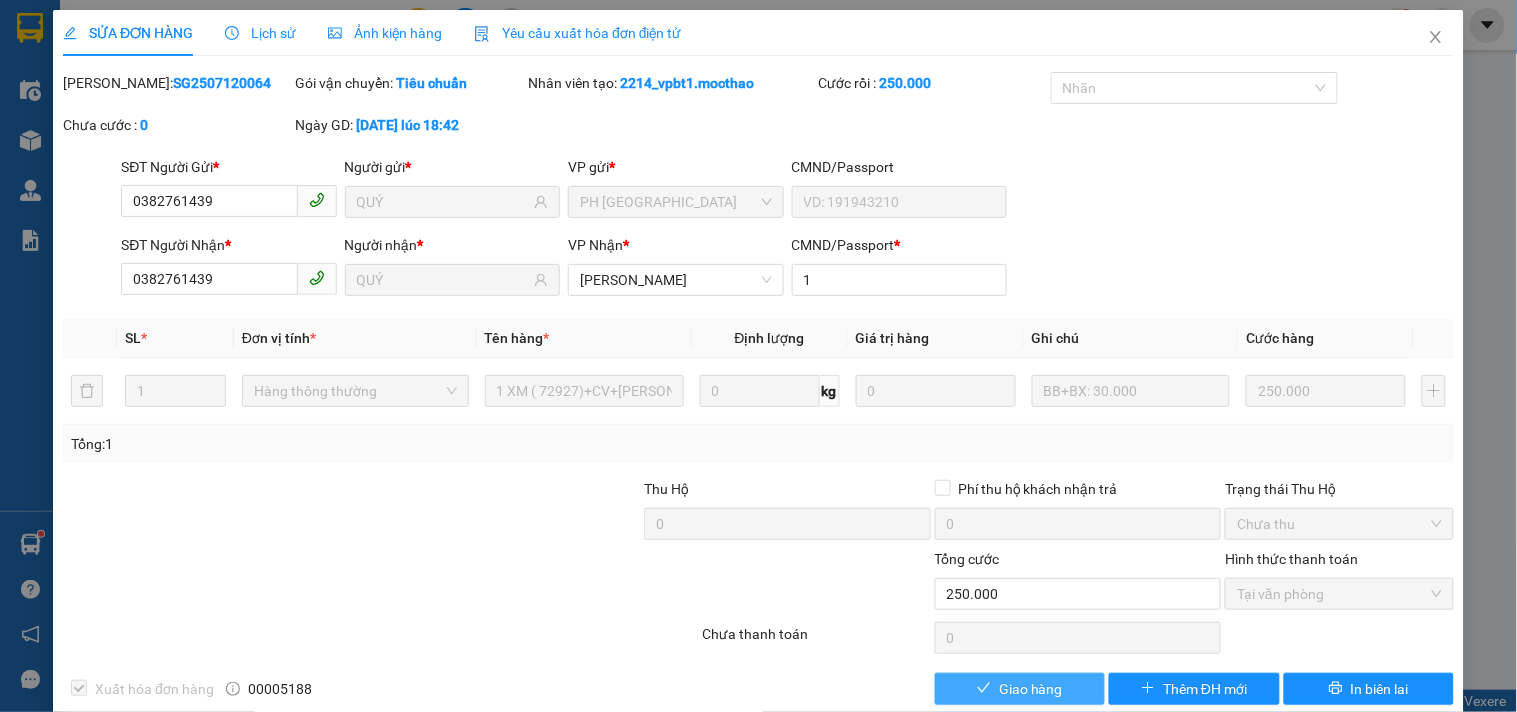 click on "Giao hàng" at bounding box center (1031, 689) 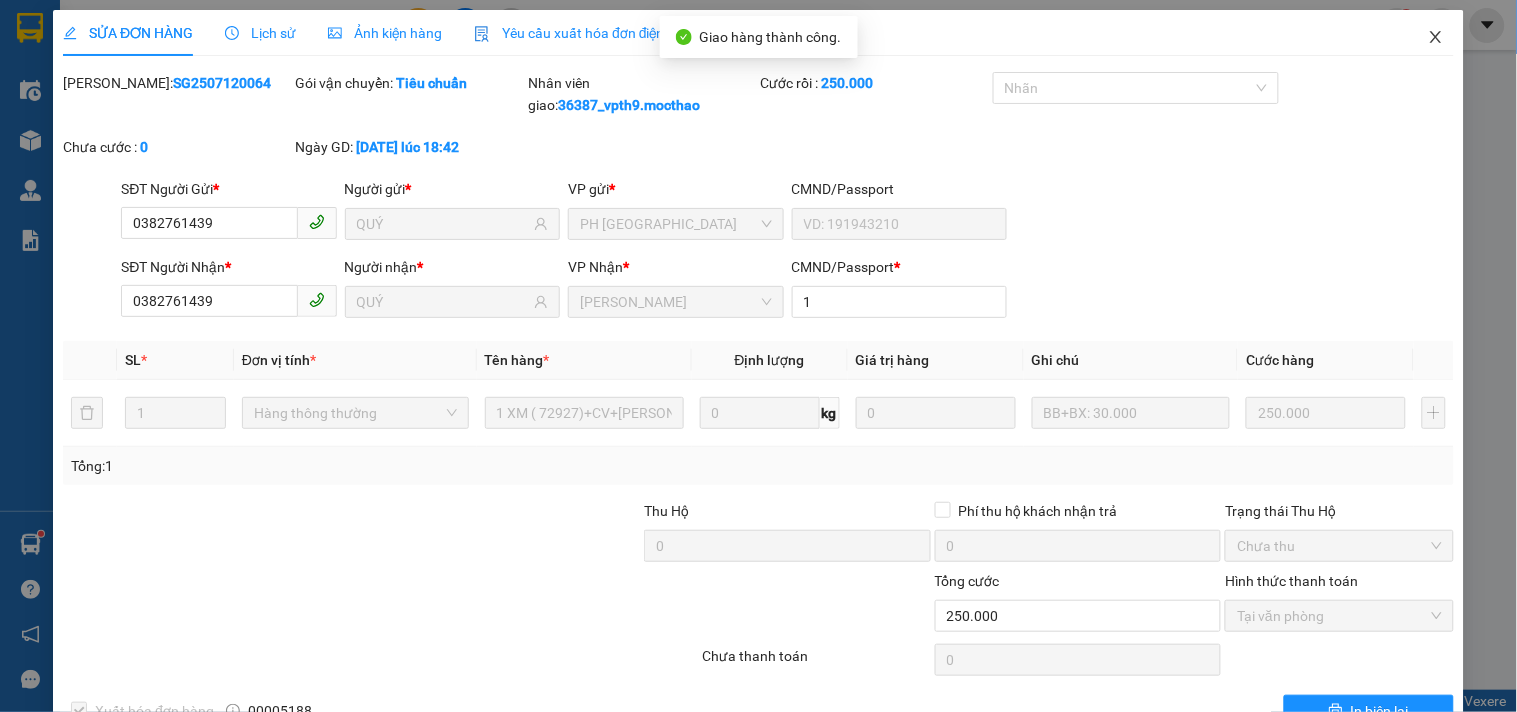 click at bounding box center (1436, 38) 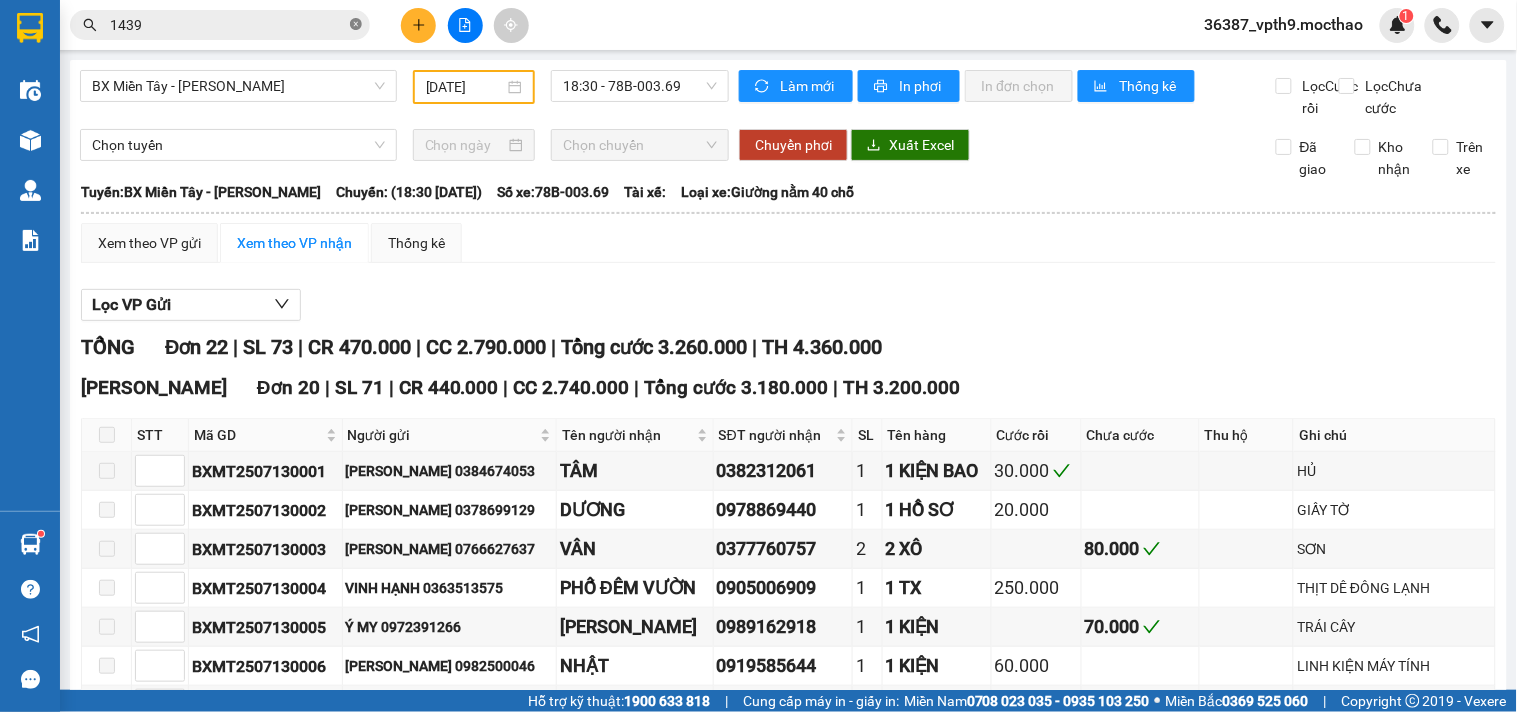 click at bounding box center (356, 25) 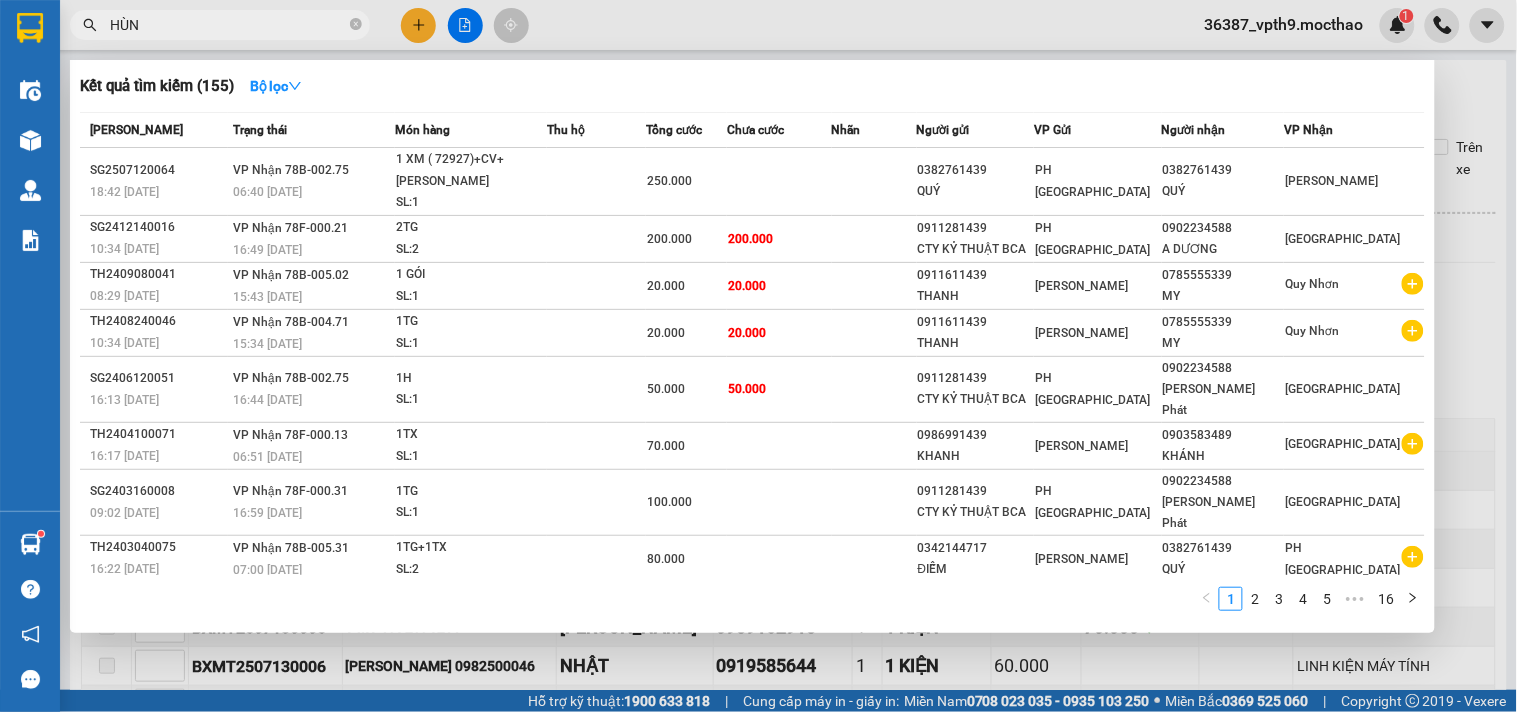 type on "HÙNG" 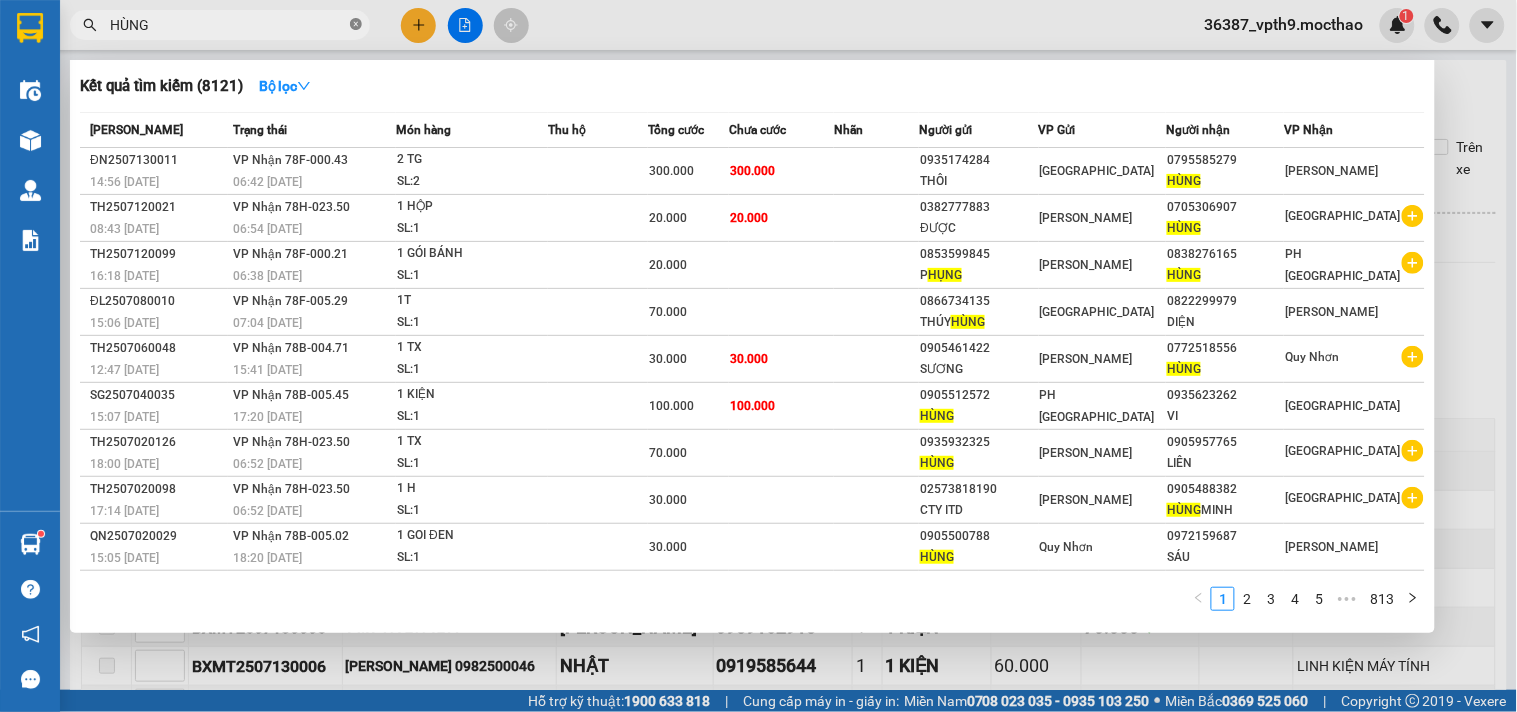 click 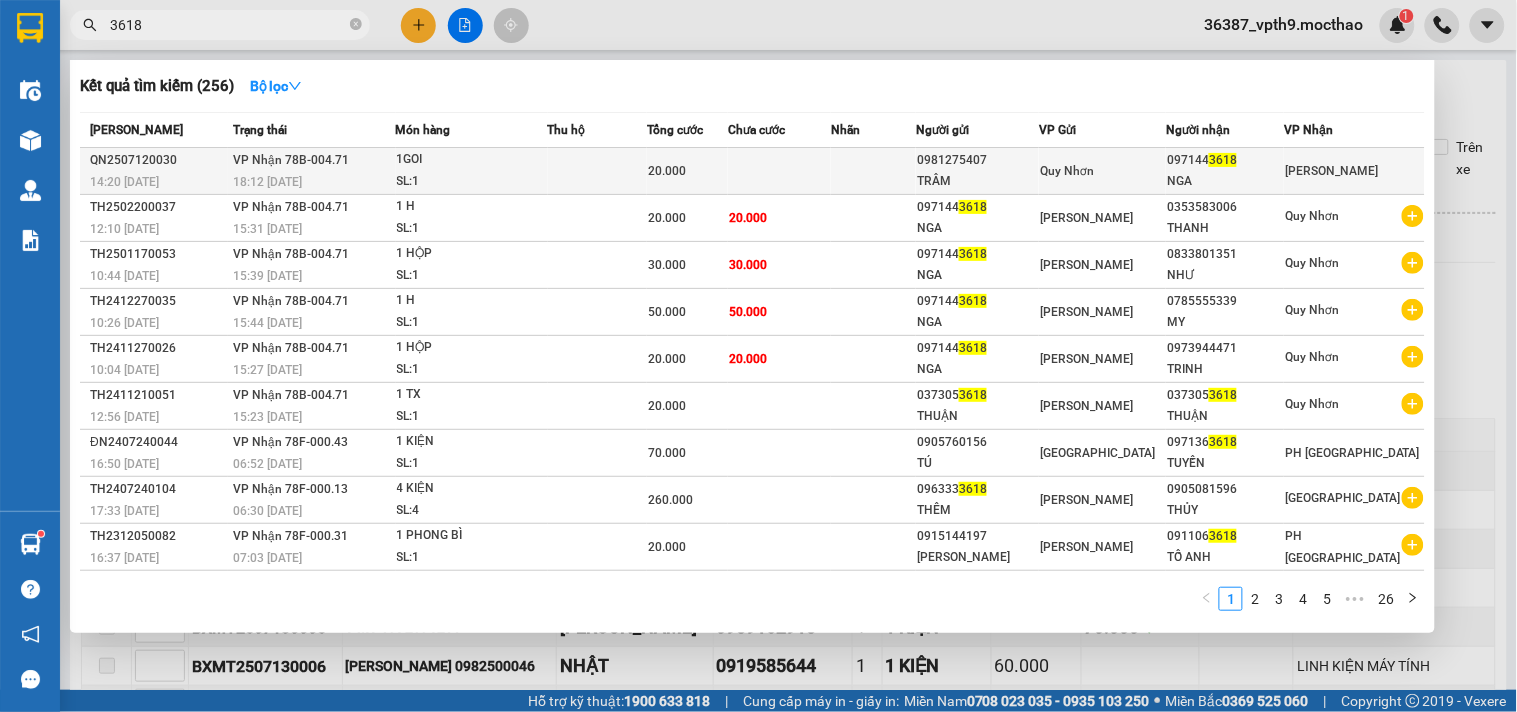 type on "3618" 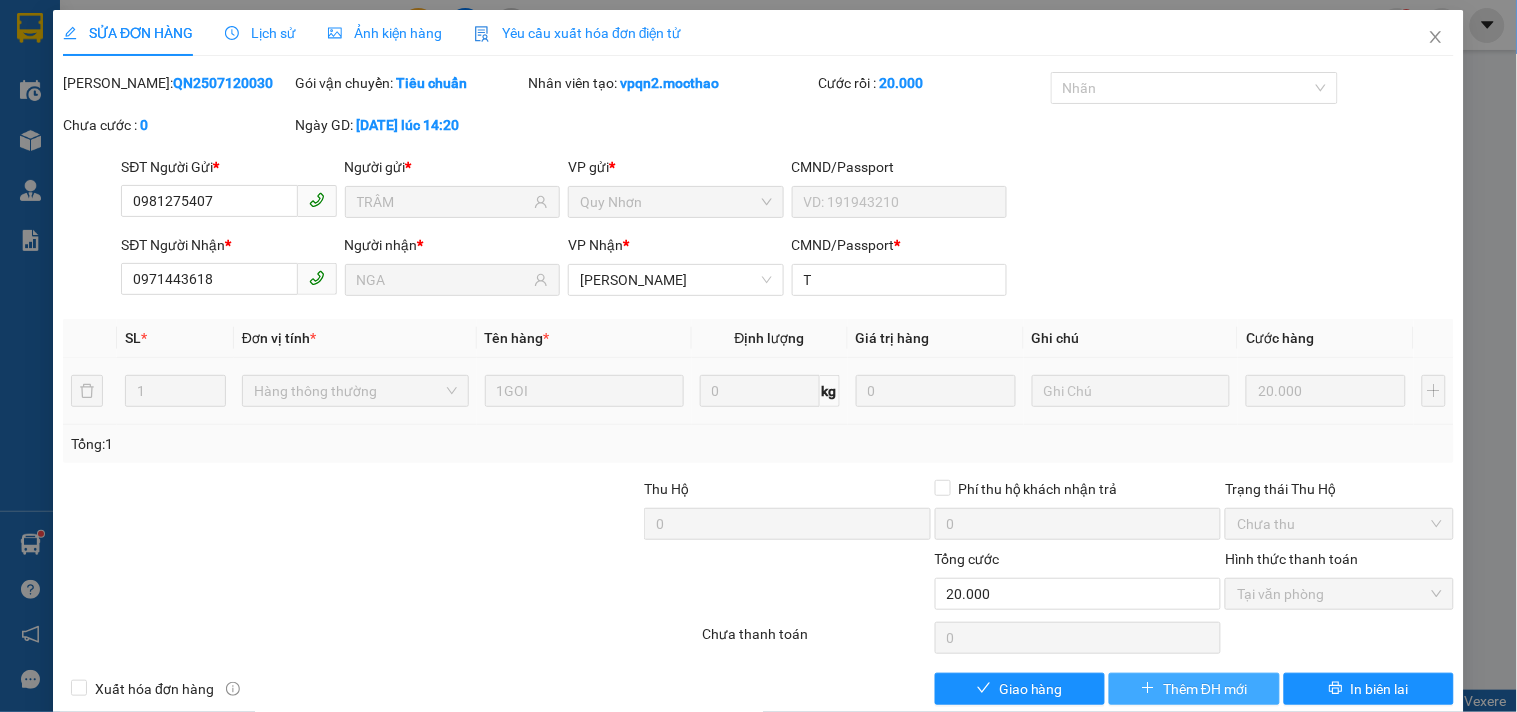 type on "0981275407" 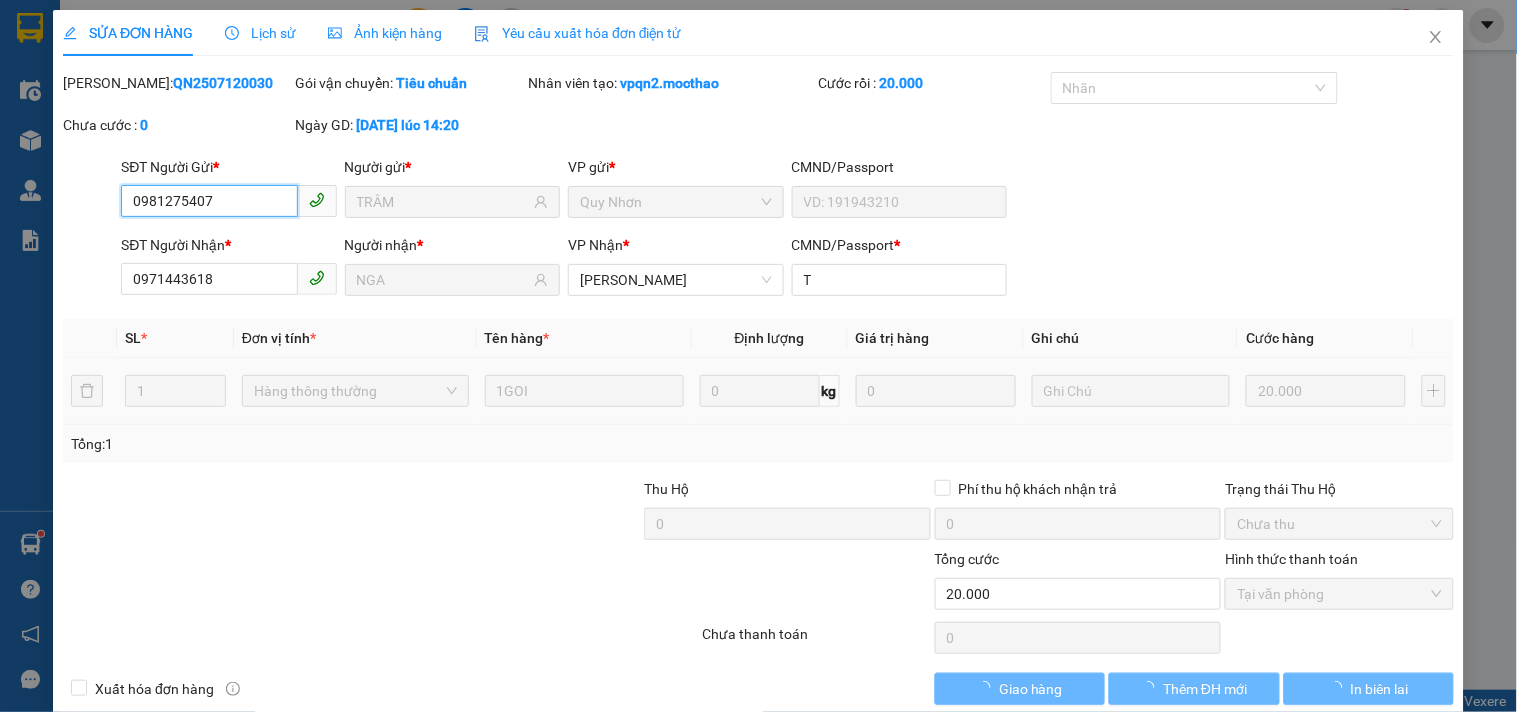 checkbox on "true" 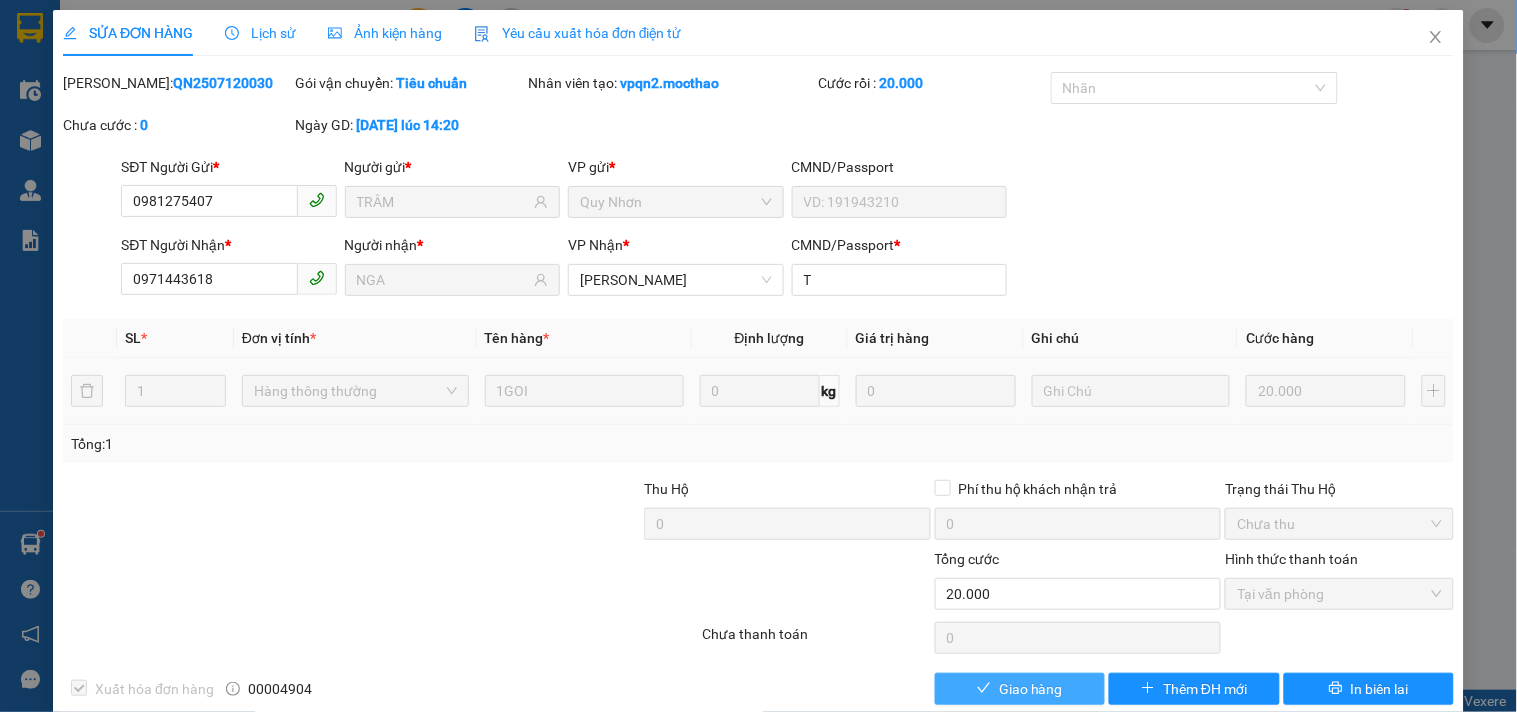 click on "Giao hàng" at bounding box center (1031, 689) 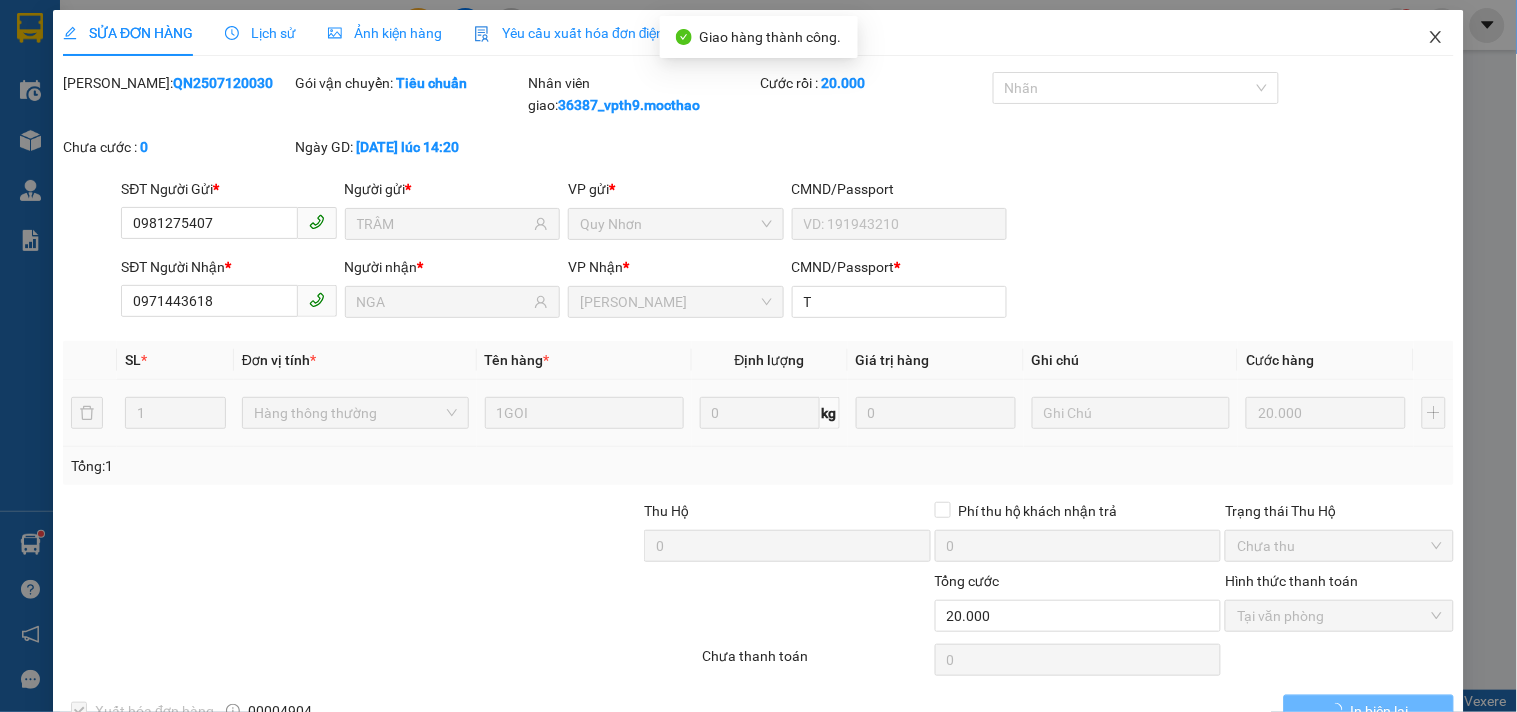 click 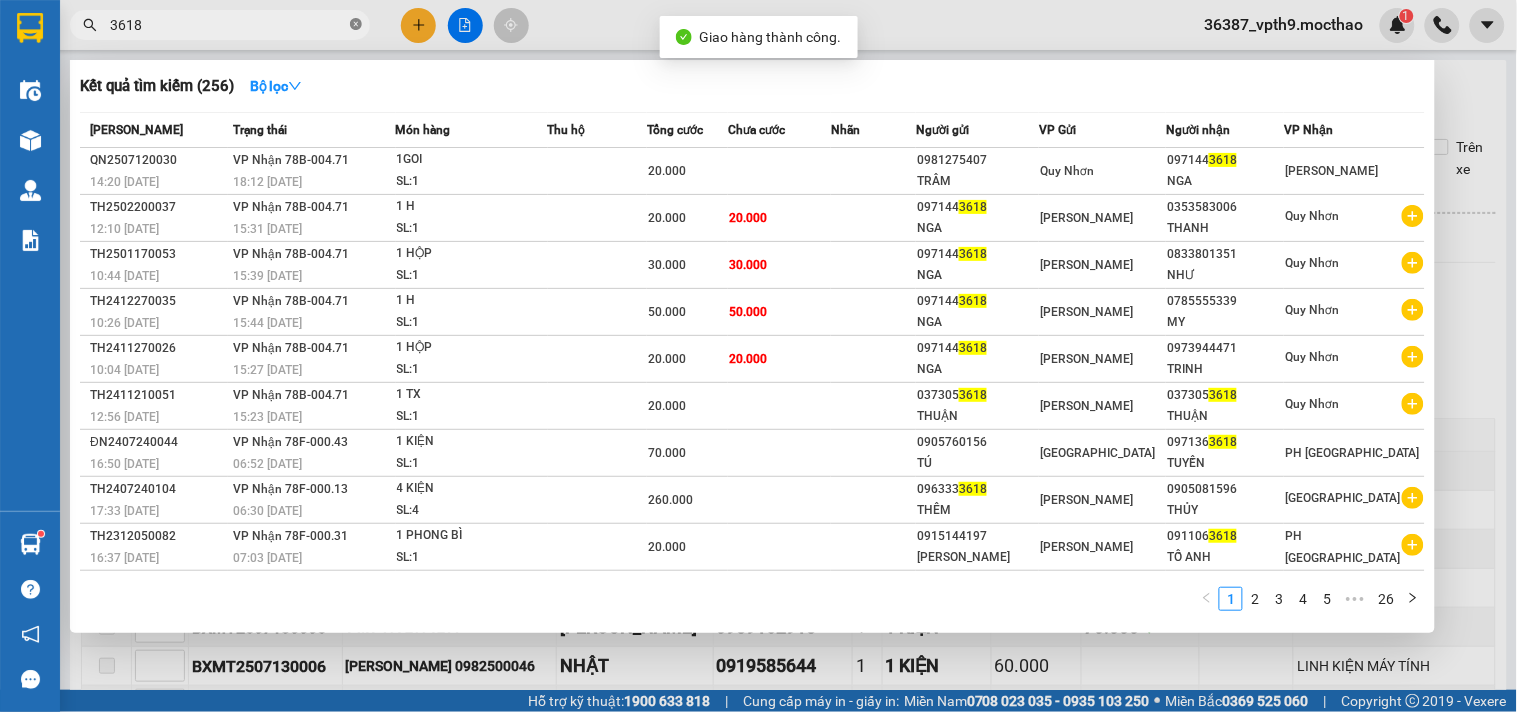 click 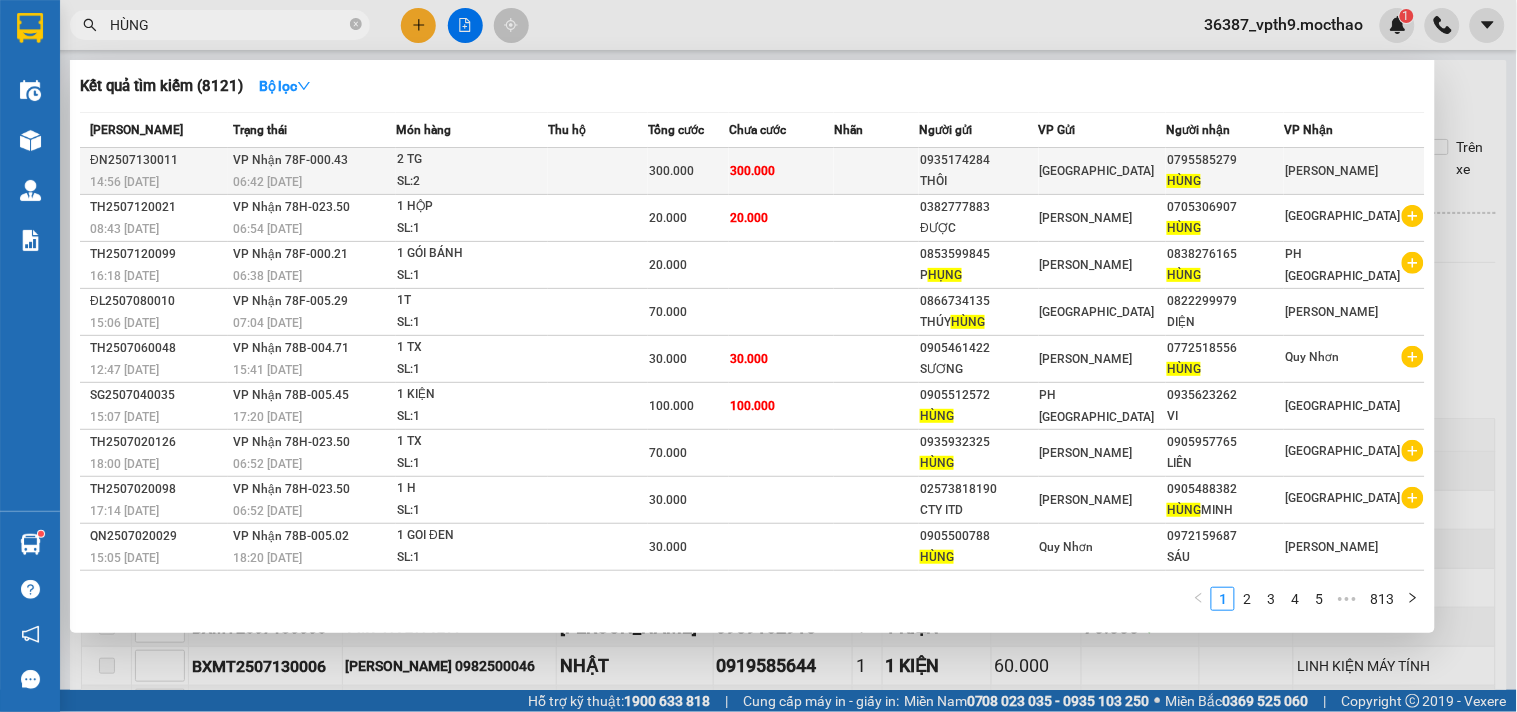 type on "HÙNG" 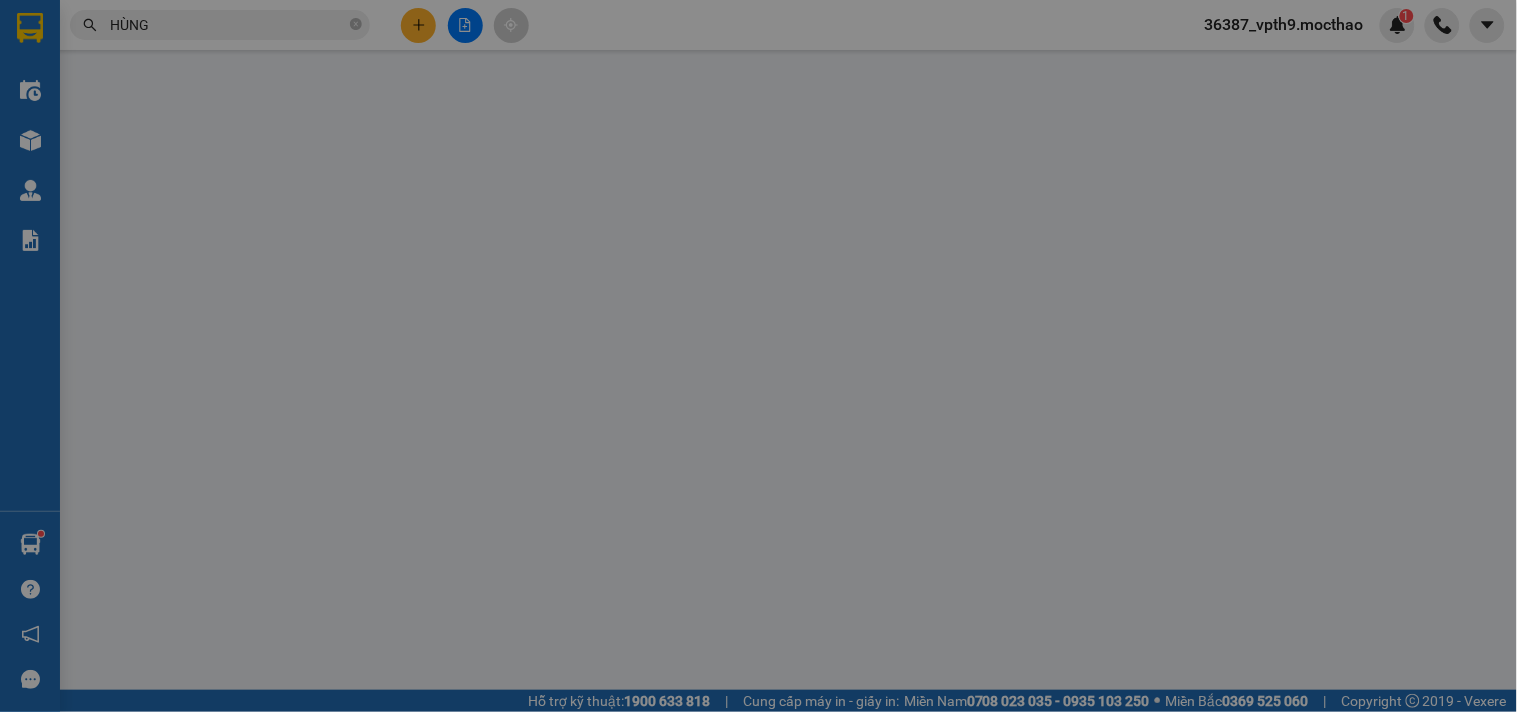 type on "0935174284" 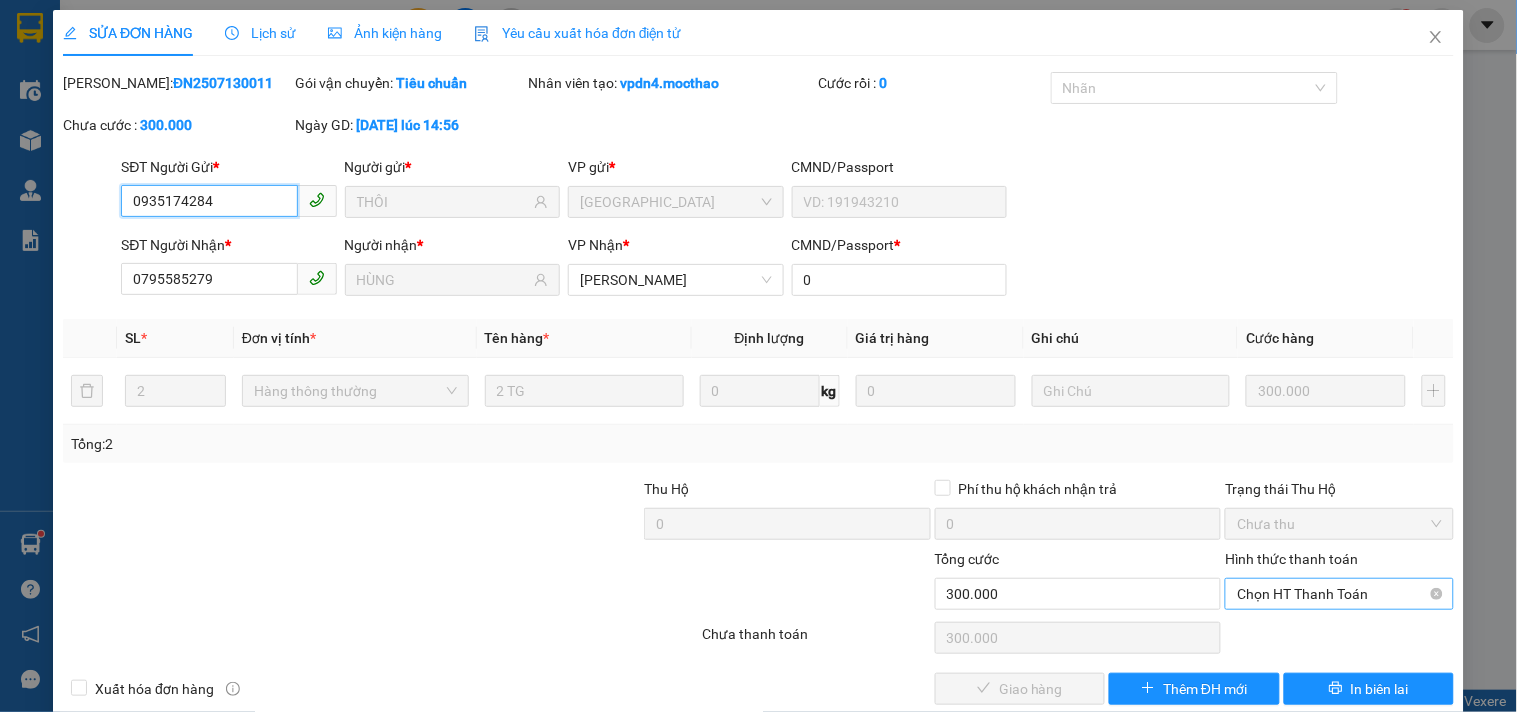 click on "Chọn HT Thanh Toán" at bounding box center (1339, 594) 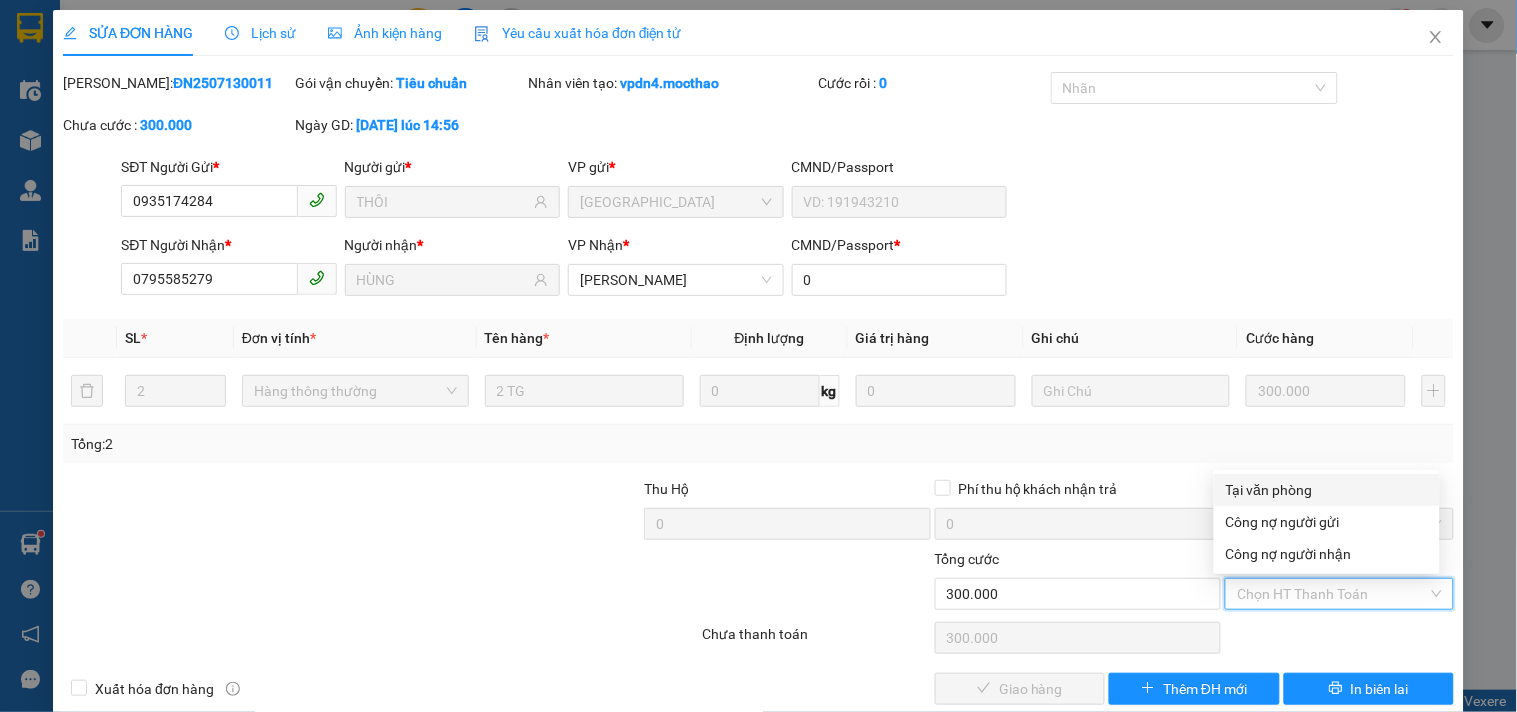 click on "Tại văn phòng" at bounding box center (1327, 490) 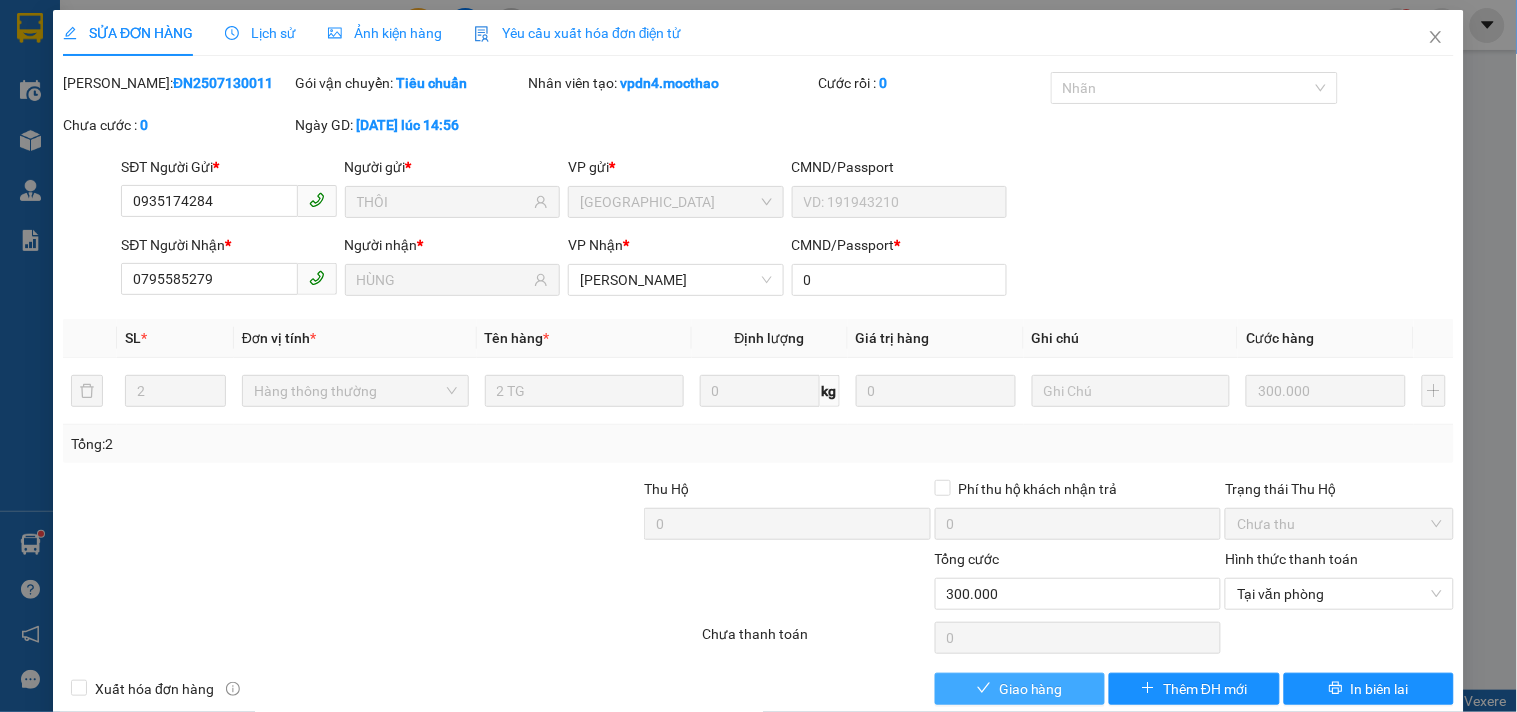 click on "Giao hàng" at bounding box center (1031, 689) 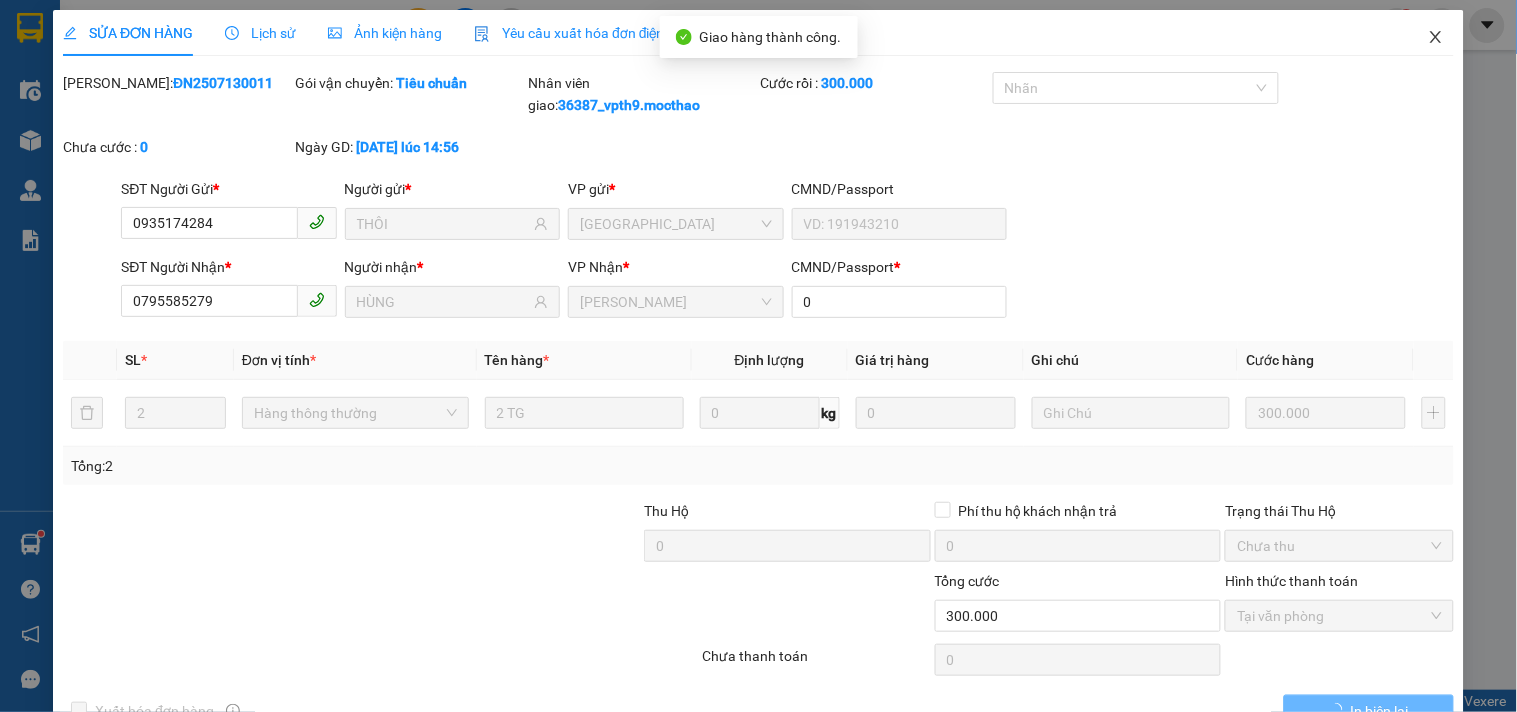 click at bounding box center (1436, 38) 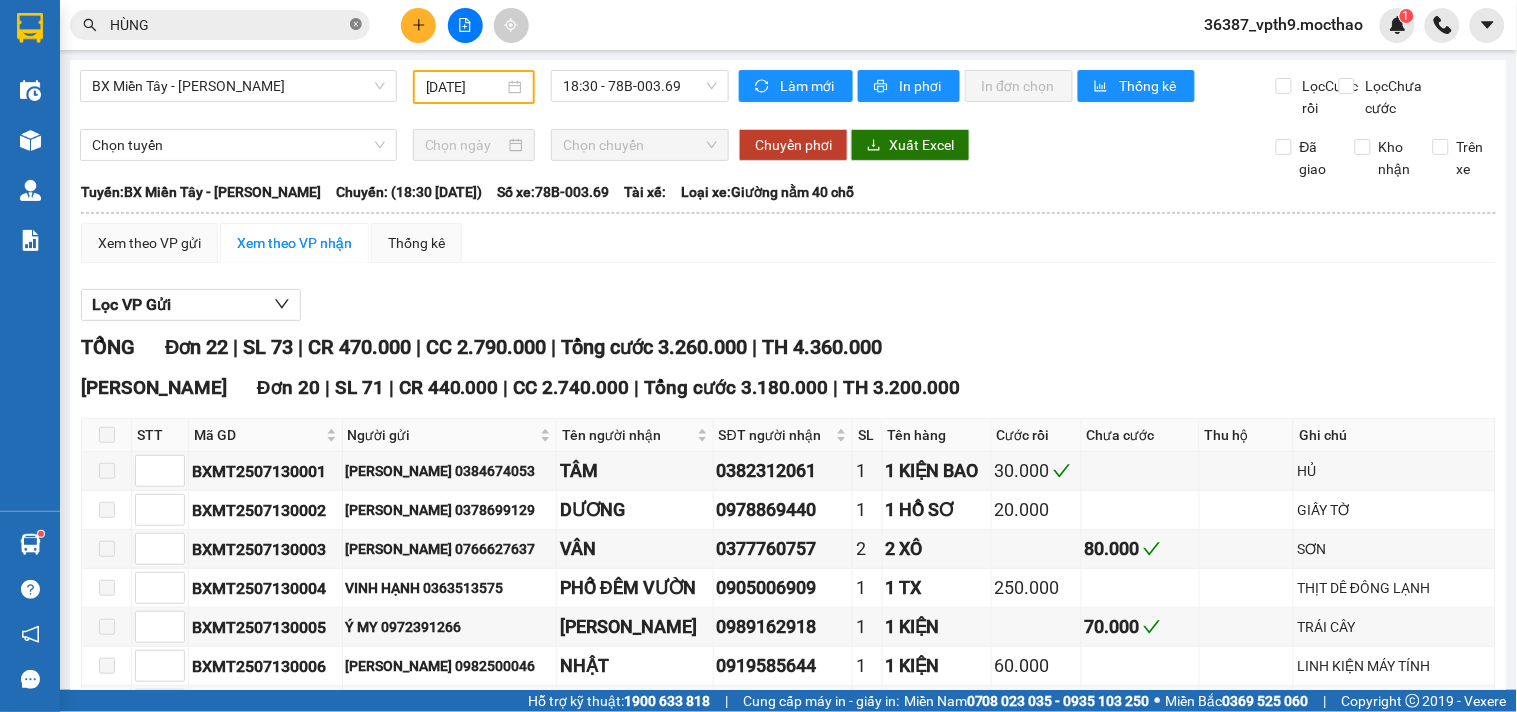 drag, startPoint x: 355, startPoint y: 32, endPoint x: 340, endPoint y: 32, distance: 15 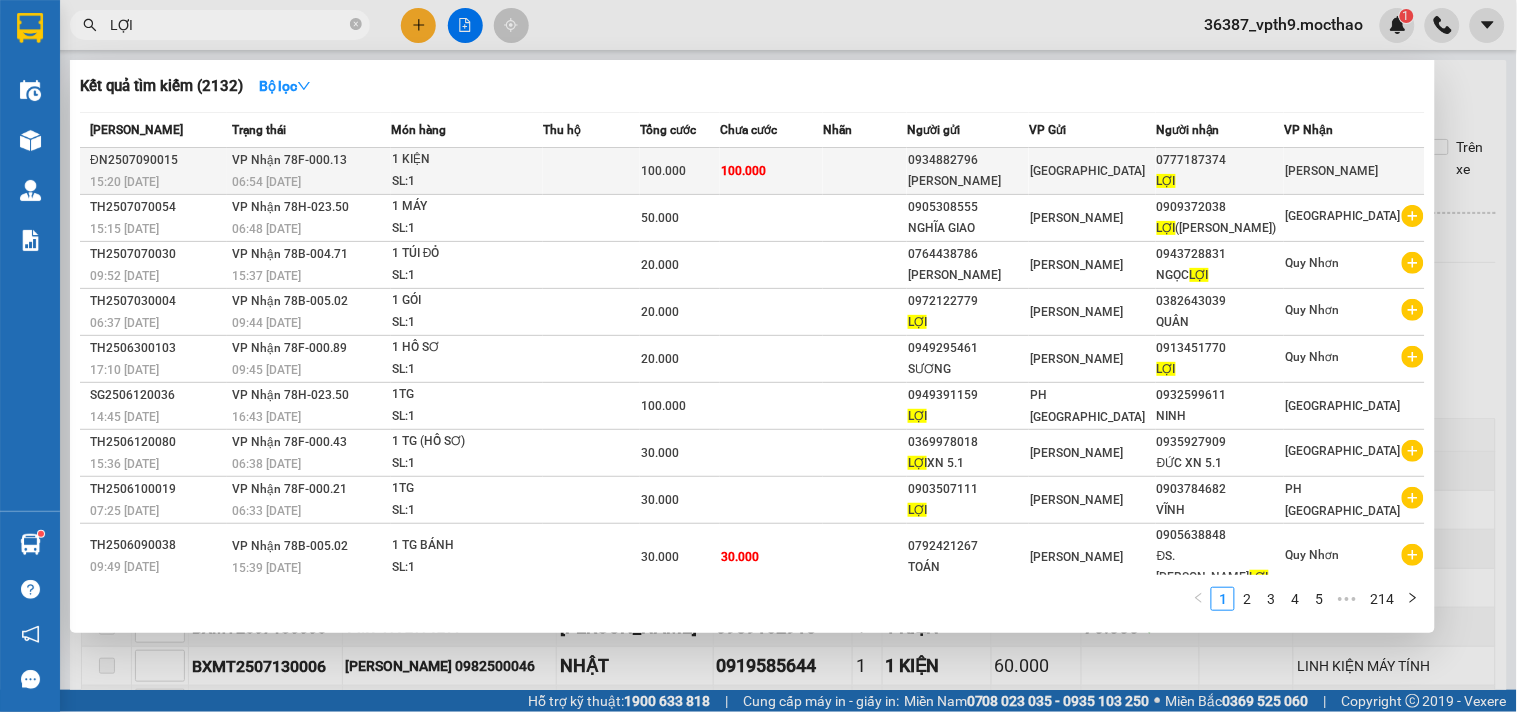 type on "LỢI" 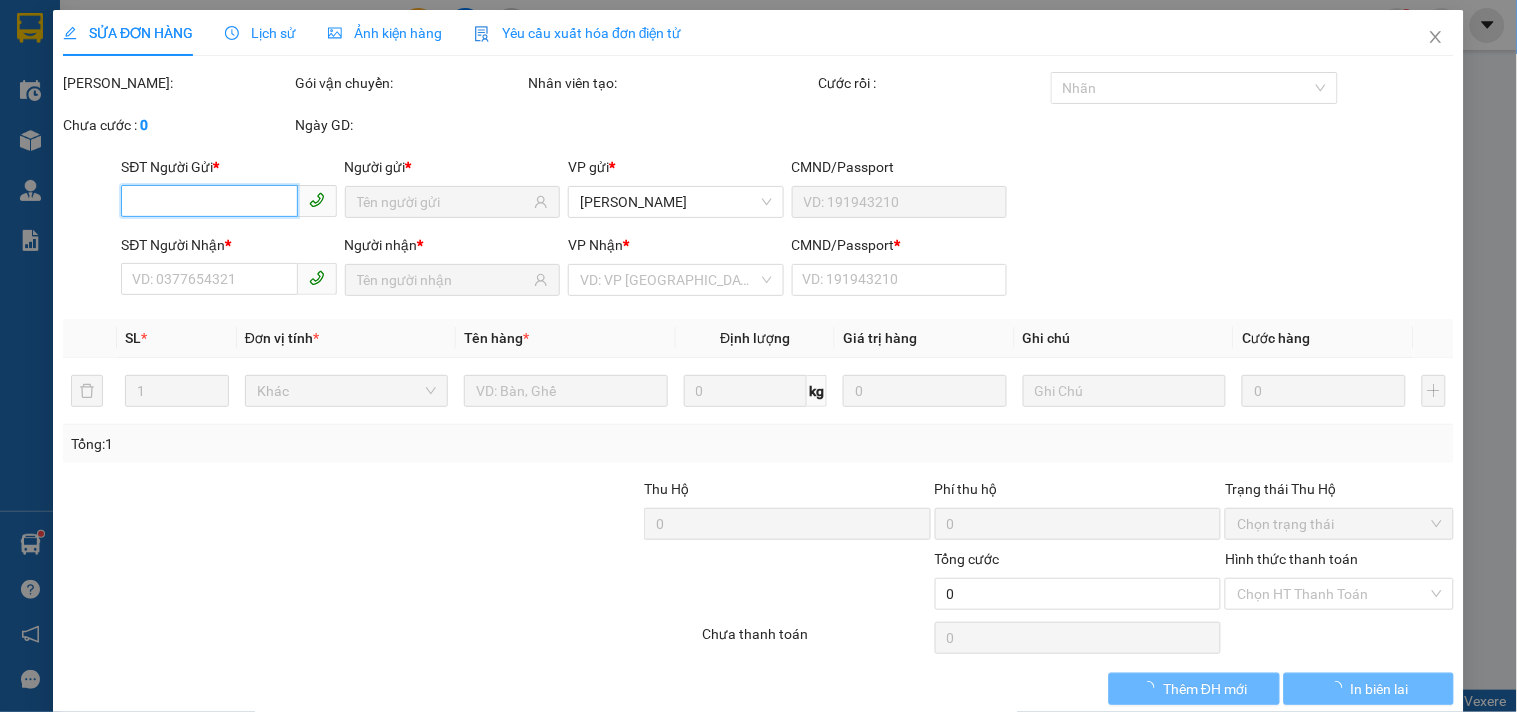 type on "0934882796" 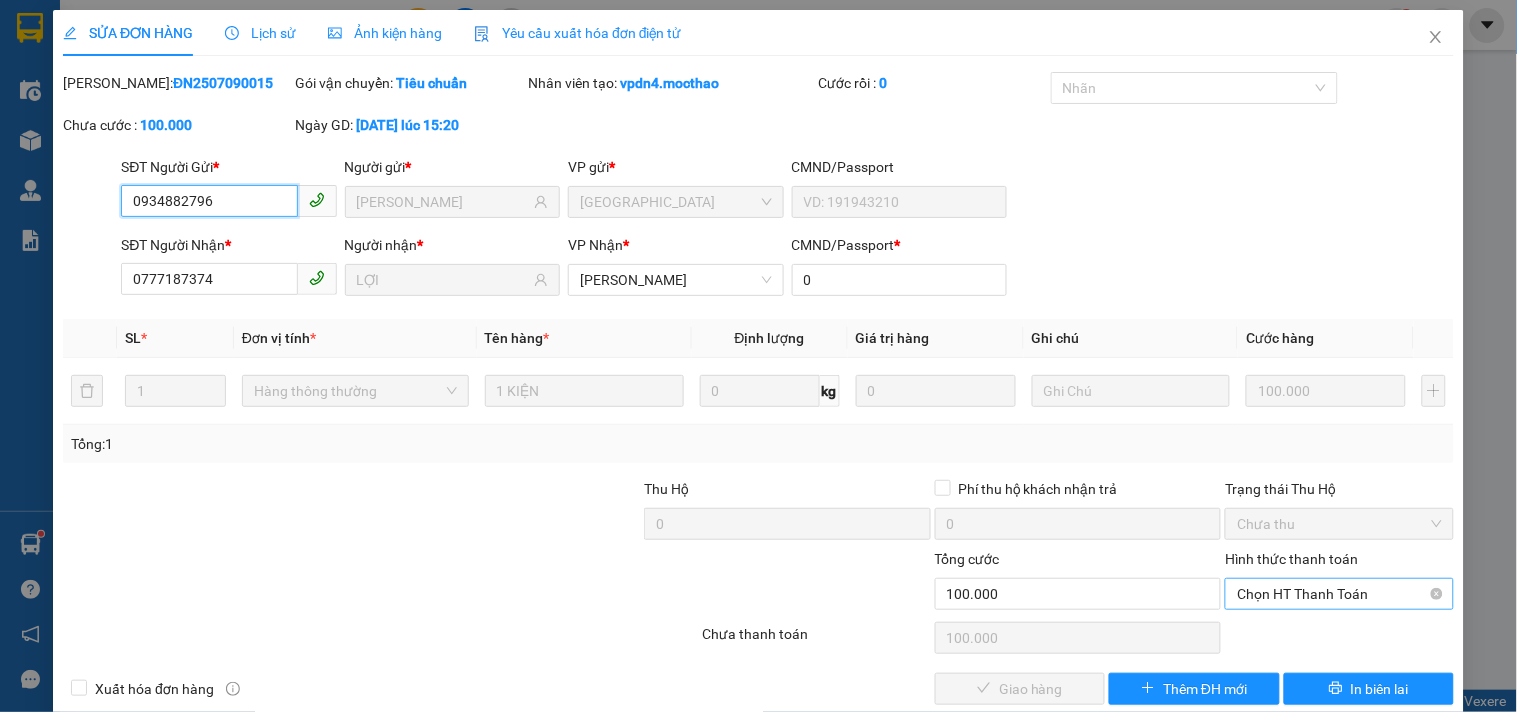 click on "Chọn HT Thanh Toán" at bounding box center (1339, 594) 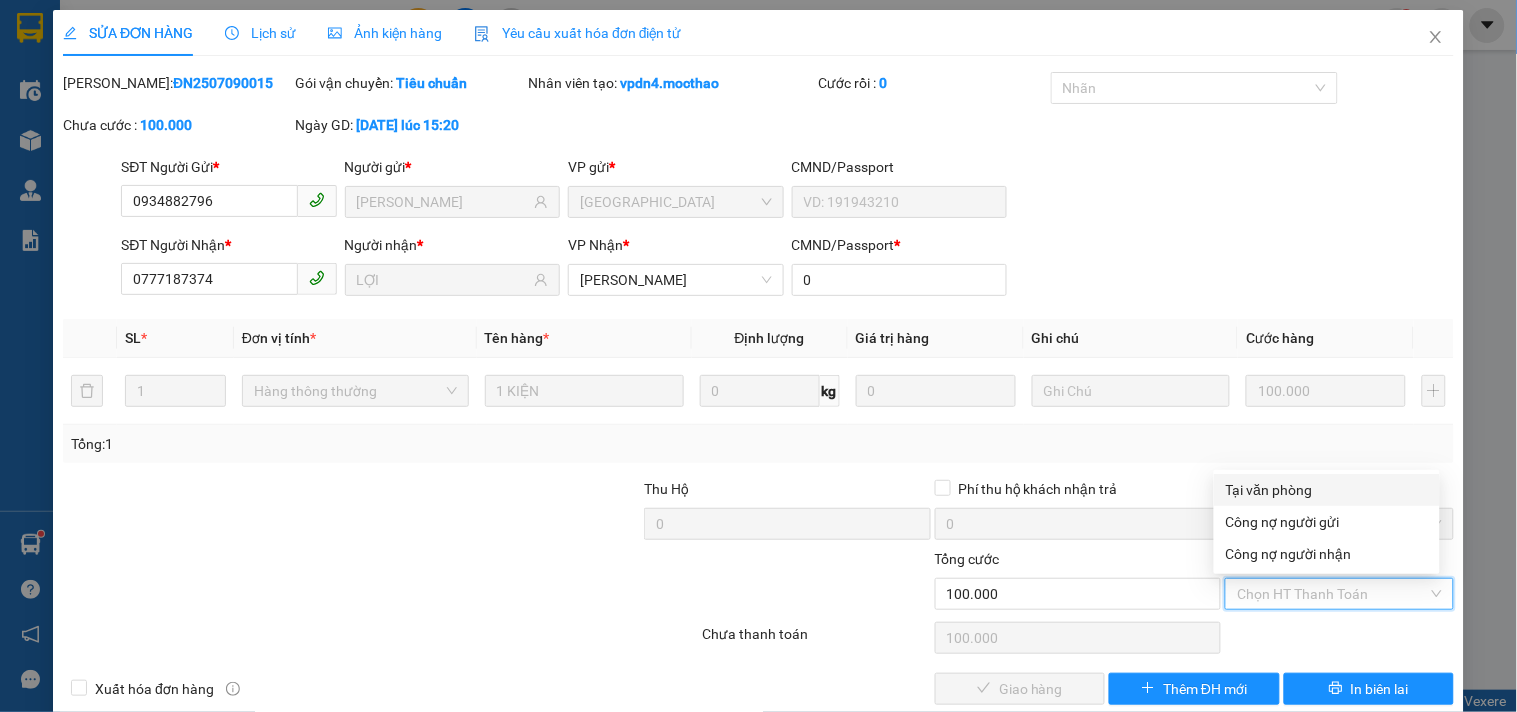 click on "Tại văn phòng" at bounding box center (1327, 490) 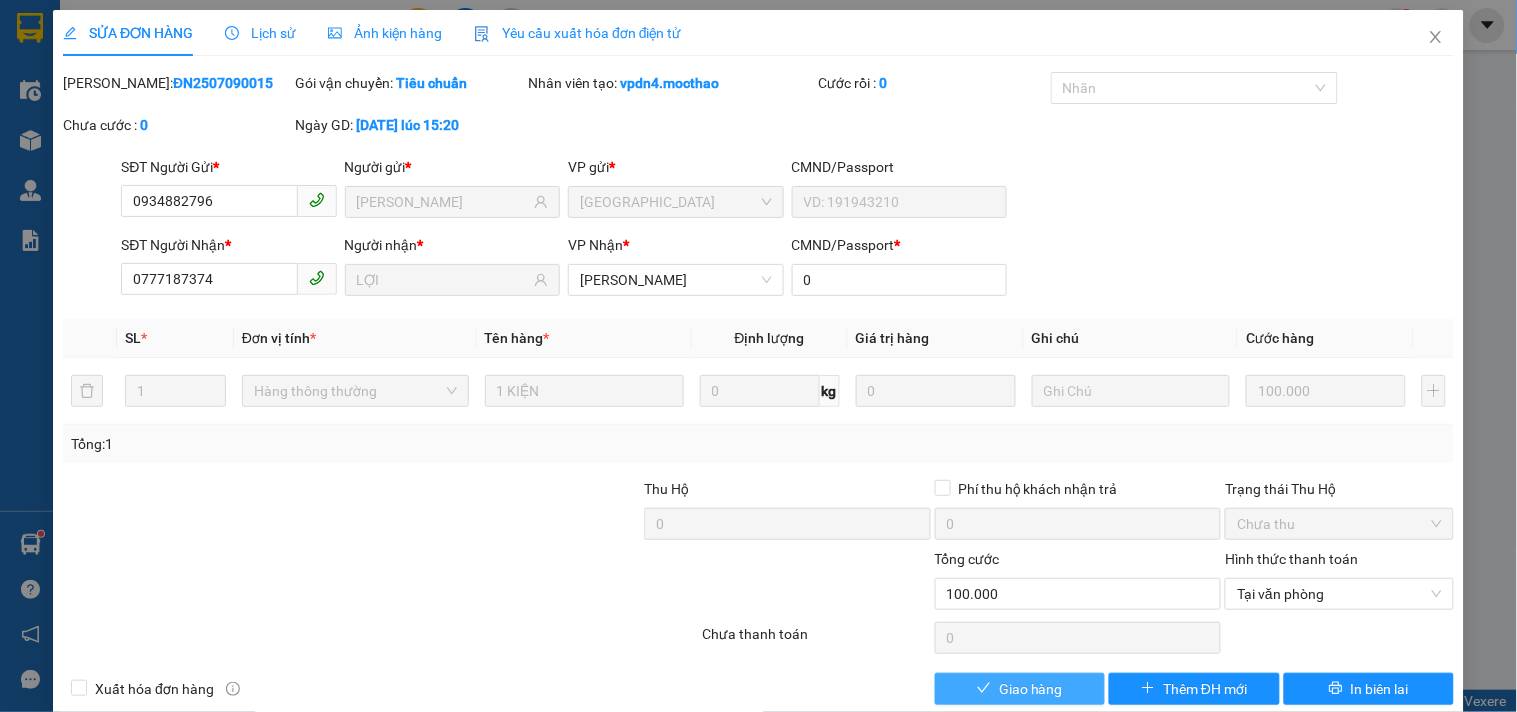 click on "Giao hàng" at bounding box center (1031, 689) 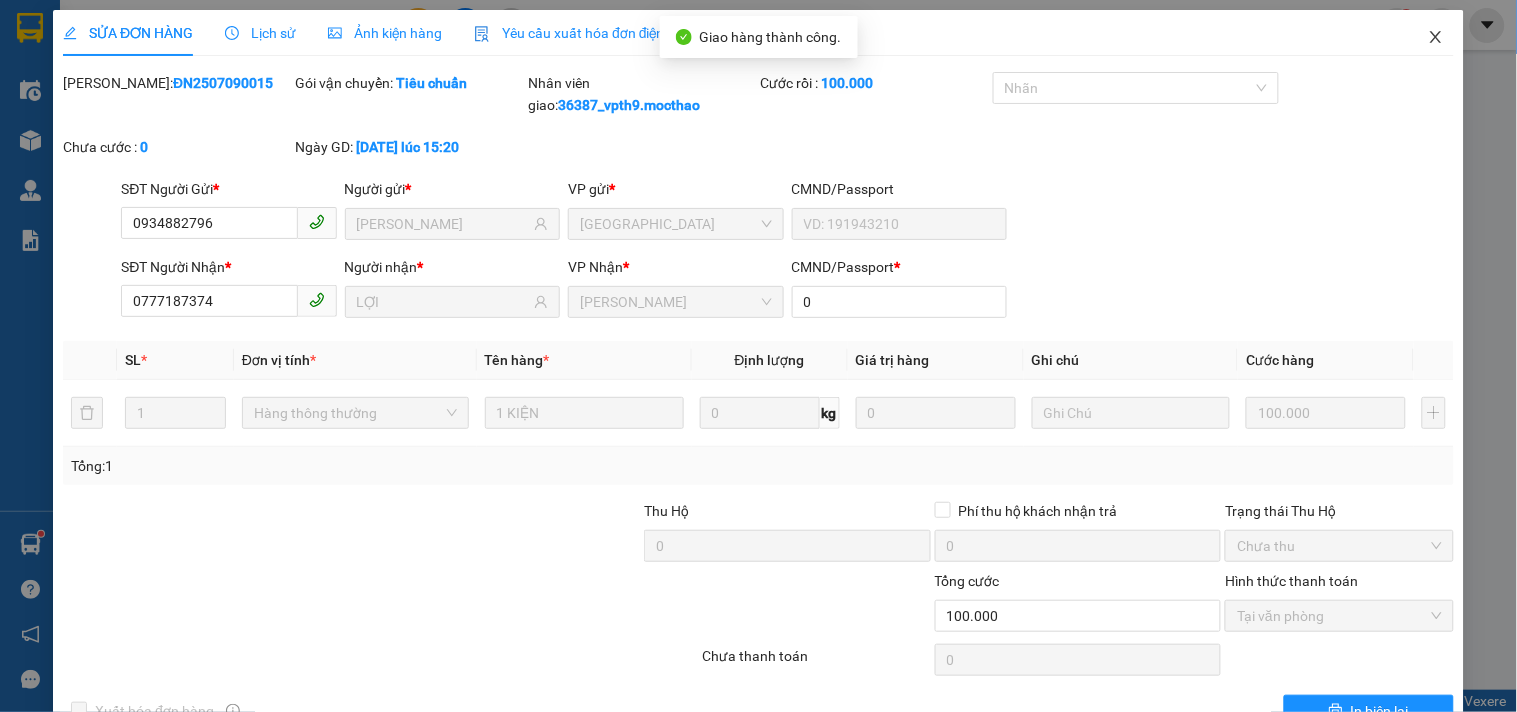click at bounding box center (1436, 38) 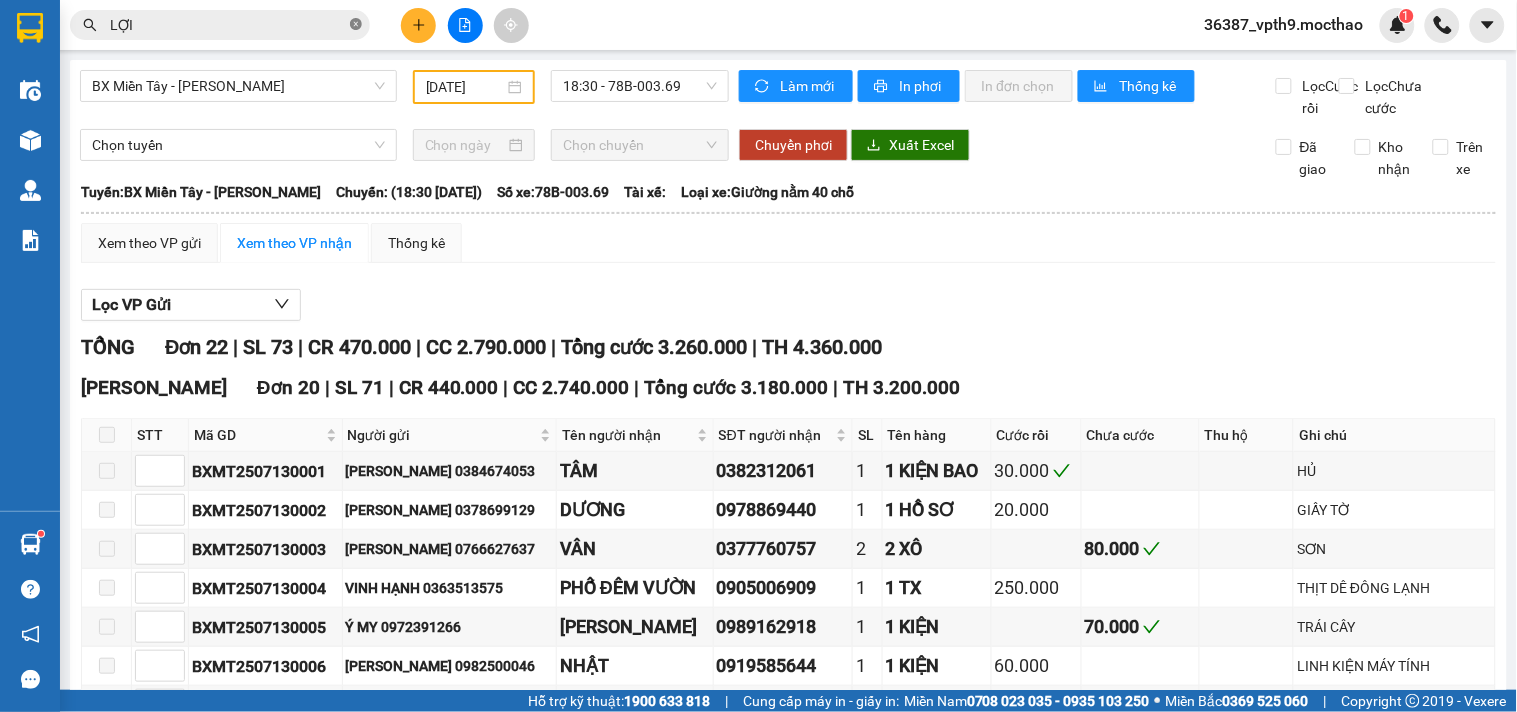 click 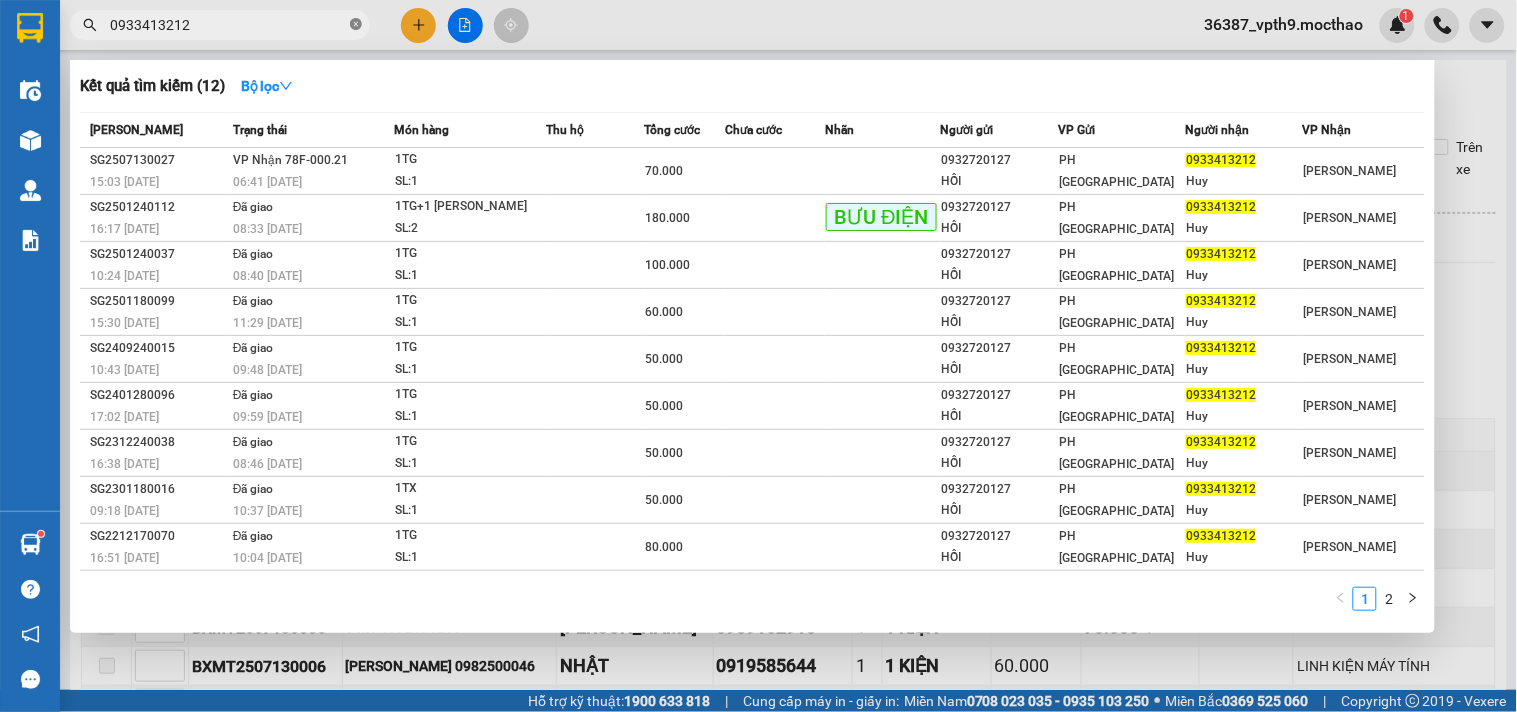 type on "0933413212" 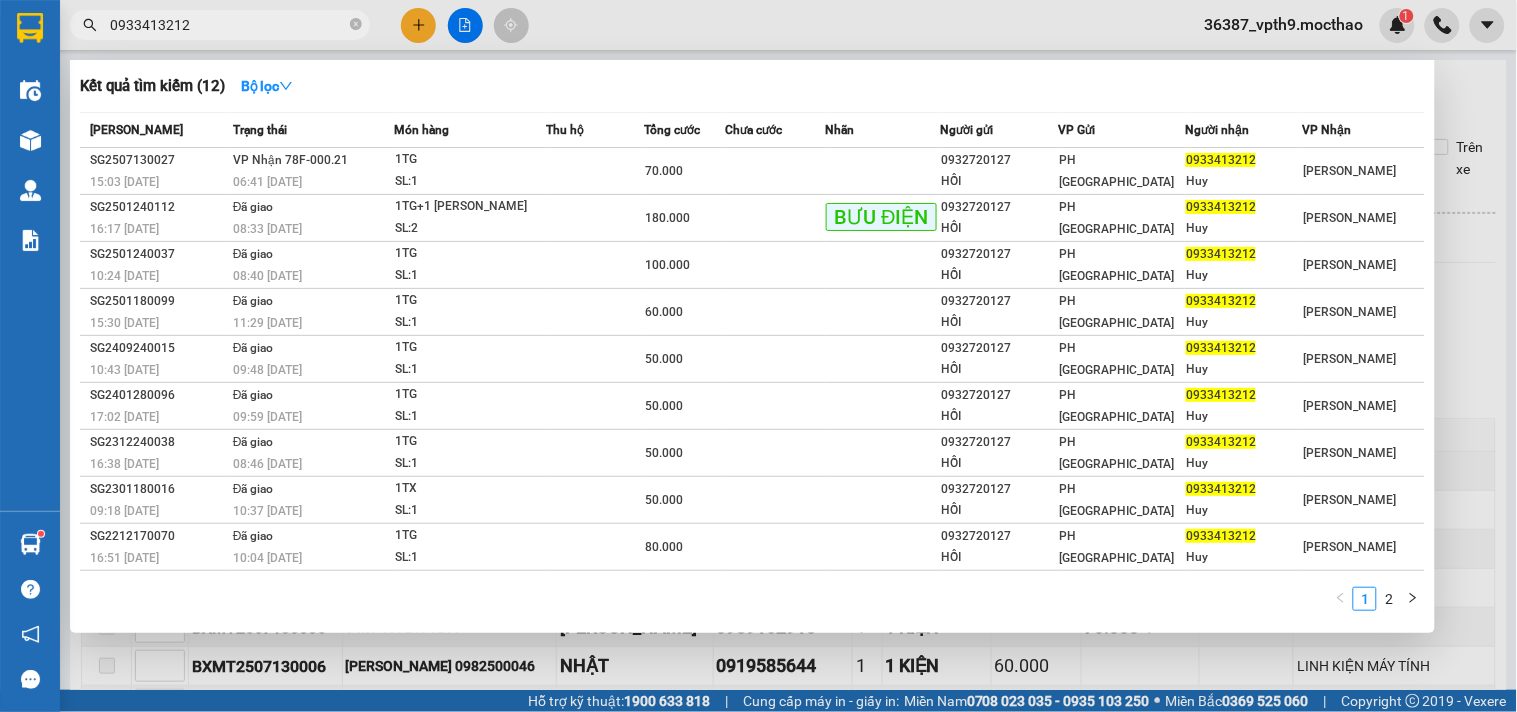 drag, startPoint x: 350, startPoint y: 27, endPoint x: 1210, endPoint y: 695, distance: 1088.9554 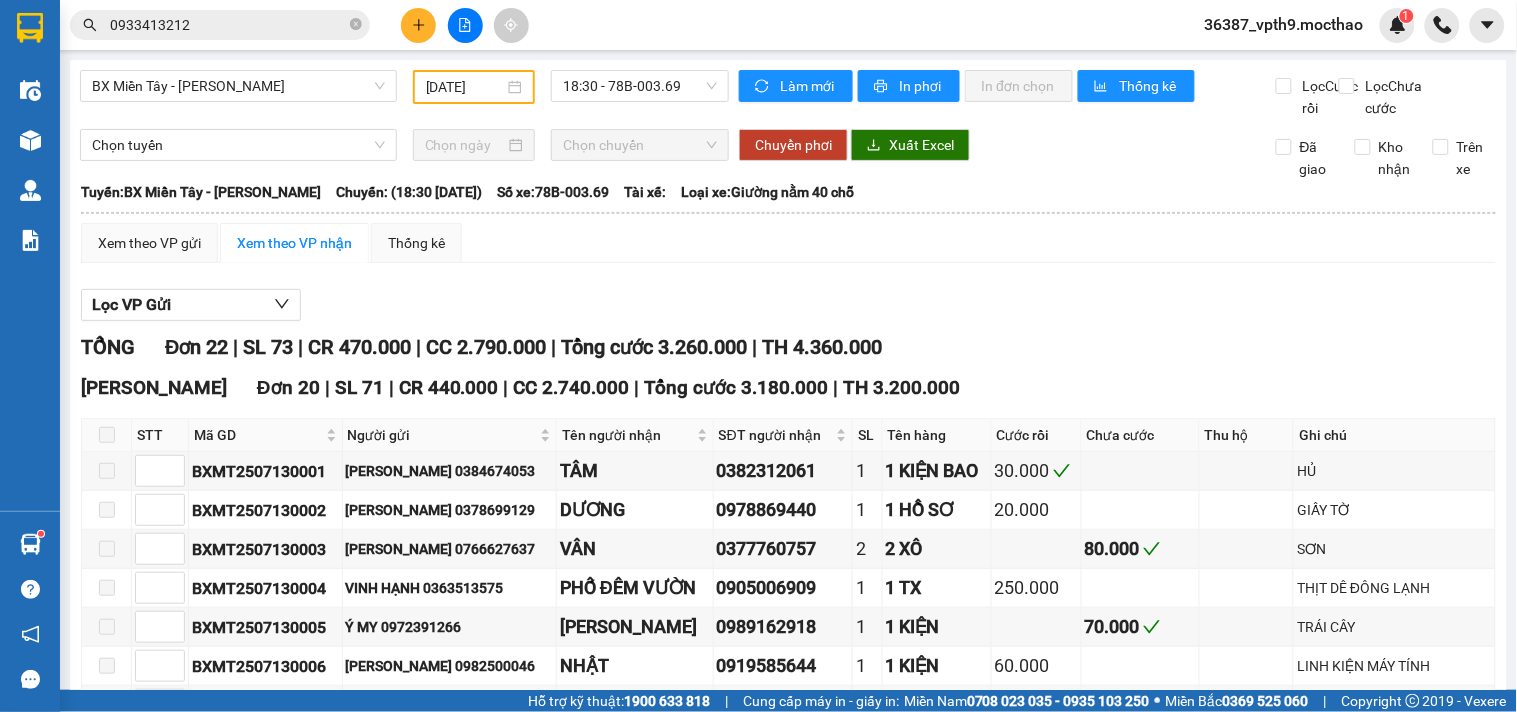 click on "0933413212" at bounding box center [228, 25] 